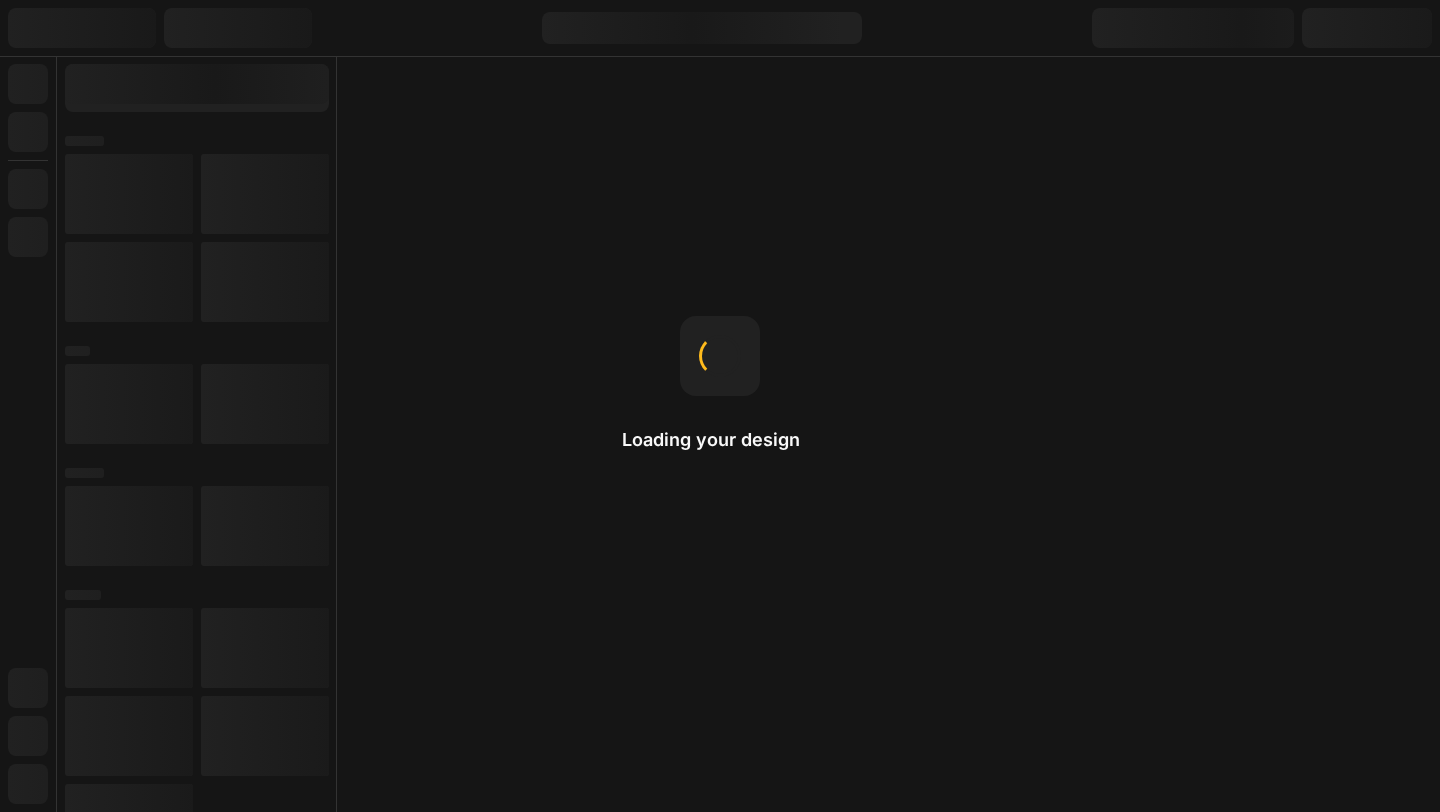 scroll, scrollTop: 0, scrollLeft: 0, axis: both 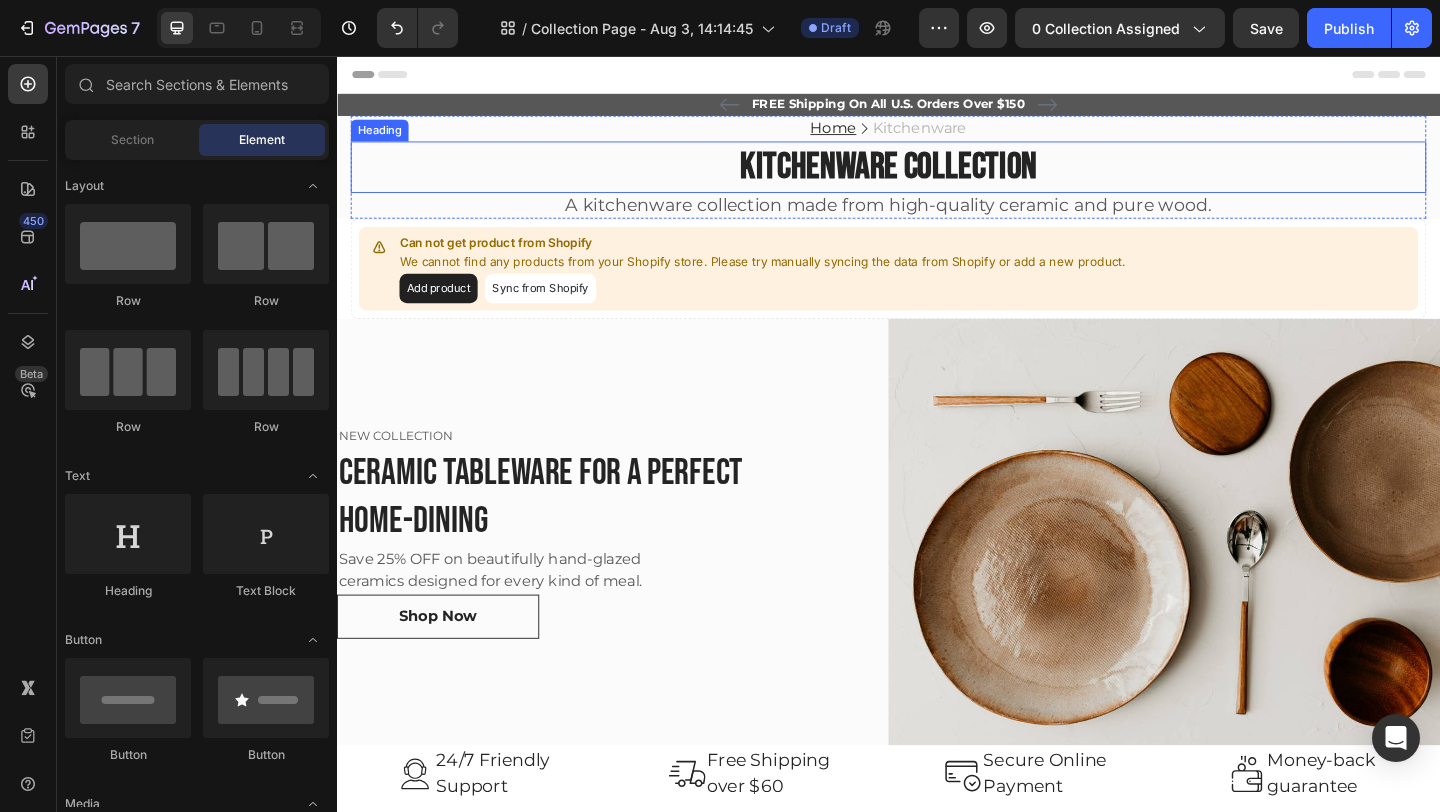 click on "Kitchenware Collection" at bounding box center (937, 177) 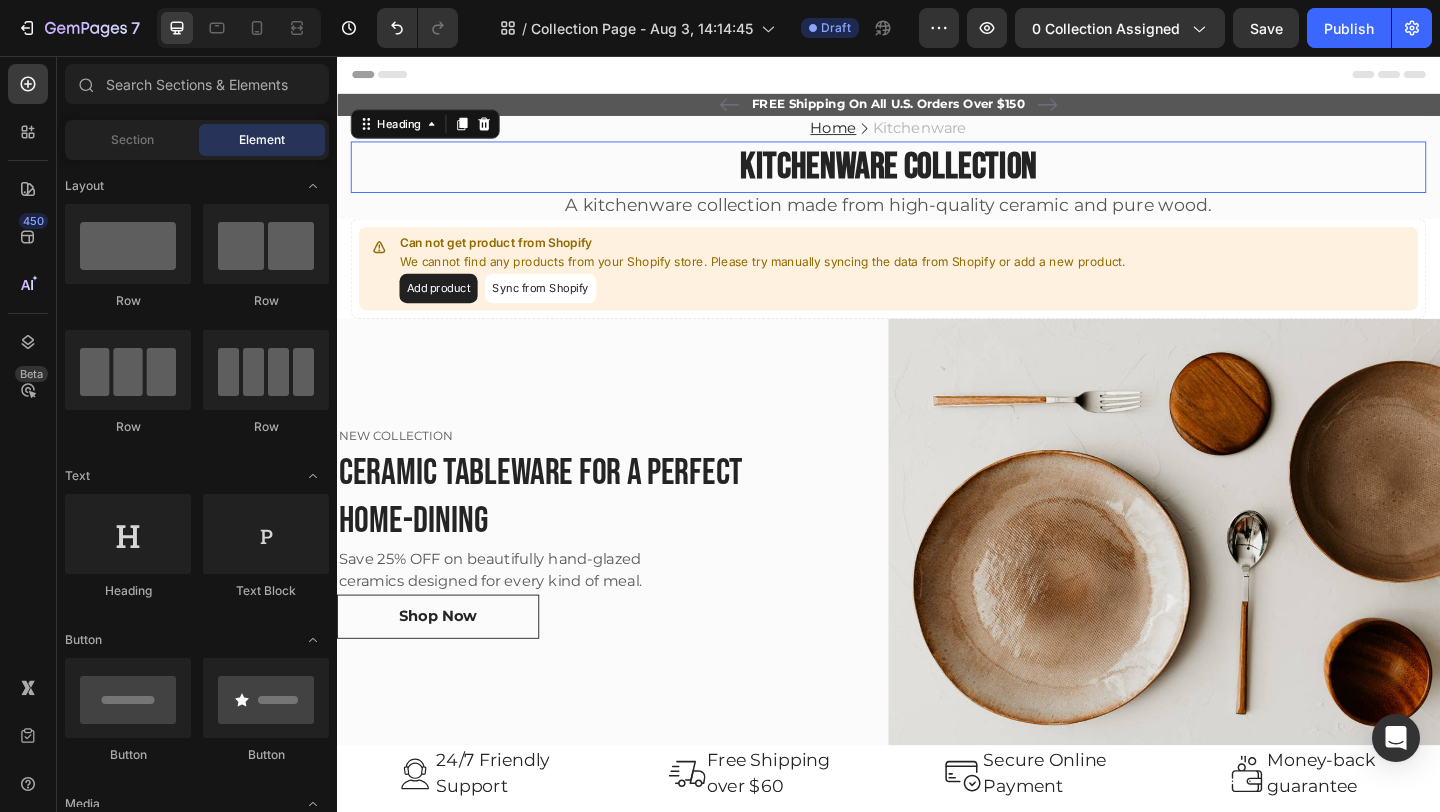click on "Kitchenware Collection" at bounding box center [937, 177] 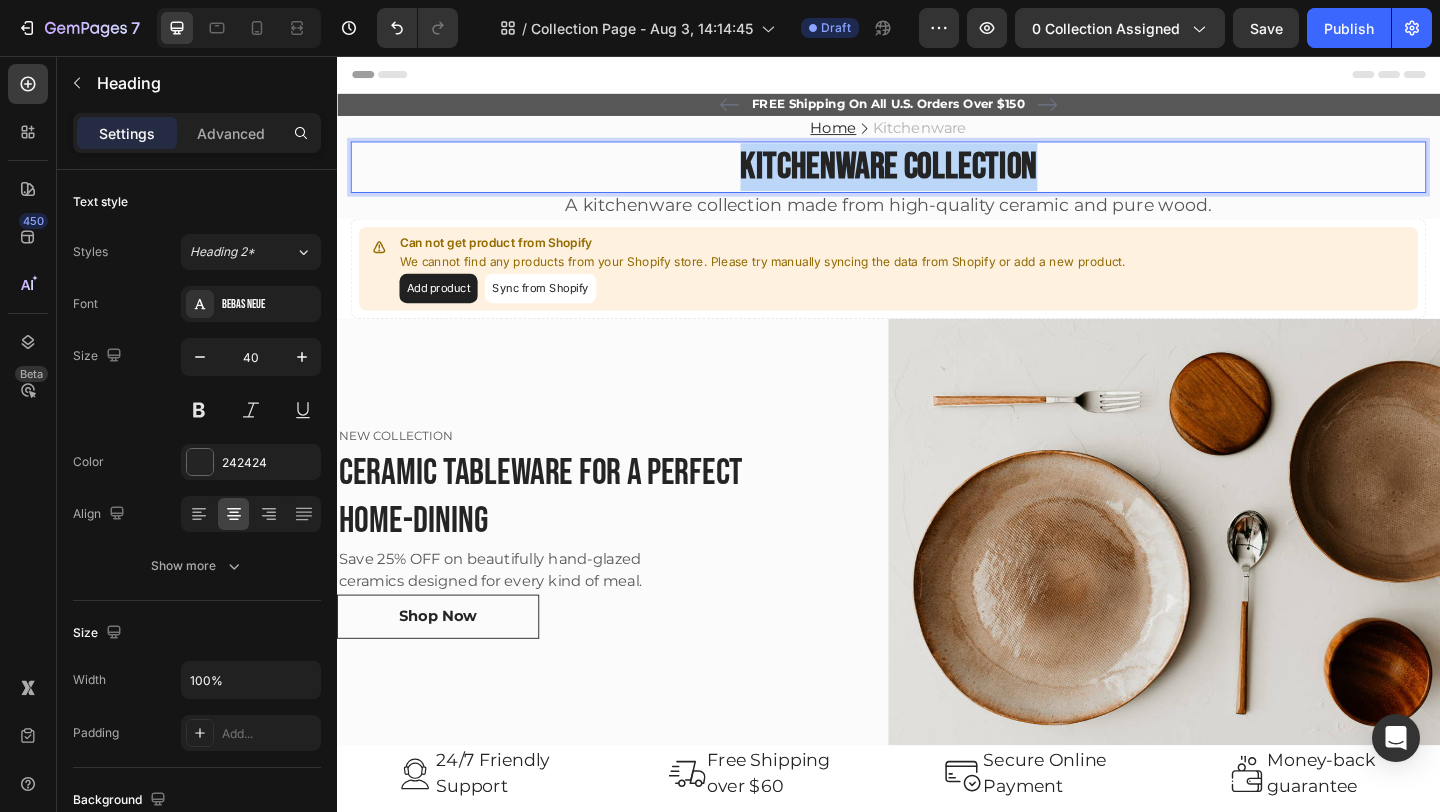 click on "Kitchenware Collection" at bounding box center [937, 177] 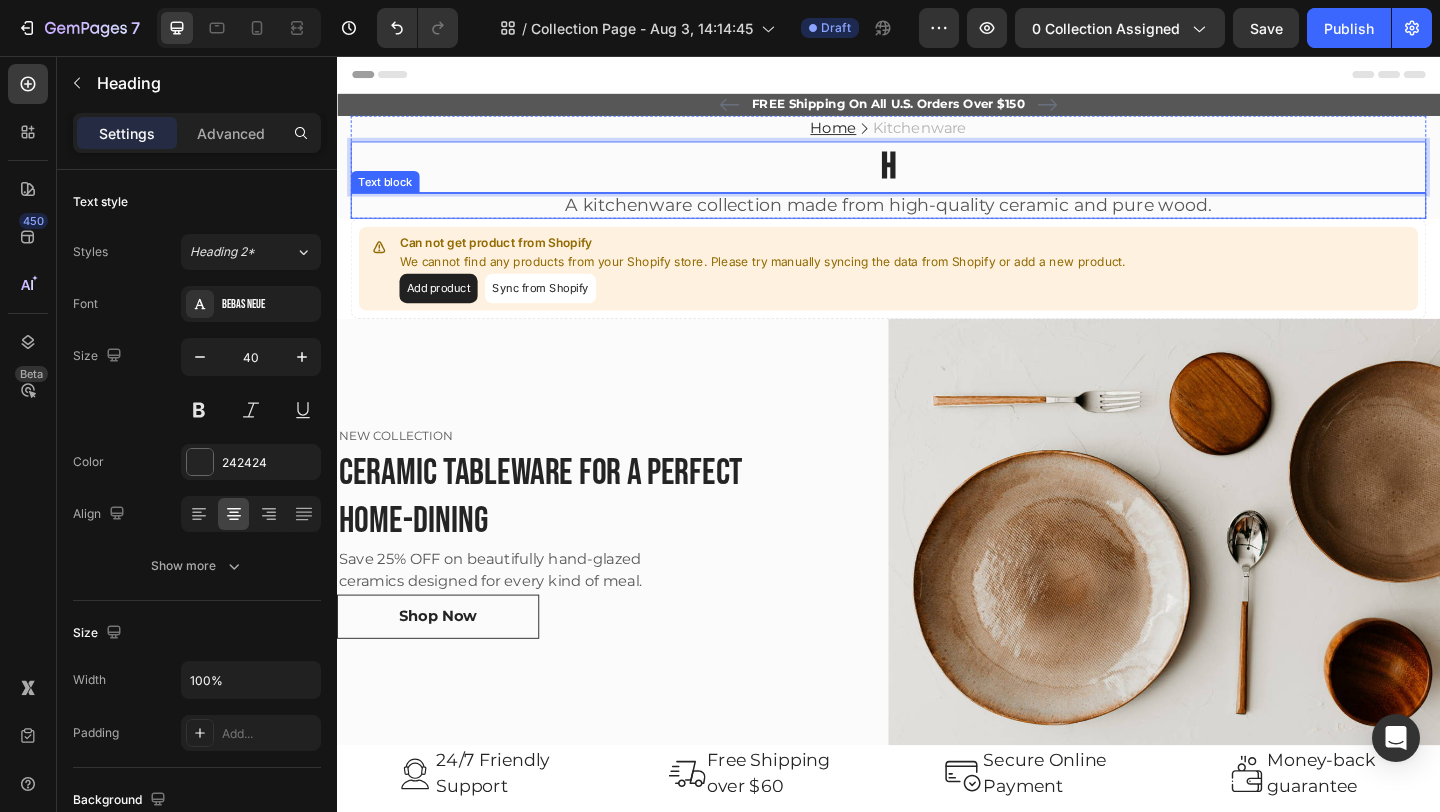 click on "A kitchenware collection made from high-quality ceramic and pure wood." at bounding box center [937, 219] 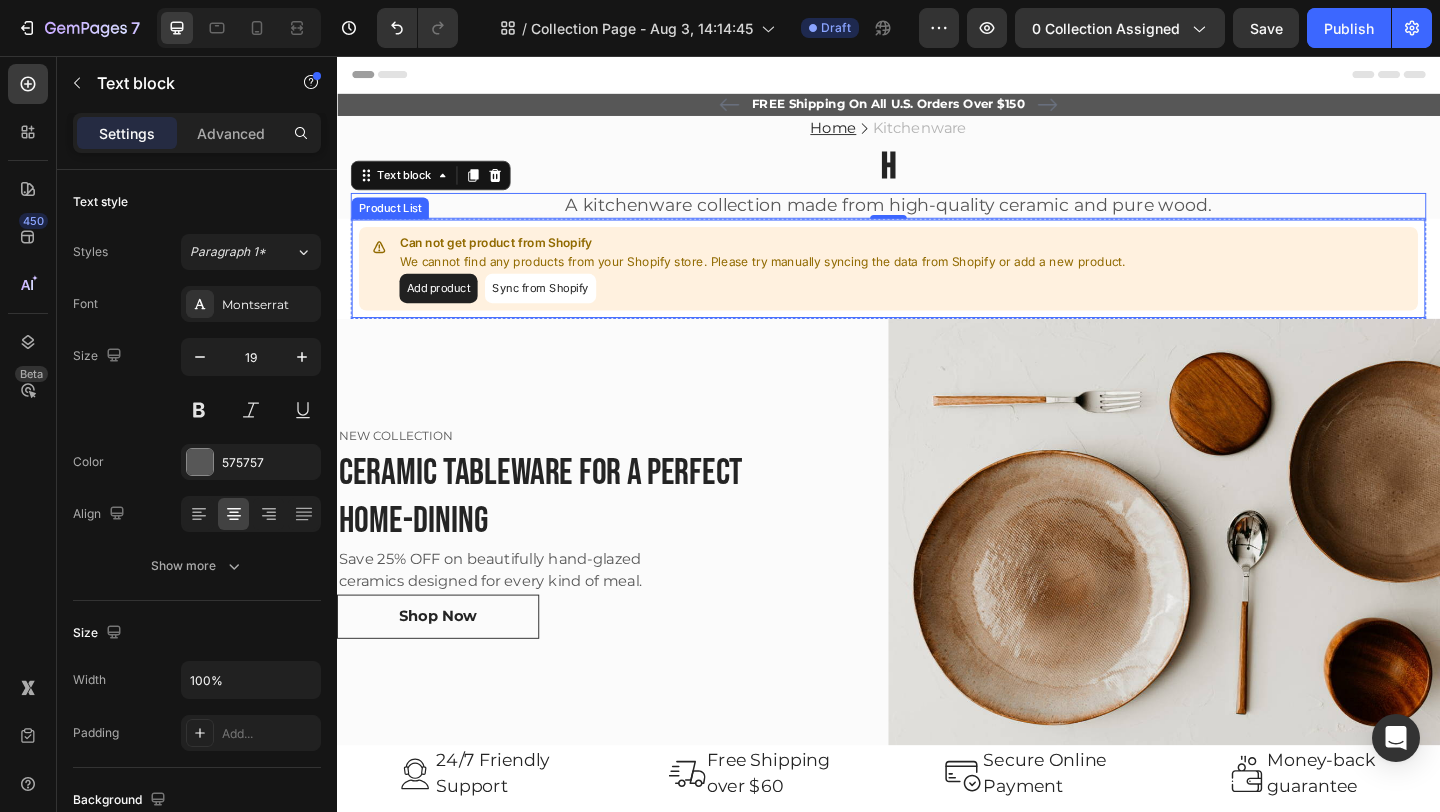 click on "Add product" at bounding box center (447, 309) 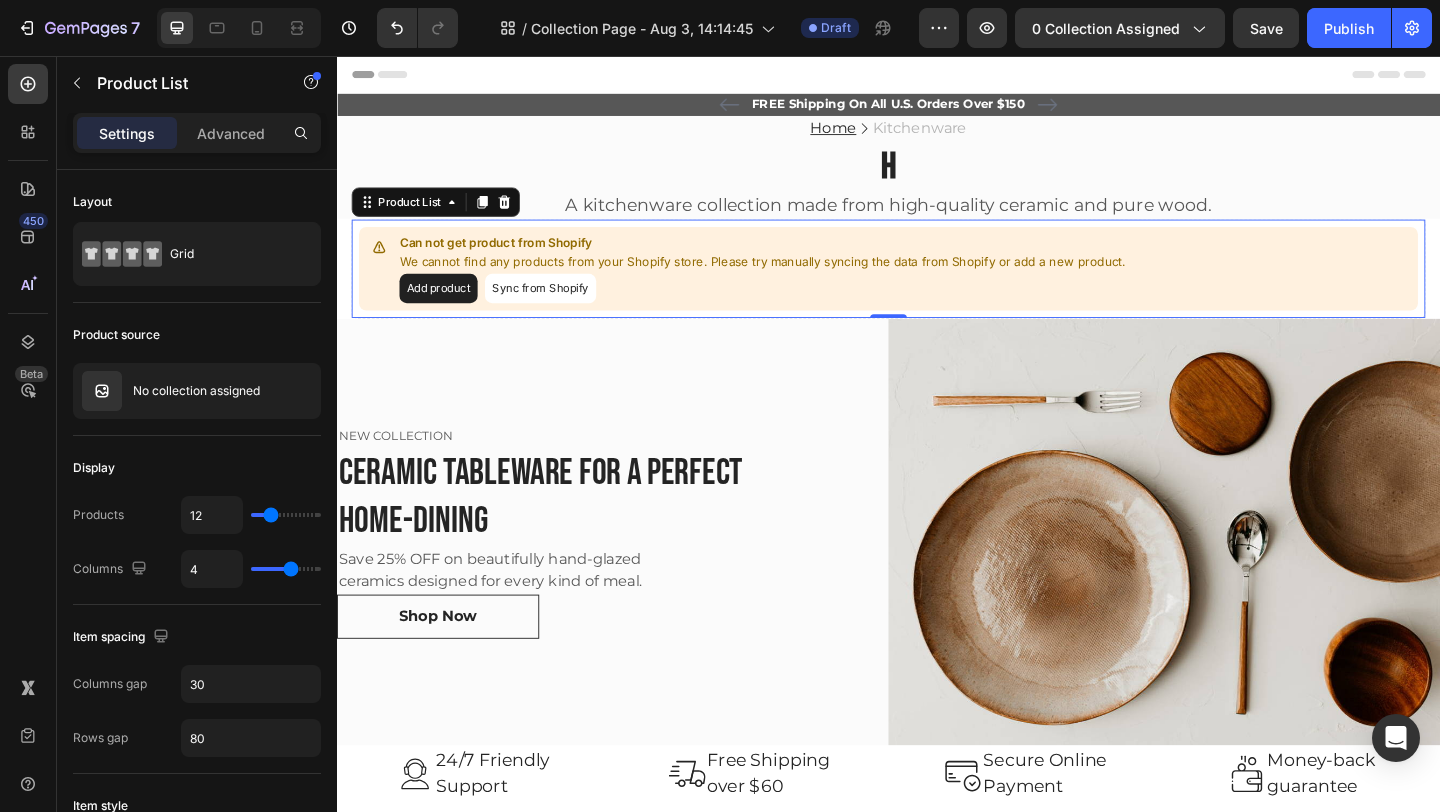 click on "Sync from Shopify" at bounding box center [558, 309] 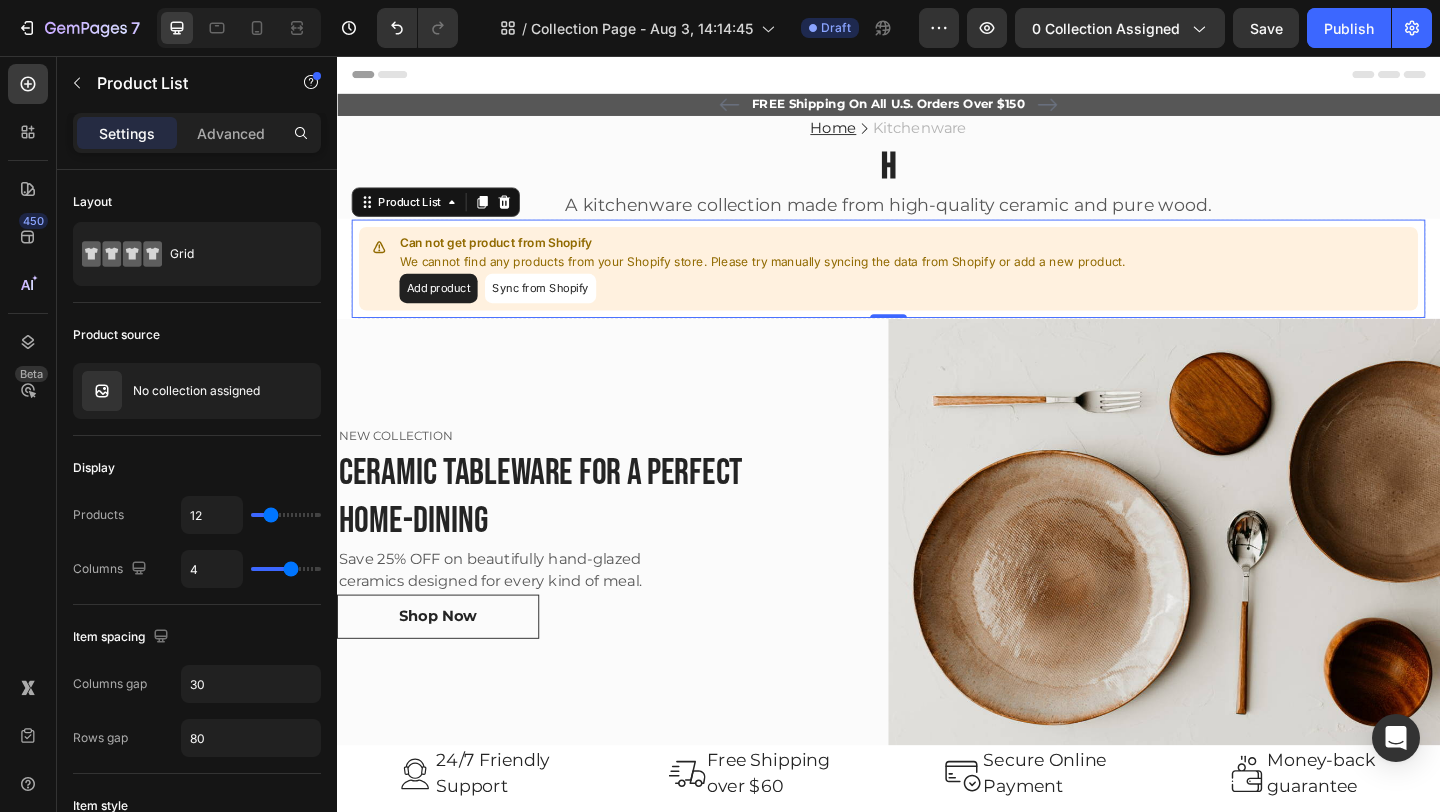 click on "Sync from Shopify" at bounding box center [558, 309] 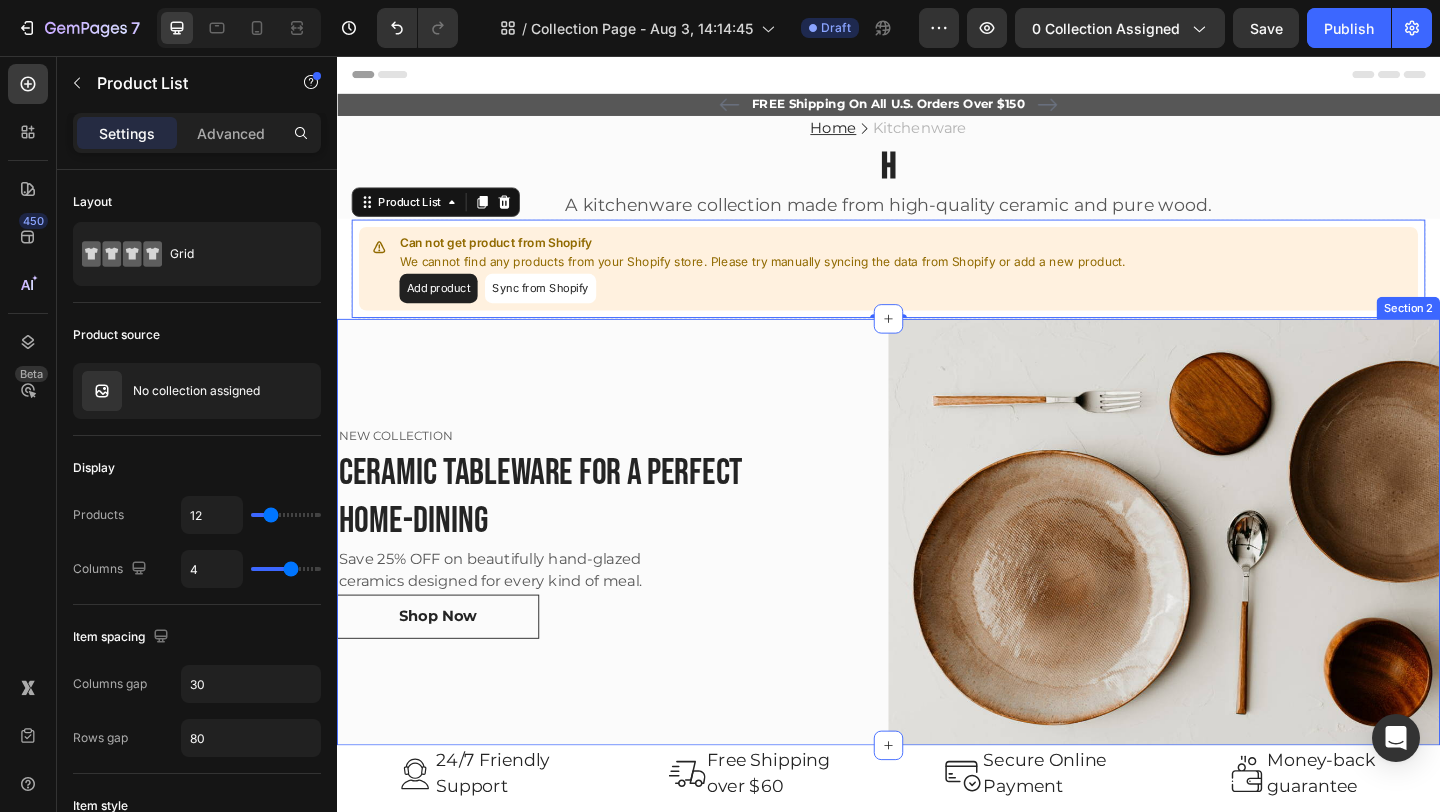 click on "NEW COLLECTION Text block Ceramic Tableware for a perfect home-dining Heading Save 25% OFF on beautifully hand-glazed ceramics designed for every kind of meal. Text block Shop Now Button Row" at bounding box center (637, 574) 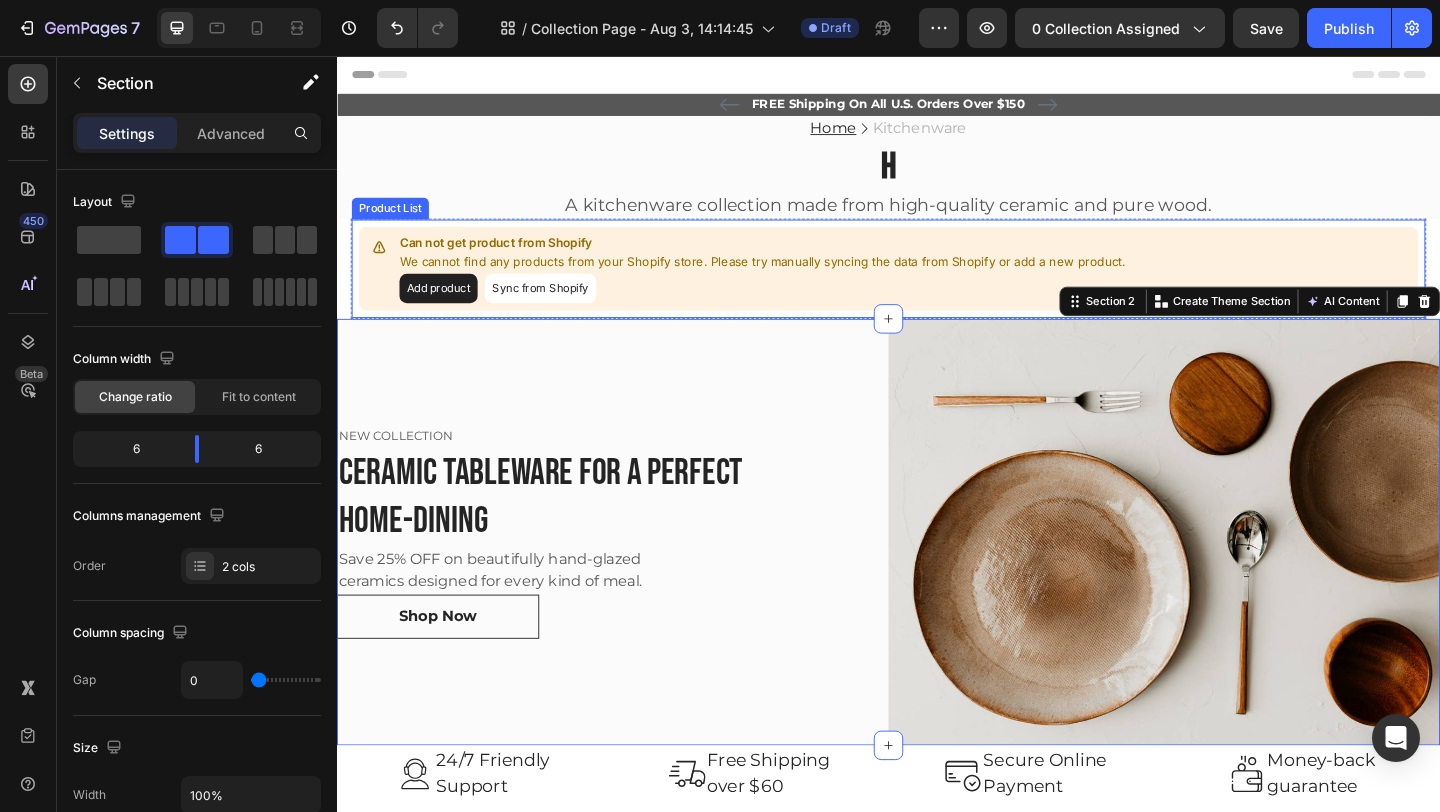 click on "Add product Sync from Shopify" at bounding box center [800, 309] 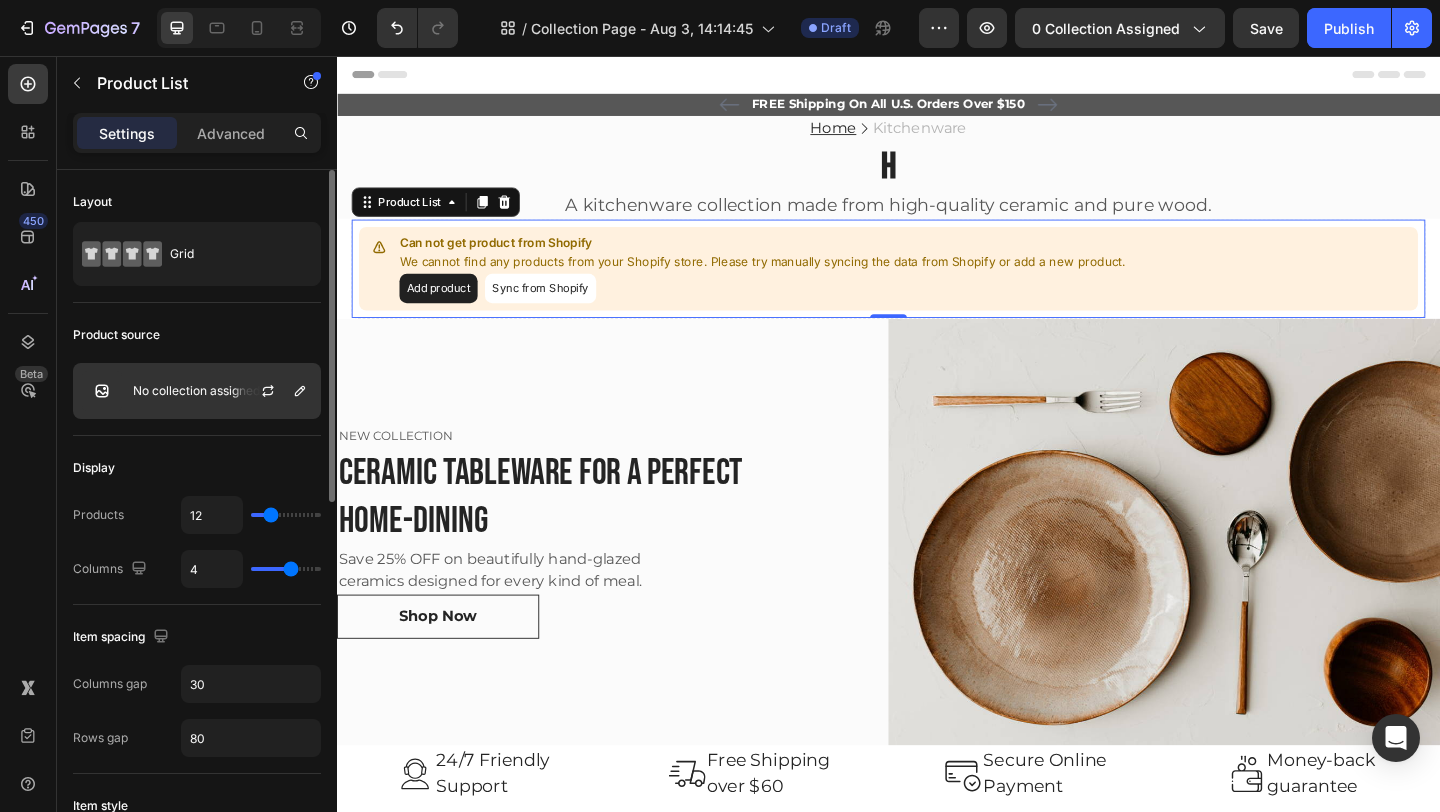 click on "No collection assigned" at bounding box center (196, 391) 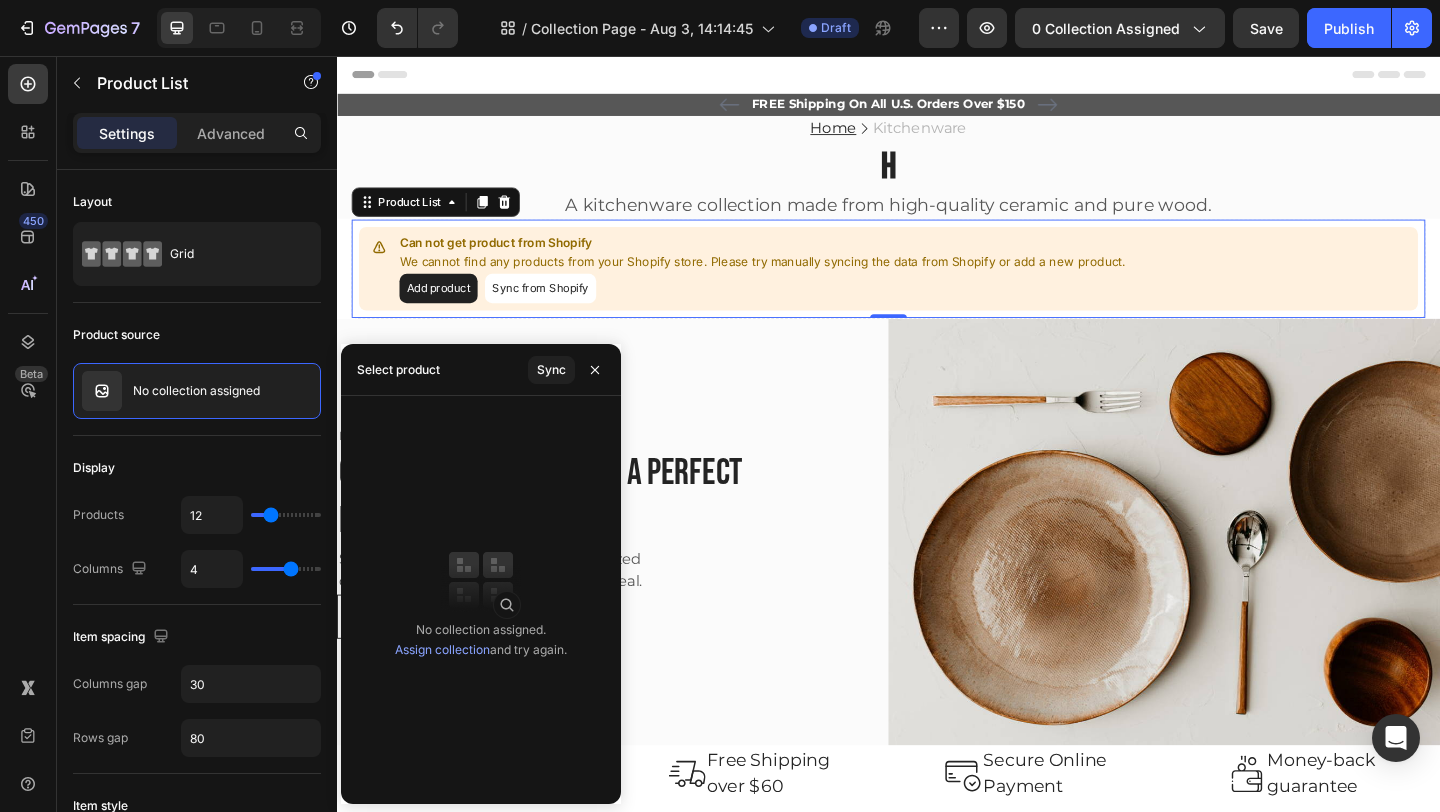 click on "Assign collection" at bounding box center [442, 649] 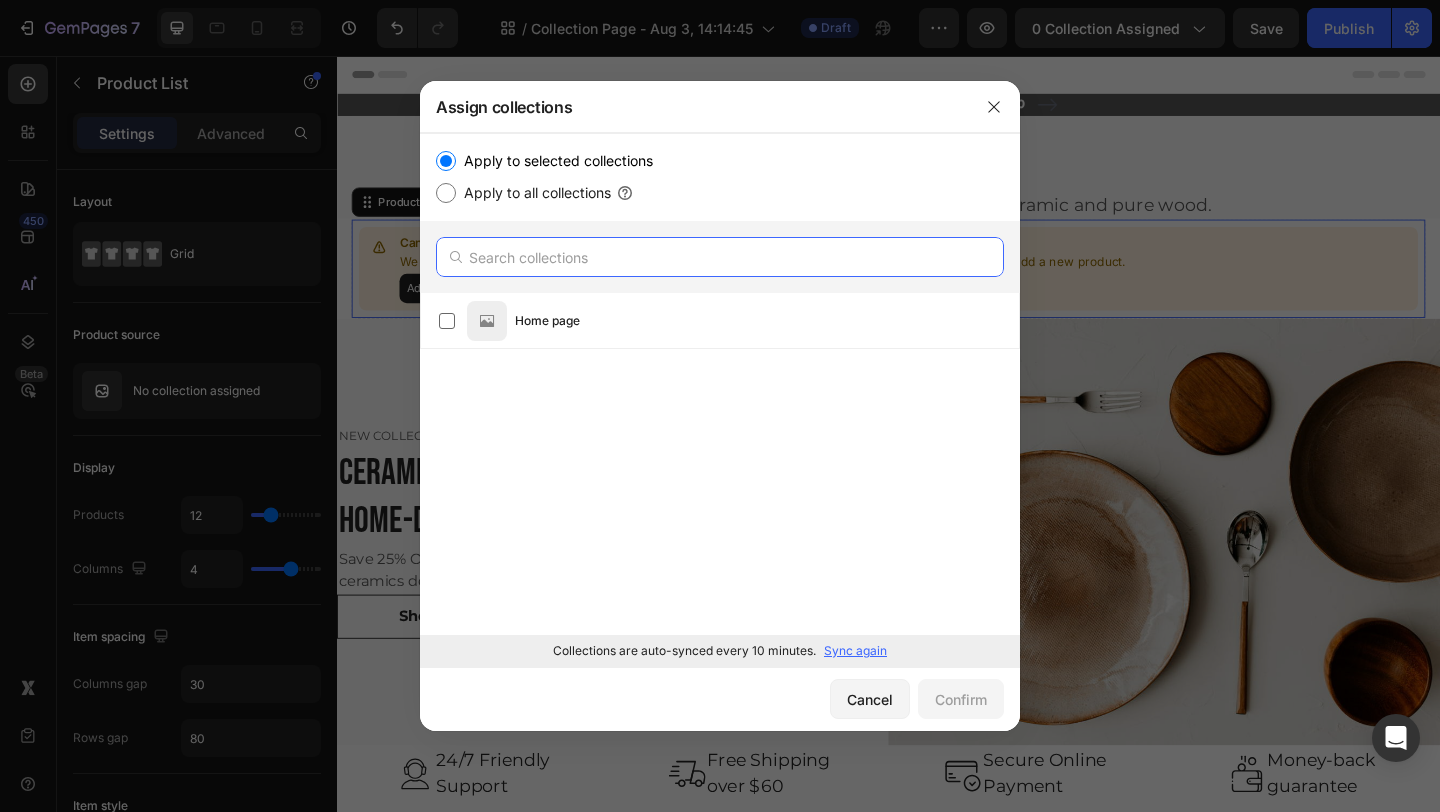 click at bounding box center (720, 257) 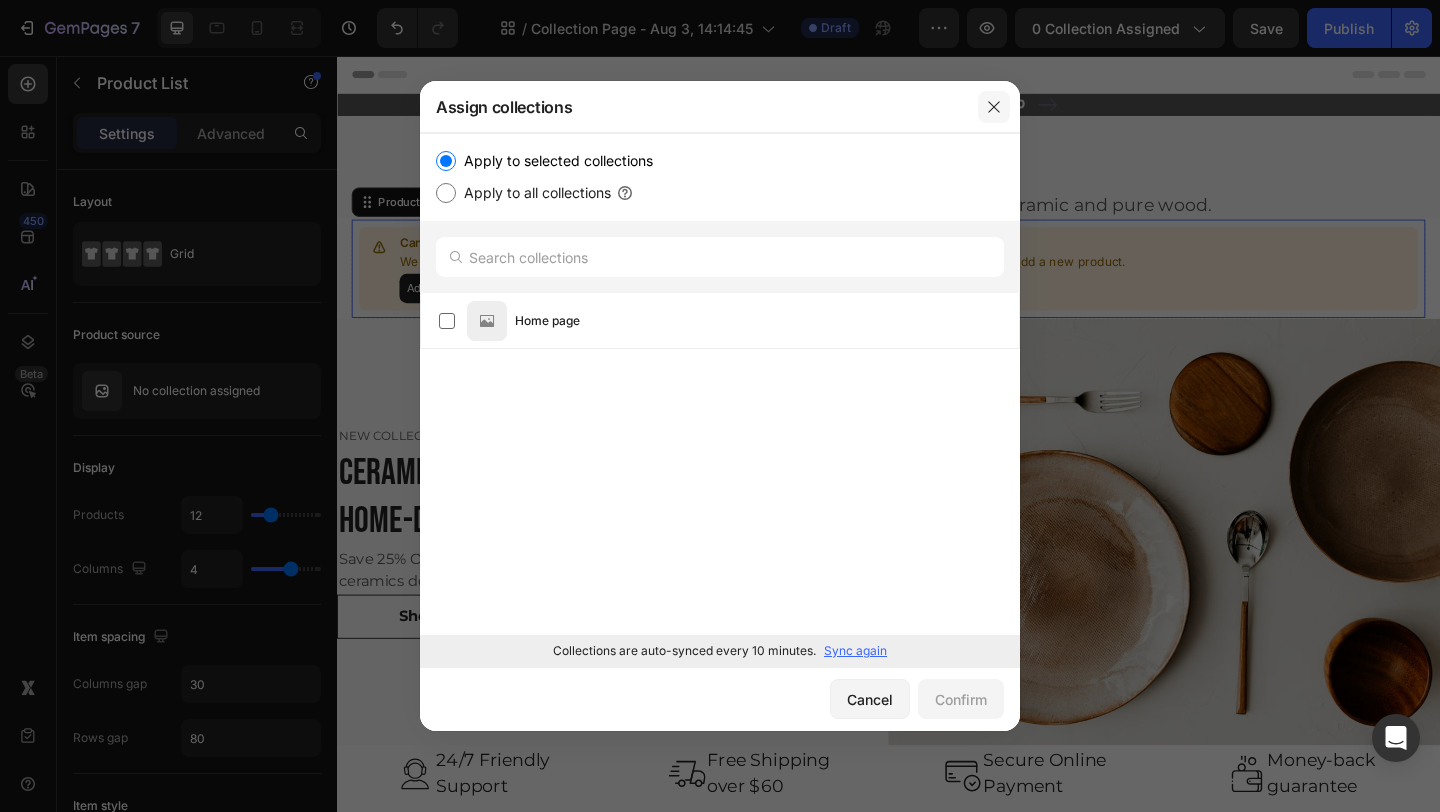 click 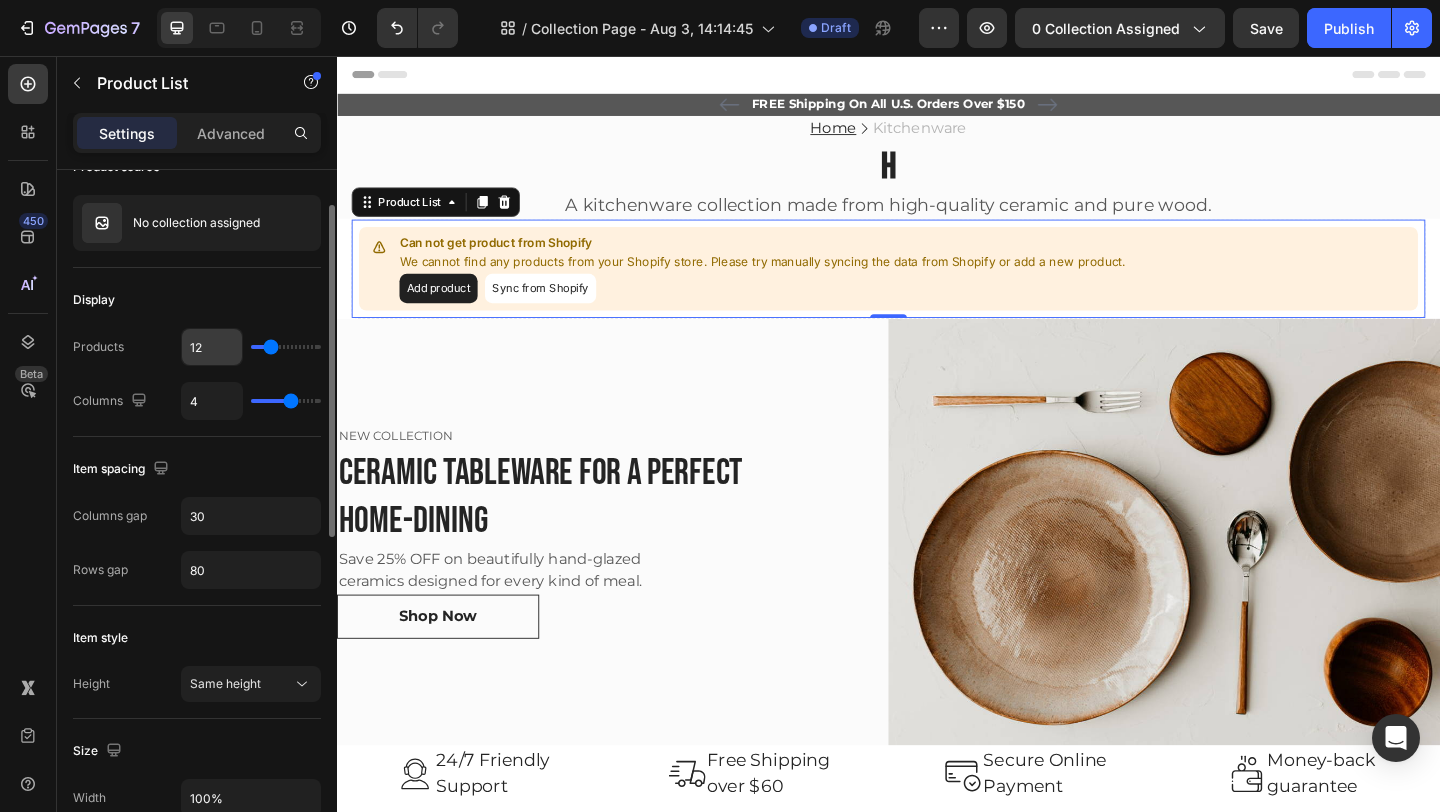 scroll, scrollTop: 0, scrollLeft: 0, axis: both 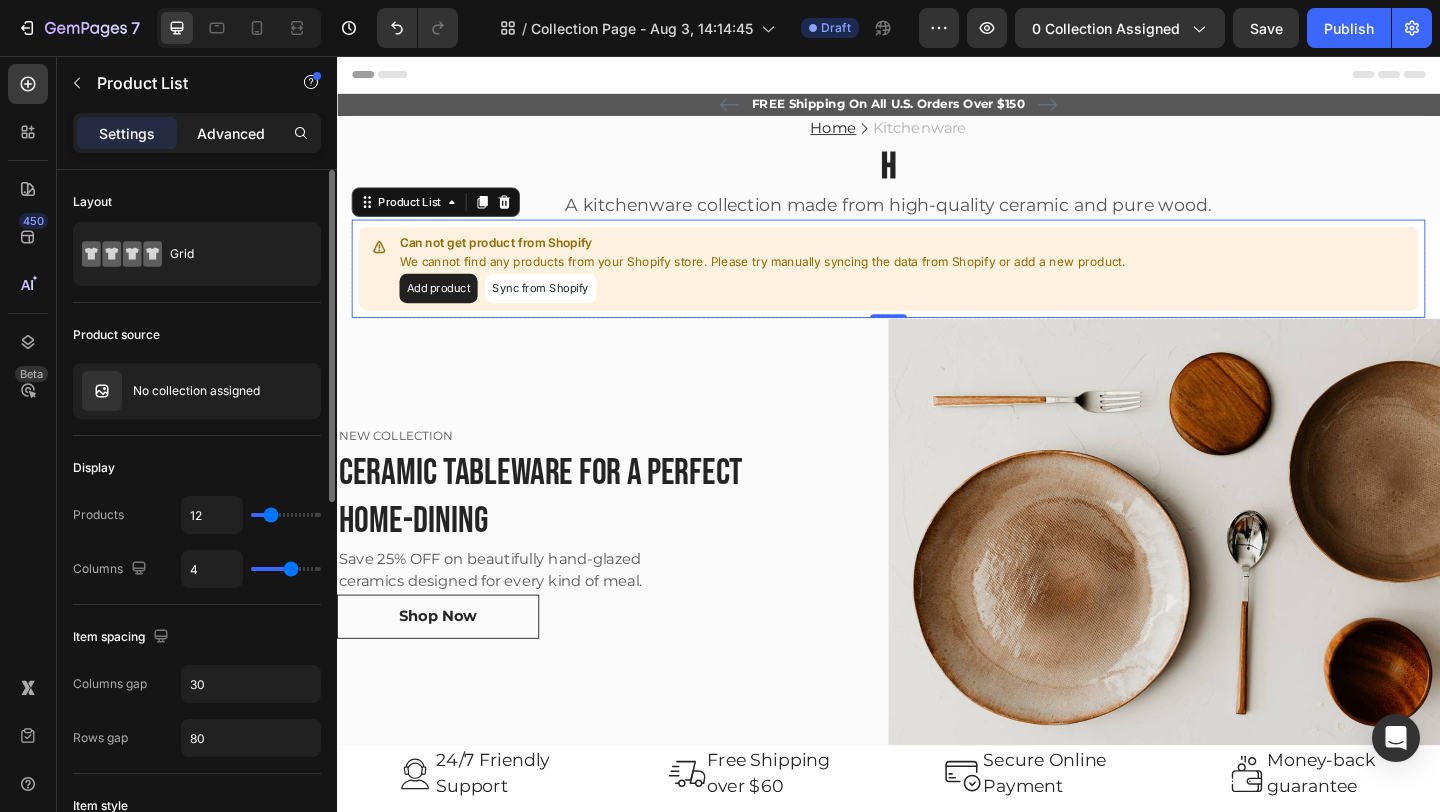 click on "Advanced" at bounding box center [231, 133] 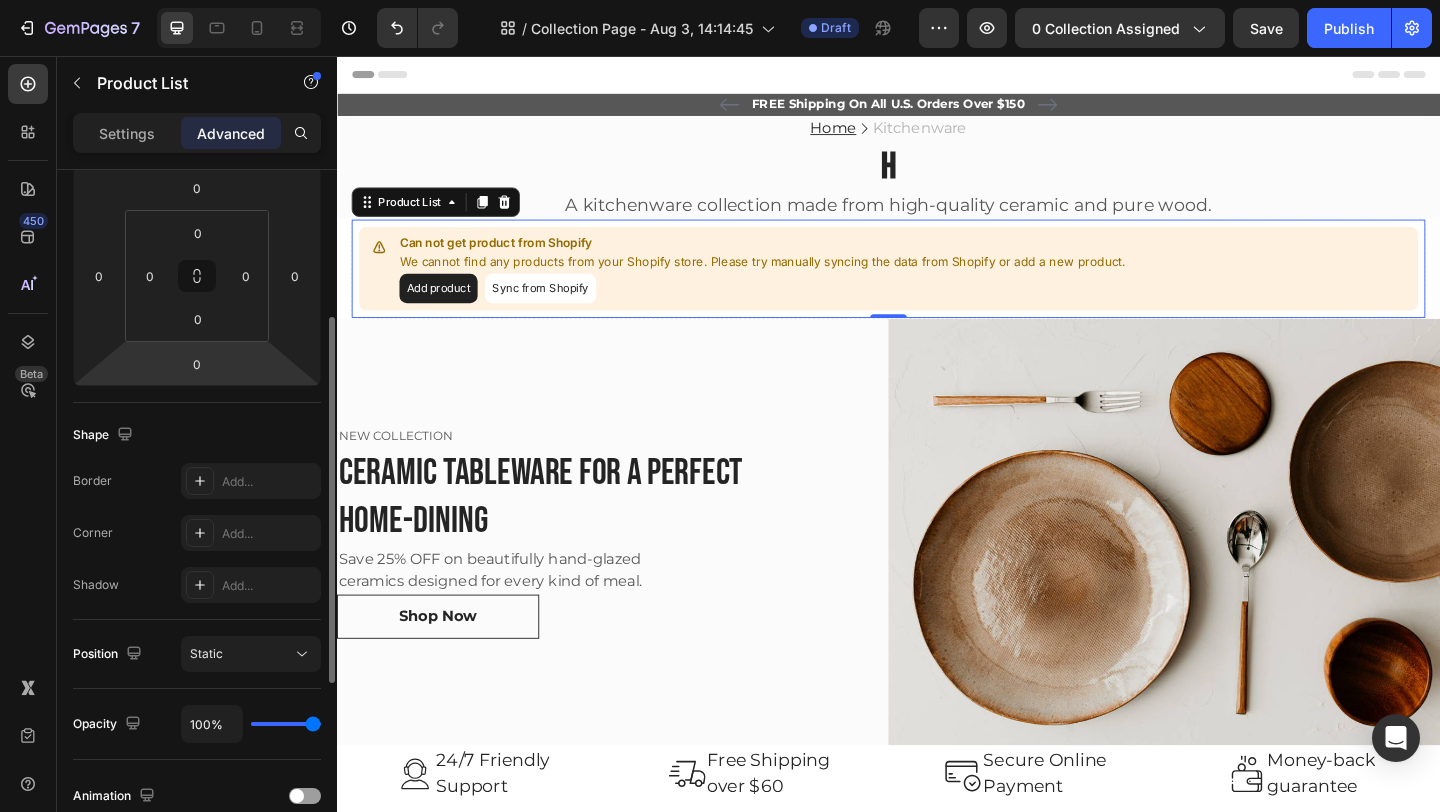 scroll, scrollTop: 0, scrollLeft: 0, axis: both 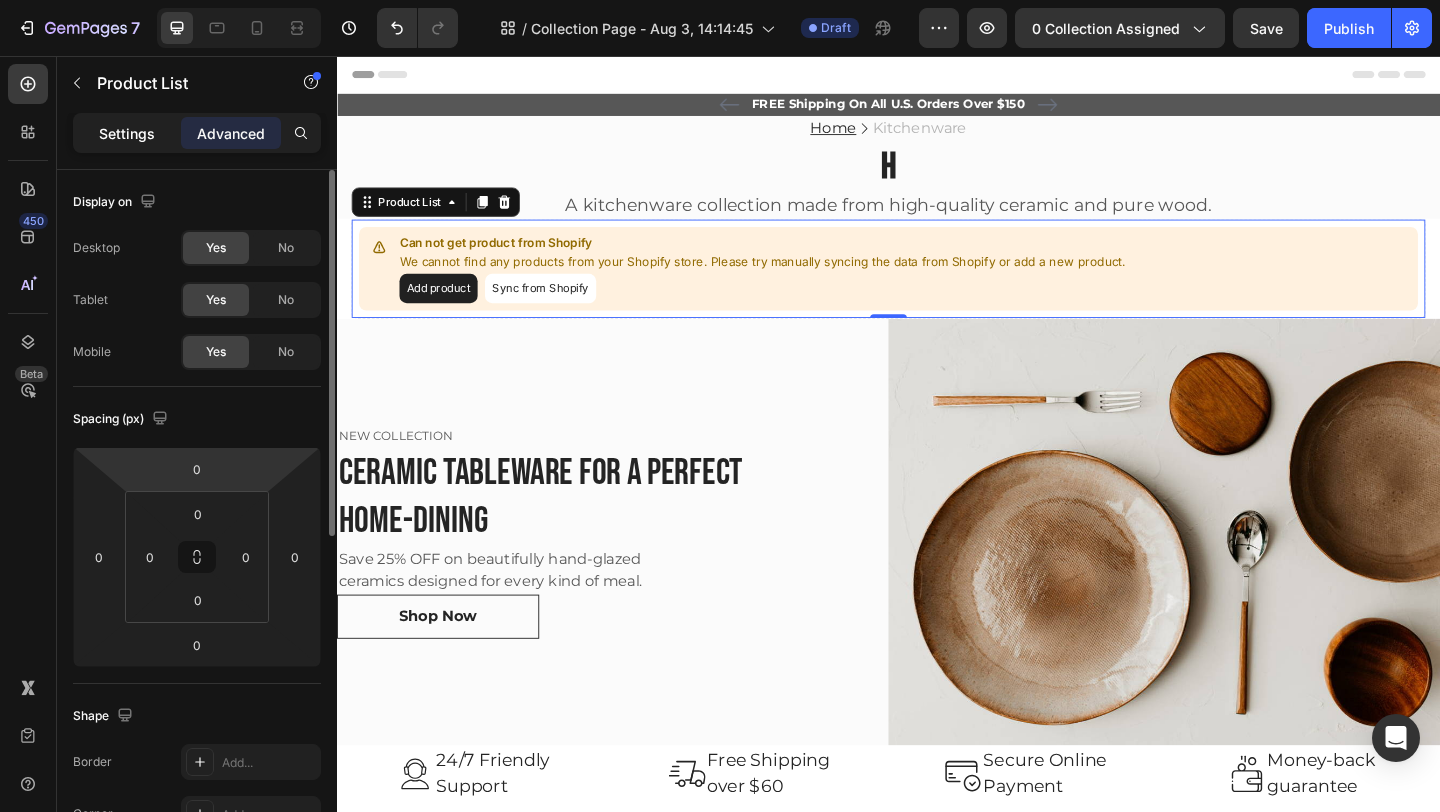 click on "Settings" at bounding box center [127, 133] 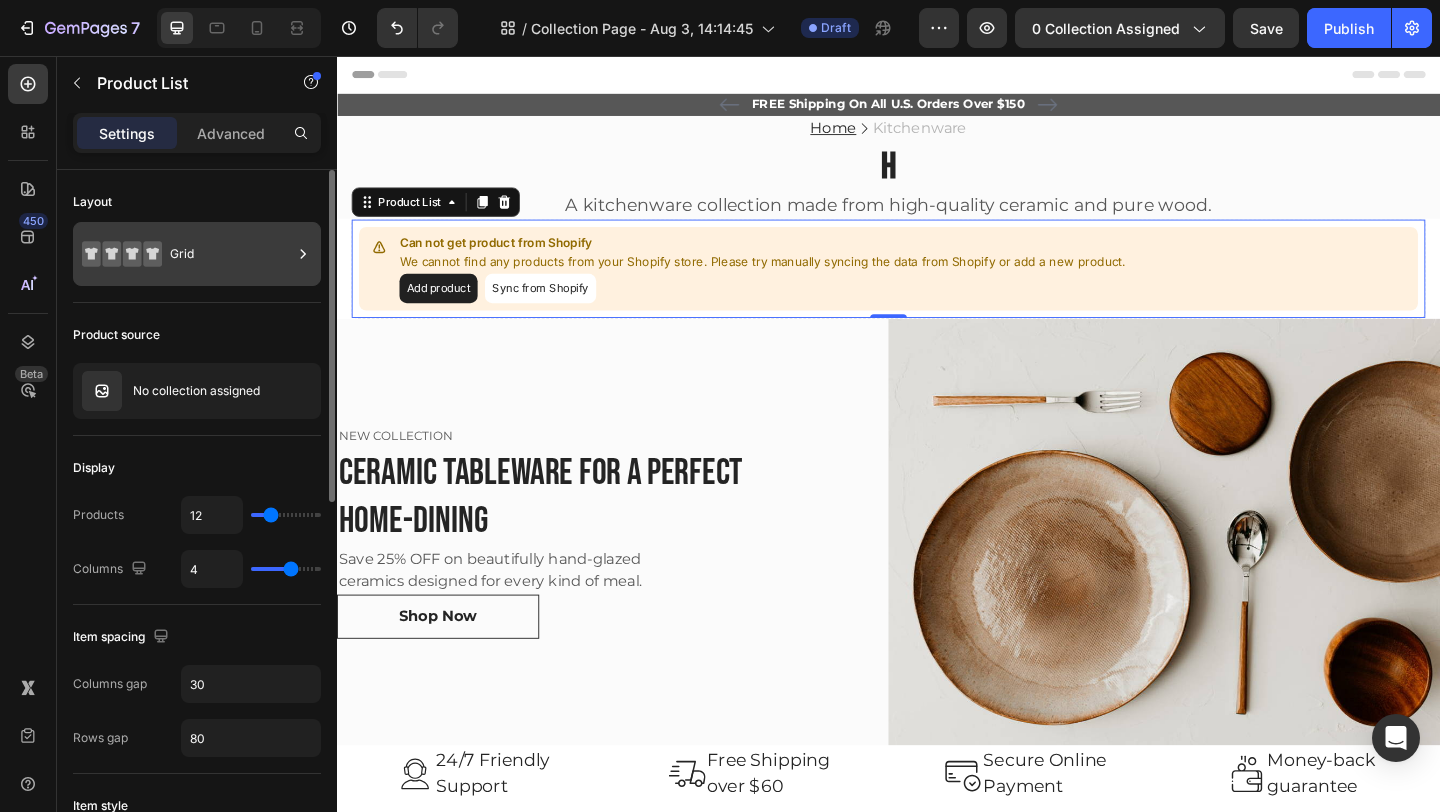 click on "Grid" at bounding box center [231, 254] 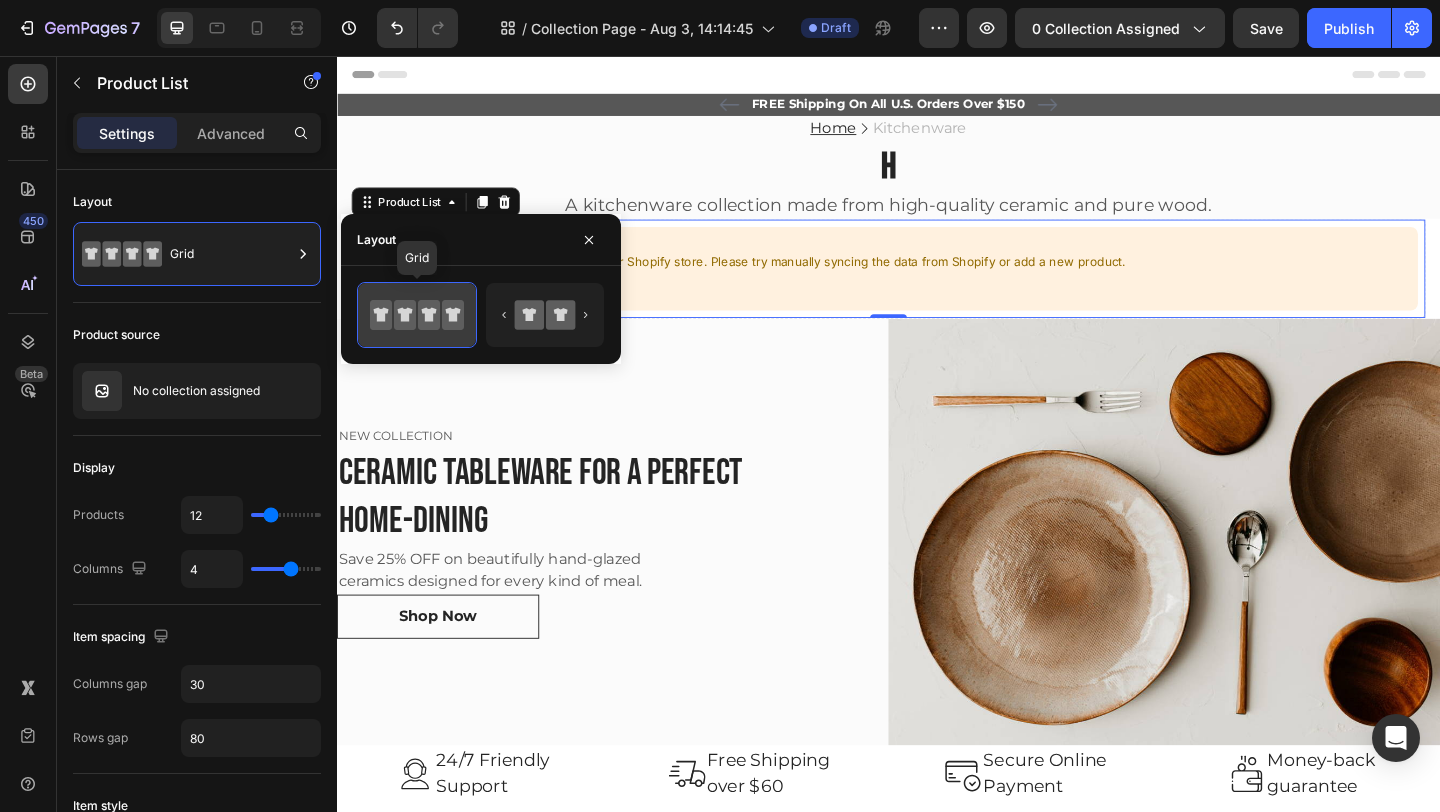 click 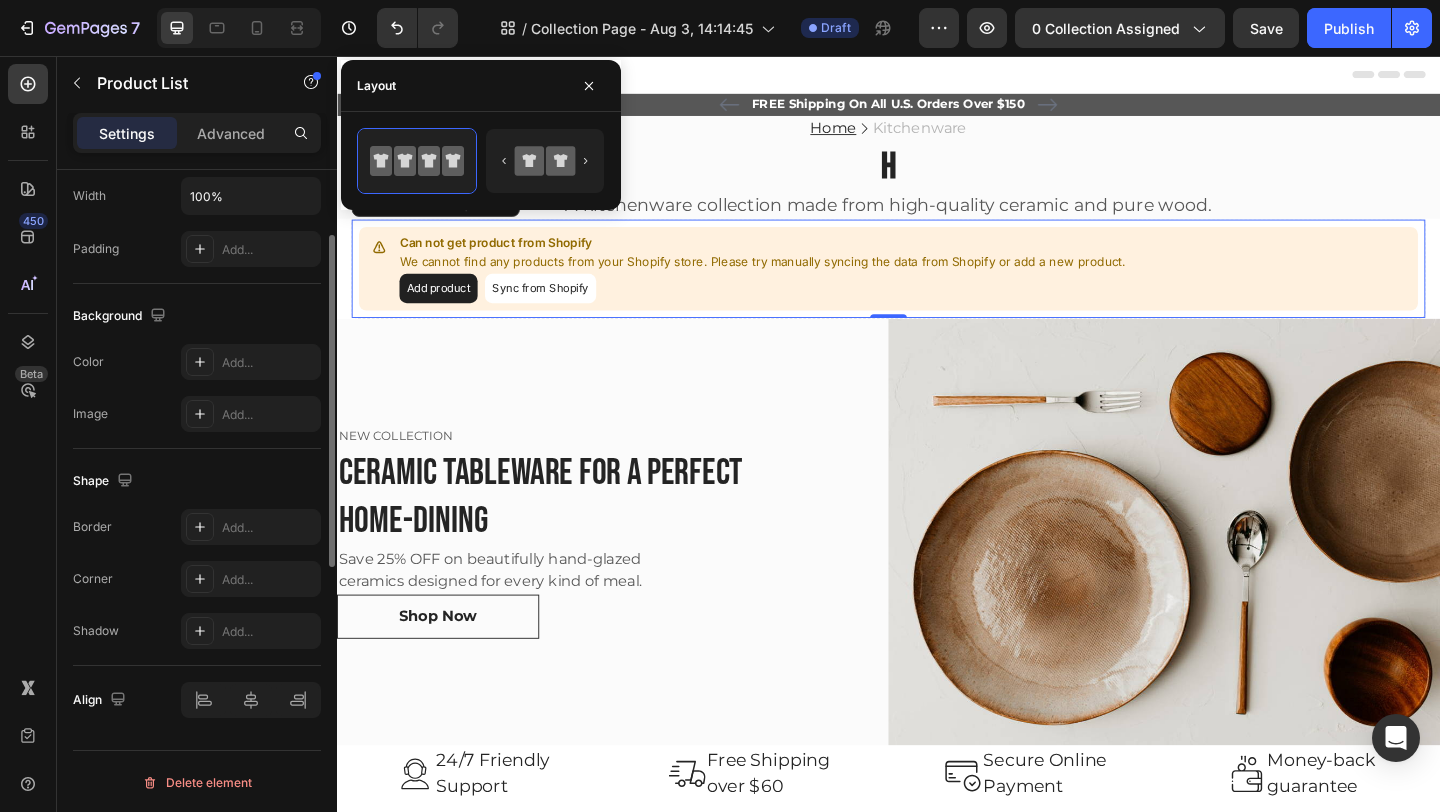 scroll, scrollTop: 772, scrollLeft: 0, axis: vertical 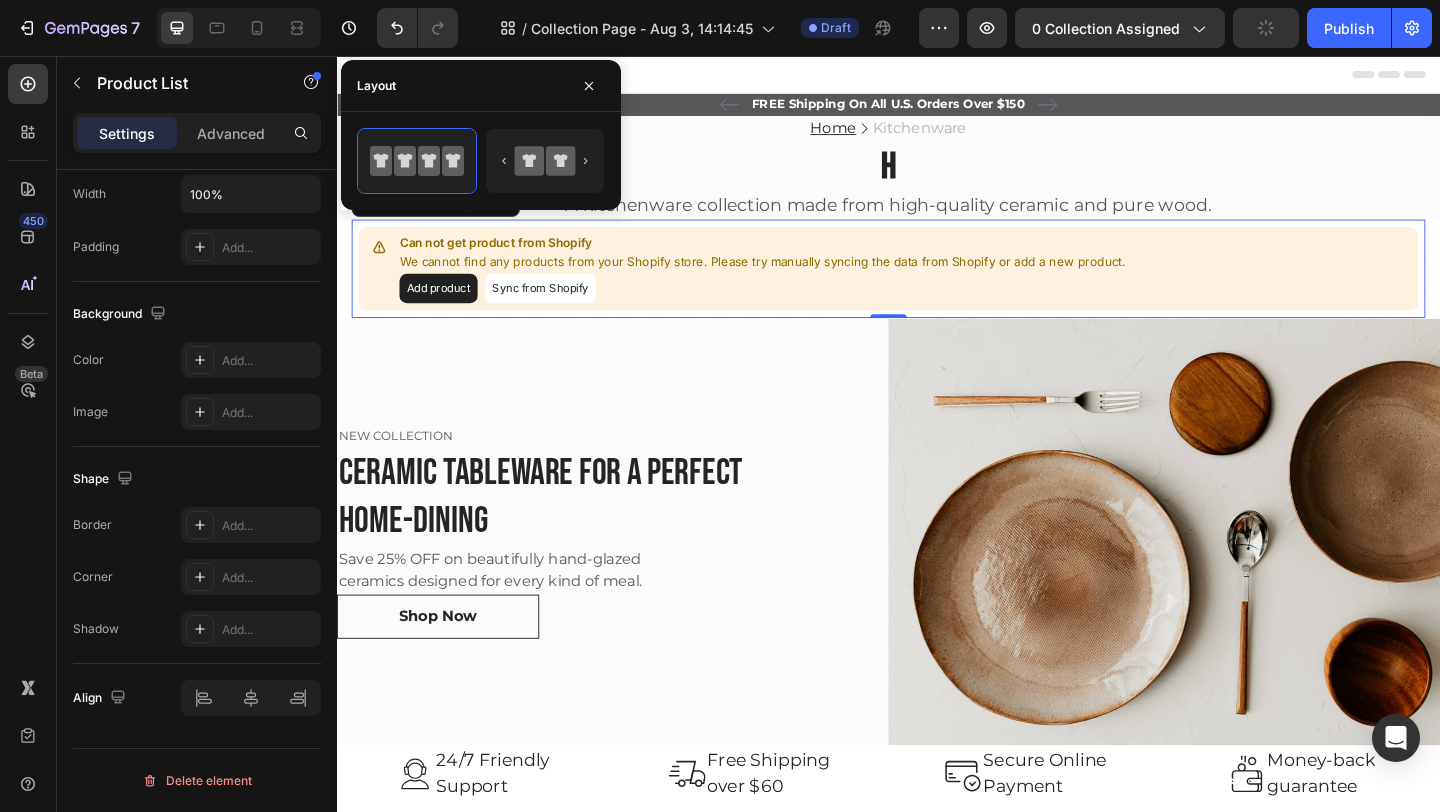 click on "Sync from Shopify" at bounding box center [558, 309] 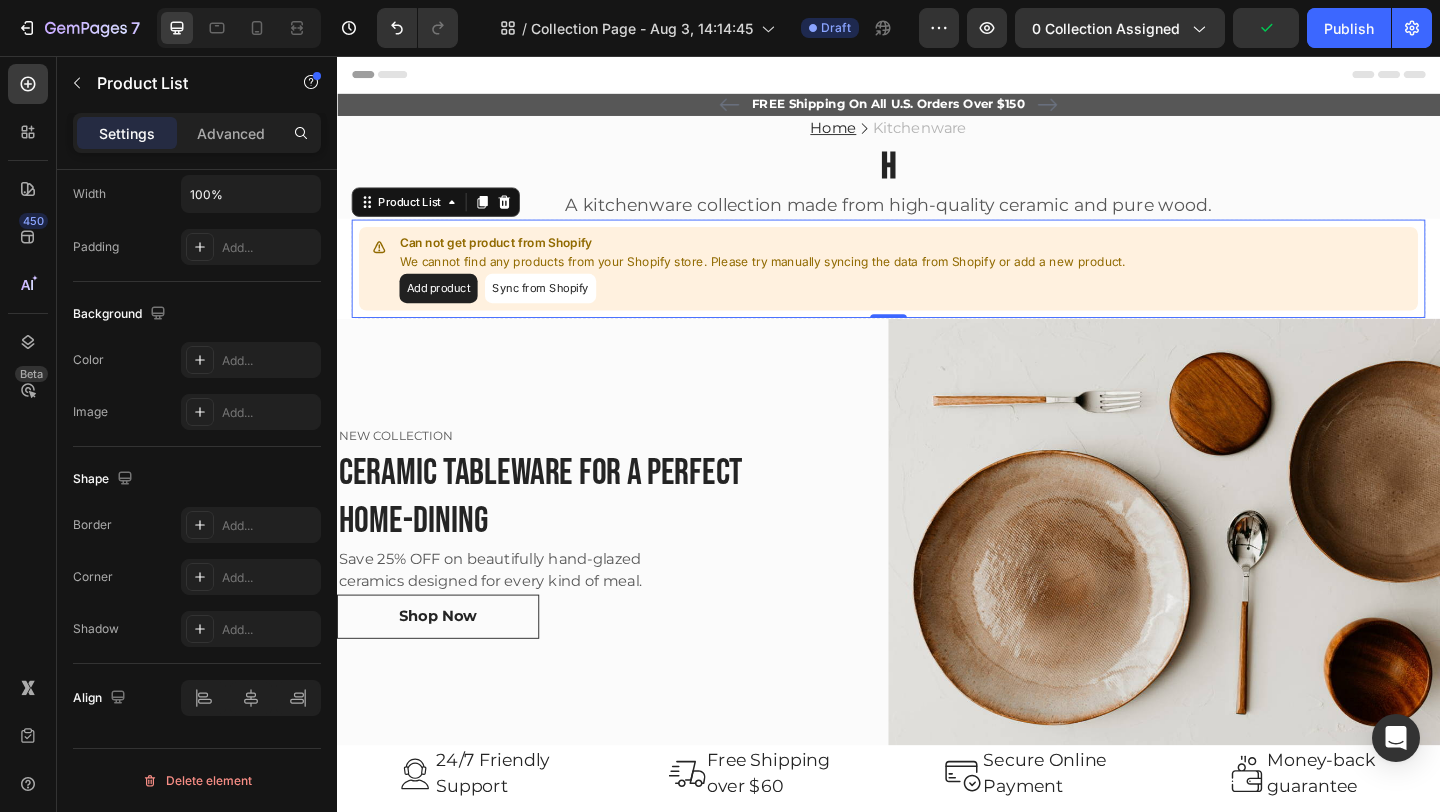 click on "Sync from Shopify" at bounding box center [558, 309] 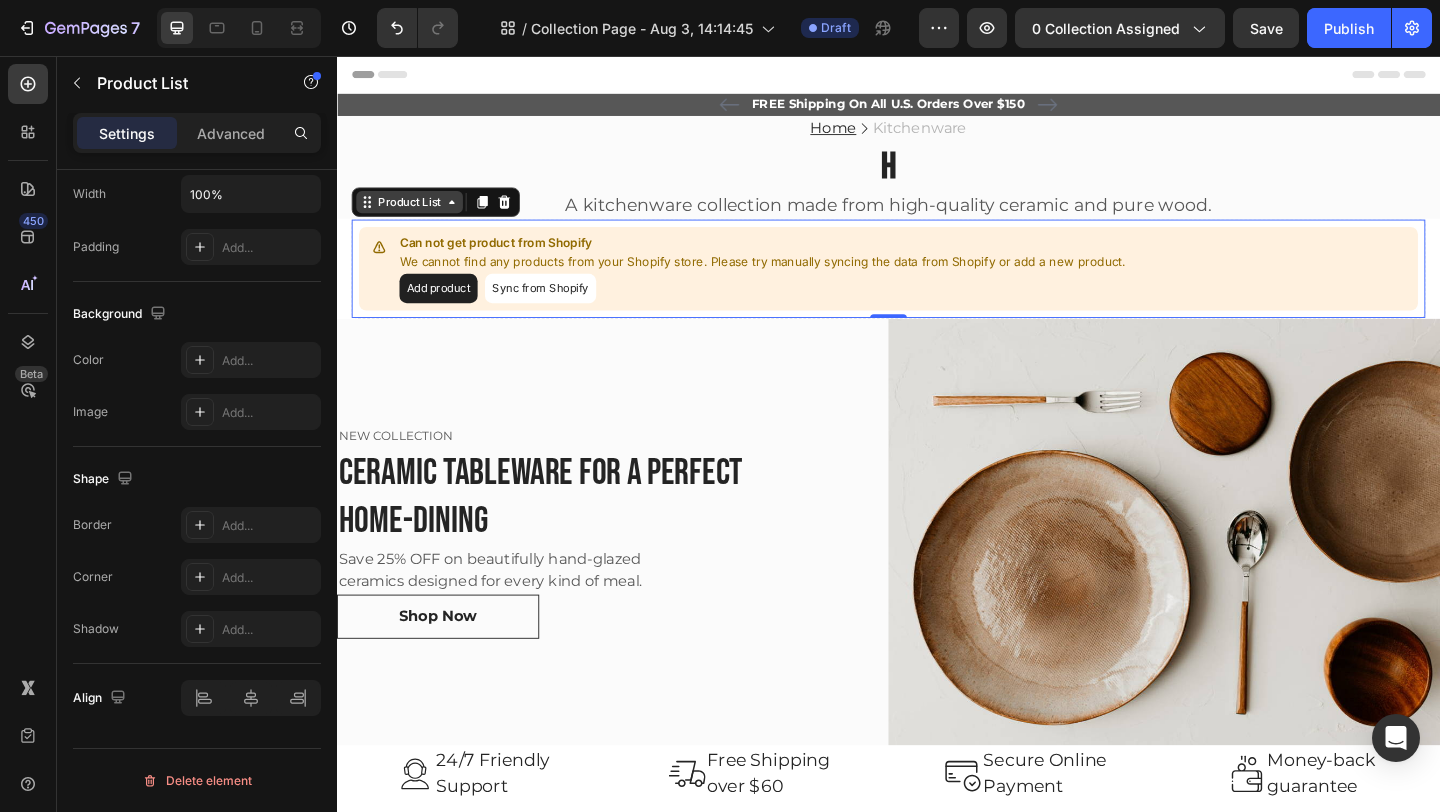 click on "Product List" at bounding box center [416, 215] 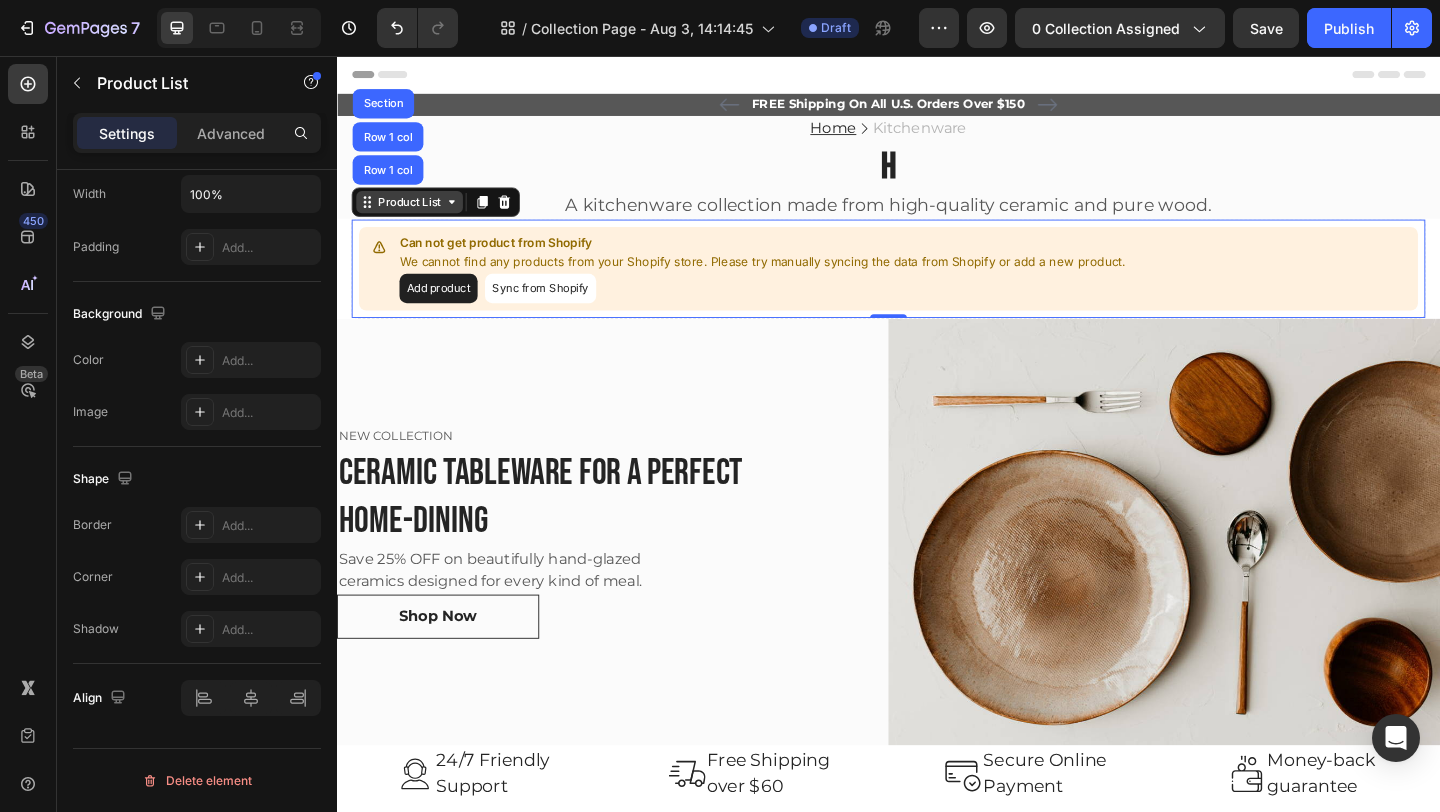 click on "Product List" at bounding box center [416, 215] 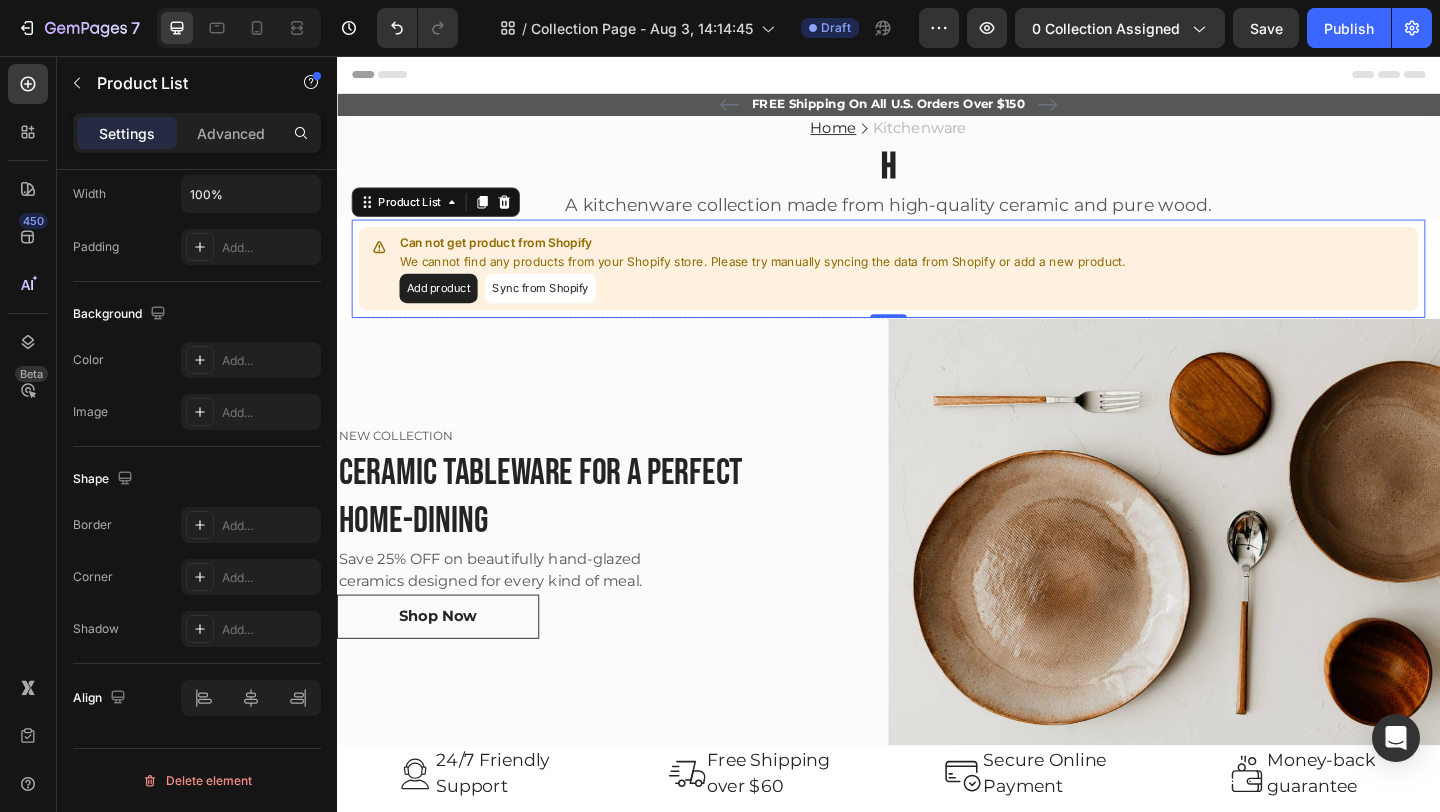 click on "Sync from Shopify" at bounding box center (558, 309) 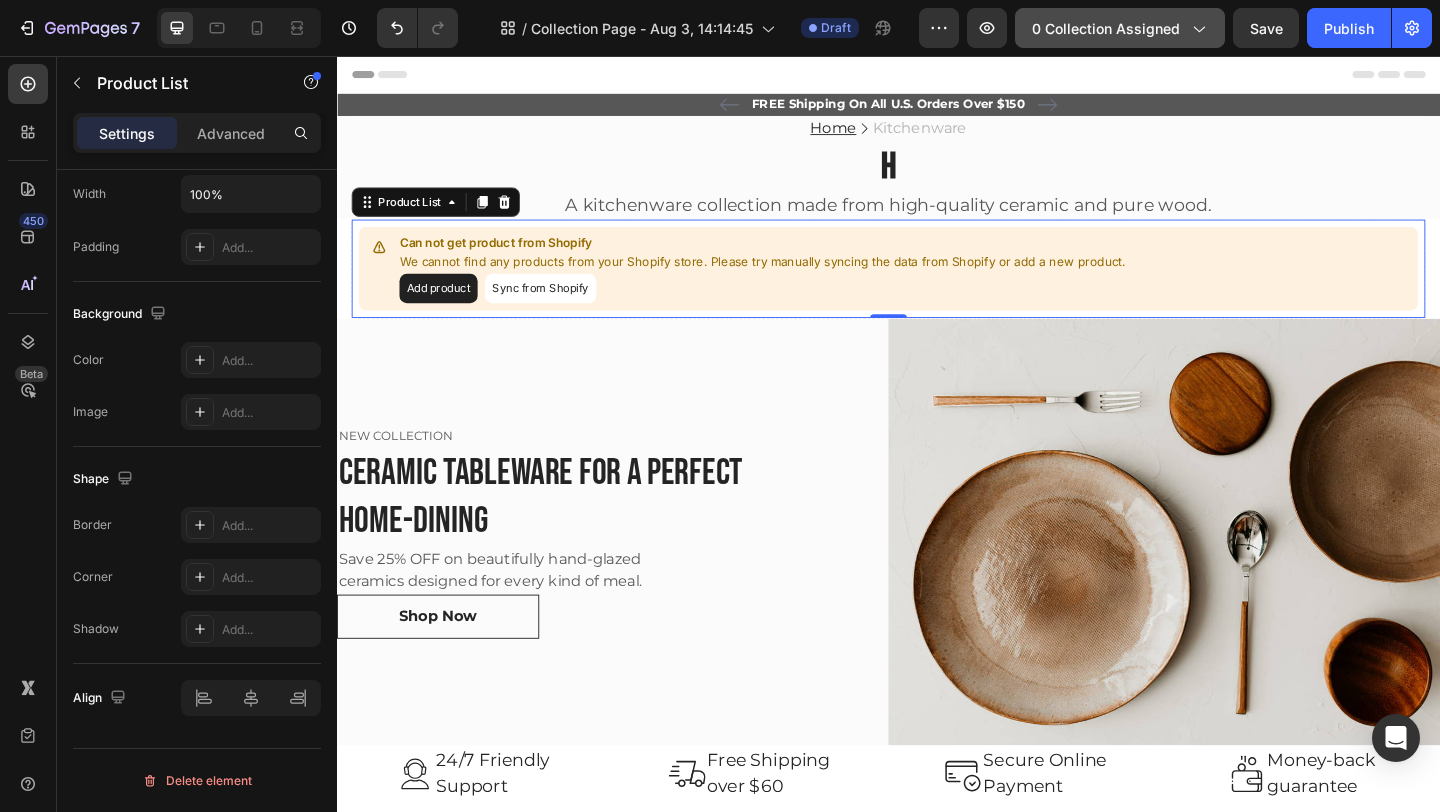 click on "0 collection assigned" 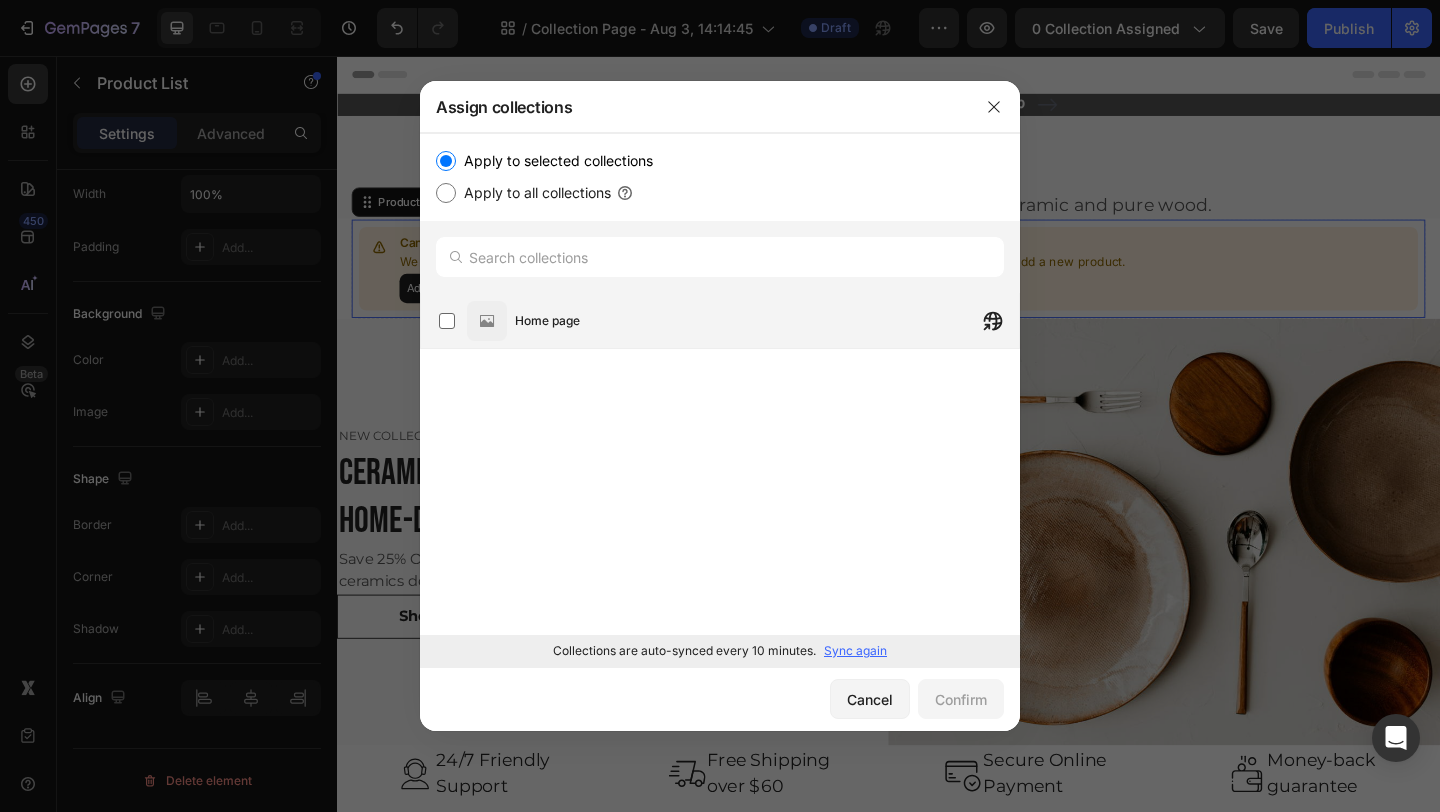 click on "Home page" at bounding box center [767, 321] 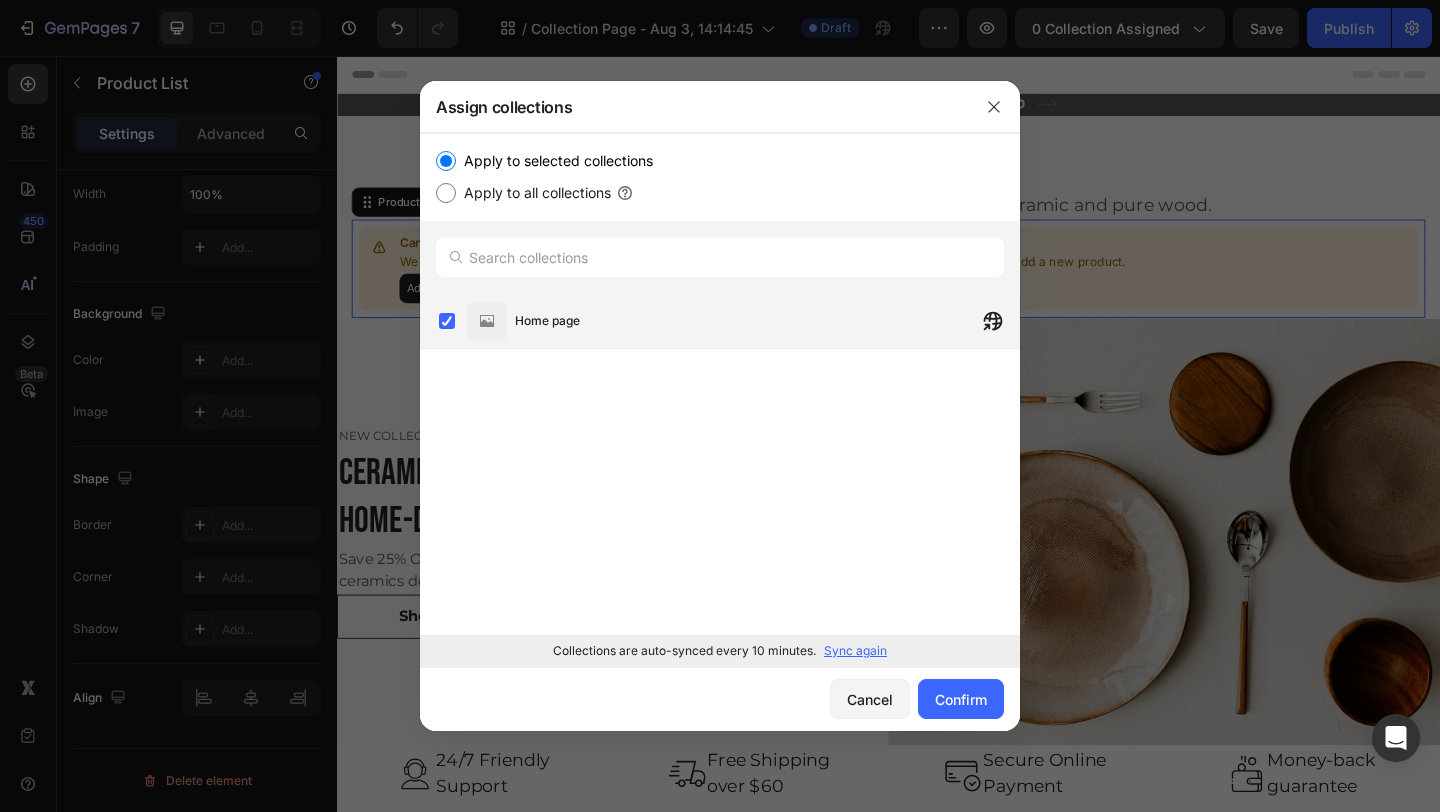 click on "Home page" at bounding box center (767, 321) 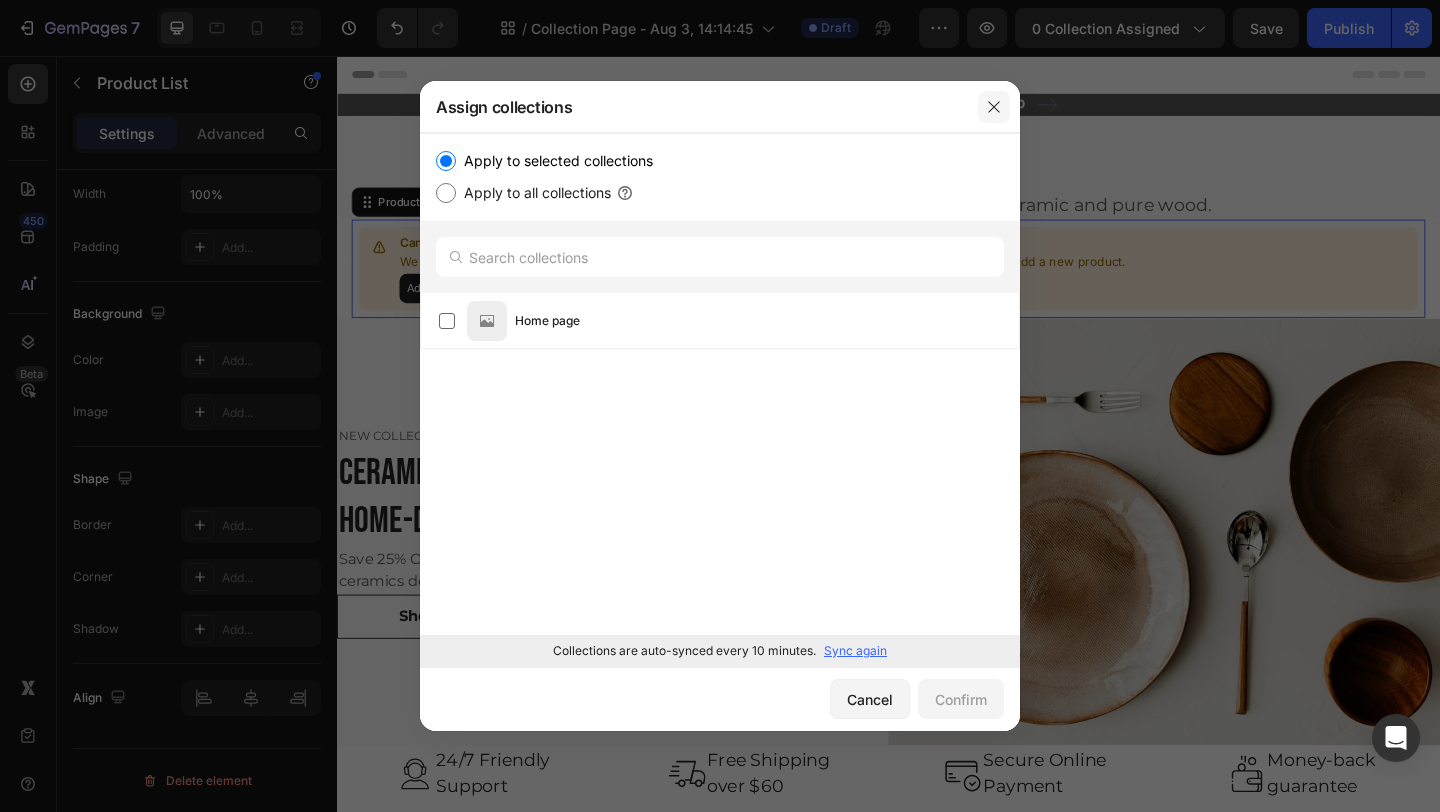 click 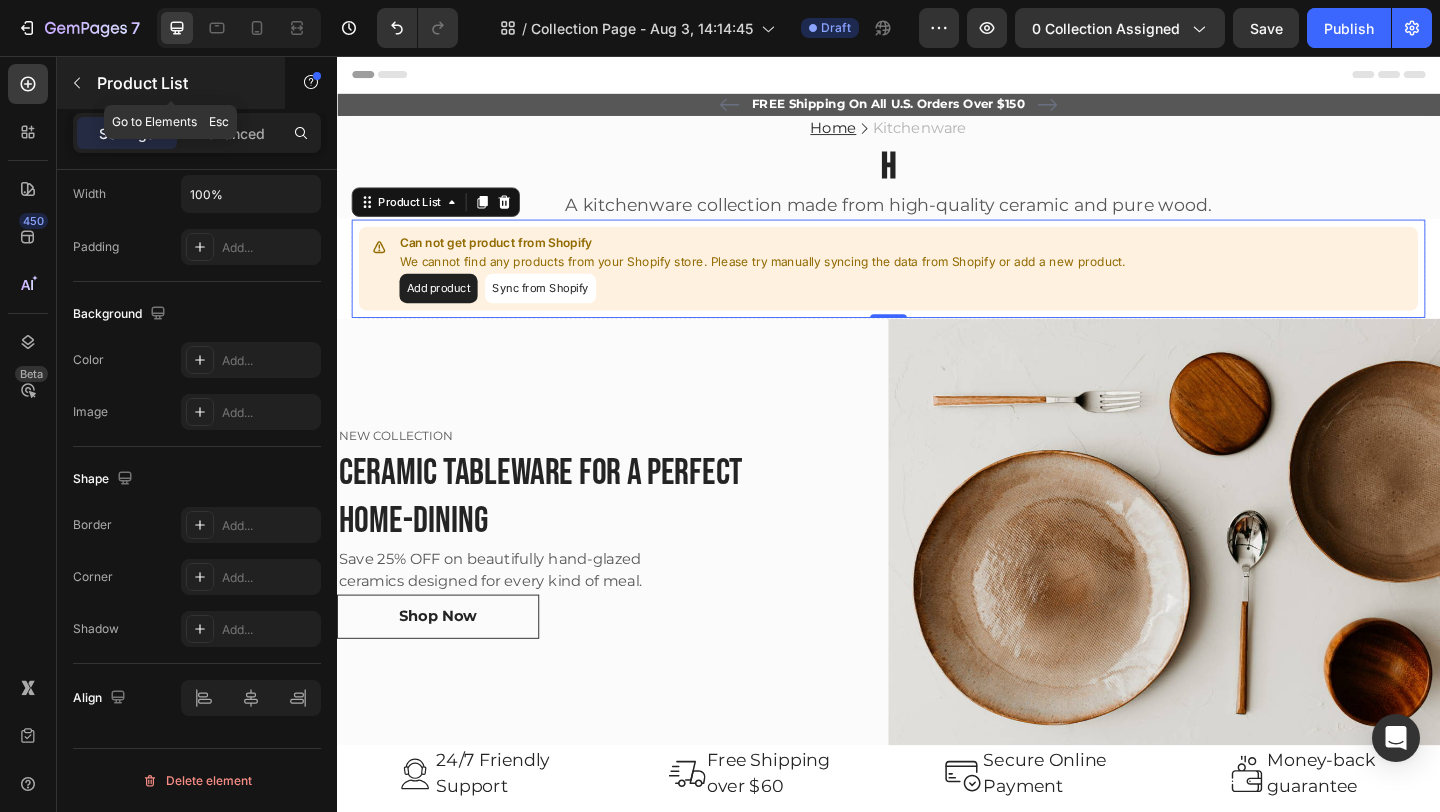 click 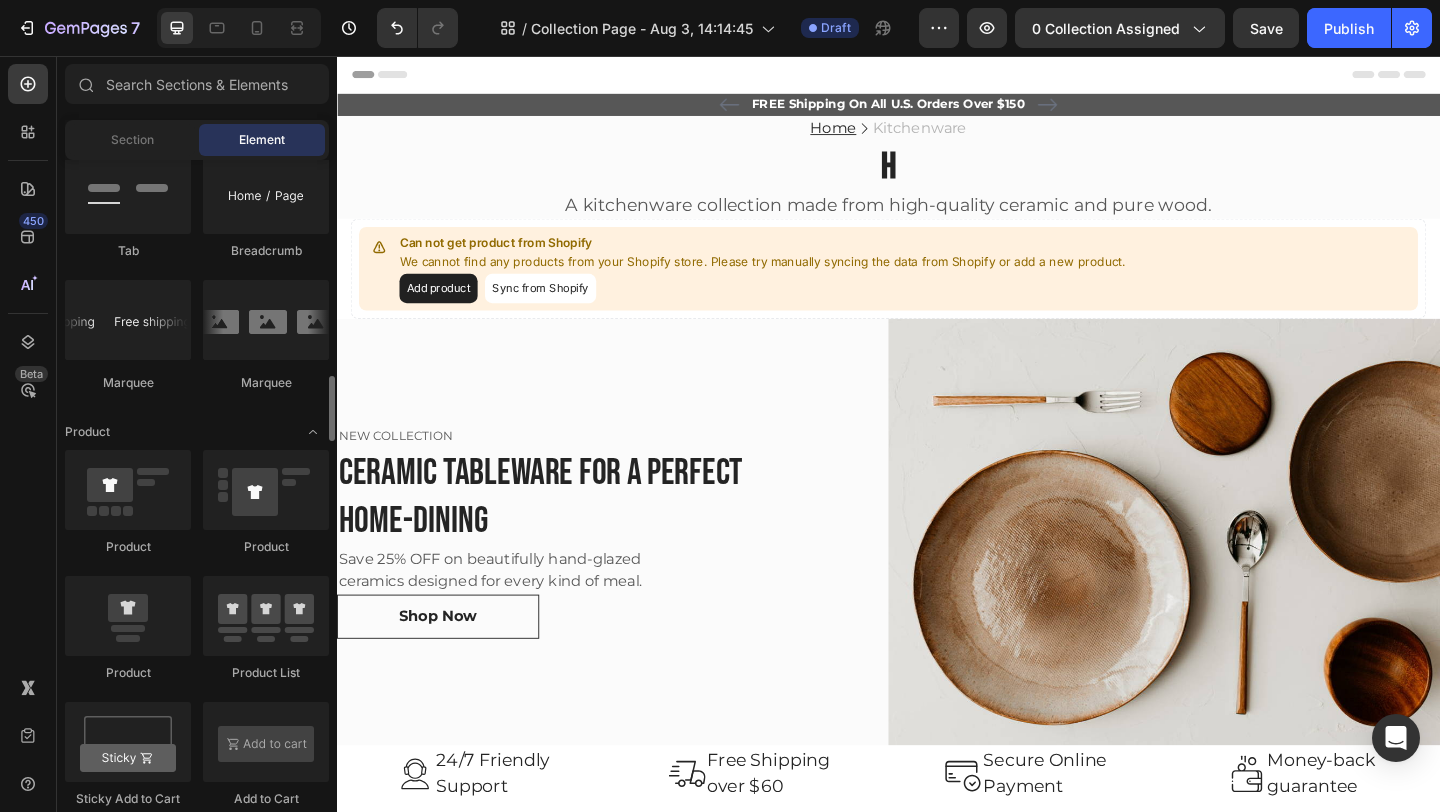 scroll, scrollTop: 2356, scrollLeft: 0, axis: vertical 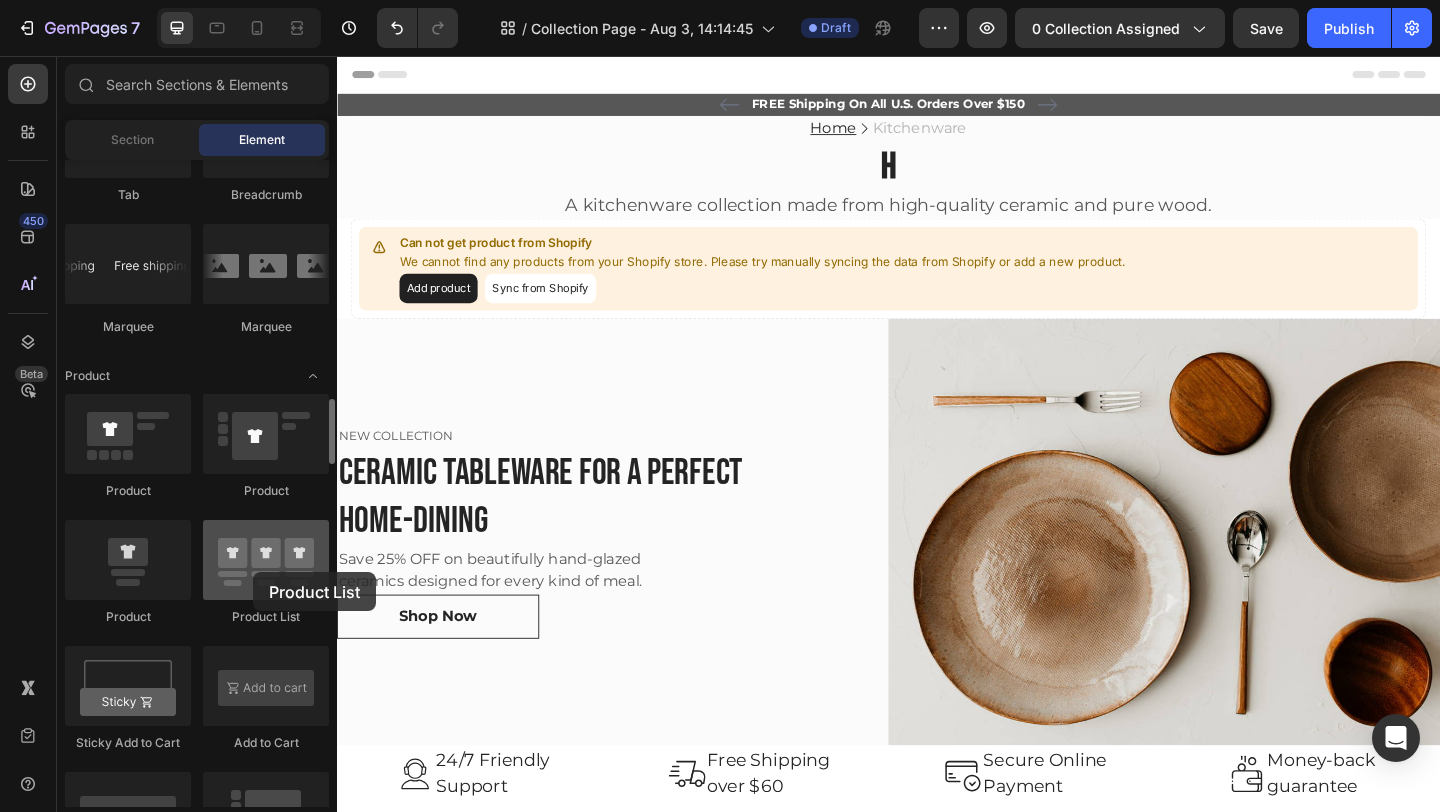 click at bounding box center (266, 560) 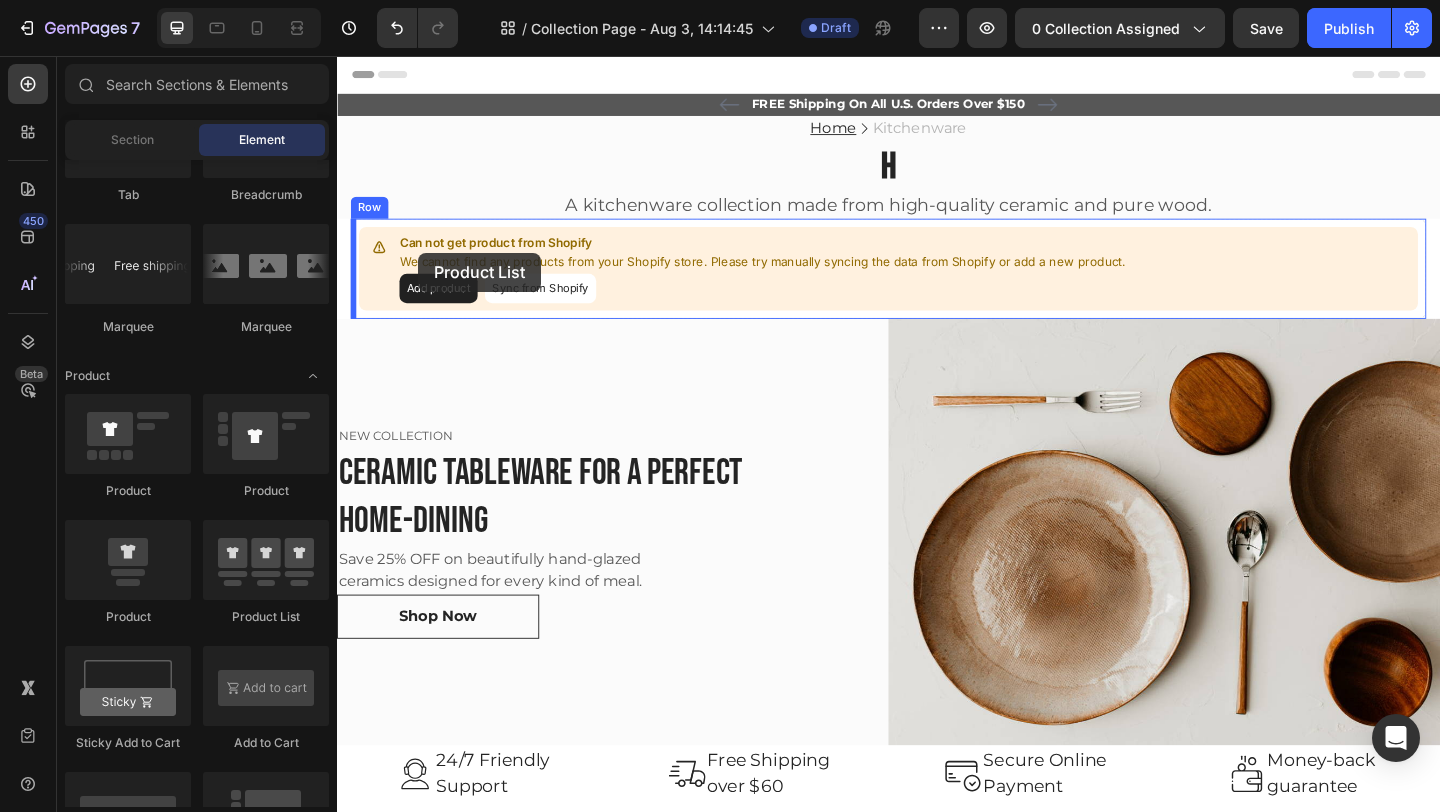 drag, startPoint x: 590, startPoint y: 628, endPoint x: 425, endPoint y: 271, distance: 393.28616 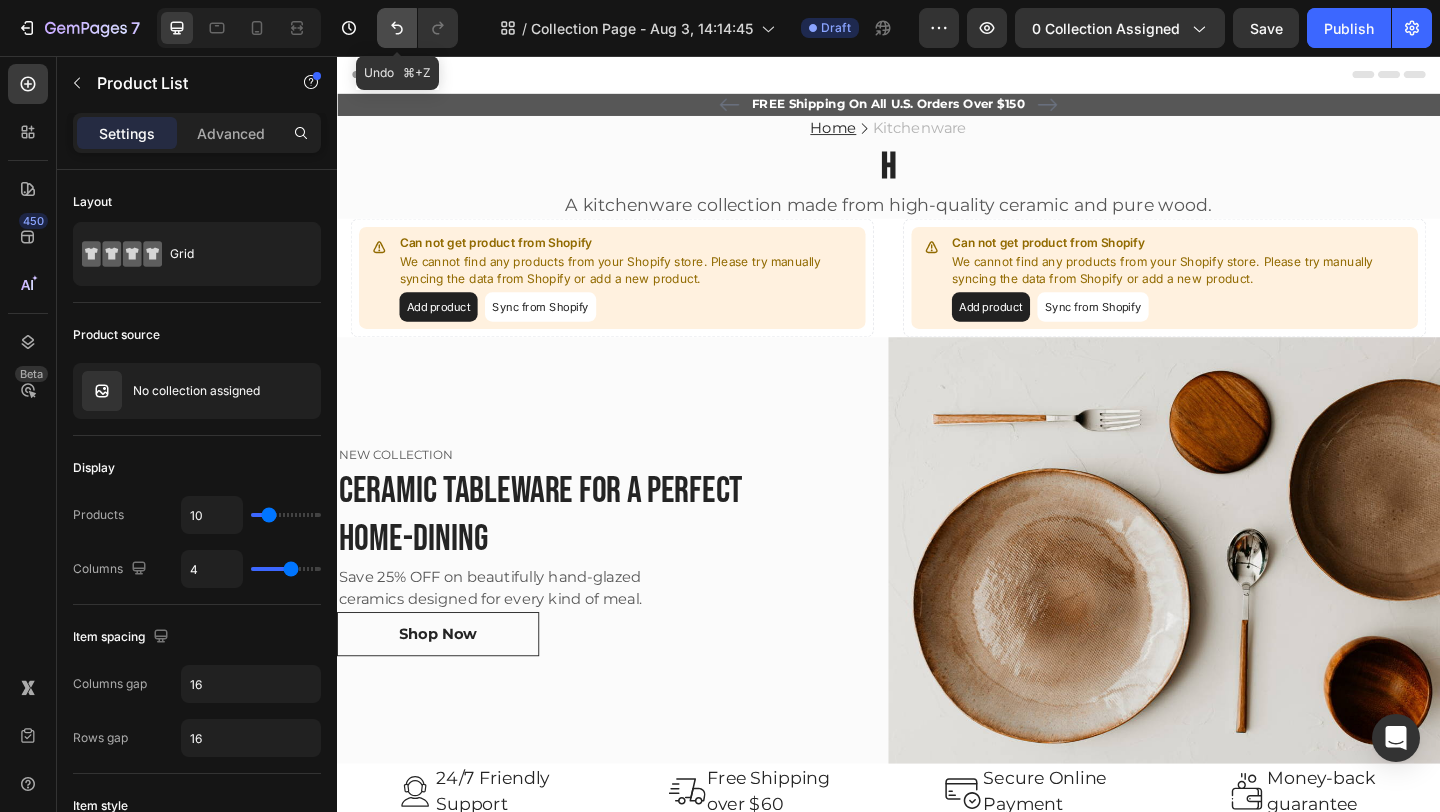click 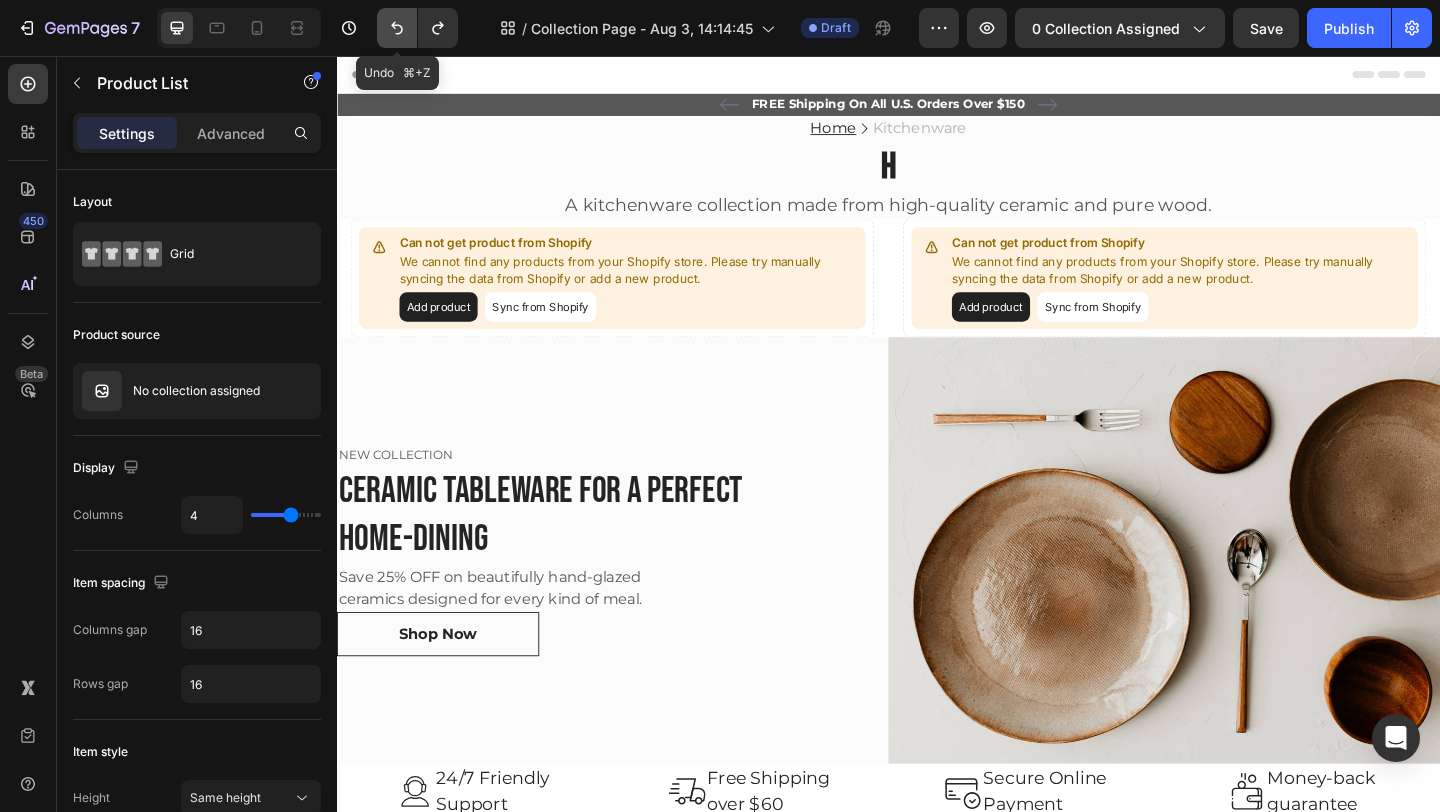 click 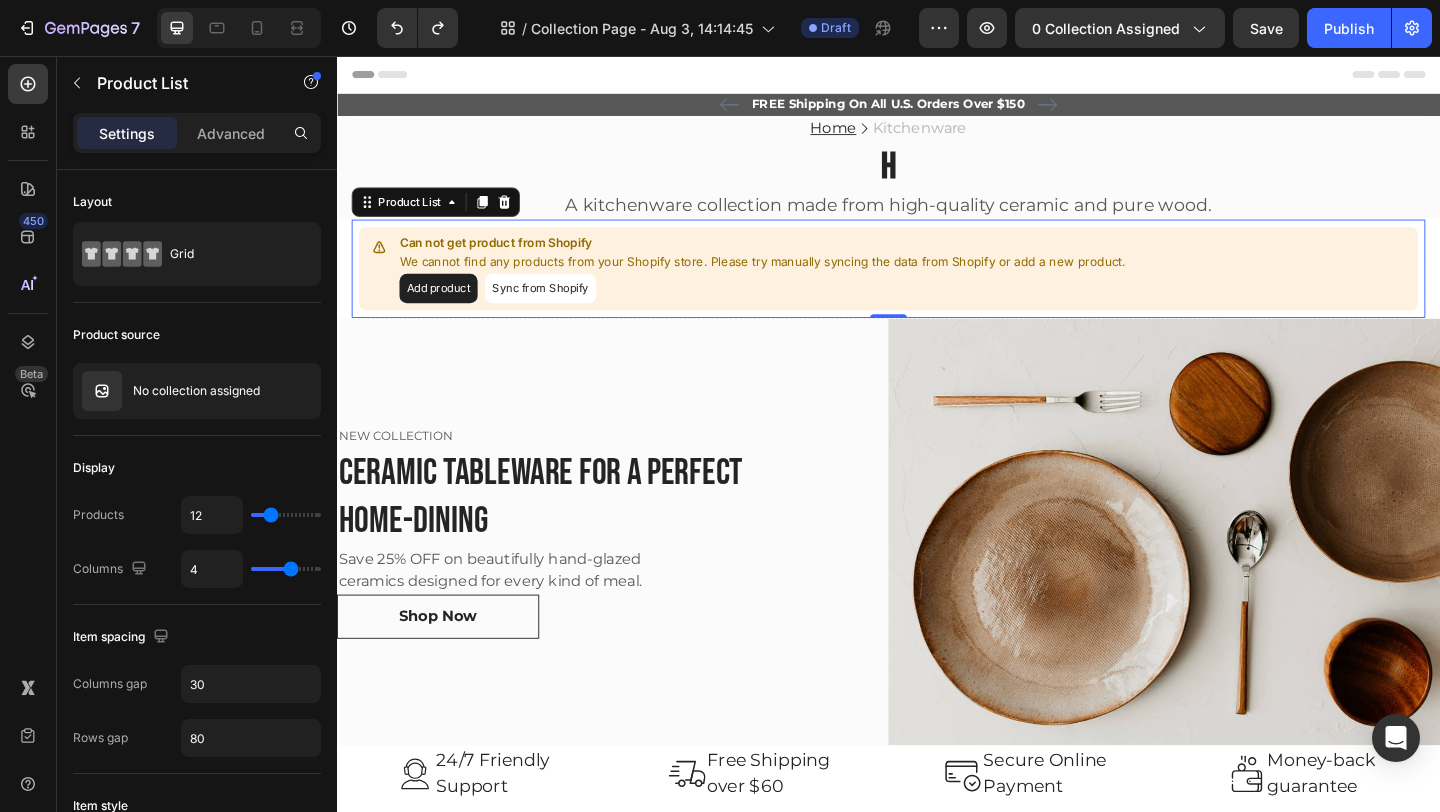 click on "Sync from Shopify" at bounding box center (558, 309) 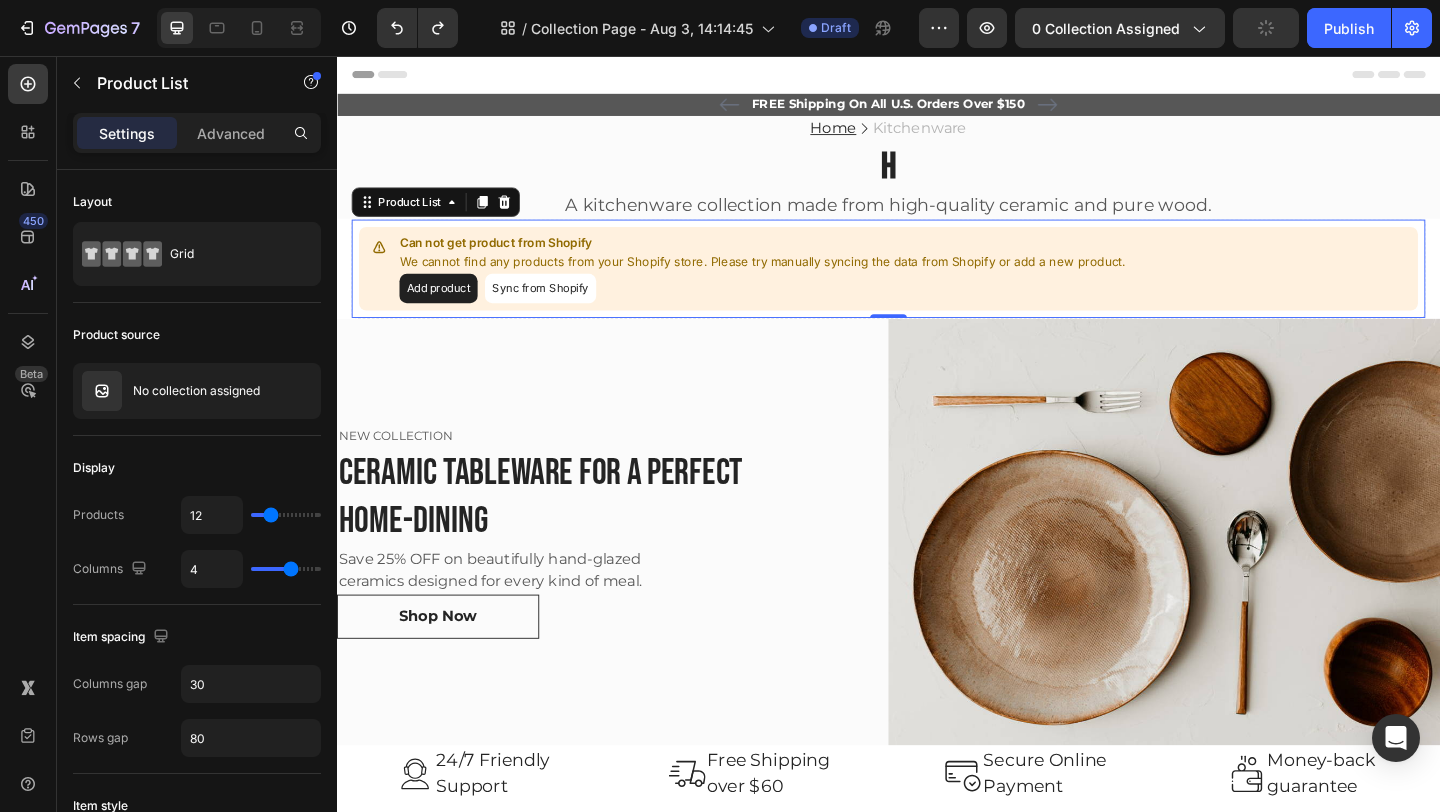 click on "Sync from Shopify" at bounding box center [558, 309] 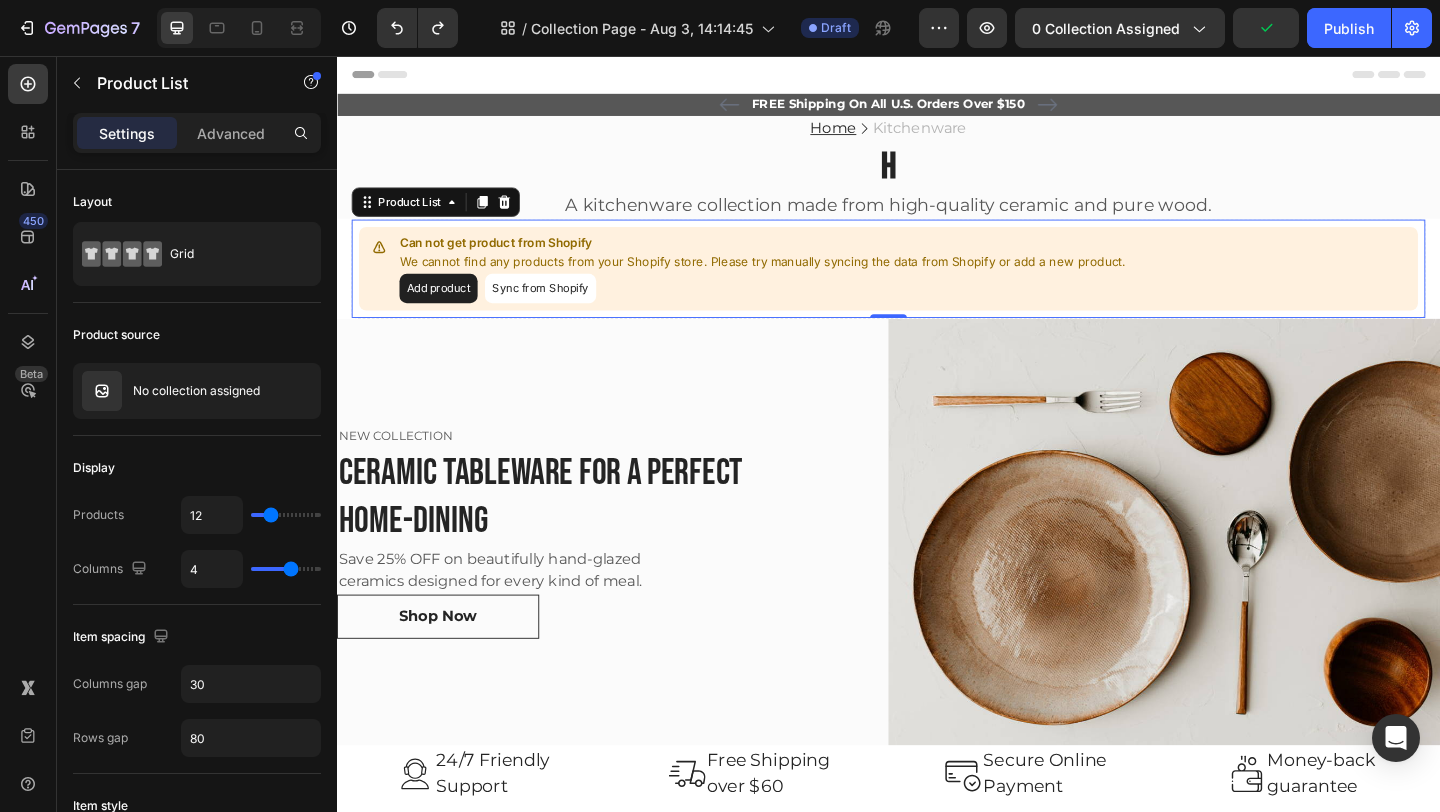 click on "Add product Sync from Shopify" at bounding box center [800, 309] 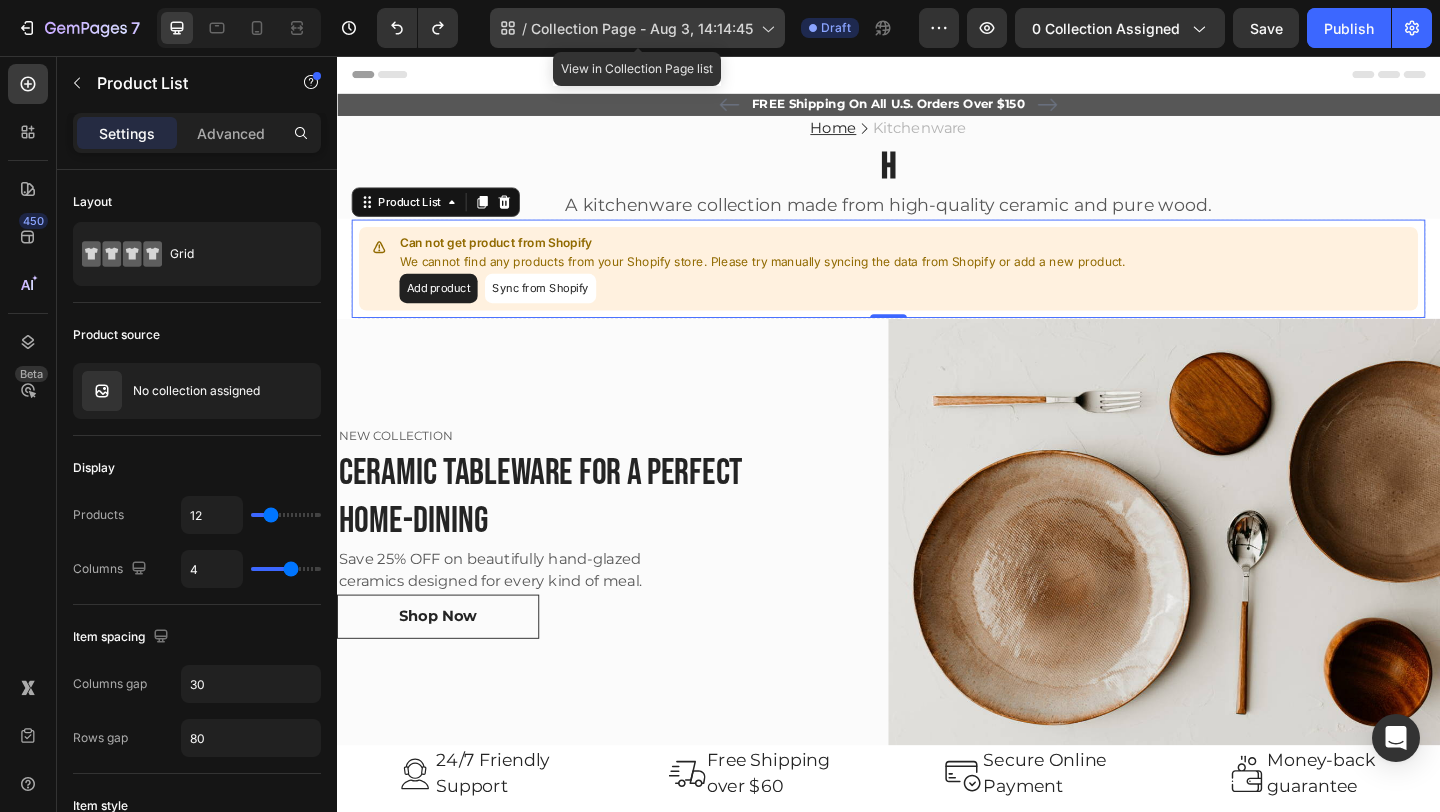 click on "Collection Page - Aug 3, 14:14:45" at bounding box center (642, 28) 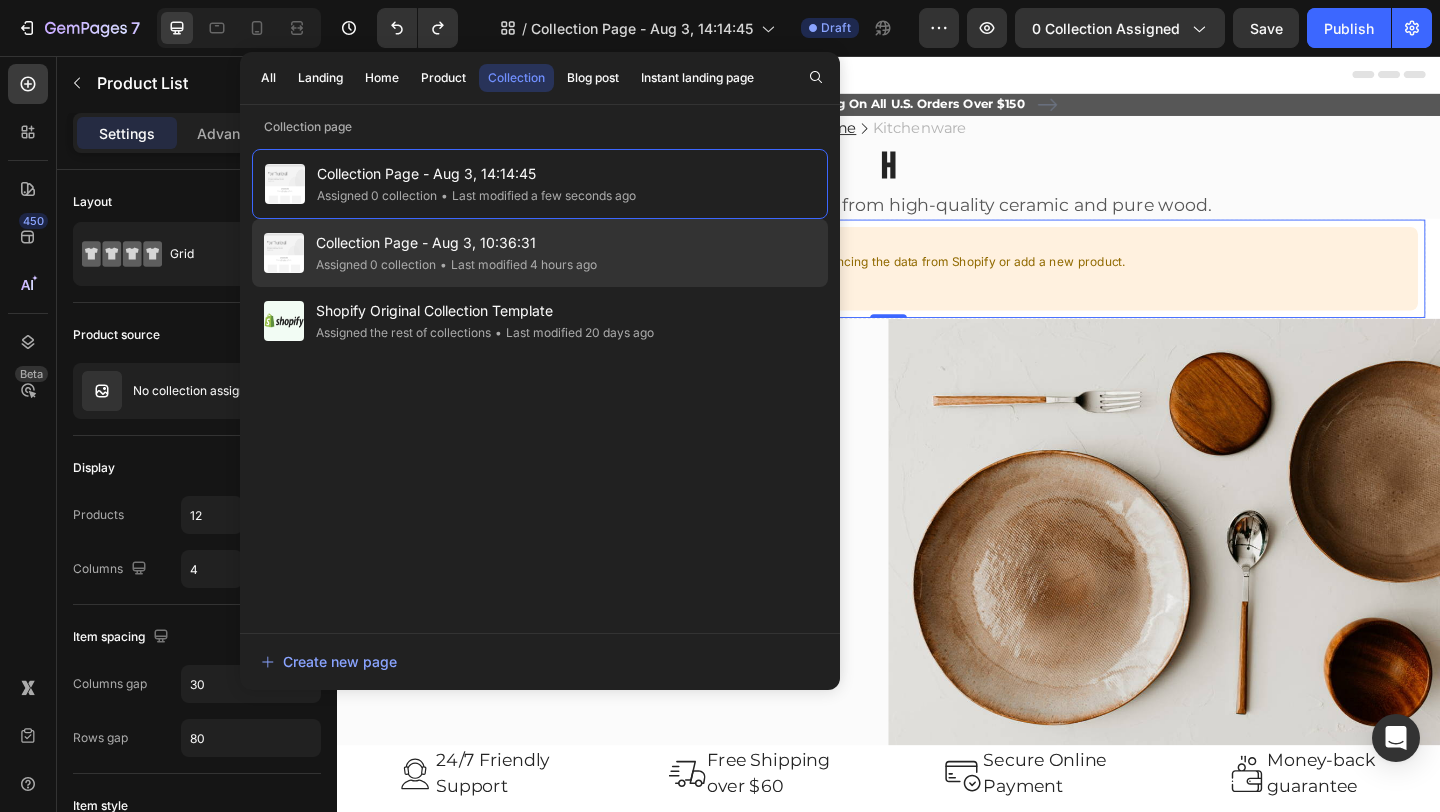 click on "Collection Page - Aug 3, 10:36:31" at bounding box center [456, 243] 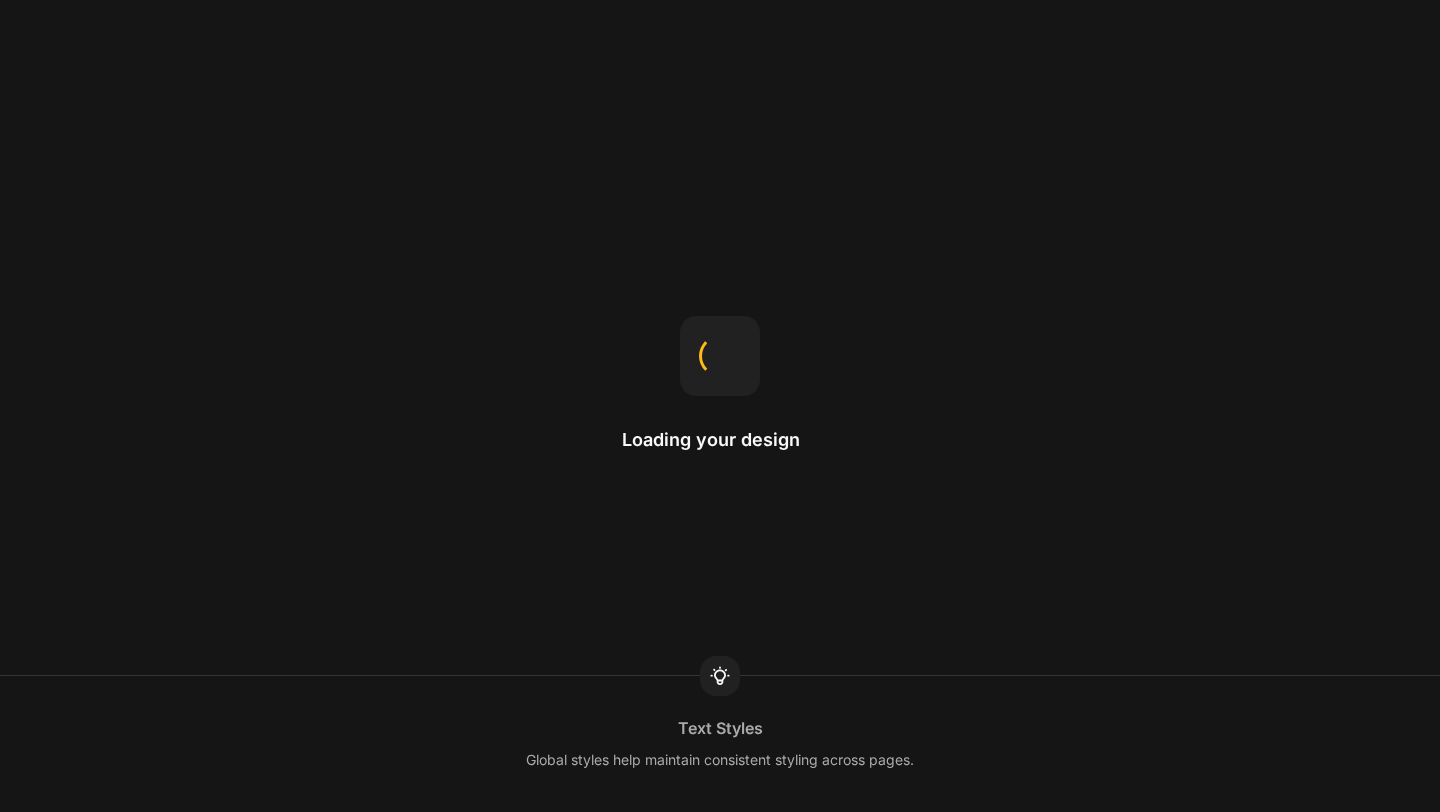 scroll, scrollTop: 0, scrollLeft: 0, axis: both 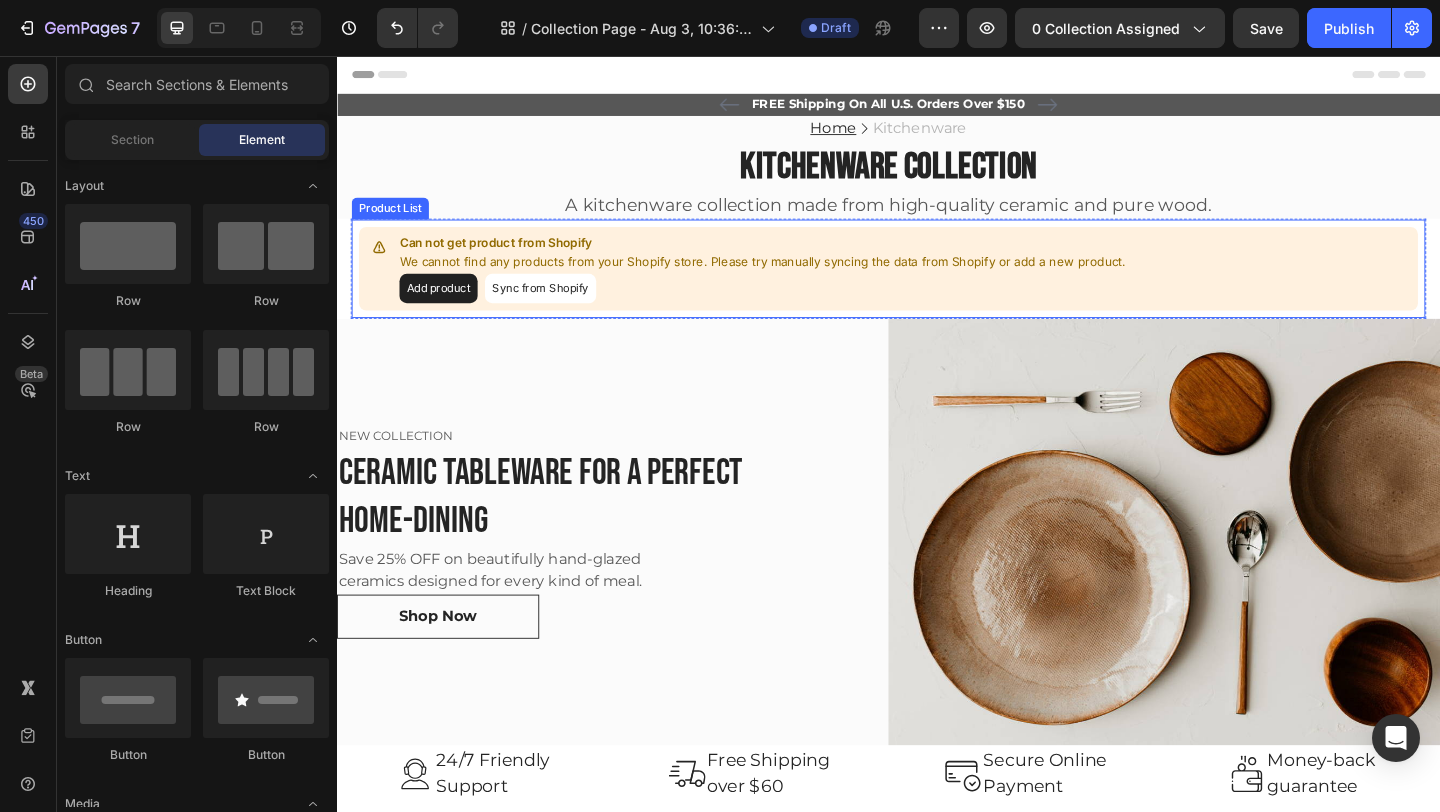 click on "Sync from Shopify" at bounding box center [558, 309] 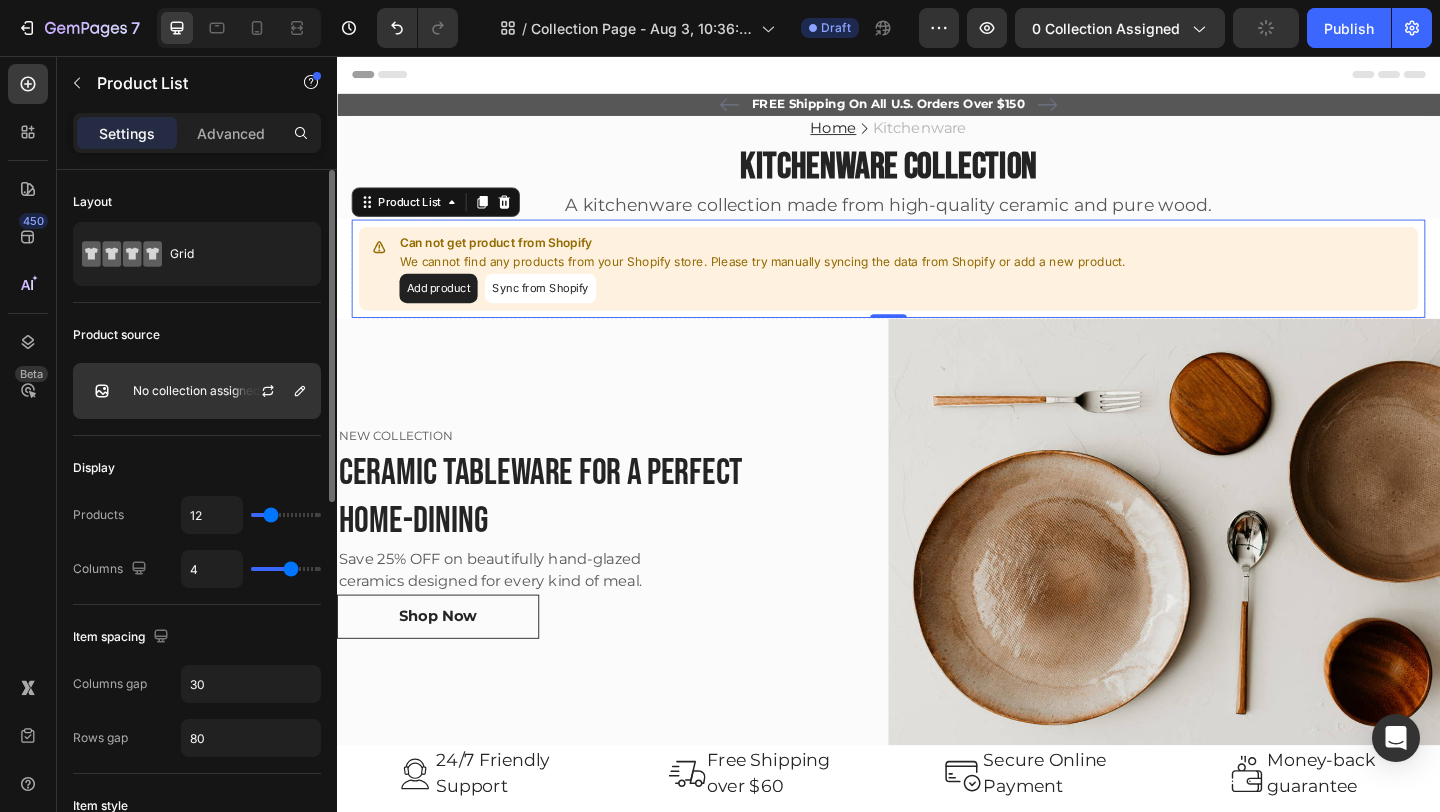 click at bounding box center [276, 391] 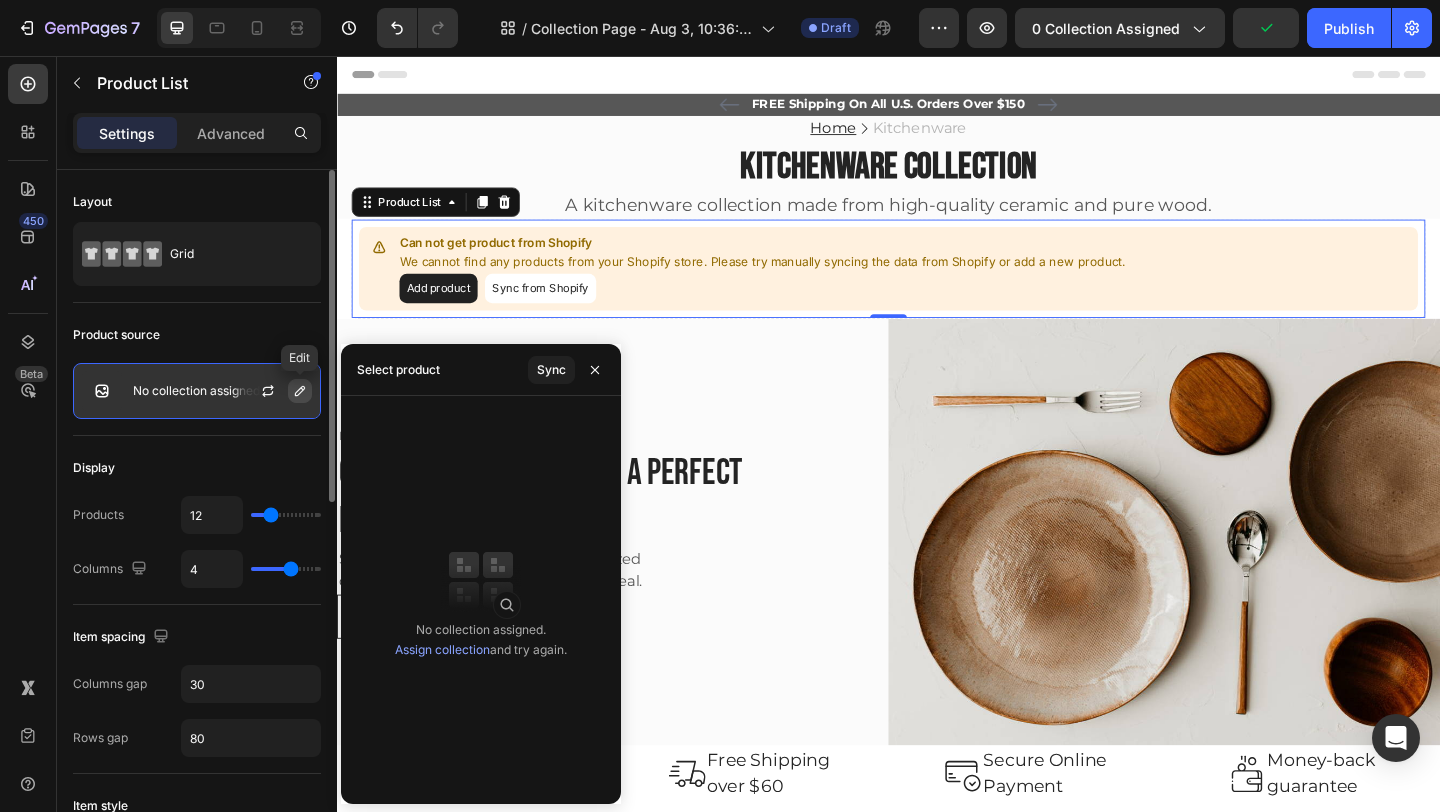 click 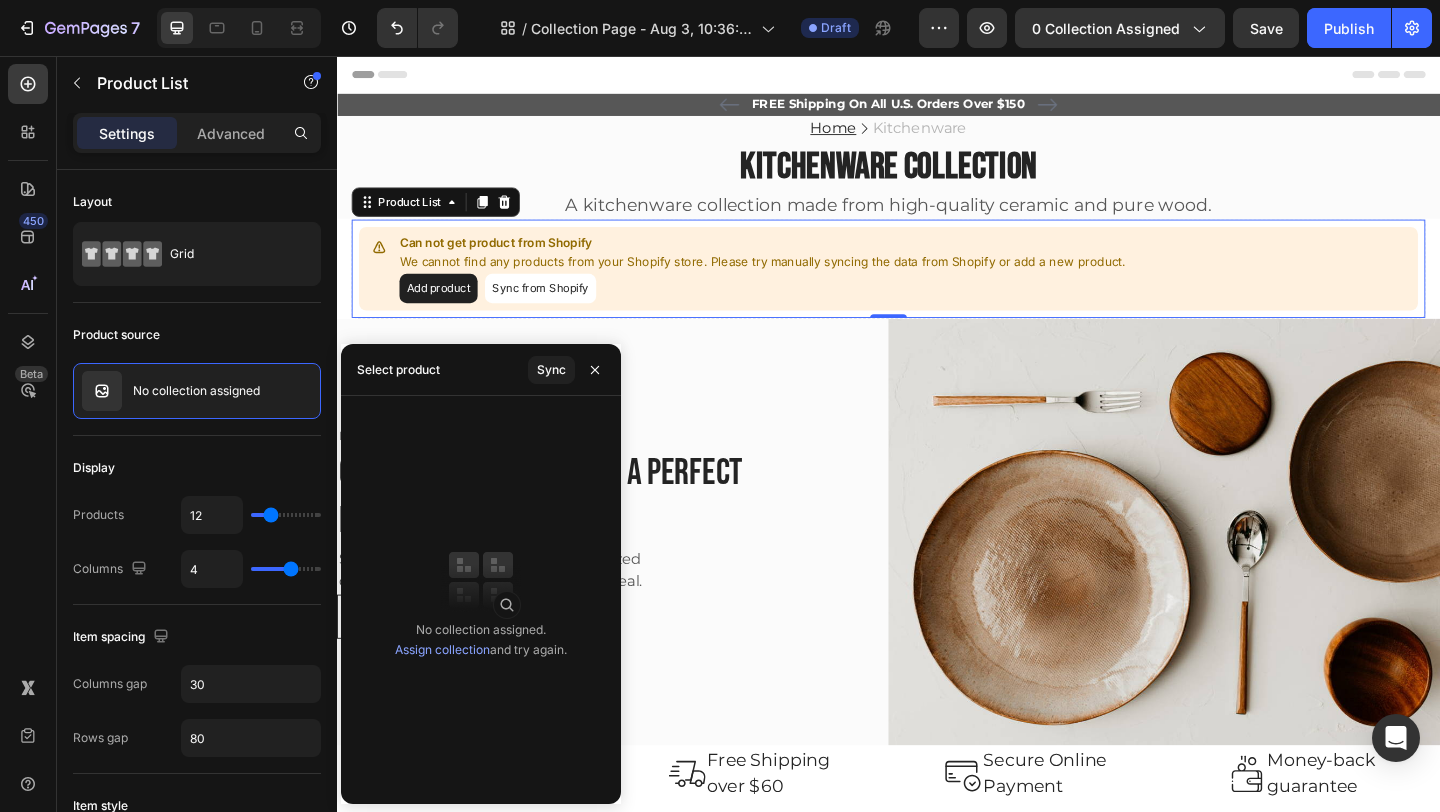 click on "Assign collection" at bounding box center [442, 649] 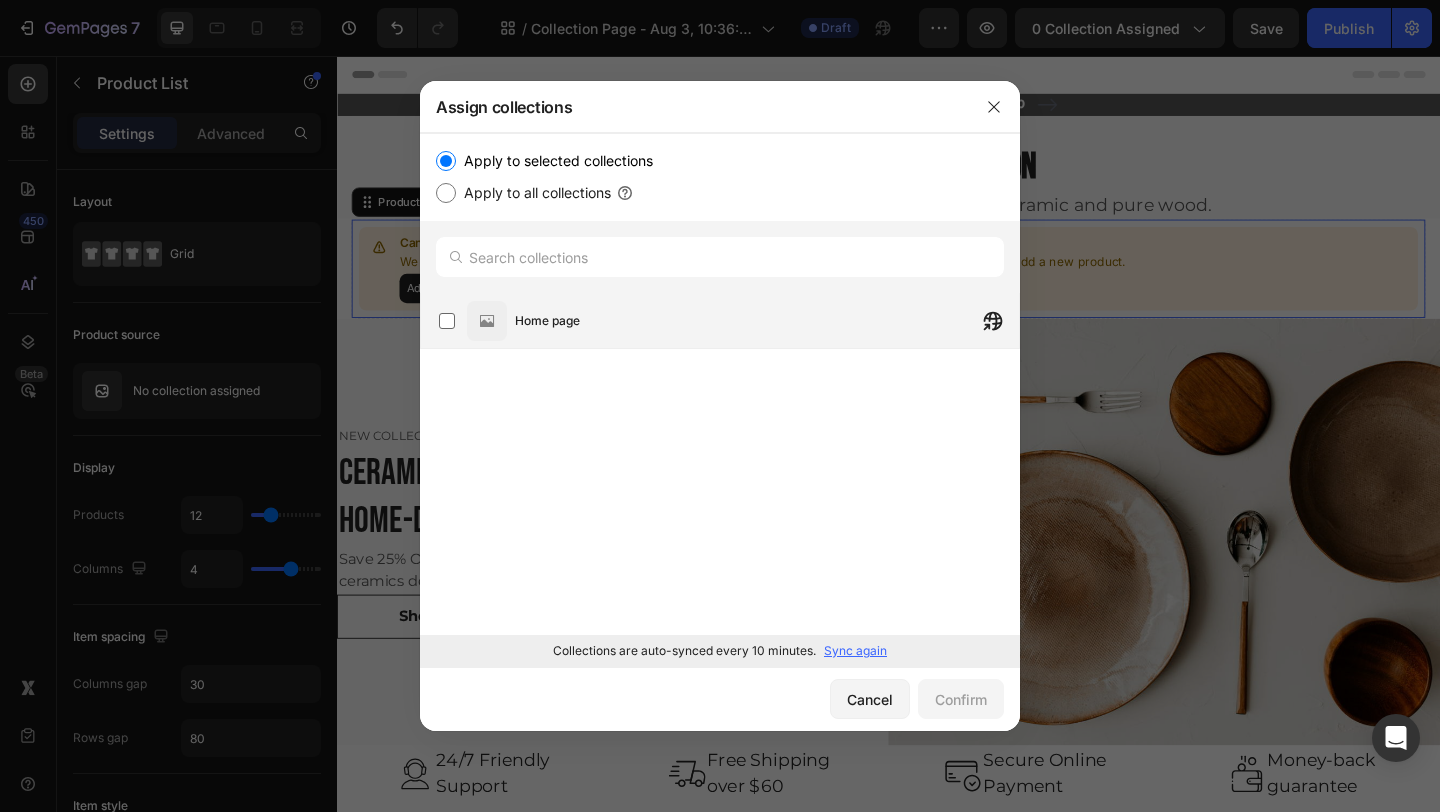 click on "Home page" at bounding box center (767, 321) 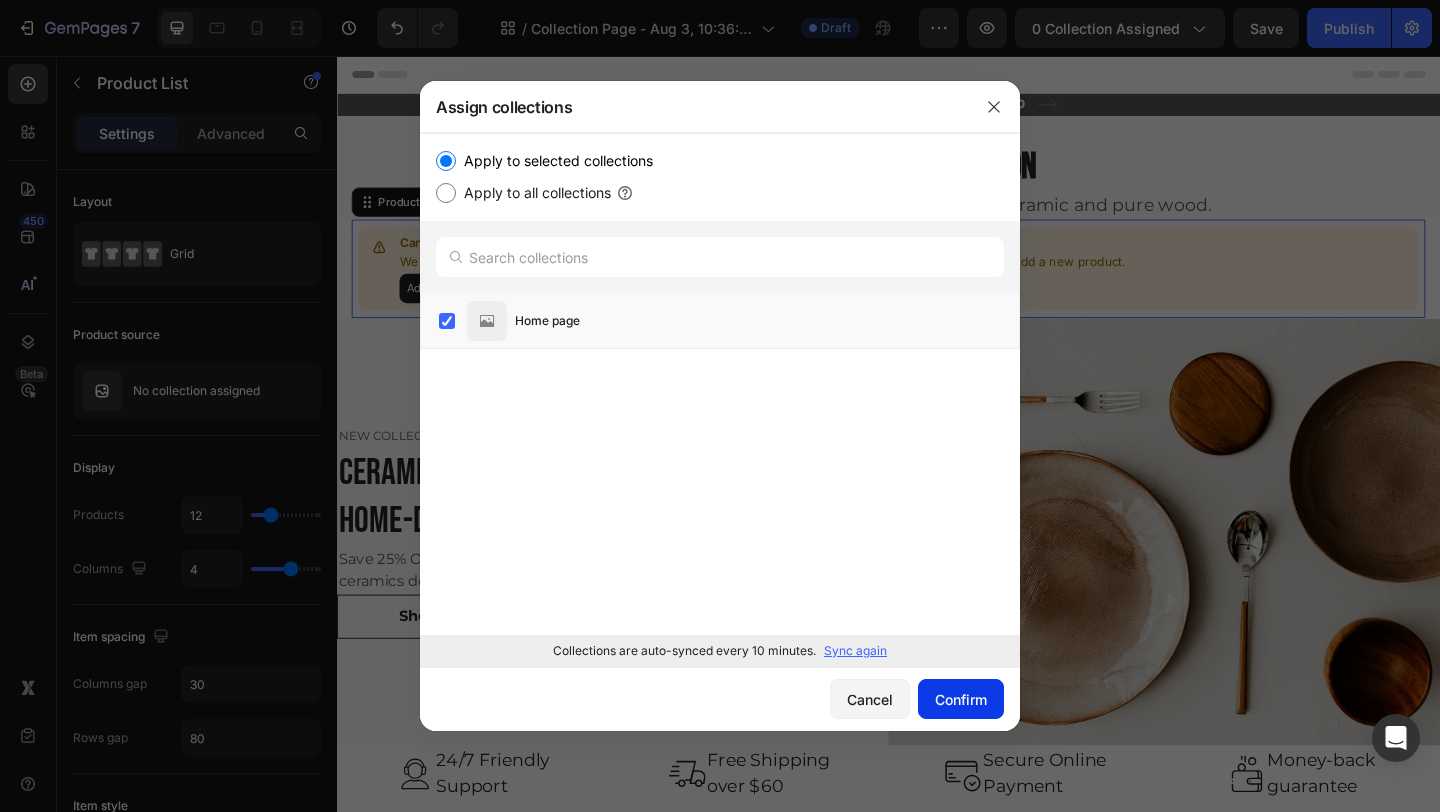click on "Confirm" at bounding box center [961, 699] 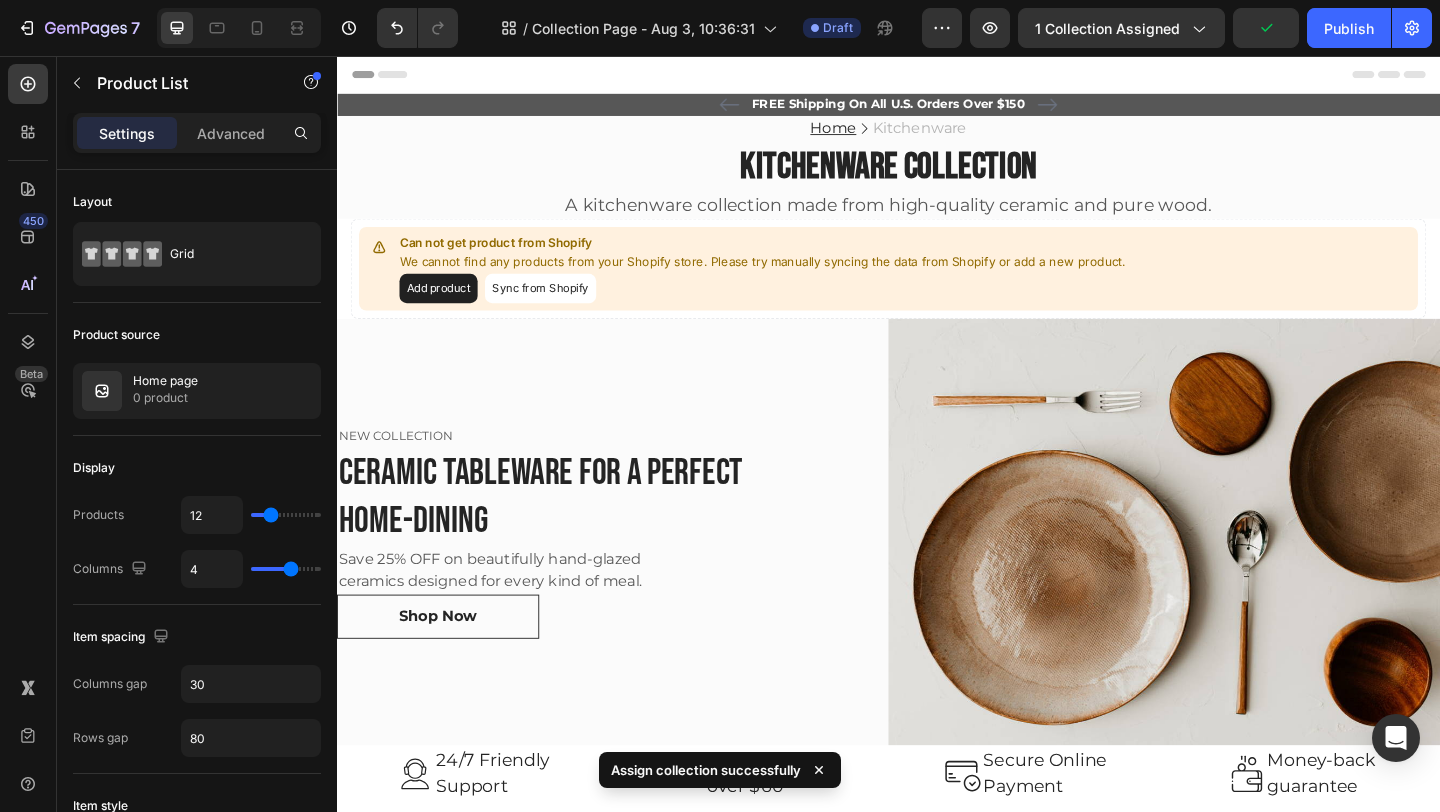 click on "Sync from Shopify" at bounding box center (558, 309) 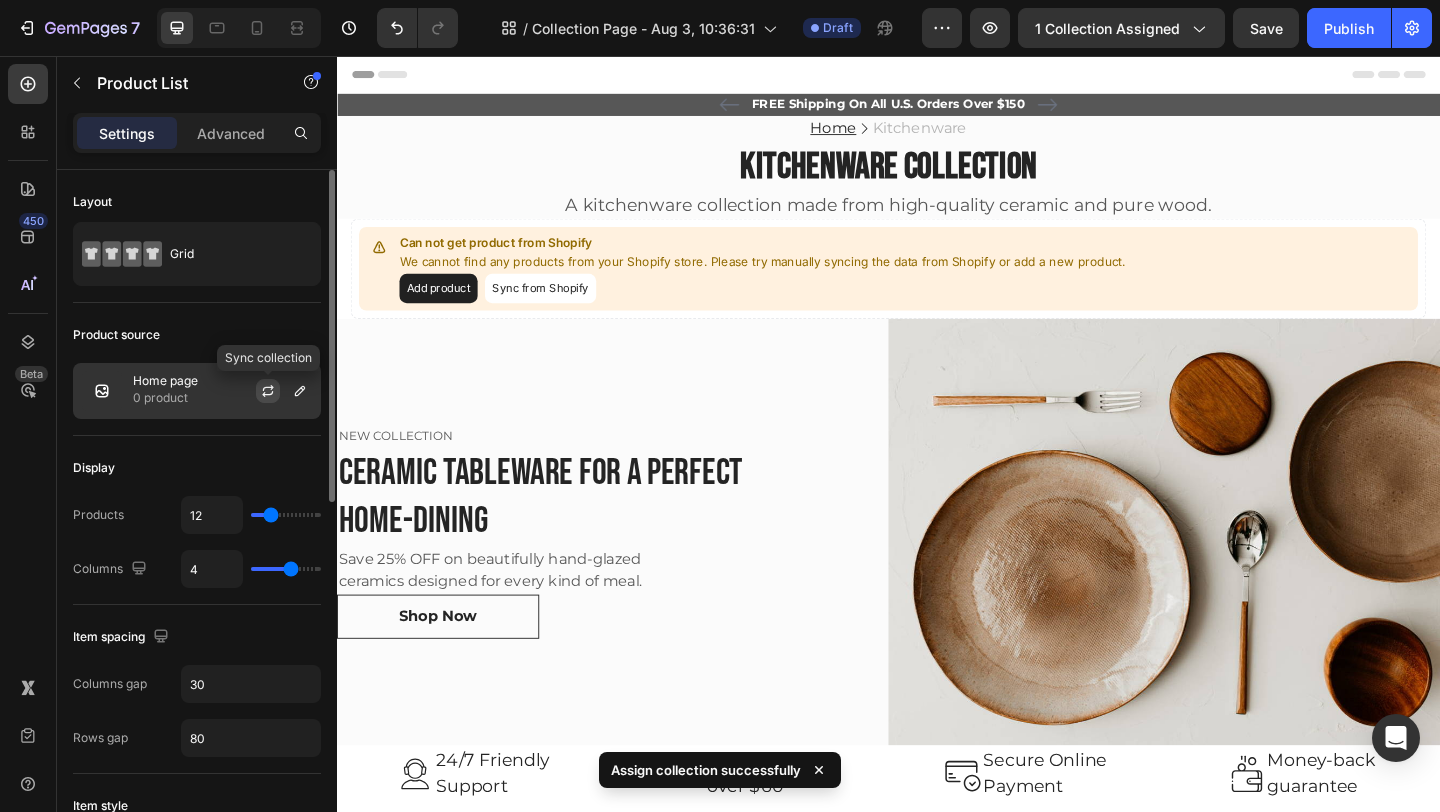 click 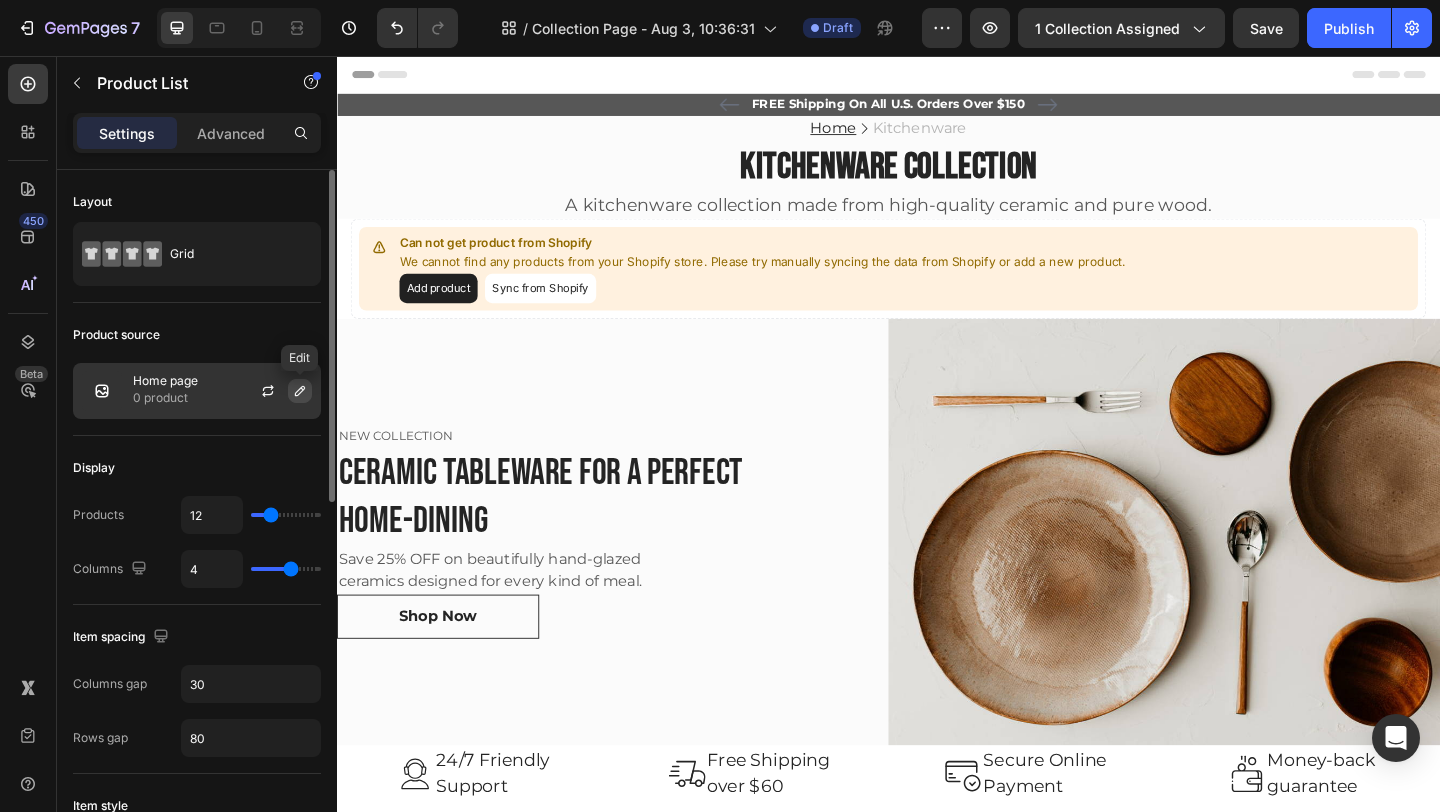 click 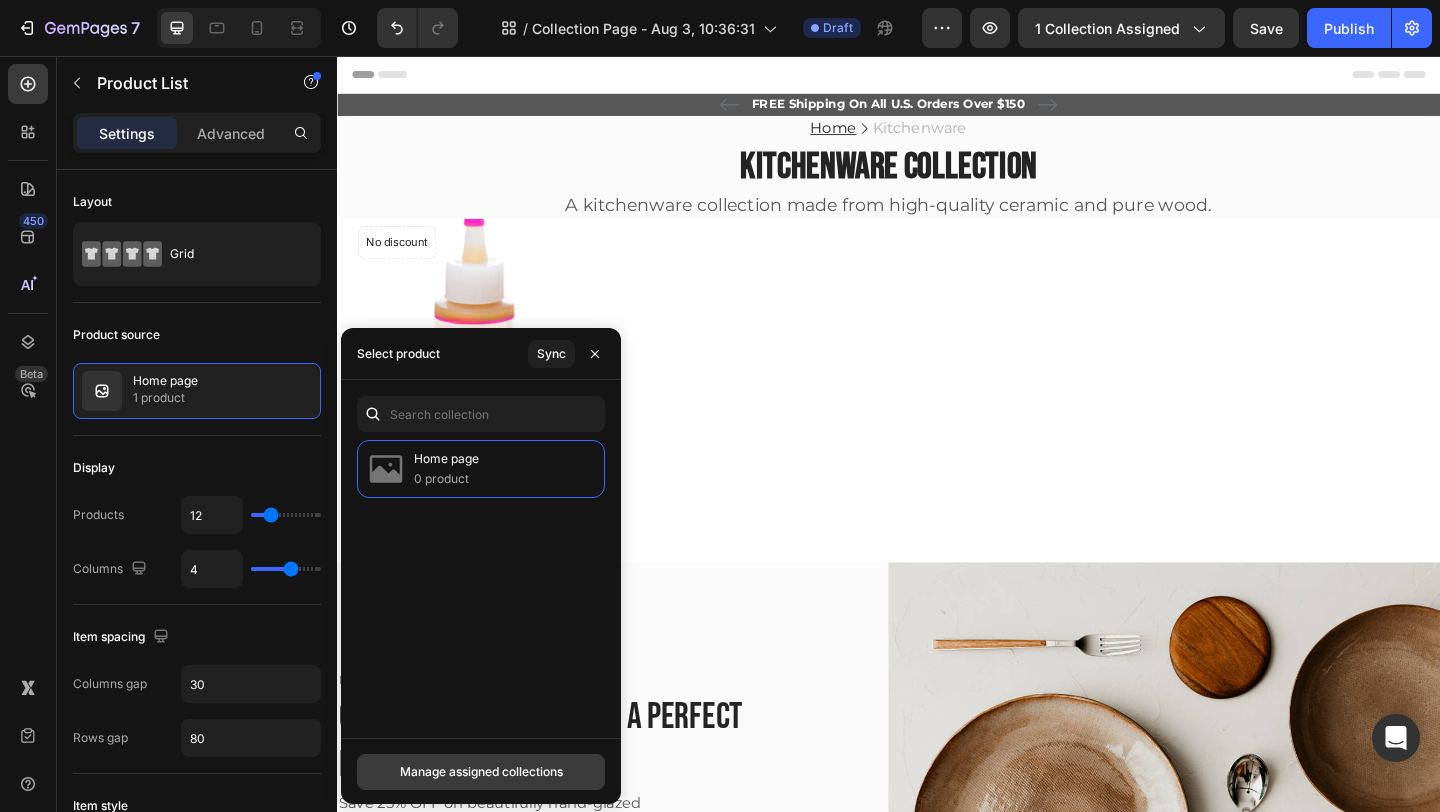click on "Manage assigned collections" at bounding box center (481, 772) 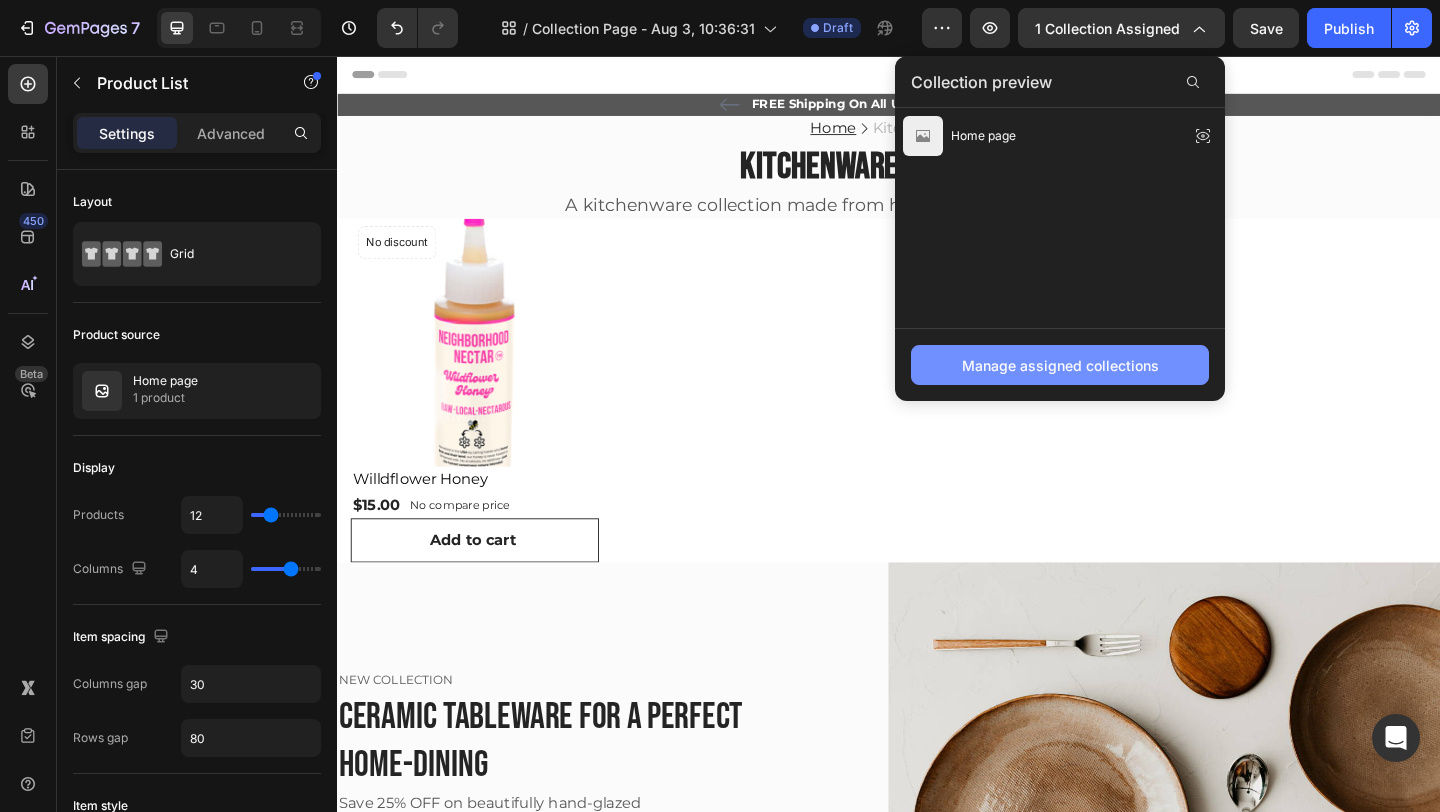 click on "Manage assigned collections" at bounding box center [1060, 365] 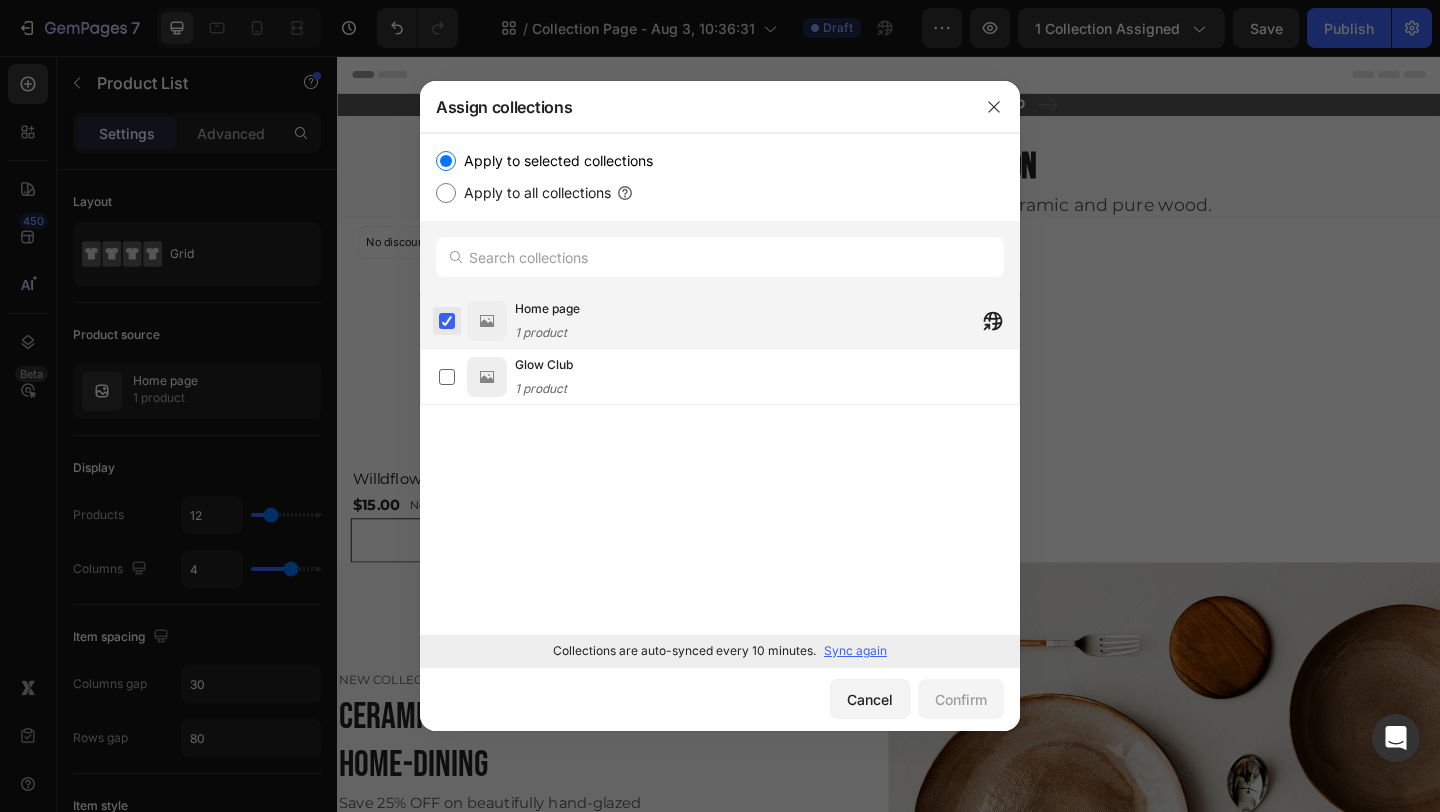 click at bounding box center (447, 321) 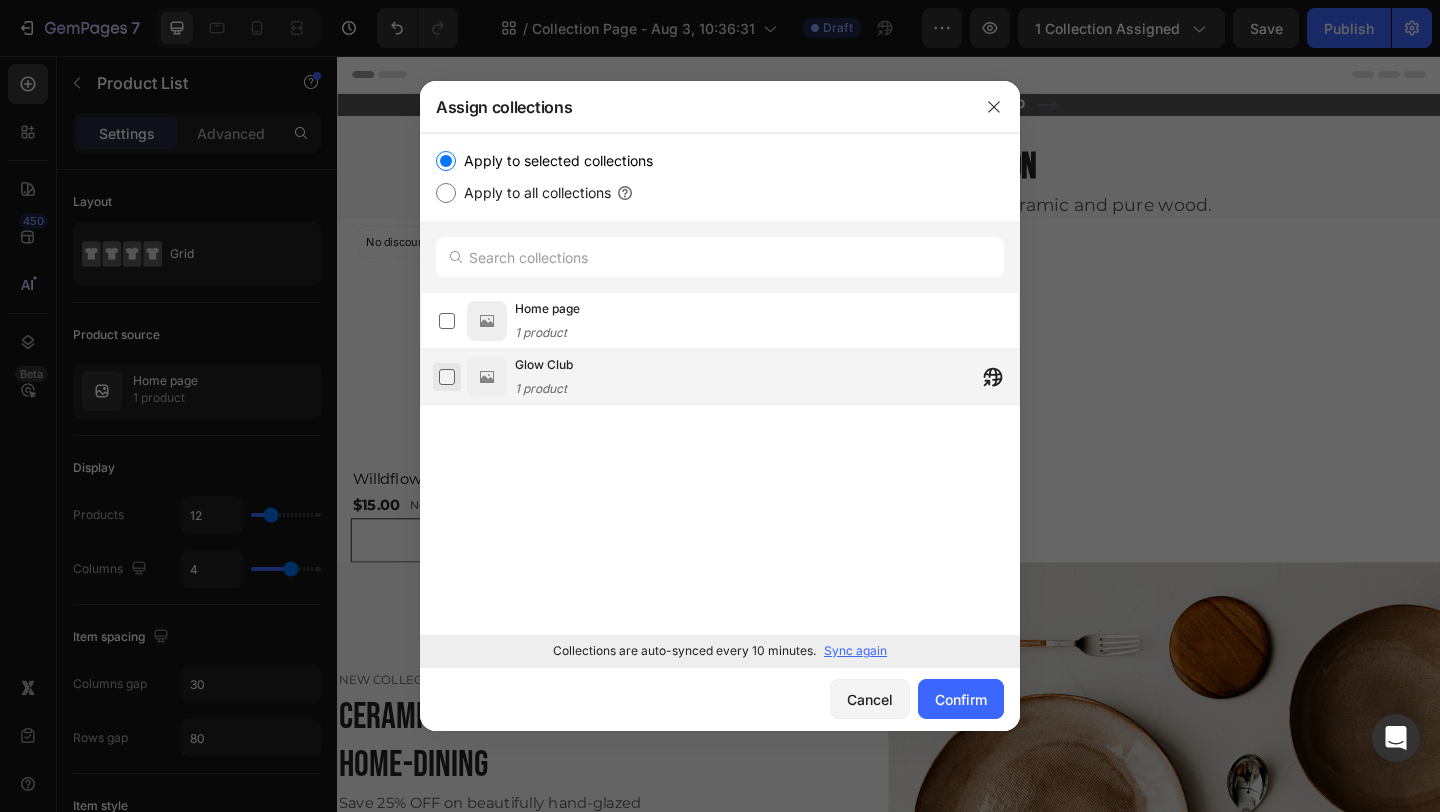 click at bounding box center (447, 377) 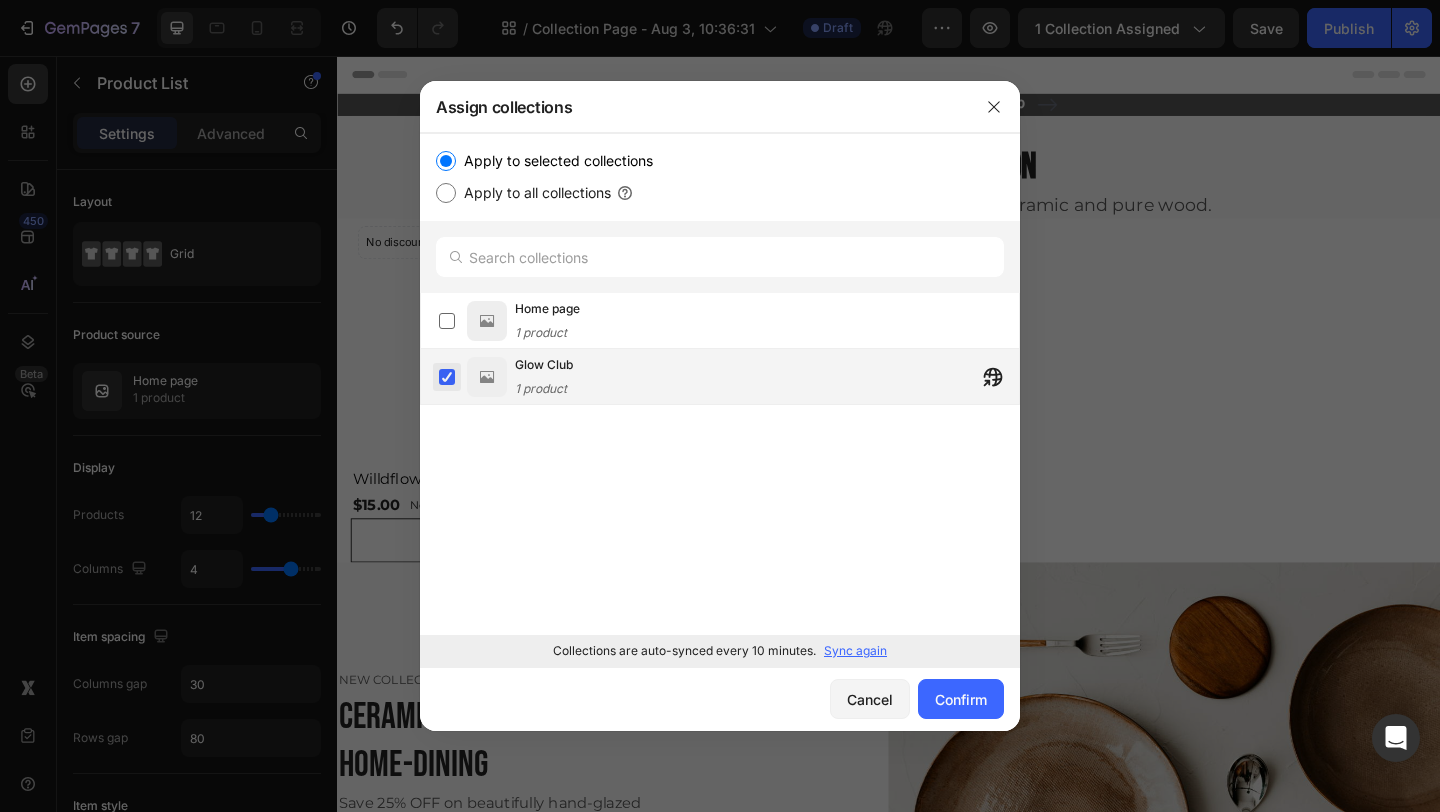 click at bounding box center (447, 377) 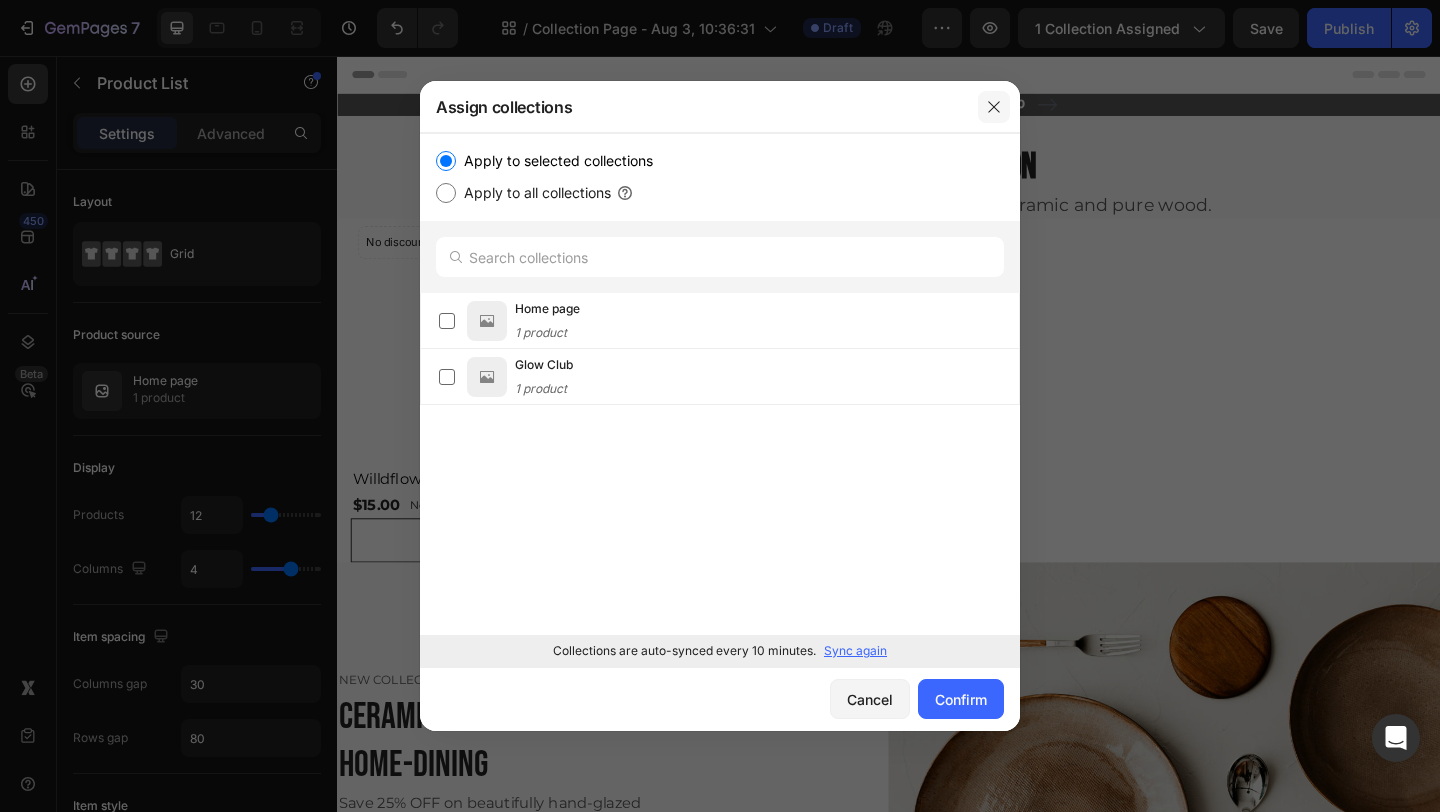 click at bounding box center (994, 107) 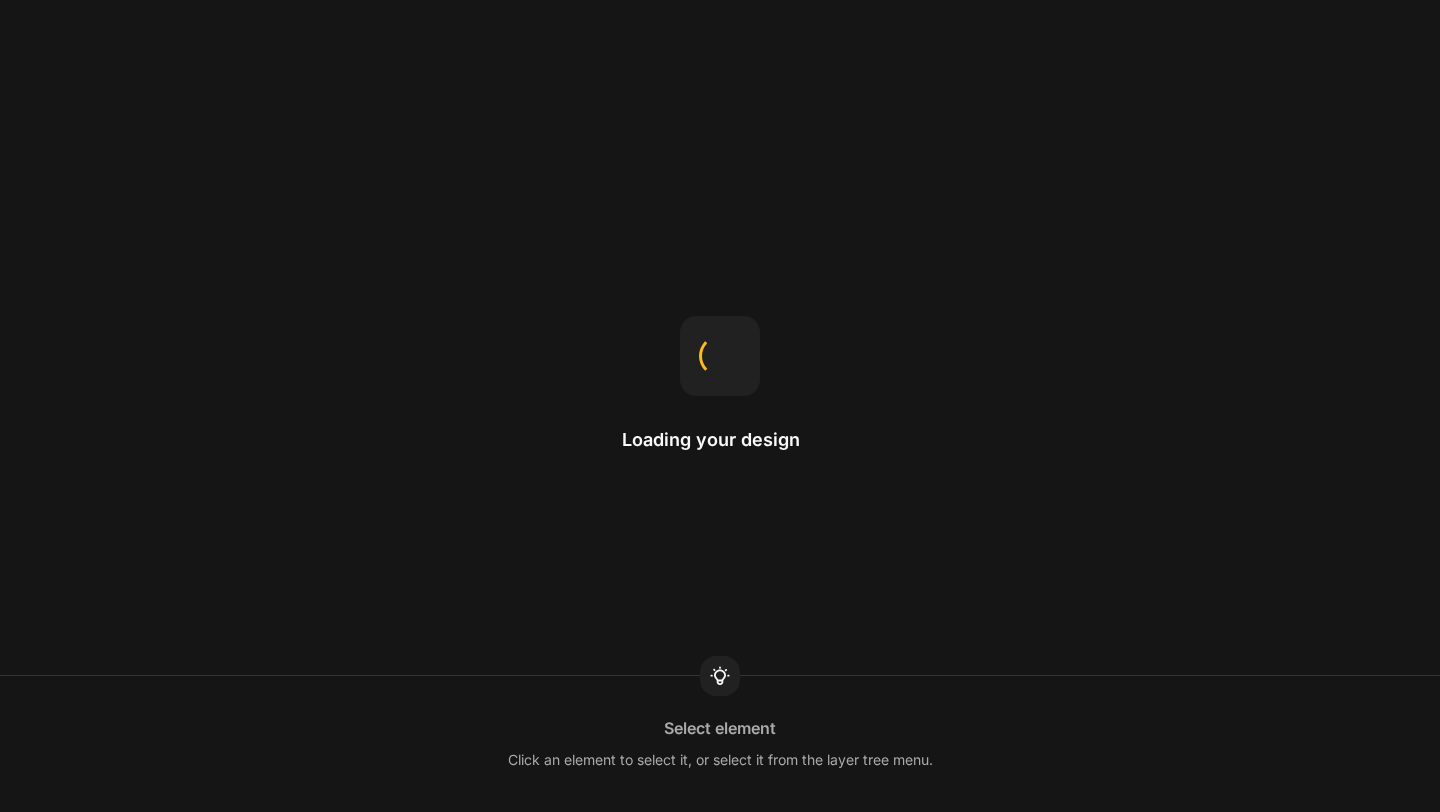 scroll, scrollTop: 0, scrollLeft: 0, axis: both 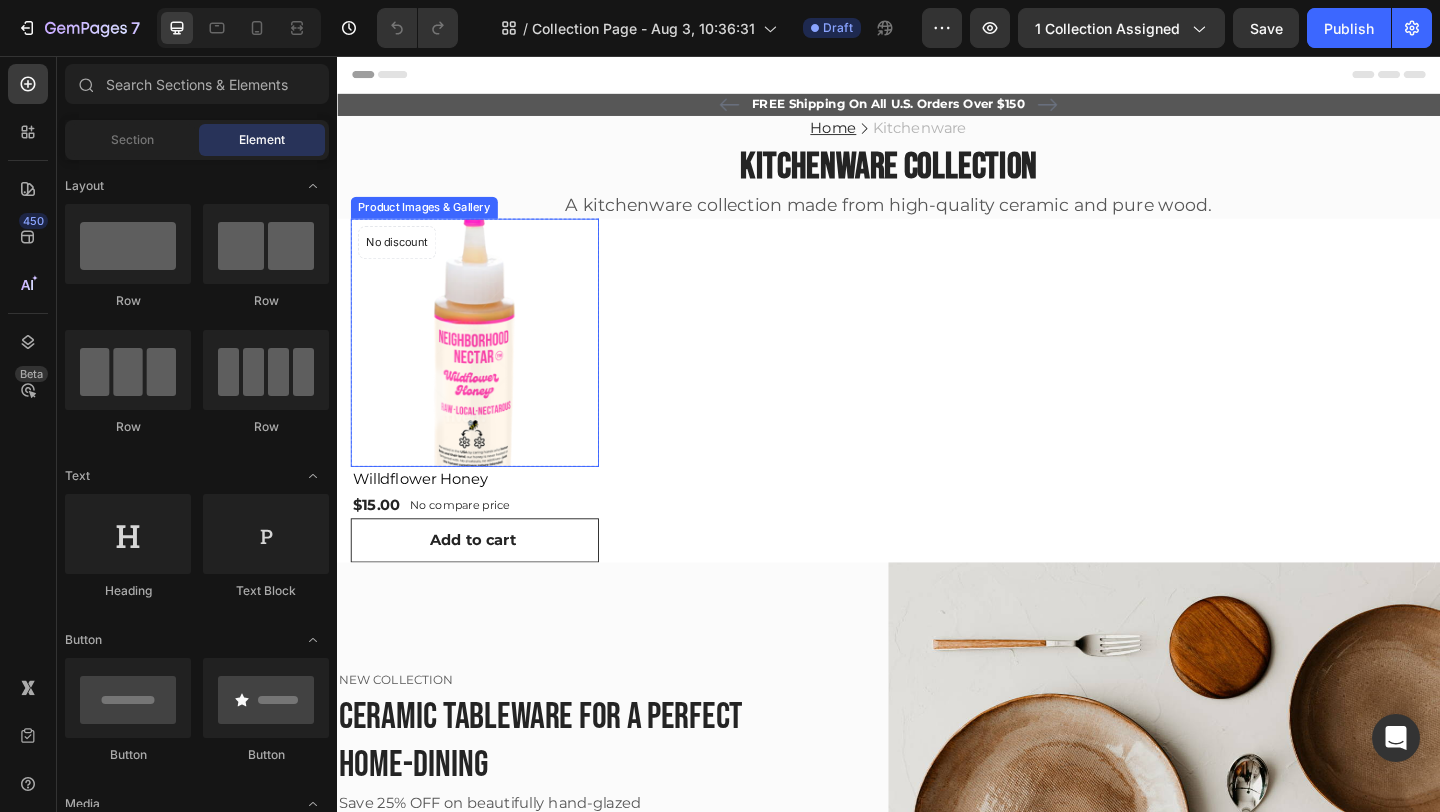 click at bounding box center (487, 368) 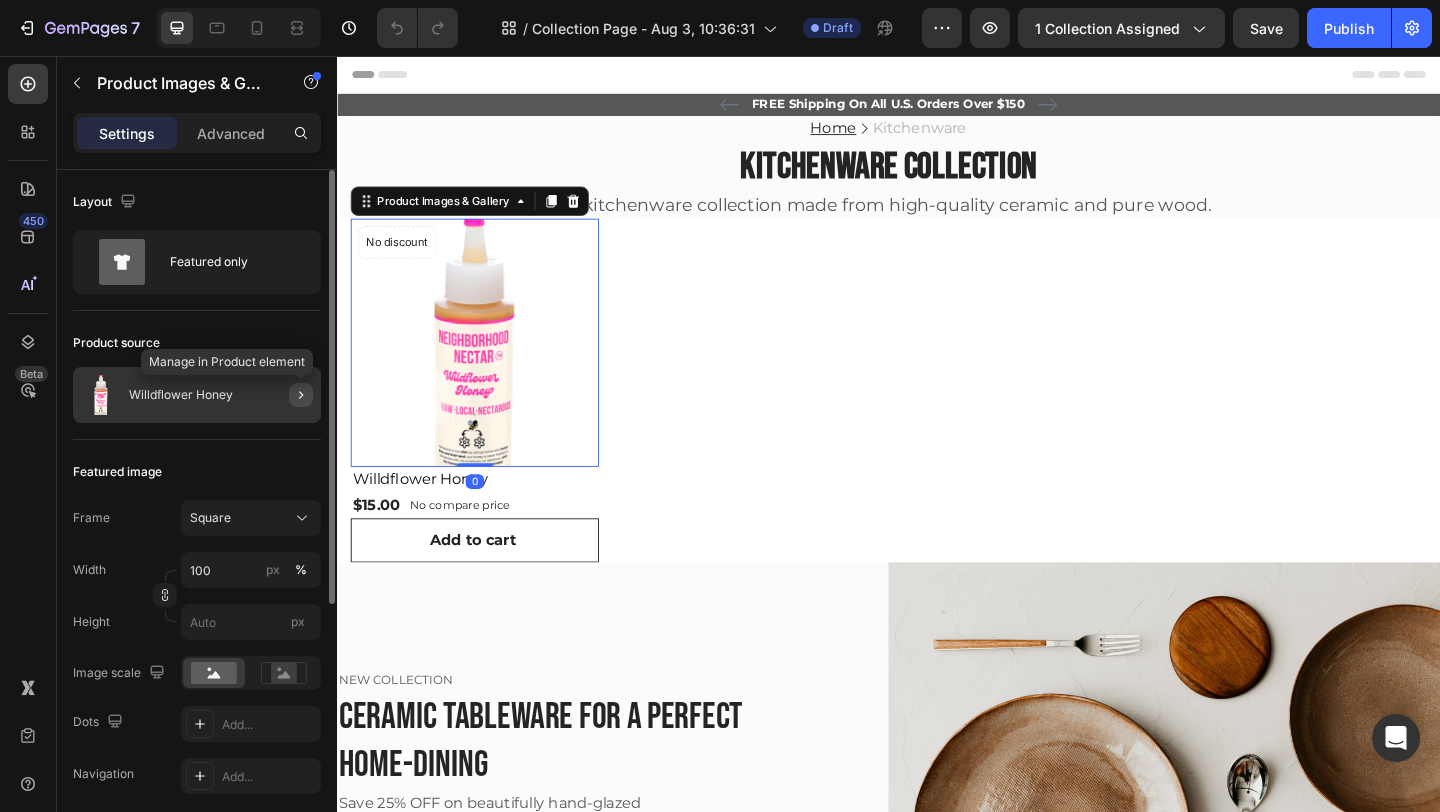 click 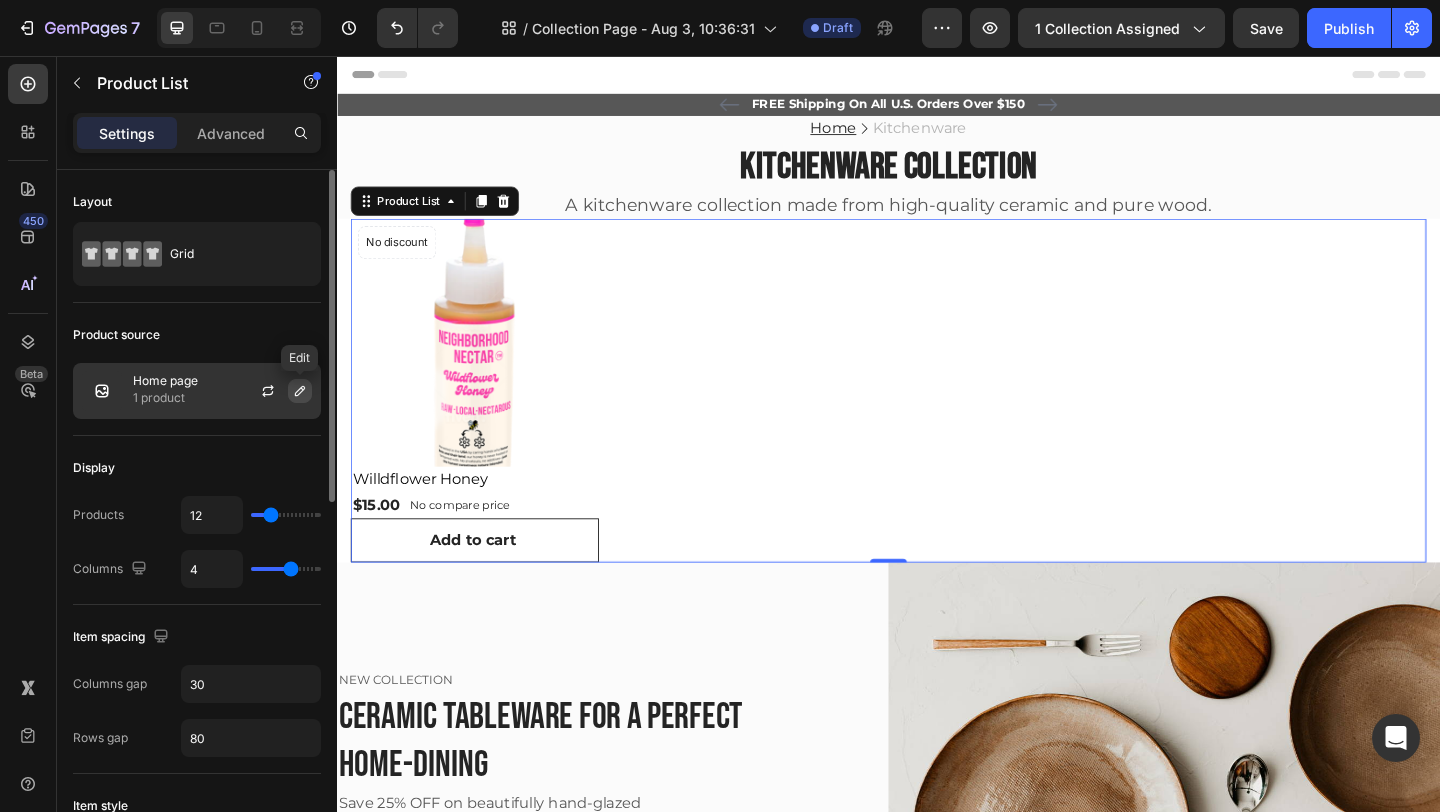 click 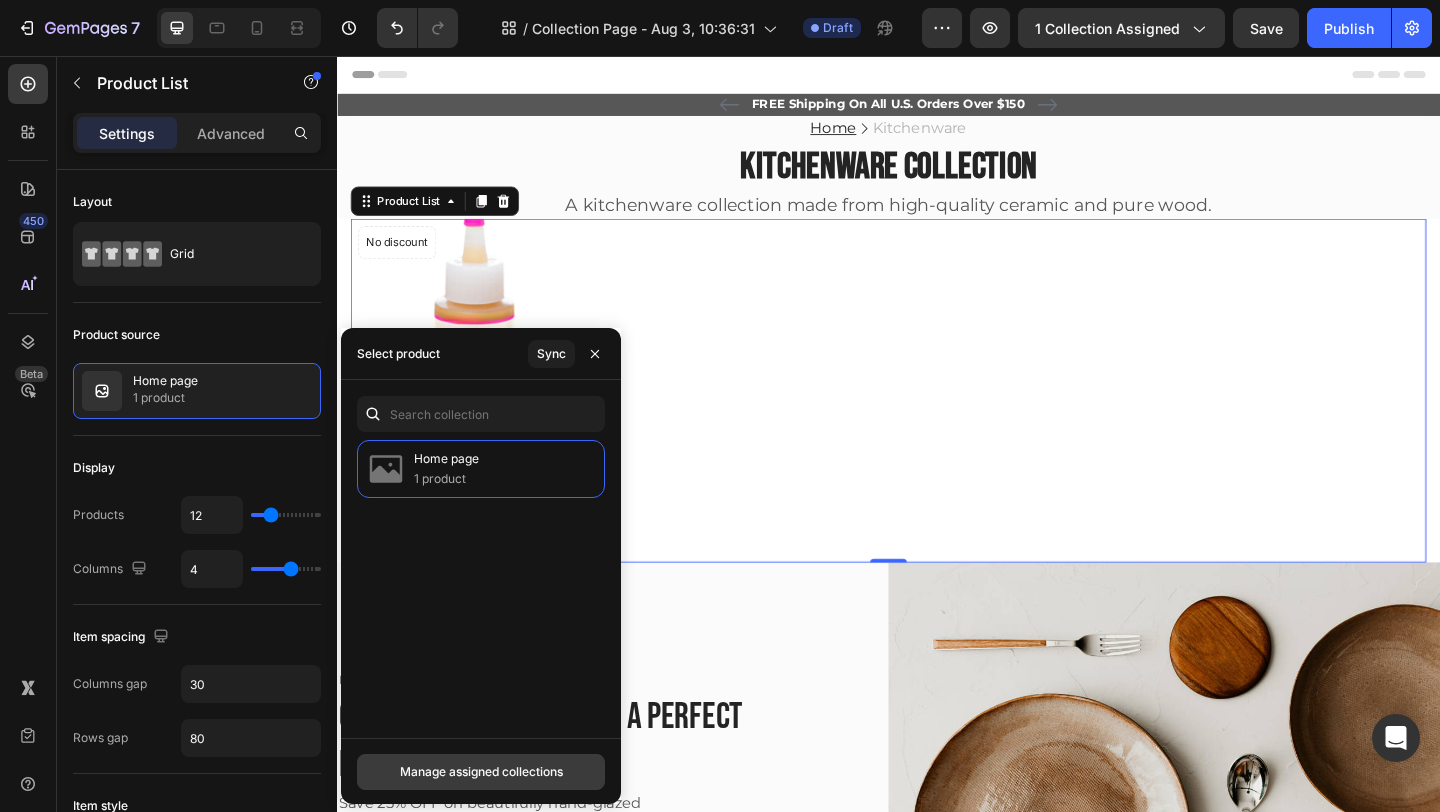 click on "Manage assigned collections" at bounding box center [481, 772] 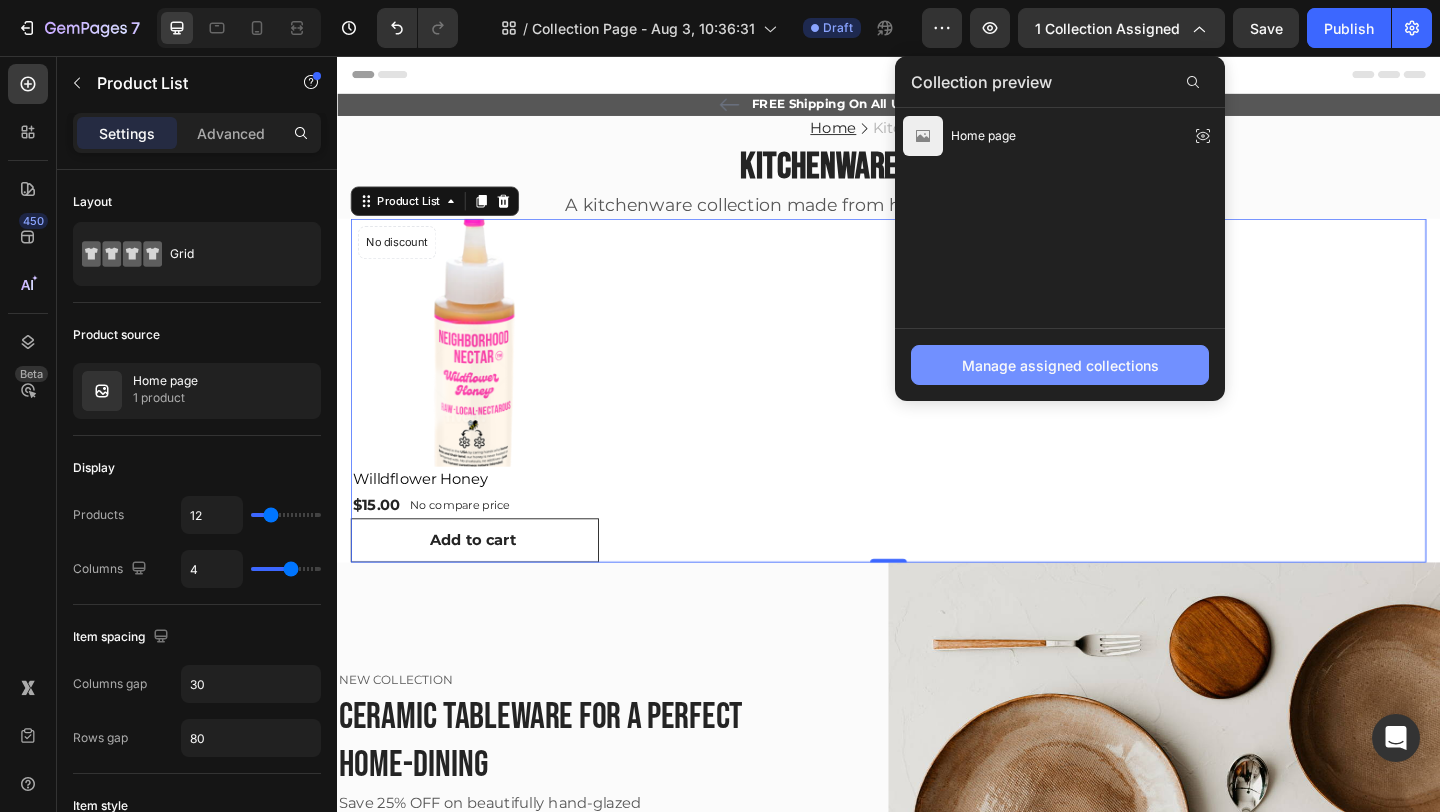 click on "Manage assigned collections" at bounding box center [1060, 365] 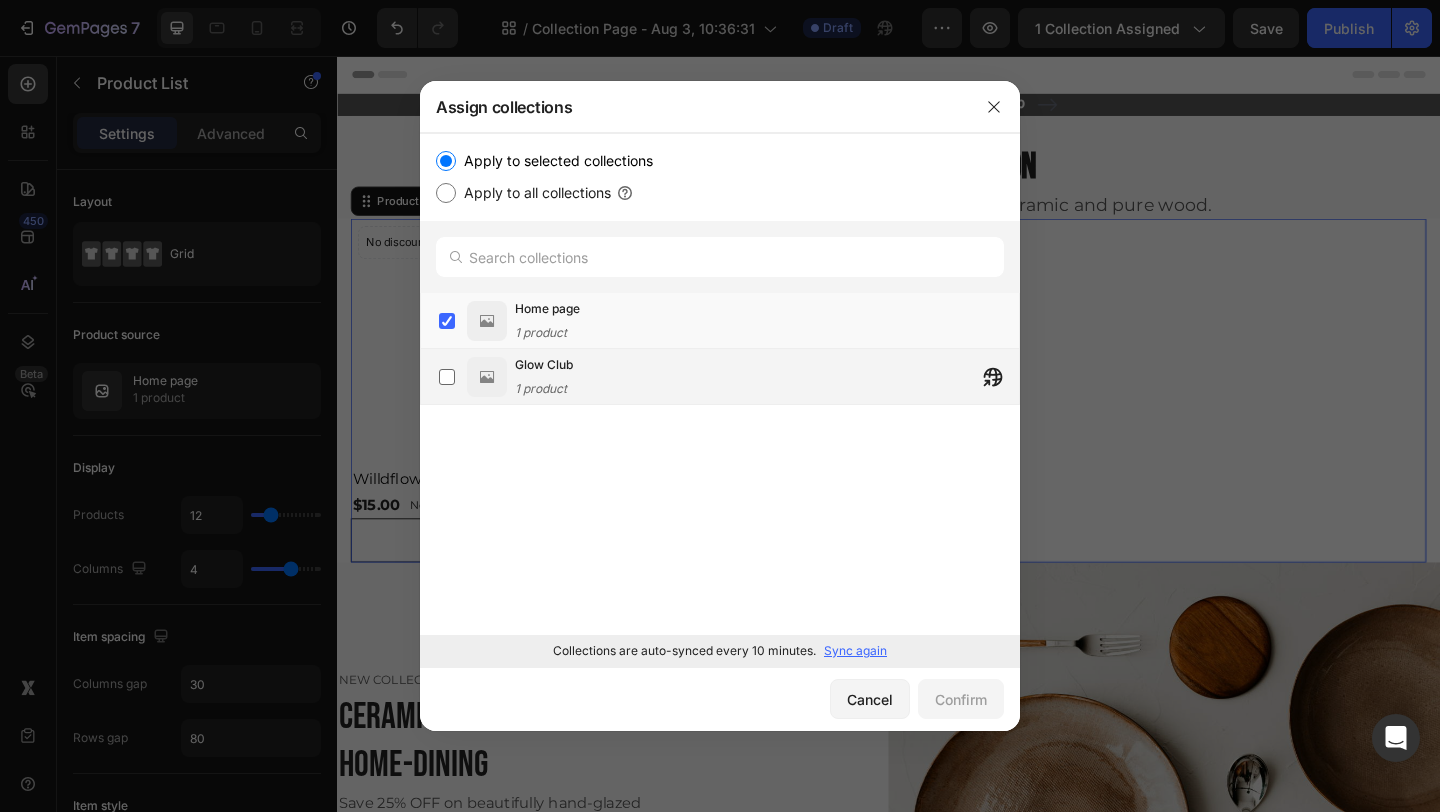 click at bounding box center (487, 377) 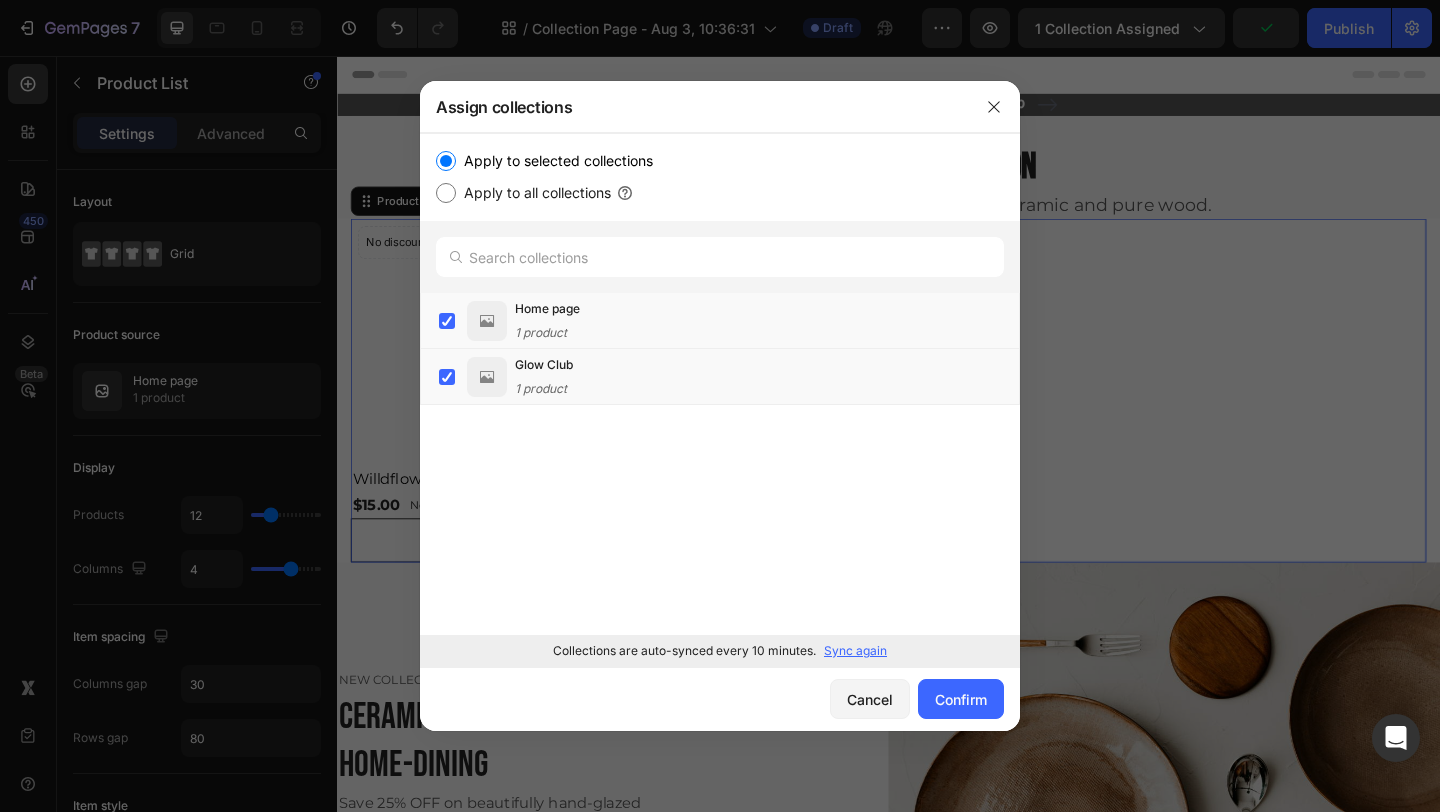 click on "Sync again" at bounding box center (855, 651) 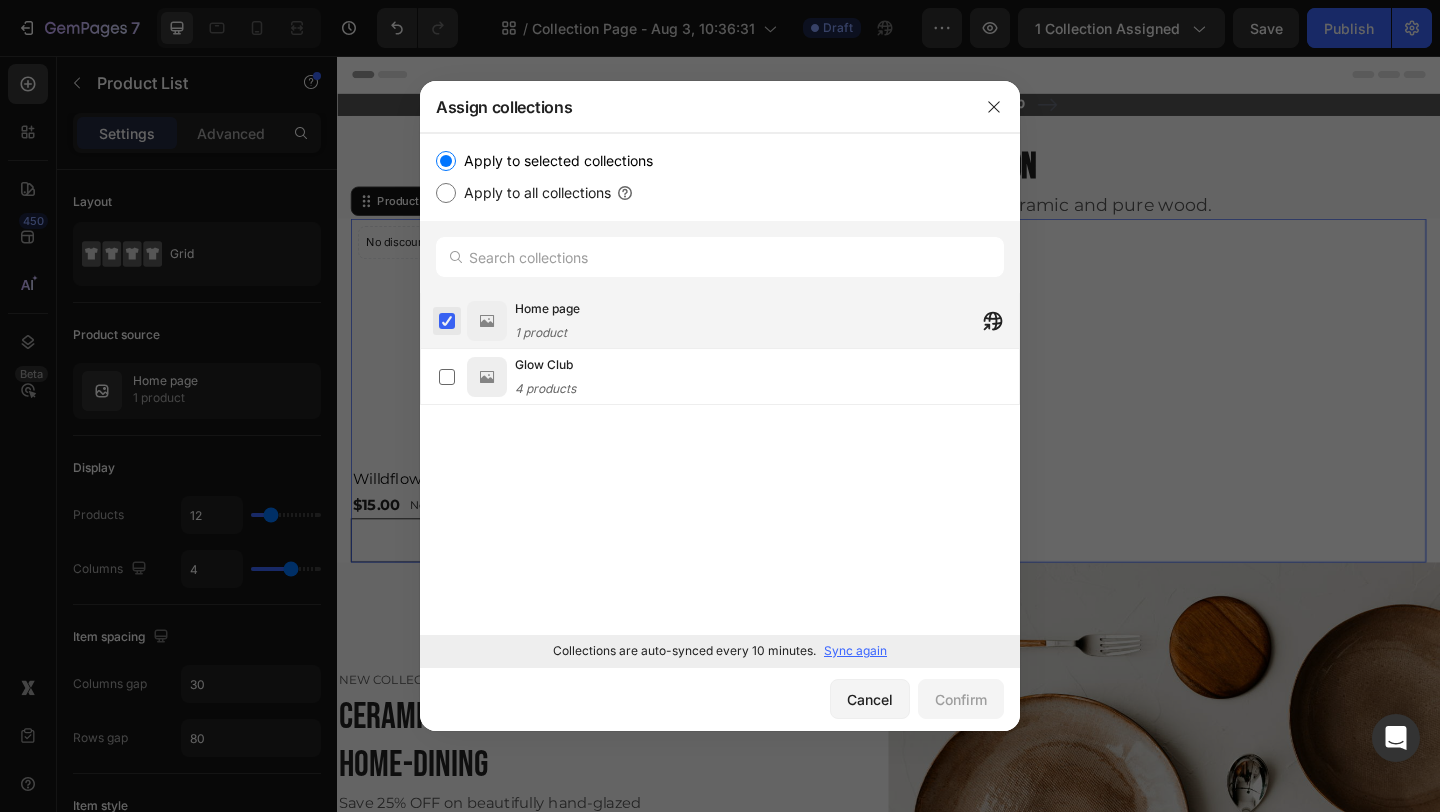 click at bounding box center (447, 321) 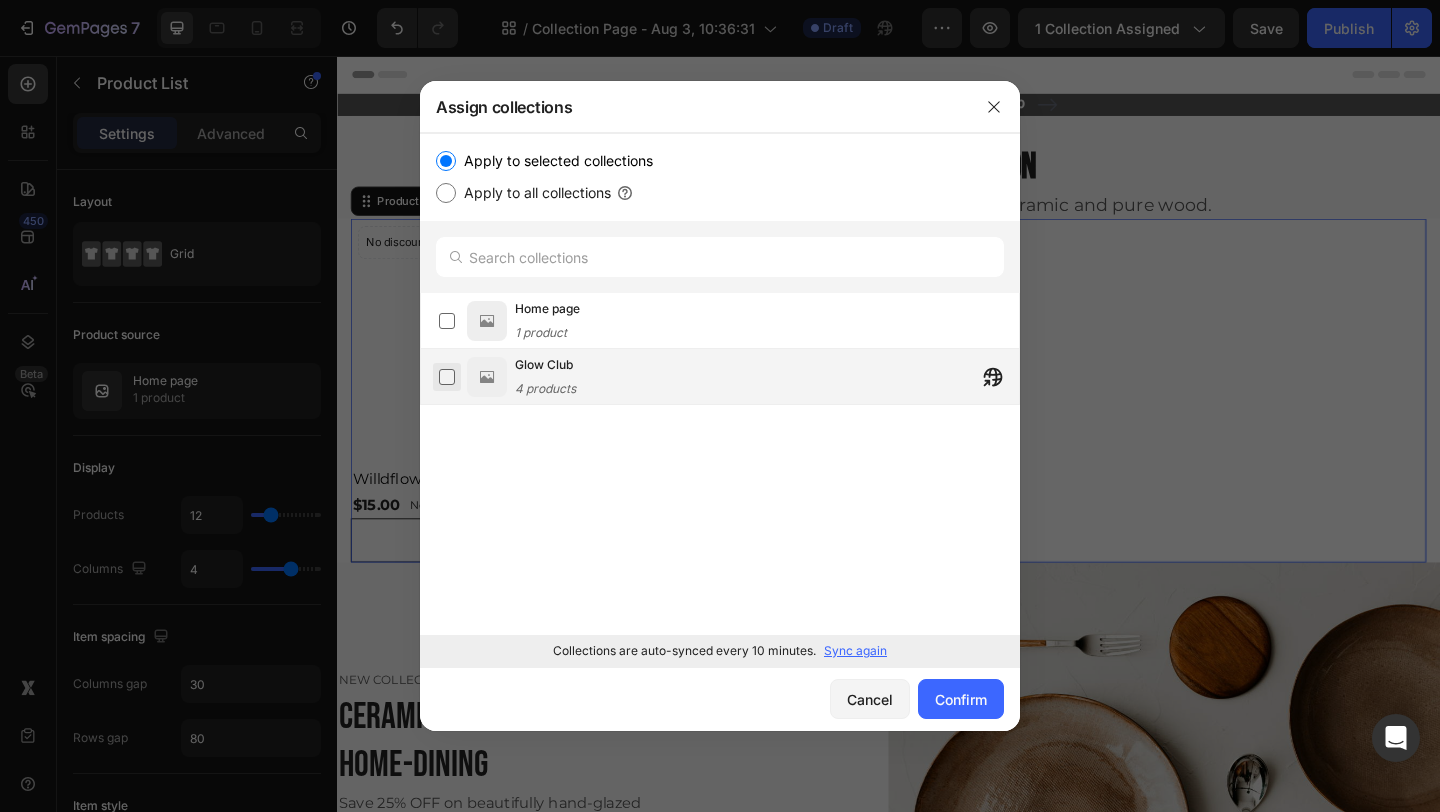 click at bounding box center [447, 377] 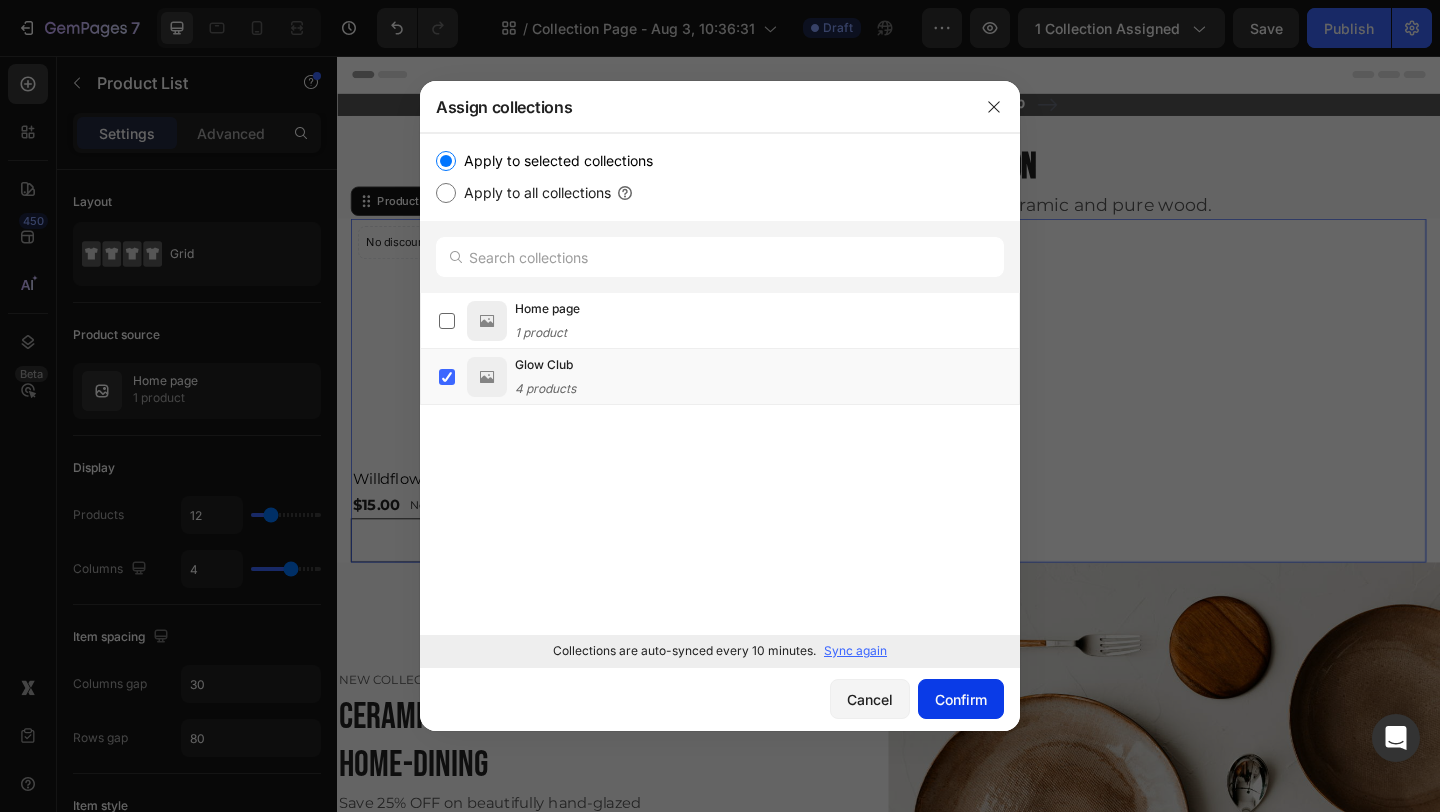 click on "Confirm" at bounding box center [961, 699] 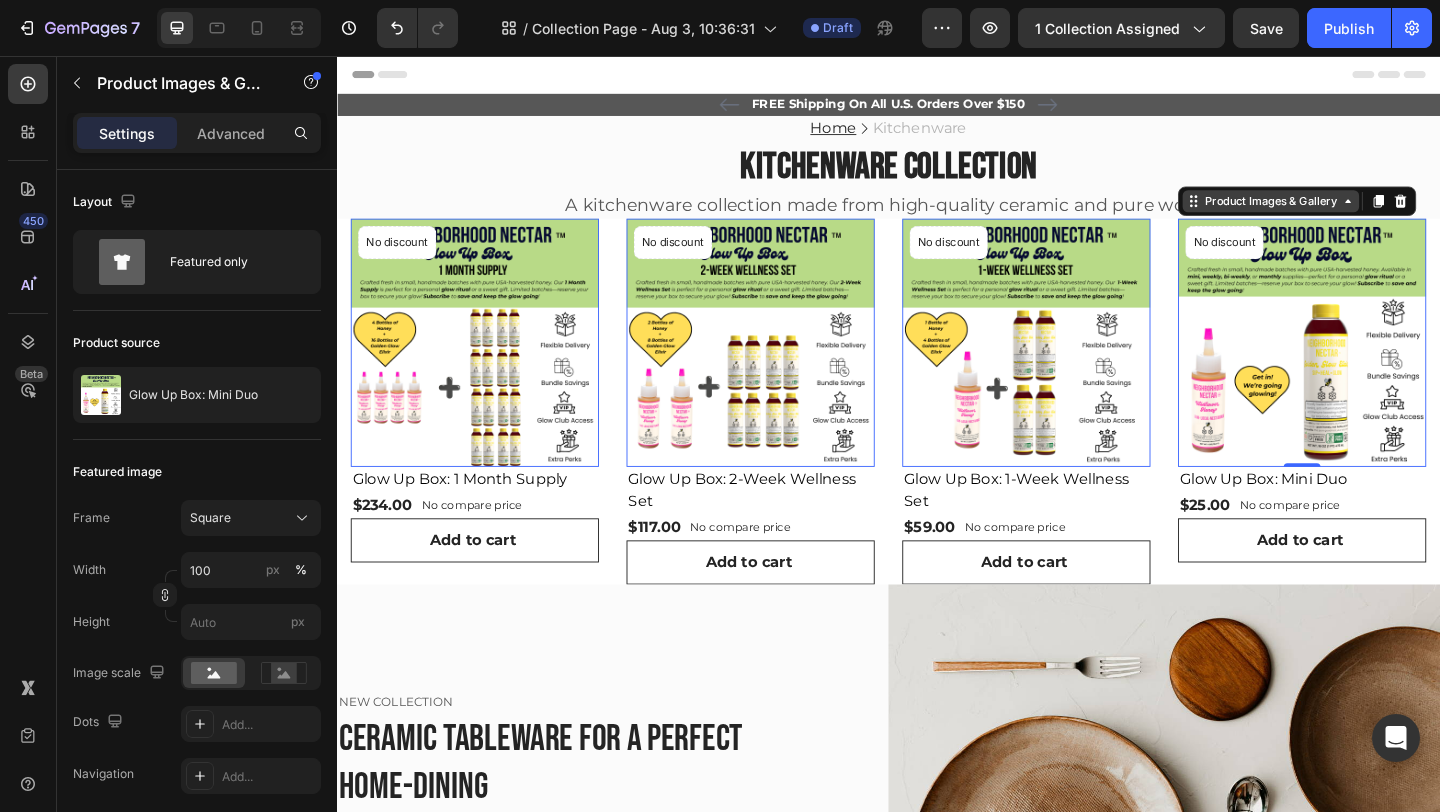click 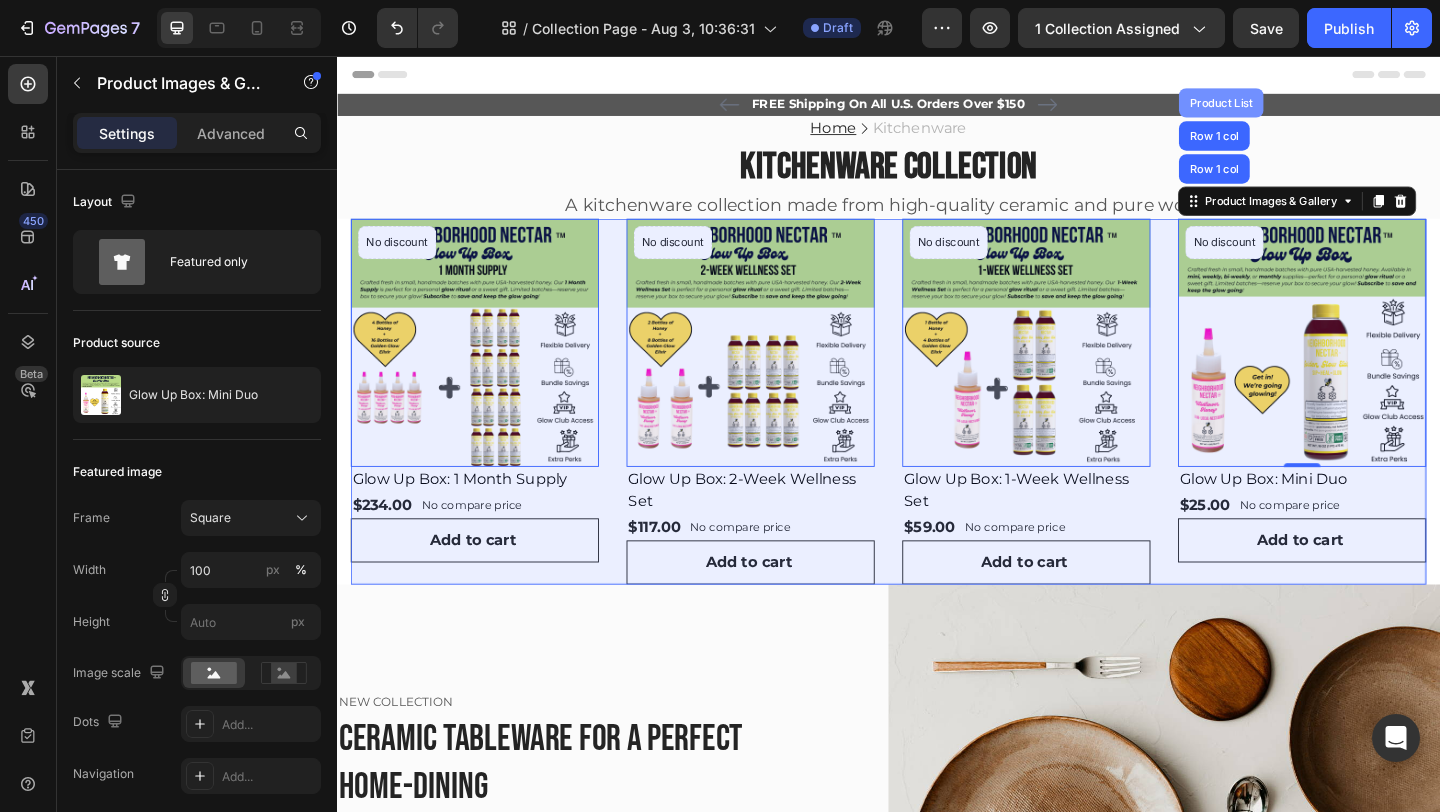 click on "Product List" at bounding box center (1299, 107) 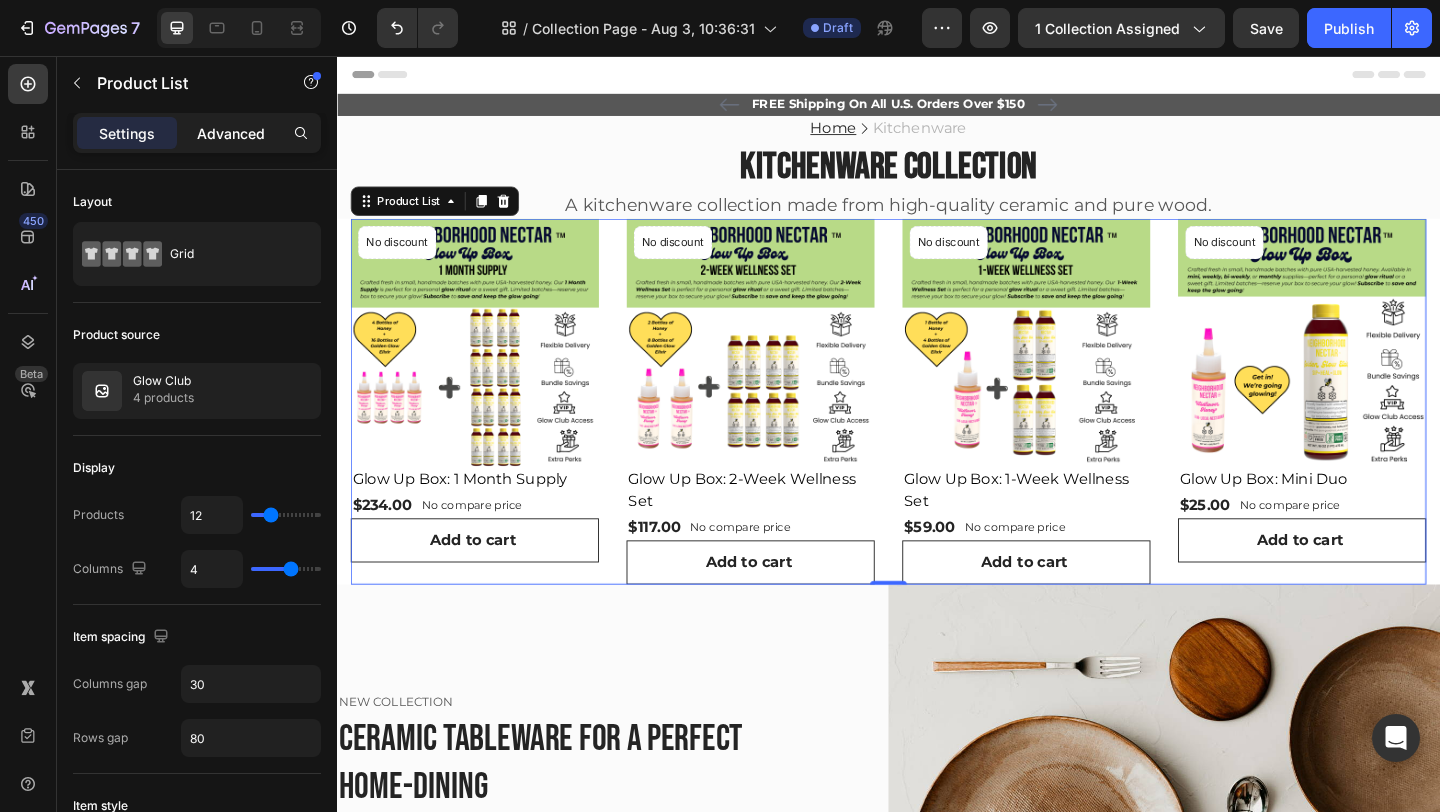 click on "Advanced" at bounding box center [231, 133] 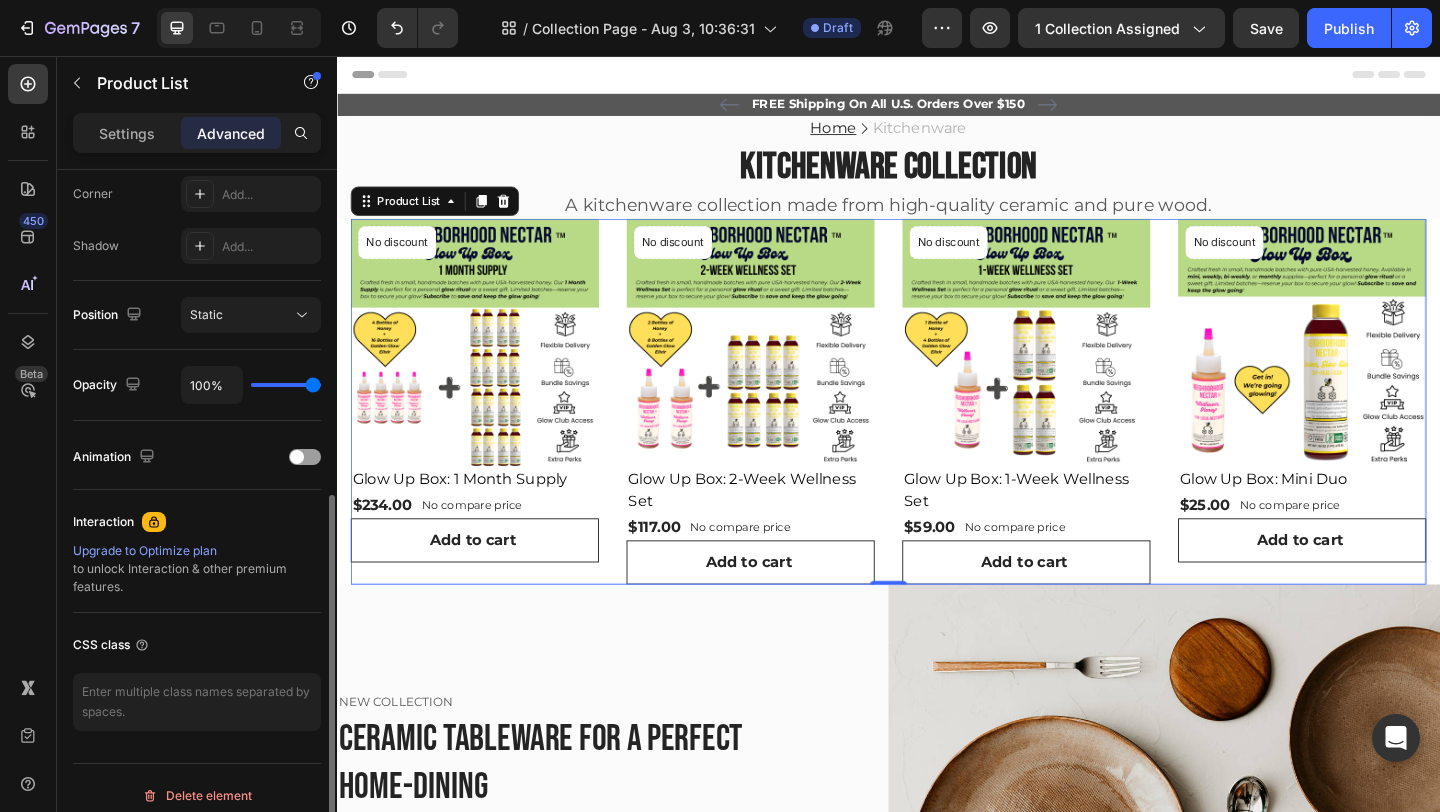 scroll, scrollTop: 635, scrollLeft: 0, axis: vertical 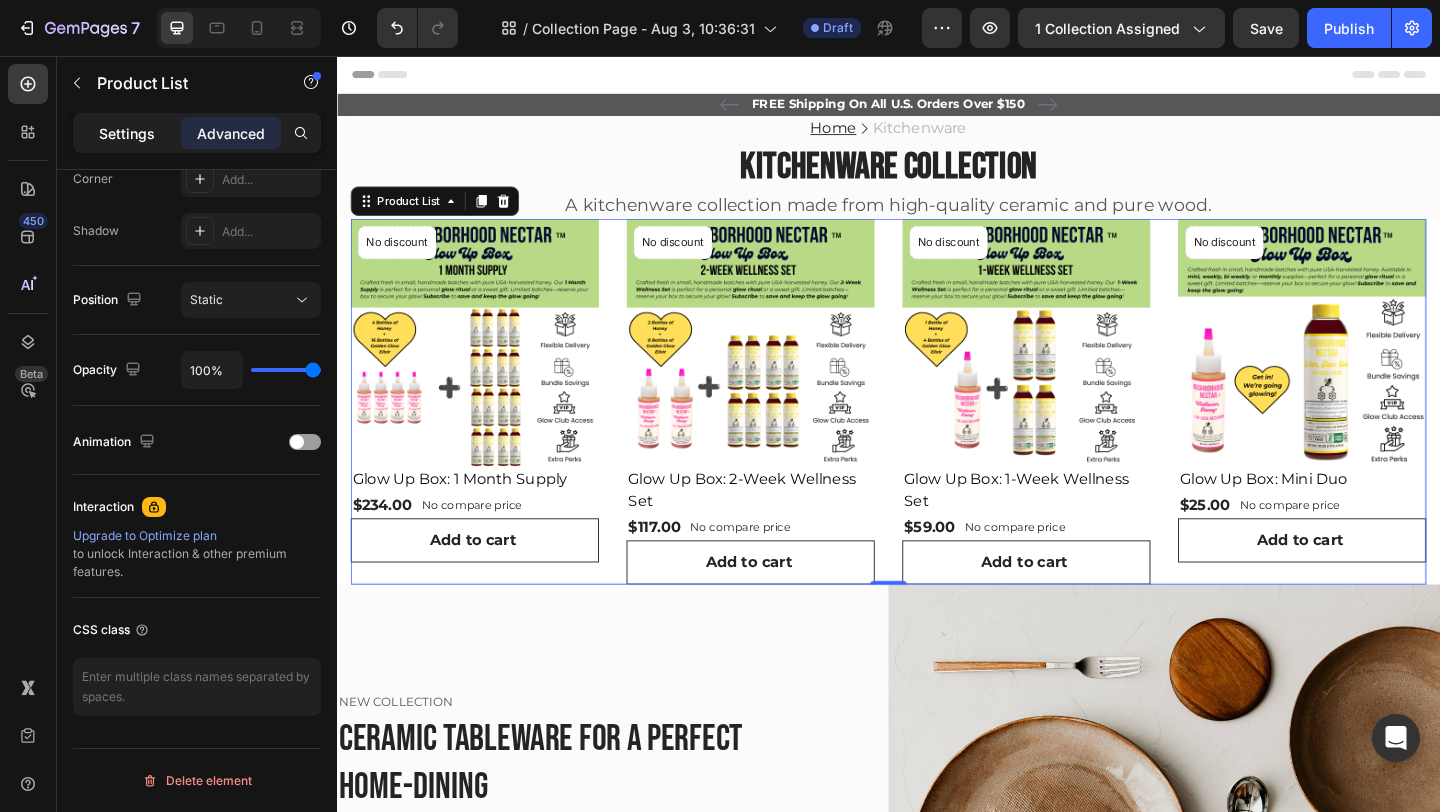 click on "Settings" at bounding box center [127, 133] 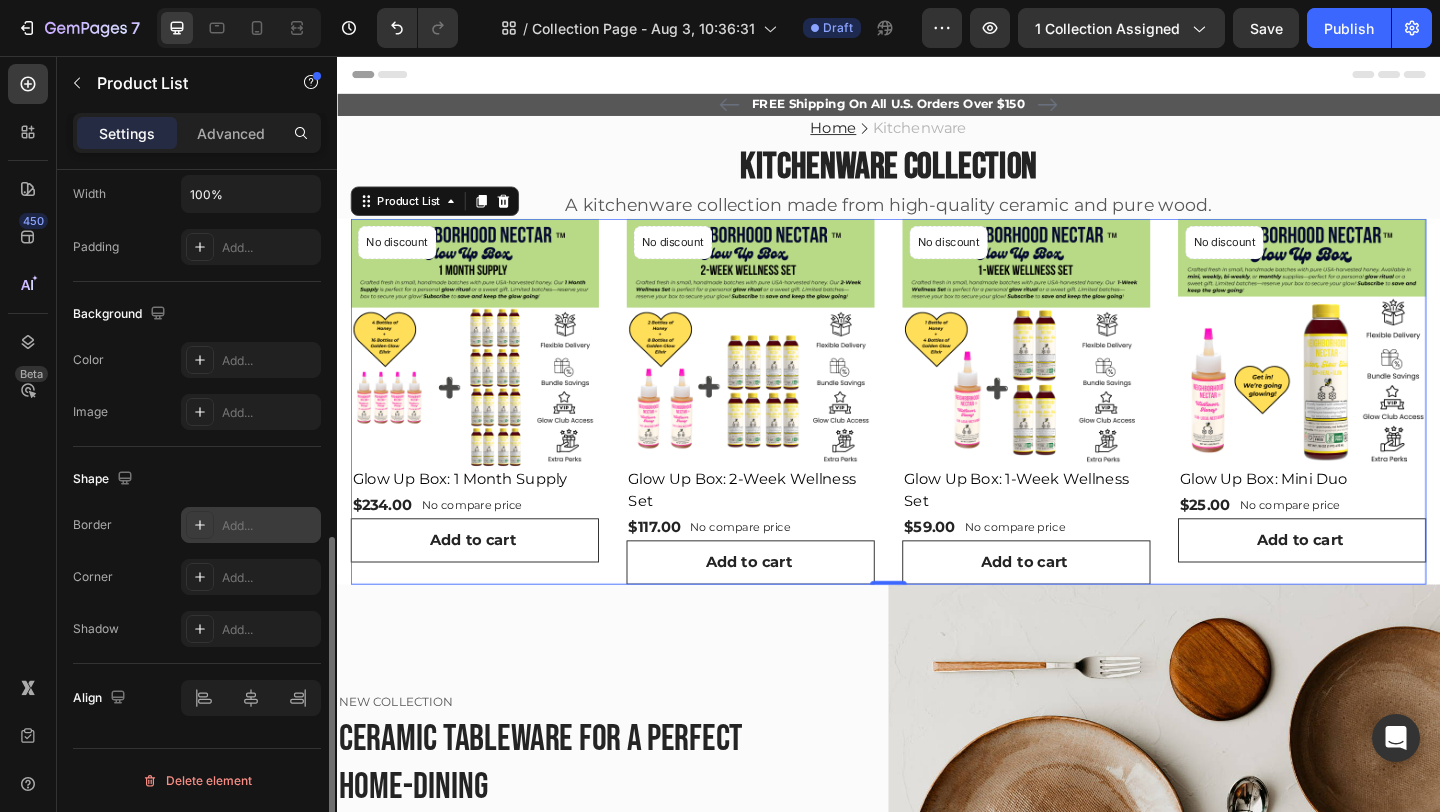 scroll, scrollTop: 769, scrollLeft: 0, axis: vertical 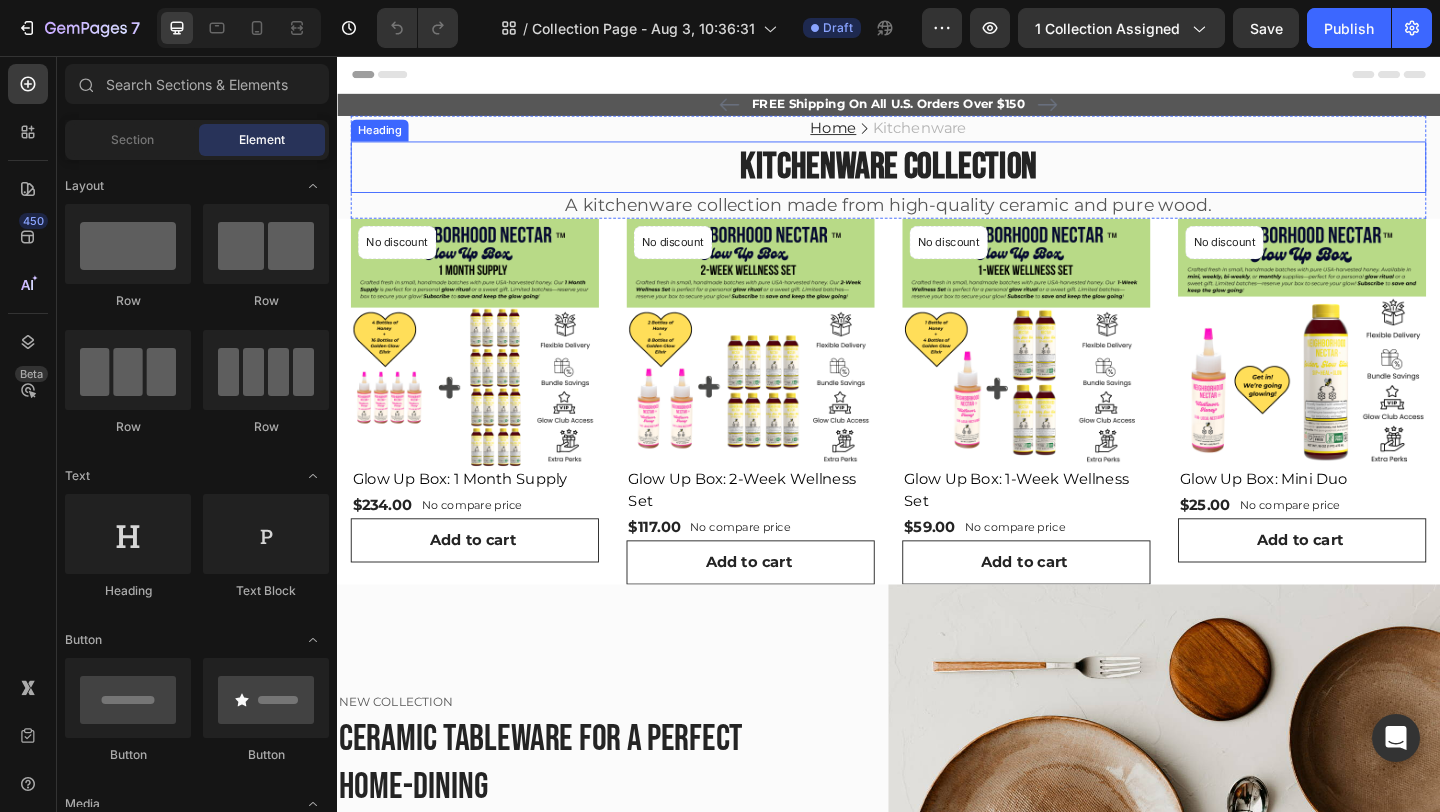 click on "Kitchenware Collection" at bounding box center (937, 177) 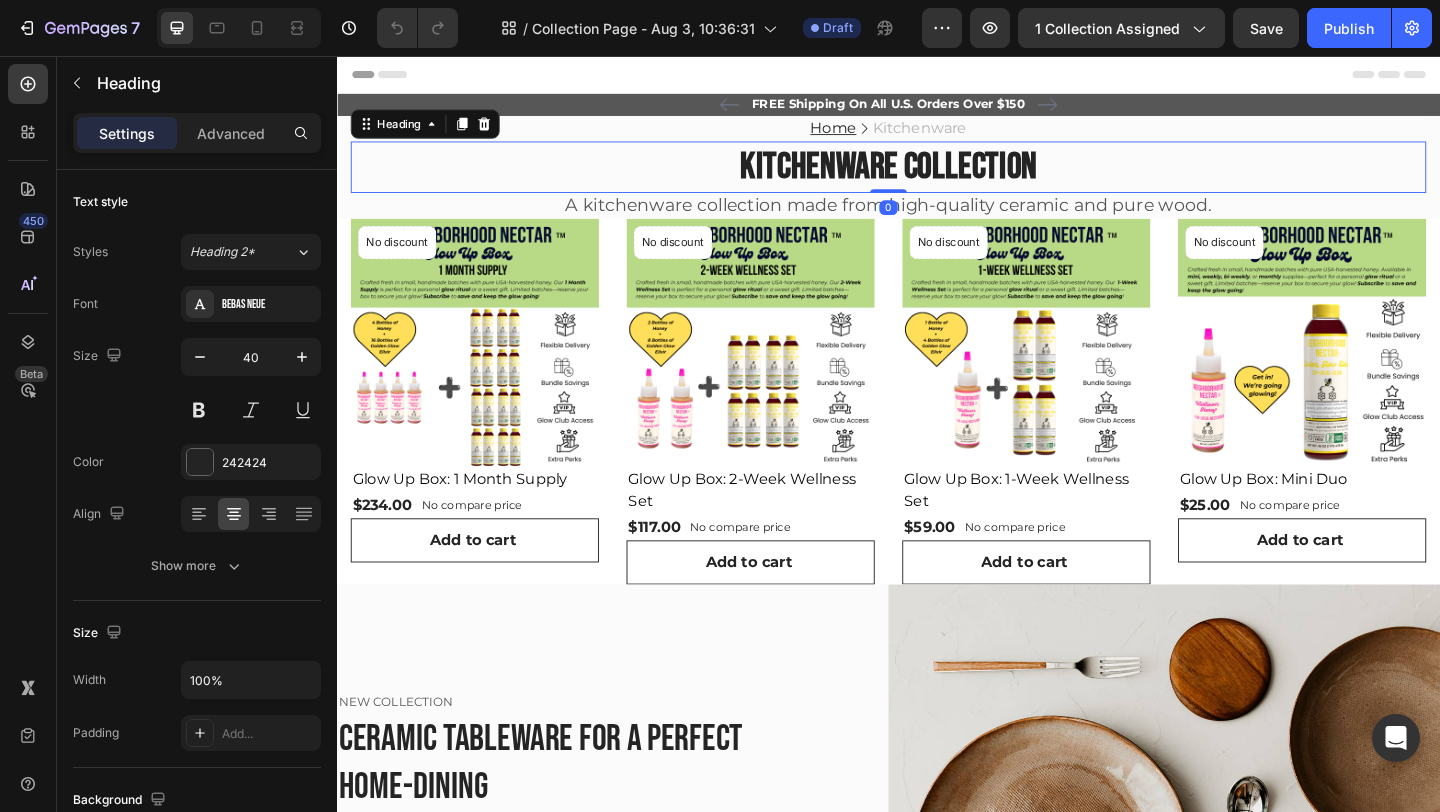 click on "Kitchenware Collection" at bounding box center (937, 177) 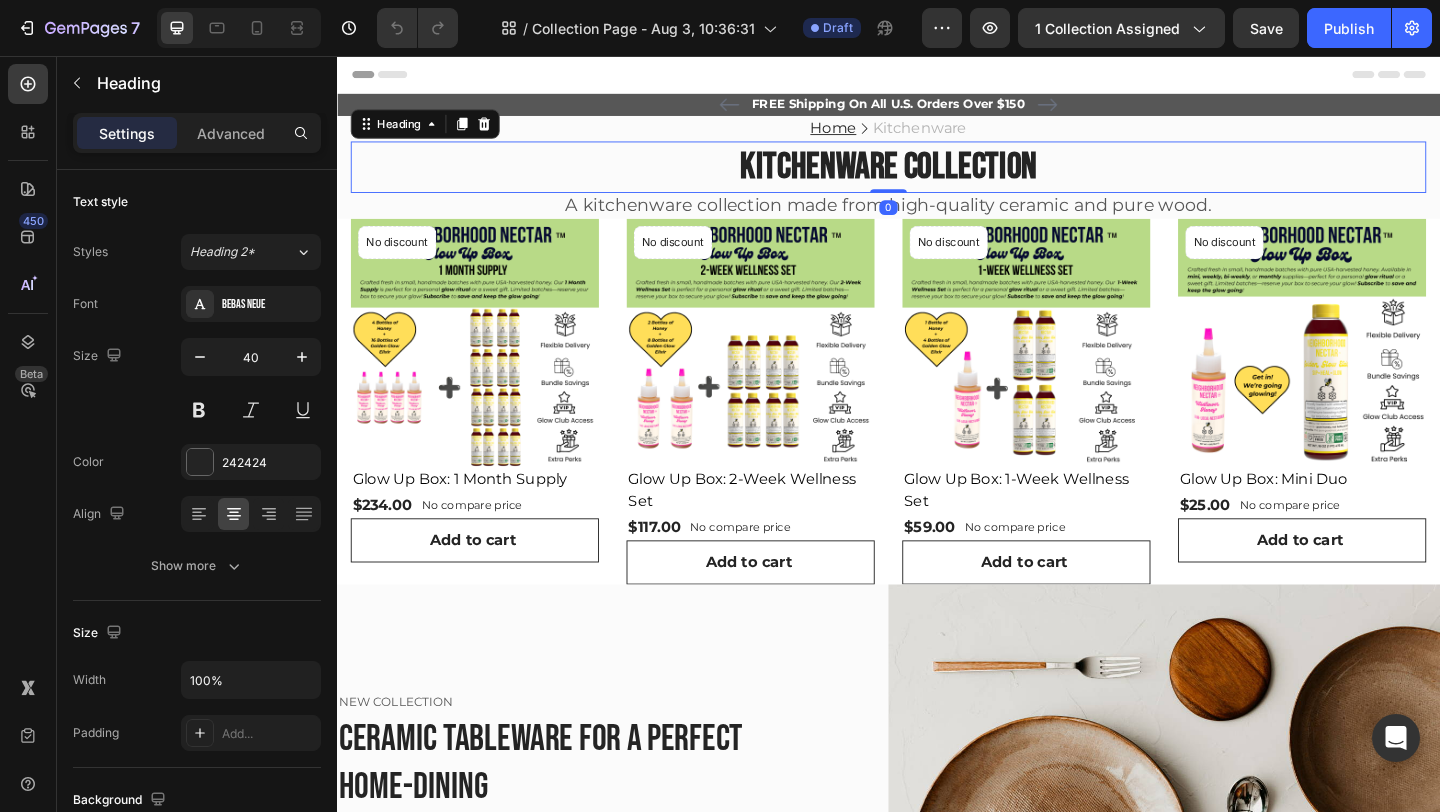 click on "Kitchenware Collection" at bounding box center [937, 177] 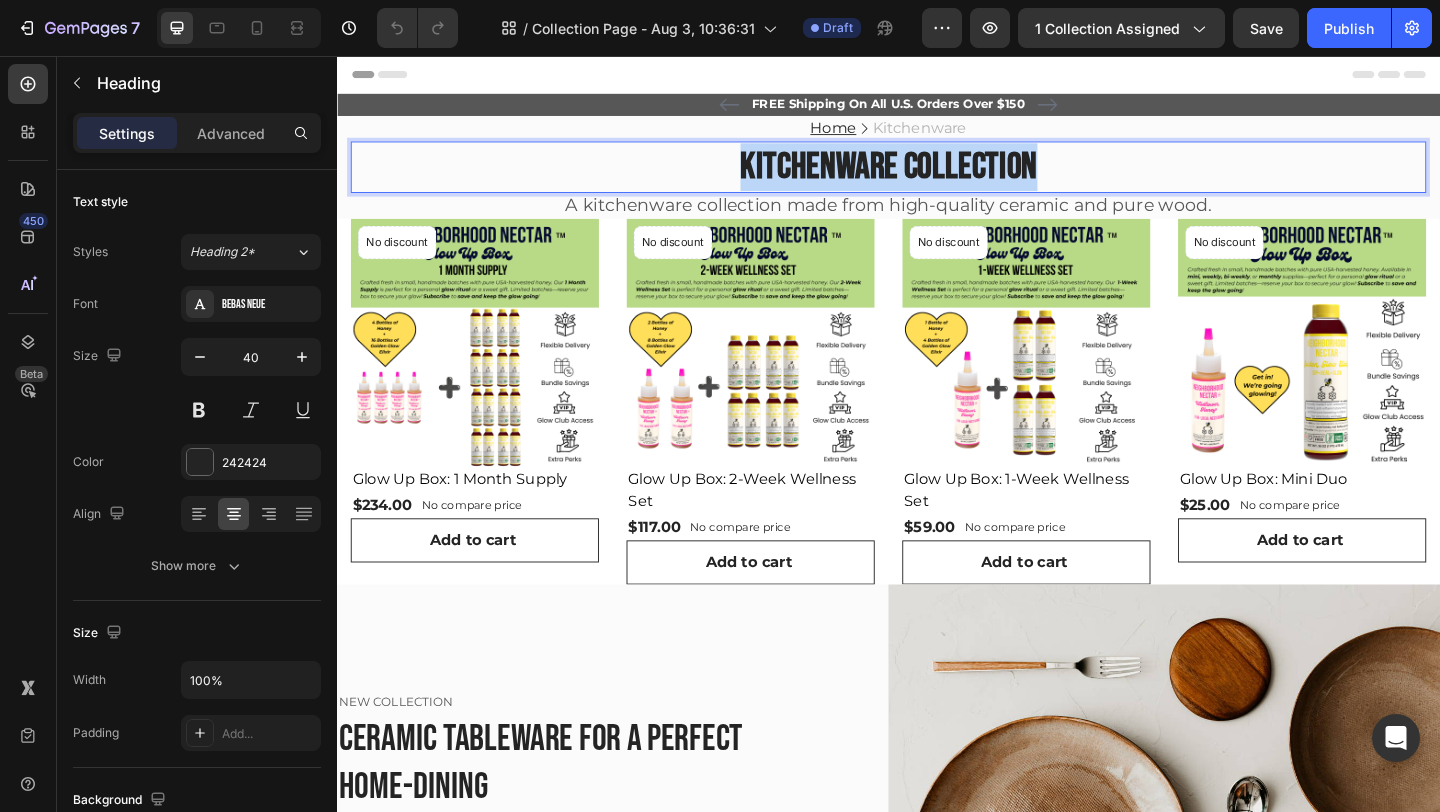 click on "Kitchenware Collection" at bounding box center (937, 177) 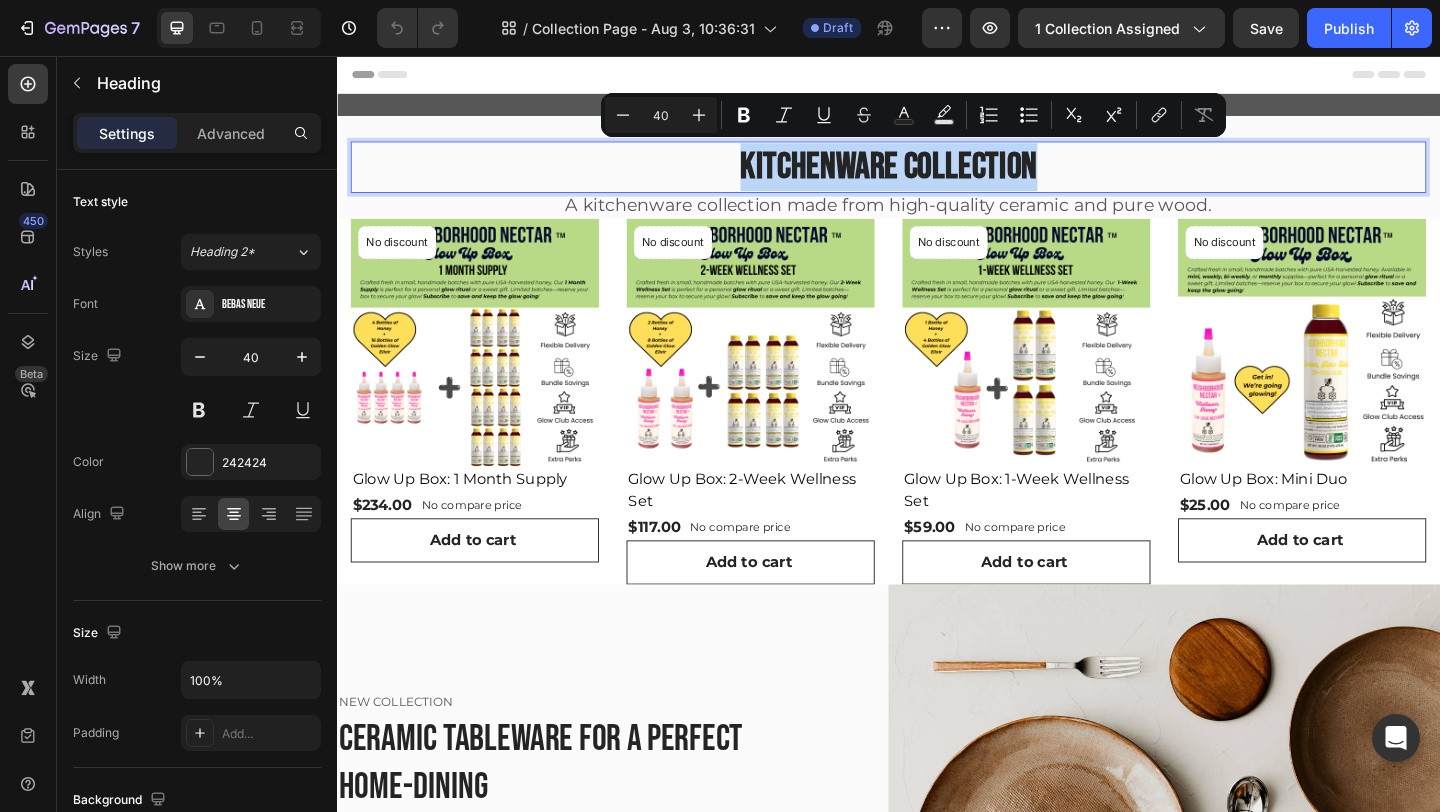 click on "Kitchenware Collection" at bounding box center (937, 177) 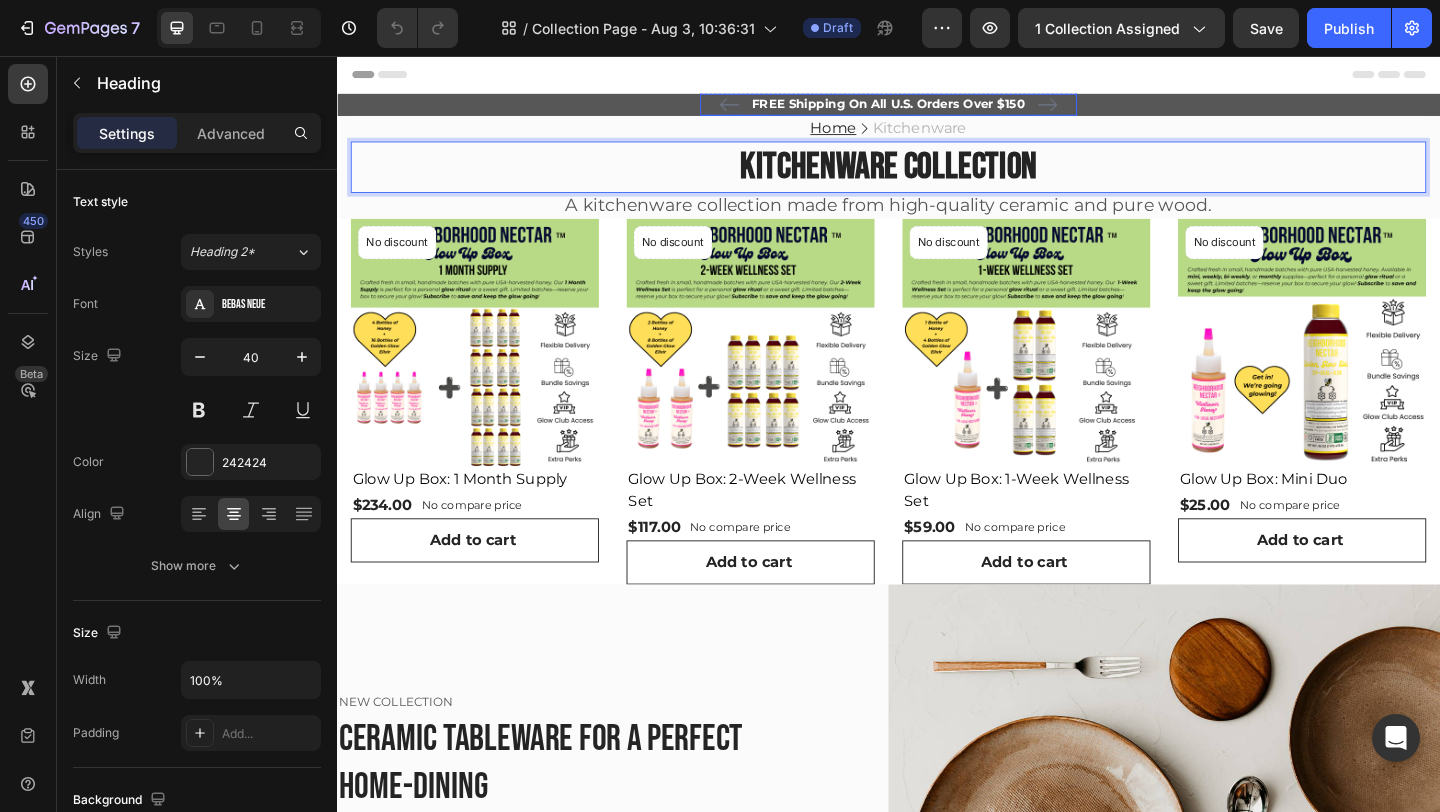 click on "FREE Shipping On All U.S. Orders Over $150" at bounding box center [937, 109] 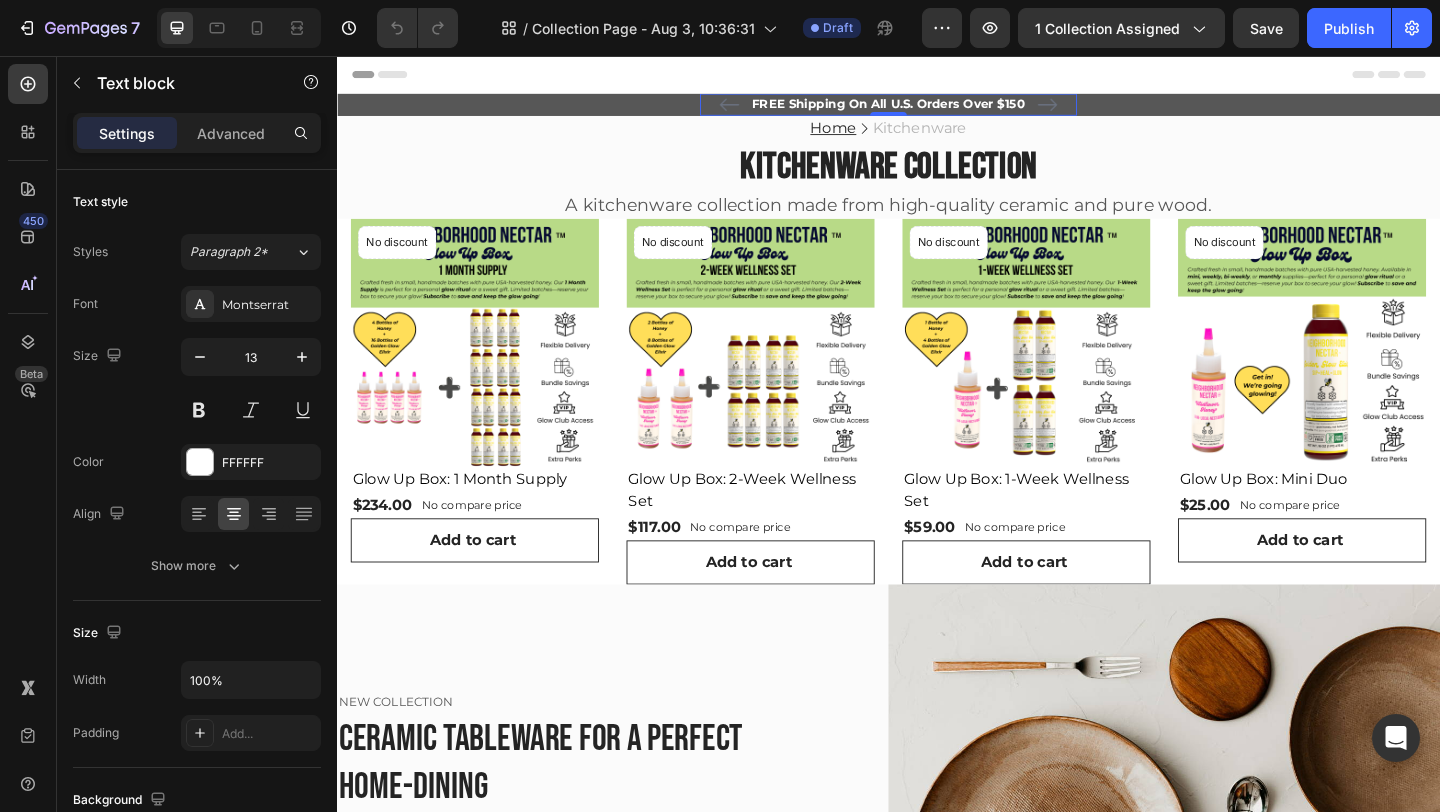 click on "FREE Shipping On All U.S. Orders Over $150" at bounding box center (937, 109) 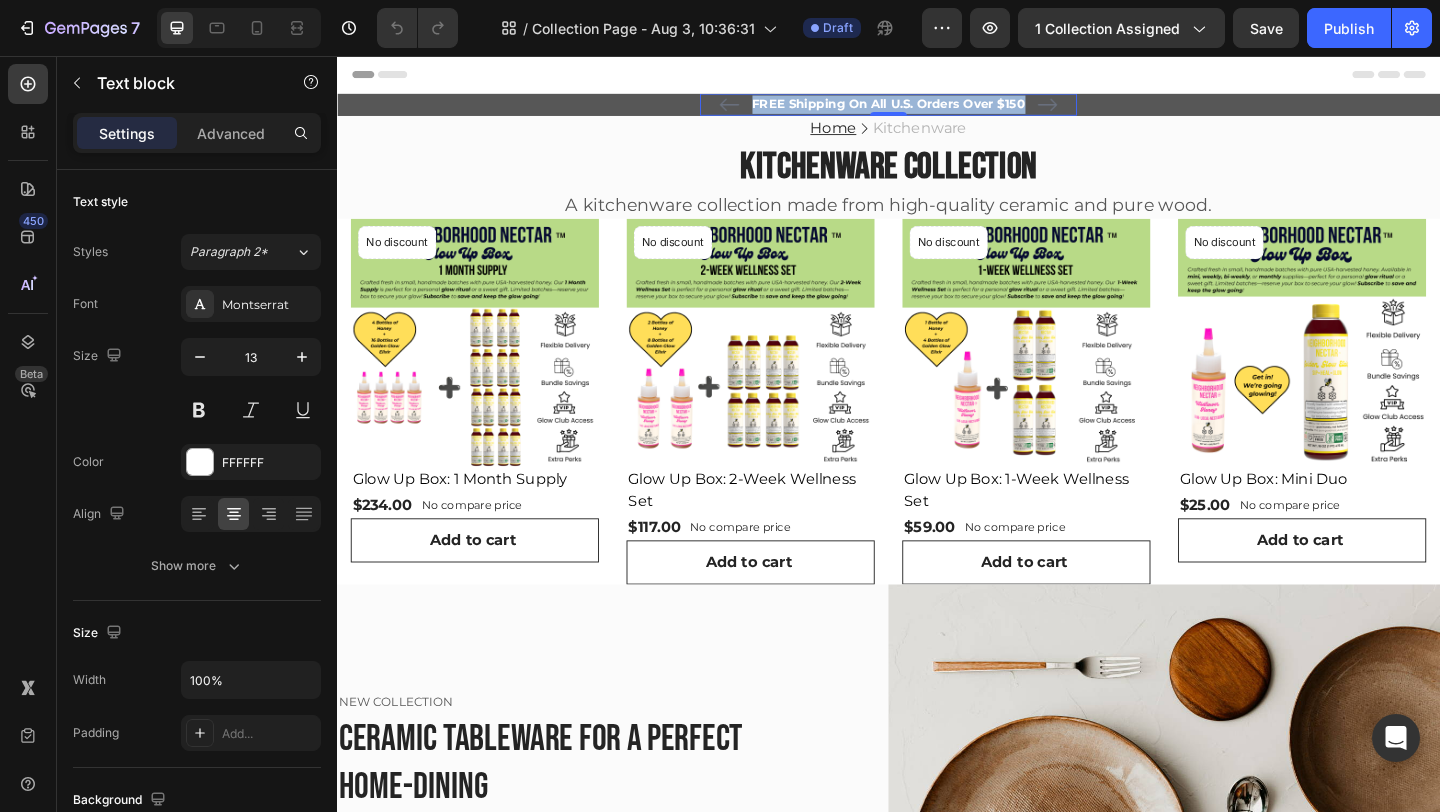click on "FREE Shipping On All U.S. Orders Over $150" at bounding box center [937, 109] 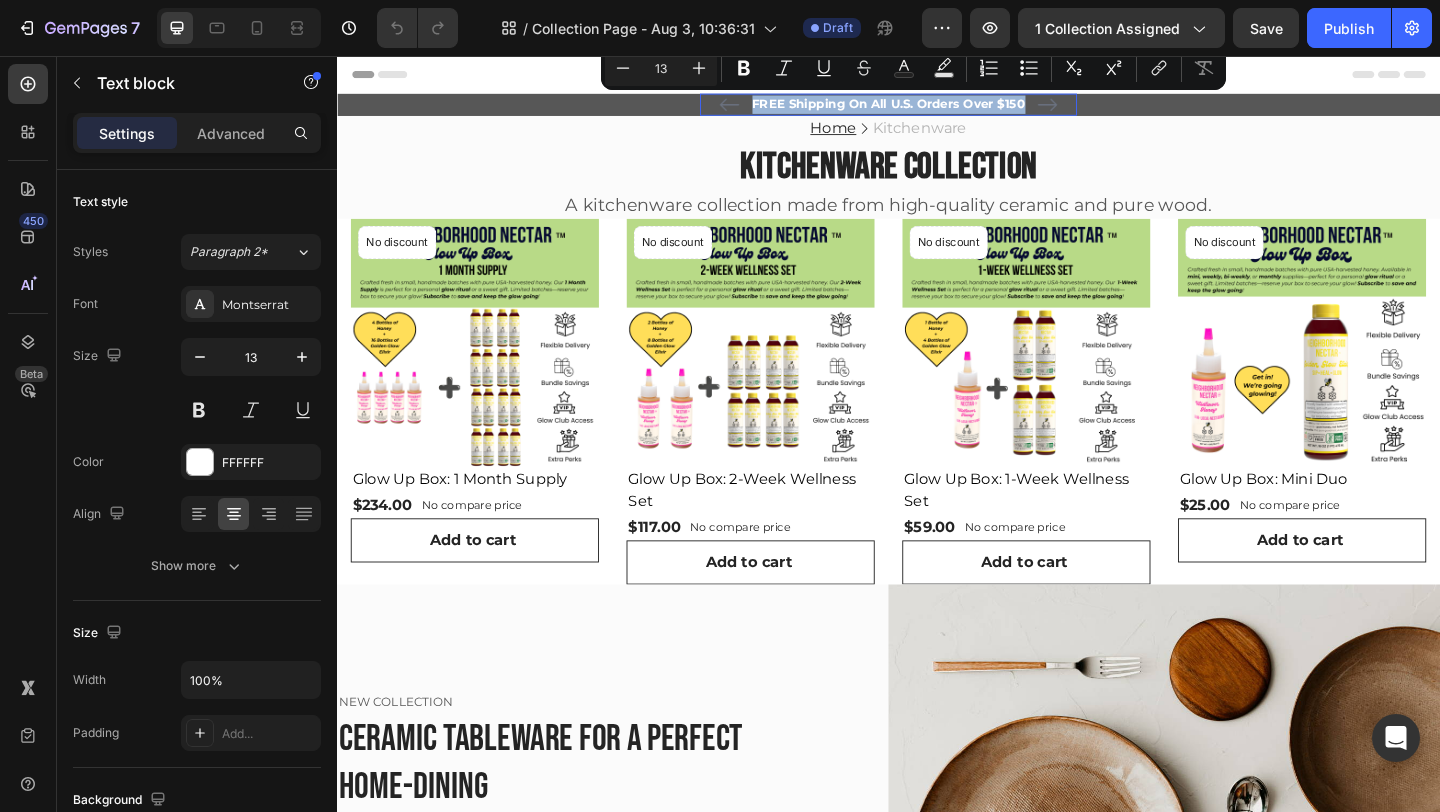 click on "FREE Shipping On All U.S. Orders Over $150" at bounding box center (937, 109) 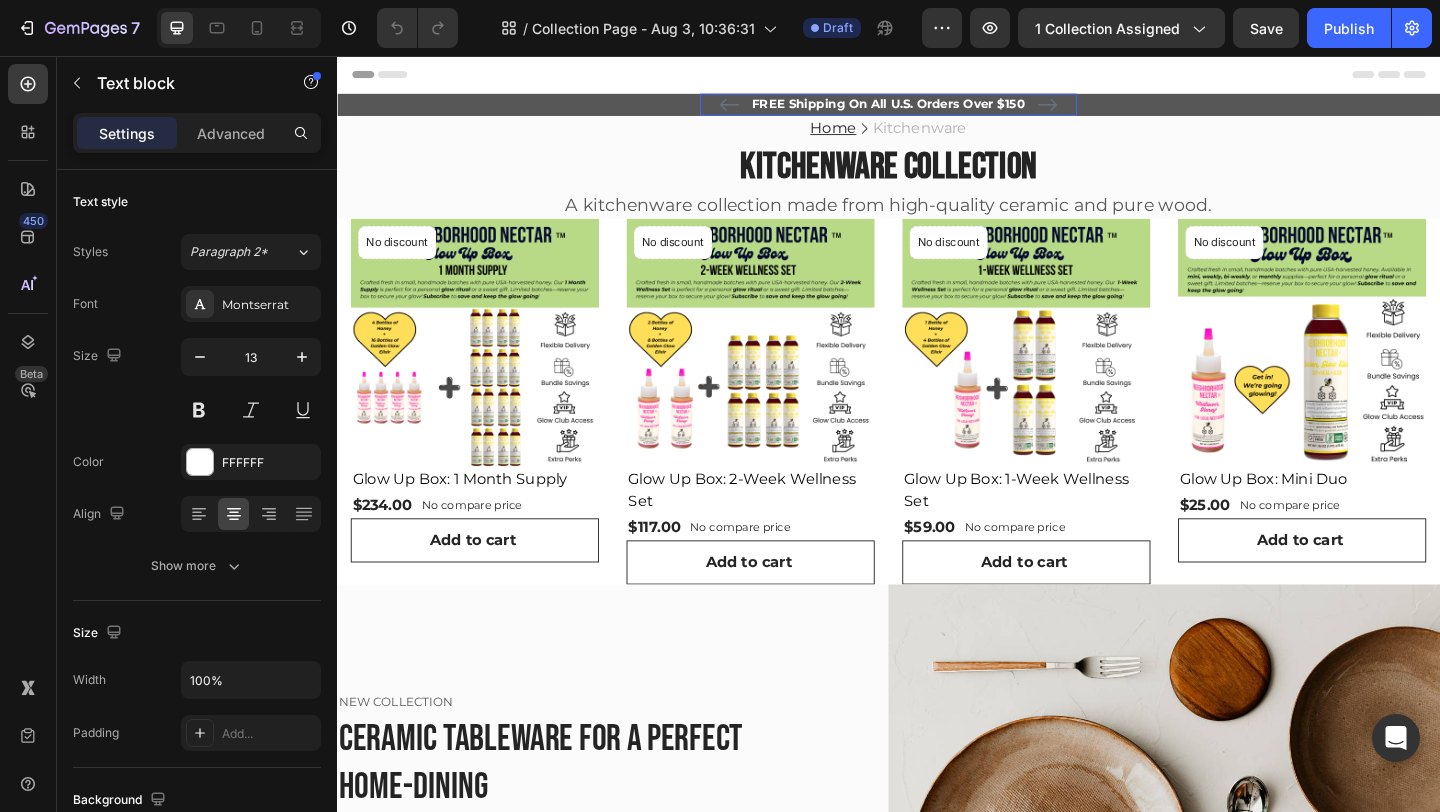 click on "FREE Shipping On All U.S. Orders Over $150" at bounding box center [937, 109] 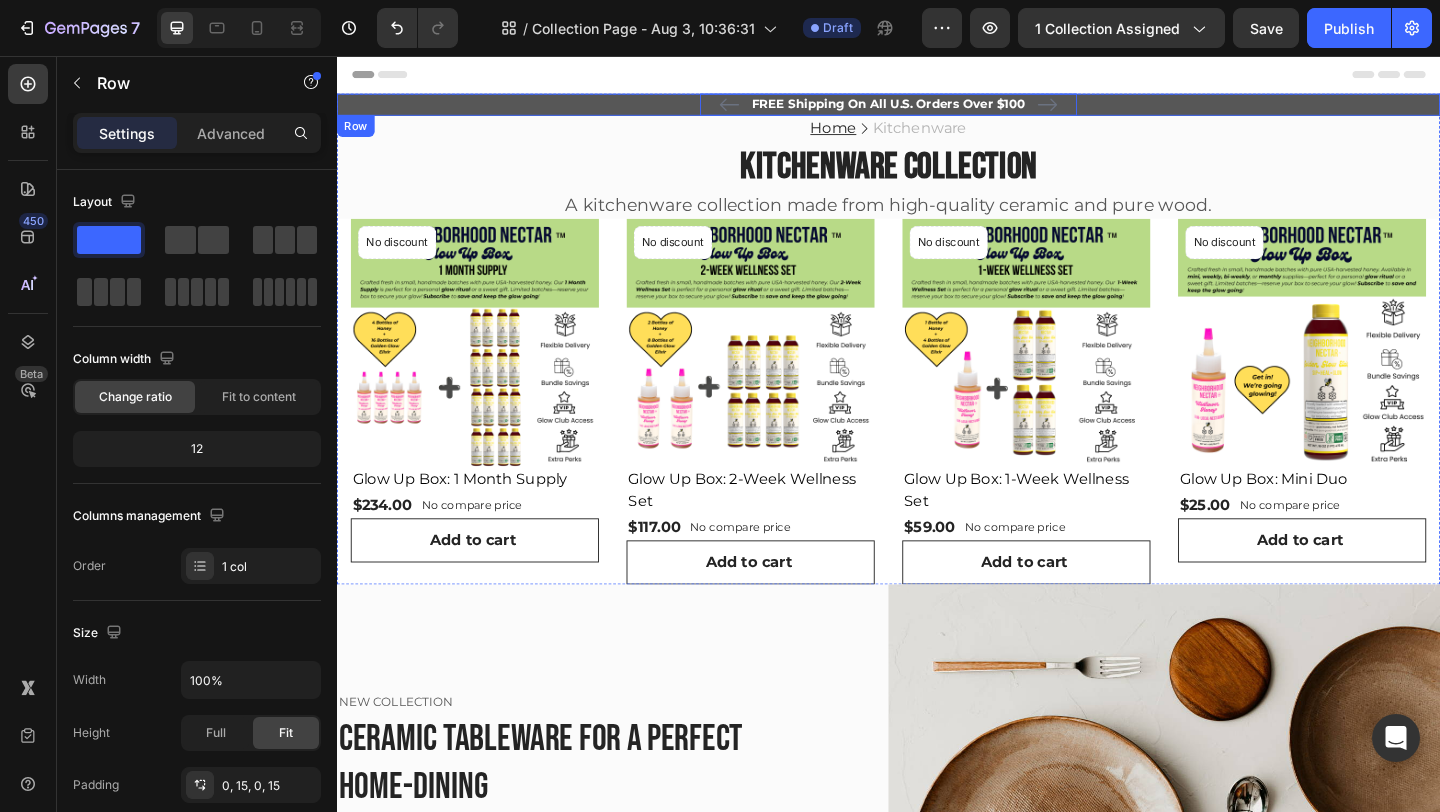 click on "FREE Shipping On All U.S. Orders Over $100 Text block   0 5000+ Text block                Icon                Icon                Icon                Icon                Icon Icon List Hoz REVIEWS Text block Row 60-DAY FREE RETURNS Text block
Carousel Row" at bounding box center [937, 109] 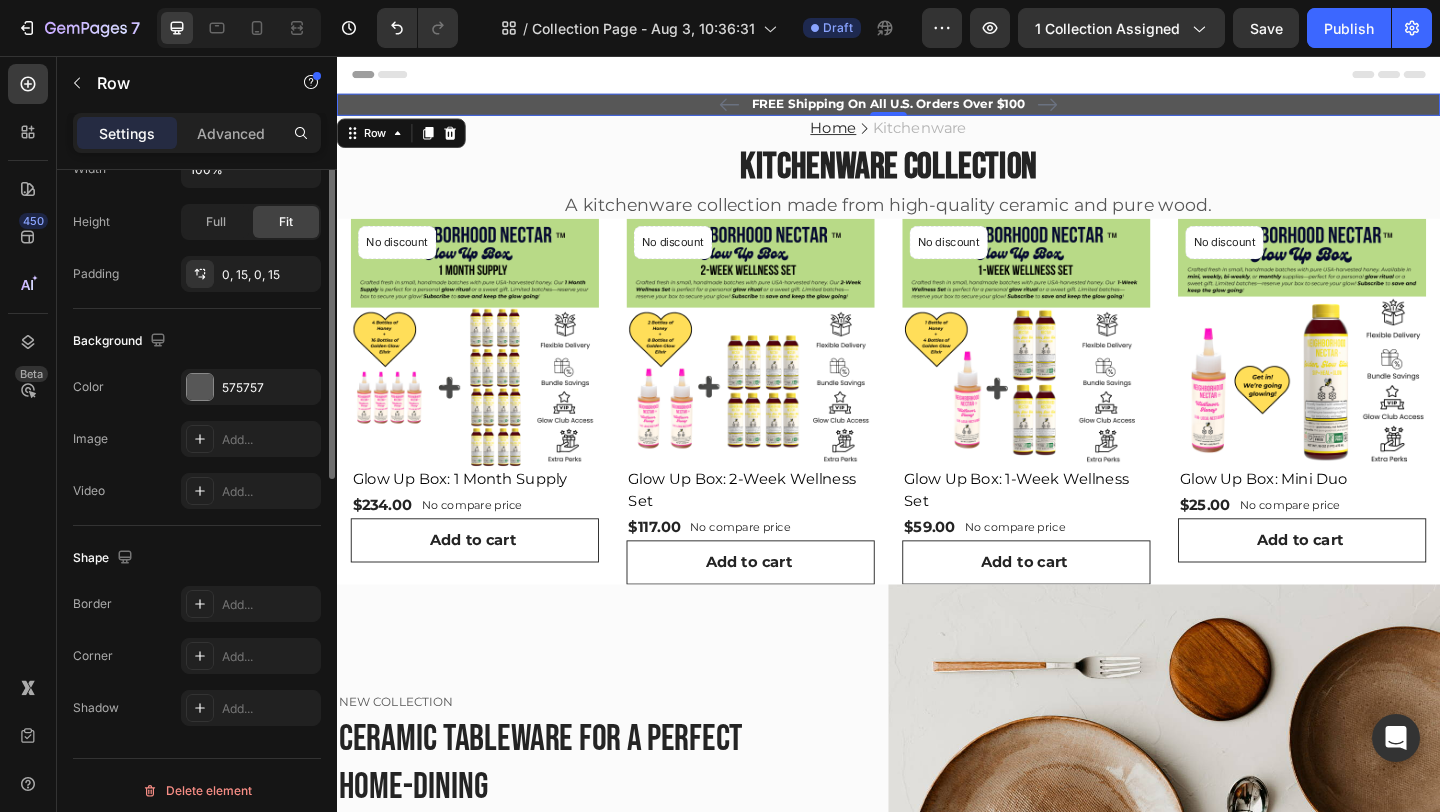 scroll, scrollTop: 521, scrollLeft: 0, axis: vertical 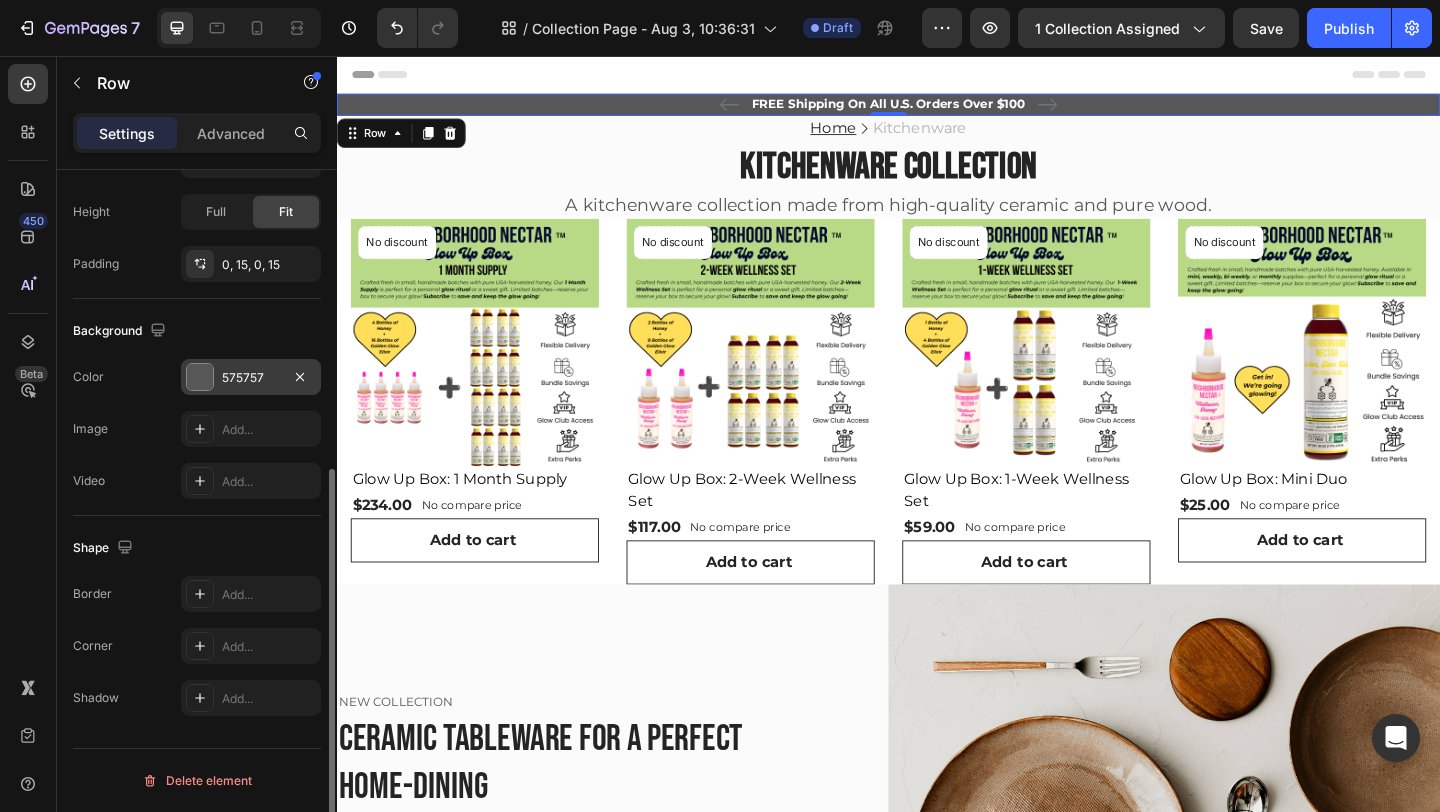 click at bounding box center (200, 377) 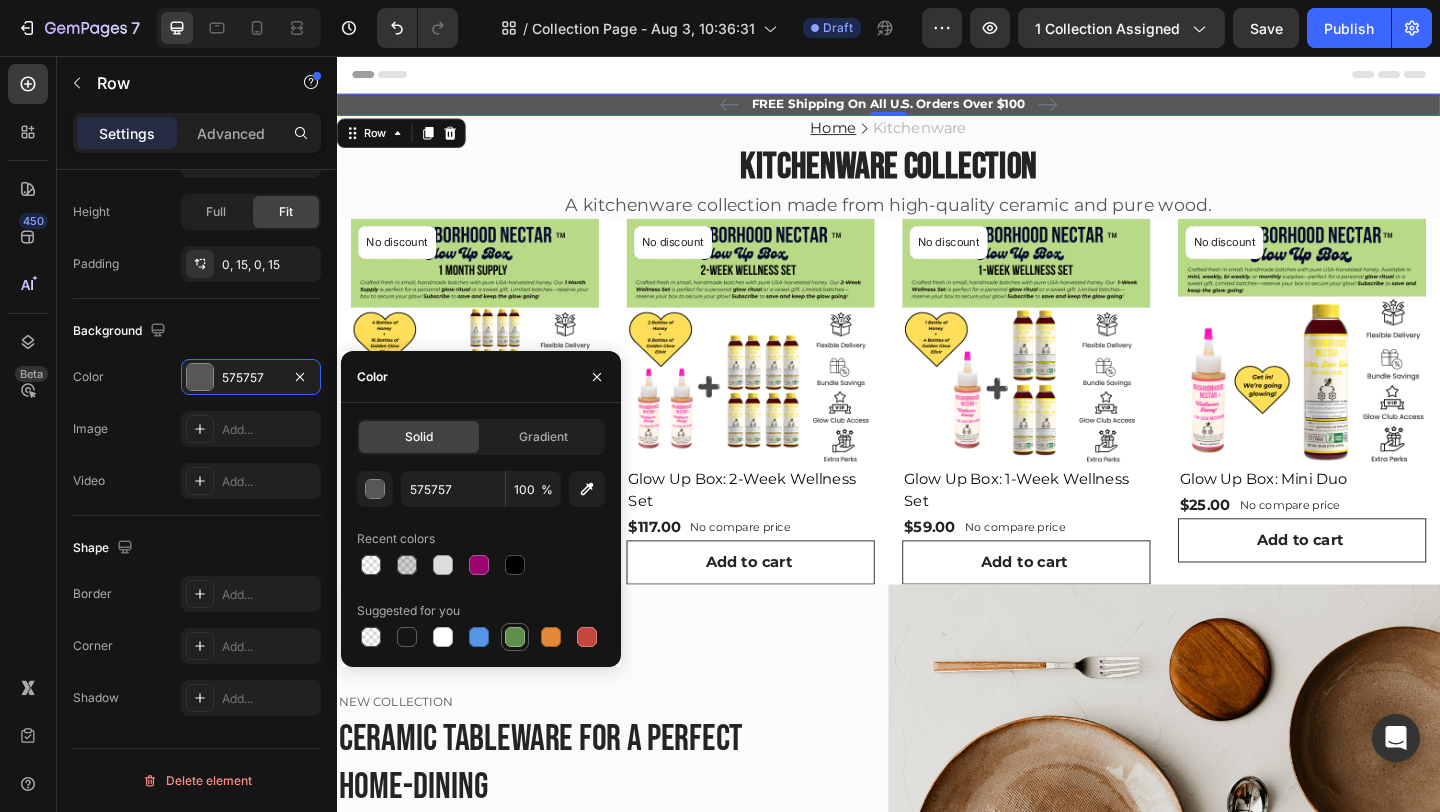 click at bounding box center (515, 637) 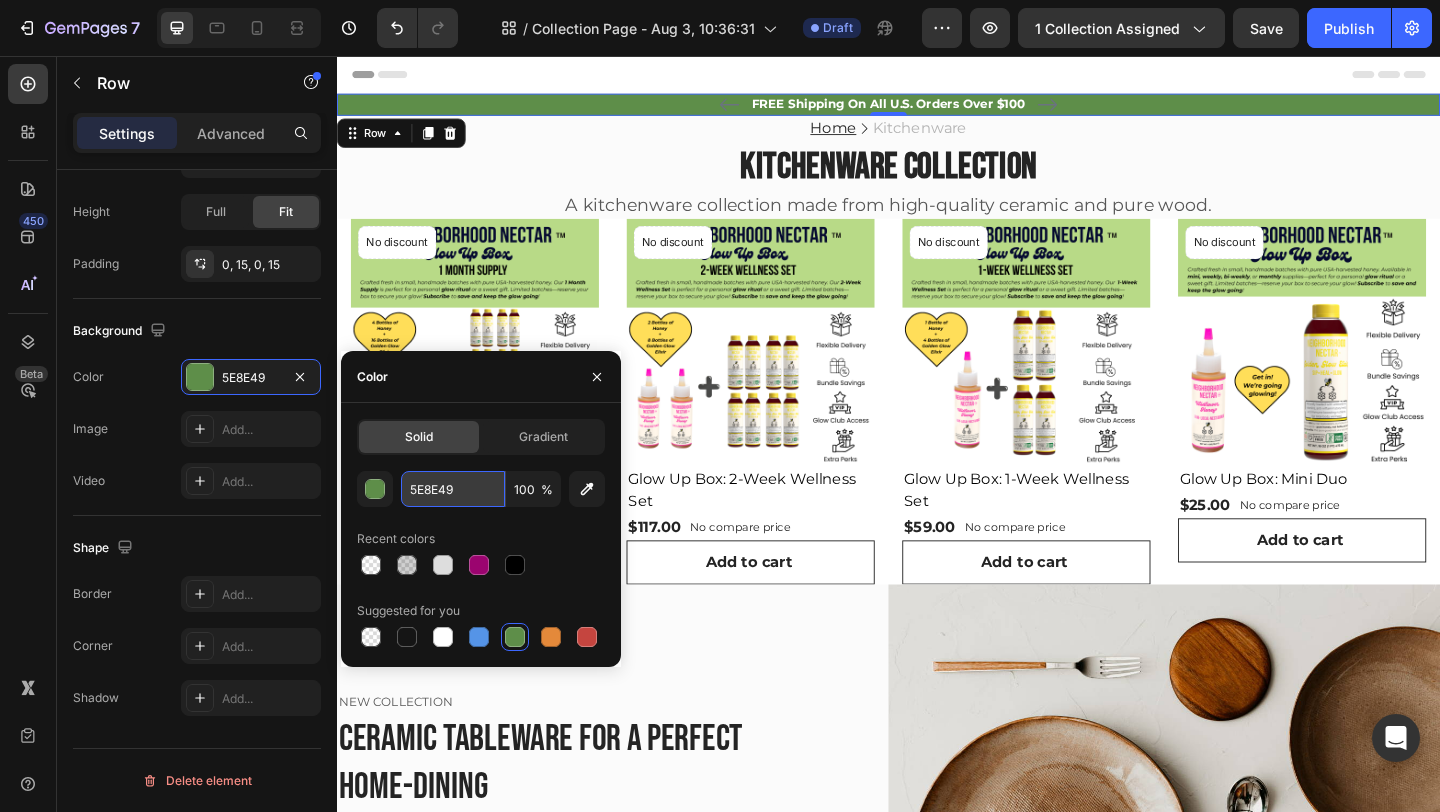 click on "5E8E49" at bounding box center (453, 489) 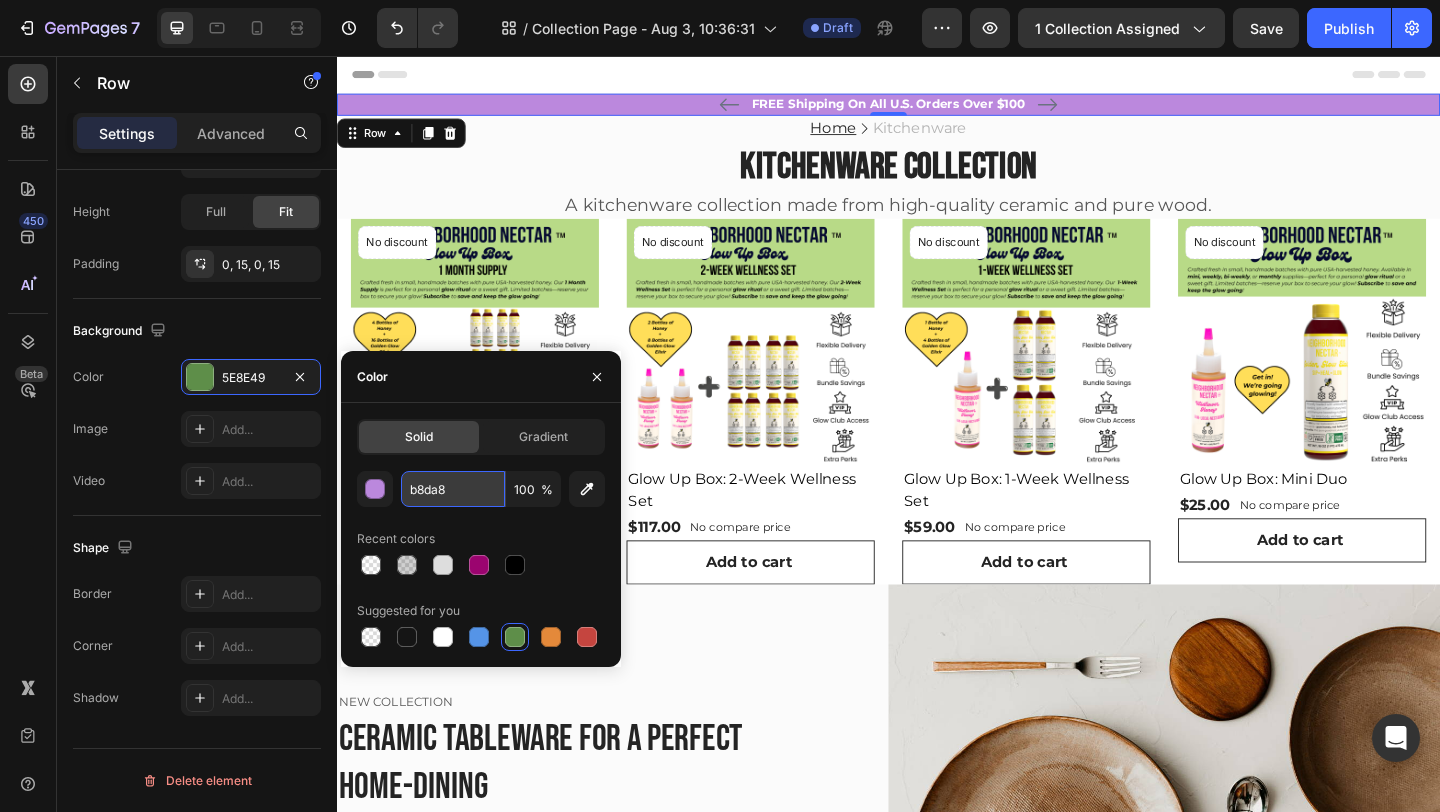 type on "b8da87" 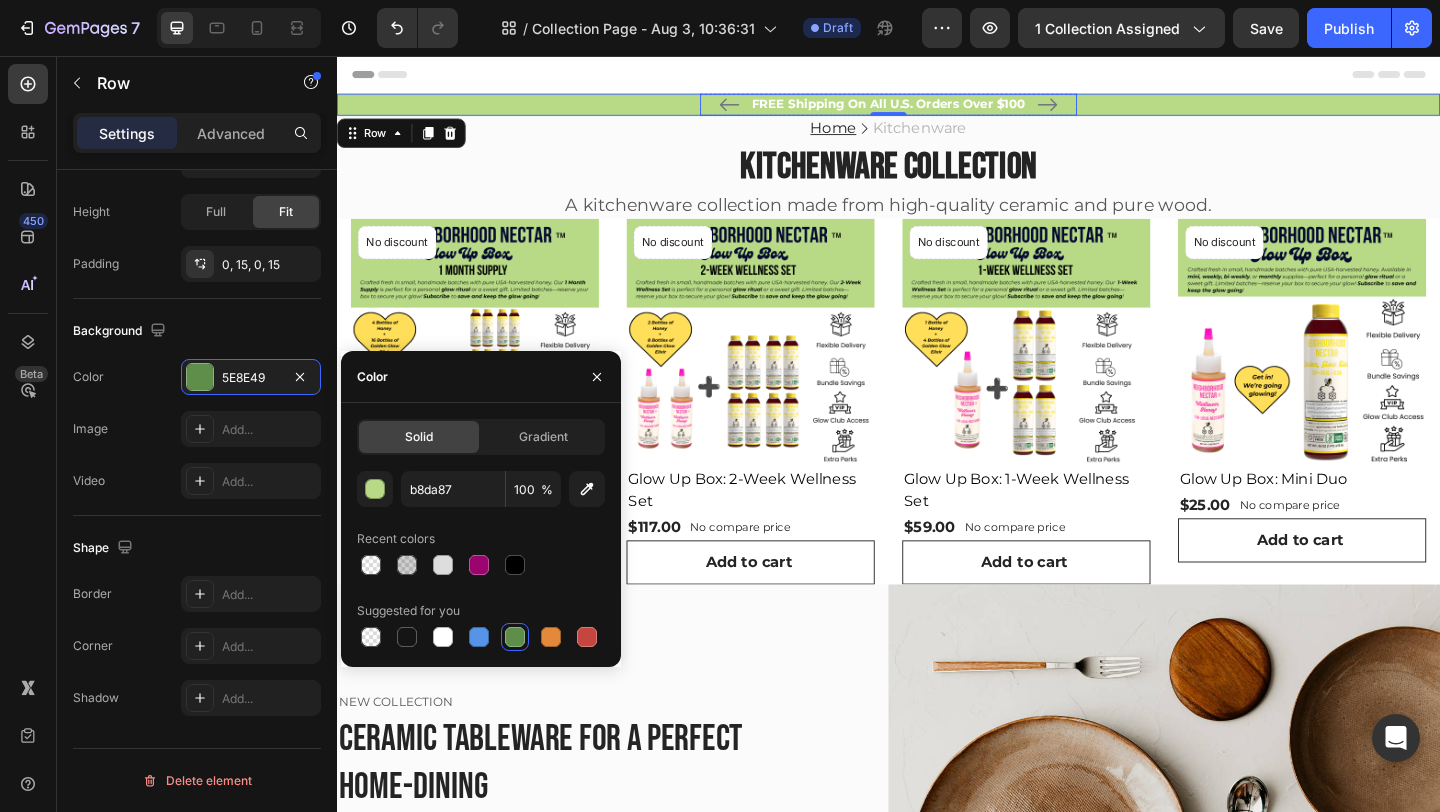 click on "FREE Shipping On All U.S. Orders Over $100" at bounding box center [937, 109] 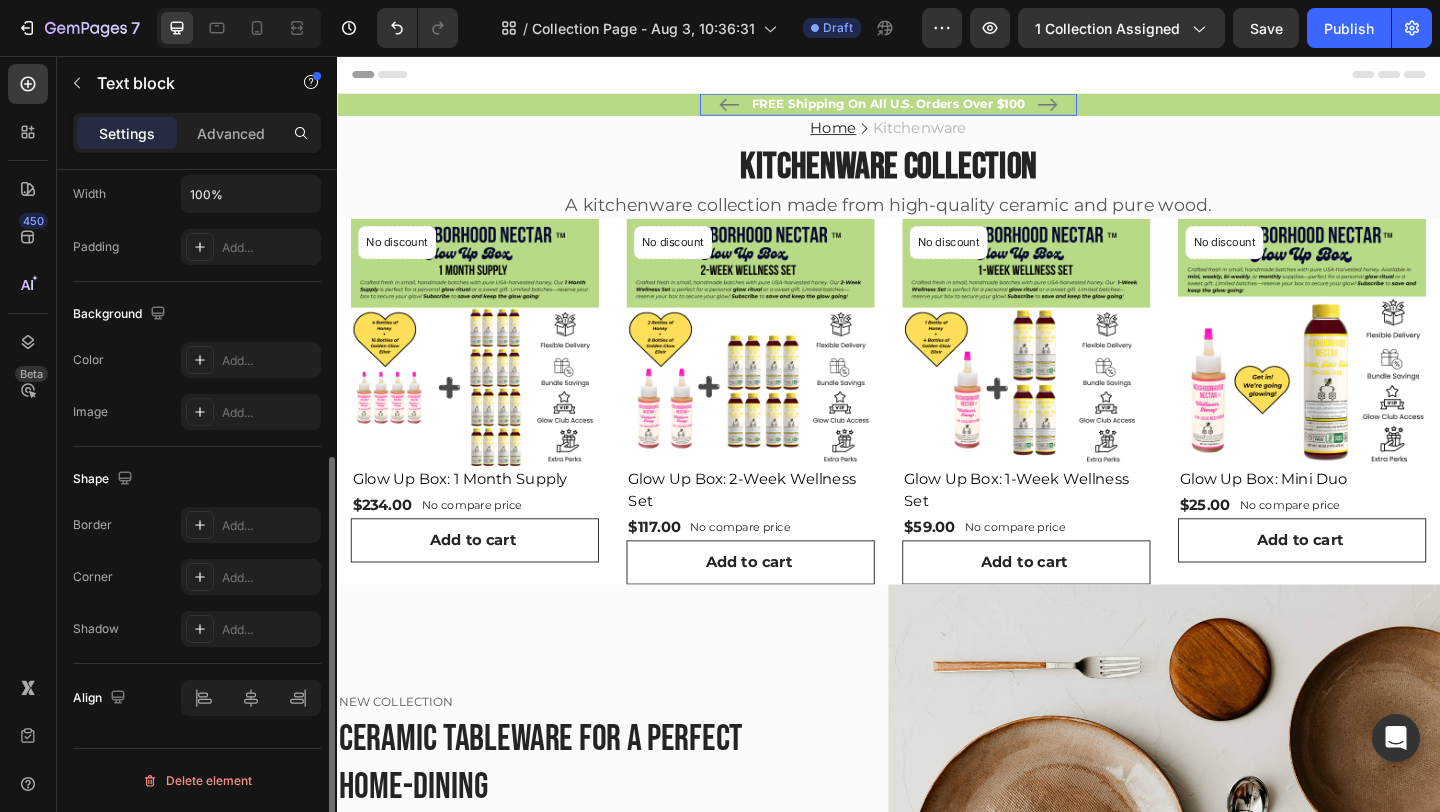 scroll, scrollTop: 0, scrollLeft: 0, axis: both 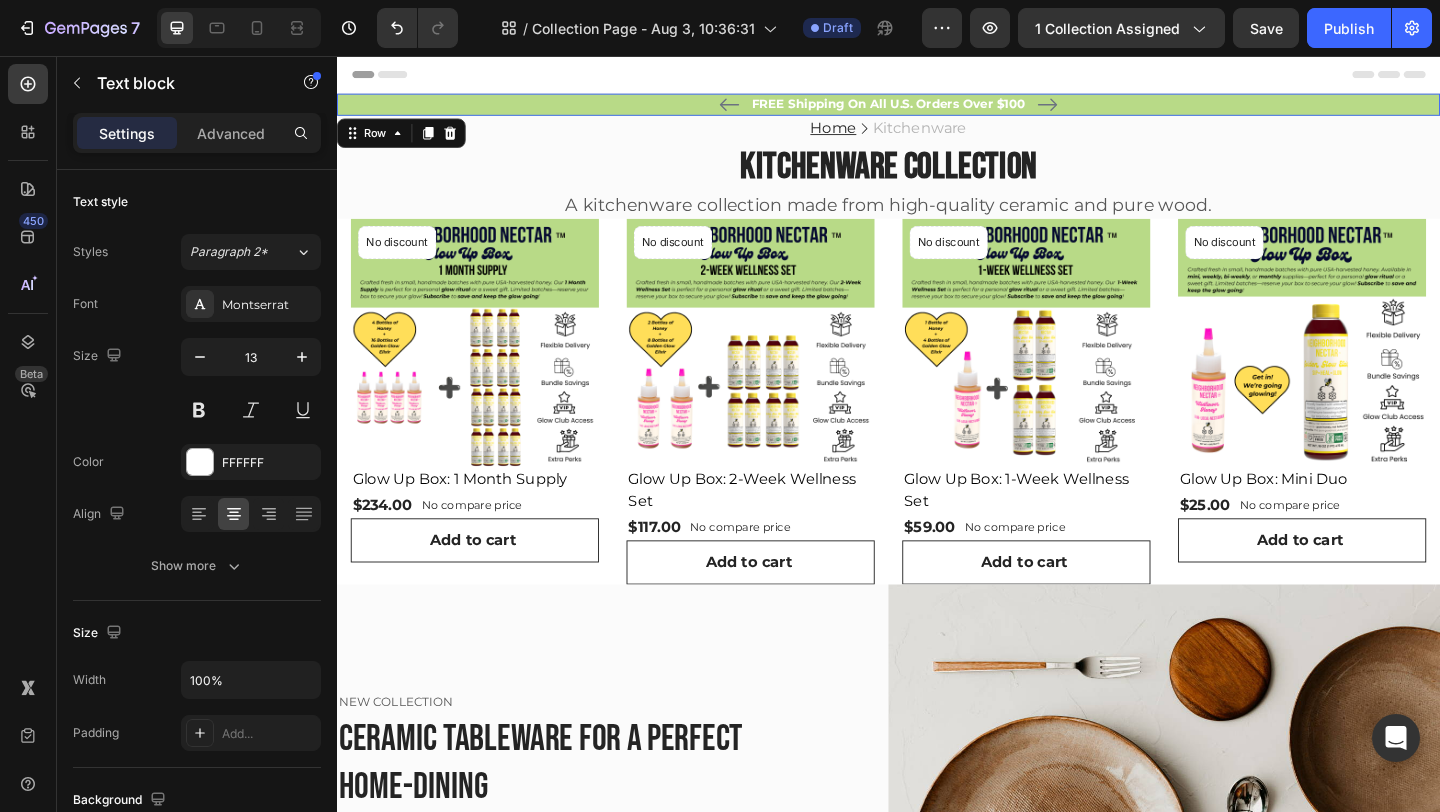 click on "FREE Shipping On All U.S. Orders Over $100 Text block 5000+ Text block                Icon                Icon                Icon                Icon                Icon Icon List Hoz REVIEWS Text block Row 60-DAY FREE RETURNS Text block
Carousel Row" at bounding box center (937, 109) 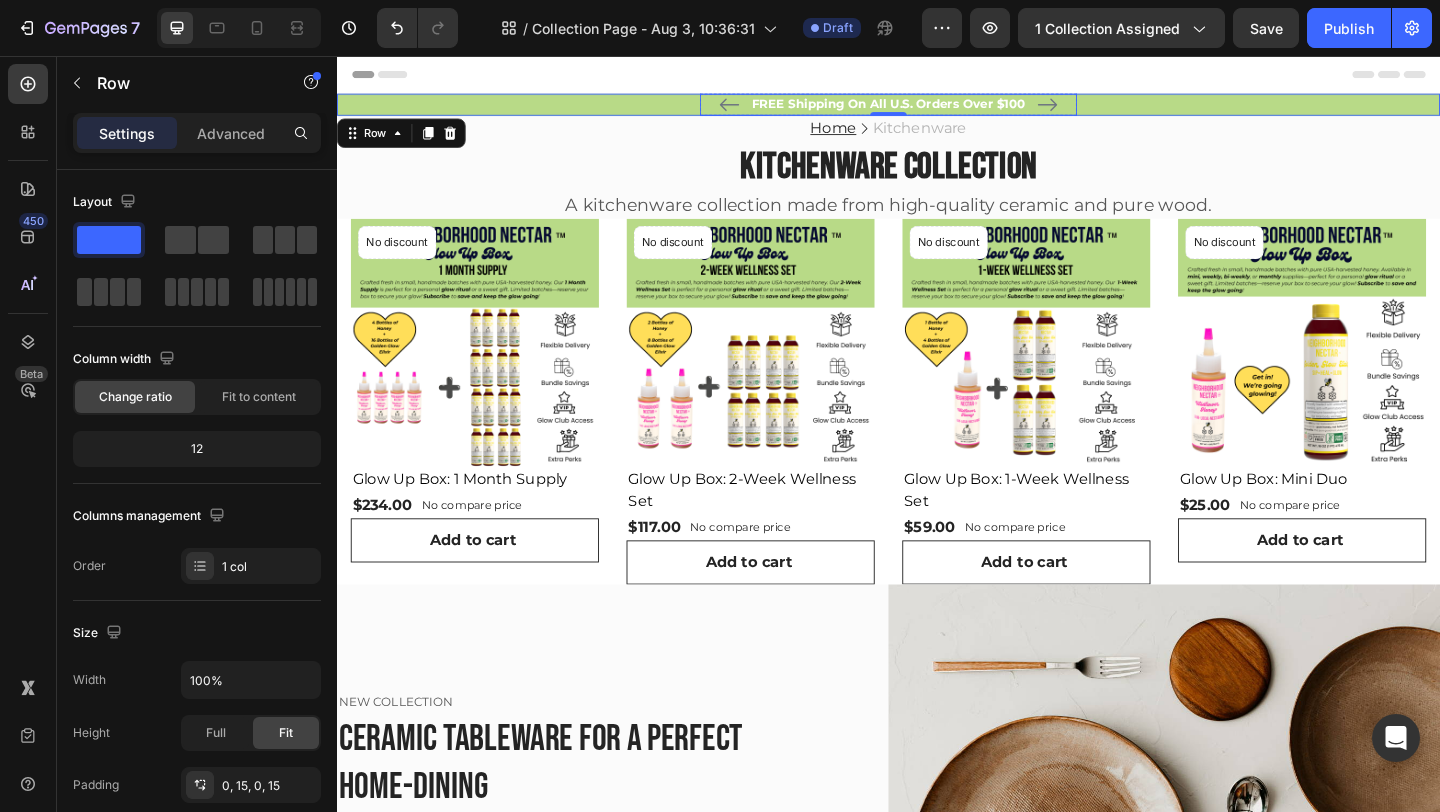 click on "FREE Shipping On All U.S. Orders Over $100" at bounding box center (937, 109) 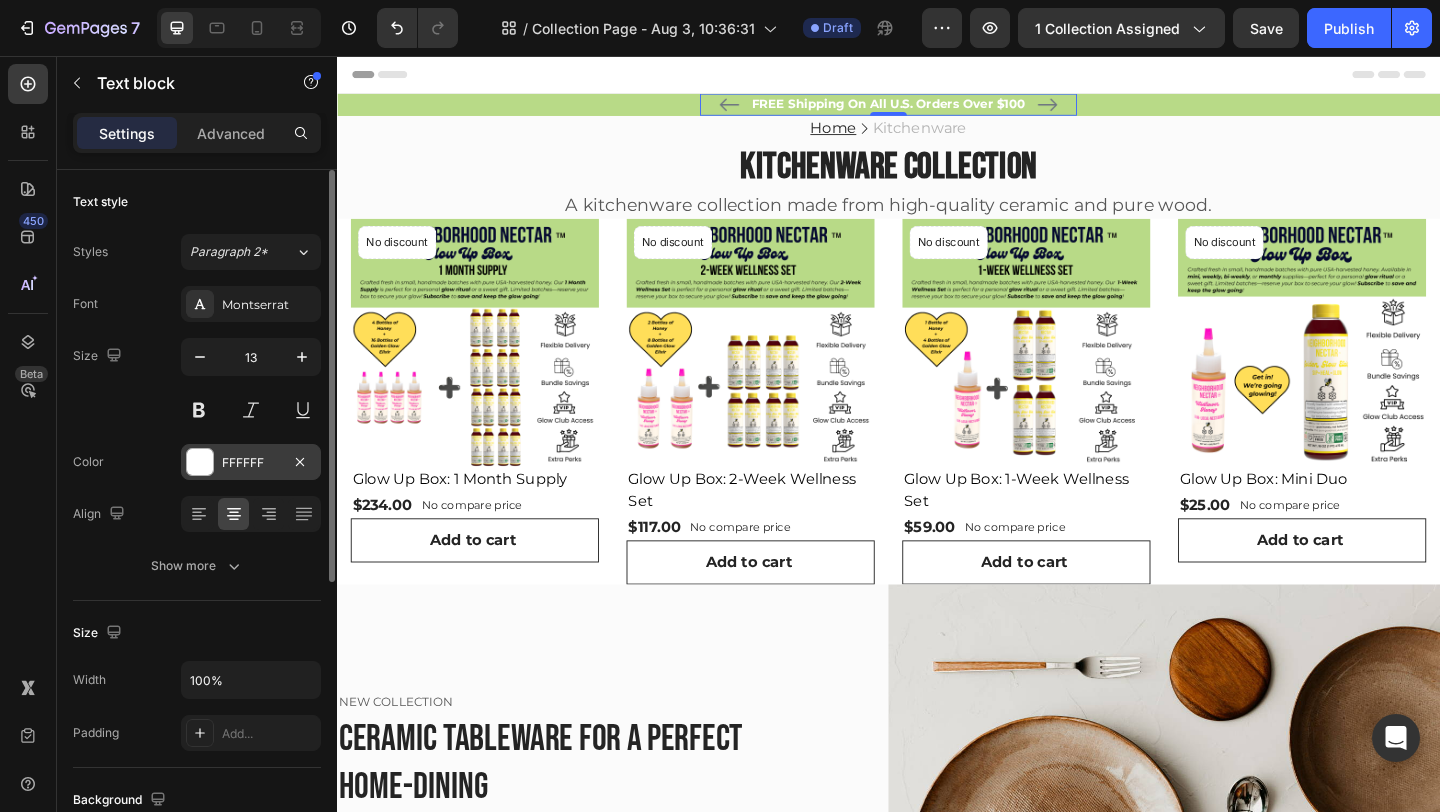 click at bounding box center [200, 462] 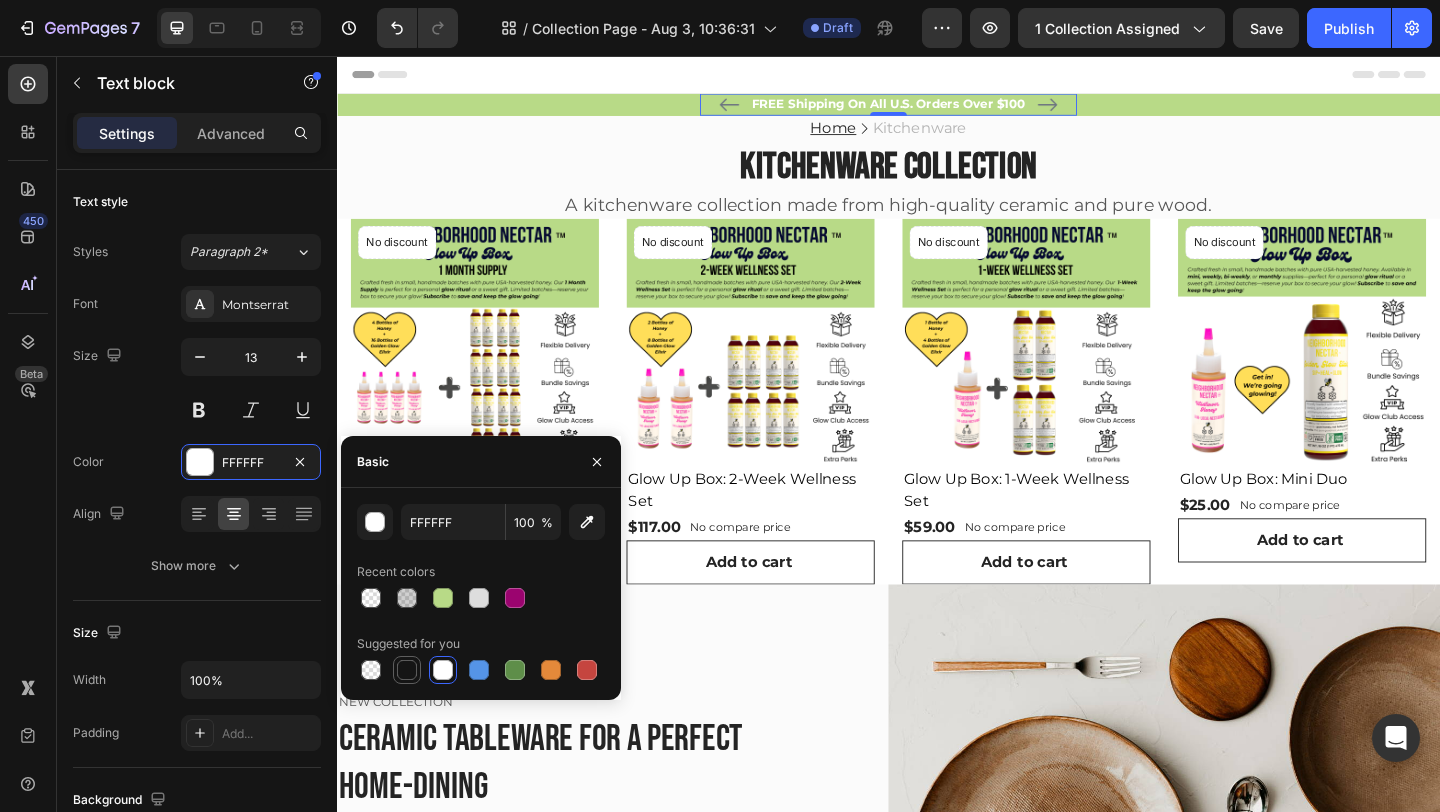 click at bounding box center [407, 670] 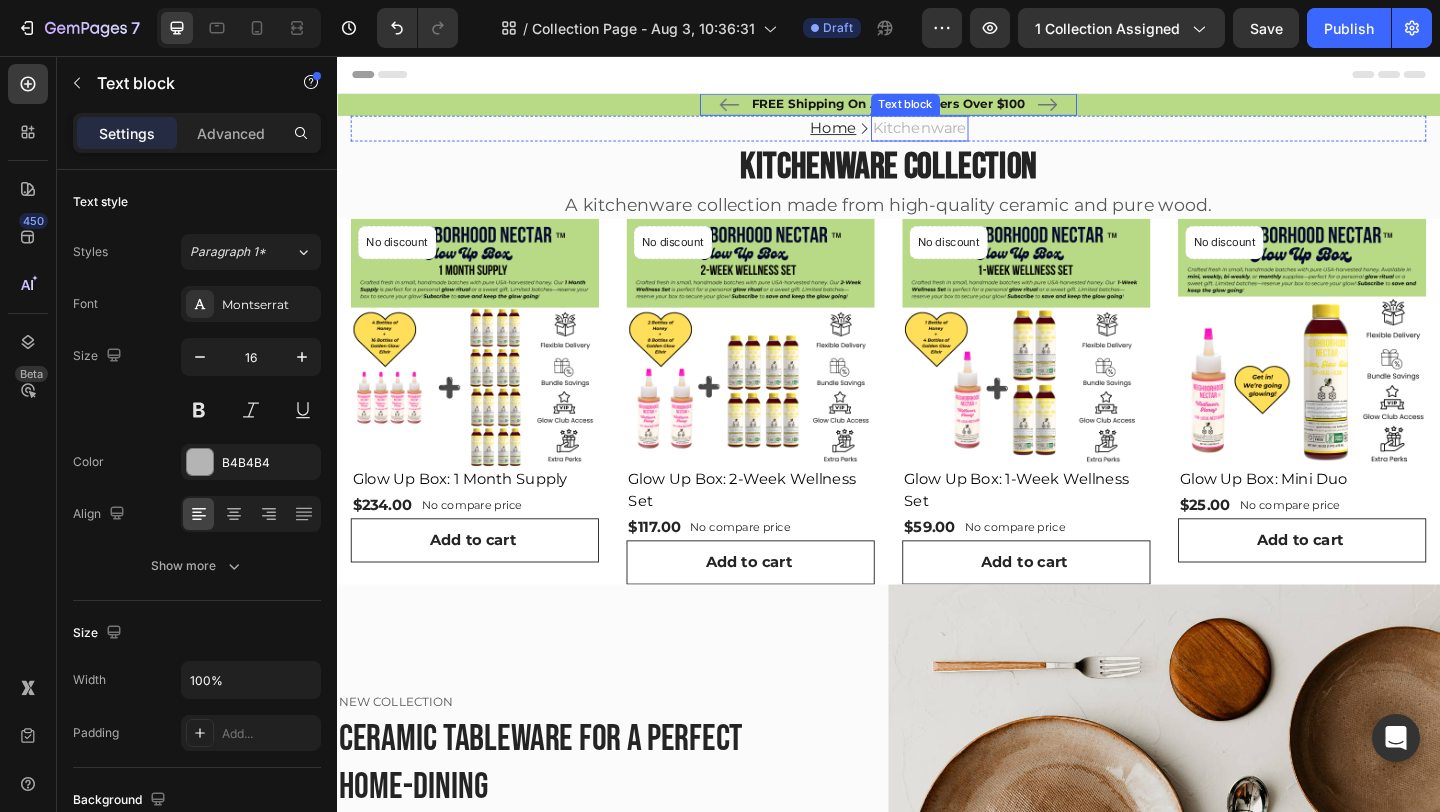 click on "Kitchenware" at bounding box center [971, 135] 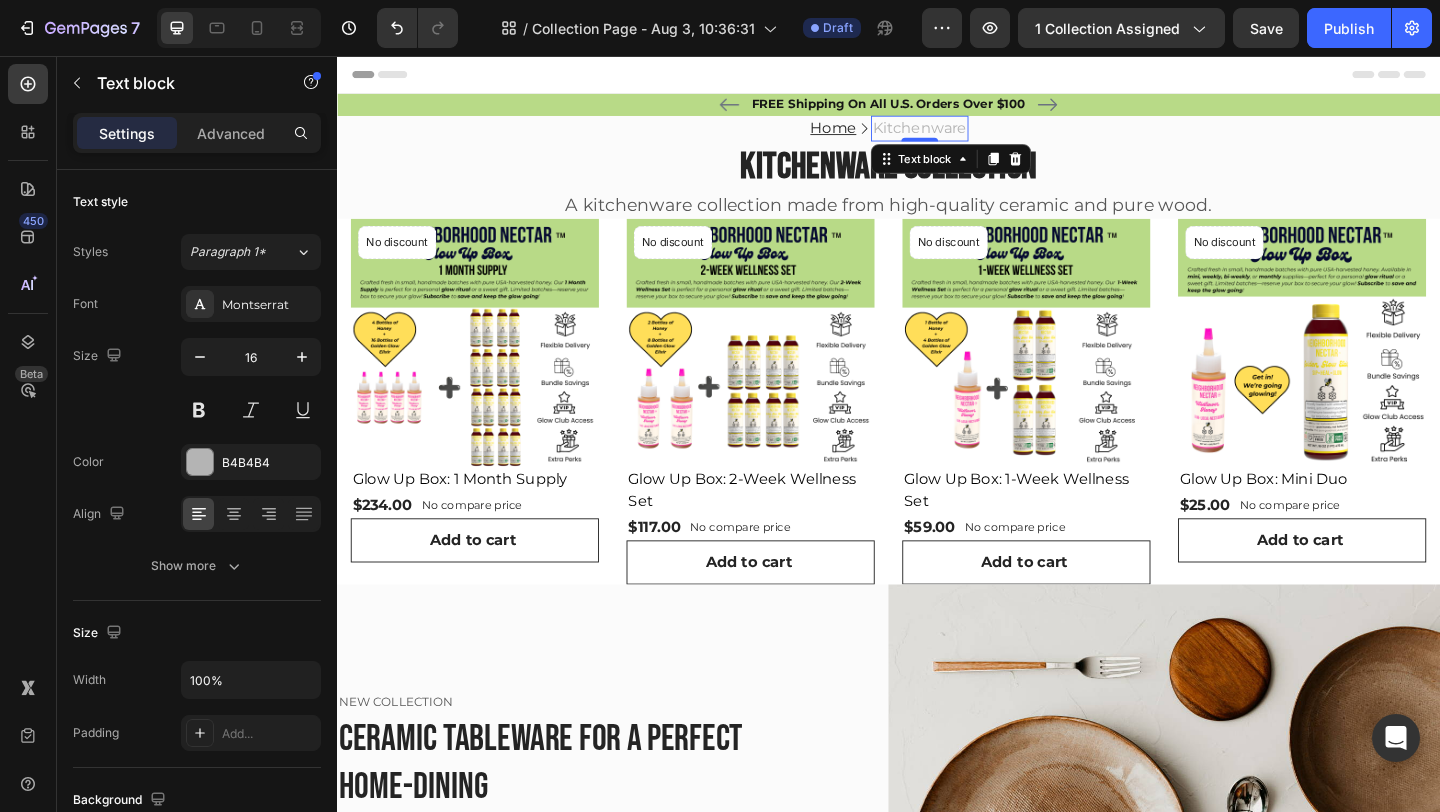 click on "Kitchenware" at bounding box center [971, 135] 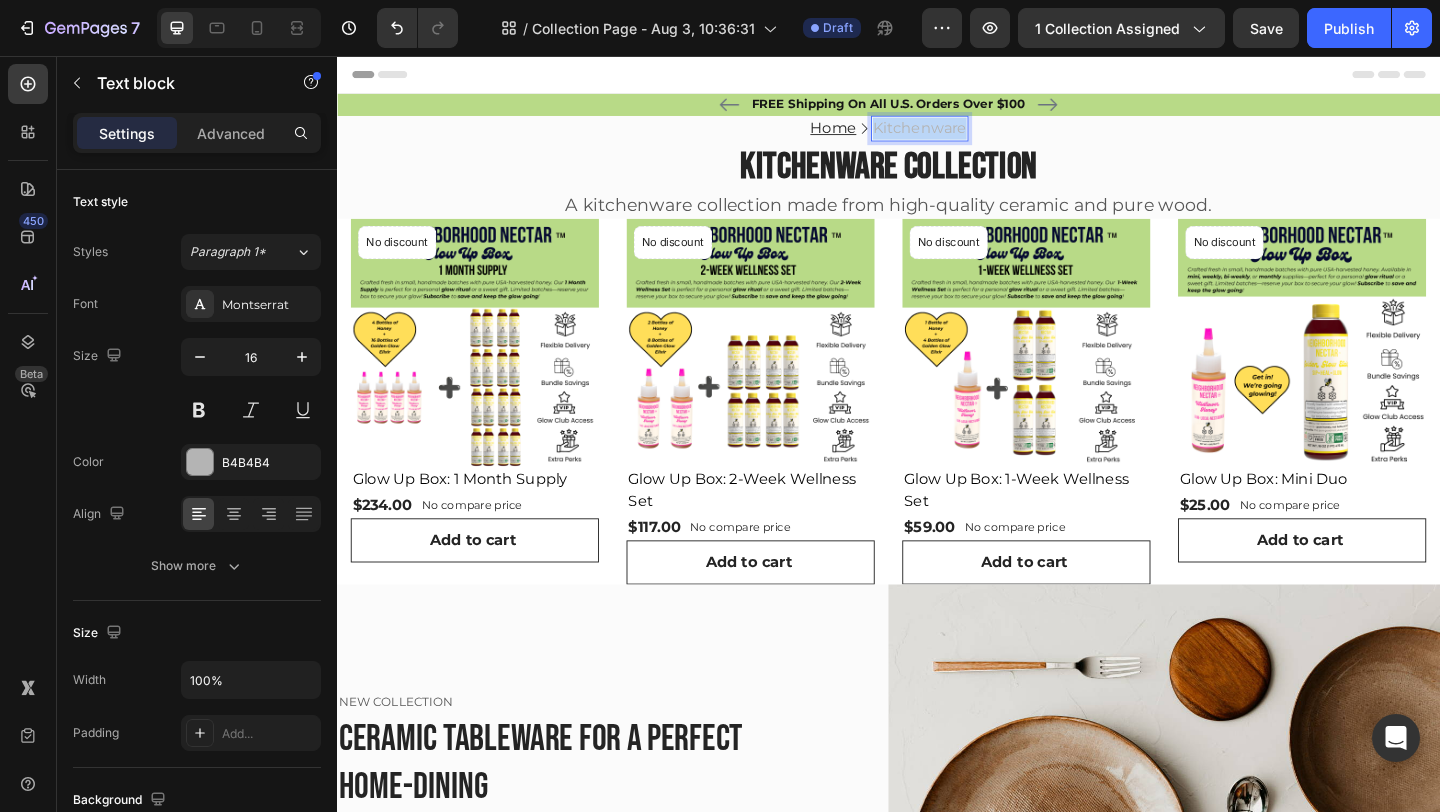 click on "Kitchenware" at bounding box center (971, 135) 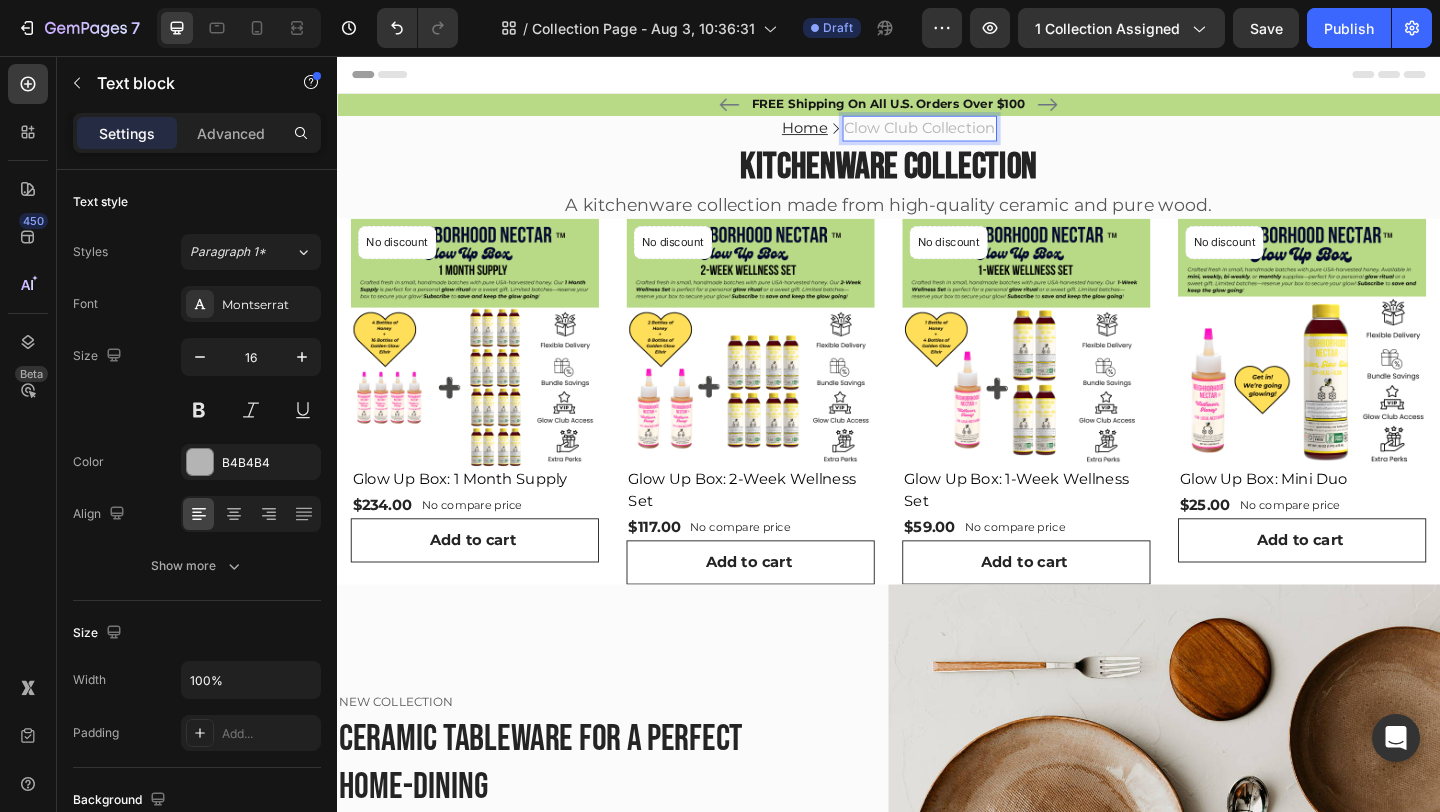 click on "Clow Club Collection" at bounding box center [971, 135] 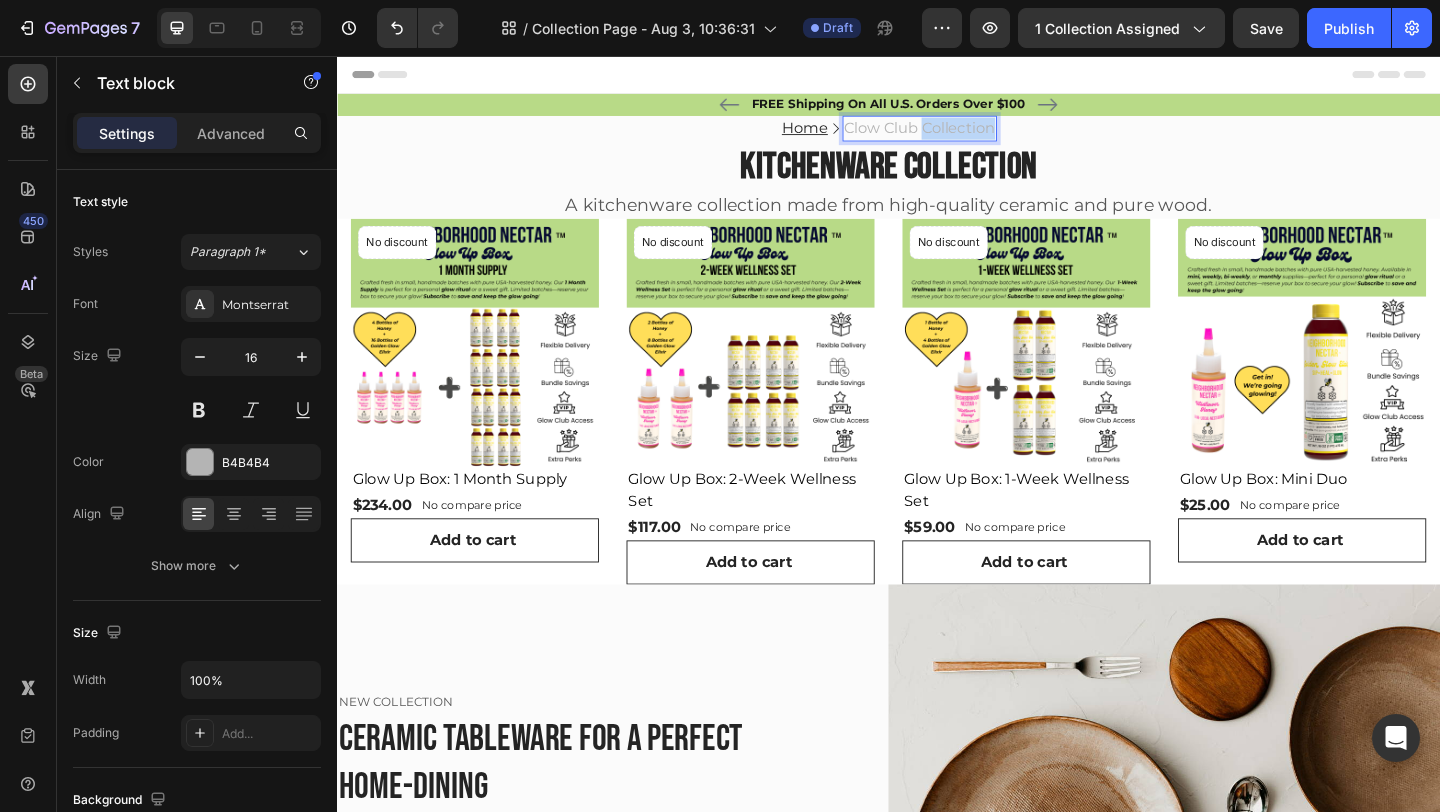 click on "Clow Club Collection" at bounding box center (971, 135) 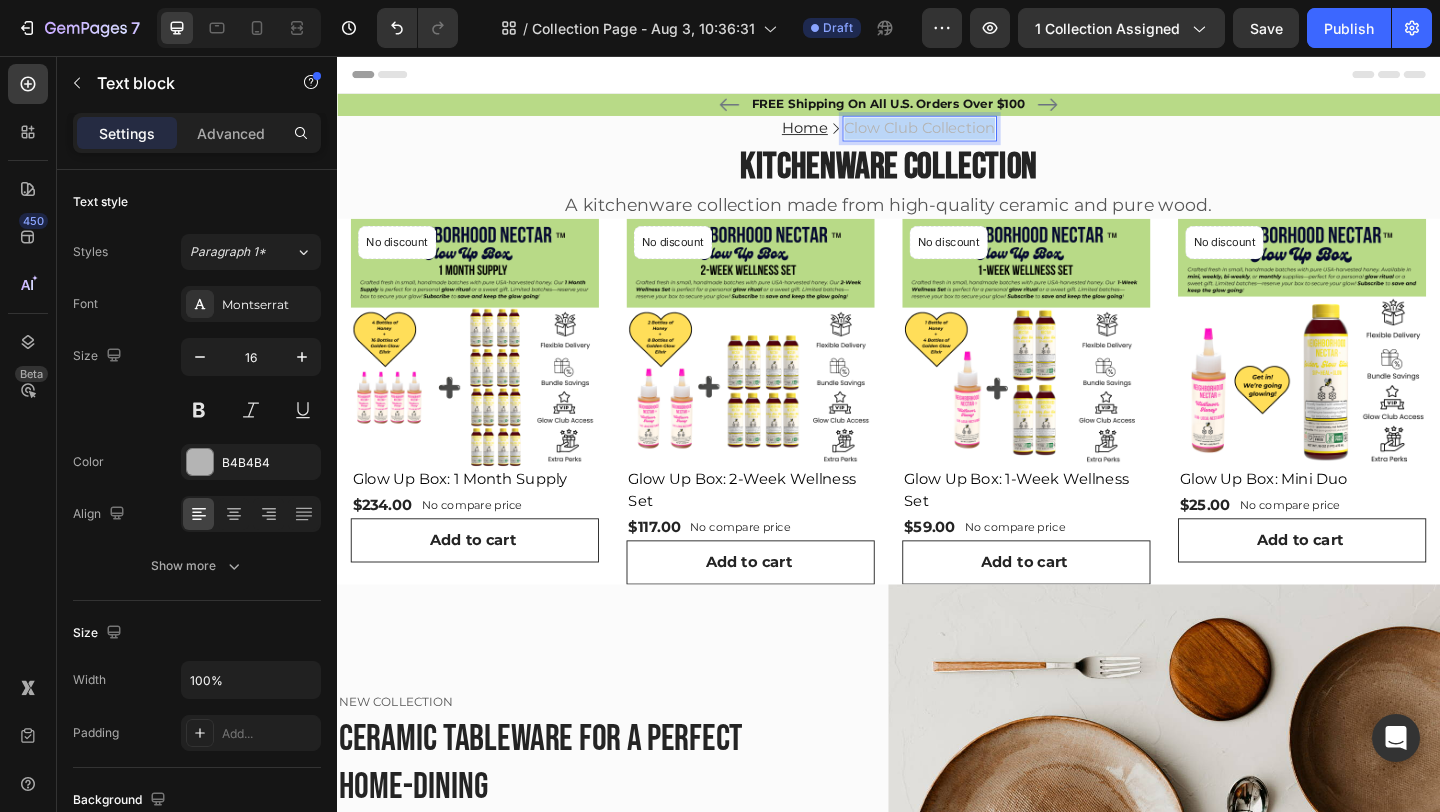 click on "Clow Club Collection" at bounding box center (971, 135) 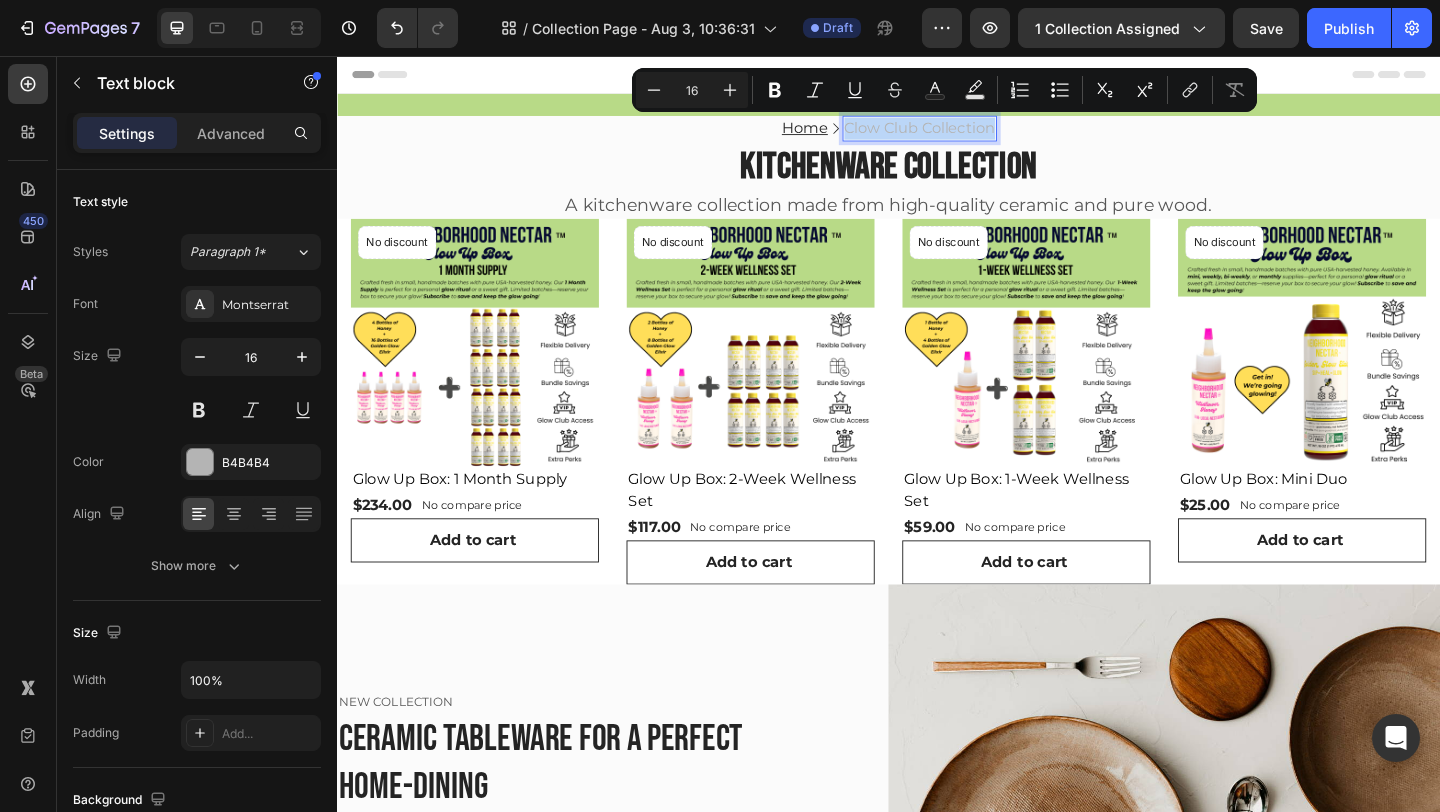 click on "Clow Club Collection" at bounding box center (971, 135) 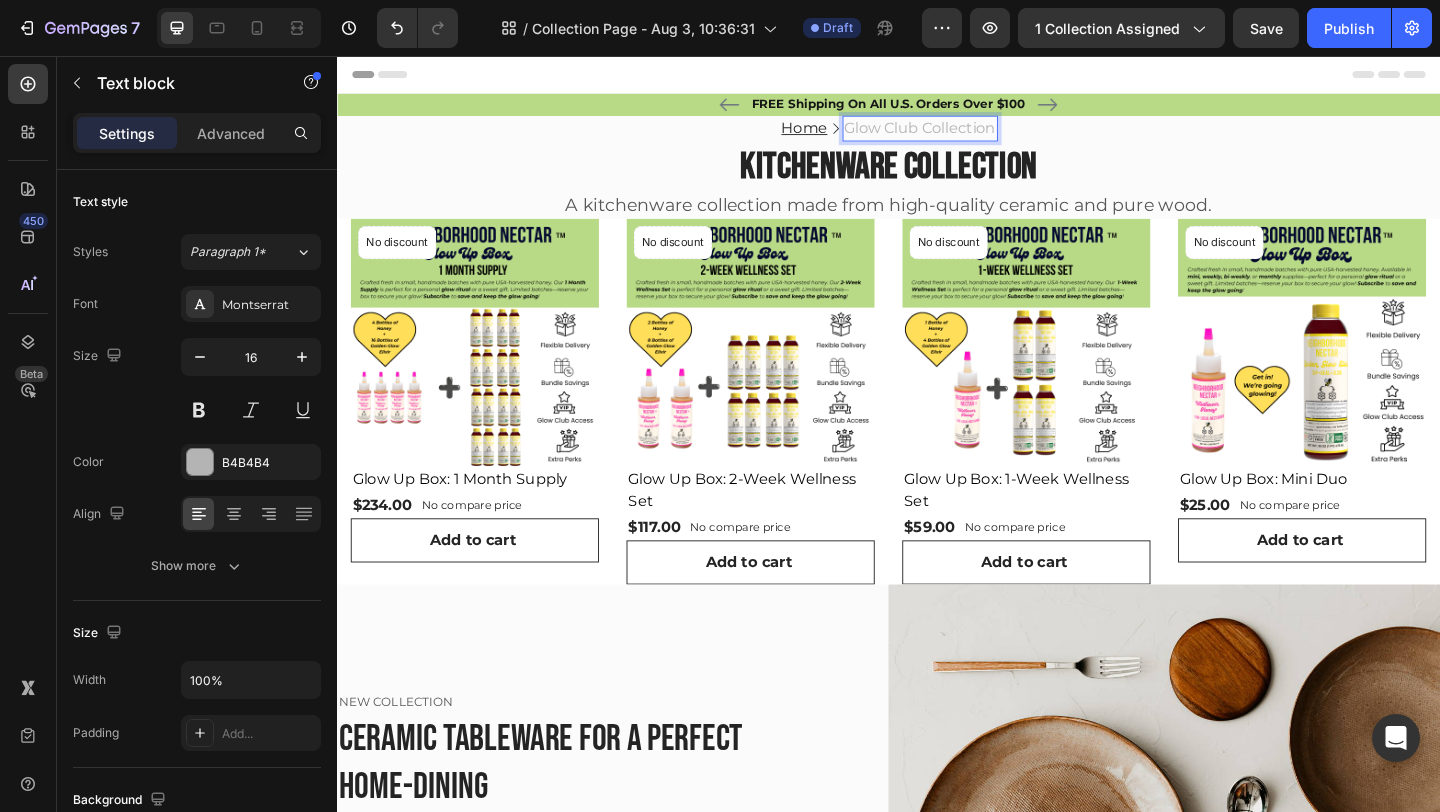 click on "Glow Club Collection" at bounding box center [971, 135] 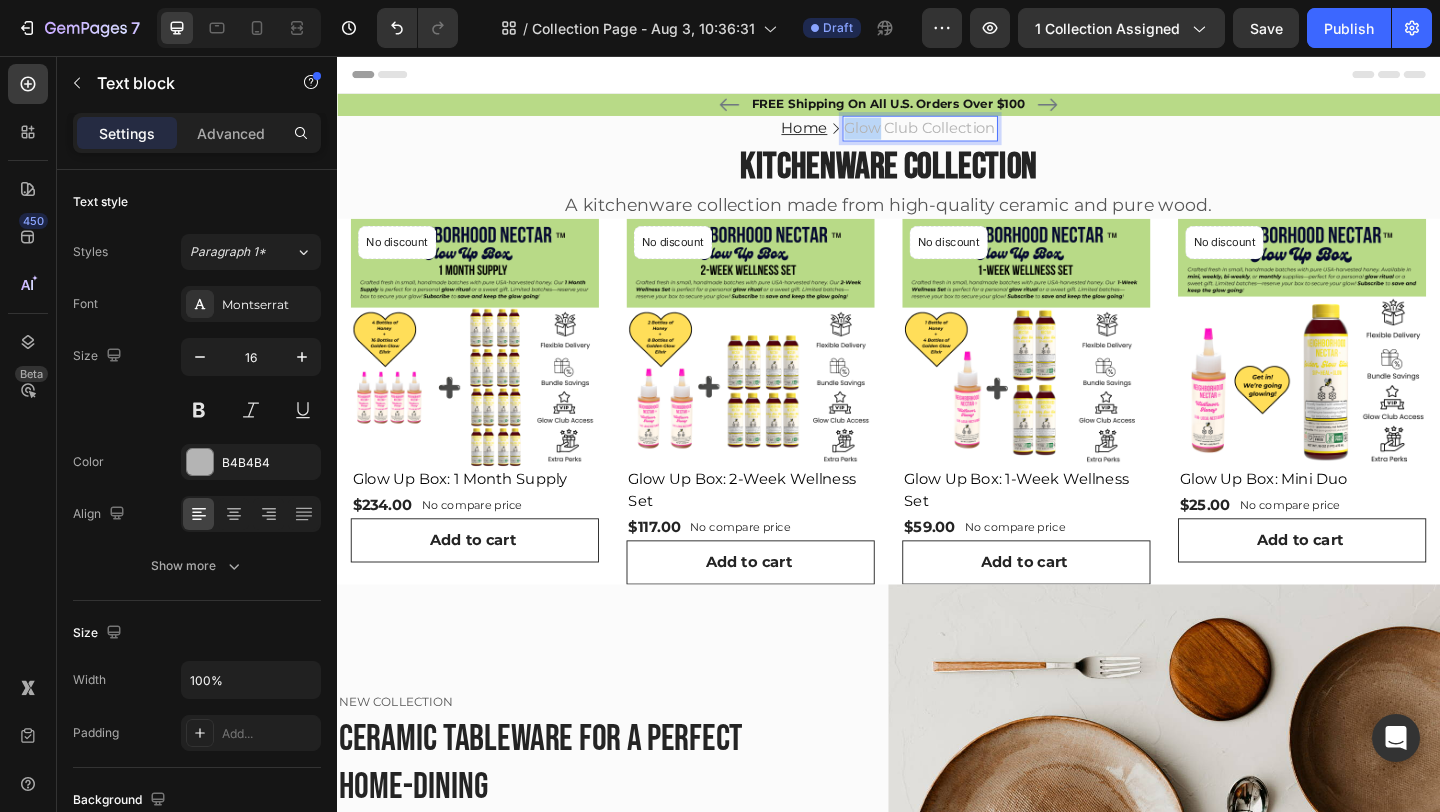 click on "Glow Club Collection" at bounding box center (971, 135) 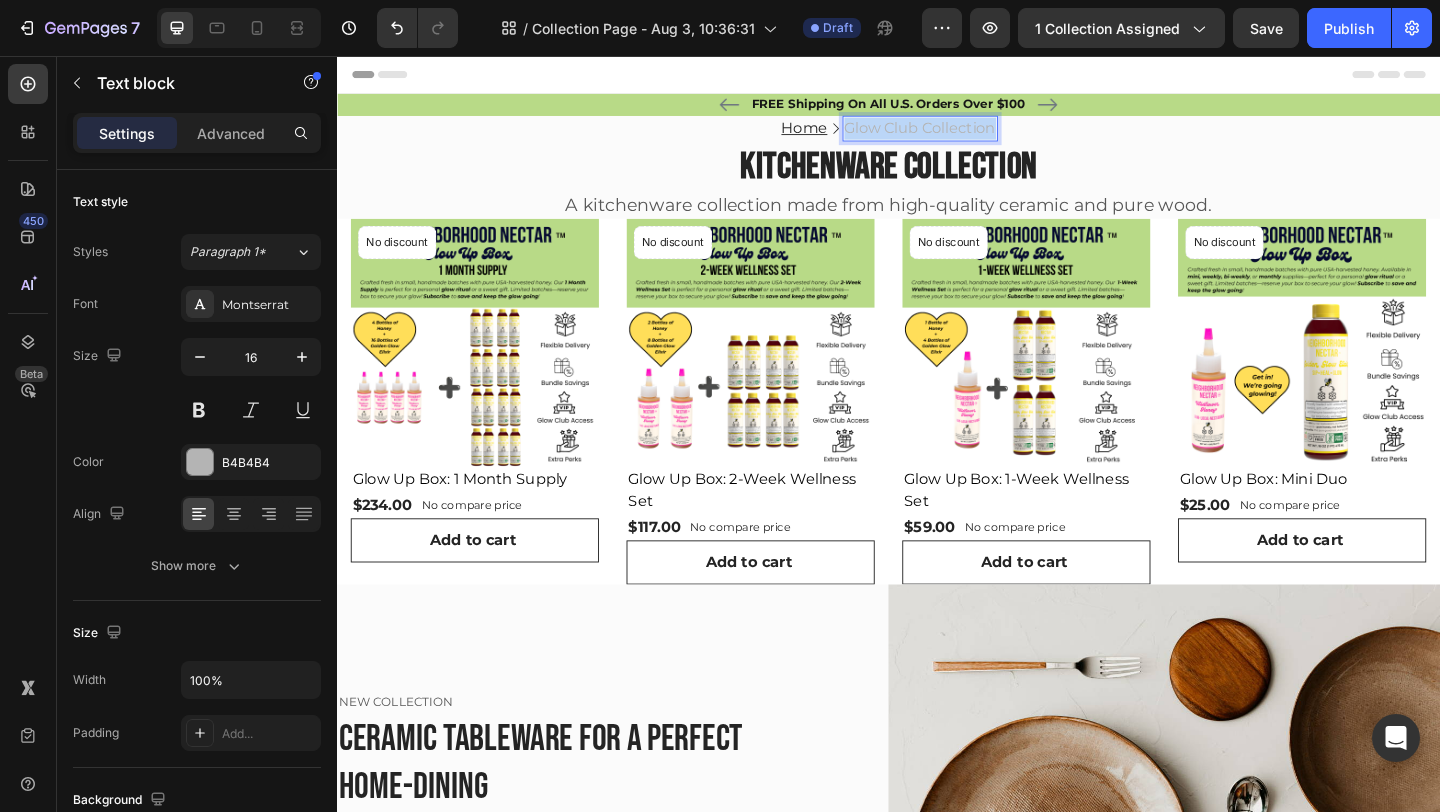 click on "Glow Club Collection" at bounding box center (971, 135) 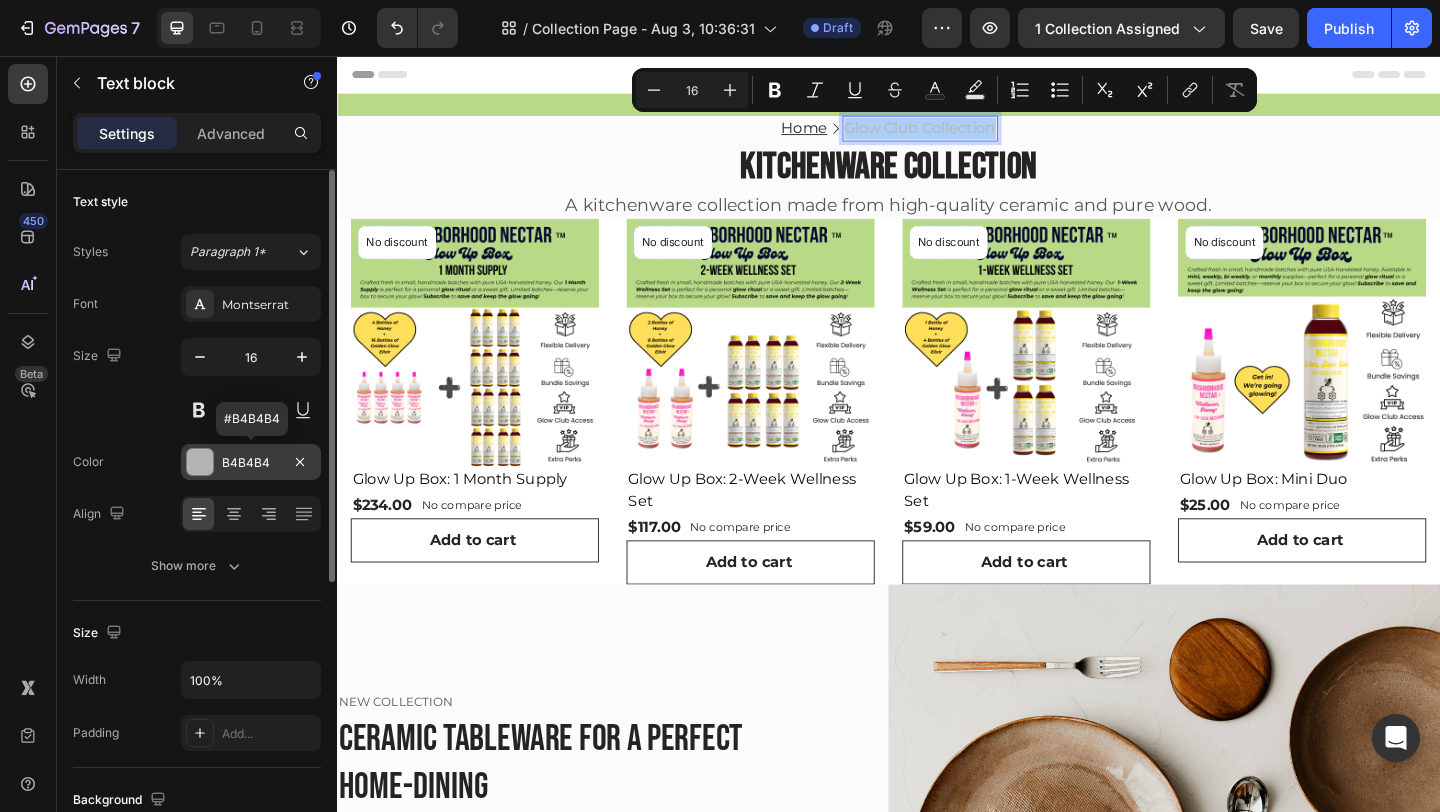click at bounding box center (200, 462) 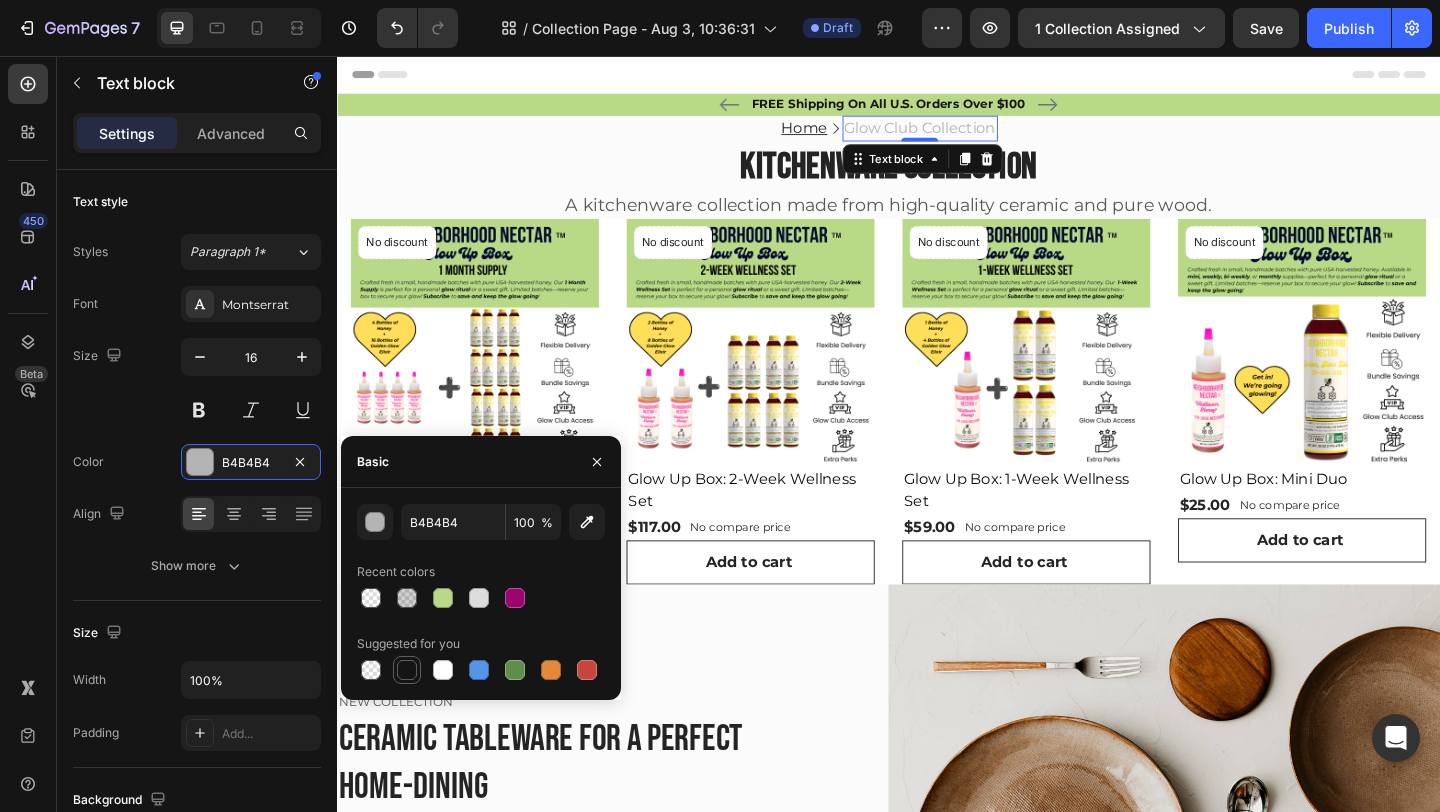 click at bounding box center (407, 670) 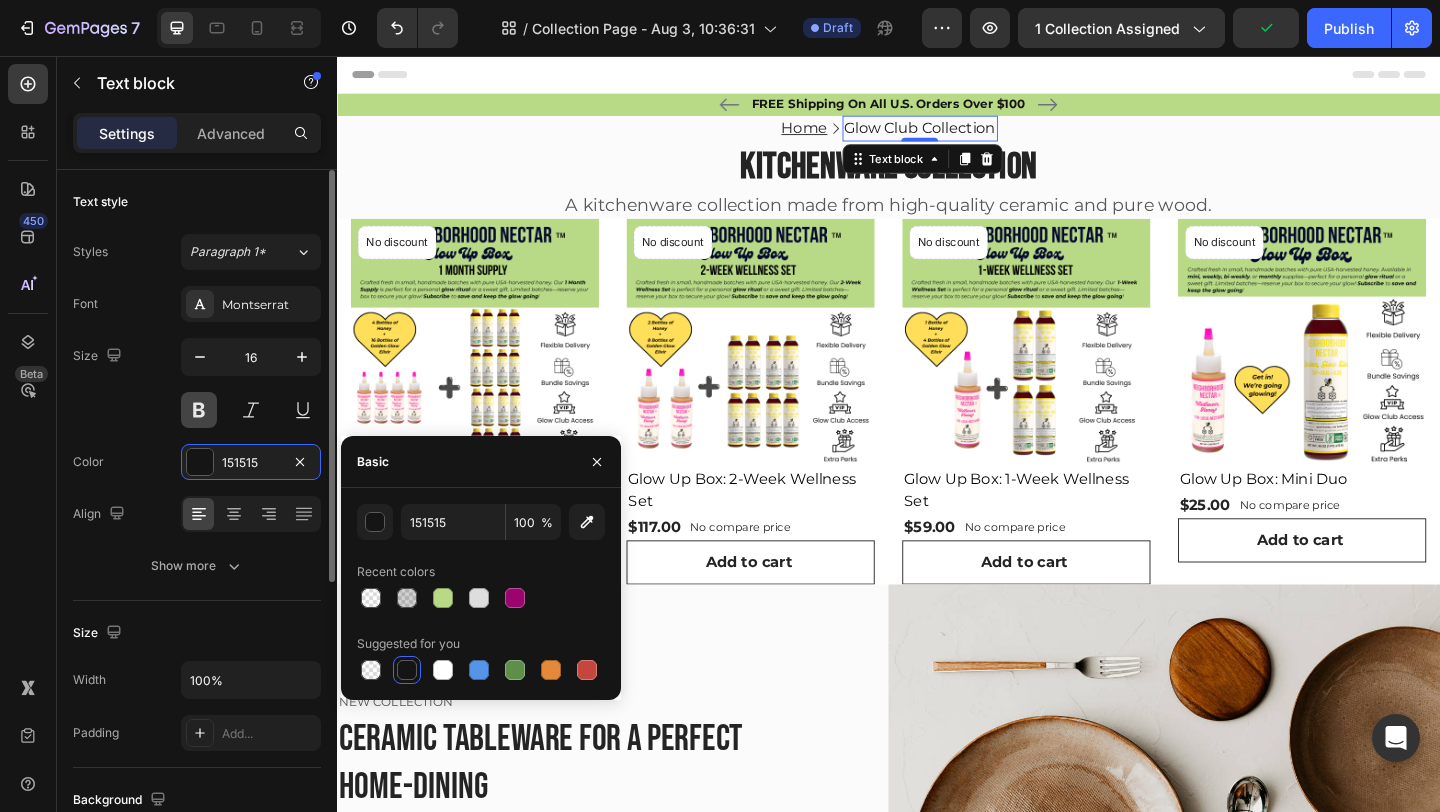 click at bounding box center (199, 410) 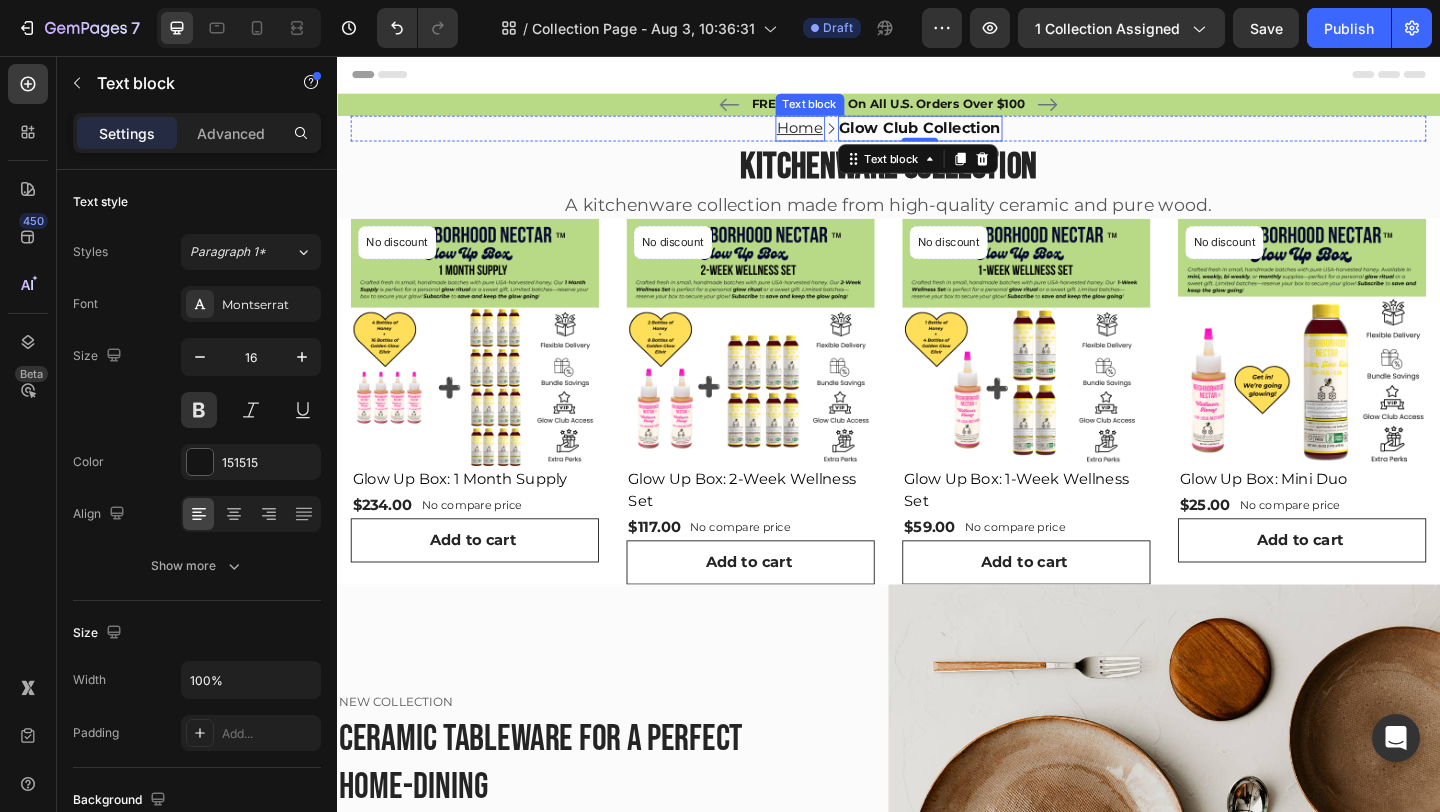 click on "Home" at bounding box center (841, 134) 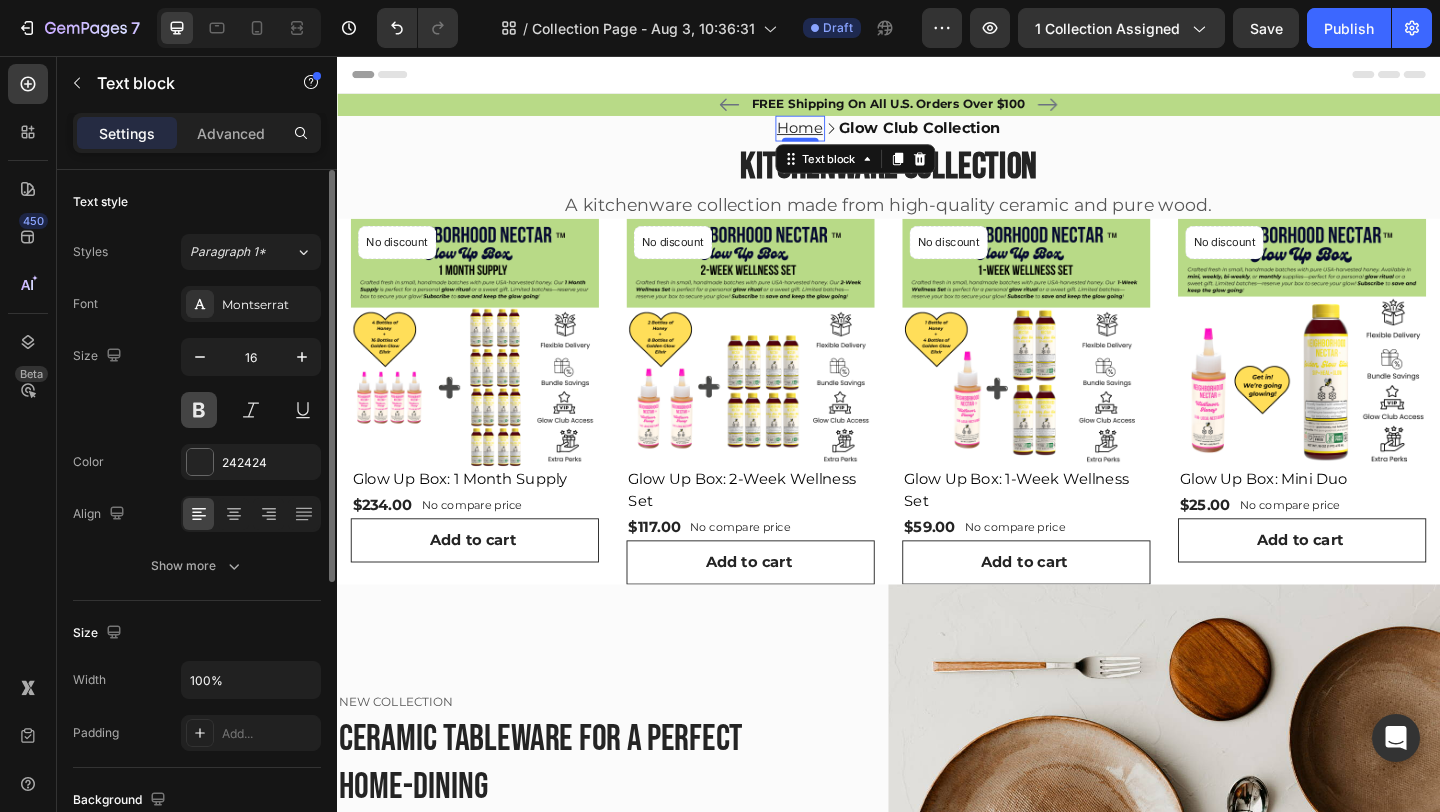click at bounding box center [199, 410] 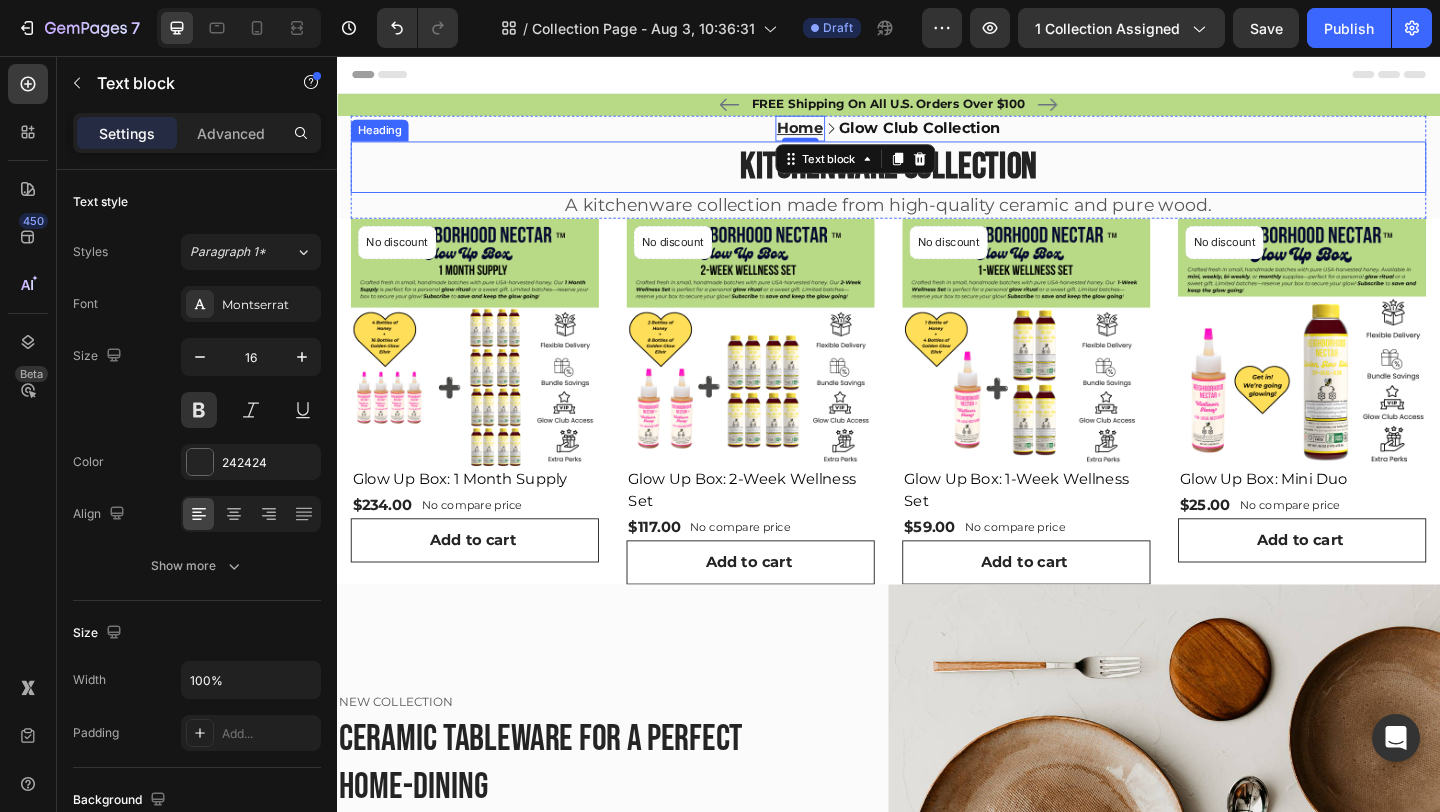 click on "Kitchenware Collection" at bounding box center (937, 177) 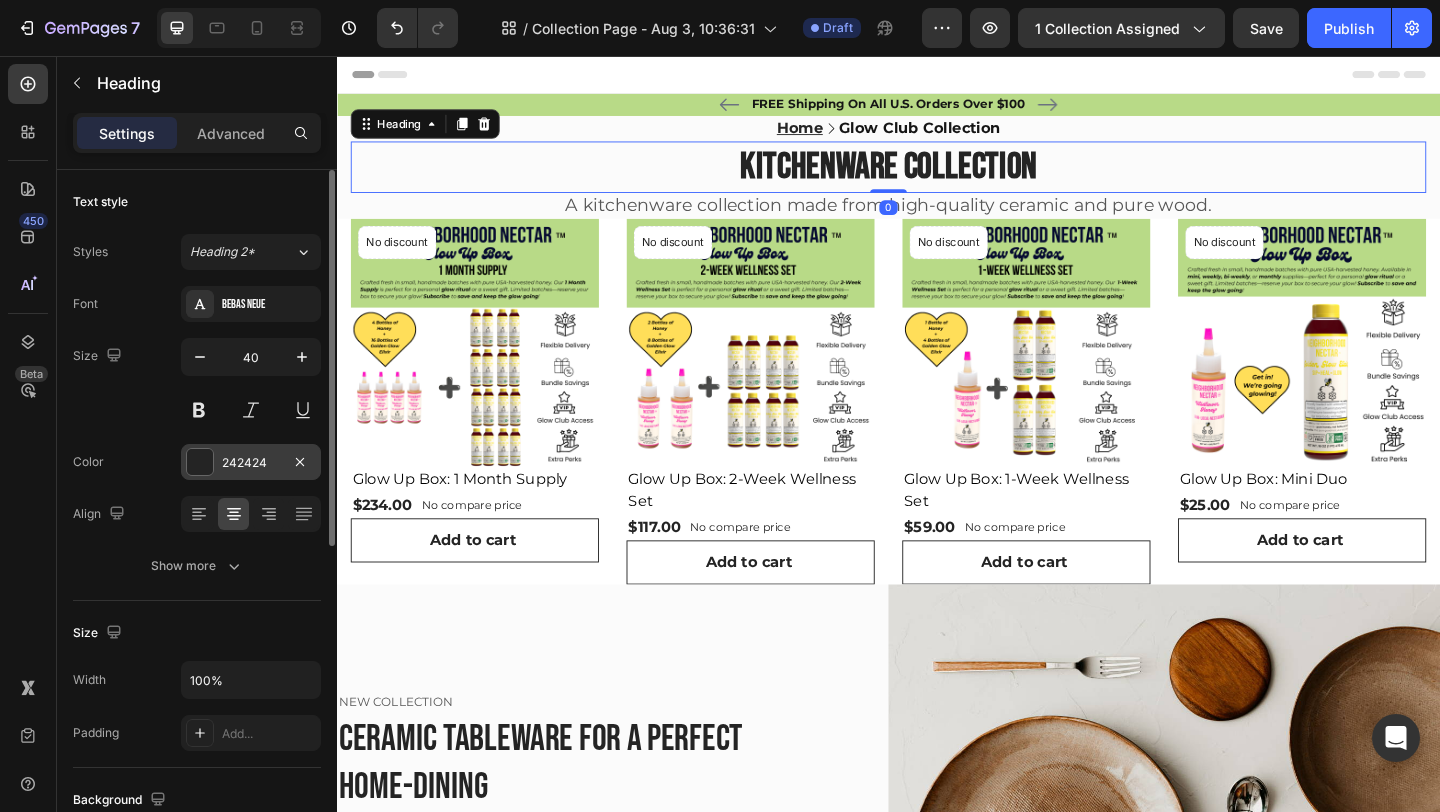 click at bounding box center [200, 462] 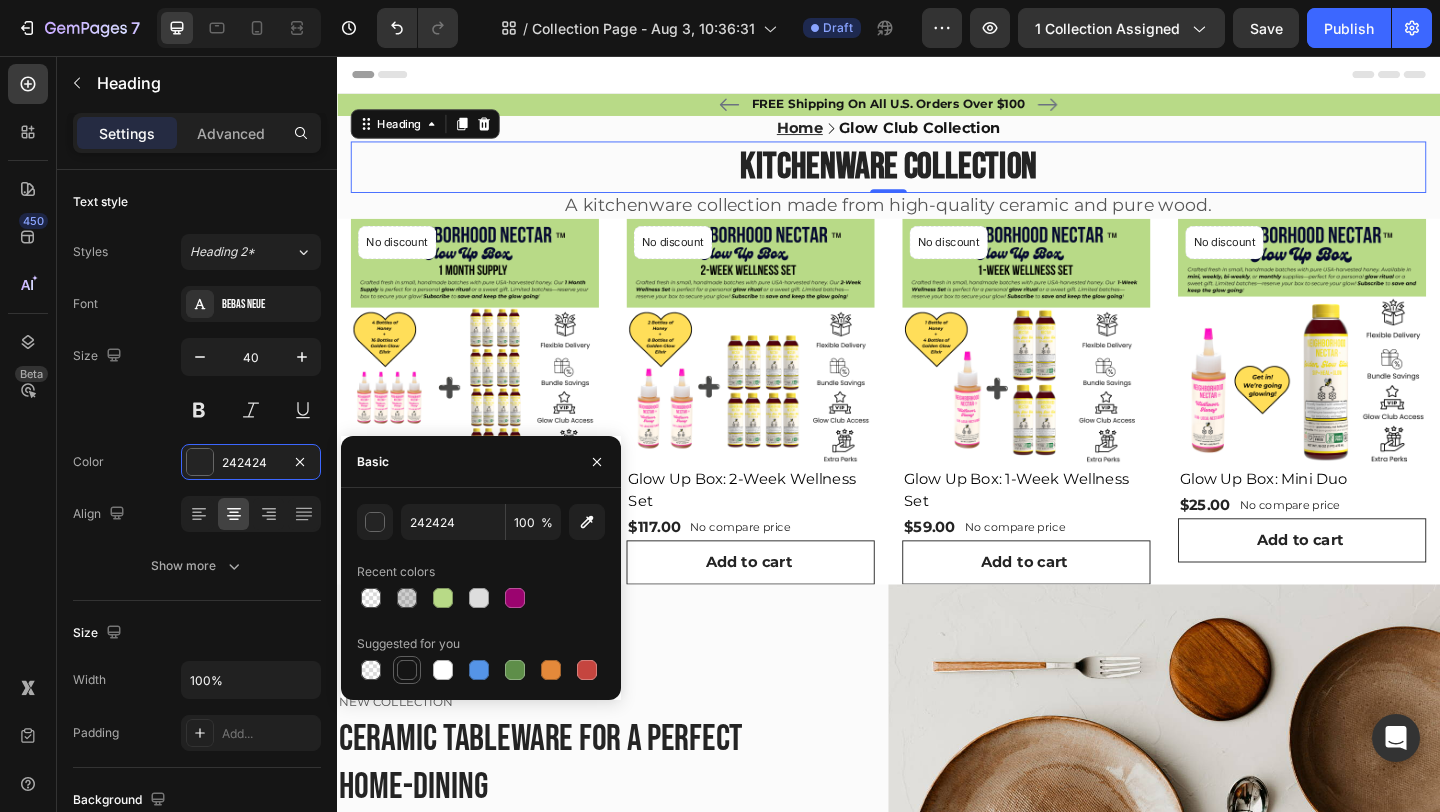 click at bounding box center (407, 670) 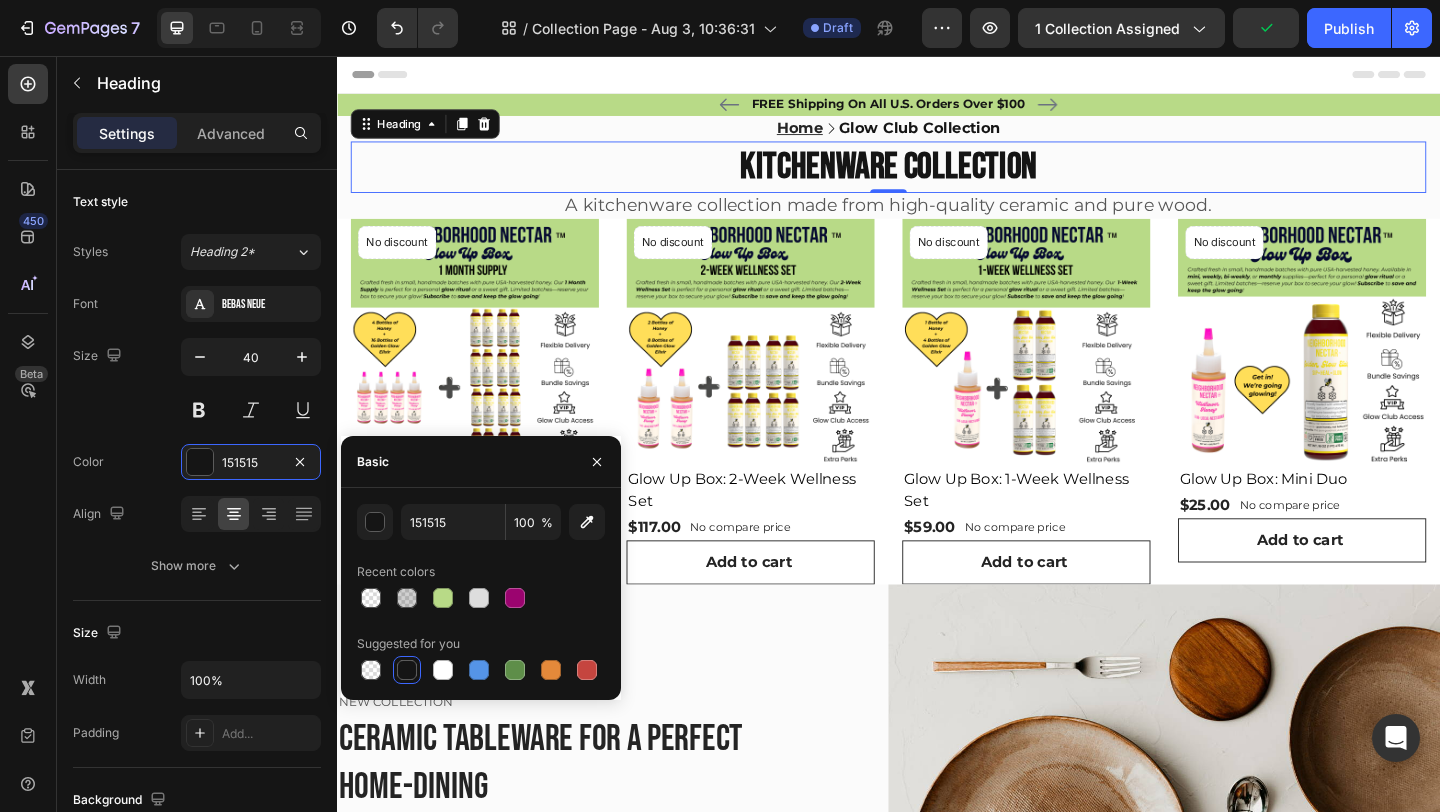 click on "Kitchenware Collection" at bounding box center (937, 177) 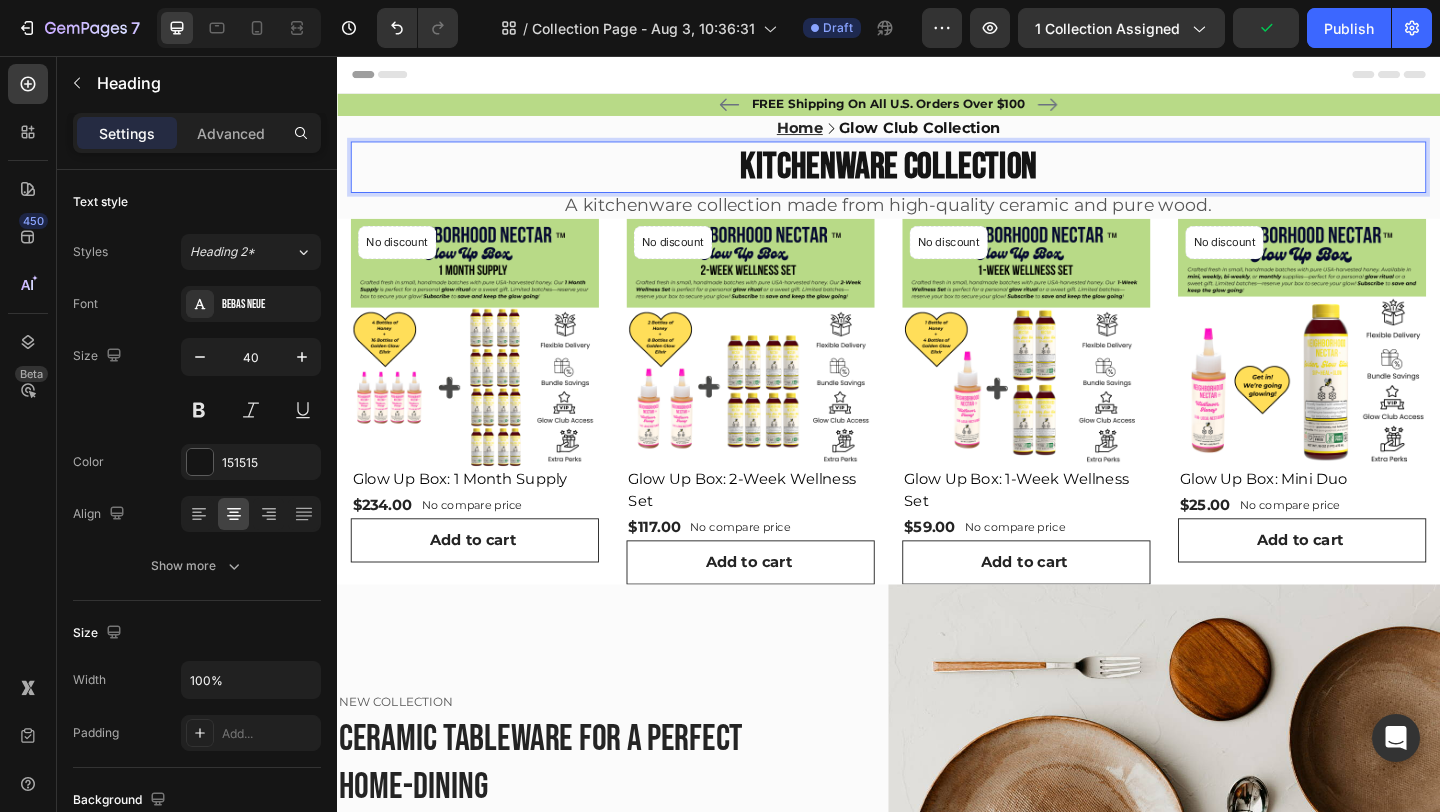 click on "Kitchenware Collection" at bounding box center [937, 177] 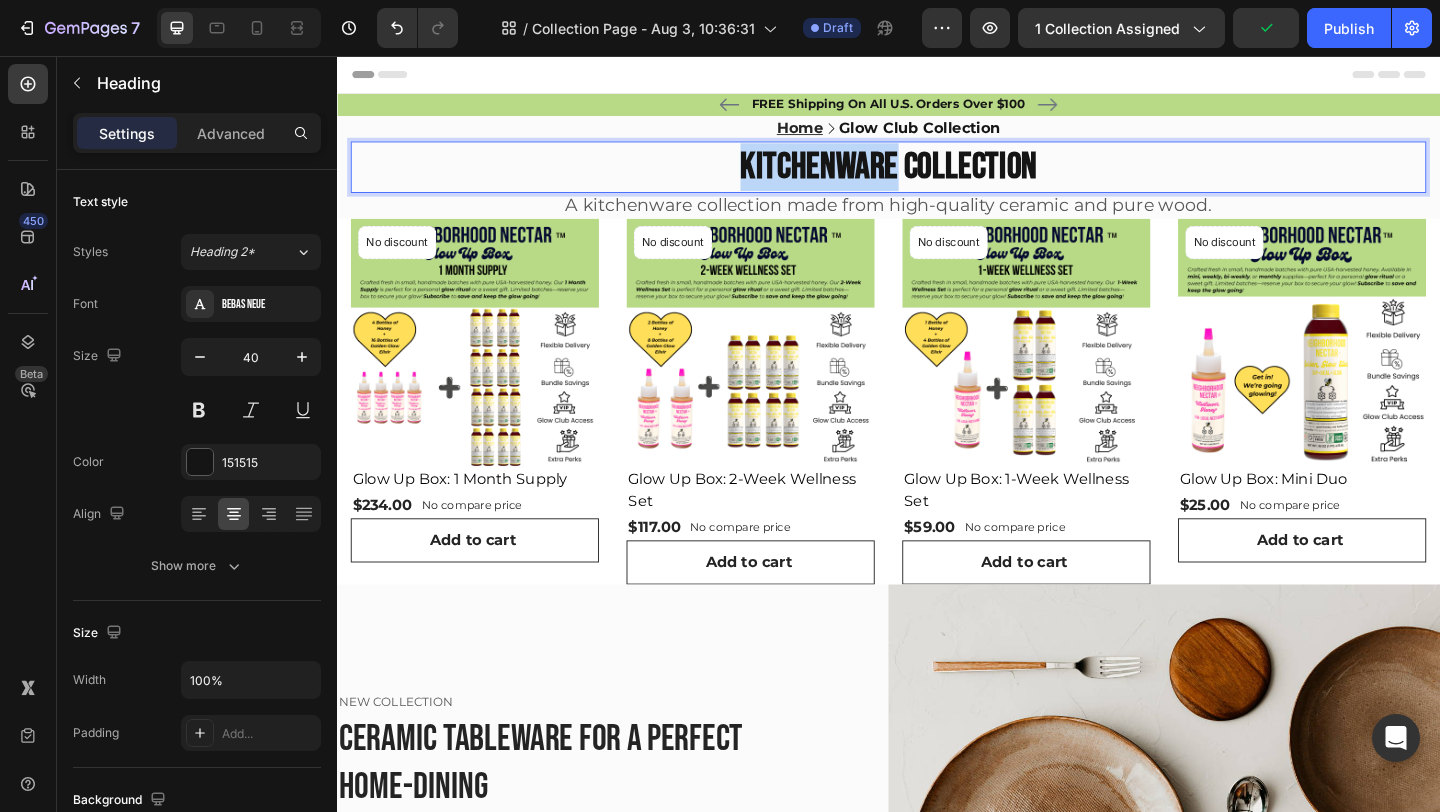 click on "Kitchenware Collection" at bounding box center (937, 177) 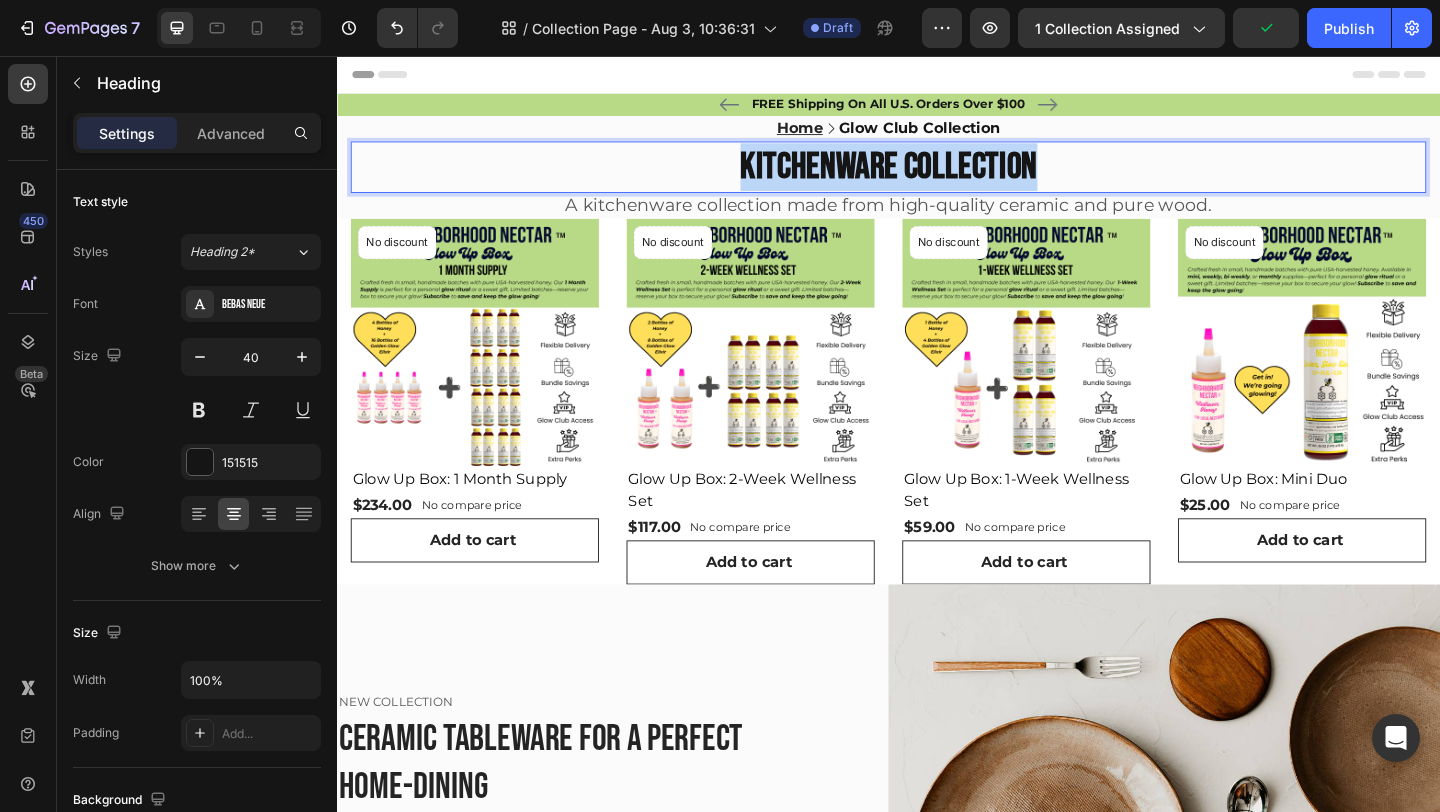 click on "Kitchenware Collection" at bounding box center (937, 177) 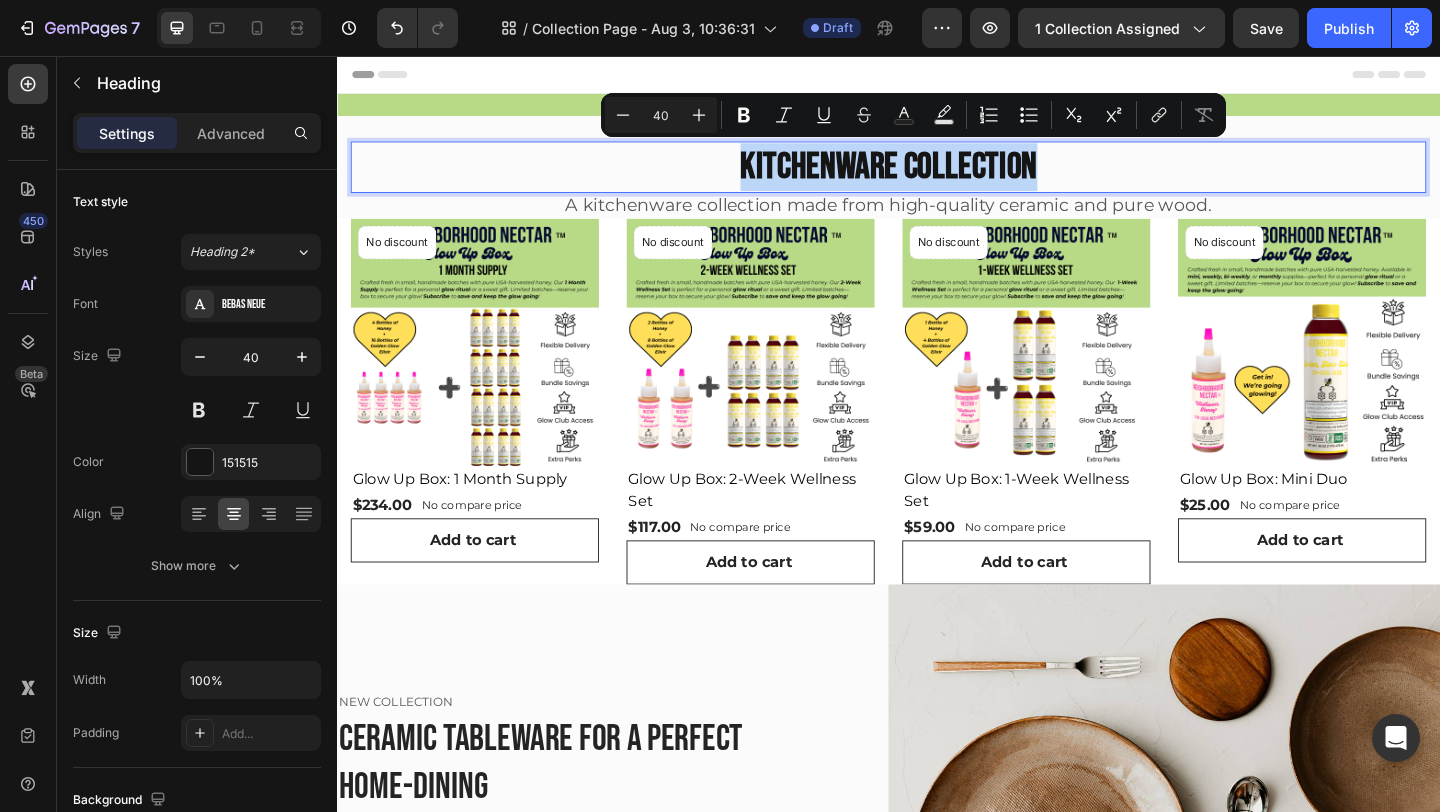 scroll, scrollTop: 2, scrollLeft: 0, axis: vertical 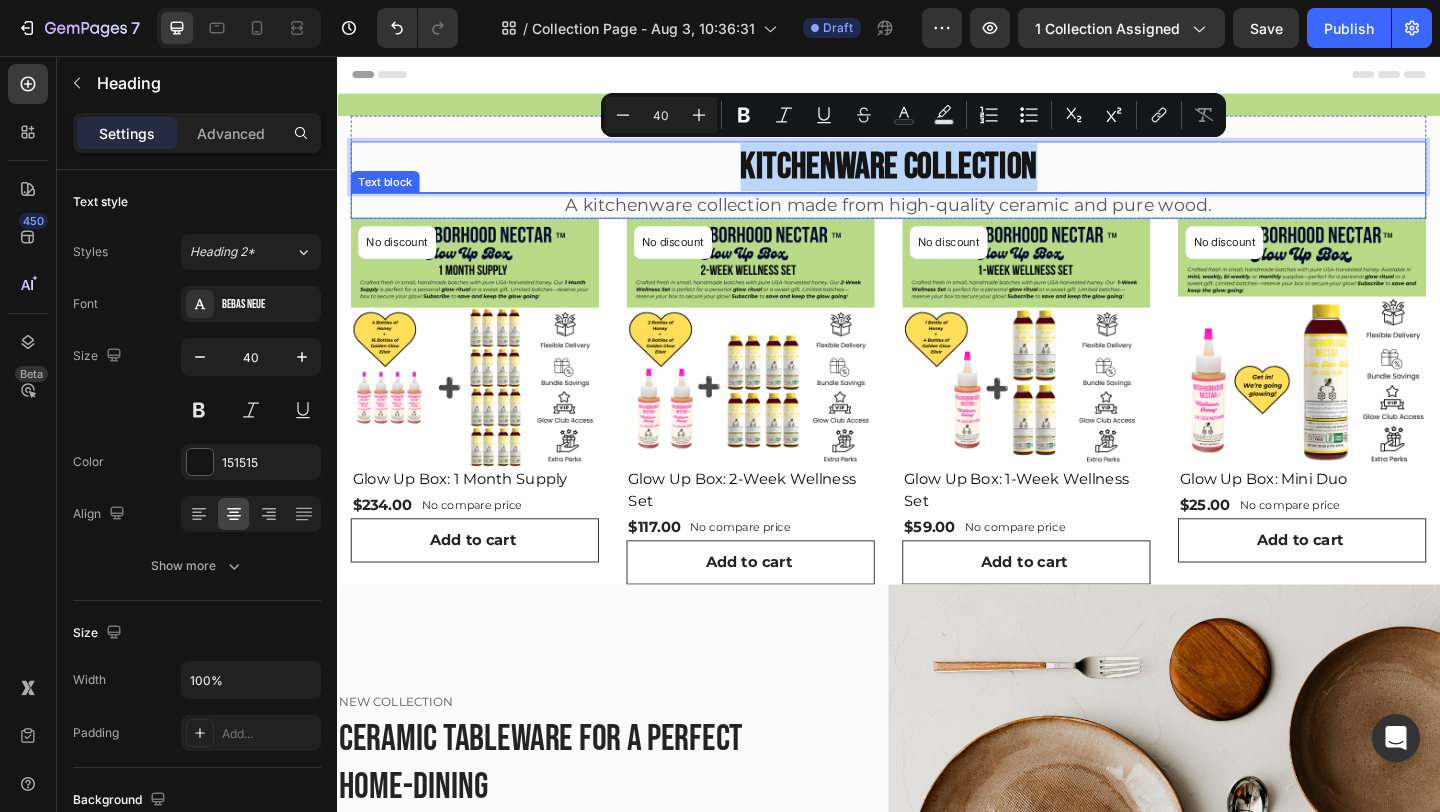 click on "A kitchenware collection made from high-quality ceramic and pure wood." at bounding box center [937, 219] 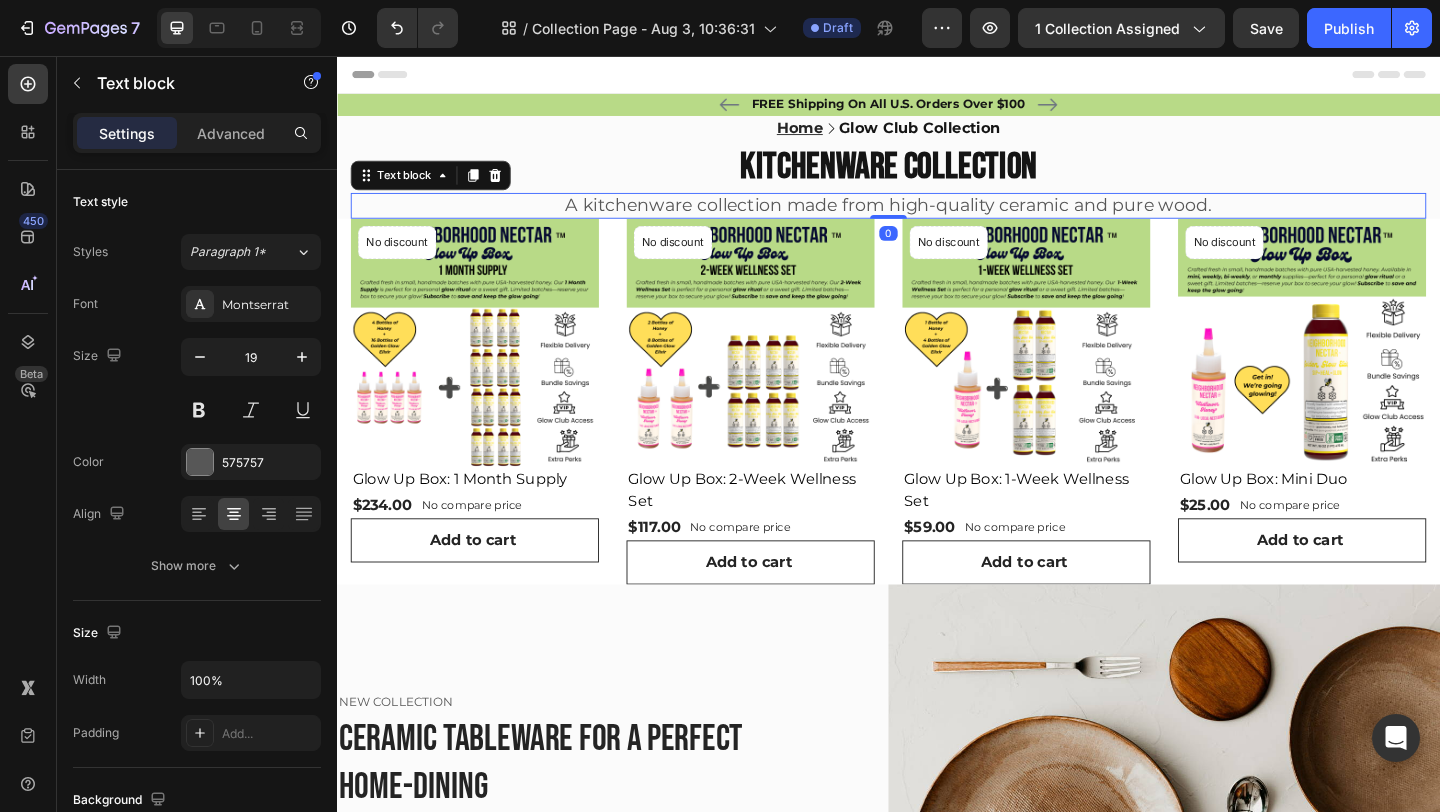 click on "A kitchenware collection made from high-quality ceramic and pure wood." at bounding box center (937, 219) 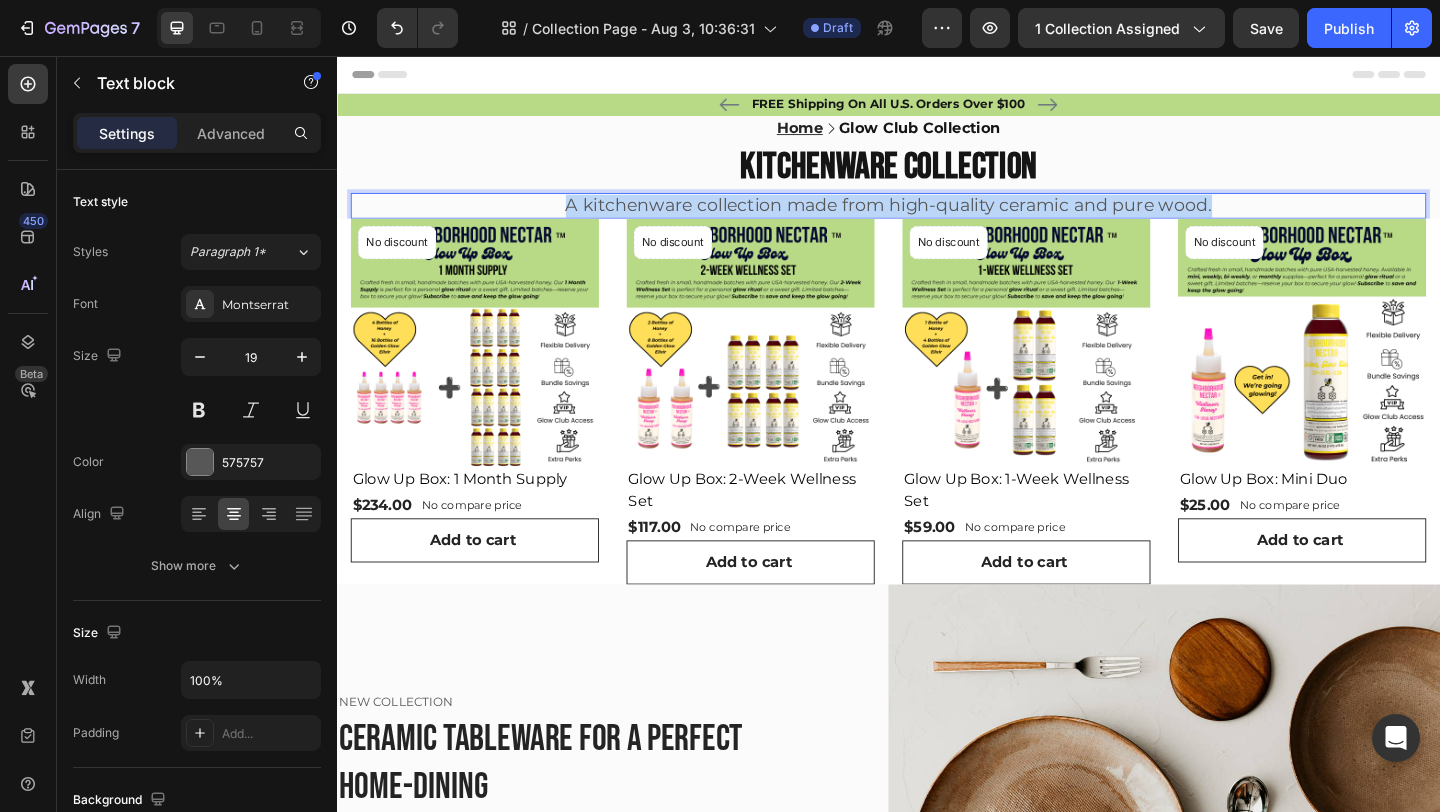 click on "A kitchenware collection made from high-quality ceramic and pure wood." at bounding box center (937, 219) 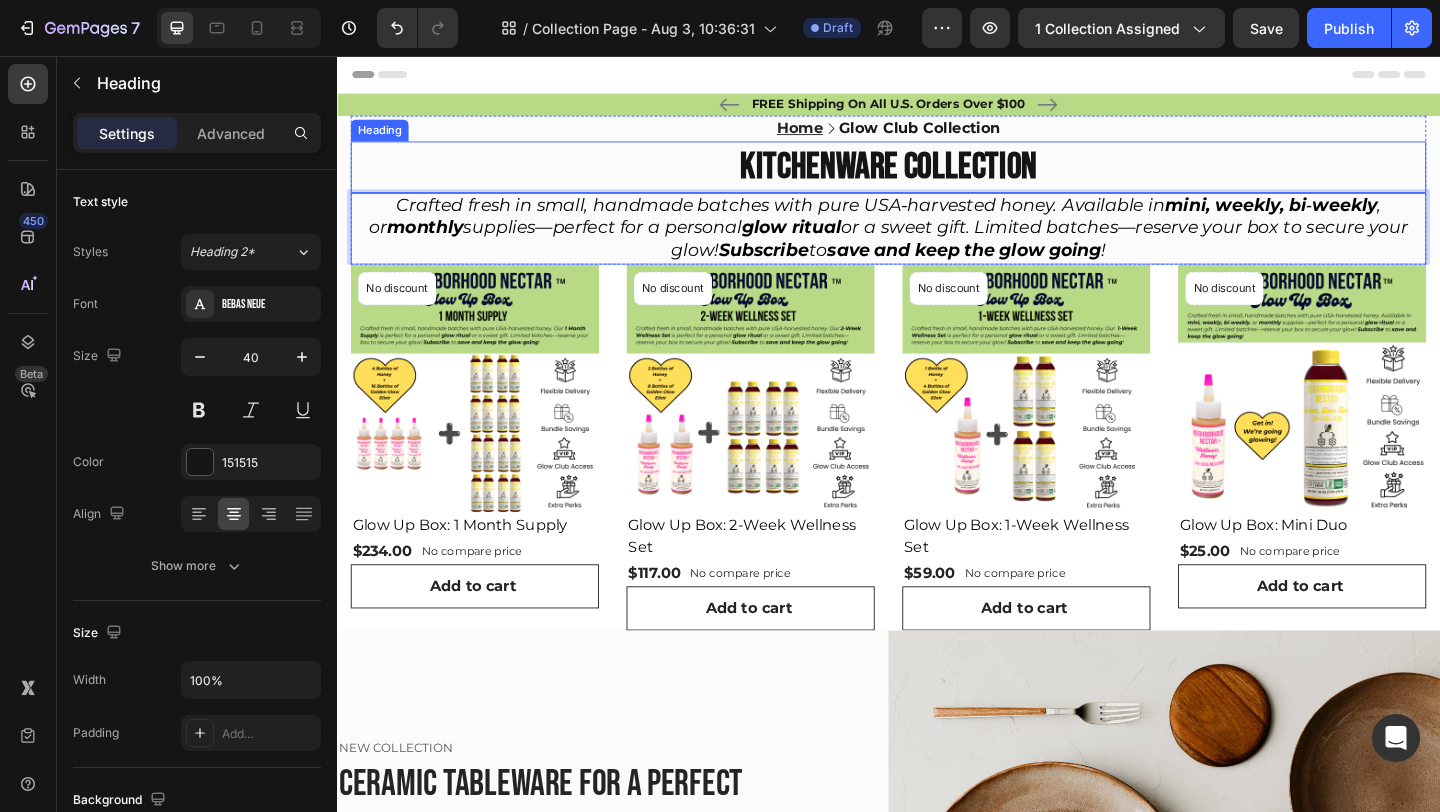 click on "Kitchenware Collection" at bounding box center (937, 177) 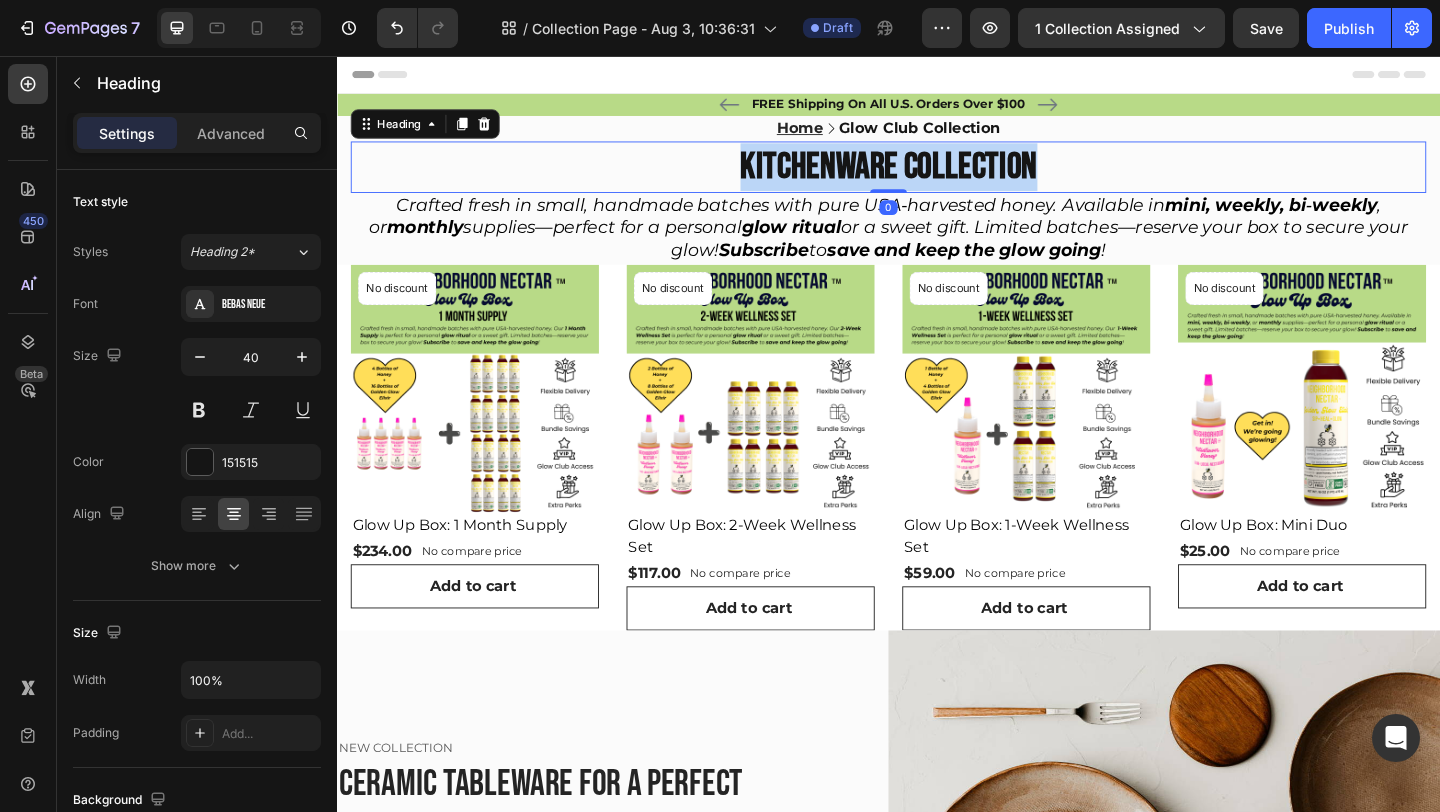 click on "Kitchenware Collection" at bounding box center (937, 177) 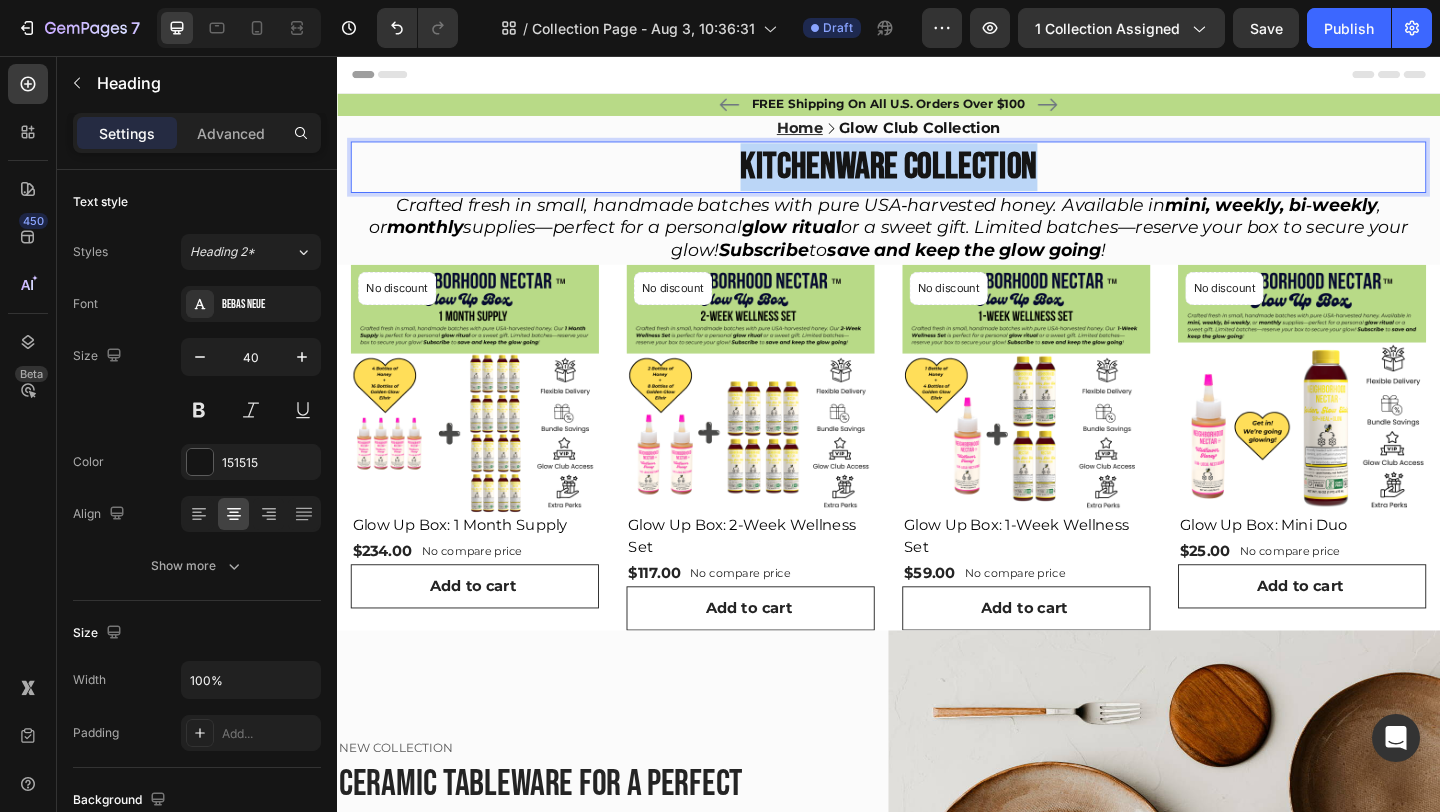 click on "Kitchenware Collection" at bounding box center [937, 177] 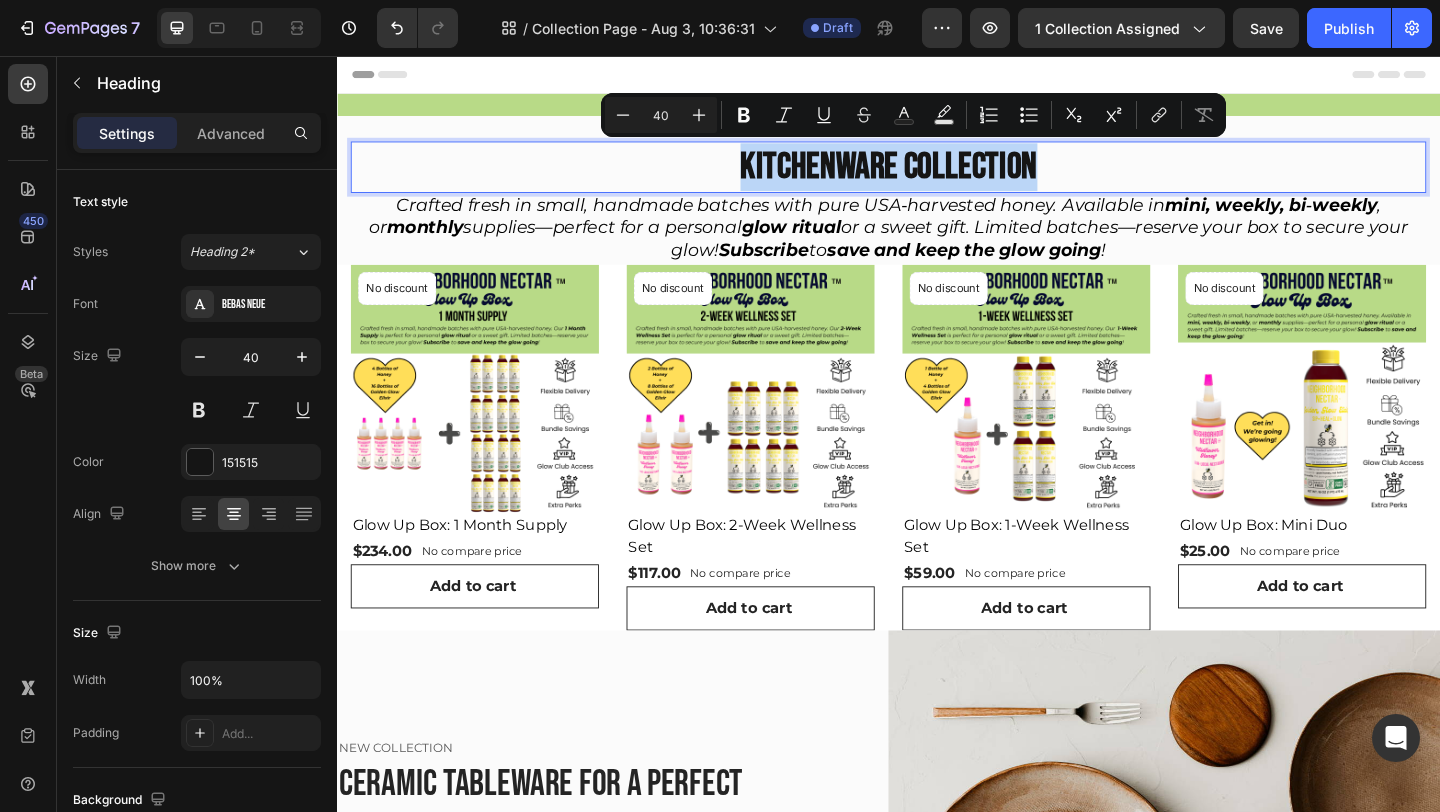 click on "Kitchenware Collection" at bounding box center [937, 177] 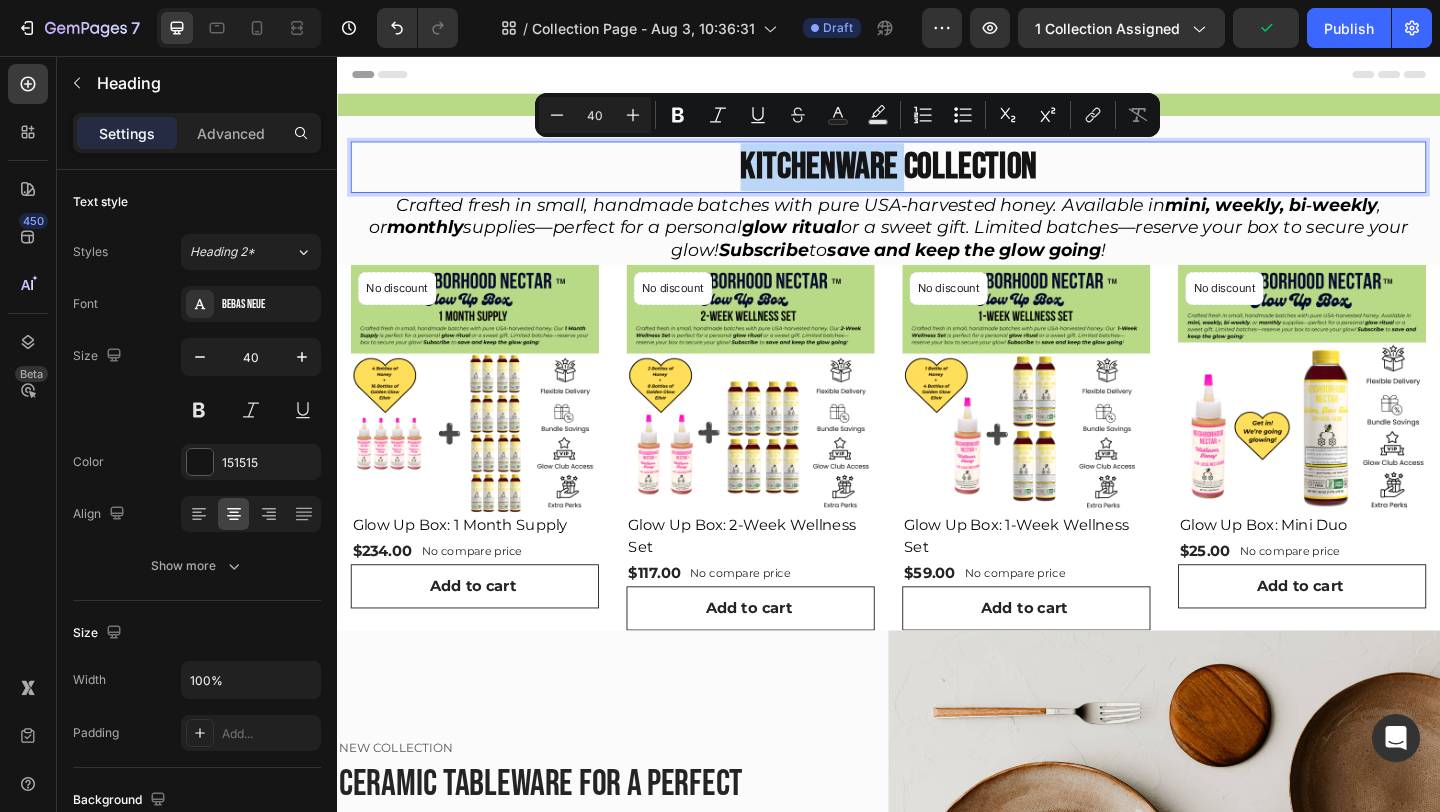 drag, startPoint x: 955, startPoint y: 177, endPoint x: 779, endPoint y: 181, distance: 176.04546 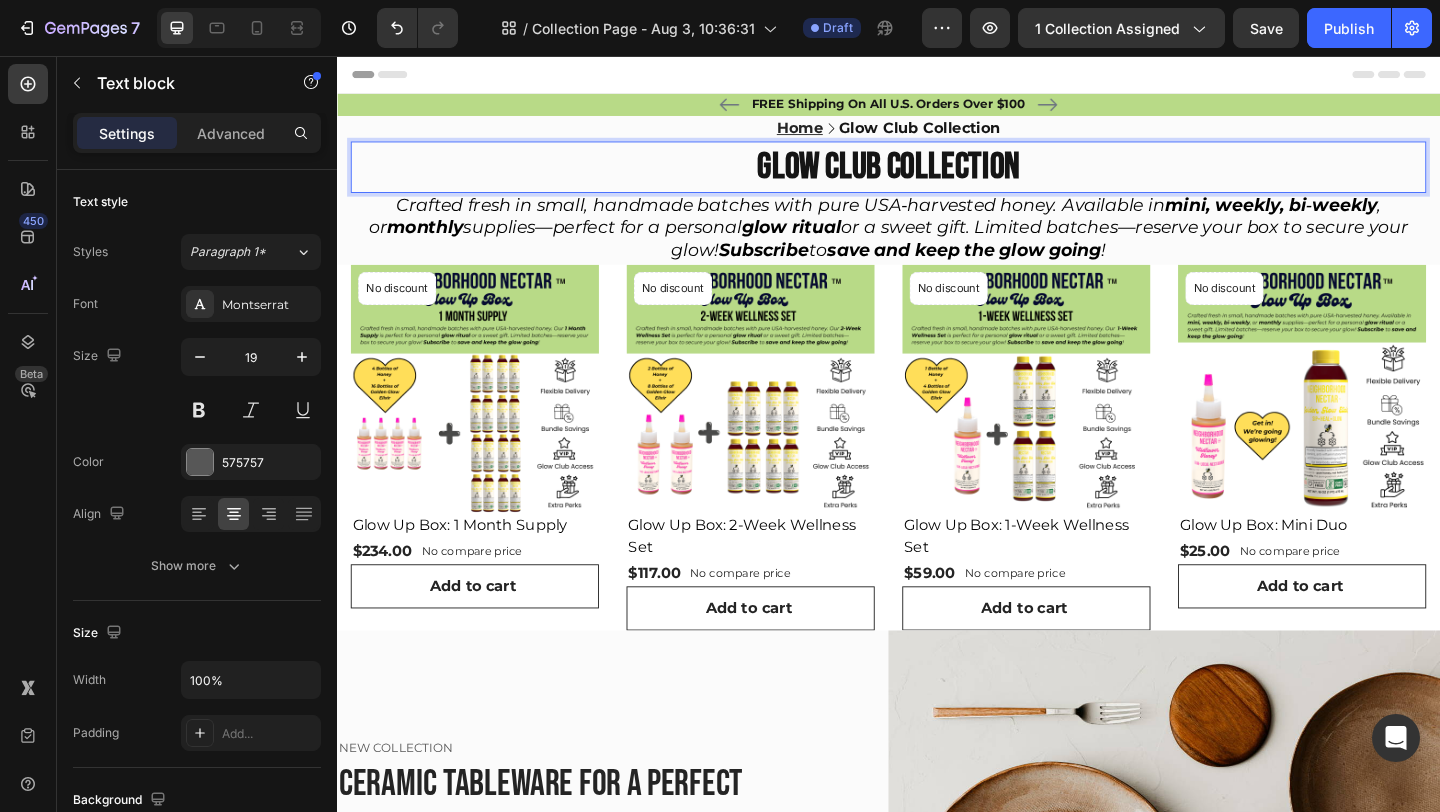 click on "Crafted fresh in small, handmade batches with pure USA‑harvested honey. Available in  mini, weekly, bi‑weekly , or  monthly  supplies—perfect for a personal  glow ritual  or a sweet gift. Limited batches—reserve your box to secure your glow!  Subscribe  to  save and keep the glow going !" at bounding box center (937, 243) 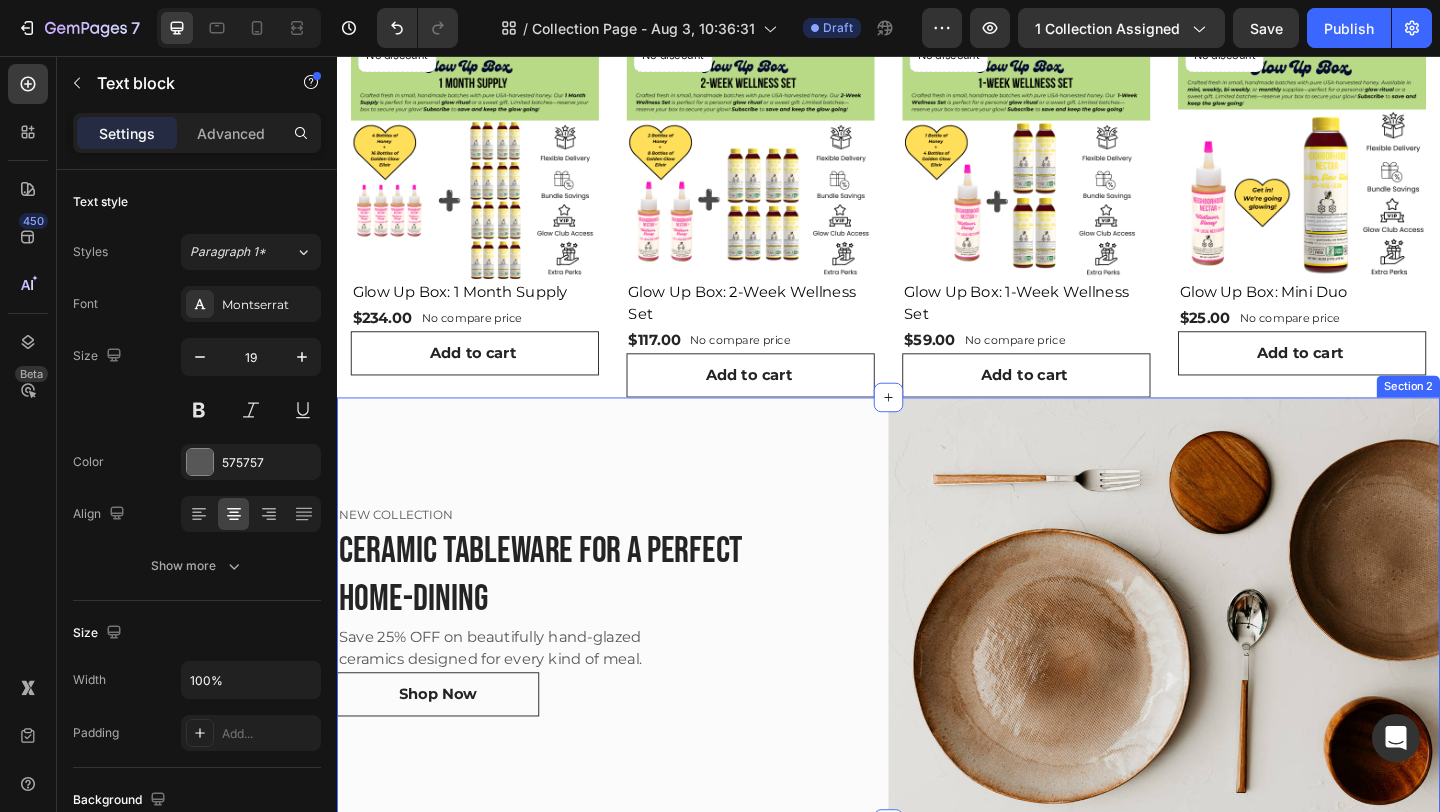 scroll, scrollTop: 359, scrollLeft: 0, axis: vertical 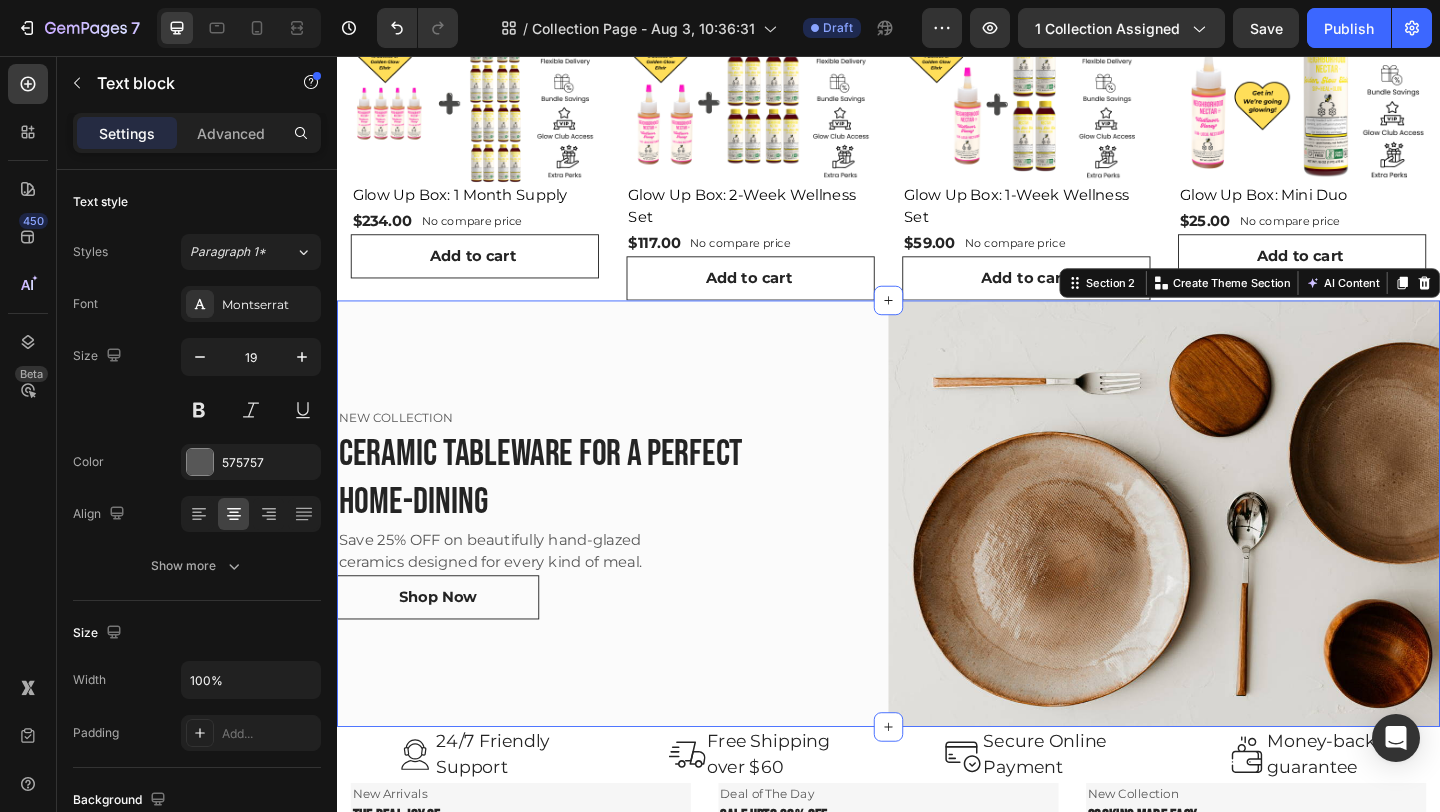 click on "NEW COLLECTION Text block Ceramic Tableware for a perfect home-dining Heading Save 25% OFF on beautifully hand-glazed ceramics designed for every kind of meal. Text block Shop Now Button Row" at bounding box center [637, 554] 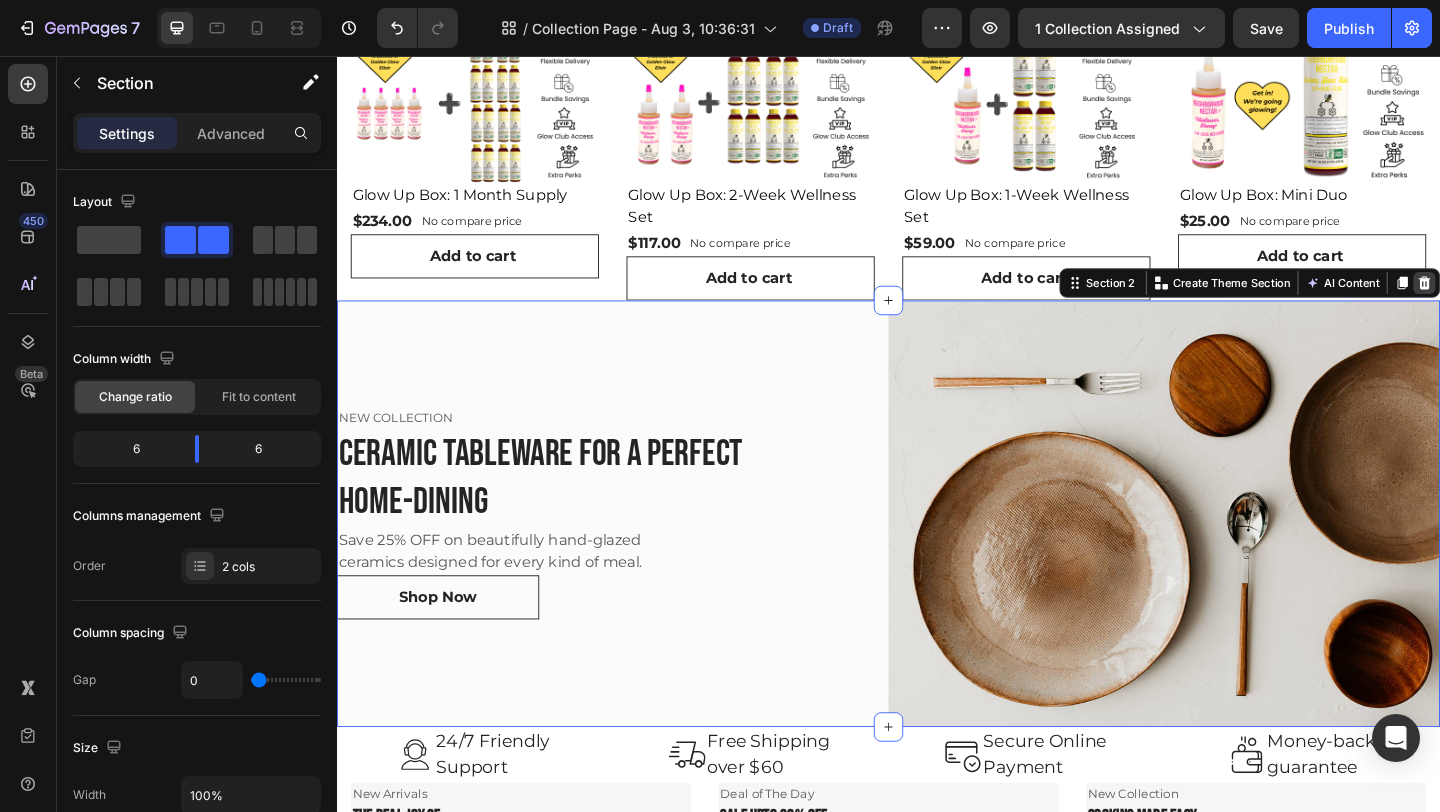 click 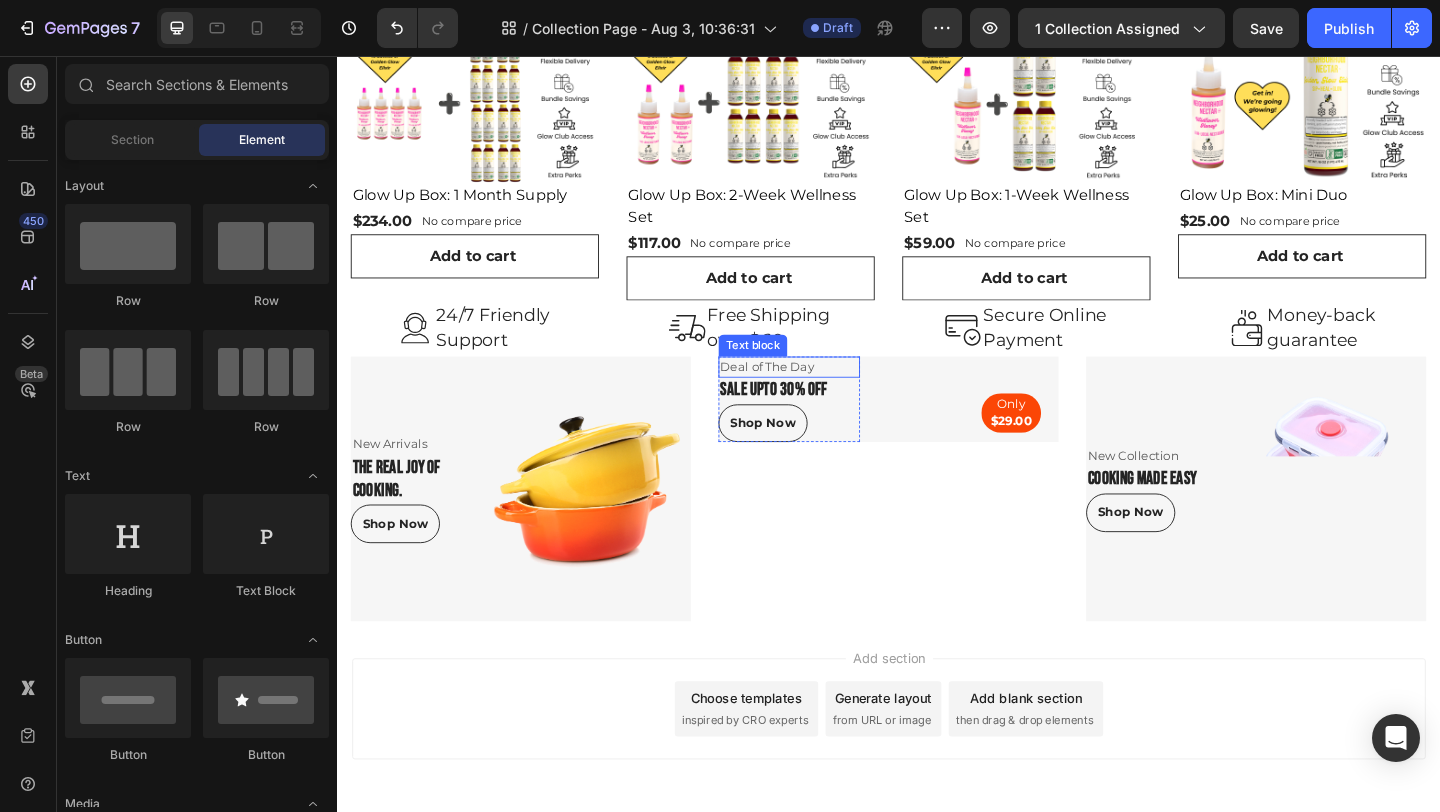 scroll, scrollTop: 439, scrollLeft: 0, axis: vertical 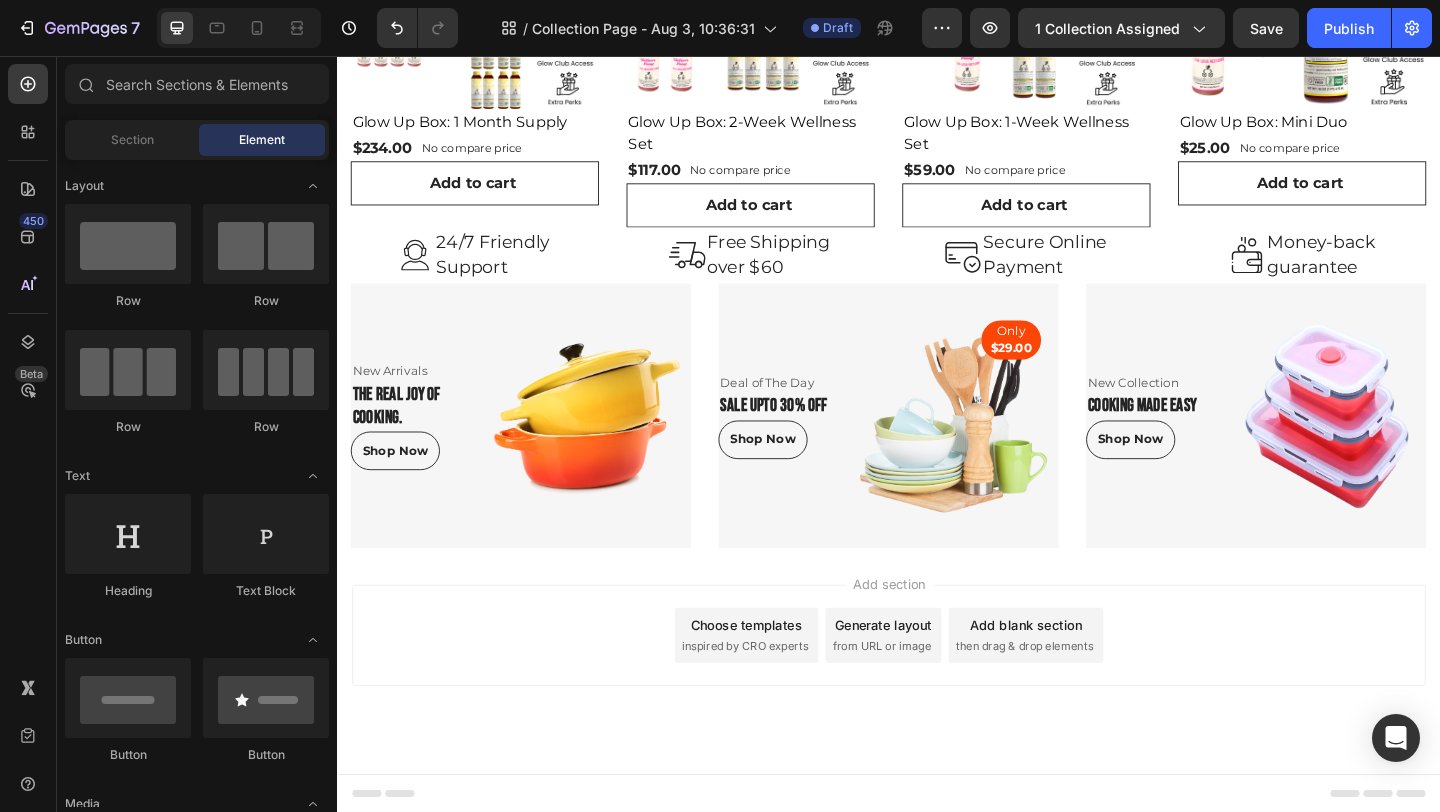 click on "Add section Choose templates inspired by CRO experts Generate layout from URL or image Add blank section then drag & drop elements" at bounding box center [937, 686] 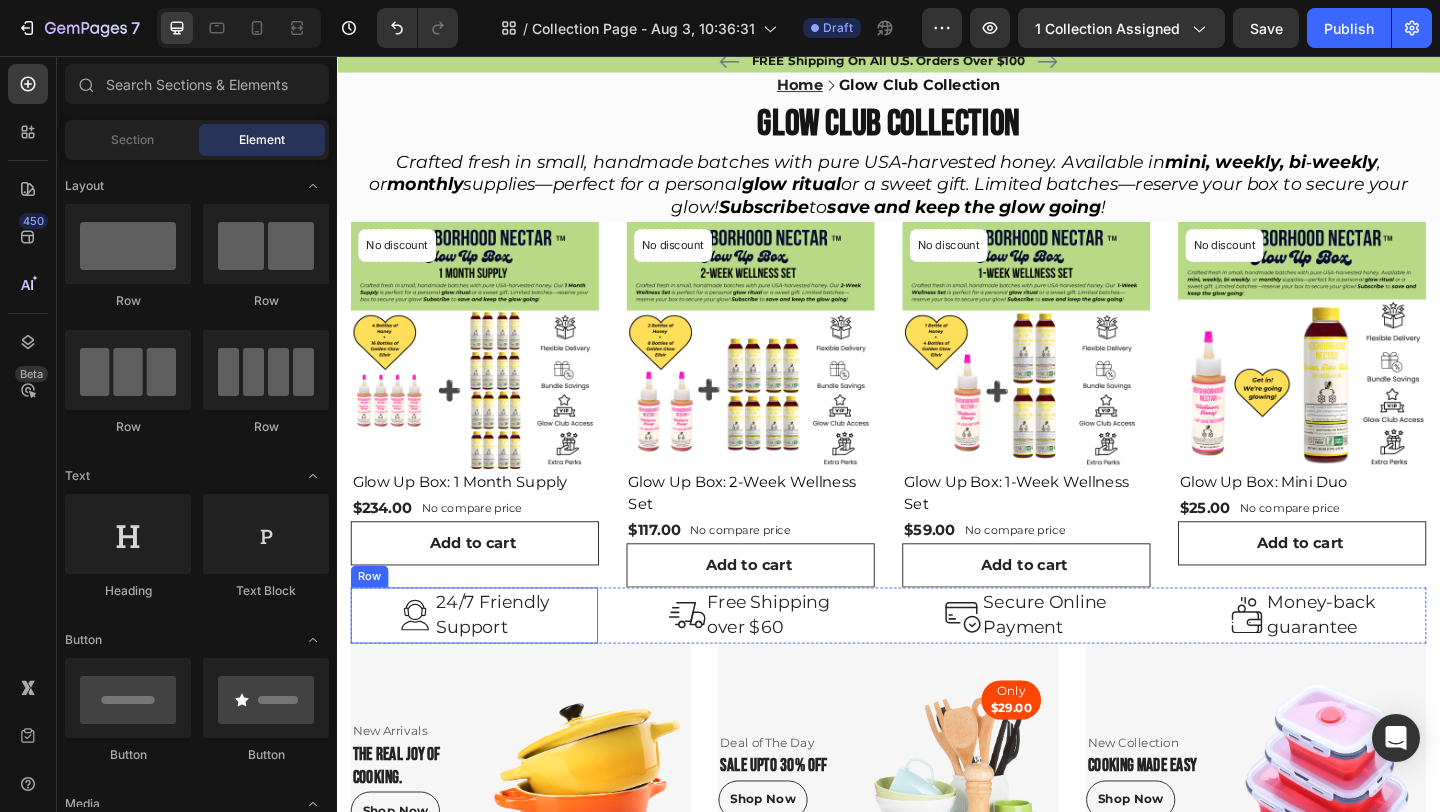 scroll, scrollTop: 132, scrollLeft: 0, axis: vertical 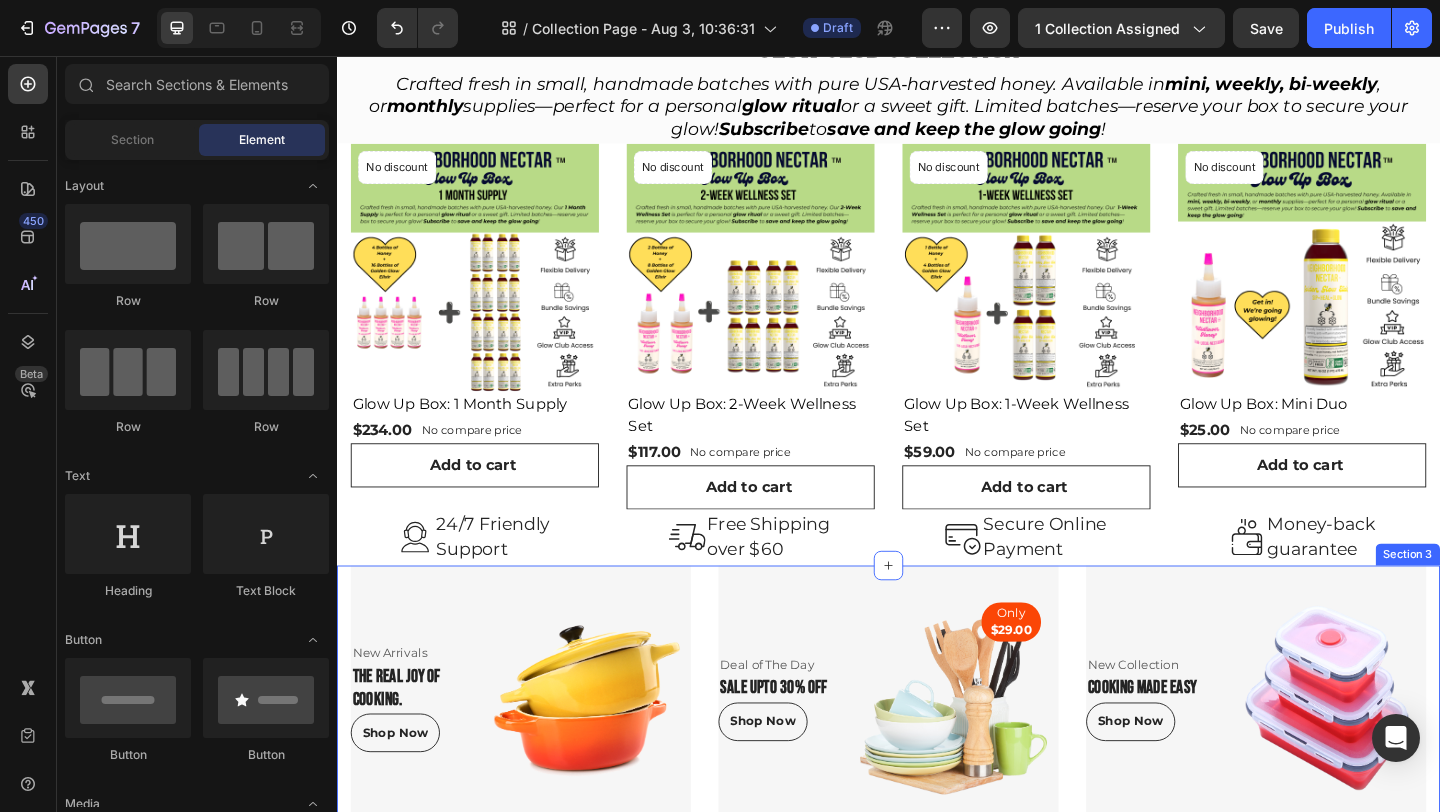 click on "New Arrivals Text block The real joy of cooking. Heading Shop Now Button Row Image Row Deal of The Day Text block Sale upto 30% off Heading Shop Now Button Row Image Only $29.00 Text block Row Row New Collection Text block Cooking made easy Heading Shop Now Button Row Image Row Row Section 3" at bounding box center (937, 754) 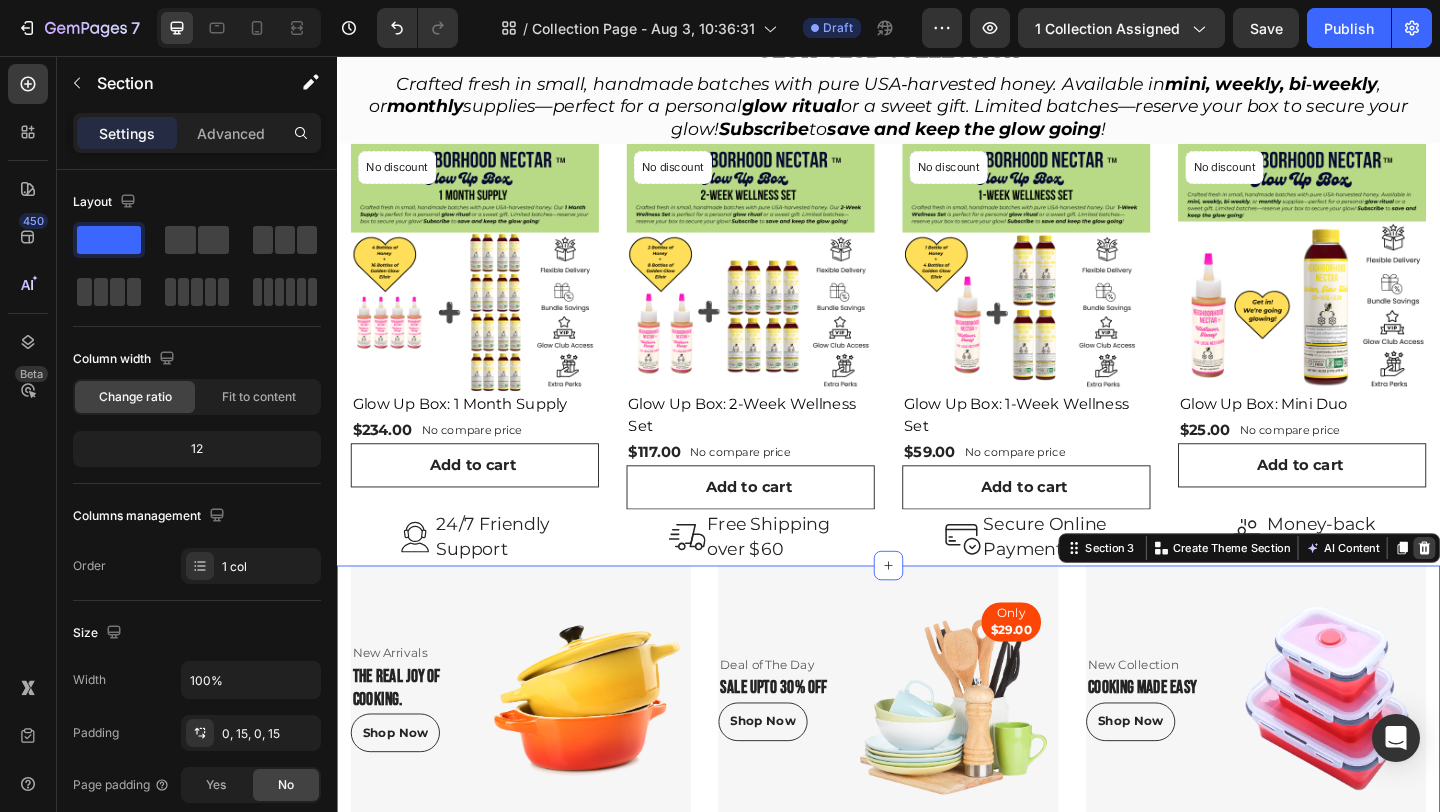 click 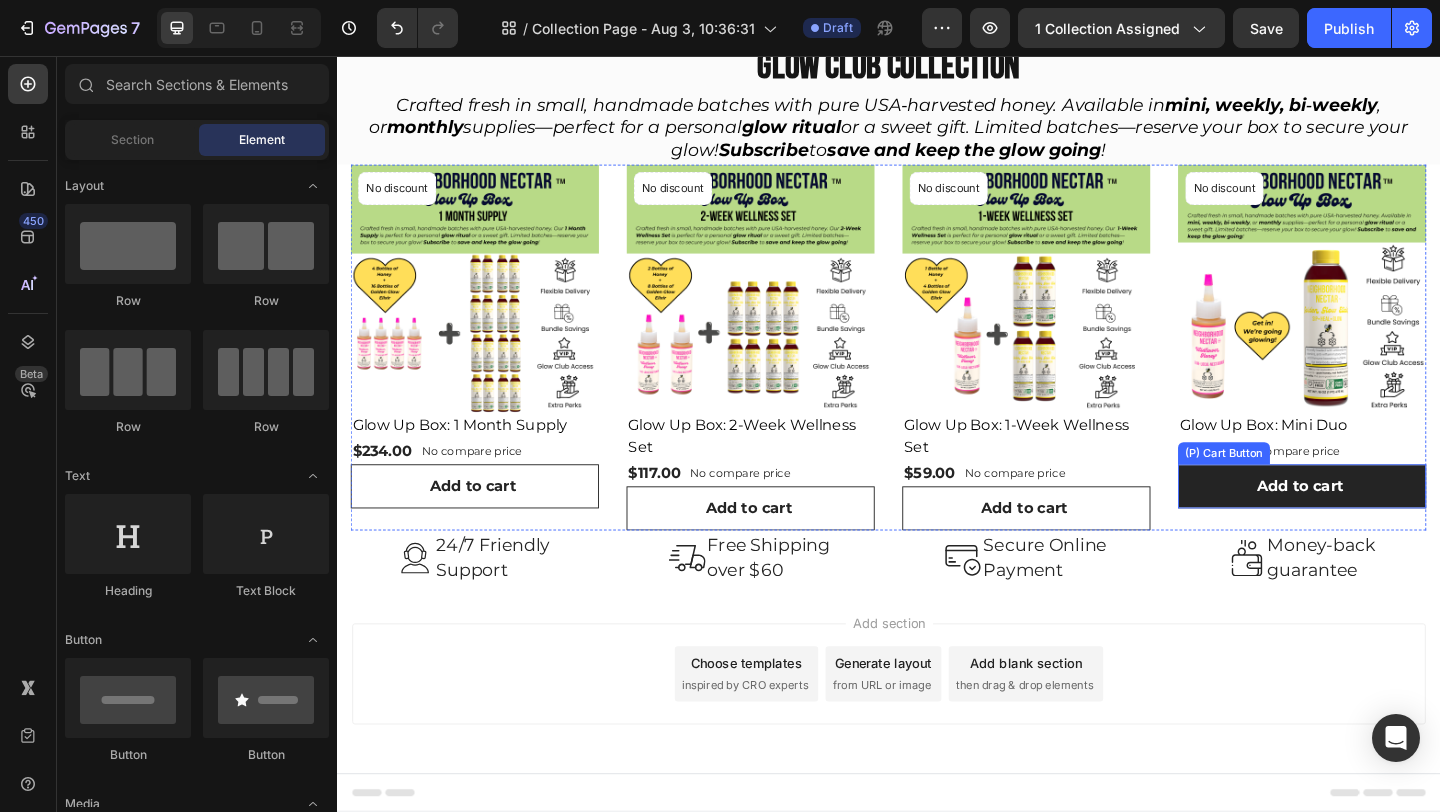 scroll, scrollTop: 0, scrollLeft: 0, axis: both 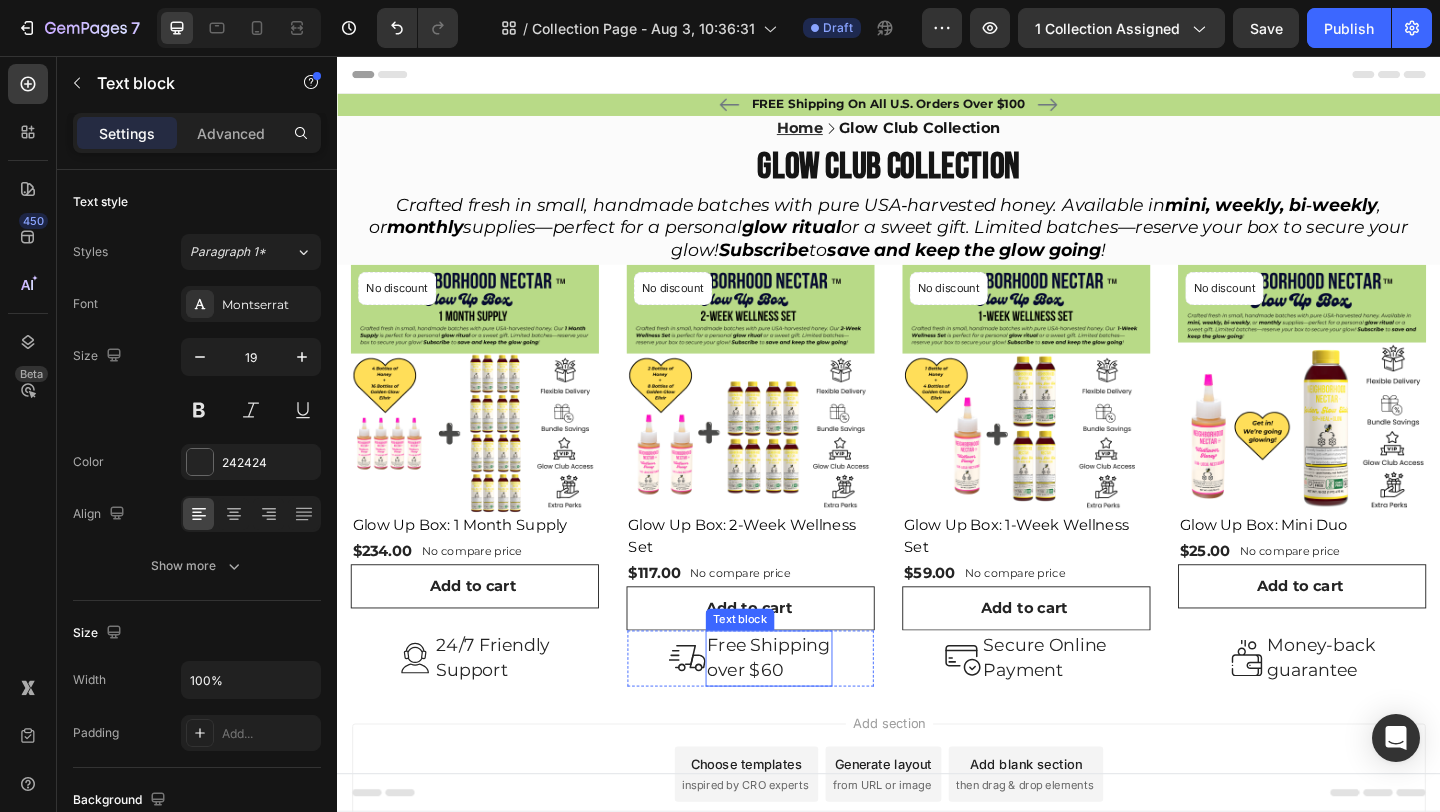 click on "Free Shipping over $60" at bounding box center (807, 711) 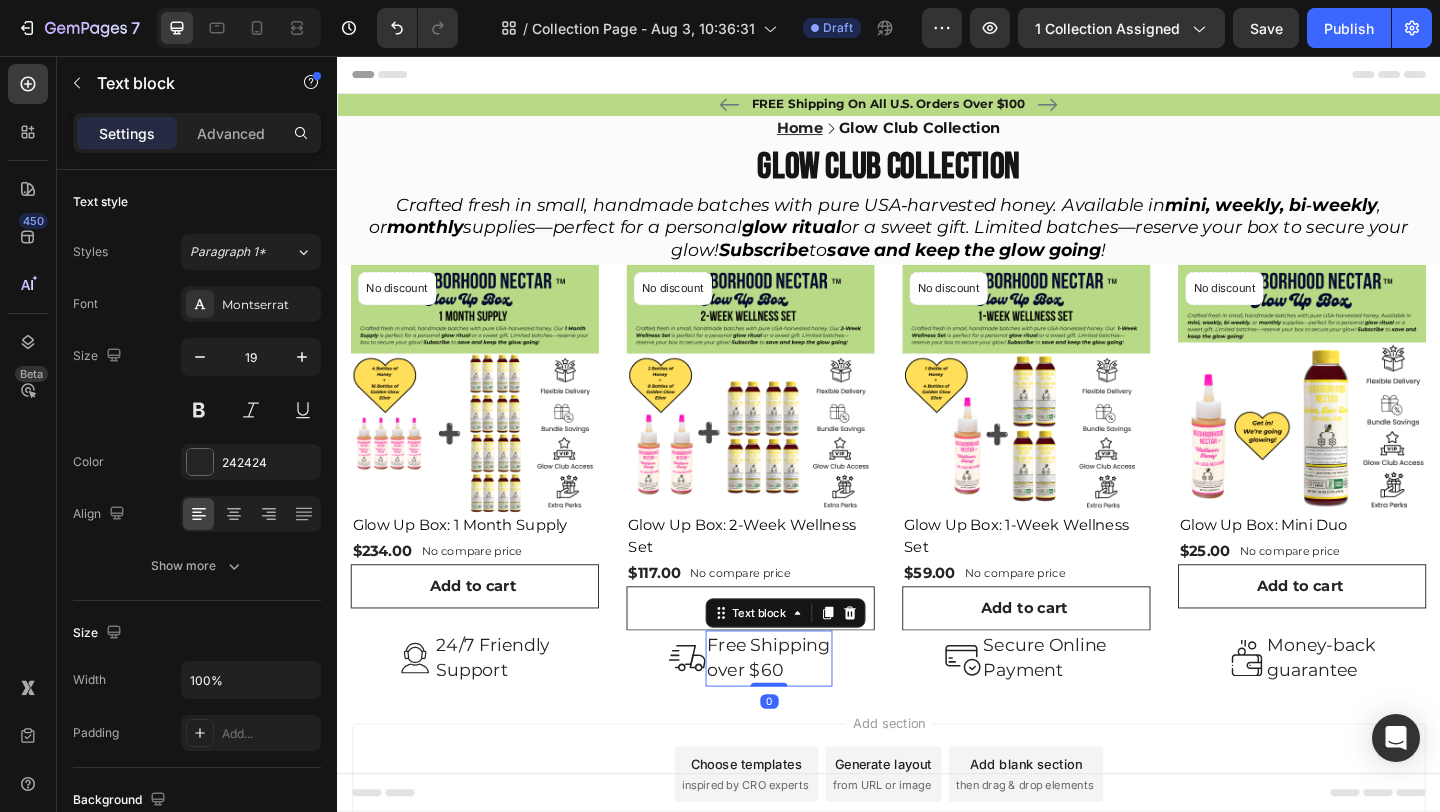 click on "Free Shipping over $60" at bounding box center (807, 711) 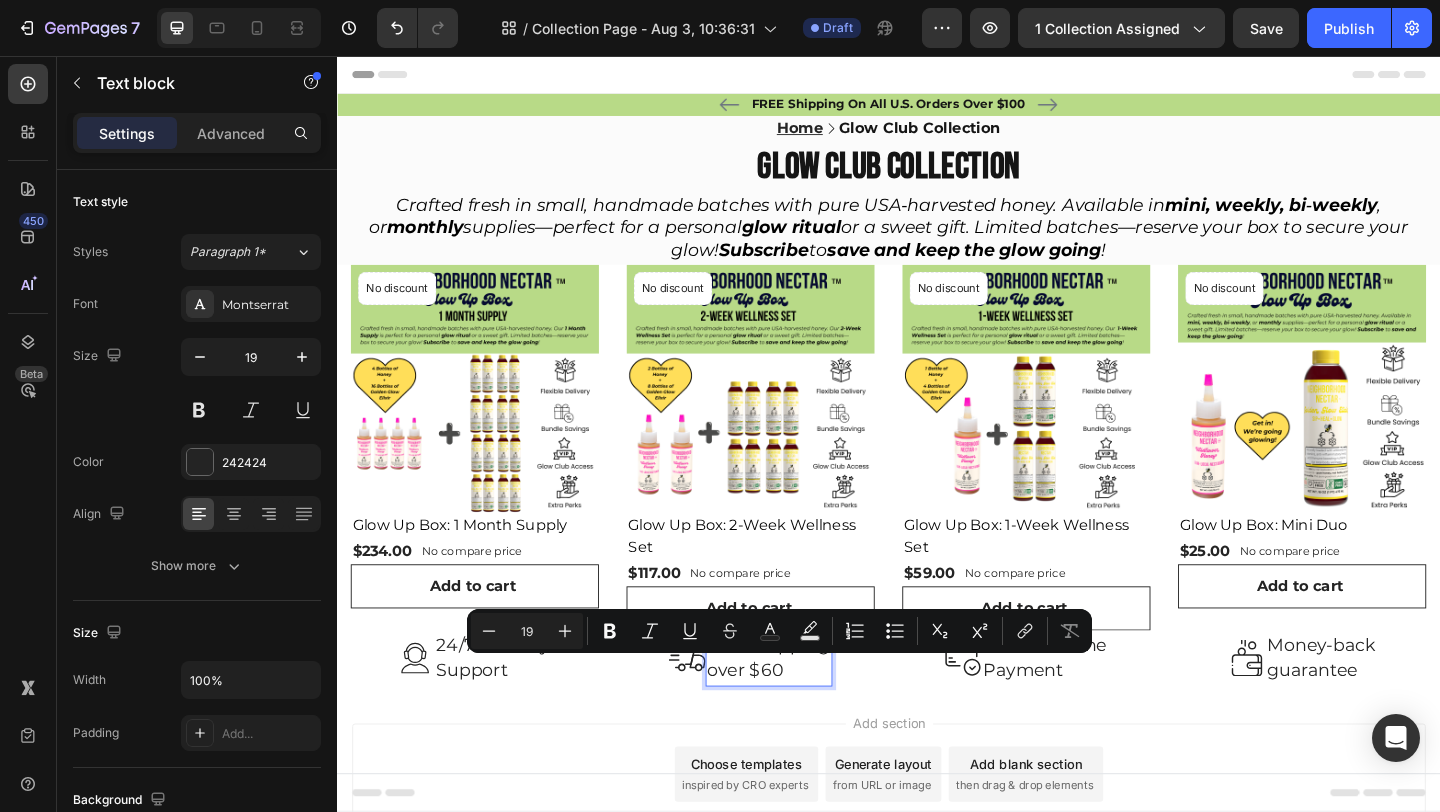 click on "Free Shipping over $60" at bounding box center (807, 711) 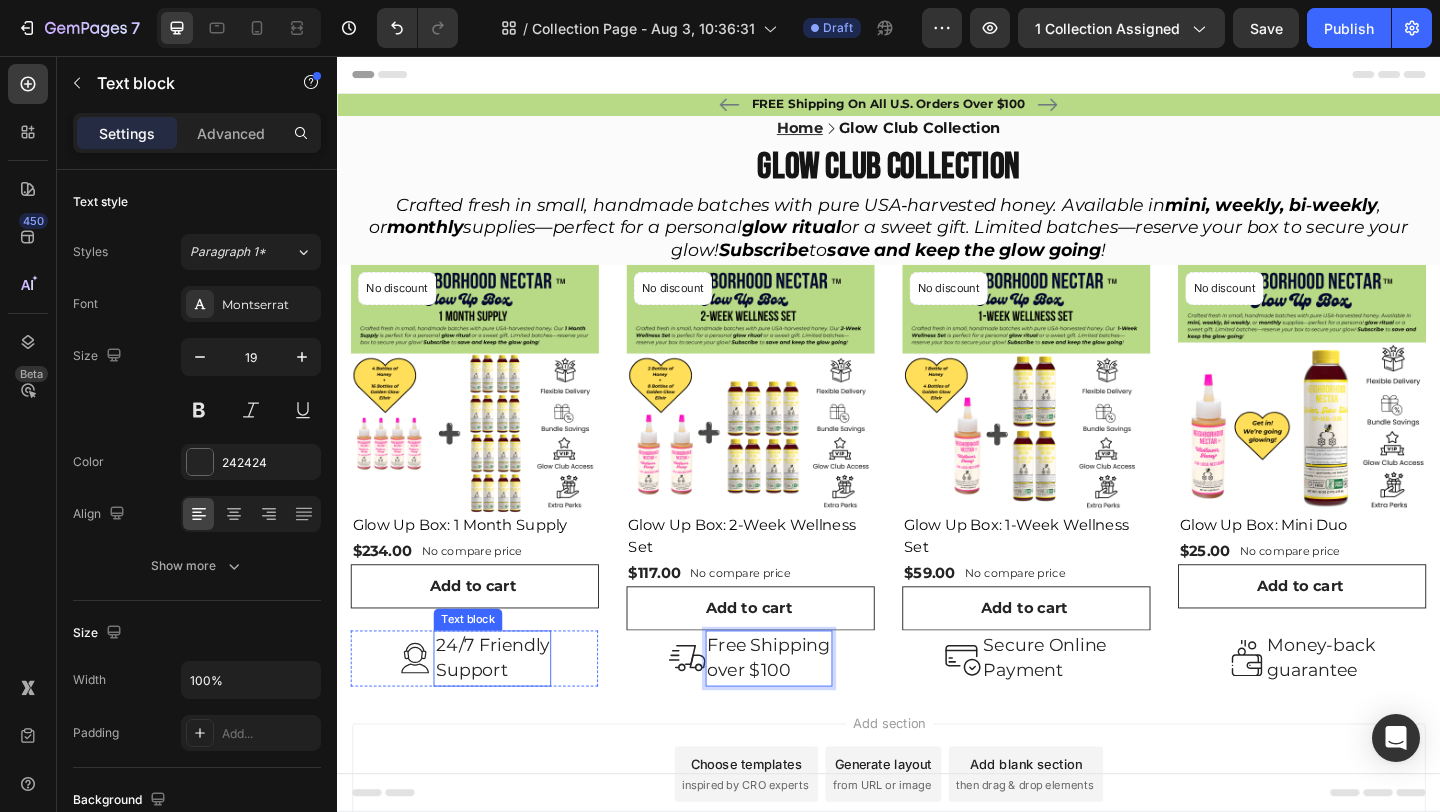 click on "24/7 Friendly Support" at bounding box center [506, 711] 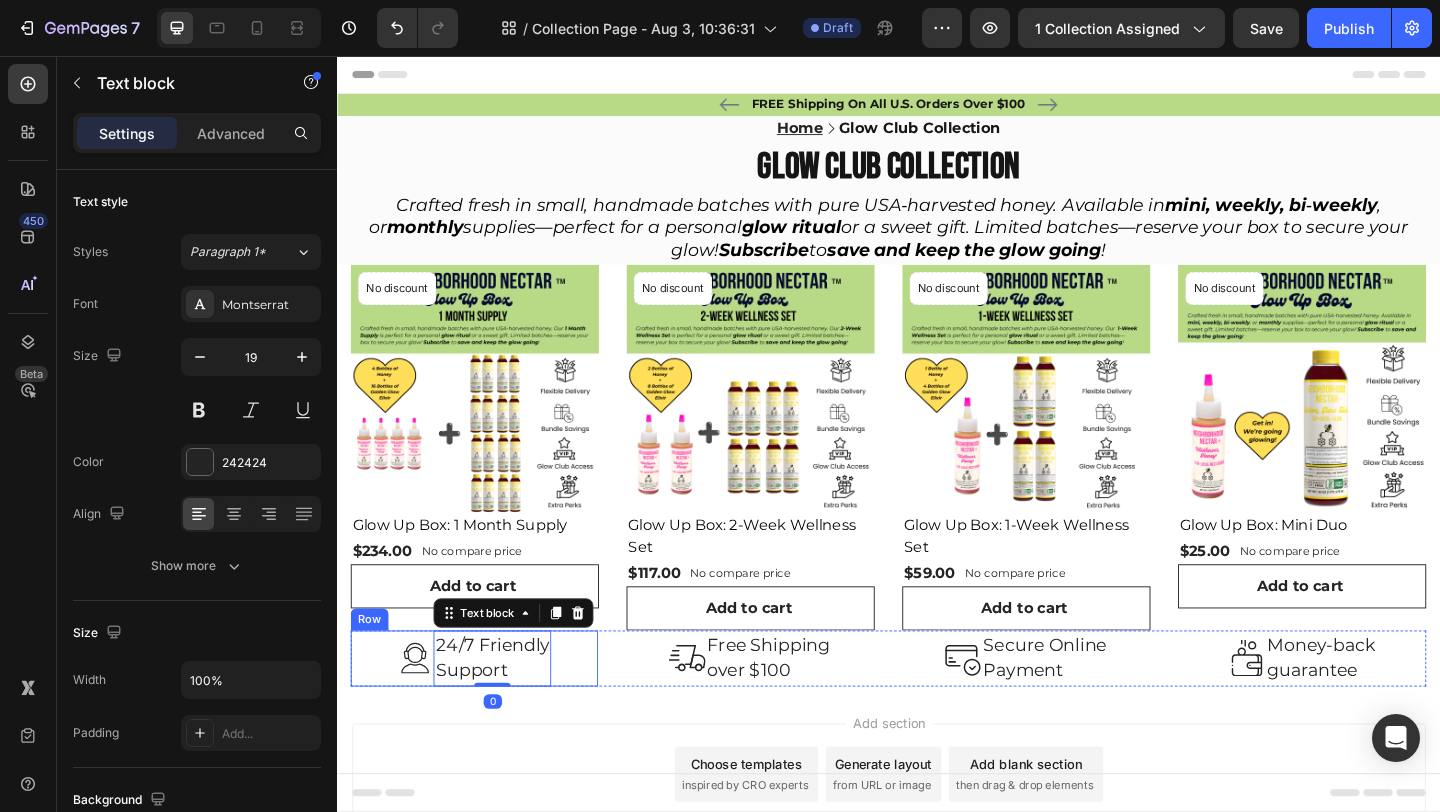 click on "Image 24/7 Friendly Support Text block   0 Row" at bounding box center (486, 711) 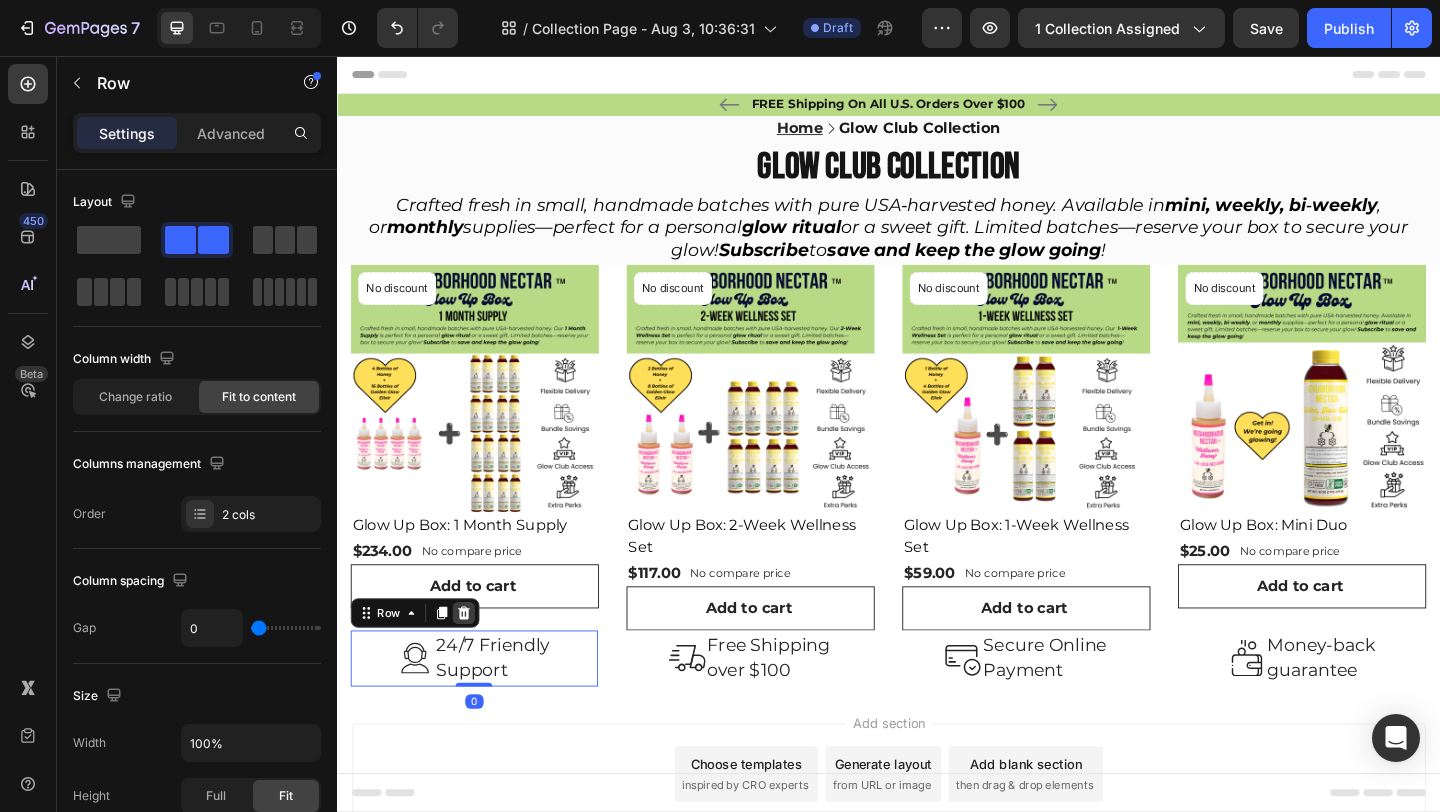 click 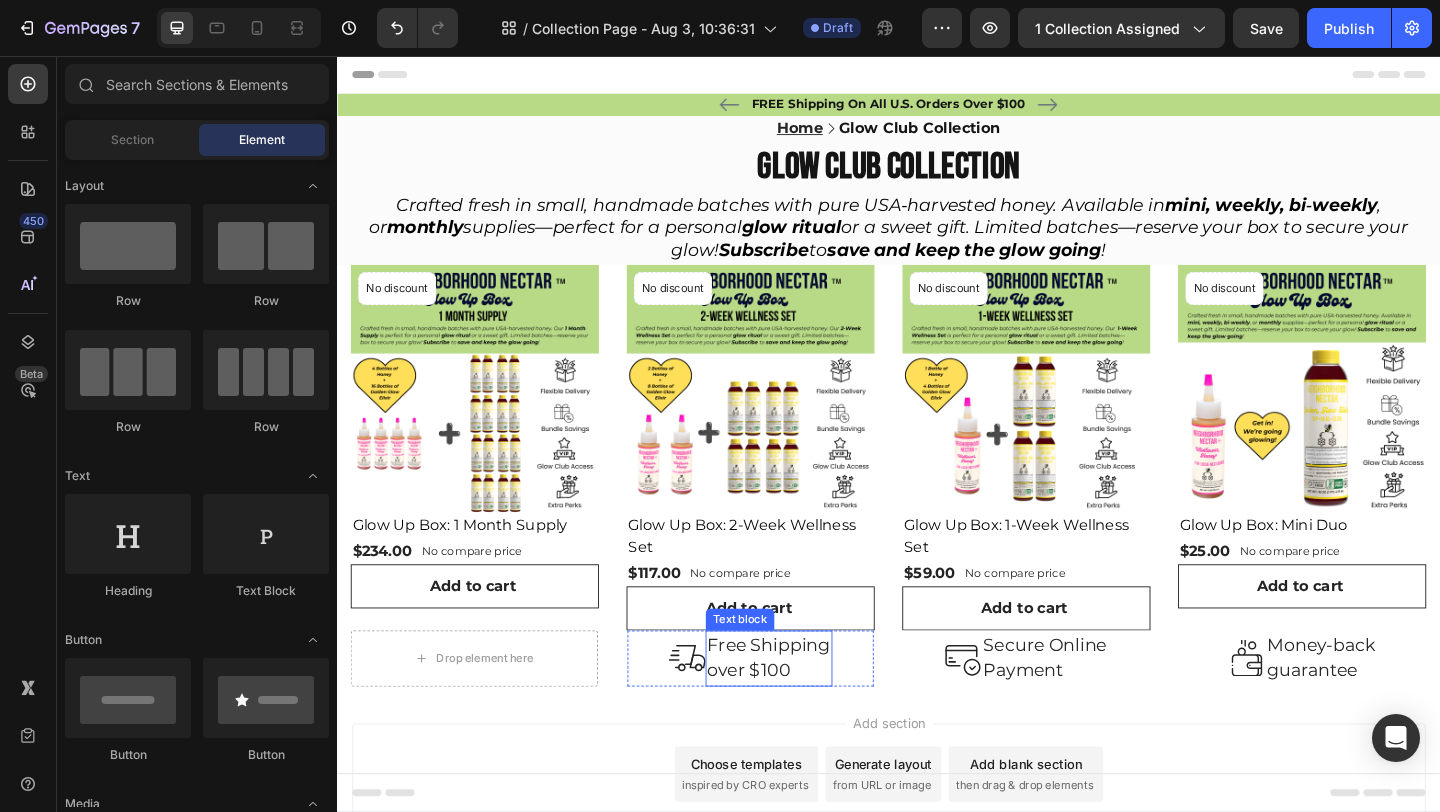 click on "Free Shipping over $100" at bounding box center [807, 711] 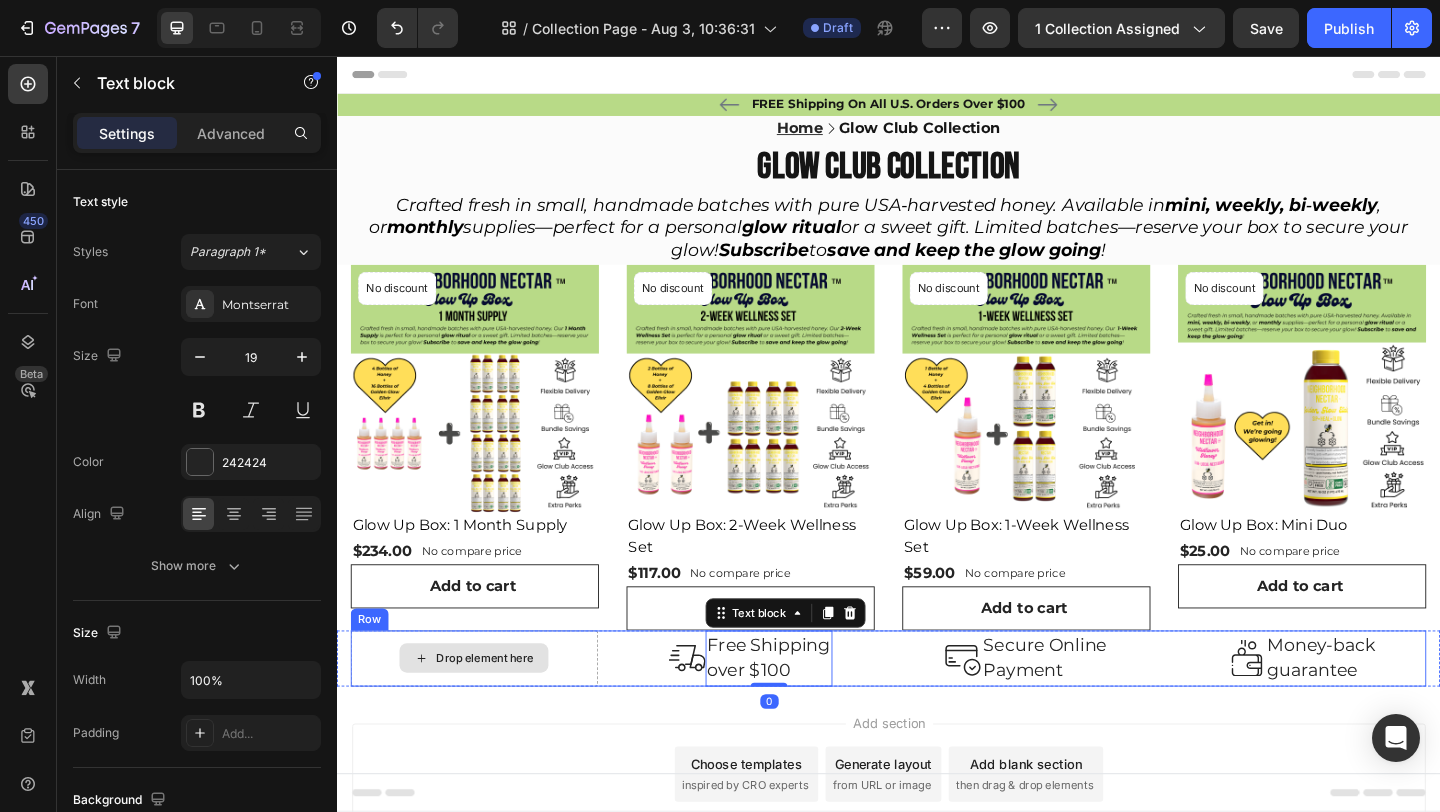 click on "Drop element here" at bounding box center (486, 711) 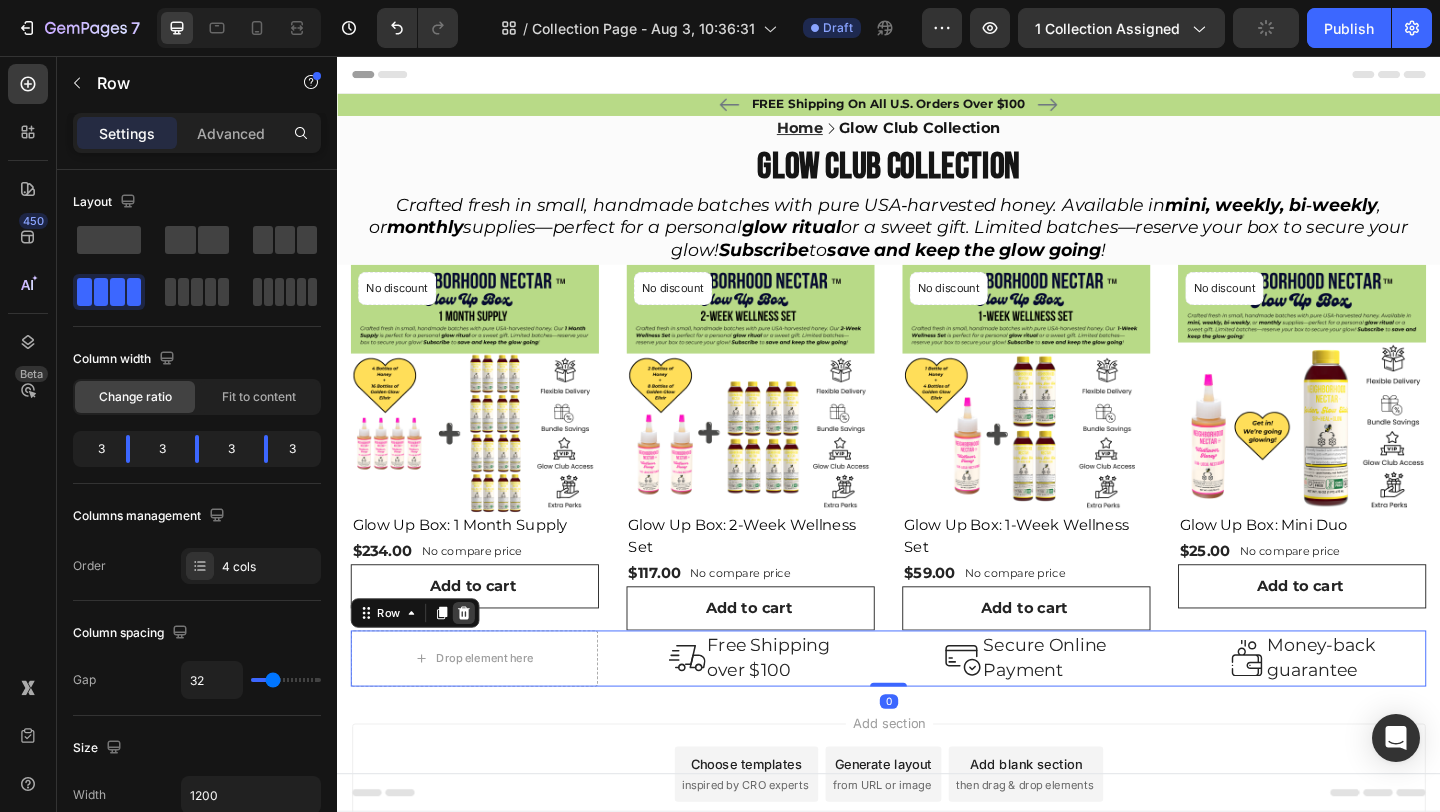 click at bounding box center (475, 662) 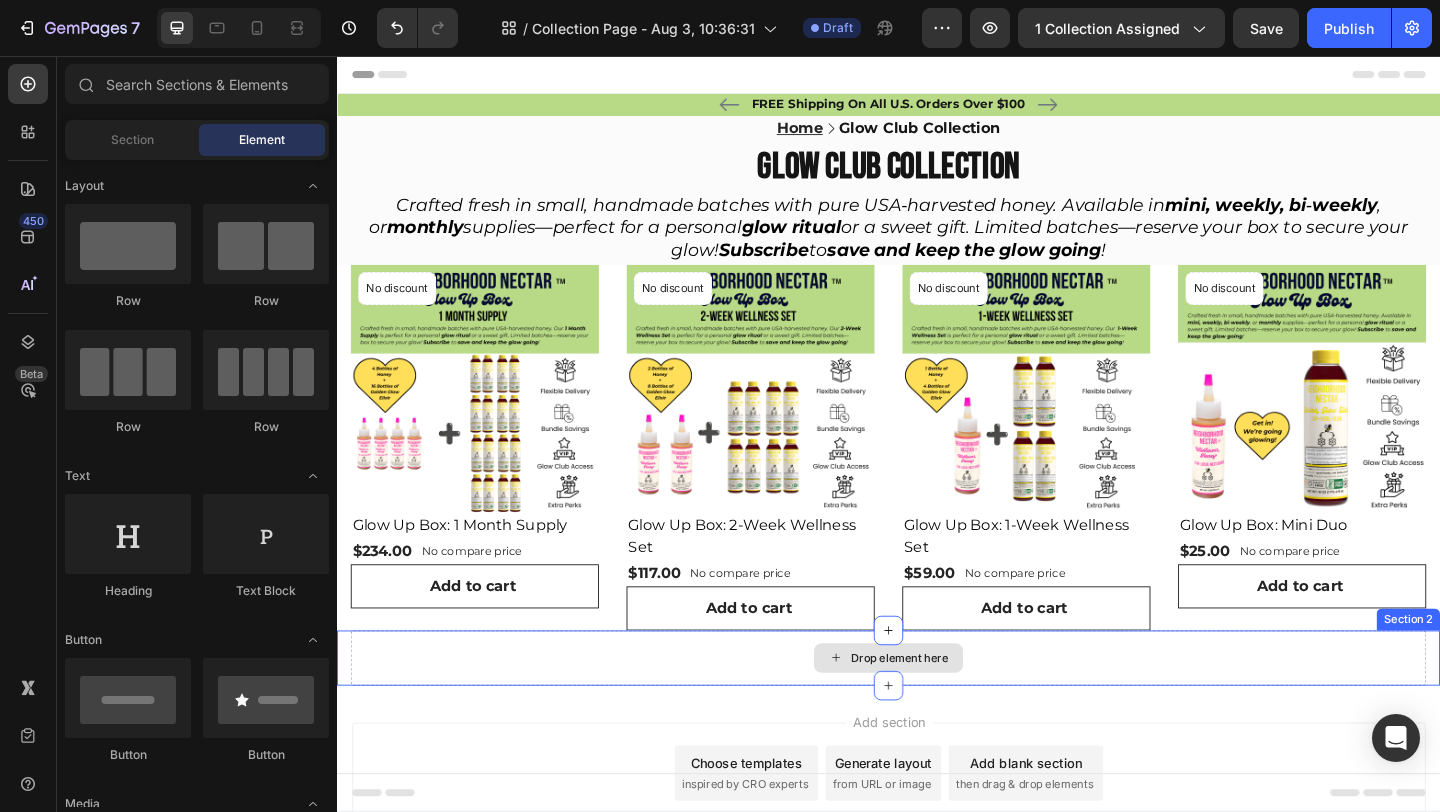 click on "Drop element here" at bounding box center (937, 711) 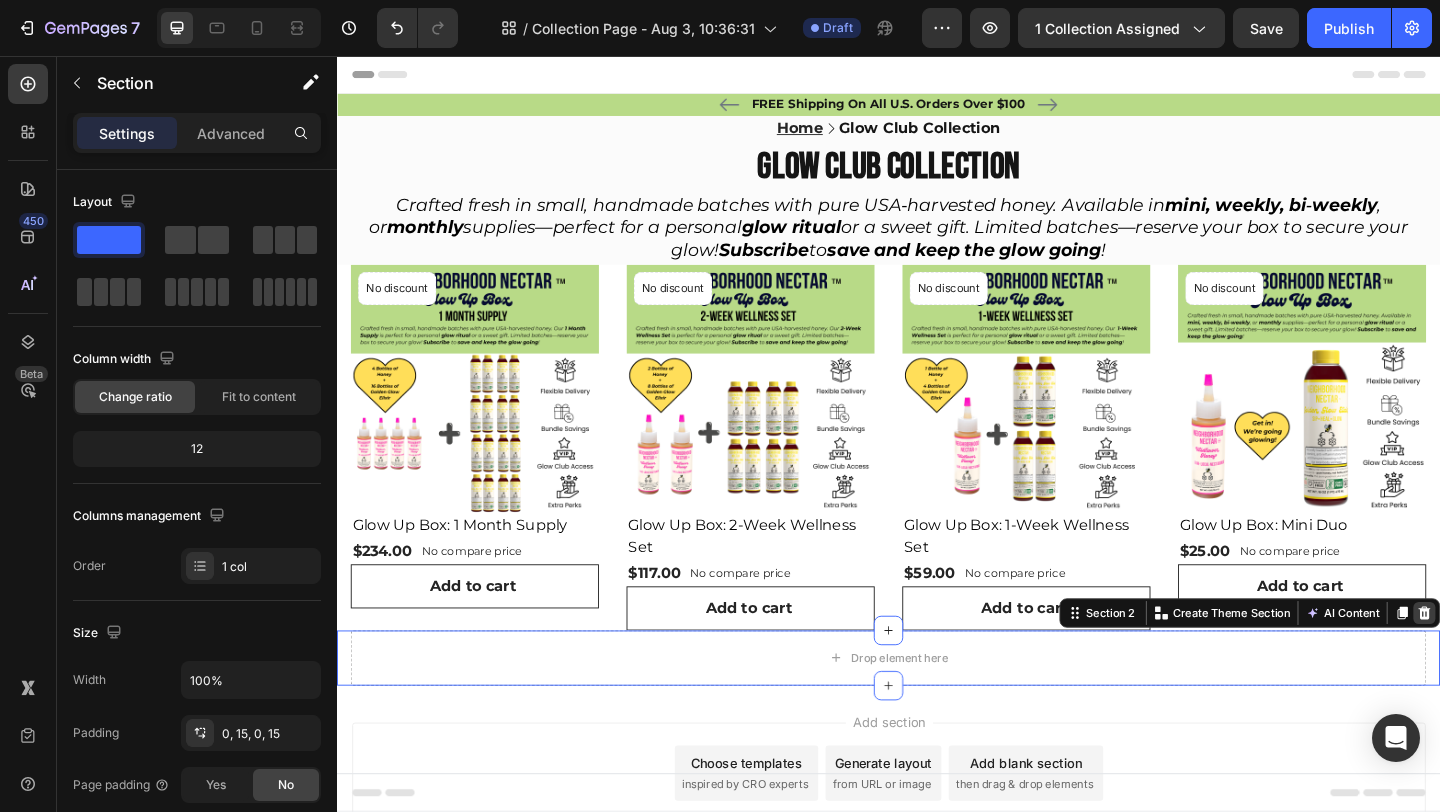 click 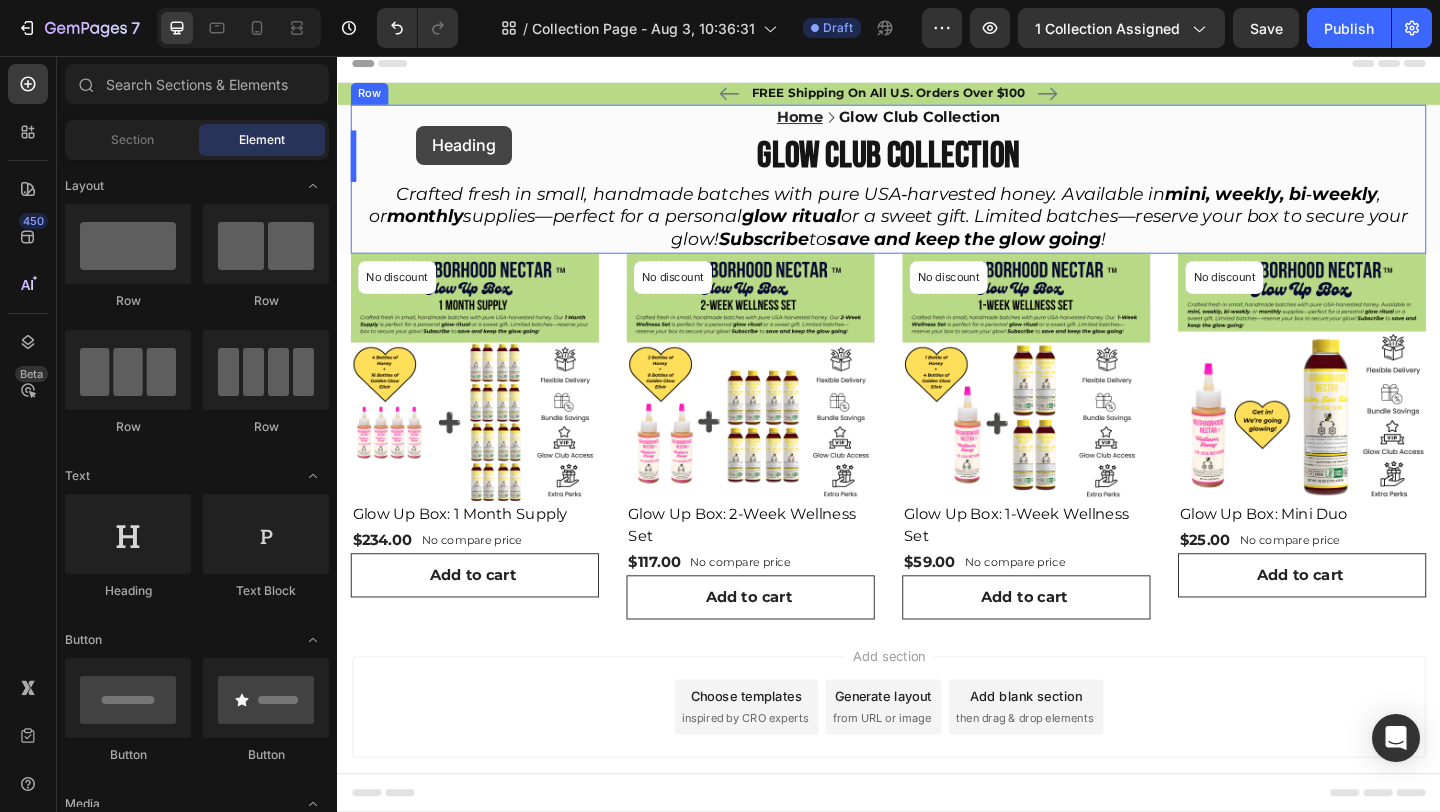 scroll, scrollTop: 0, scrollLeft: 0, axis: both 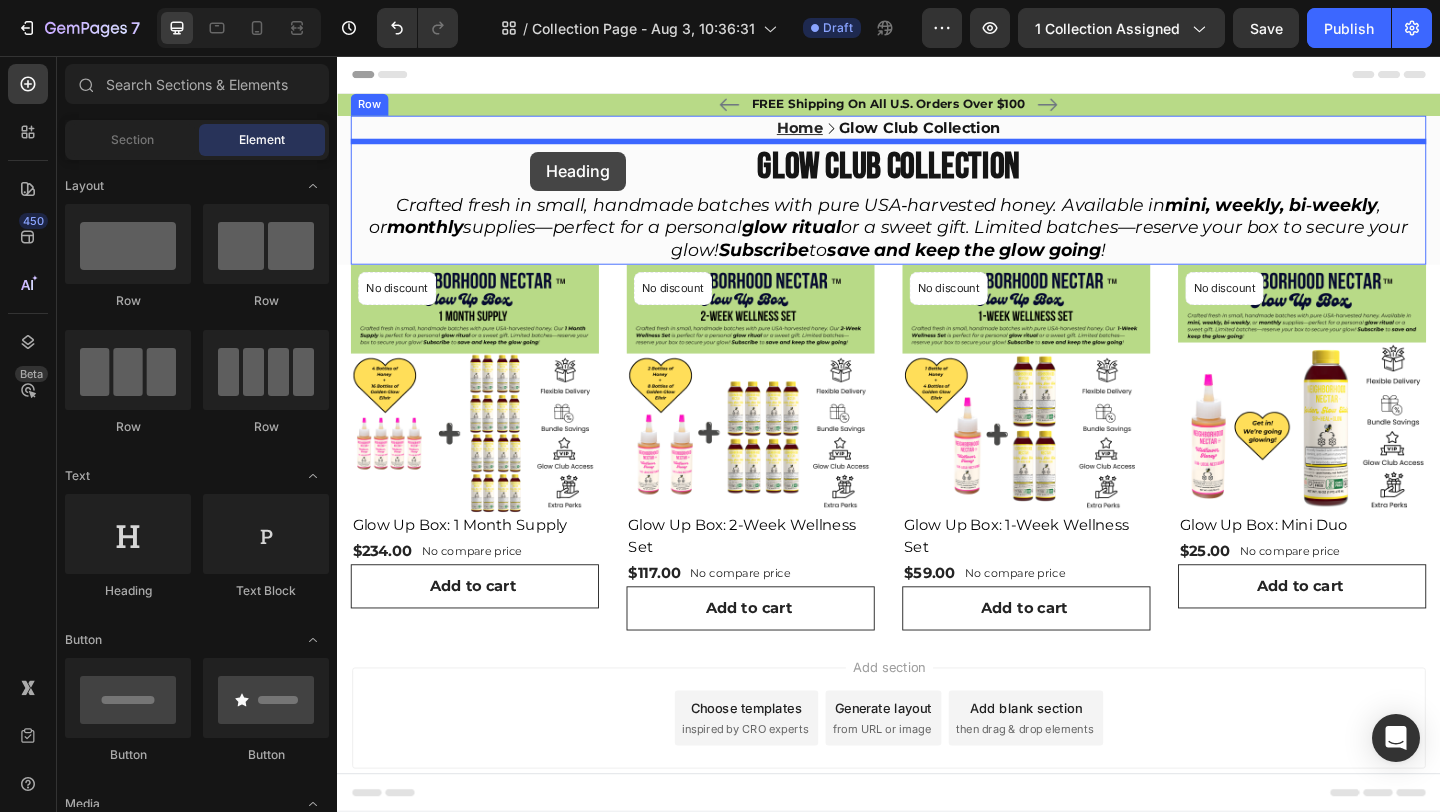drag, startPoint x: 467, startPoint y: 596, endPoint x: 547, endPoint y: 160, distance: 443.2787 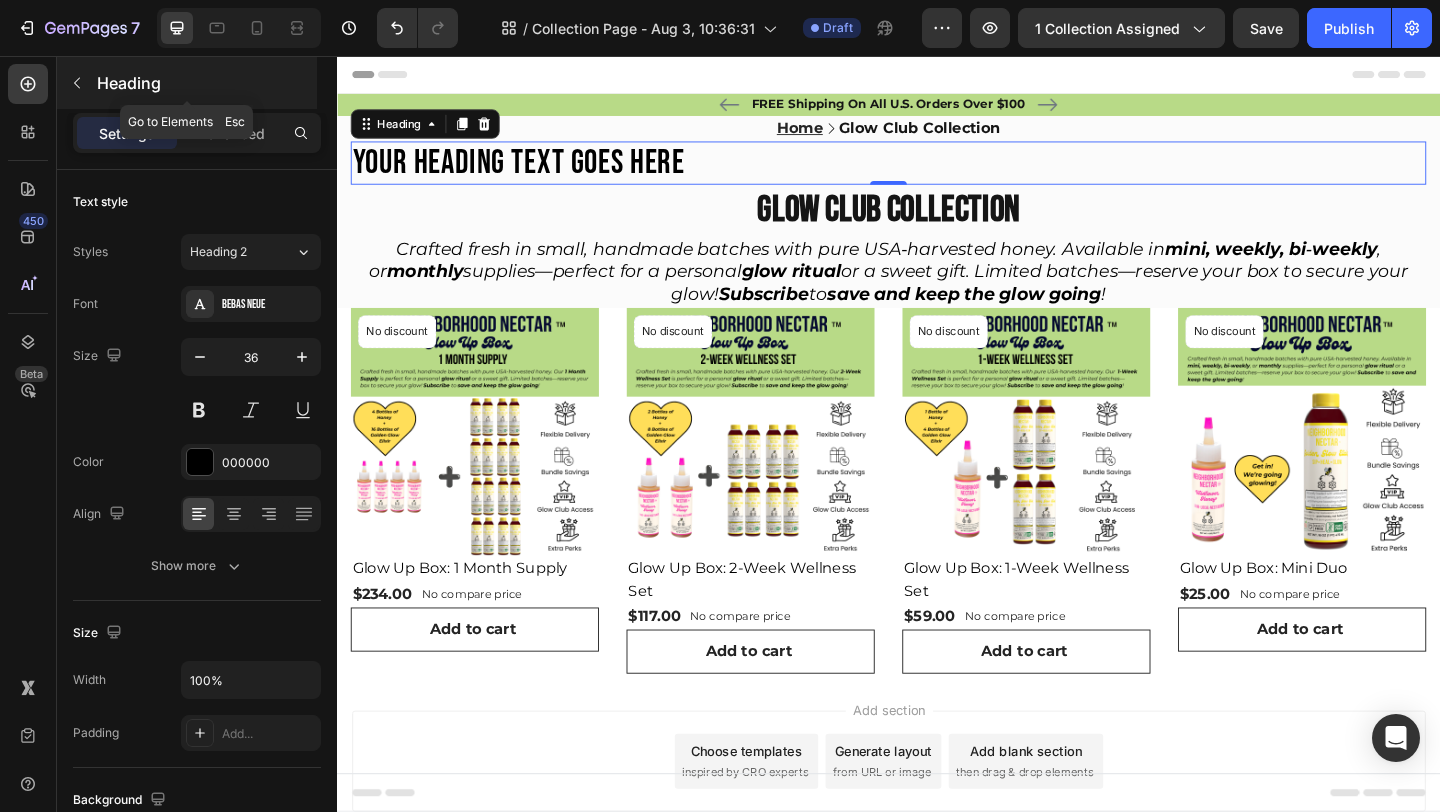 click 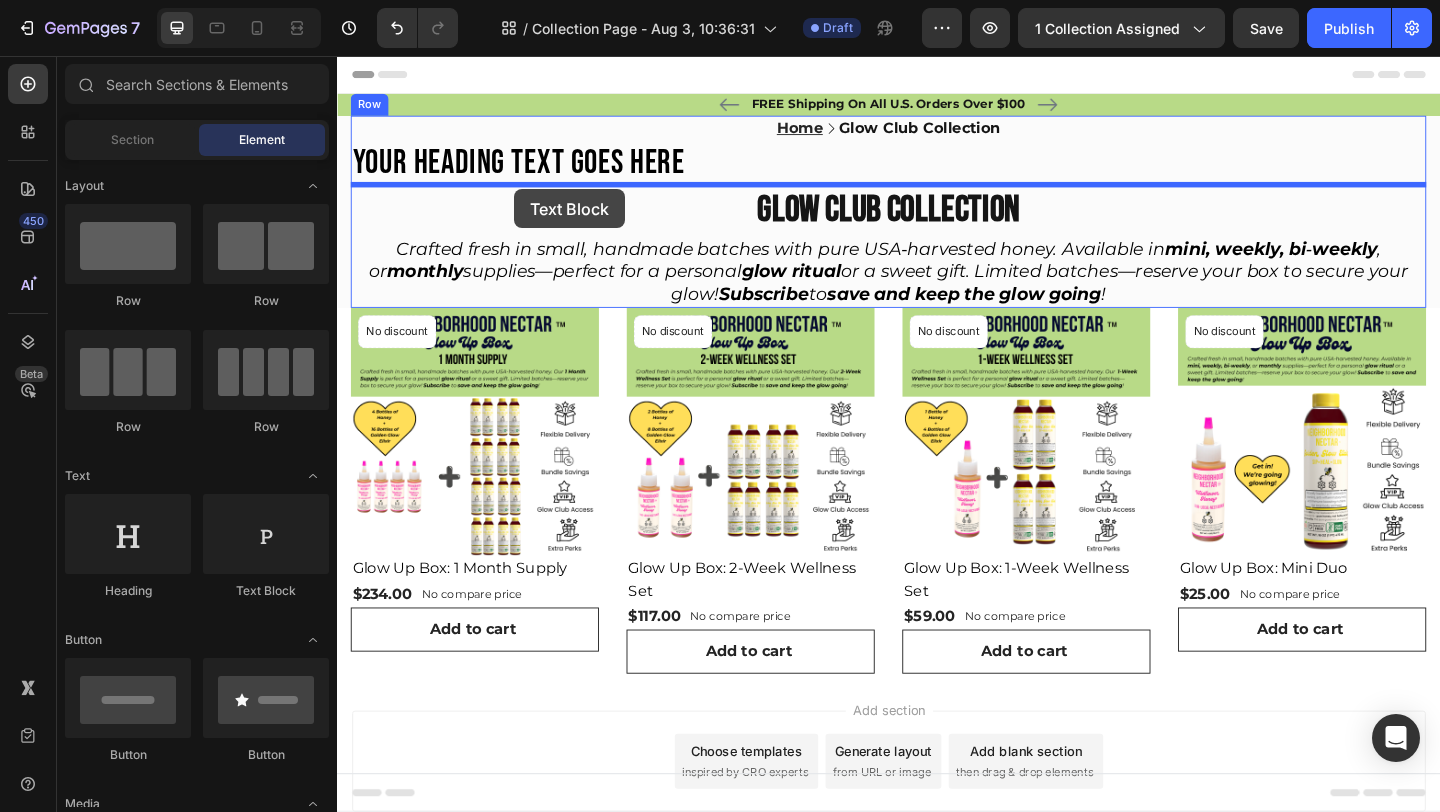 drag, startPoint x: 568, startPoint y: 605, endPoint x: 530, endPoint y: 200, distance: 406.7788 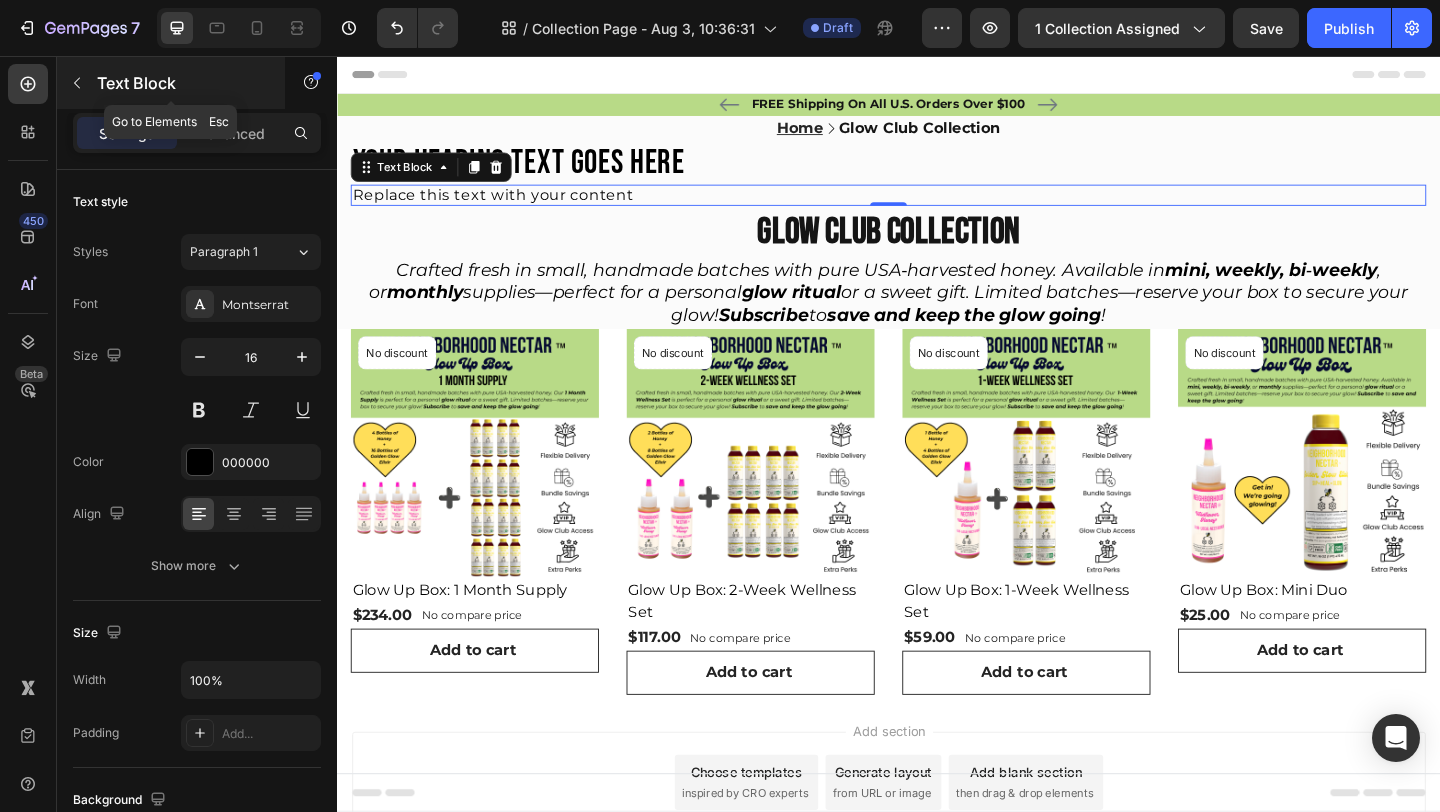 click 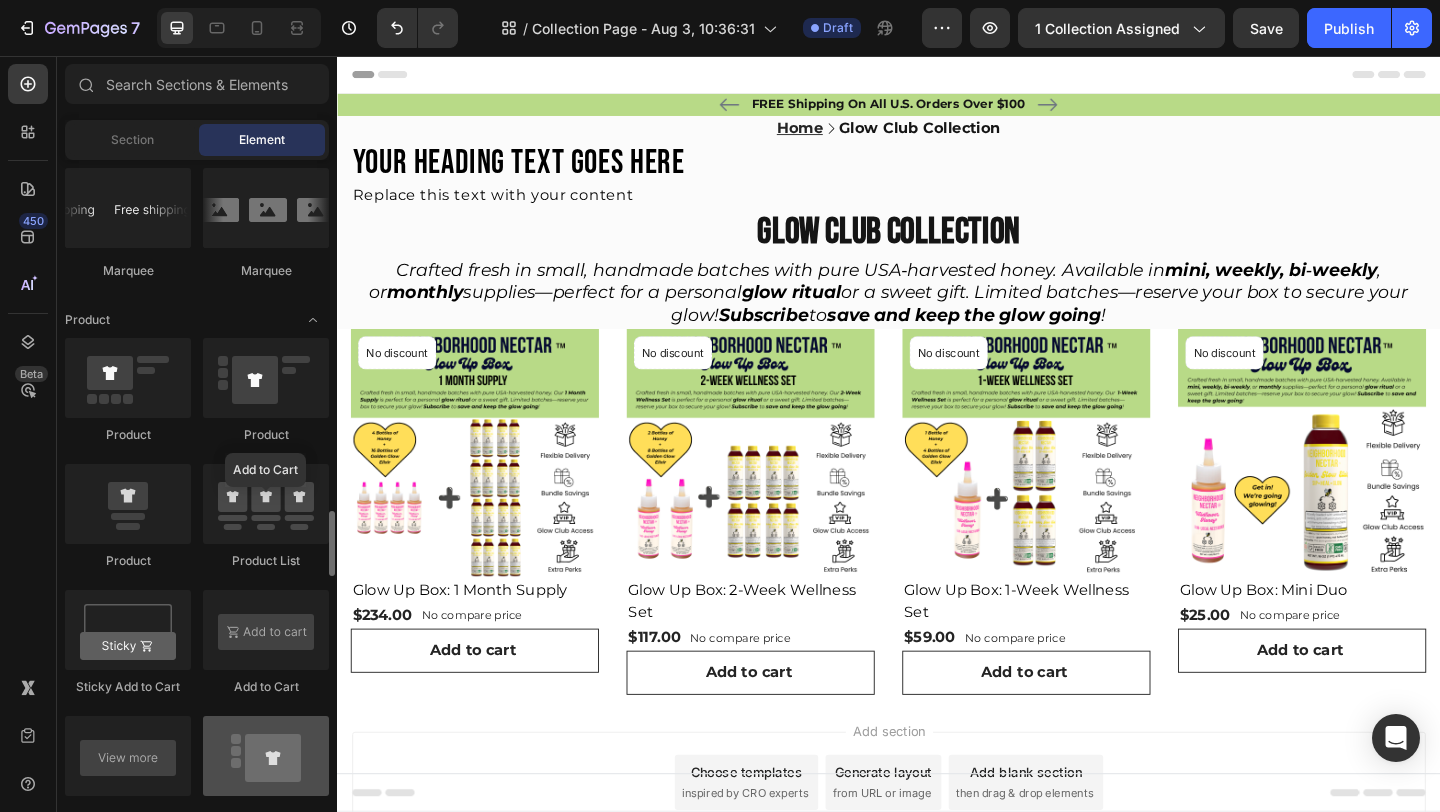 scroll, scrollTop: 2599, scrollLeft: 0, axis: vertical 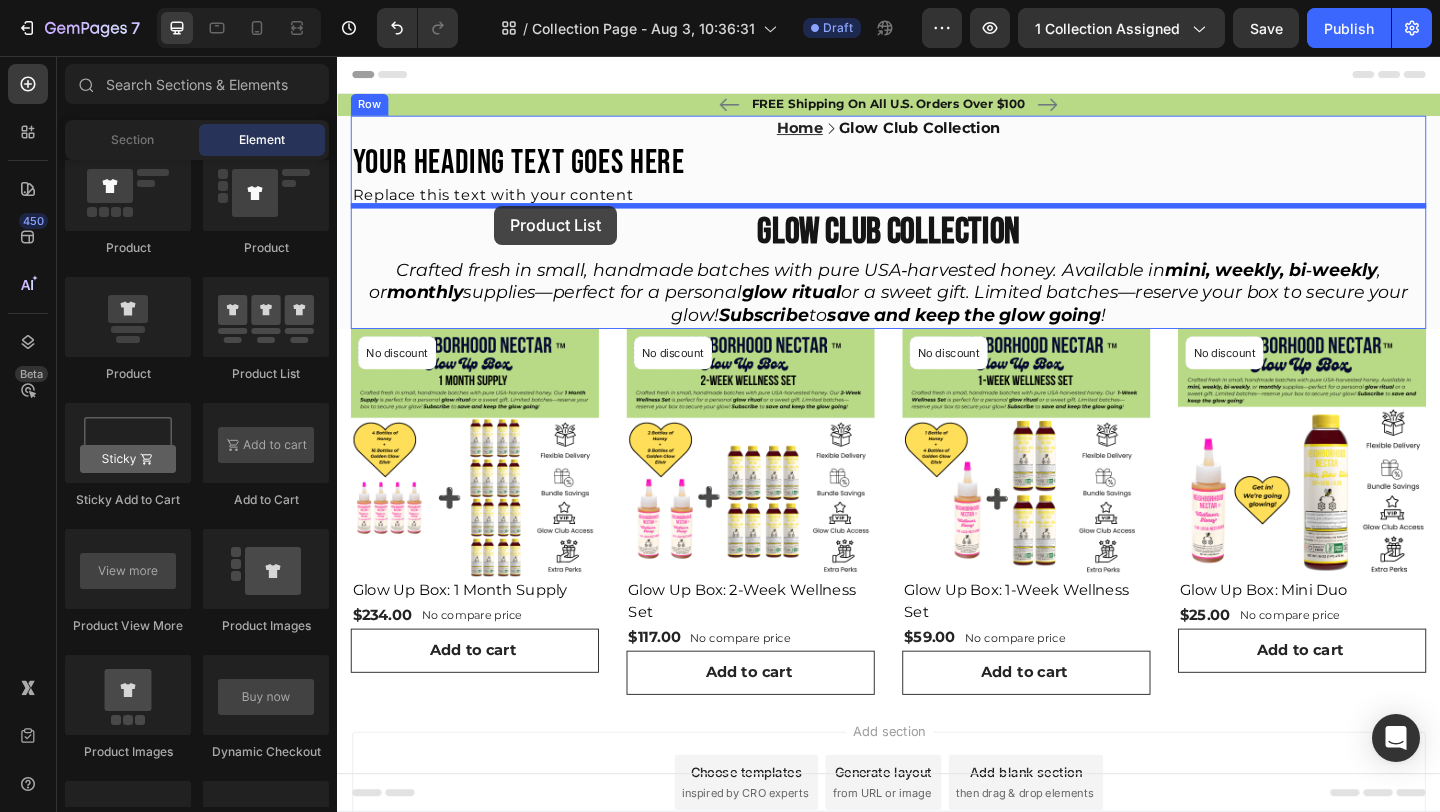 drag, startPoint x: 596, startPoint y: 403, endPoint x: 508, endPoint y: 219, distance: 203.96078 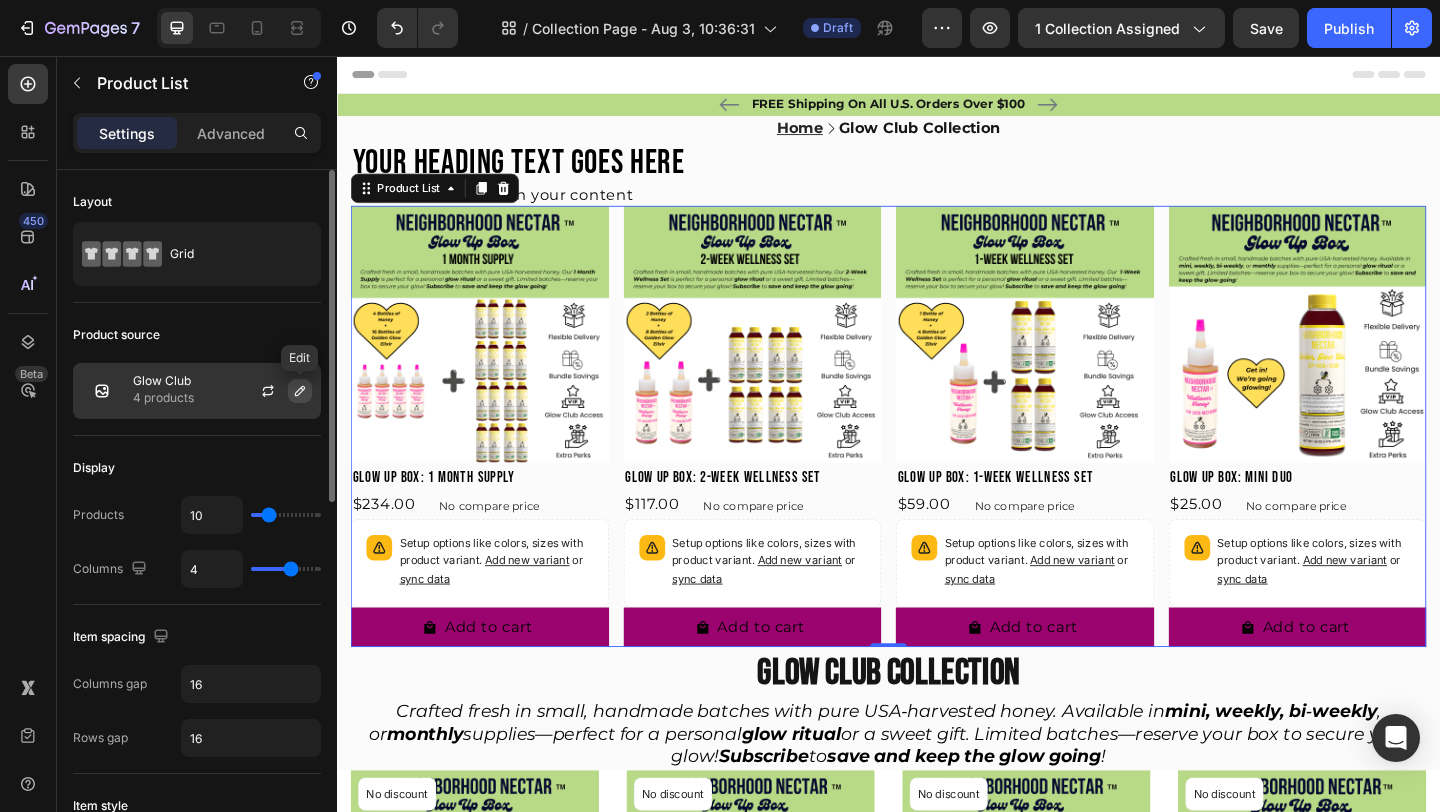 click 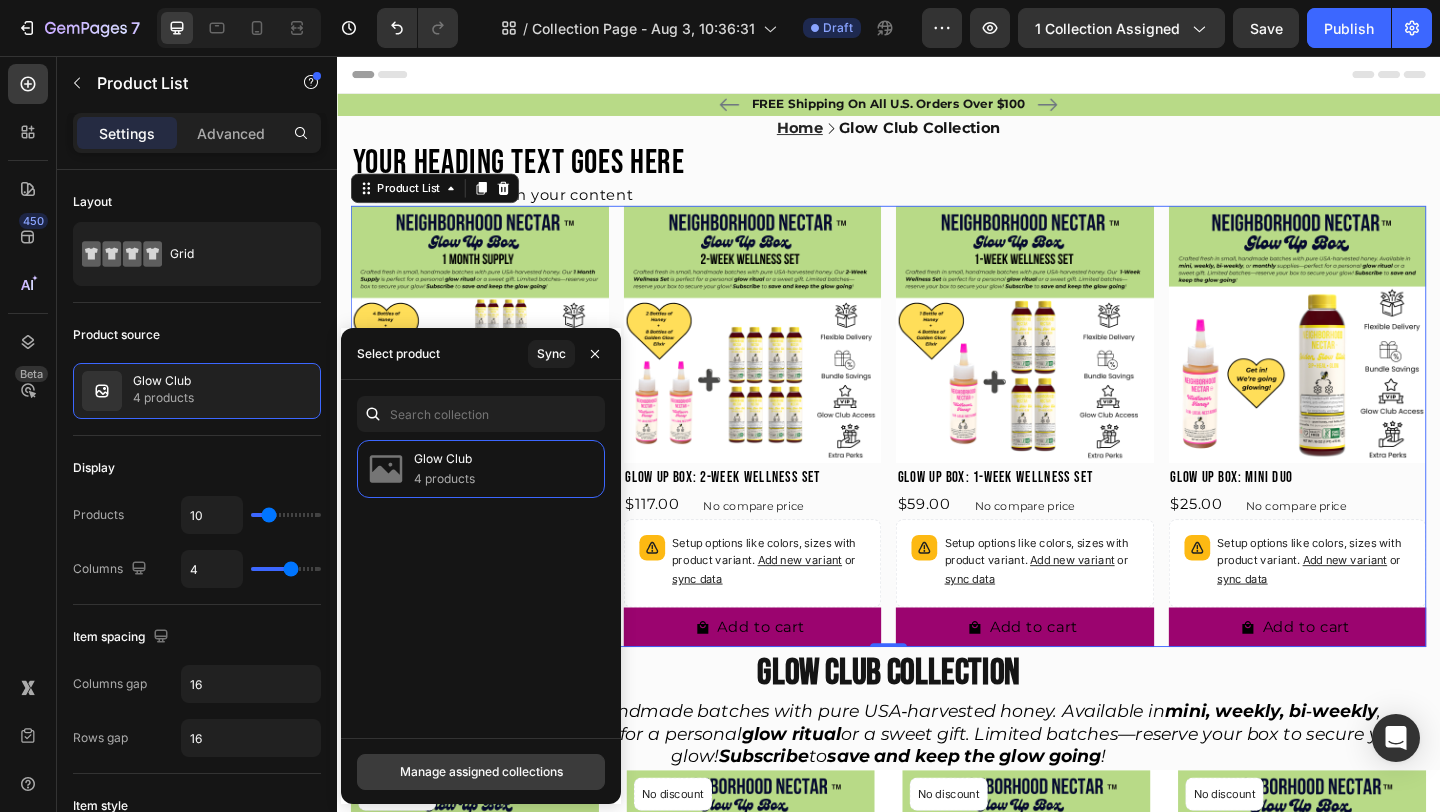 click on "Manage assigned collections" at bounding box center (481, 772) 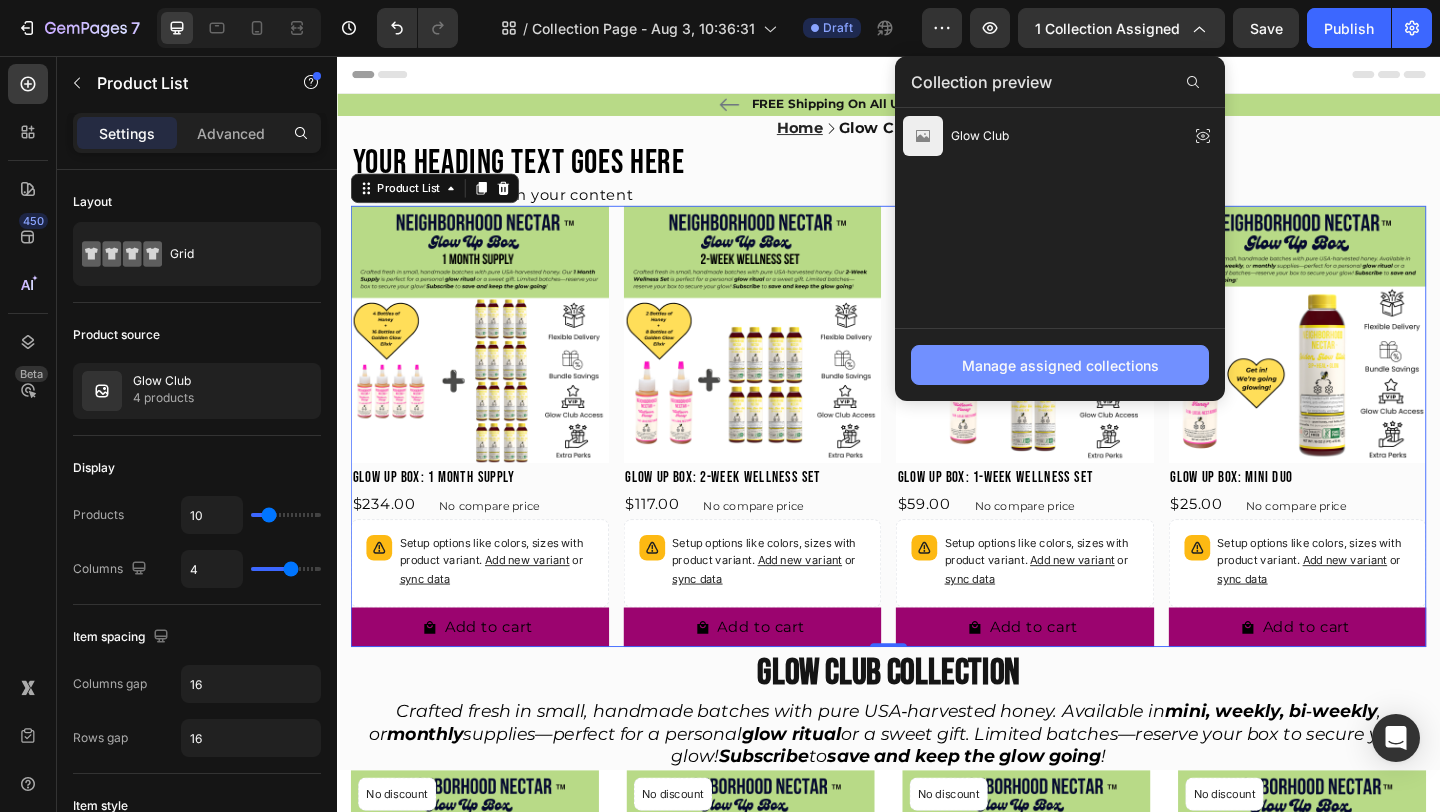click on "Manage assigned collections" at bounding box center (1060, 365) 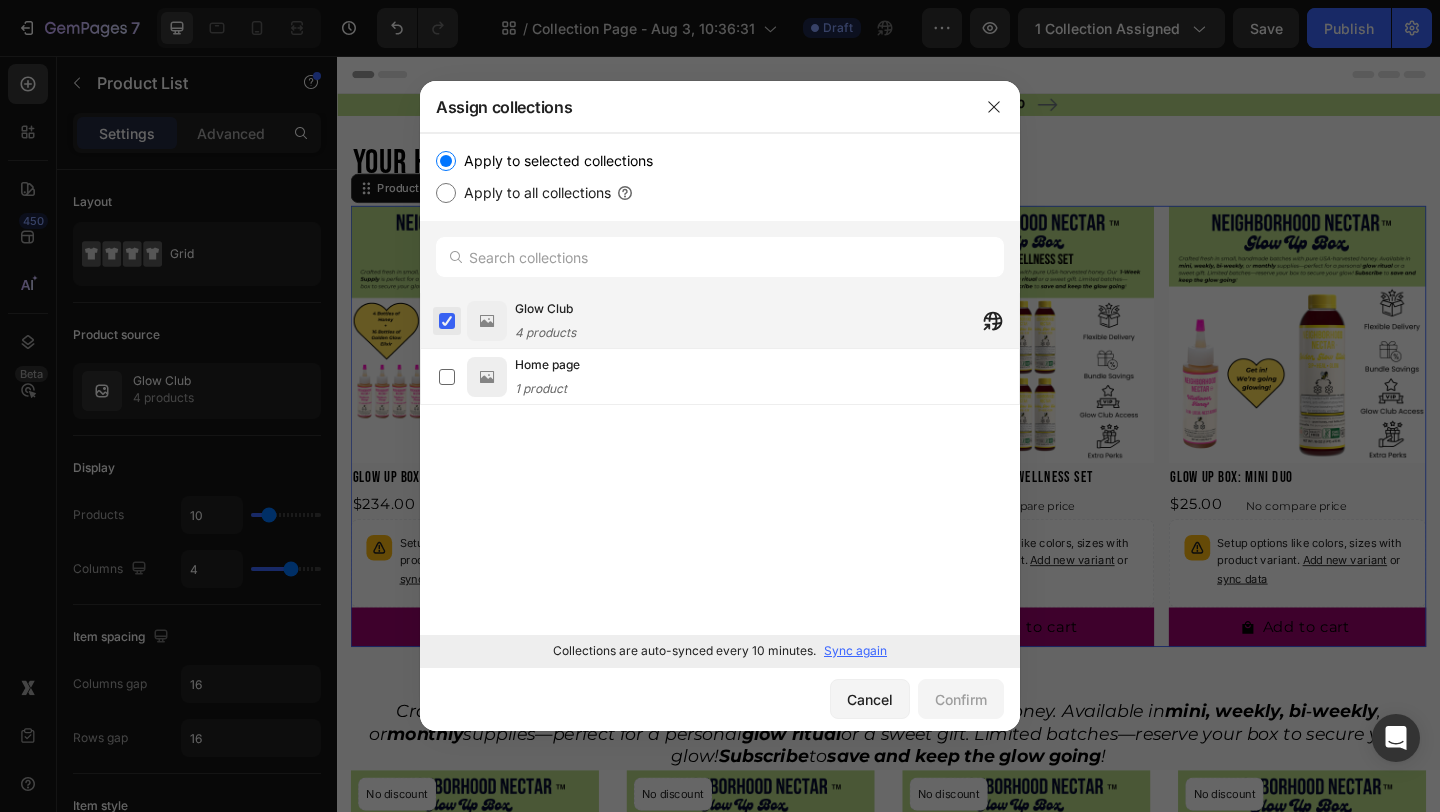 click at bounding box center [447, 321] 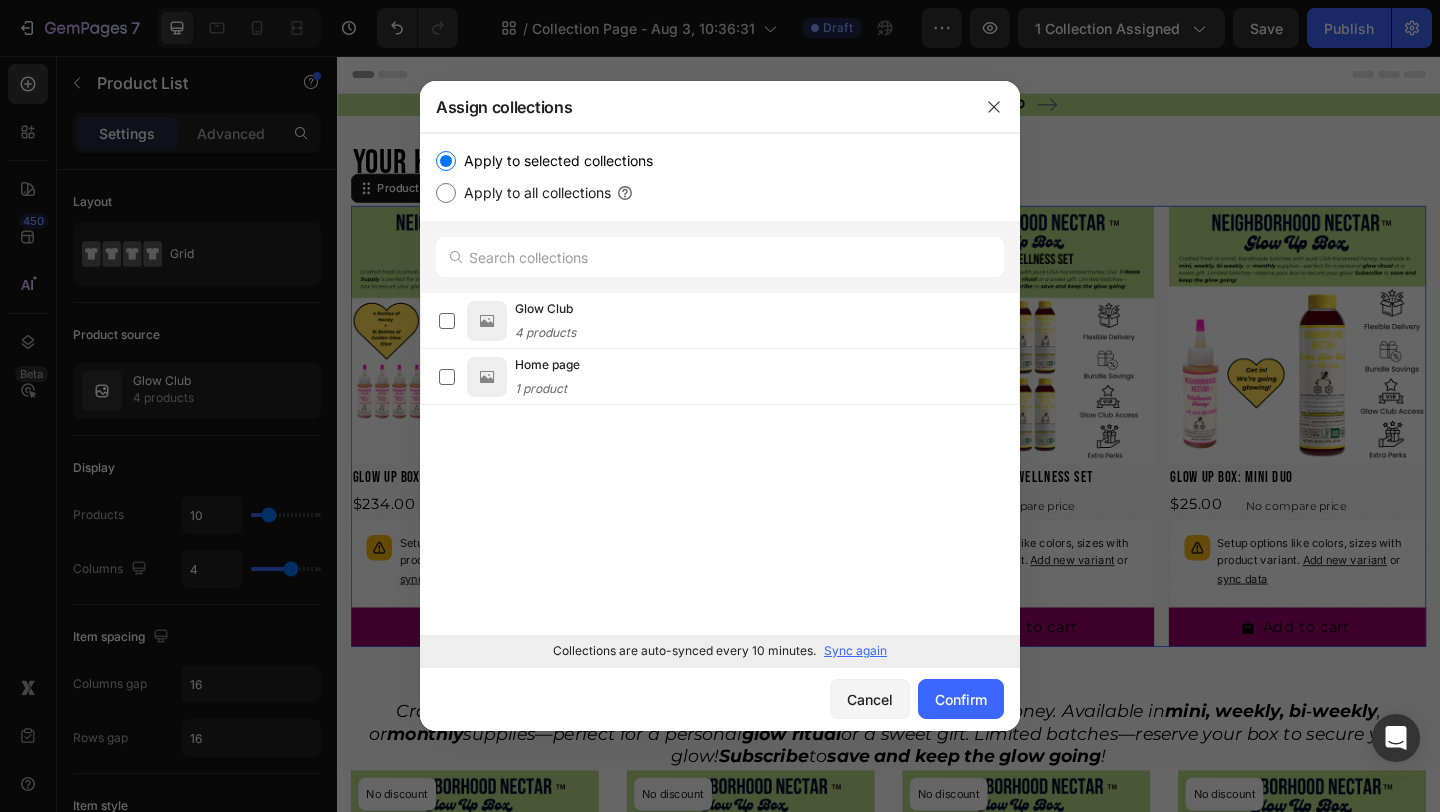 click on "Sync again" at bounding box center (855, 651) 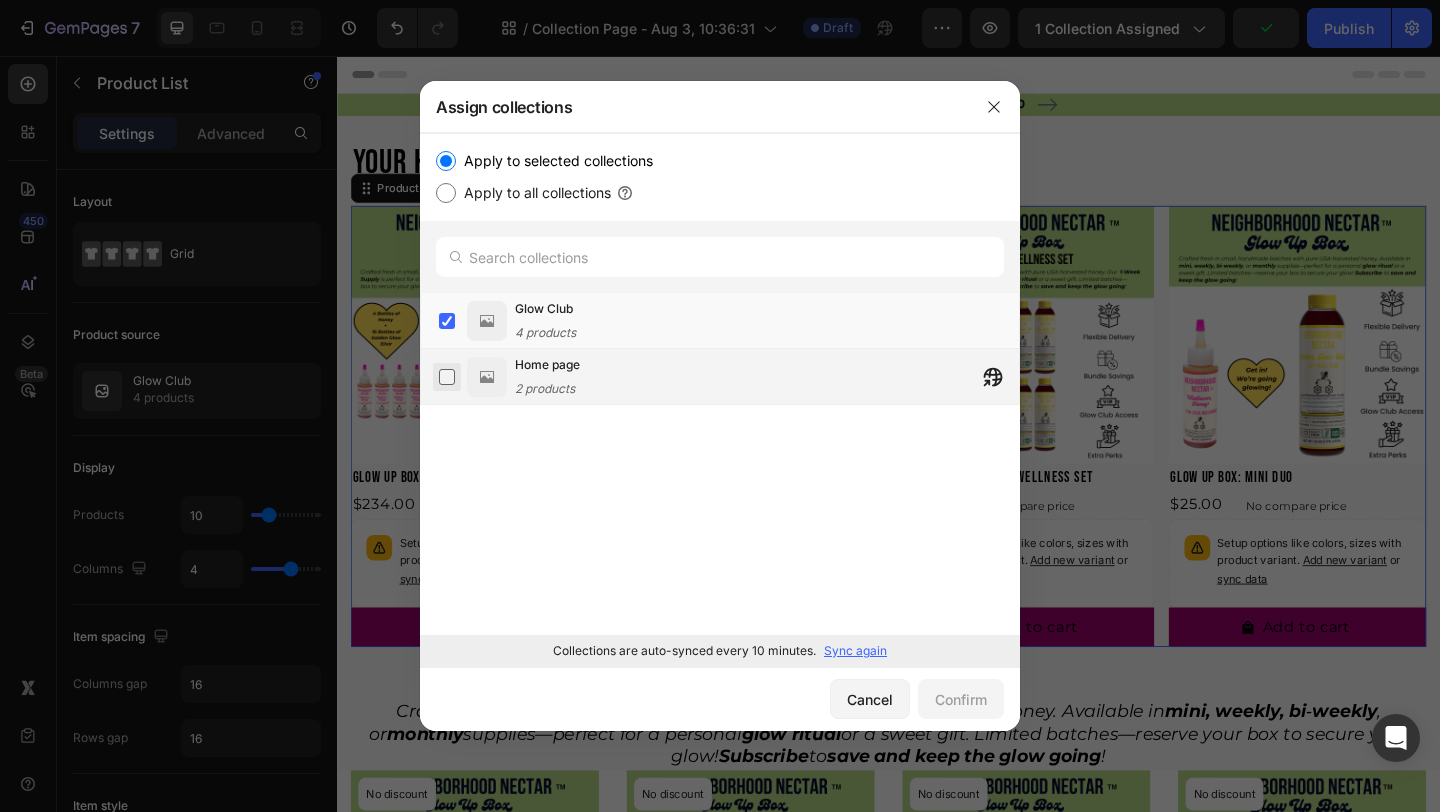 click at bounding box center (447, 377) 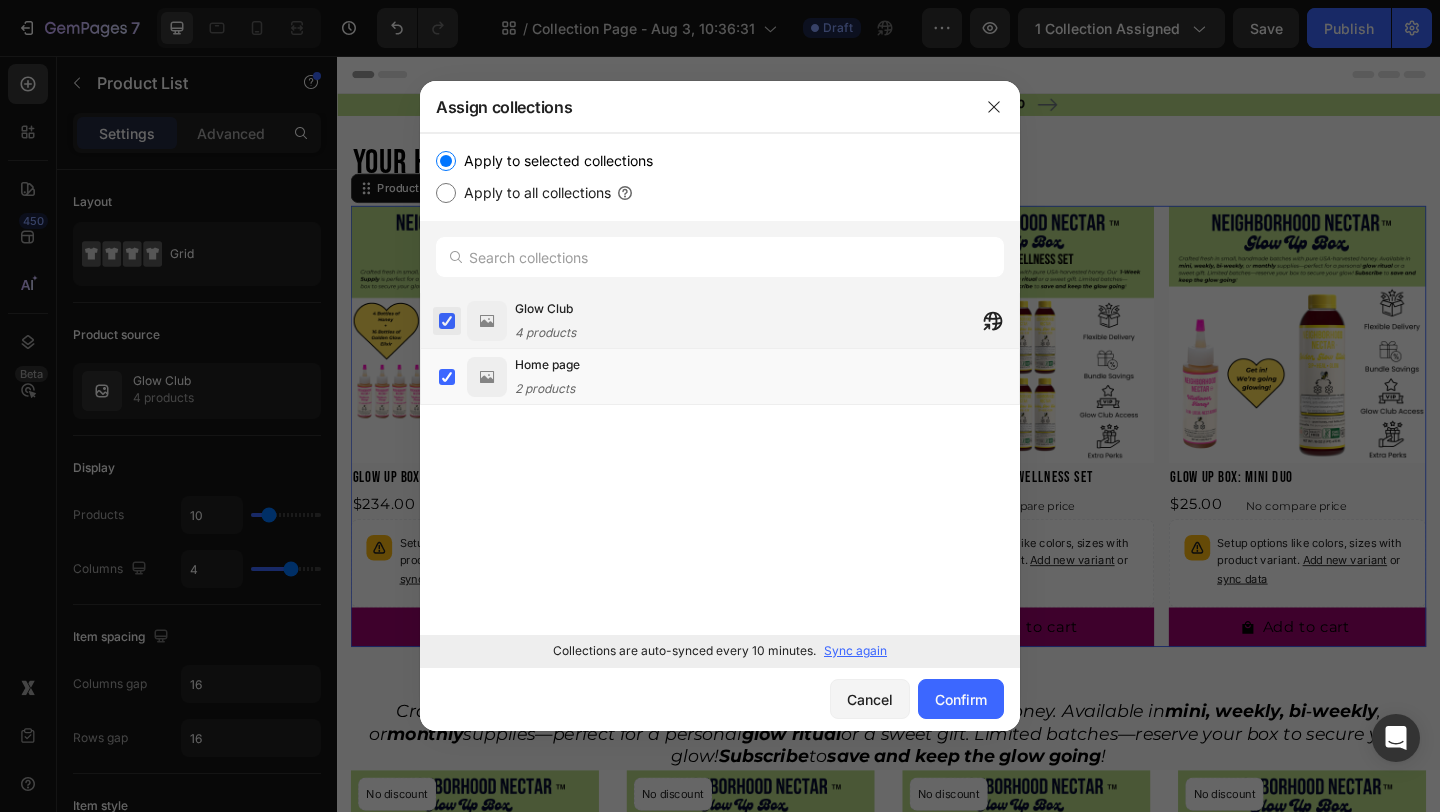 click at bounding box center (447, 321) 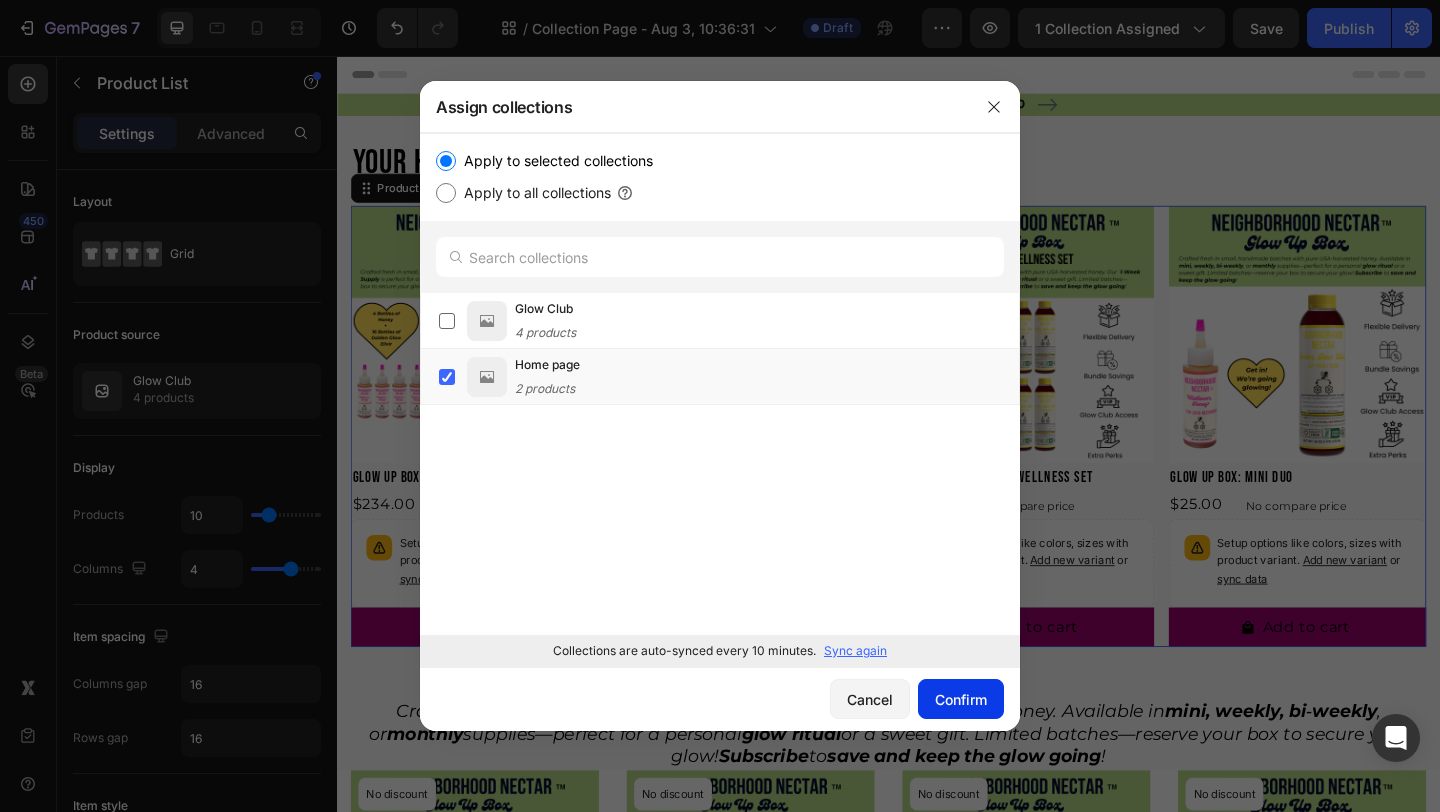 click on "Confirm" at bounding box center [961, 699] 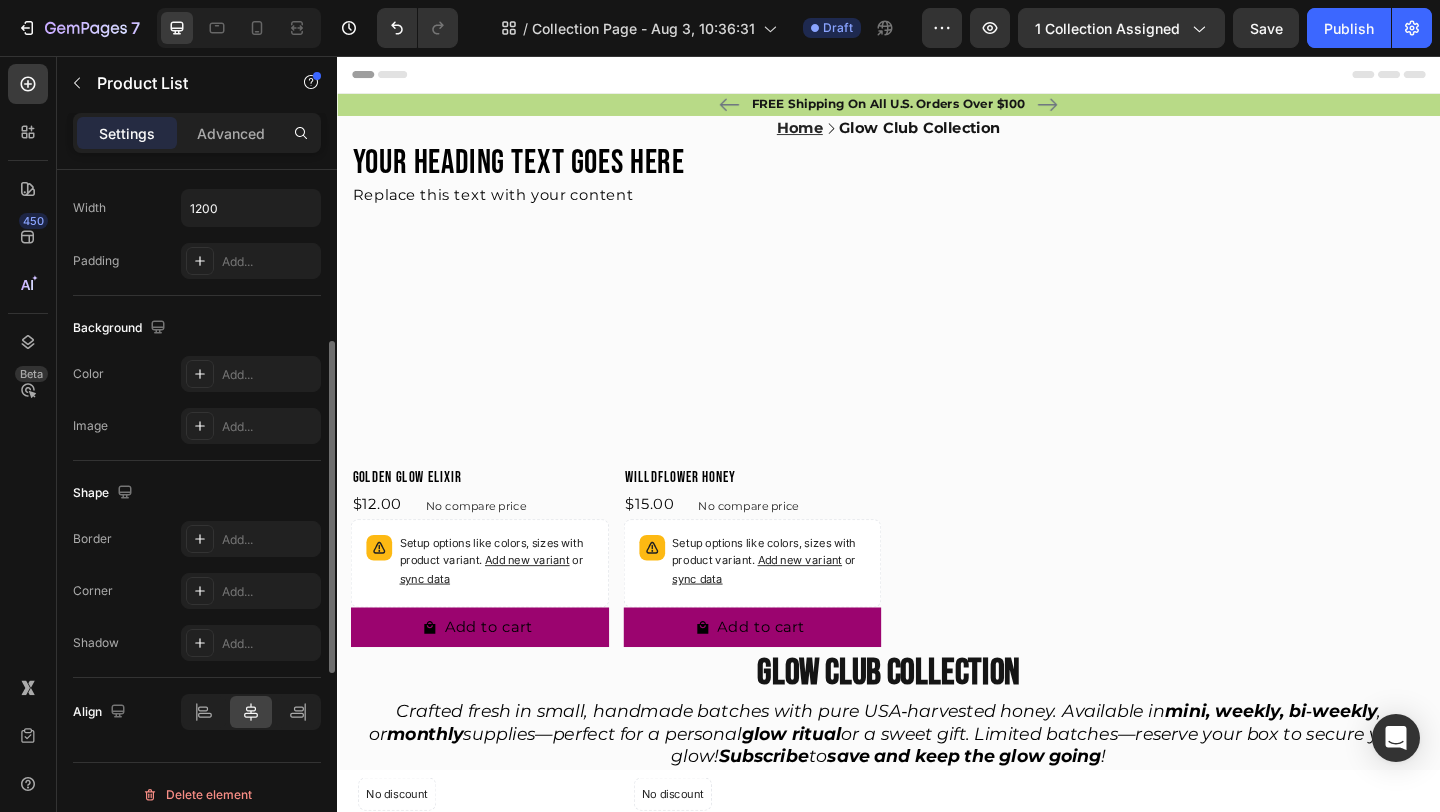 scroll, scrollTop: 772, scrollLeft: 0, axis: vertical 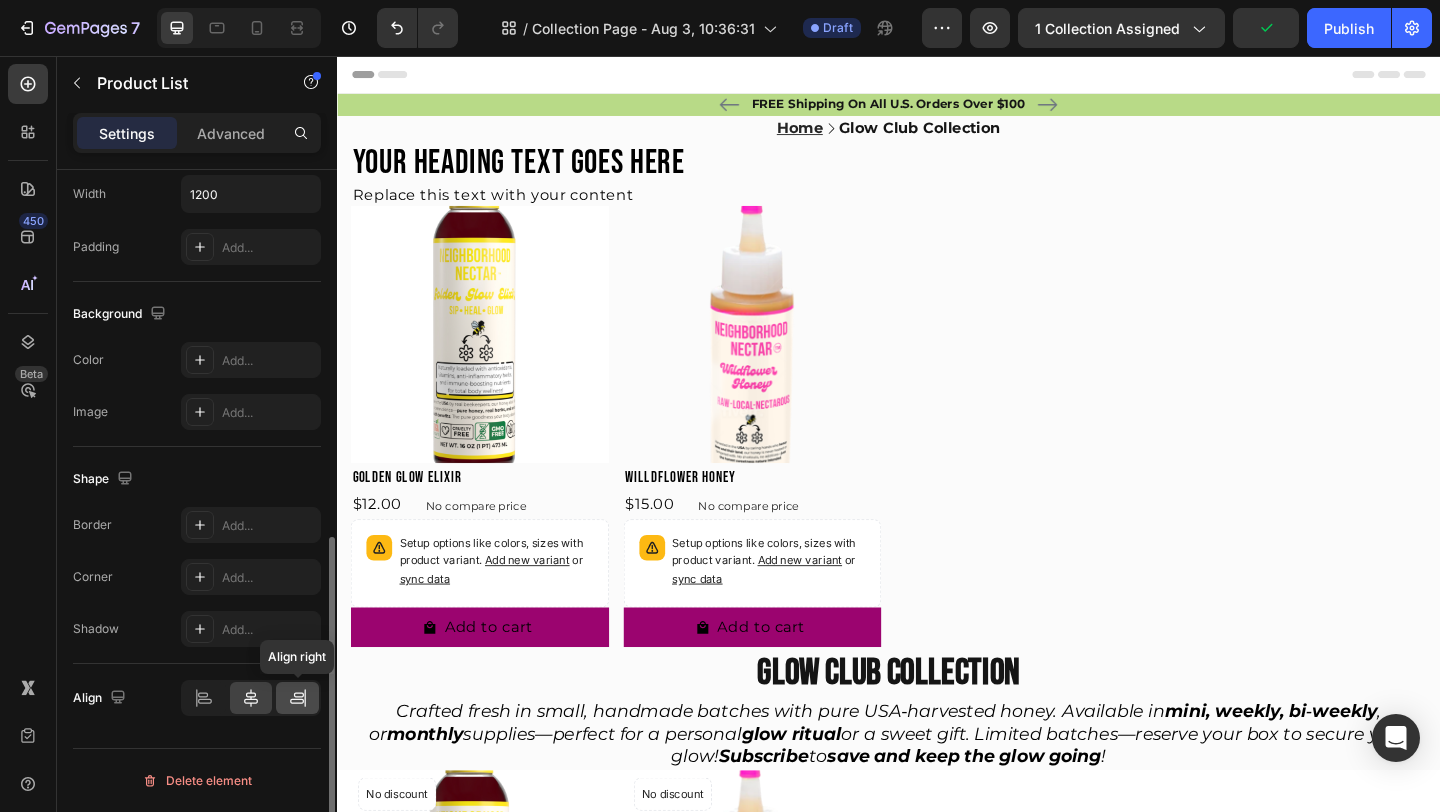 click 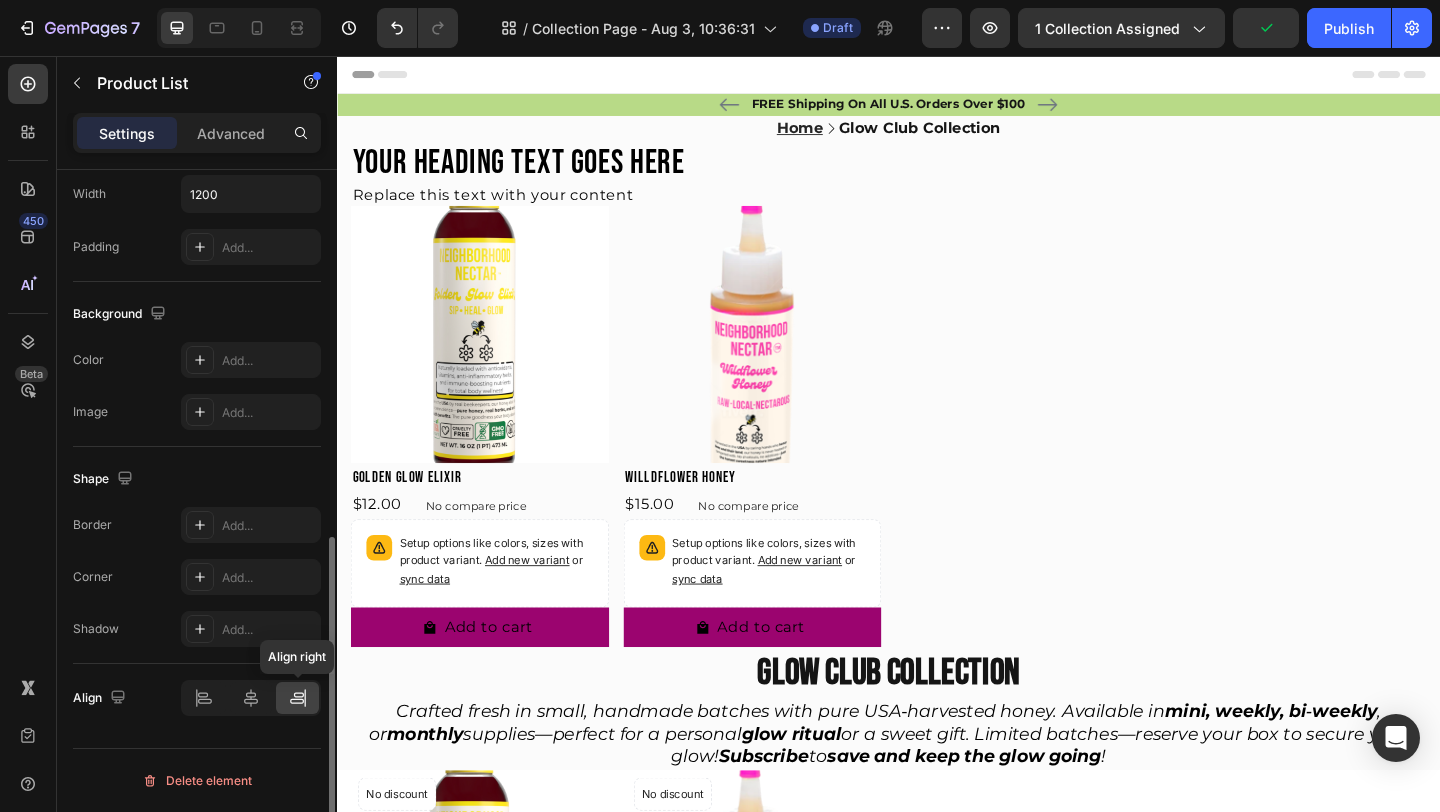 click 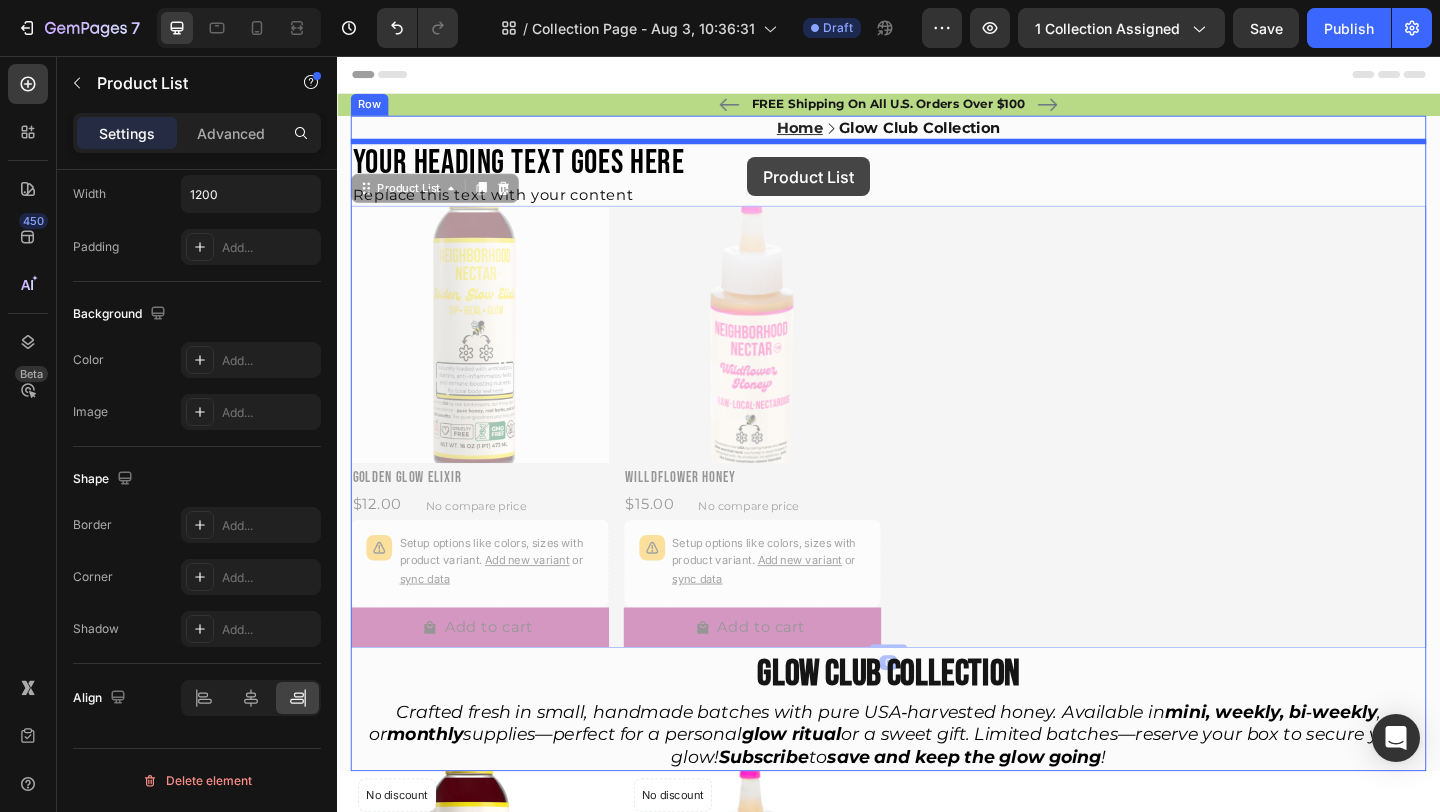 drag, startPoint x: 974, startPoint y: 678, endPoint x: 794, endPoint y: 172, distance: 537.0624 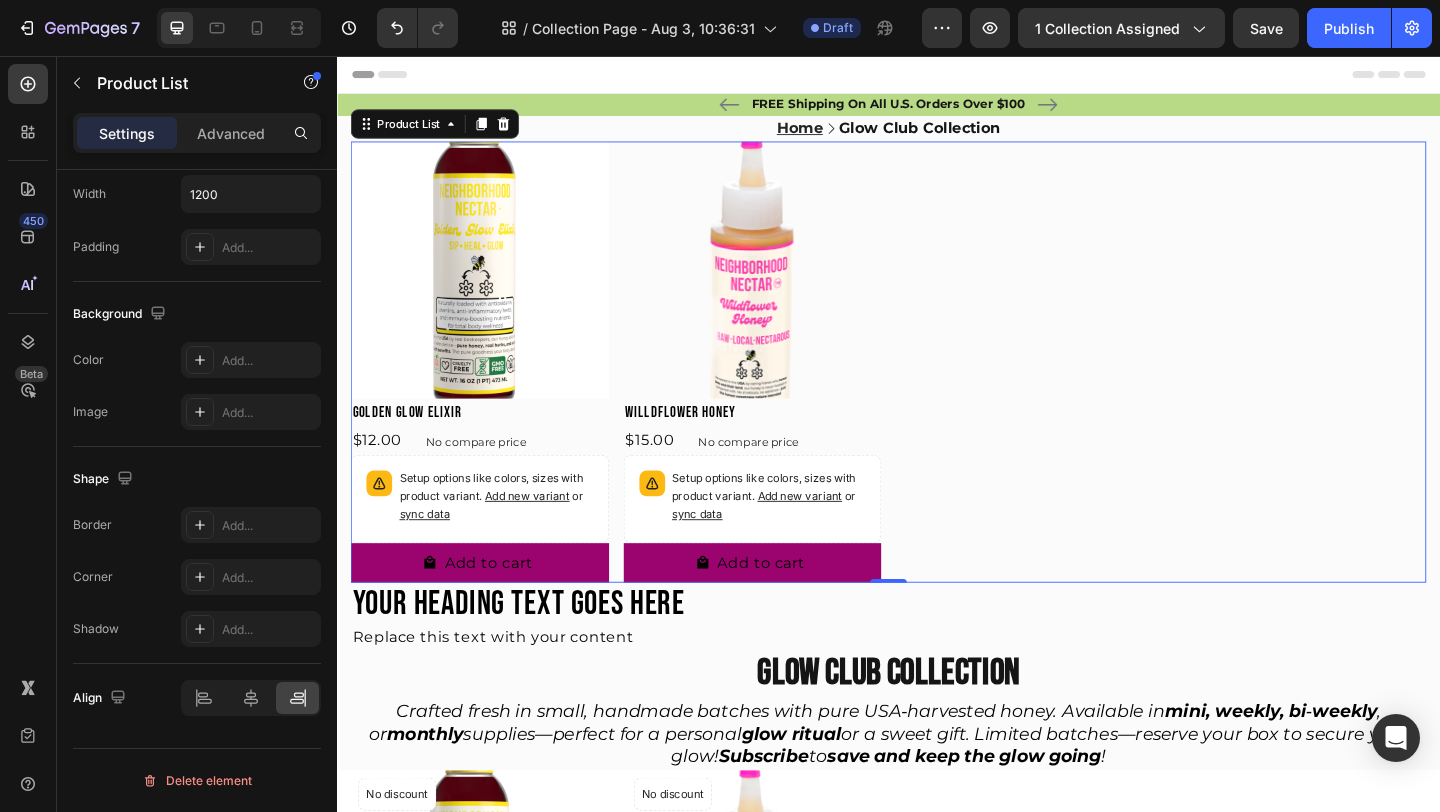 click on "Product Images Golden Glow Elixir Product Title $12.00 Product Price Product Price No compare price Product Price Row Setup options like colors, sizes with product variant.       Add new variant   or   sync data Product Variants & Swatches Add to cart Add to Cart Row Product List   0 Product Images Willdflower Honey Product Title $15.00 Product Price Product Price No compare price Product Price Row Setup options like colors, sizes with product variant.       Add new variant   or   sync data Product Variants & Swatches Add to cart Add to Cart Row Product List   0" at bounding box center (937, 389) 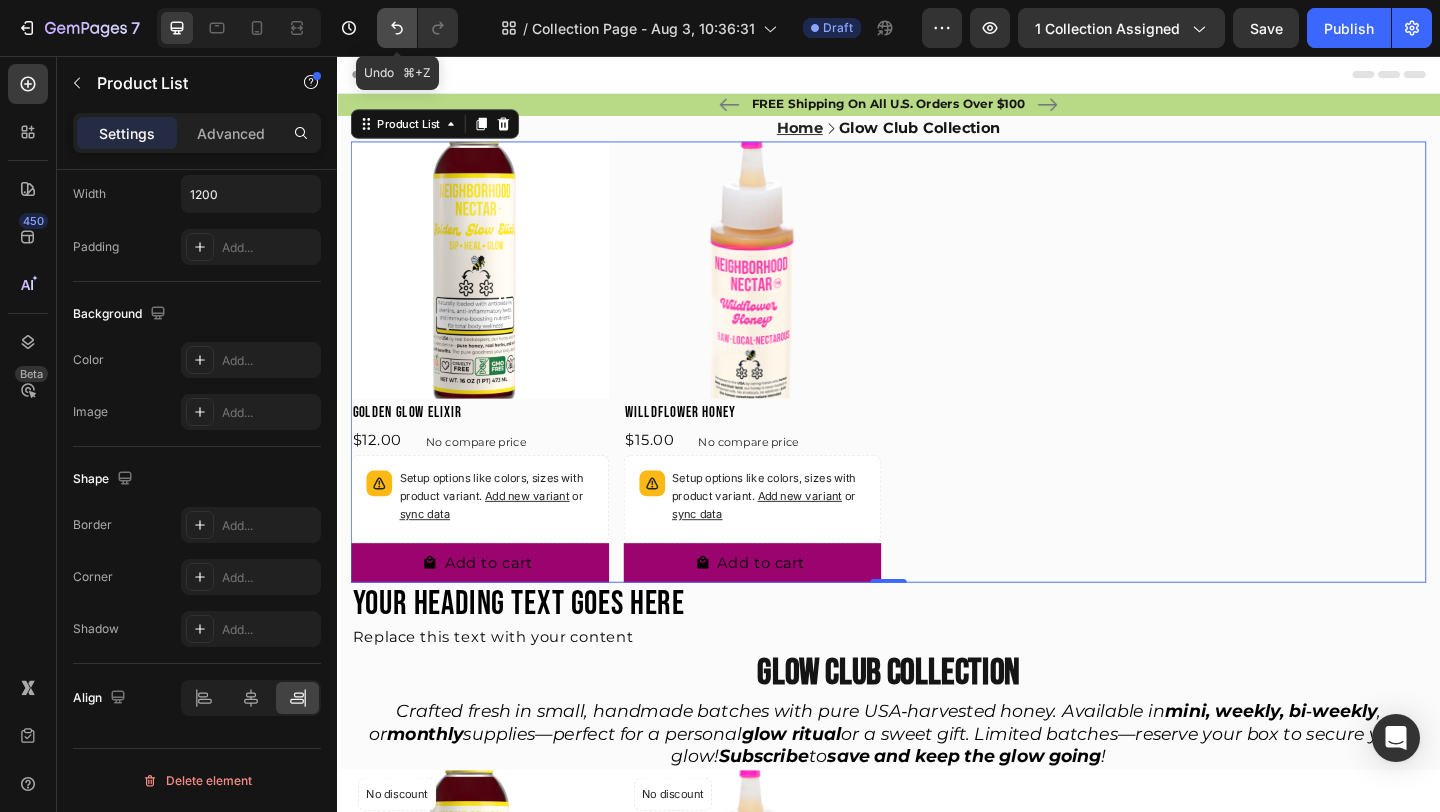 click 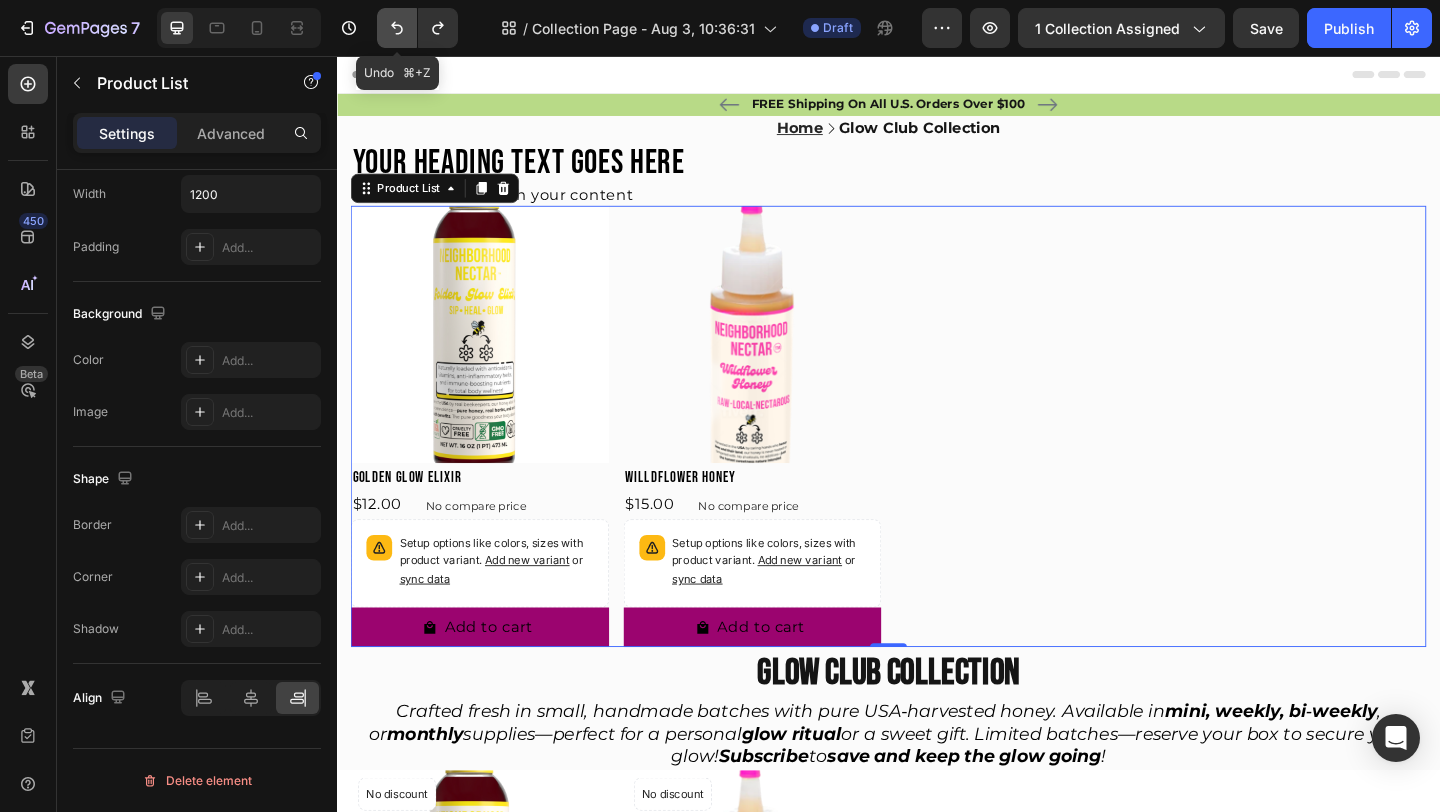 click 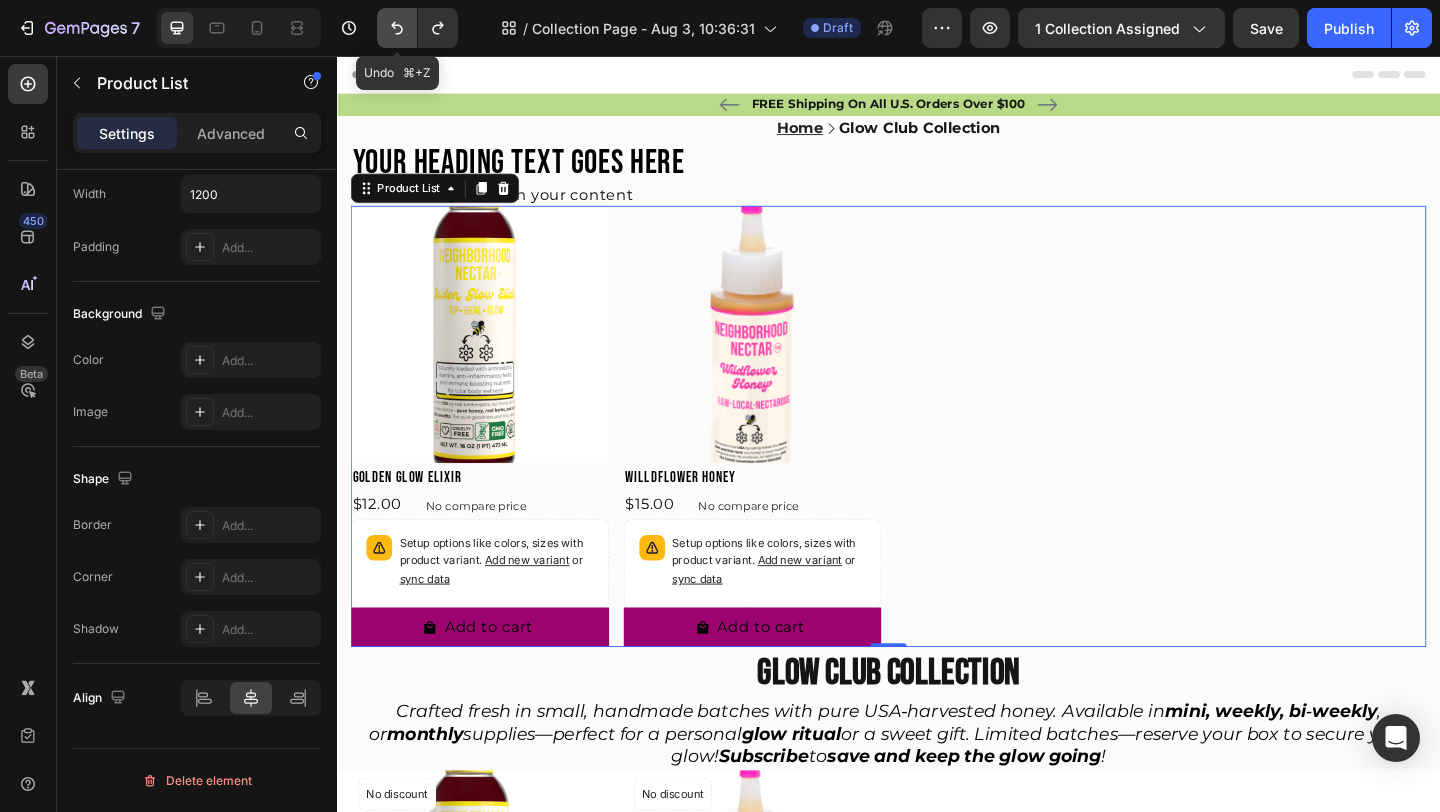 click 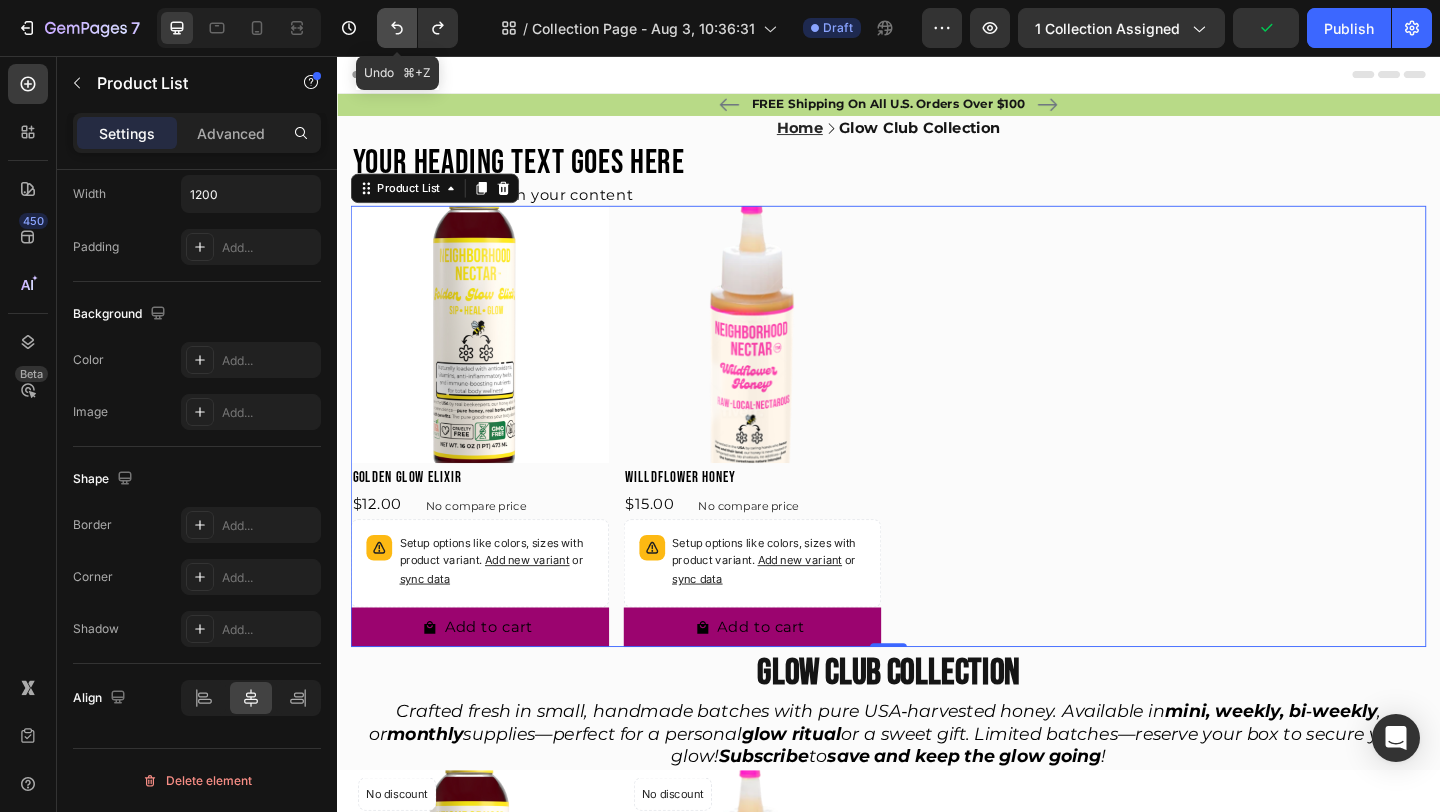 click 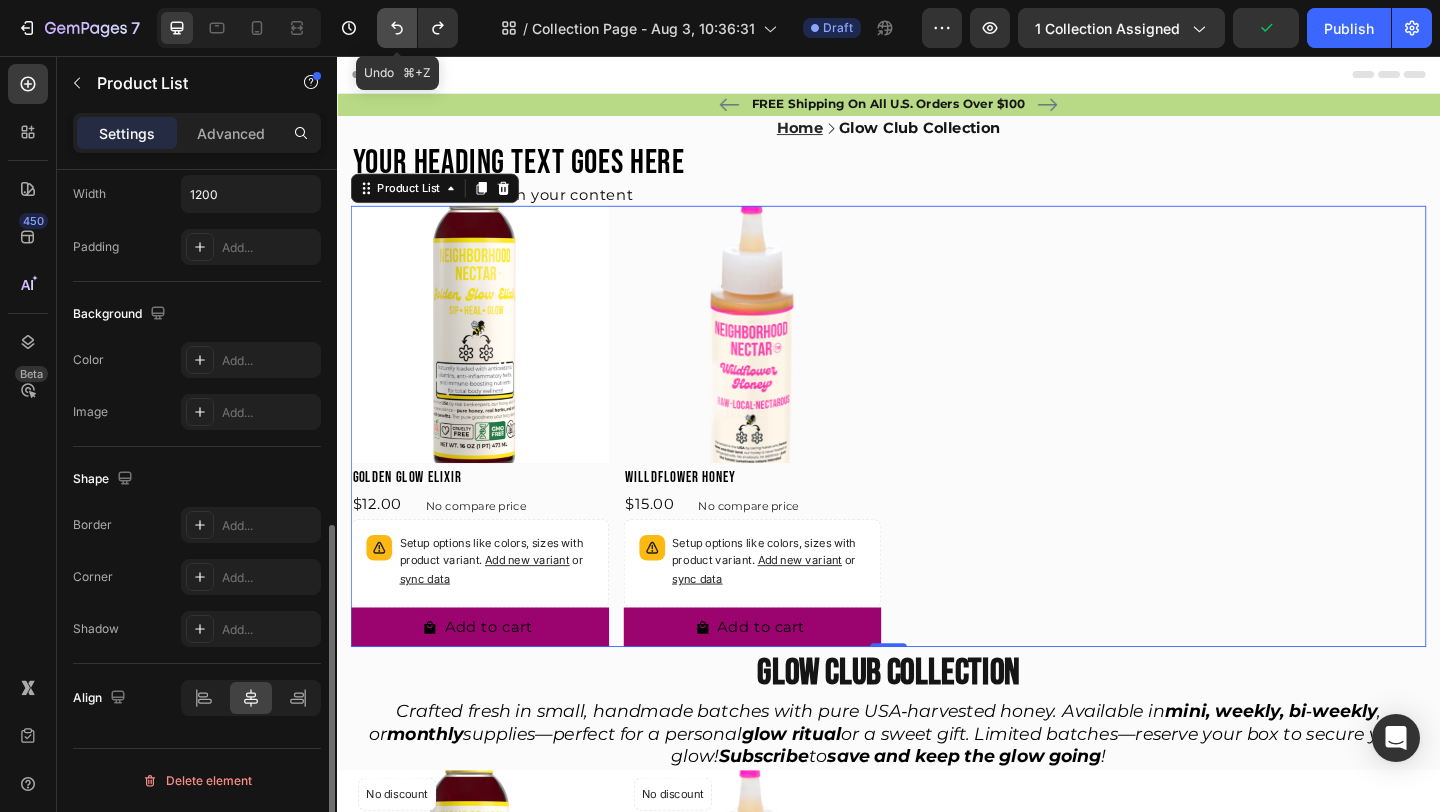 scroll, scrollTop: 718, scrollLeft: 0, axis: vertical 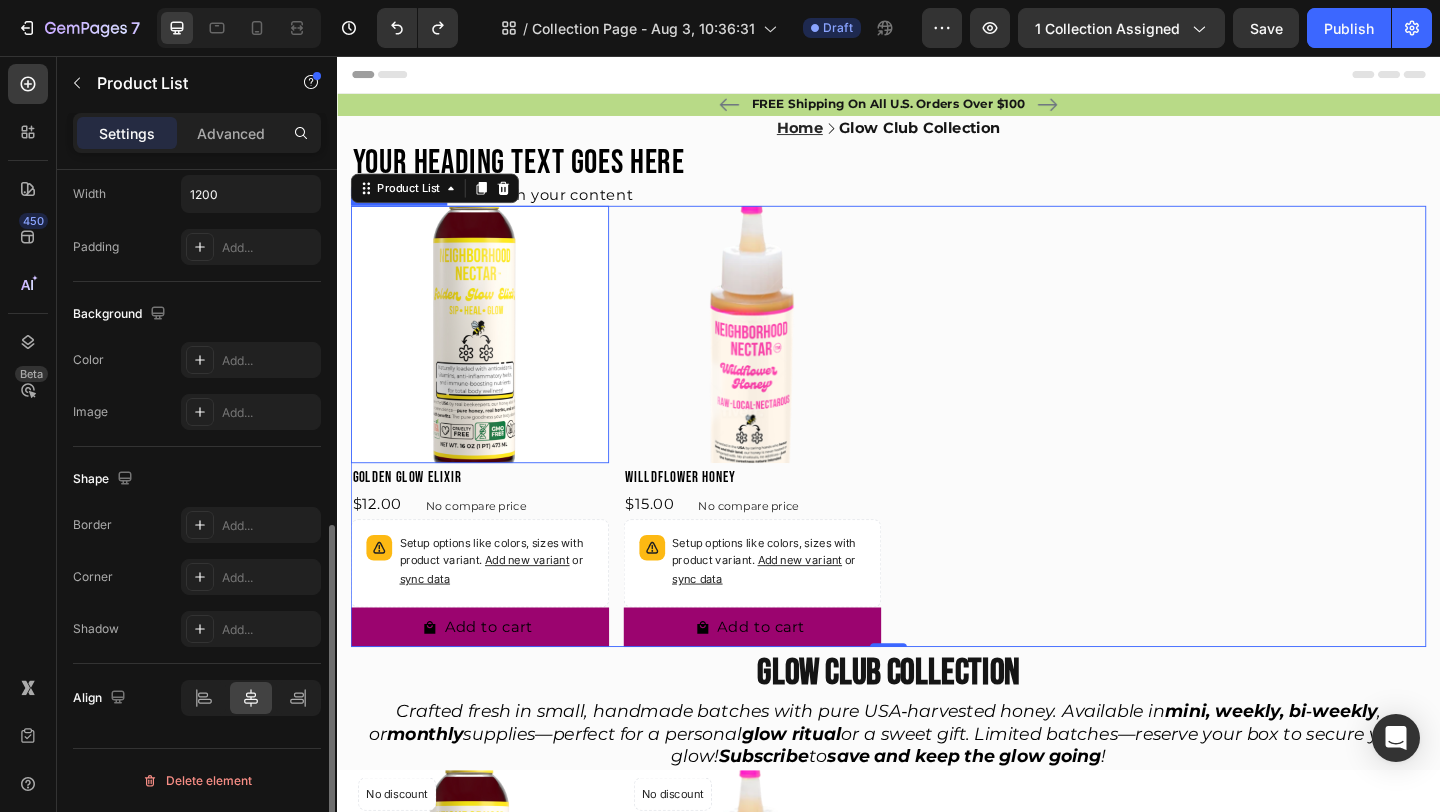 click at bounding box center [492, 359] 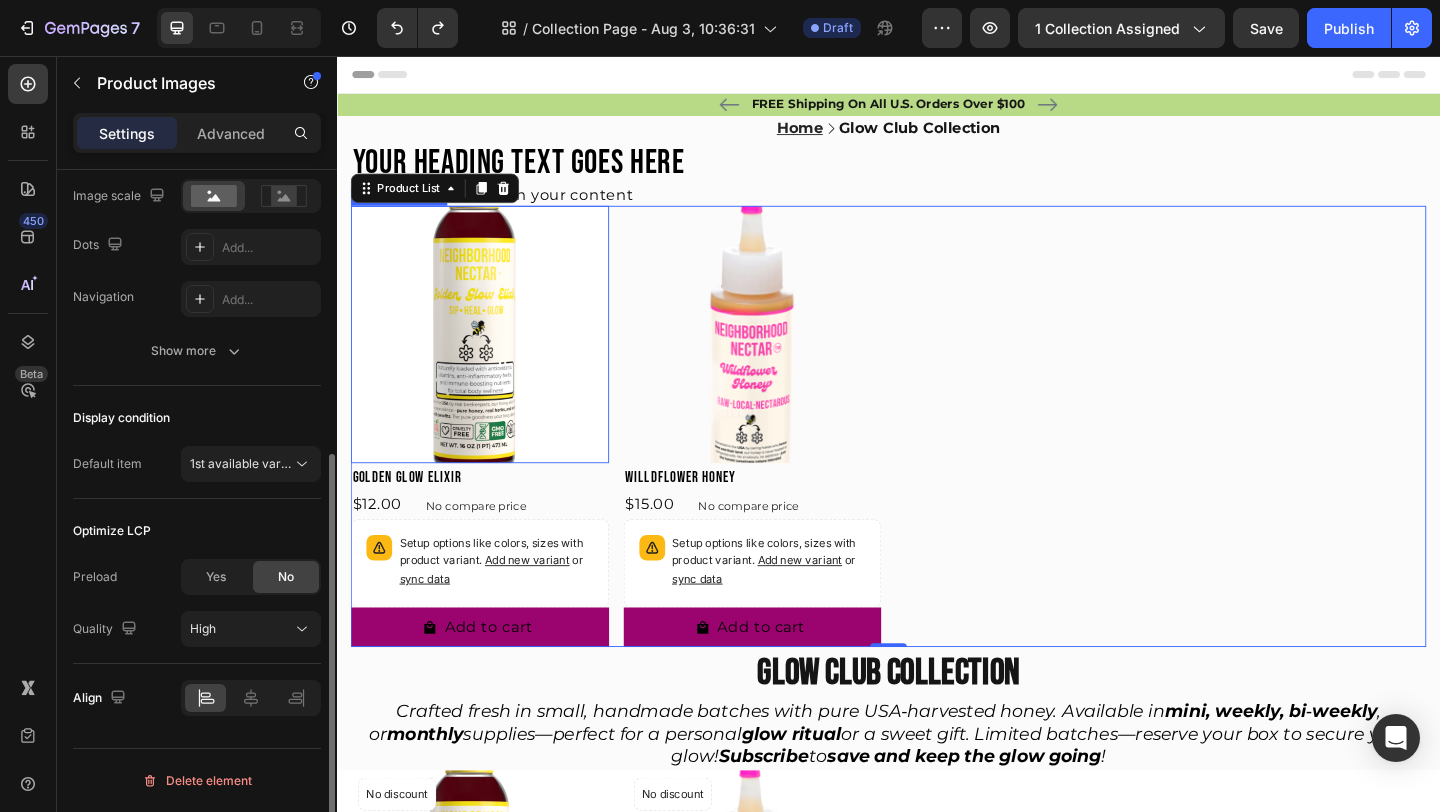 scroll, scrollTop: 0, scrollLeft: 0, axis: both 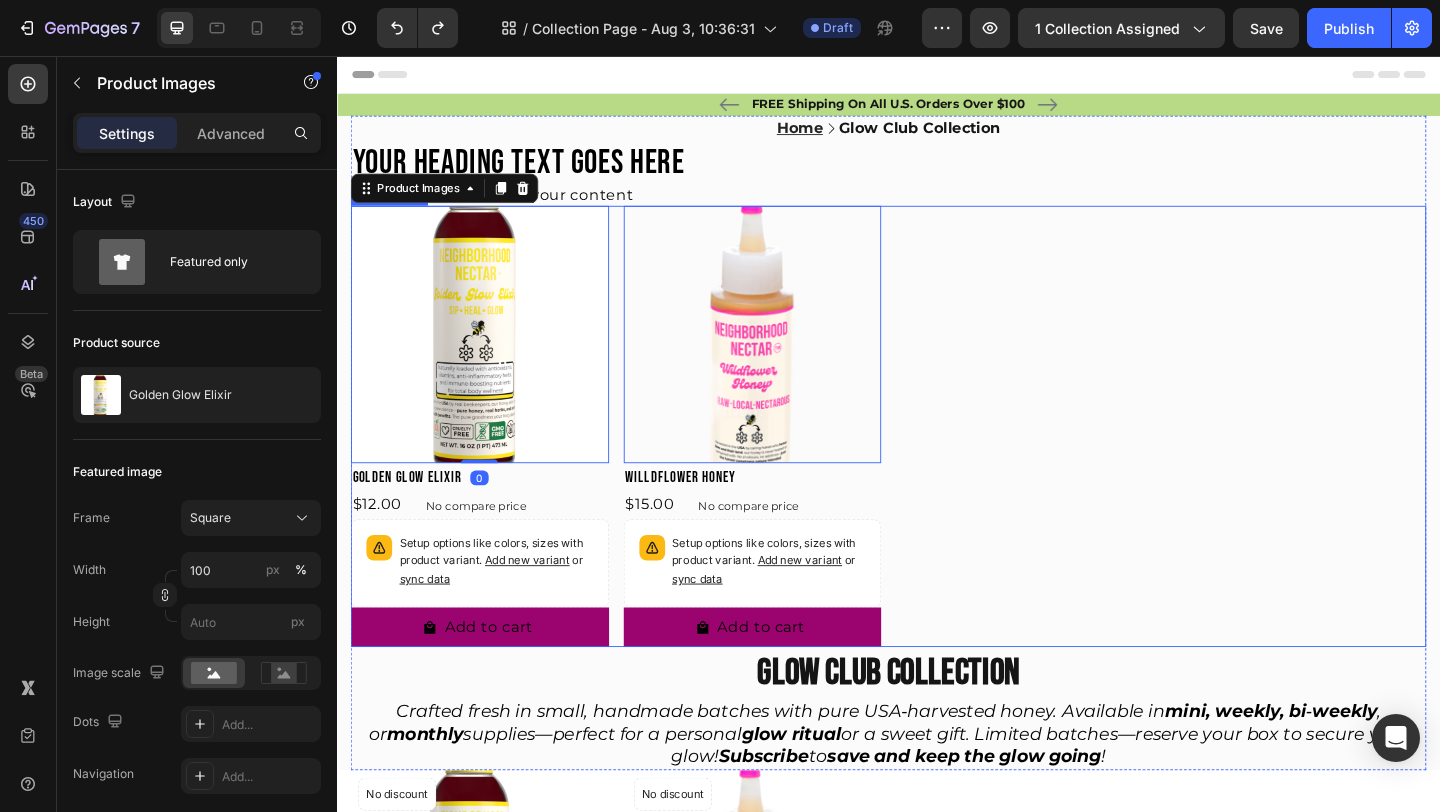 click on "Product Images   0 Golden Glow Elixir Product Title $12.00 Product Price Product Price No compare price Product Price Row Setup options like colors, sizes with product variant.       Add new variant   or   sync data Product Variants & Swatches Add to cart Add to Cart Row Product List Product Images   0 Willdflower Honey Product Title $15.00 Product Price Product Price No compare price Product Price Row Setup options like colors, sizes with product variant.       Add new variant   or   sync data Product Variants & Swatches Add to cart Add to Cart Row Product List" at bounding box center (937, 459) 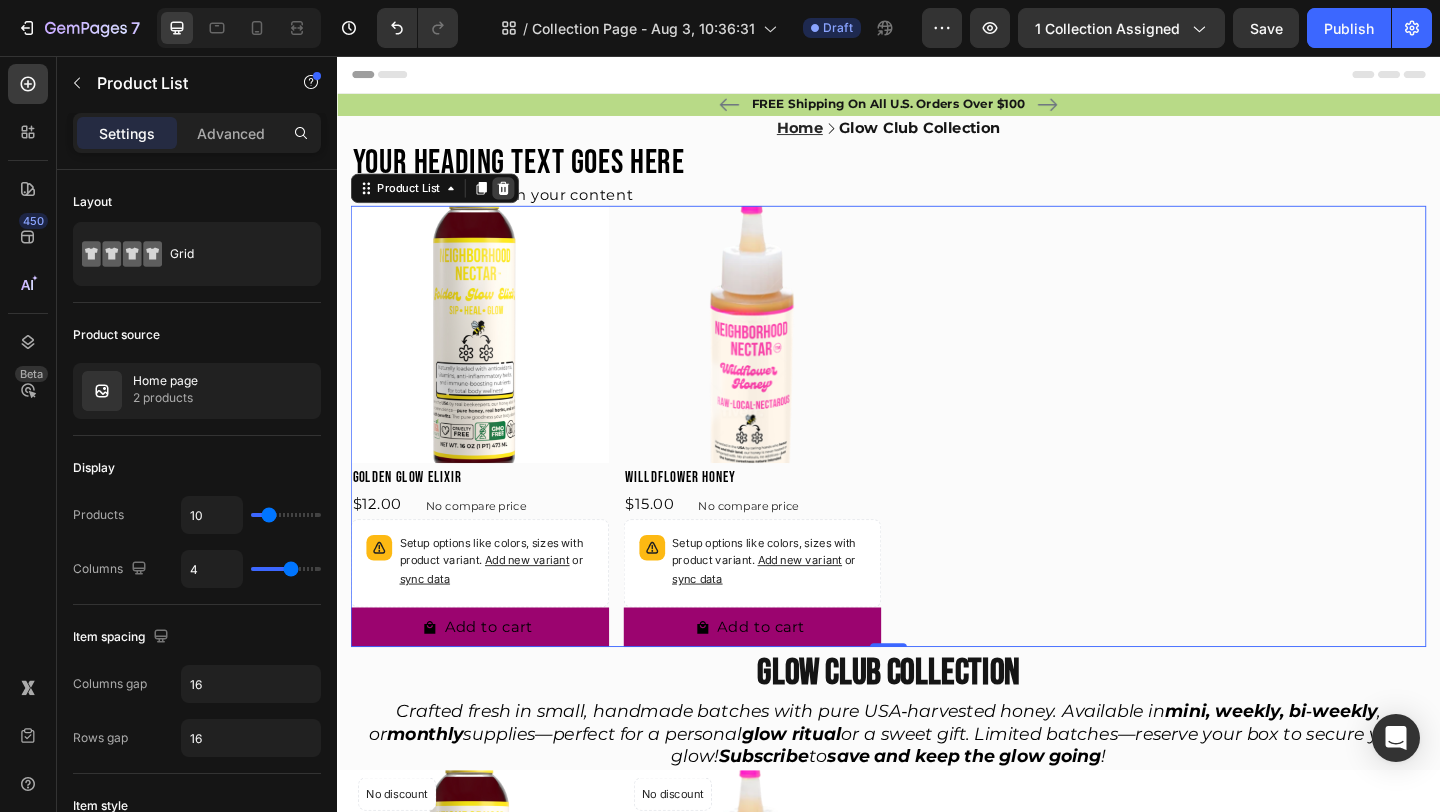 click 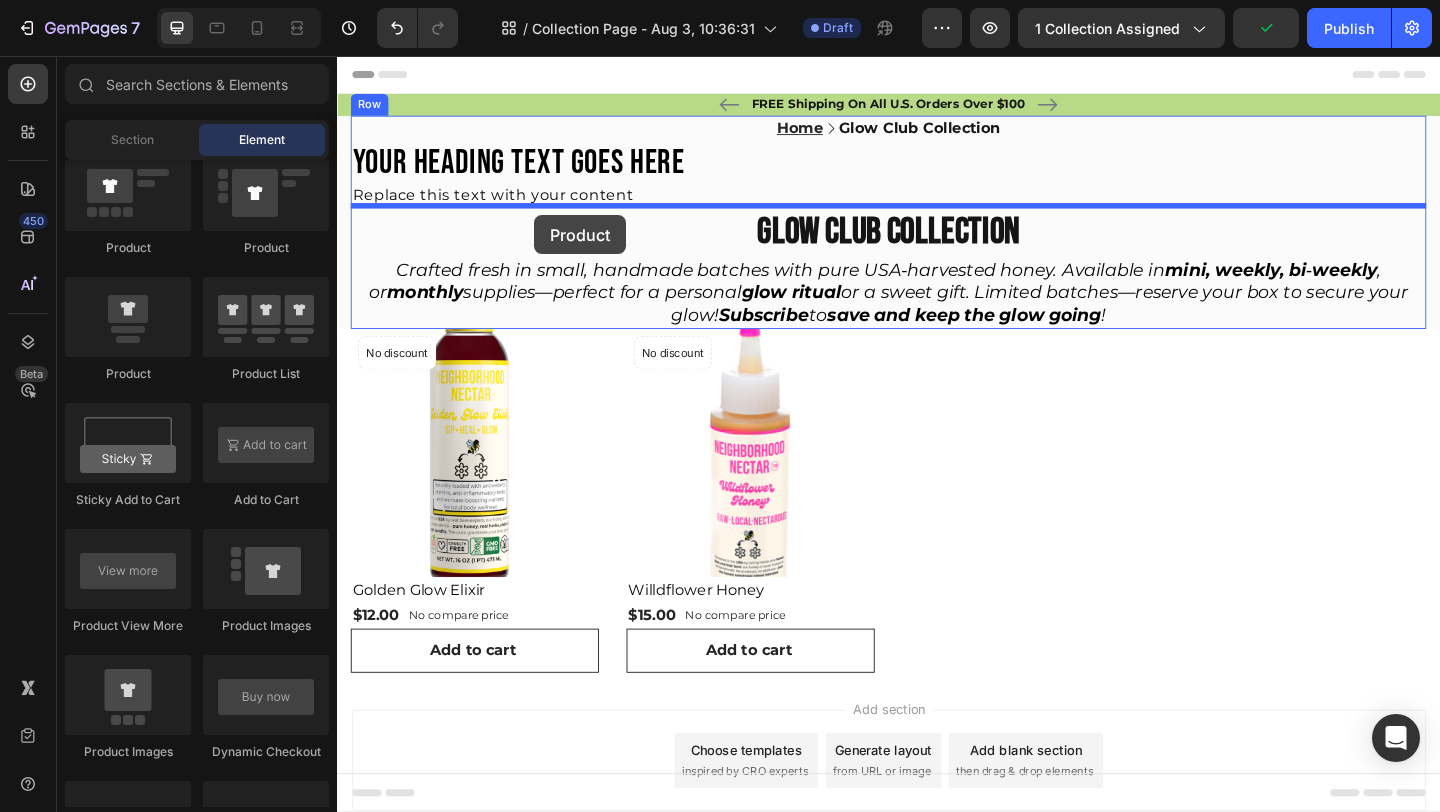 drag, startPoint x: 484, startPoint y: 408, endPoint x: 551, endPoint y: 229, distance: 191.12823 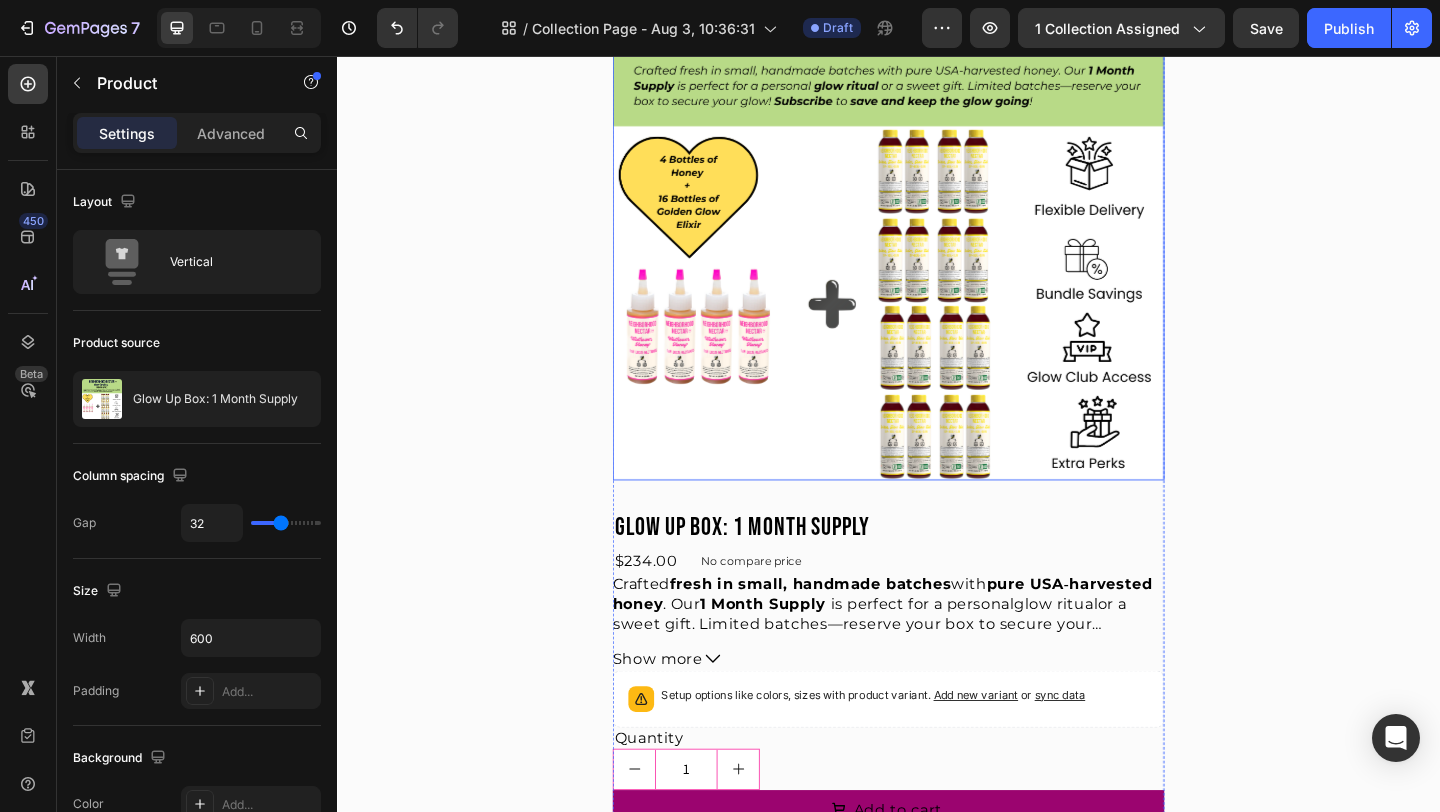 scroll, scrollTop: 529, scrollLeft: 0, axis: vertical 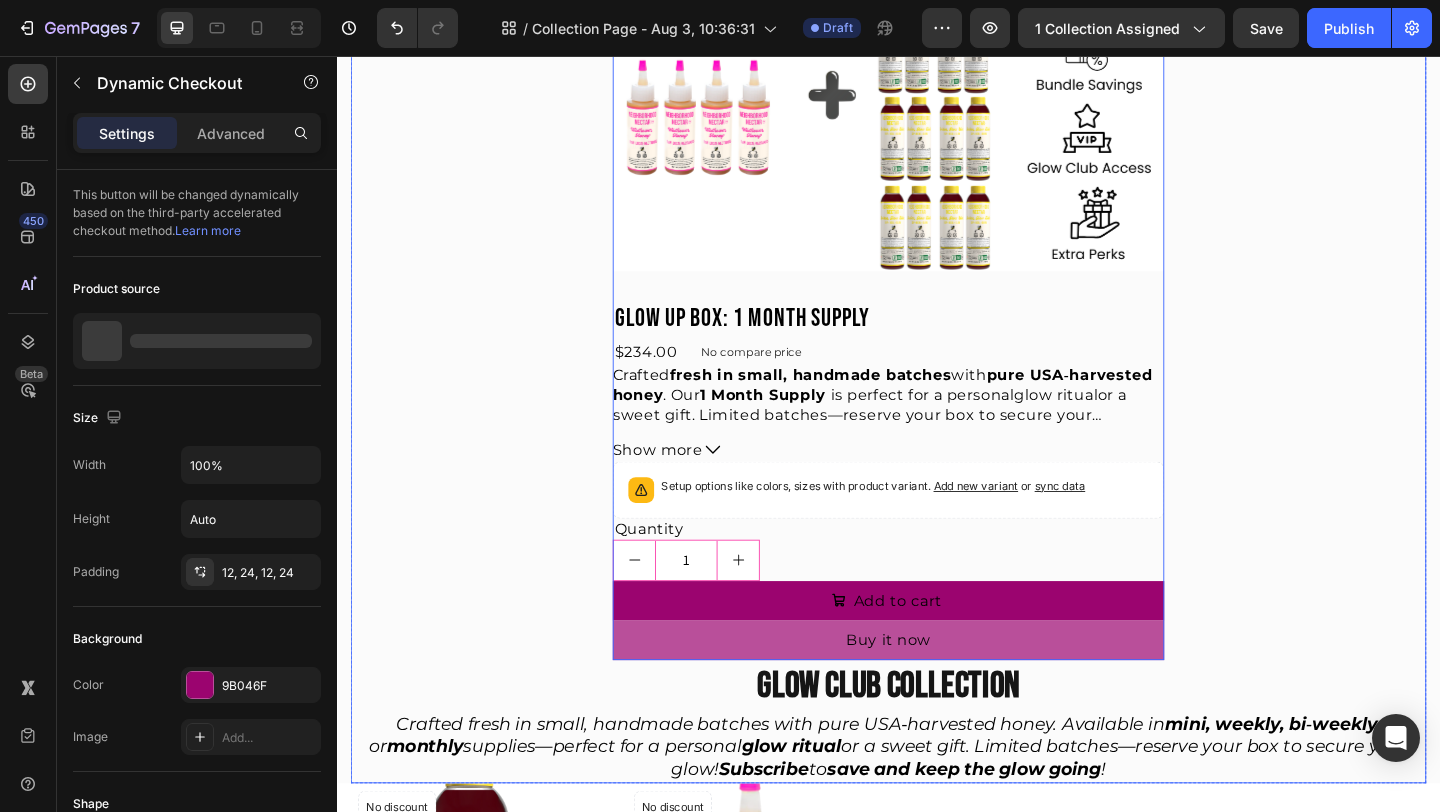 click on "Buy it now" at bounding box center (937, 691) 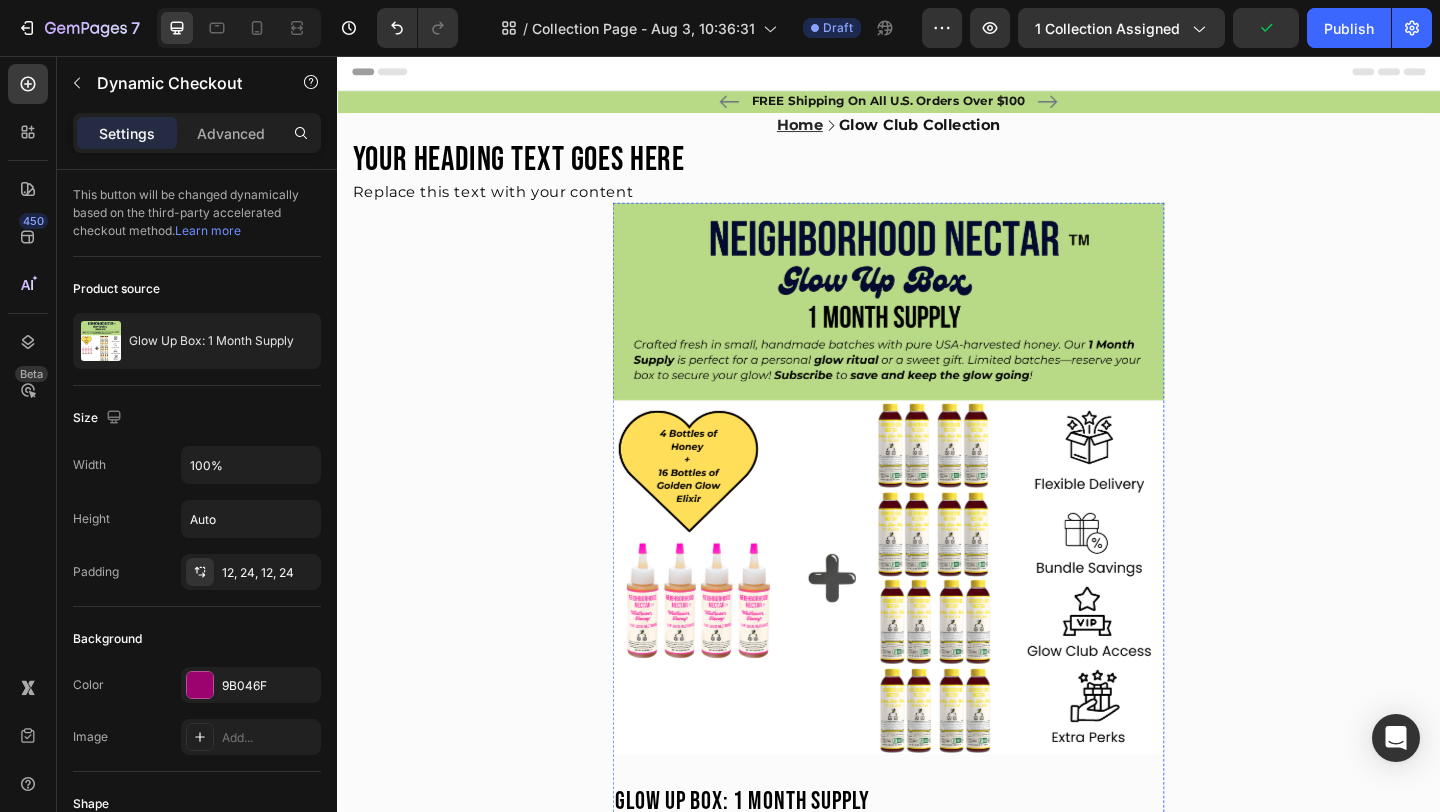 scroll, scrollTop: 0, scrollLeft: 0, axis: both 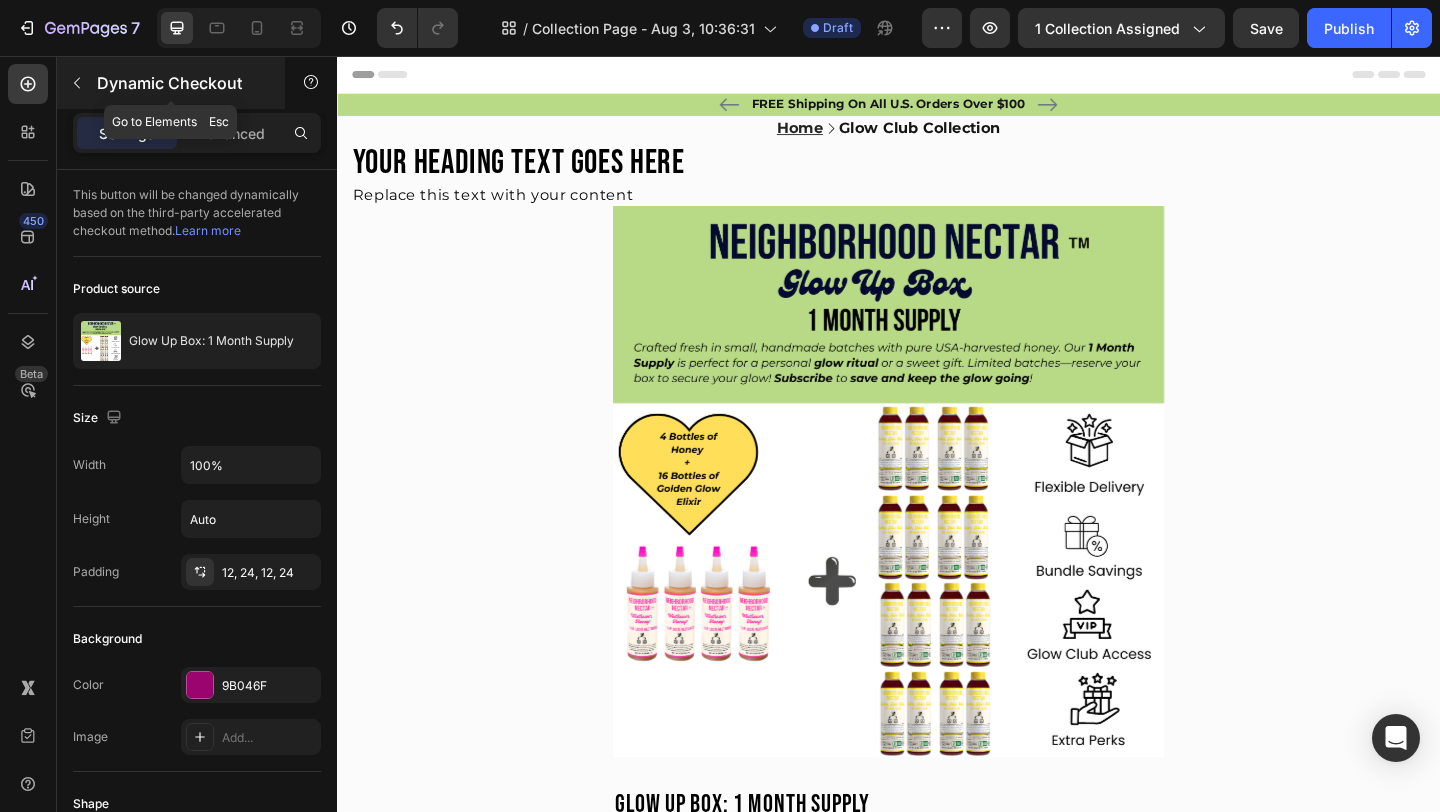 click 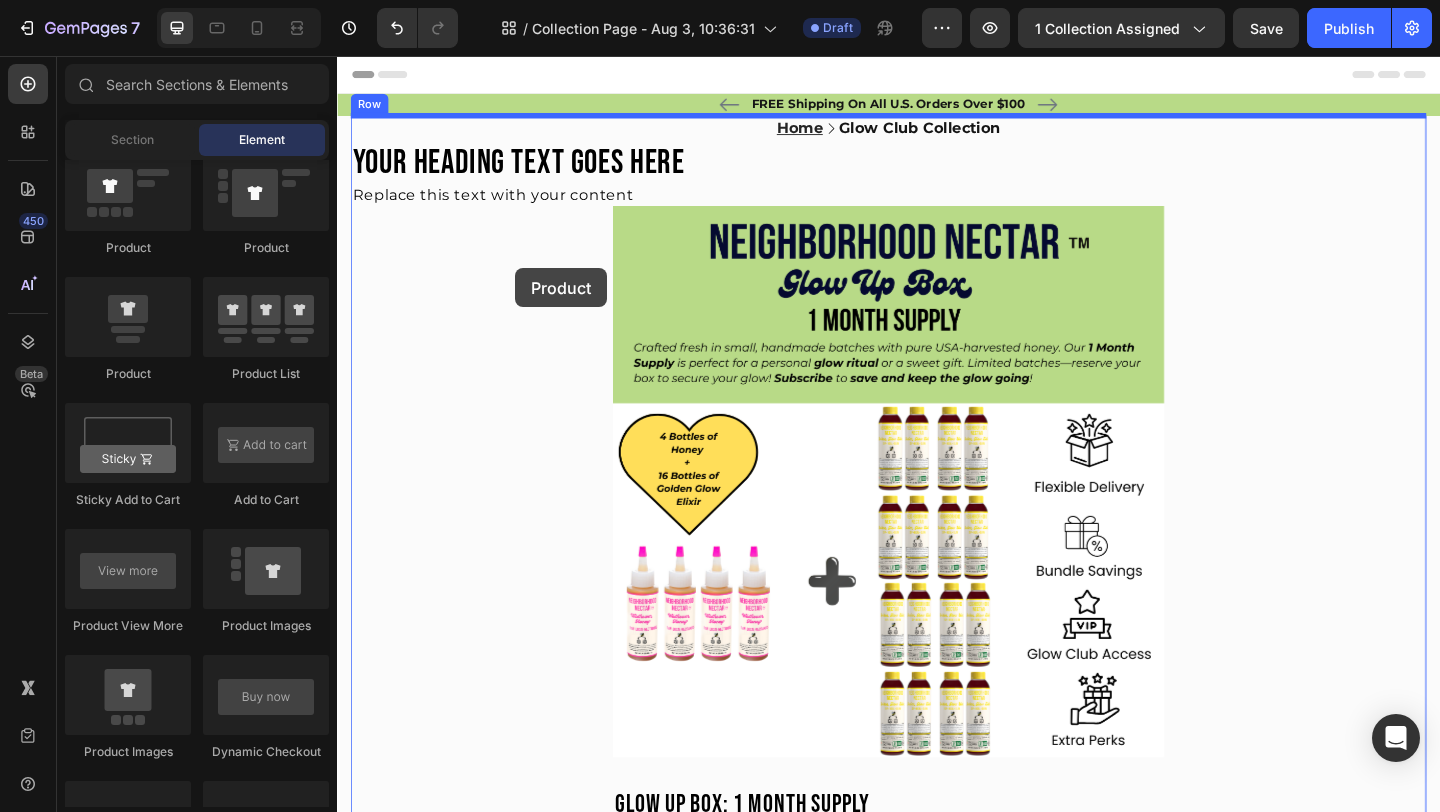 drag, startPoint x: 455, startPoint y: 261, endPoint x: 529, endPoint y: 287, distance: 78.434685 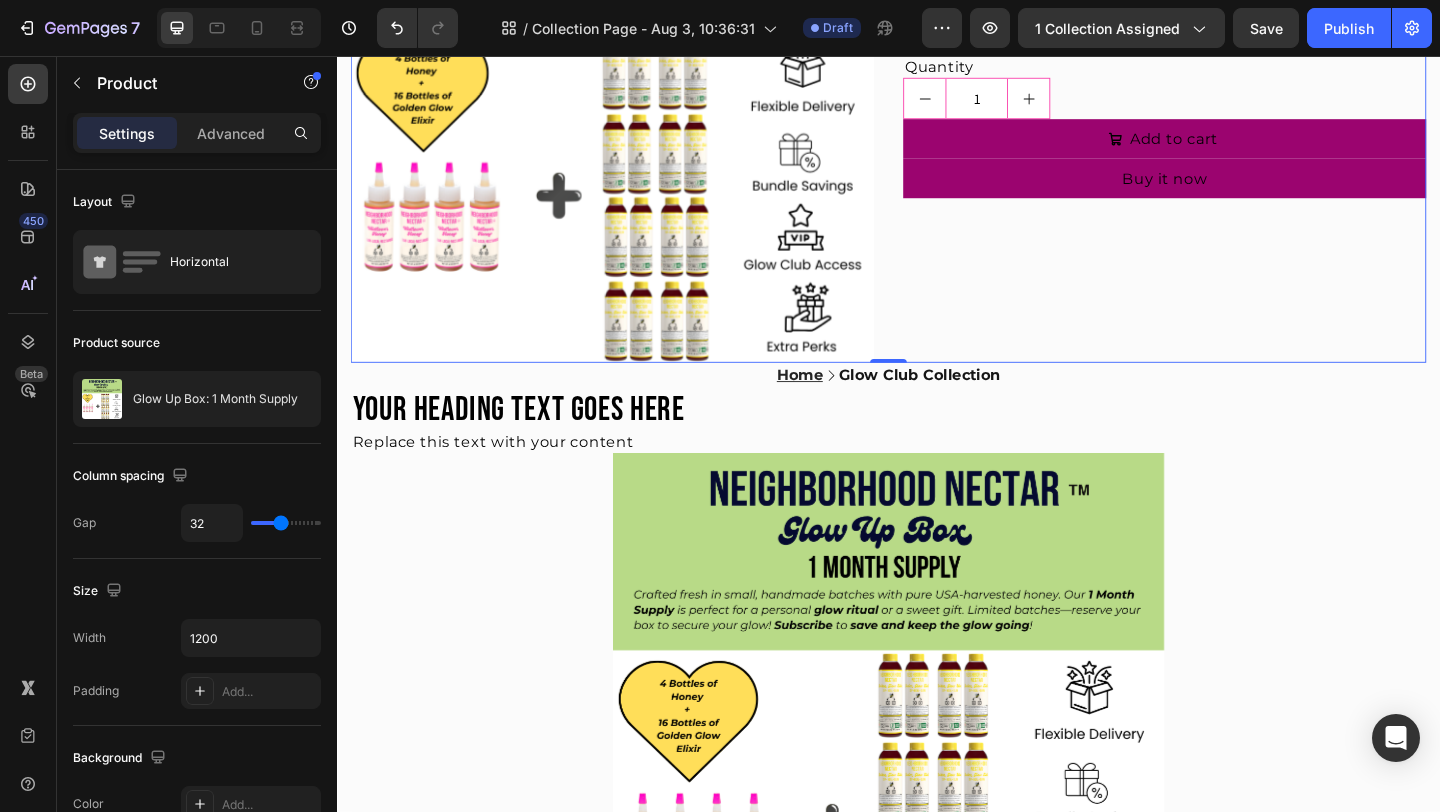 scroll, scrollTop: 0, scrollLeft: 0, axis: both 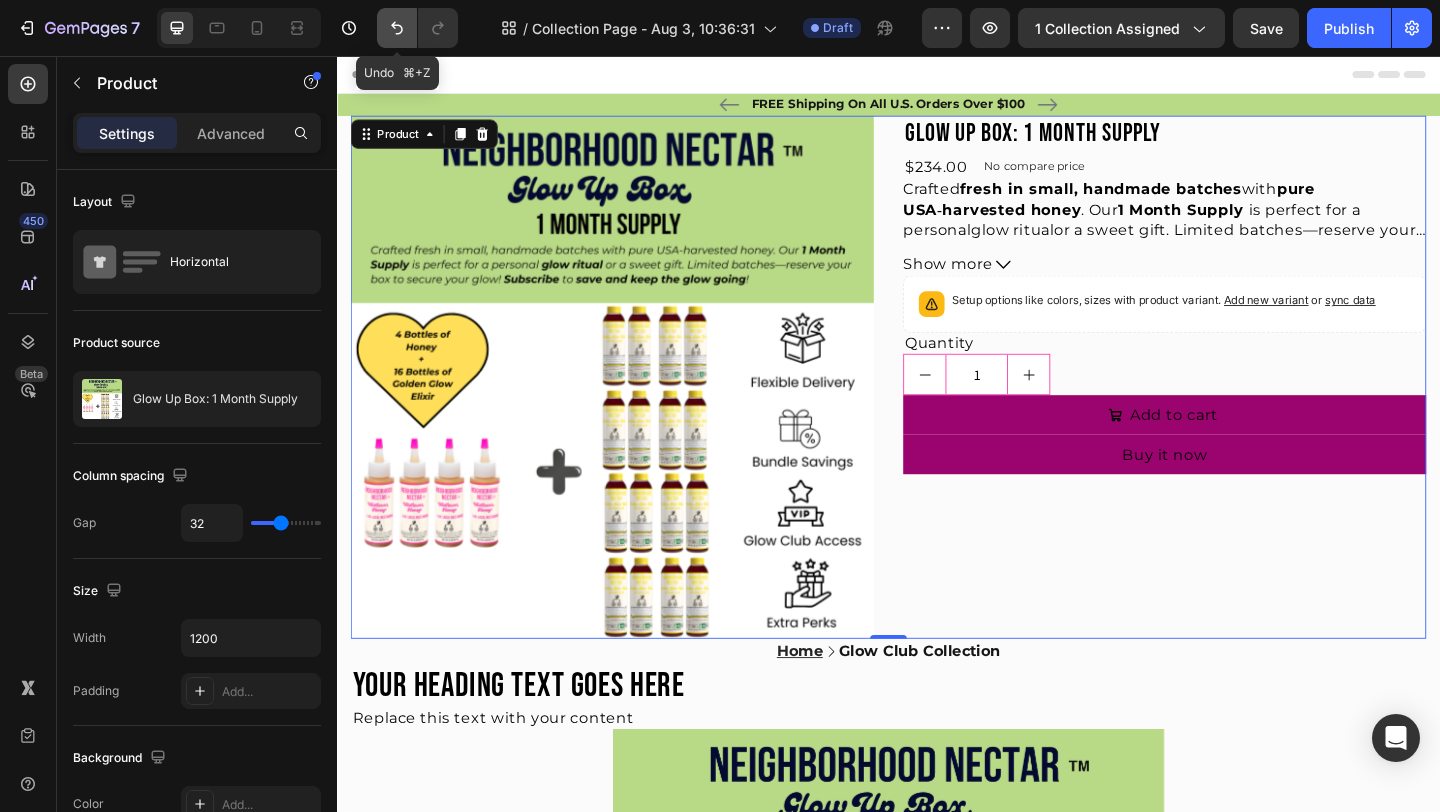 click 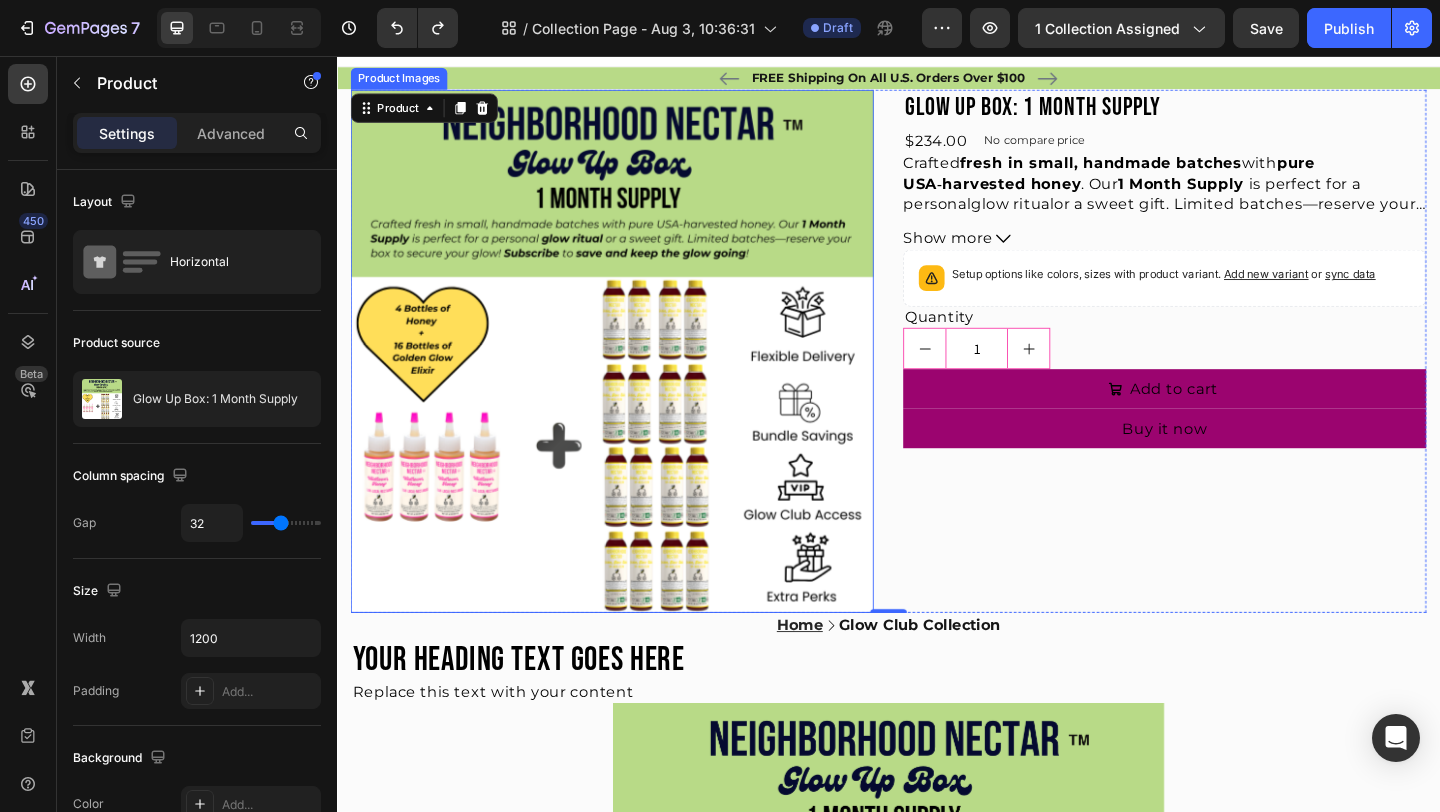 scroll, scrollTop: 0, scrollLeft: 0, axis: both 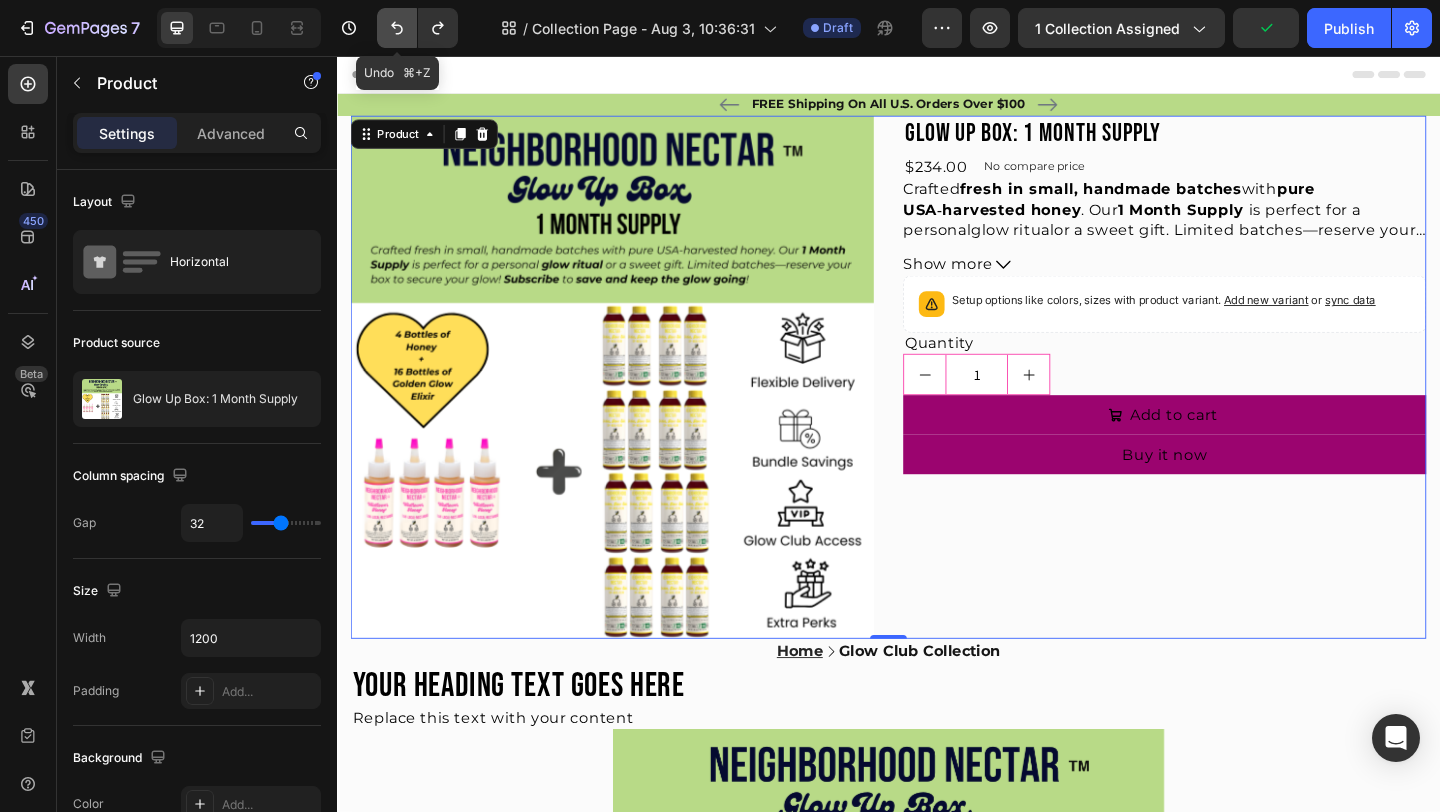 click 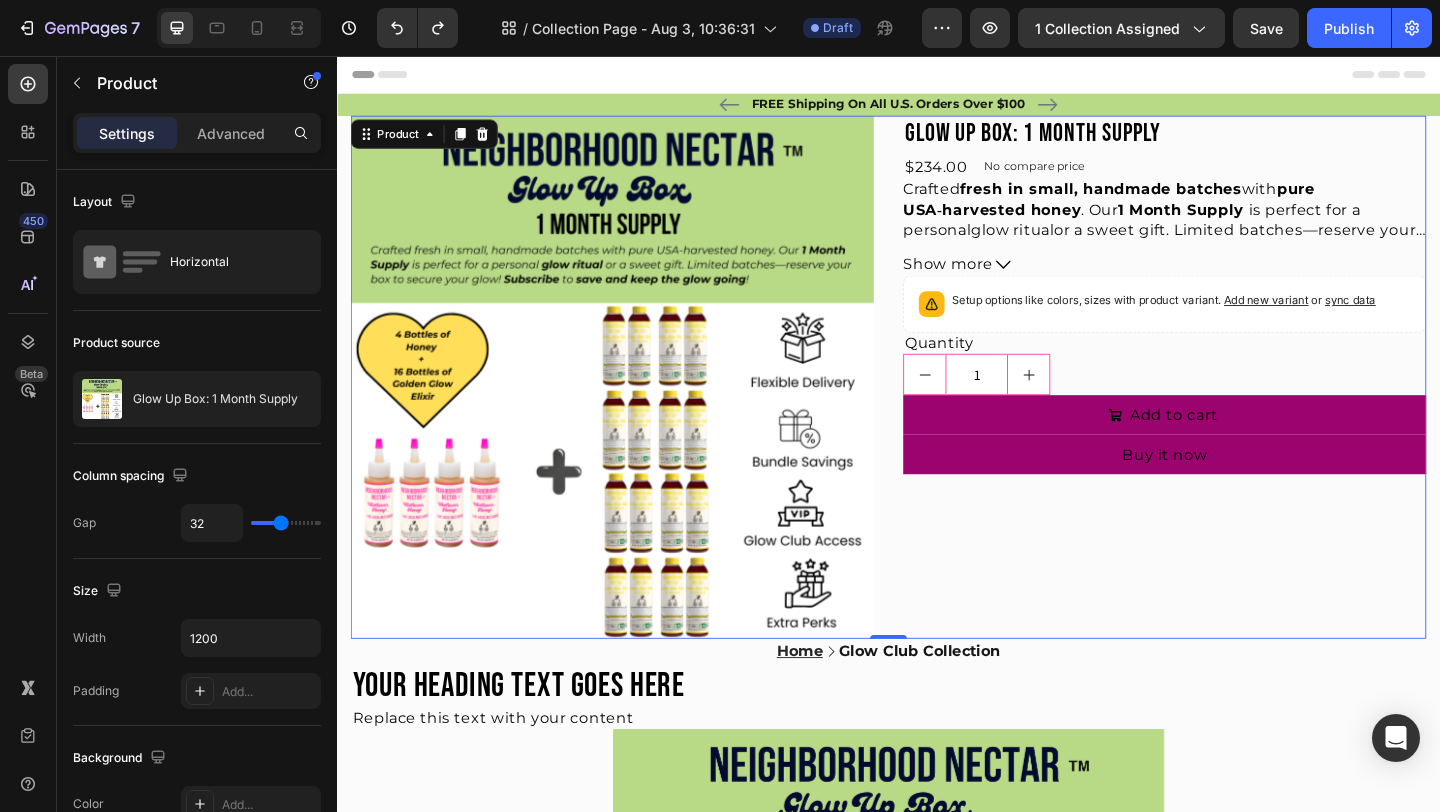 click on "Glow Up Box: 1 Month Supply Product Title $234.00 Product Price Product Price No compare price Product Price Row Crafted  fresh in small, handmade batches  with  pure USA‑harvested honey . Our  1 Month Supply   is   perfect for a personal  glow ritual  or a sweet gift. Limited batches—reserve your box to secure your glow!  Subscribe  to  save and keep the glow going ! Show more
Product Description Setup options like colors, sizes with product variant.       Add new variant   or   sync data Product Variants & Swatches Quantity Text Block
1
Product Quantity
Add to cart Add to Cart Buy it now Dynamic Checkout" at bounding box center [1237, 405] 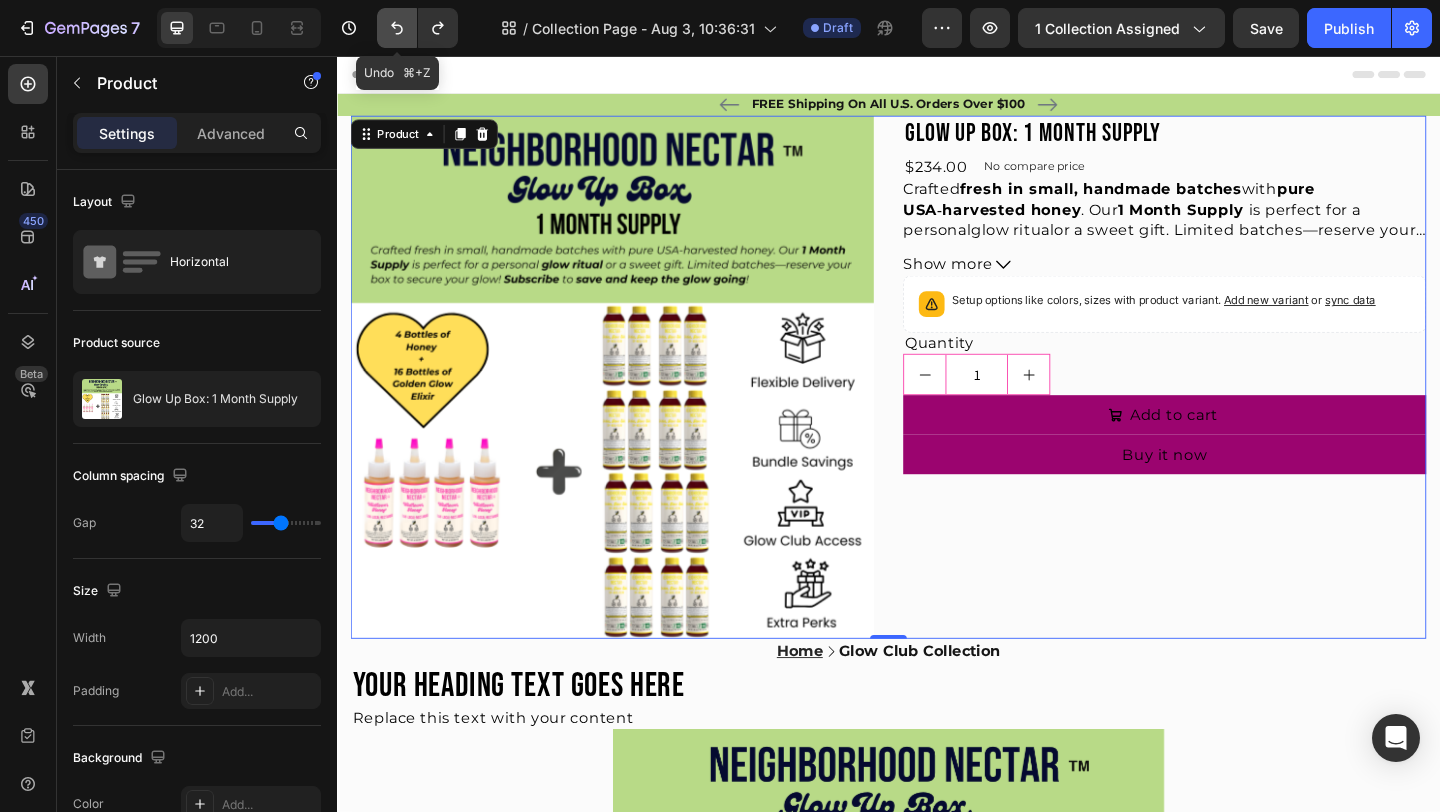 click 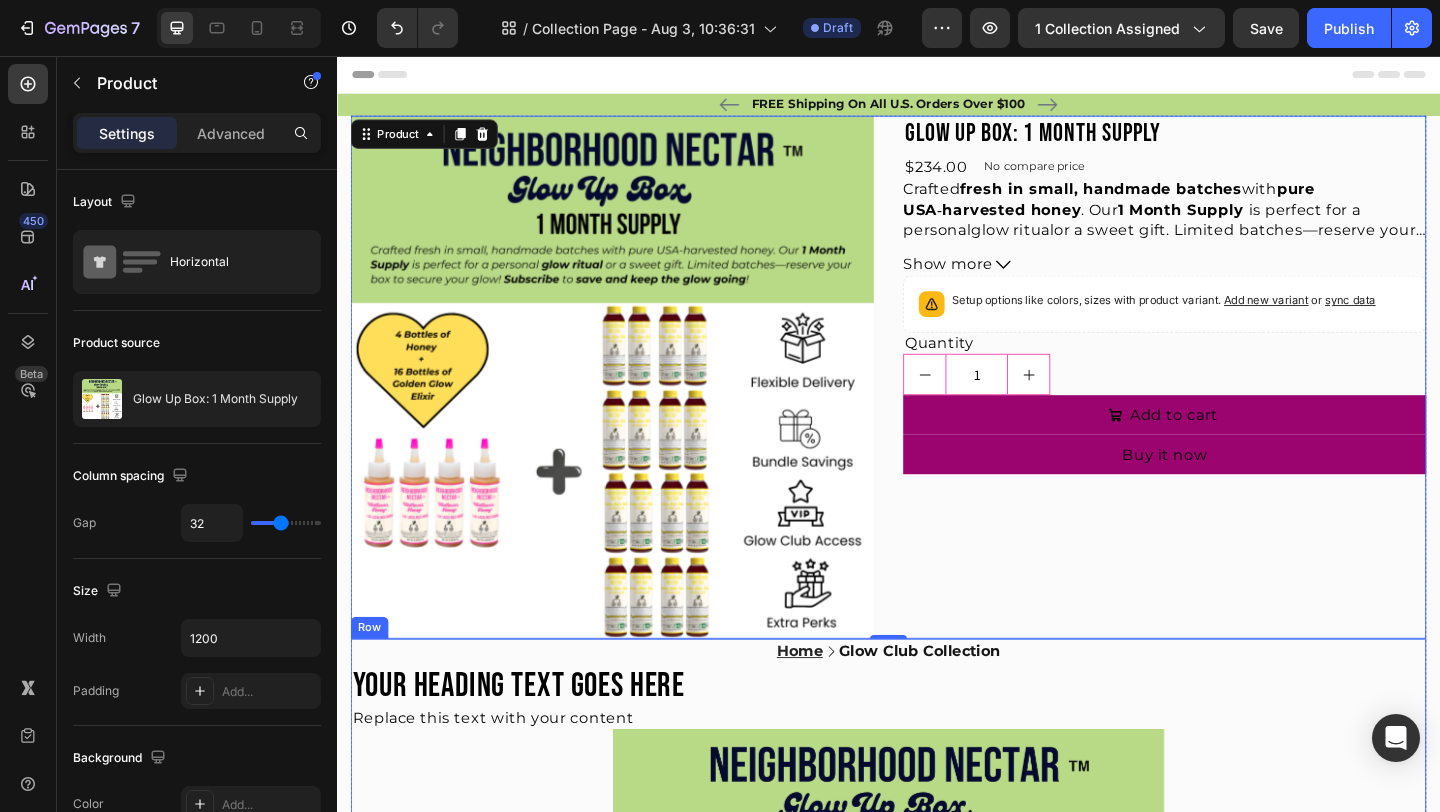 click on "Home Text block
Icon Glow Club Collection Text block Row Your heading text goes here Heading Replace this text with your content Text Block Product Images Glow Up Box: 1 Month Supply Product Title $234.00 Product Price Product Price No compare price Product Price Row Crafted  fresh in small, handmade batches  with  pure USA‑harvested honey . Our  1 Month Supply   is   perfect for a personal  glow ritual  or a sweet gift. Limited batches—reserve your box to secure your glow!  Subscribe  to  save and keep the glow going ! Show more
Product Description Setup options like colors, sizes with product variant.       Add new variant   or   sync data Product Variants & Swatches Quantity Text Block
1
Product Quantity
Add to cart Add to Cart Buy it now Dynamic Checkout Product GLOW CLUB Collection Heading Crafted fresh in small, handmade batches with pure USA‑harvested honey. Available in  mini, weekly, bi‑weekly , or  monthly glow ritual !" at bounding box center (937, 1317) 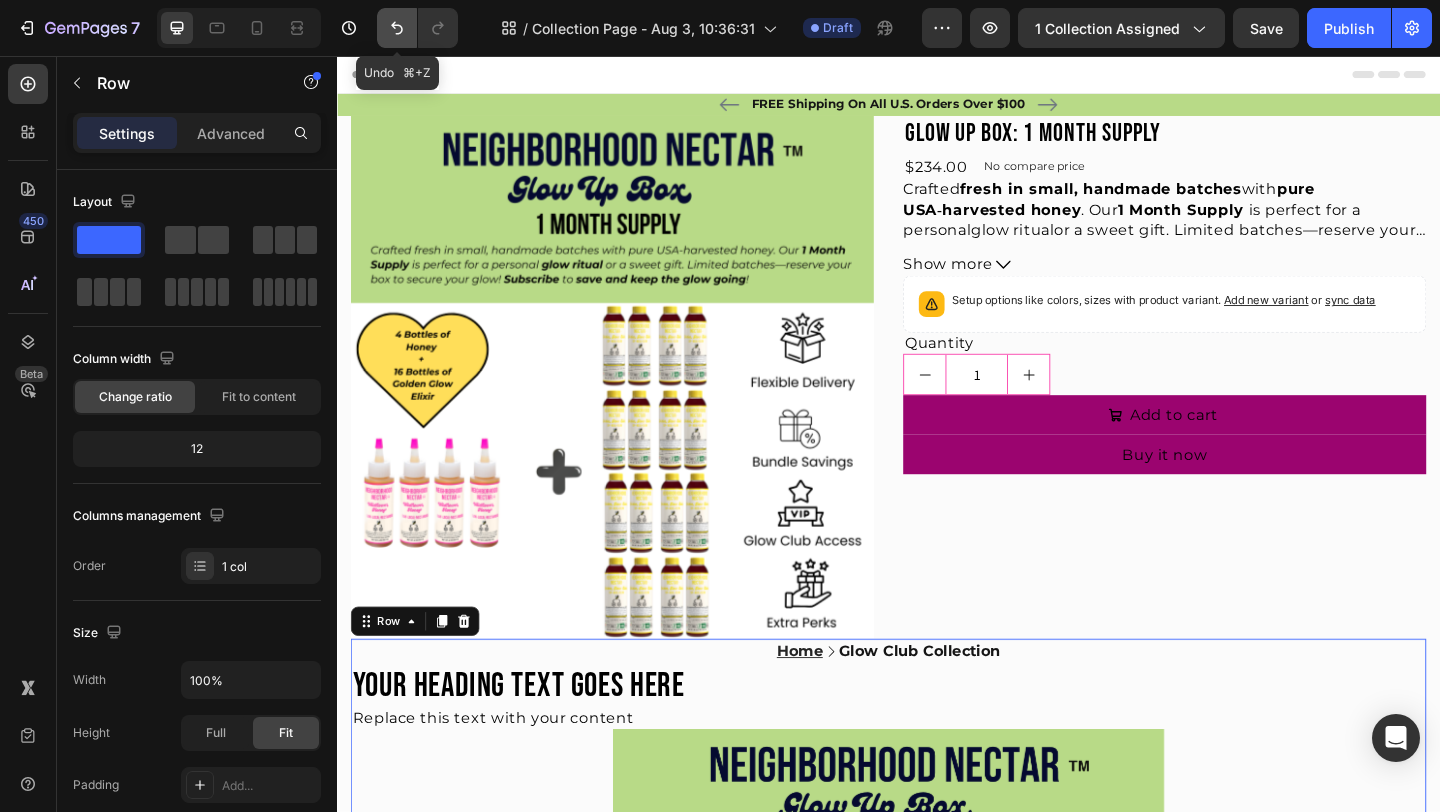 click 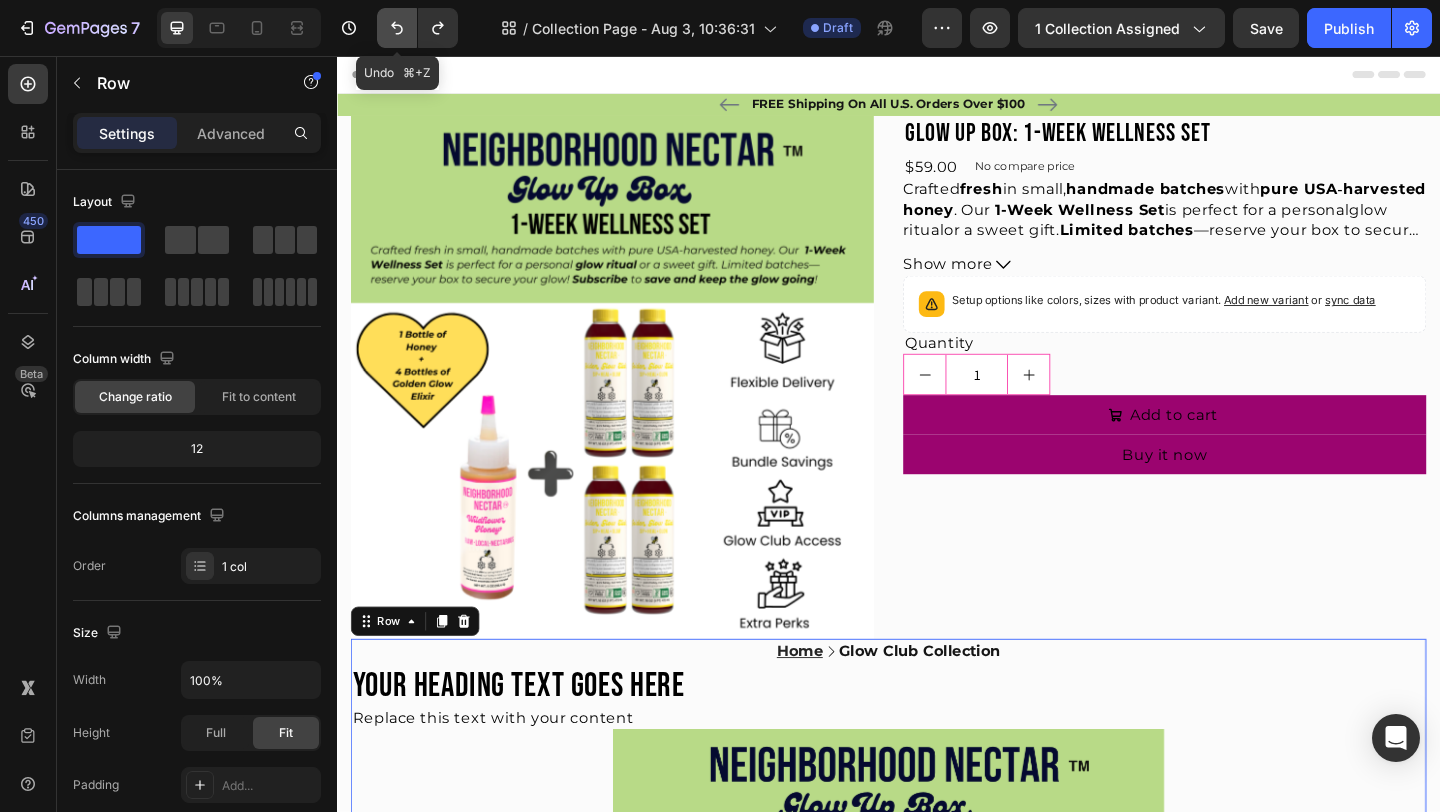 click 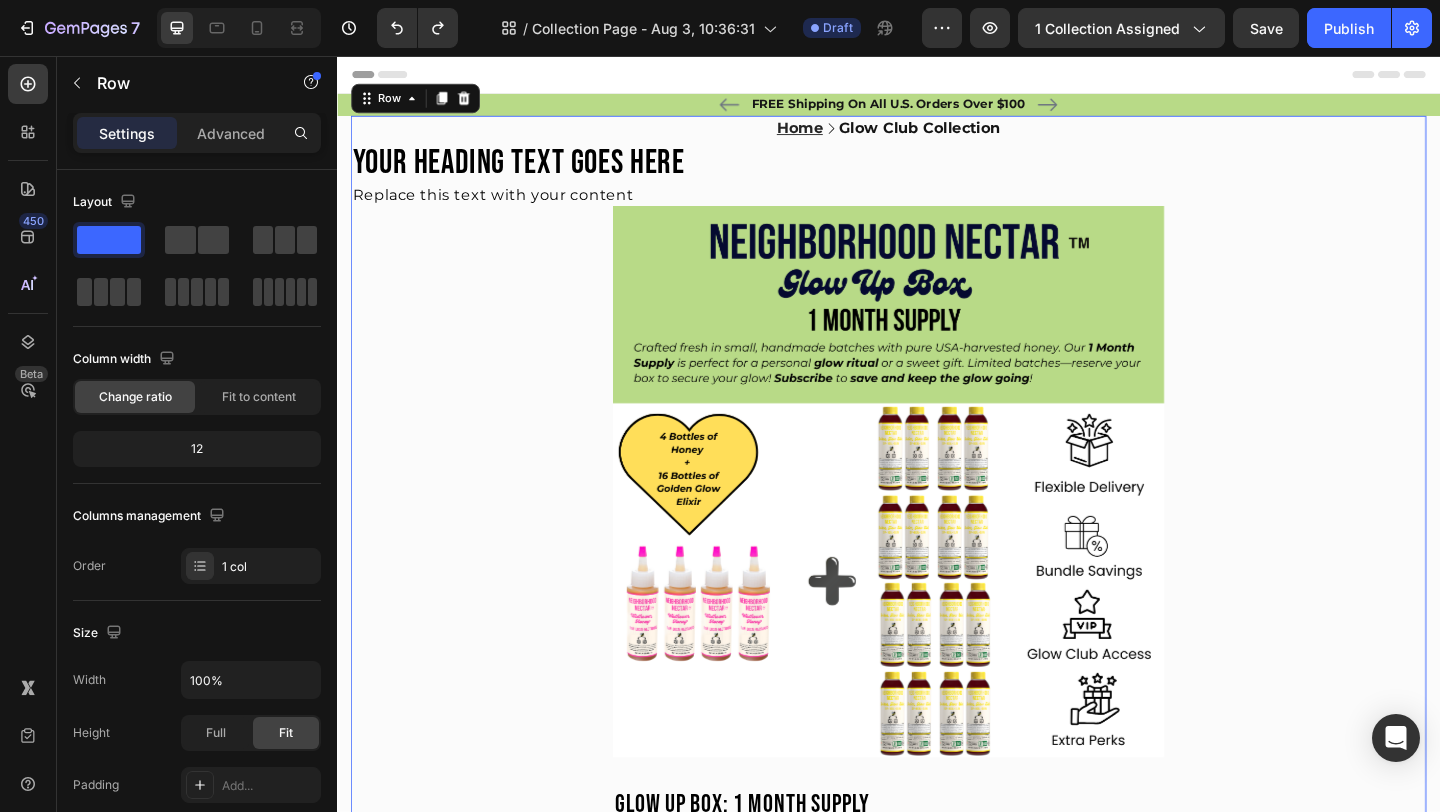 click on "Home Text block
Icon Glow Club Collection Text block Row Your heading text goes here Heading Replace this text with your content Text Block Product Images Glow Up Box: 1 Month Supply Product Title $234.00 Product Price Product Price No compare price Product Price Row Crafted  fresh in small, handmade batches  with  pure USA‑harvested honey . Our  1 Month Supply   is   perfect for a personal  glow ritual  or a sweet gift. Limited batches—reserve your box to secure your glow!  Subscribe  to  save and keep the glow going ! Show more
Product Description Setup options like colors, sizes with product variant.       Add new variant   or   sync data Product Variants & Swatches Quantity Text Block
1
Product Quantity
Add to cart Add to Cart Buy it now Dynamic Checkout Product GLOW CLUB Collection Heading Crafted fresh in small, handmade batches with pure USA‑harvested honey. Available in  mini, weekly, bi‑weekly , or  monthly glow ritual !" at bounding box center (937, 748) 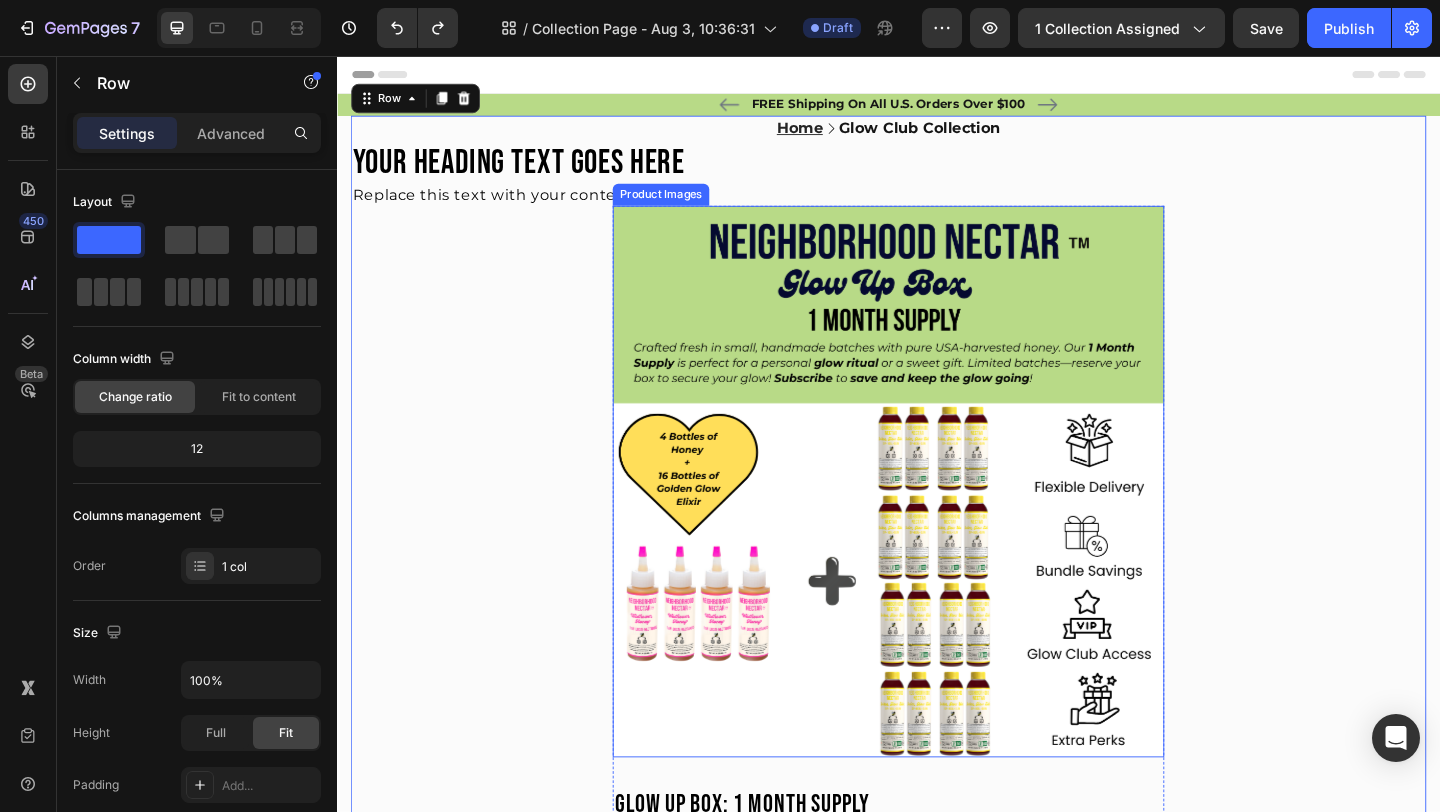 click at bounding box center [937, 519] 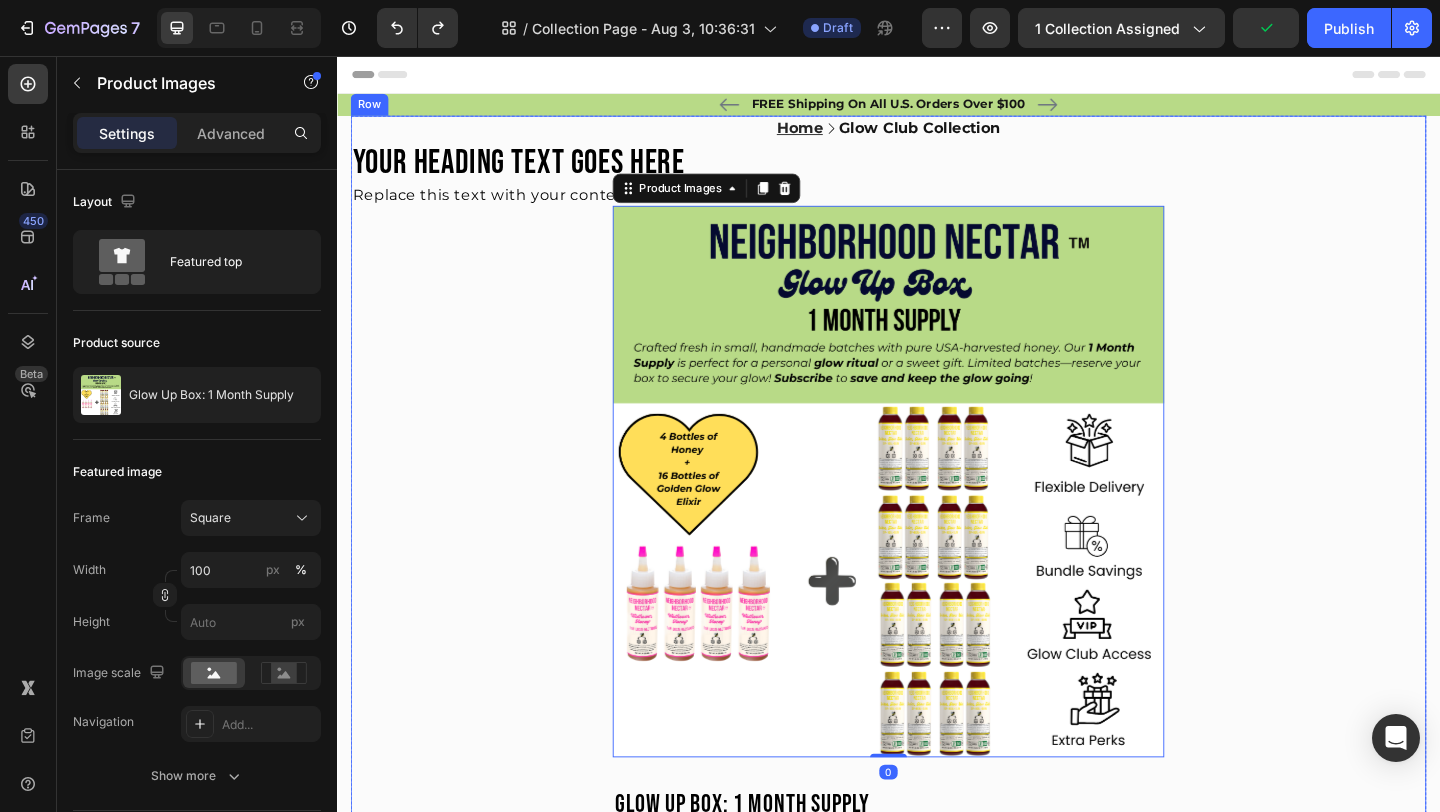 click on "Home Text block
Icon Glow Club Collection Text block Row Your heading text goes here Heading Replace this text with your content Text Block Product Images   0 Glow Up Box: 1 Month Supply Product Title $234.00 Product Price Product Price No compare price Product Price Row Crafted  fresh in small, handmade batches  with  pure USA‑harvested honey . Our  1 Month Supply   is   perfect for a personal  glow ritual  or a sweet gift. Limited batches—reserve your box to secure your glow!  Subscribe  to  save and keep the glow going ! Show more
Product Description Setup options like colors, sizes with product variant.       Add new variant   or   sync data Product Variants & Swatches Quantity Text Block
1
Product Quantity
Add to cart Add to Cart Buy it now Dynamic Checkout Product GLOW CLUB Collection Heading Crafted fresh in small, handmade batches with pure USA‑harvested honey. Available in  mini, weekly, bi‑weekly , or  monthly Subscribe" at bounding box center [937, 748] 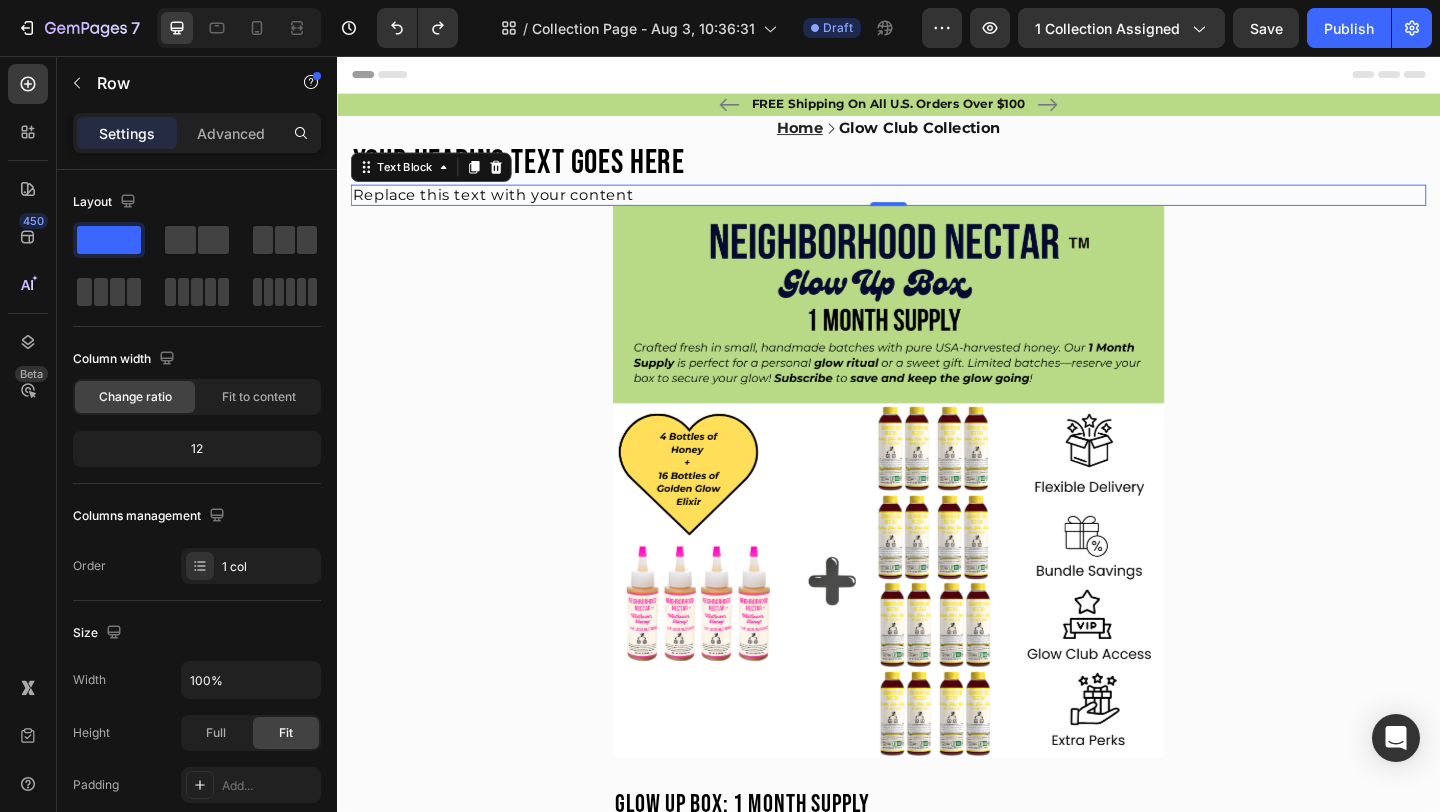 click on "Replace this text with your content" at bounding box center [937, 207] 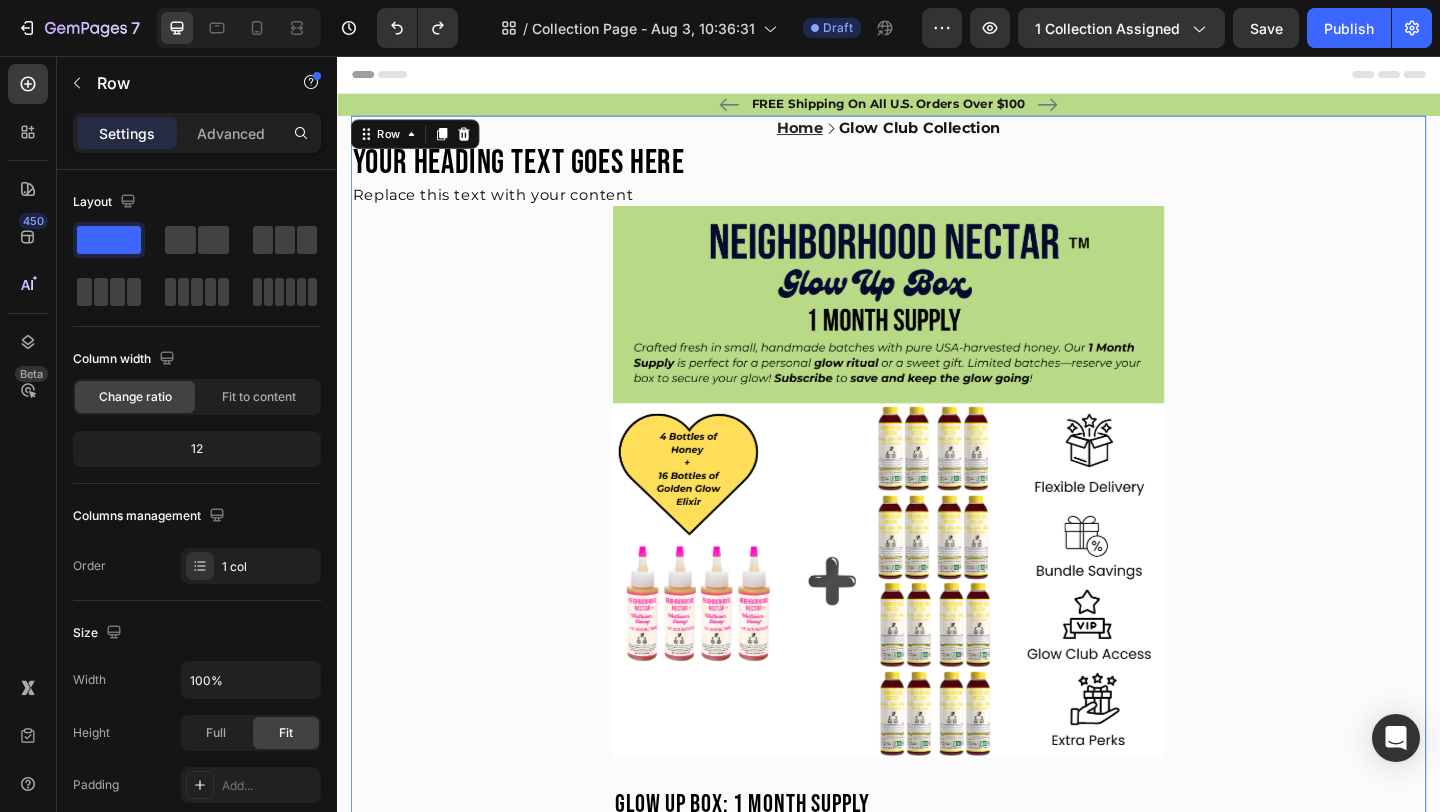 click on "Home Text block
Icon Glow Club Collection Text block Row Your heading text goes here Heading Replace this text with your content Text Block Product Images Glow Up Box: 1 Month Supply Product Title $234.00 Product Price Product Price No compare price Product Price Row Crafted  fresh in small, handmade batches  with  pure USA‑harvested honey . Our  1 Month Supply   is   perfect for a personal  glow ritual  or a sweet gift. Limited batches—reserve your box to secure your glow!  Subscribe  to  save and keep the glow going ! Show more
Product Description Setup options like colors, sizes with product variant.       Add new variant   or   sync data Product Variants & Swatches Quantity Text Block
1
Product Quantity
Add to cart Add to Cart Buy it now Dynamic Checkout Product GLOW CLUB Collection Heading Crafted fresh in small, handmade batches with pure USA‑harvested honey. Available in  mini, weekly, bi‑weekly , or  monthly glow ritual !" at bounding box center (937, 748) 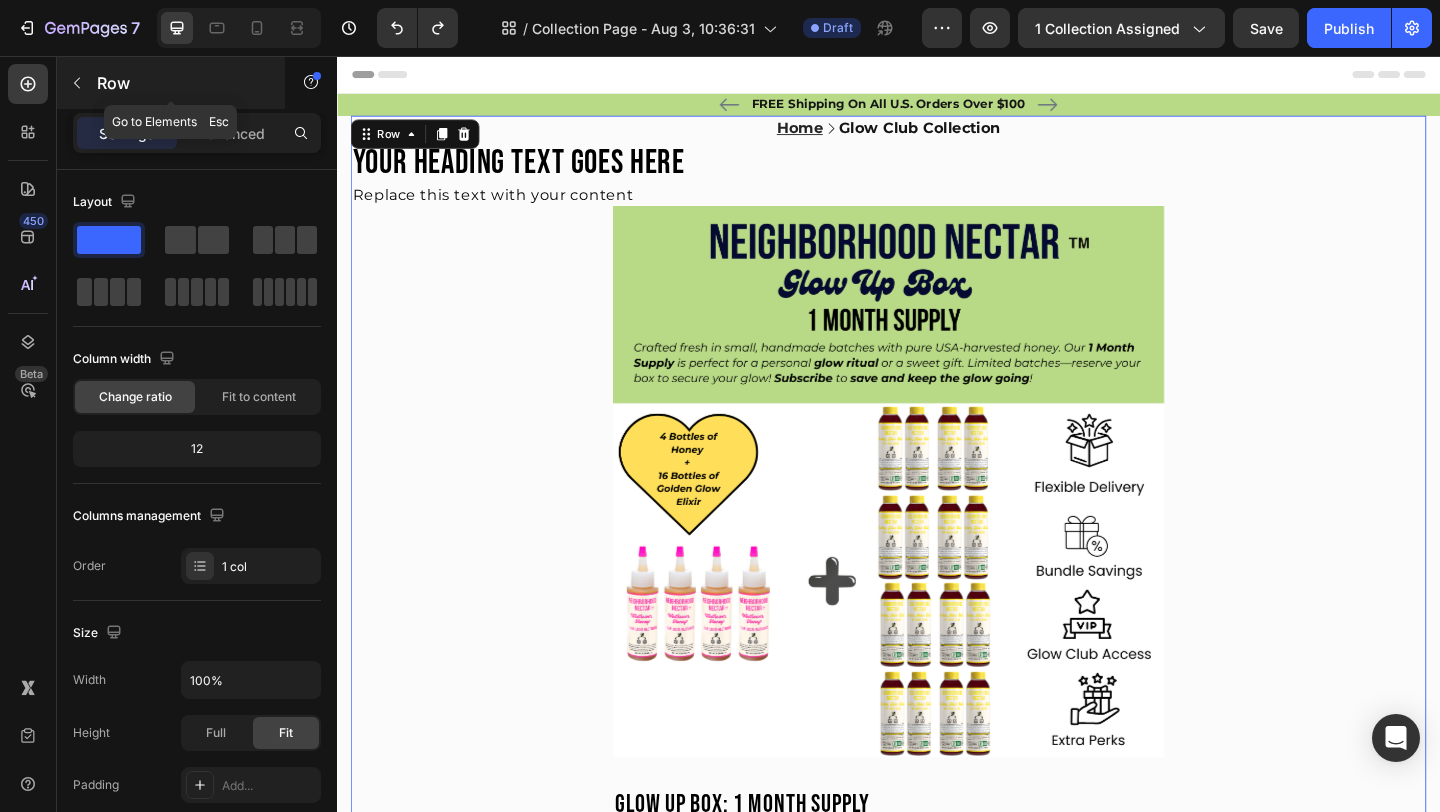 click at bounding box center (77, 83) 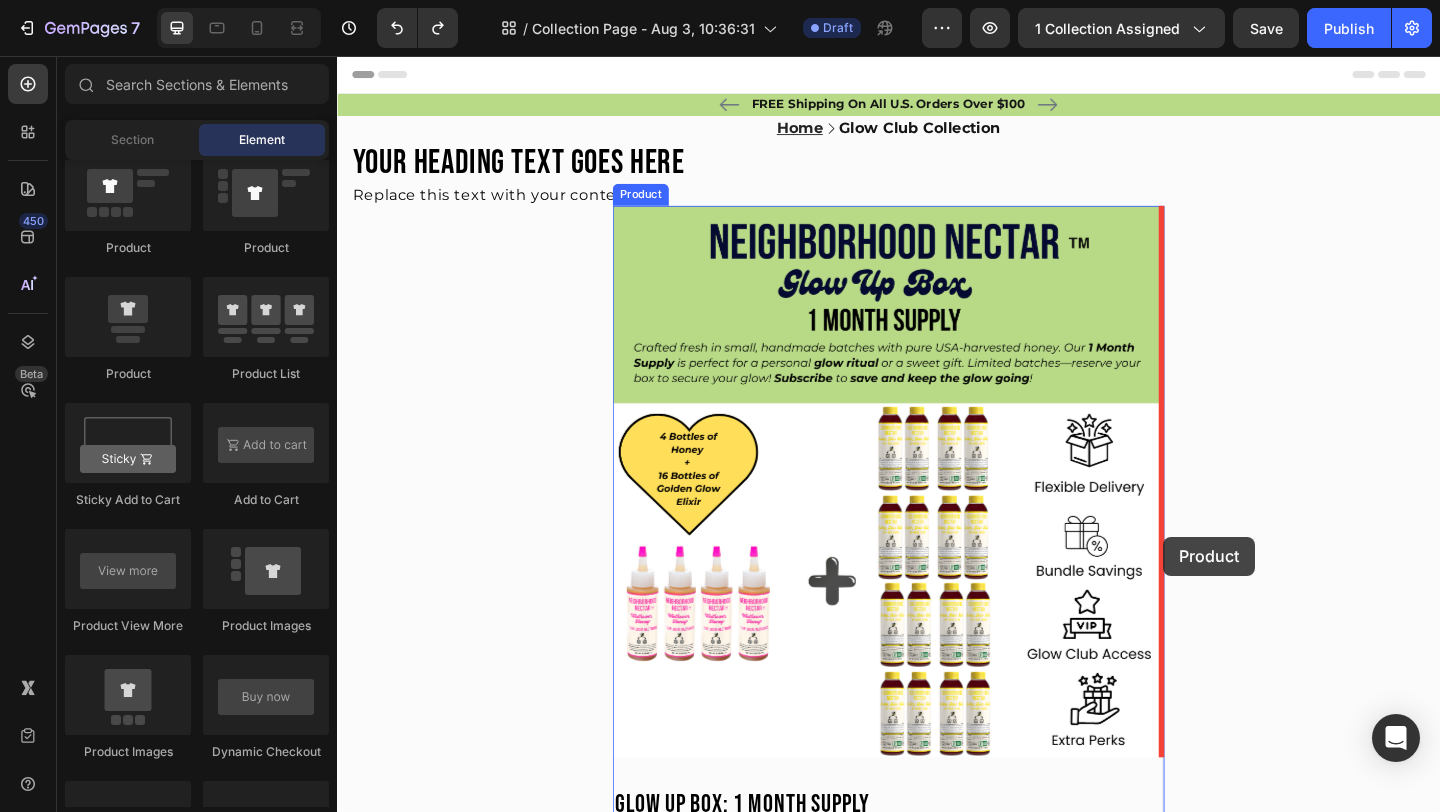 drag, startPoint x: 459, startPoint y: 400, endPoint x: 1239, endPoint y: 580, distance: 800.4998 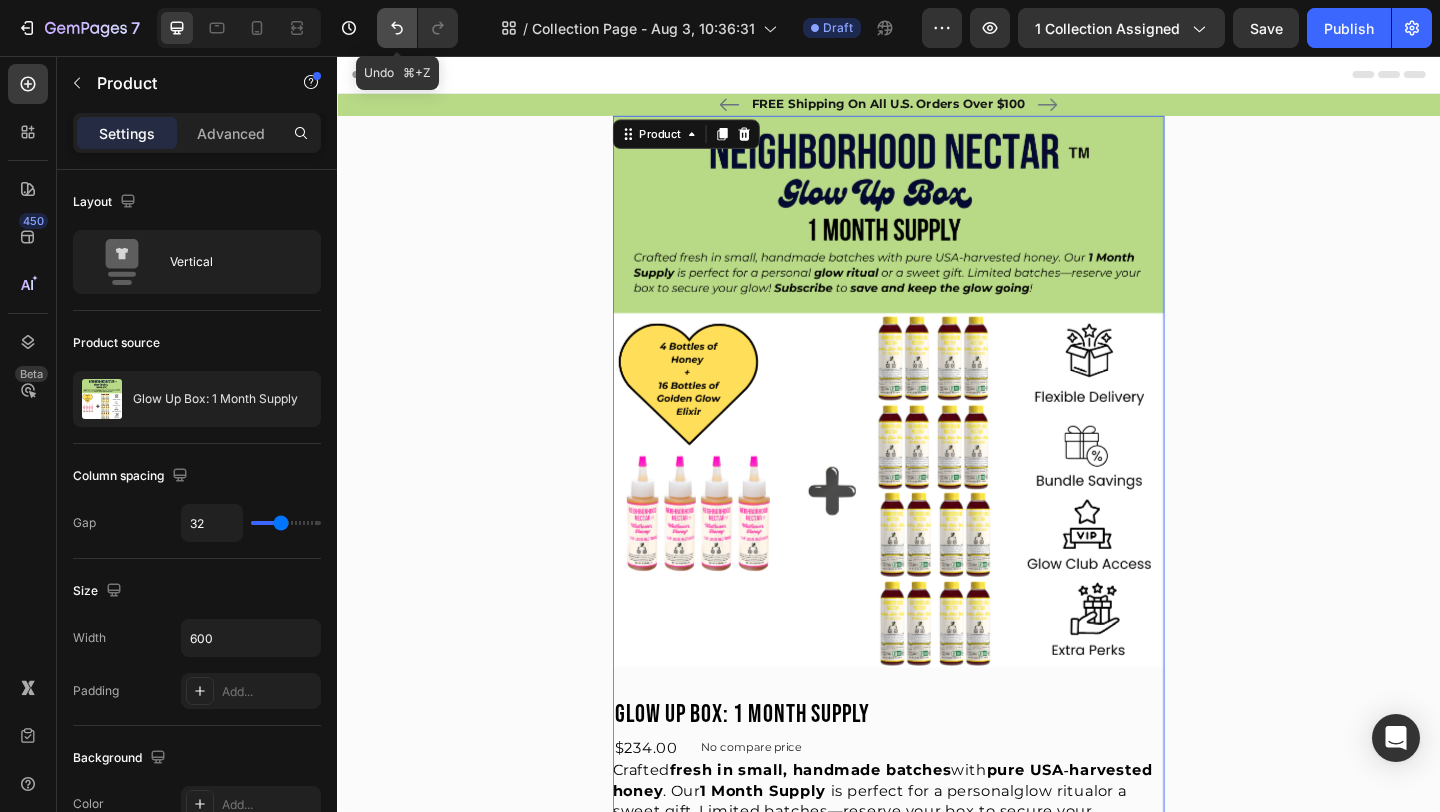click 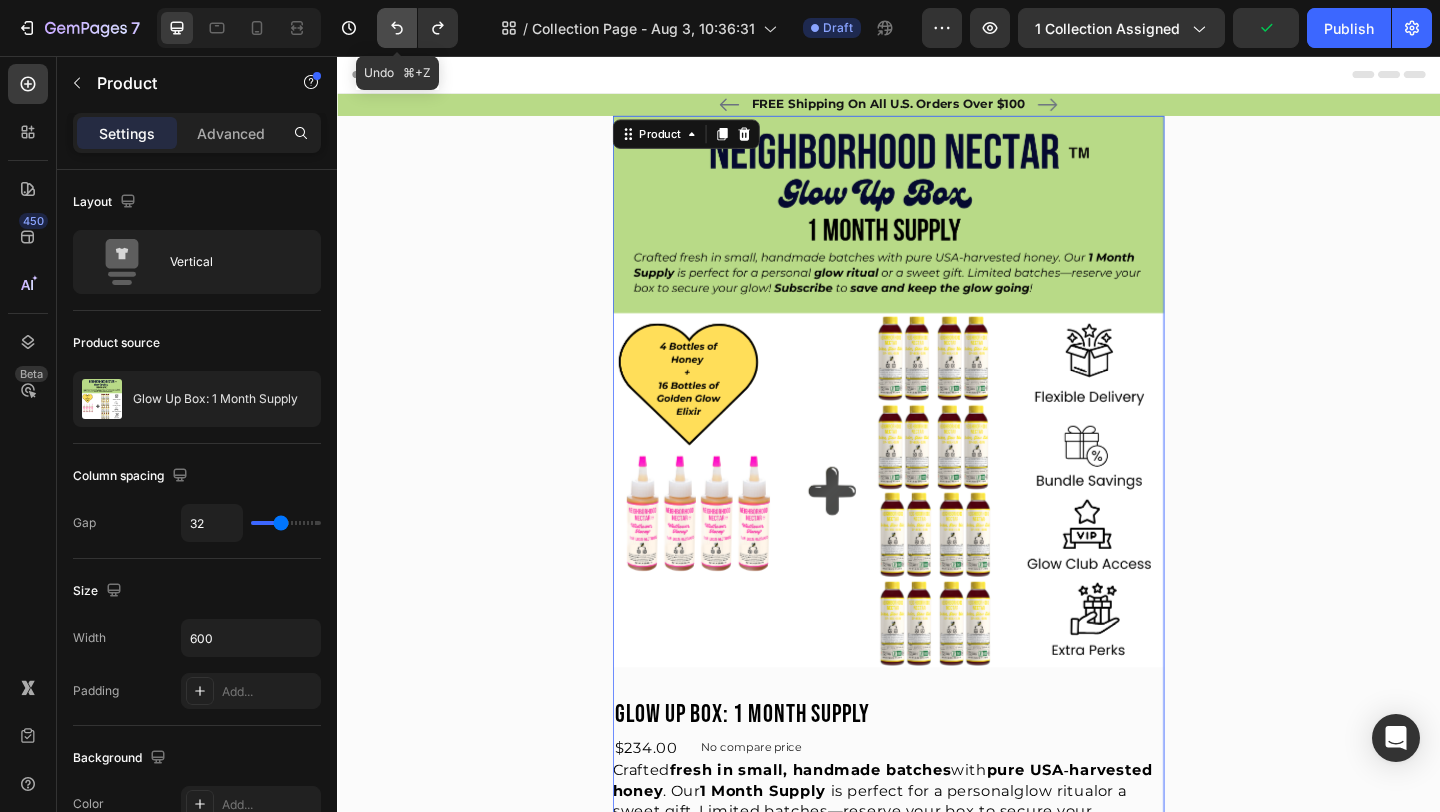 click 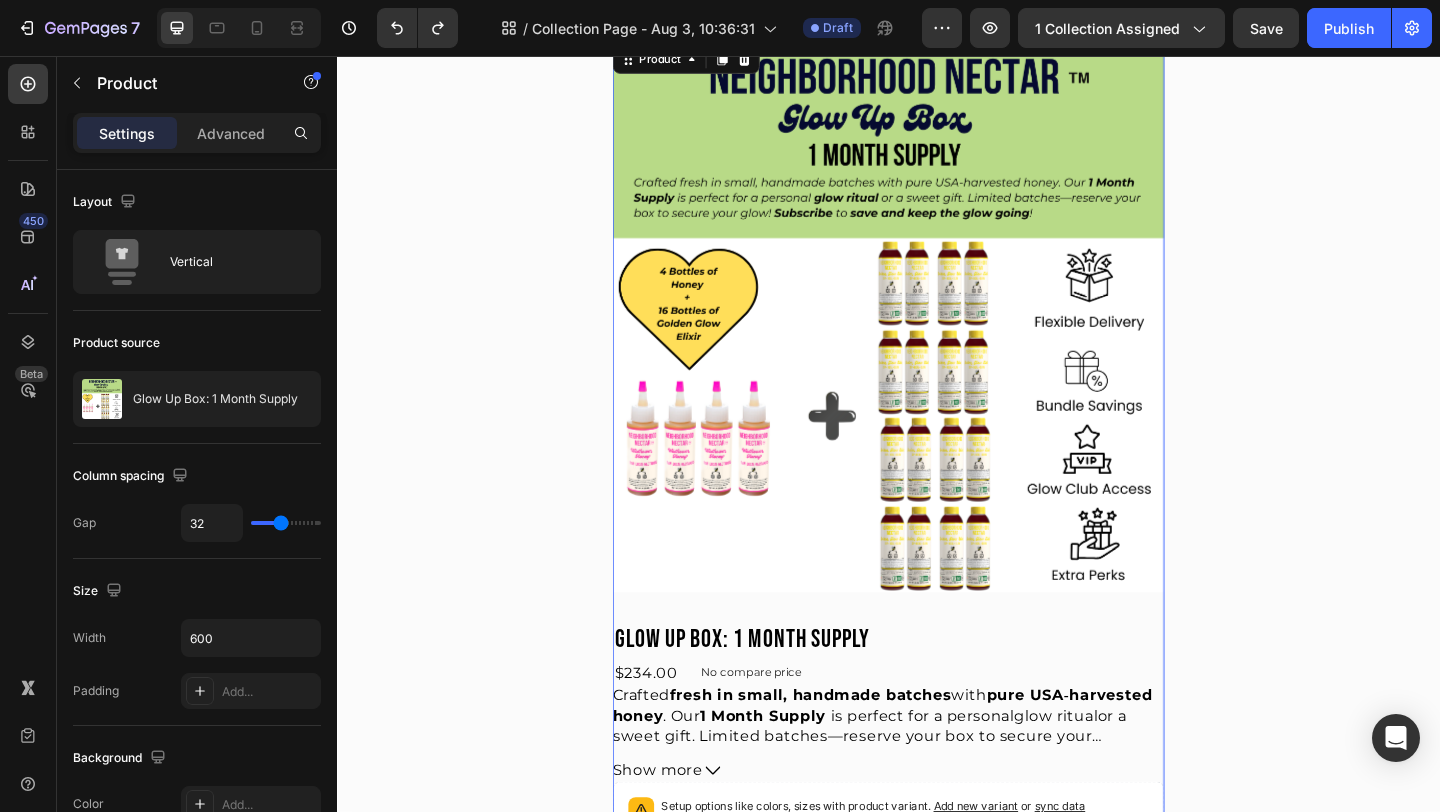 scroll, scrollTop: 0, scrollLeft: 0, axis: both 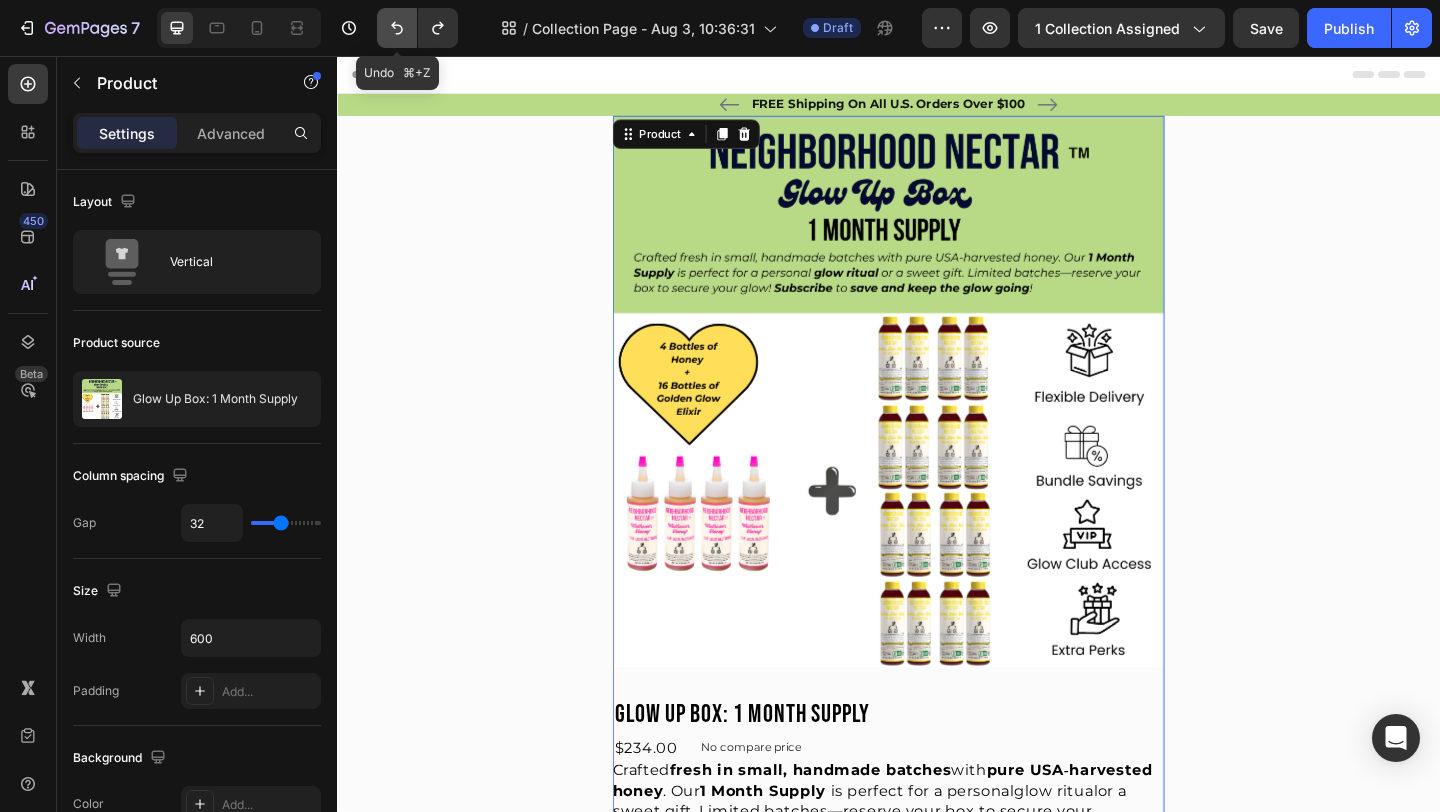 click 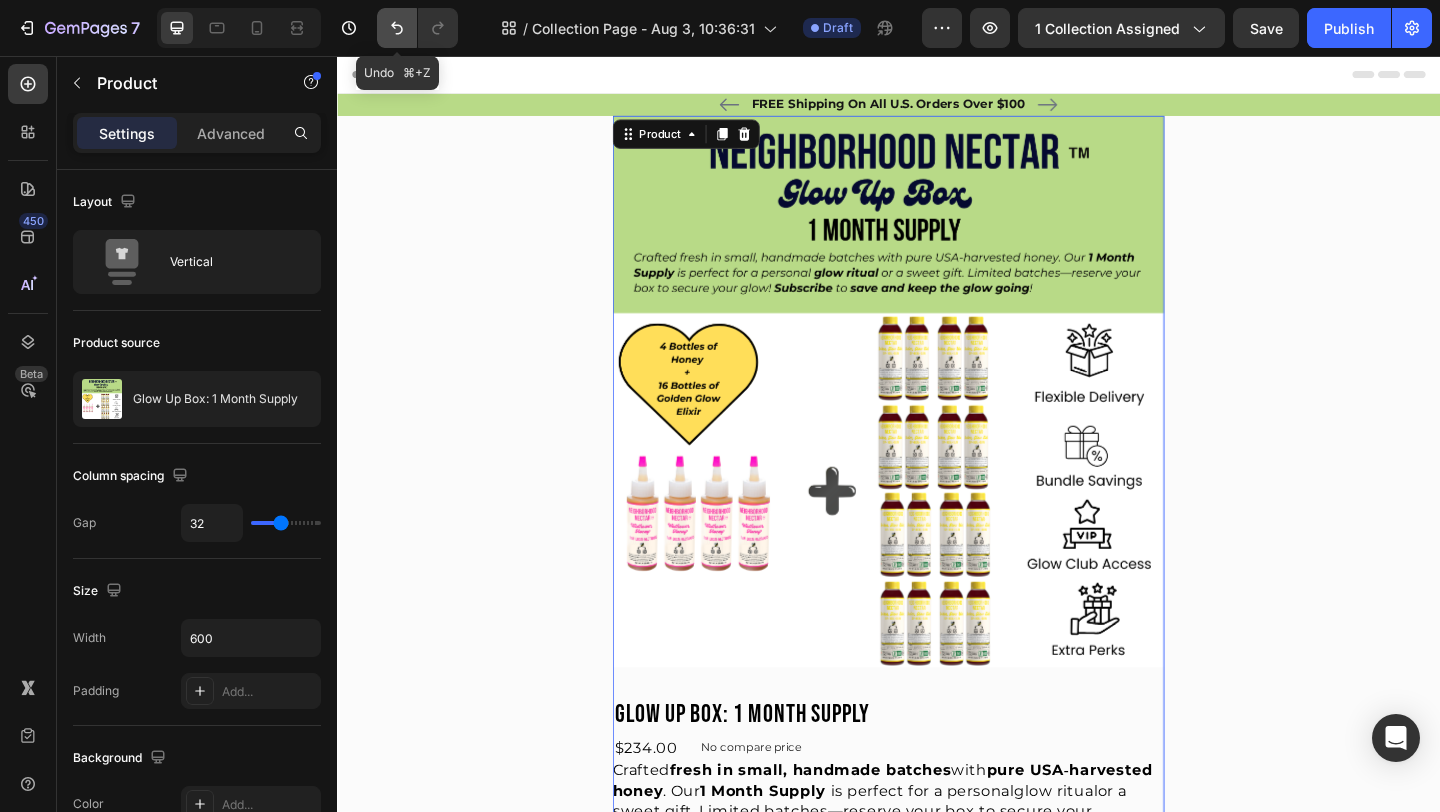 click 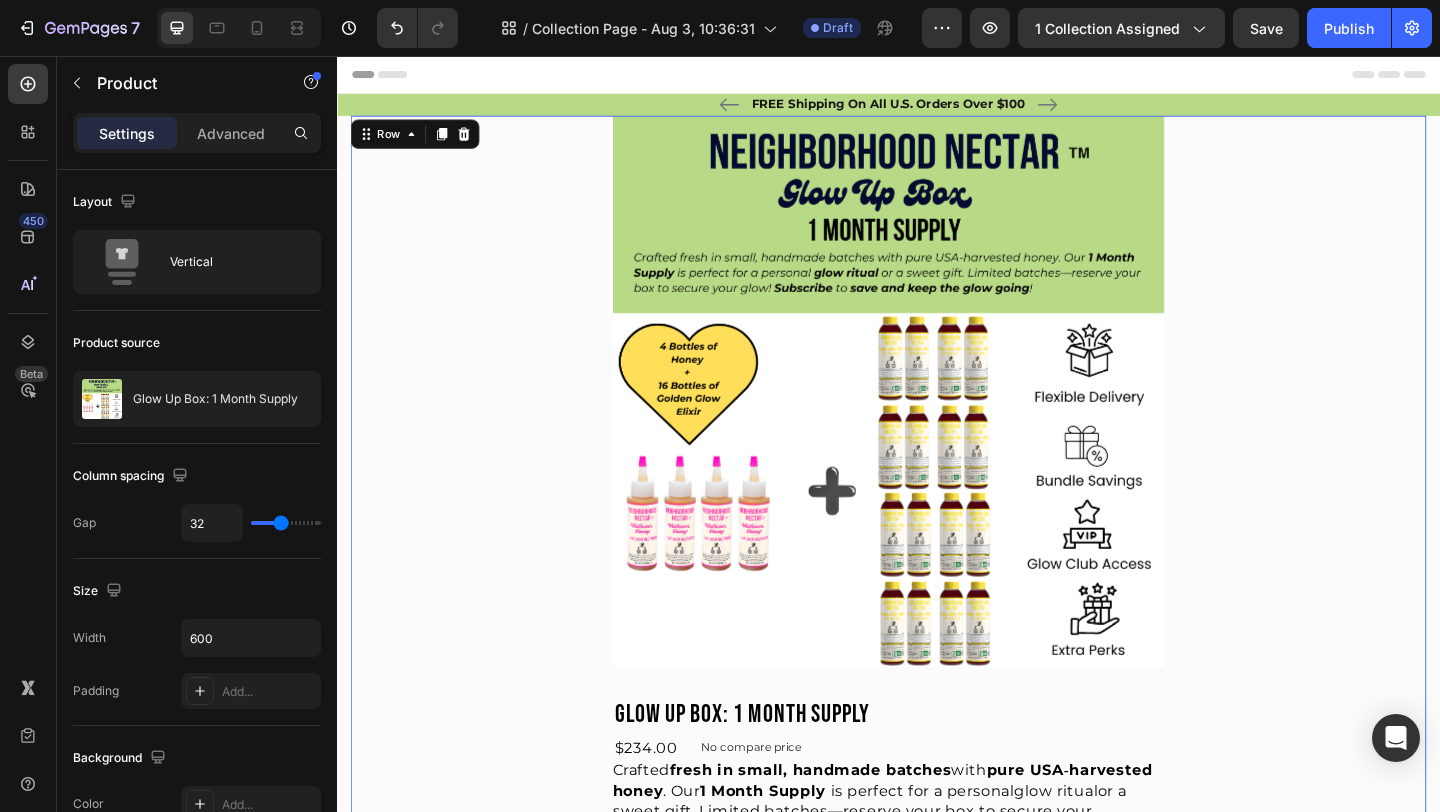 click on "Product Images Glow Up Box: 1 Month Supply Product Title $234.00 Product Price Product Price No compare price Product Price Row Crafted  fresh in small, handmade batches  with  pure USA‑harvested honey . Our  1 Month Supply   is   perfect for a personal  glow ritual  or a sweet gift. Limited batches—reserve your box to secure your glow!  Subscribe  to  save and keep the glow going ! Show more
Product Description Setup options like colors, sizes with product variant.       Add new variant   or   sync data Product Variants & Swatches Quantity Text Block
1
Product Quantity
Add to cart Add to Cart Buy it now Dynamic Checkout Product Home Text block
Icon Glow Club Collection Text block Row Your heading text goes here Heading Replace this text with your content Text Block Product Images Glow Up Box: 1 Month Supply Product Title $234.00 Product Price Product Price No compare price Product Price Row Crafted  fresh in small, handmade batches" at bounding box center [937, 1260] 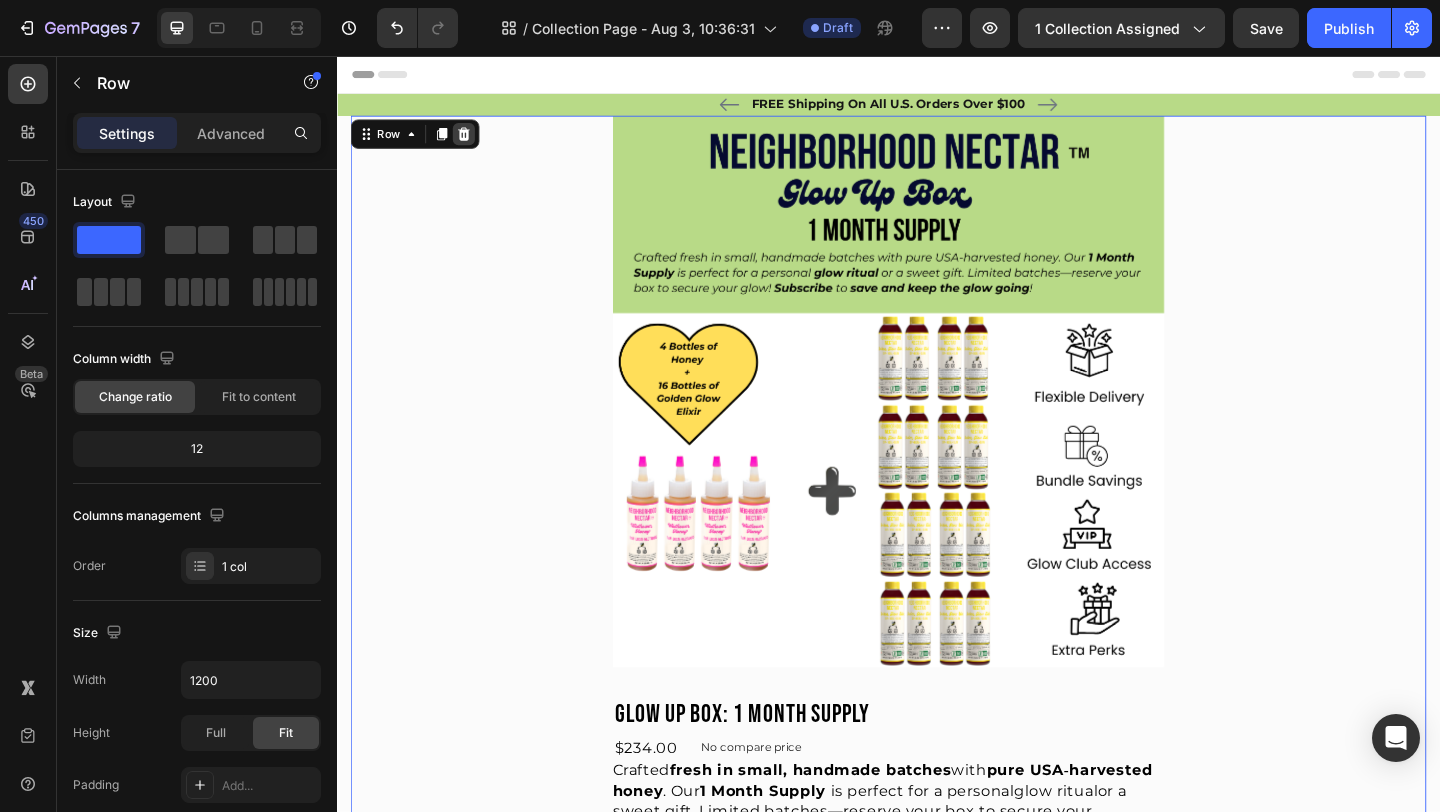 click 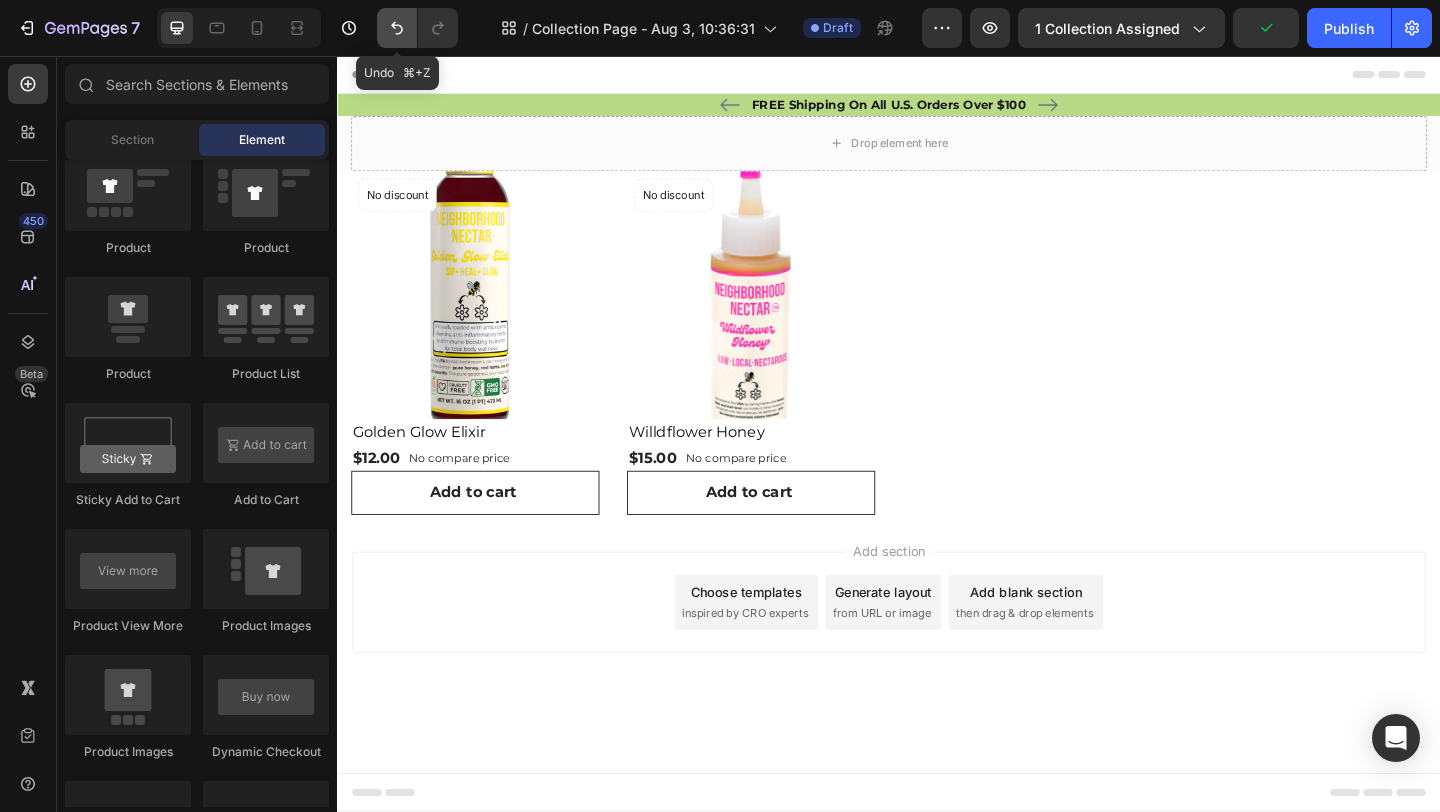 click 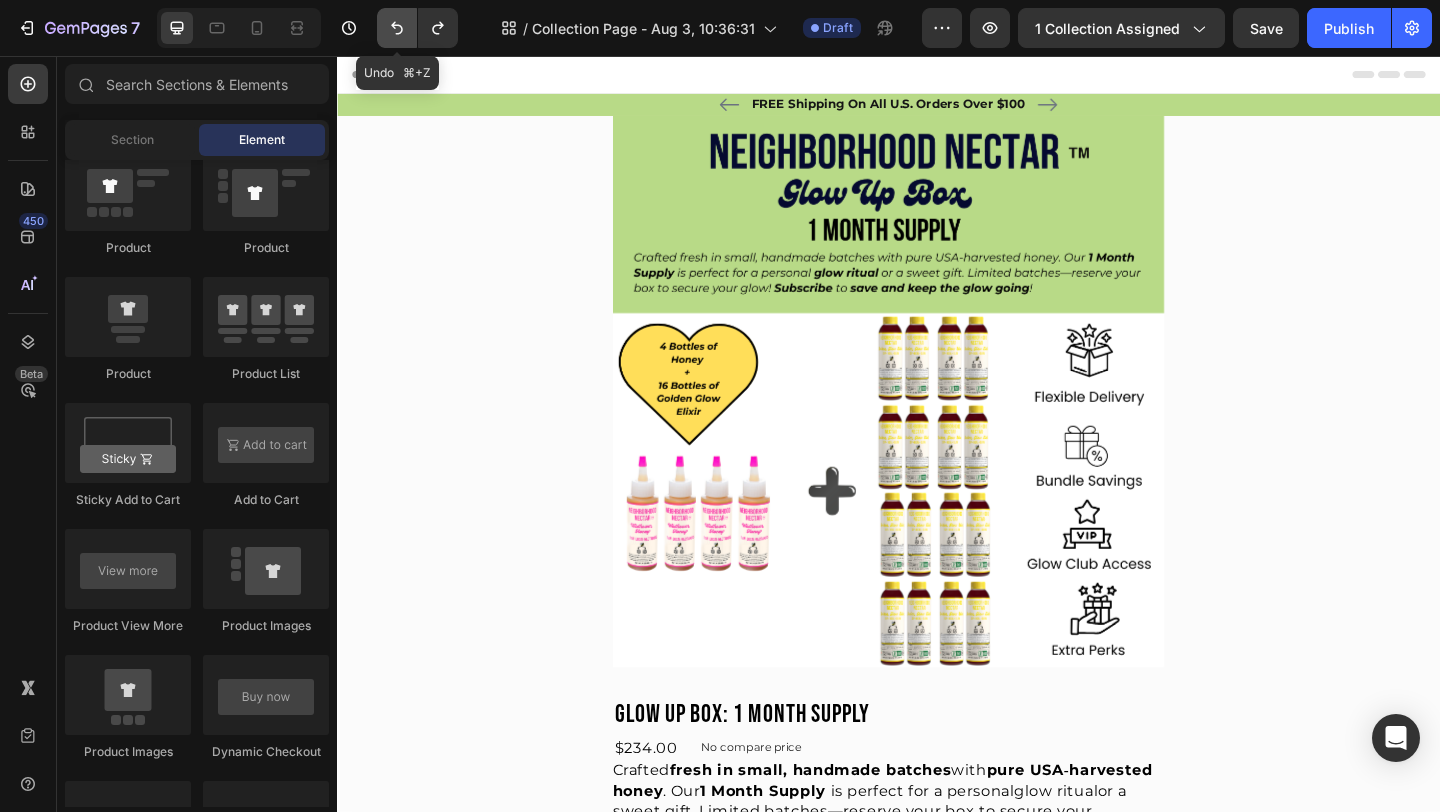 click 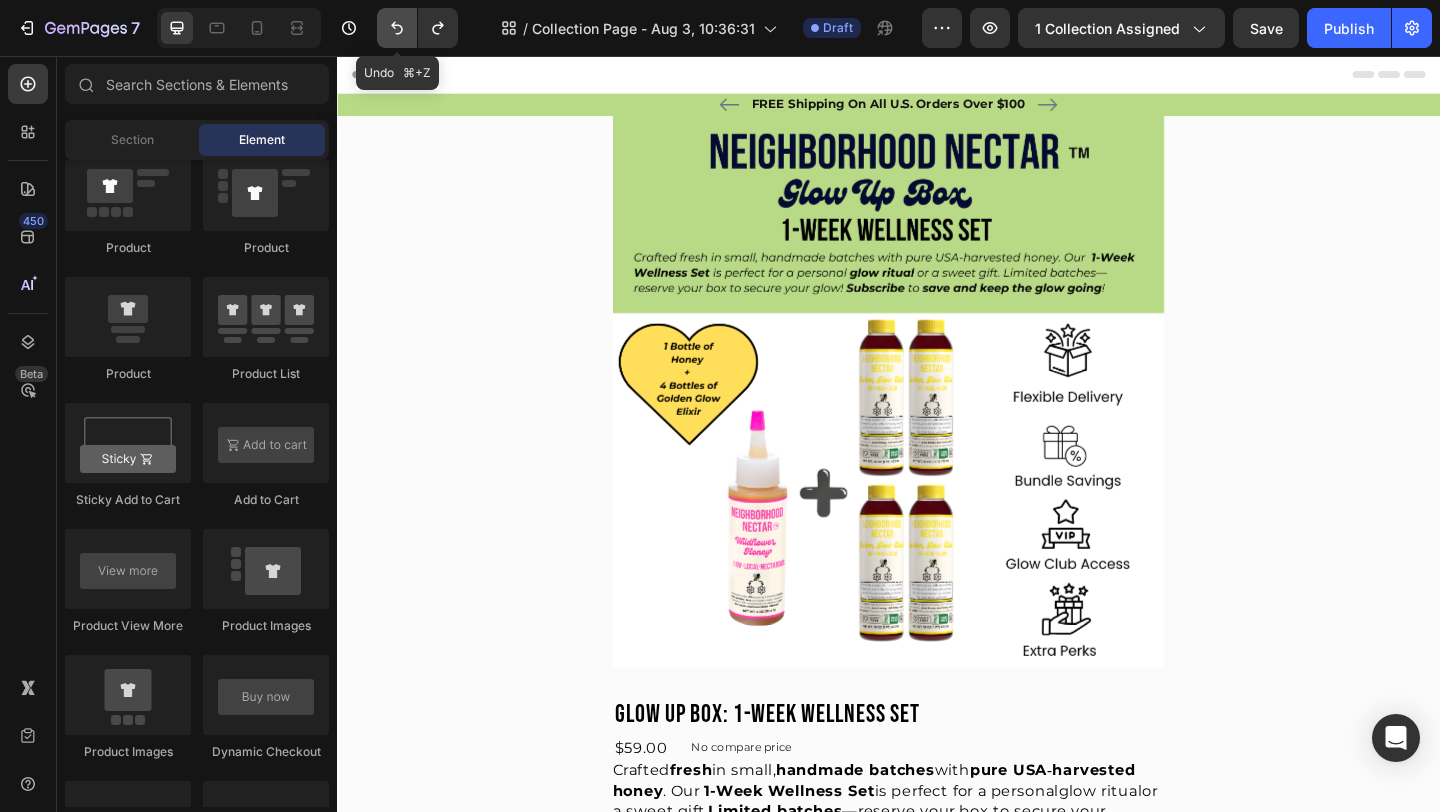 click 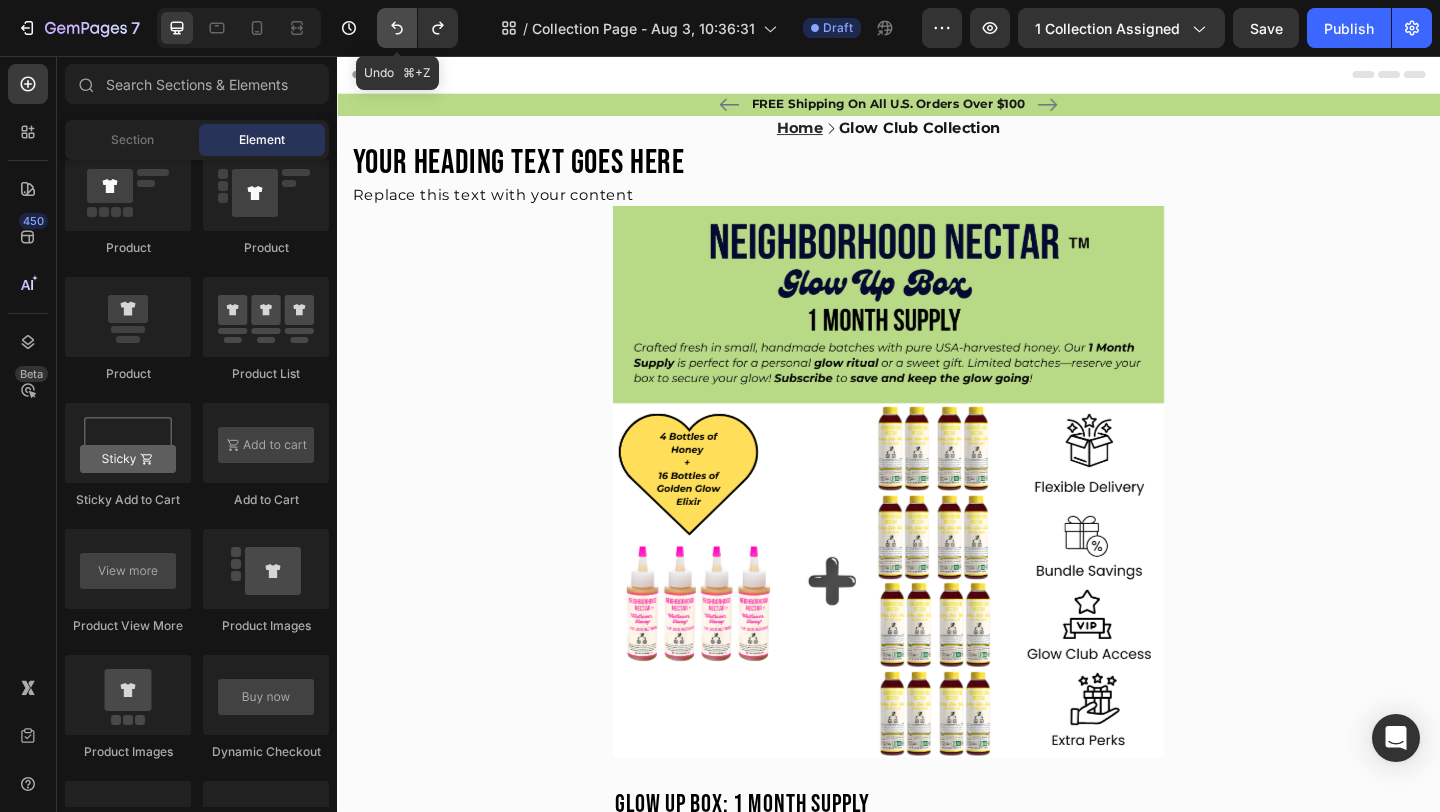 click 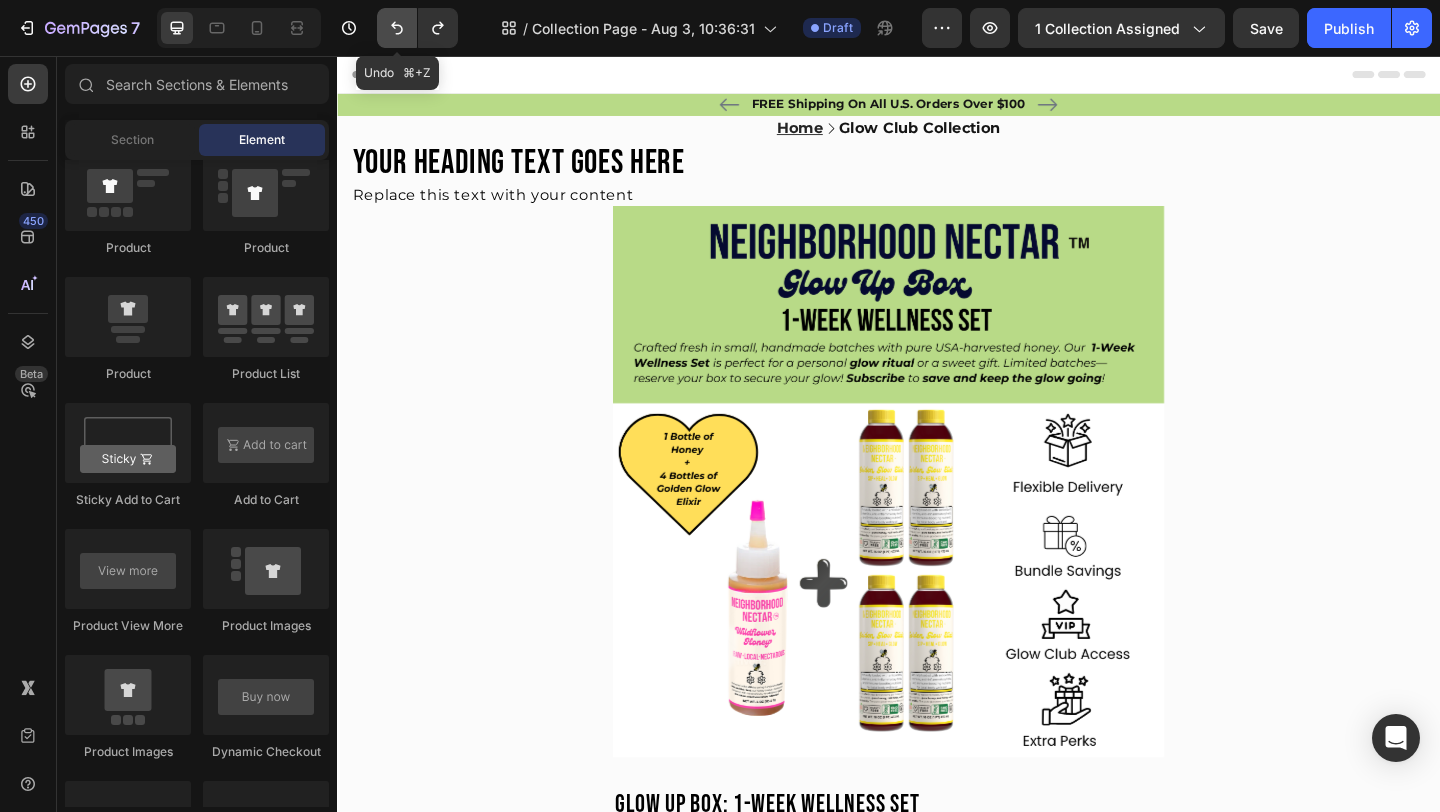 click 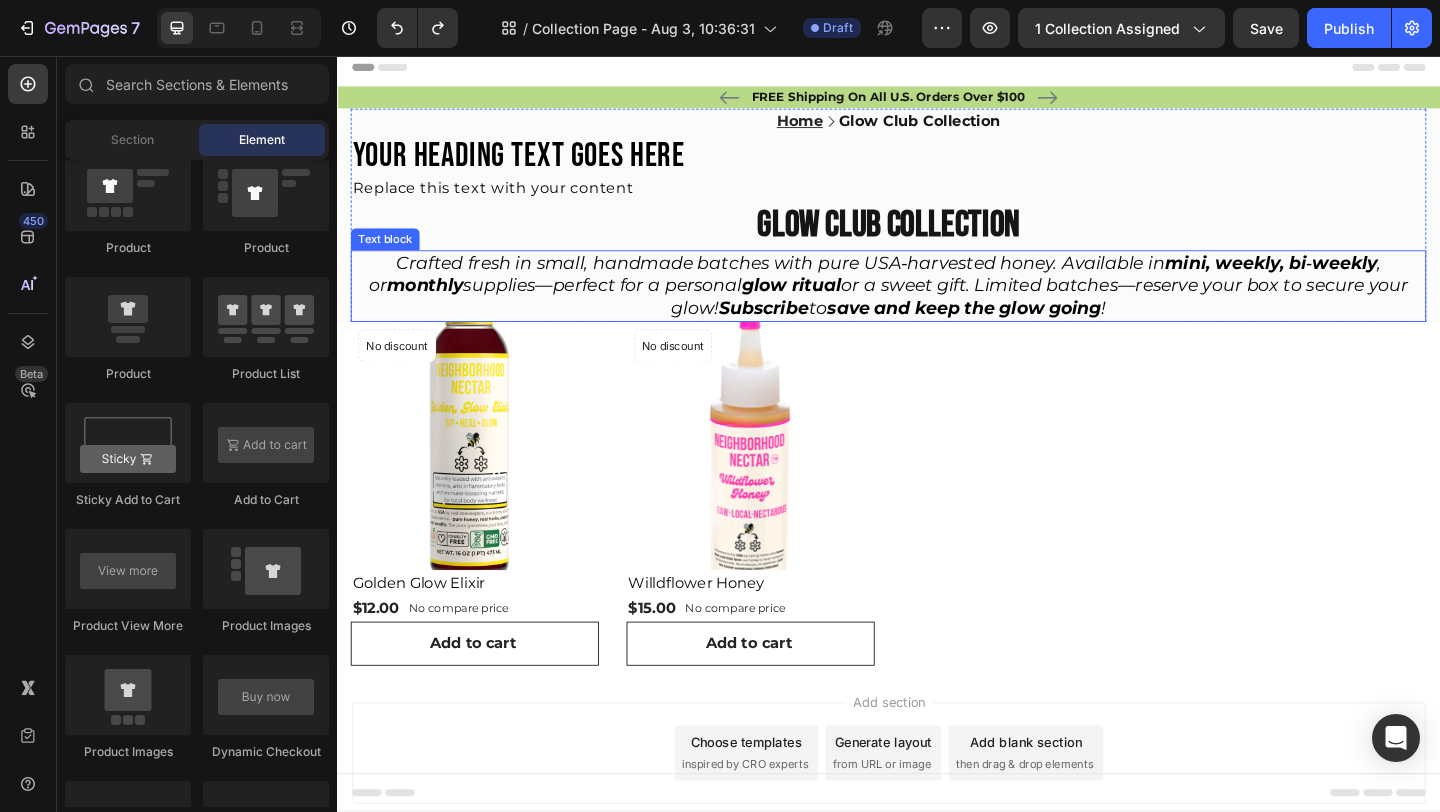 scroll, scrollTop: 95, scrollLeft: 0, axis: vertical 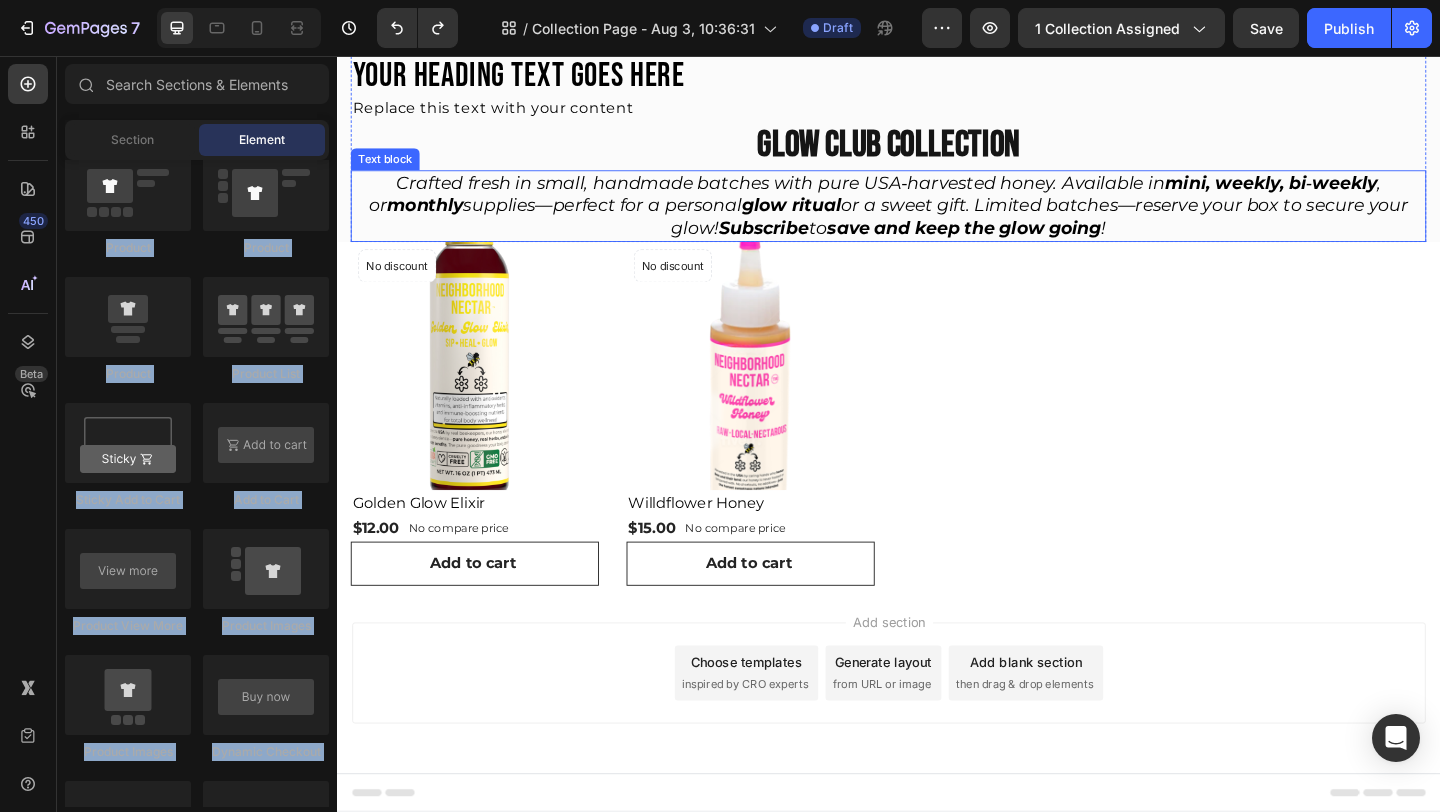 drag, startPoint x: 671, startPoint y: 200, endPoint x: 520, endPoint y: 213, distance: 151.55856 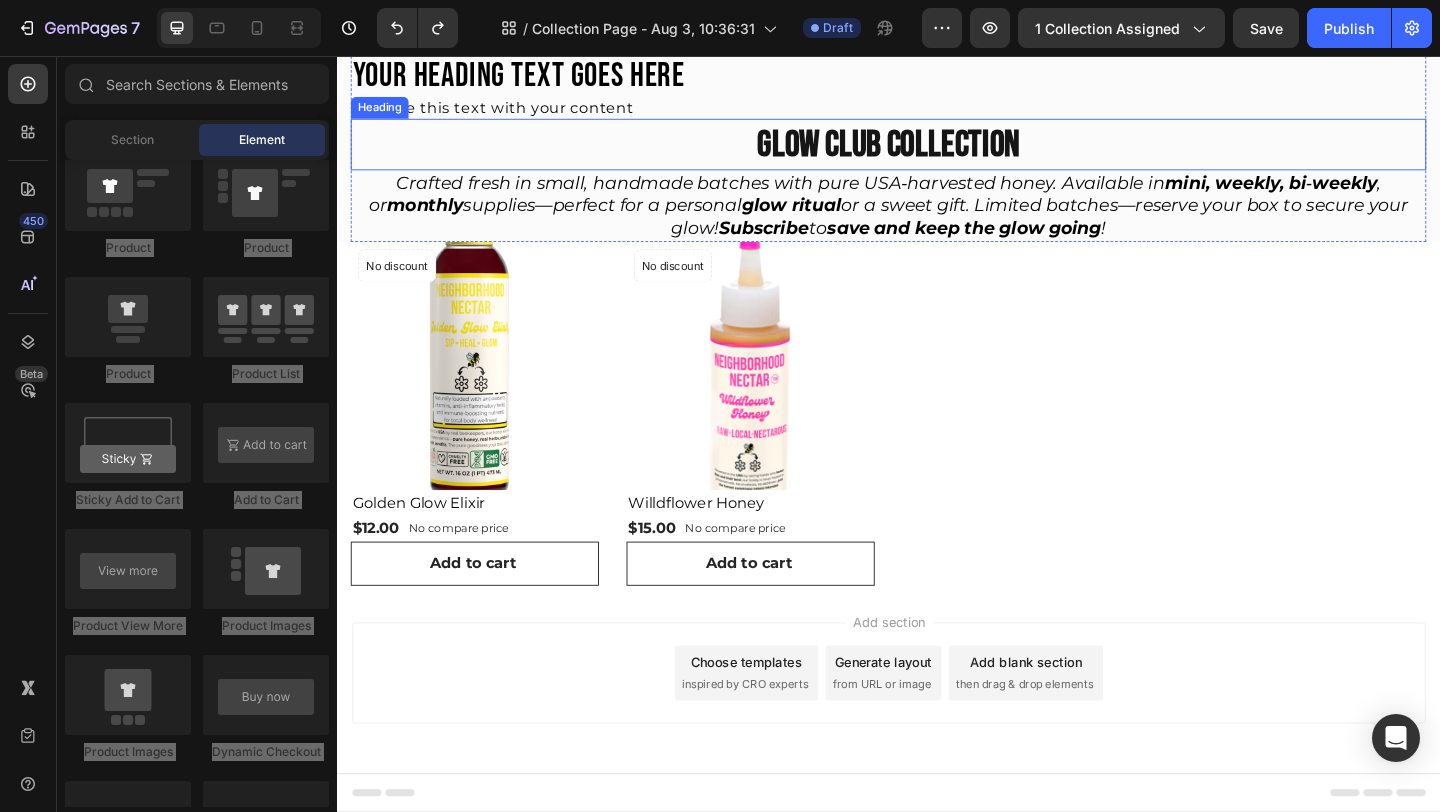 click on "GLOW CLUB Collection" at bounding box center [937, 152] 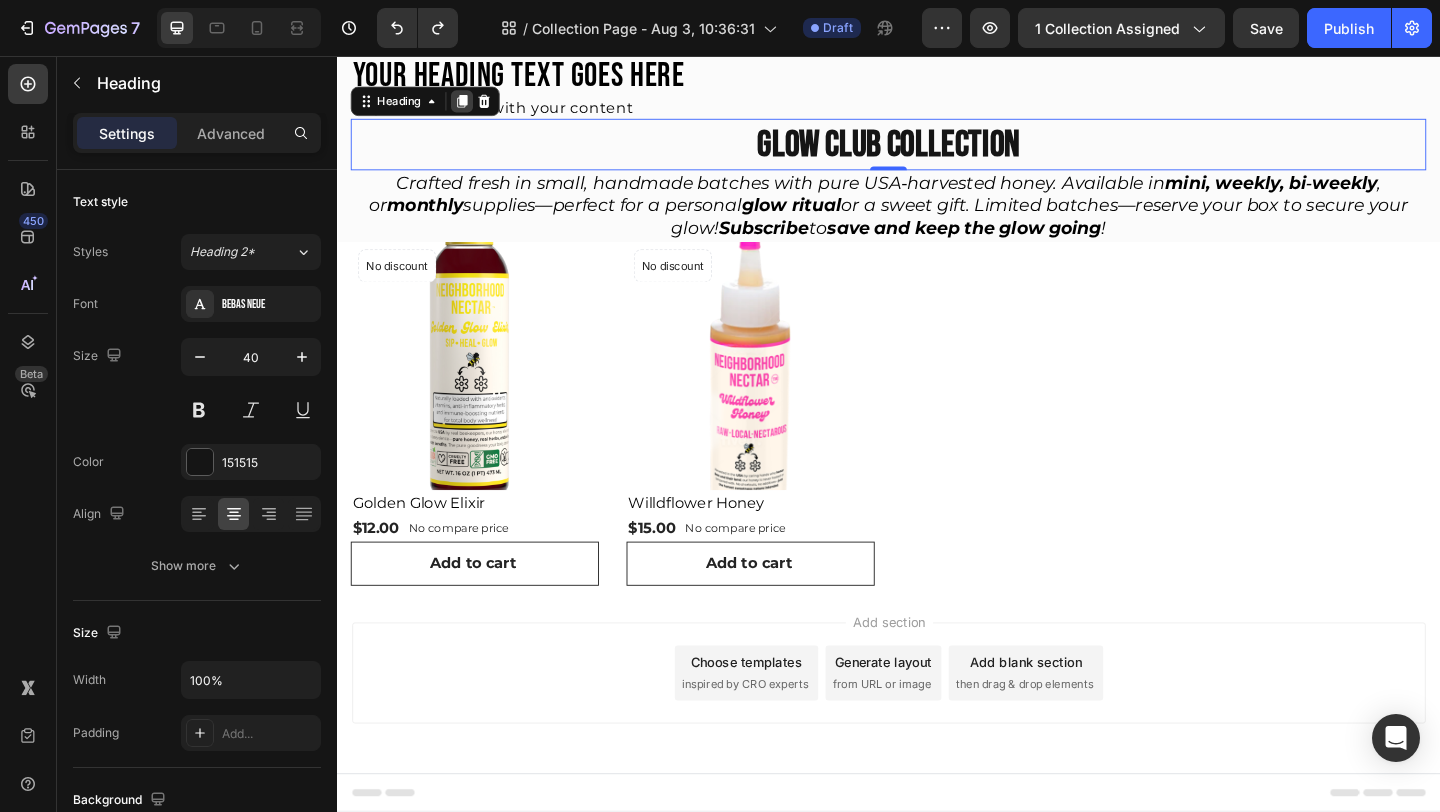click 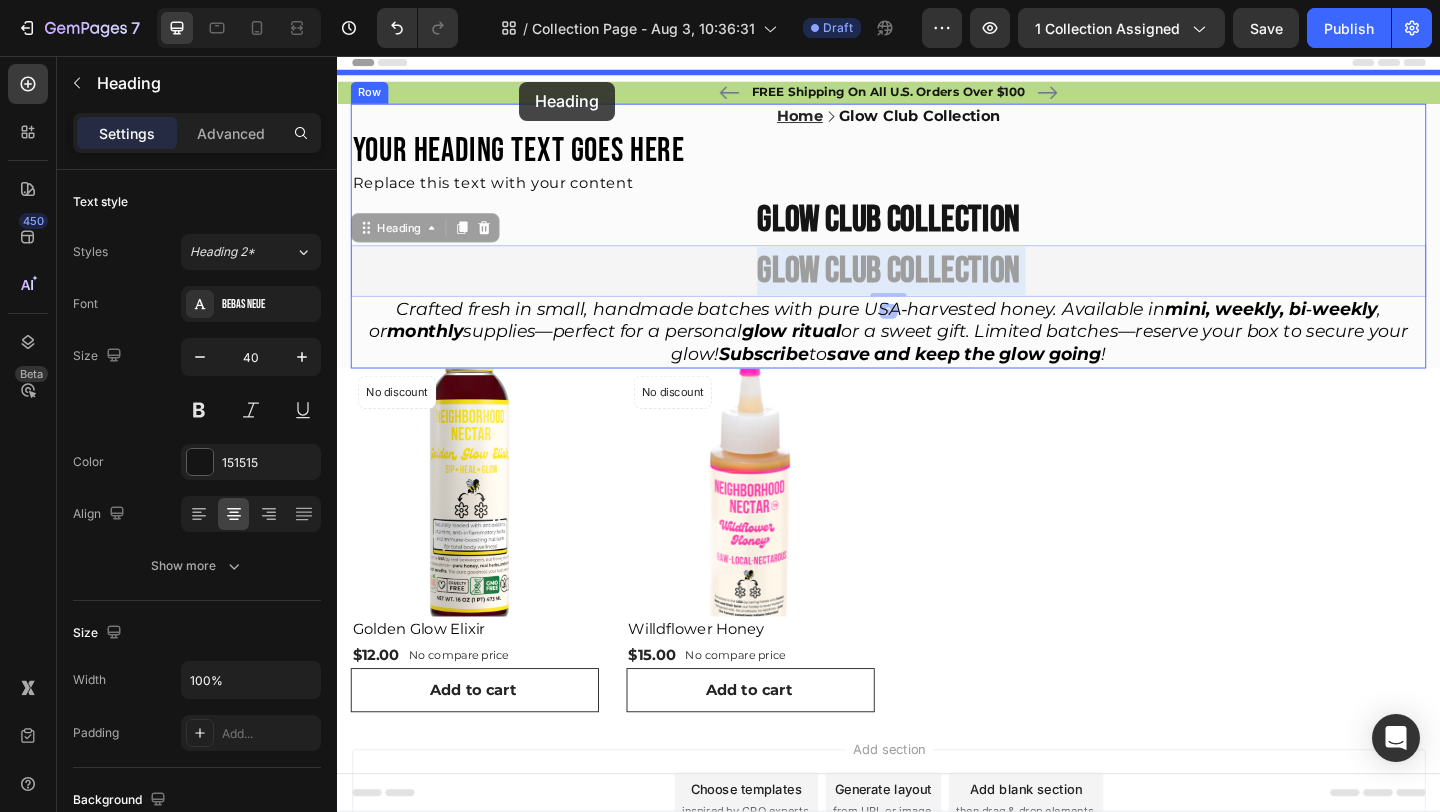 scroll, scrollTop: 0, scrollLeft: 0, axis: both 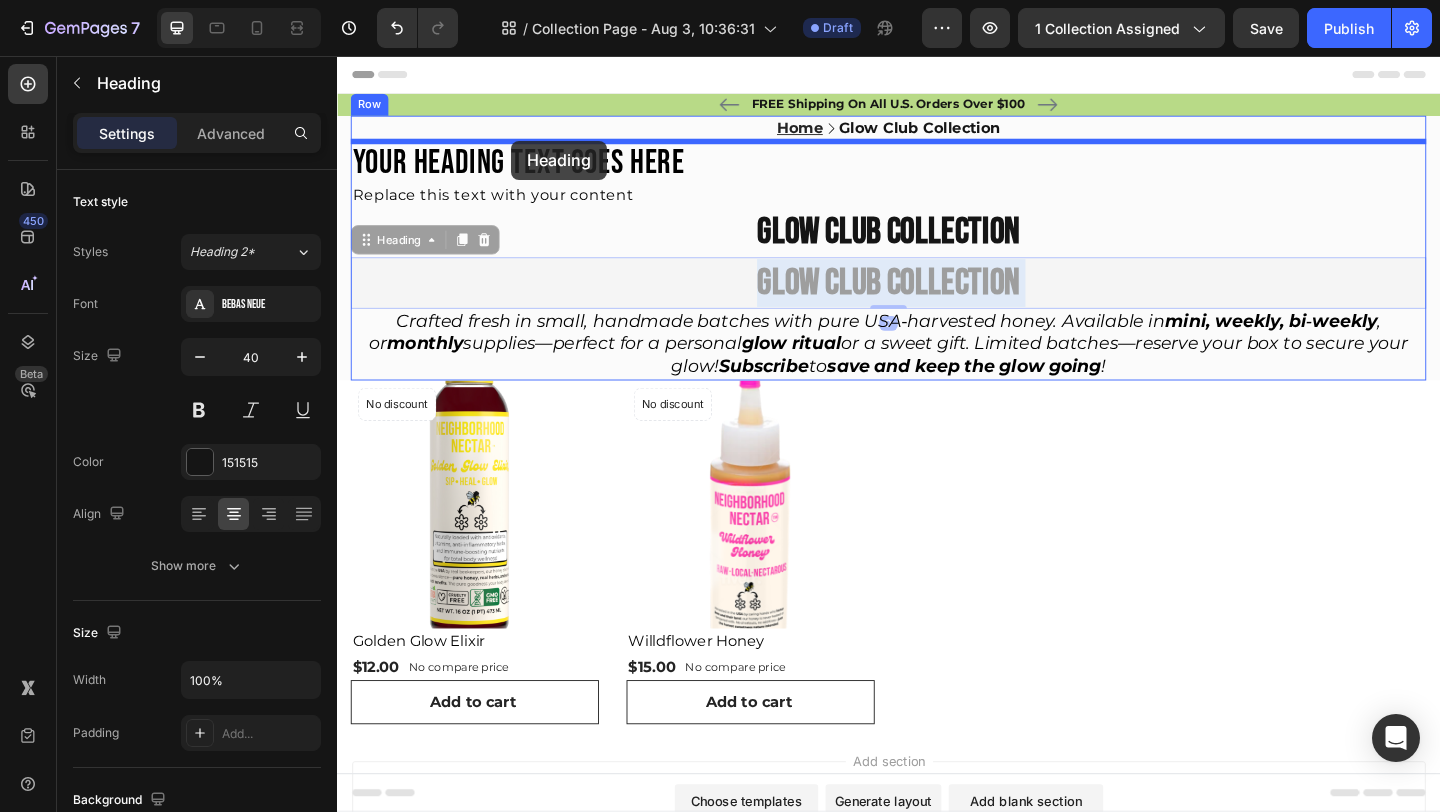 drag, startPoint x: 554, startPoint y: 202, endPoint x: 526, endPoint y: 148, distance: 60.827625 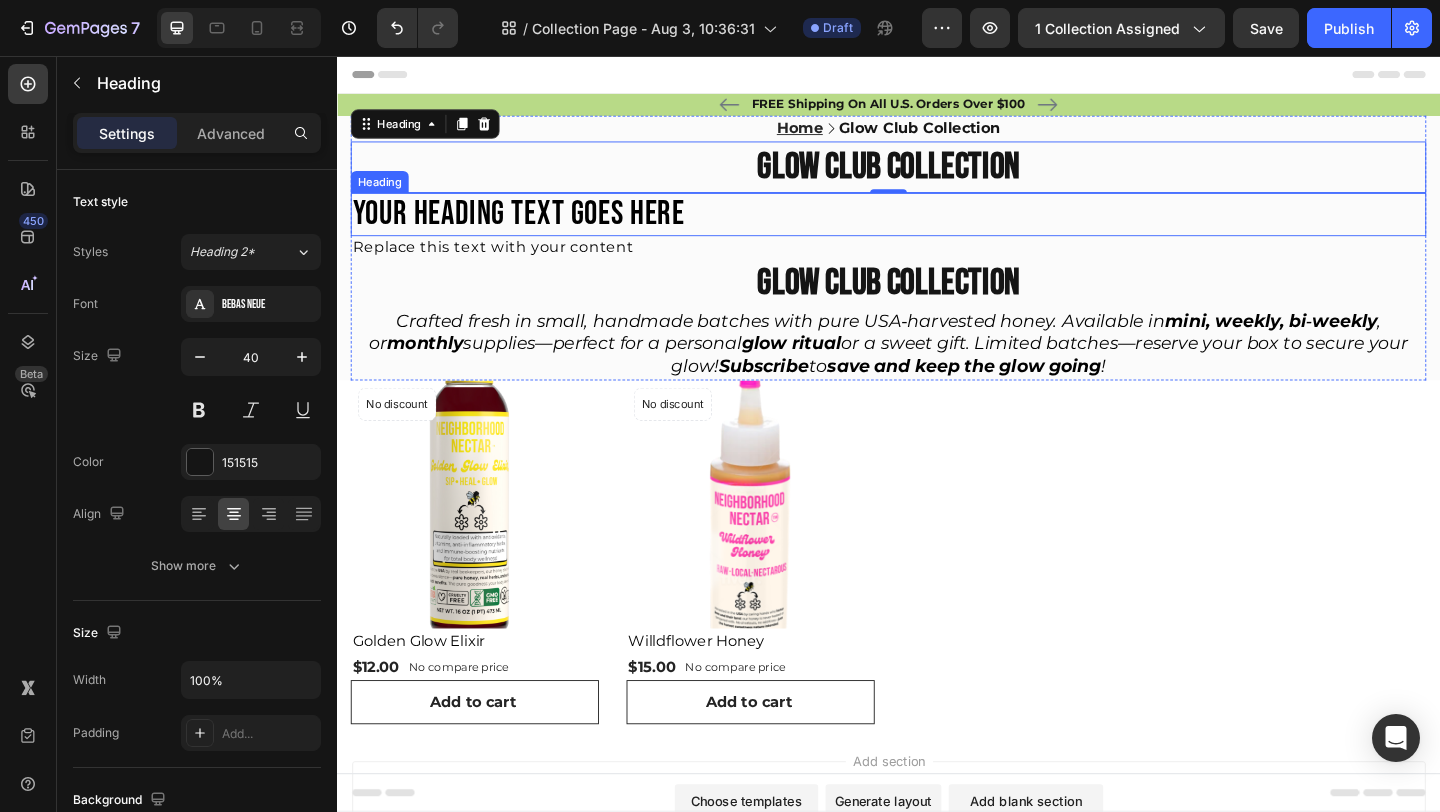 click on "Your heading text goes here" at bounding box center [937, 228] 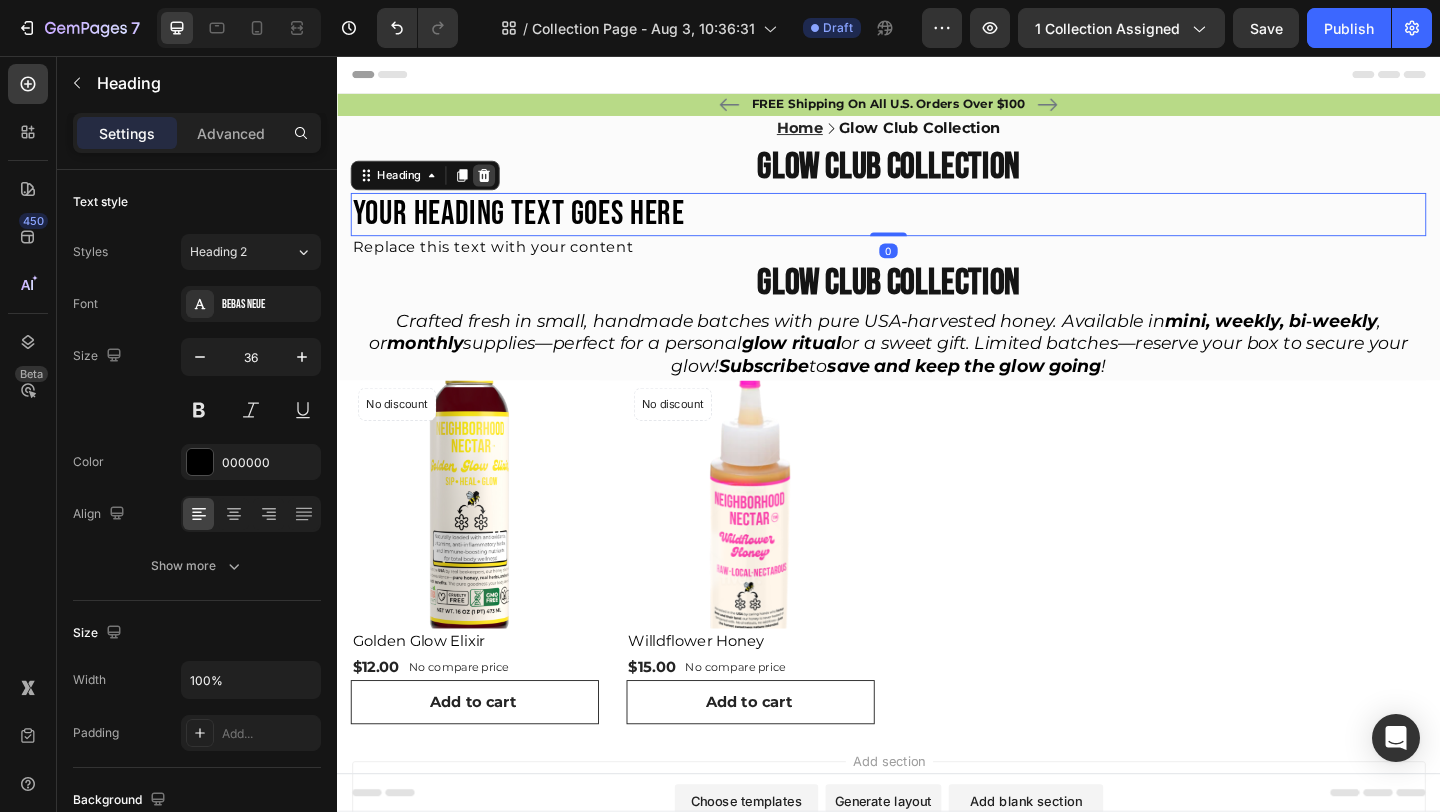 click 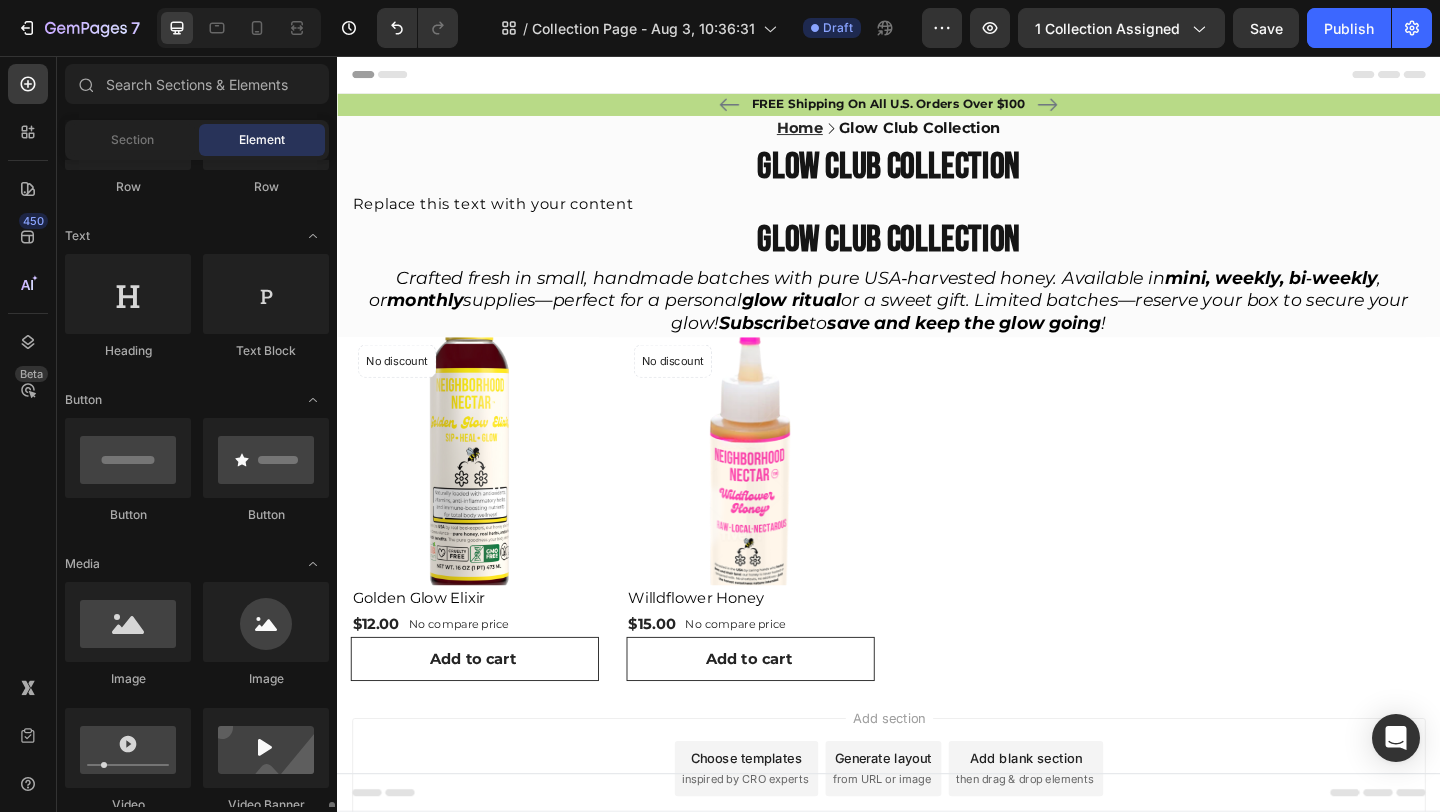 scroll, scrollTop: 0, scrollLeft: 0, axis: both 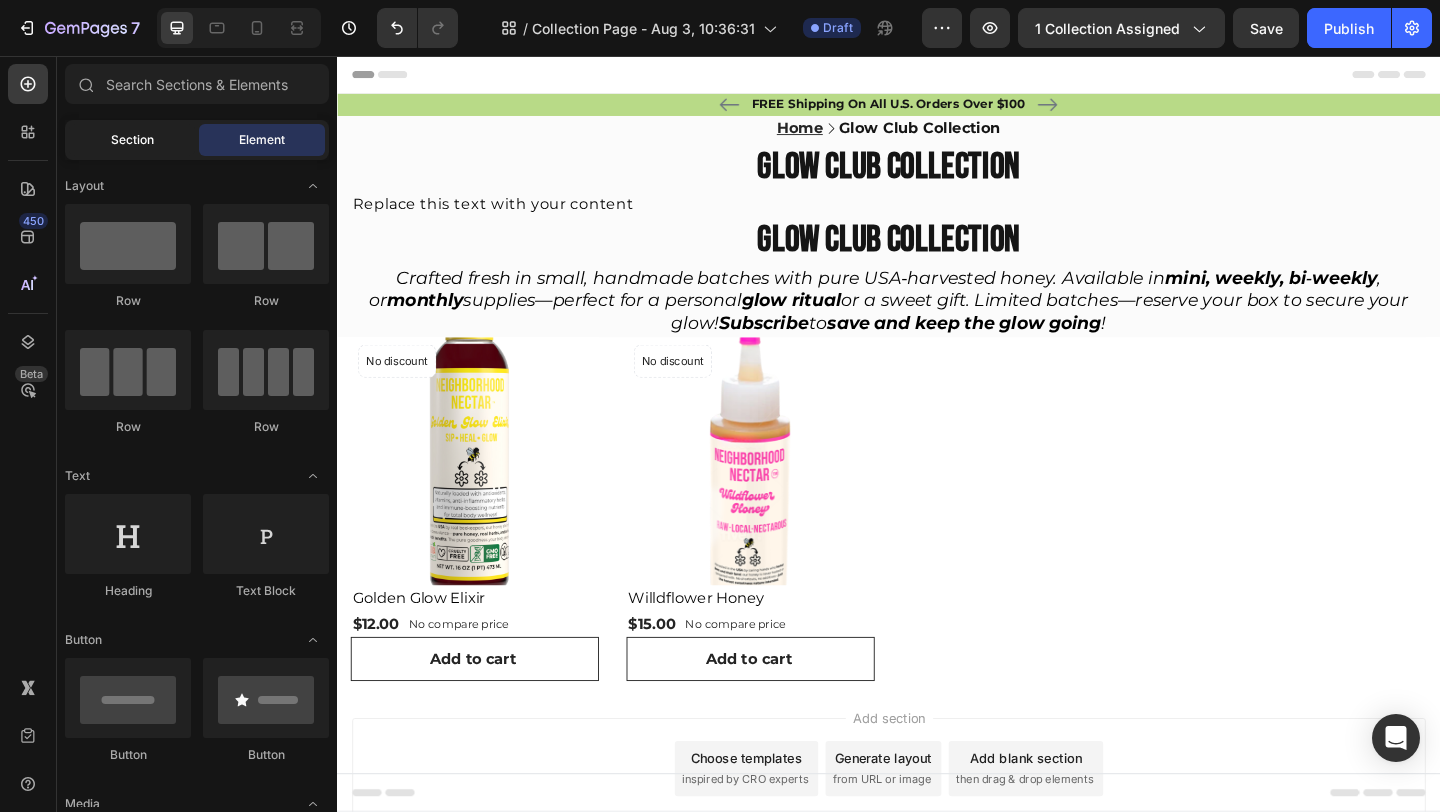 click on "Section" at bounding box center [132, 140] 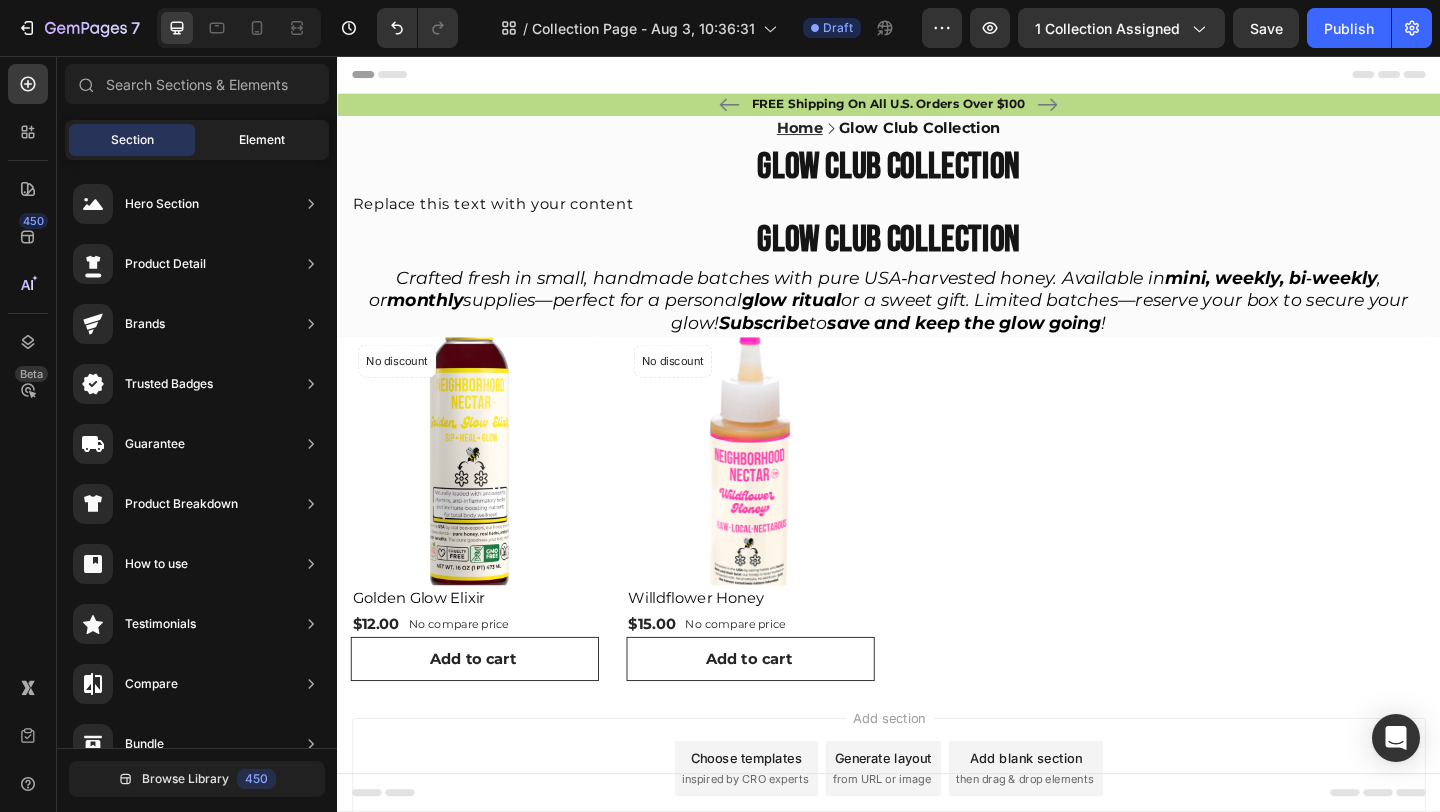 click on "Element" at bounding box center (262, 140) 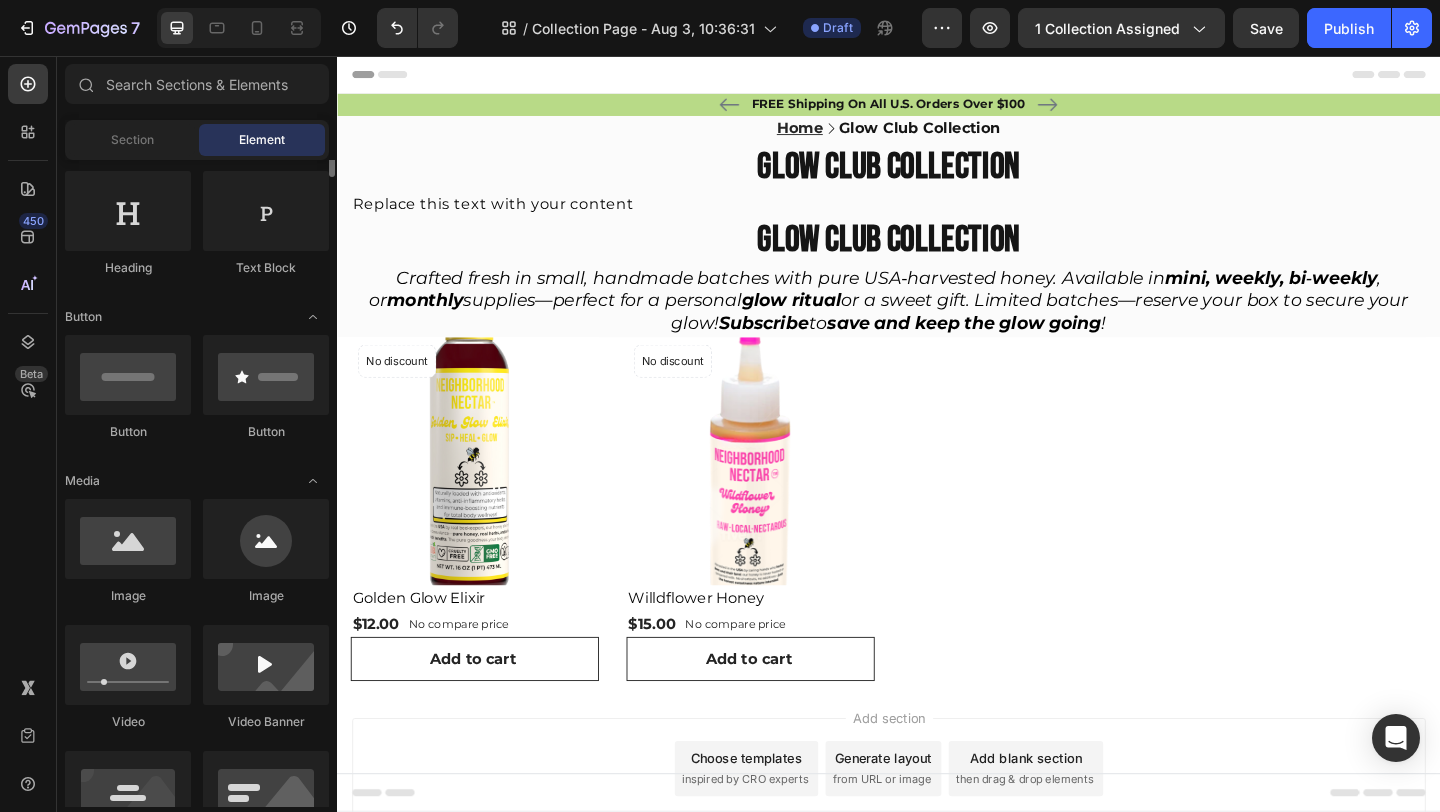 scroll, scrollTop: 456, scrollLeft: 0, axis: vertical 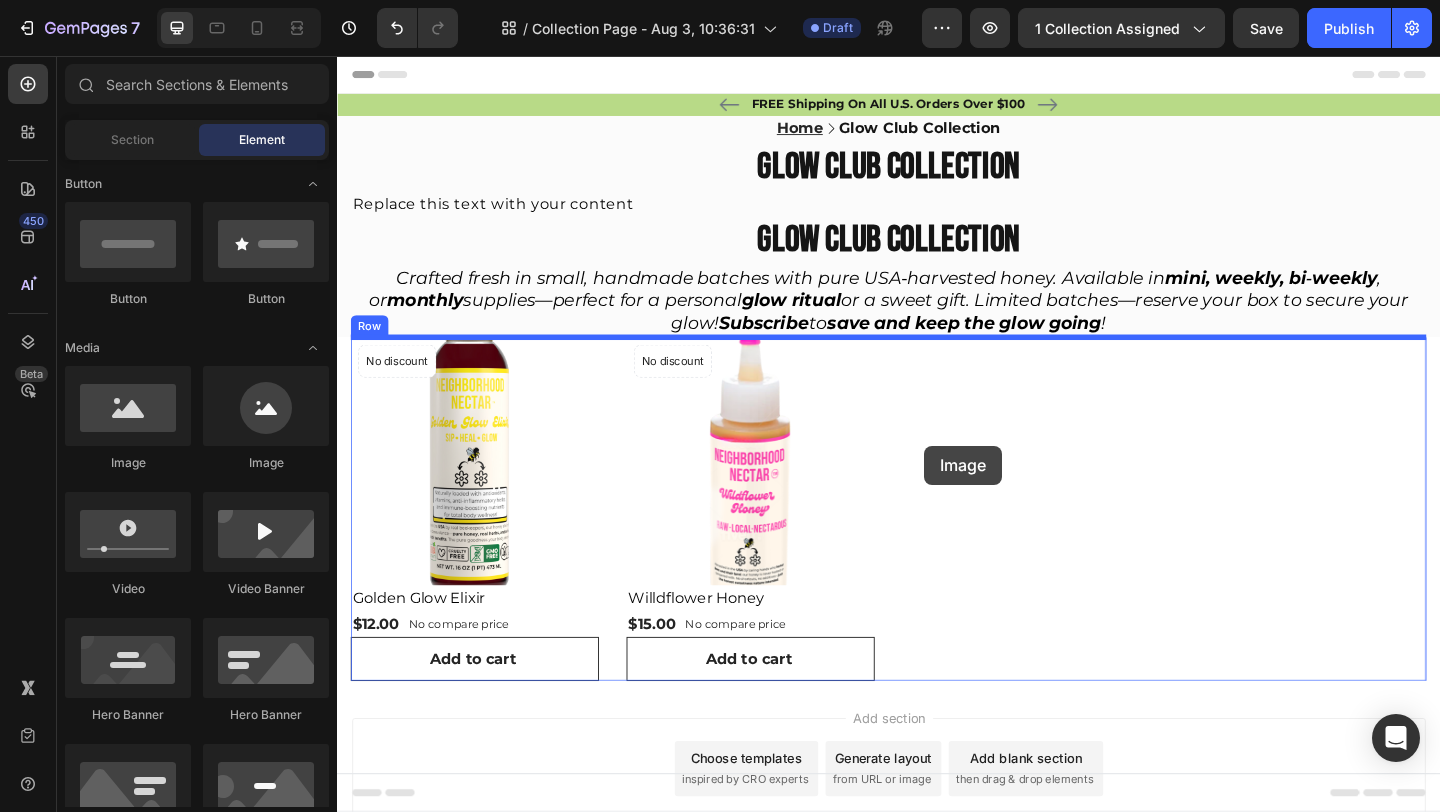 drag, startPoint x: 472, startPoint y: 461, endPoint x: 976, endPoint y: 480, distance: 504.358 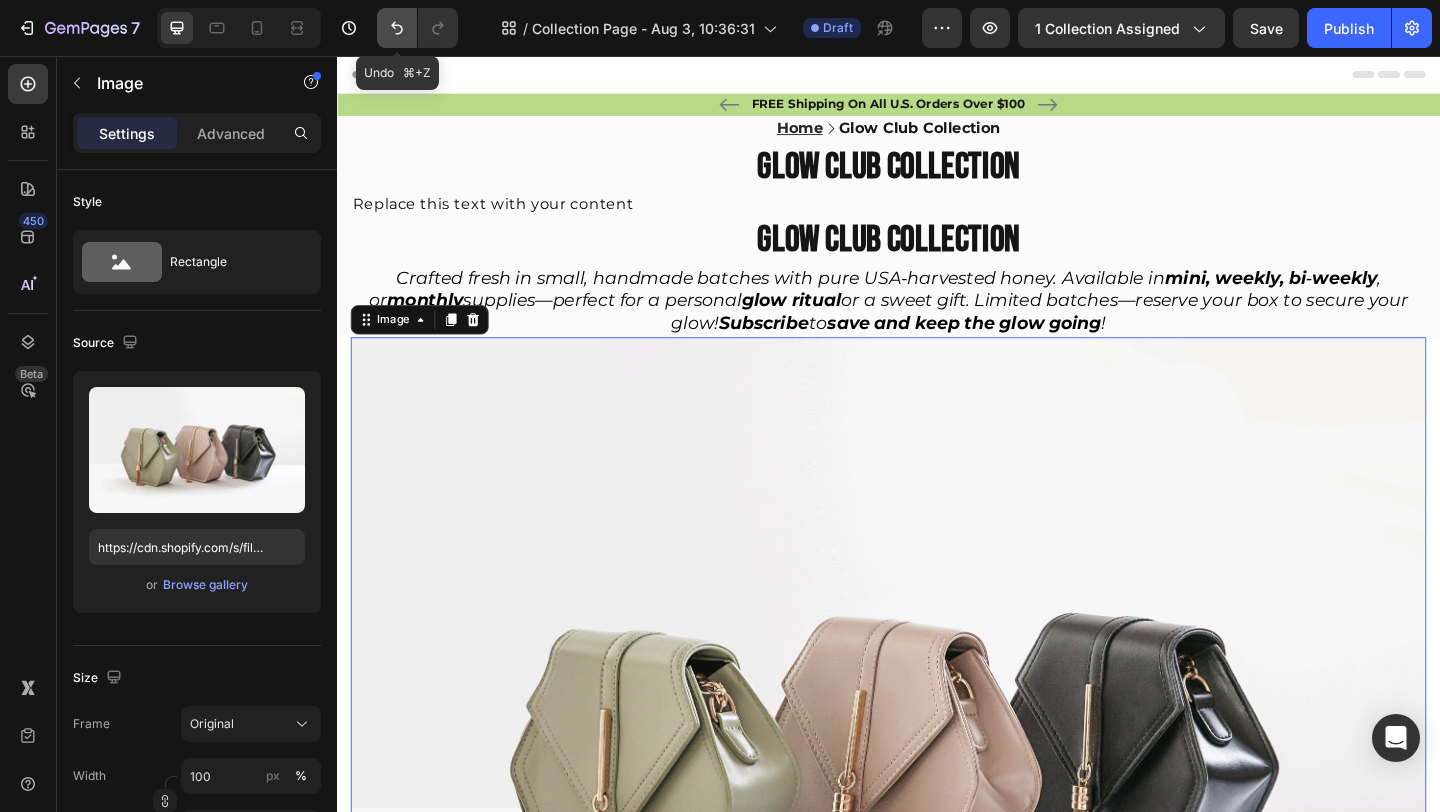 click 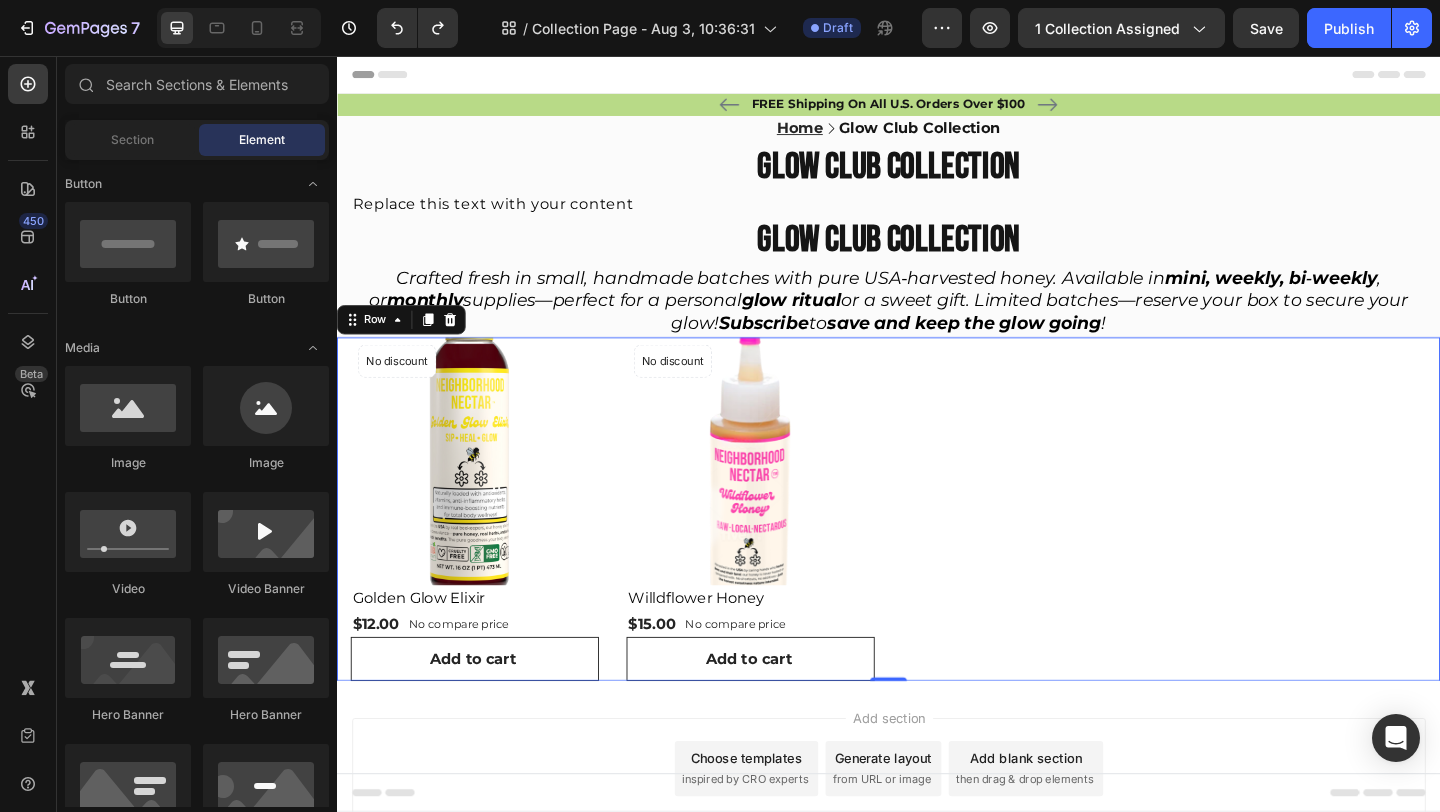 click on "Product Images & Gallery No discount   Not be displayed when published Product Badge Row Golden Glow Elixir (P) Title $12.00 (P) Price (P) Price No compare price (P) Price Row Row Add to cart (P) Cart Button Product List Product Images & Gallery No discount   Not be displayed when published Product Badge Row Willdflower Honey (P) Title $15.00 (P) Price (P) Price No compare price (P) Price Row Row Add to cart (P) Cart Button Product List Product List Row Row   0" at bounding box center (937, 549) 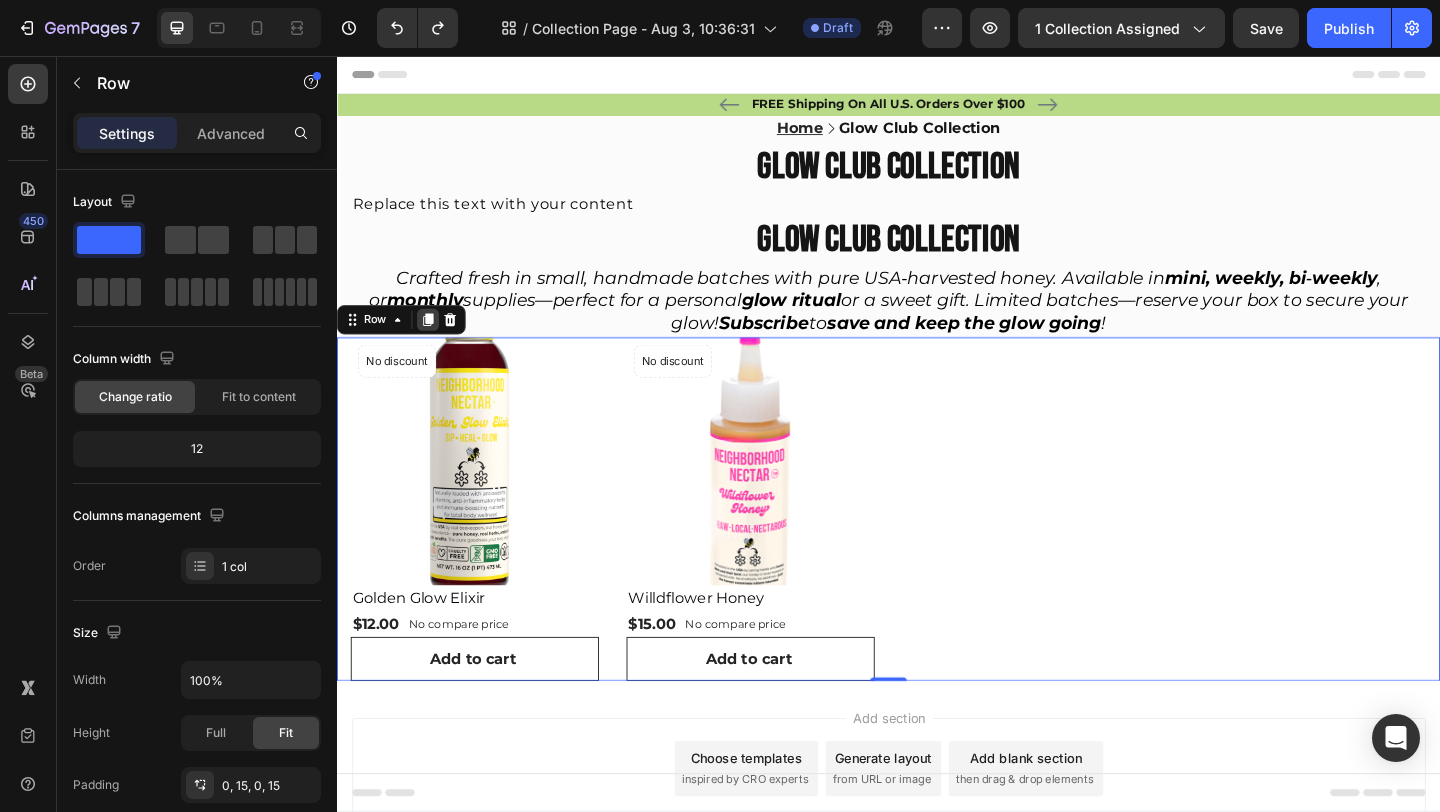 click 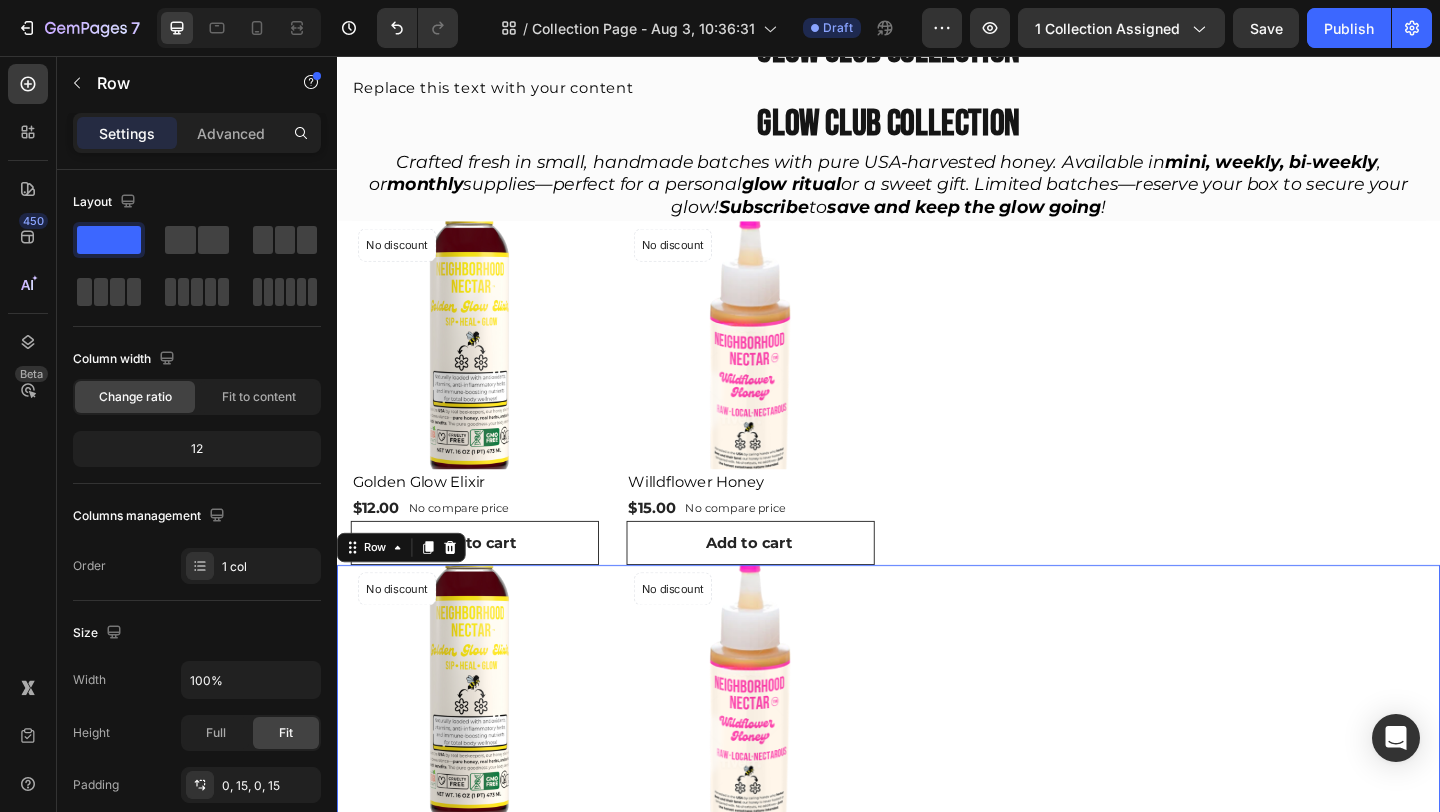 scroll, scrollTop: 0, scrollLeft: 0, axis: both 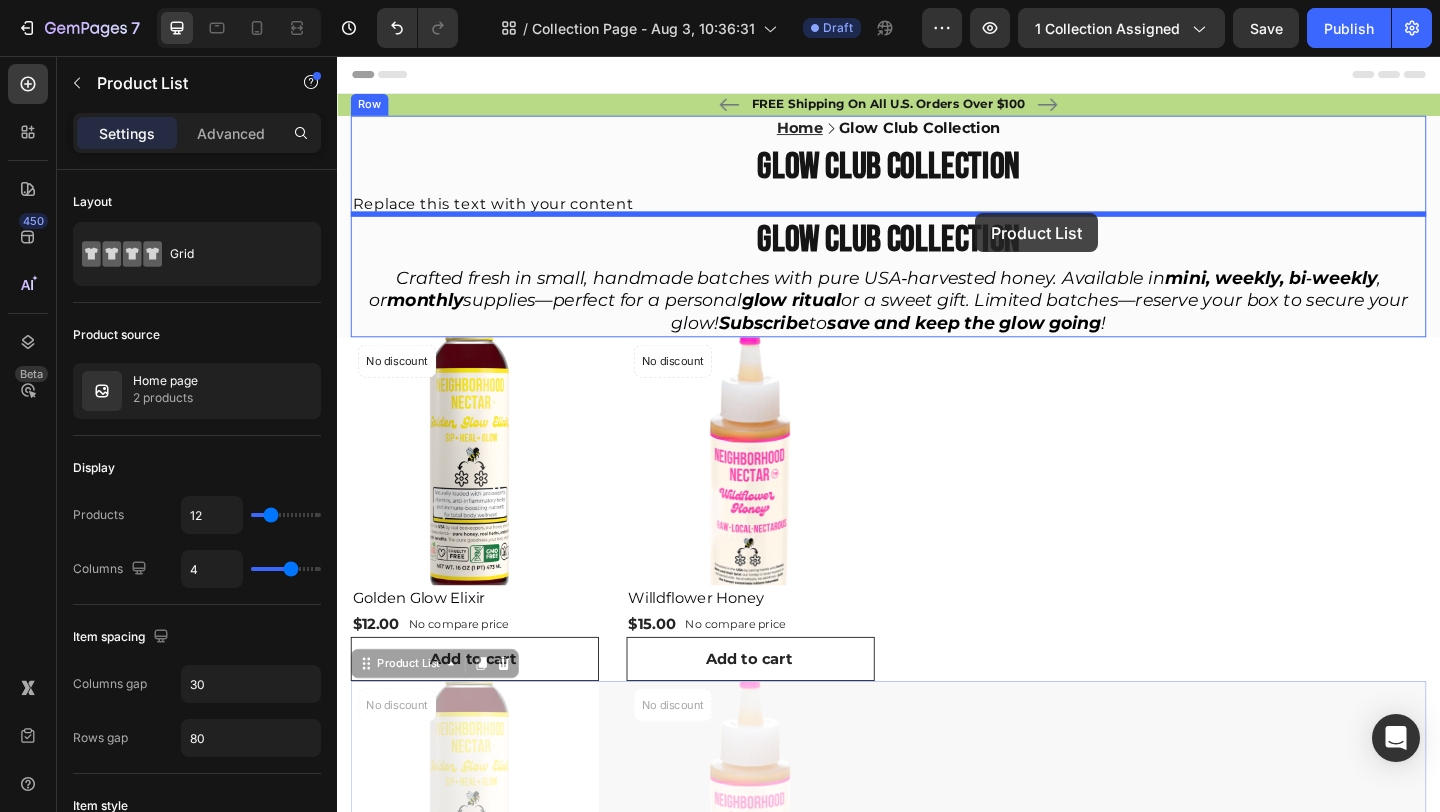 drag, startPoint x: 990, startPoint y: 765, endPoint x: 1031, endPoint y: 227, distance: 539.56 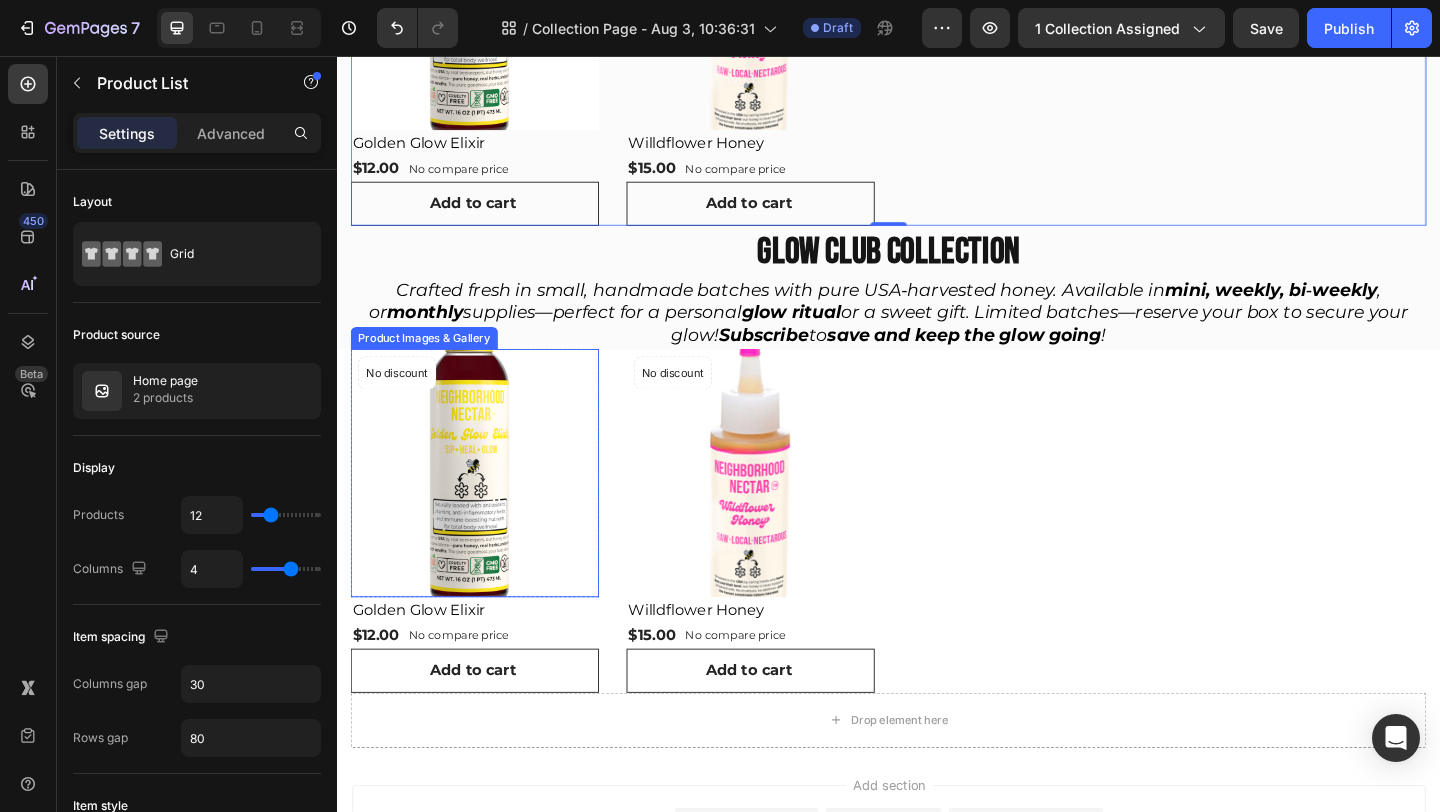 scroll, scrollTop: 453, scrollLeft: 0, axis: vertical 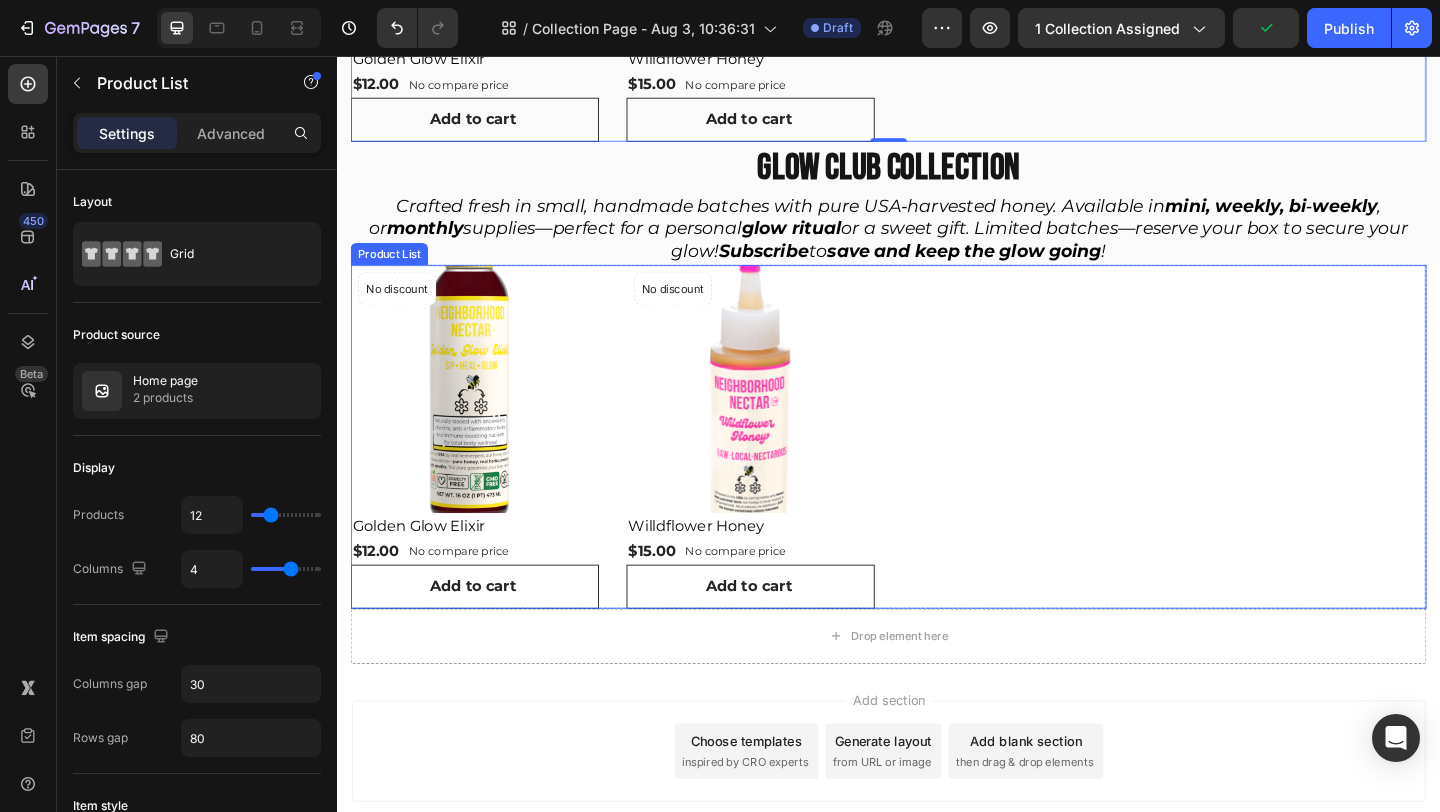 click on "Product Images & Gallery No discount   Not be displayed when published Product Badge Row Golden Glow Elixir (P) Title $12.00 (P) Price (P) Price No compare price (P) Price Row Row Add to cart (P) Cart Button Product List Product Images & Gallery No discount   Not be displayed when published Product Badge Row Willdflower Honey (P) Title $15.00 (P) Price (P) Price No compare price (P) Price Row Row Add to cart (P) Cart Button Product List" at bounding box center [937, 470] 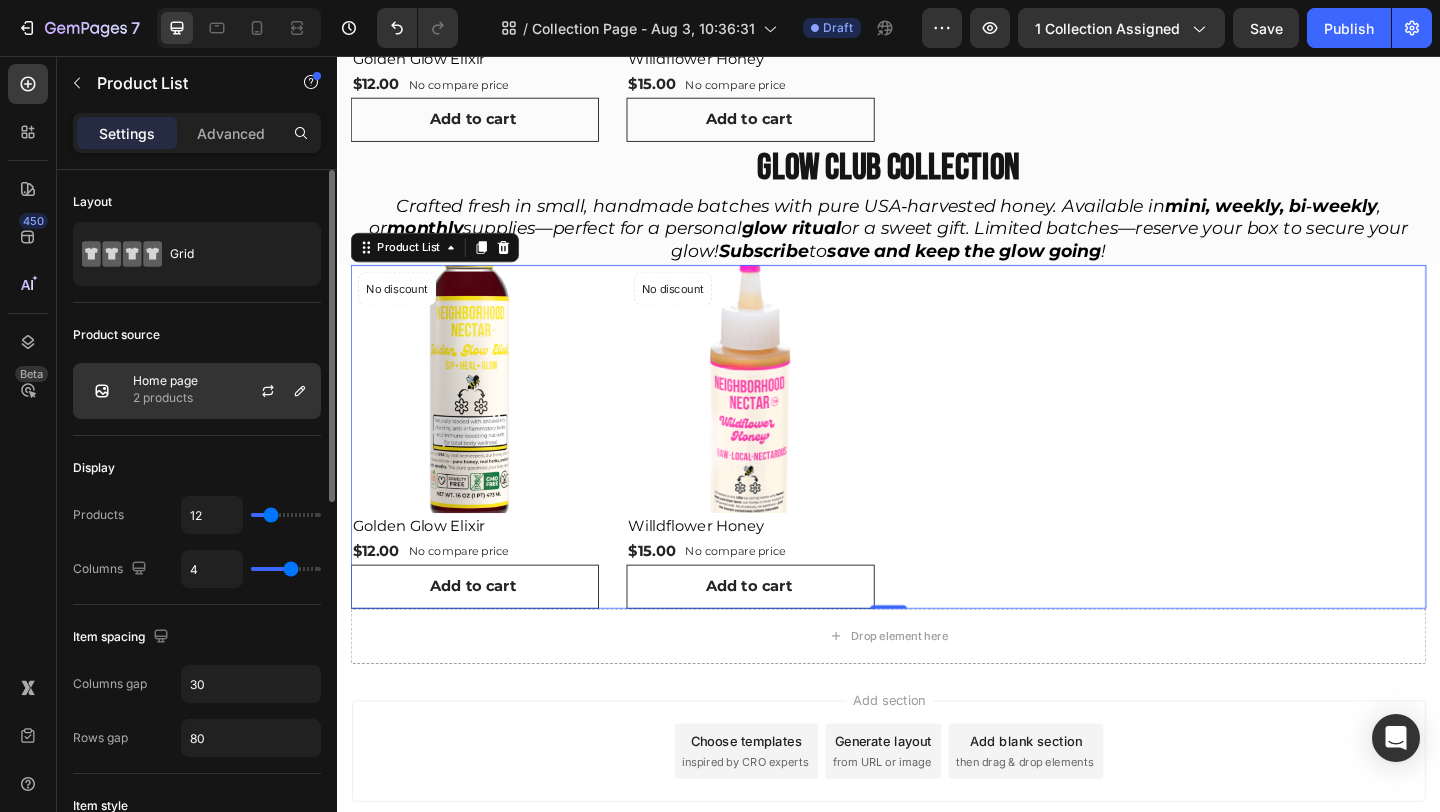 click at bounding box center (276, 391) 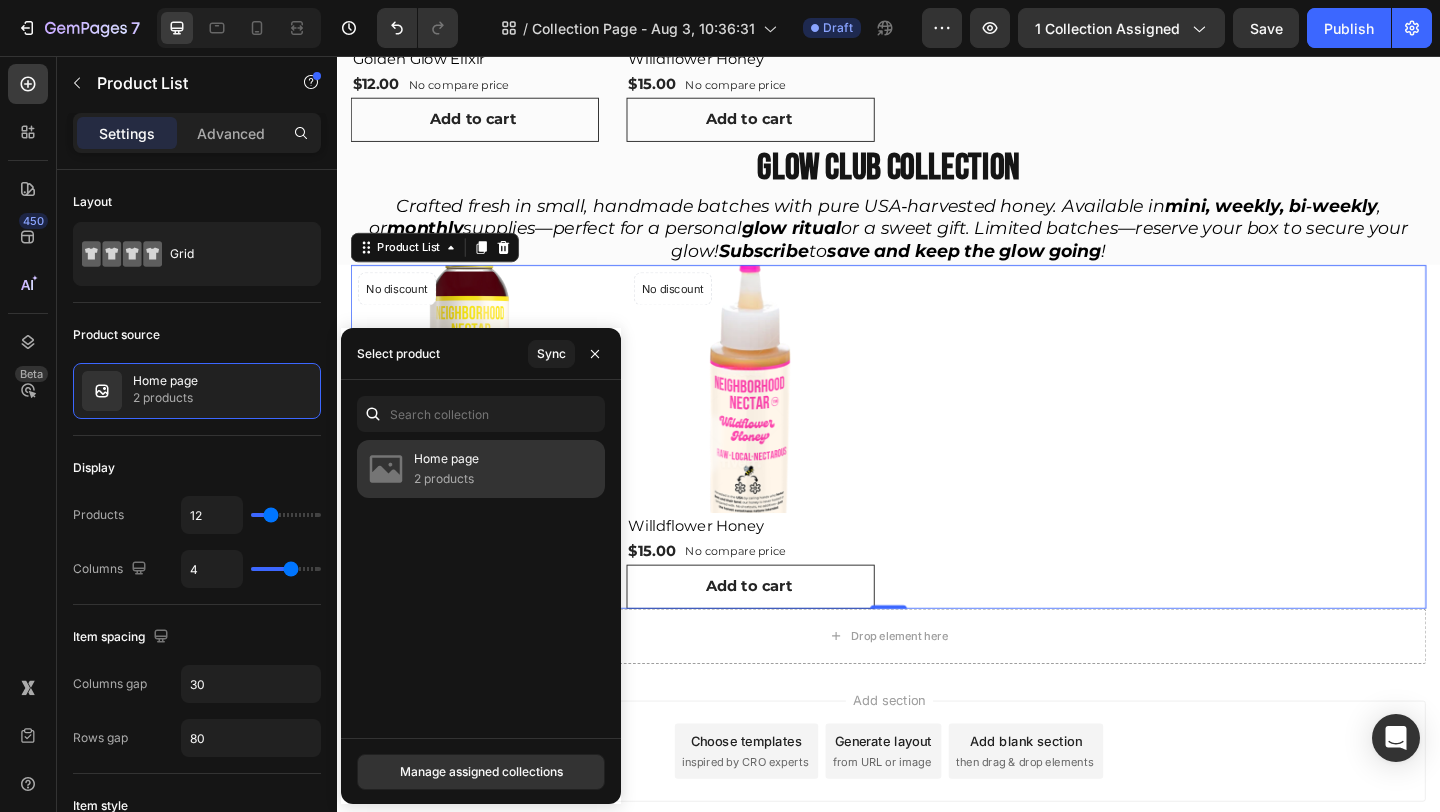 click on "Home page" at bounding box center (446, 459) 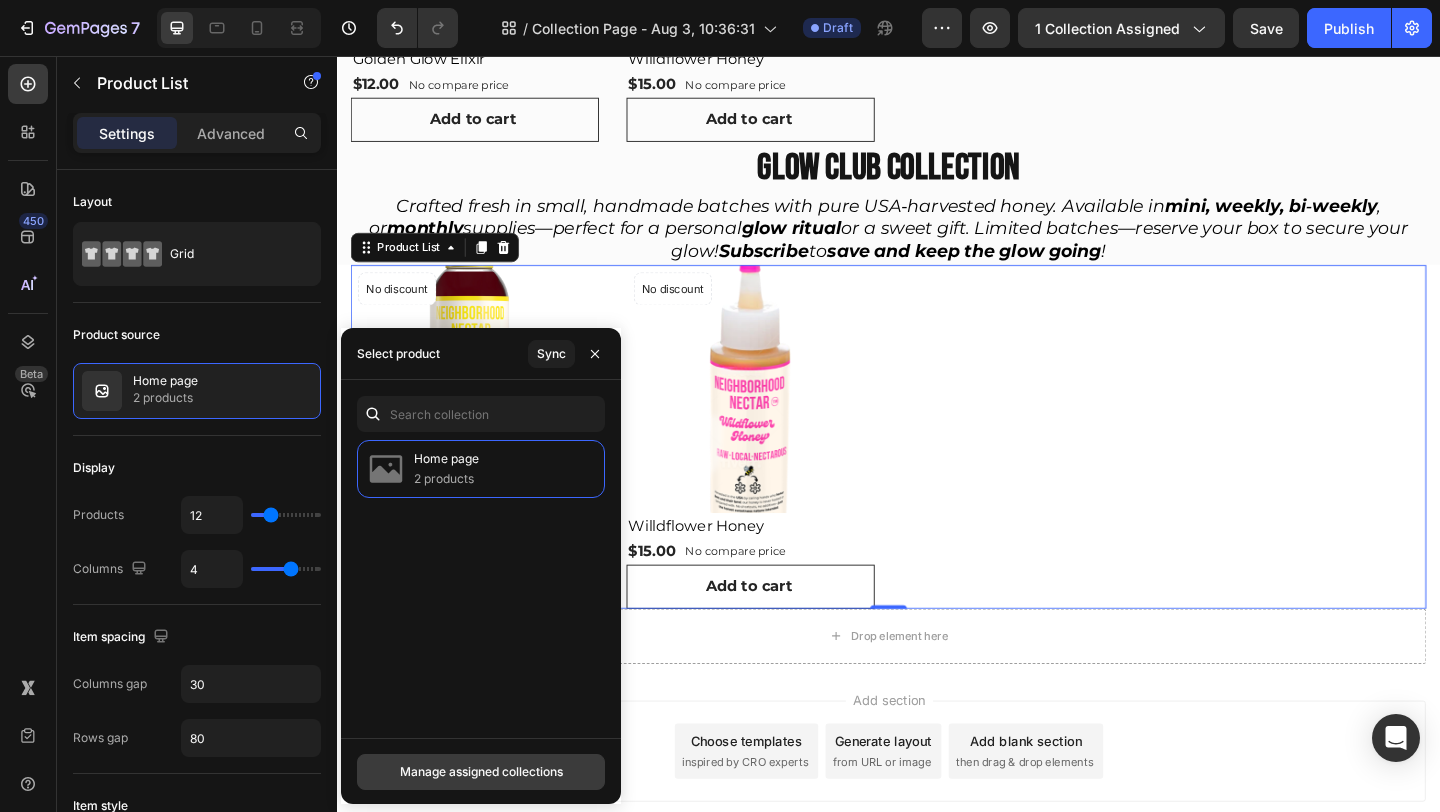 click on "Manage assigned collections" at bounding box center [481, 772] 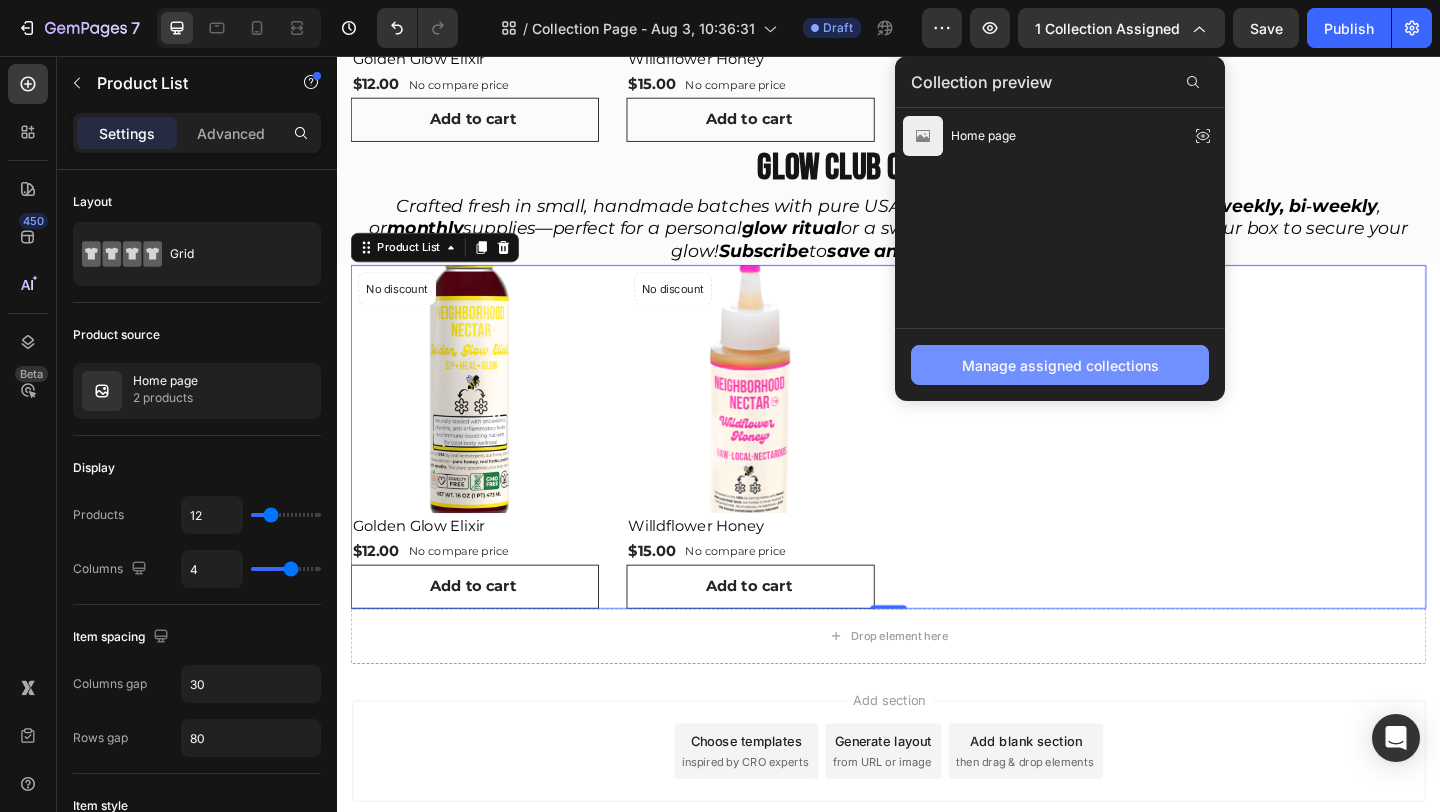 click on "Manage assigned collections" at bounding box center [1060, 365] 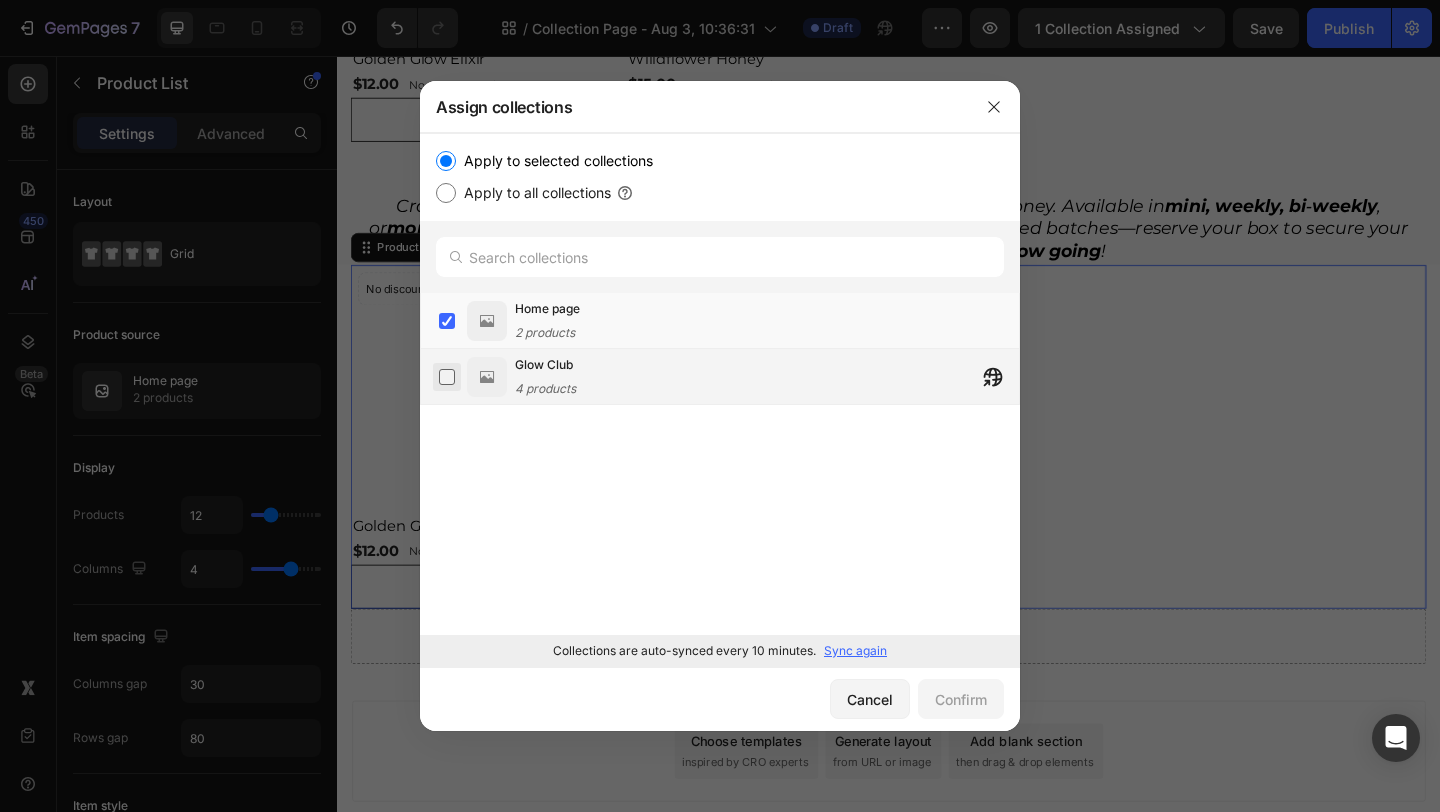 click at bounding box center [447, 377] 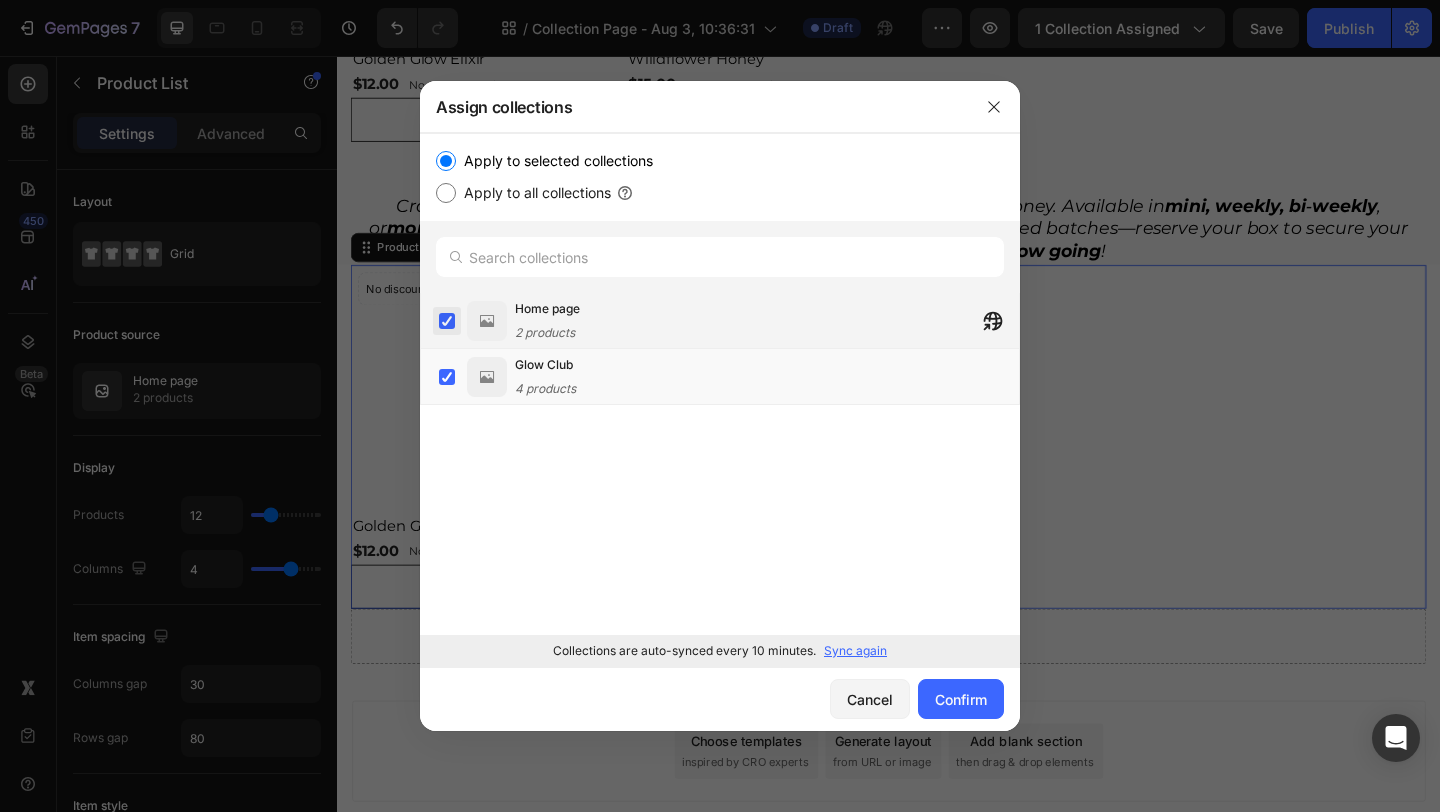 click at bounding box center (447, 321) 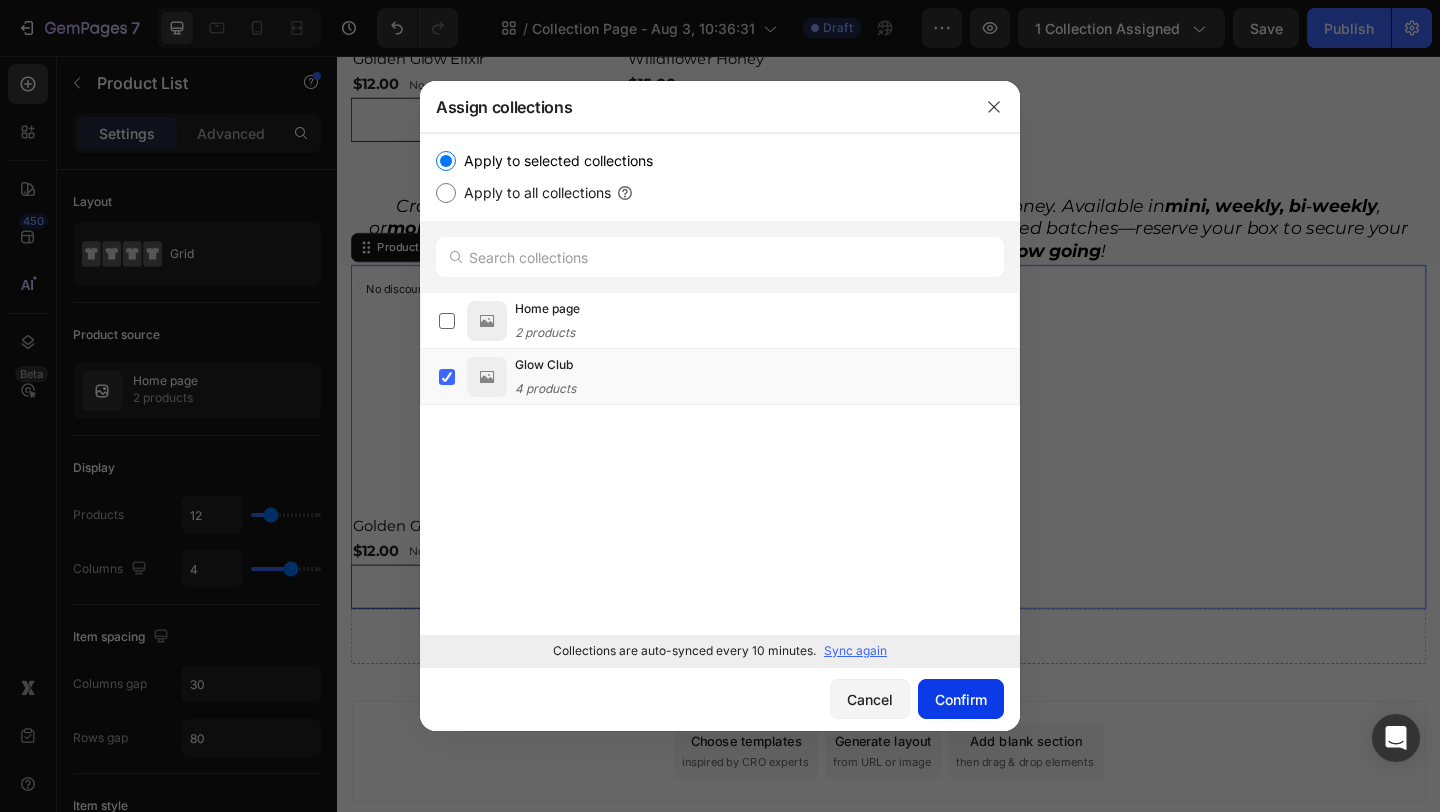 click on "Confirm" at bounding box center [961, 699] 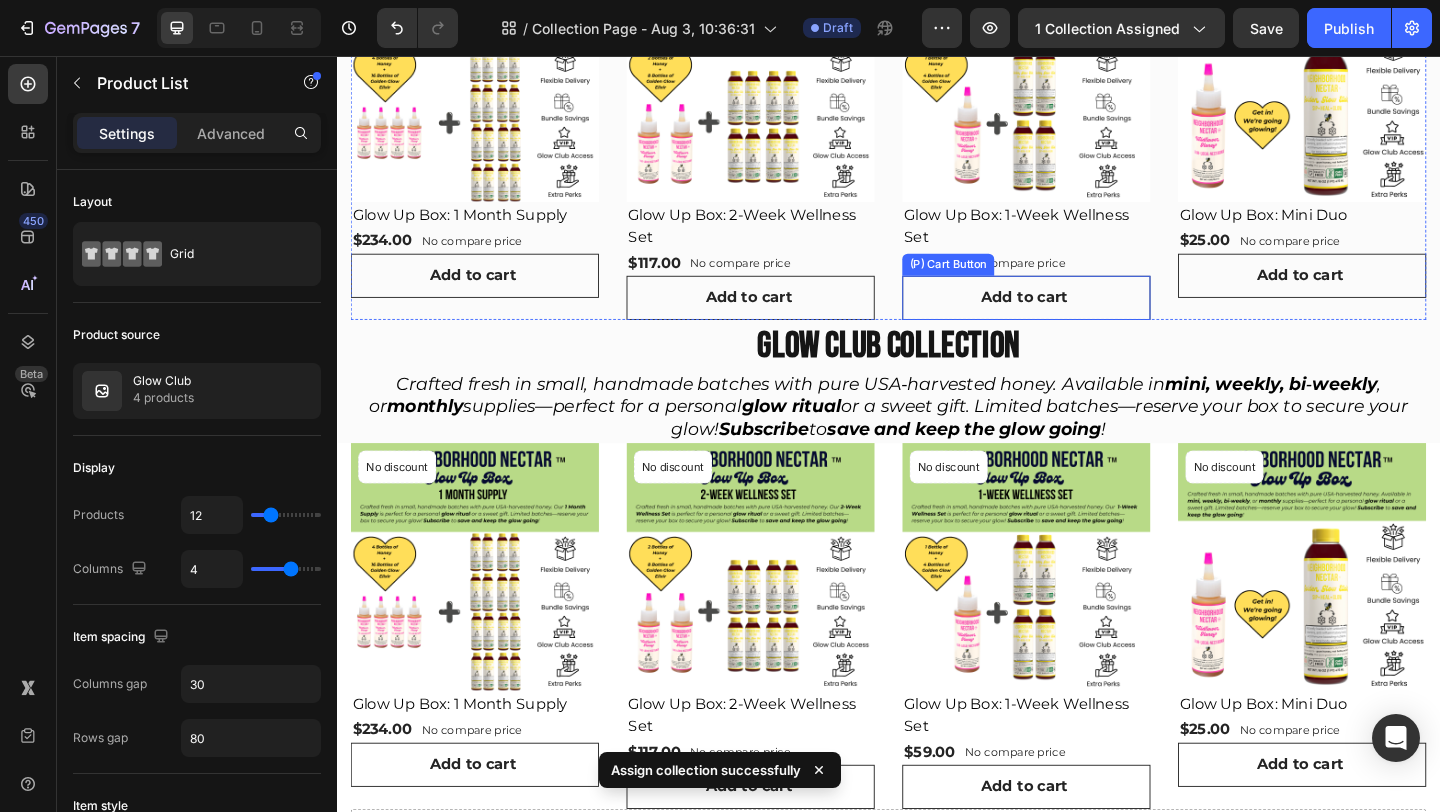 scroll, scrollTop: 263, scrollLeft: 0, axis: vertical 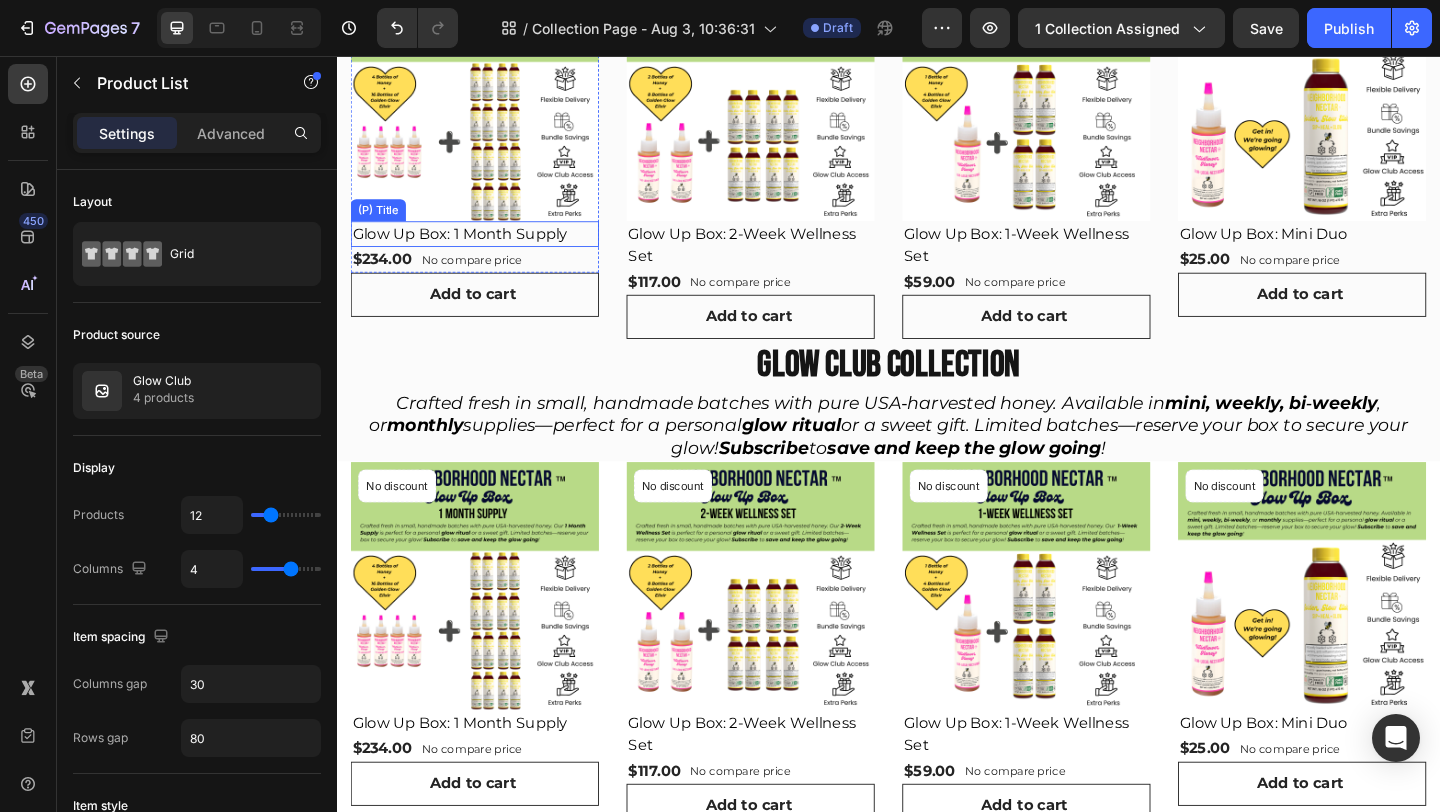 click on "Glow Up Box: 1 Month Supply" at bounding box center [487, 249] 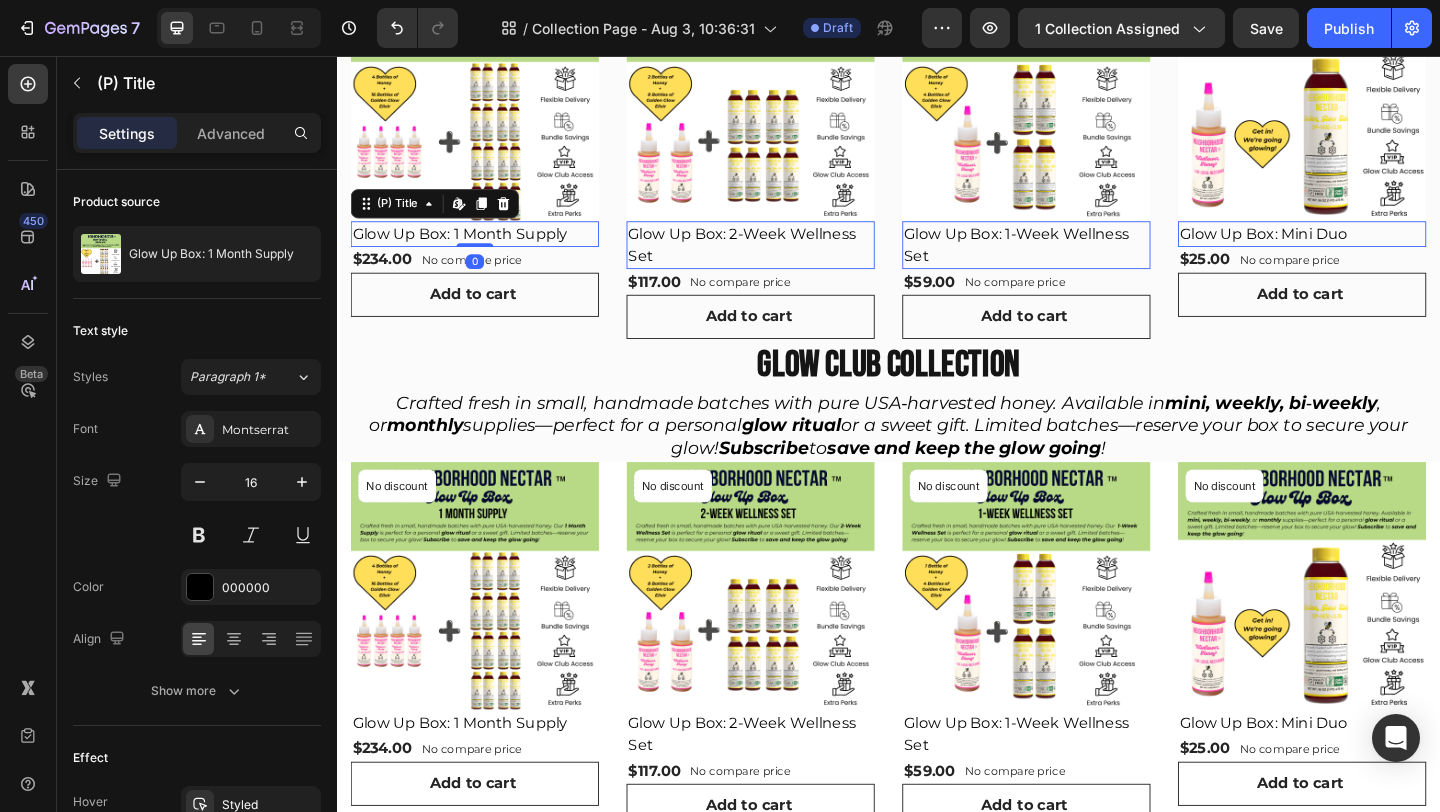 click on "Glow Up Box: 2-Week Wellness Set" at bounding box center [787, 261] 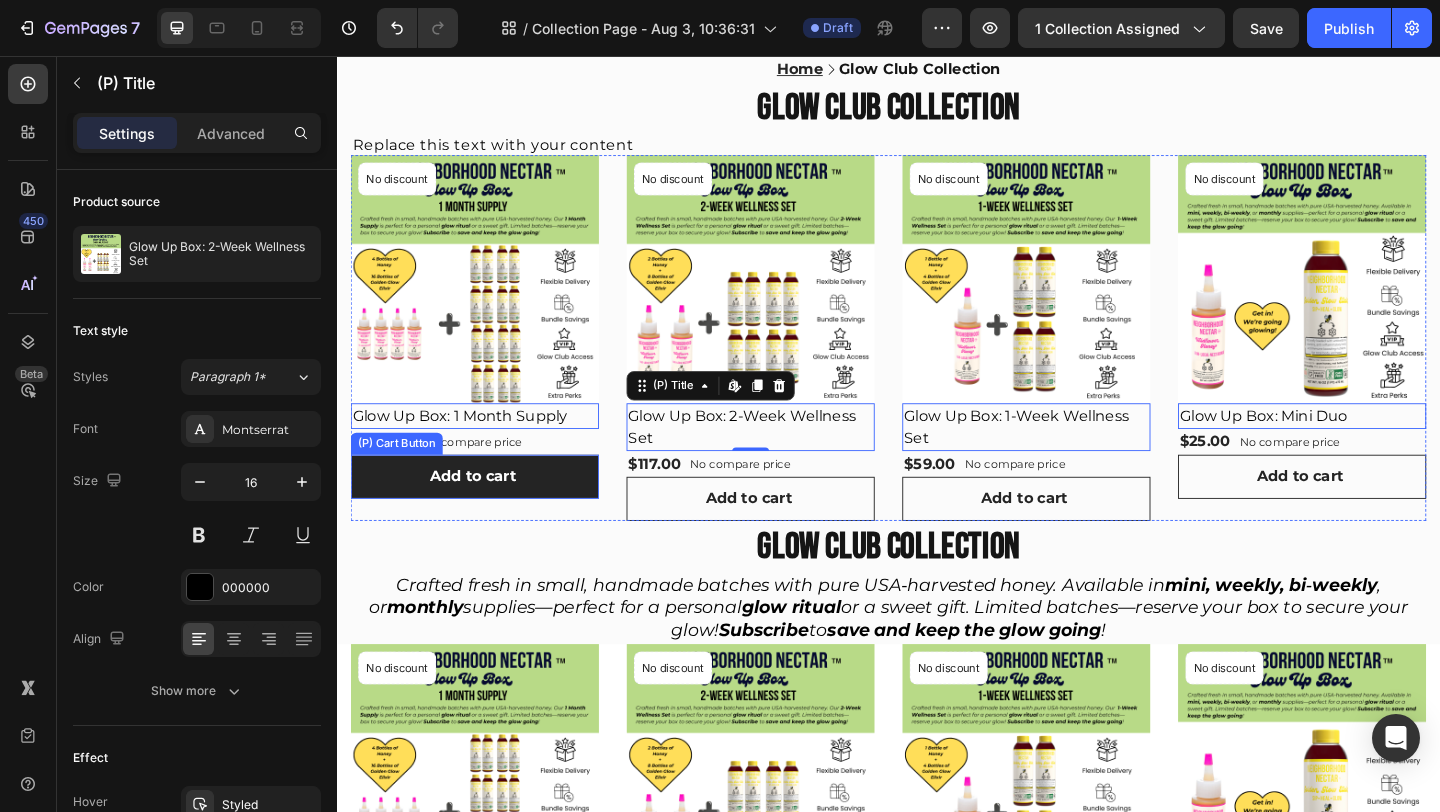 scroll, scrollTop: 0, scrollLeft: 0, axis: both 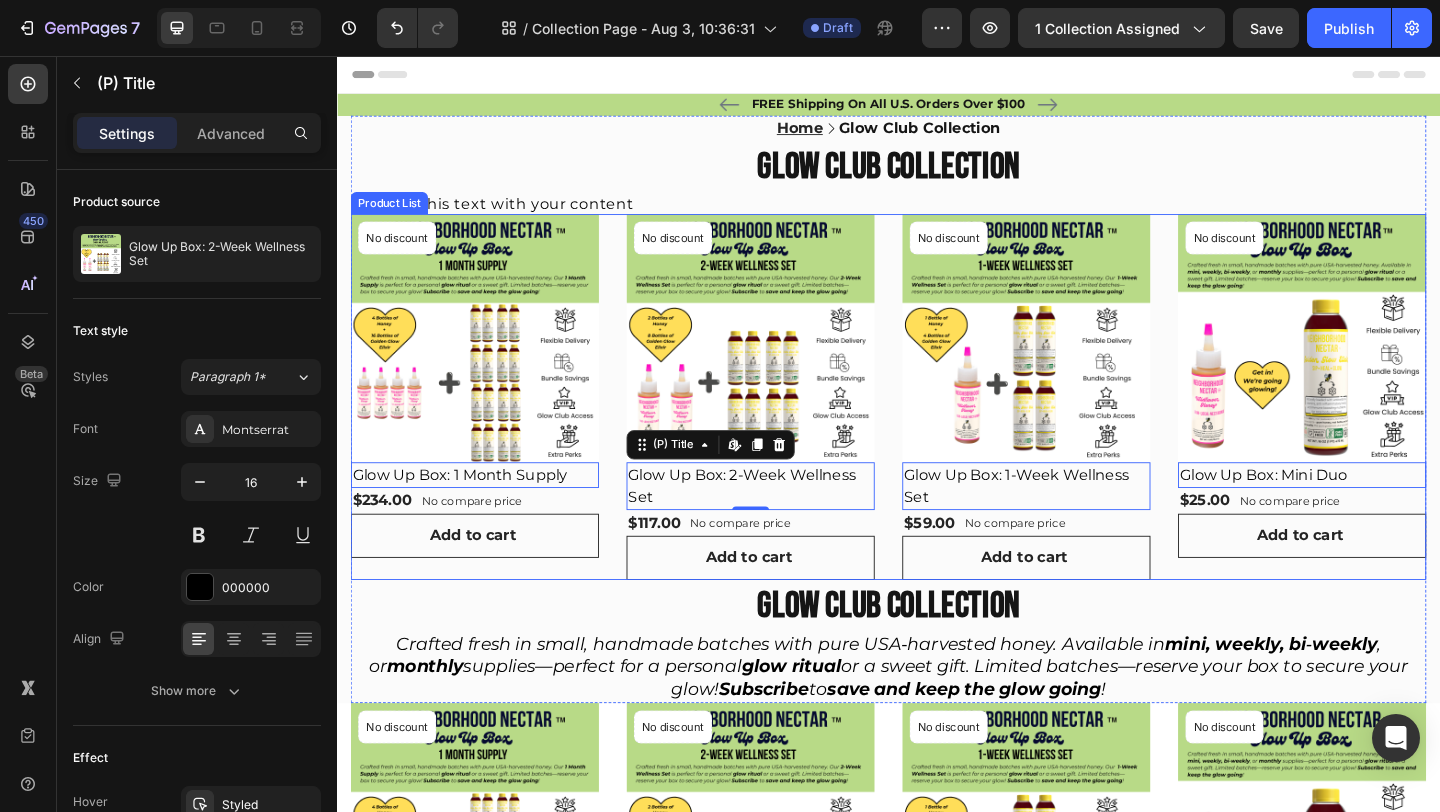 click on "Product Images & Gallery No discount   Not be displayed when published Product Badge Row Glow Up Box: 1 Month Supply (P) Title   Edit content in Shopify 0 $234.00 (P) Price (P) Price No compare price (P) Price Row Row Add to cart (P) Cart Button Product List Product Images & Gallery No discount   Not be displayed when published Product Badge Row Glow Up Box: 2-Week Wellness Set (P) Title   Edit content in Shopify 0 $117.00 (P) Price (P) Price No compare price (P) Price Row Row Add to cart (P) Cart Button Product List Product Images & Gallery No discount   Not be displayed when published Product Badge Row Glow Up Box: 1-Week Wellness Set (P) Title   Edit content in Shopify 0 $59.00 (P) Price (P) Price No compare price (P) Price Row Row Add to cart (P) Cart Button Product List Product Images & Gallery No discount   Not be displayed when published Product Badge Row Glow Up Box: Mini Duo (P) Title   Edit content in Shopify 0 $25.00 (P) Price (P) Price No compare price (P) Price Row Row Add to cart (P) Cart Button" at bounding box center (937, 427) 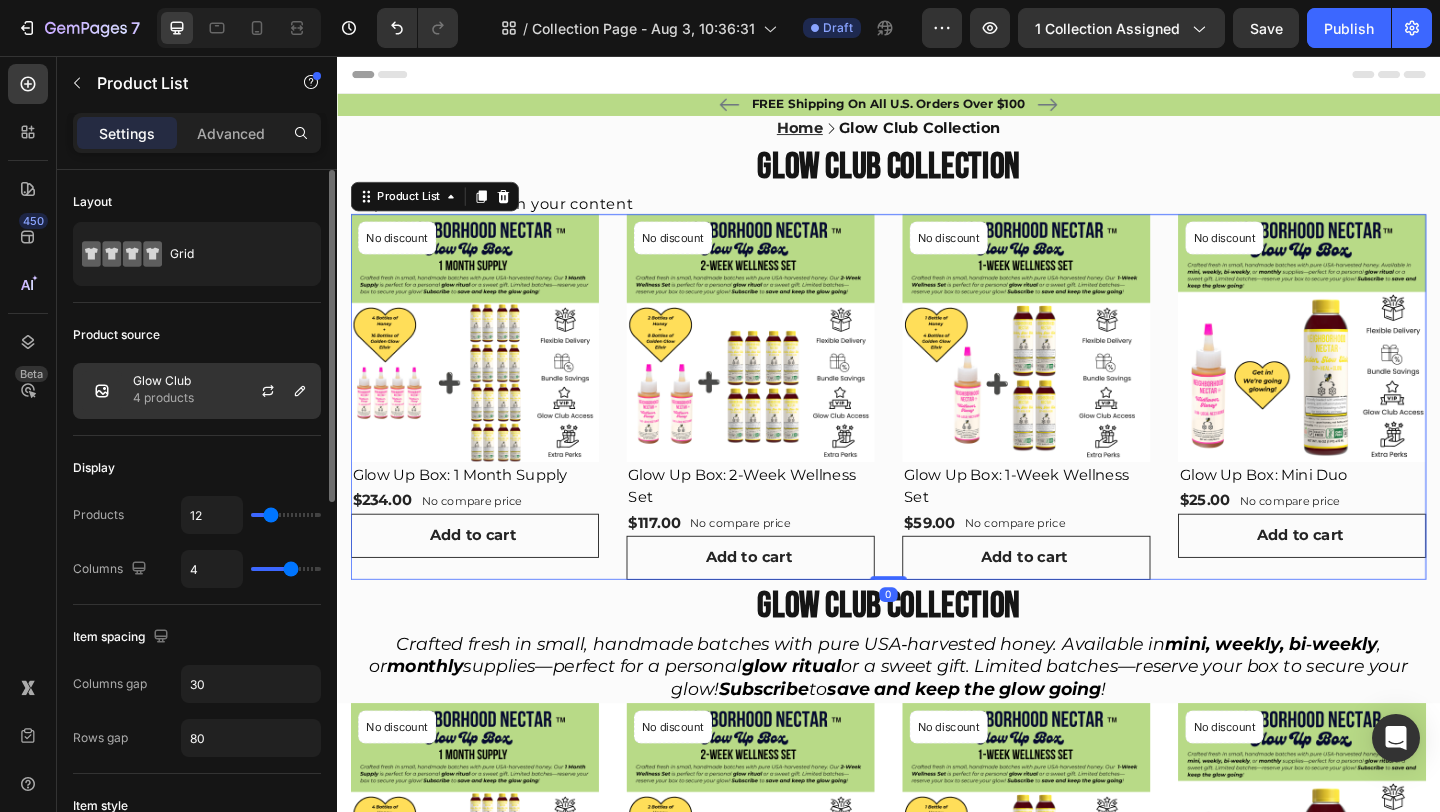 click on "Glow Club 4 products" at bounding box center [197, 391] 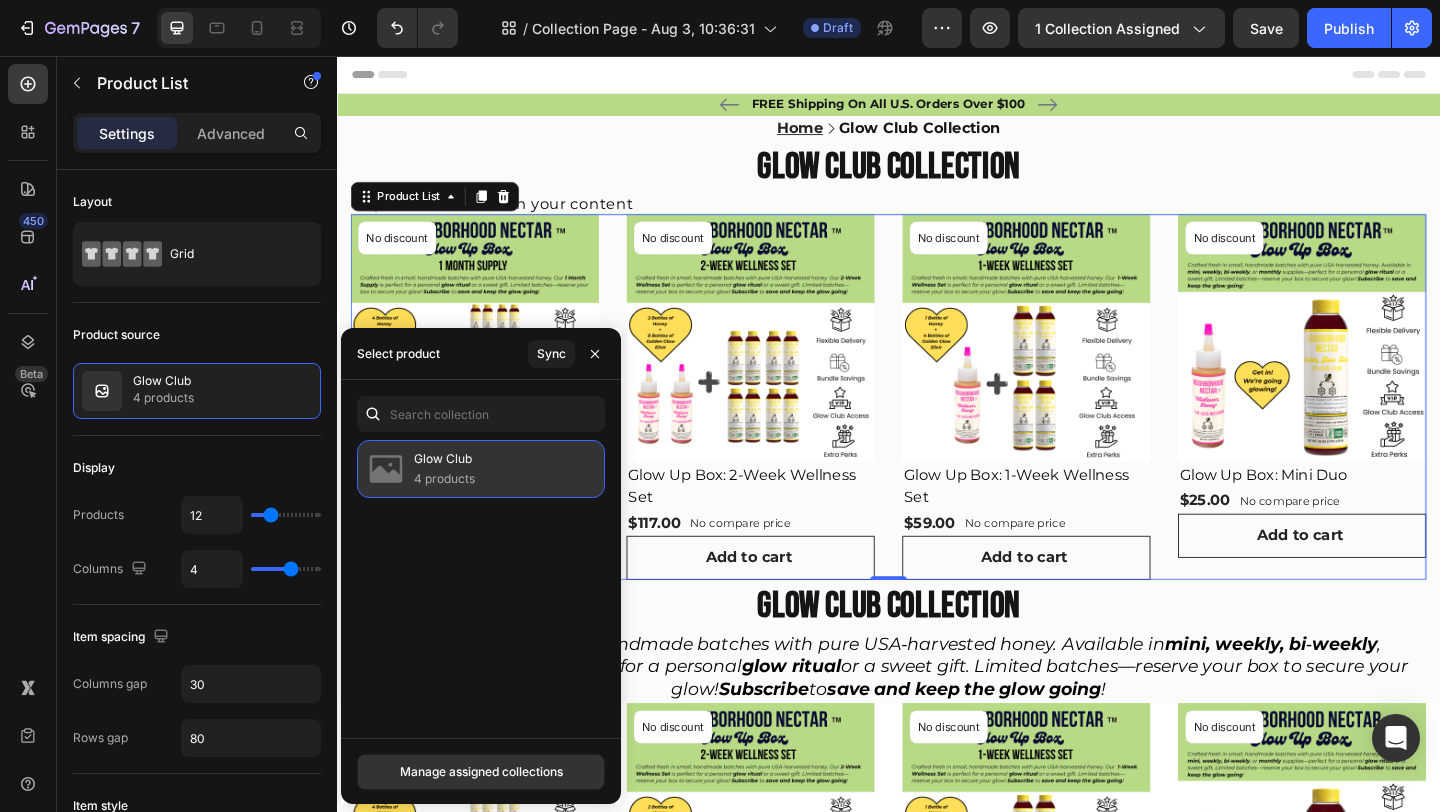 click on "4 products" at bounding box center (444, 479) 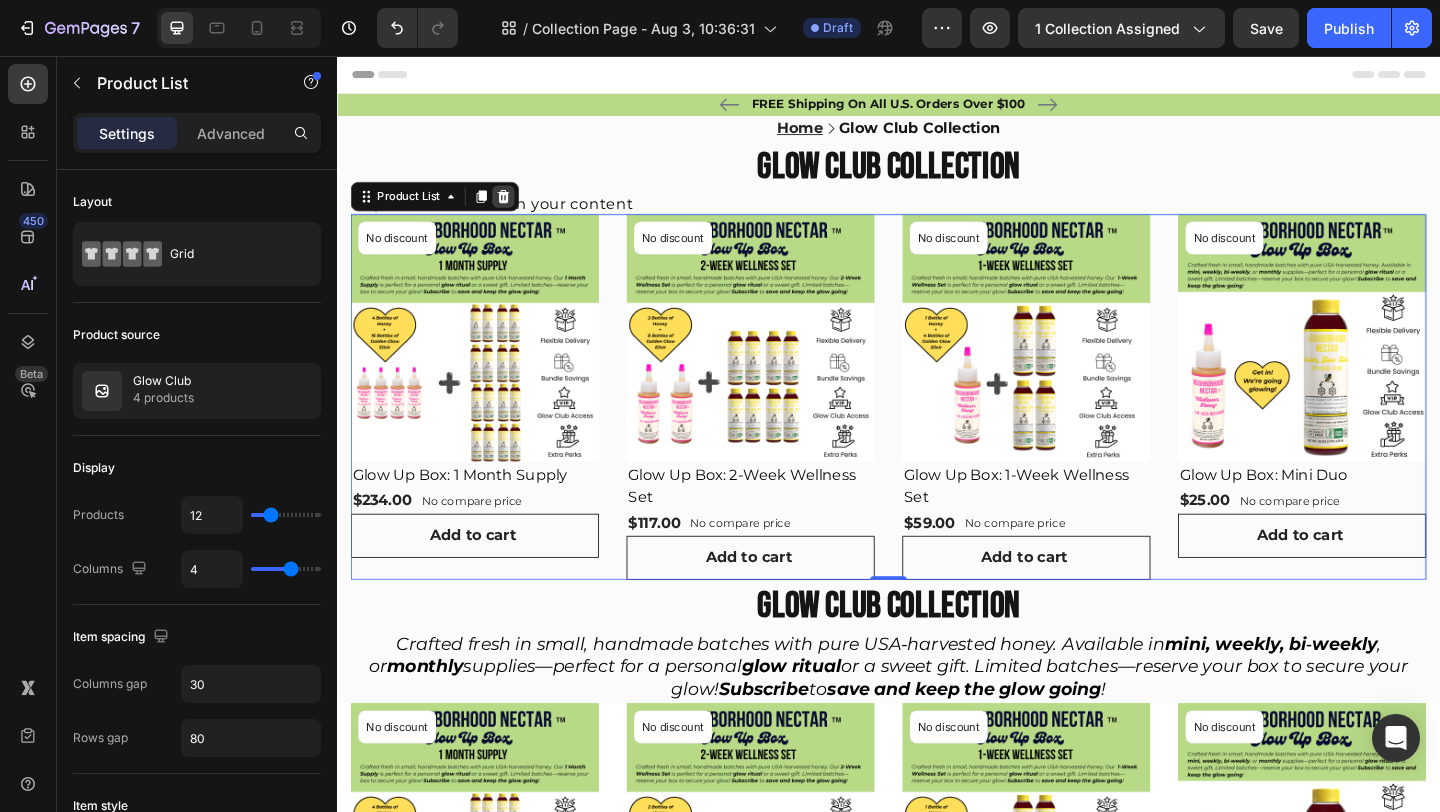 click 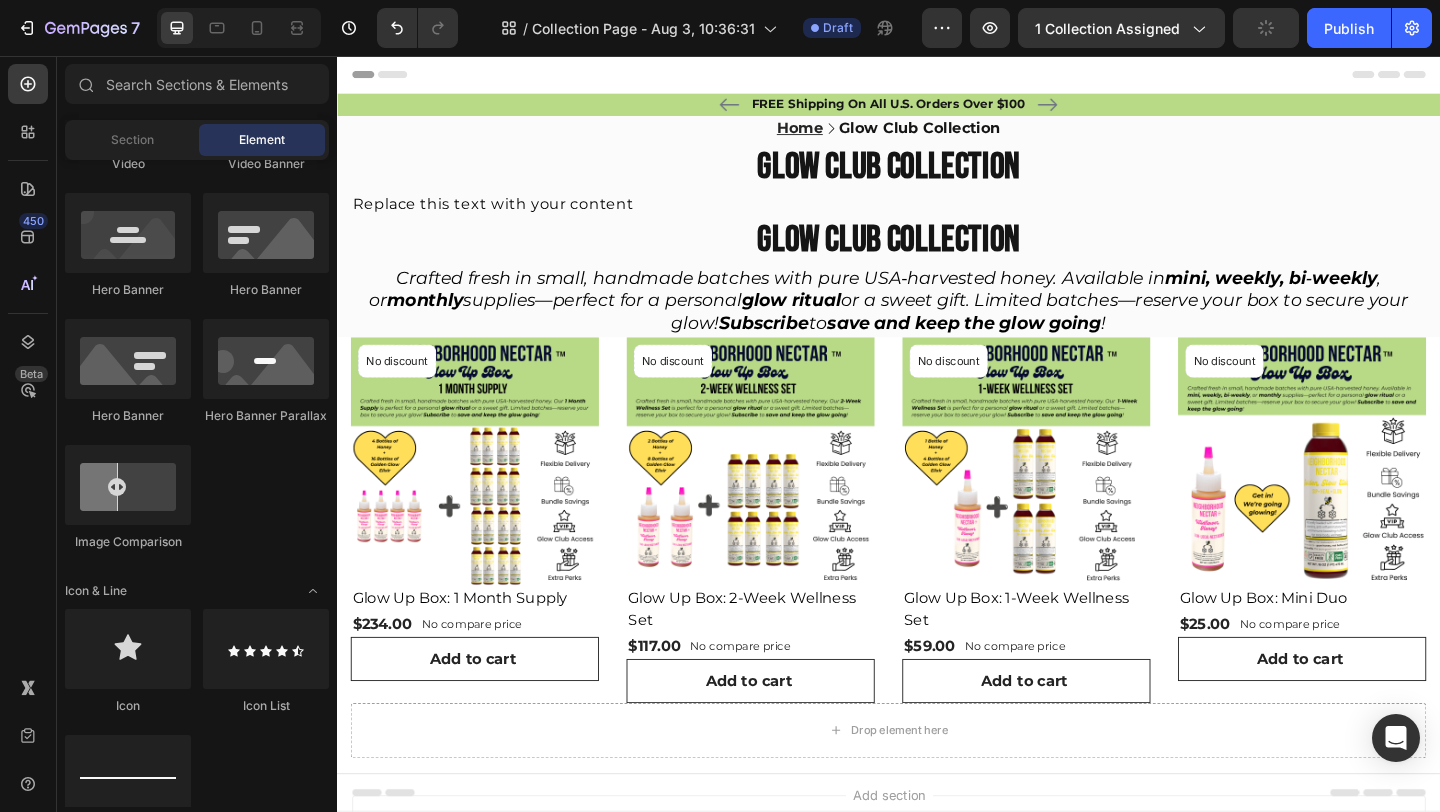 scroll, scrollTop: 0, scrollLeft: 0, axis: both 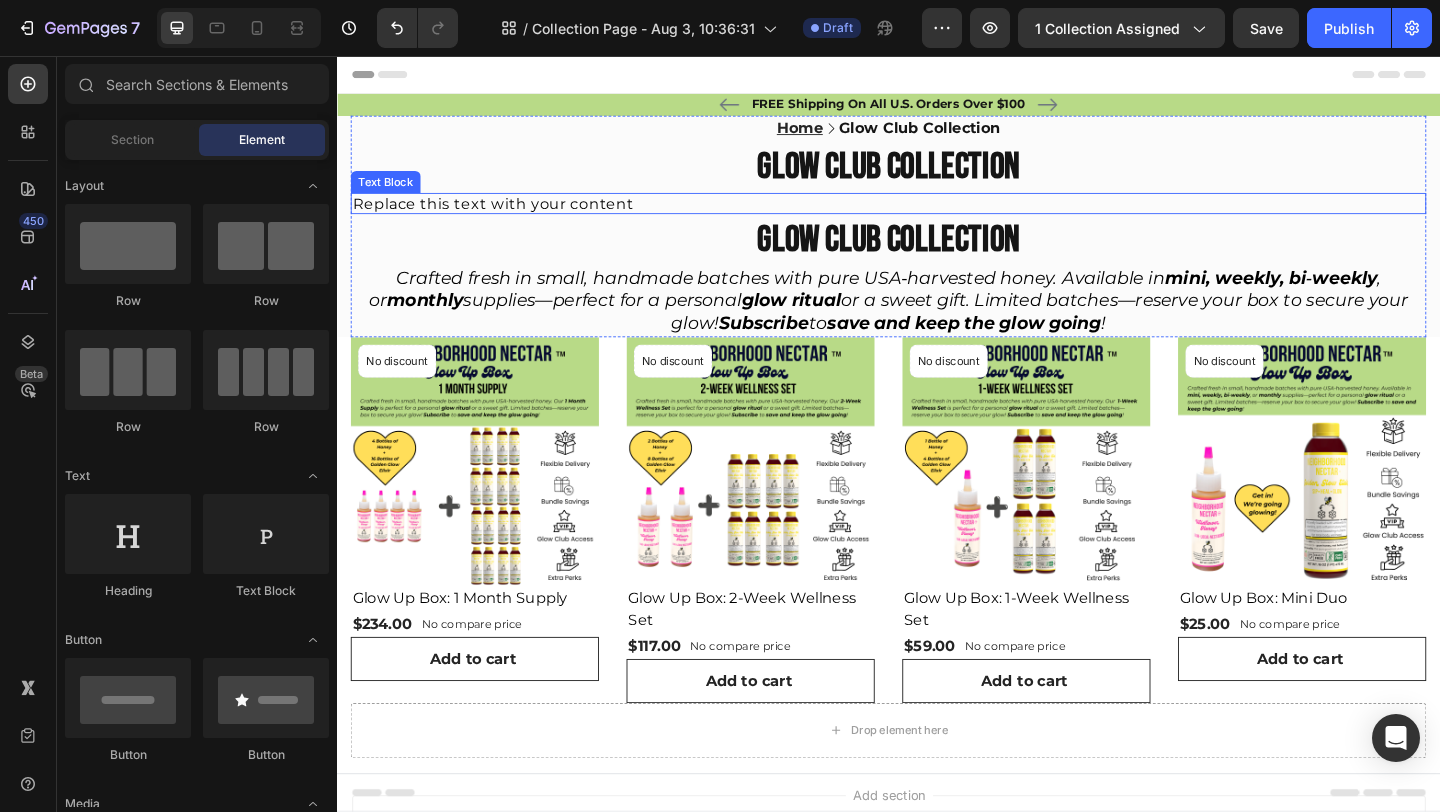 click on "Replace this text with your content" at bounding box center (937, 216) 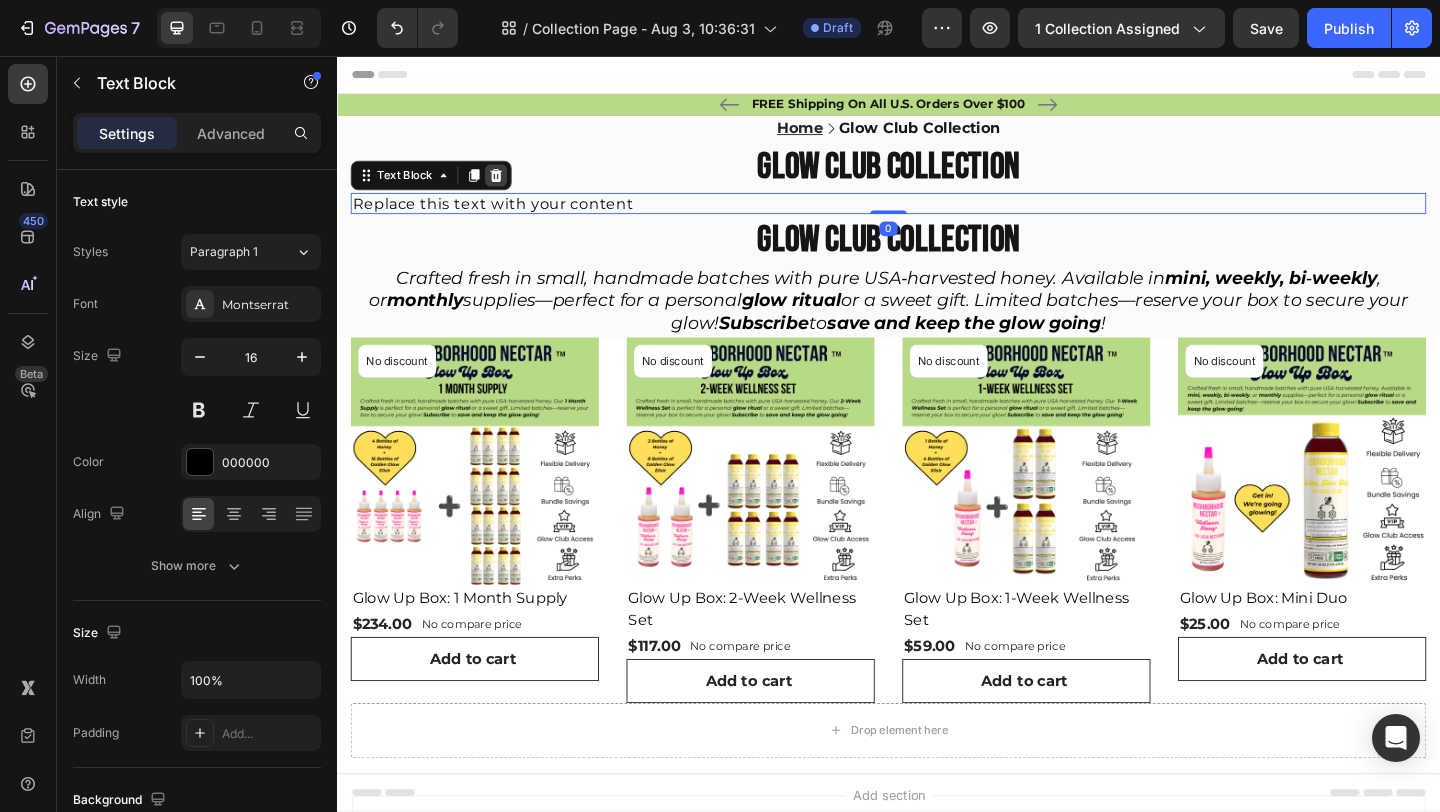 click 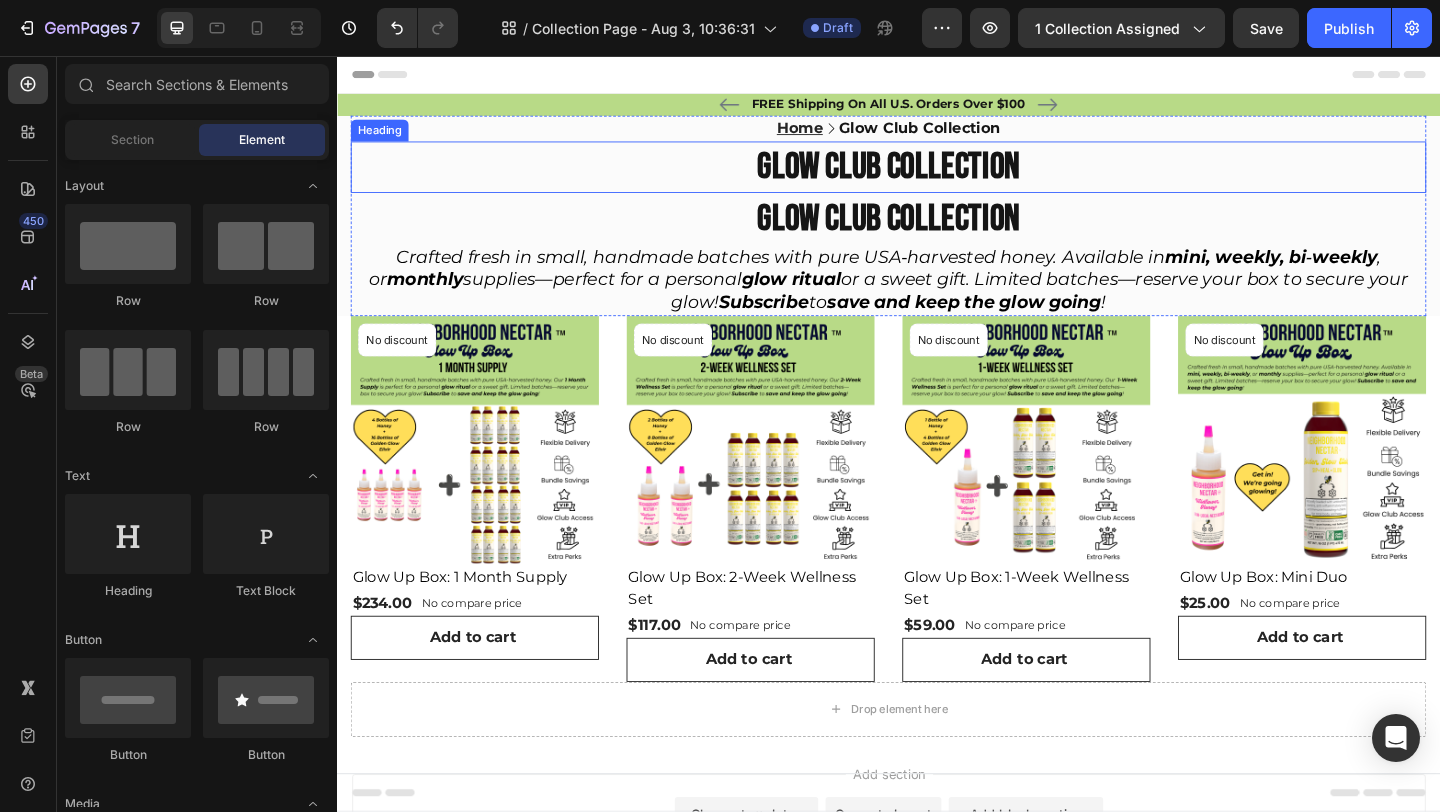 click on "GLOW CLUB Collection" at bounding box center [937, 177] 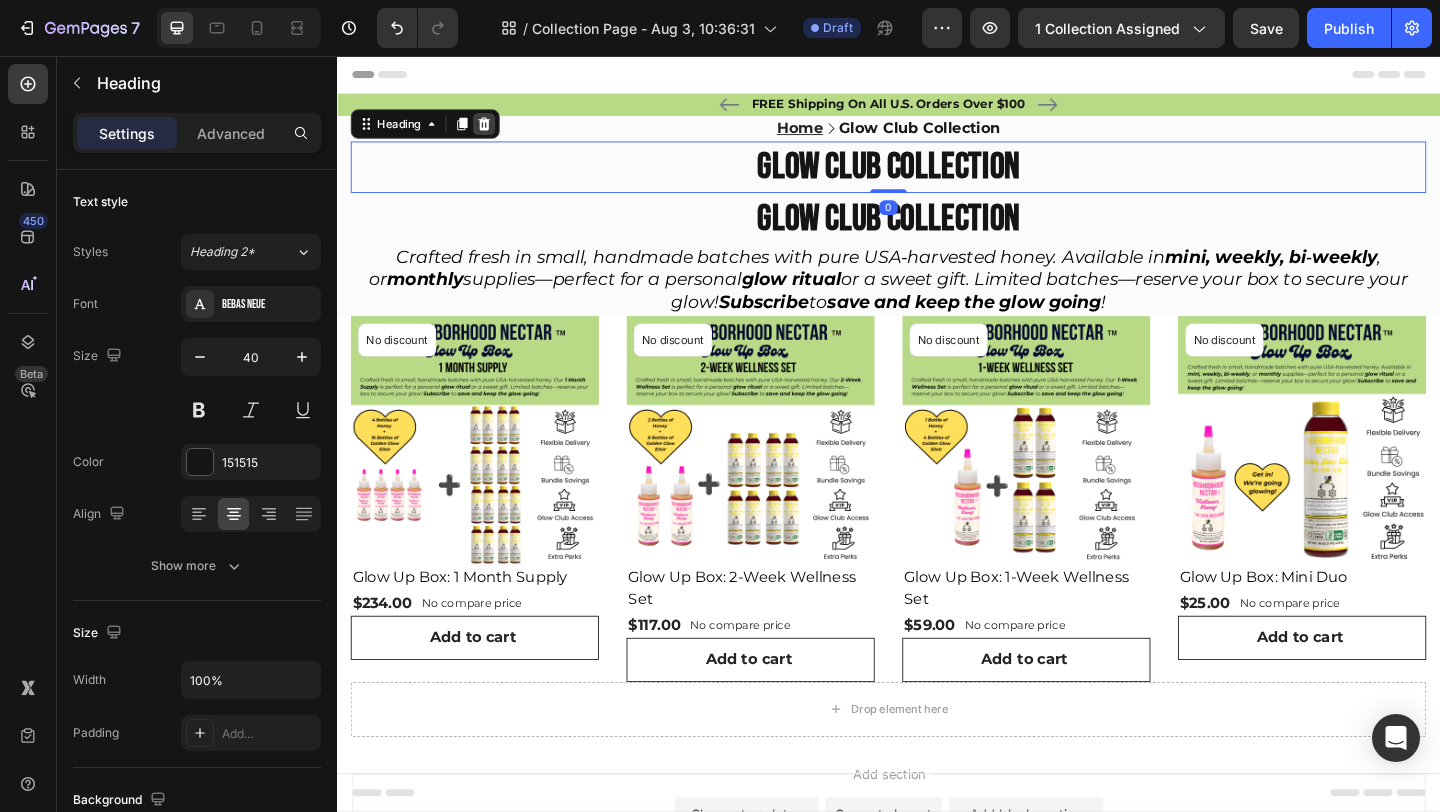 click 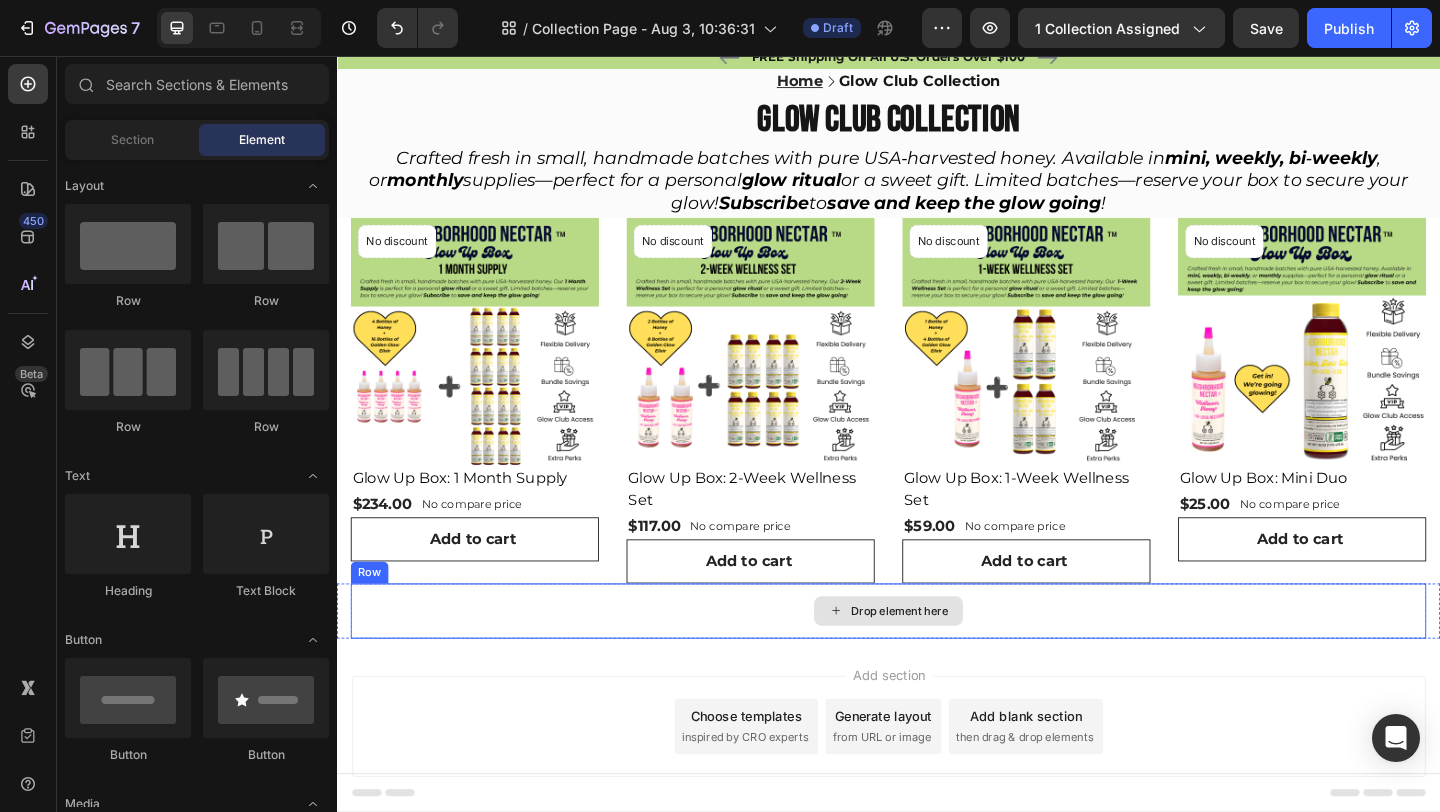 scroll, scrollTop: 108, scrollLeft: 0, axis: vertical 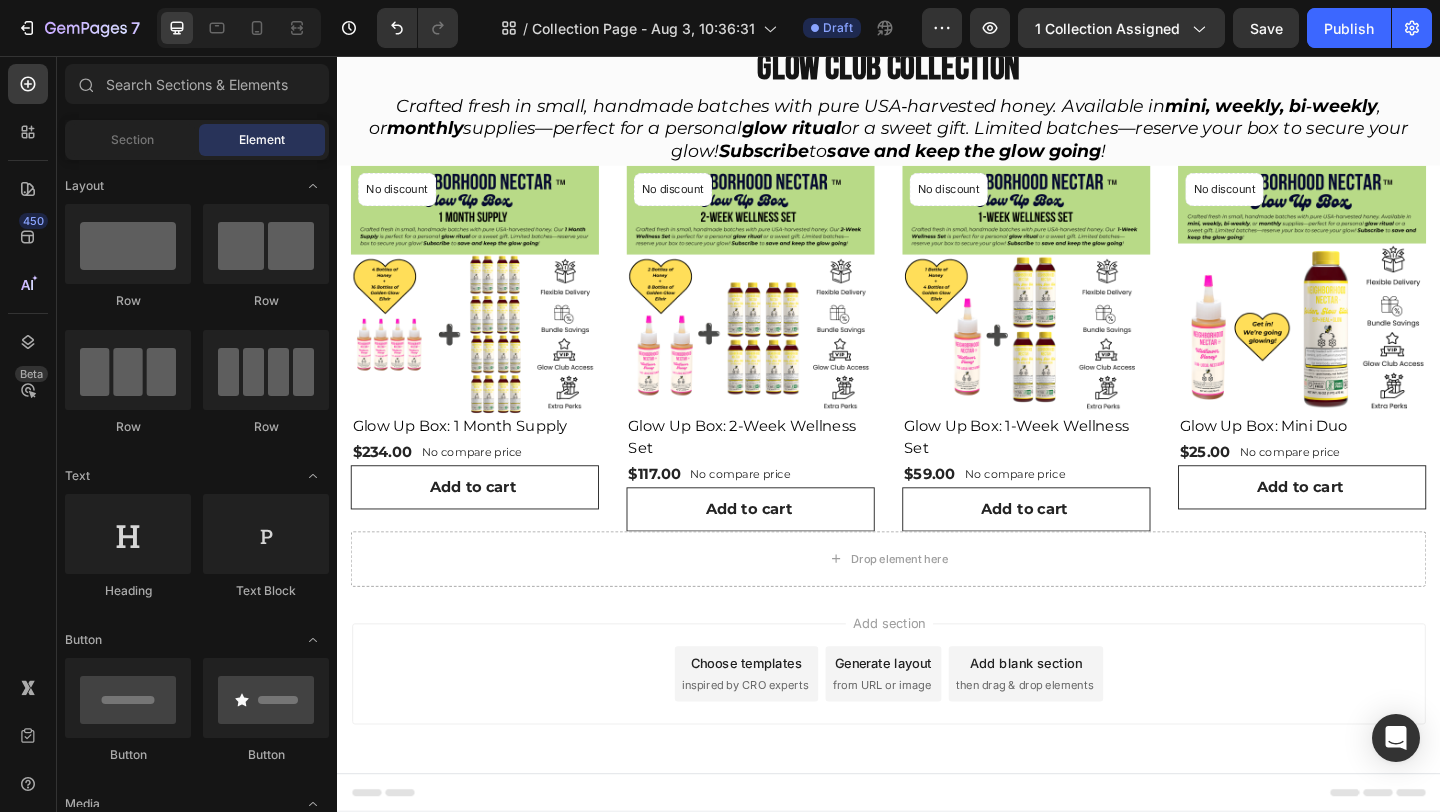 click on "Add section Choose templates inspired by CRO experts Generate layout from URL or image Add blank section then drag & drop elements" at bounding box center [937, 728] 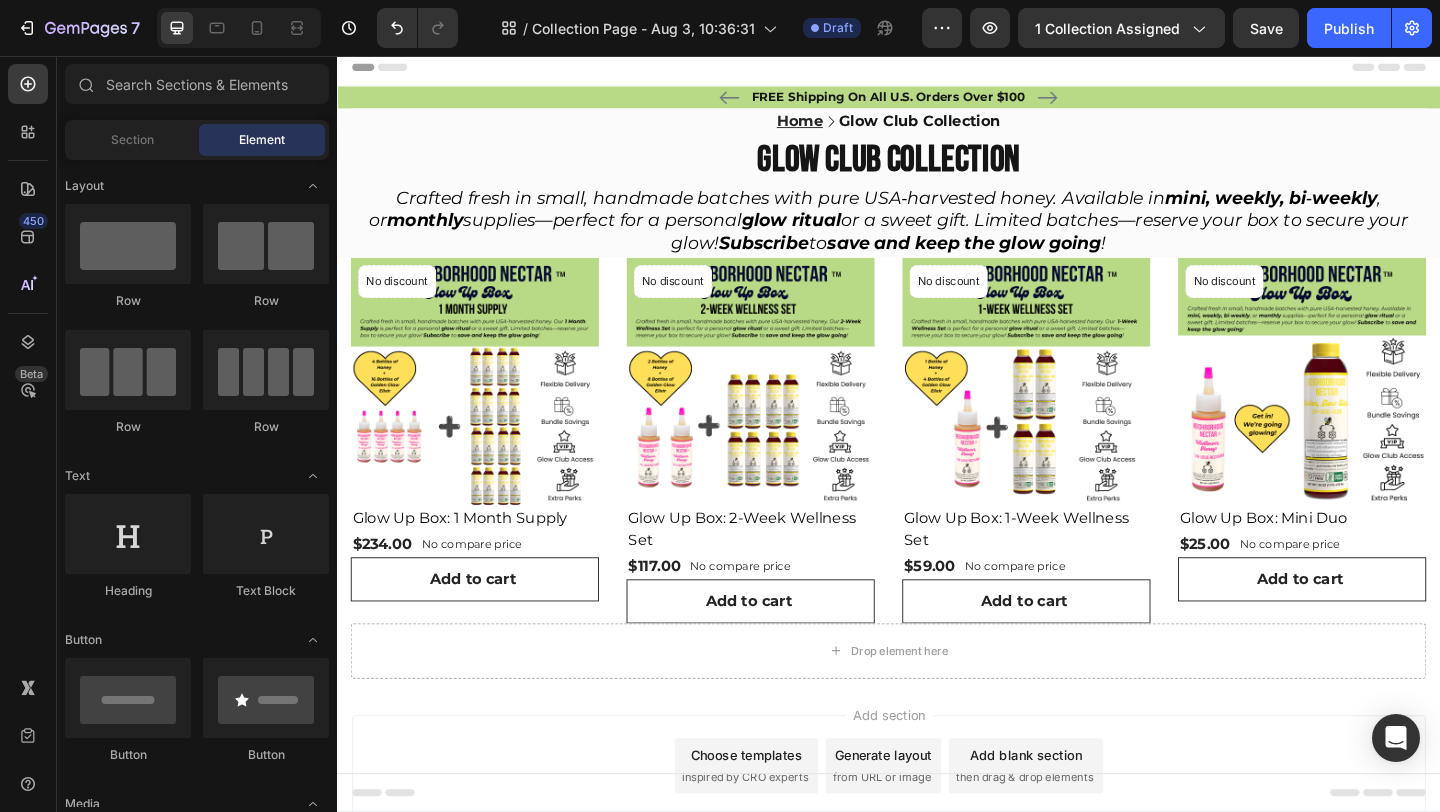 scroll, scrollTop: 0, scrollLeft: 0, axis: both 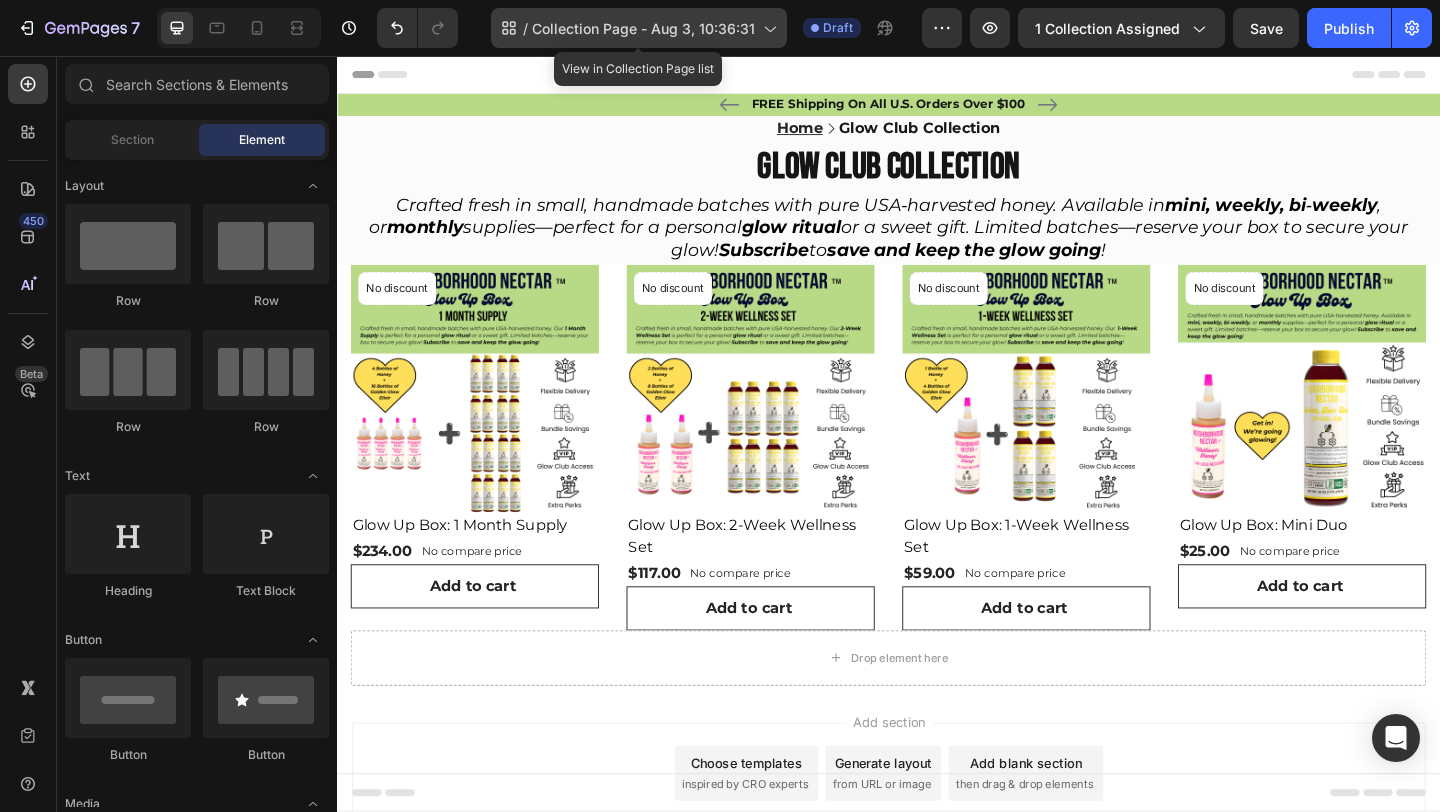 click on "Collection Page - Aug 3, 10:36:31" at bounding box center (643, 28) 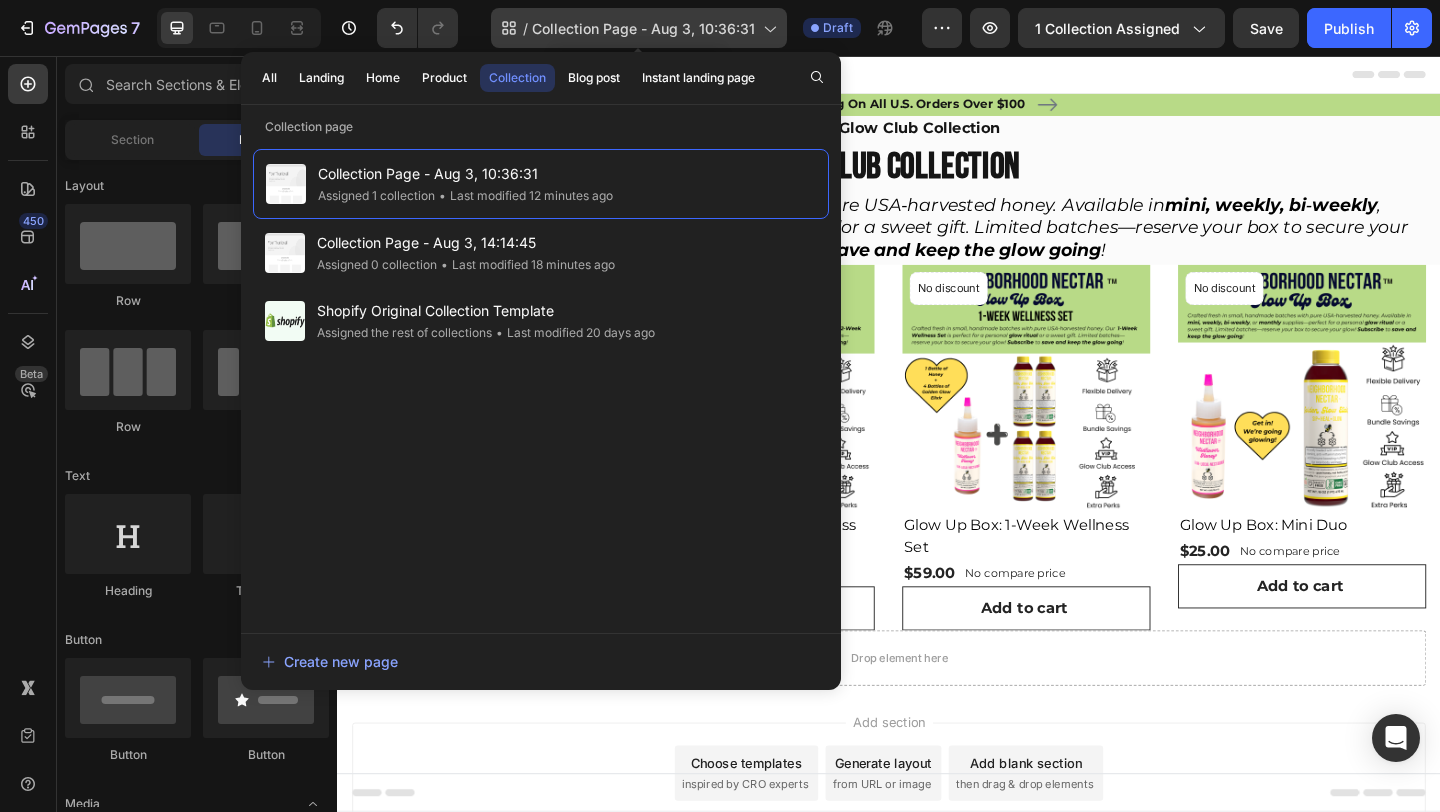 click 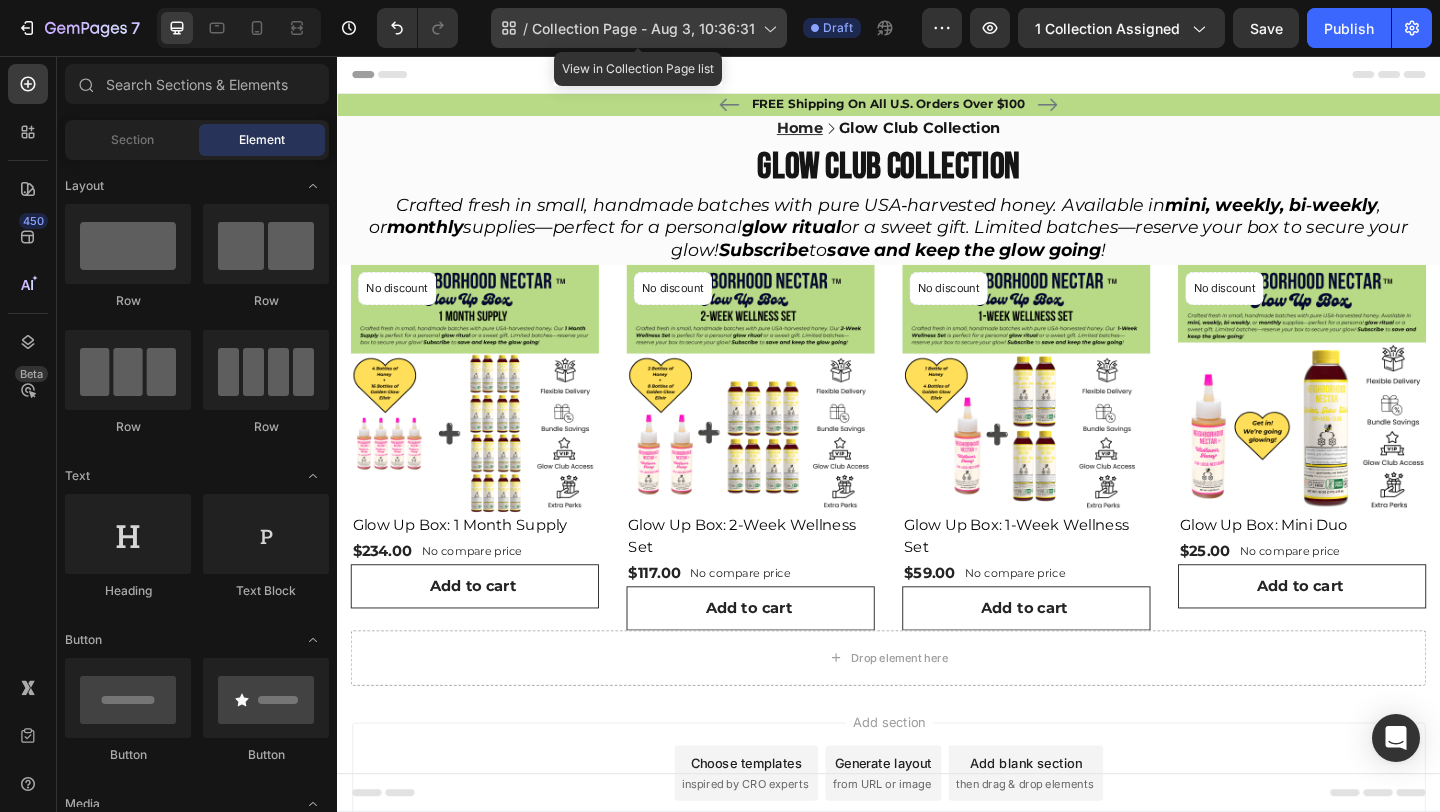 click 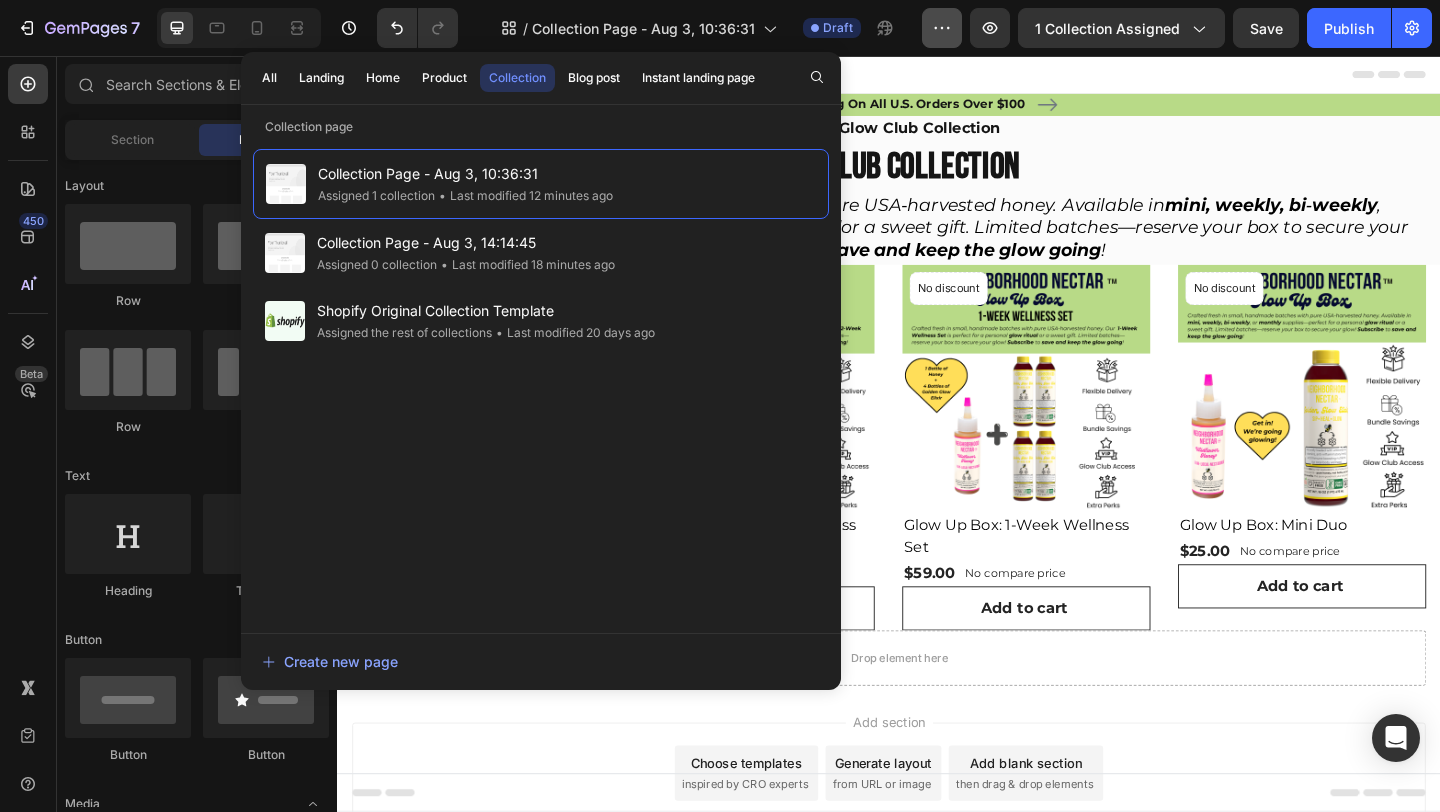 click 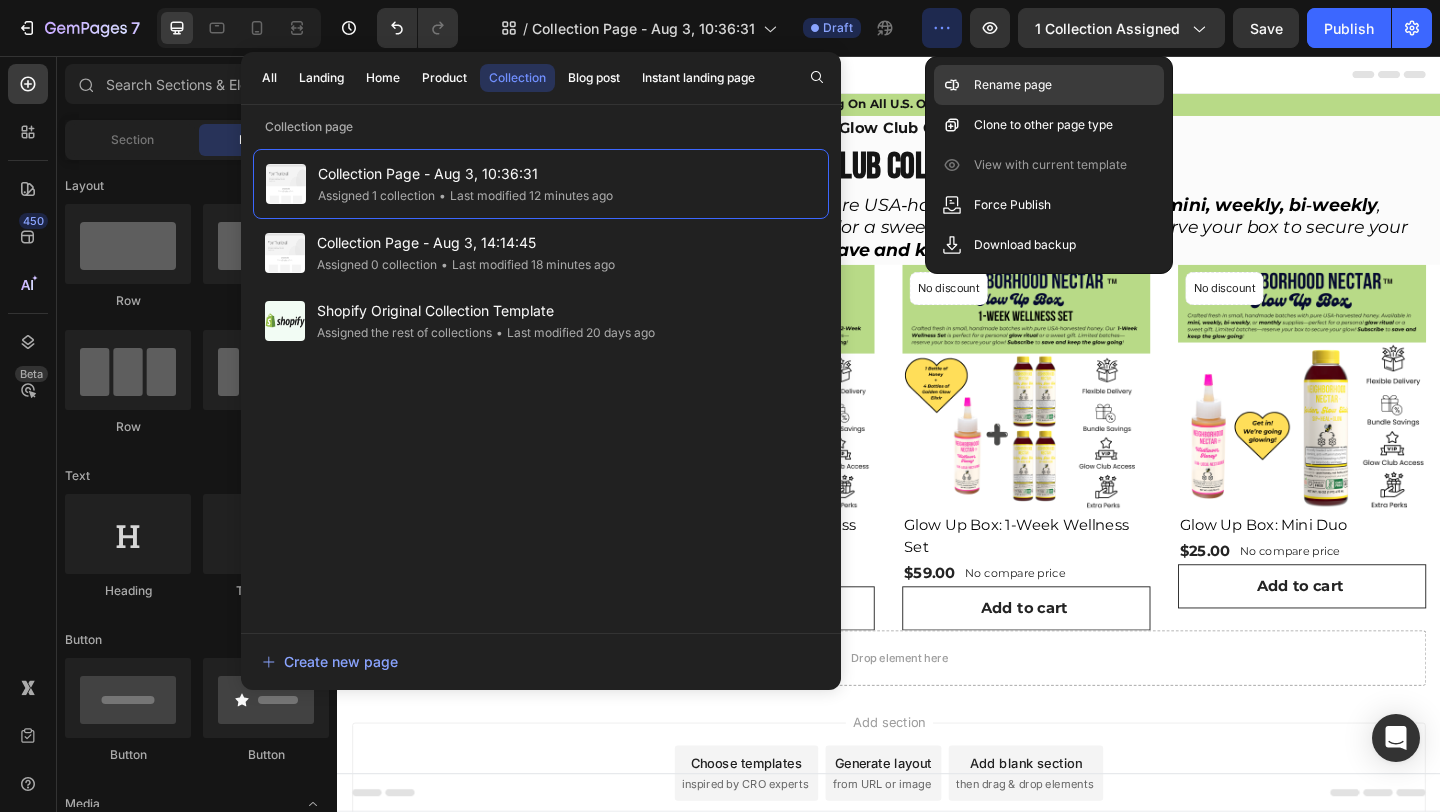 click on "Rename page" at bounding box center [1013, 85] 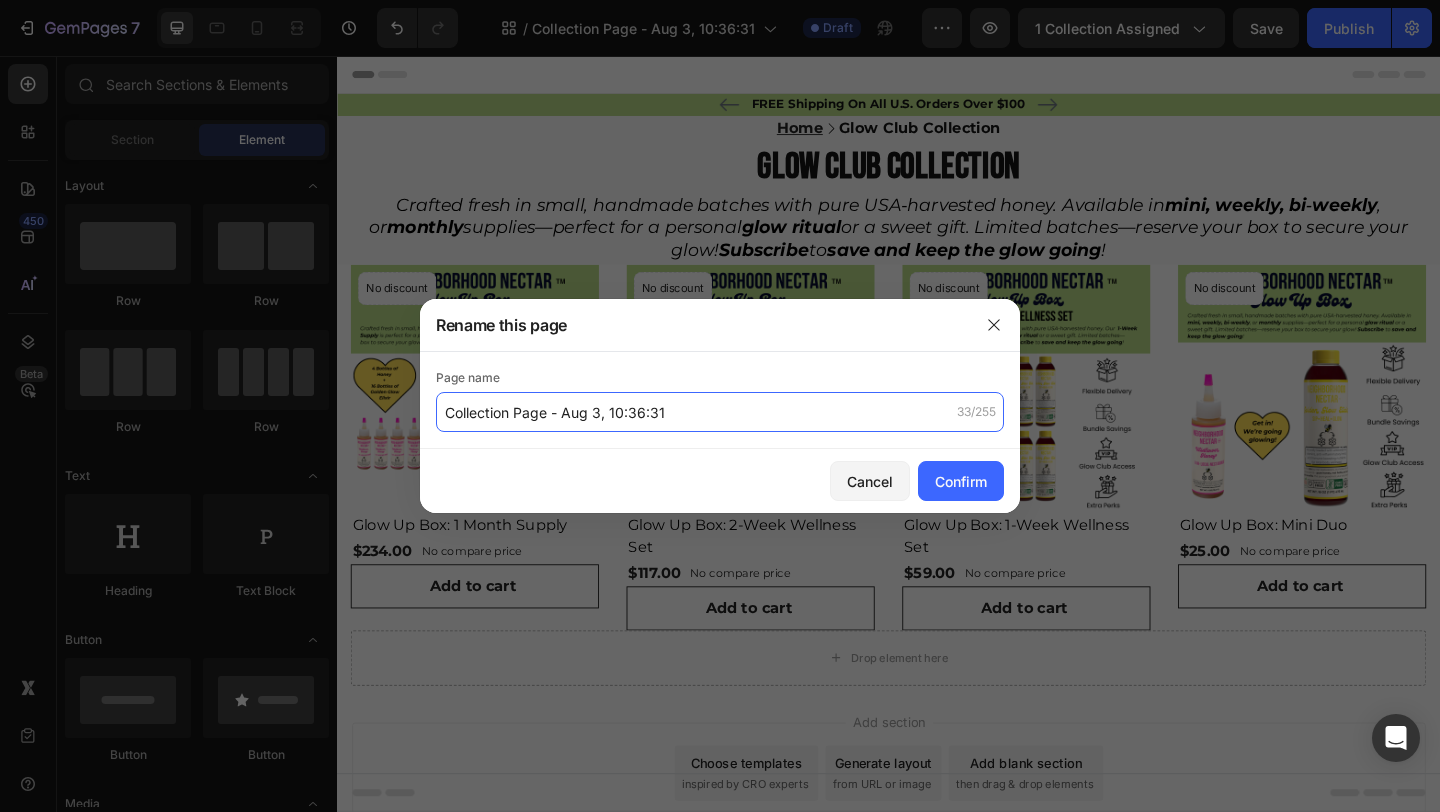 click on "Collection Page - Aug 3, 10:36:31" 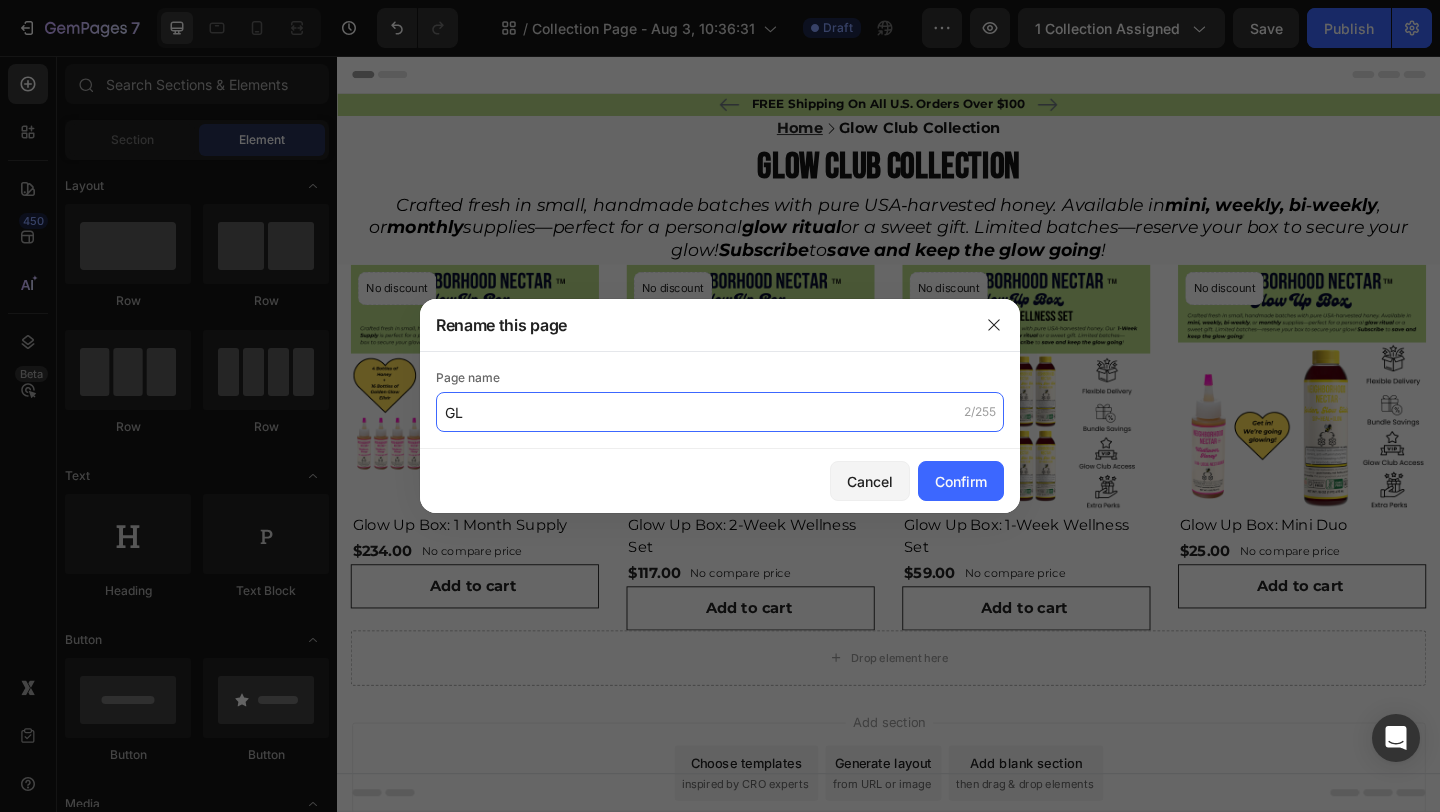 type on "G" 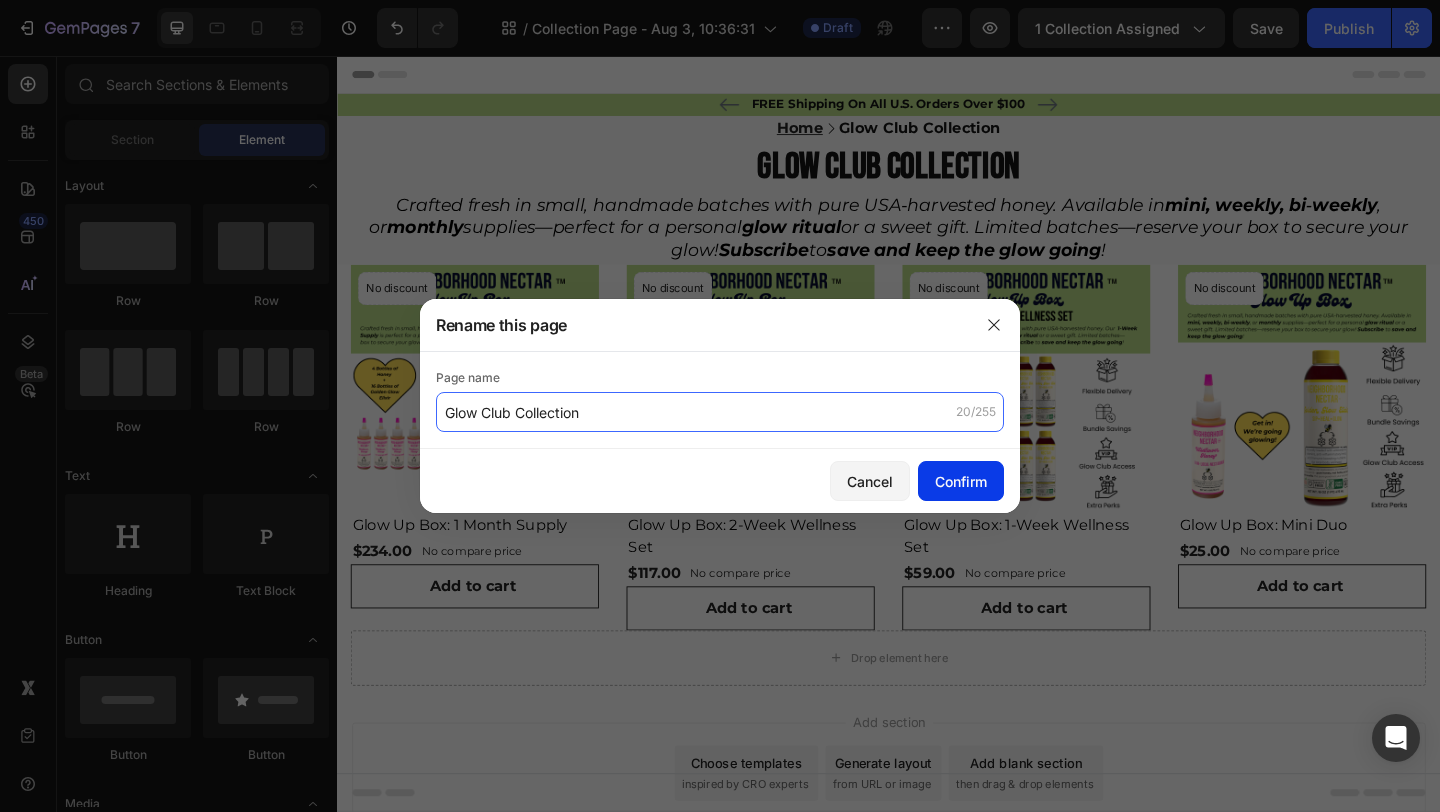 type on "Glow Club Collection" 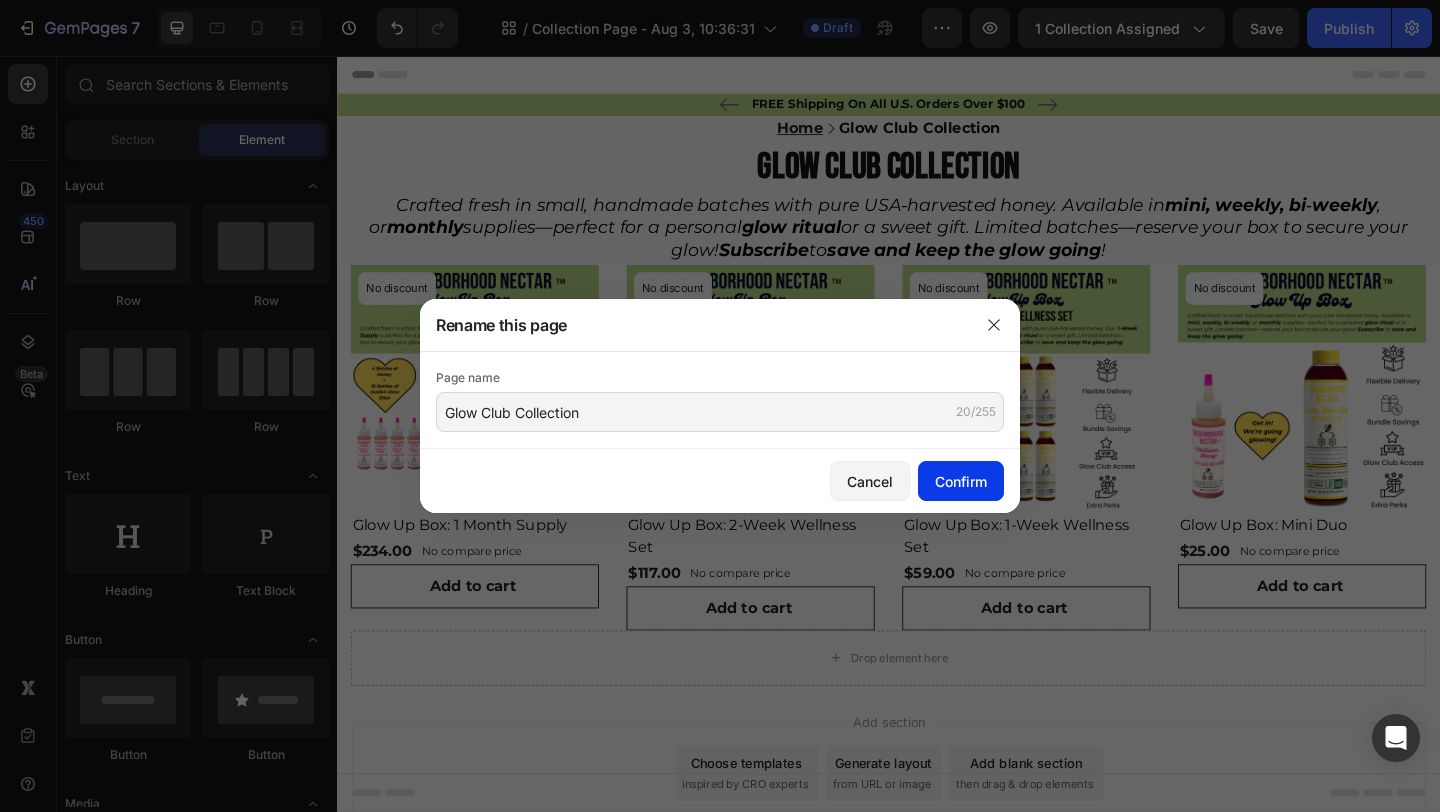 click on "Confirm" at bounding box center [961, 481] 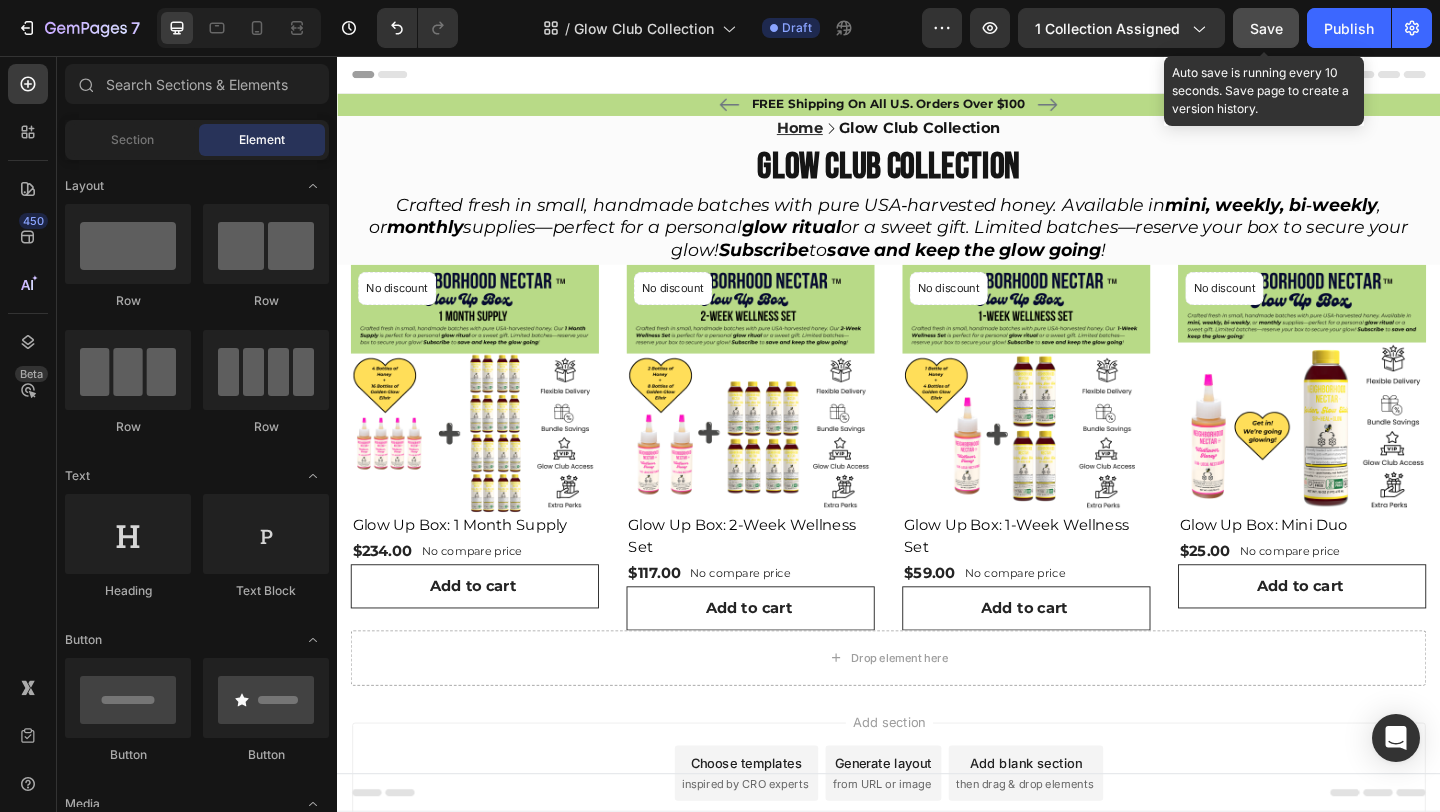 click on "Save" at bounding box center (1266, 28) 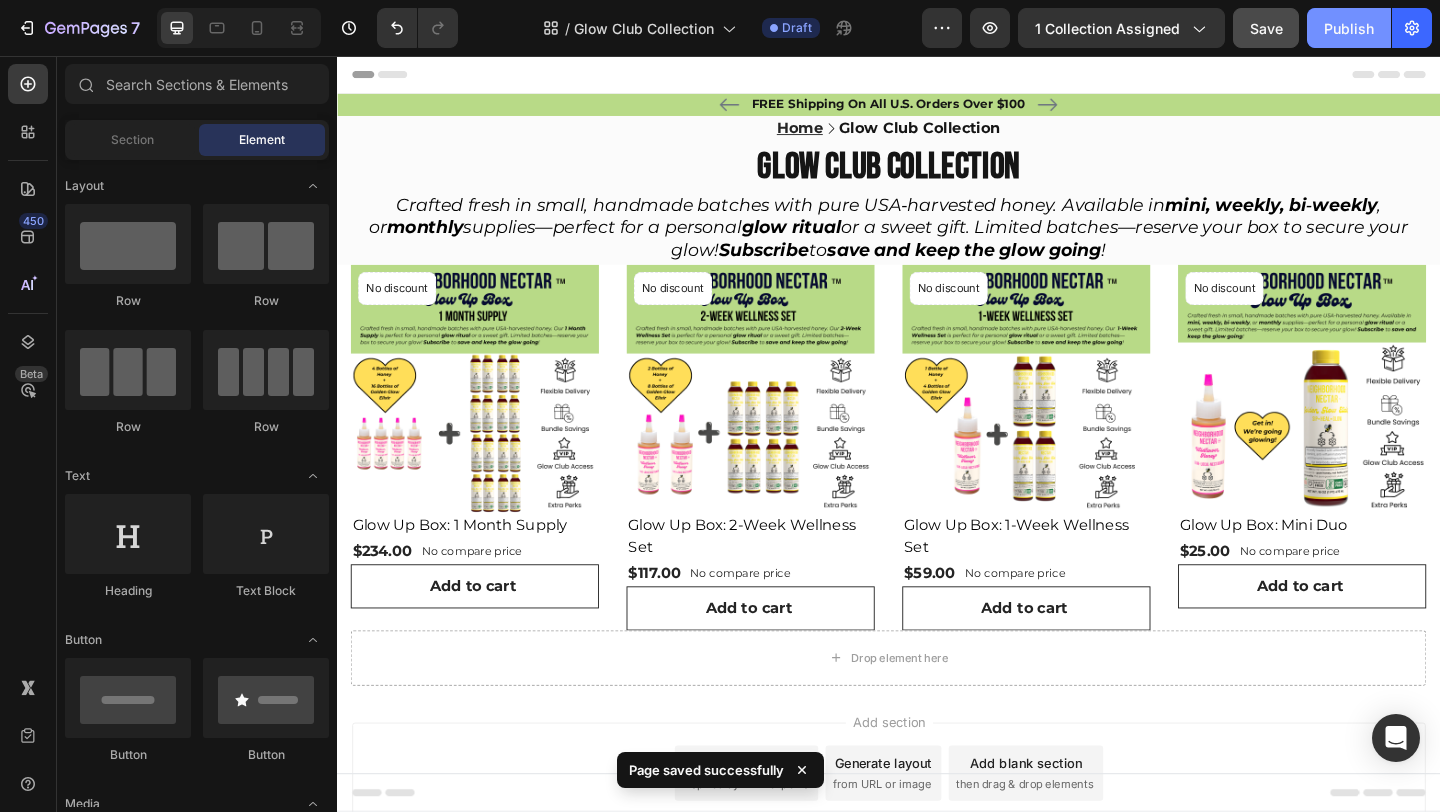 click on "Publish" at bounding box center (1349, 28) 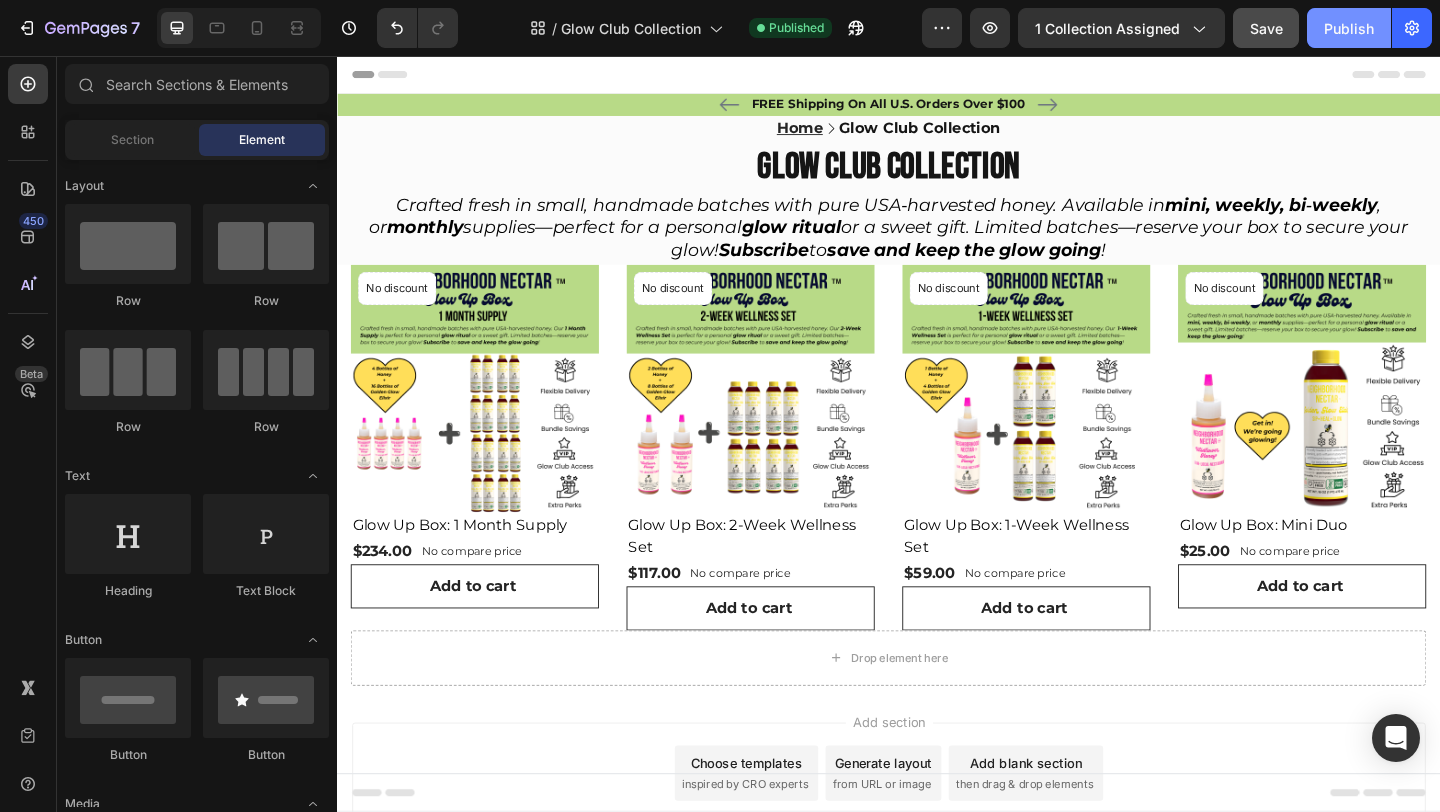 click on "Publish" at bounding box center (1349, 28) 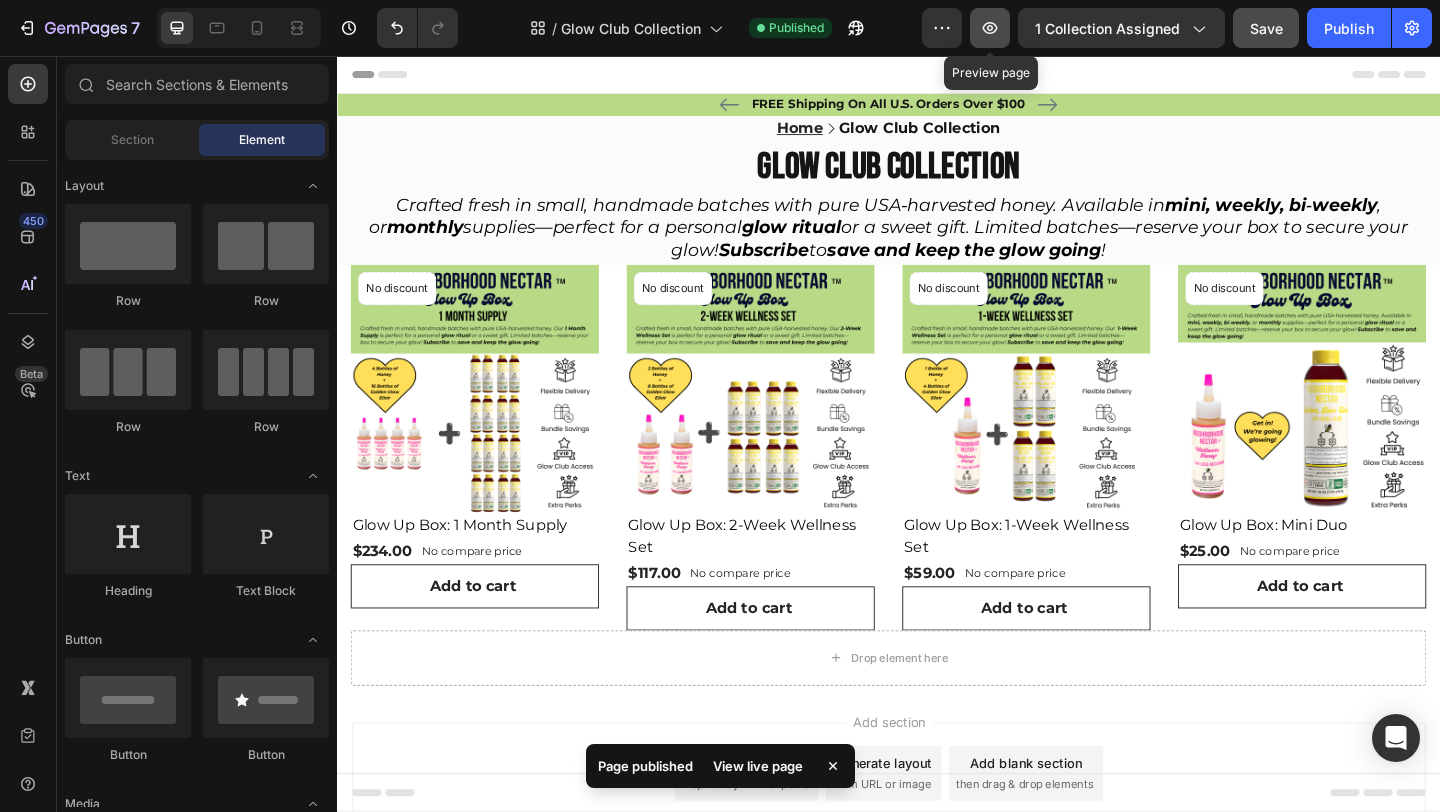 click 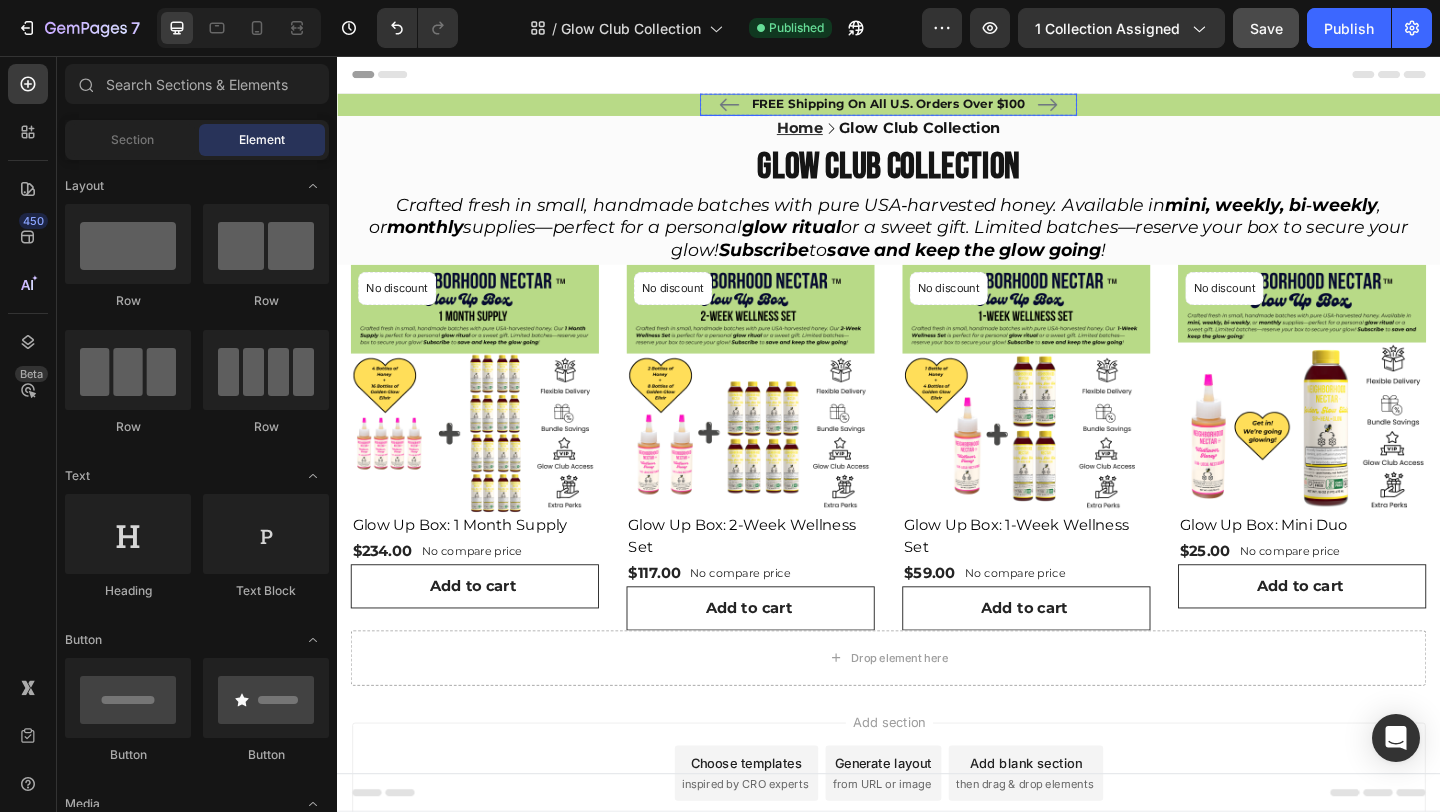click on "FREE Shipping On All U.S. Orders Over $100" at bounding box center (937, 109) 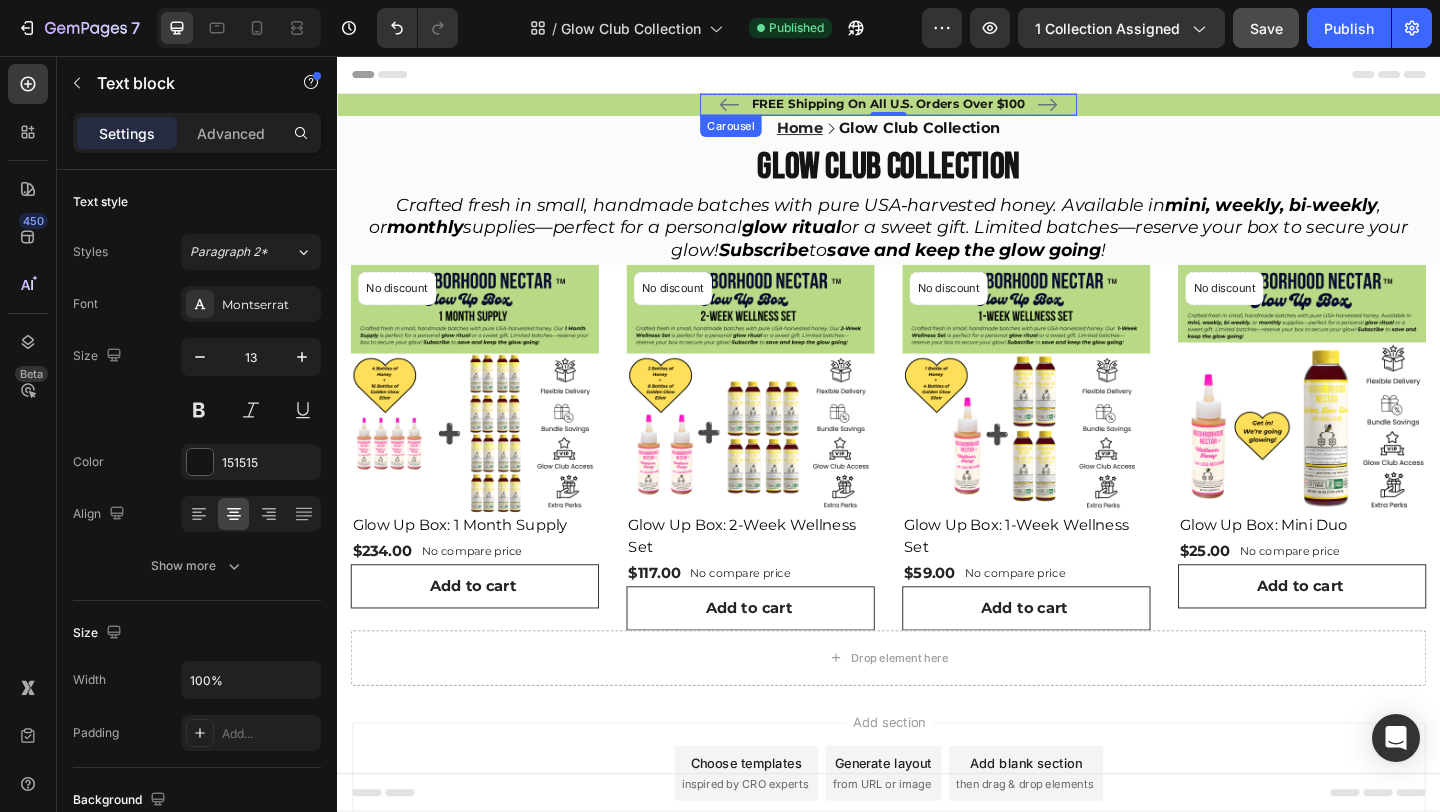 click 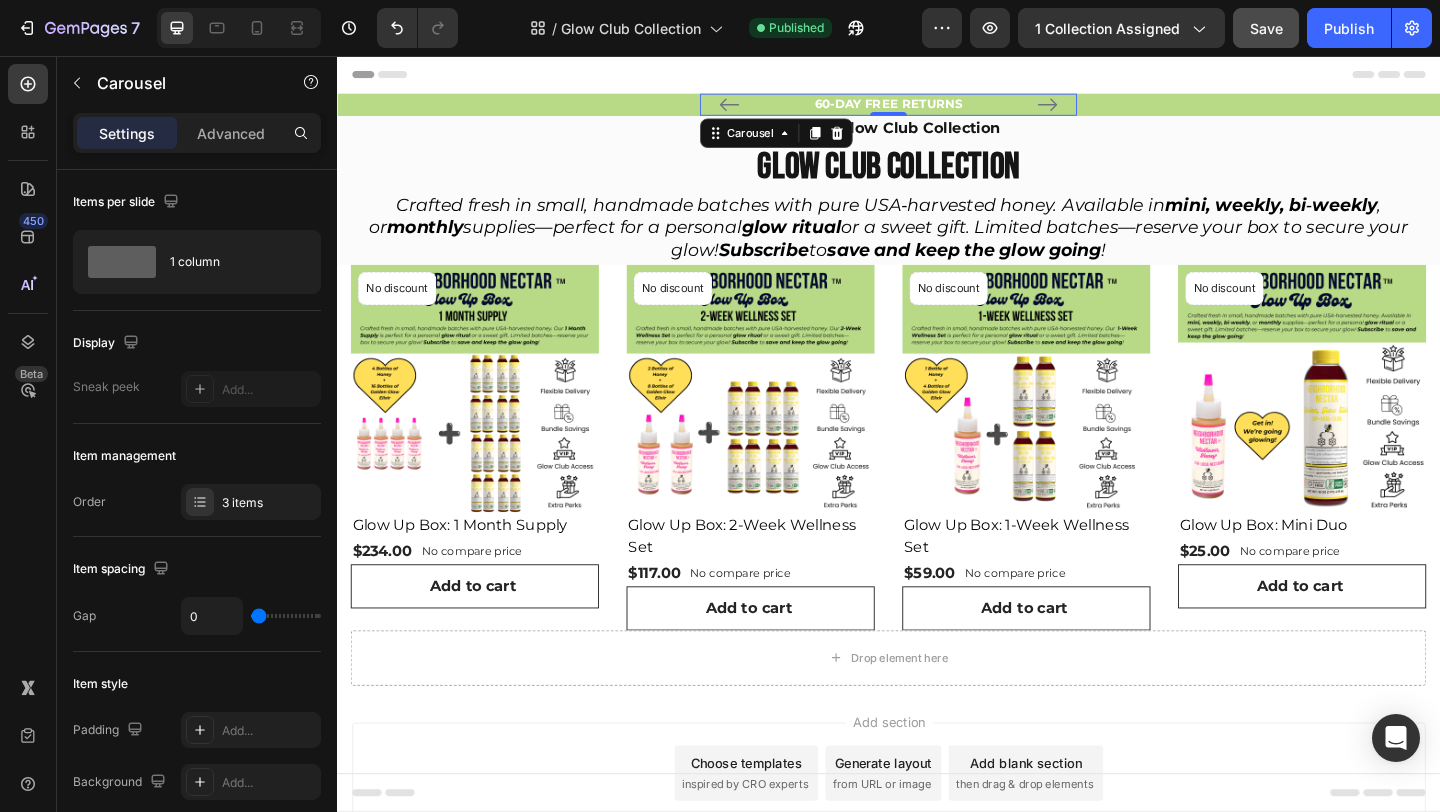 click 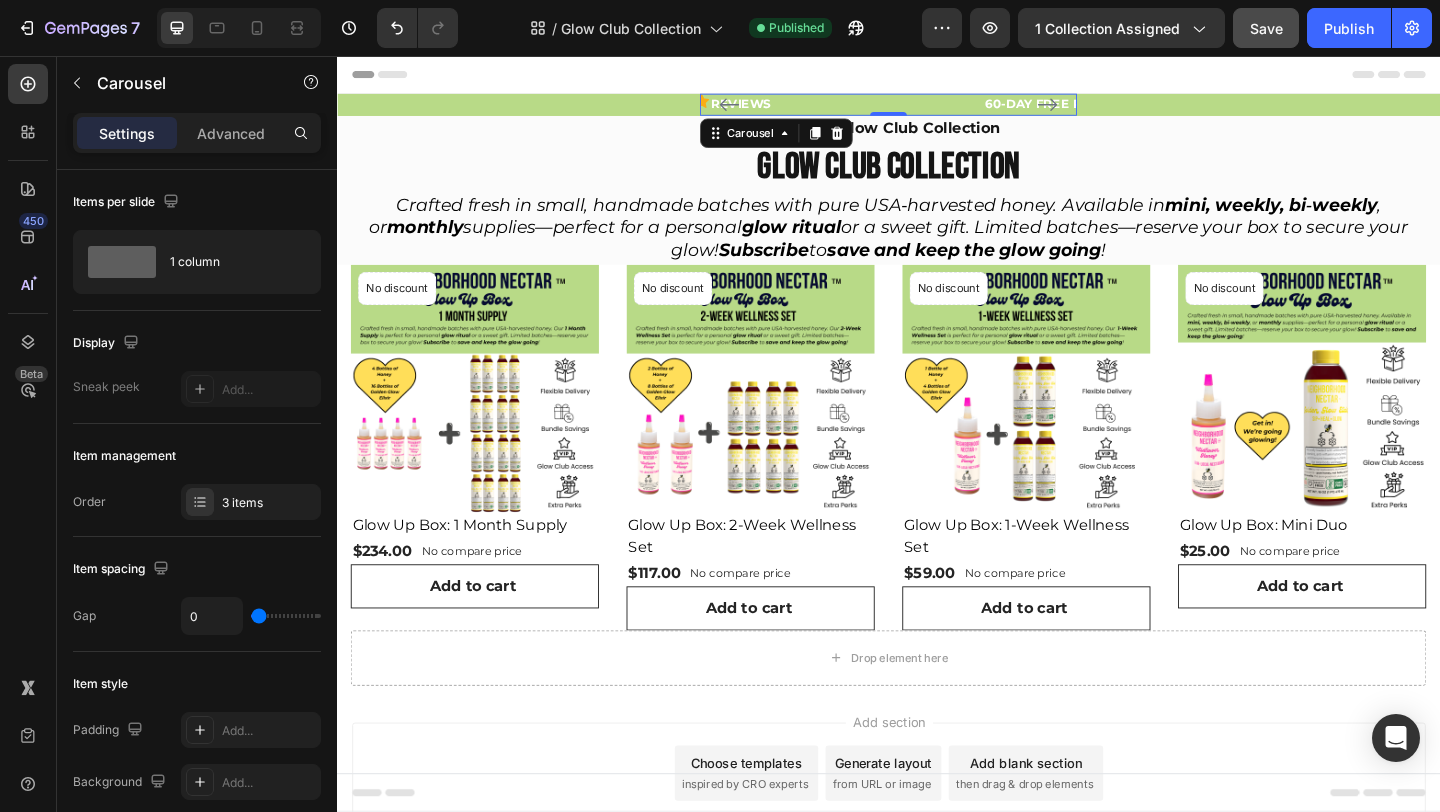 click 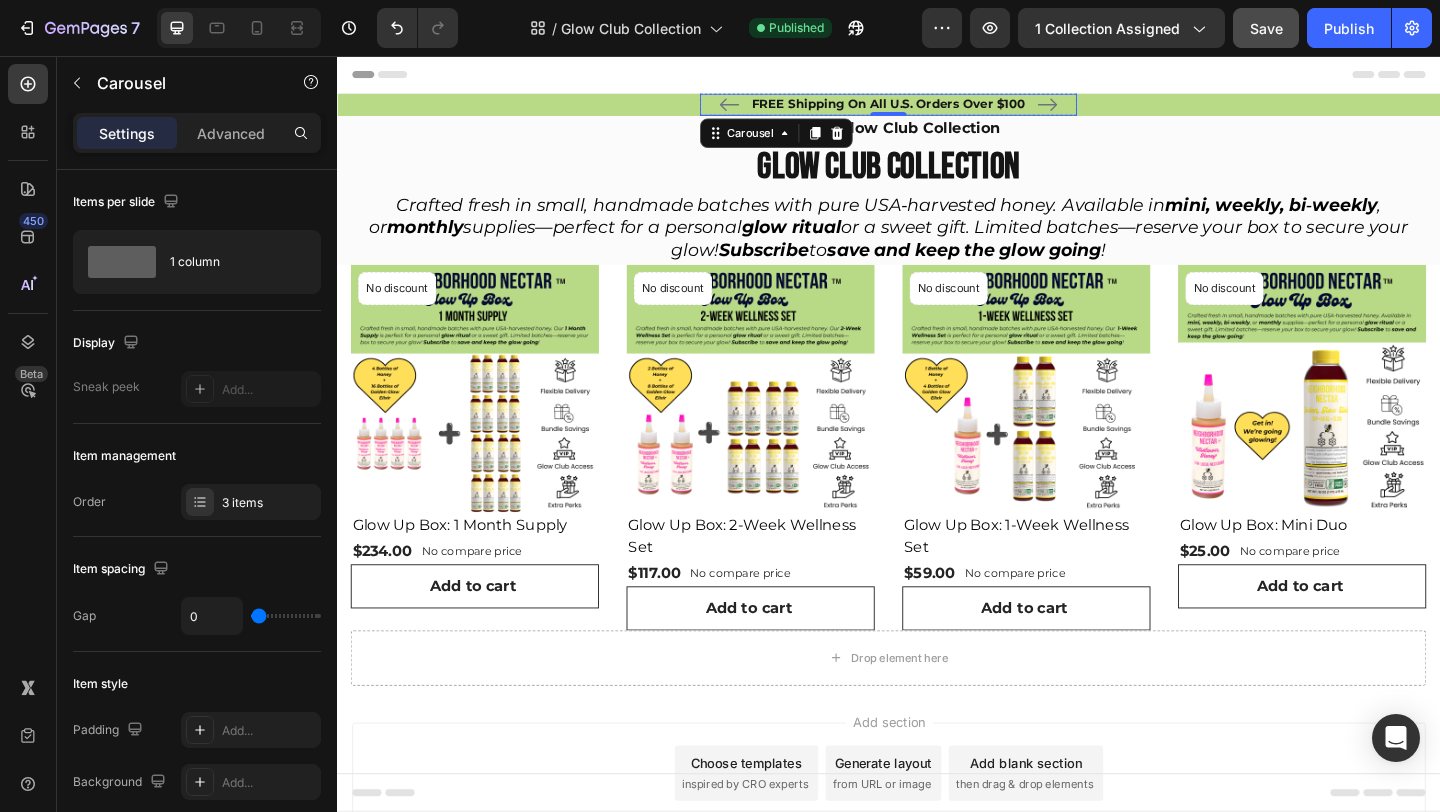 click on "FREE Shipping On All U.S. Orders Over $100" at bounding box center [937, 109] 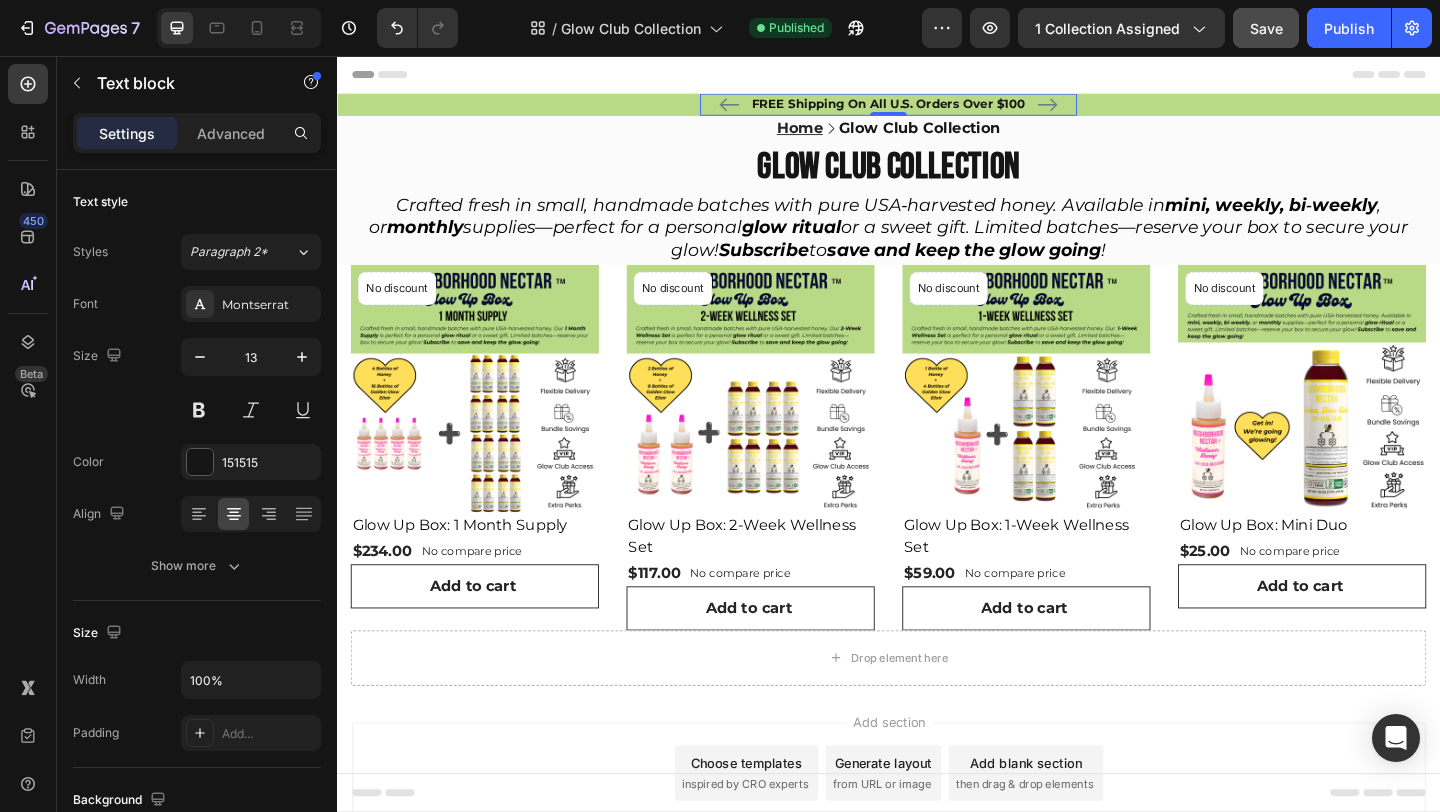 click on "FREE Shipping On All U.S. Orders Over $100" at bounding box center [937, 109] 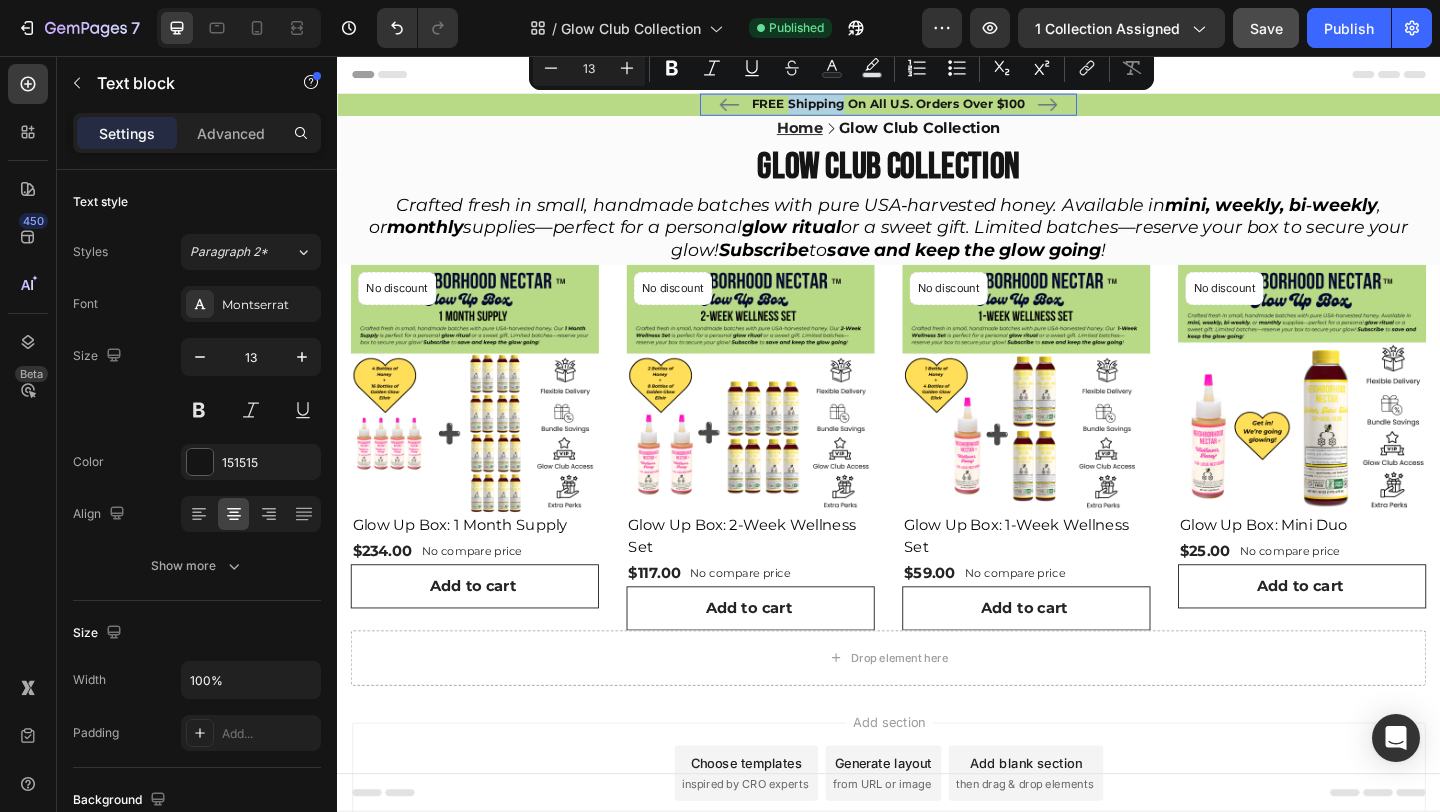 click on "FREE Shipping On All U.S. Orders Over $100" at bounding box center [937, 109] 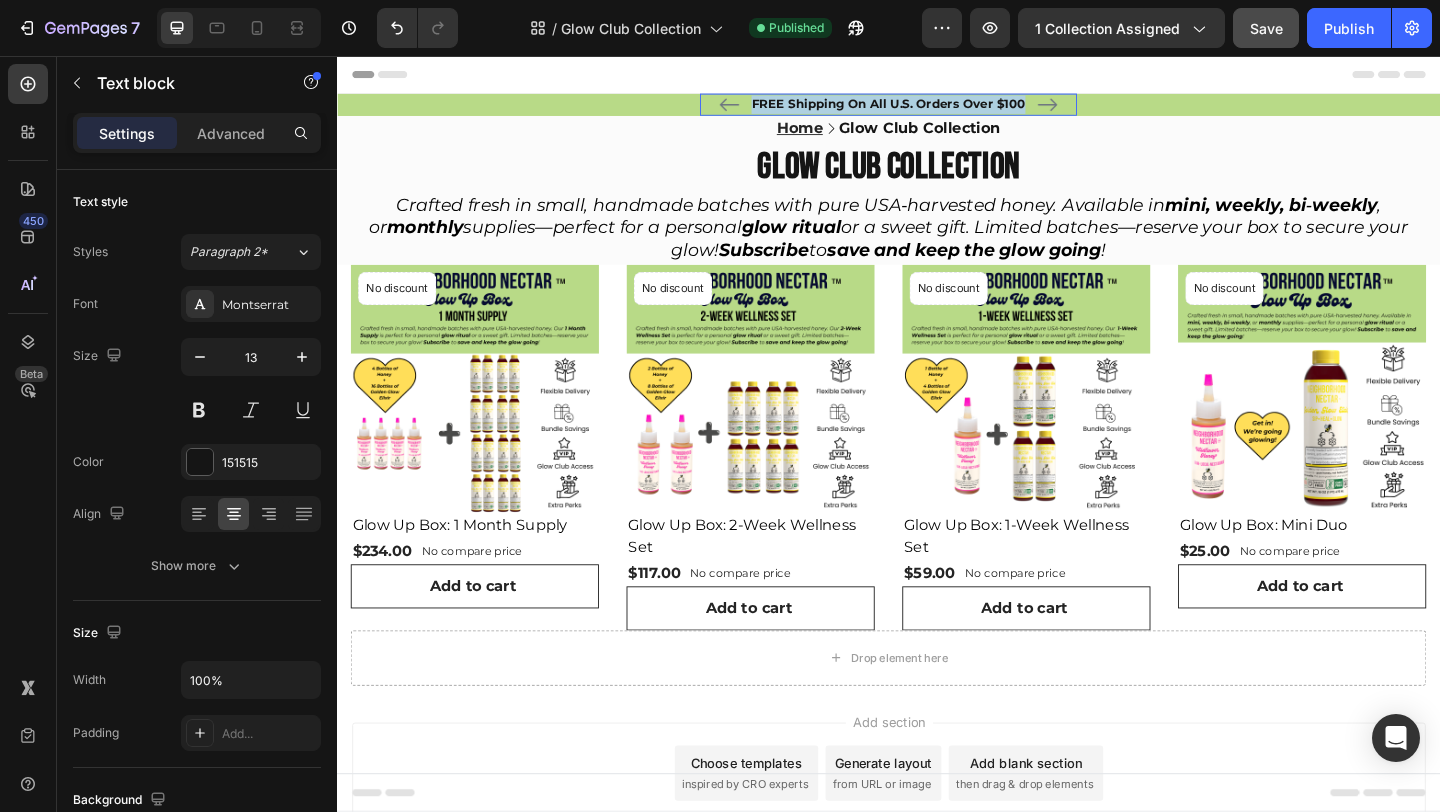 click on "FREE Shipping On All U.S. Orders Over $100" at bounding box center [937, 109] 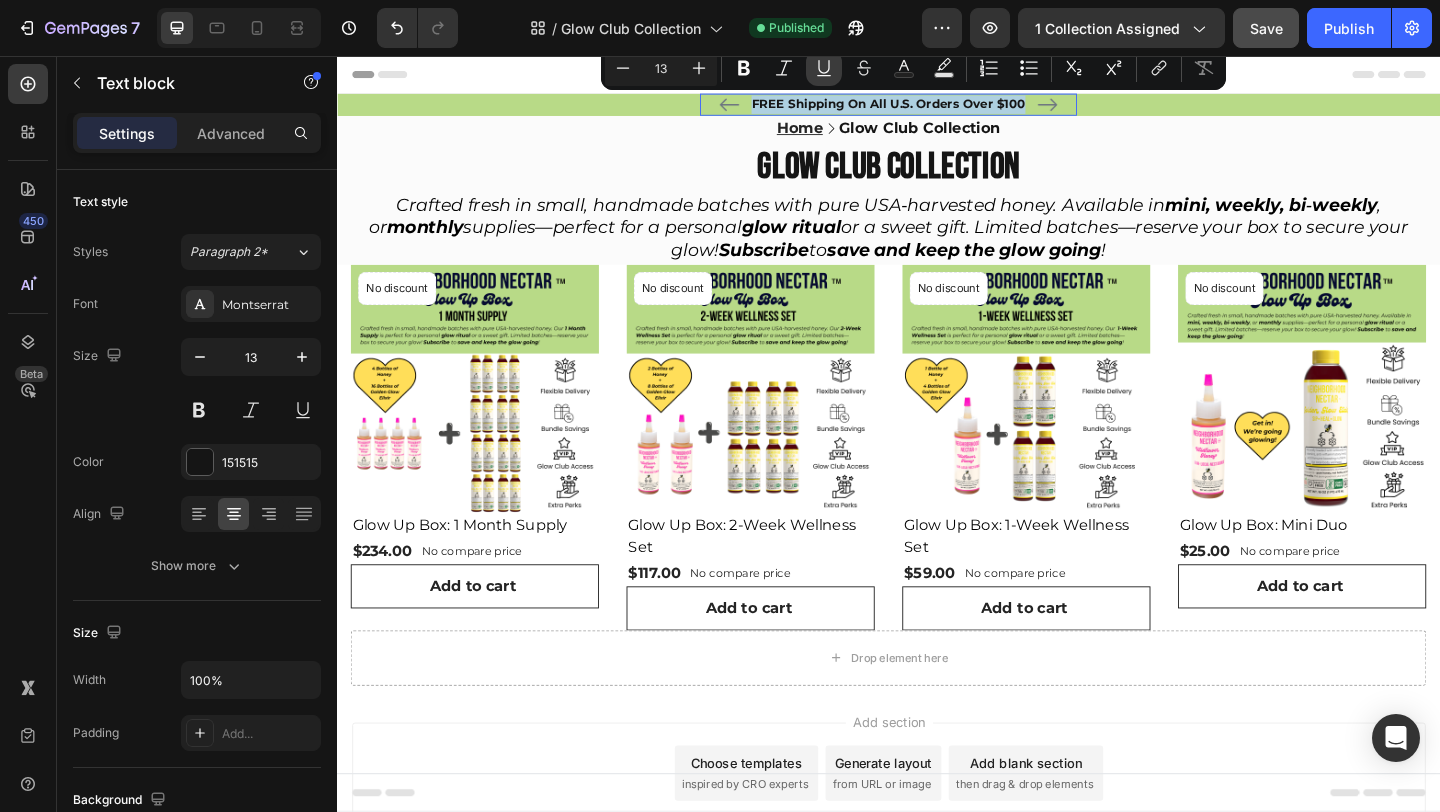 copy on "FREE Shipping On All U.S. Orders Over $100" 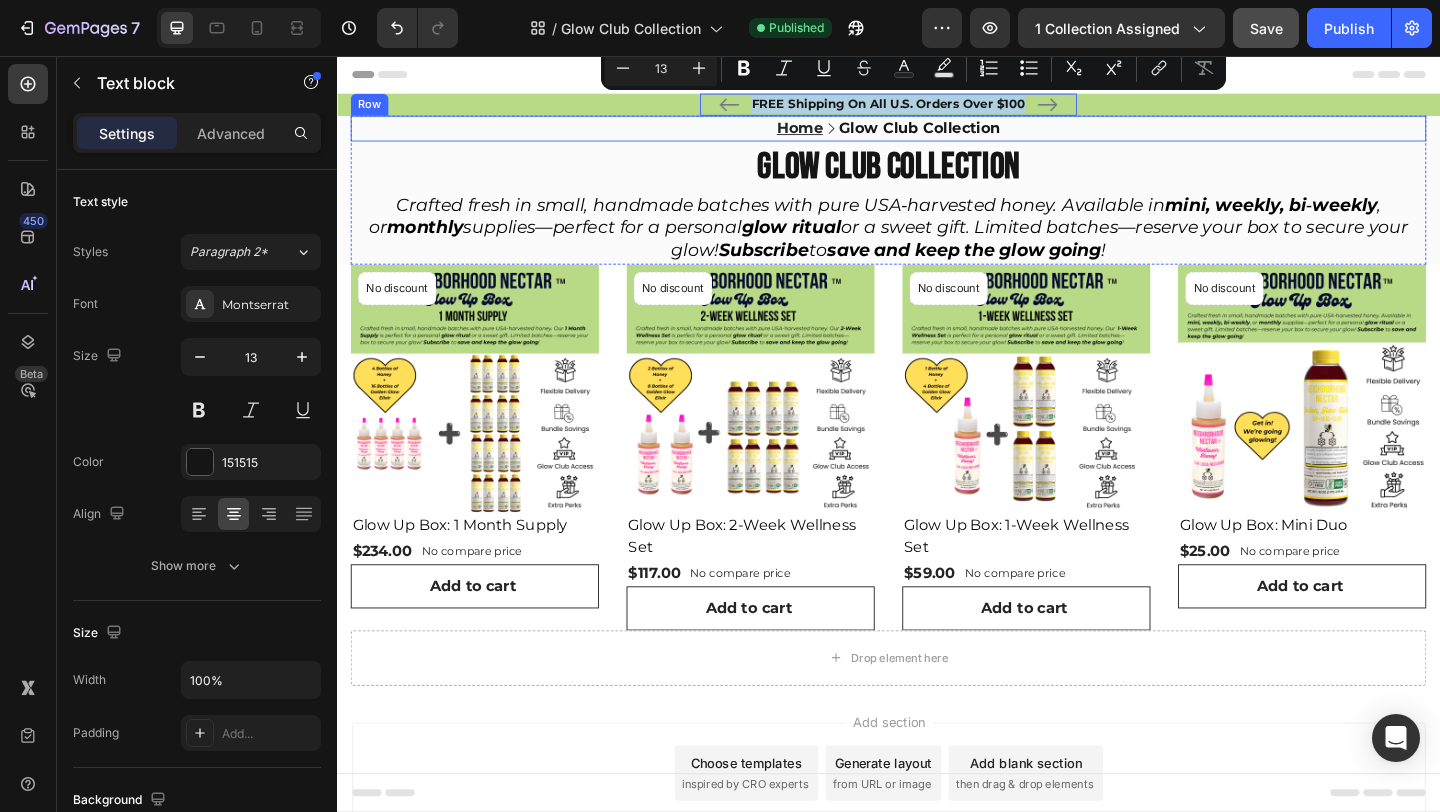 click on "GLOW CLUB Collection" at bounding box center (937, 177) 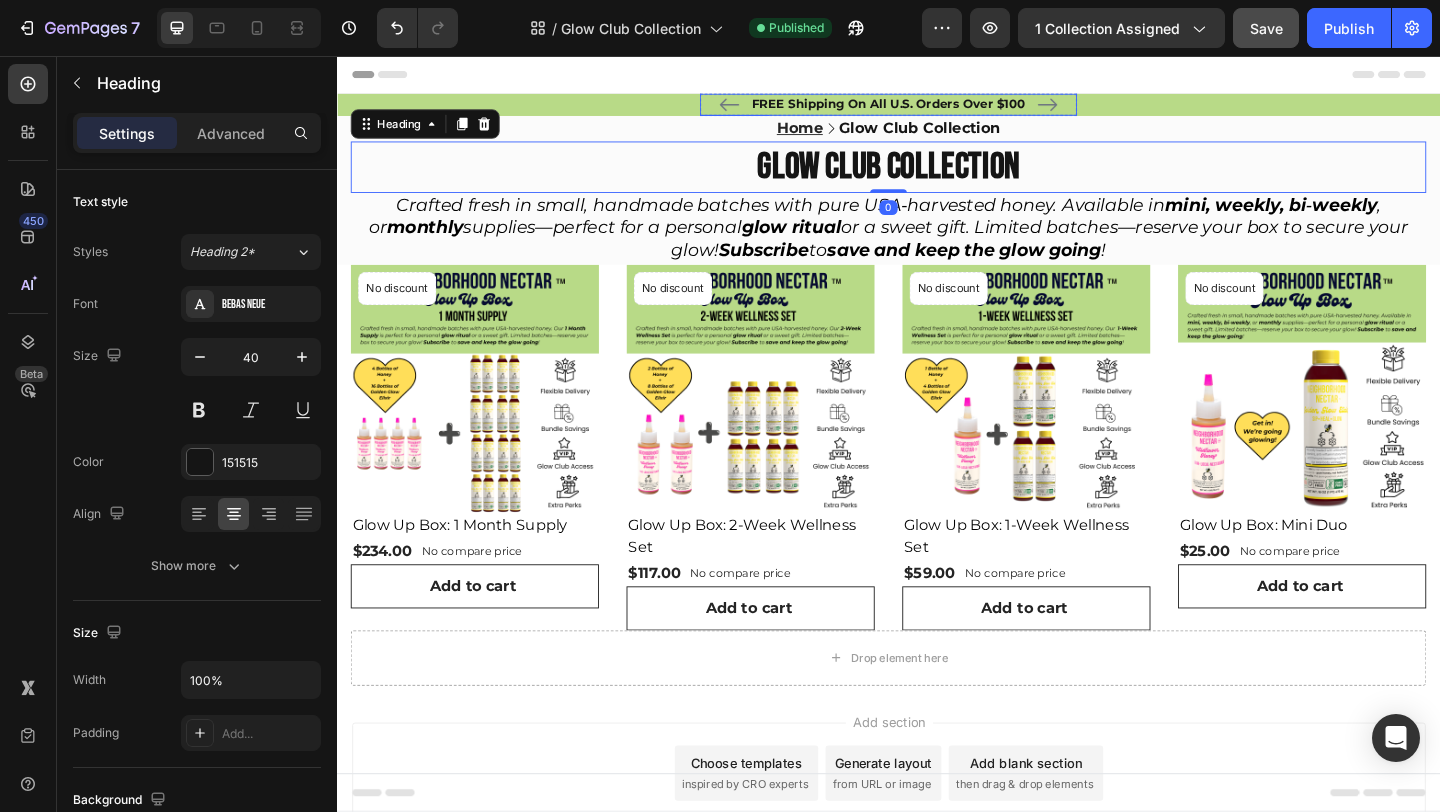 click at bounding box center (764, 109) 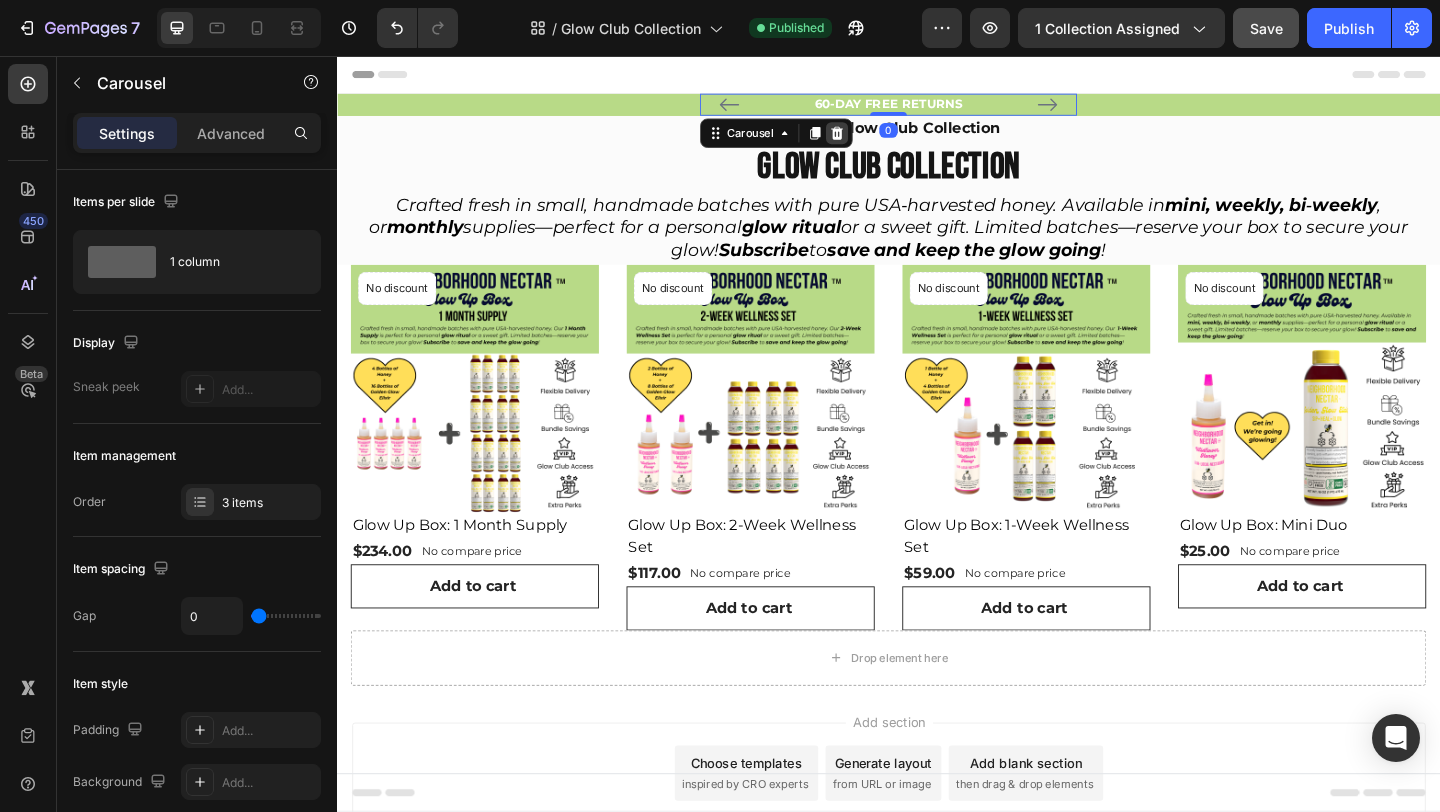 click at bounding box center [881, 140] 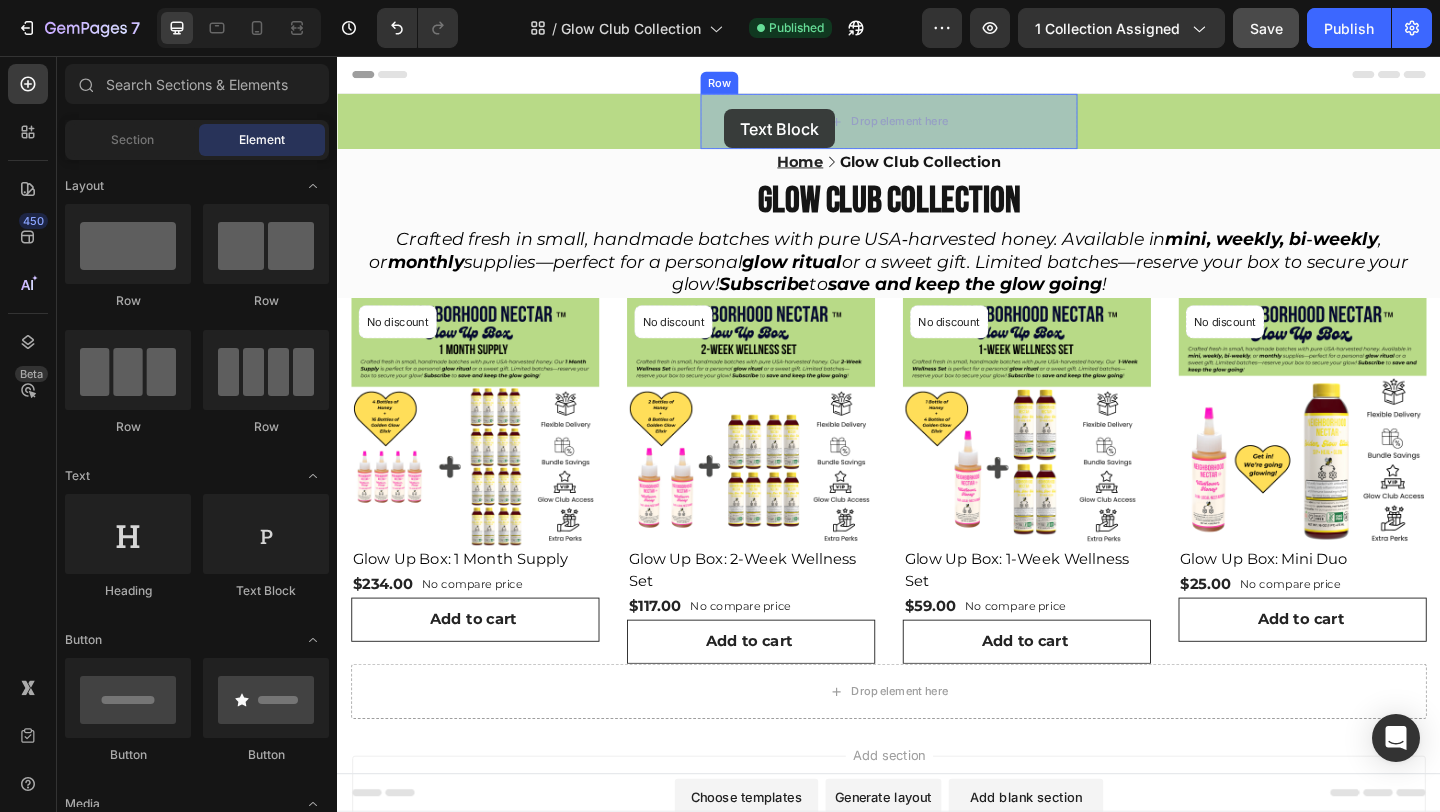 drag, startPoint x: 584, startPoint y: 601, endPoint x: 758, endPoint y: 114, distance: 517.1509 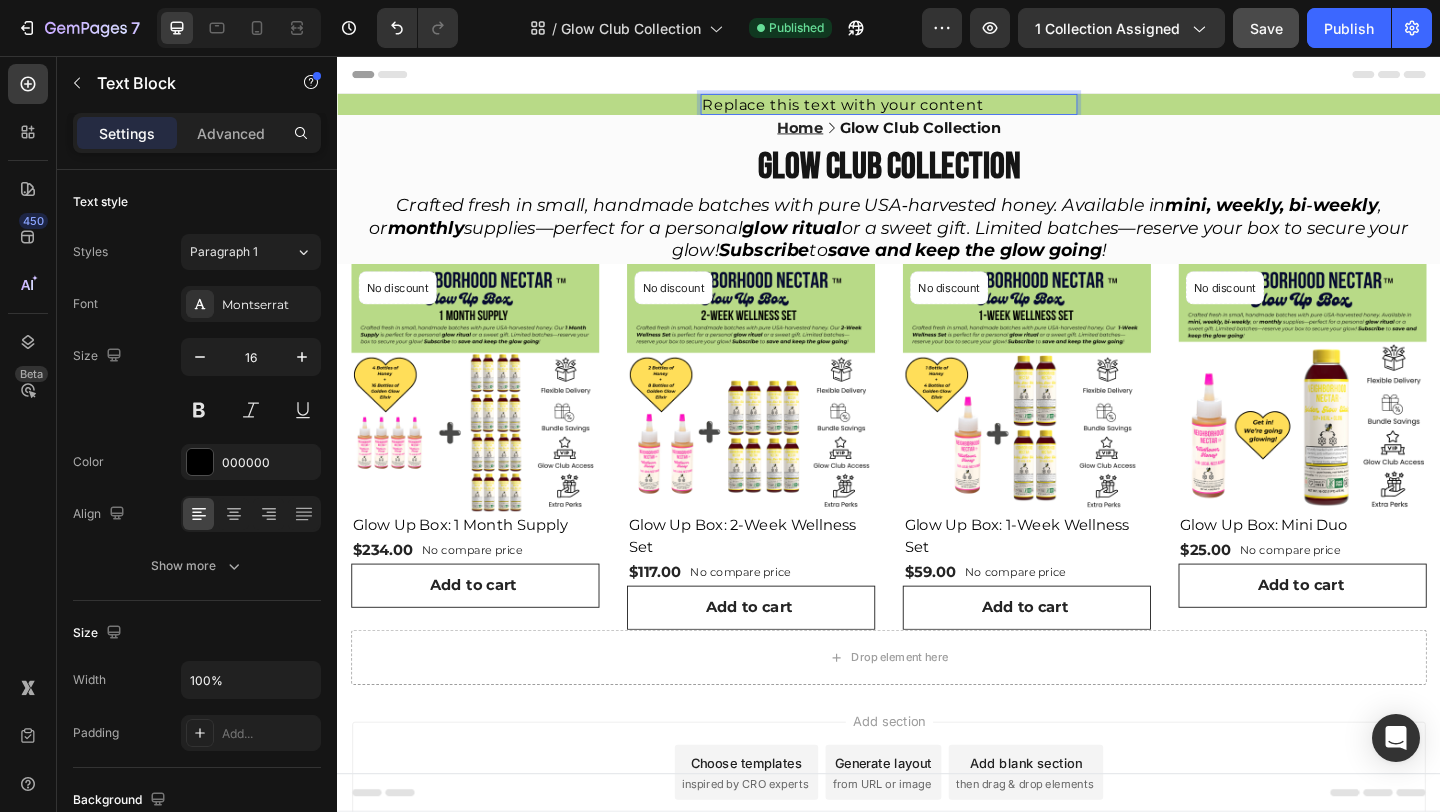 click on "Replace this text with your content" at bounding box center (937, 108) 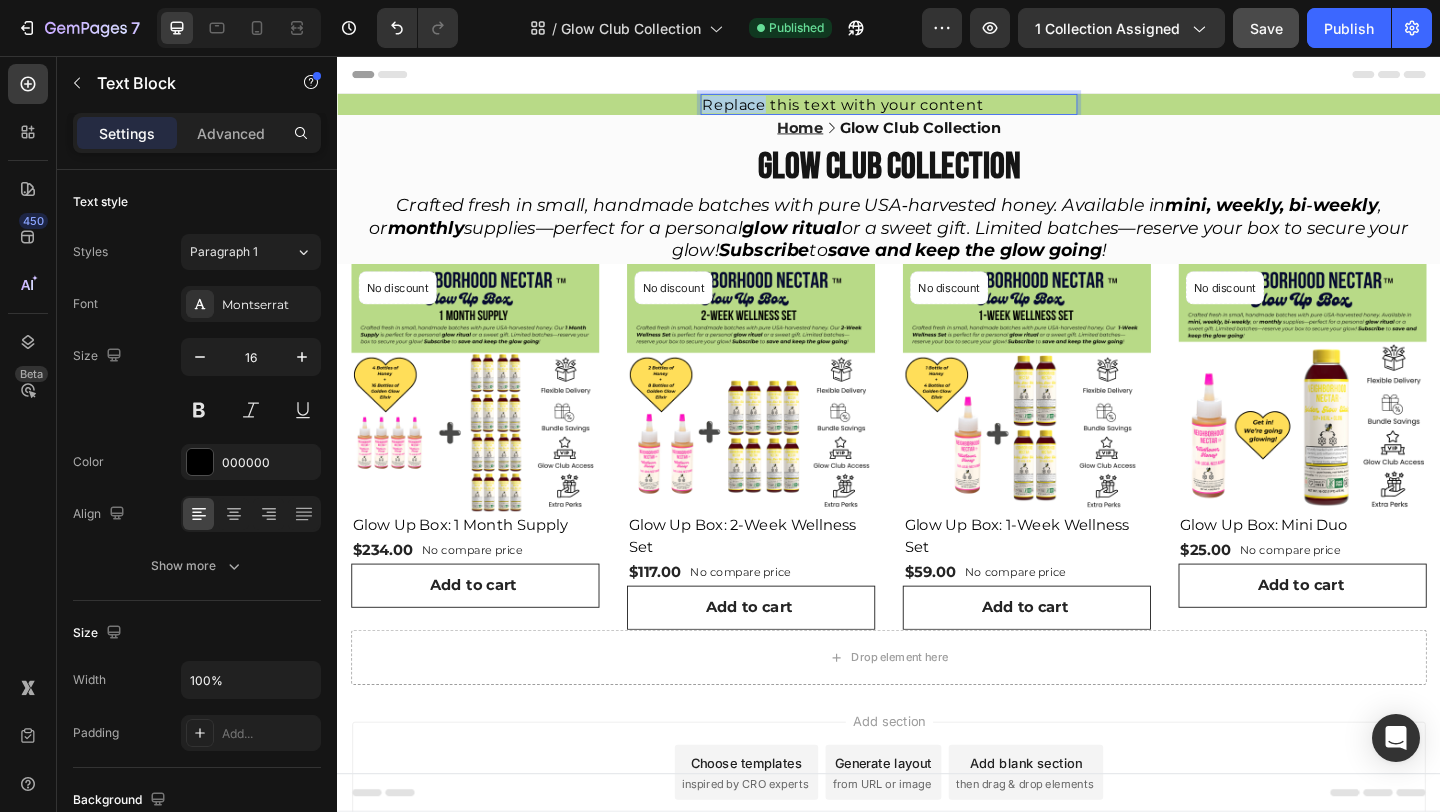 click on "Replace this text with your content" at bounding box center (937, 108) 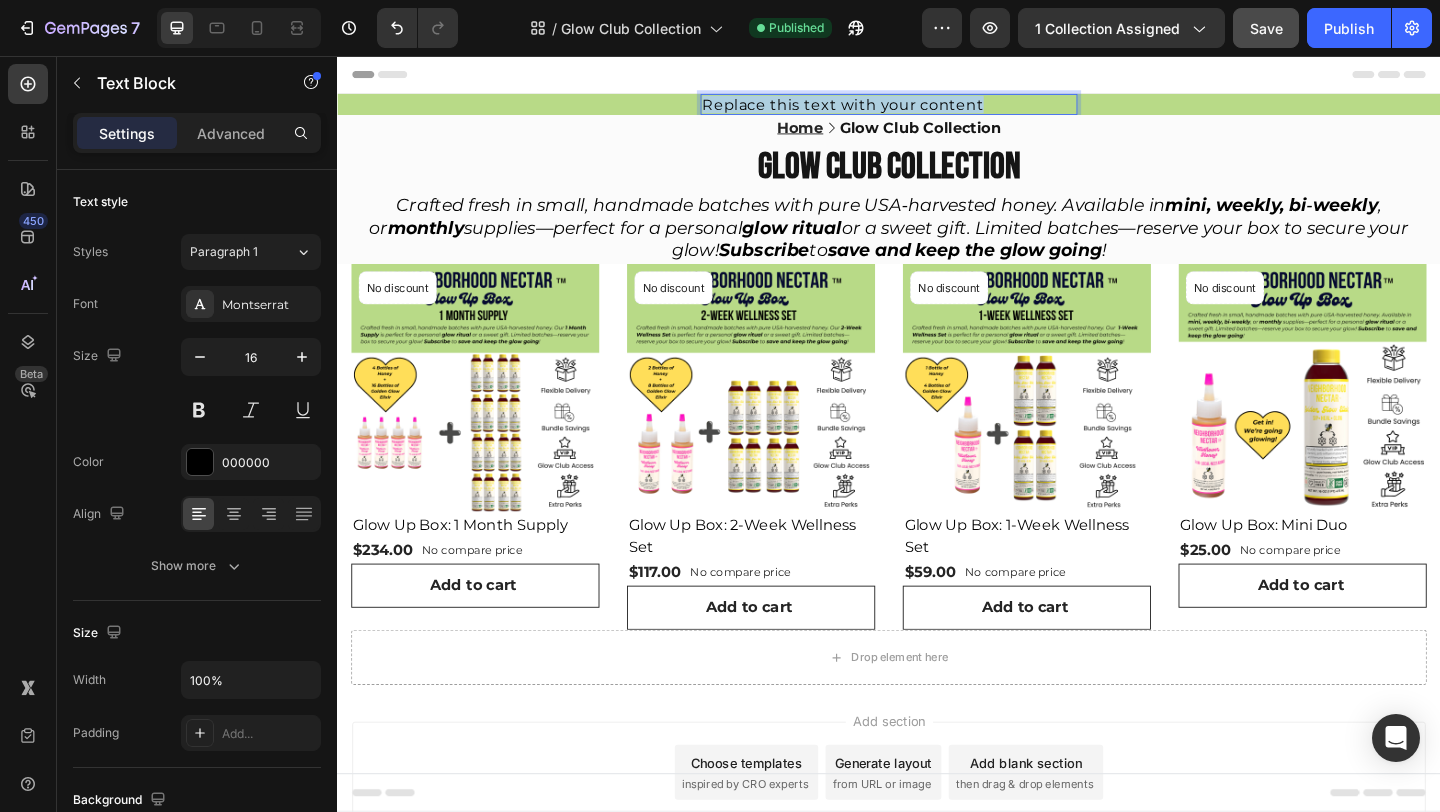 click on "Replace this text with your content" at bounding box center (937, 108) 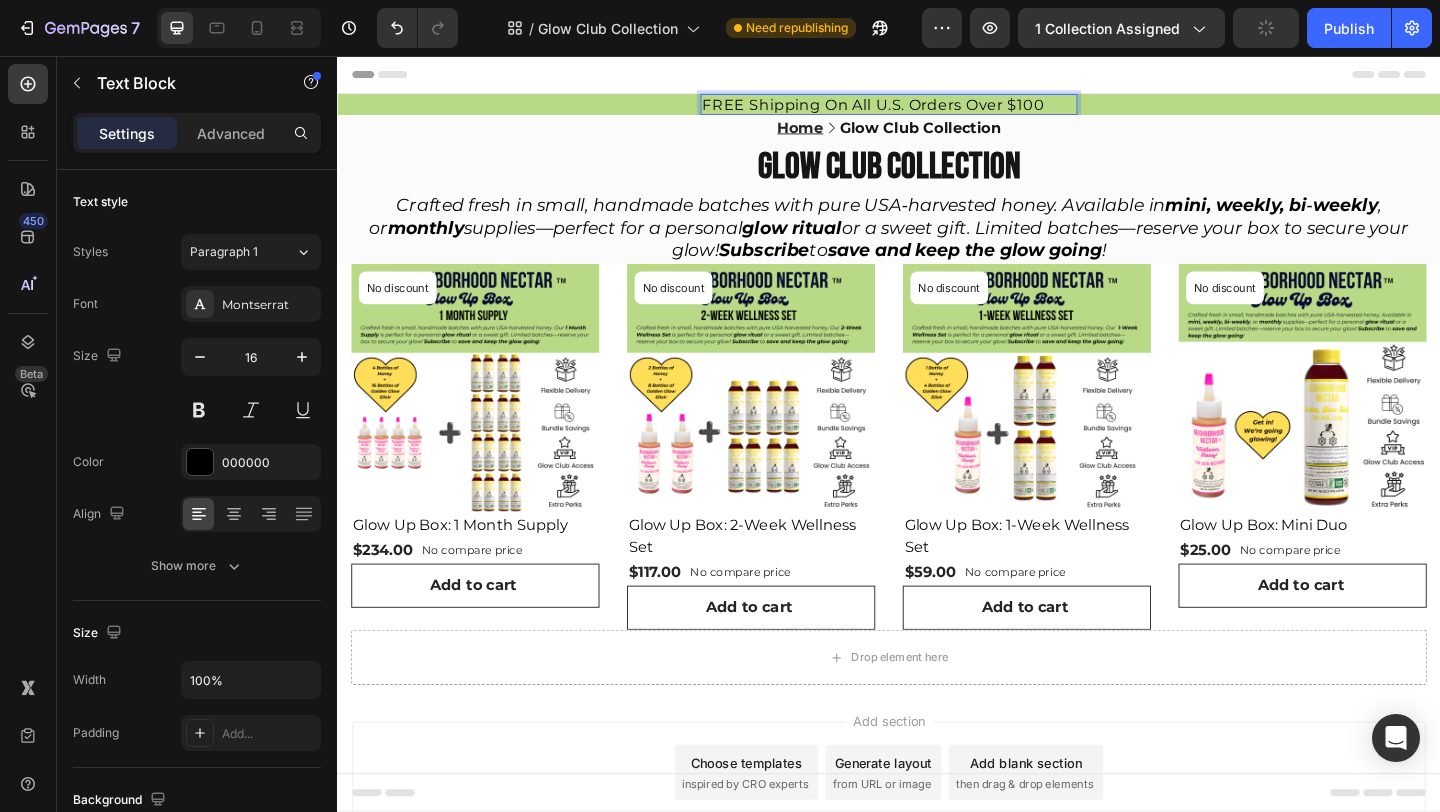click on "FREE Shipping On All U.S. Orders Over $100" at bounding box center (937, 108) 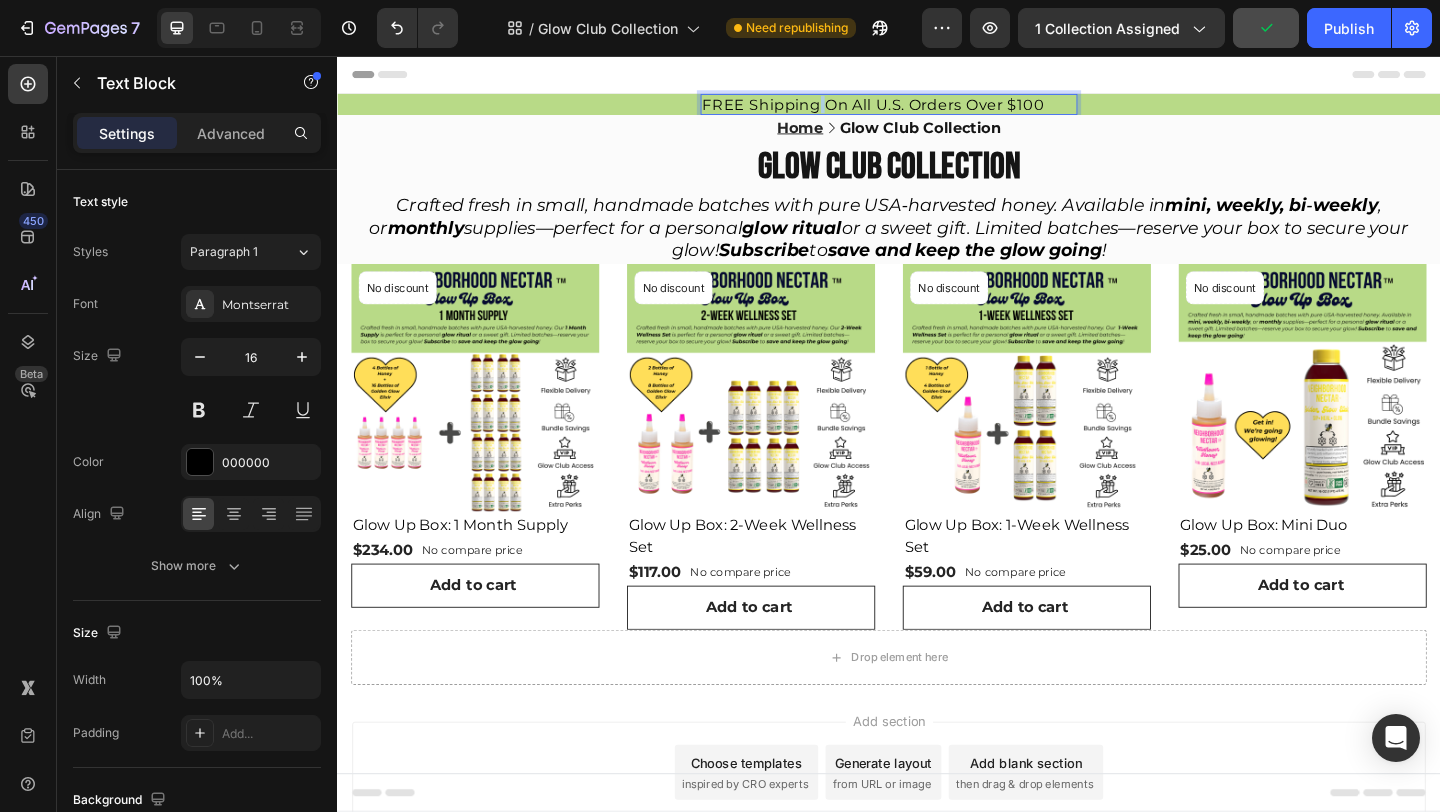 click on "FREE Shipping On All U.S. Orders Over $100" at bounding box center (937, 108) 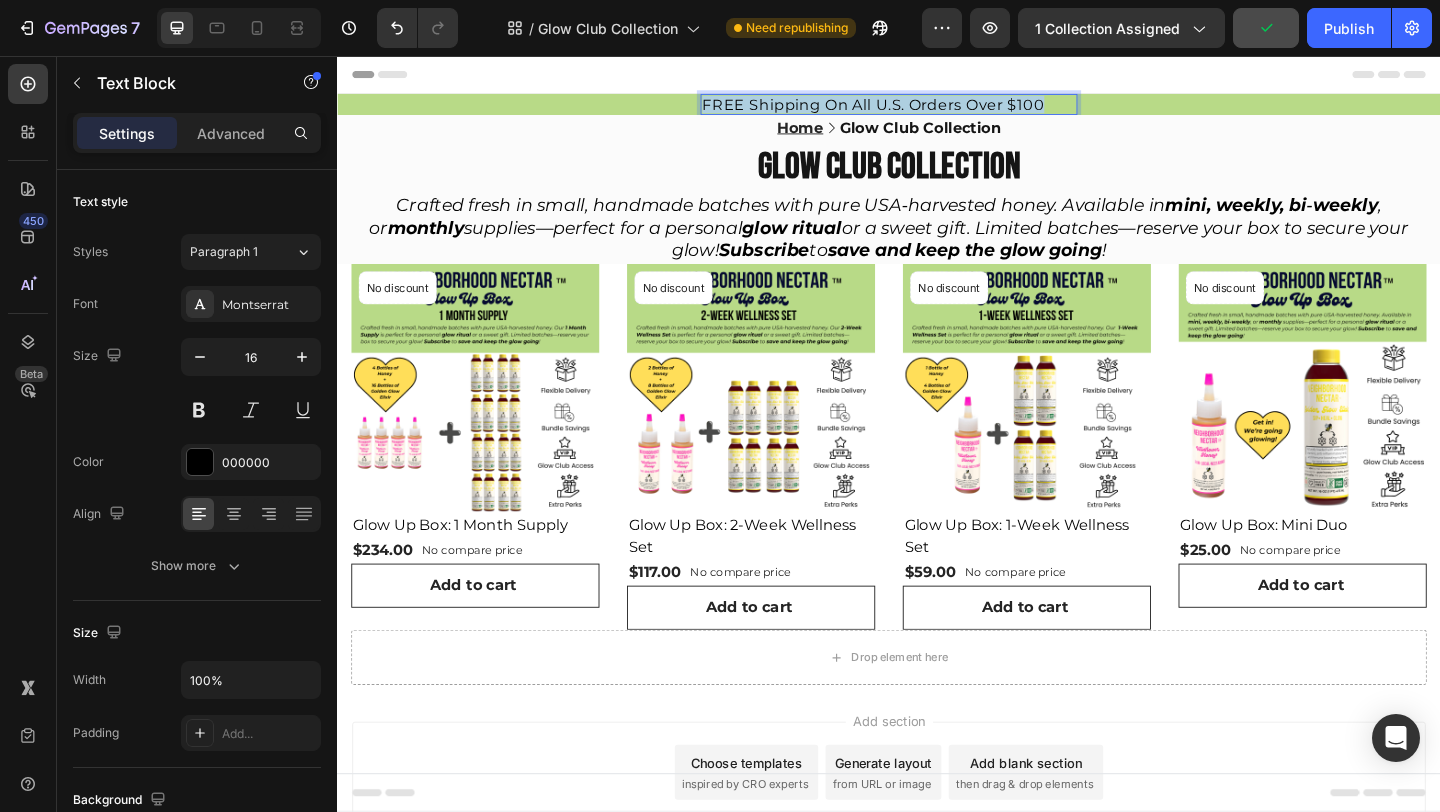 click on "FREE Shipping On All U.S. Orders Over $100" at bounding box center [937, 108] 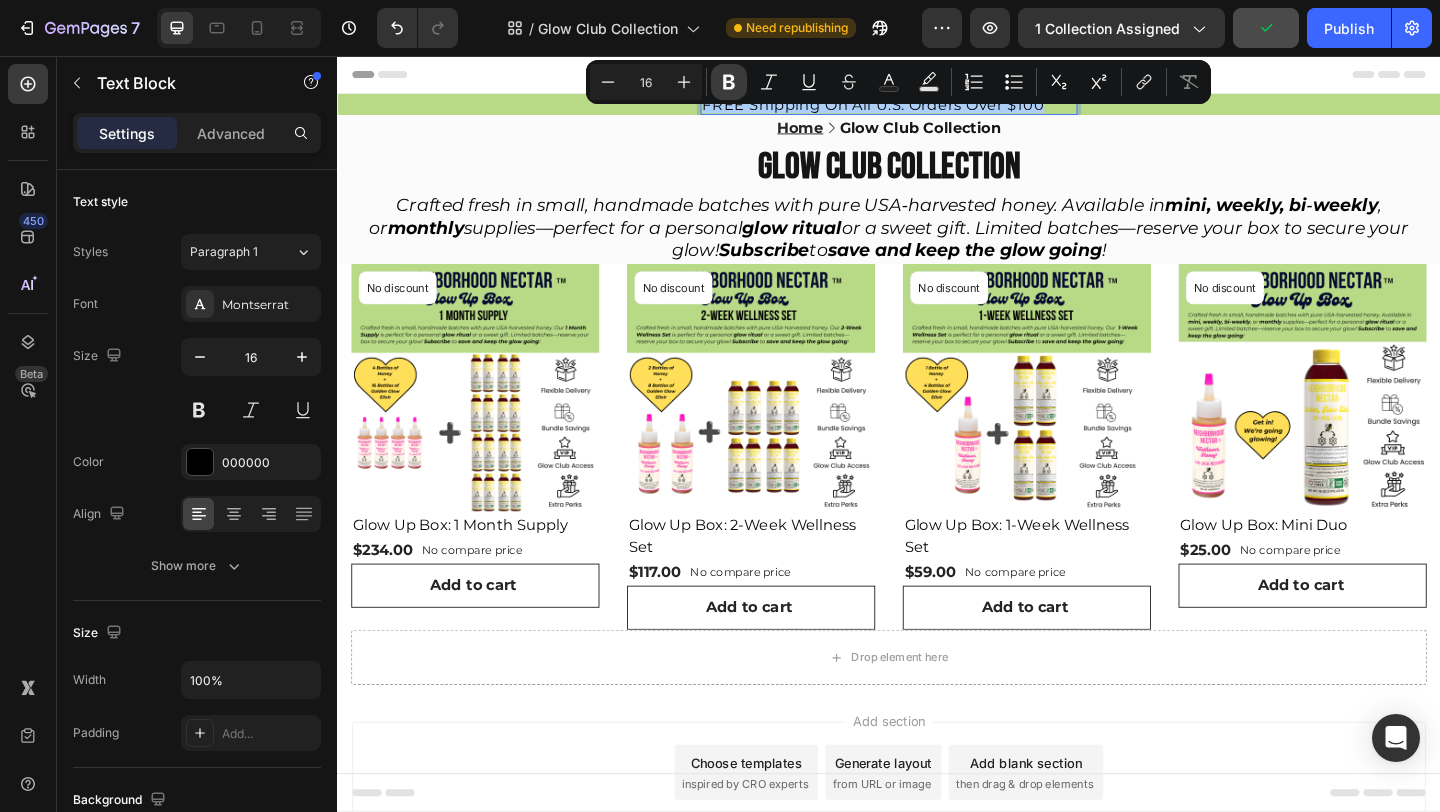 click 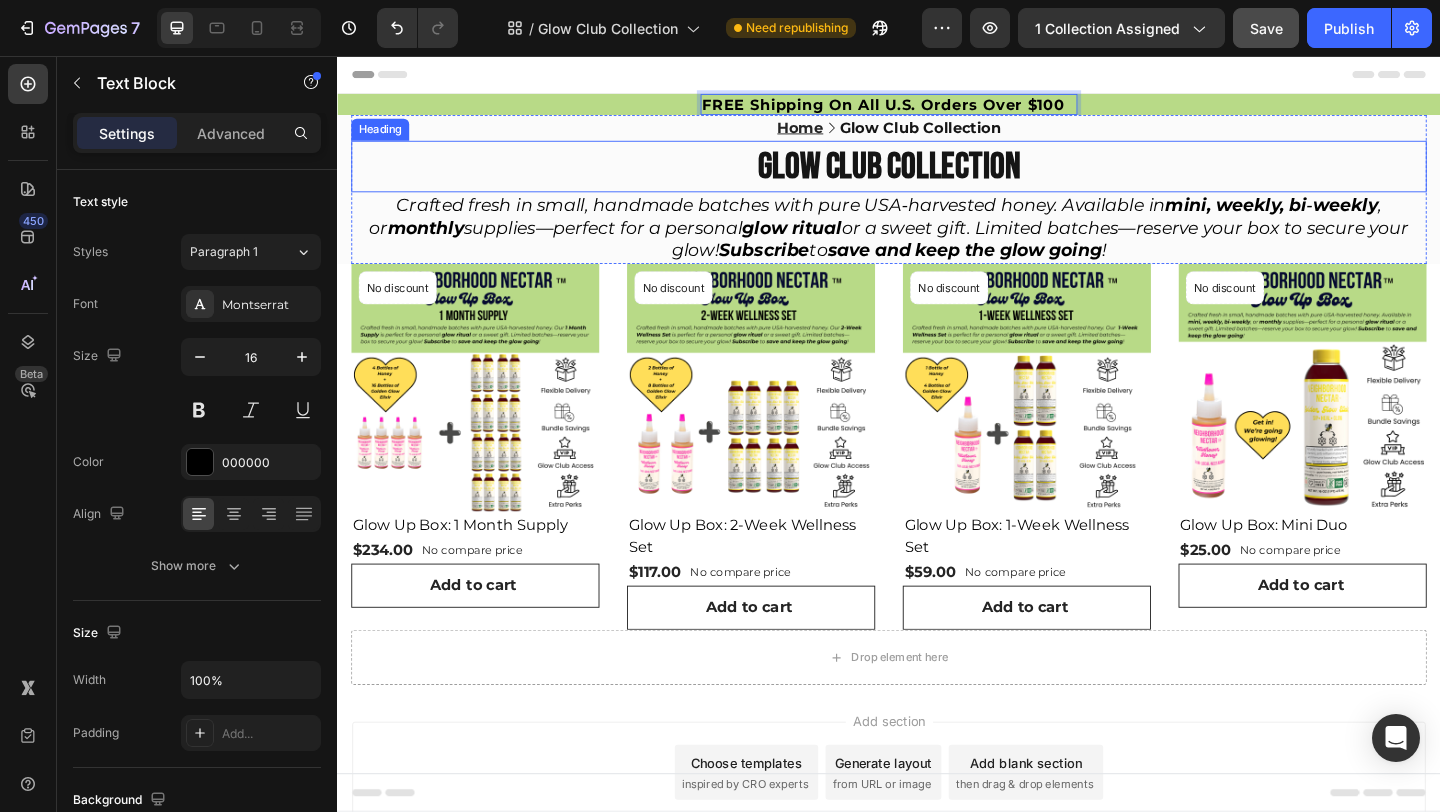click on "GLOW CLUB Collection" at bounding box center [937, 176] 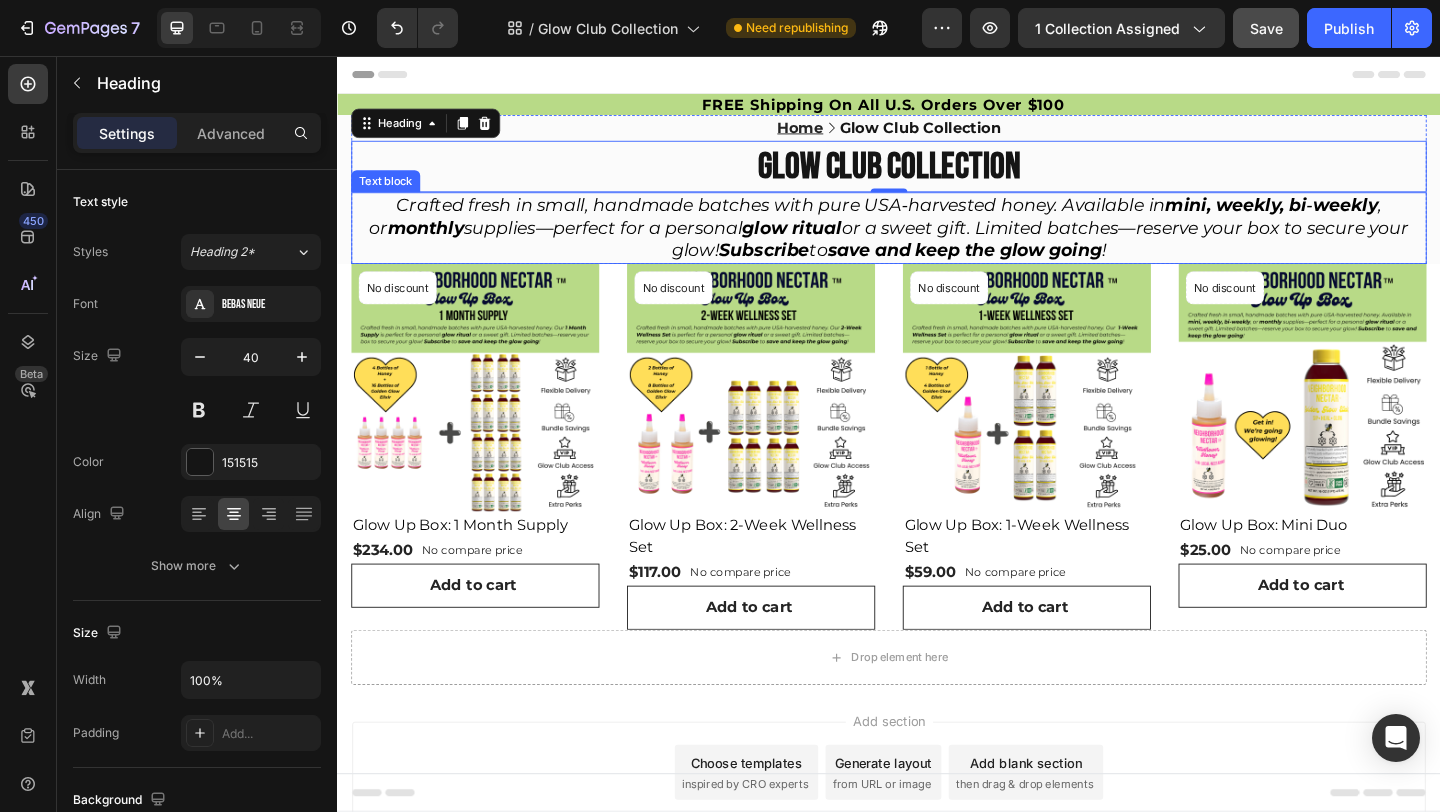 click on "Crafted fresh in small, handmade batches with pure USA‑harvested honey. Available in  mini, weekly, bi‑weekly , or  monthly  supplies—perfect for a personal  glow ritual  or a sweet gift. Limited batches—reserve your box to secure your glow!  Subscribe  to  save and keep the glow going !" at bounding box center [937, 243] 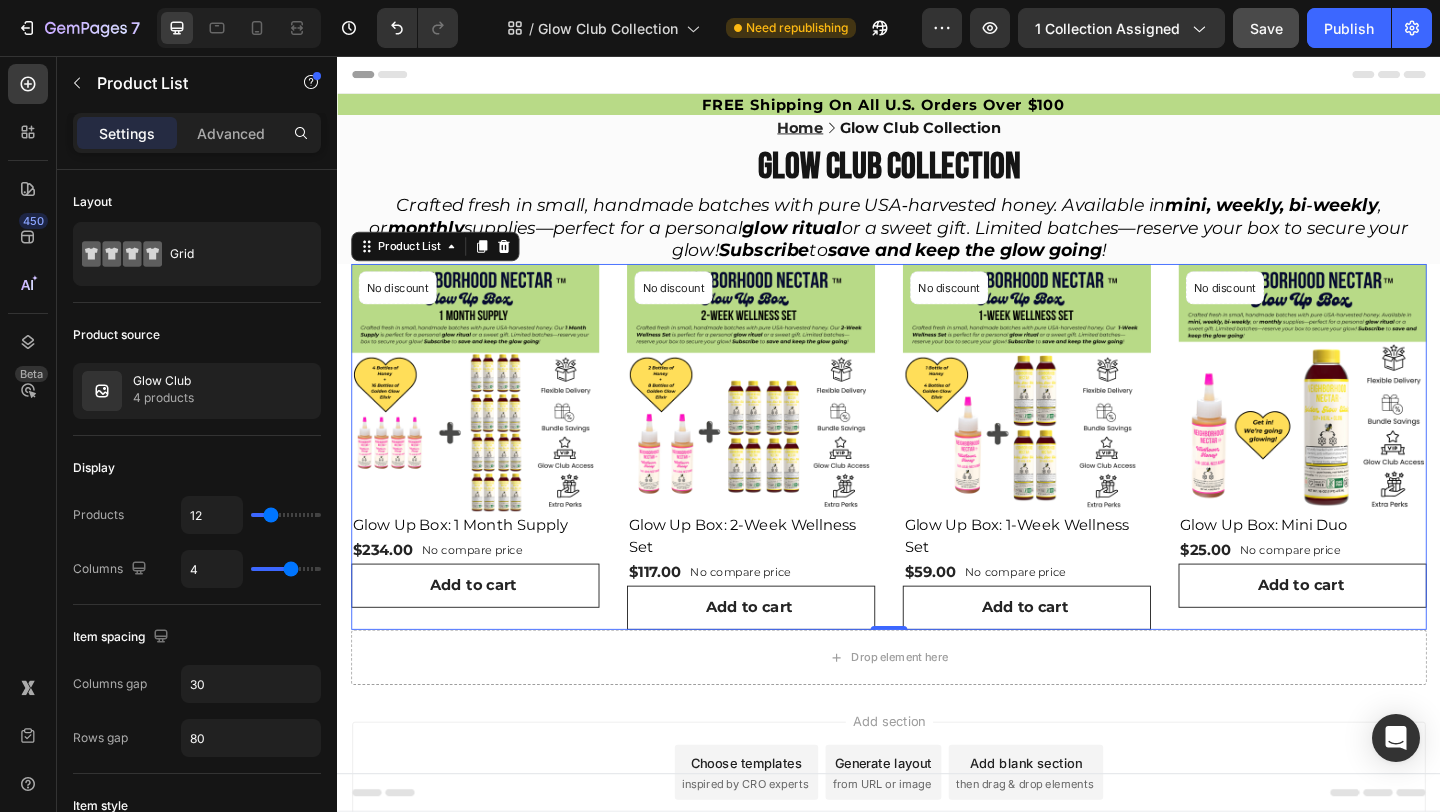 click on "Product Images & Gallery No discount   Not be displayed when published Product Badge Row Glow Up Box: 1 Month Supply (P) Title $234.00 (P) Price (P) Price No compare price (P) Price Row Row Add to cart (P) Cart Button Product List   0" at bounding box center [487, 481] 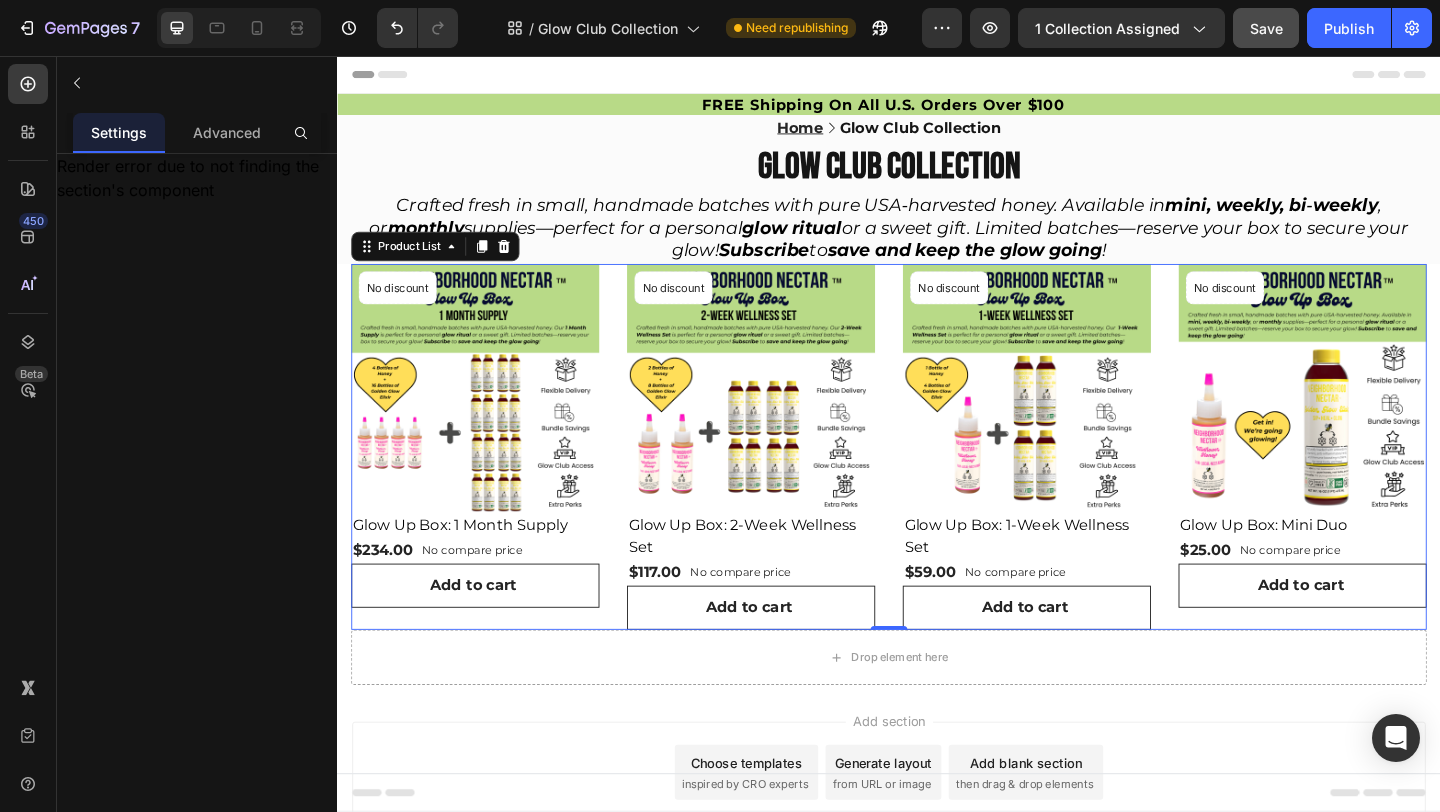 click on "Product Images & Gallery No discount   Not be displayed when published Product Badge Row Glow Up Box: 1 Month Supply (P) Title $234.00 (P) Price (P) Price No compare price (P) Price Row Row Add to cart (P) Cart Button Product List   0 Product Images & Gallery No discount   Not be displayed when published Product Badge Row Glow Up Box: 2-Week Wellness Set (P) Title $117.00 (P) Price (P) Price No compare price (P) Price Row Row Add to cart (P) Cart Button Product List   0 Product Images & Gallery No discount   Not be displayed when published Product Badge Row Glow Up Box: 1-Week Wellness Set (P) Title $59.00 (P) Price (P) Price No compare price (P) Price Row Row Add to cart (P) Cart Button Product List   0 Product Images & Gallery No discount   Not be displayed when published Product Badge Row Glow Up Box: Mini Duo (P) Title $25.00 (P) Price (P) Price No compare price (P) Price Row Row Add to cart (P) Cart Button Product List   0" at bounding box center (937, 481) 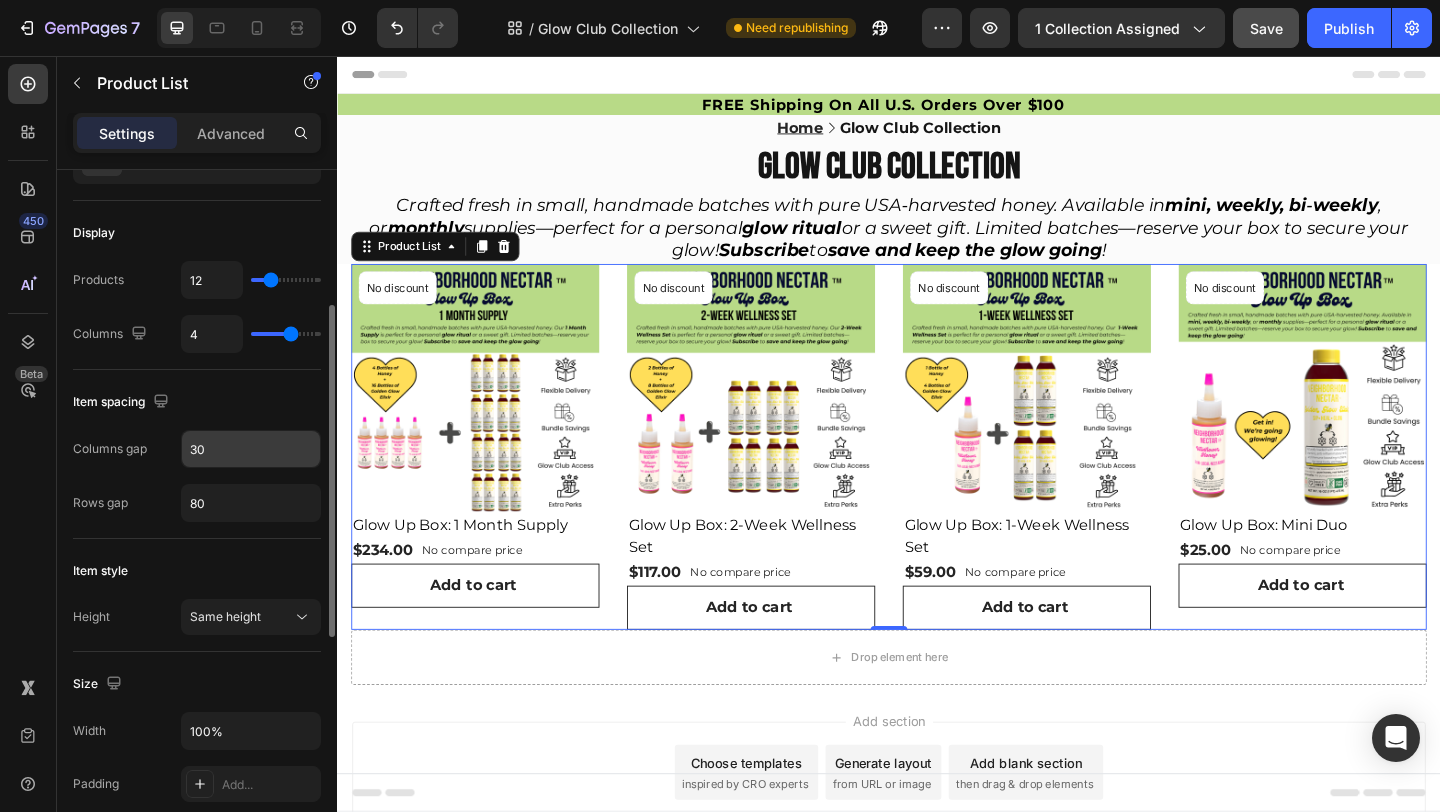 scroll, scrollTop: 251, scrollLeft: 0, axis: vertical 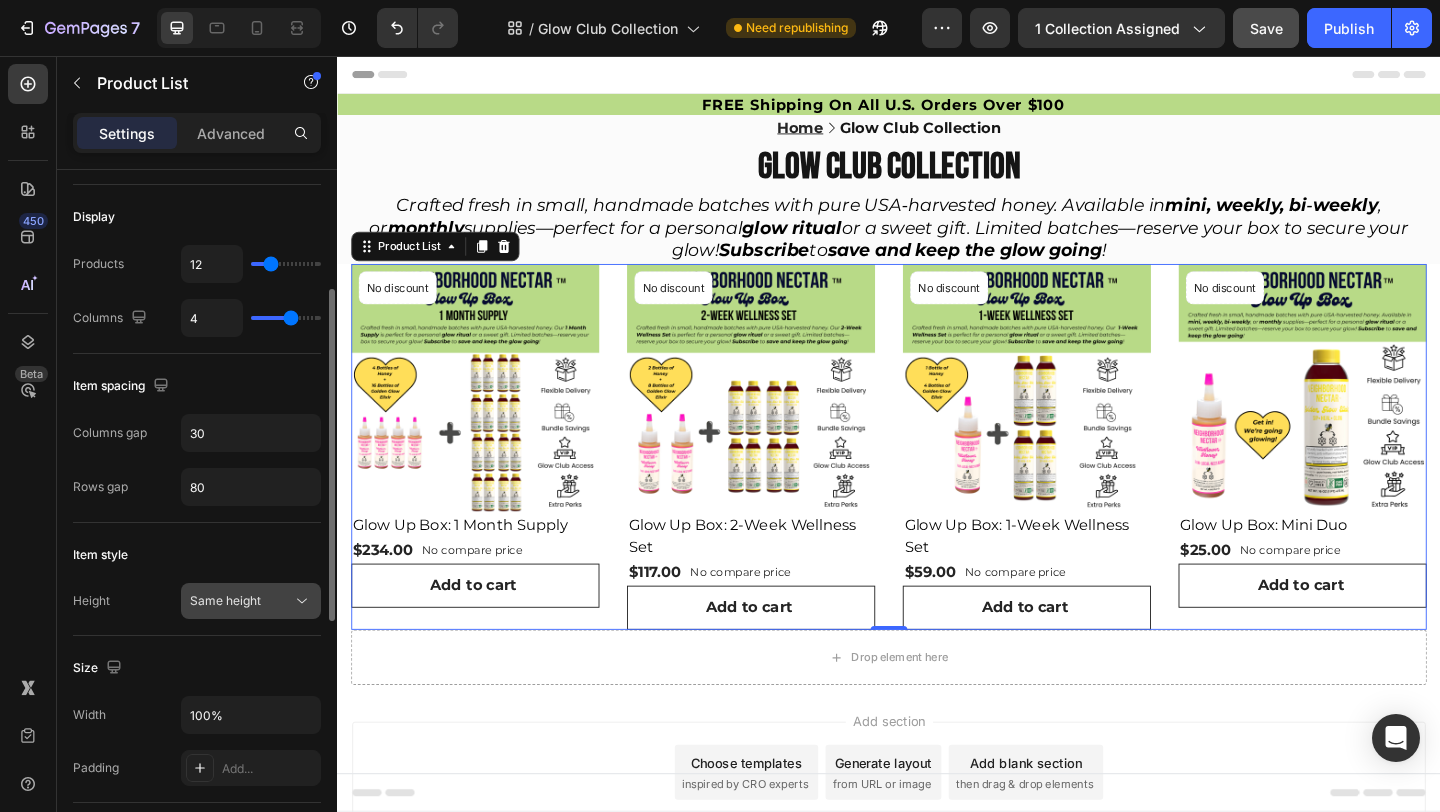 click on "Same height" at bounding box center [251, 601] 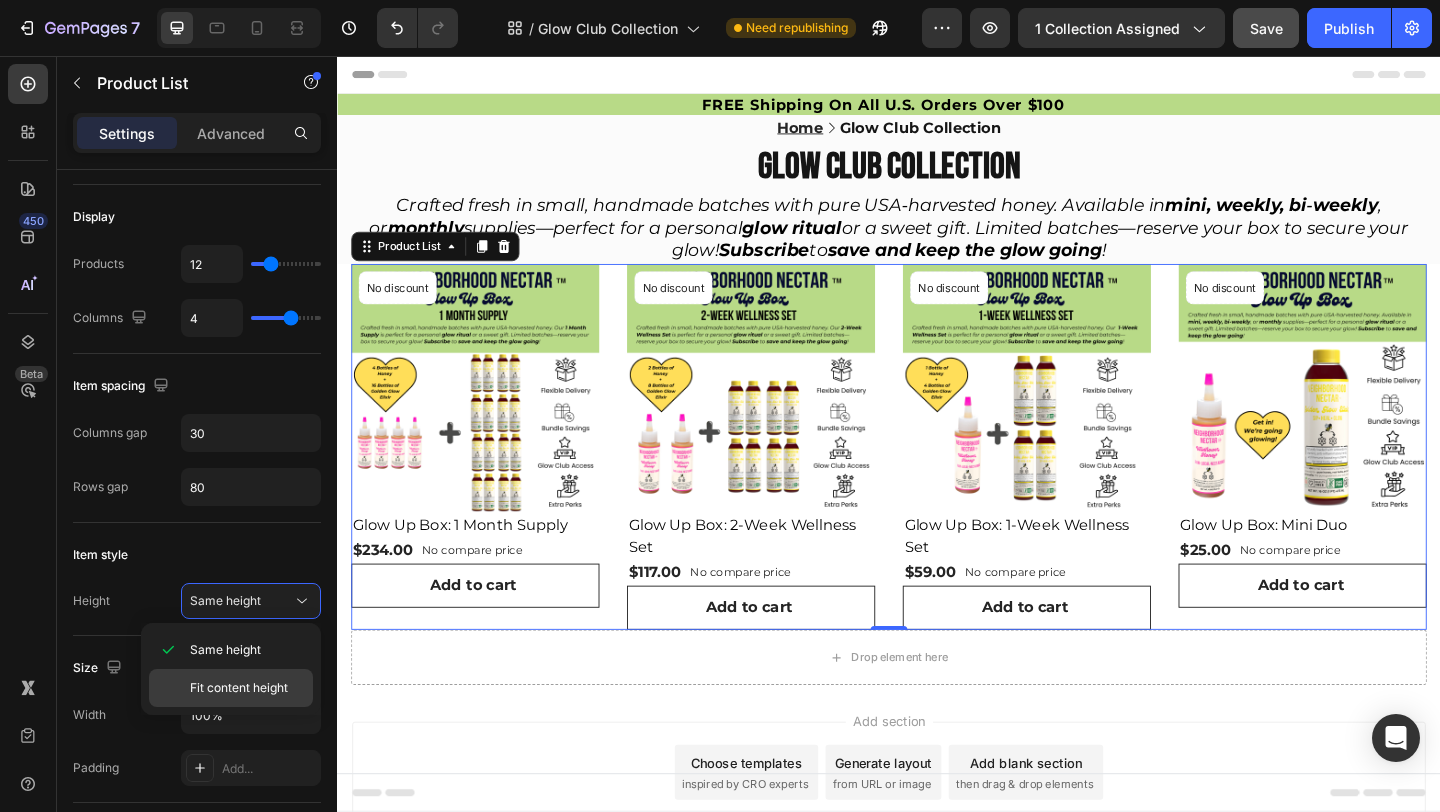click on "Fit content height" at bounding box center [239, 688] 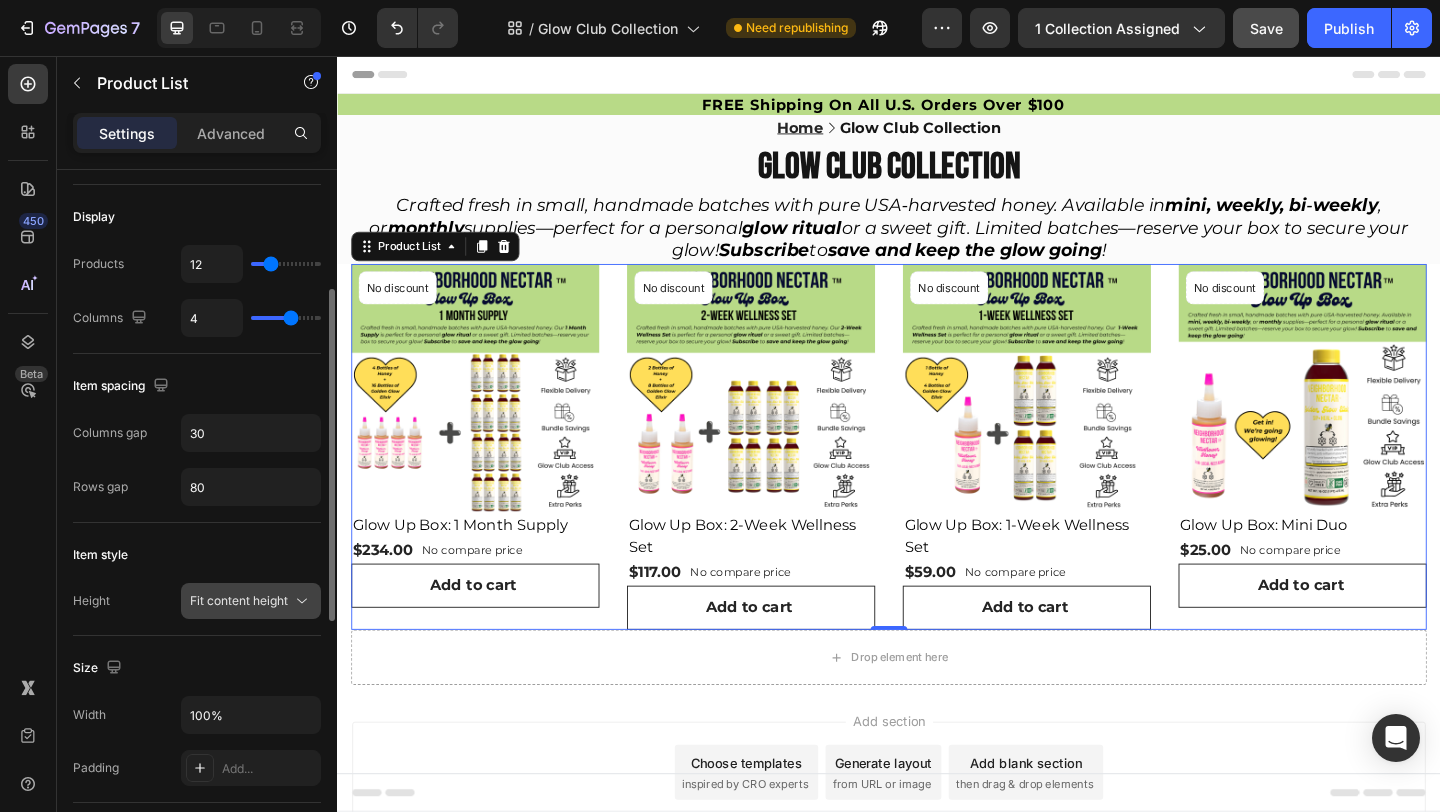 click on "Fit content height" 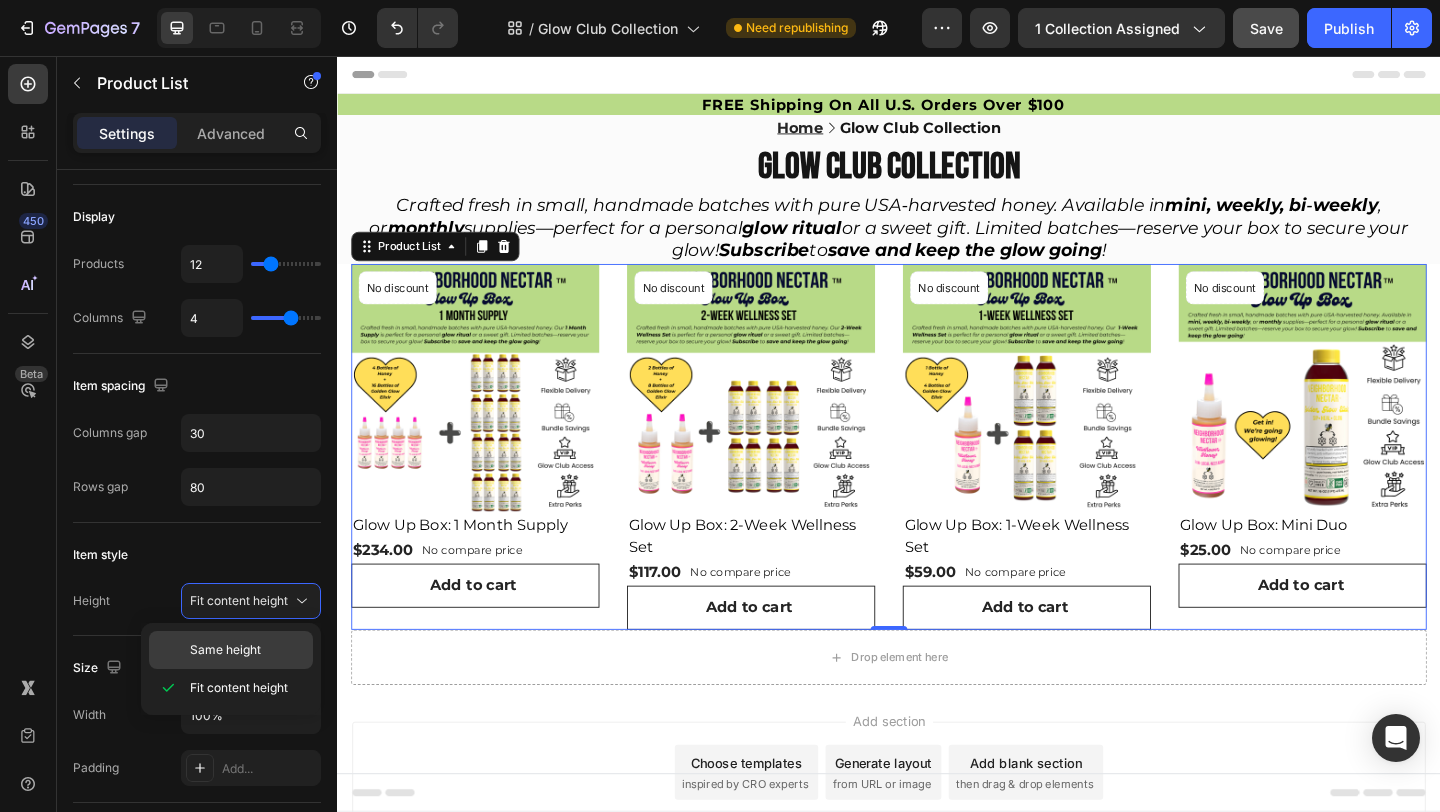 click on "Same height" at bounding box center [225, 650] 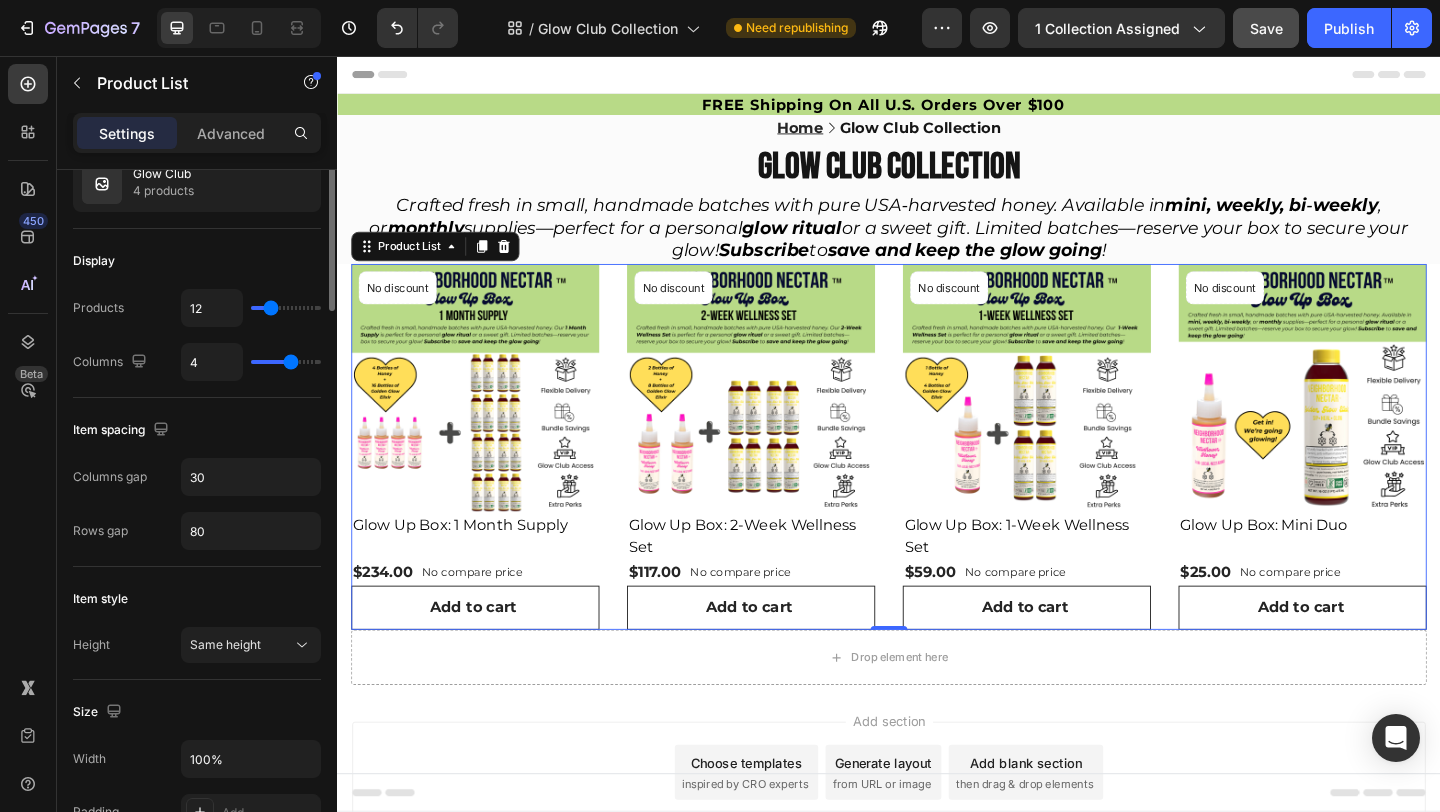 scroll, scrollTop: 0, scrollLeft: 0, axis: both 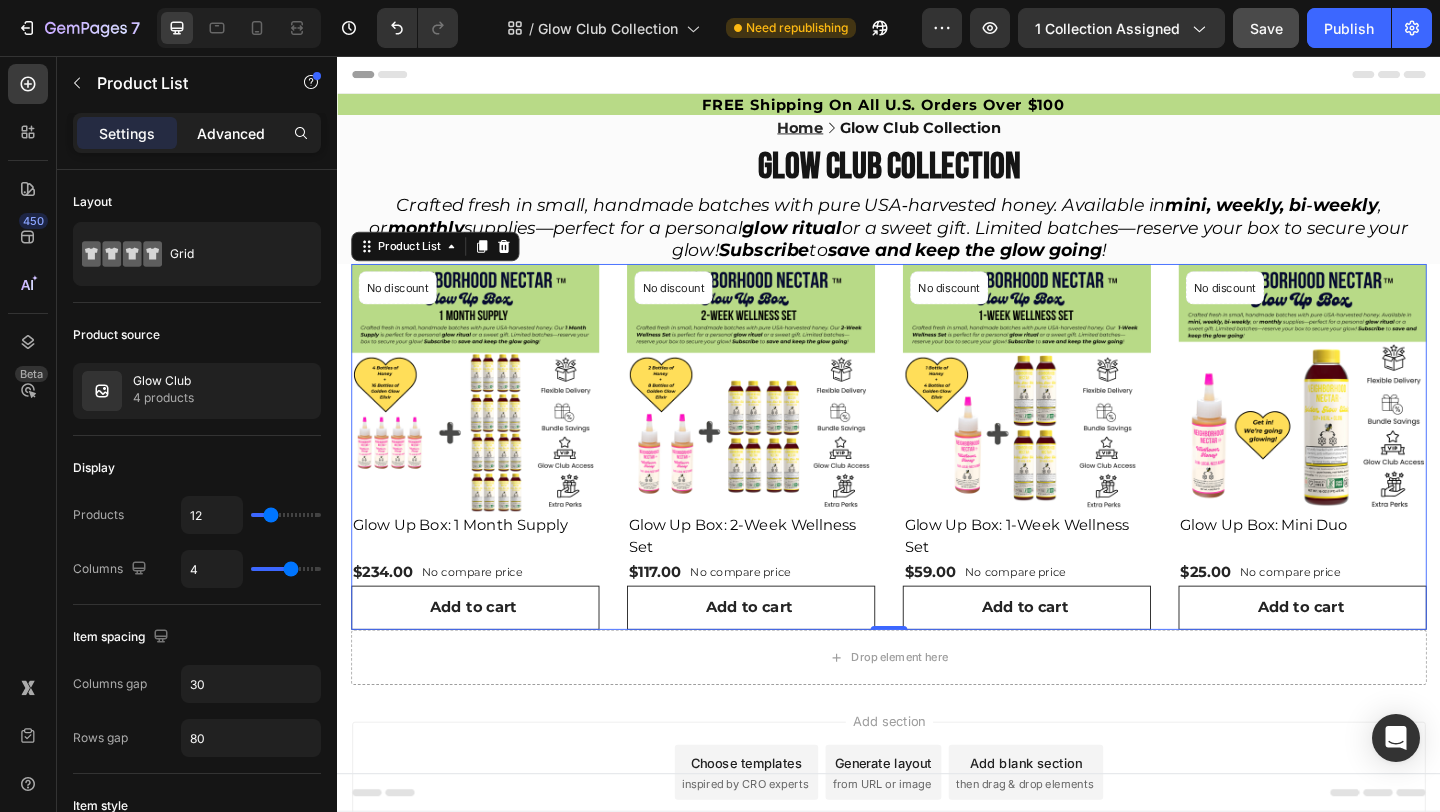 click on "Advanced" at bounding box center (231, 133) 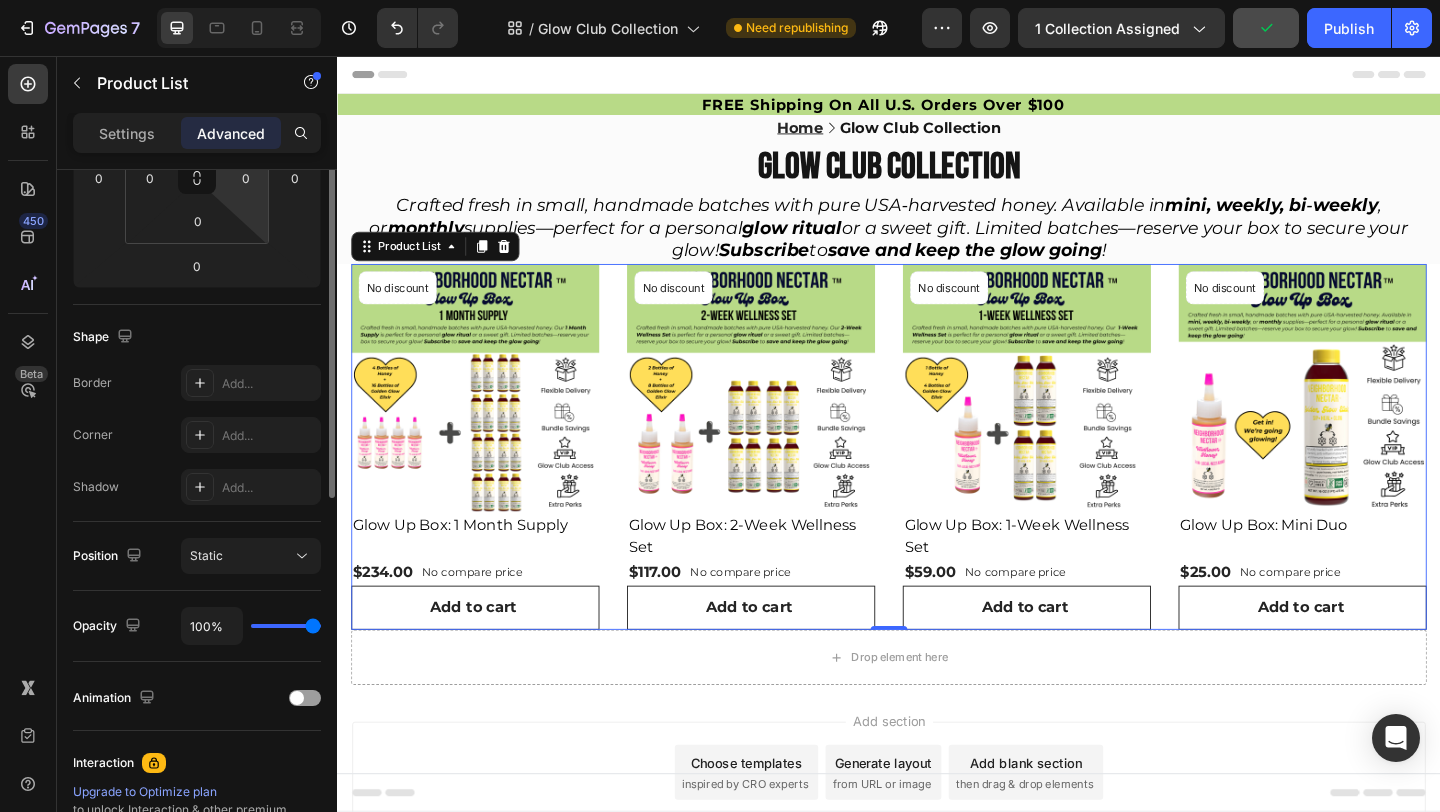 scroll, scrollTop: 635, scrollLeft: 0, axis: vertical 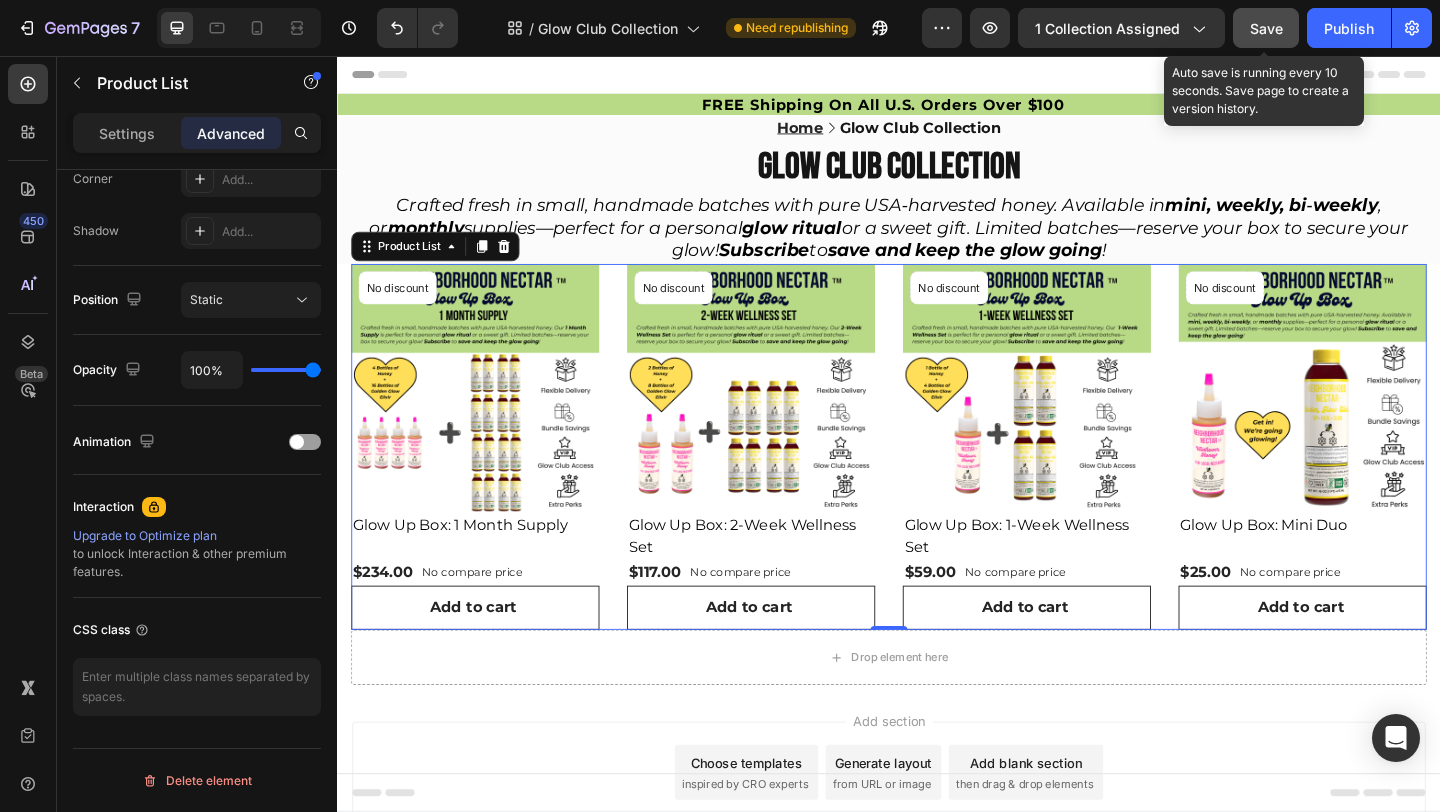 click on "Save" 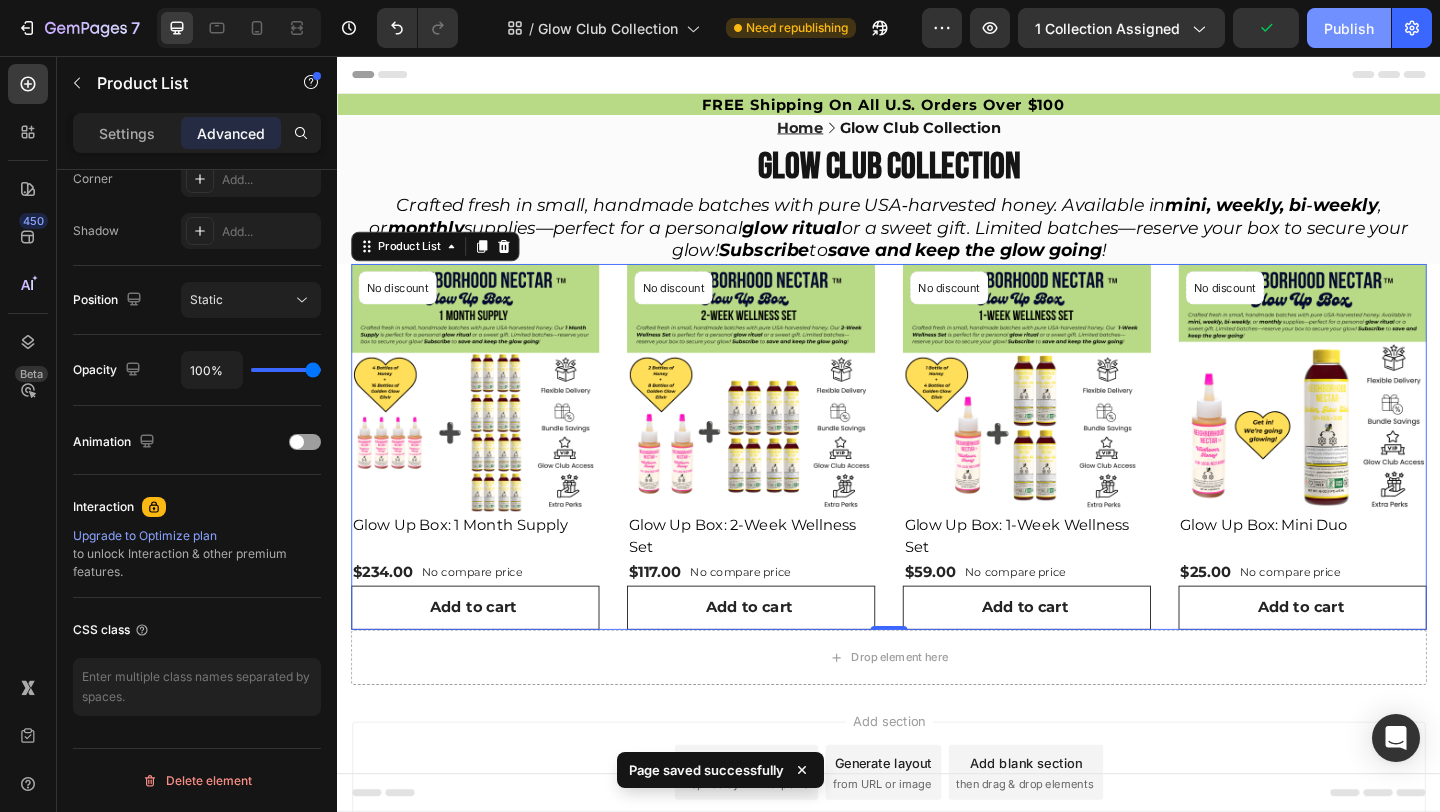 click on "Publish" at bounding box center [1349, 28] 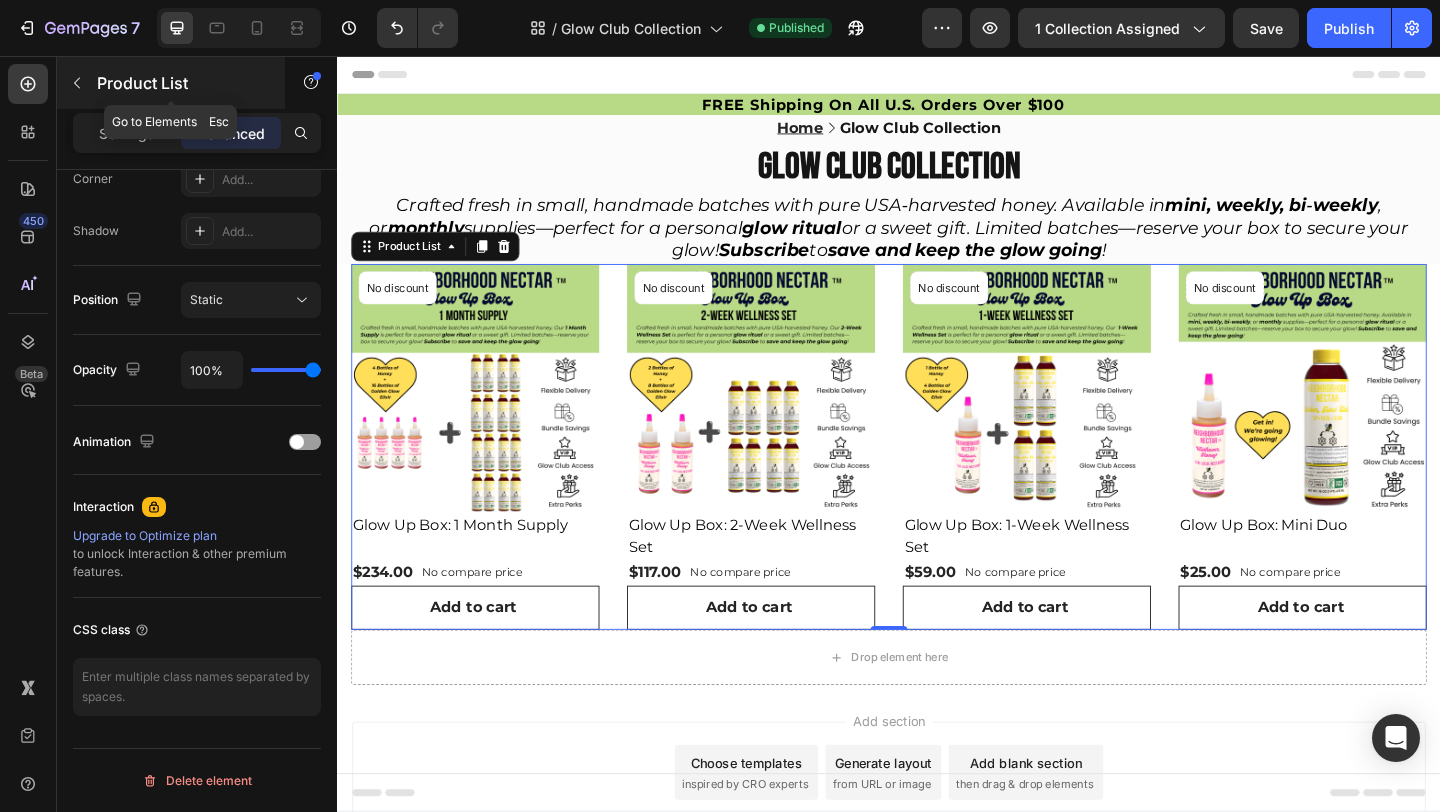 click 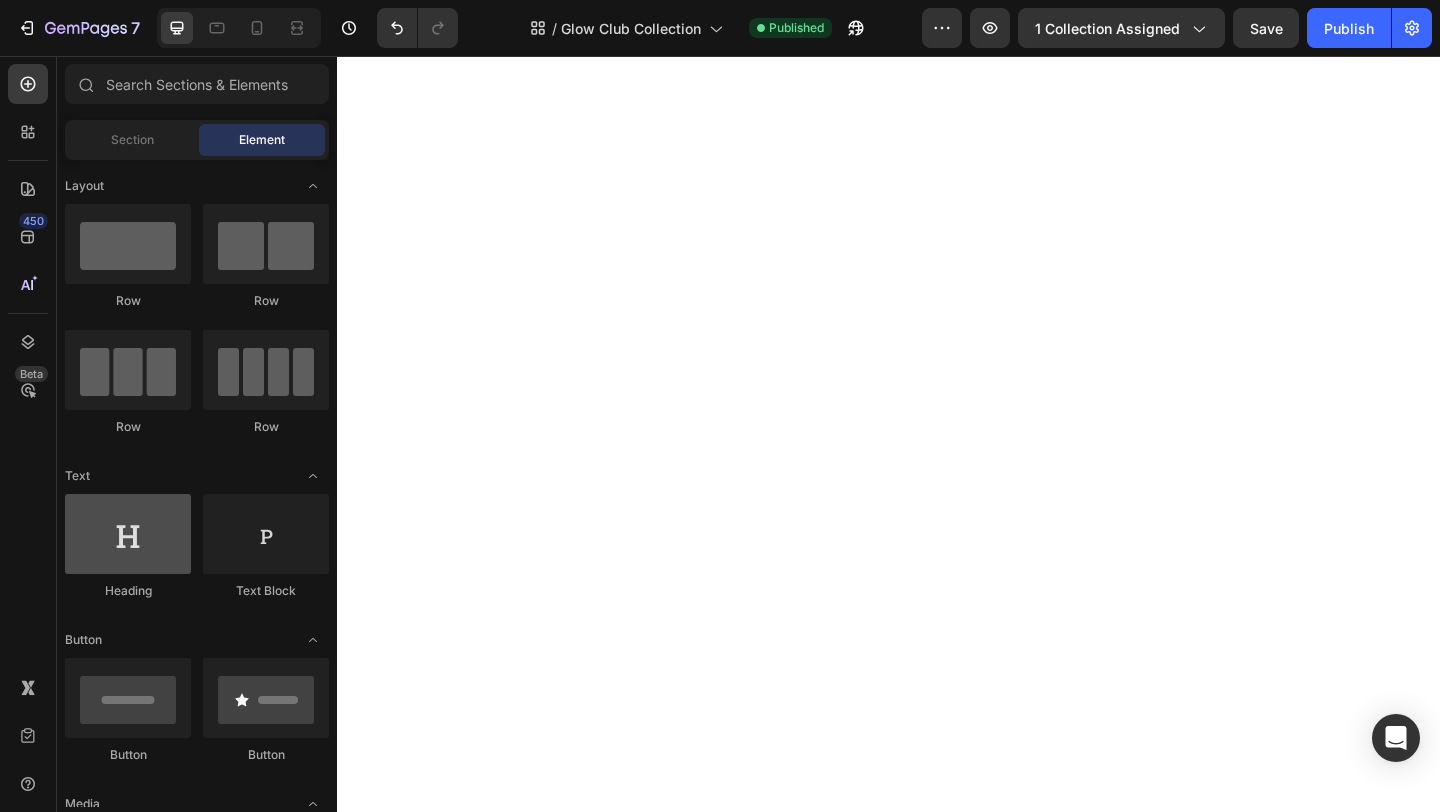 scroll, scrollTop: 0, scrollLeft: 0, axis: both 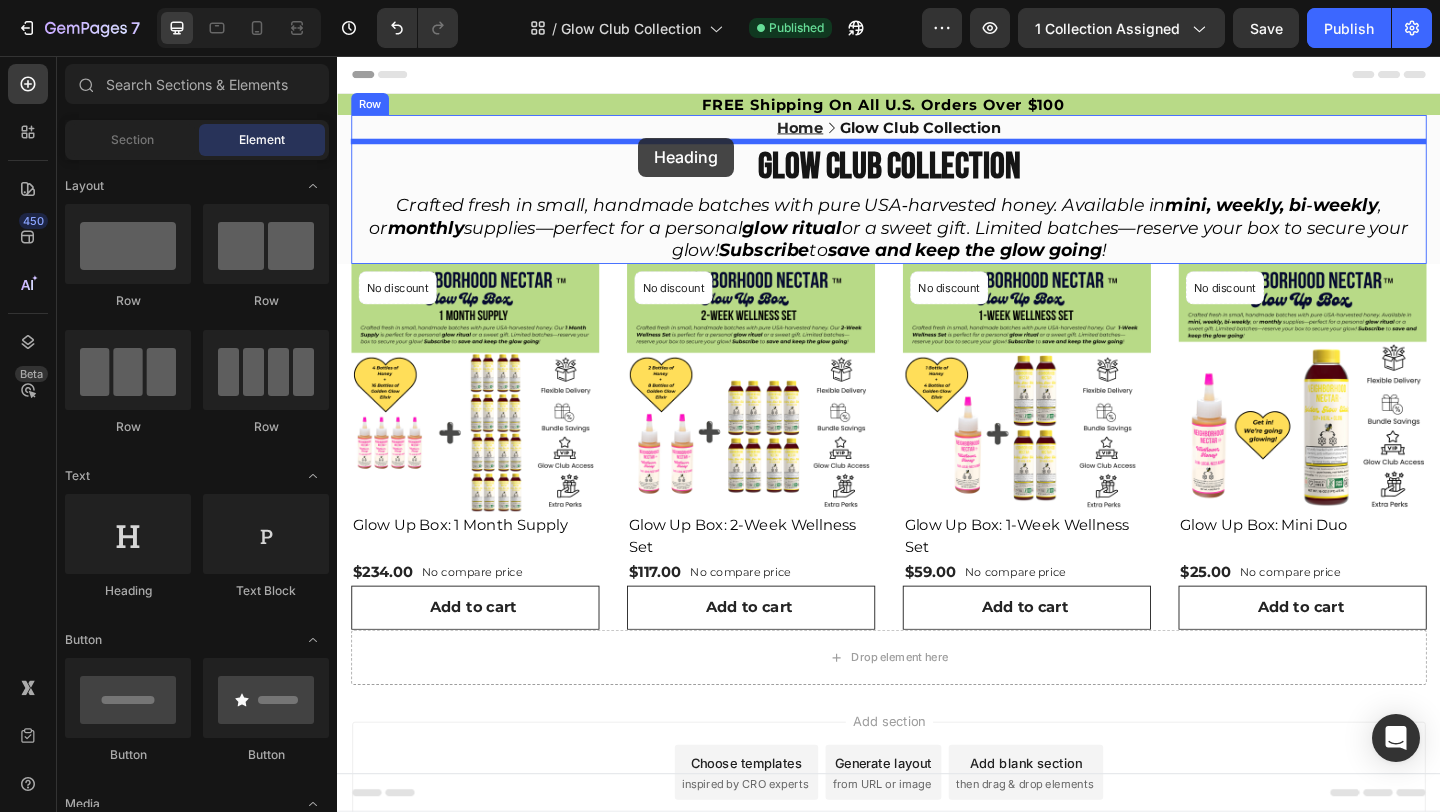 drag, startPoint x: 473, startPoint y: 602, endPoint x: 664, endPoint y: 145, distance: 495.30798 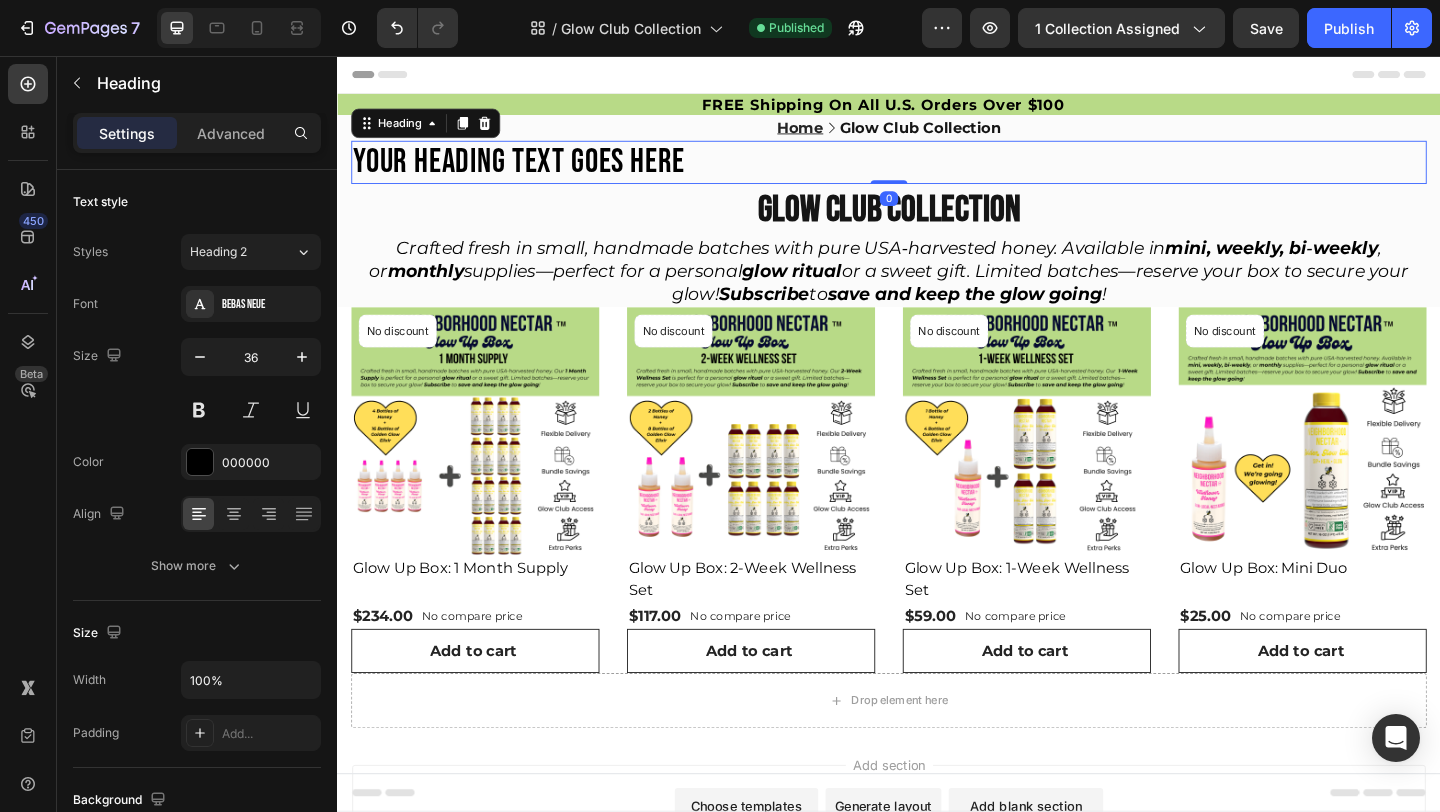 click on "Your heading text goes here" at bounding box center [937, 171] 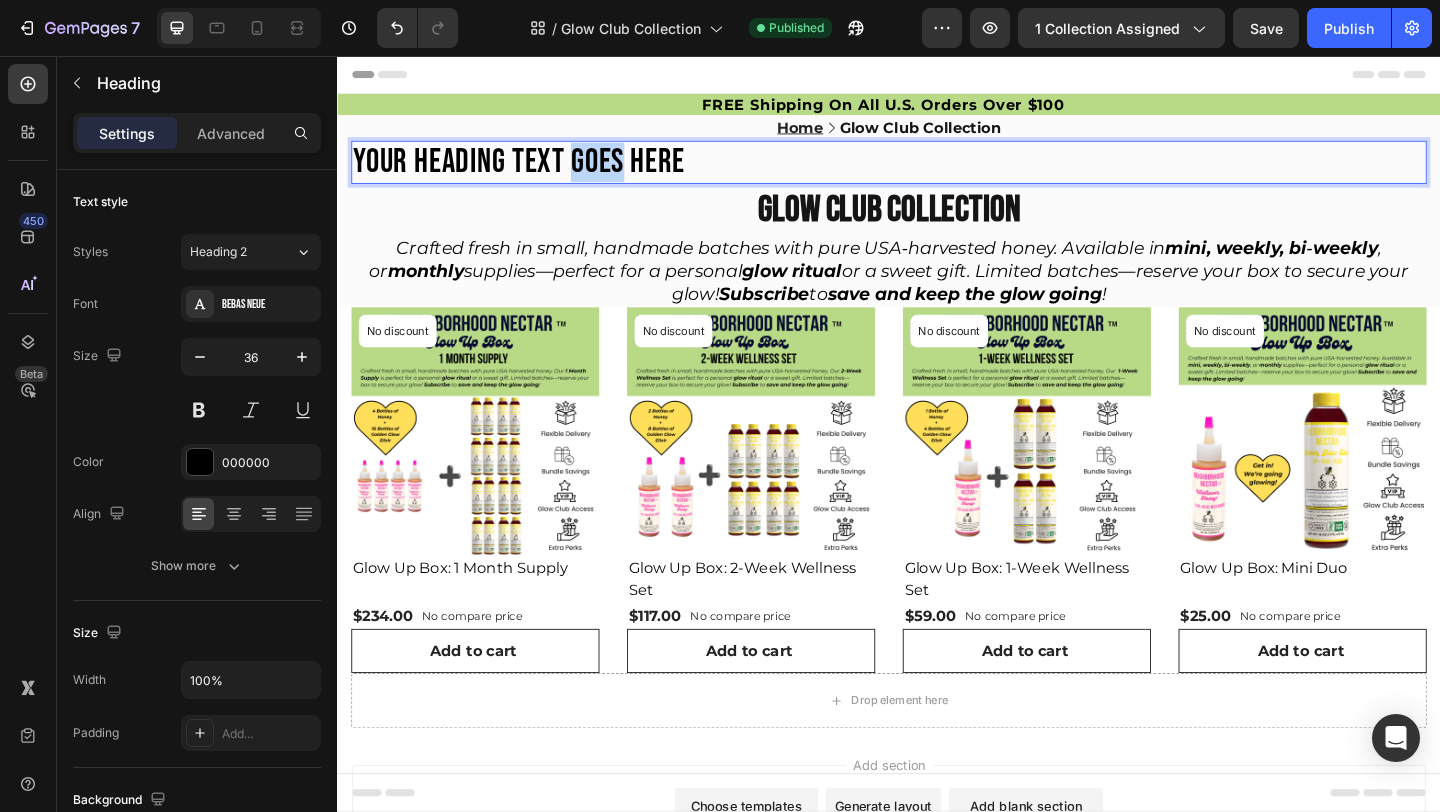 click on "Your heading text goes here" at bounding box center (937, 171) 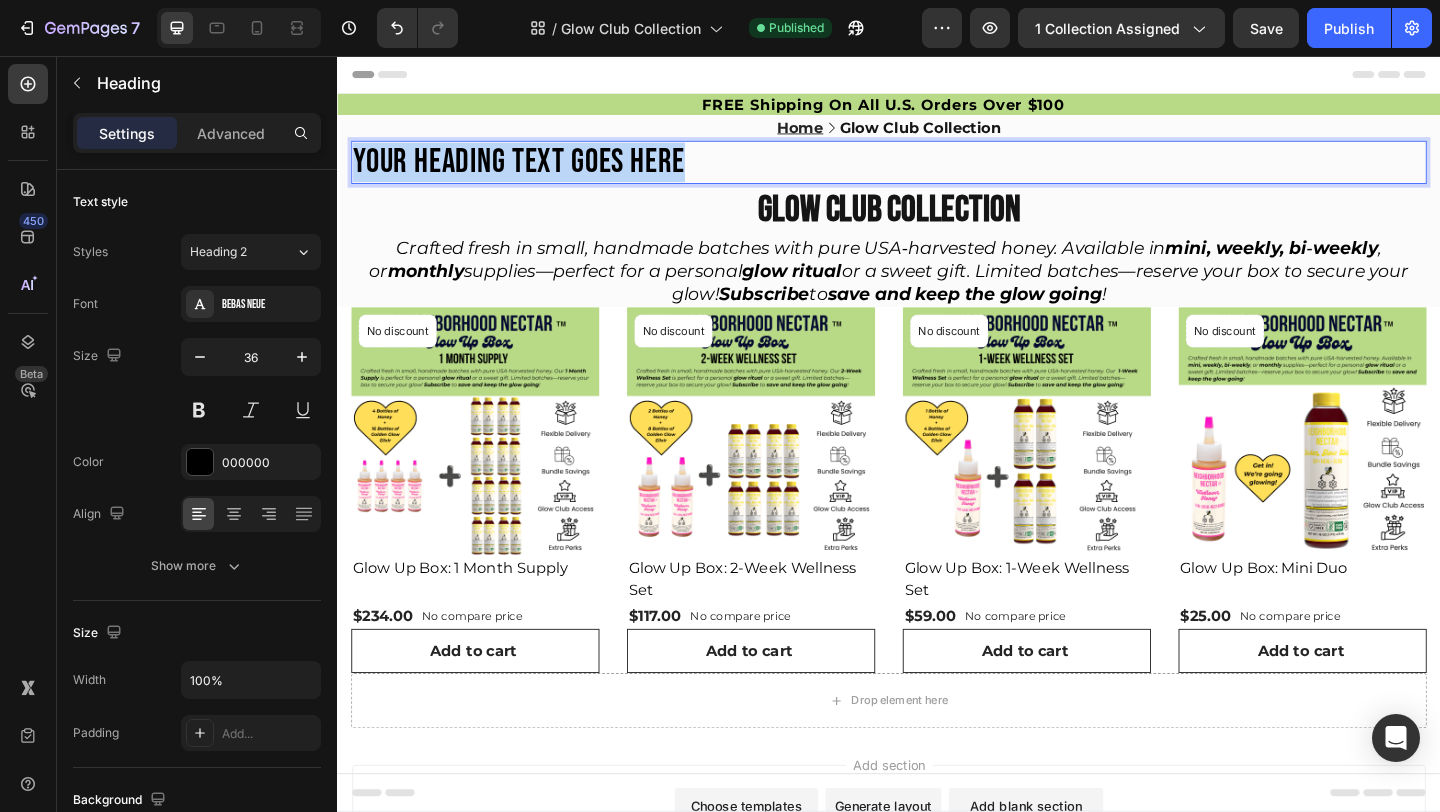 click on "Your heading text goes here" at bounding box center [937, 171] 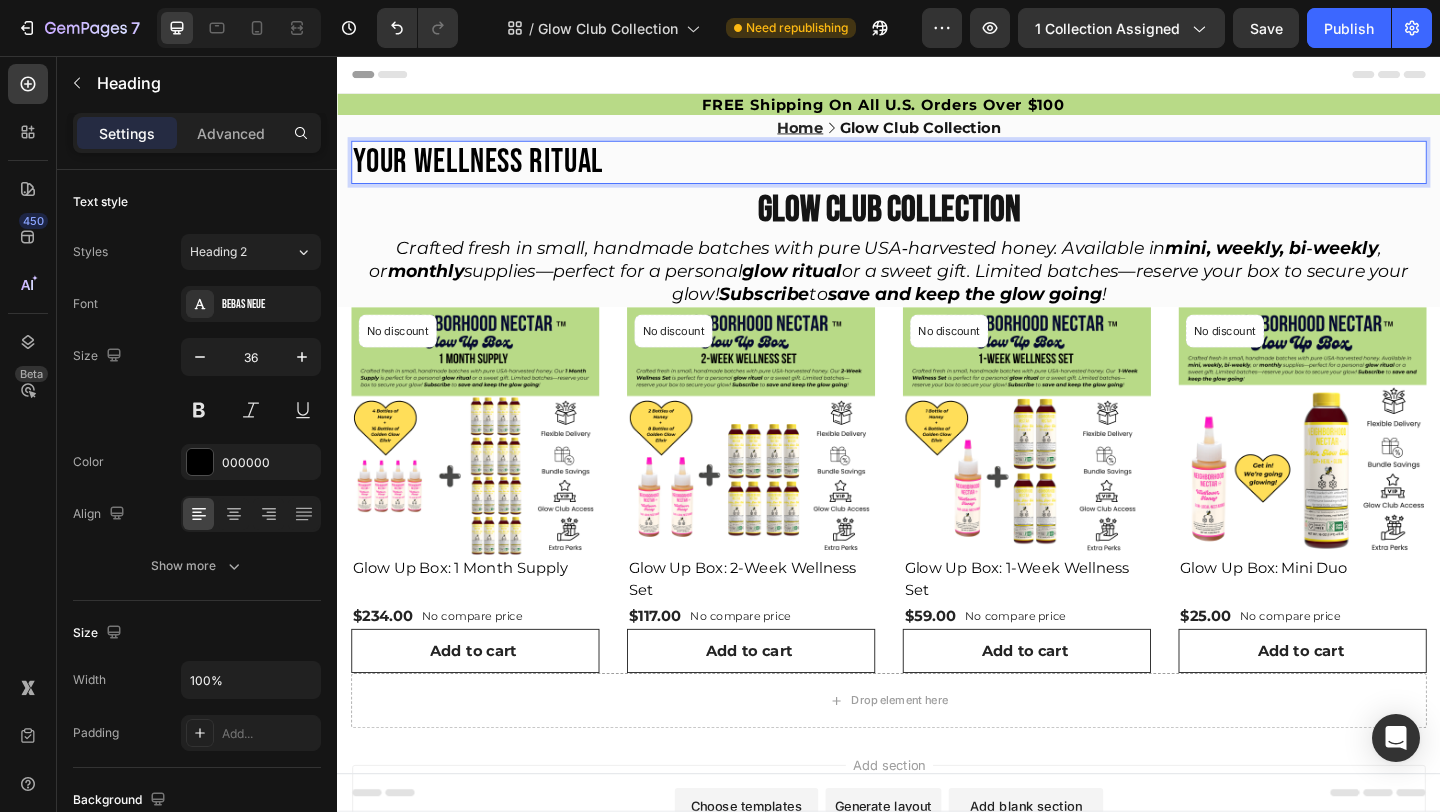 click on "YOUR WELLNESS RITUAL" at bounding box center (937, 171) 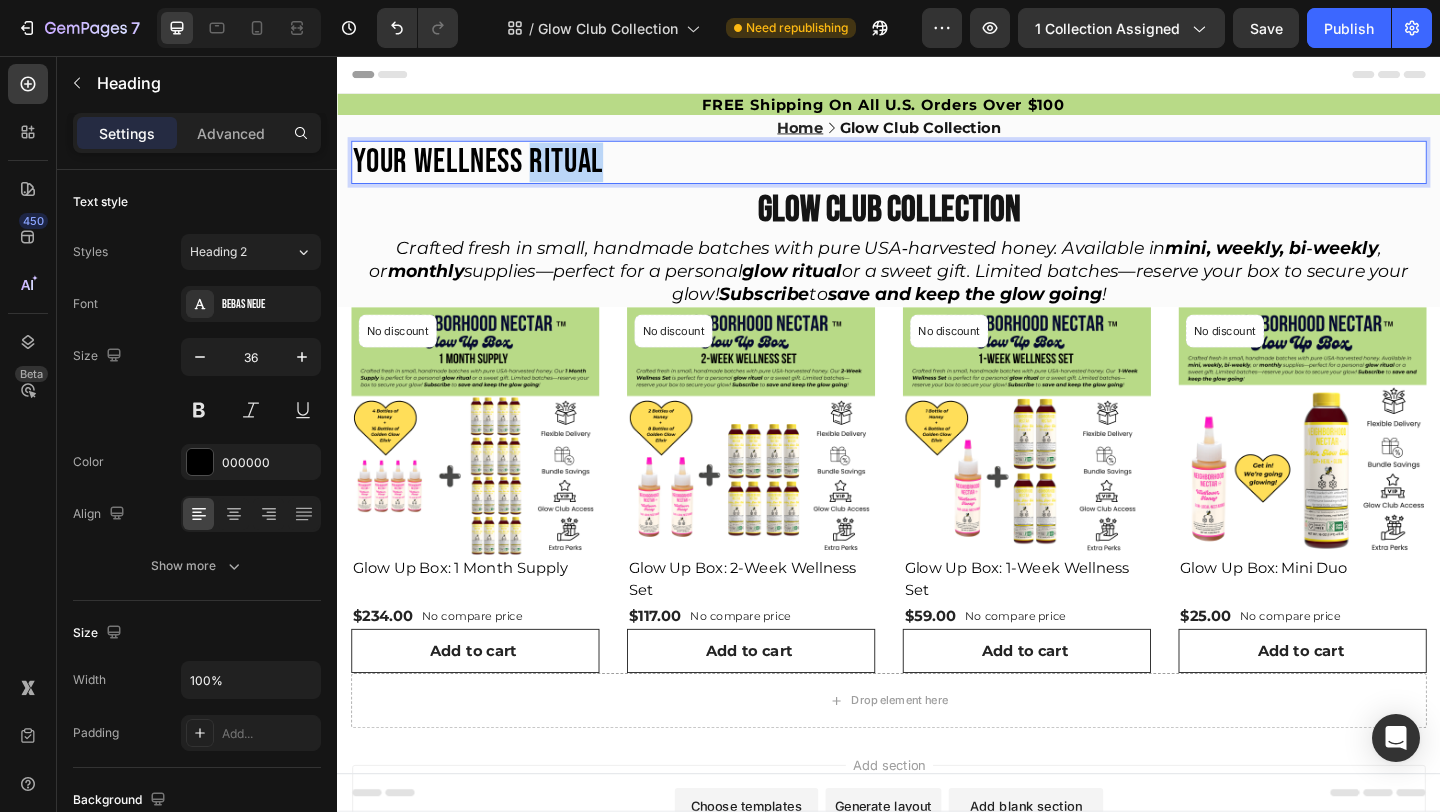 click on "YOUR WELLNESS RITUAL" at bounding box center (937, 171) 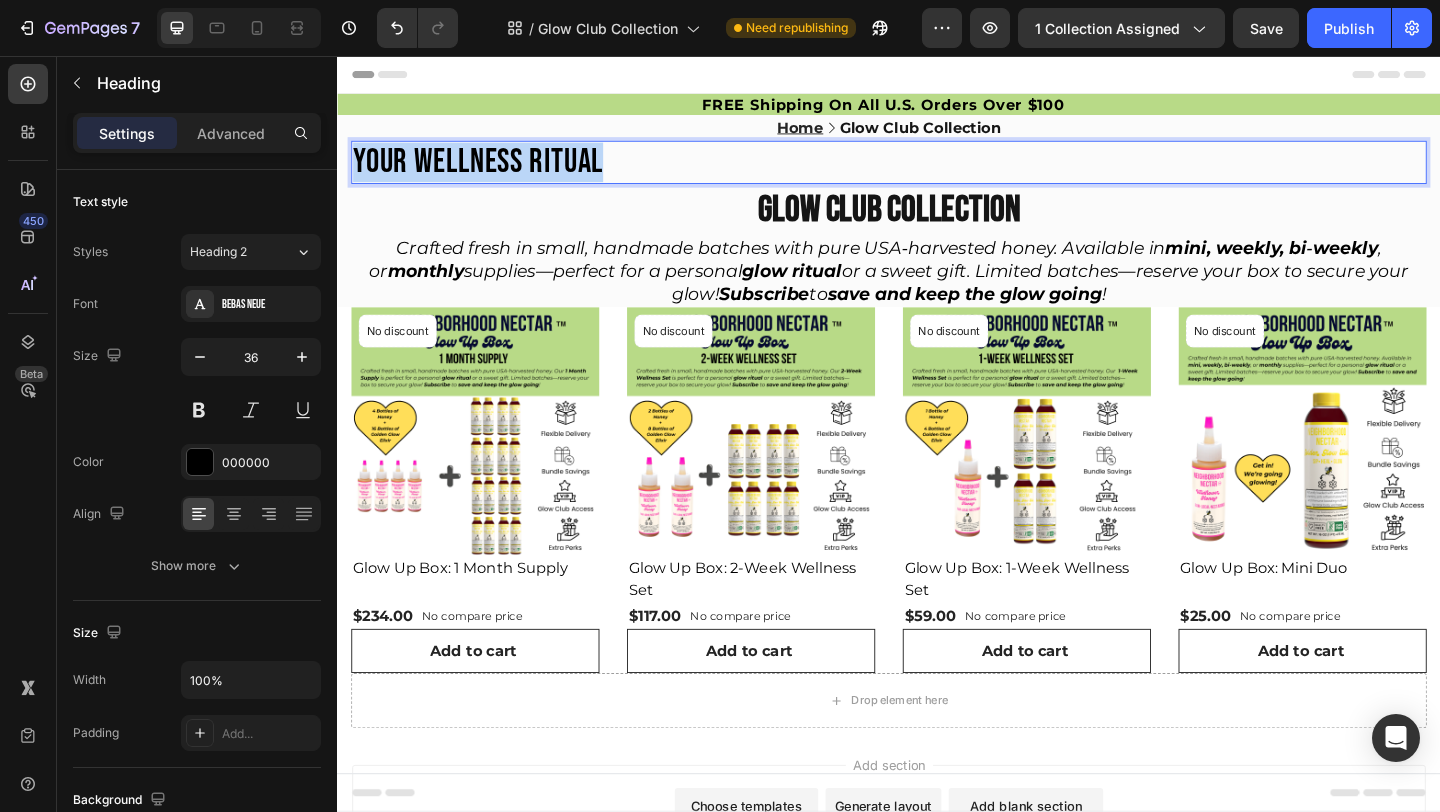 click on "YOUR WELLNESS RITUAL" at bounding box center (937, 171) 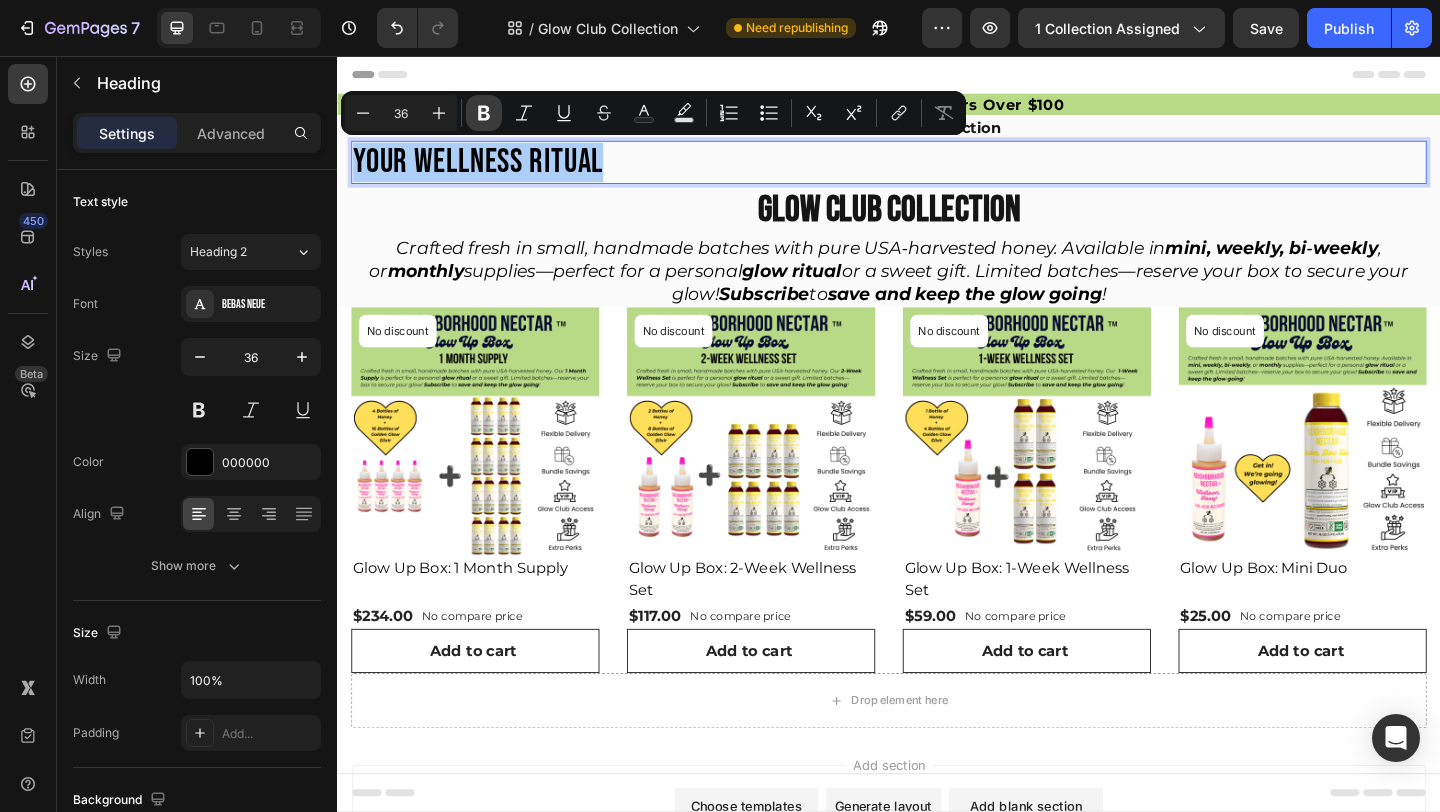 click 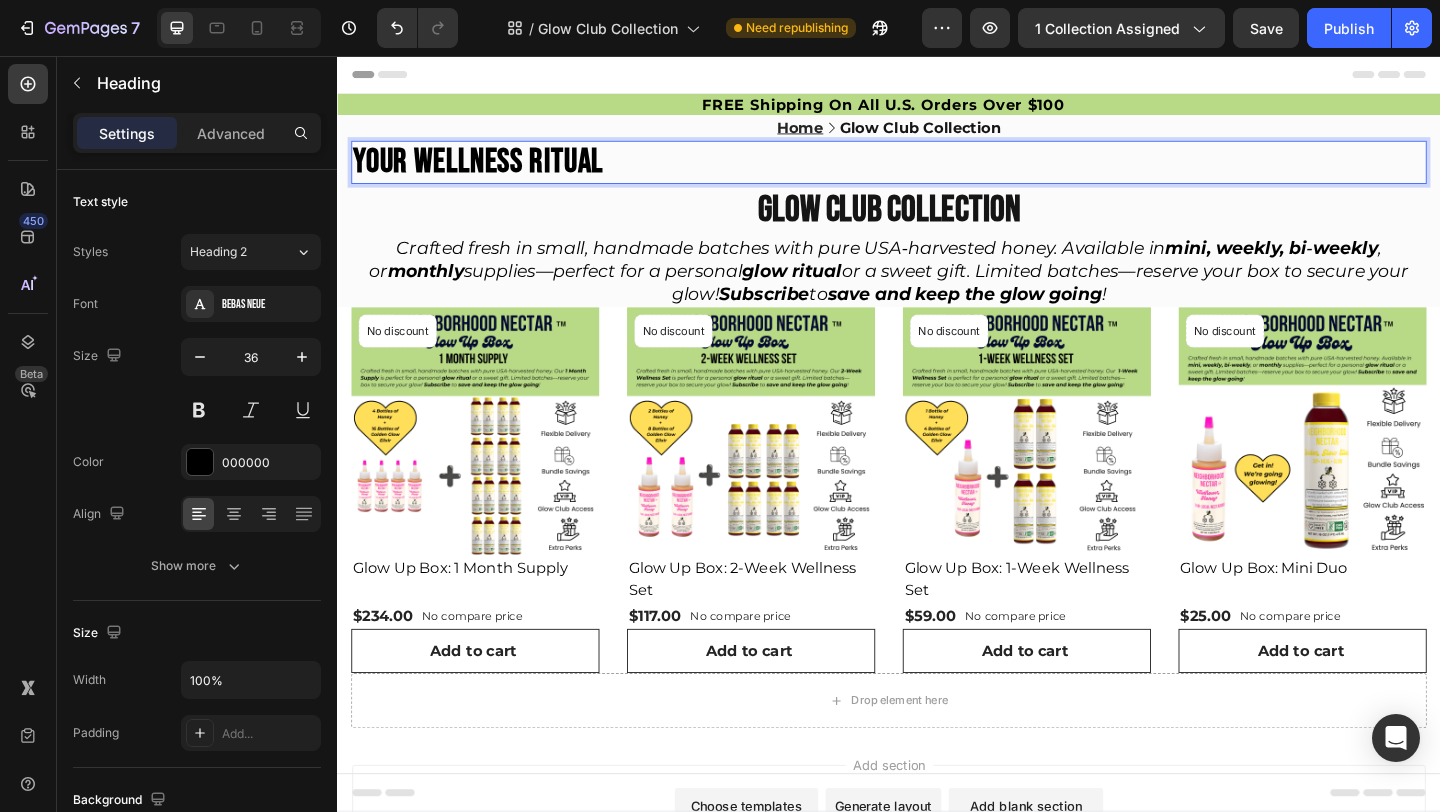 click on "YOUR WELLNESS RITUAL" at bounding box center [490, 171] 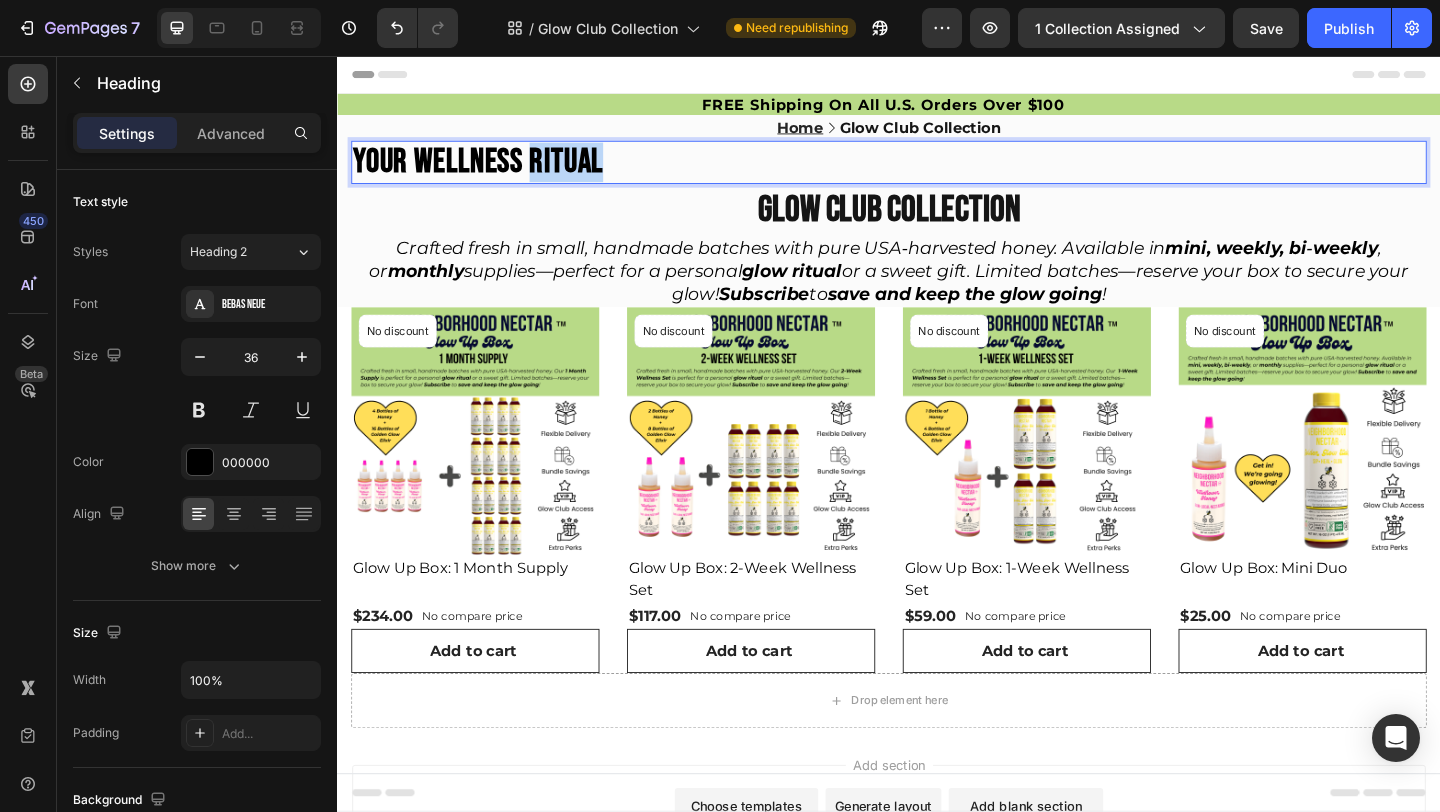 click on "YOUR WELLNESS RITUAL" at bounding box center [490, 171] 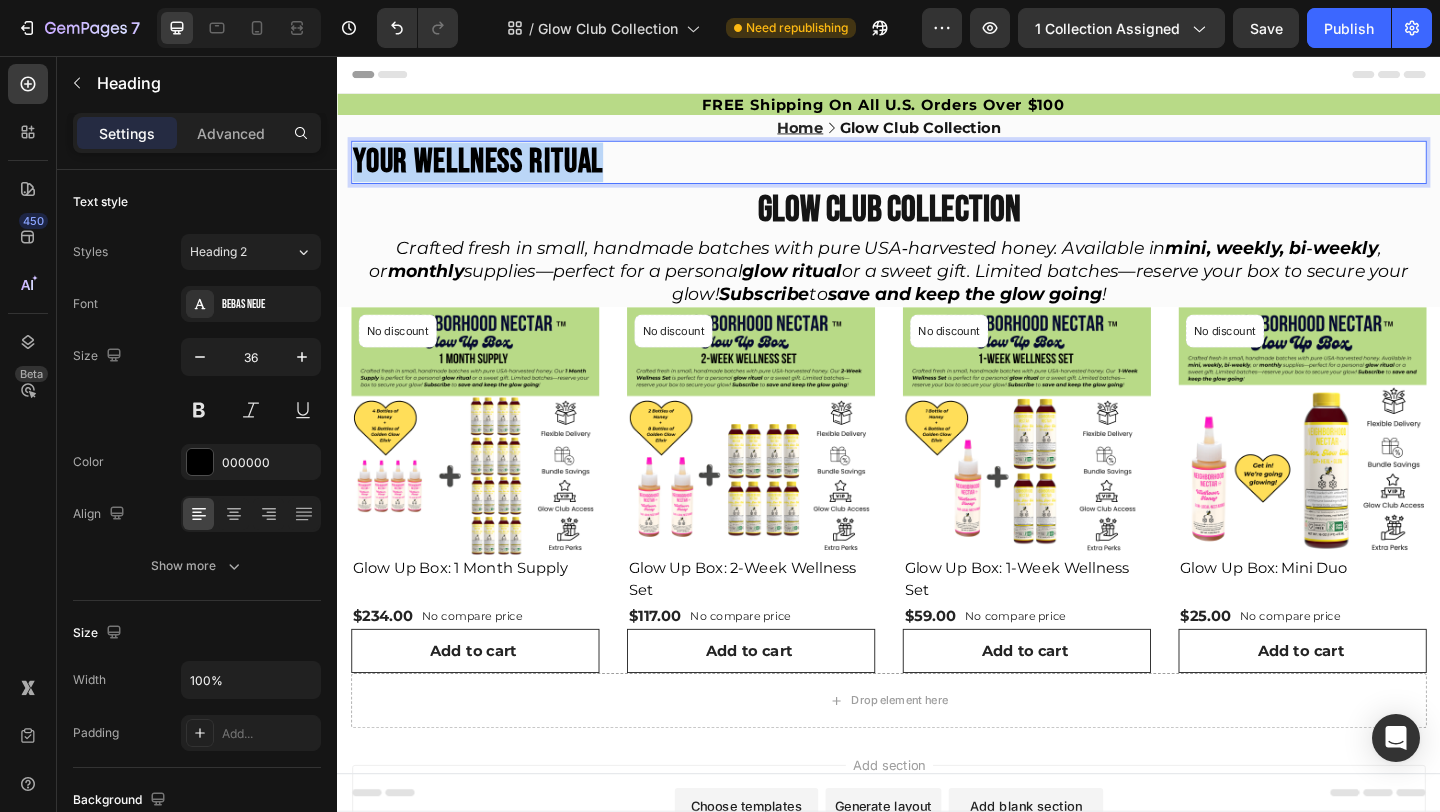 click on "YOUR WELLNESS RITUAL" at bounding box center [490, 171] 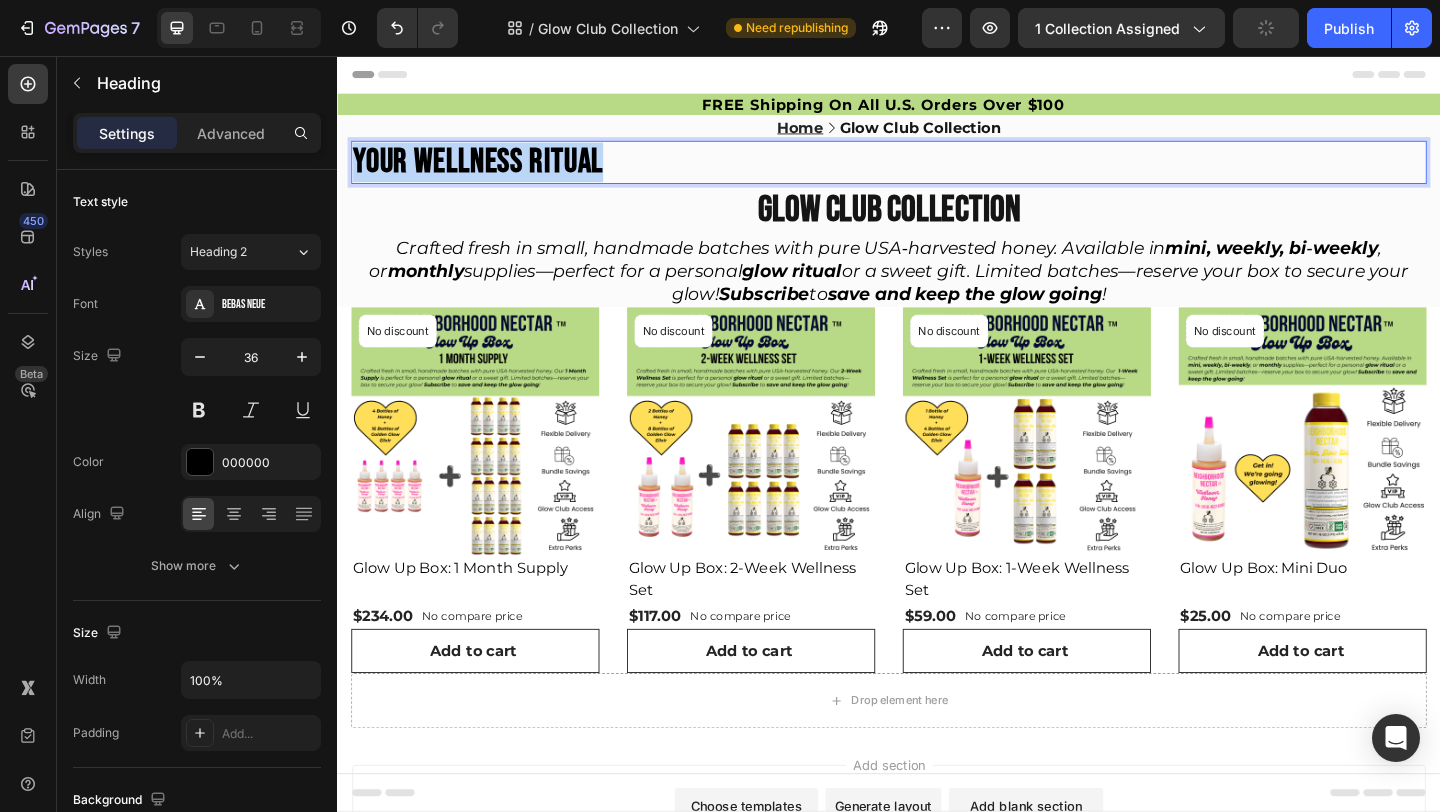 click on "YOUR WELLNESS RITUAL" at bounding box center [937, 171] 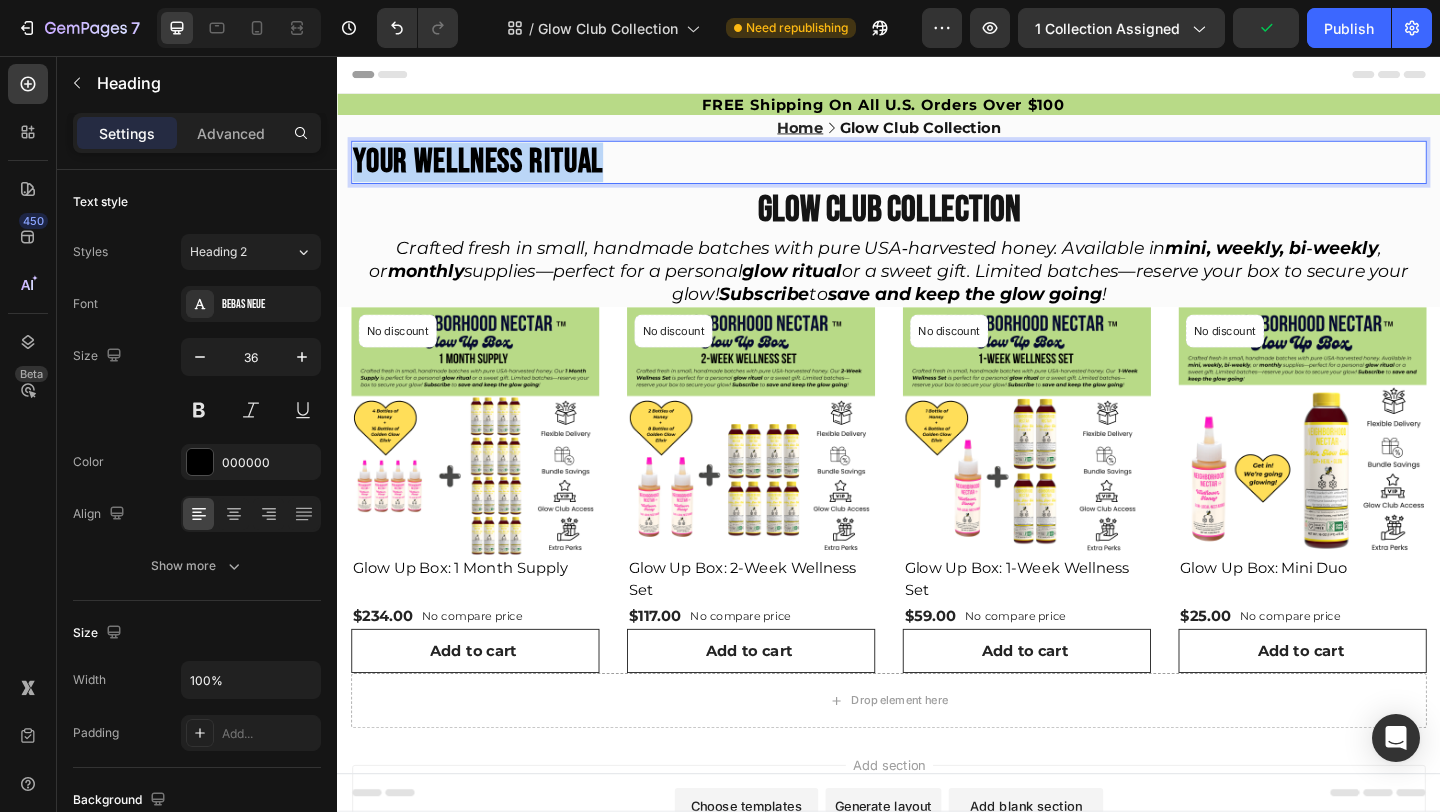 click on "YOUR WELLNESS RITUAL" at bounding box center [937, 171] 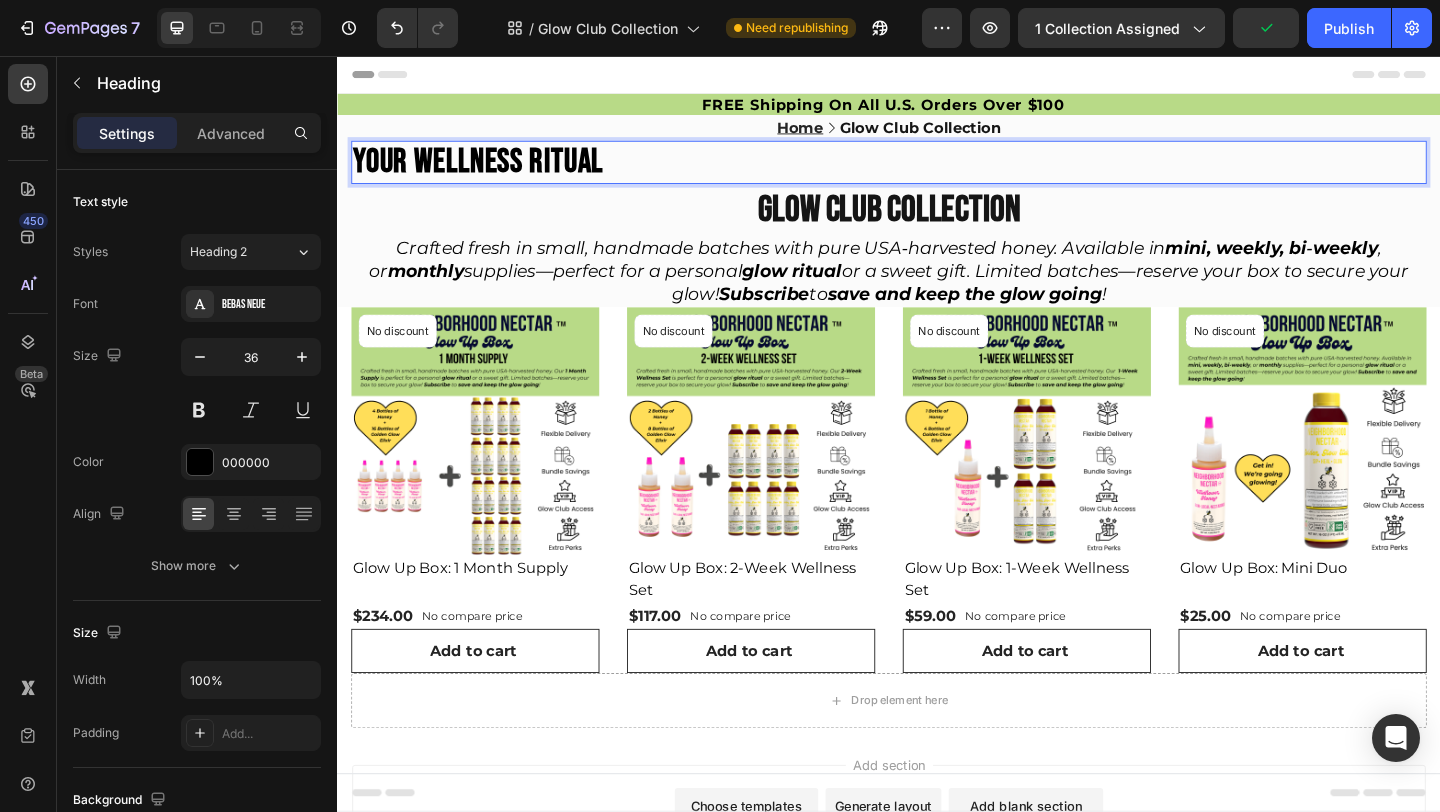 click on "YOUR WELLNESS RITUAL" at bounding box center (937, 171) 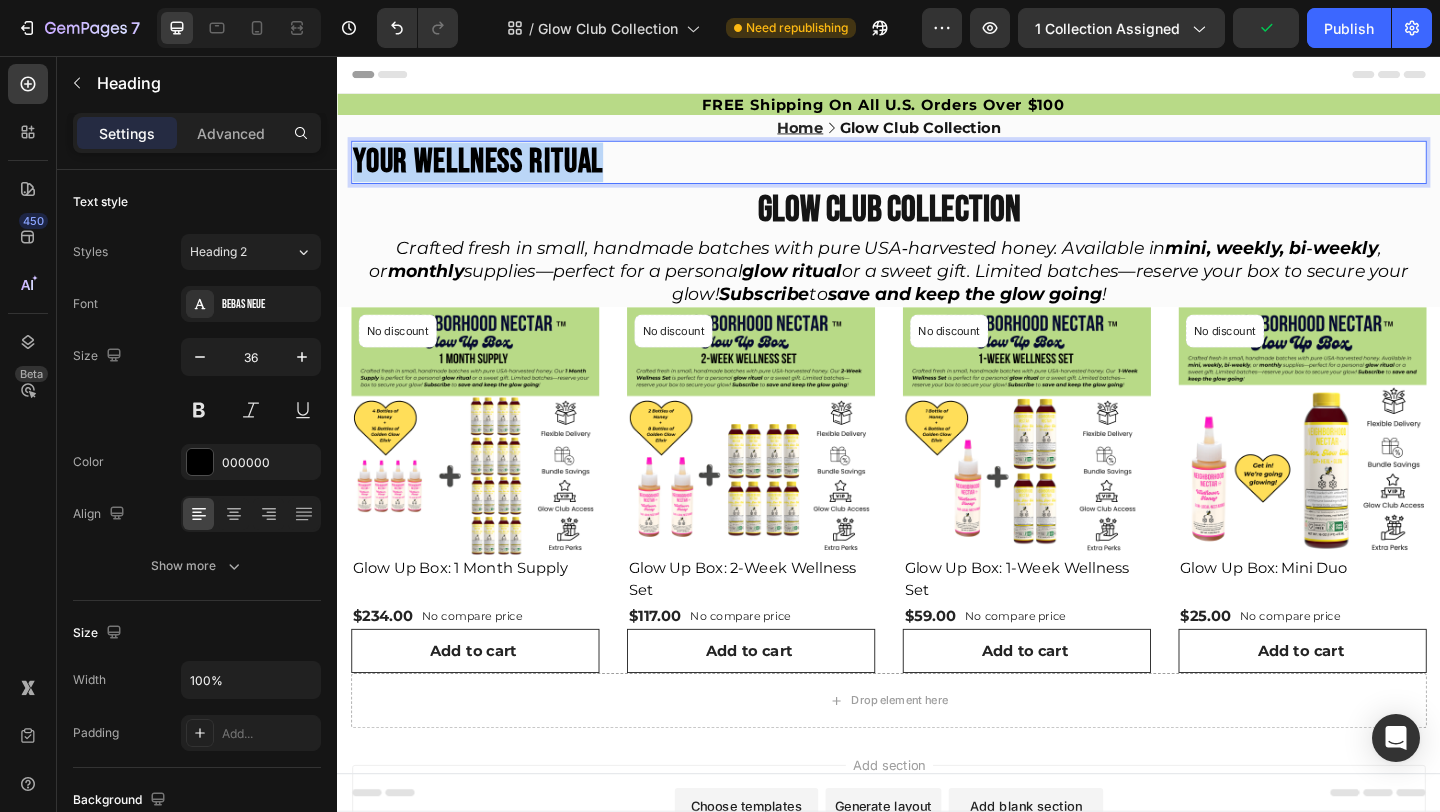 click on "YOUR WELLNESS RITUAL" at bounding box center (937, 171) 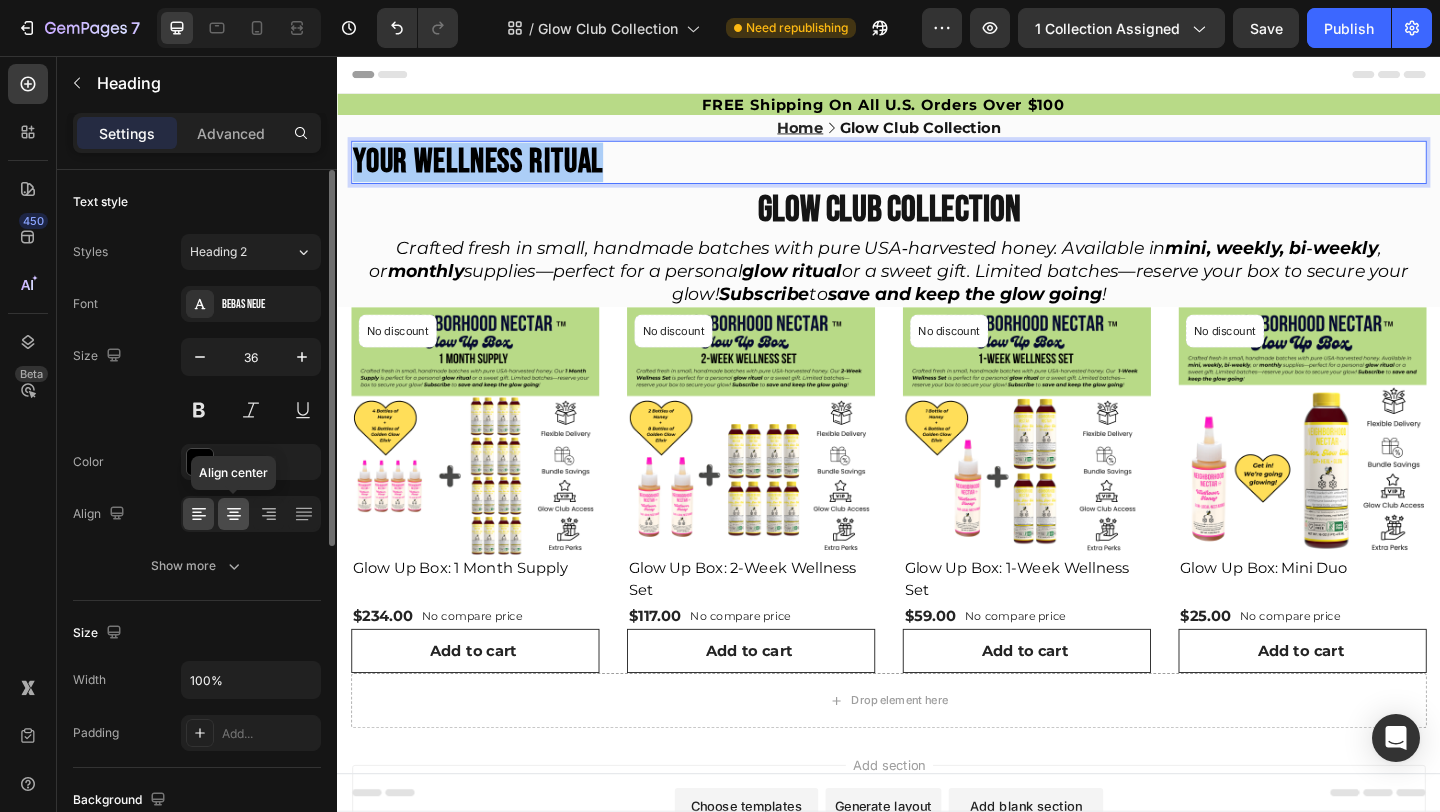 click 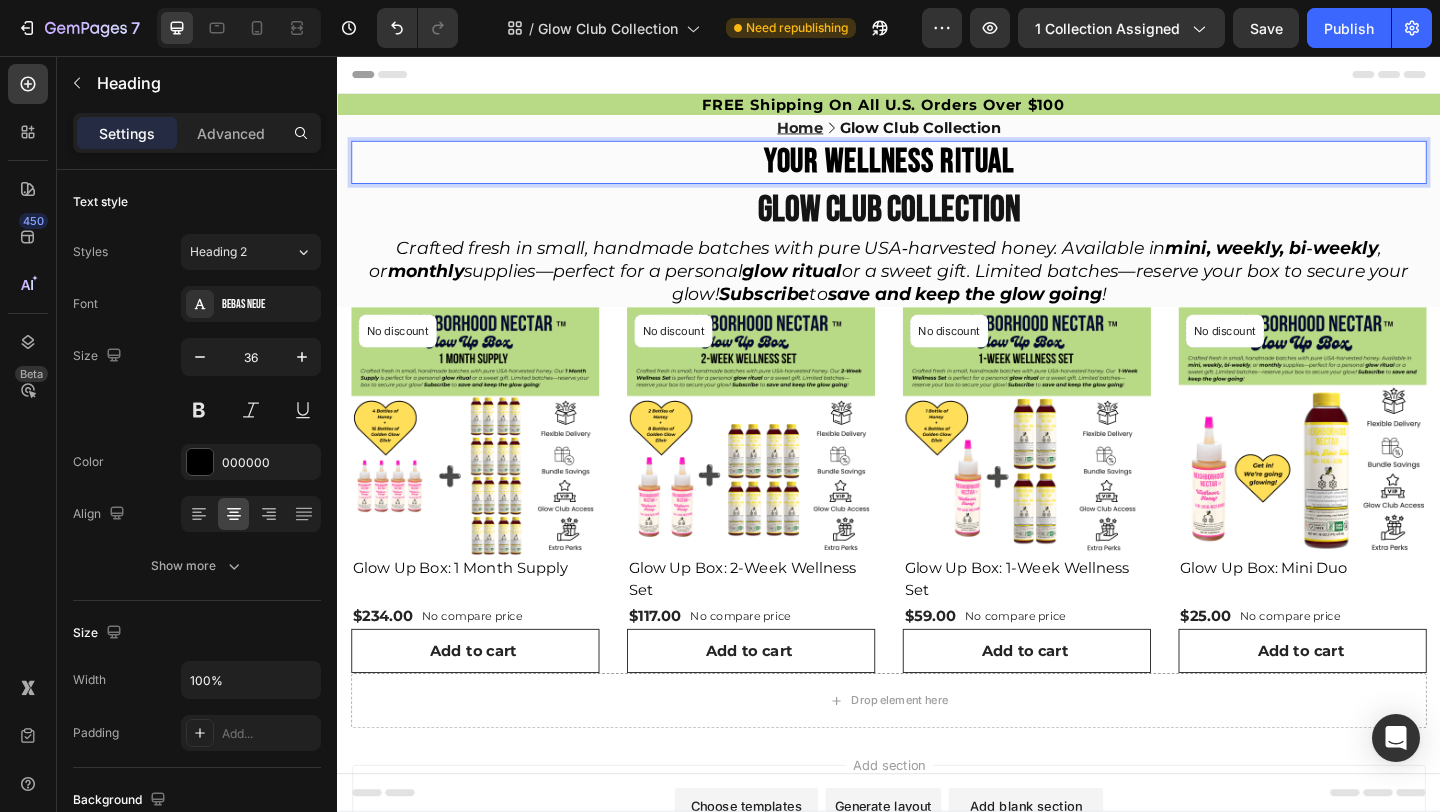 click on "YOUR WELLNESS RITUAL" at bounding box center (937, 171) 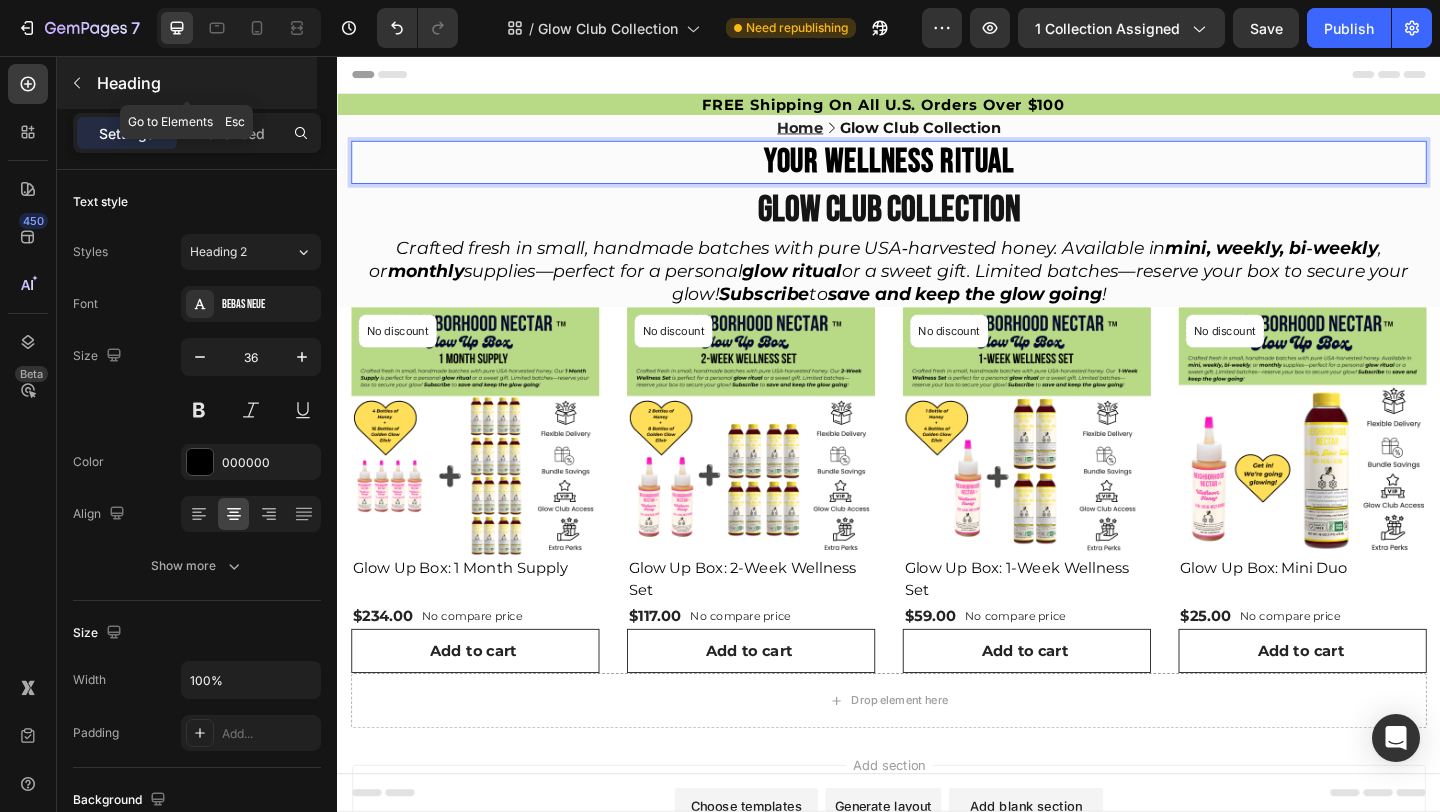 click 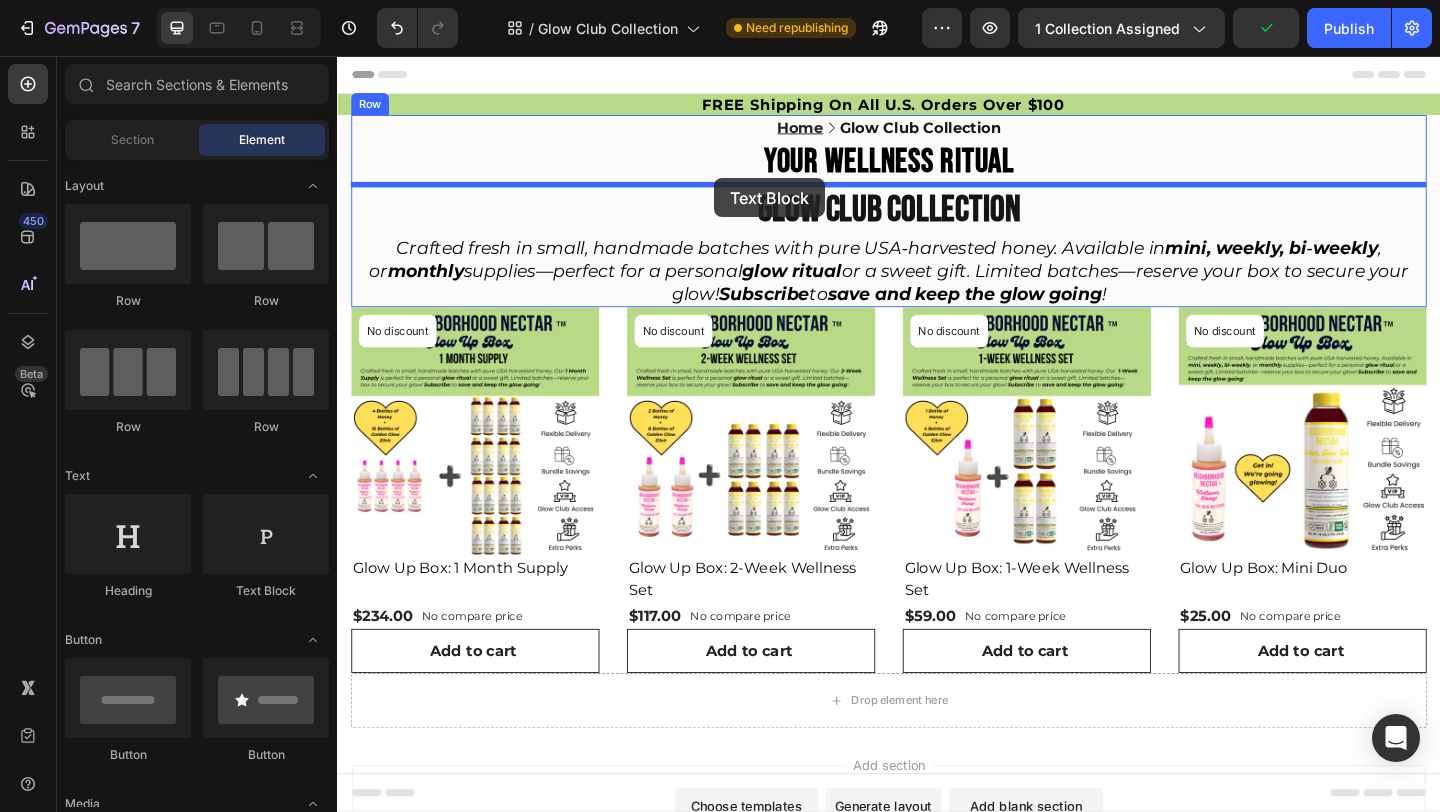 drag, startPoint x: 624, startPoint y: 606, endPoint x: 747, endPoint y: 189, distance: 434.762 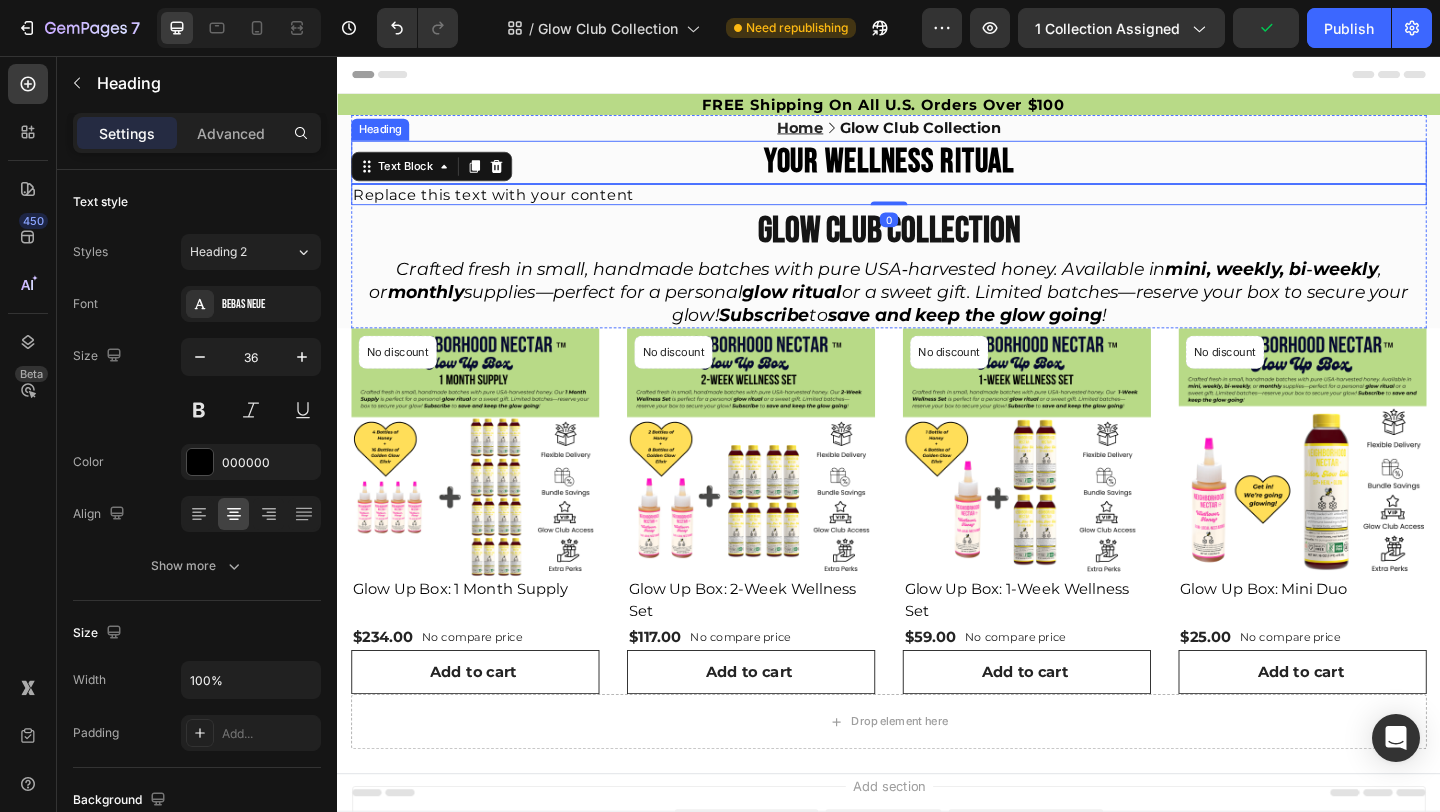 click on "YOUR WELLNESS RITUAL" at bounding box center [937, 171] 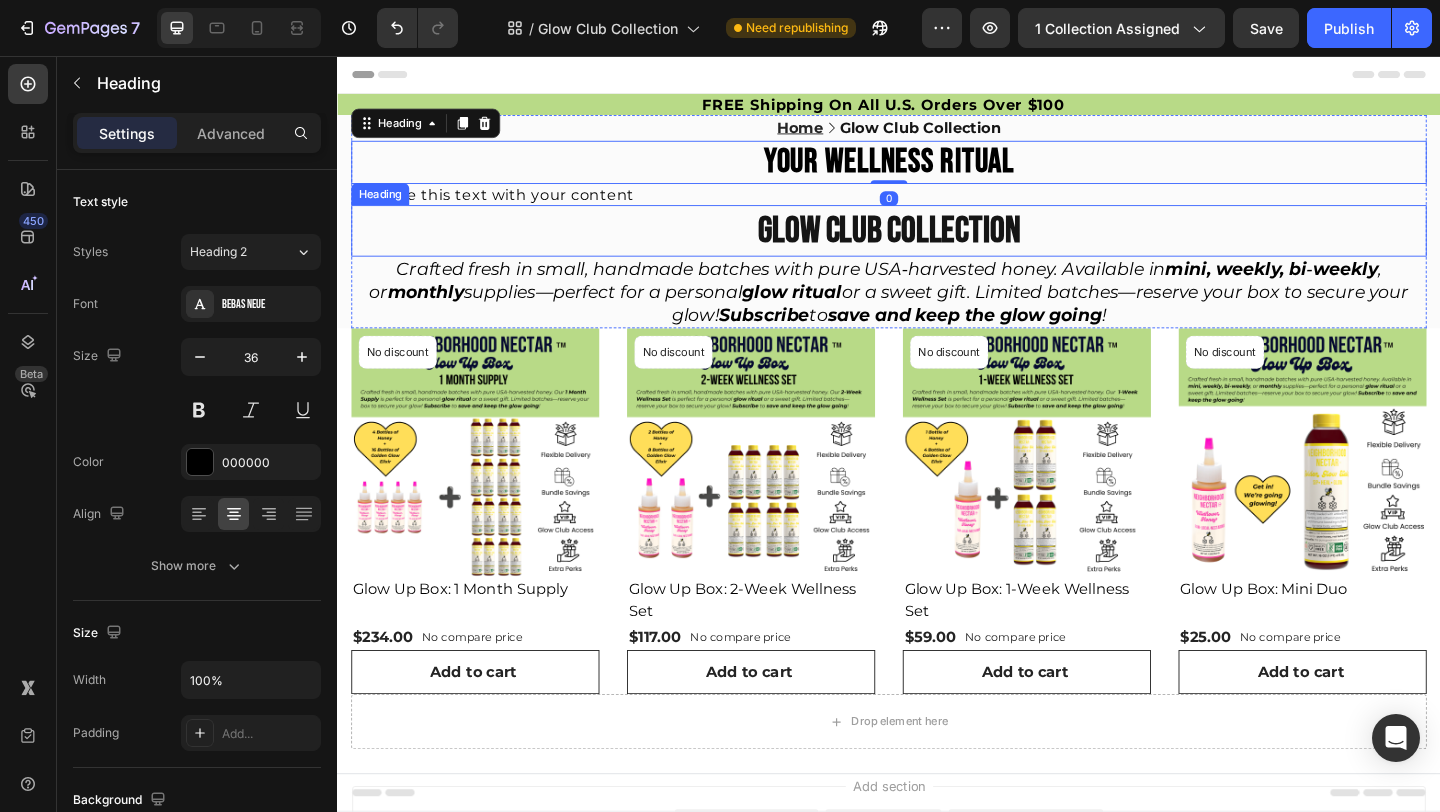 click on "GLOW CLUB Collection" at bounding box center (937, 246) 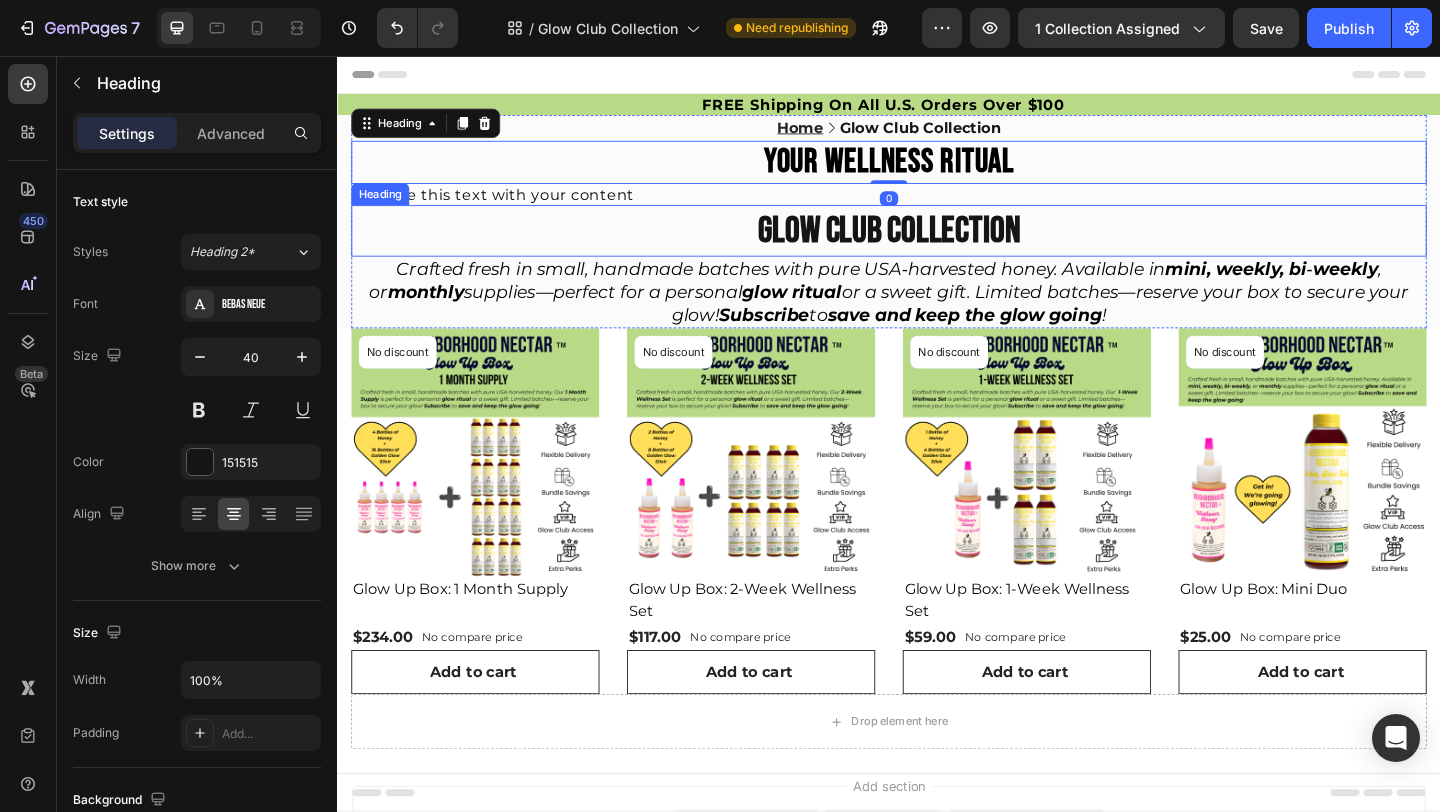 scroll, scrollTop: 599, scrollLeft: 0, axis: vertical 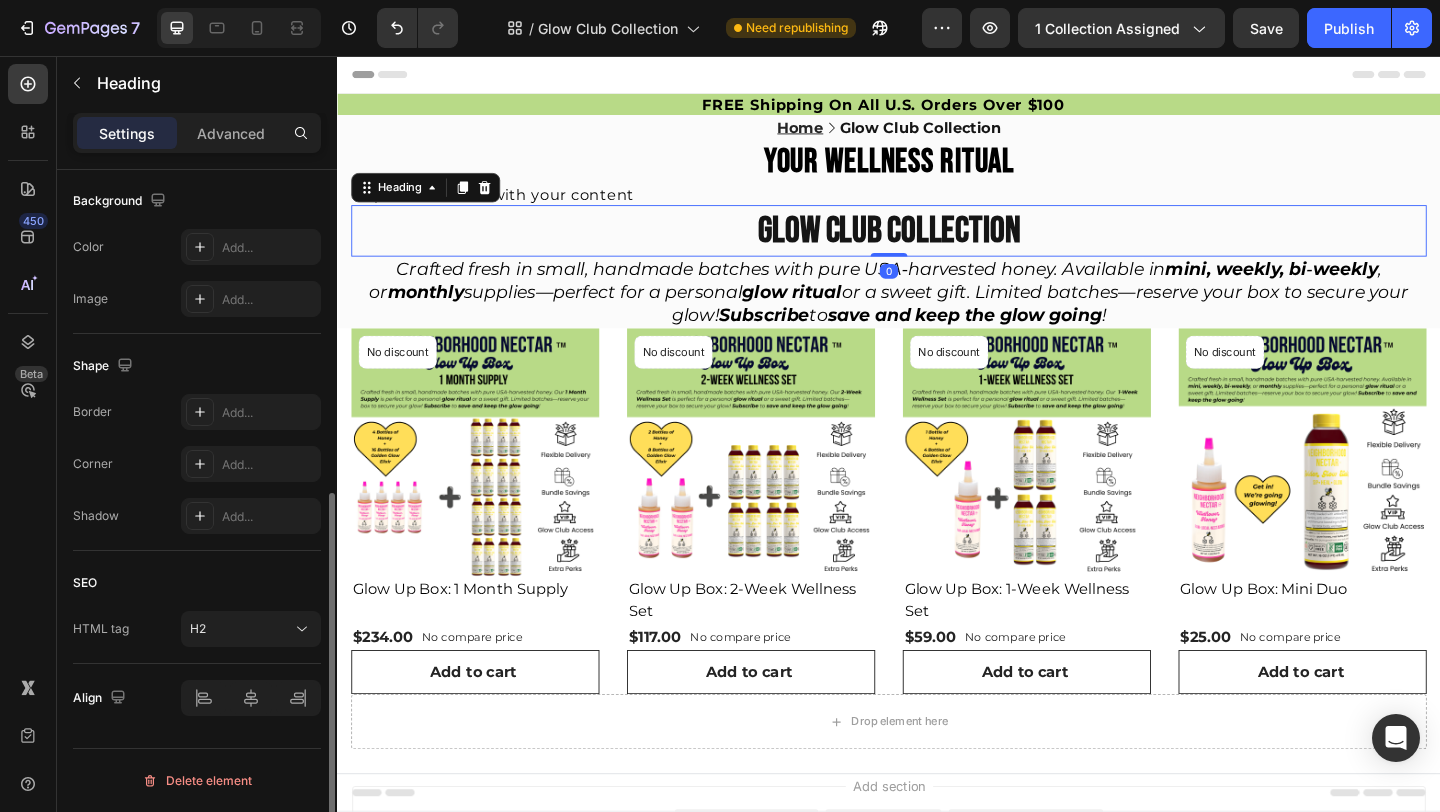 click on "GLOW CLUB Collection" at bounding box center (937, 246) 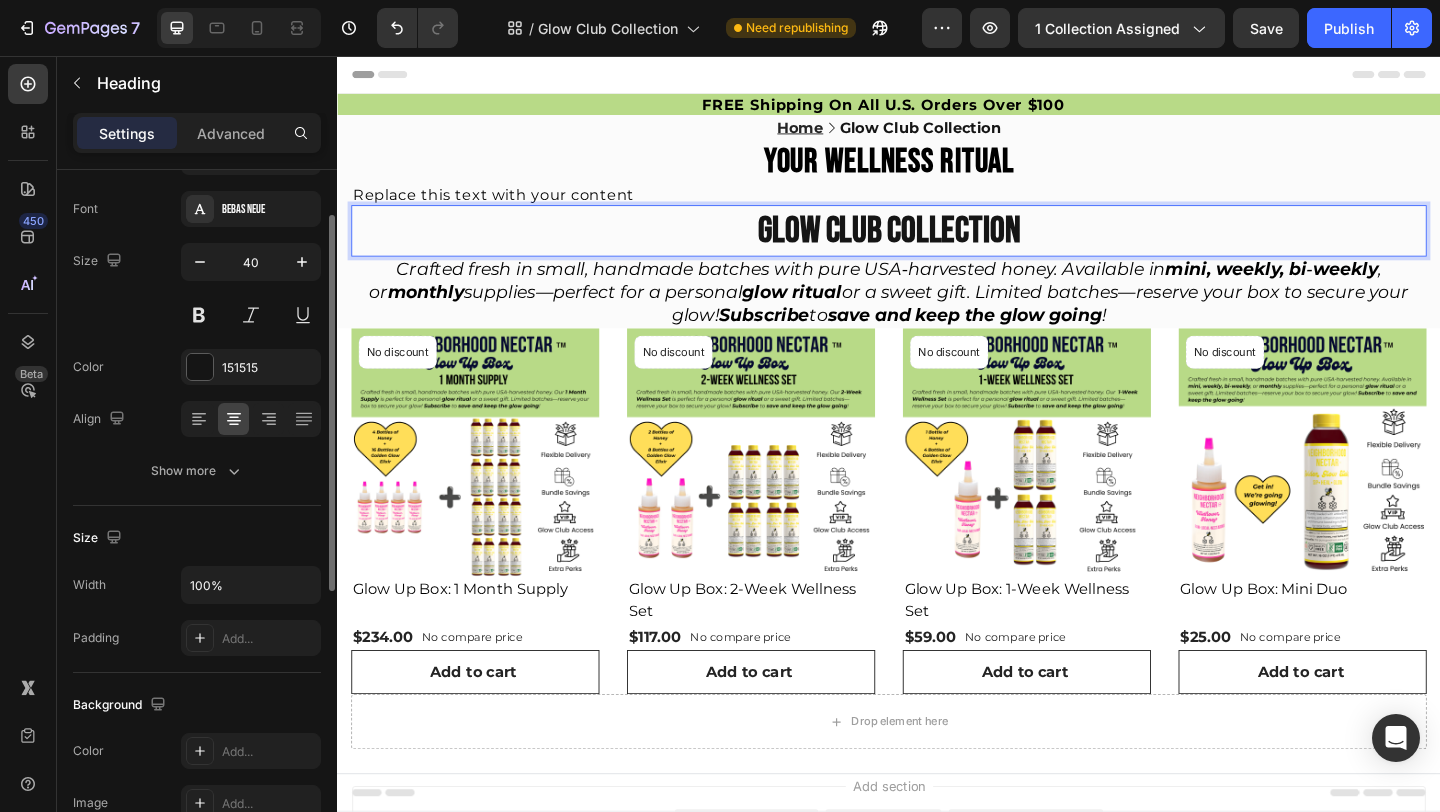 scroll, scrollTop: 92, scrollLeft: 0, axis: vertical 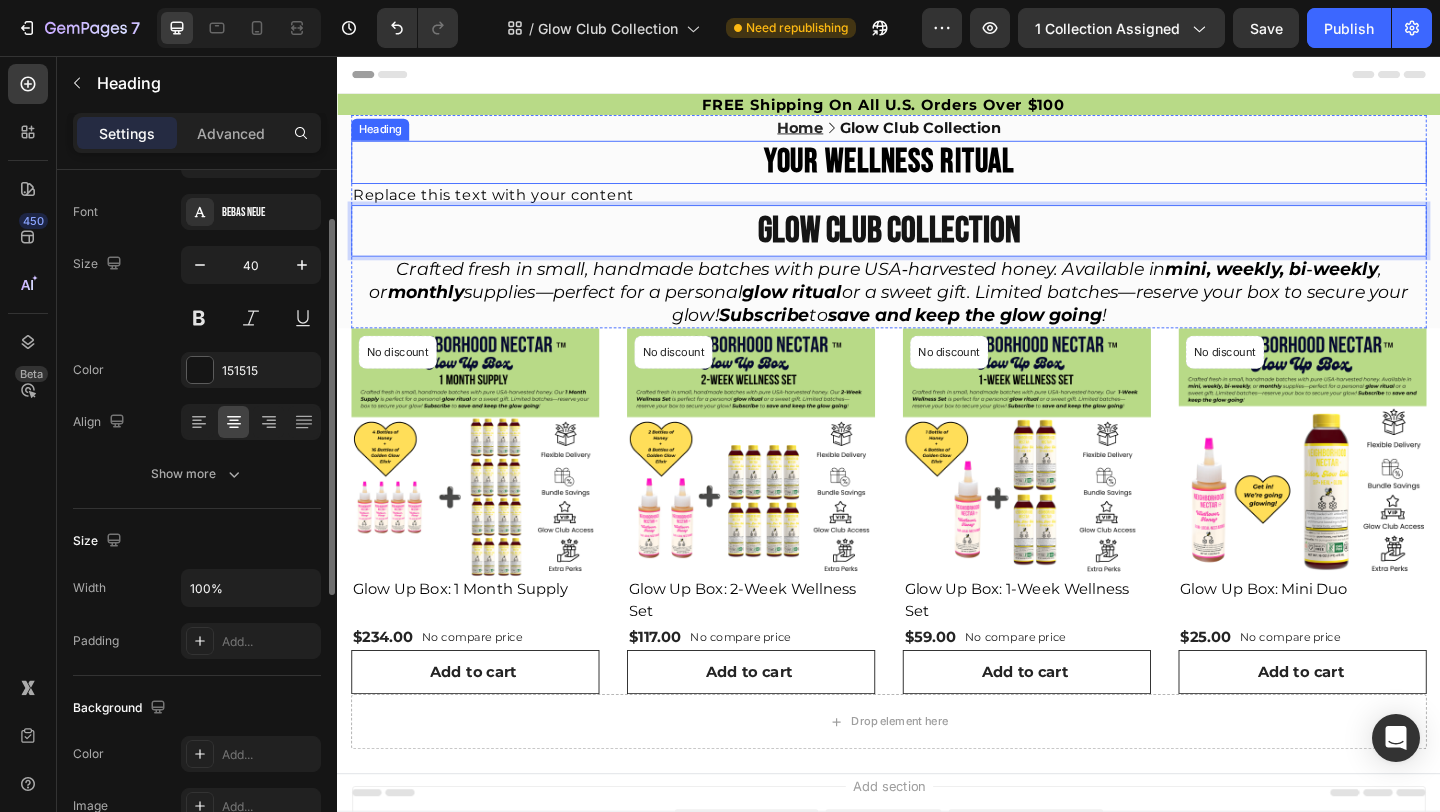 click on "YOUR WELLNESS RITUAL" at bounding box center (937, 171) 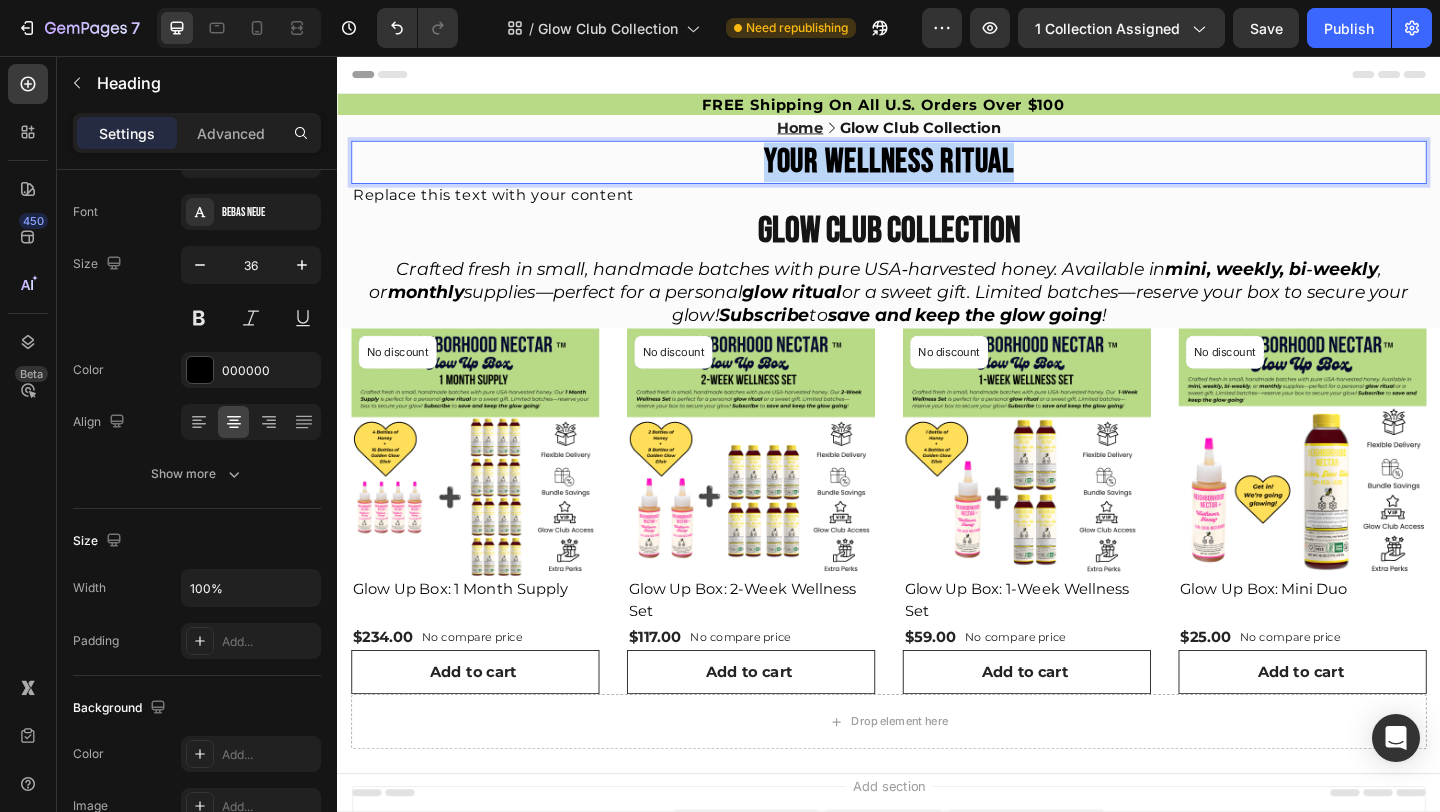 click on "YOUR WELLNESS RITUAL" at bounding box center [937, 171] 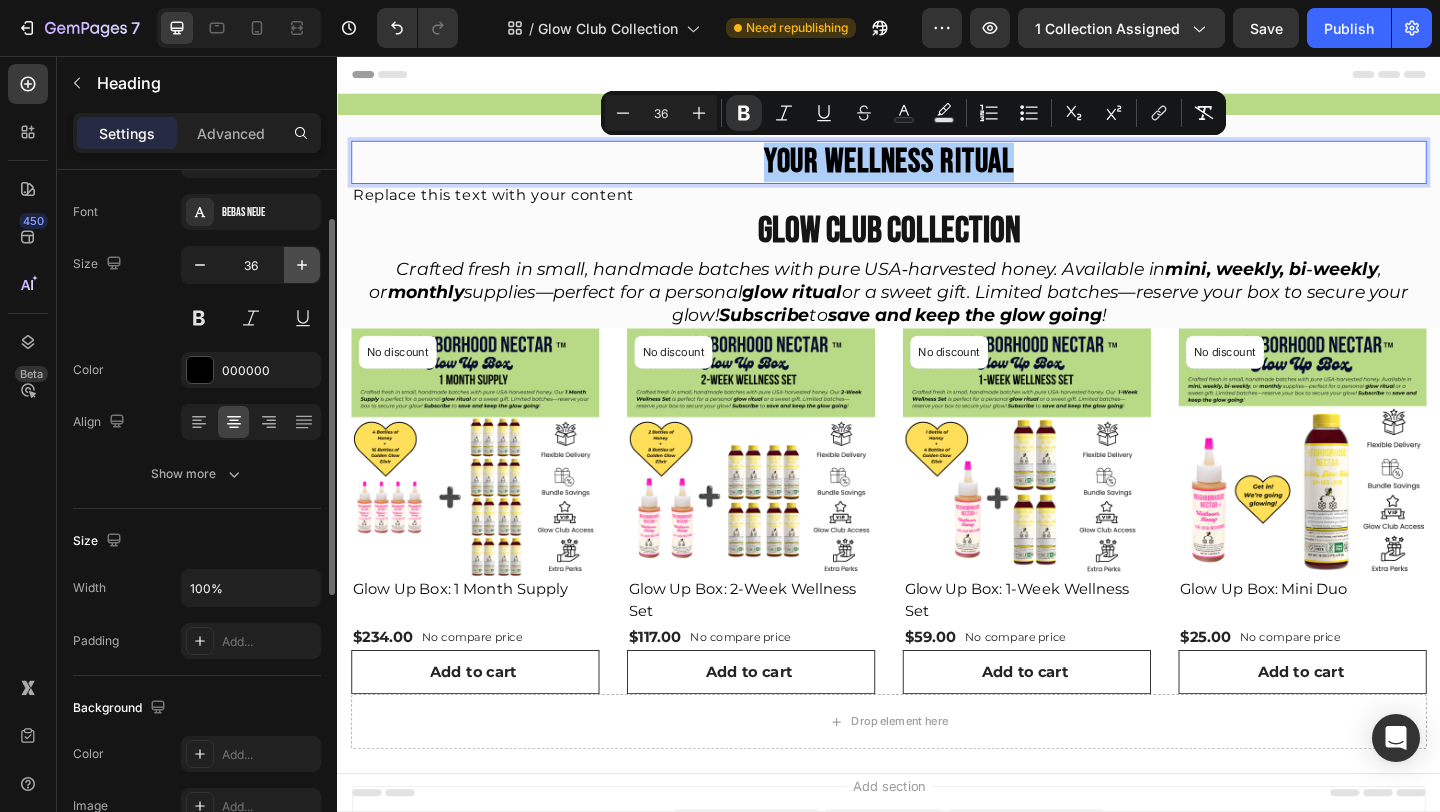 click 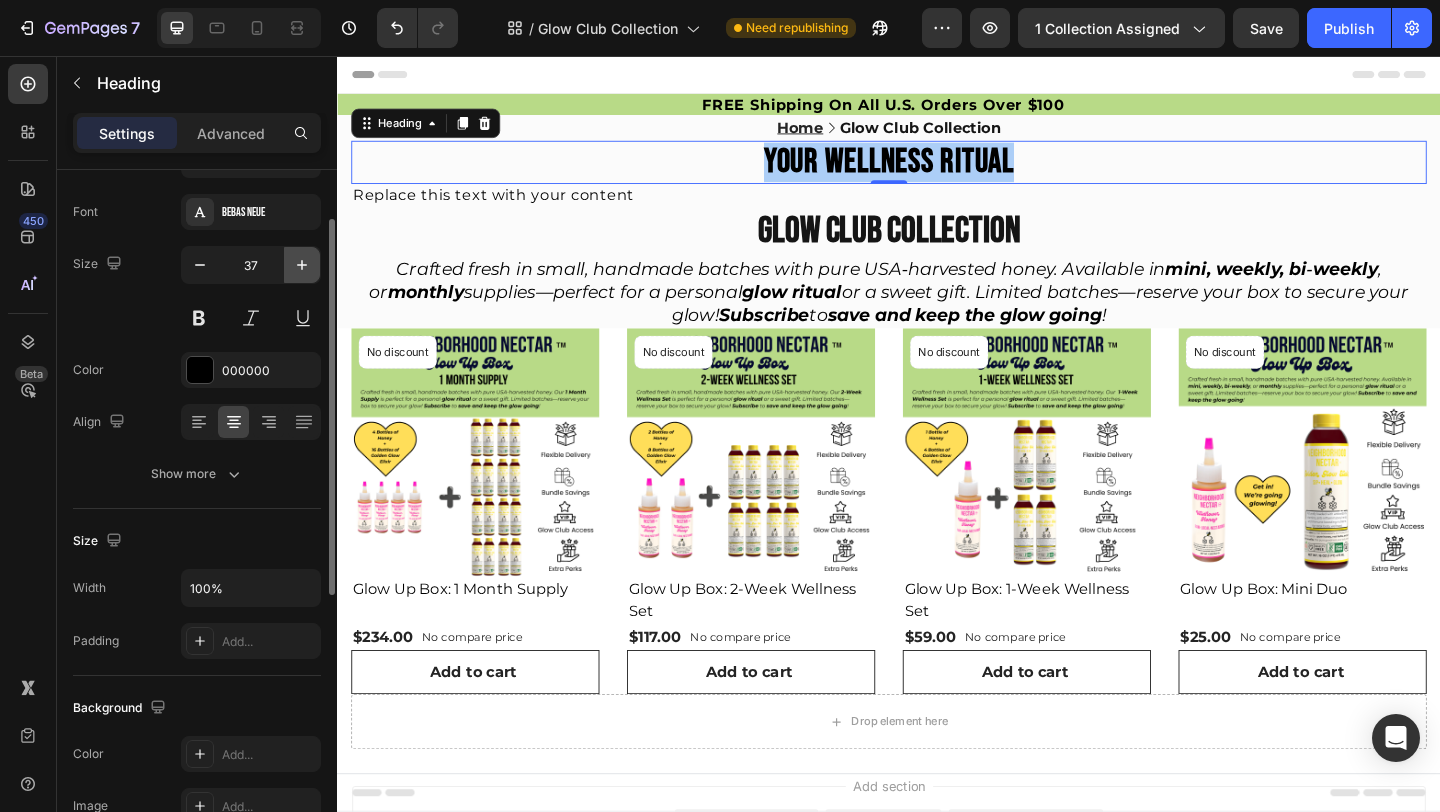click 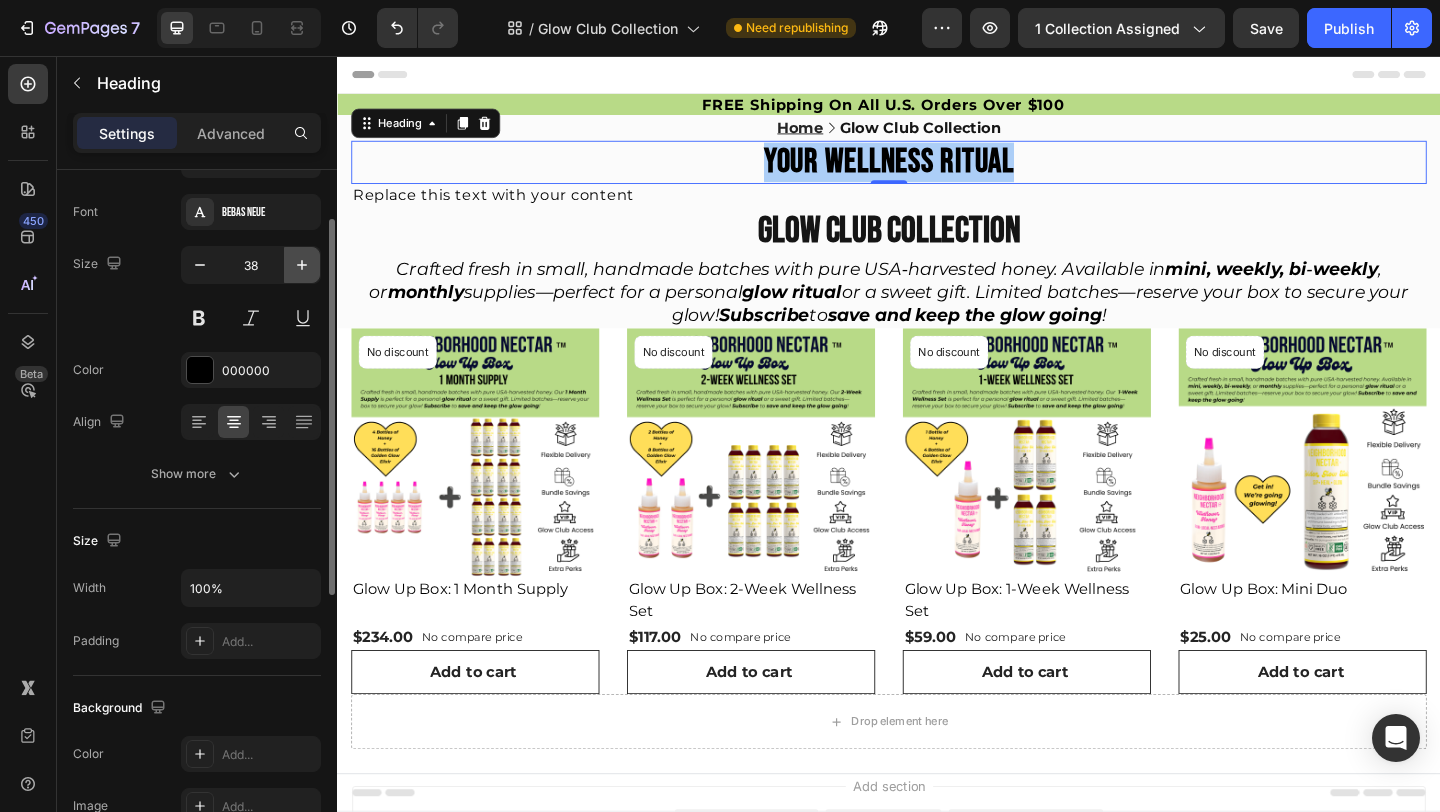 click 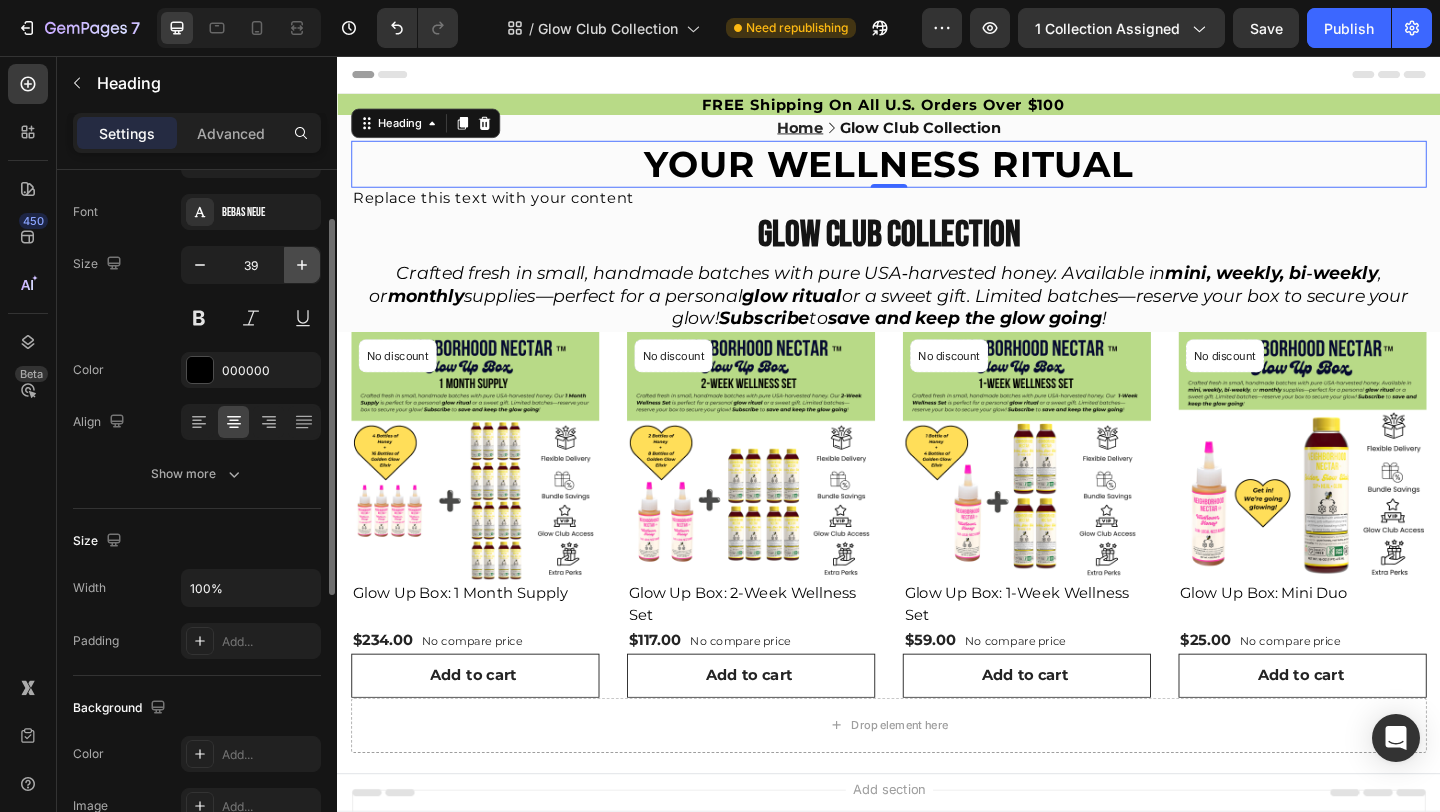 click 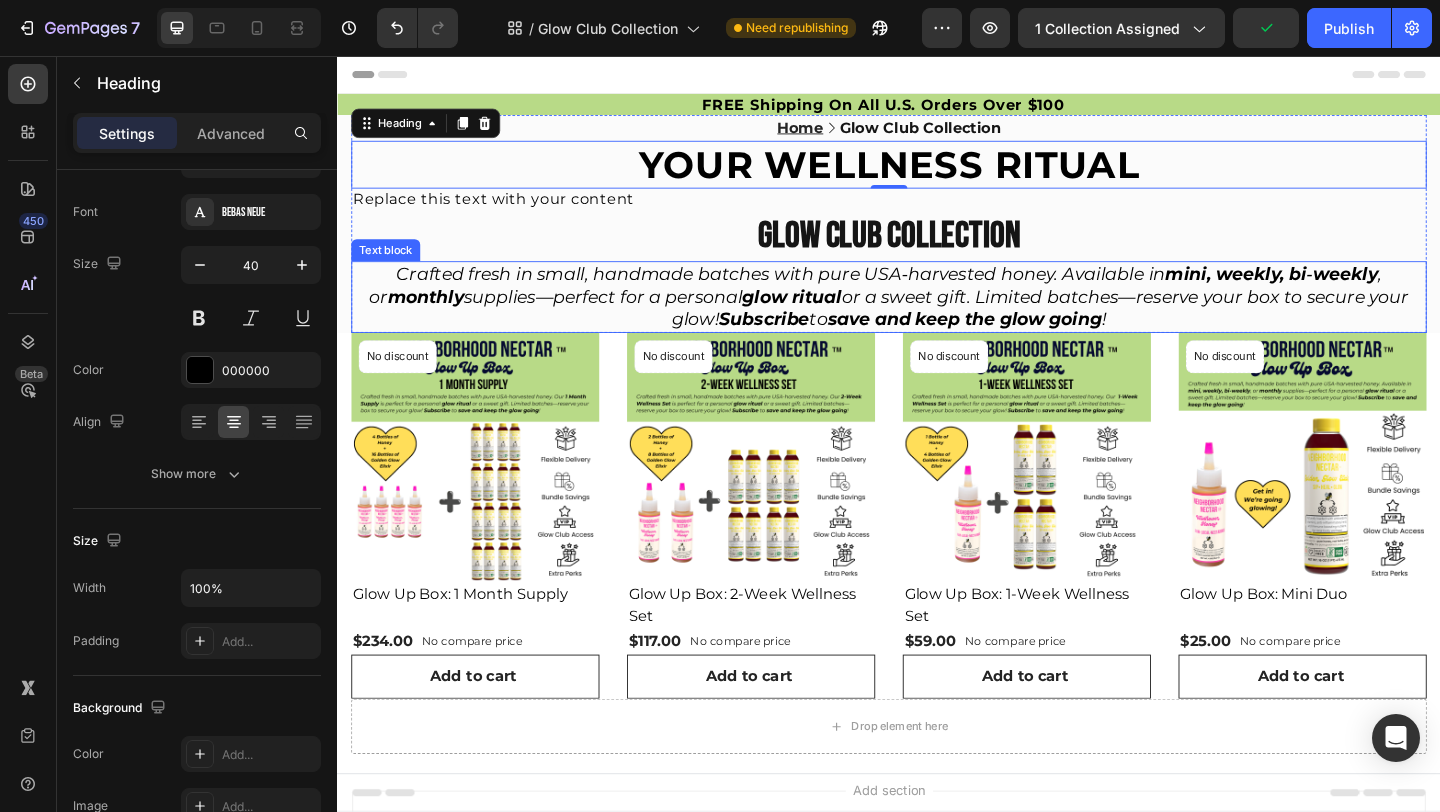 click on "Crafted fresh in small, handmade batches with pure USA‑harvested honey. Available in  mini, weekly, bi‑weekly , or  monthly  supplies—perfect for a personal  glow ritual  or a sweet gift. Limited batches—reserve your box to secure your glow!  Subscribe  to  save and keep the glow going !" at bounding box center (937, 317) 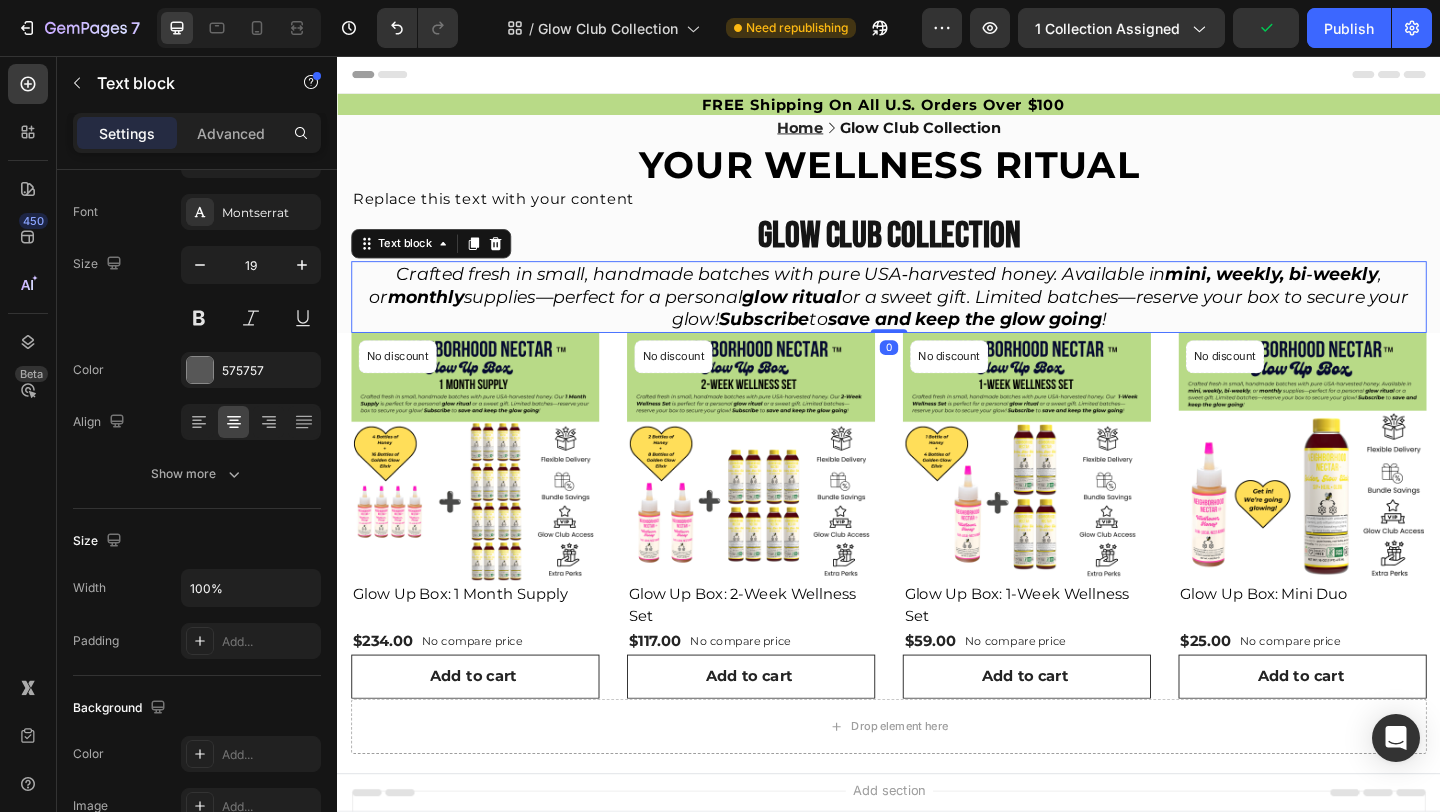 scroll, scrollTop: 0, scrollLeft: 0, axis: both 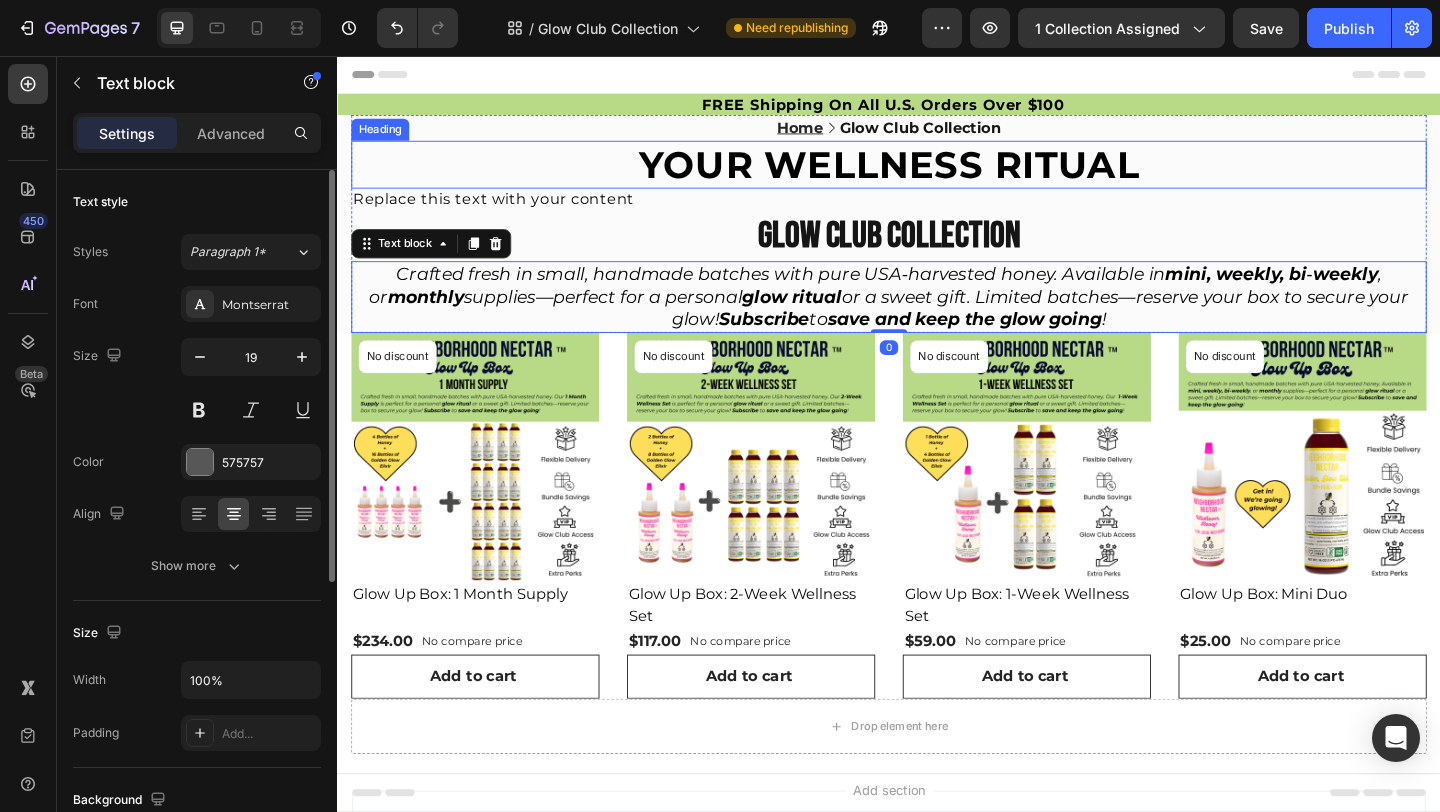 click on "YOUR WELLNESS RITUAL" at bounding box center (937, 173) 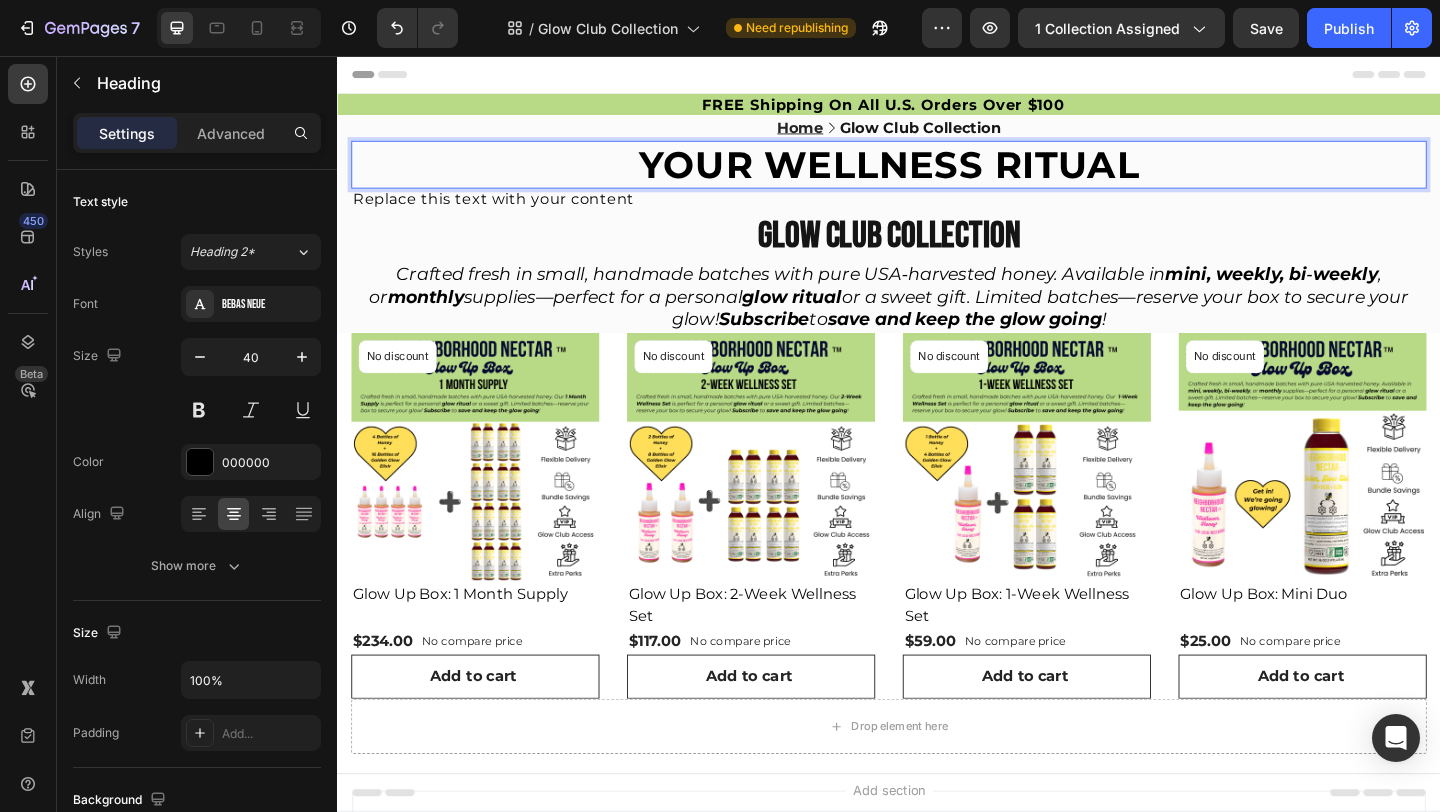 click on "YOUR WELLNESS RITUAL" at bounding box center [937, 173] 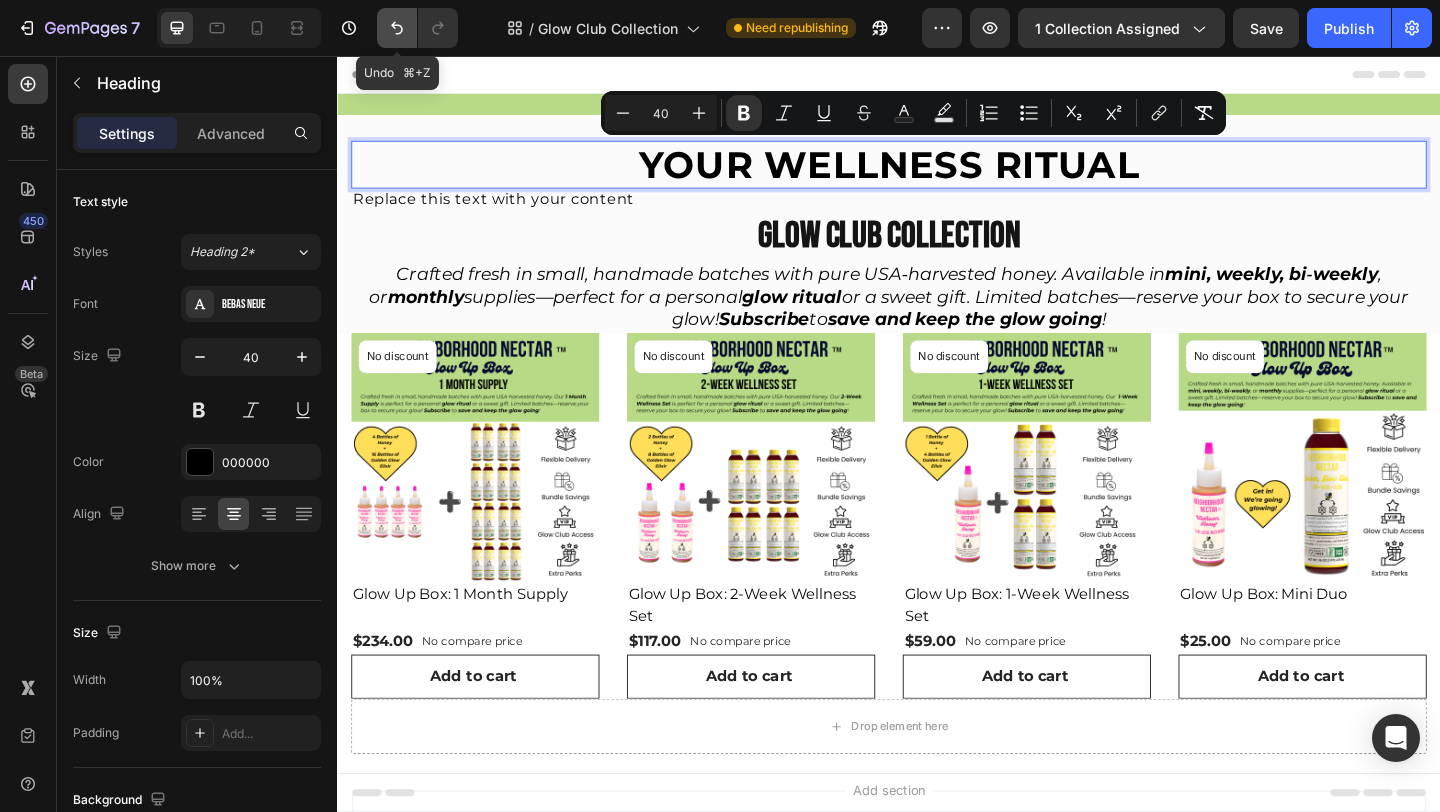 click 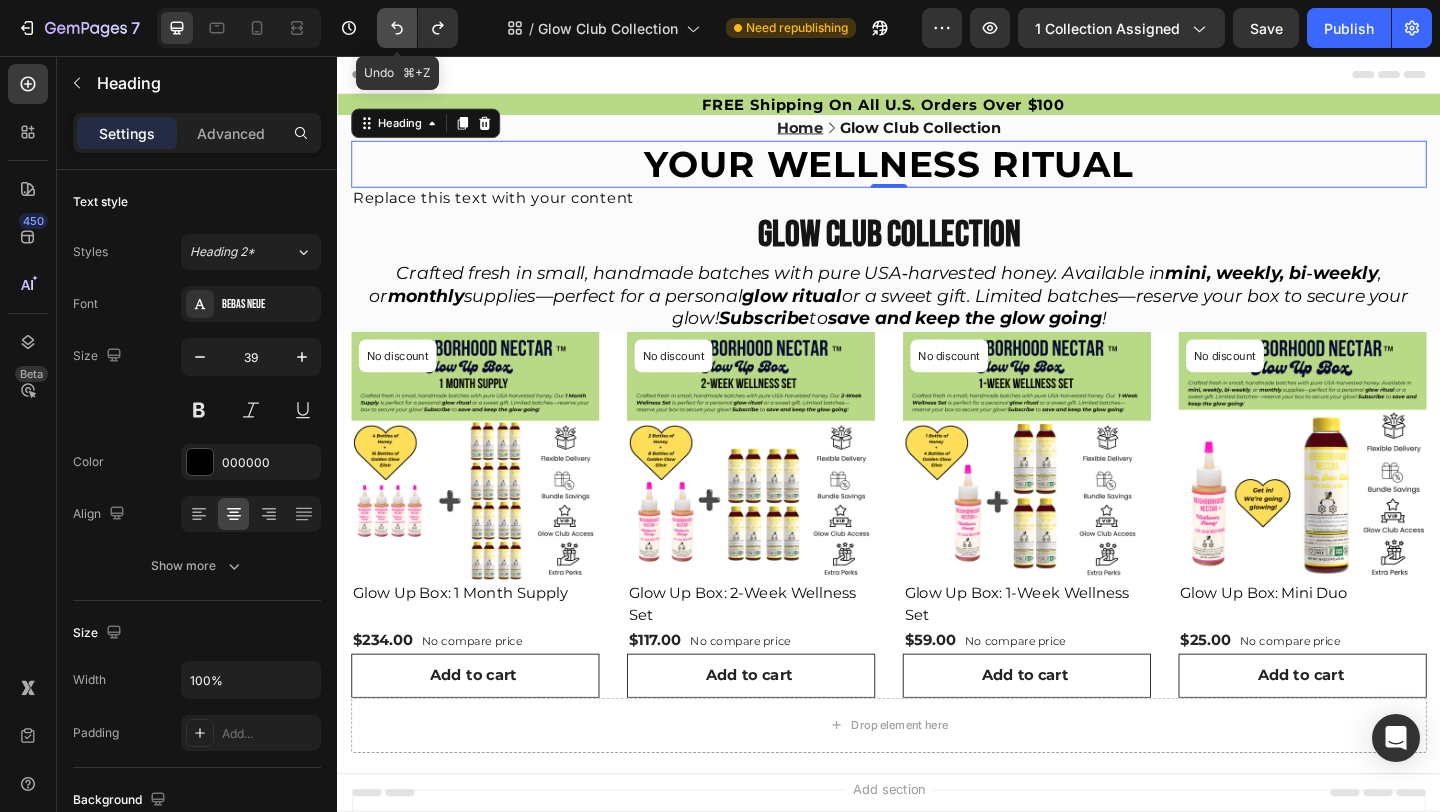 click 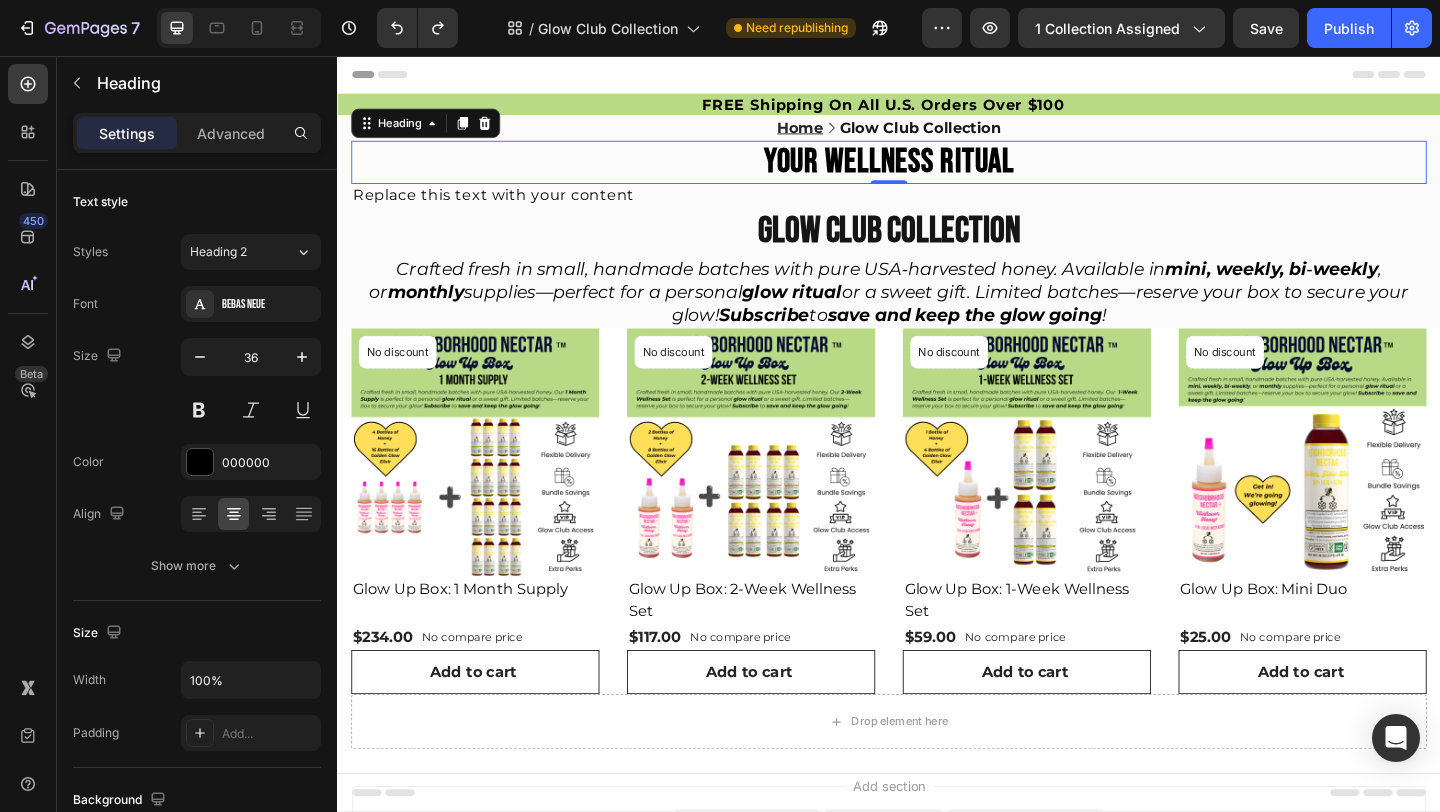 click on "YOUR WELLNESS RITUAL" at bounding box center [937, 171] 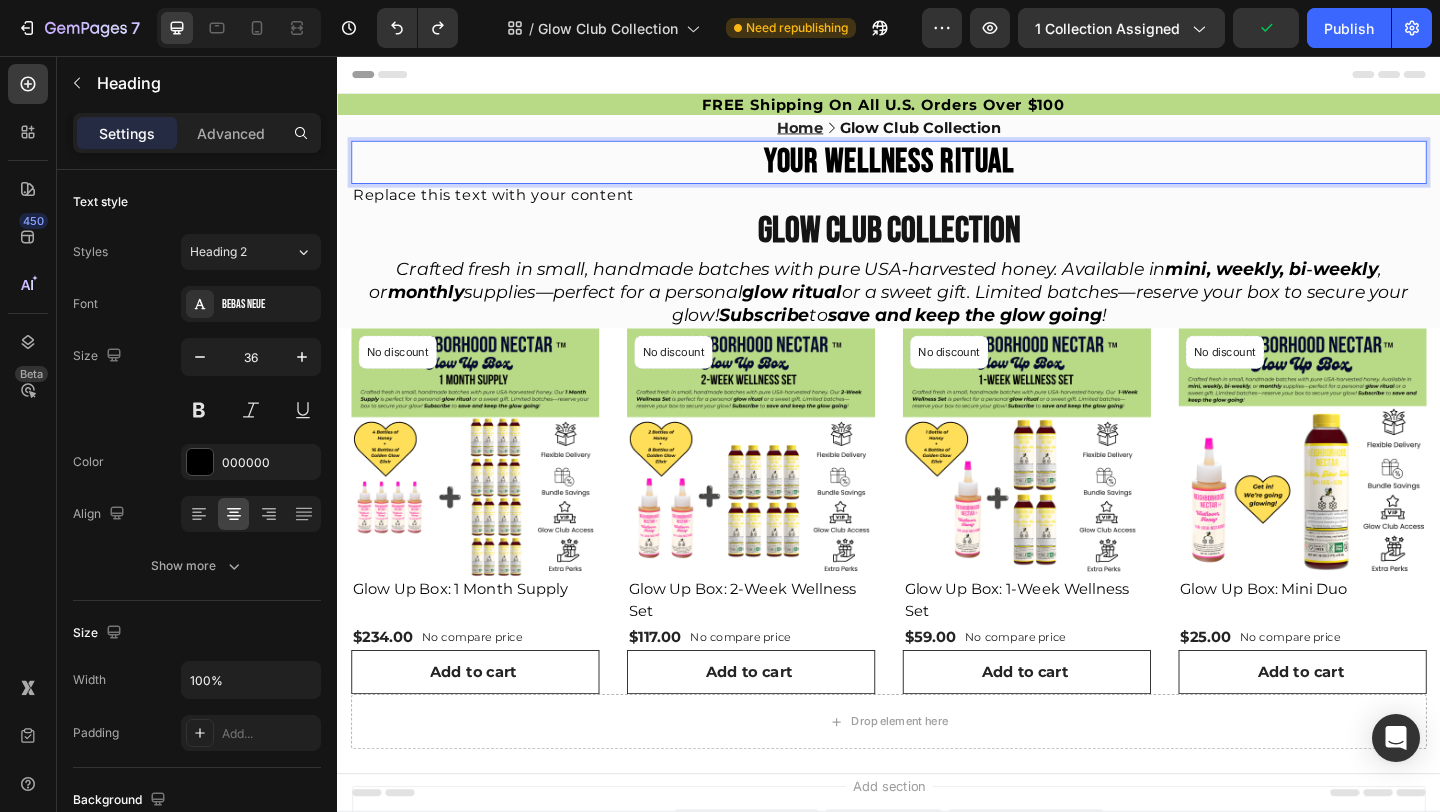 click on "YOUR WELLNESS RITUAL" at bounding box center [937, 171] 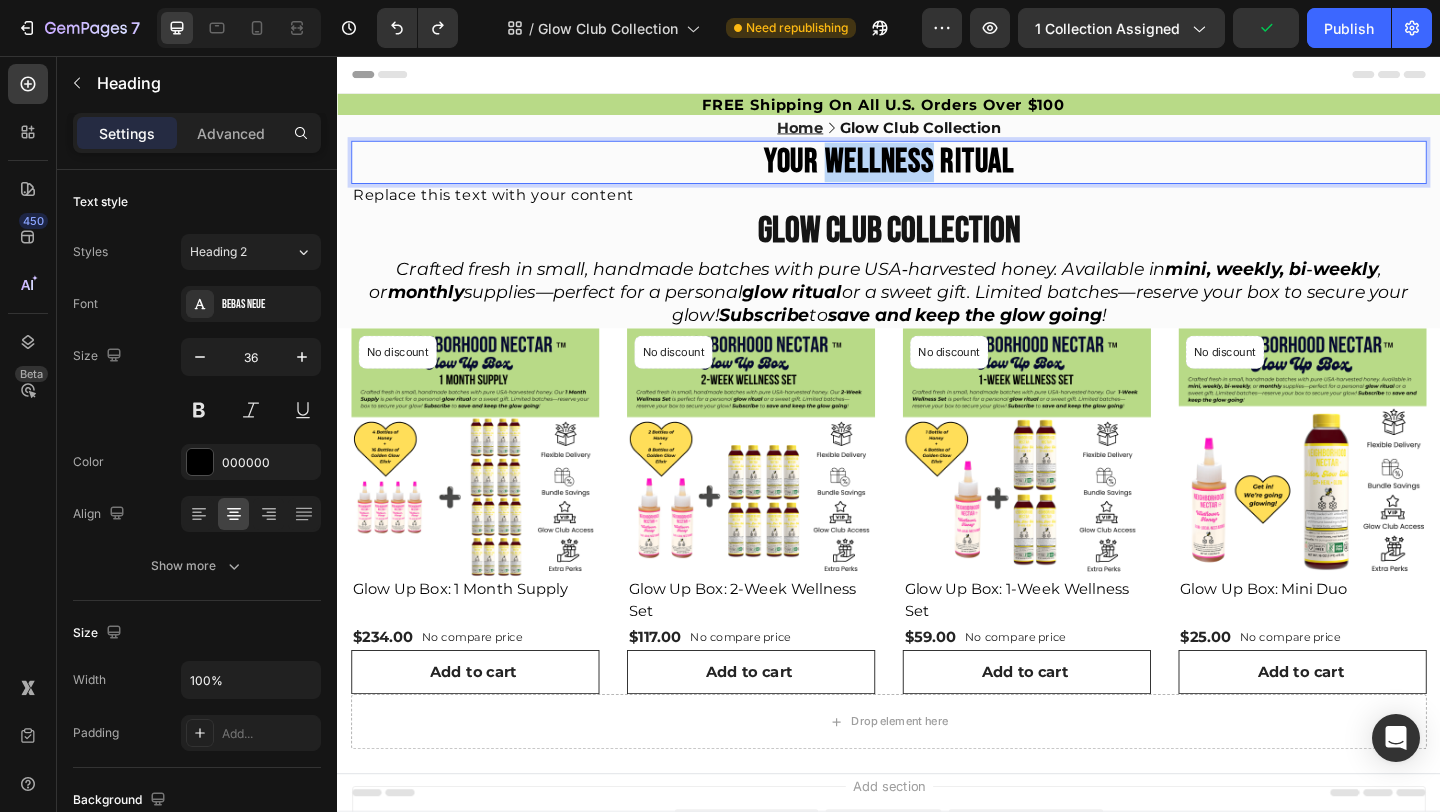 click on "YOUR WELLNESS RITUAL" at bounding box center [937, 171] 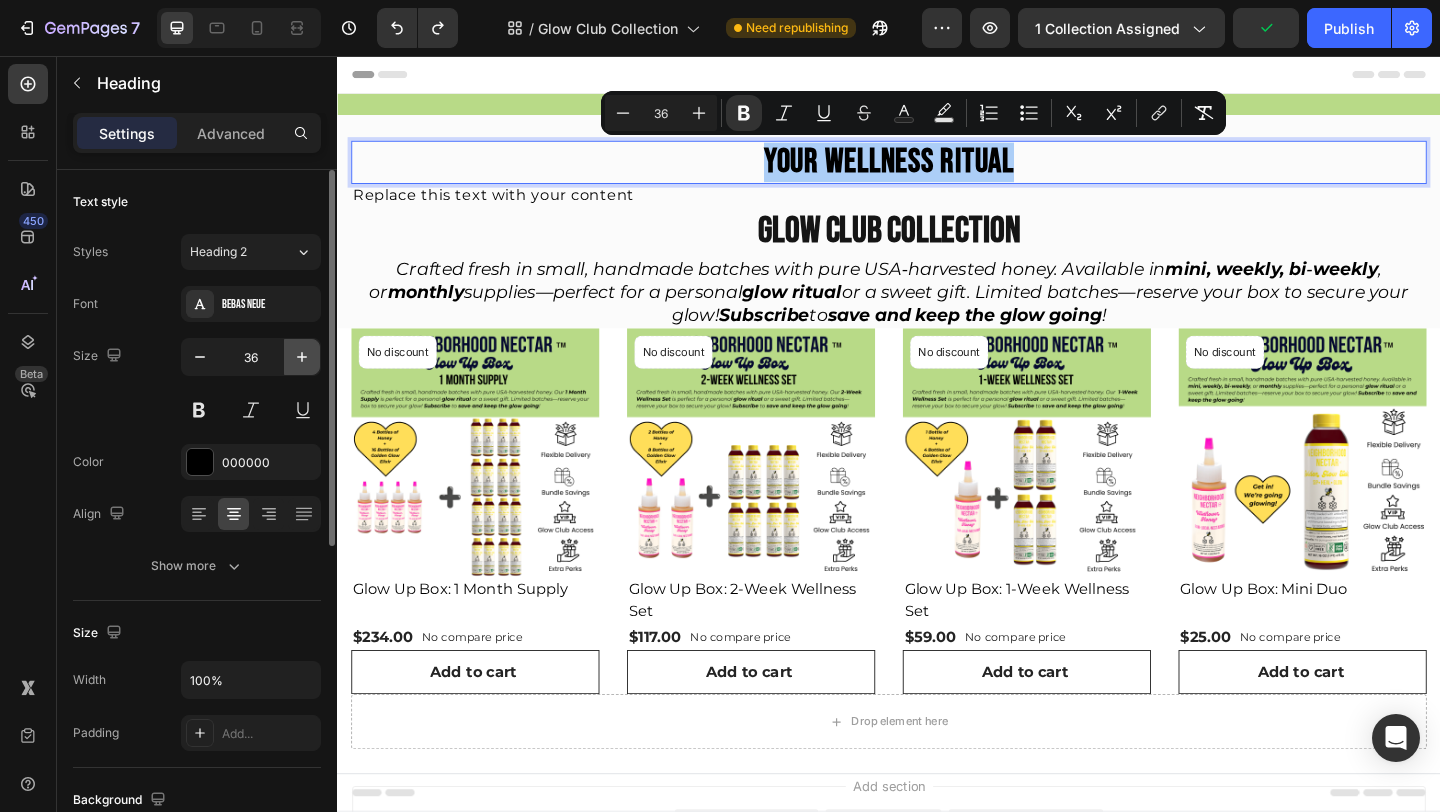 click 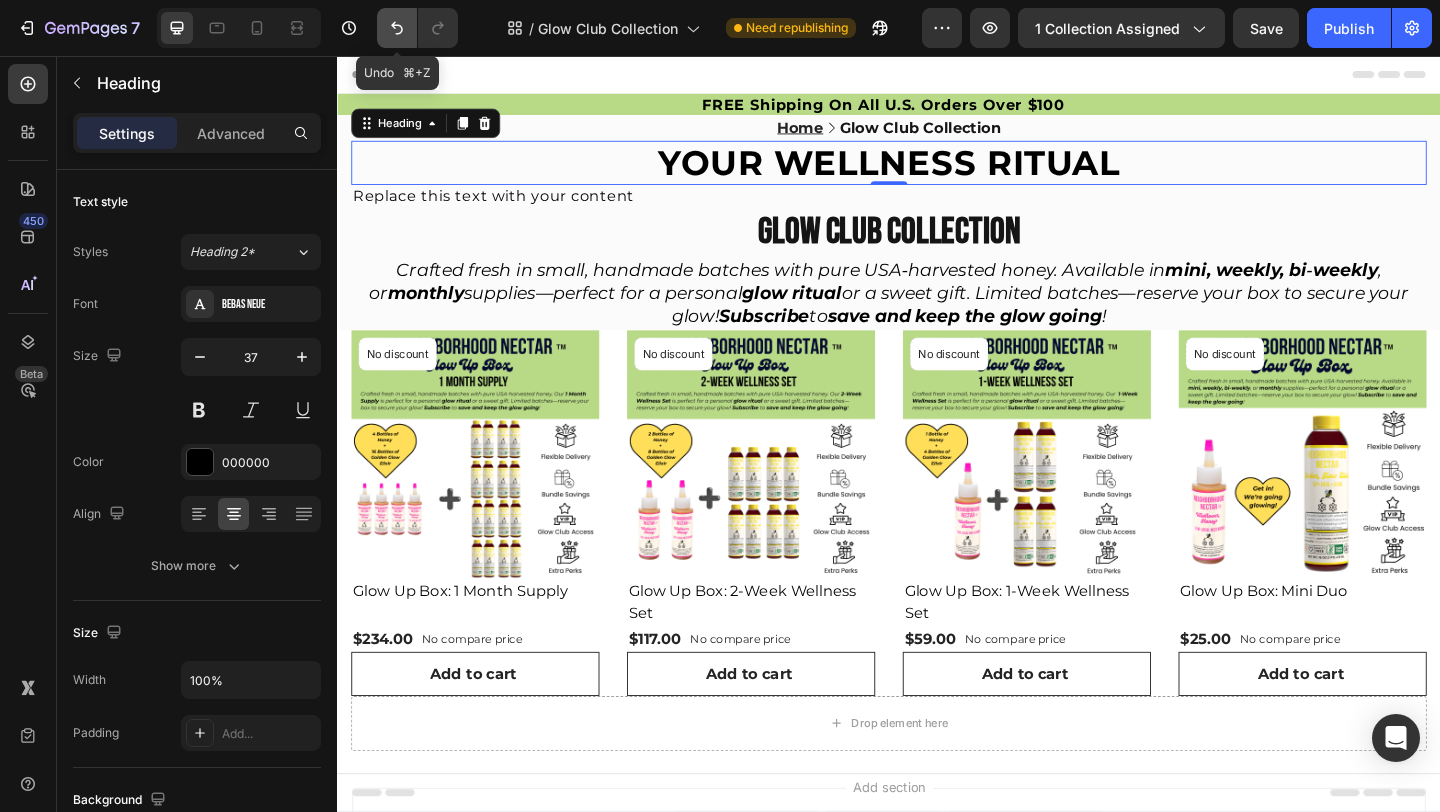 click 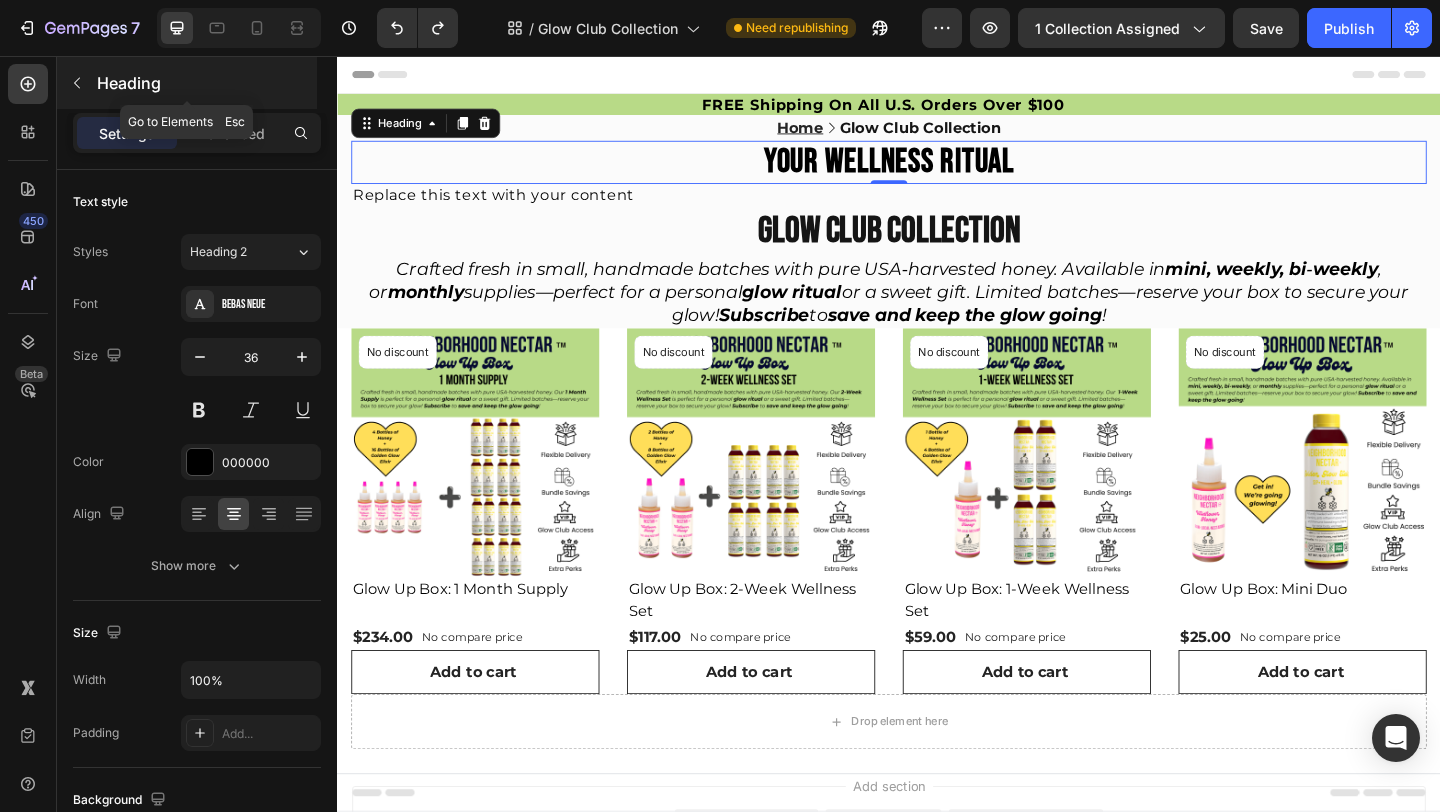 click 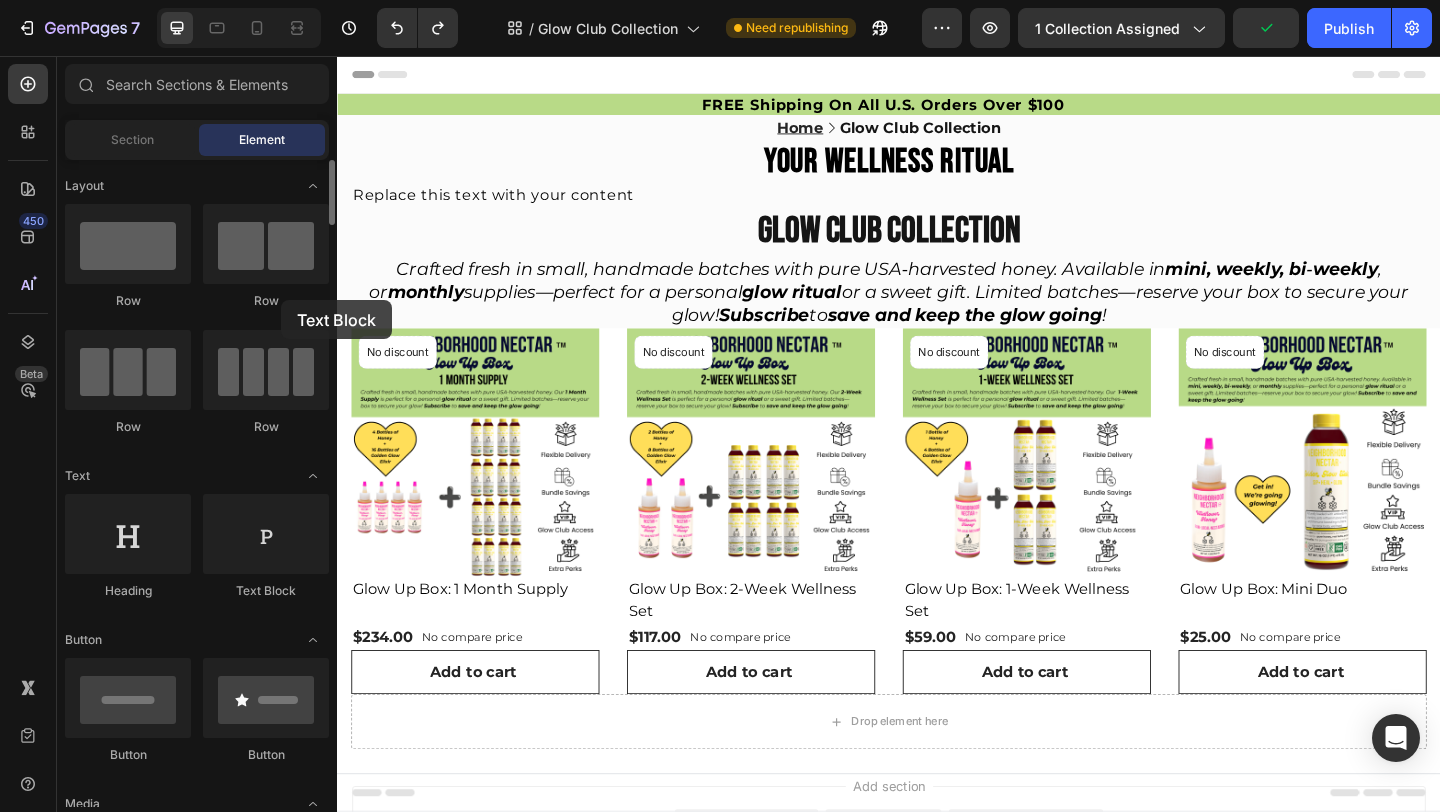 drag, startPoint x: 286, startPoint y: 556, endPoint x: 281, endPoint y: 301, distance: 255.04901 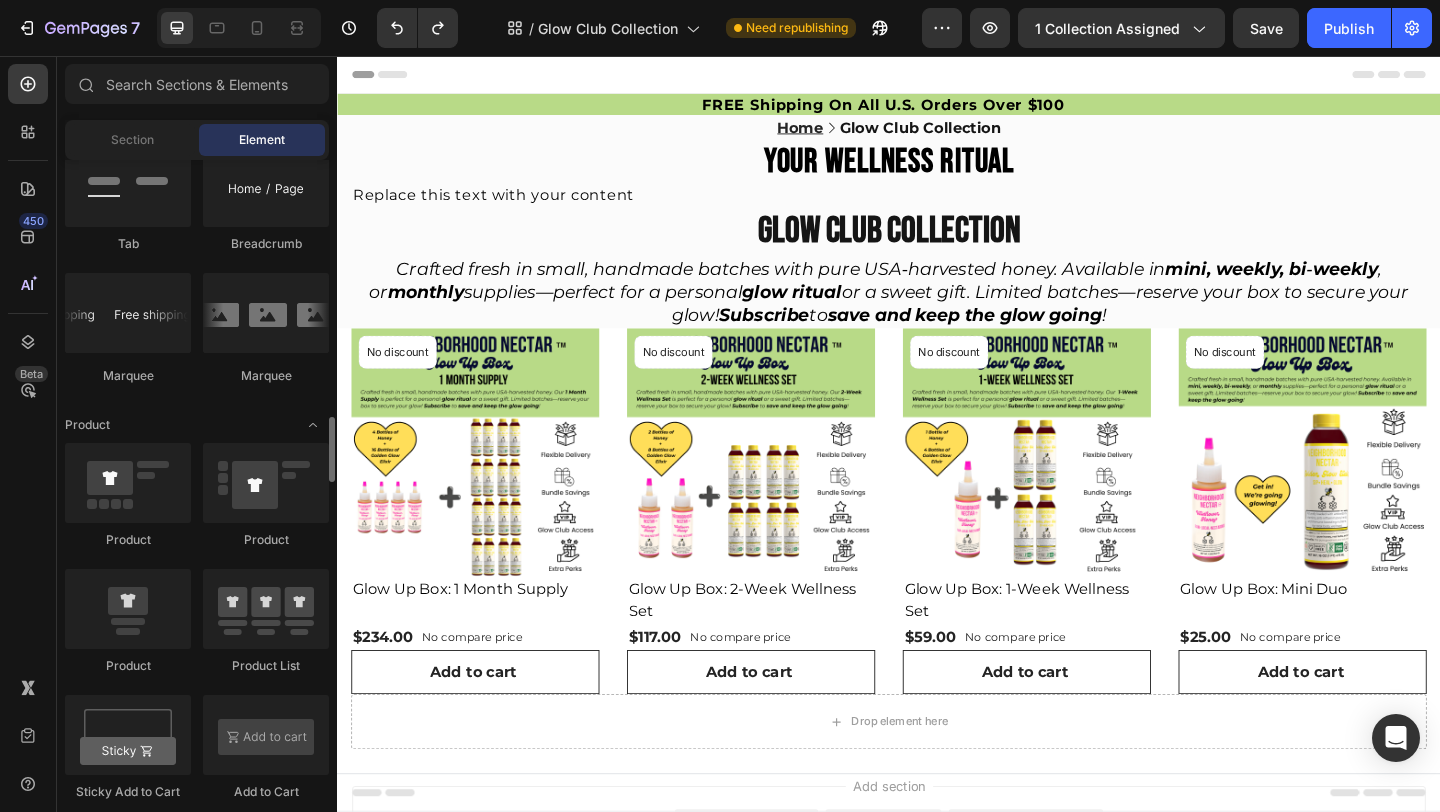 scroll, scrollTop: 2327, scrollLeft: 0, axis: vertical 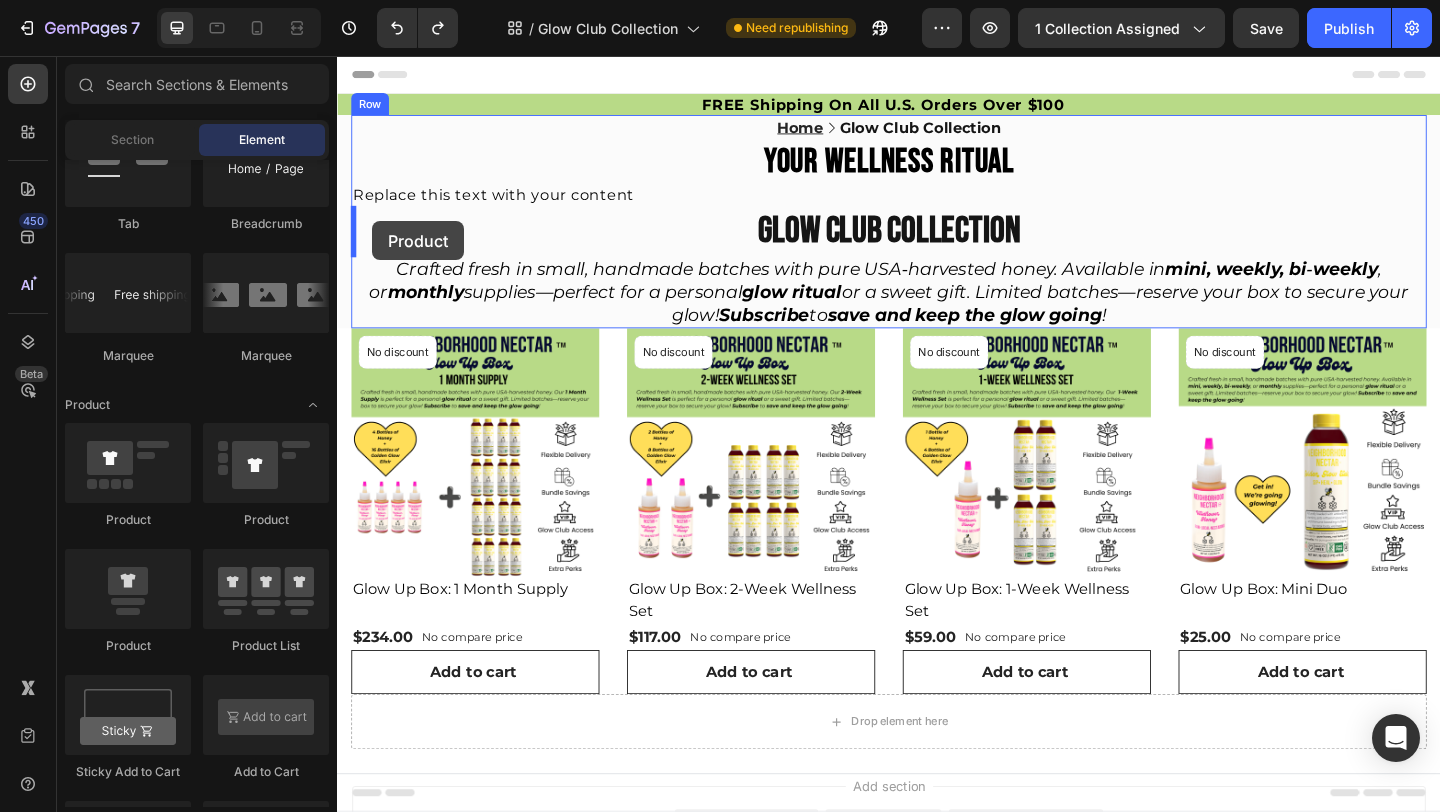 drag, startPoint x: 491, startPoint y: 666, endPoint x: 375, endPoint y: 236, distance: 445.37177 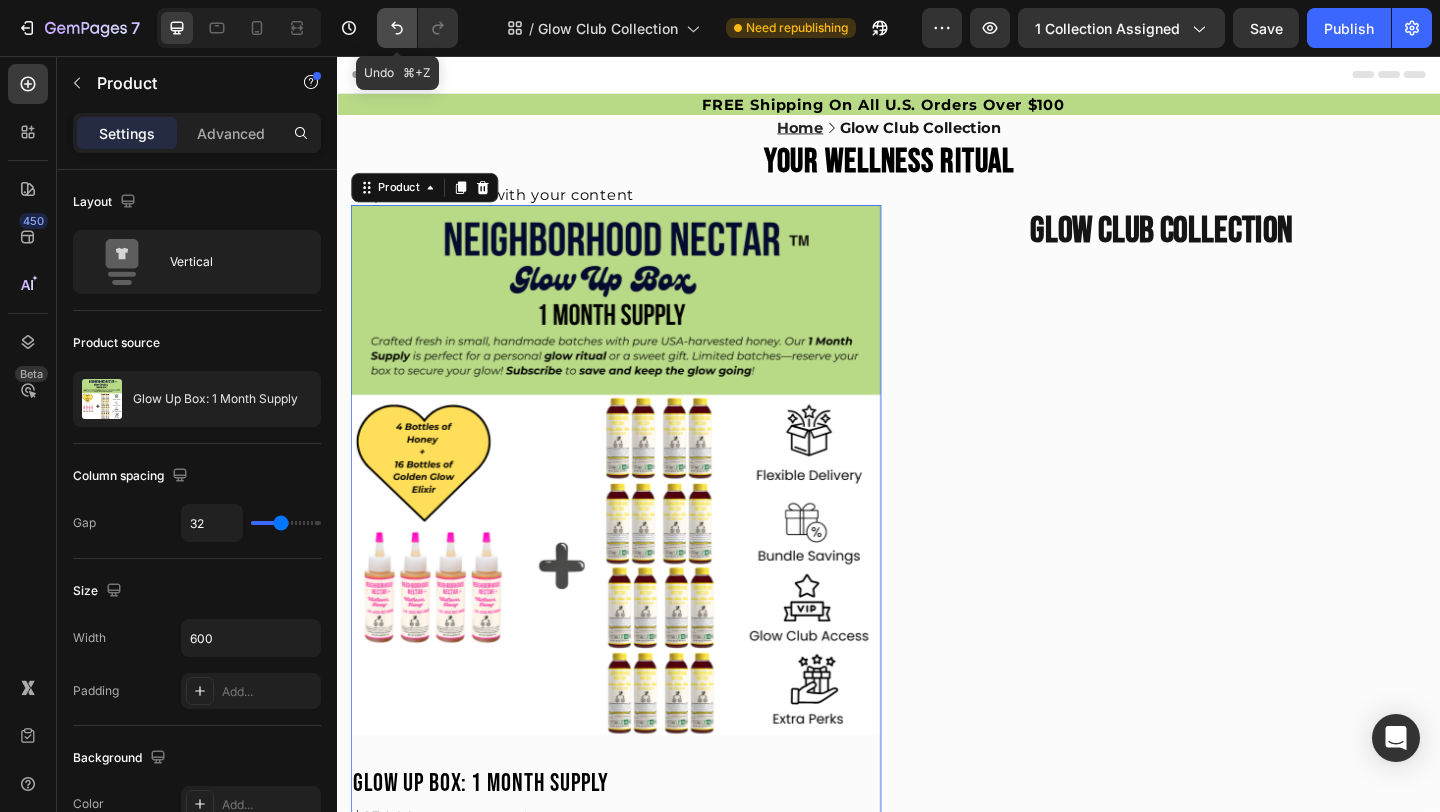 click 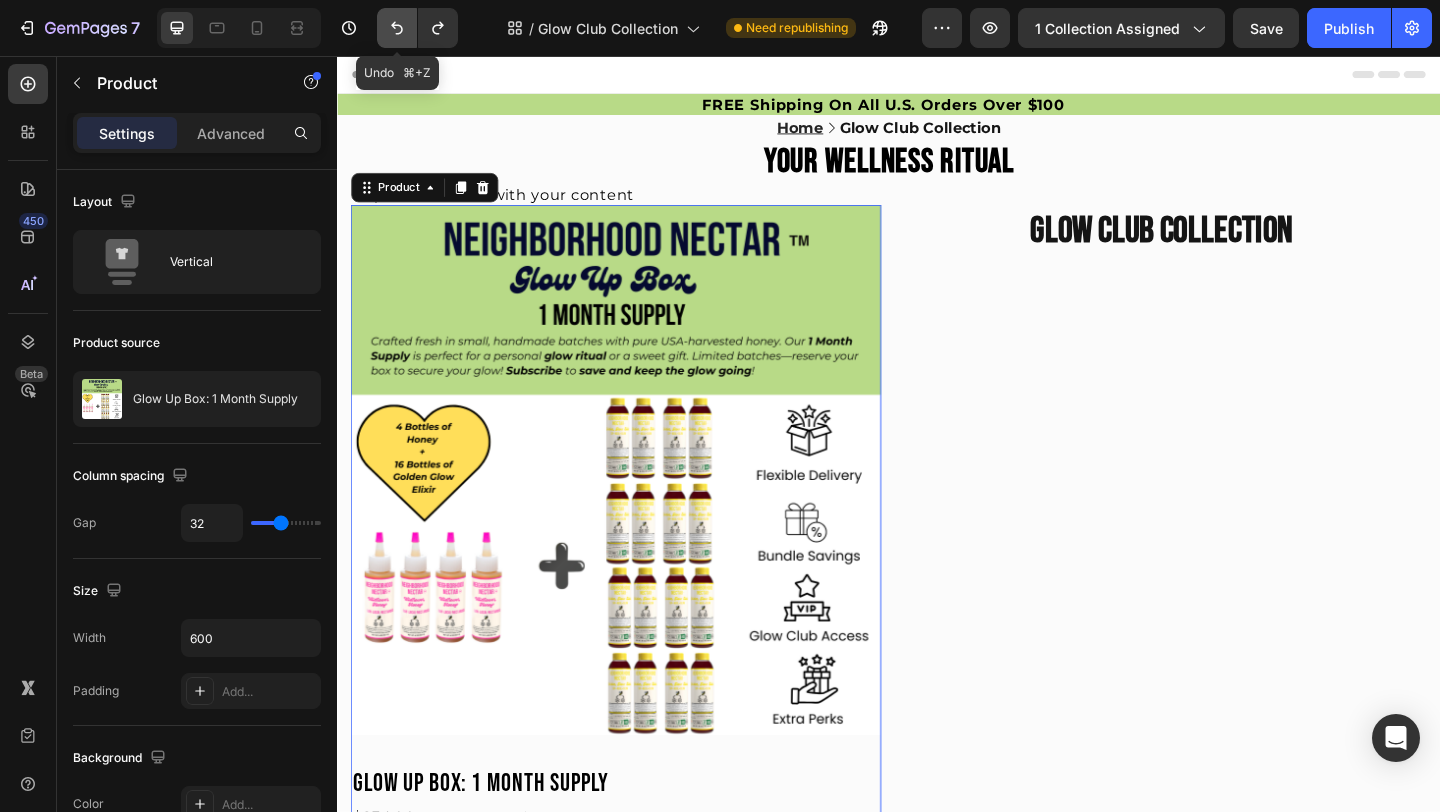click 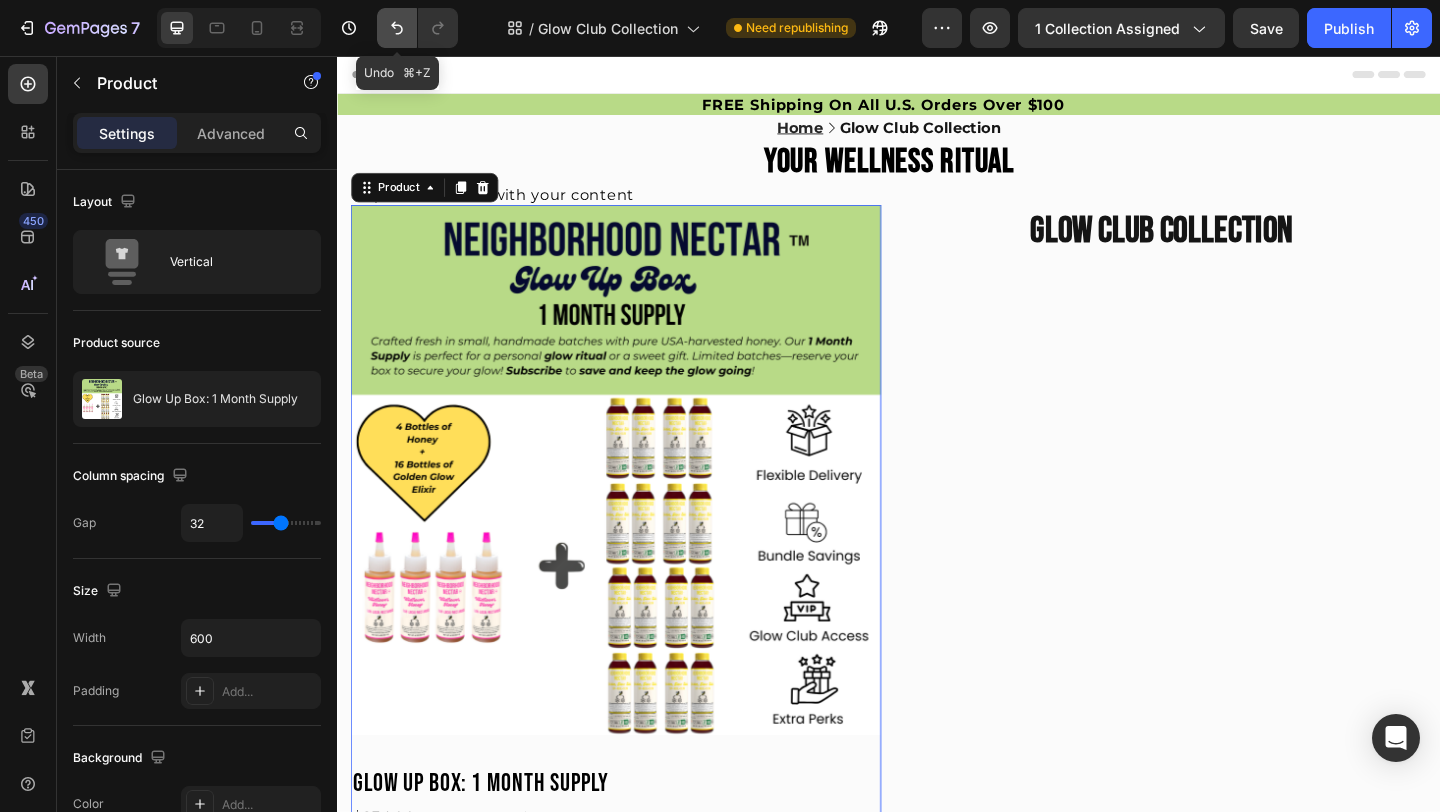 click 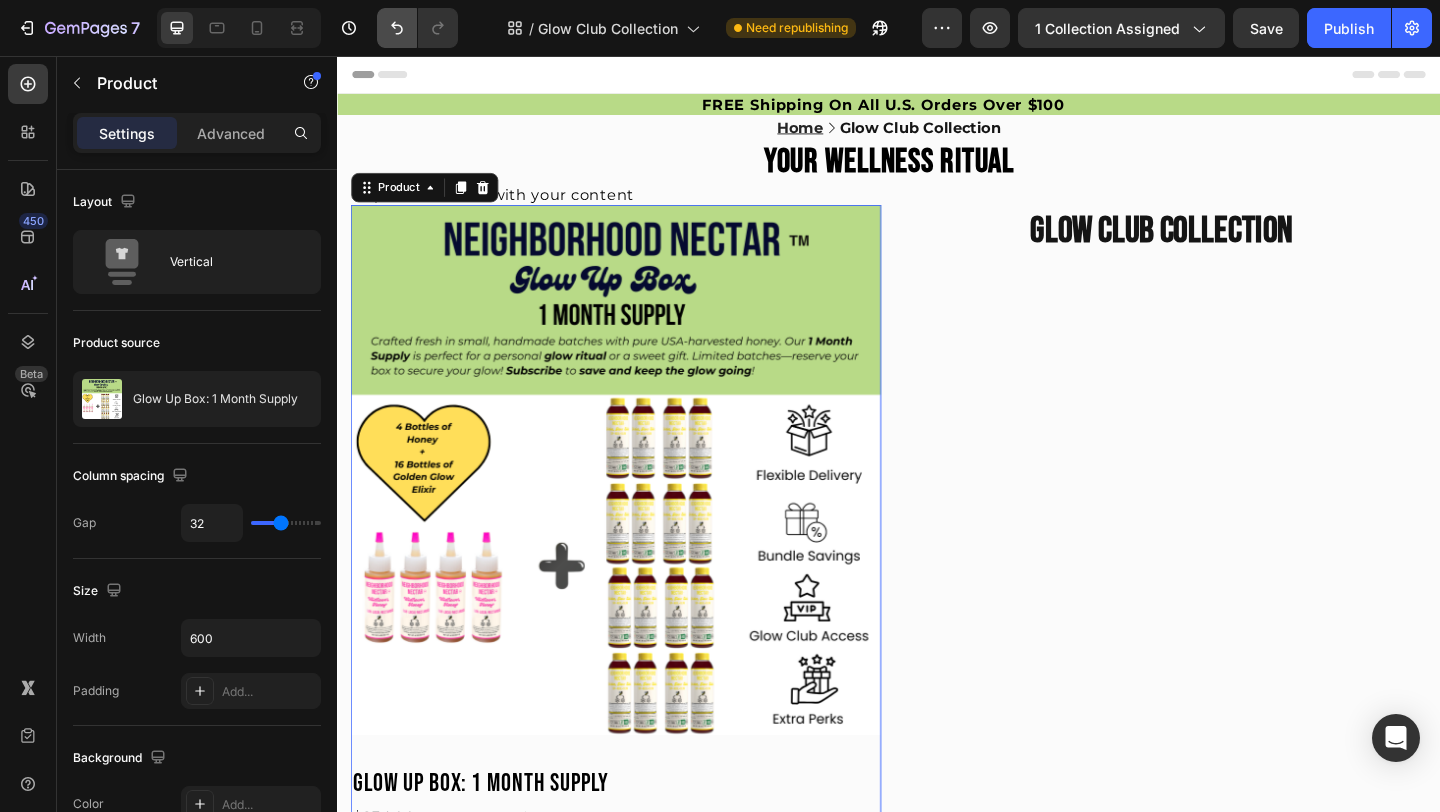 click 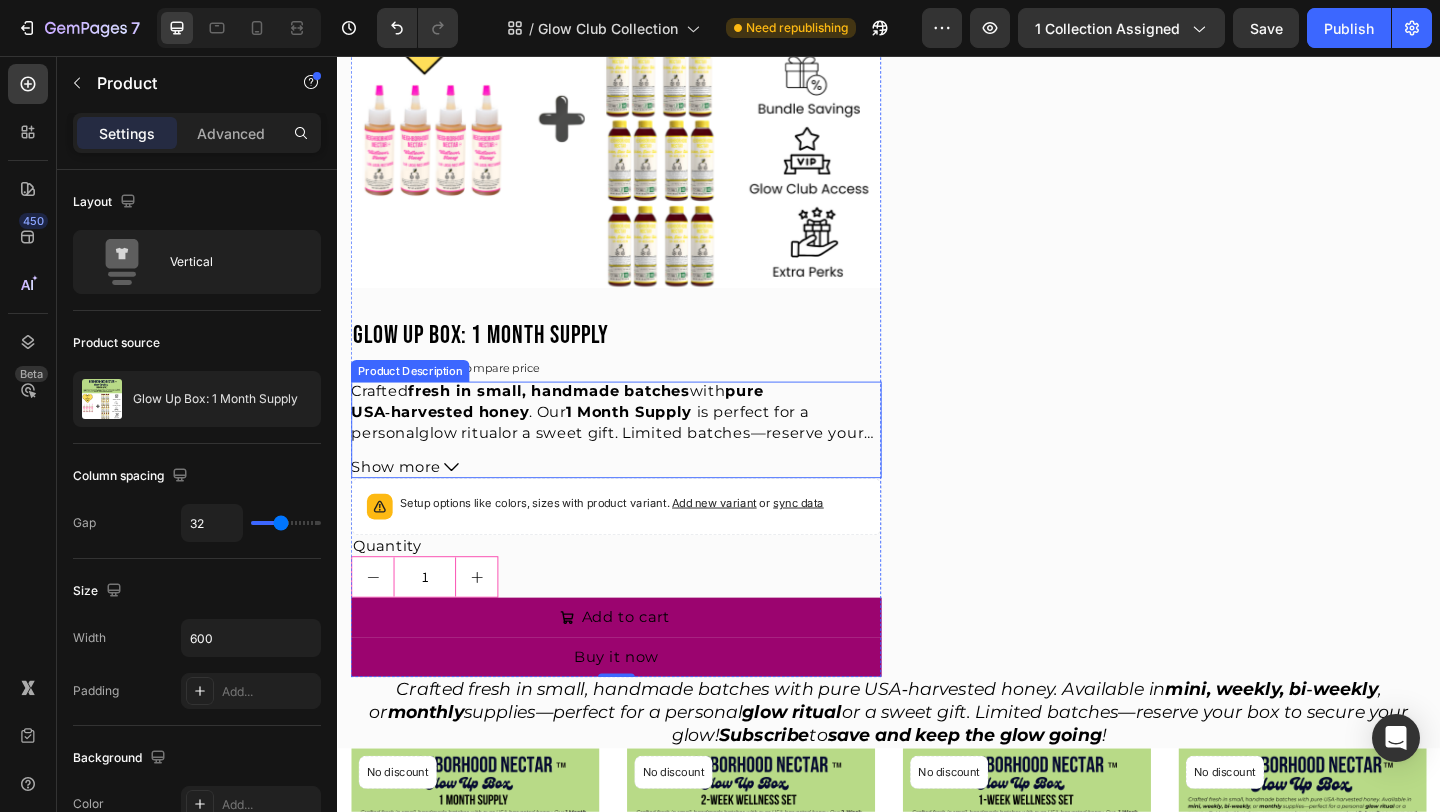 scroll, scrollTop: 0, scrollLeft: 0, axis: both 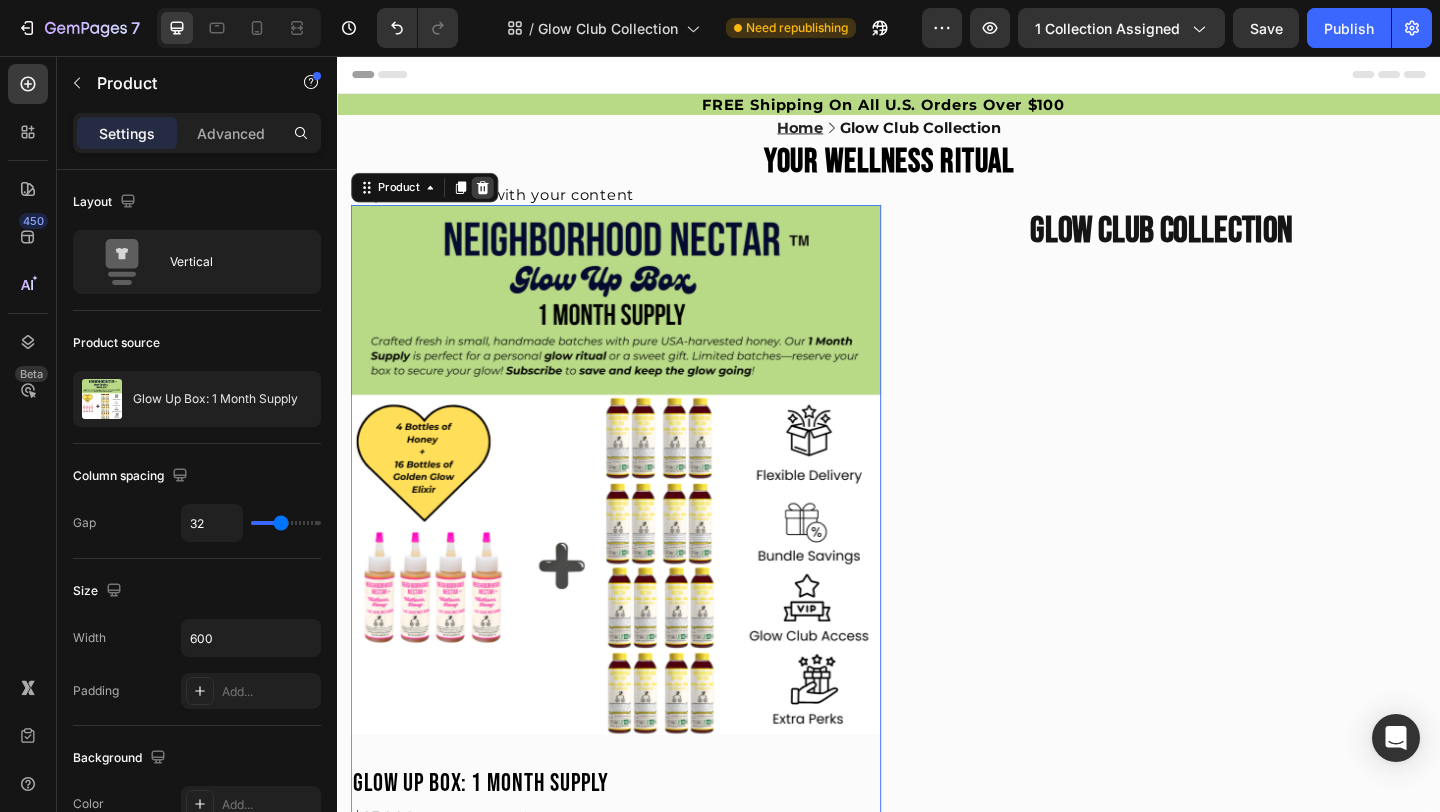 click 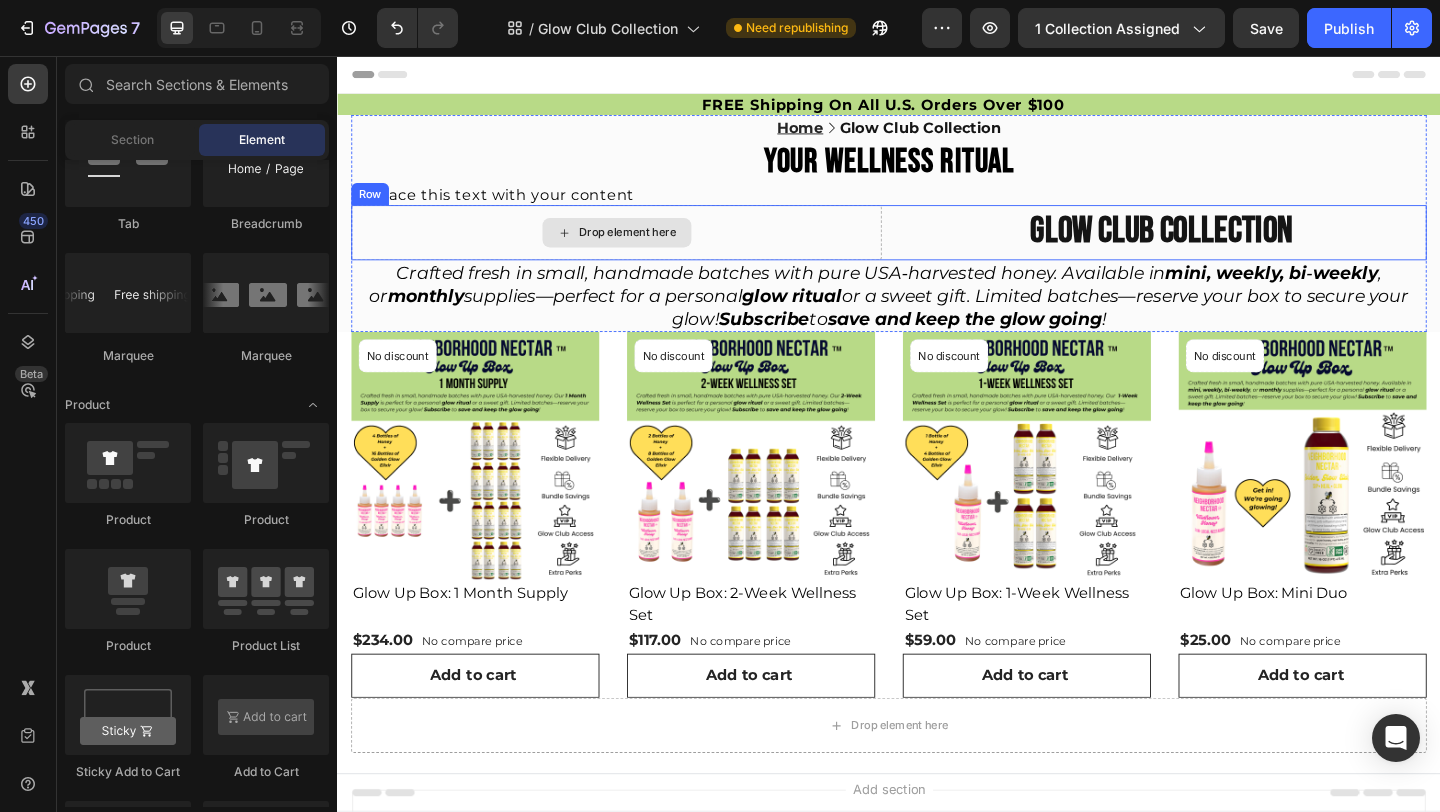 click on "Drop element here" at bounding box center [640, 248] 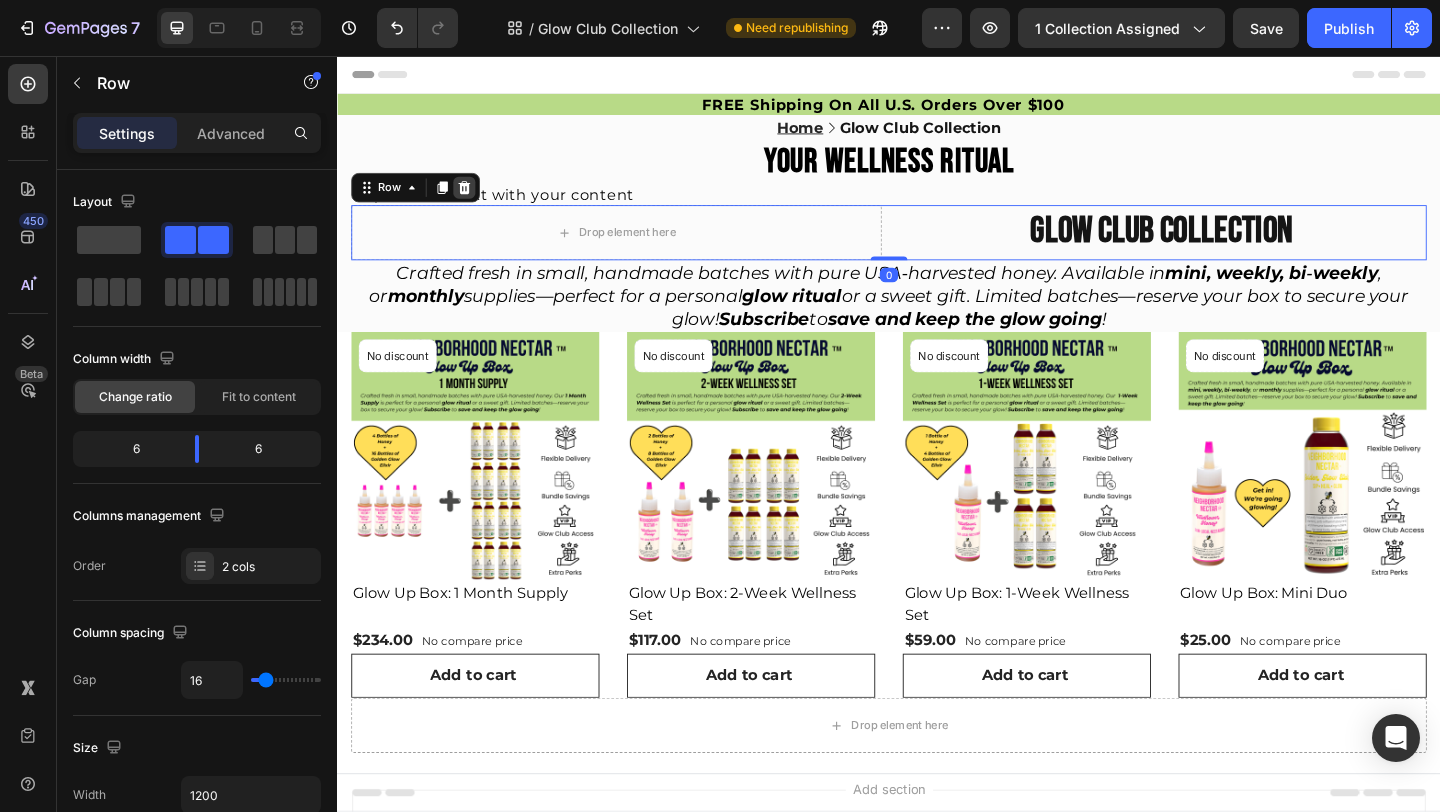 click 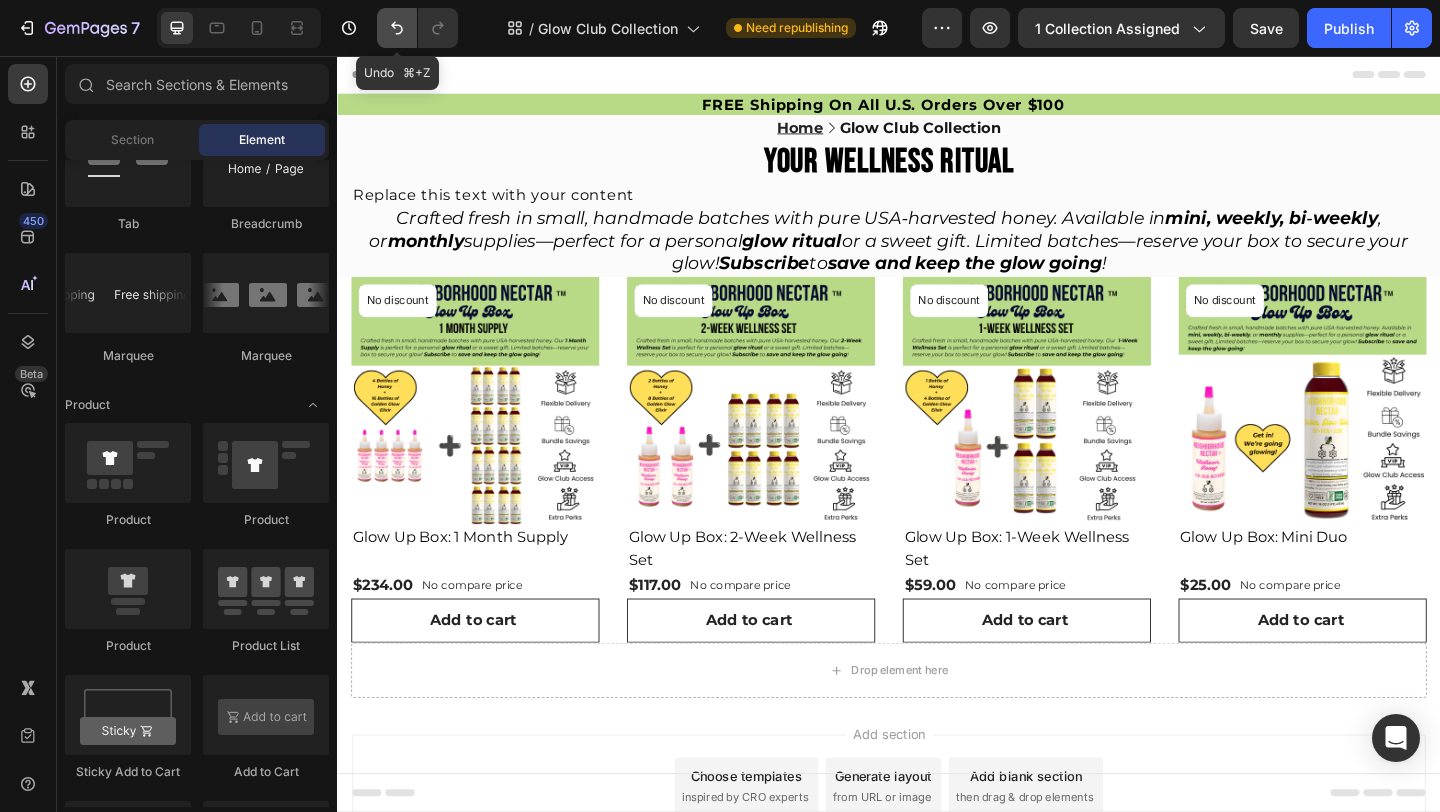 click 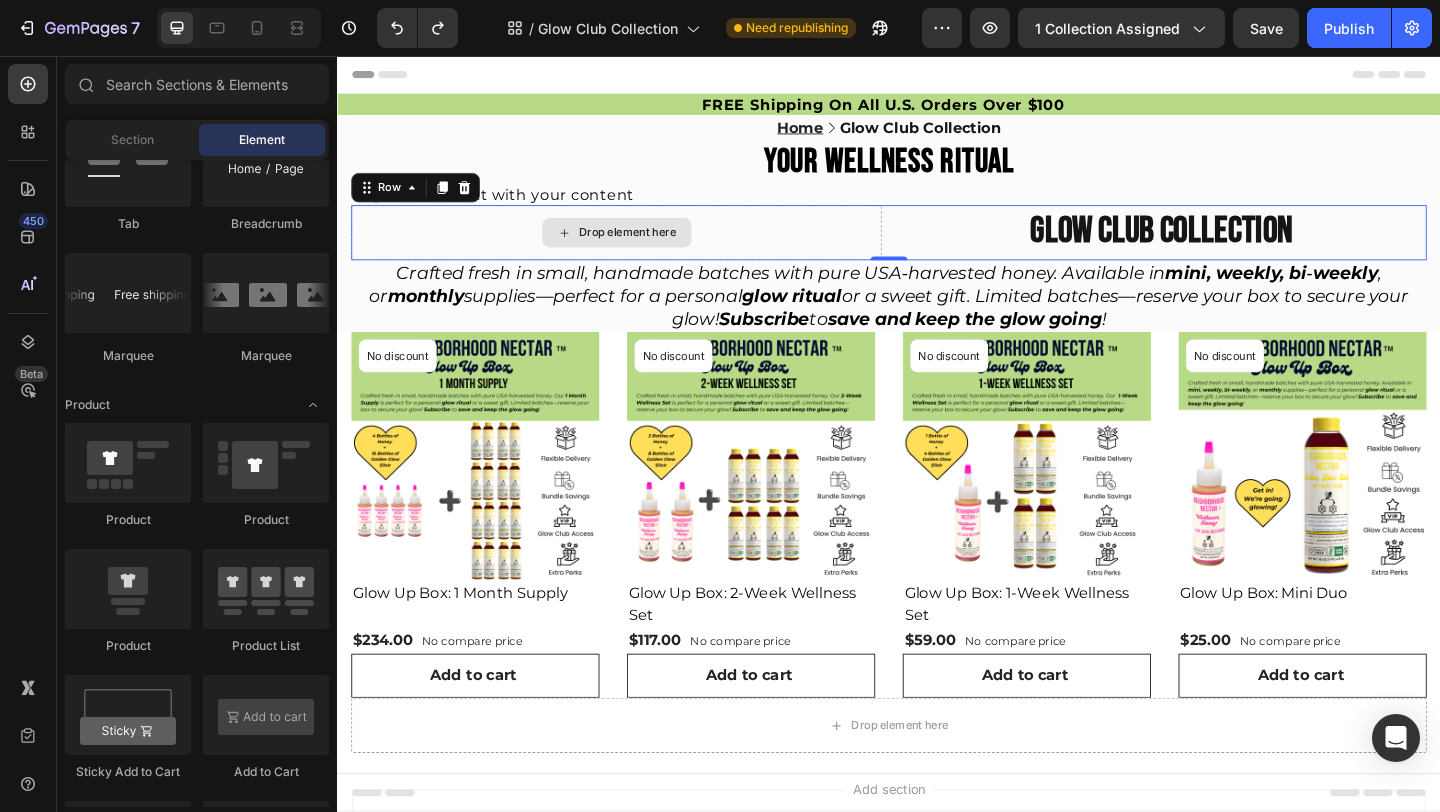 click on "Drop element here" at bounding box center (640, 248) 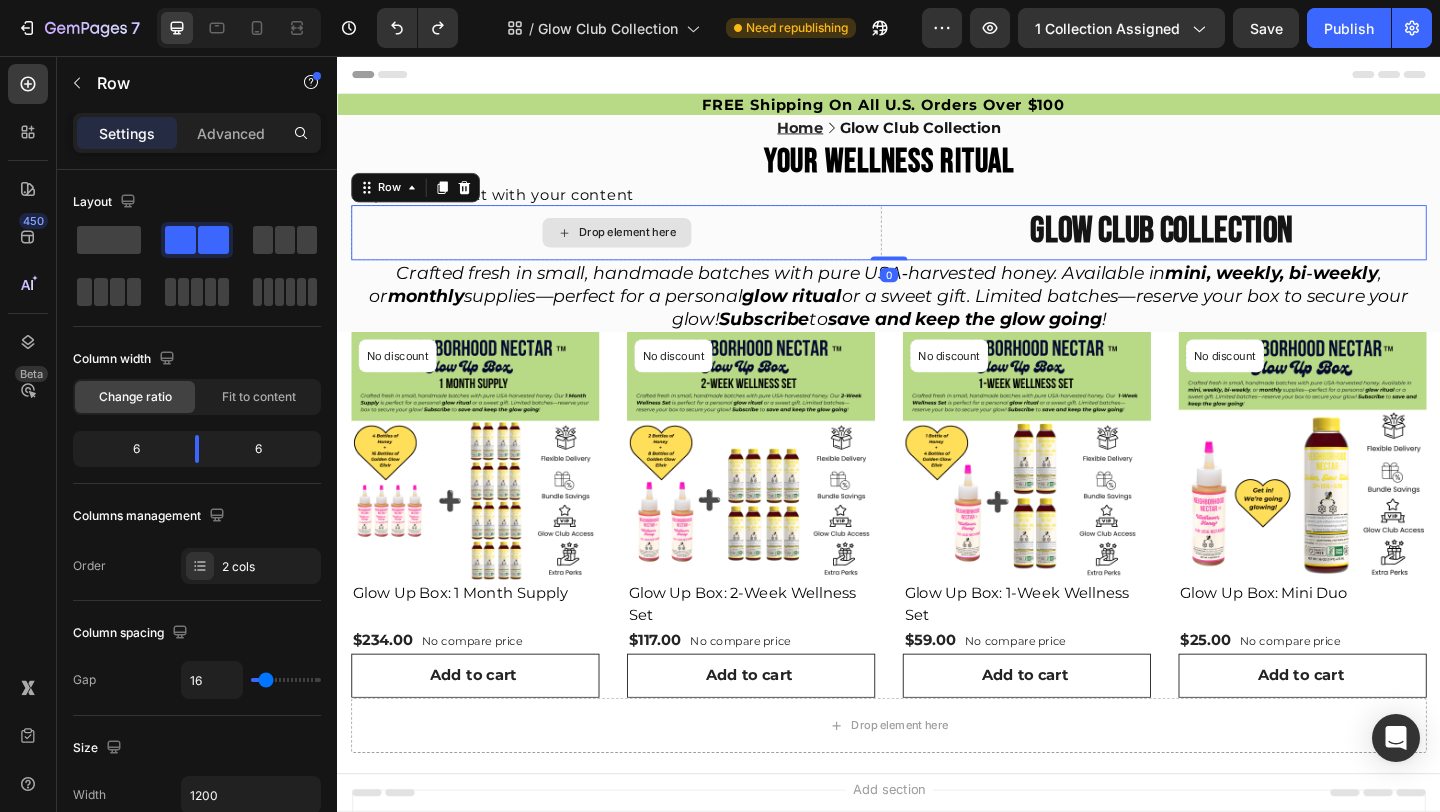 click on "Drop element here" at bounding box center (640, 248) 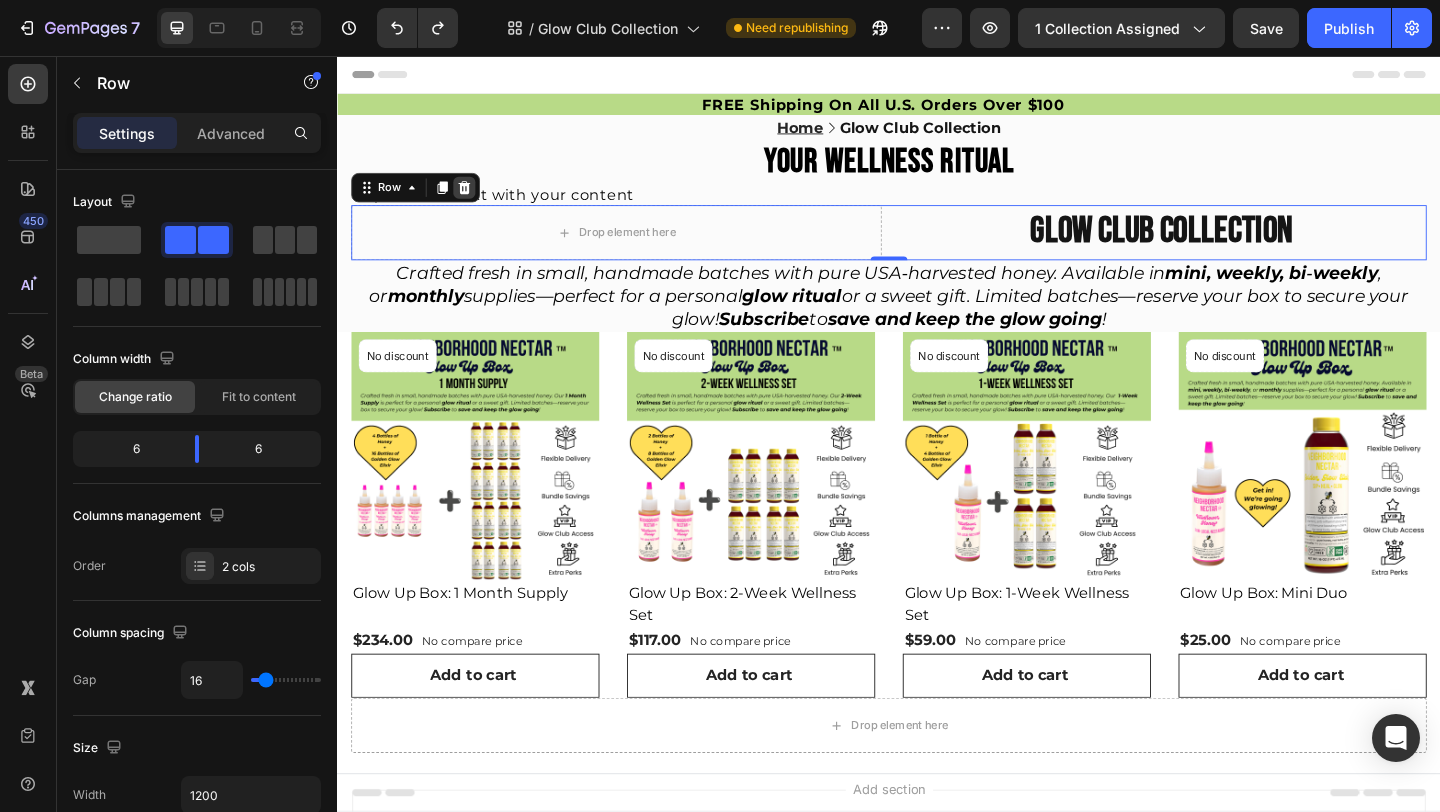 click 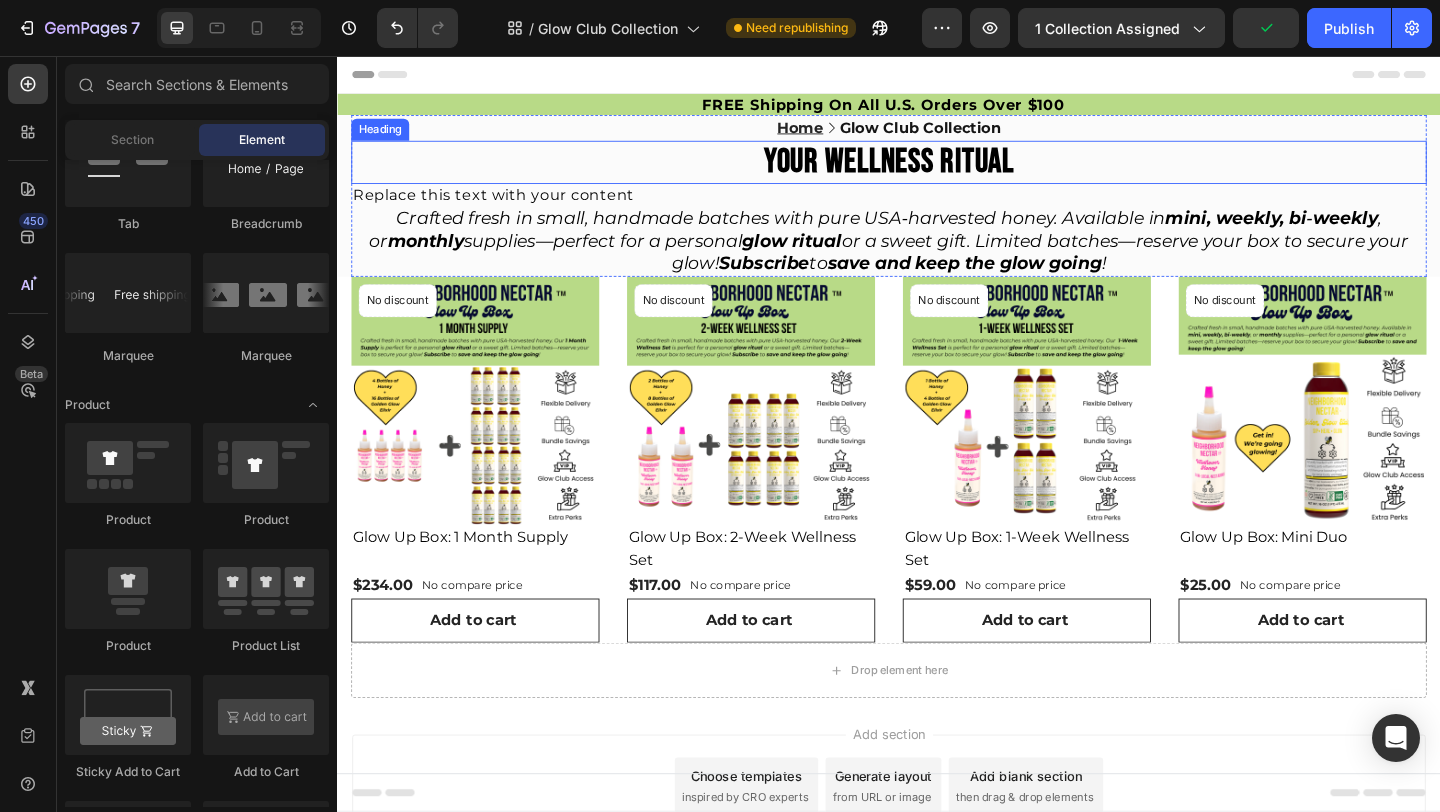 click on "YOUR WELLNESS RITUAL" at bounding box center (937, 171) 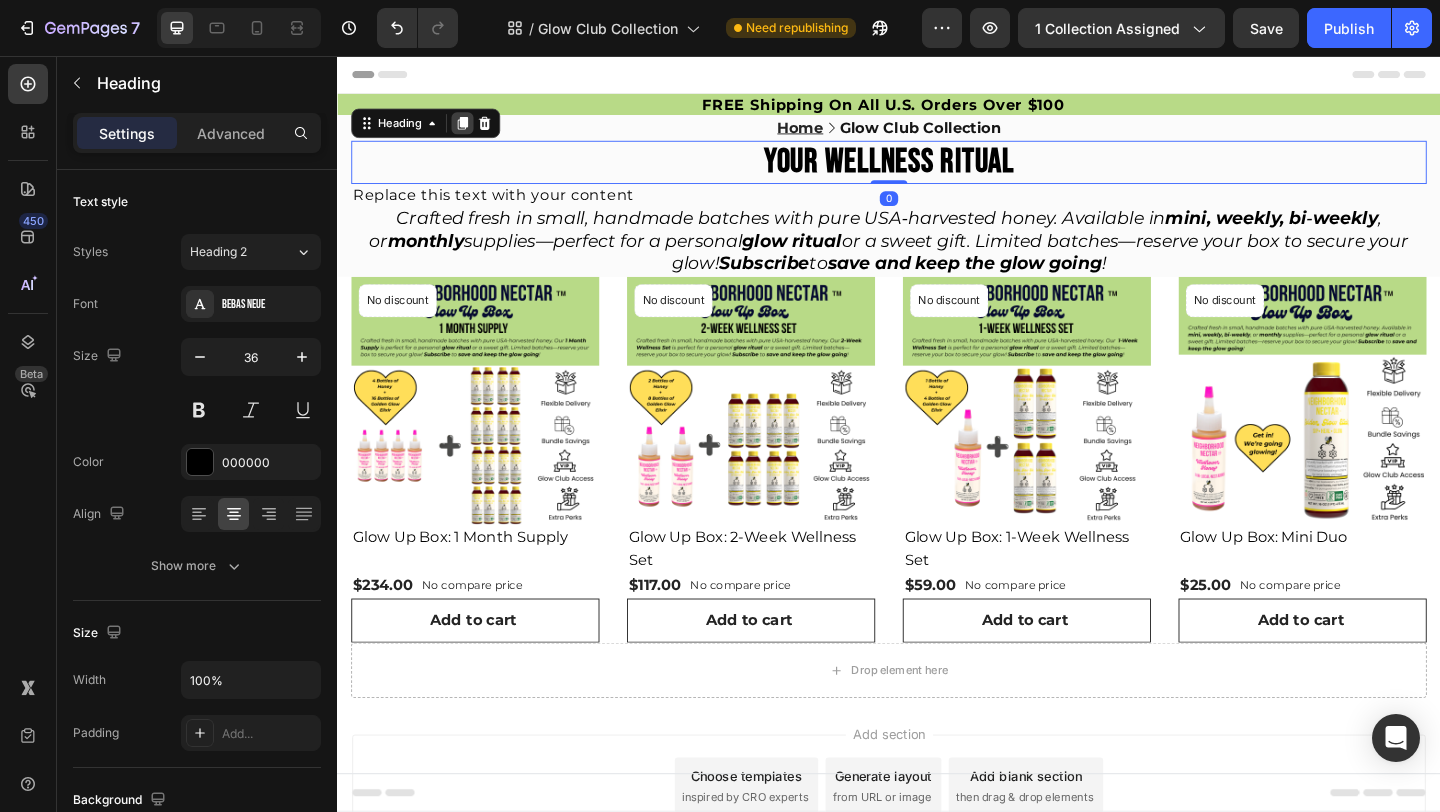 click at bounding box center (473, 129) 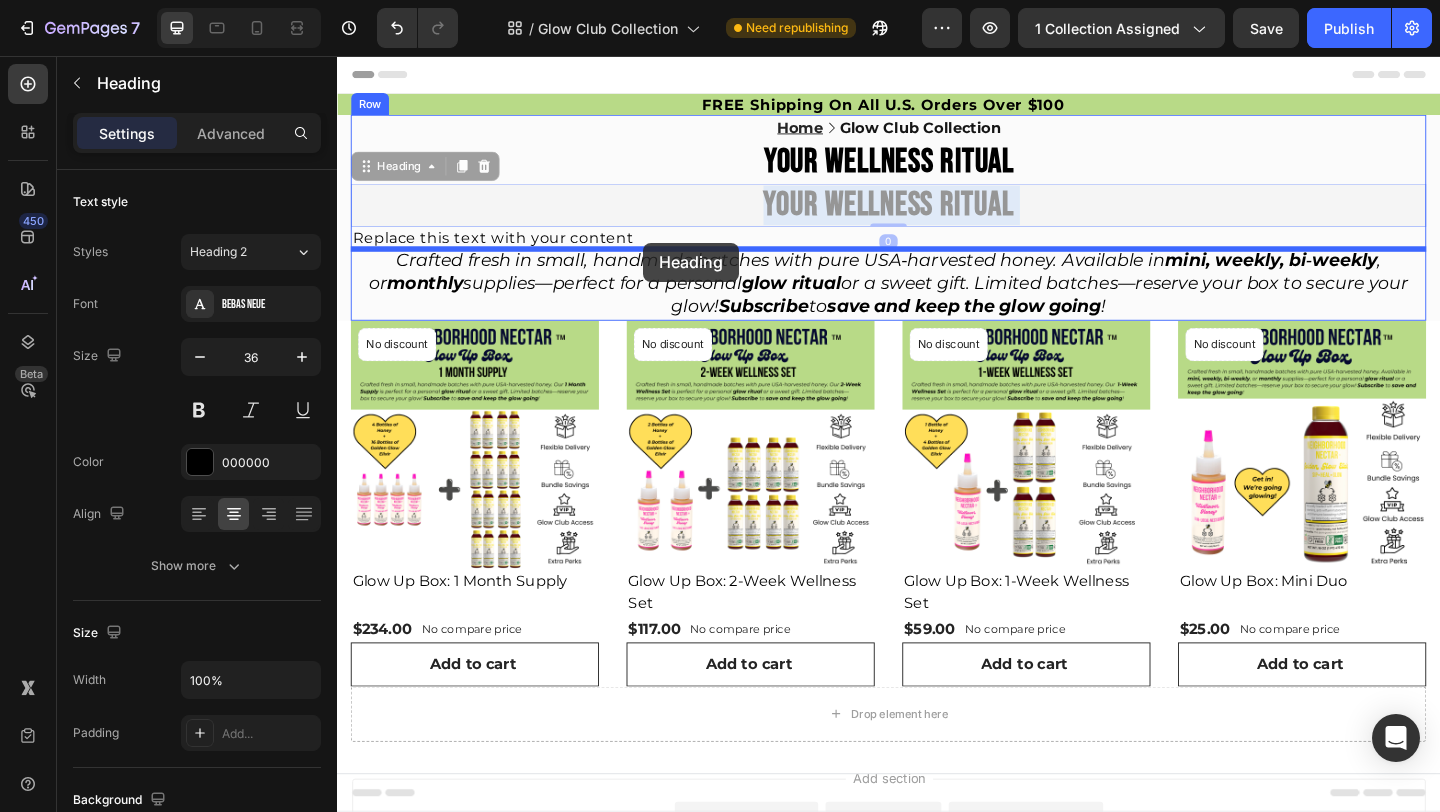 drag, startPoint x: 690, startPoint y: 210, endPoint x: 670, endPoint y: 259, distance: 52.924473 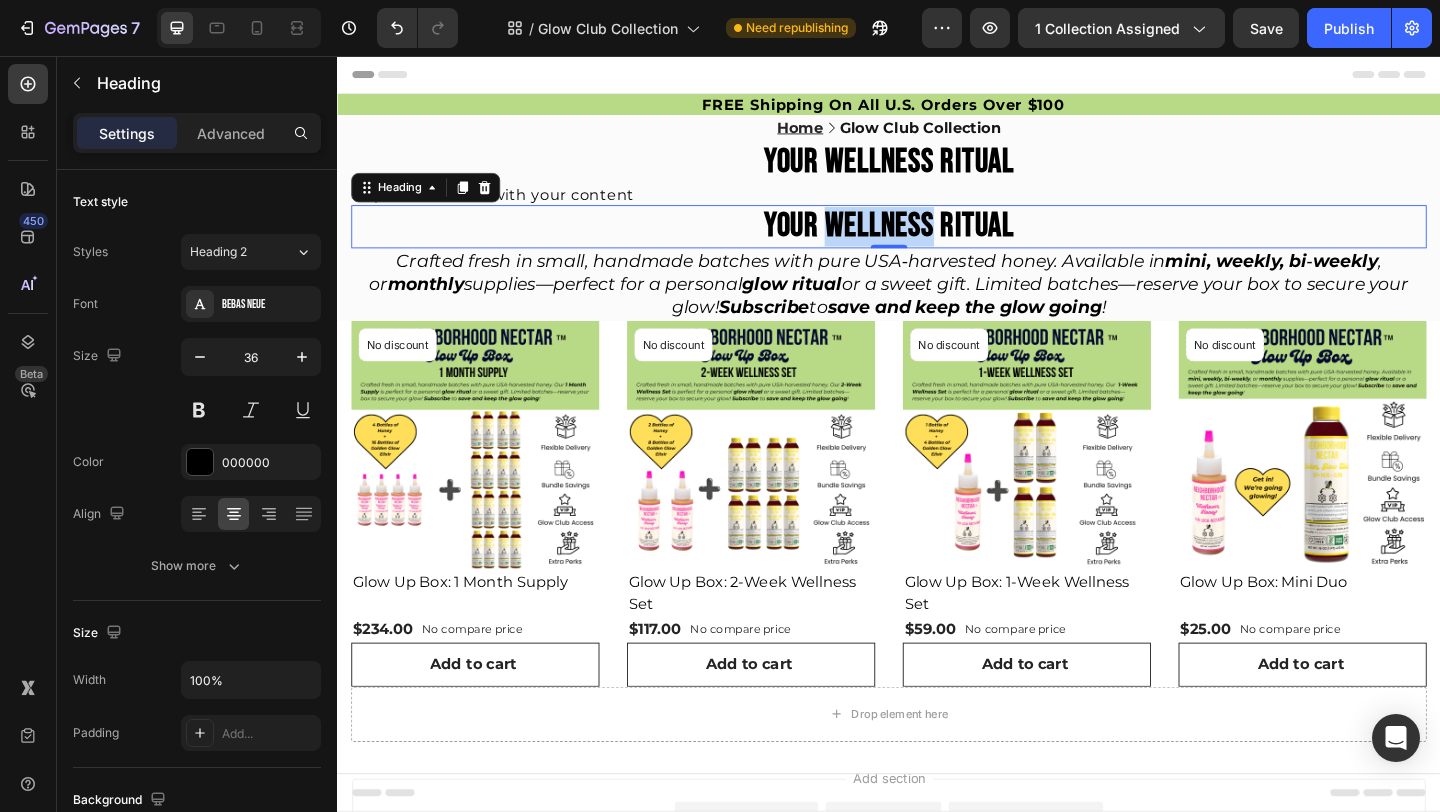 click on "YOUR WELLNESS RITUAL" at bounding box center [937, 241] 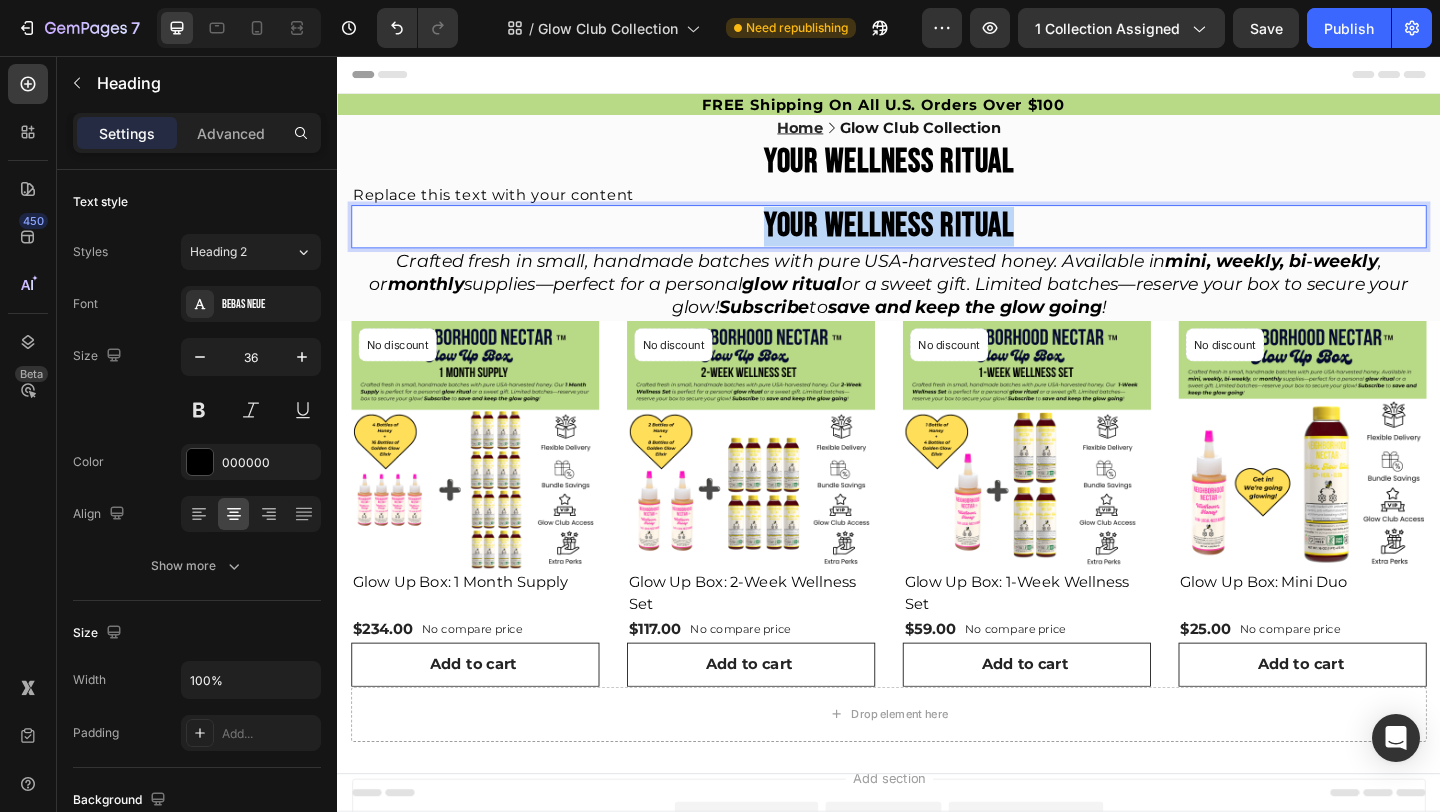 click on "YOUR WELLNESS RITUAL" at bounding box center [937, 241] 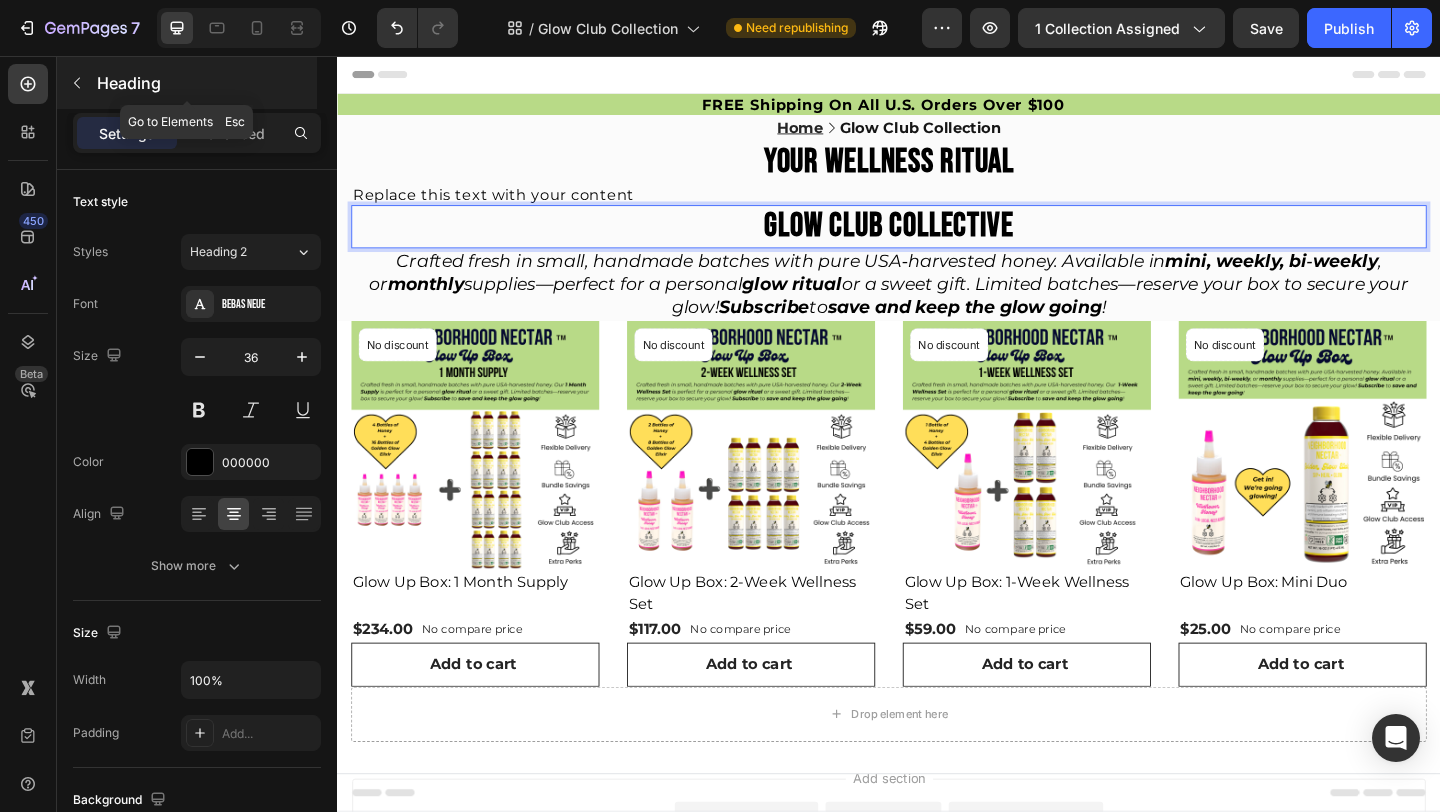 click 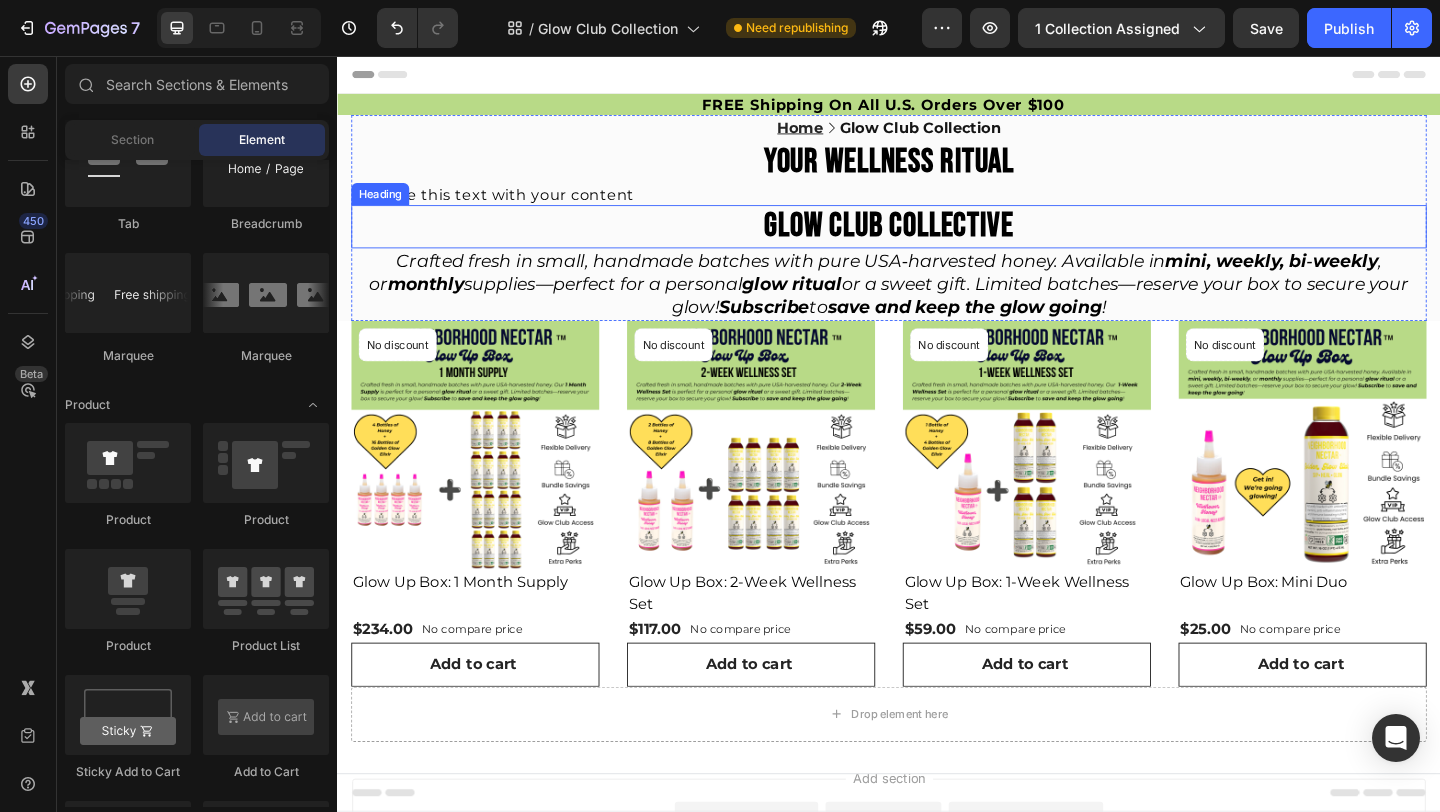 click on "⁠⁠⁠⁠⁠⁠⁠ GLOW CLUB COLLECTIVE" at bounding box center [937, 241] 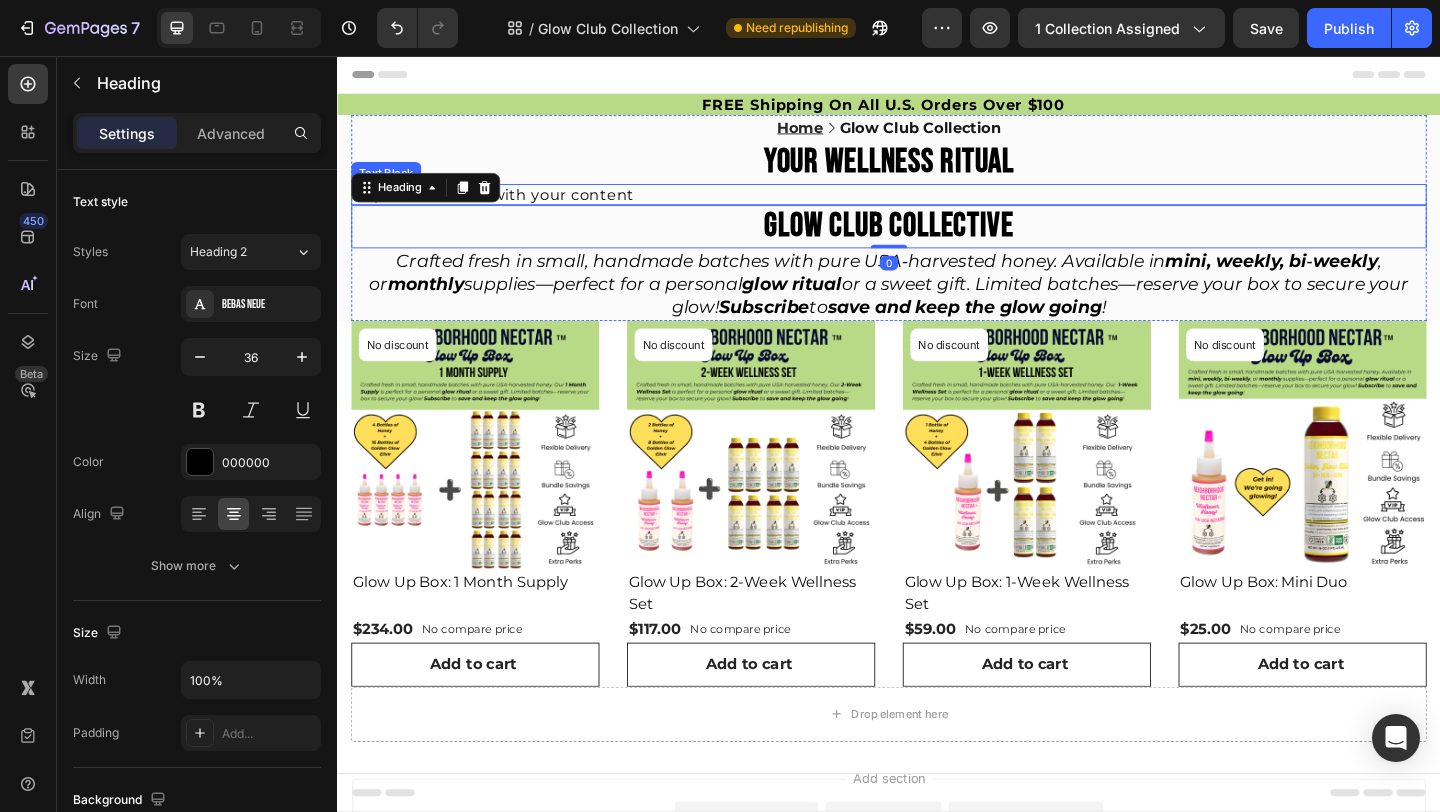 click on "⁠⁠⁠⁠⁠⁠⁠ YOUR WELLNESS RITUAL" at bounding box center [937, 171] 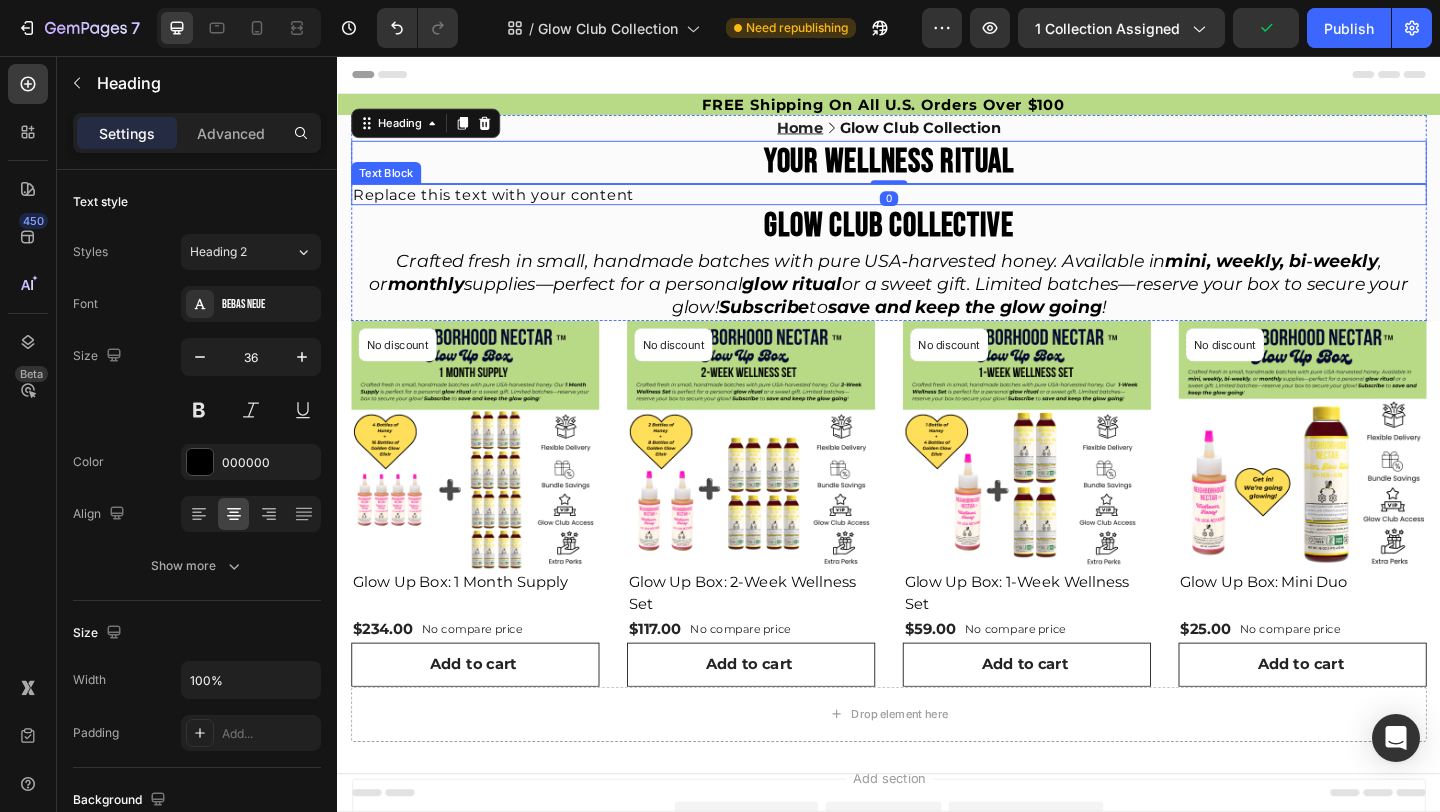click on "Replace this text with your content" at bounding box center (937, 206) 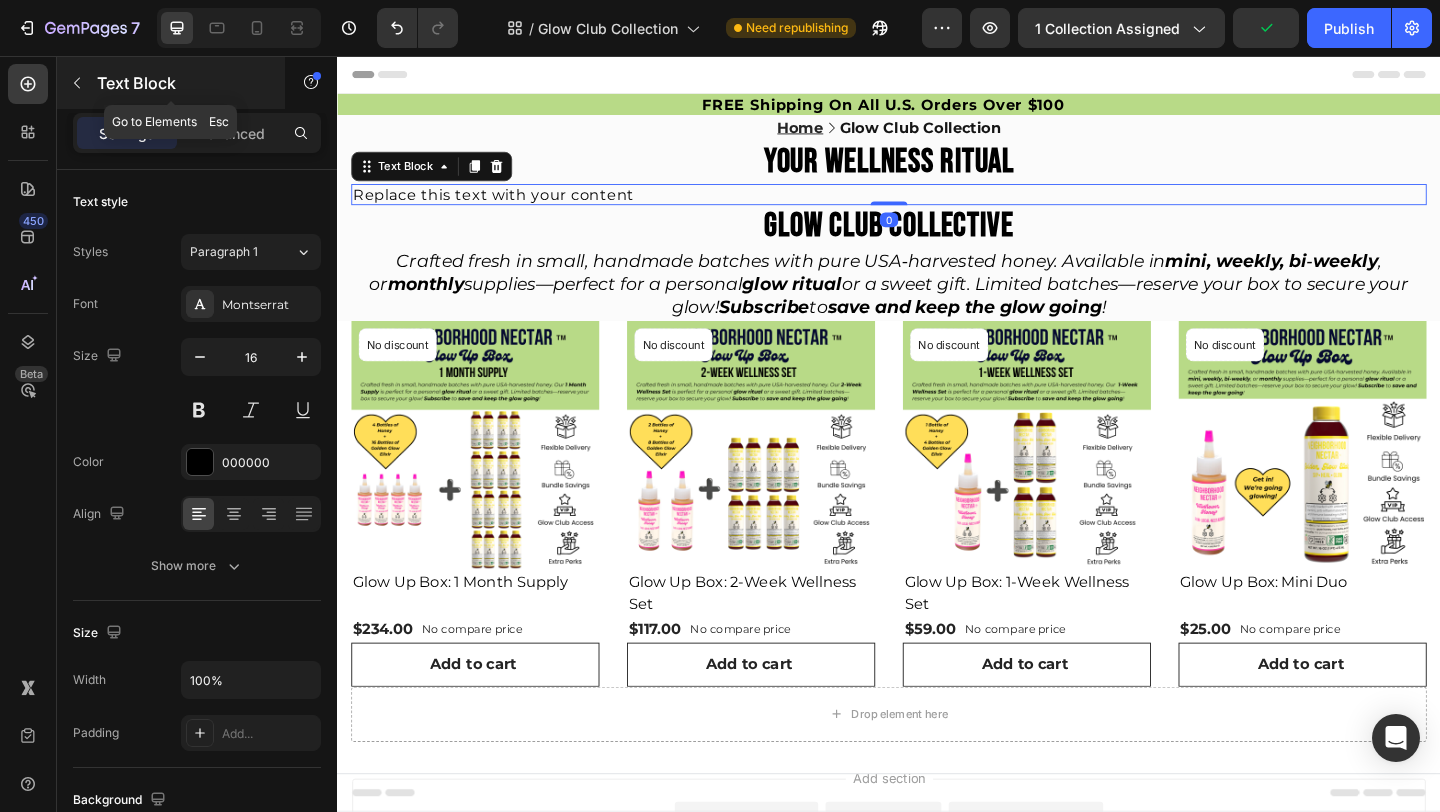 click at bounding box center (77, 83) 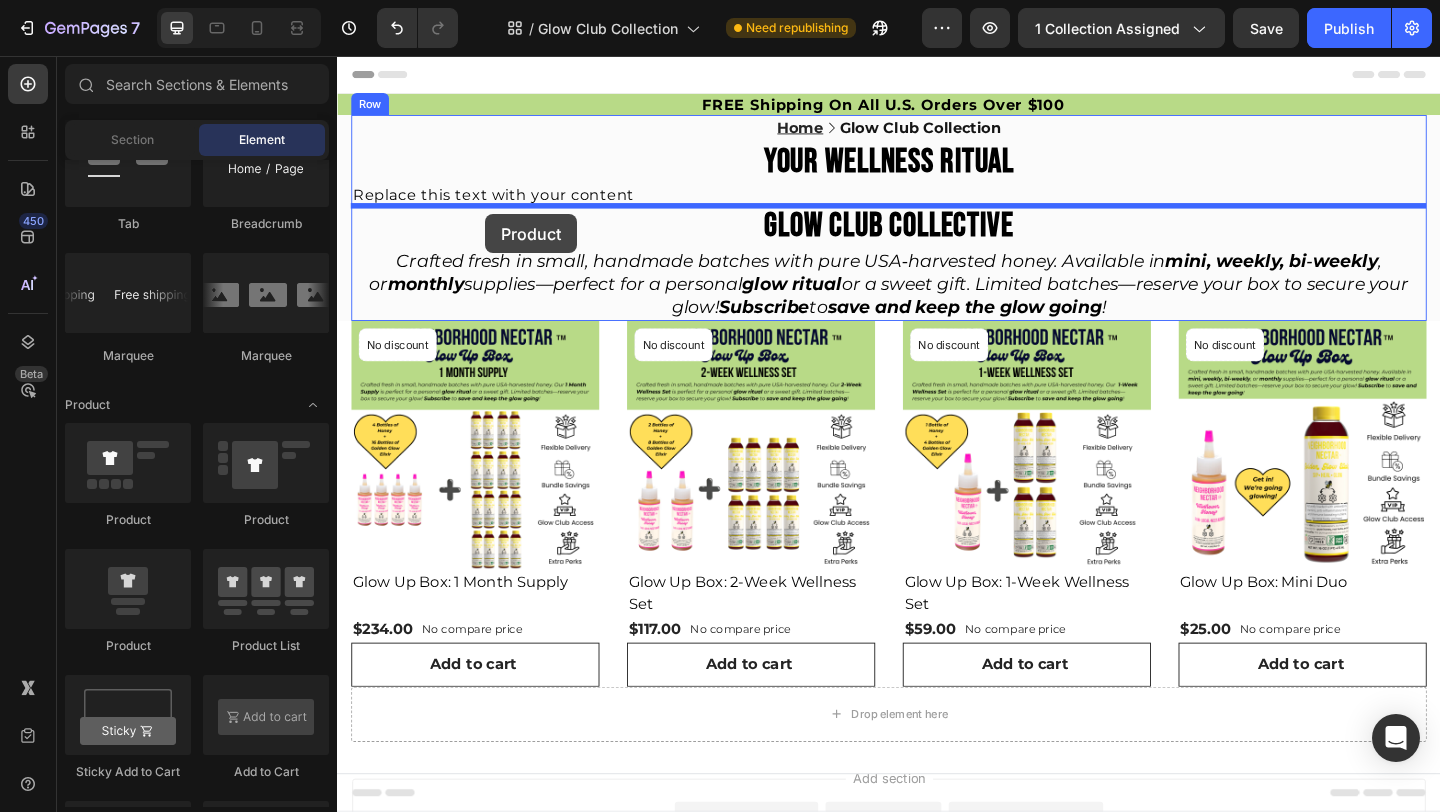 drag, startPoint x: 487, startPoint y: 633, endPoint x: 498, endPoint y: 228, distance: 405.14935 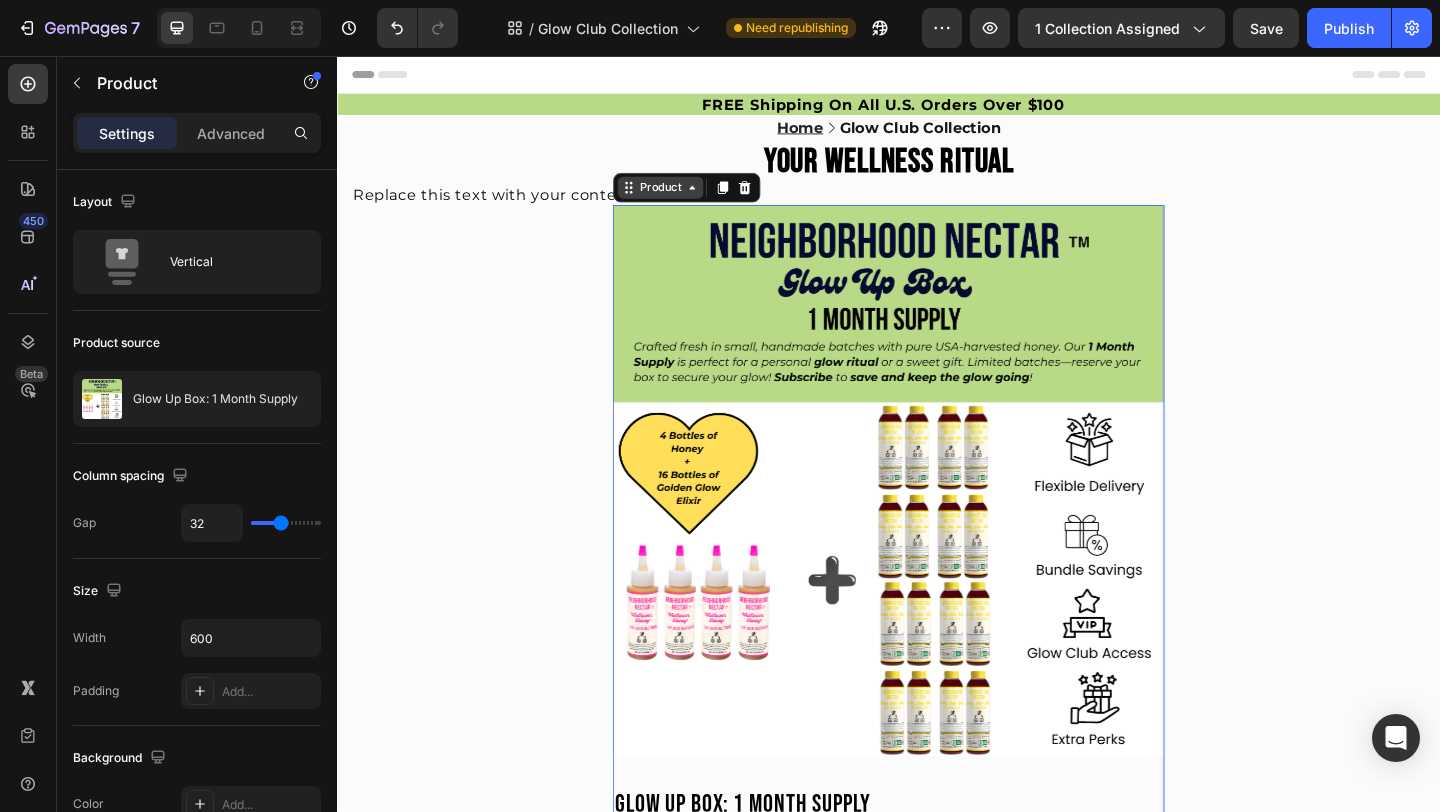 click on "Product" at bounding box center [688, 199] 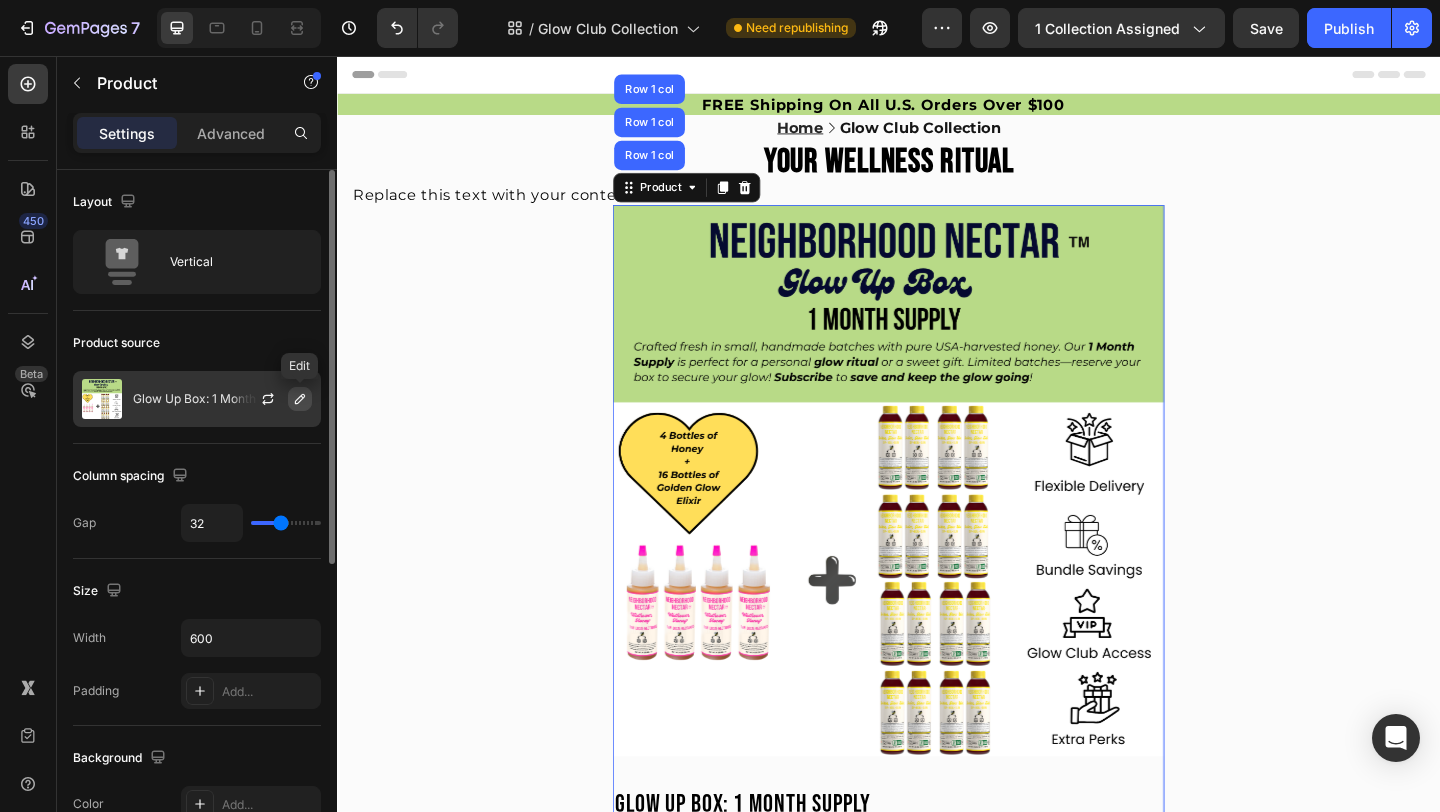 click 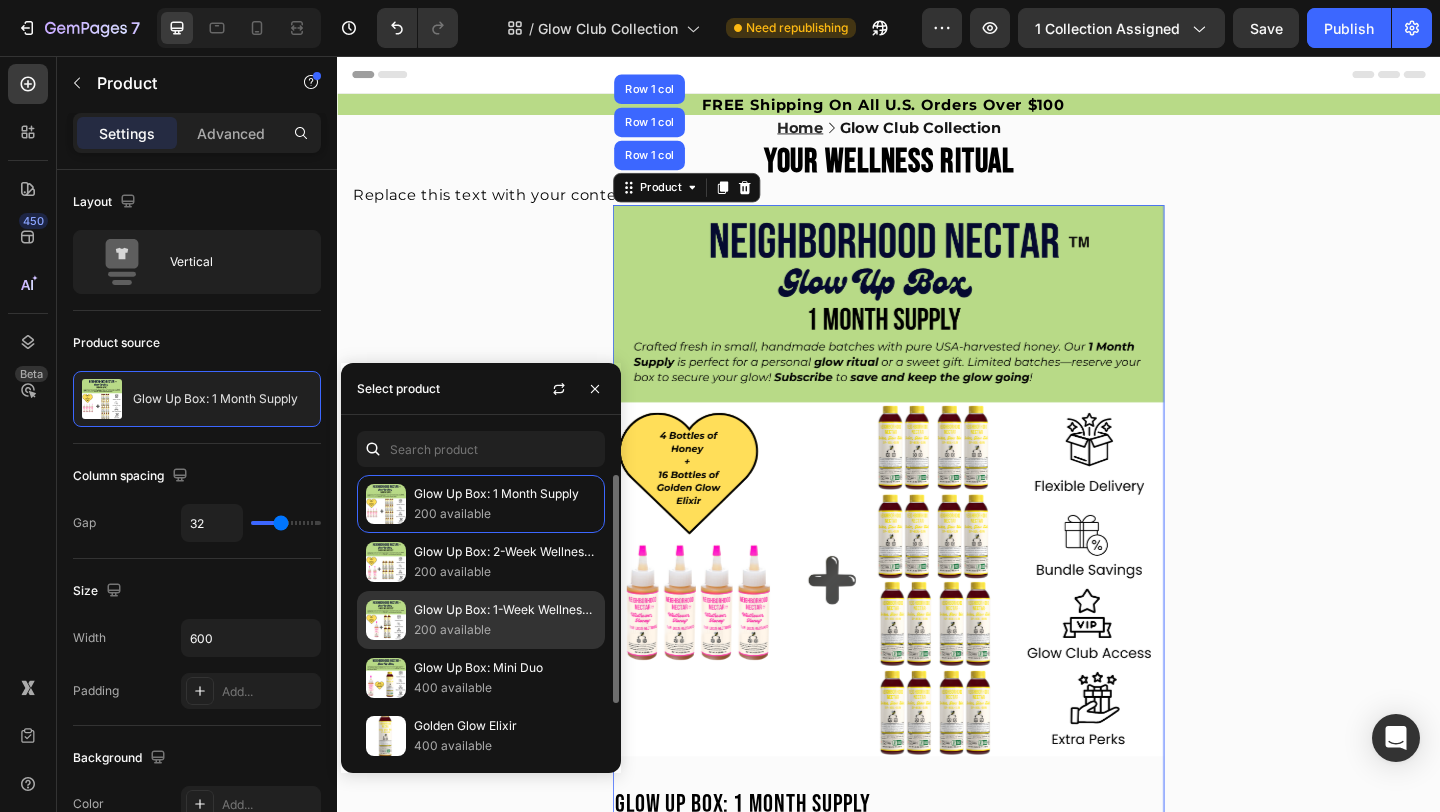 scroll, scrollTop: 66, scrollLeft: 0, axis: vertical 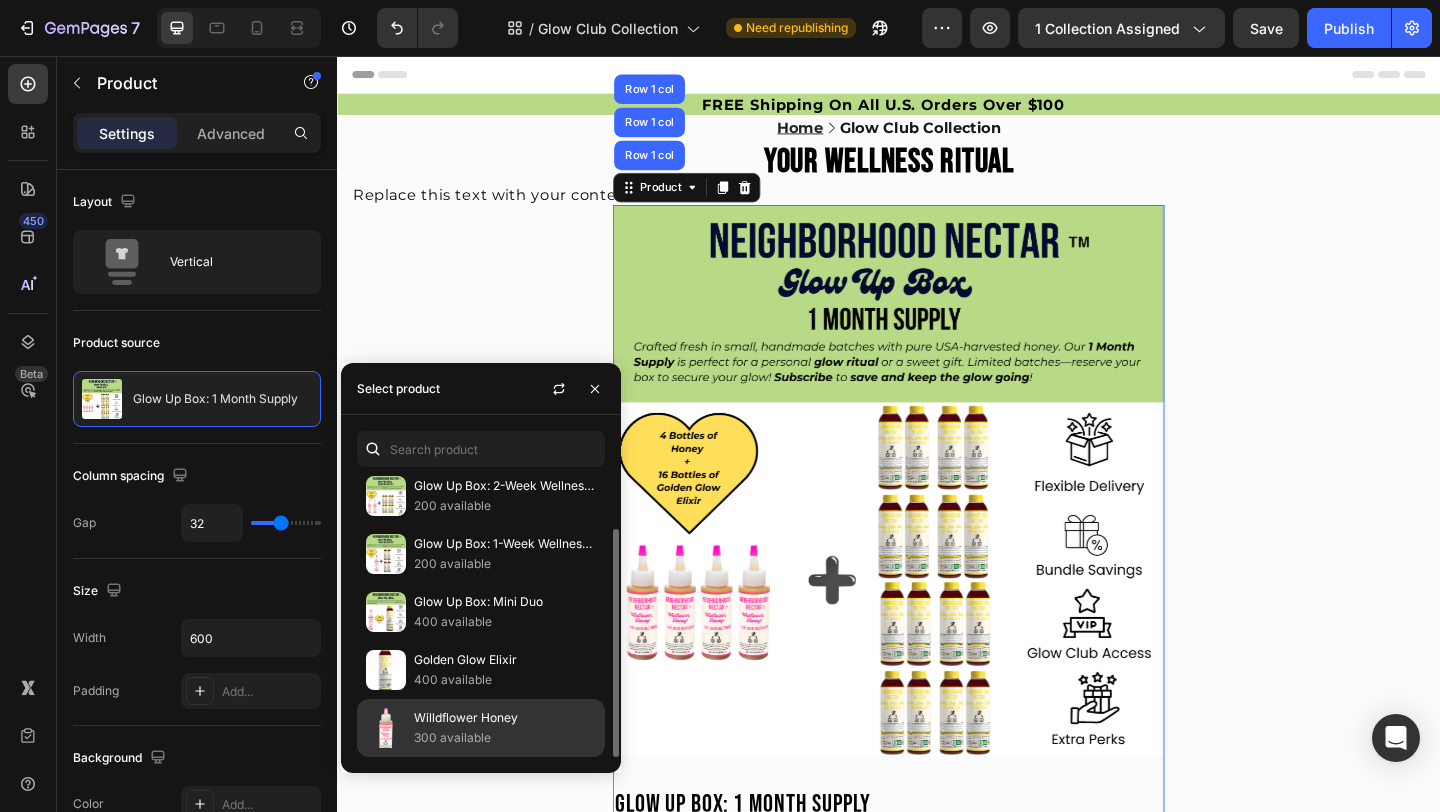 click on "Willdflower Honey" at bounding box center [505, 718] 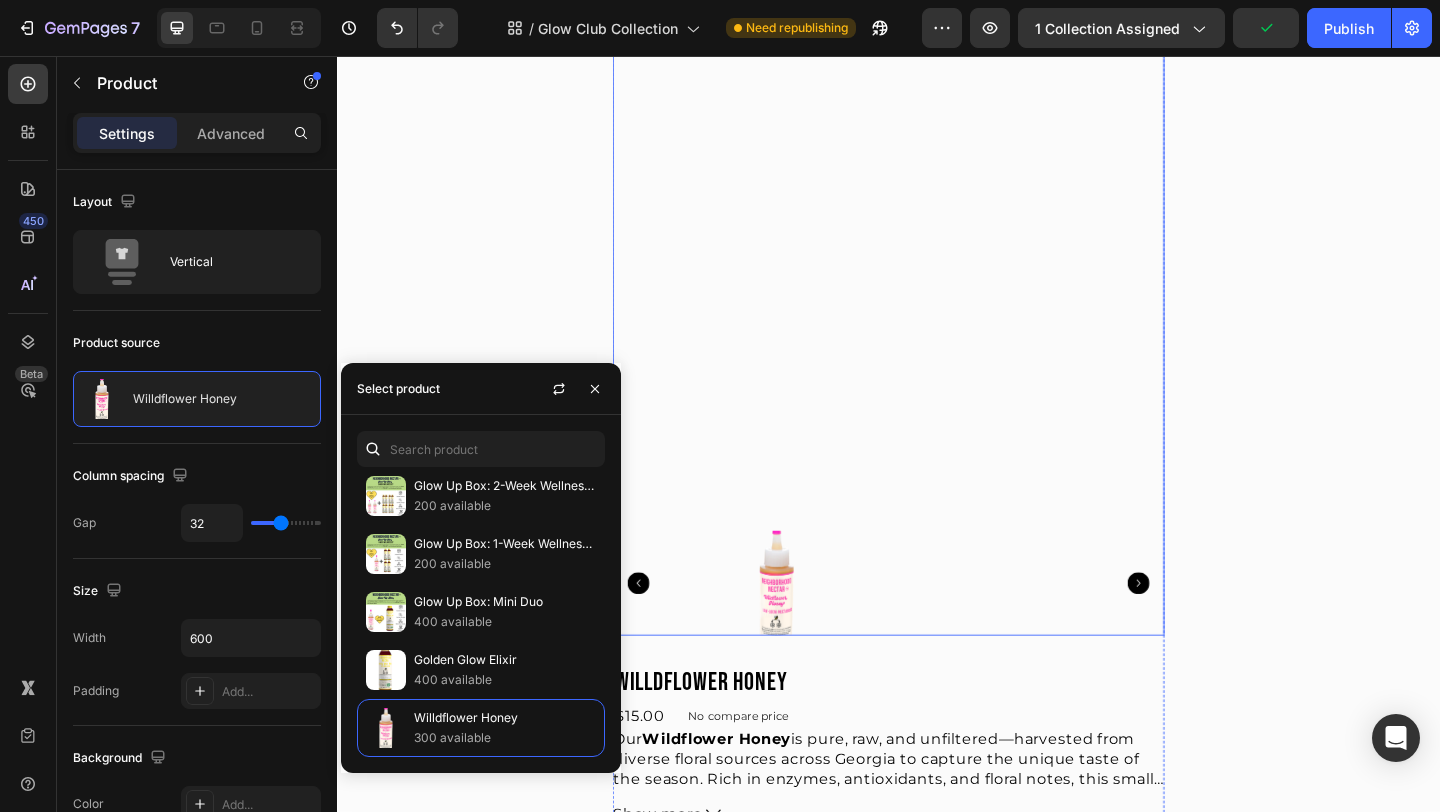 scroll, scrollTop: 375, scrollLeft: 0, axis: vertical 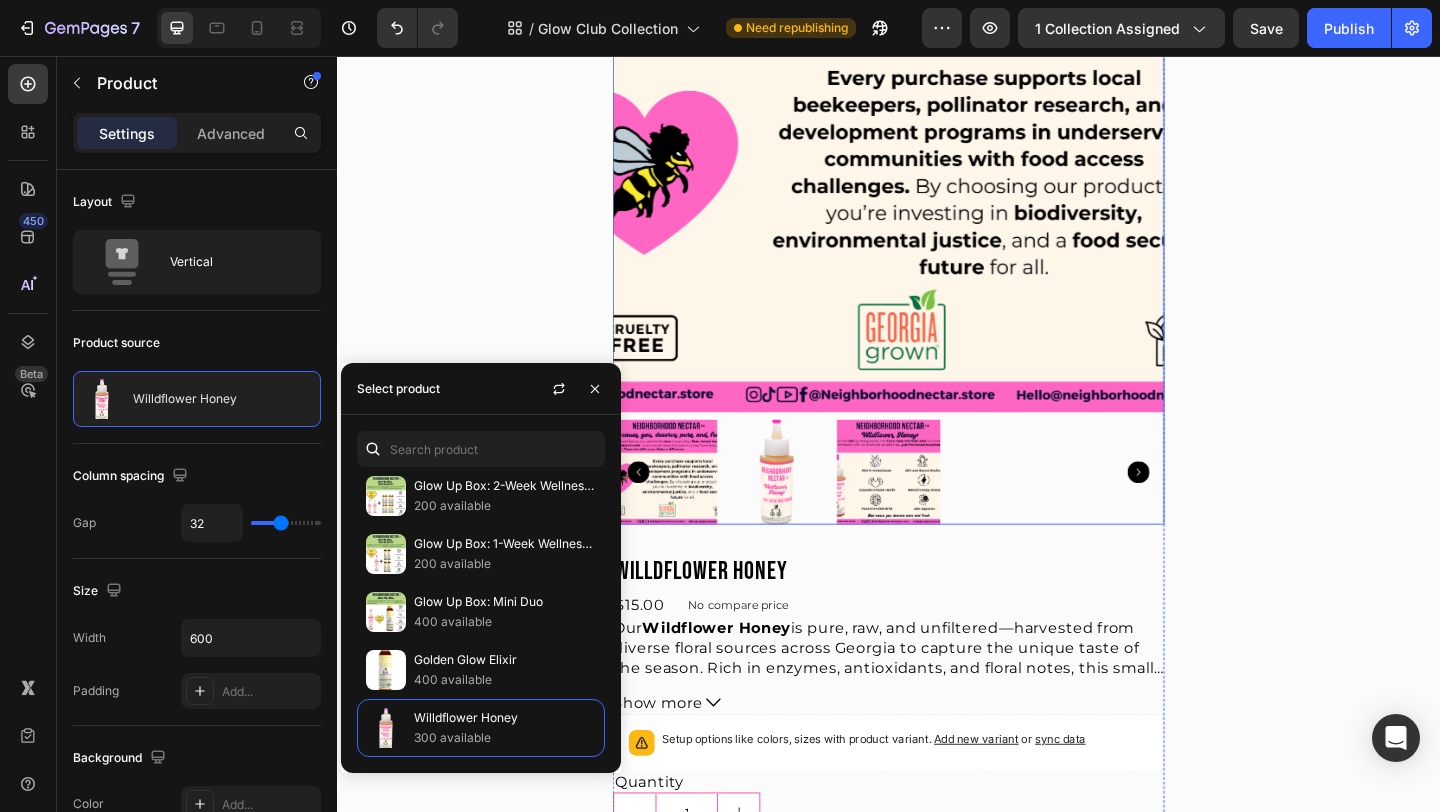 click 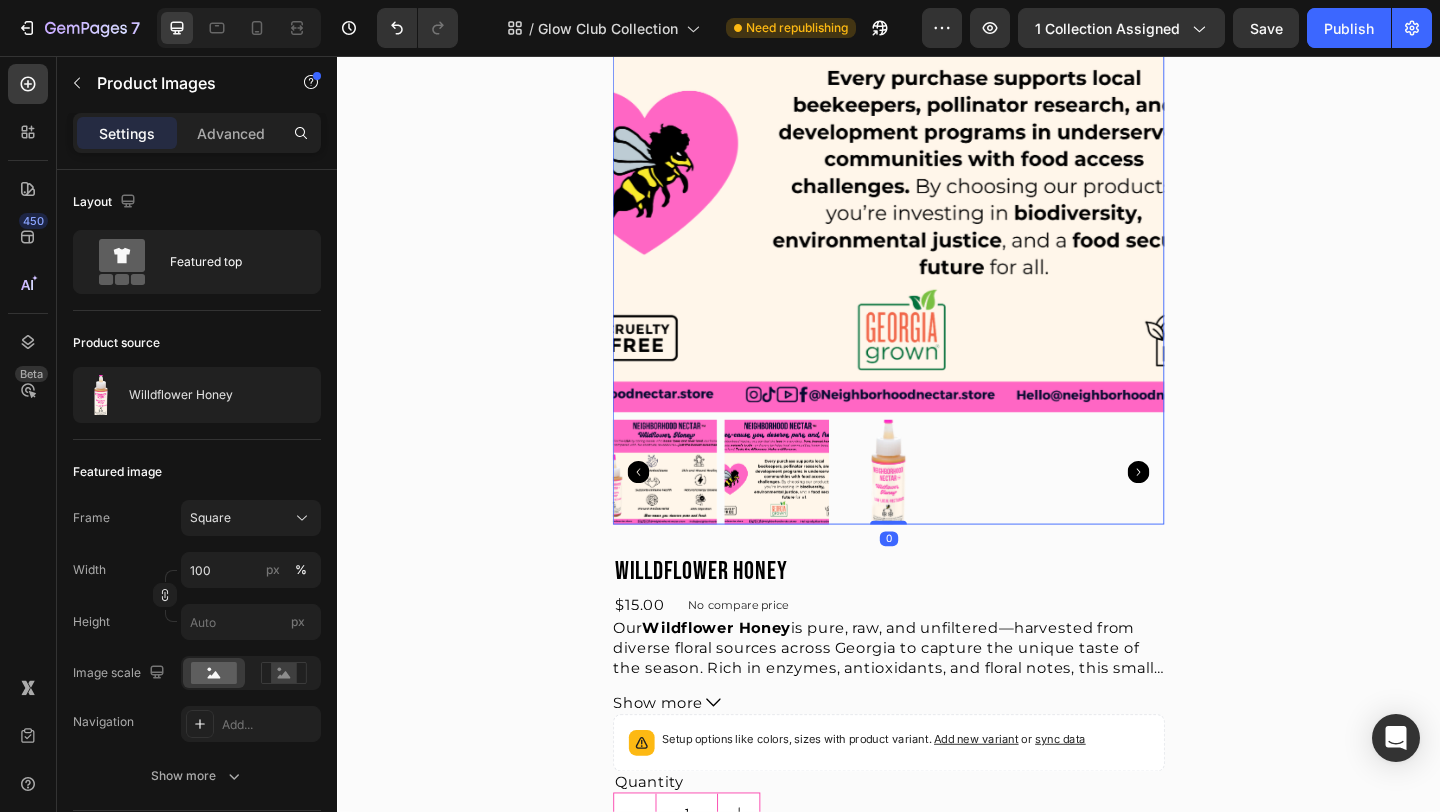 click 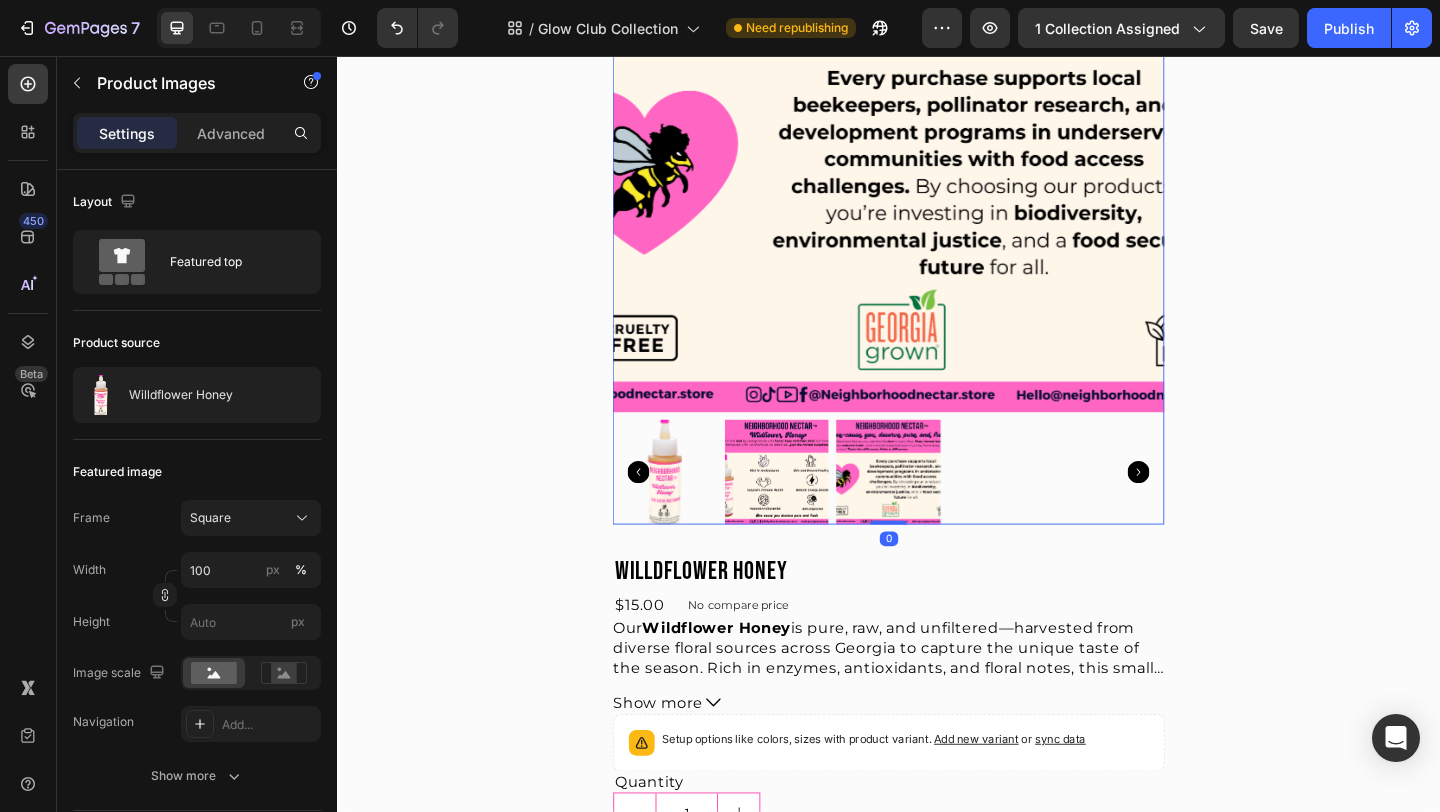 click 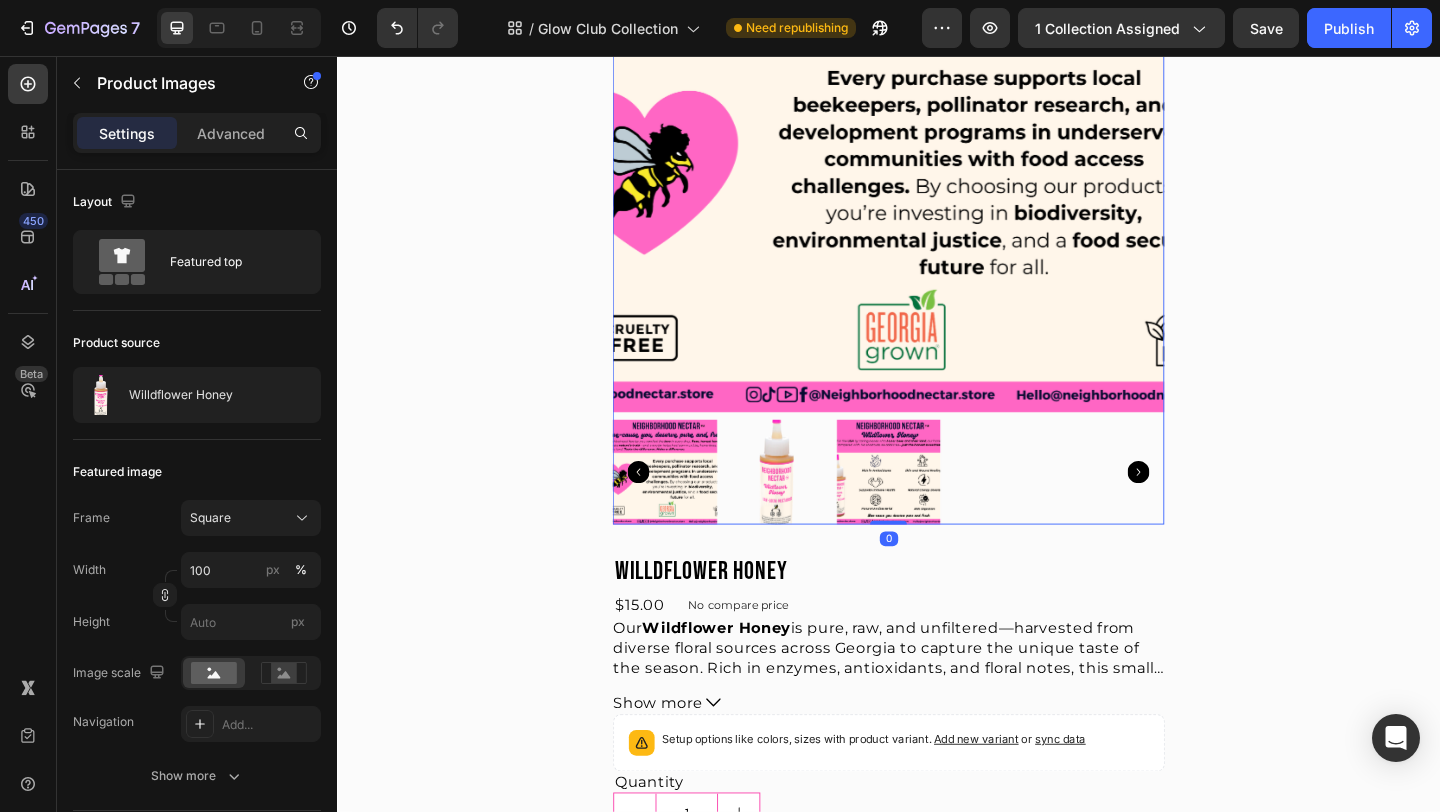 click 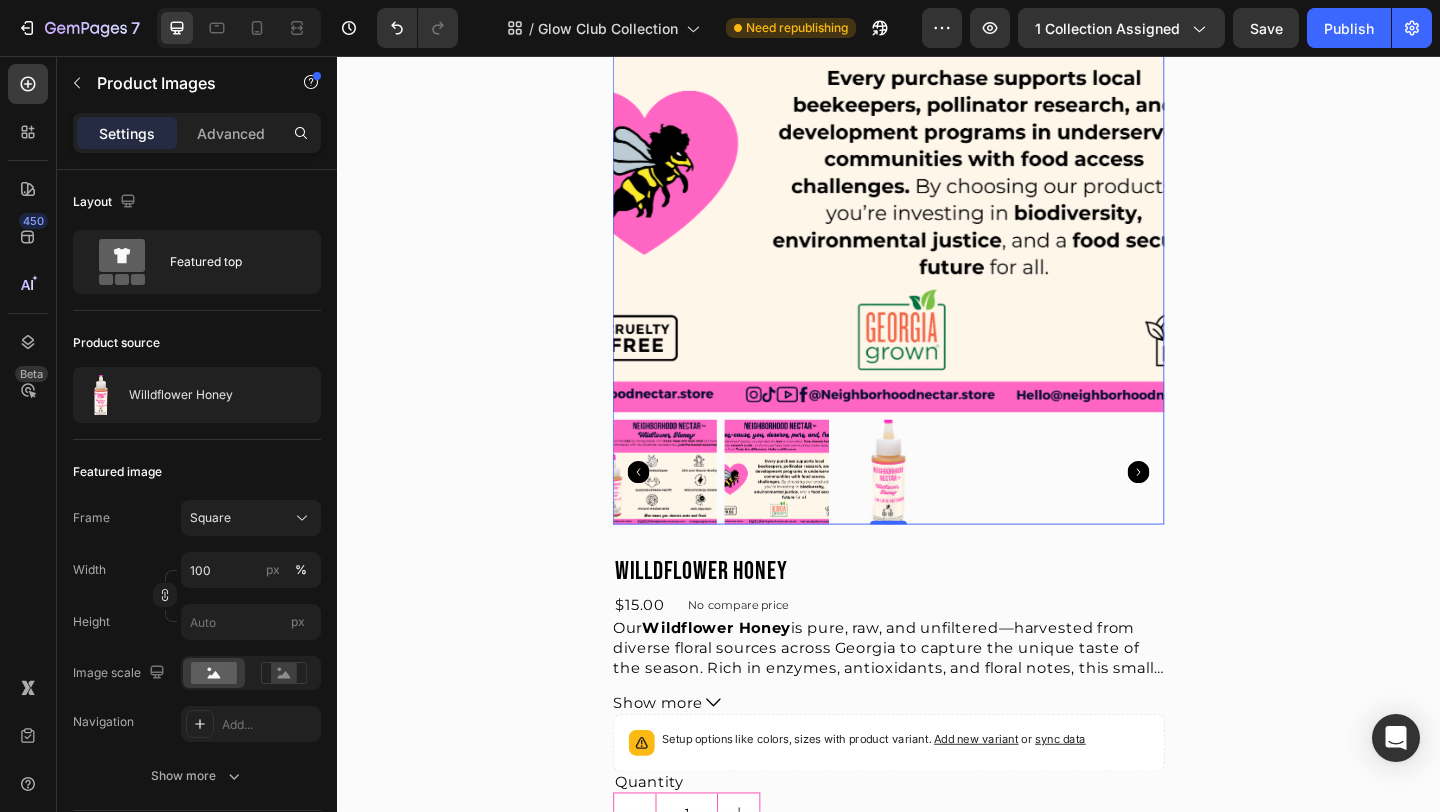 click at bounding box center [937, 508] 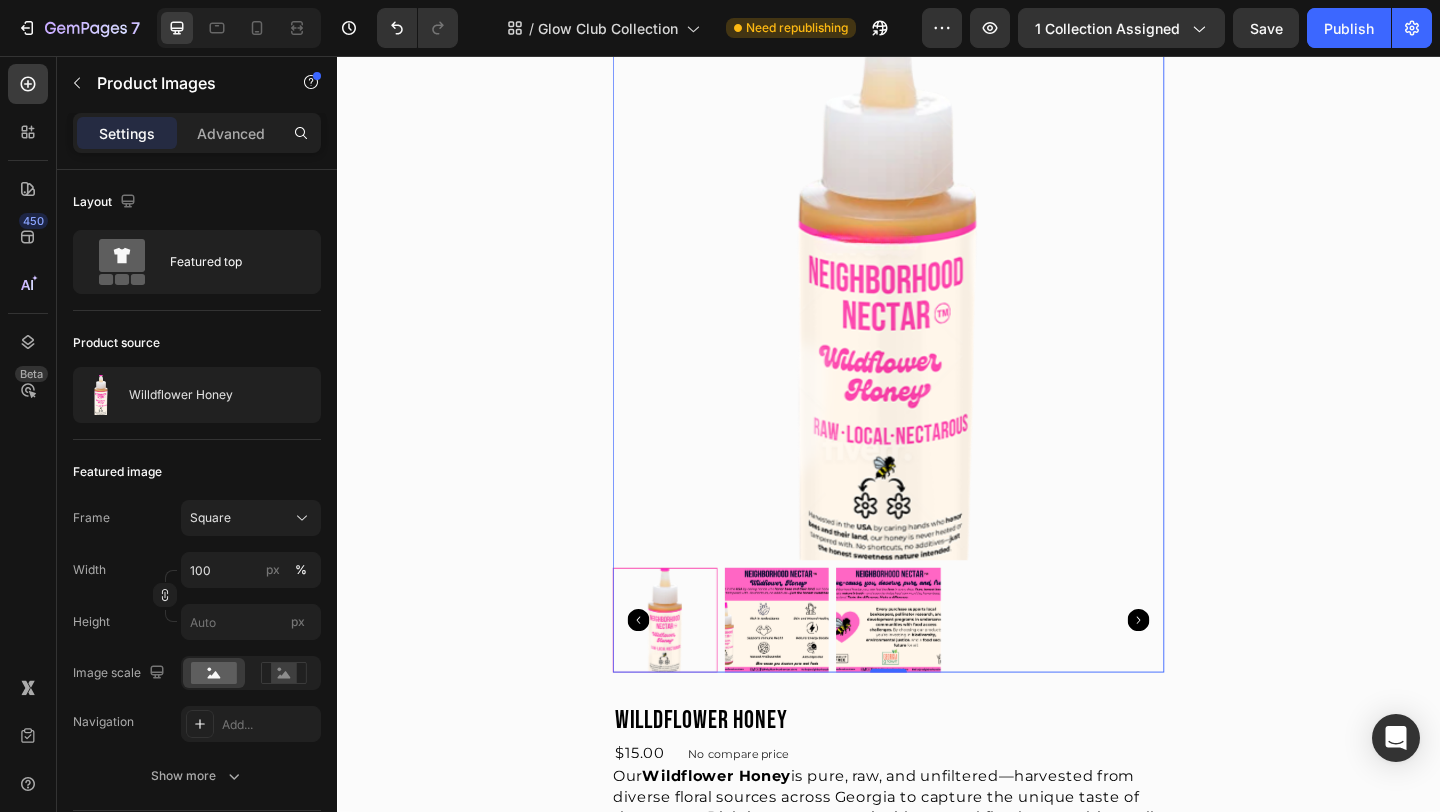 scroll, scrollTop: 229, scrollLeft: 0, axis: vertical 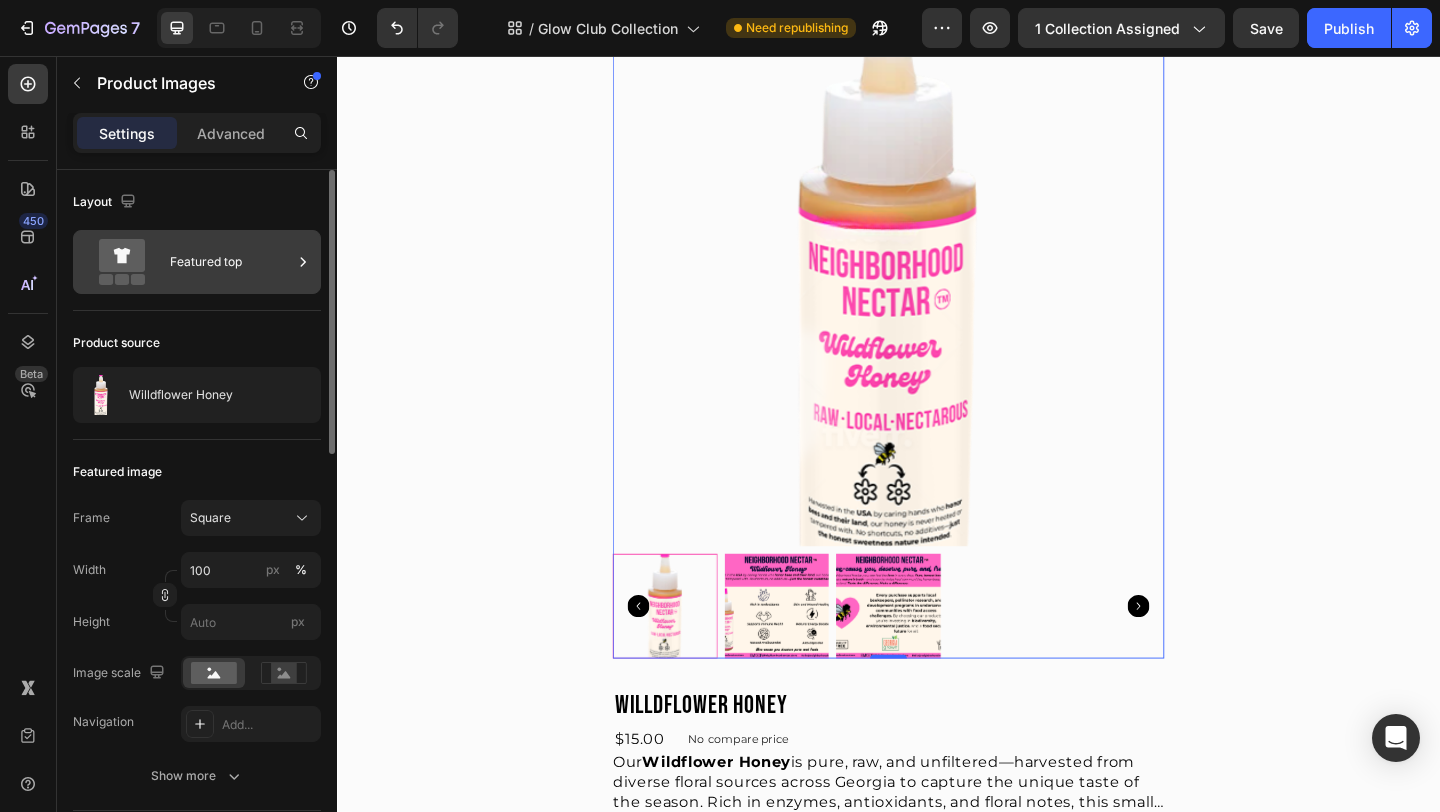 click 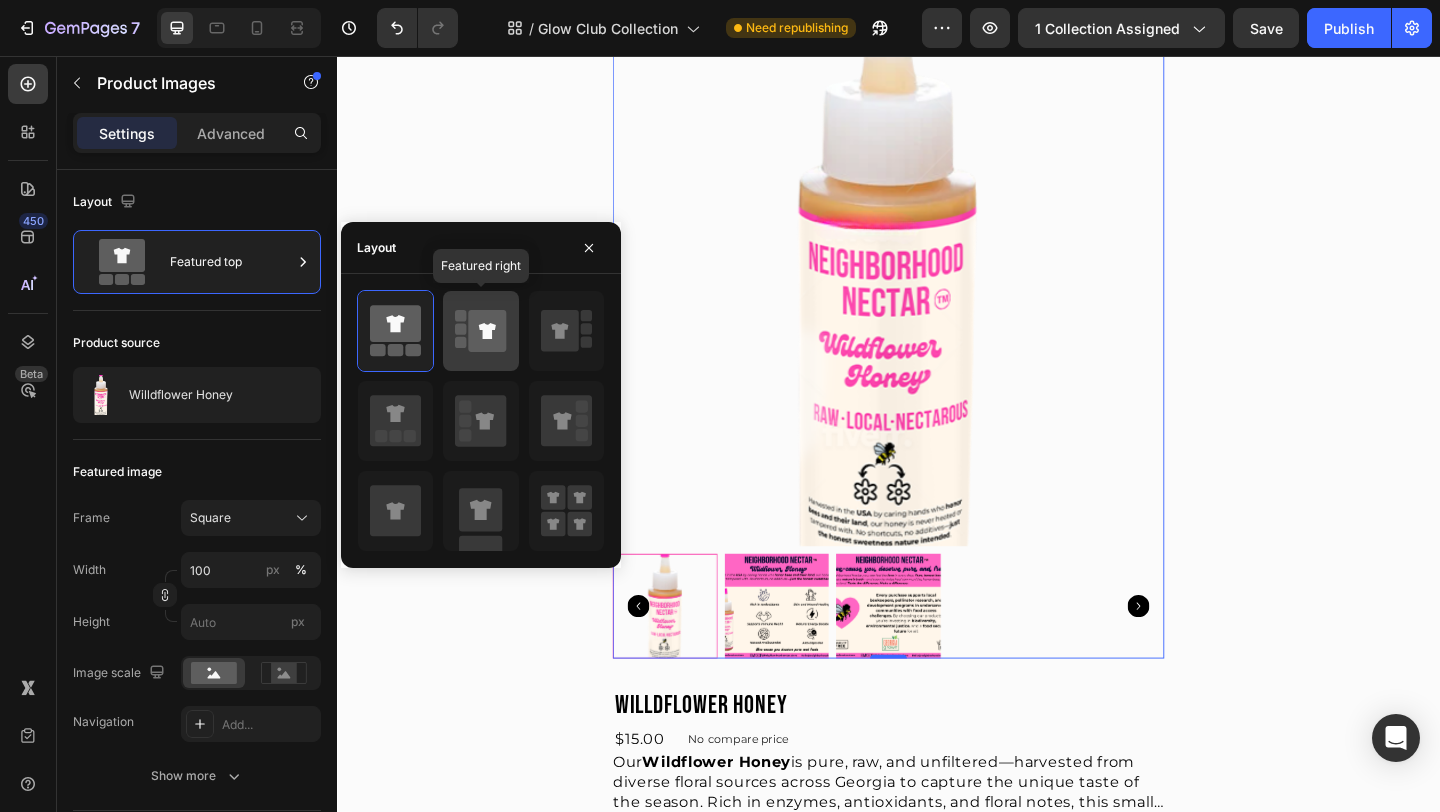 click 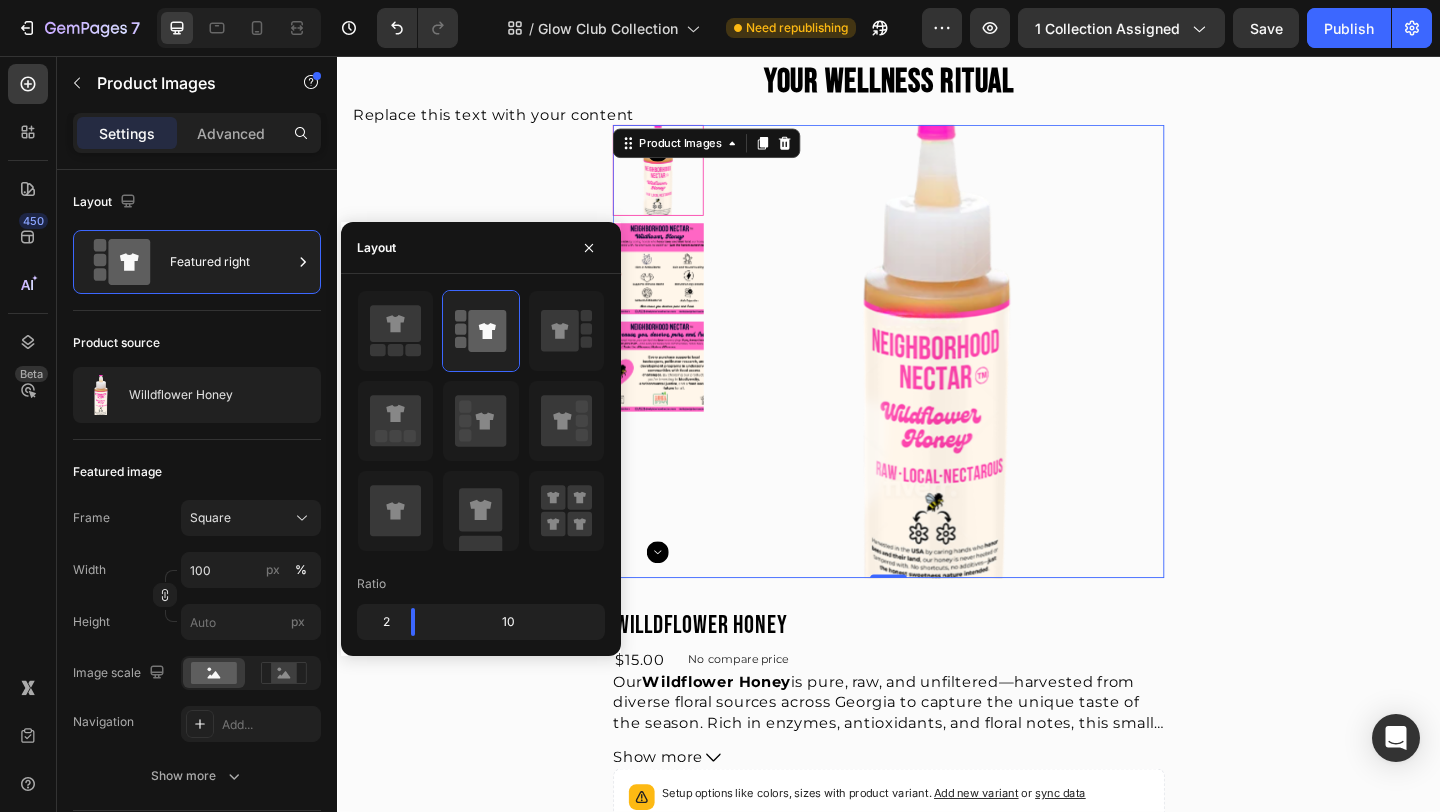 scroll, scrollTop: 118, scrollLeft: 0, axis: vertical 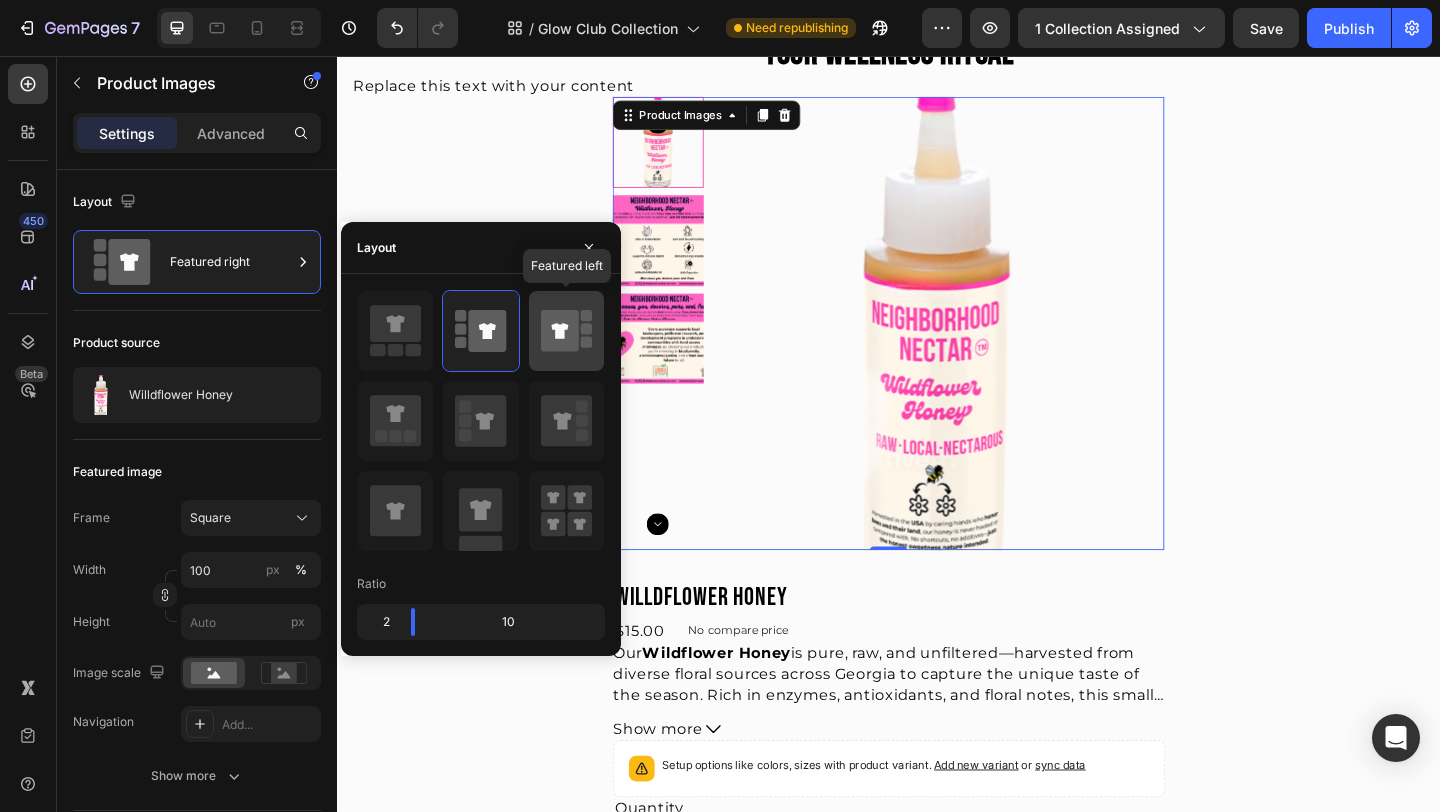 click 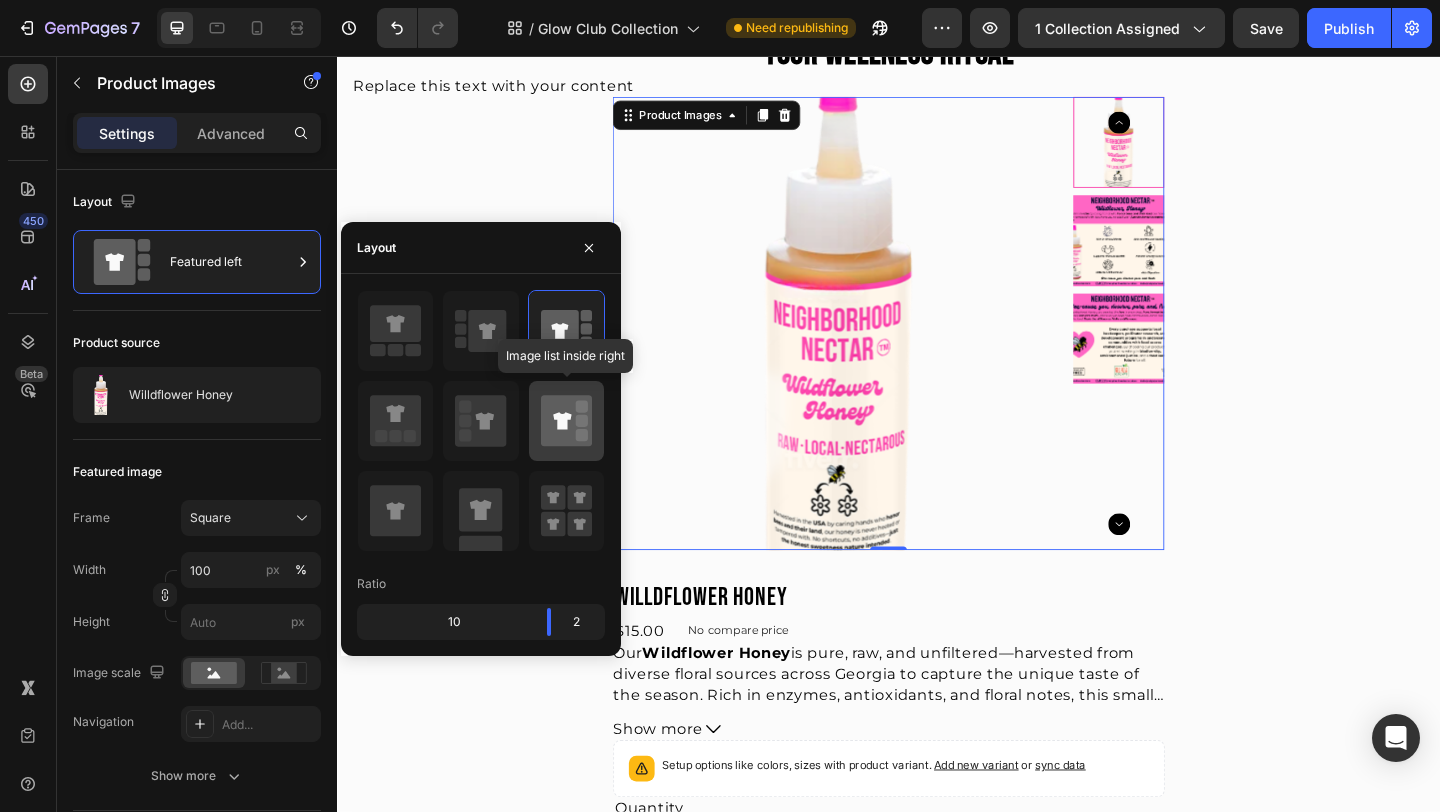 click 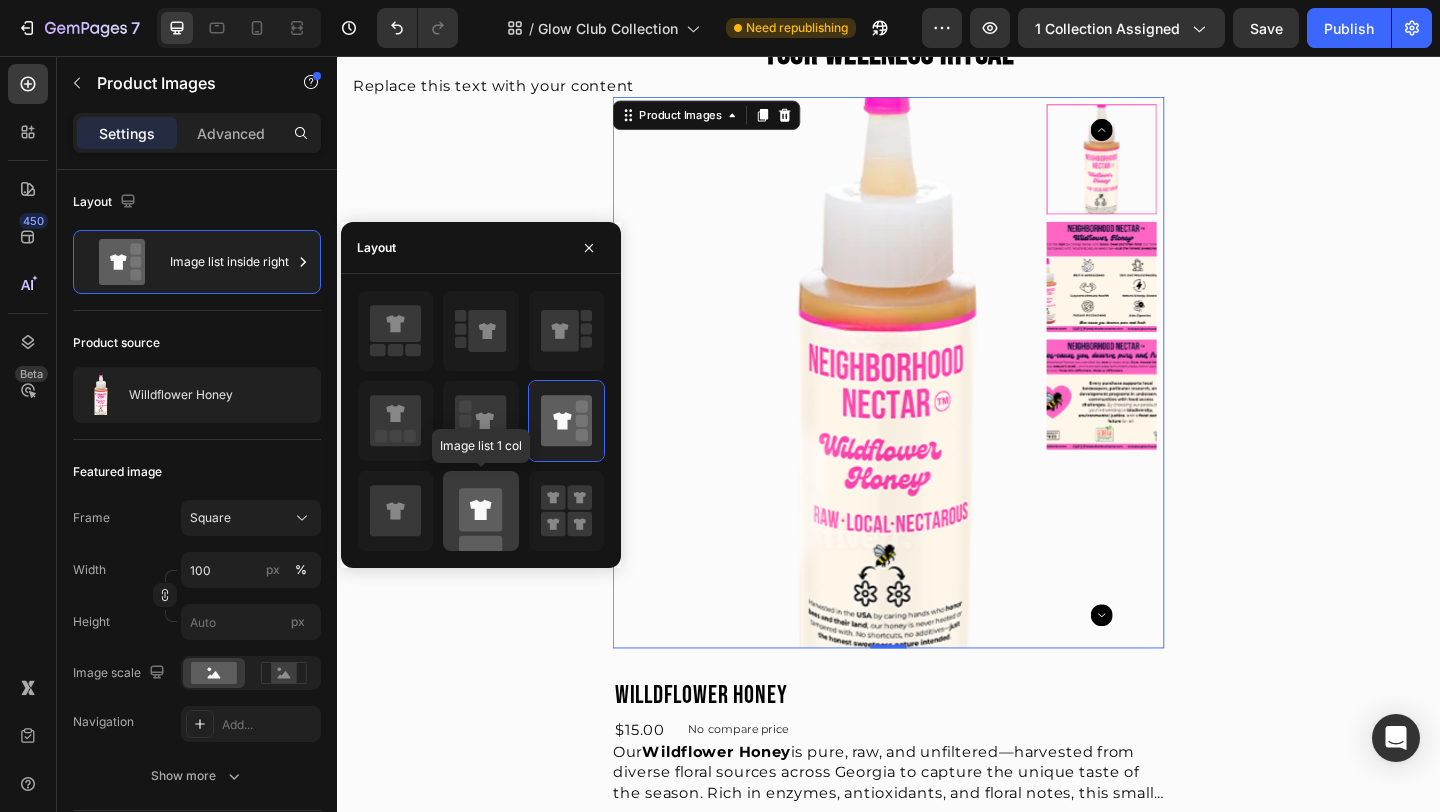 click 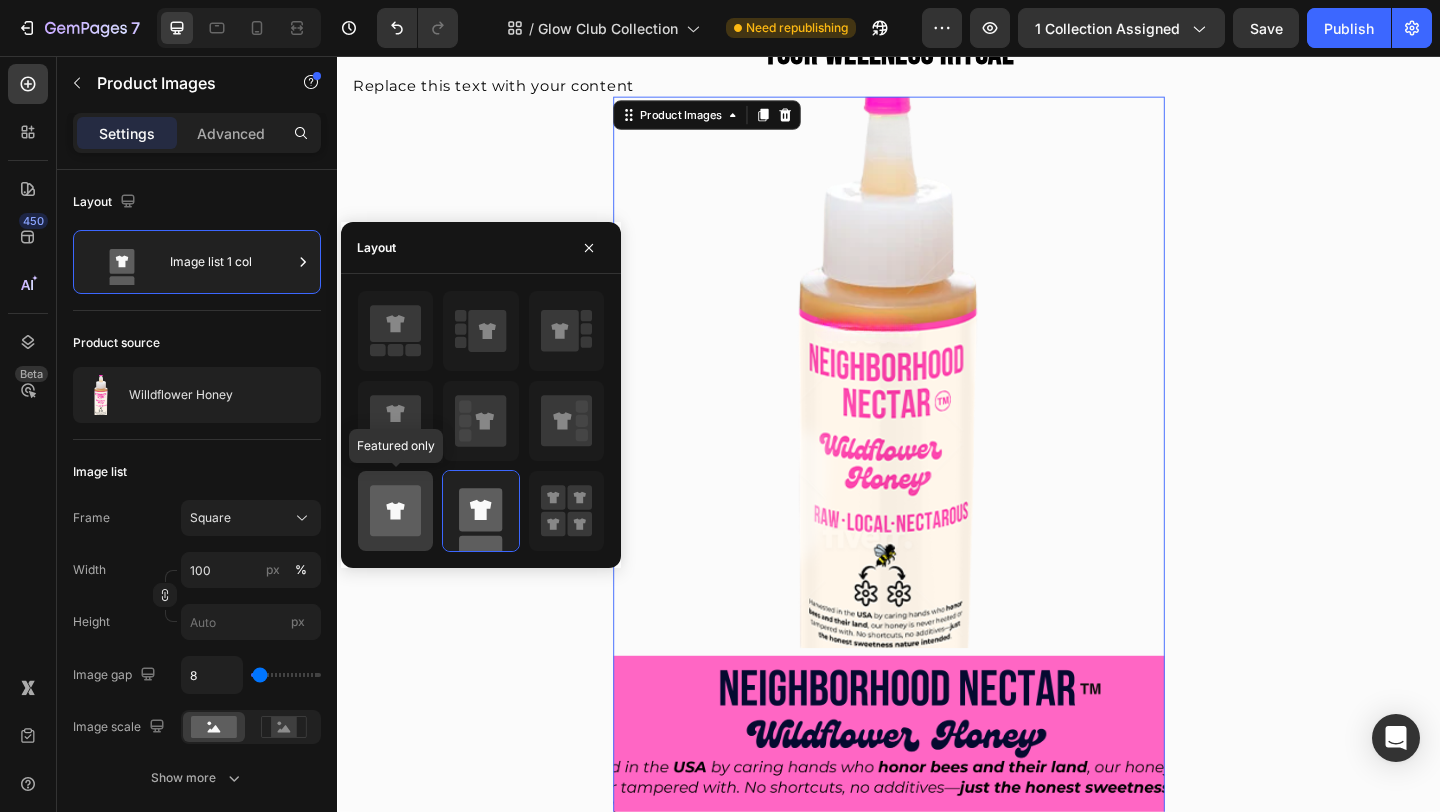 click 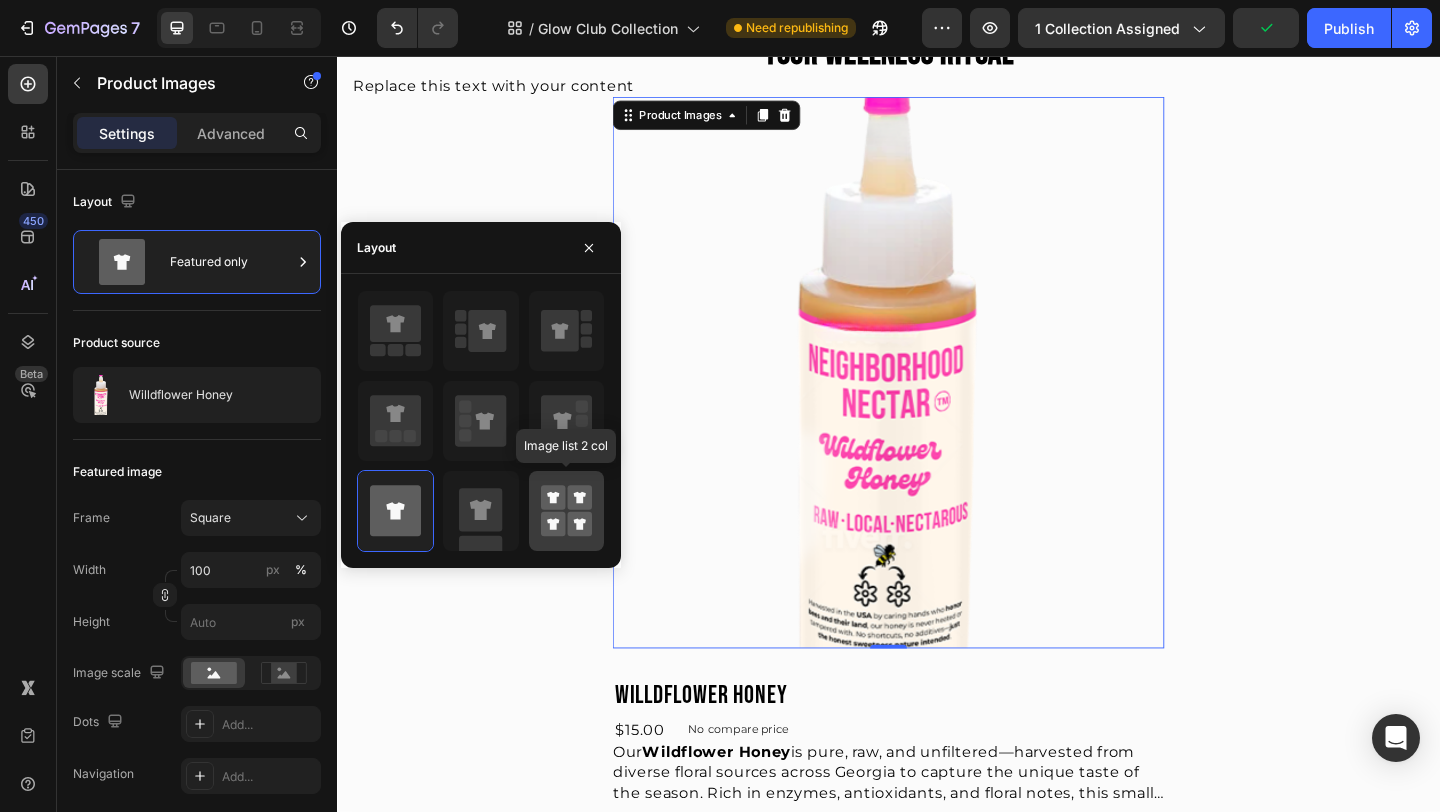 click 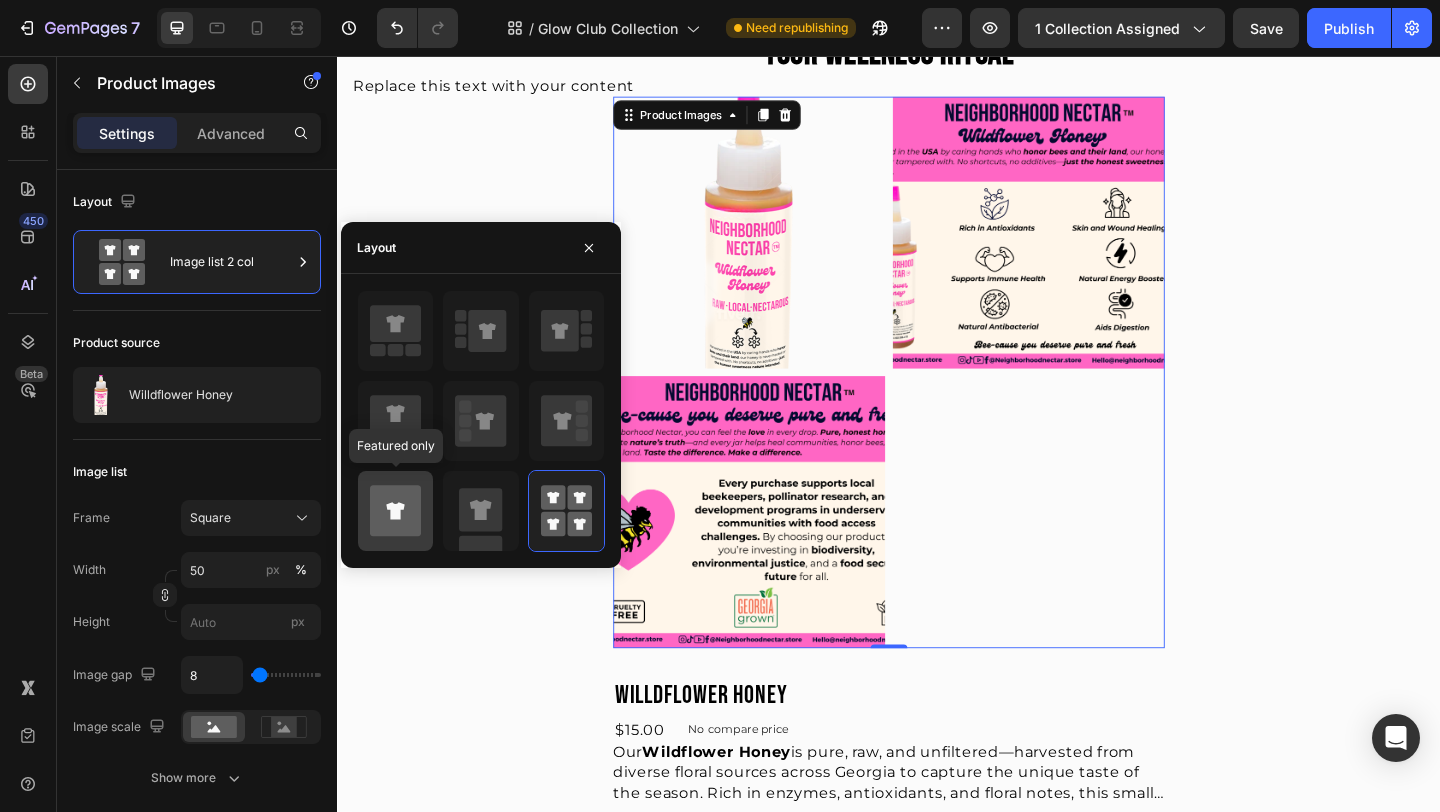 click 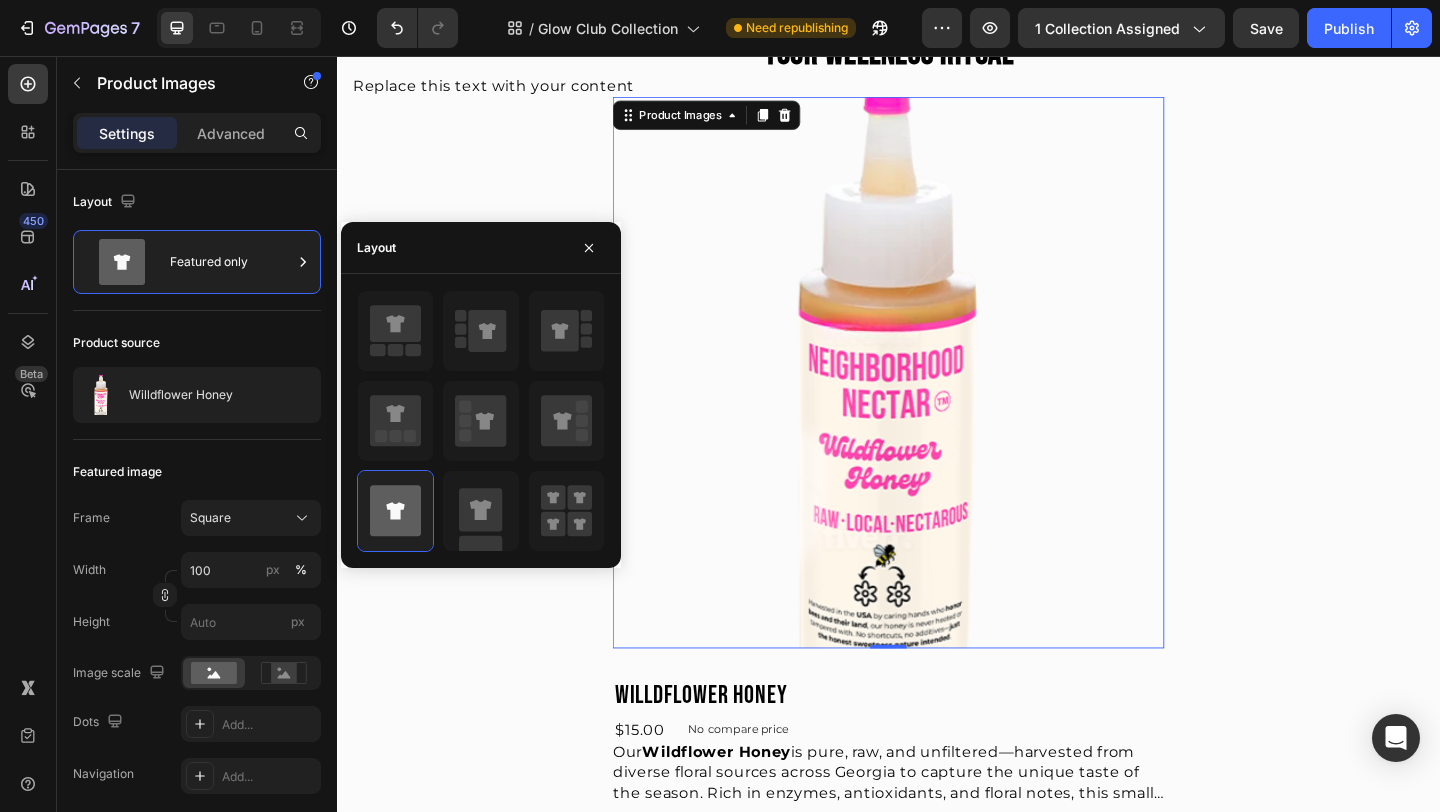 click at bounding box center (937, 400) 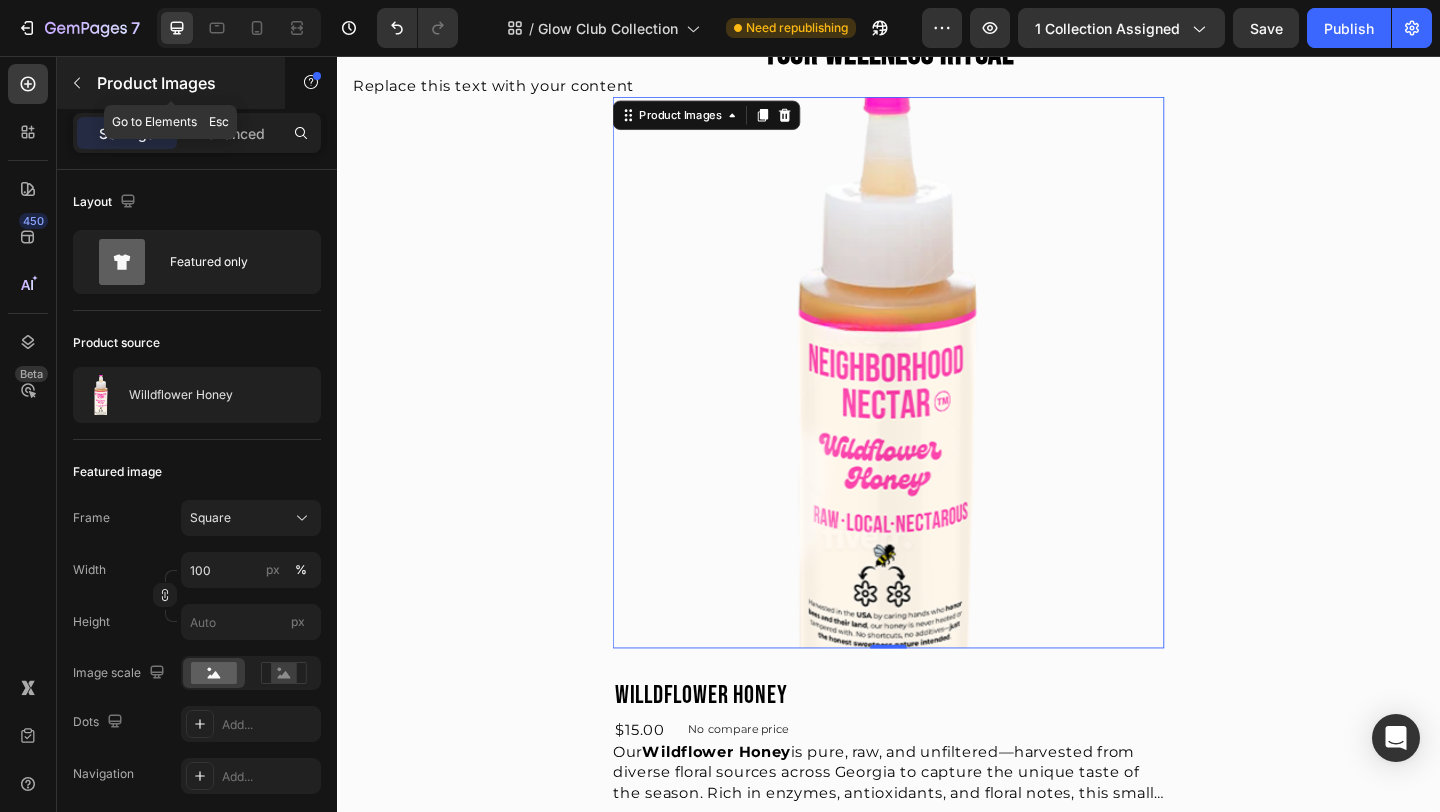 click 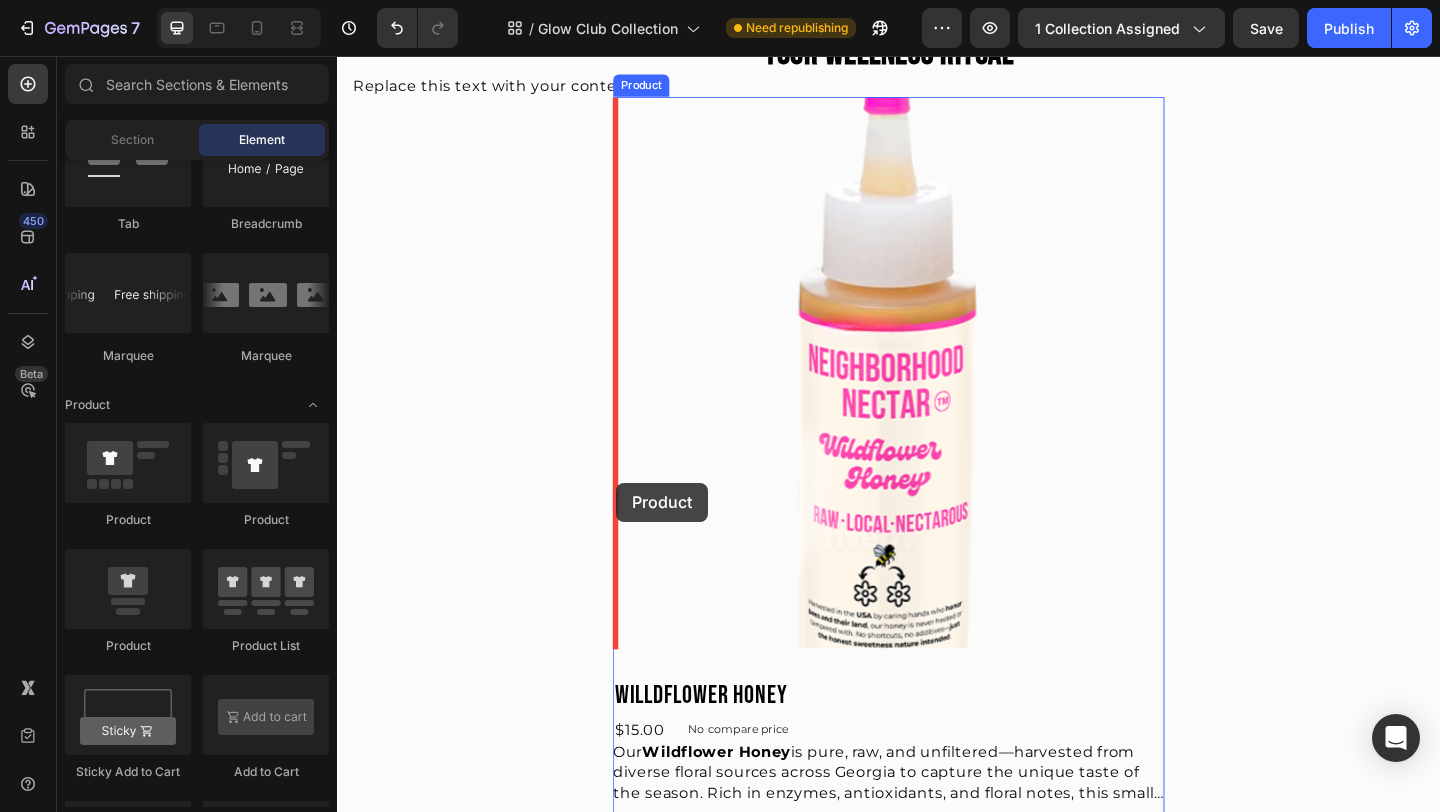 drag, startPoint x: 470, startPoint y: 656, endPoint x: 641, endPoint y: 520, distance: 218.48799 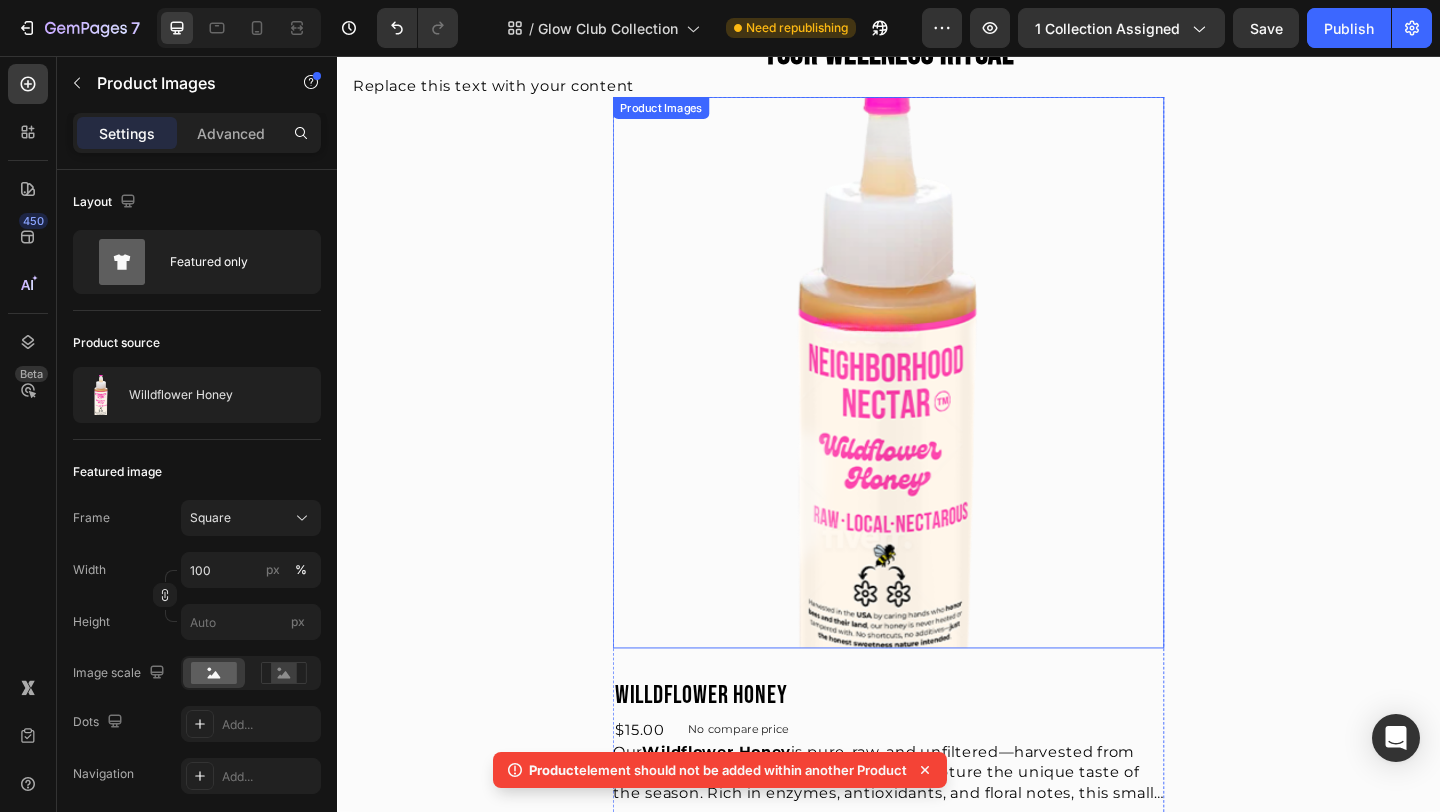 click at bounding box center [937, 400] 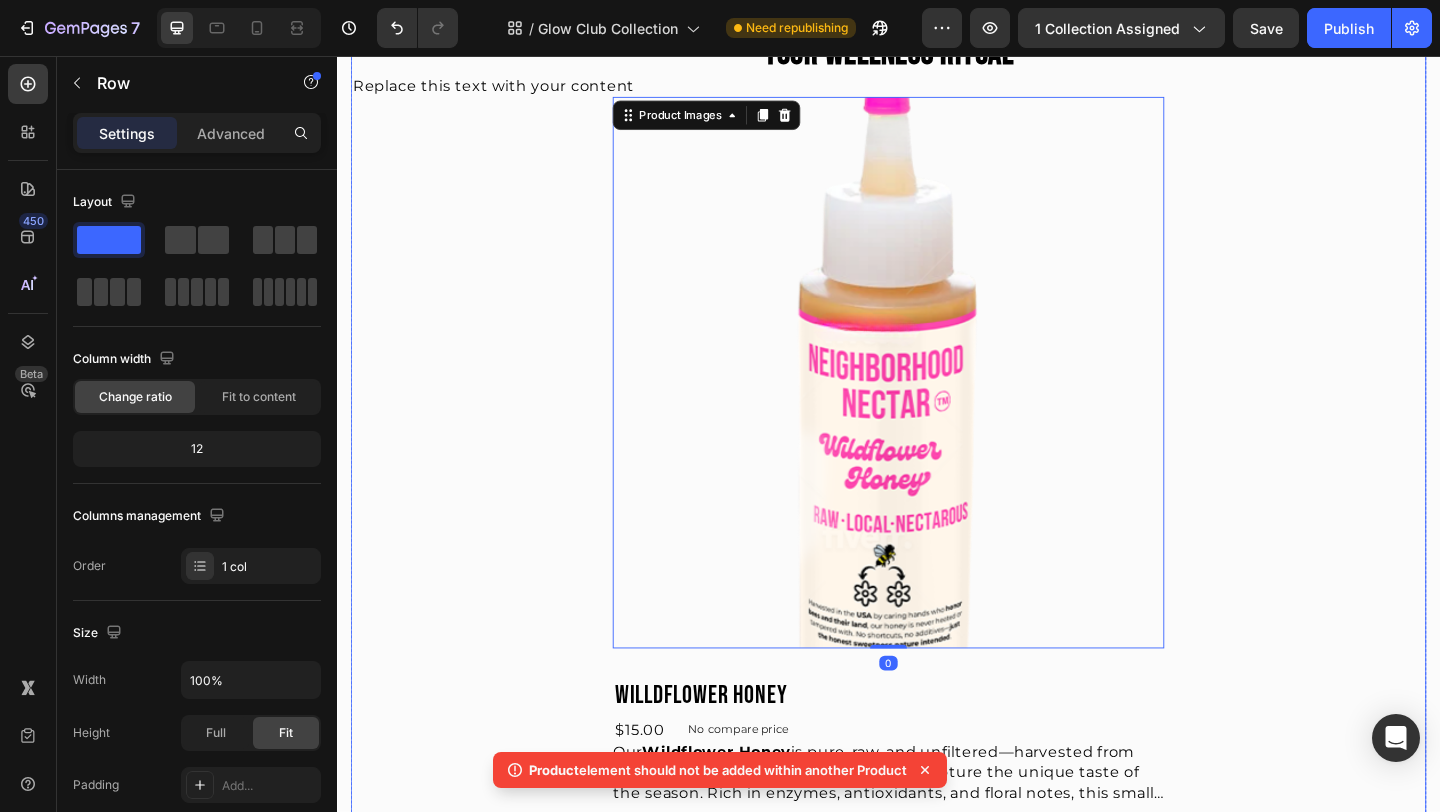 click on "24.03 kb
Home Text block
Icon Glow Club Collection Text block Row ⁠⁠⁠⁠⁠⁠⁠ YOUR WELLNESS RITUAL Heading Replace this text with your content Text Block Product Images   0 Willdflower Honey Product Title $15.00 Product Price Product Price No compare price Product Price Row Our  Wildflower Honey  is pure, raw, and unfiltered—harvested from diverse floral sources across [STATE] to capture the unique taste of the season. Rich in enzymes, antioxidants, and floral notes, this small-batch honey is never heated or pasteurized, preserving its full nutritional value and complex flavor profile.
Crafted by a Black woman–owned brand committed to pollinator health and food justice, each jar supports local agriculture, biodiversity, and environmental equity in underserved communities Show more
Product Description Setup options like colors, sizes with product variant.       Add new variant   or   sync data Product Variants & Swatches Quantity Text Block
1
to" at bounding box center (937, 625) 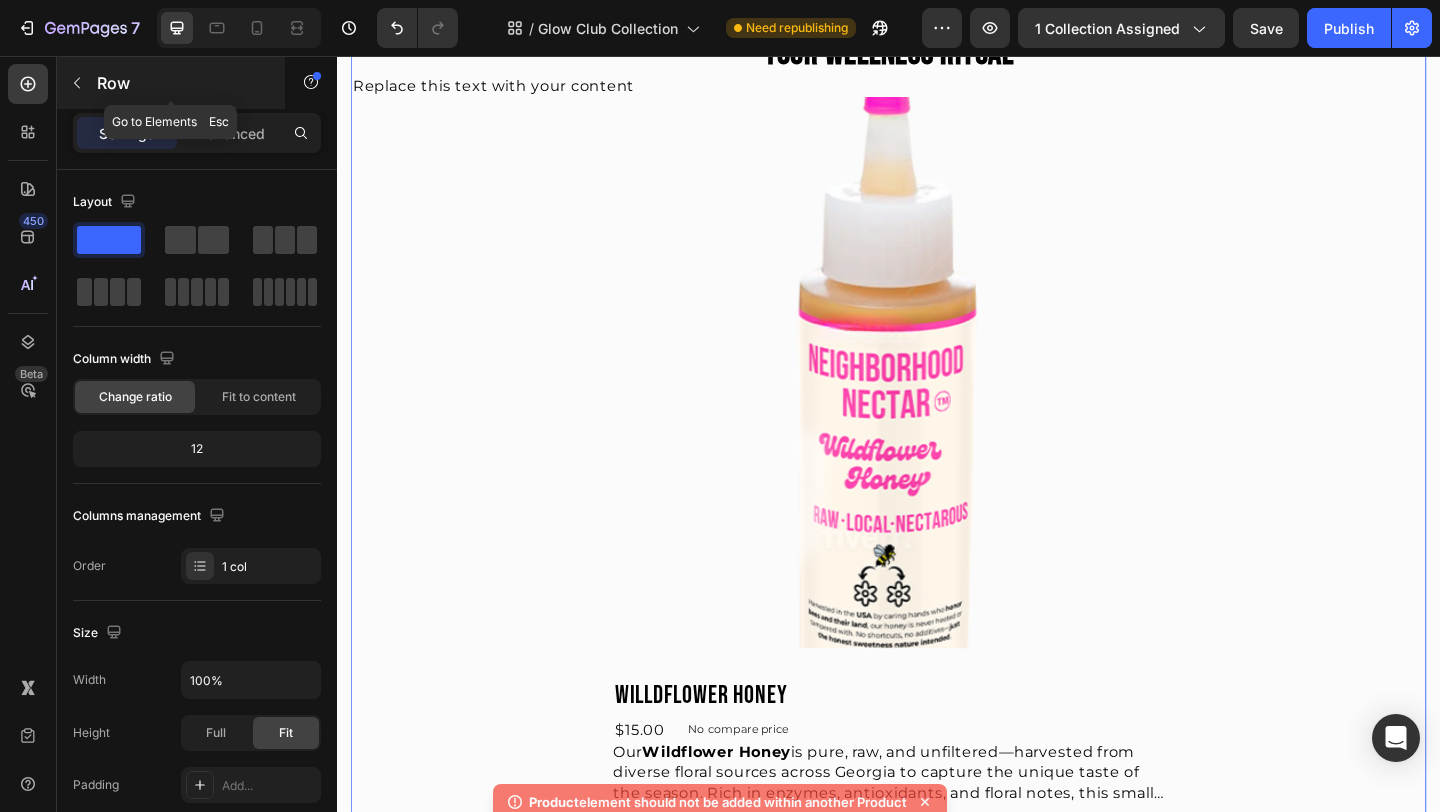 click at bounding box center [77, 83] 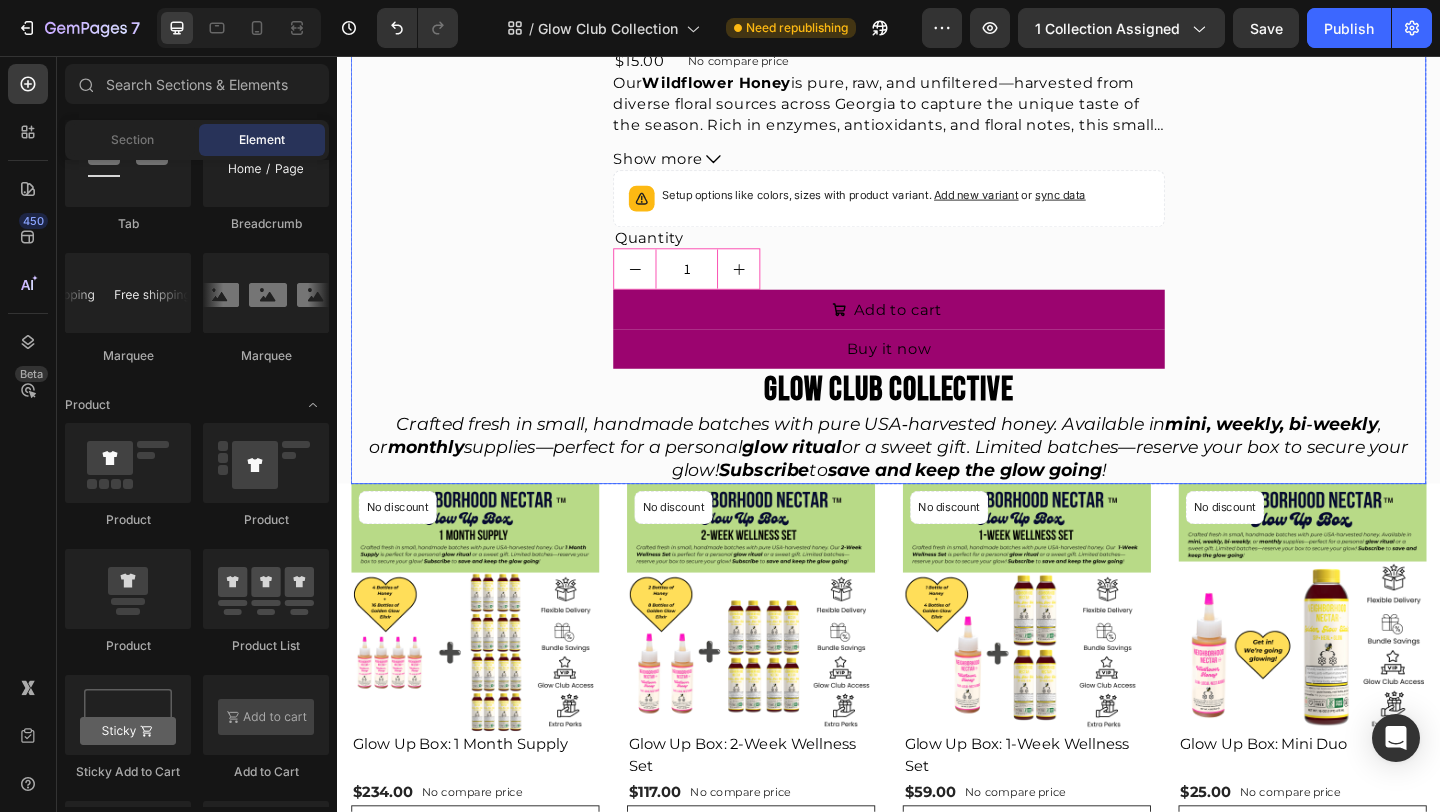 scroll, scrollTop: 646, scrollLeft: 0, axis: vertical 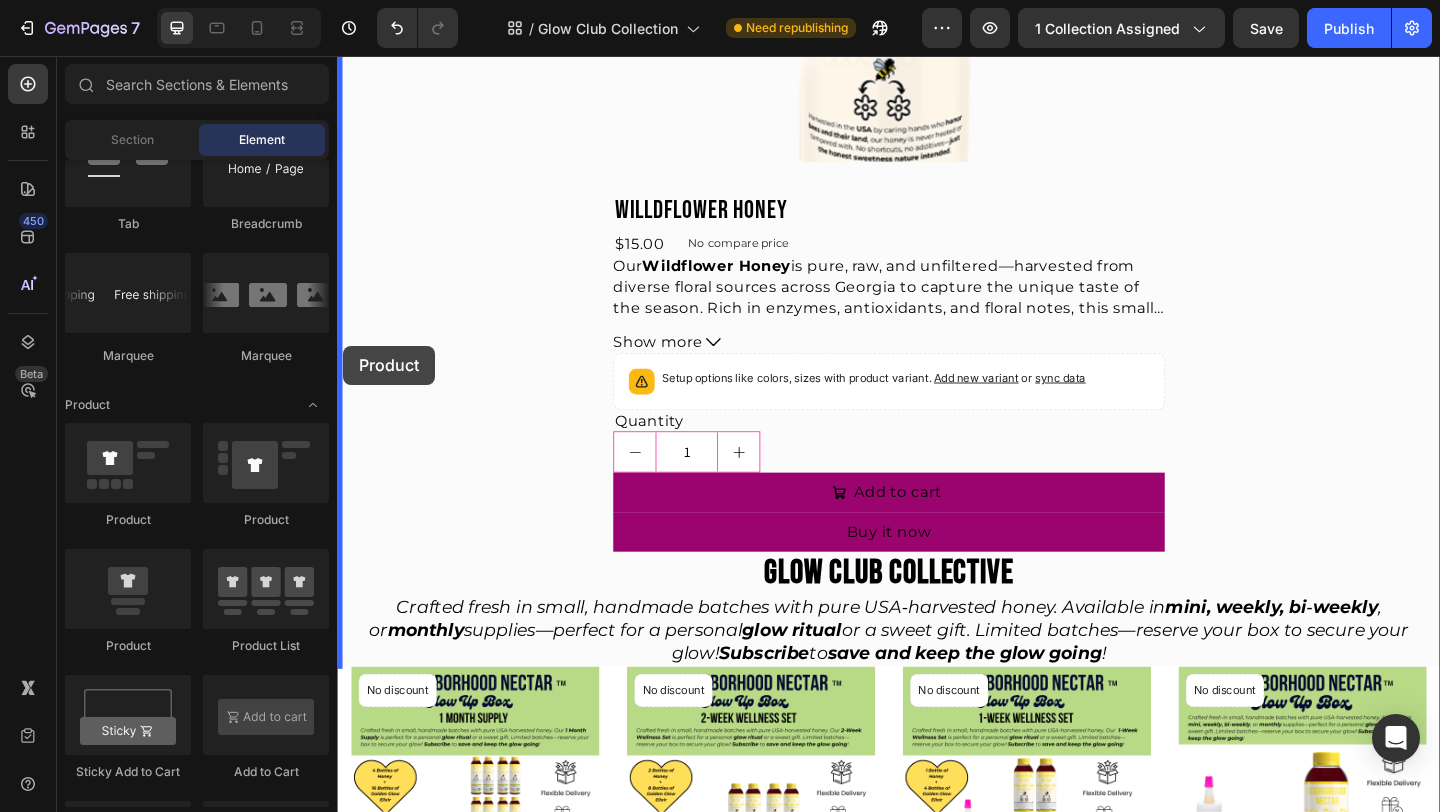 drag, startPoint x: 473, startPoint y: 653, endPoint x: 343, endPoint y: 371, distance: 310.52216 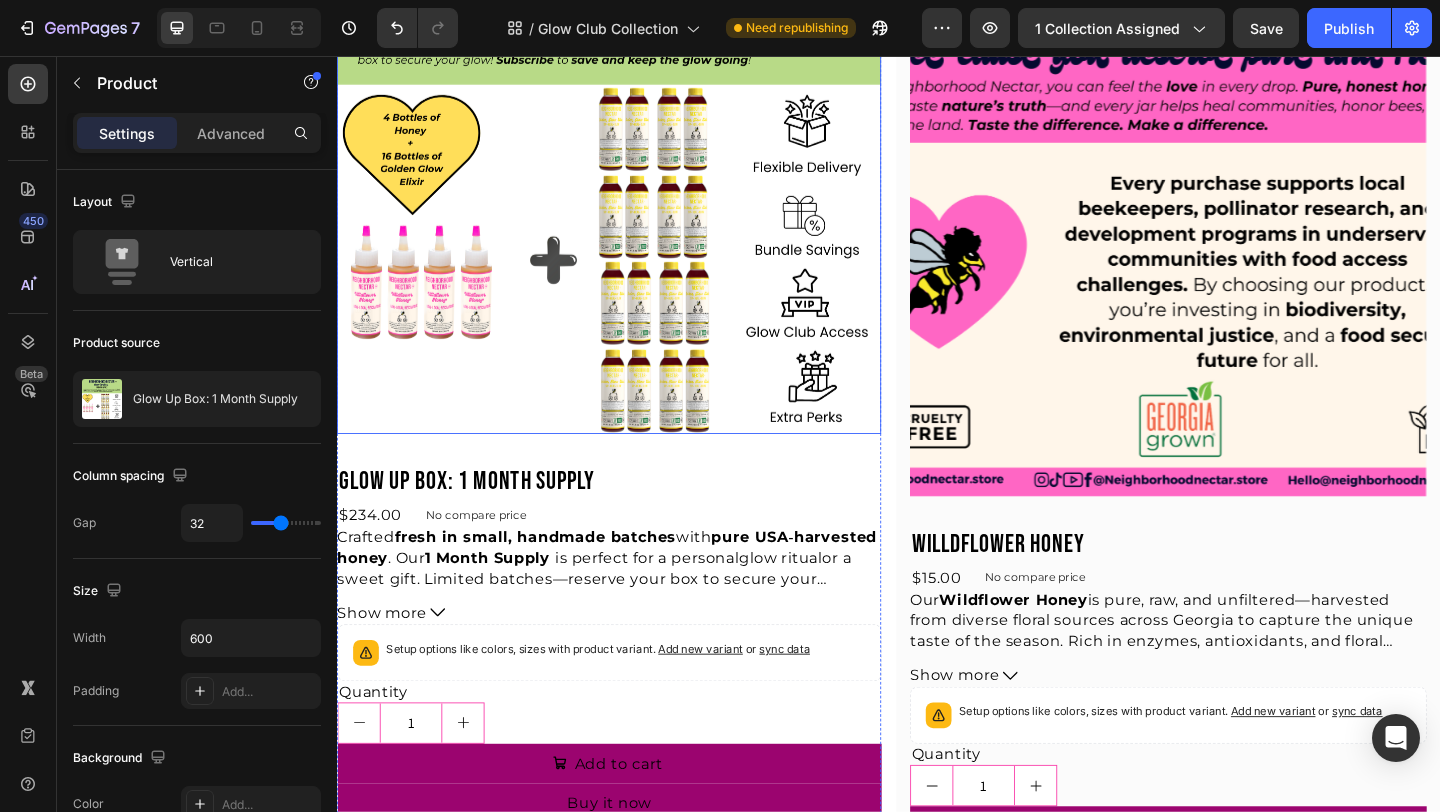 scroll, scrollTop: 346, scrollLeft: 0, axis: vertical 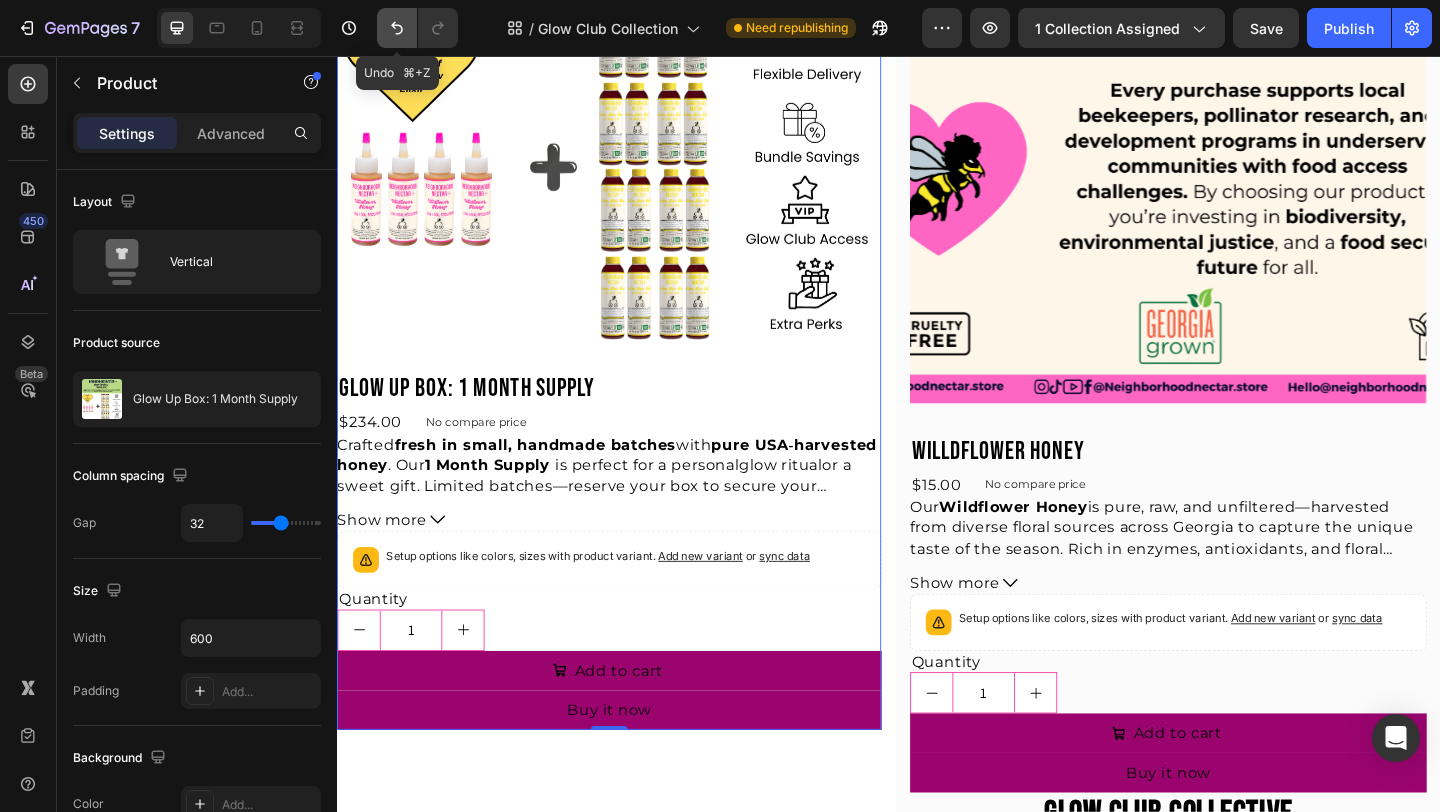 click 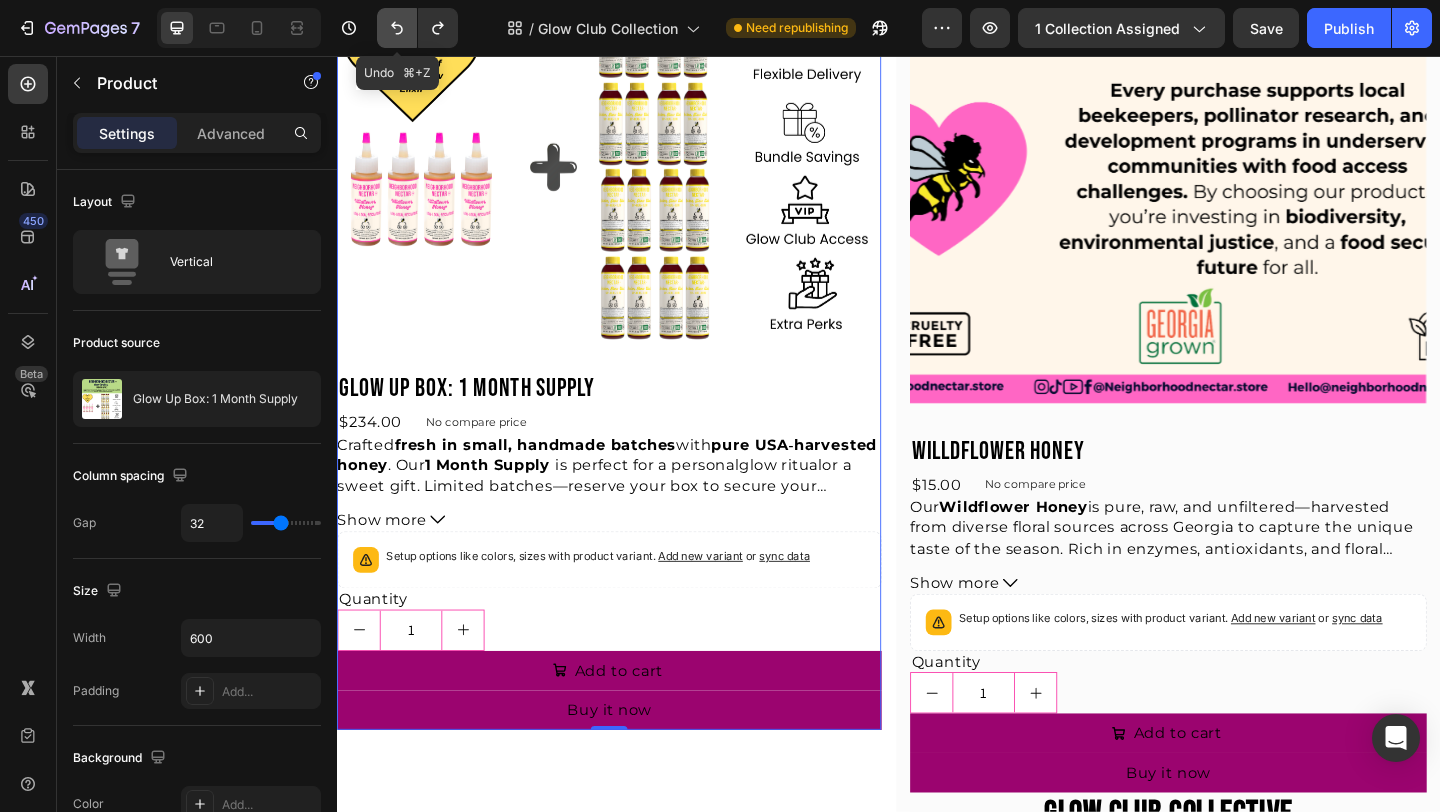click 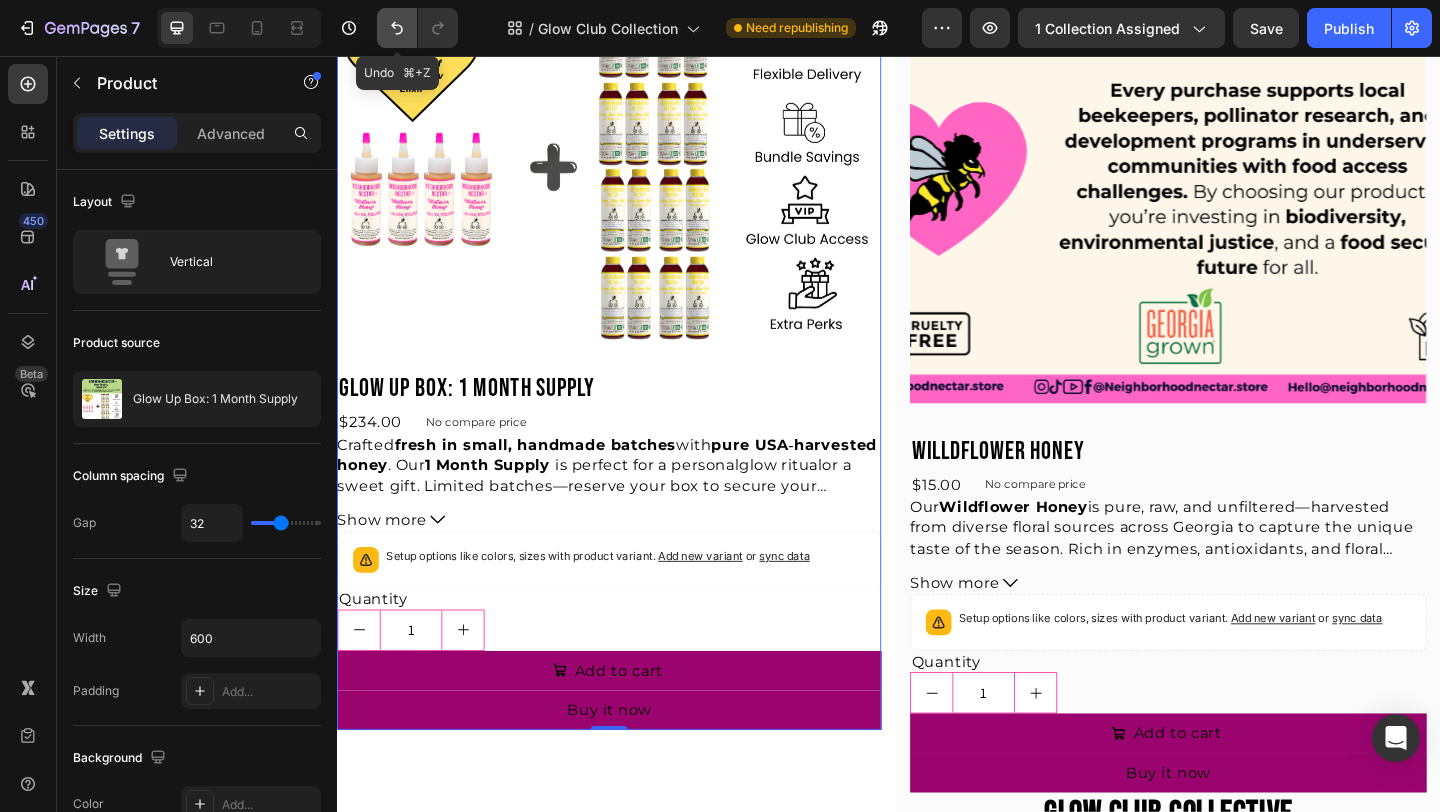 click 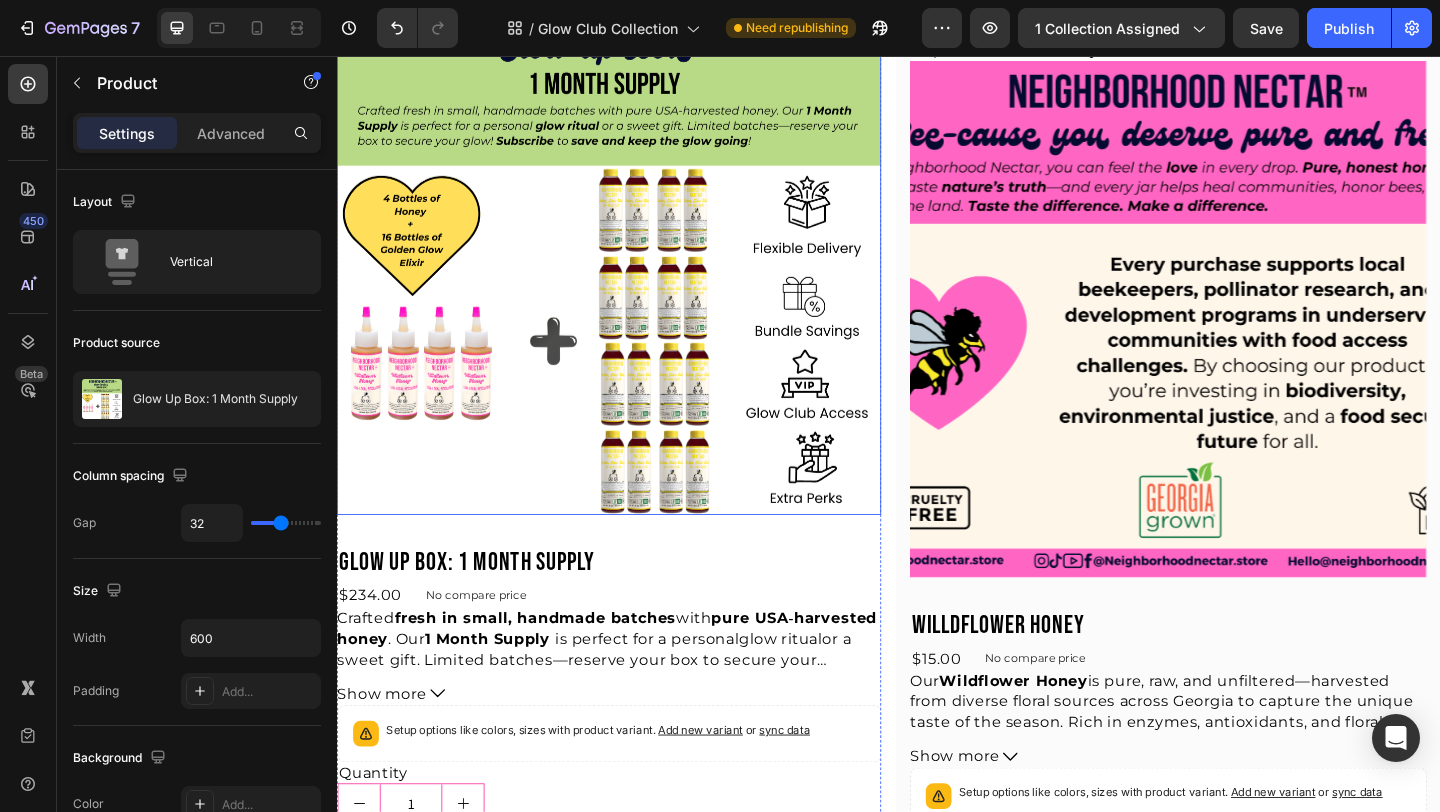 scroll, scrollTop: 0, scrollLeft: 0, axis: both 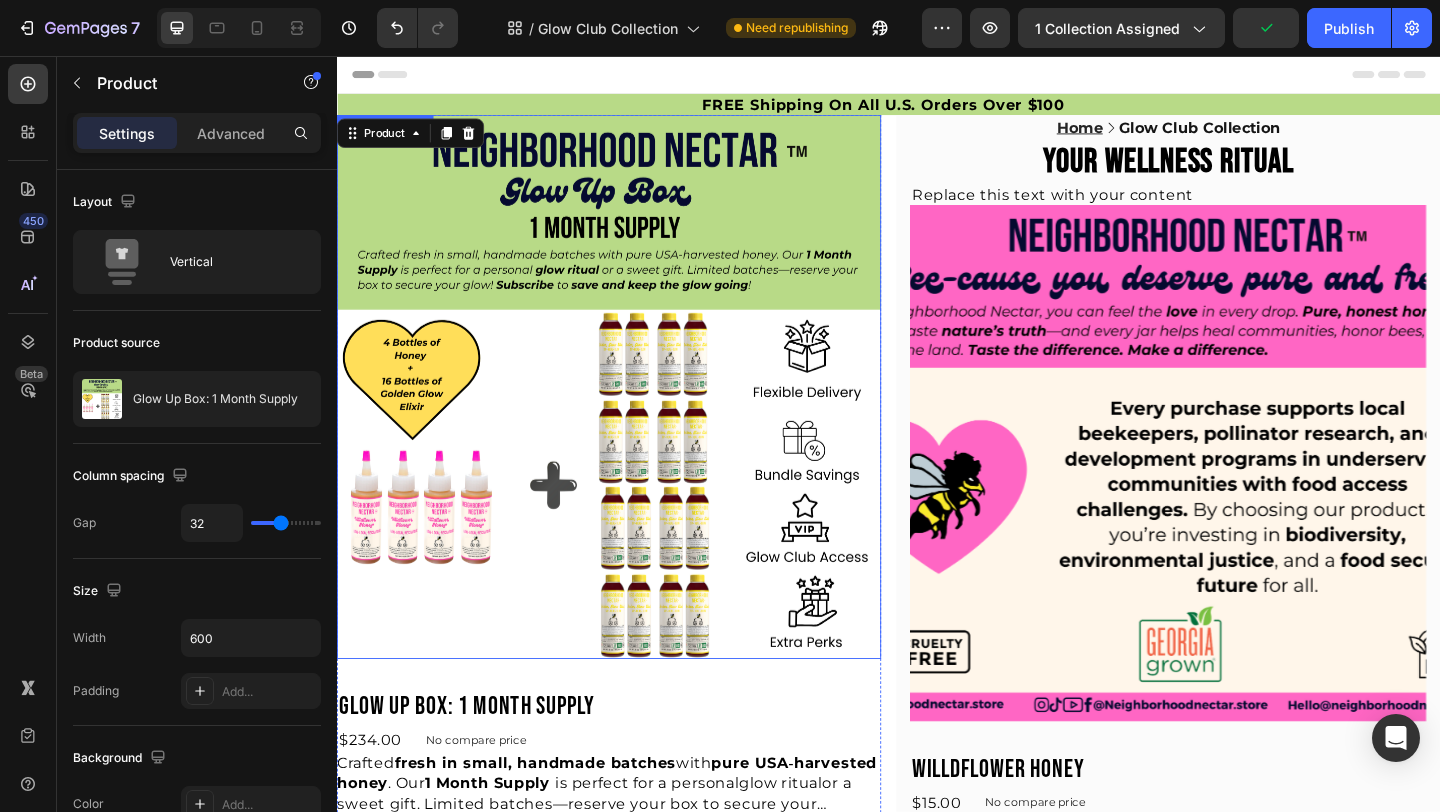 click at bounding box center (633, 416) 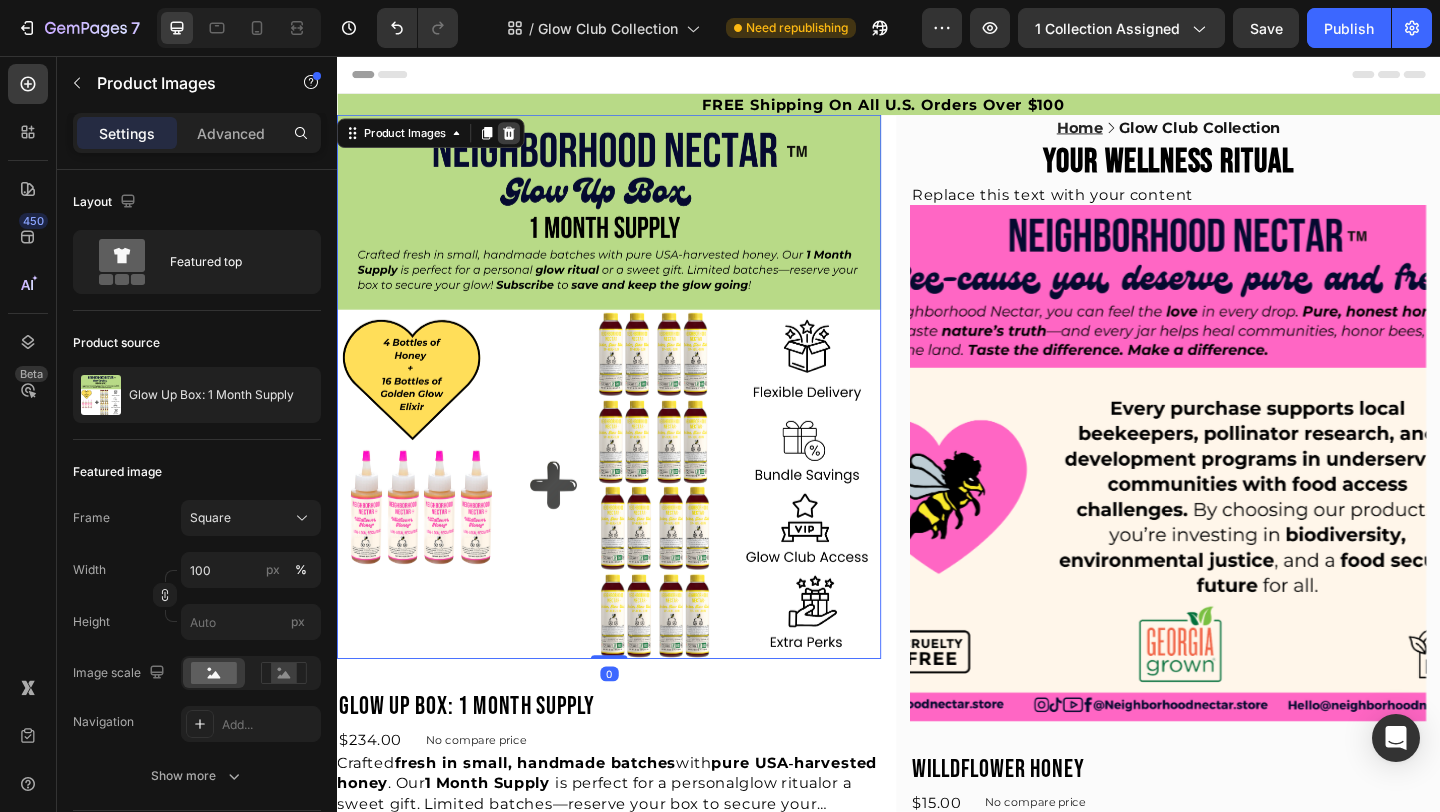 click at bounding box center [524, 140] 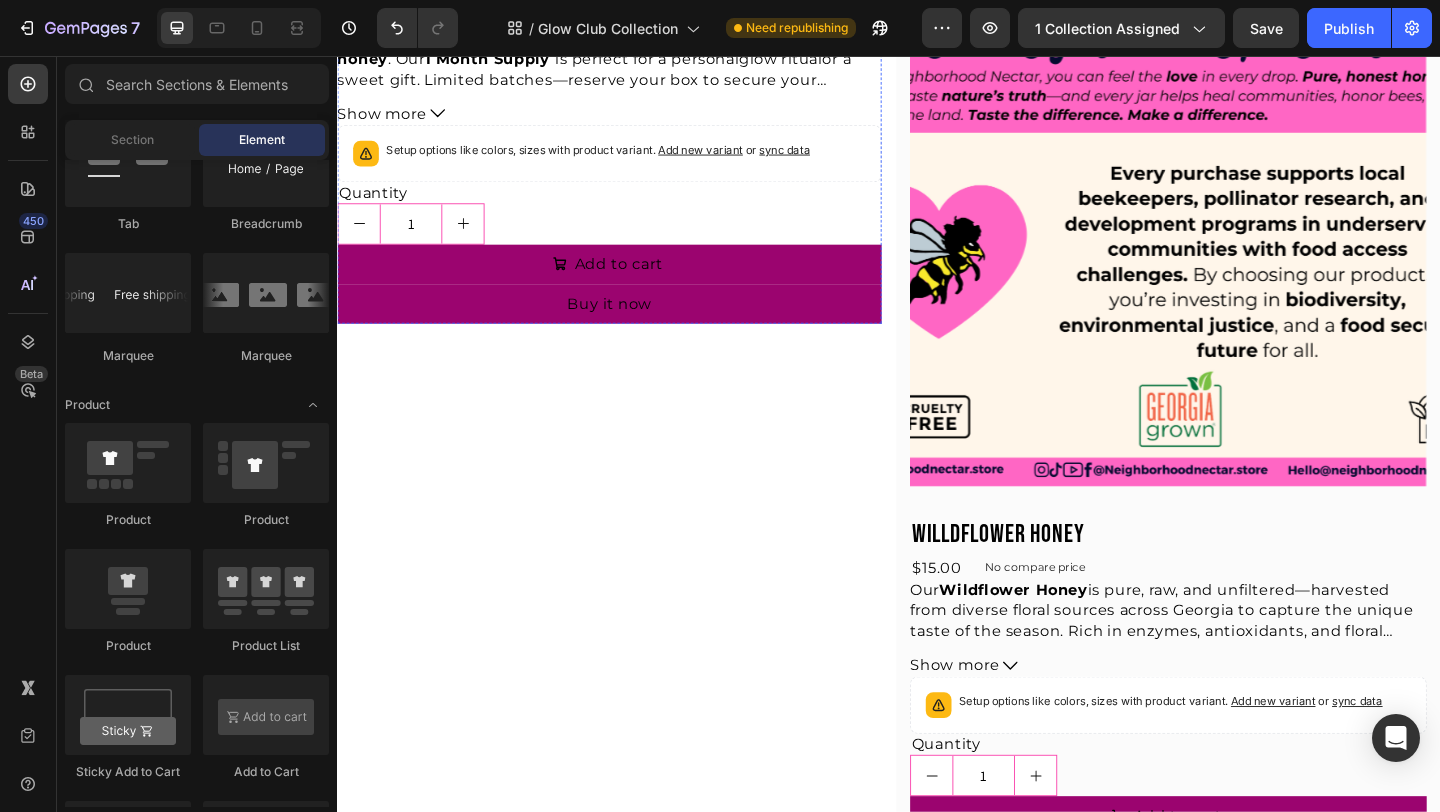 scroll, scrollTop: 0, scrollLeft: 0, axis: both 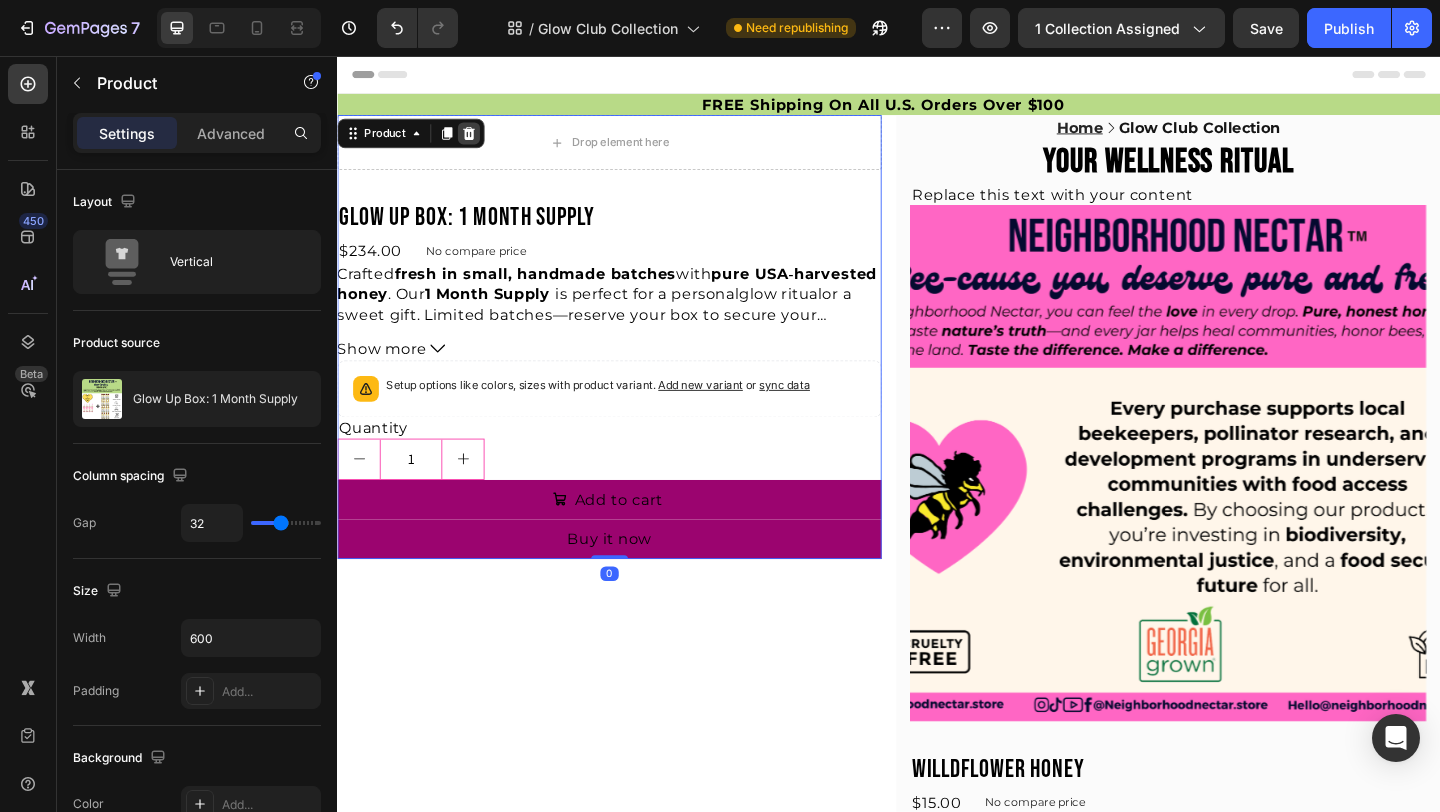 click 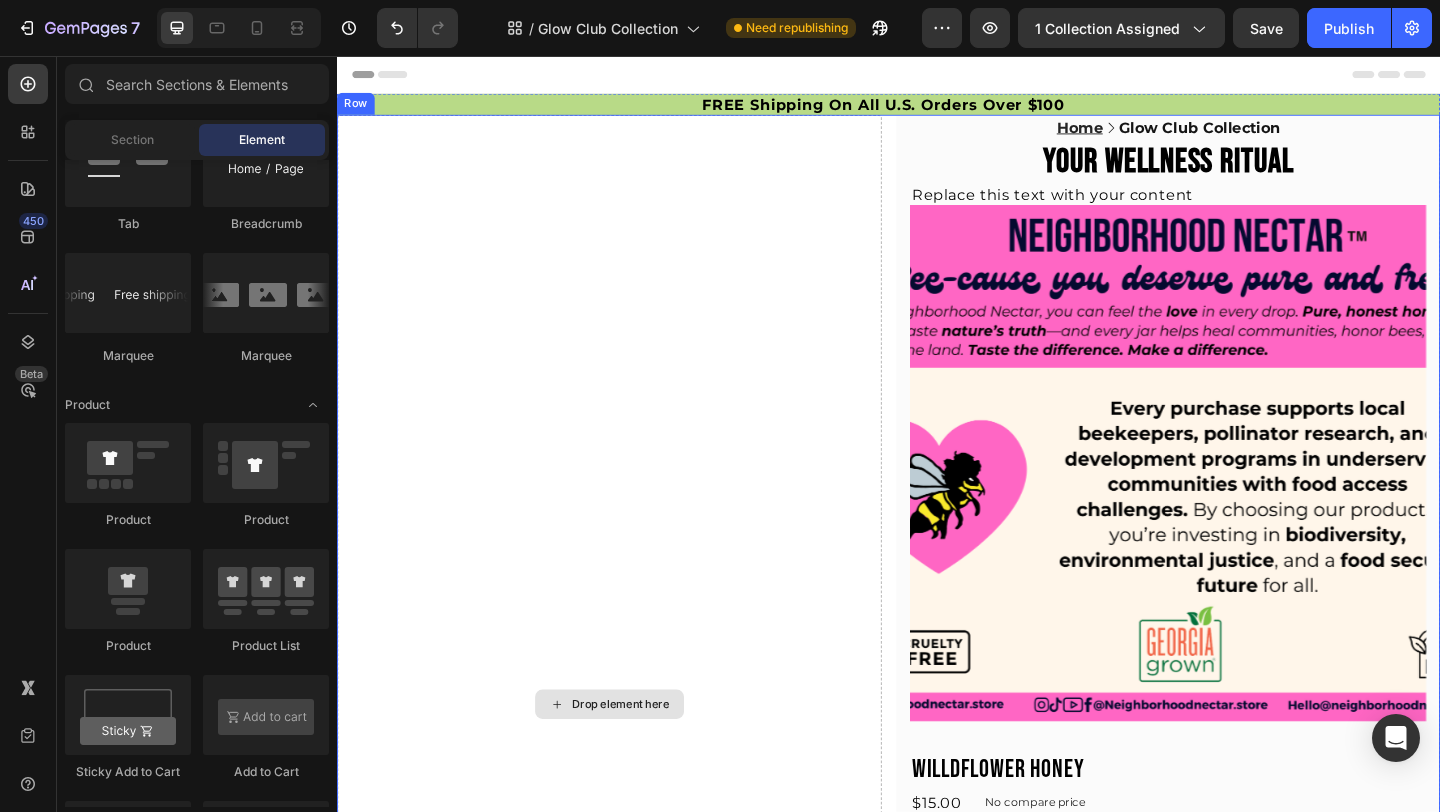 click on "Drop element here" at bounding box center [633, 761] 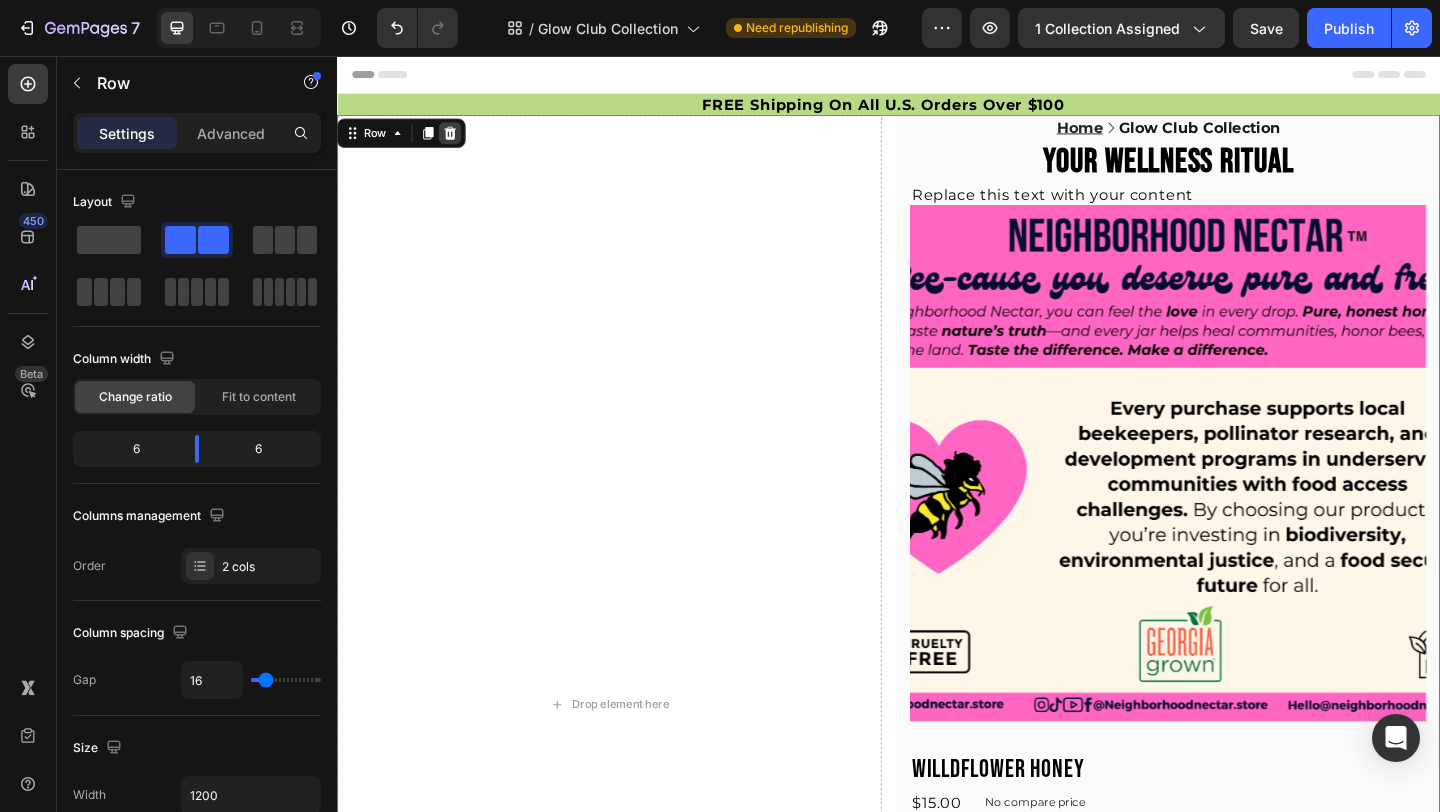 click at bounding box center [460, 140] 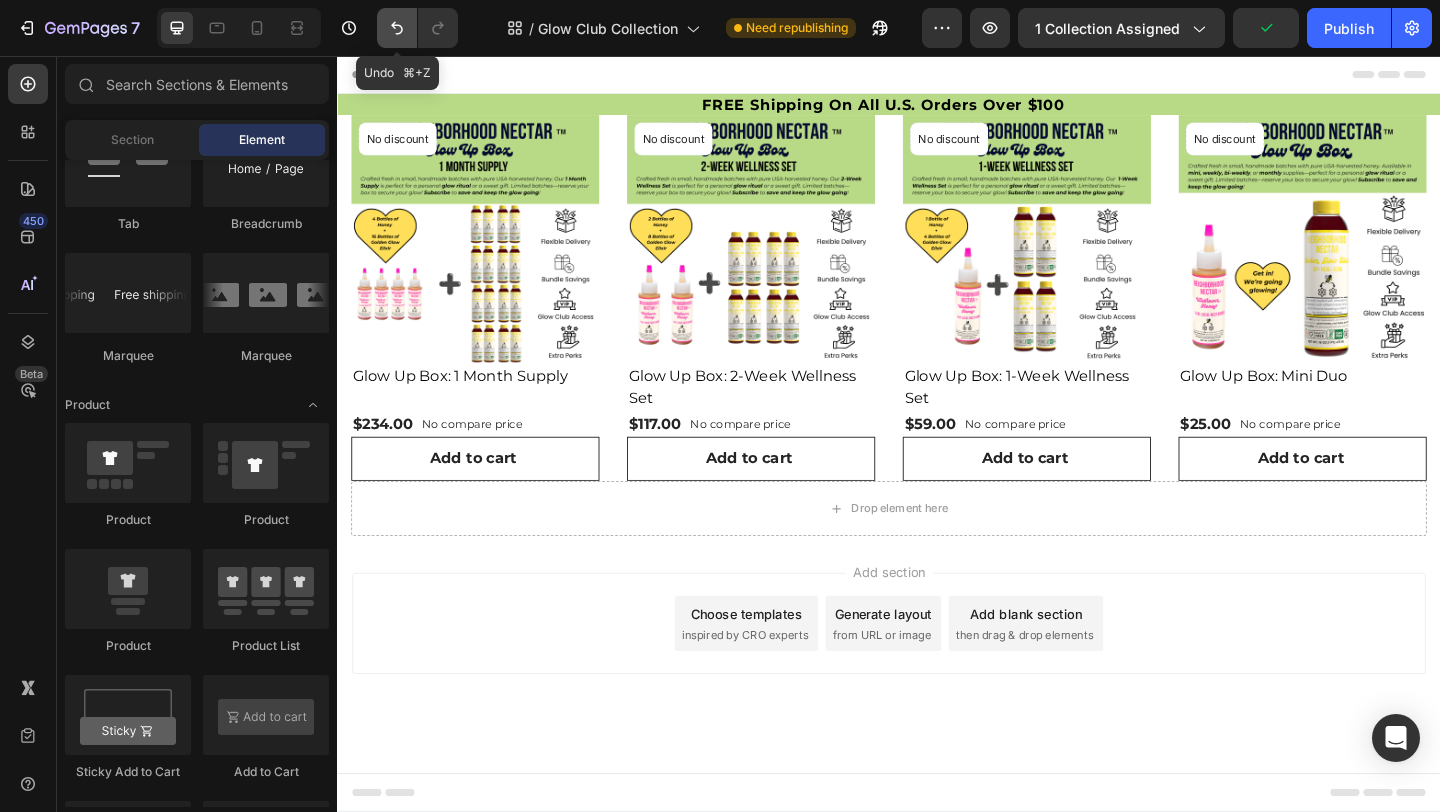 click 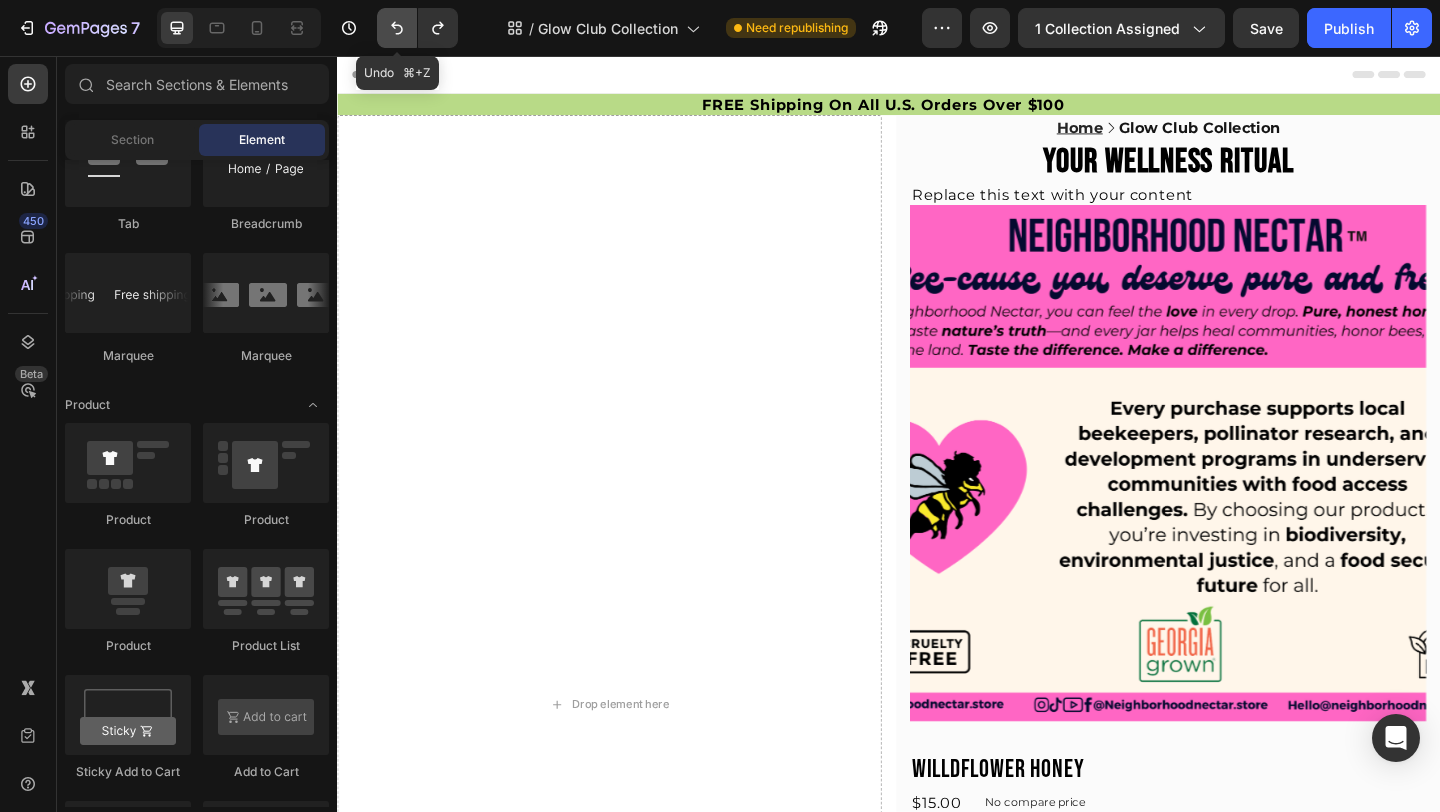 click 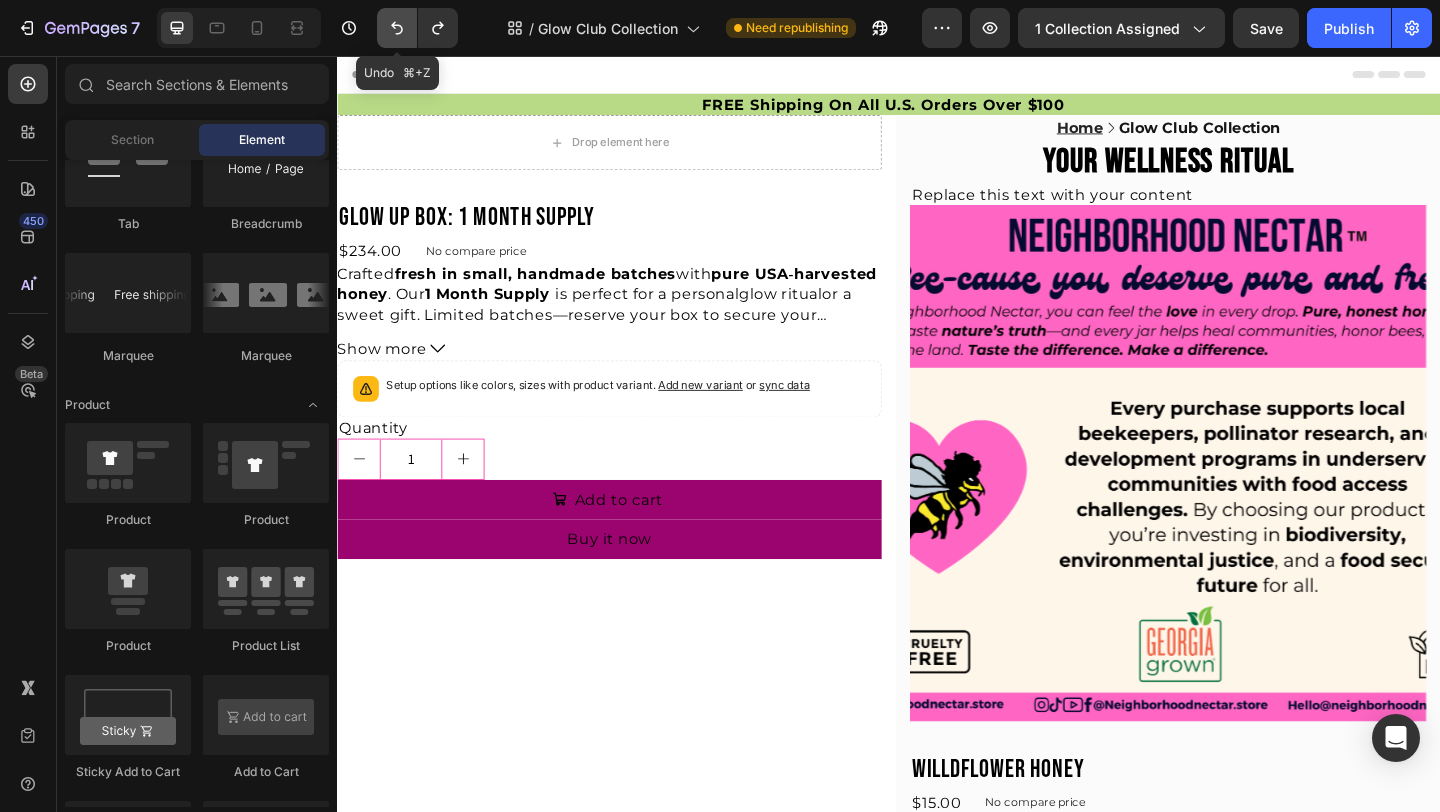 click 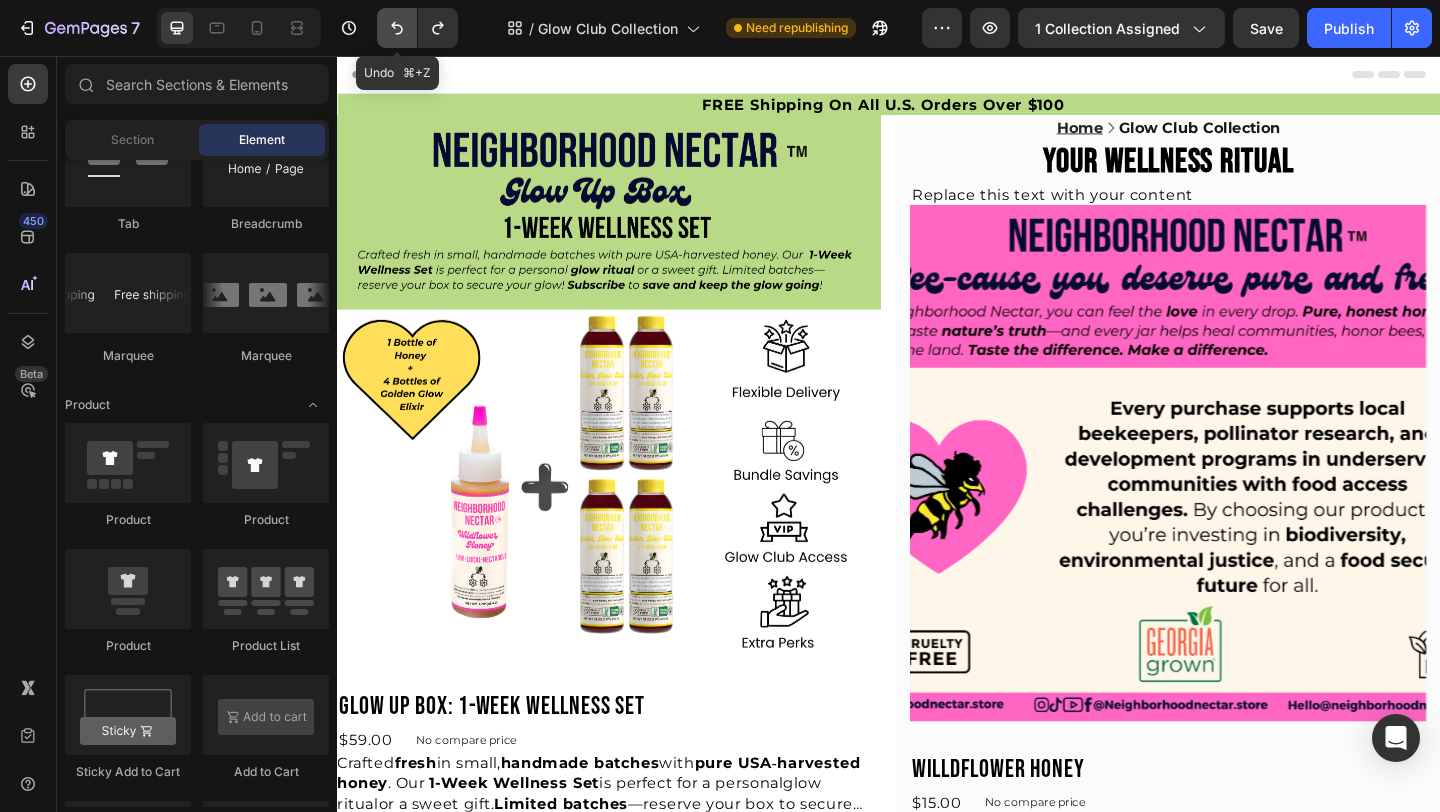 click 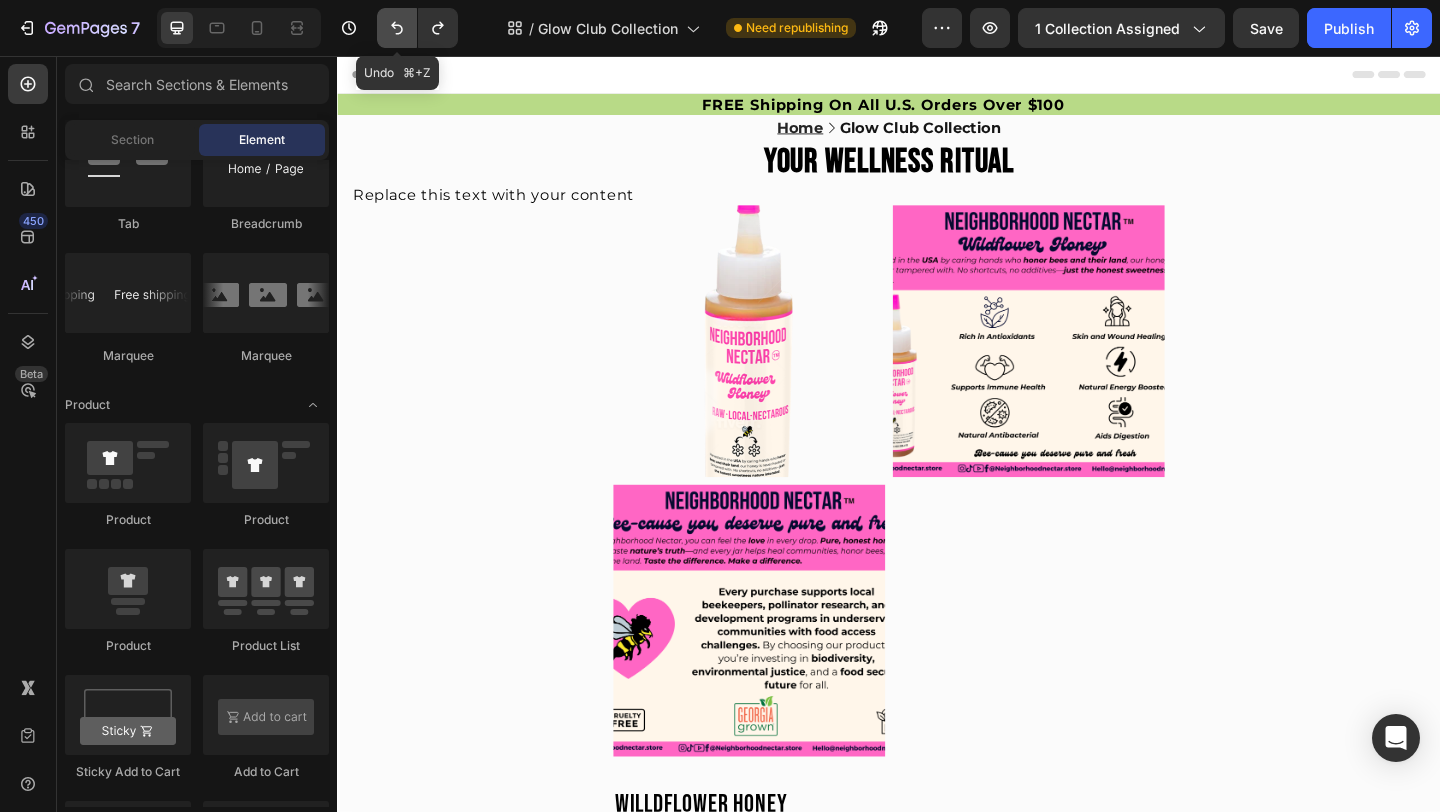 click 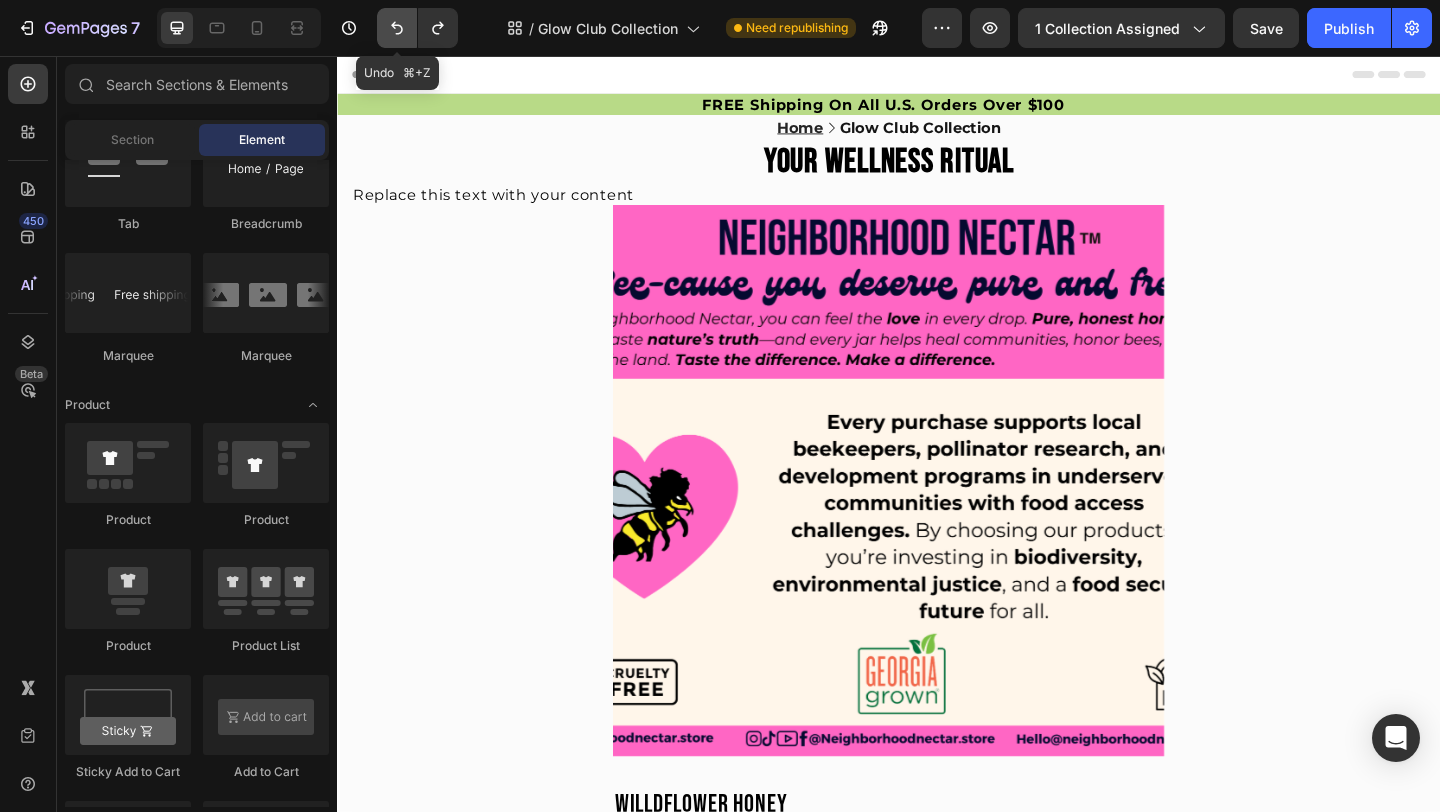 click 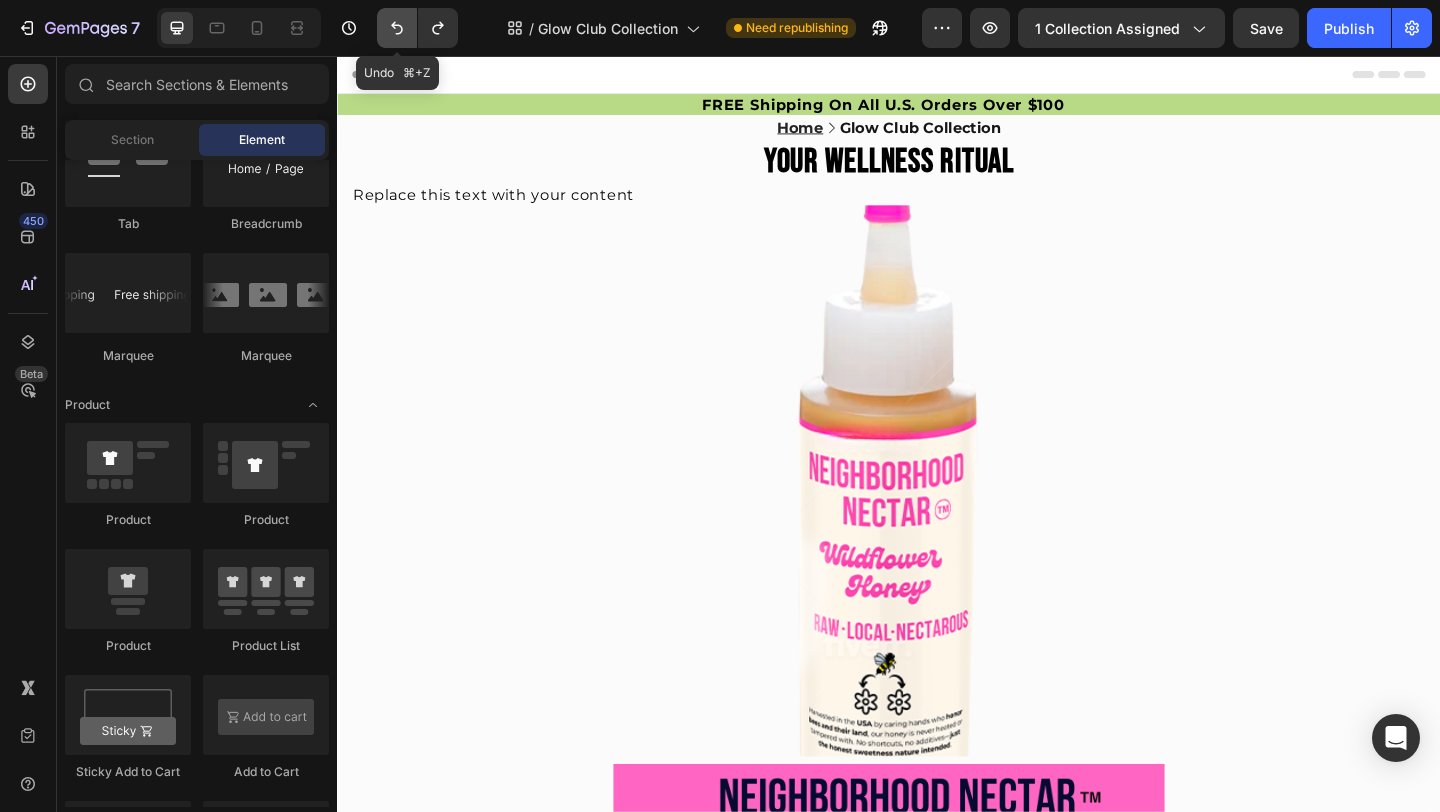 click 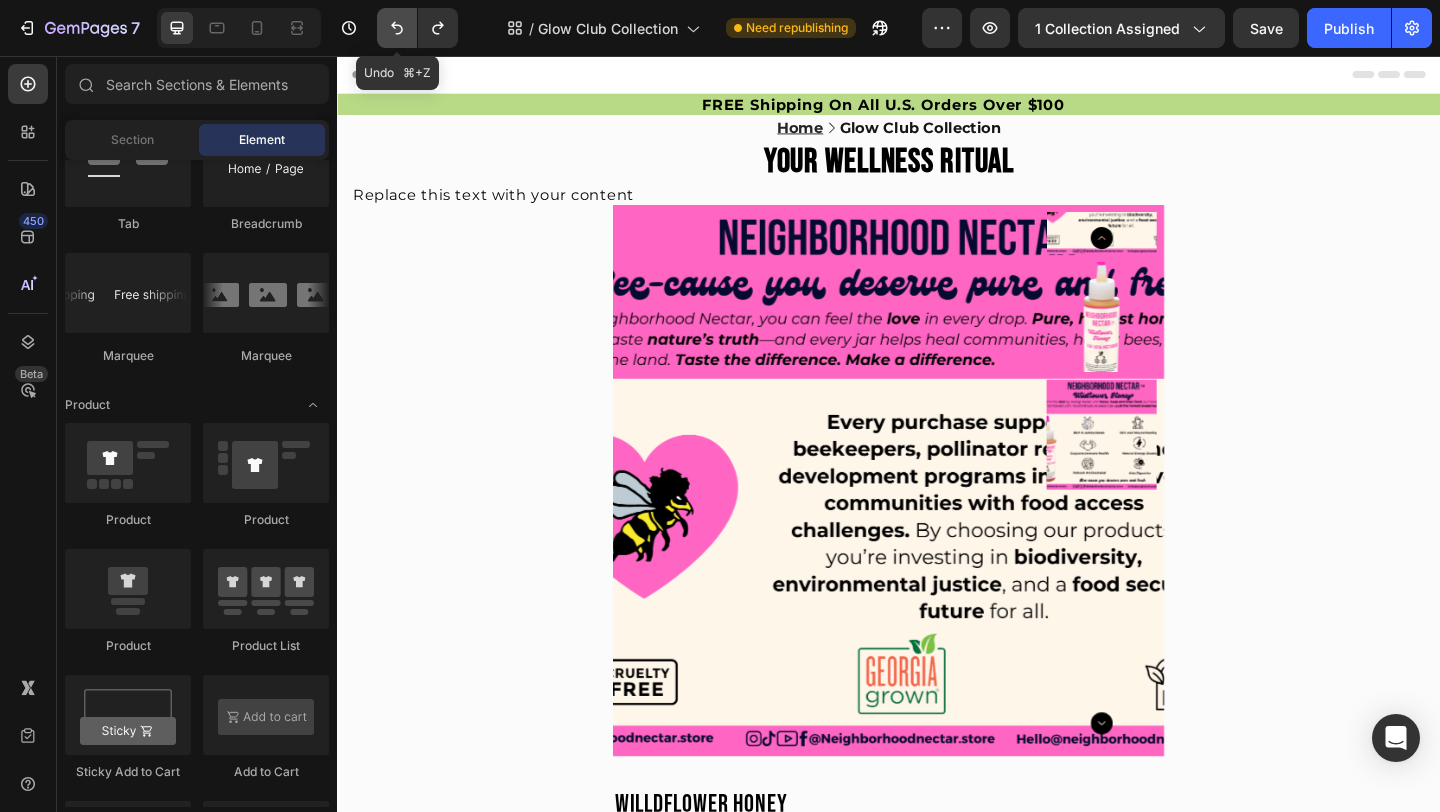 click 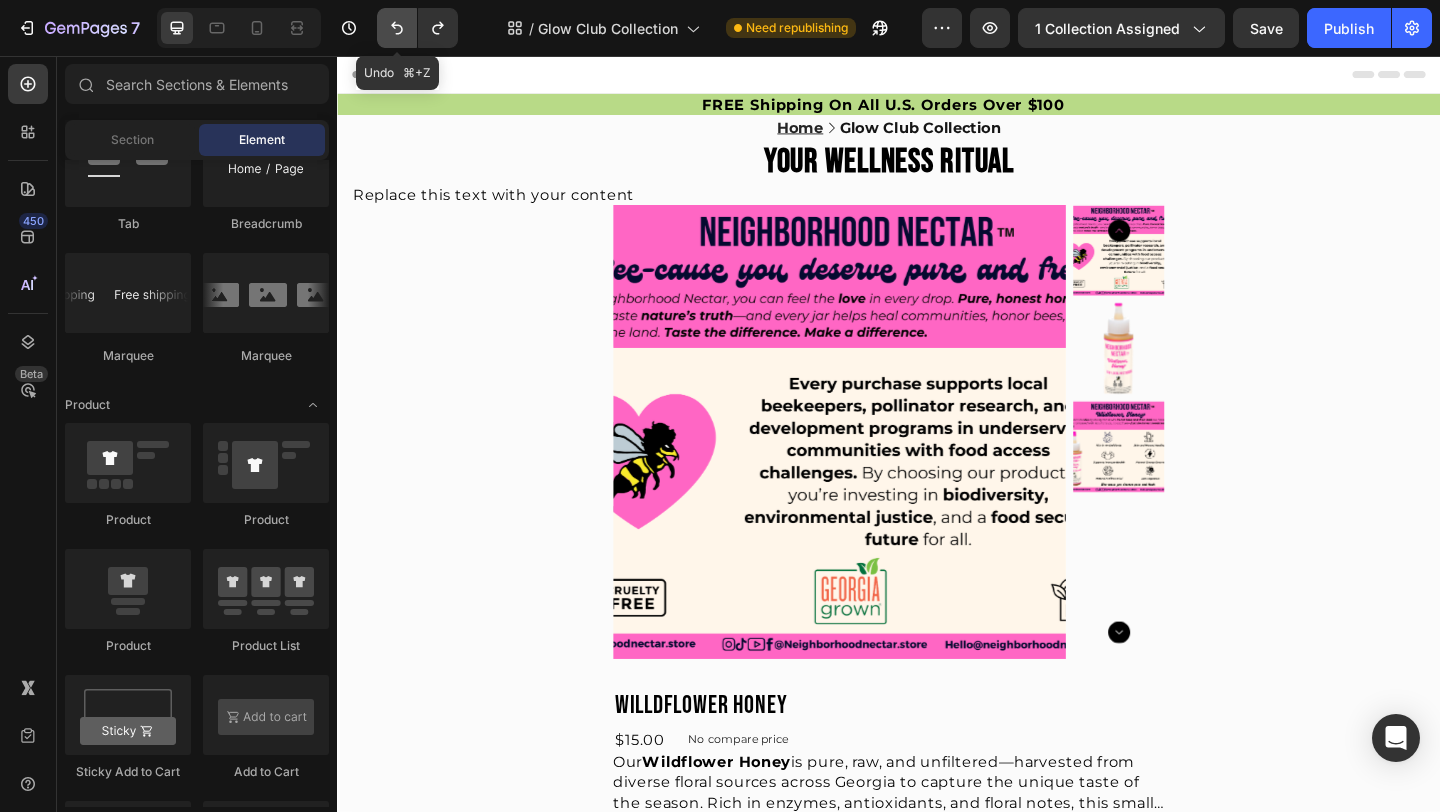 click 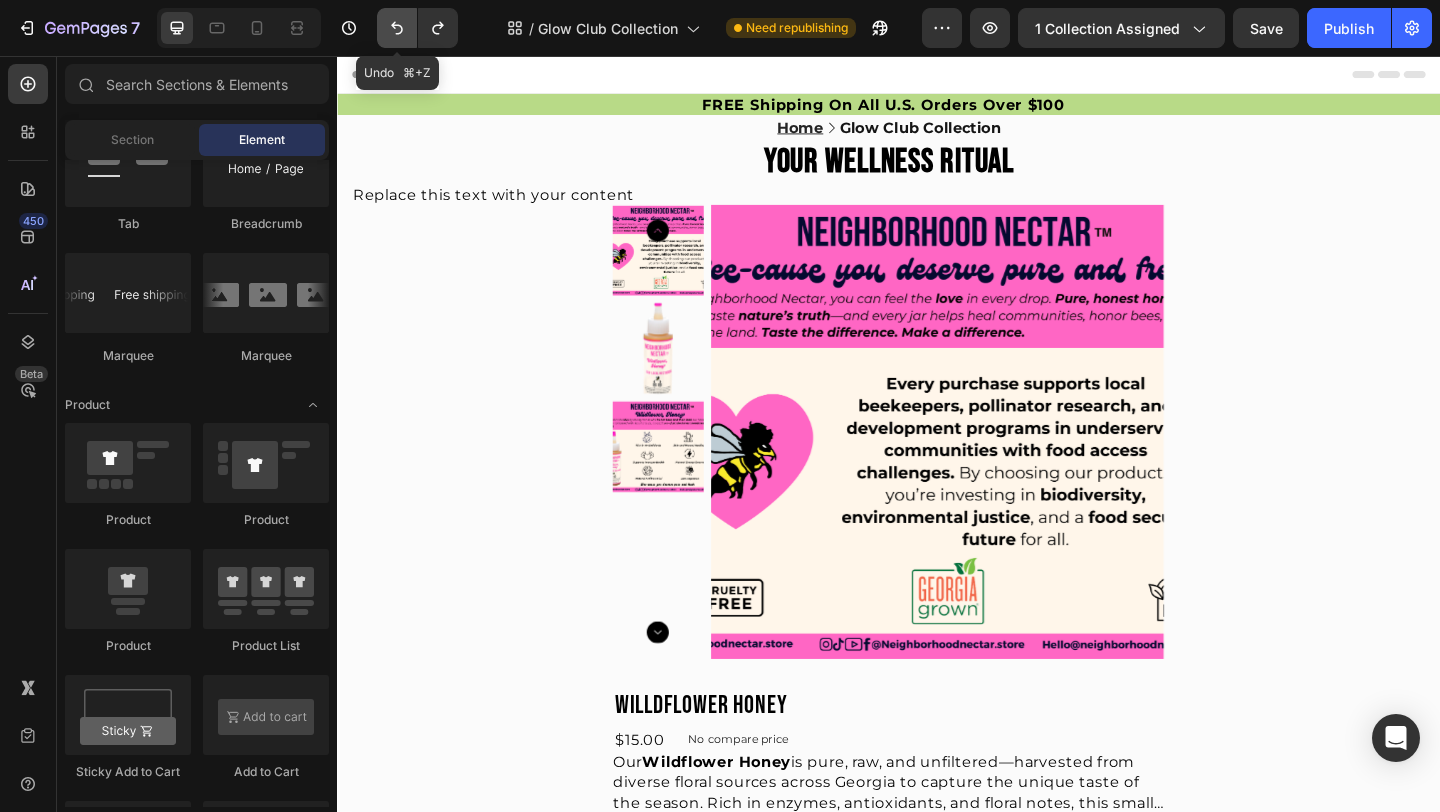 click 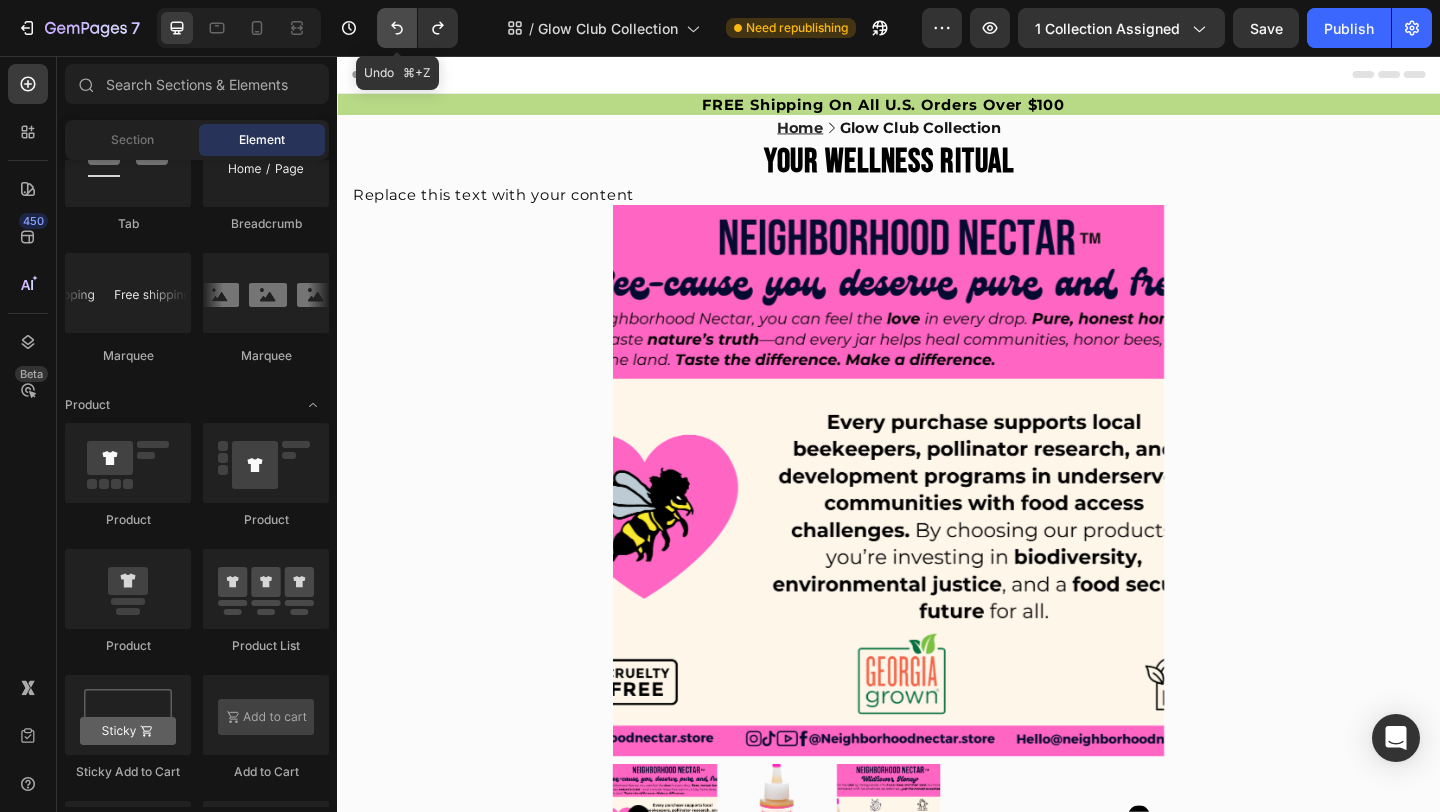 click 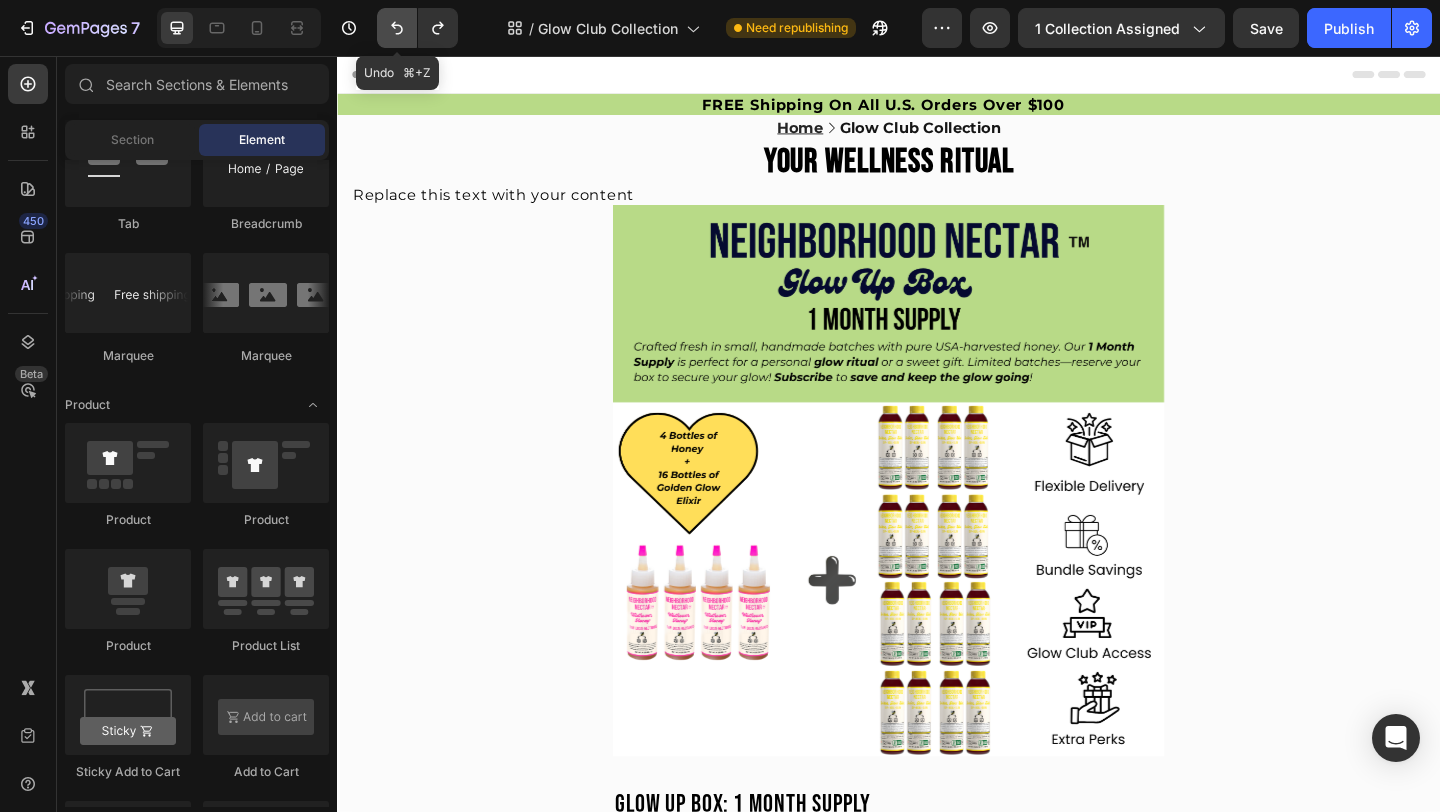click 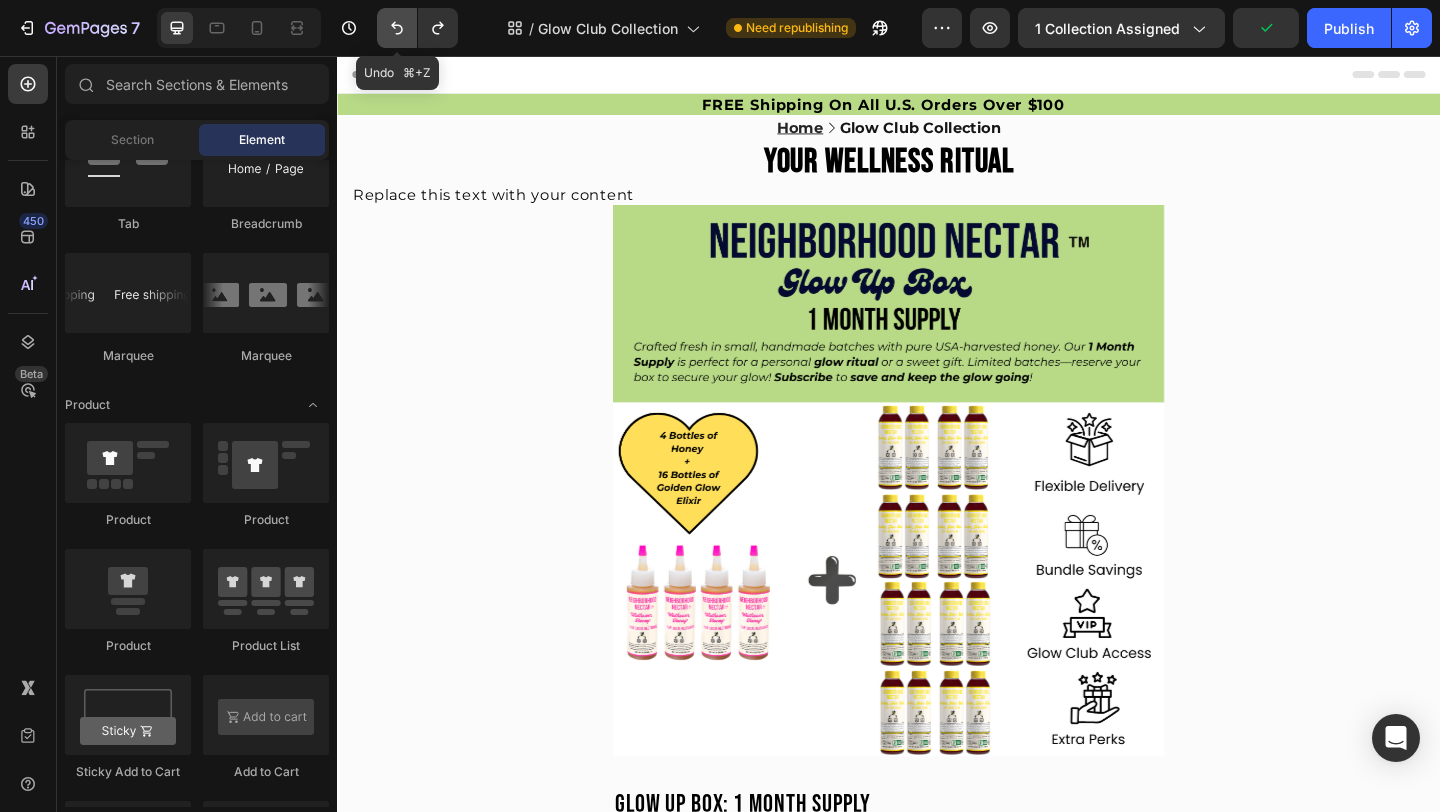 click 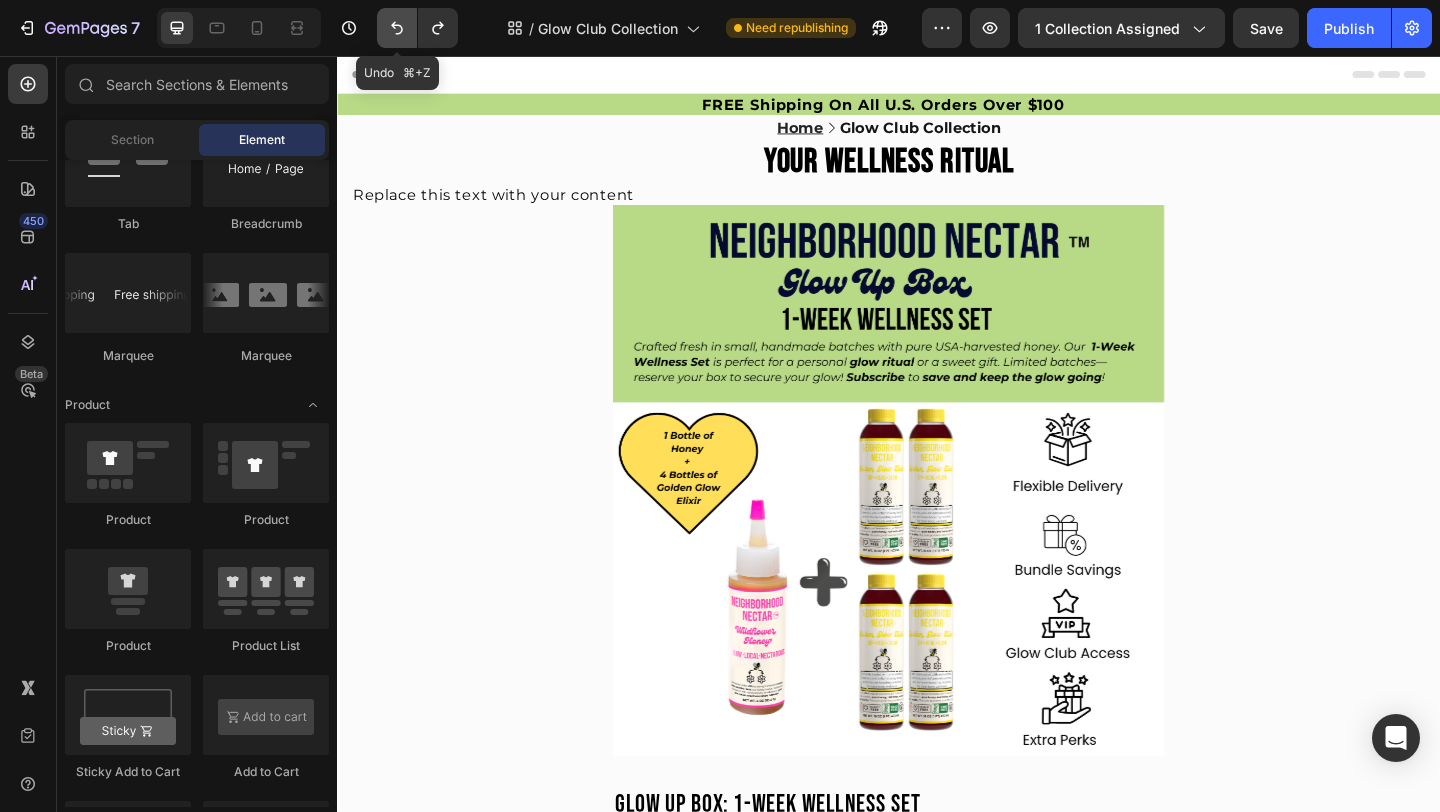 click 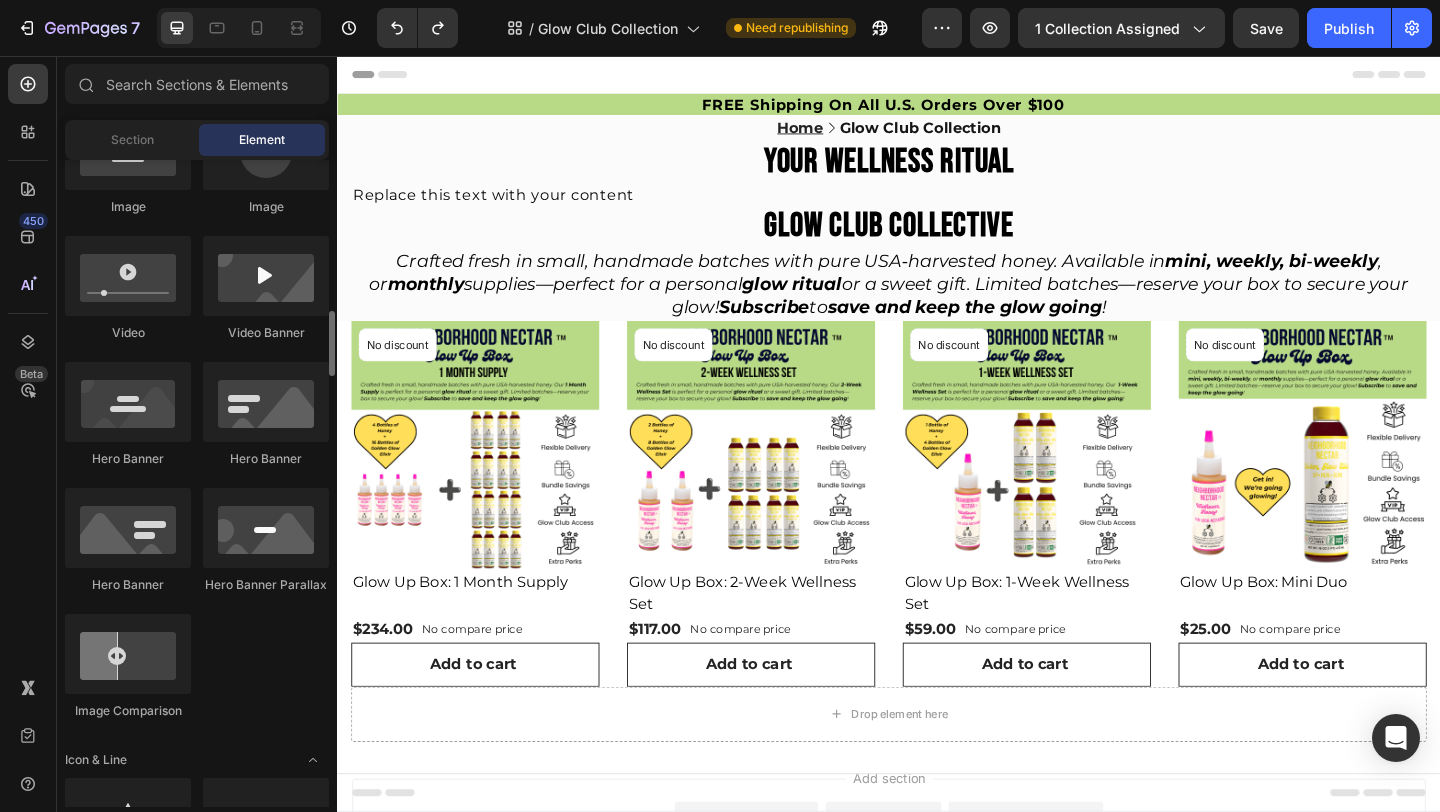 scroll, scrollTop: 666, scrollLeft: 0, axis: vertical 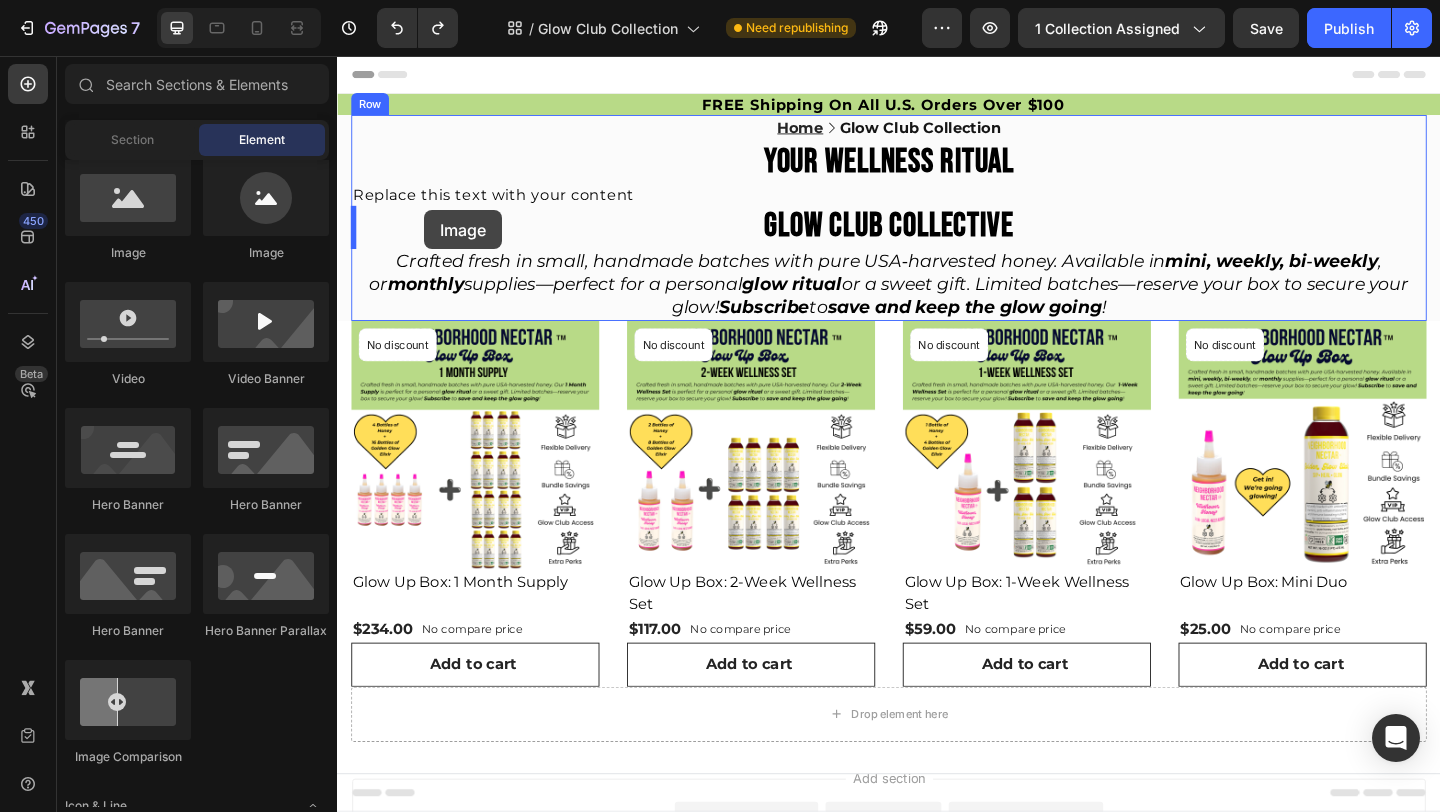 drag, startPoint x: 479, startPoint y: 261, endPoint x: 432, endPoint y: 224, distance: 59.816387 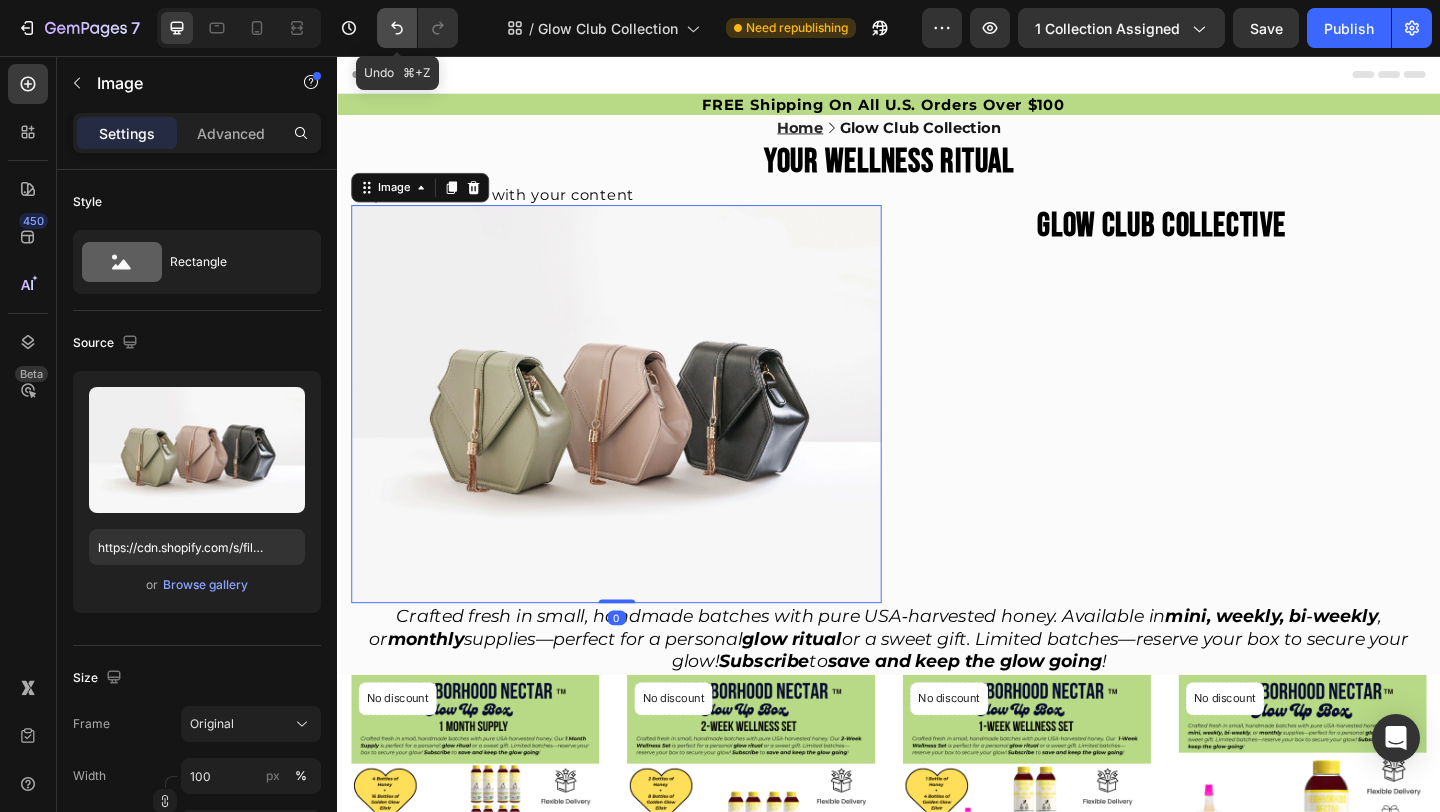 click 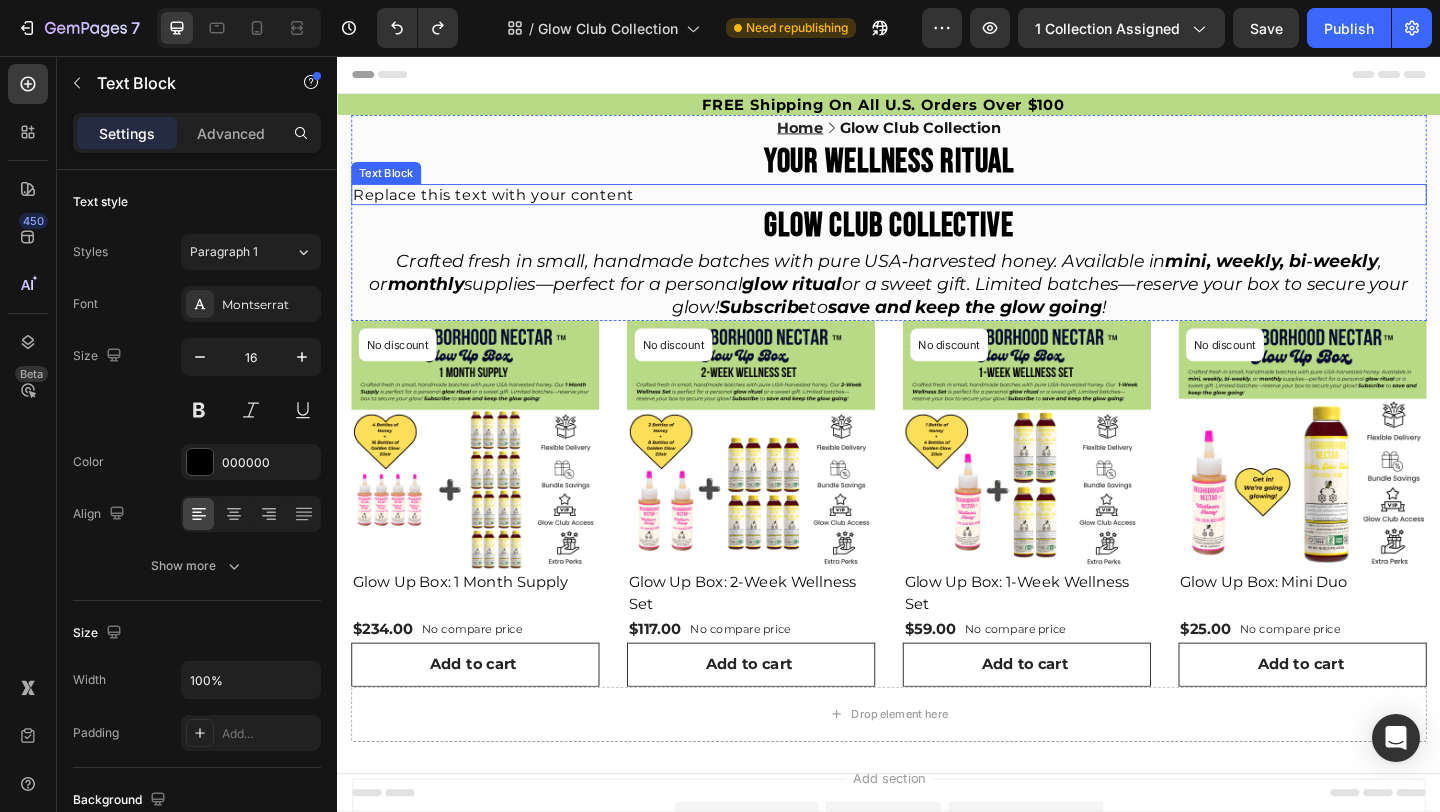 click on "Replace this text with your content" at bounding box center [937, 206] 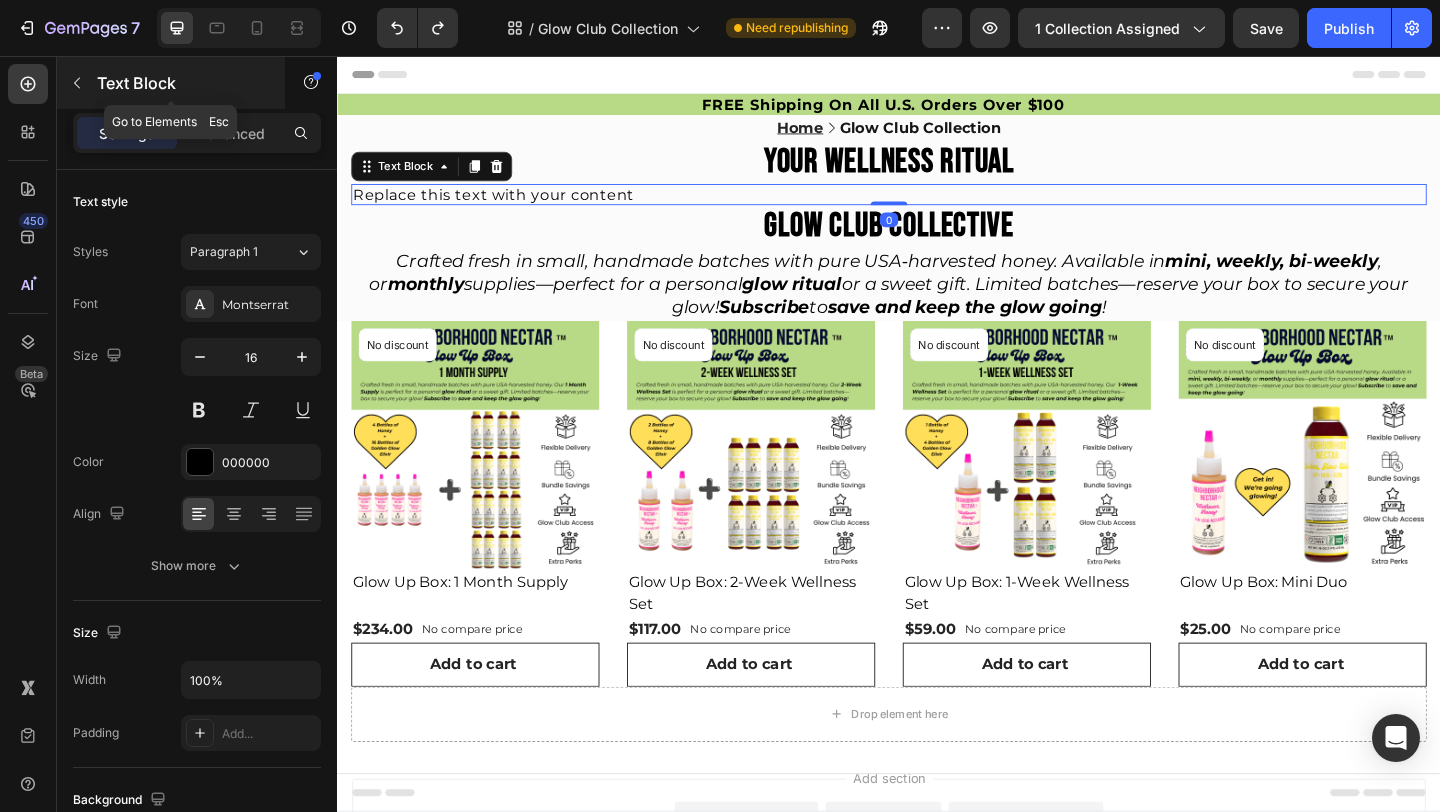 click 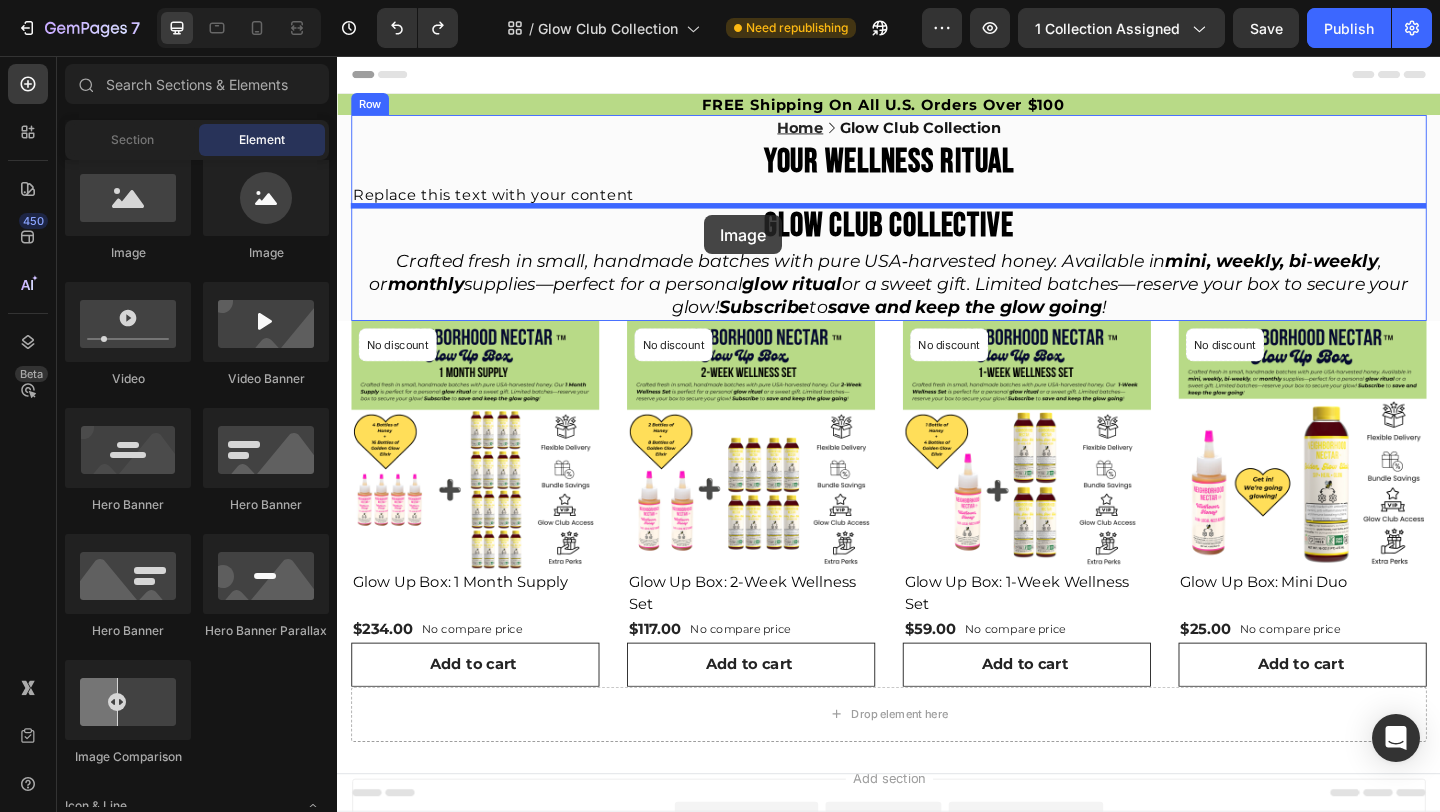 drag, startPoint x: 455, startPoint y: 271, endPoint x: 736, endPoint y: 229, distance: 284.12146 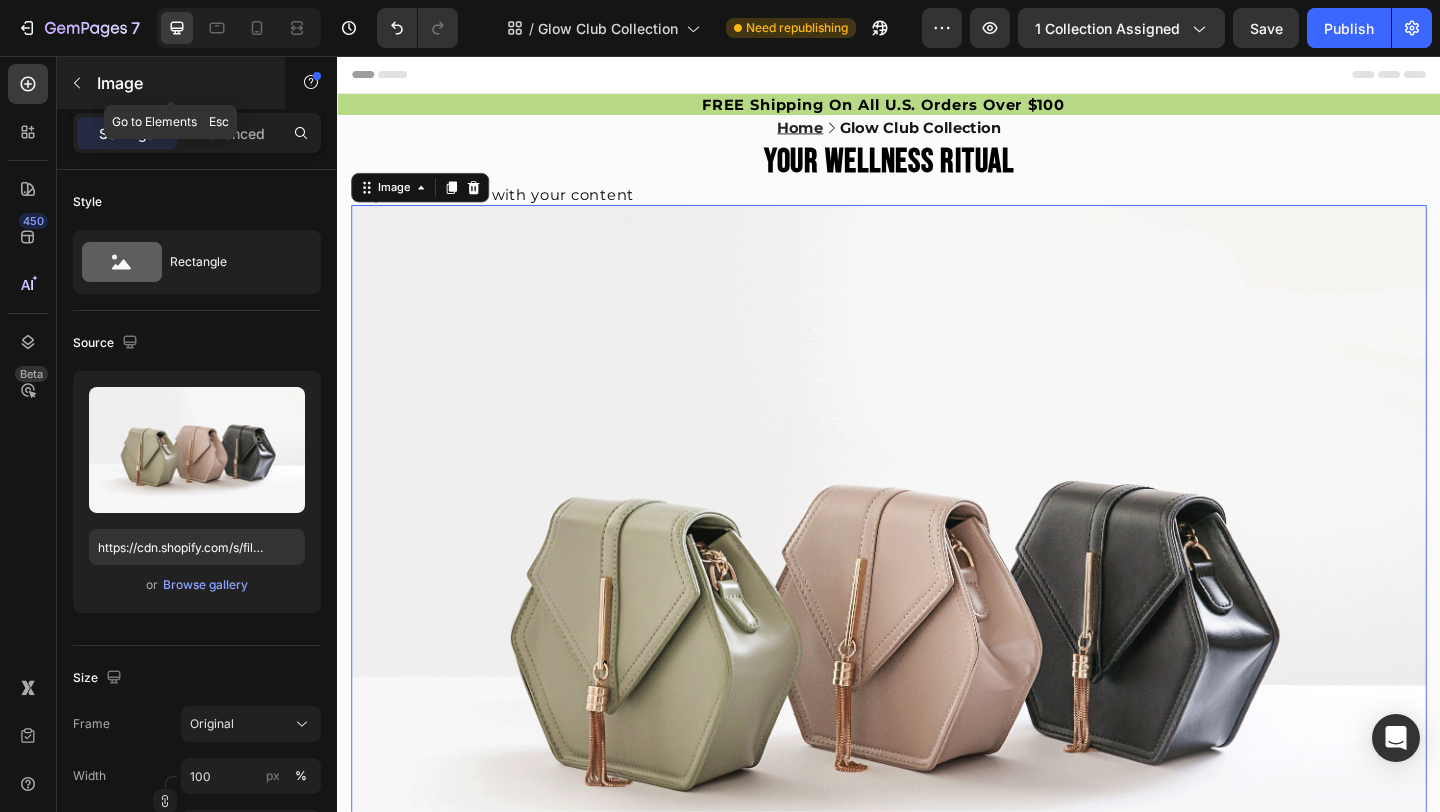 click 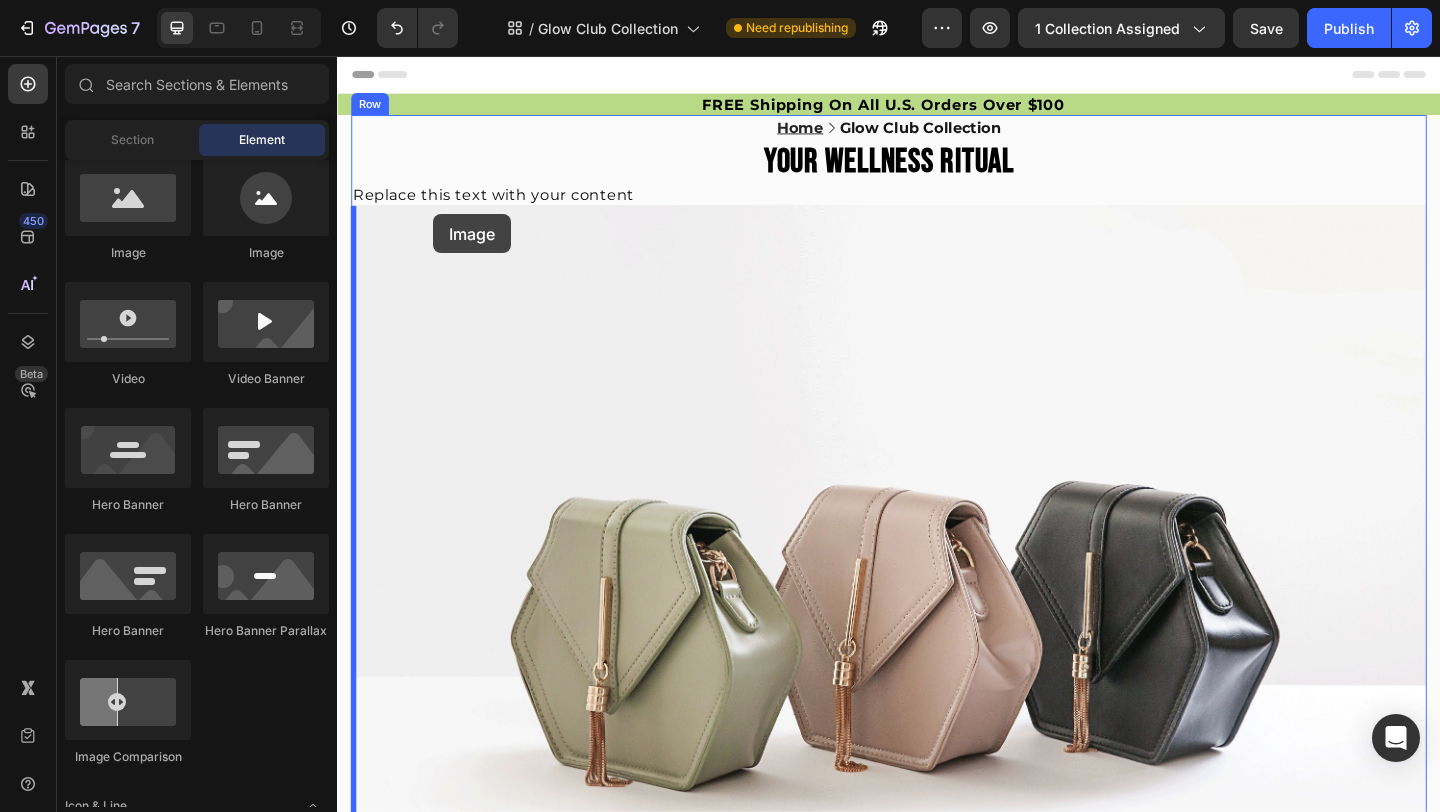 drag, startPoint x: 457, startPoint y: 275, endPoint x: 441, endPoint y: 228, distance: 49.648766 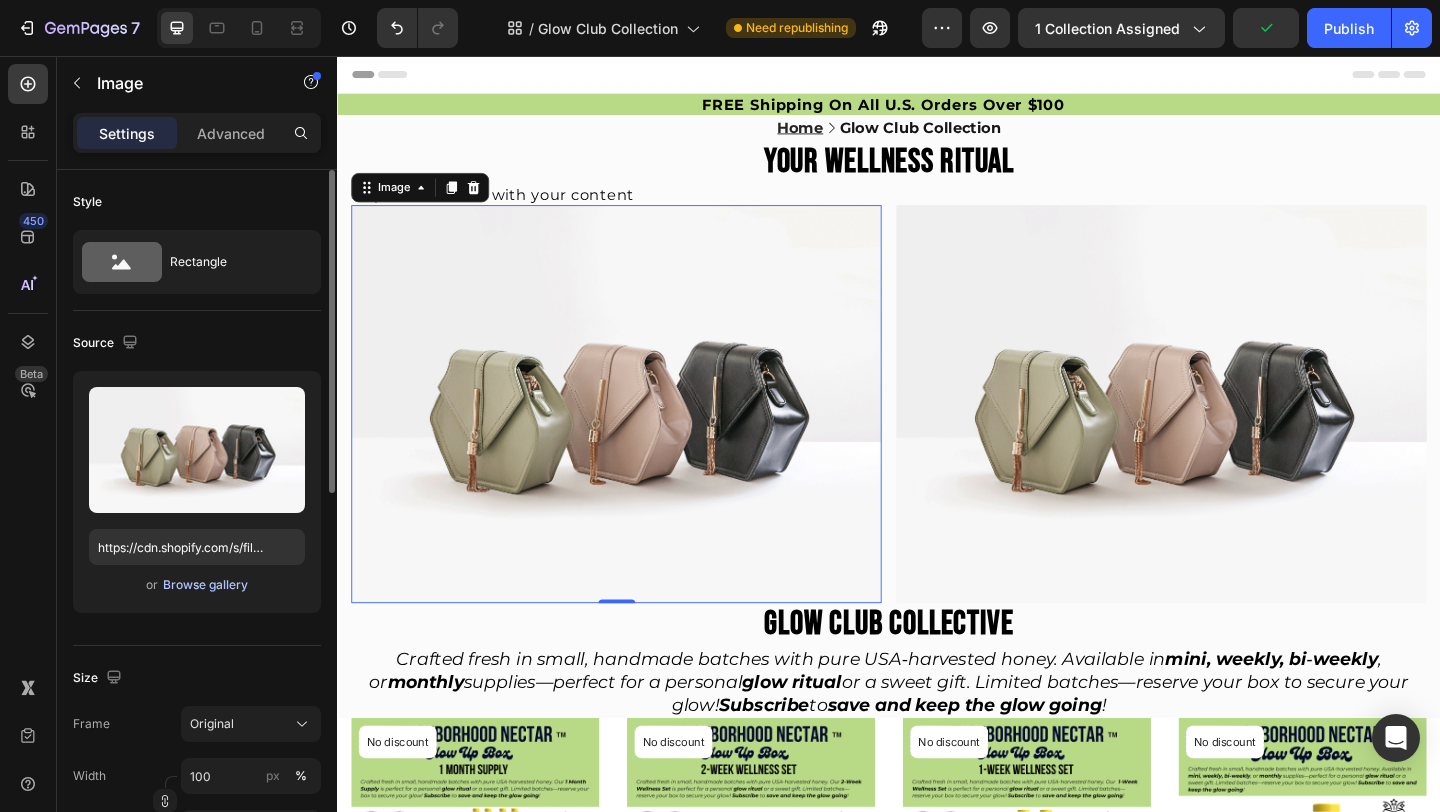 click on "Browse gallery" at bounding box center (205, 585) 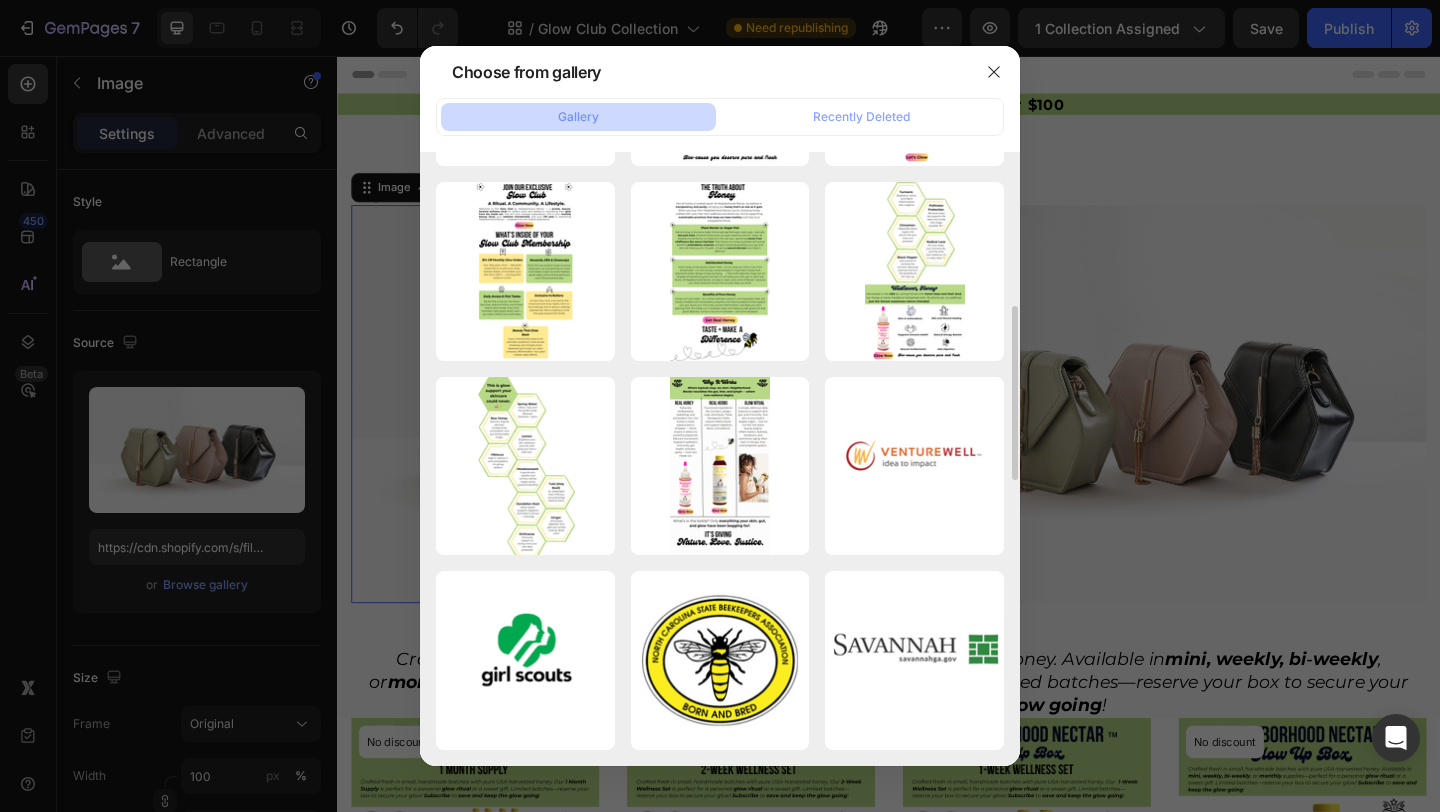 scroll, scrollTop: 0, scrollLeft: 0, axis: both 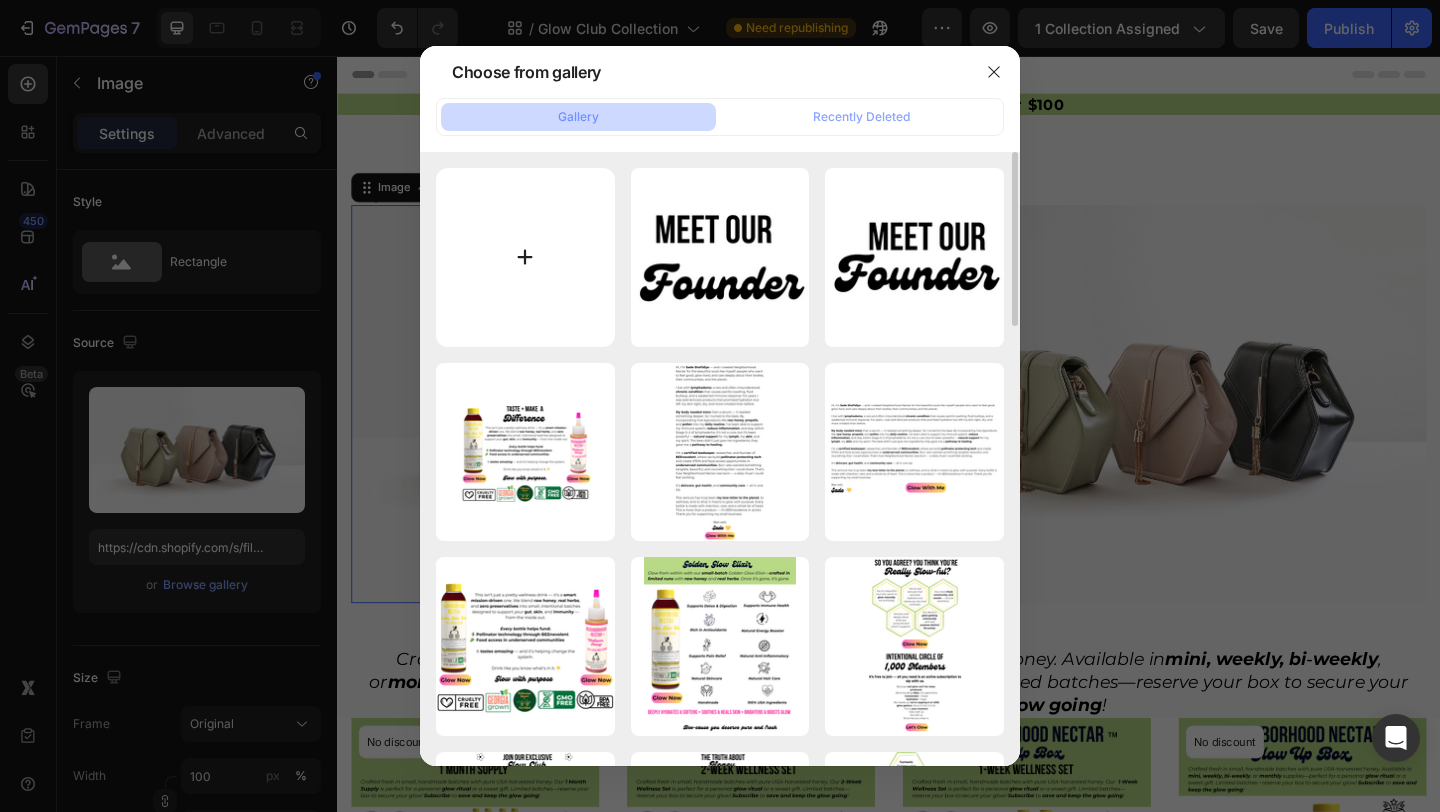 click at bounding box center [525, 257] 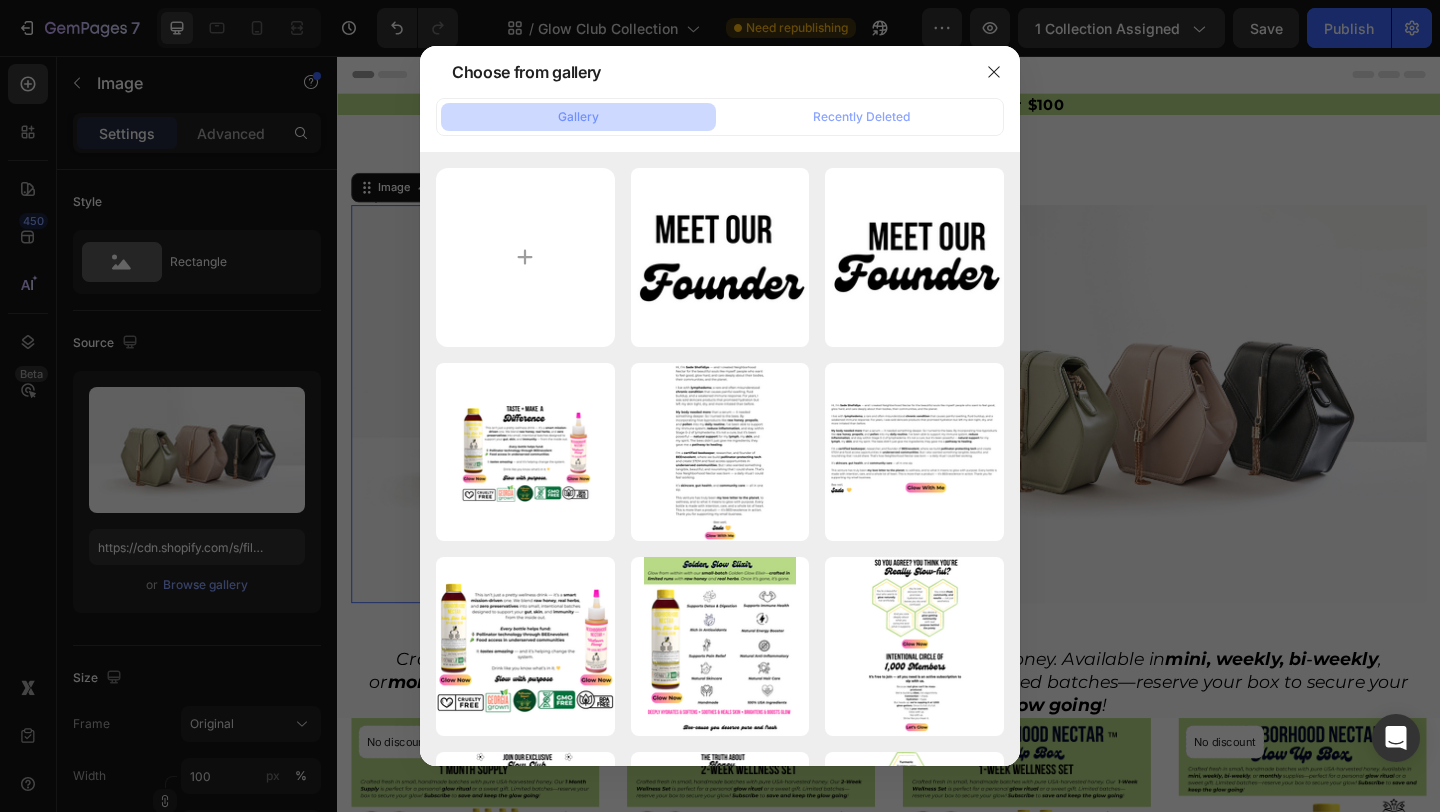 type on "C:\fakepath\FINAL.jpg" 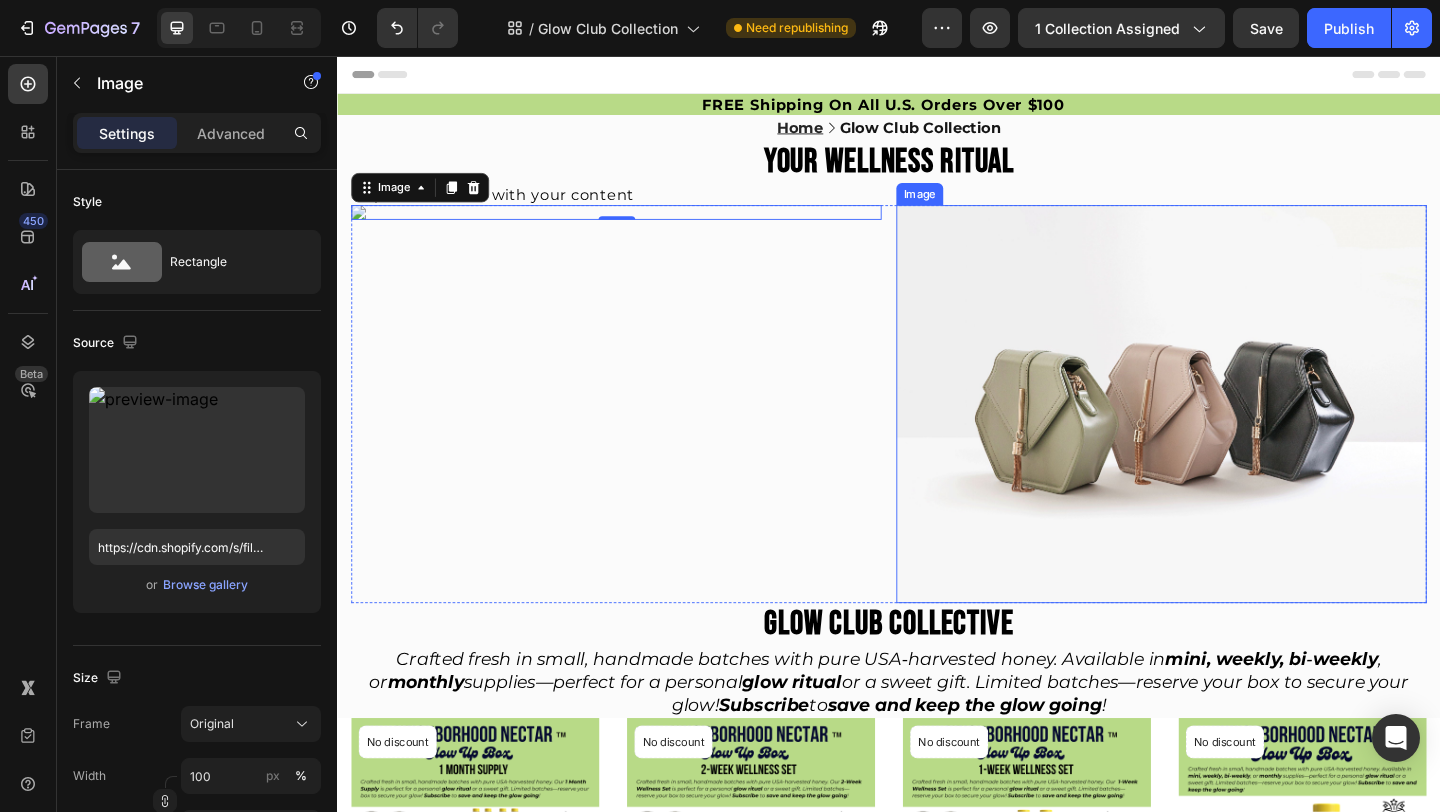 scroll, scrollTop: 1, scrollLeft: 0, axis: vertical 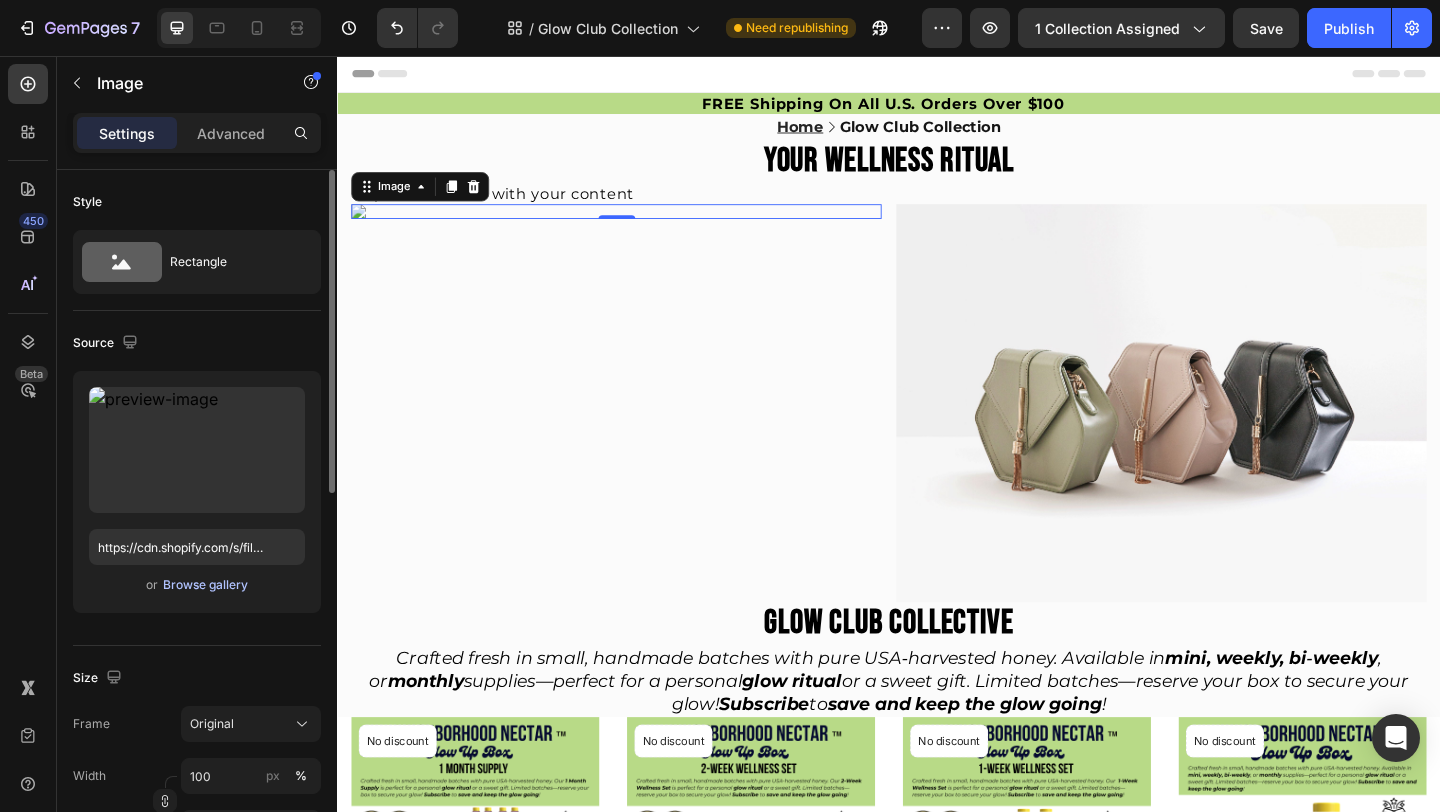 click on "Browse gallery" at bounding box center (205, 585) 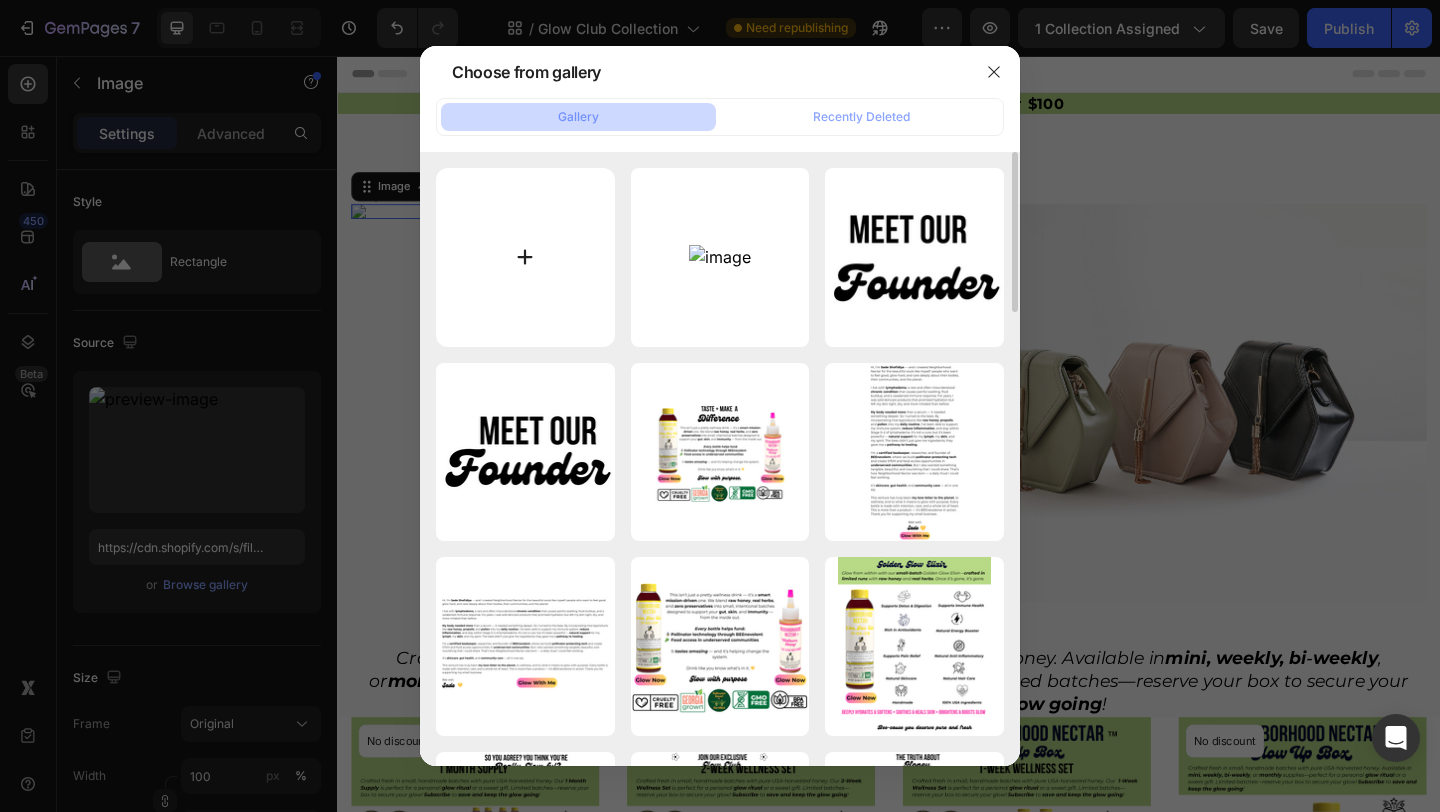 click at bounding box center [525, 257] 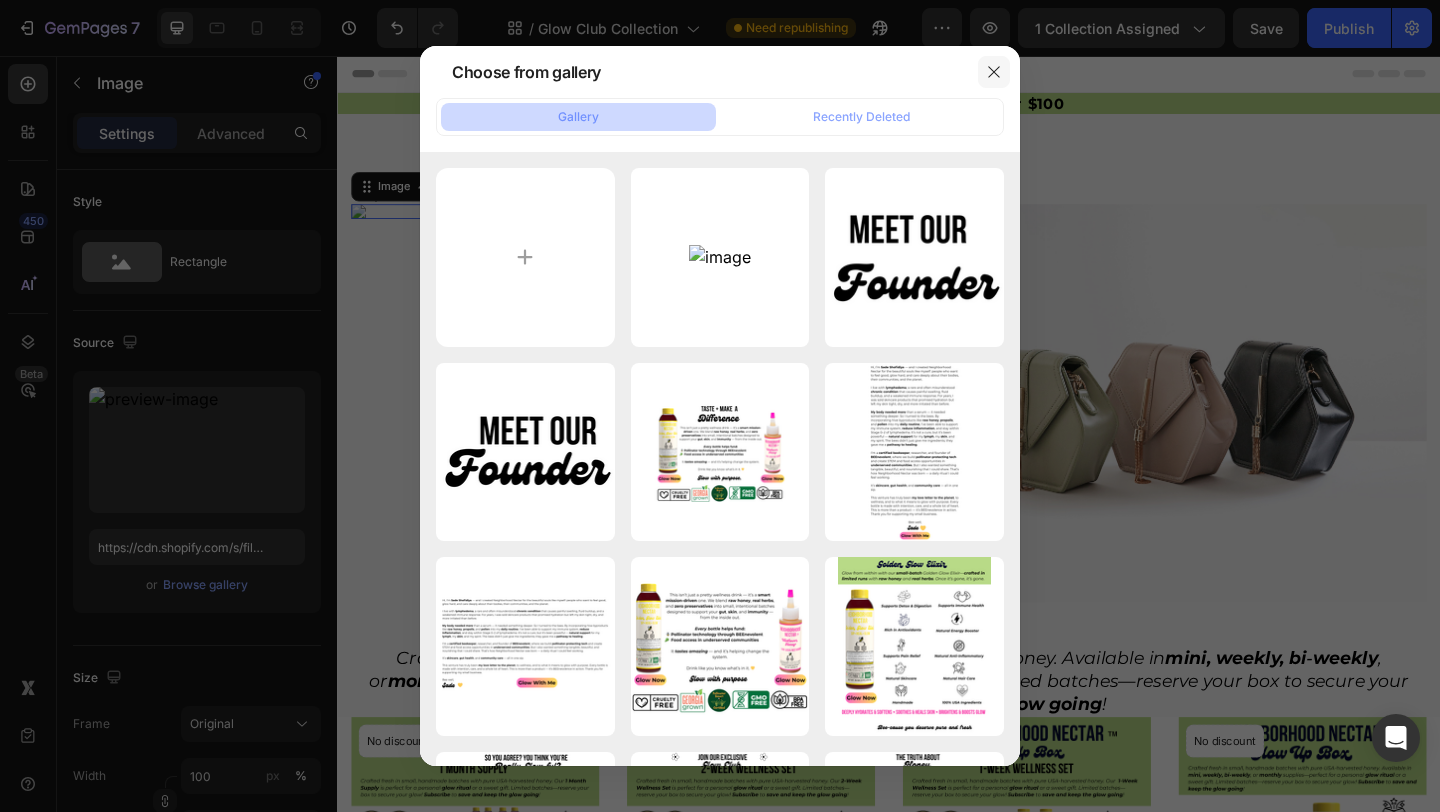 click 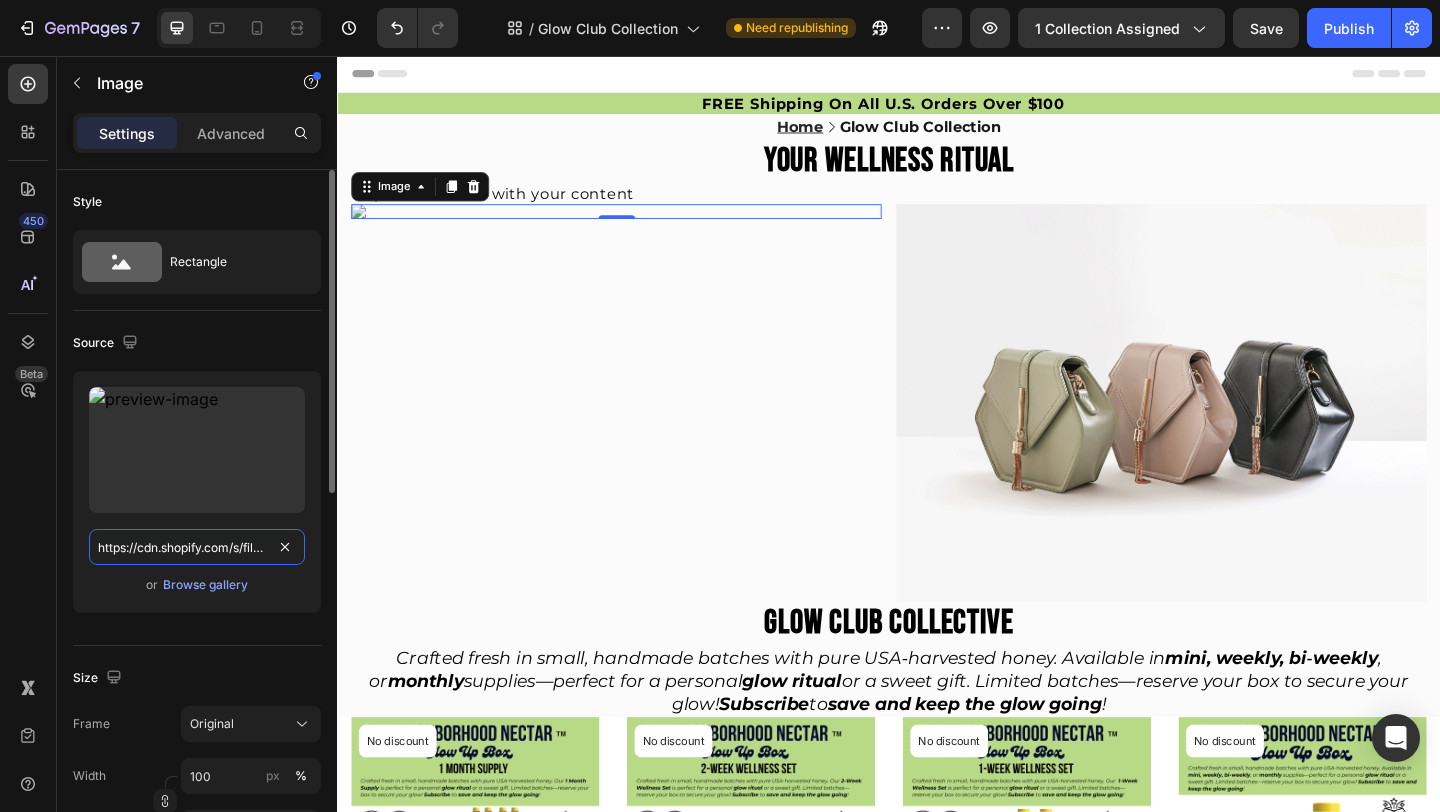 click on "https://cdn.shopify.com/s/files/1/0946/4329/0415/files/gempages_575477949717807954-8483f26d-4a63-4db7-85c3-ea482d055c36.jpg" at bounding box center (197, 547) 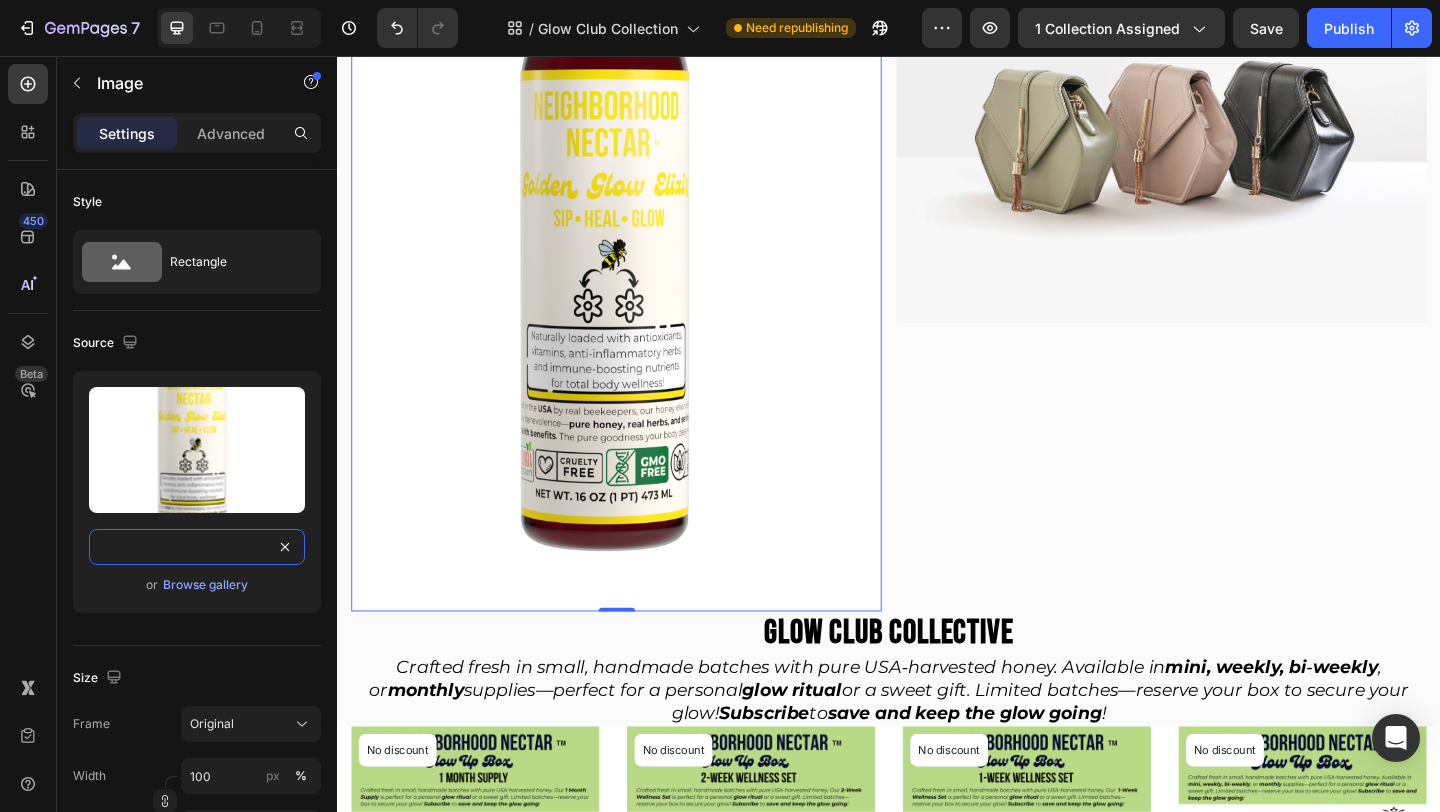 scroll, scrollTop: 327, scrollLeft: 0, axis: vertical 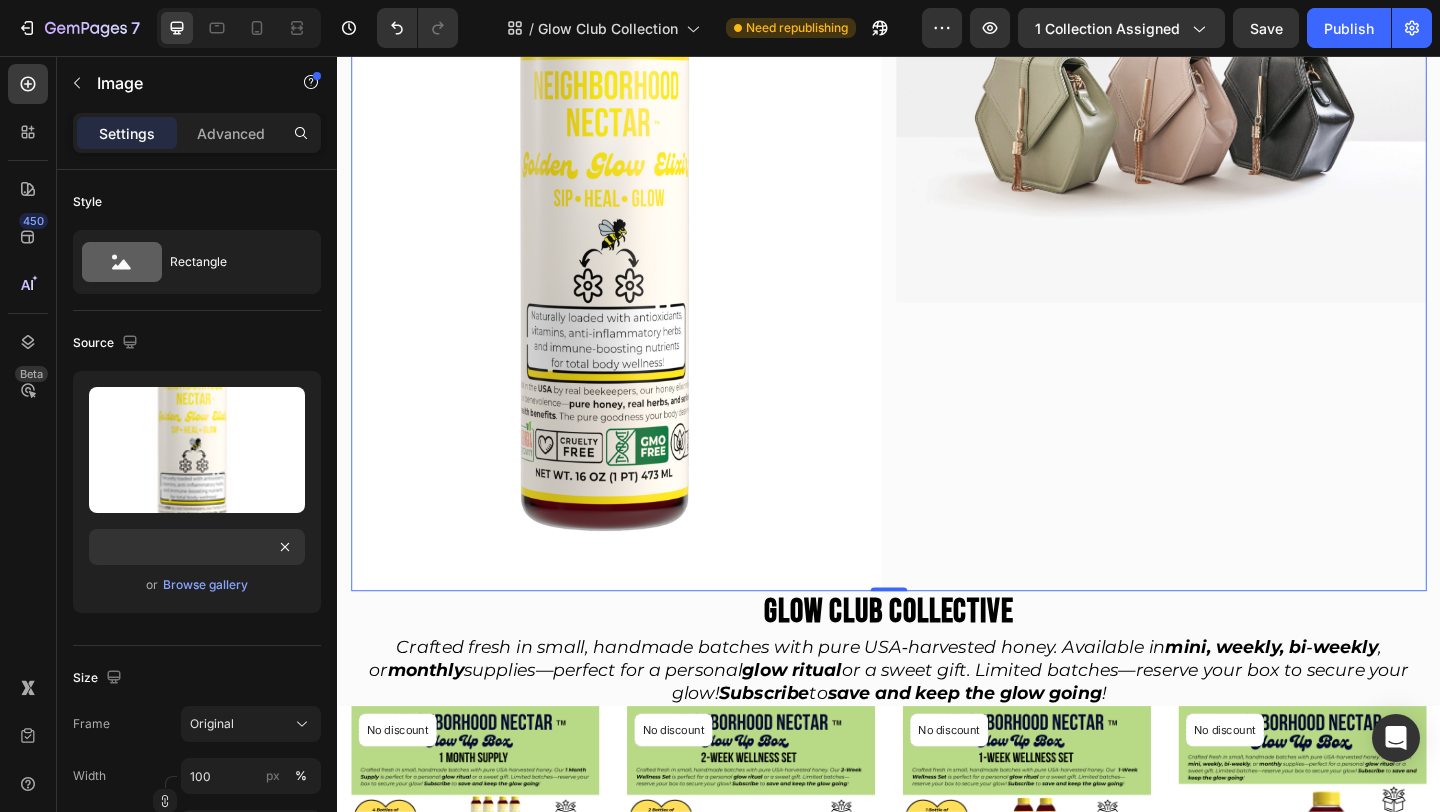 click on "Image" at bounding box center (1233, 264) 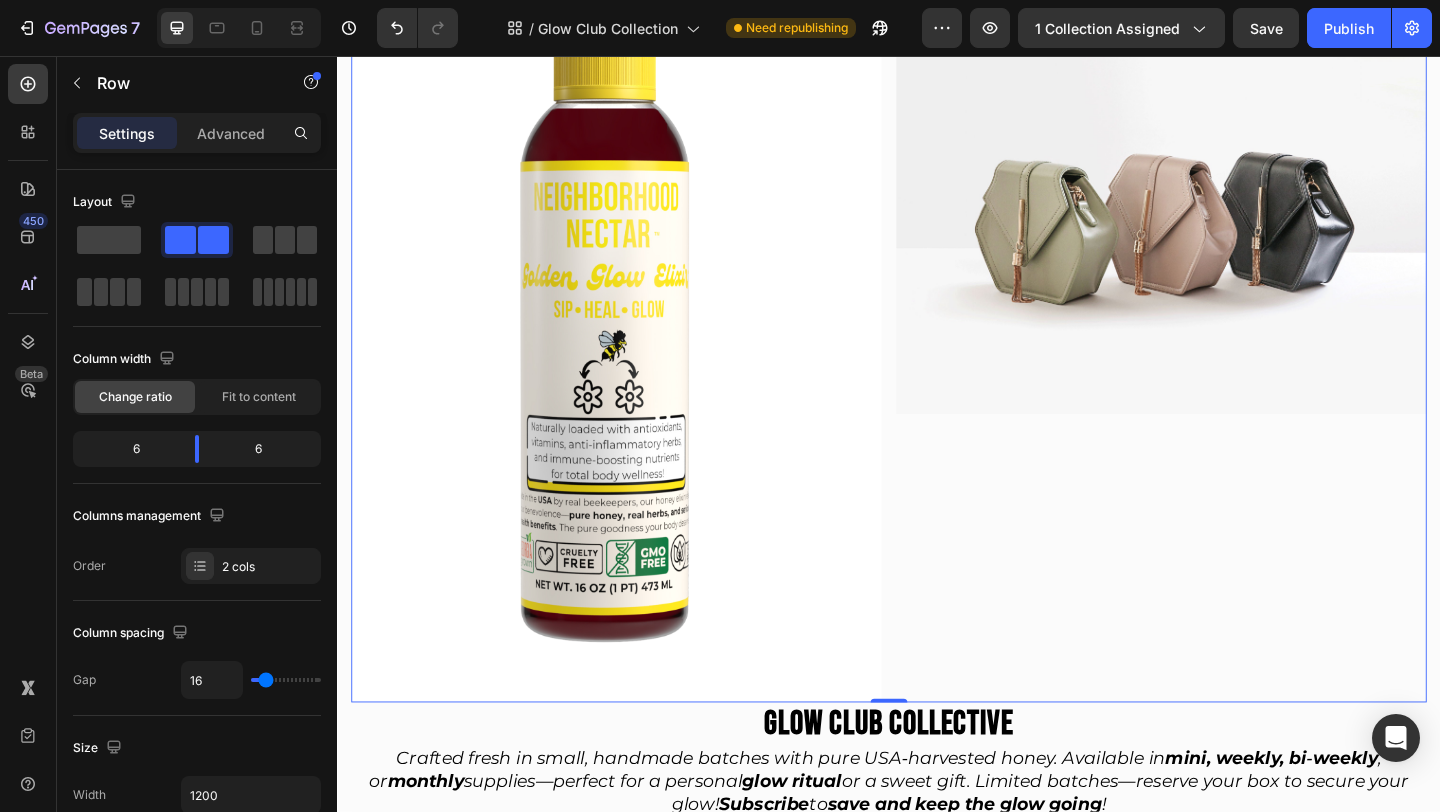 scroll, scrollTop: 0, scrollLeft: 0, axis: both 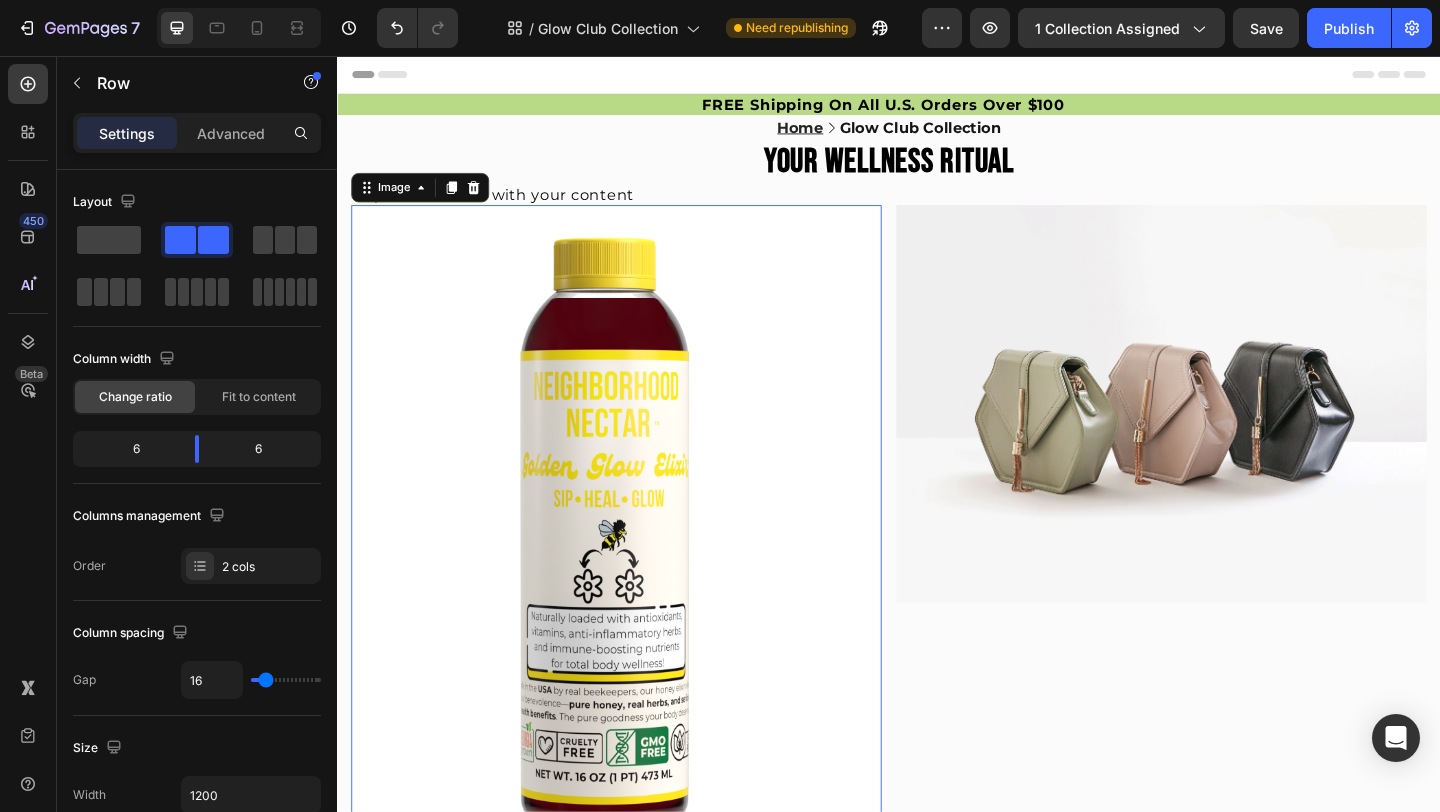 click at bounding box center (640, 591) 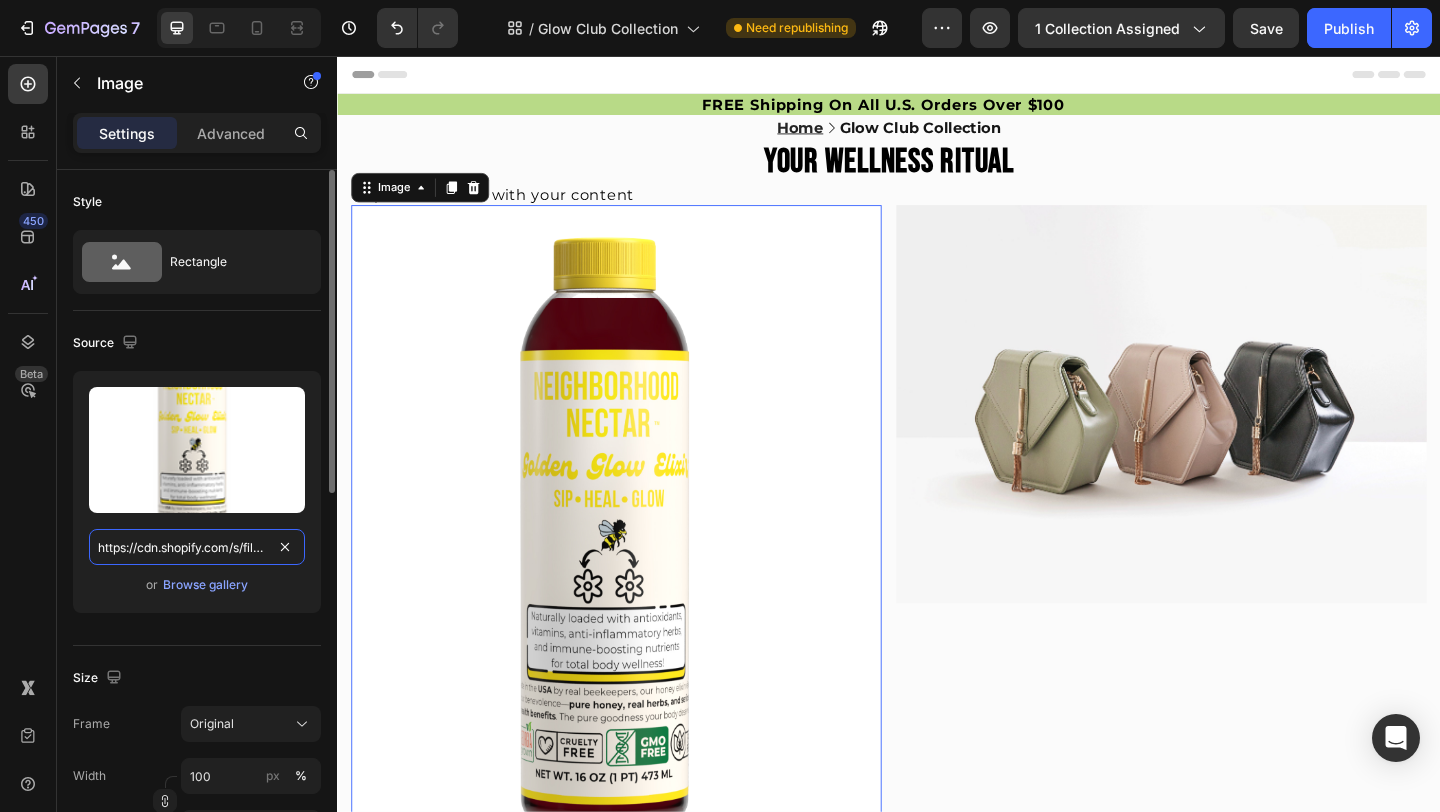click on "https://cdn.shopify.com/s/files/1/0946/4329/0415/files/Sales_Sheet_-_Neighborhood_Nectar.png?v=1754225715" at bounding box center (197, 547) 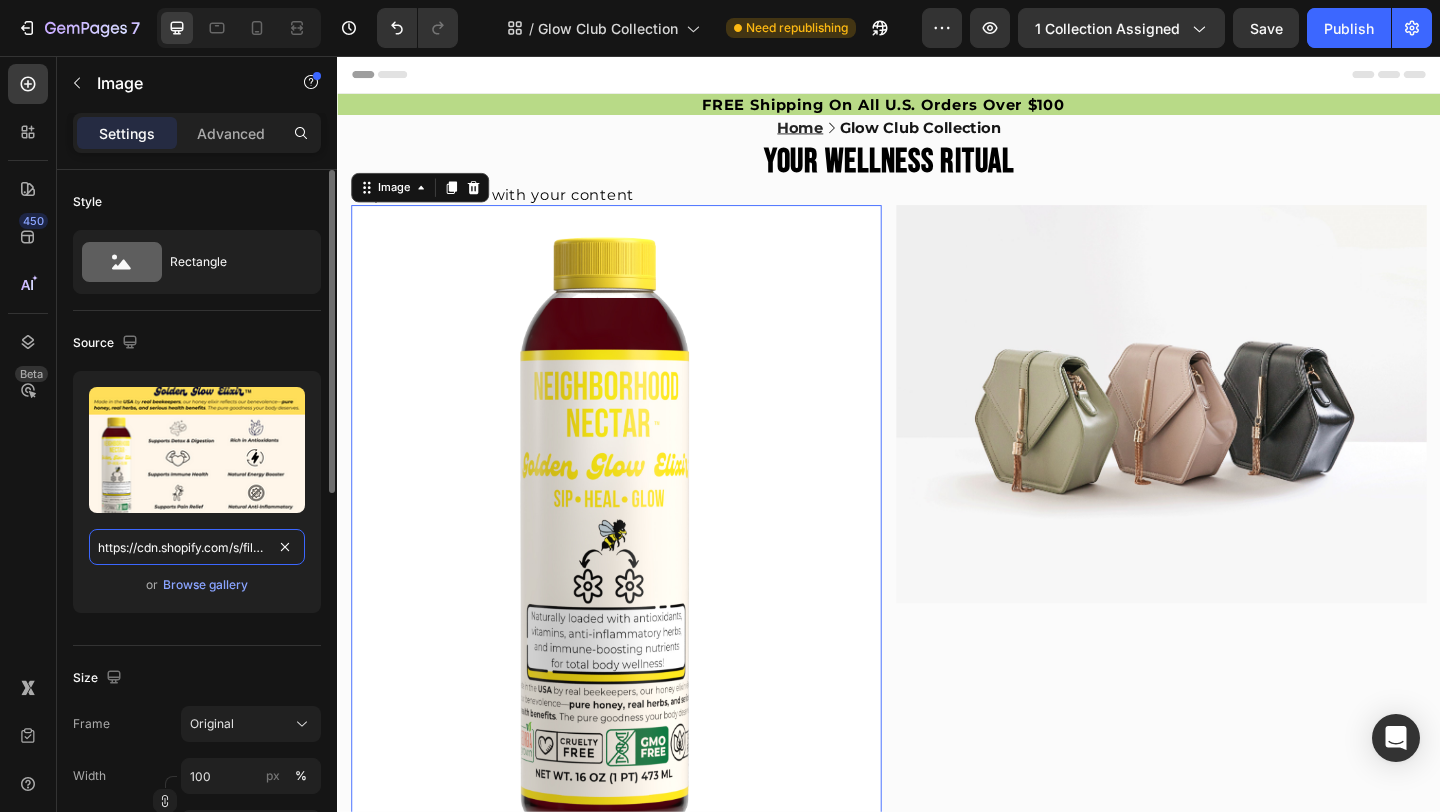 scroll, scrollTop: 0, scrollLeft: 272, axis: horizontal 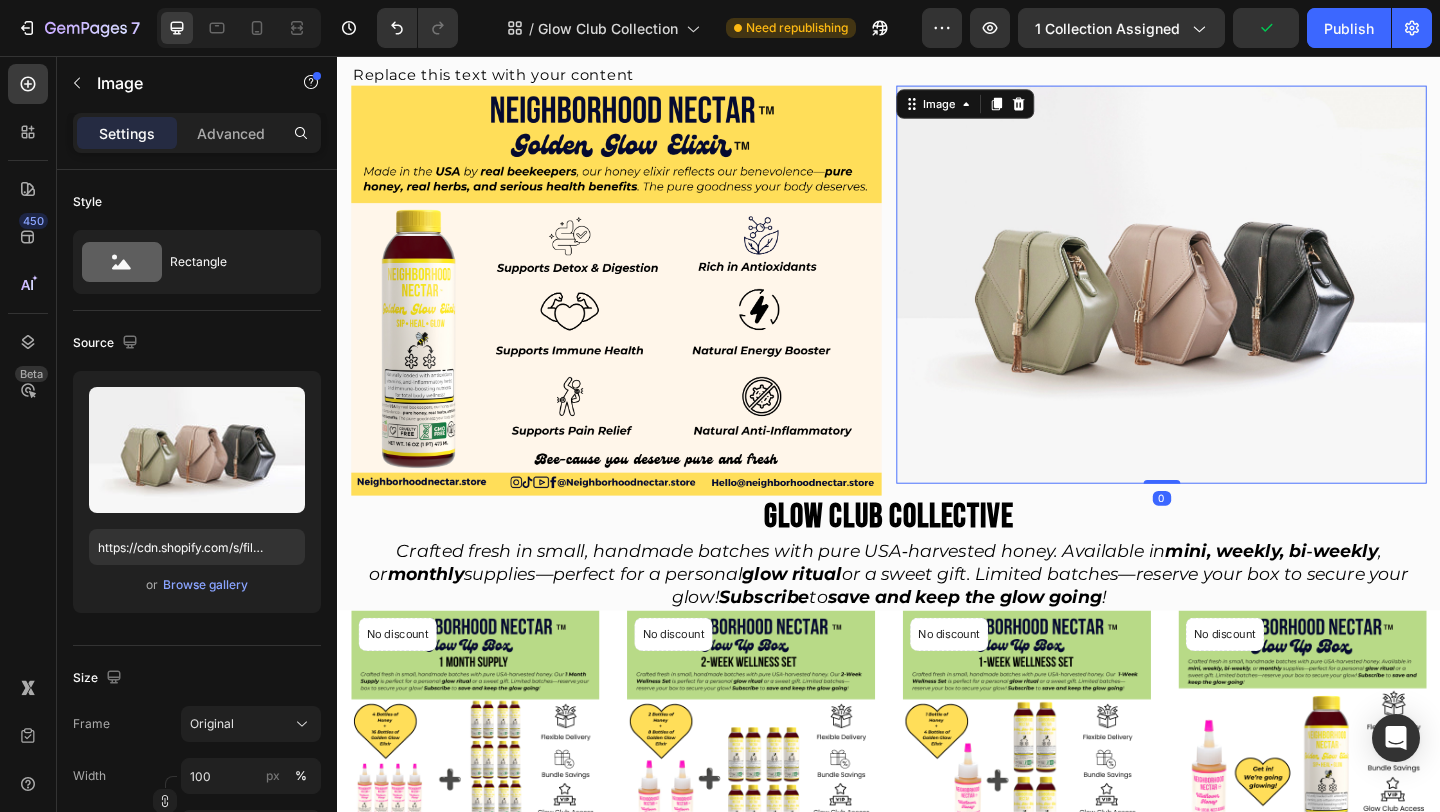click at bounding box center (1233, 304) 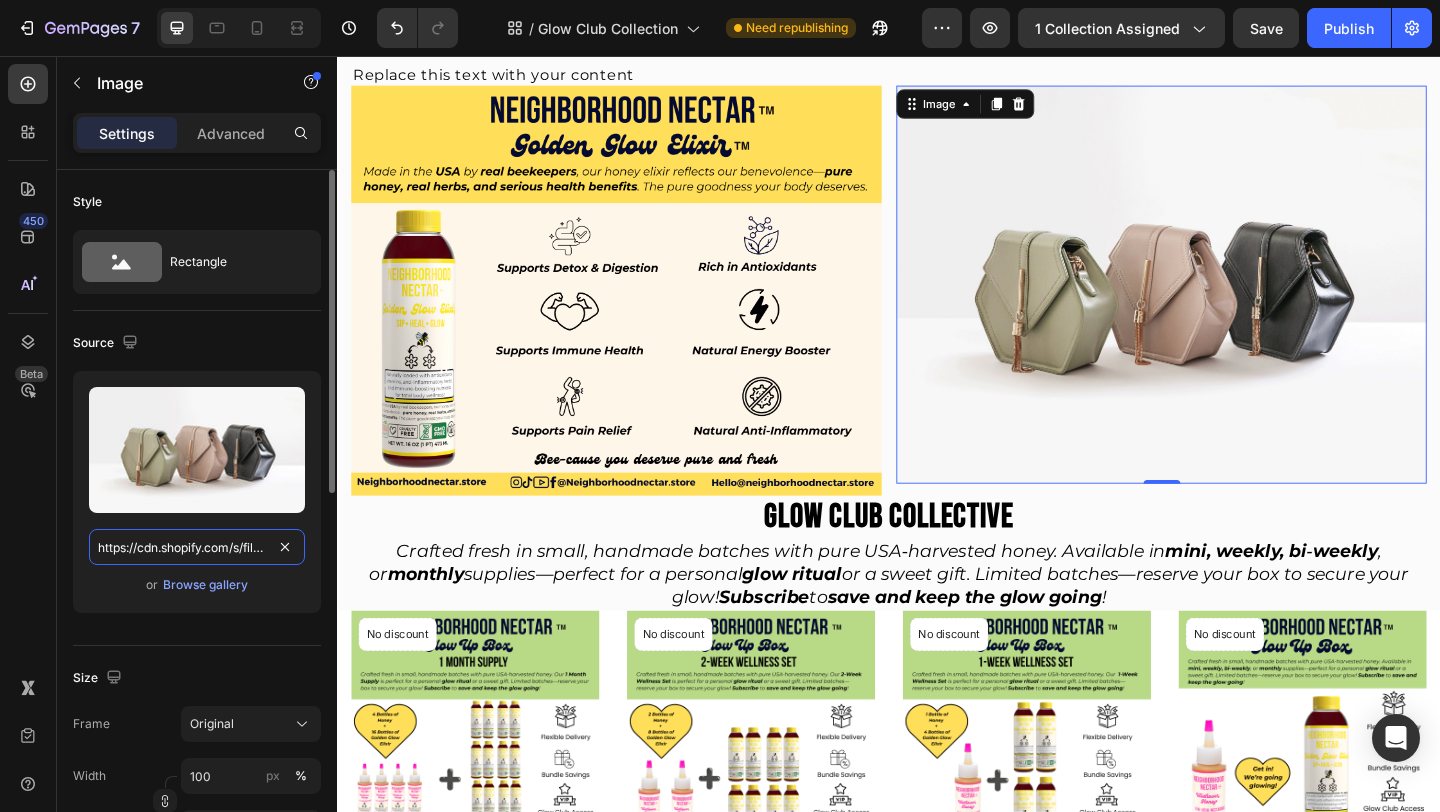 click on "https://cdn.shopify.com/s/files/1/2005/9307/files/image_demo.jpg" at bounding box center [197, 547] 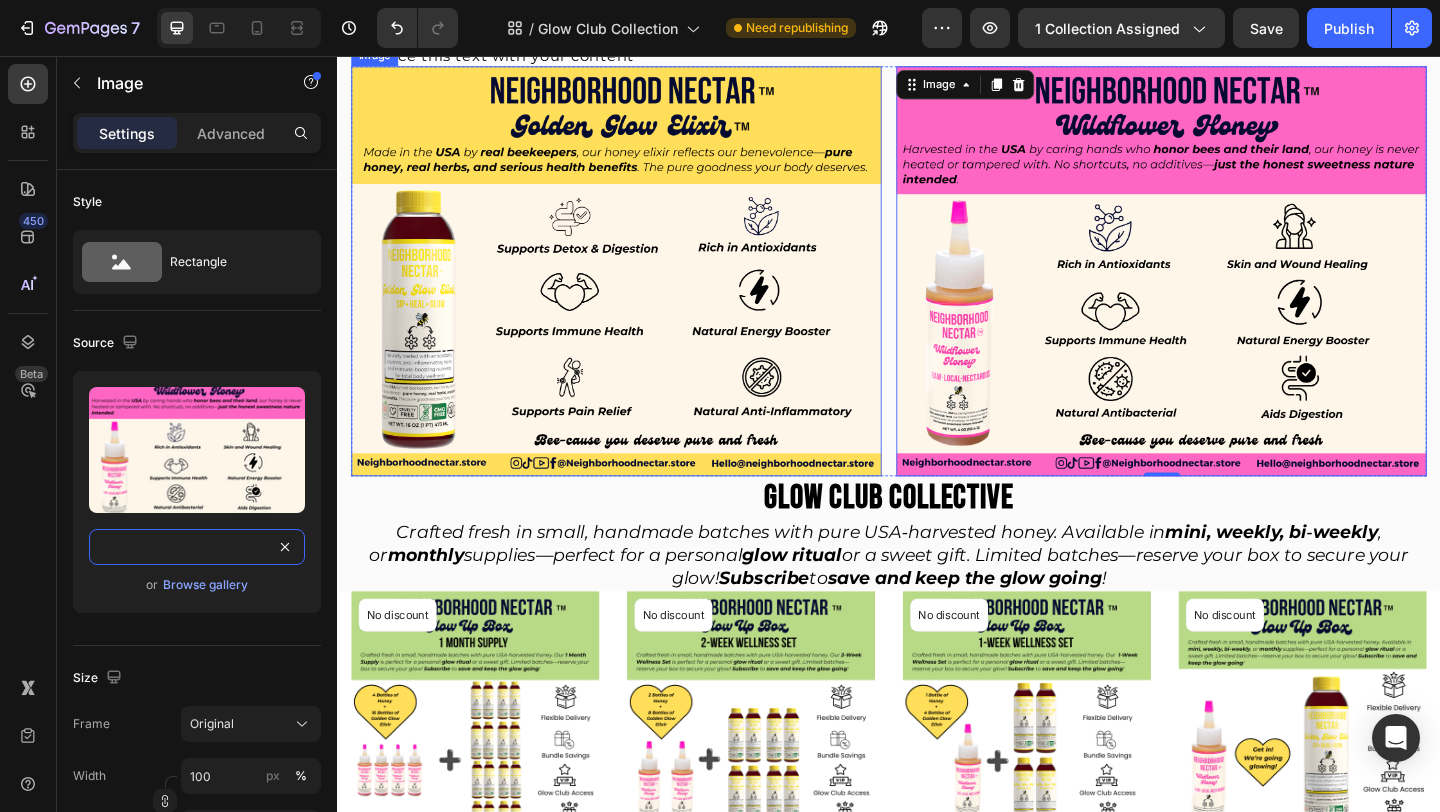 scroll, scrollTop: 170, scrollLeft: 0, axis: vertical 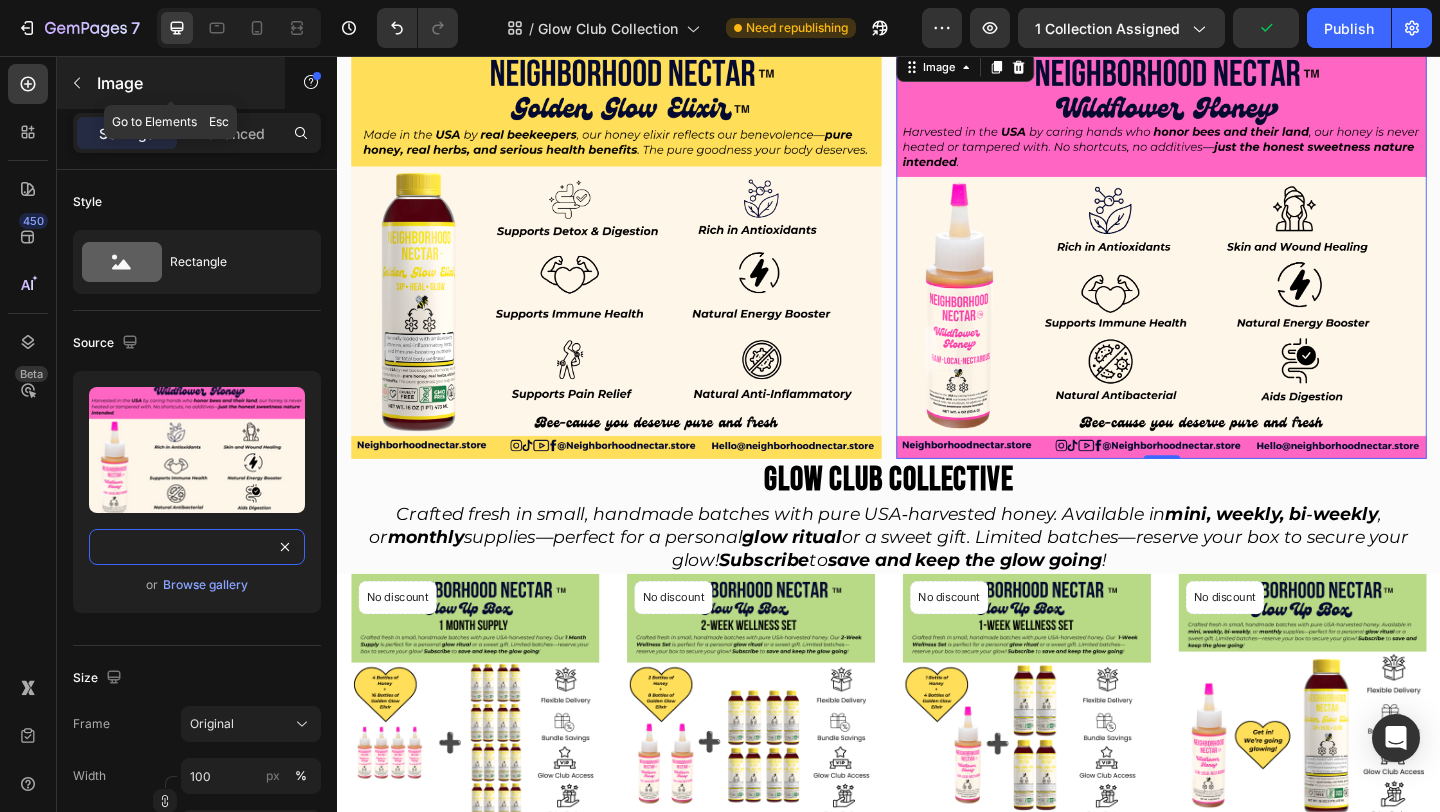 type on "https://cdn.shopify.com/s/files/1/0946/4329/0415/files/1.png?v=1754225571" 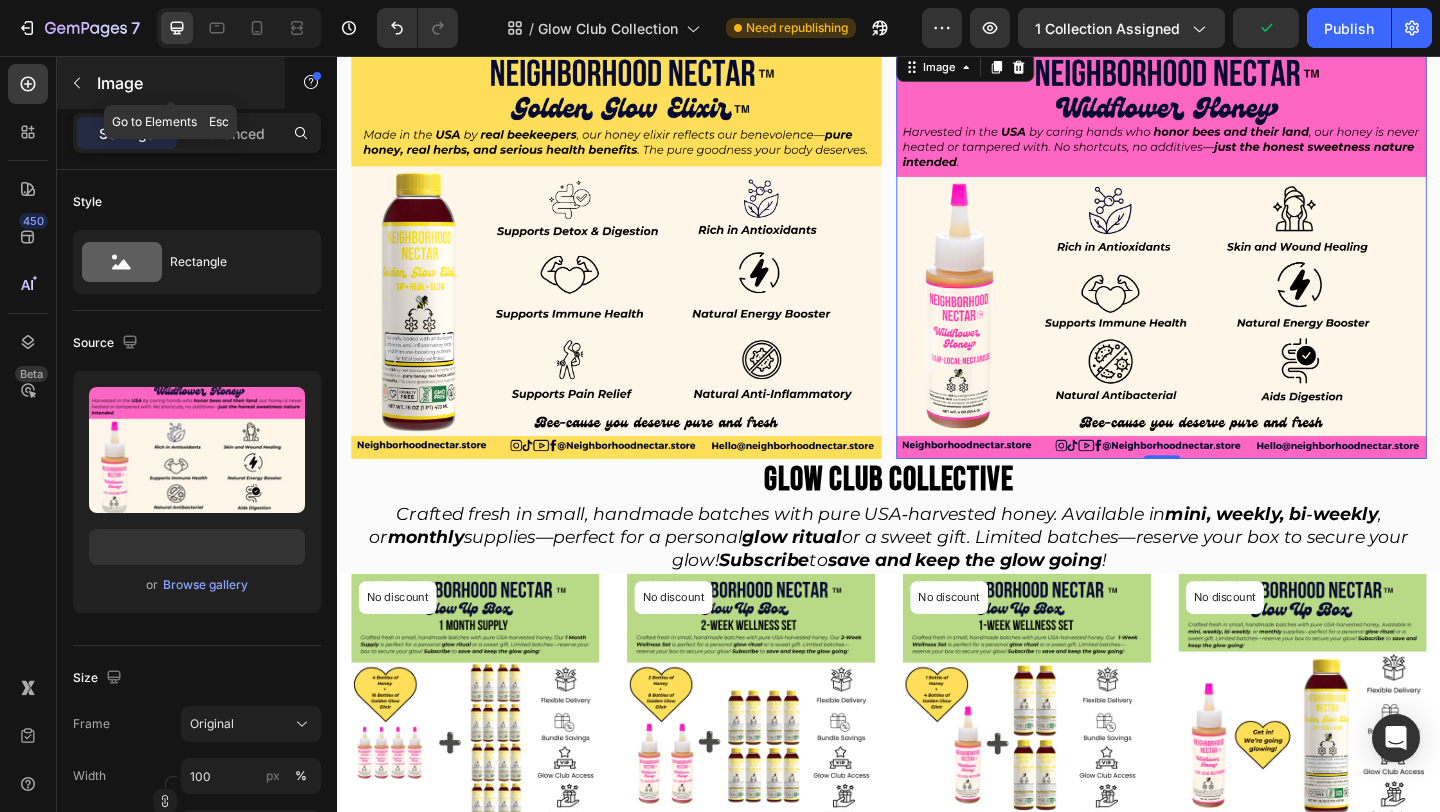 scroll, scrollTop: 0, scrollLeft: 0, axis: both 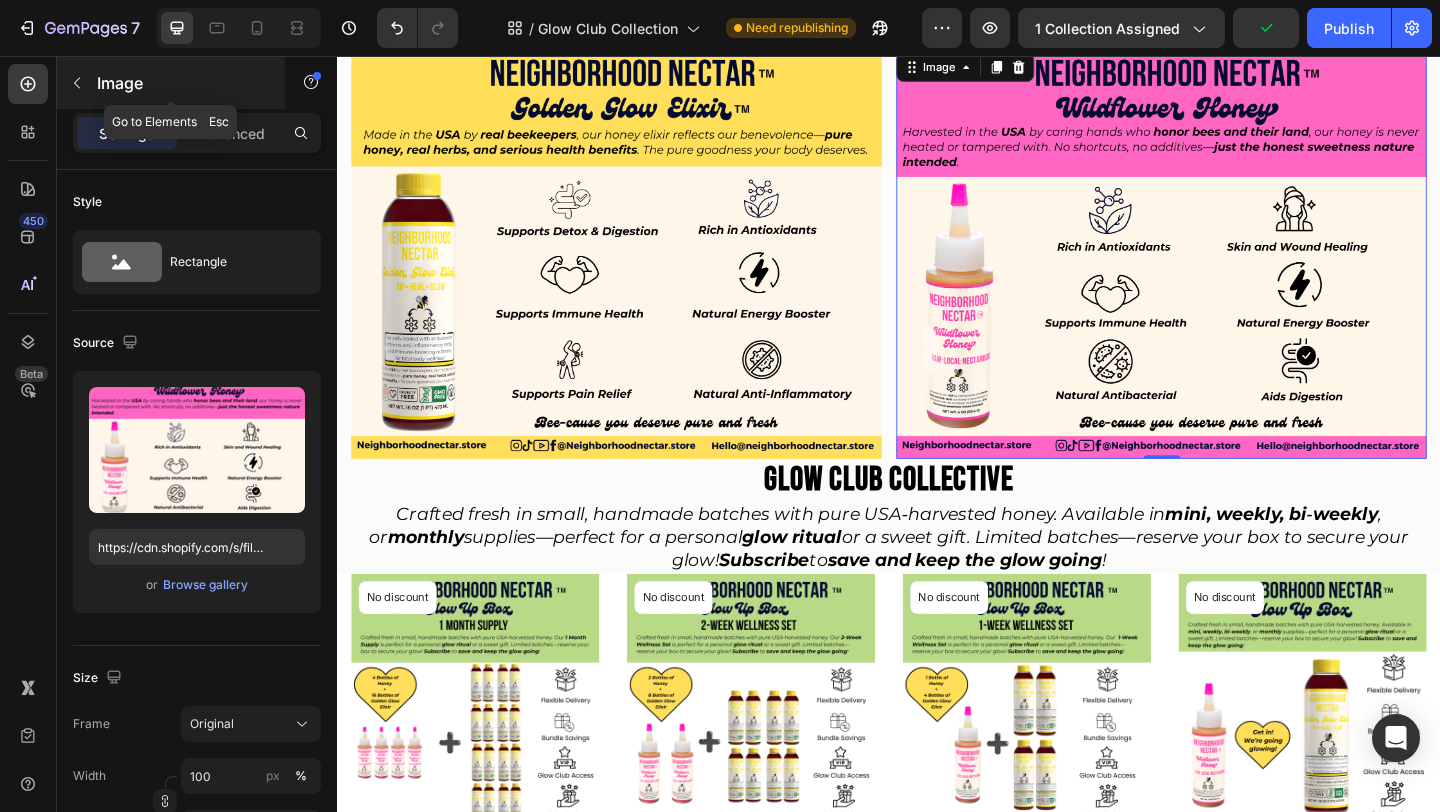 click at bounding box center (77, 83) 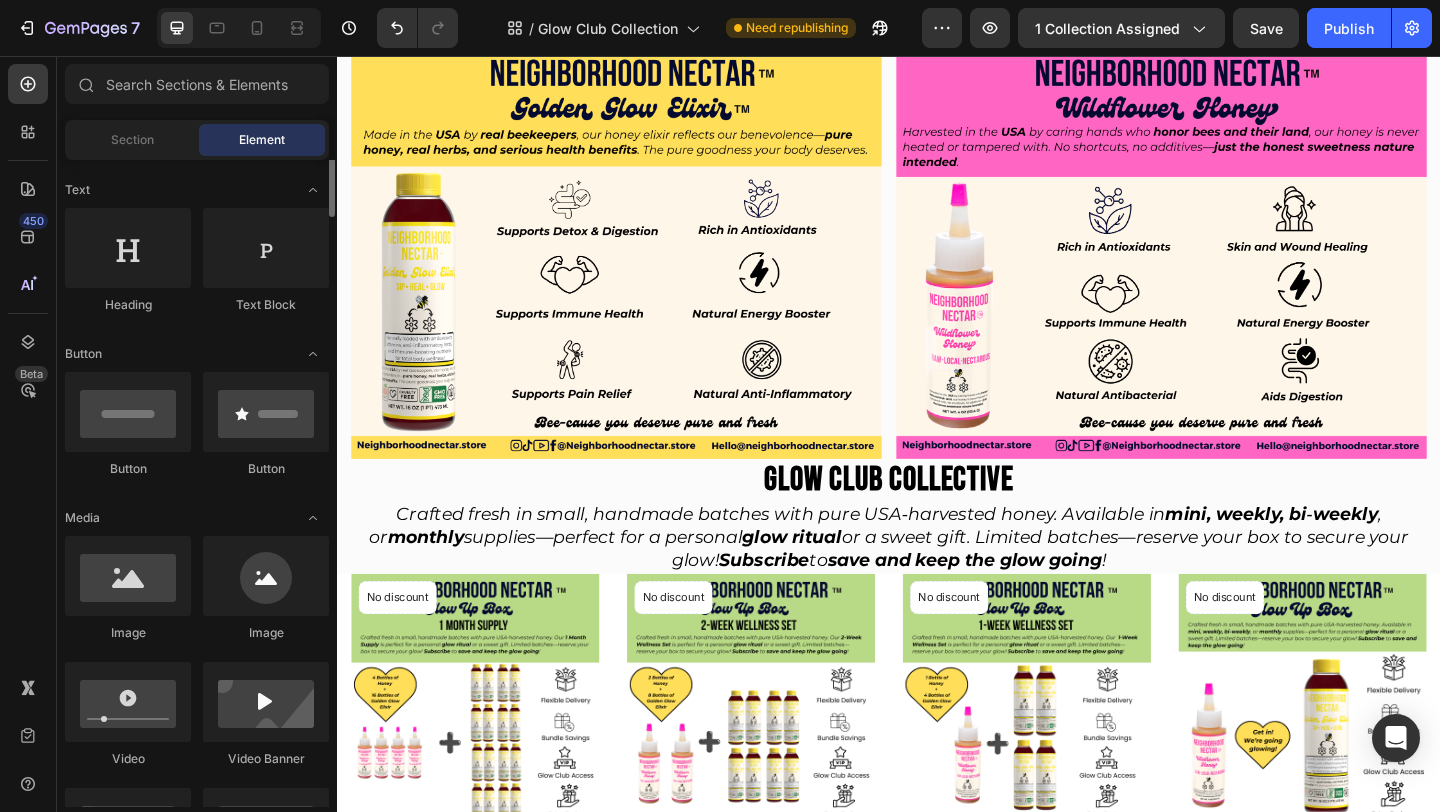 scroll, scrollTop: 253, scrollLeft: 0, axis: vertical 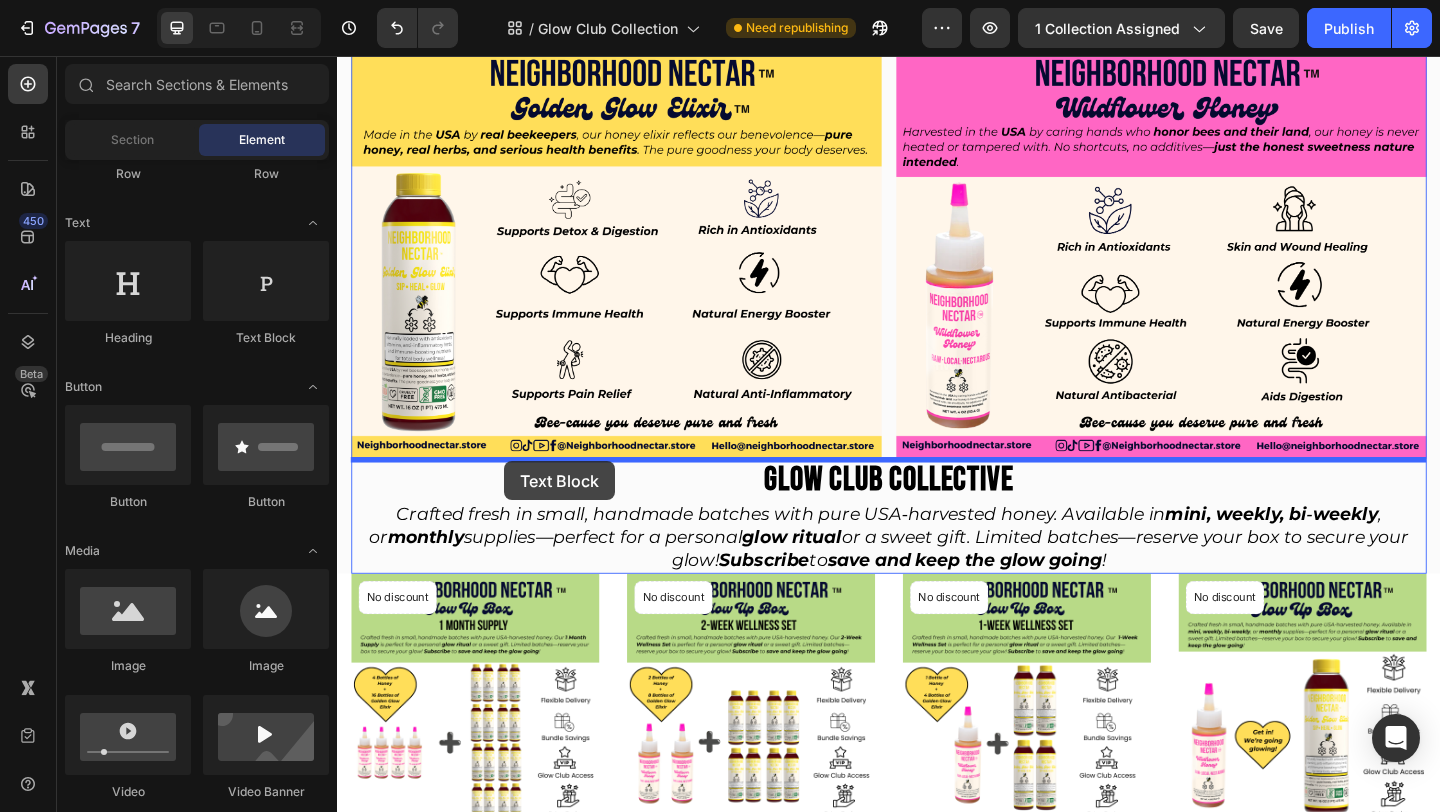 drag, startPoint x: 584, startPoint y: 353, endPoint x: 519, endPoint y: 497, distance: 157.99051 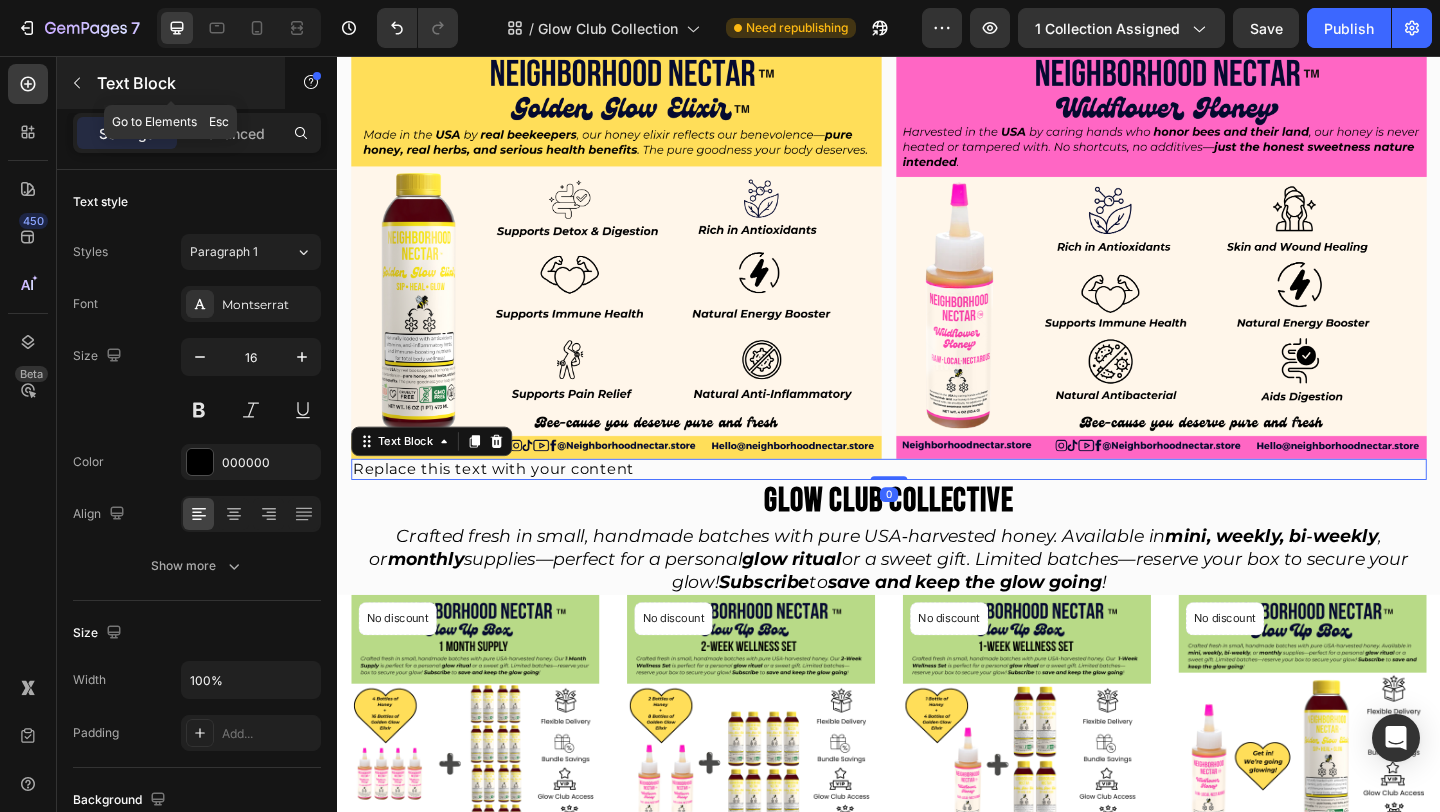 click at bounding box center [77, 83] 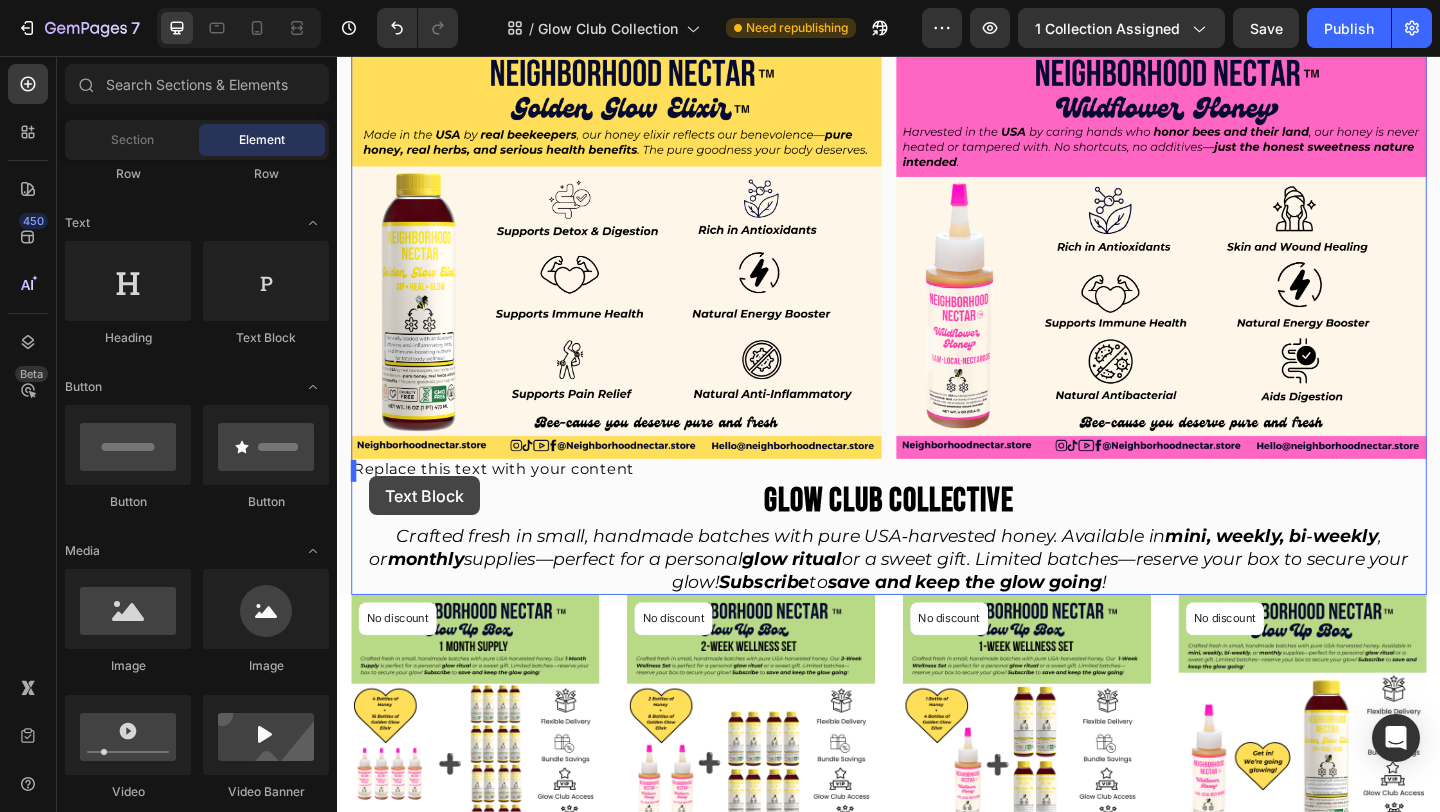drag, startPoint x: 575, startPoint y: 365, endPoint x: 372, endPoint y: 513, distance: 251.223 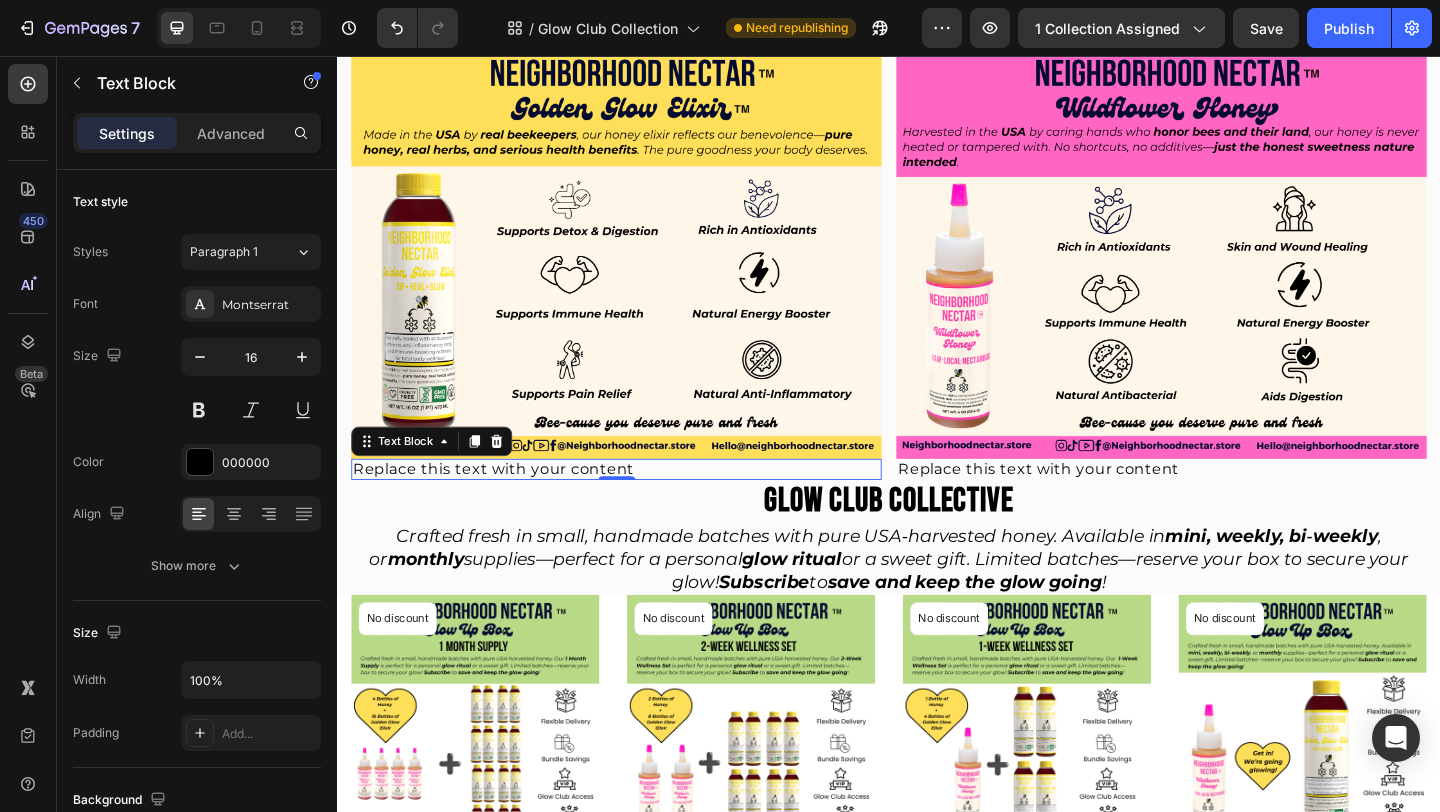 click on "Replace this text with your content" at bounding box center [640, 505] 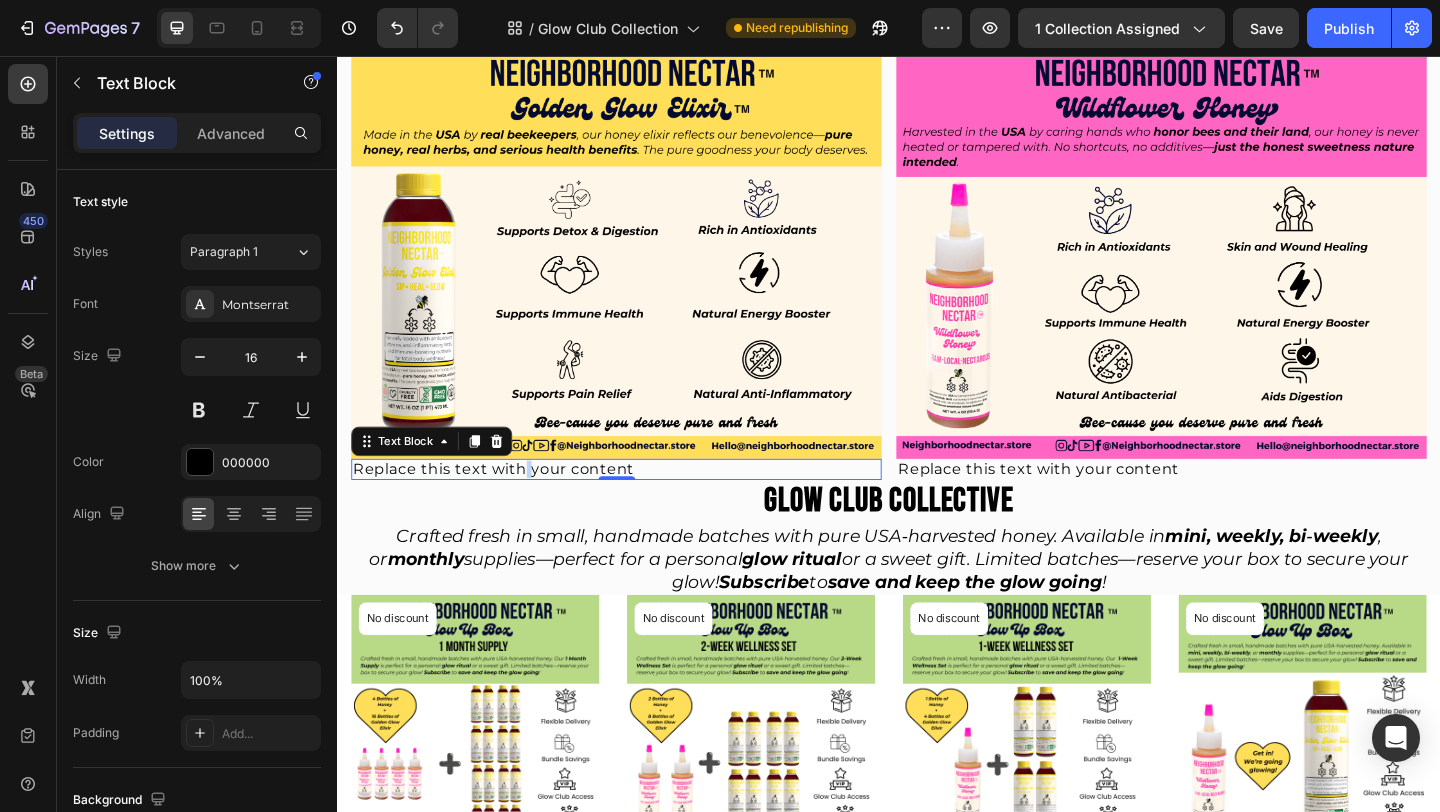click on "Replace this text with your content" at bounding box center [640, 505] 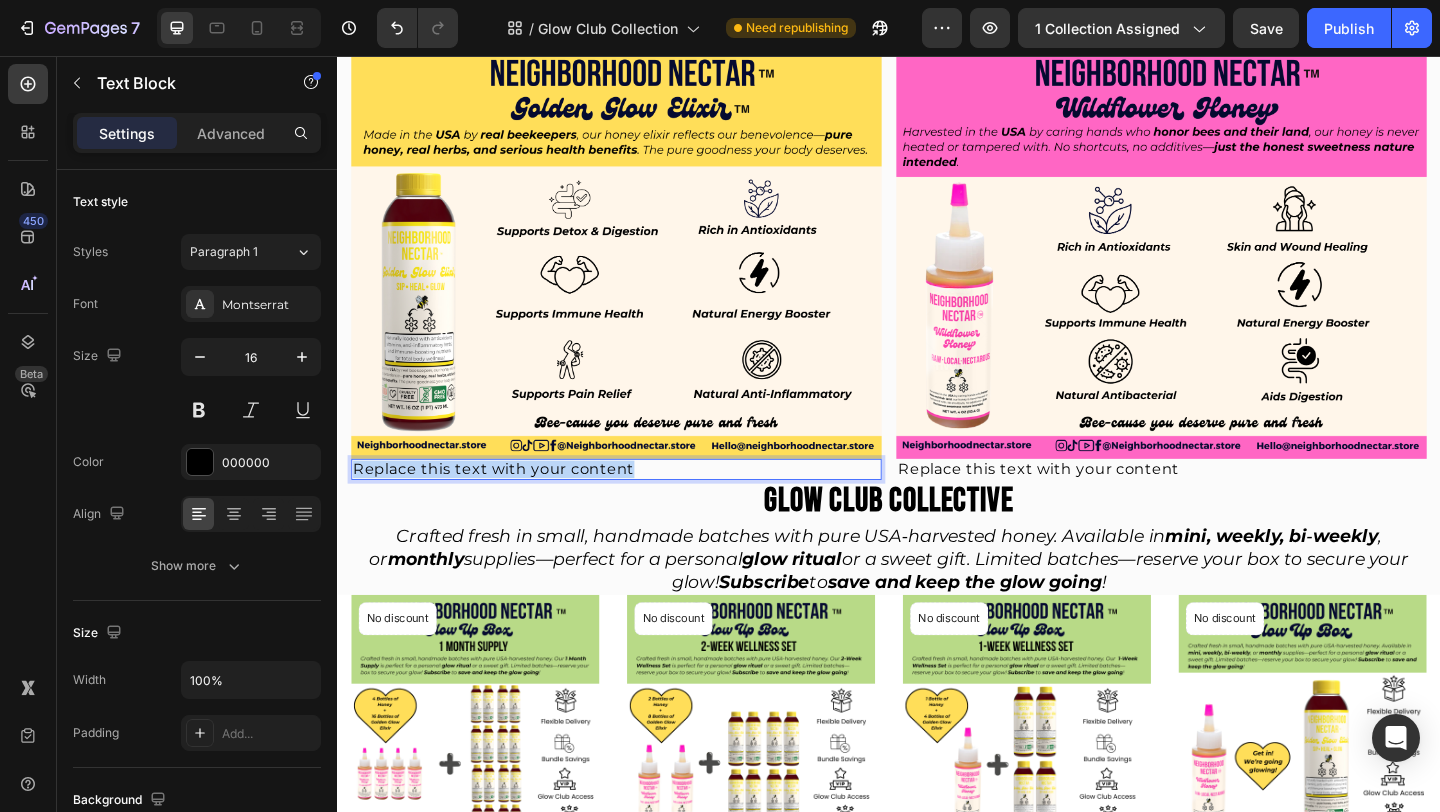 click on "Replace this text with your content" at bounding box center (640, 505) 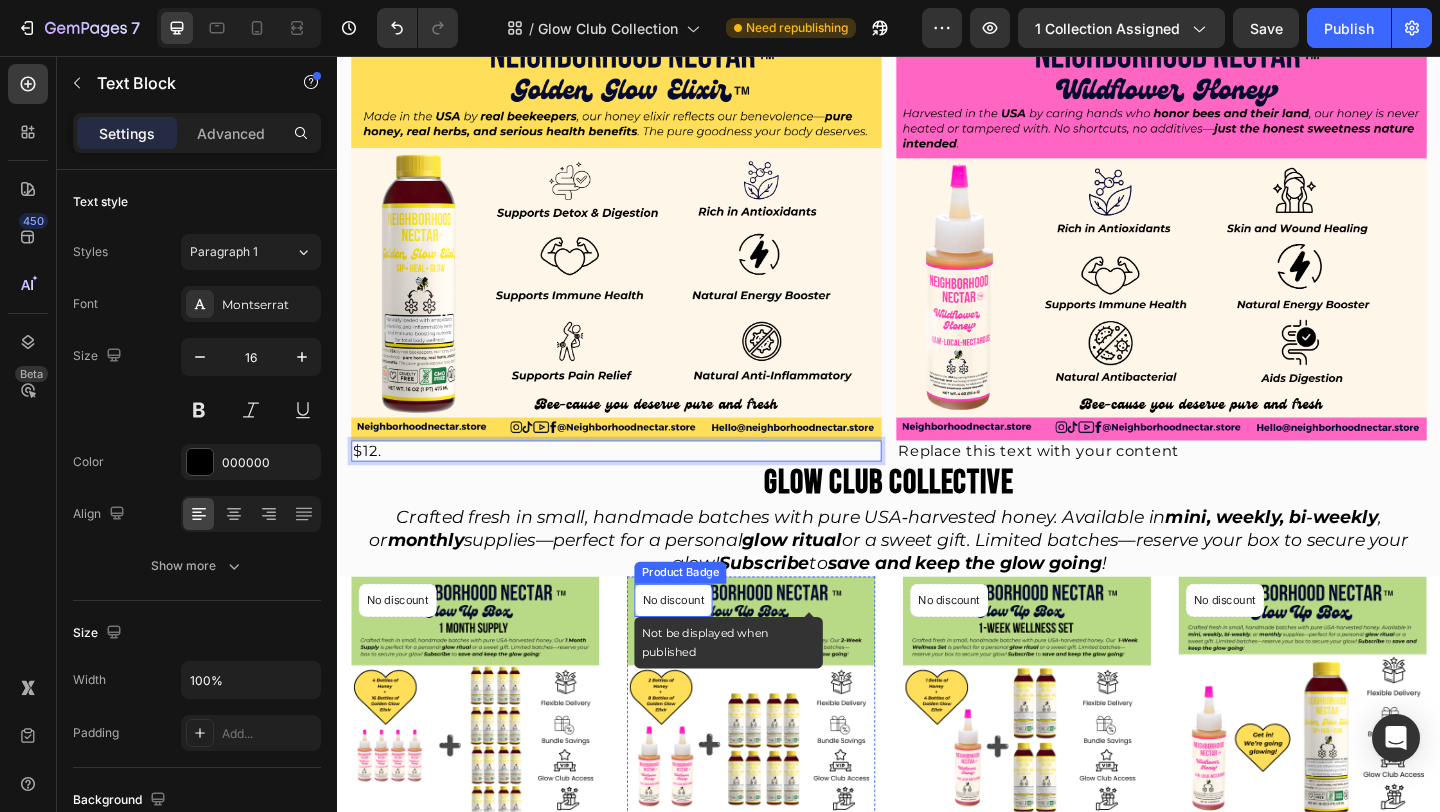 scroll, scrollTop: 32, scrollLeft: 0, axis: vertical 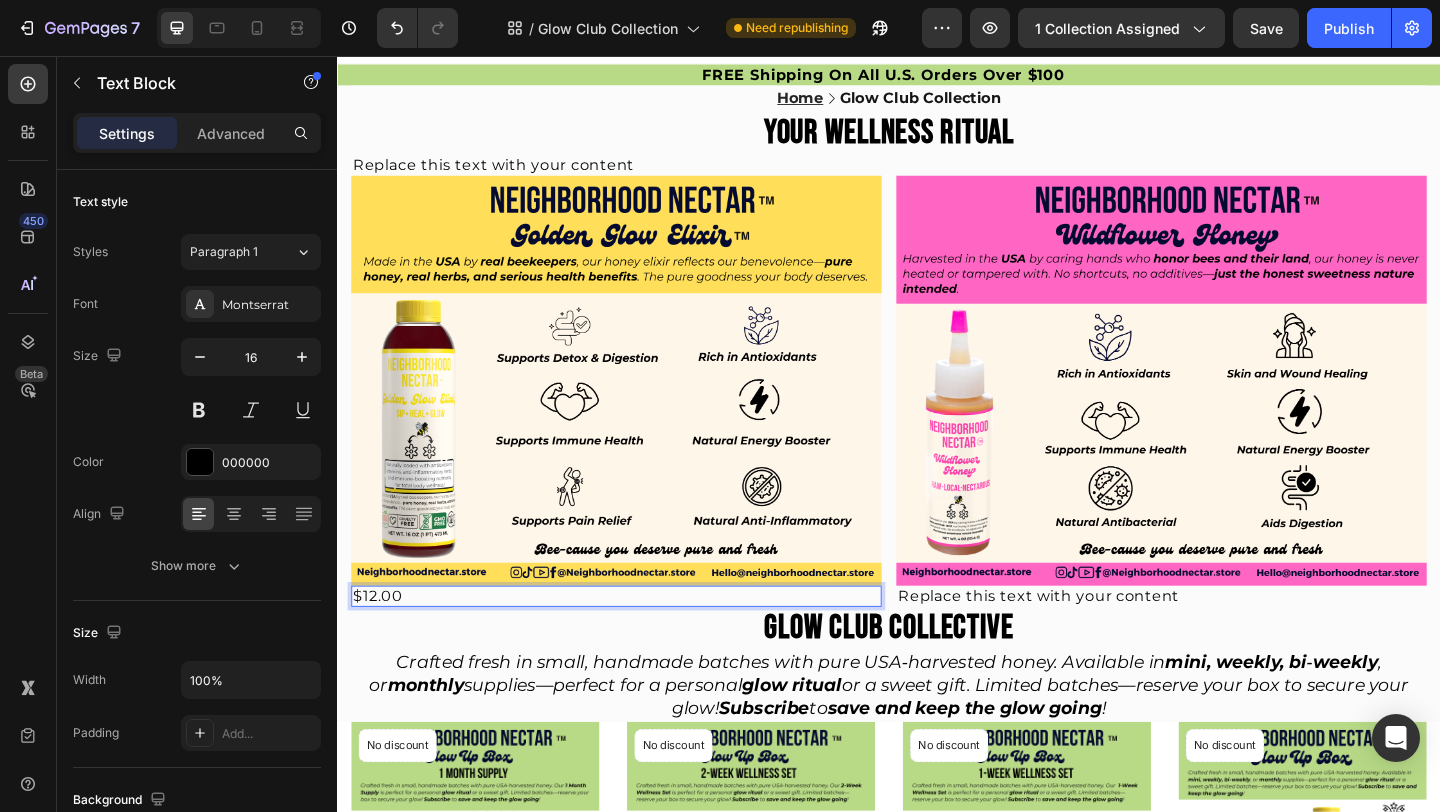 click on "$12.00" at bounding box center (640, 643) 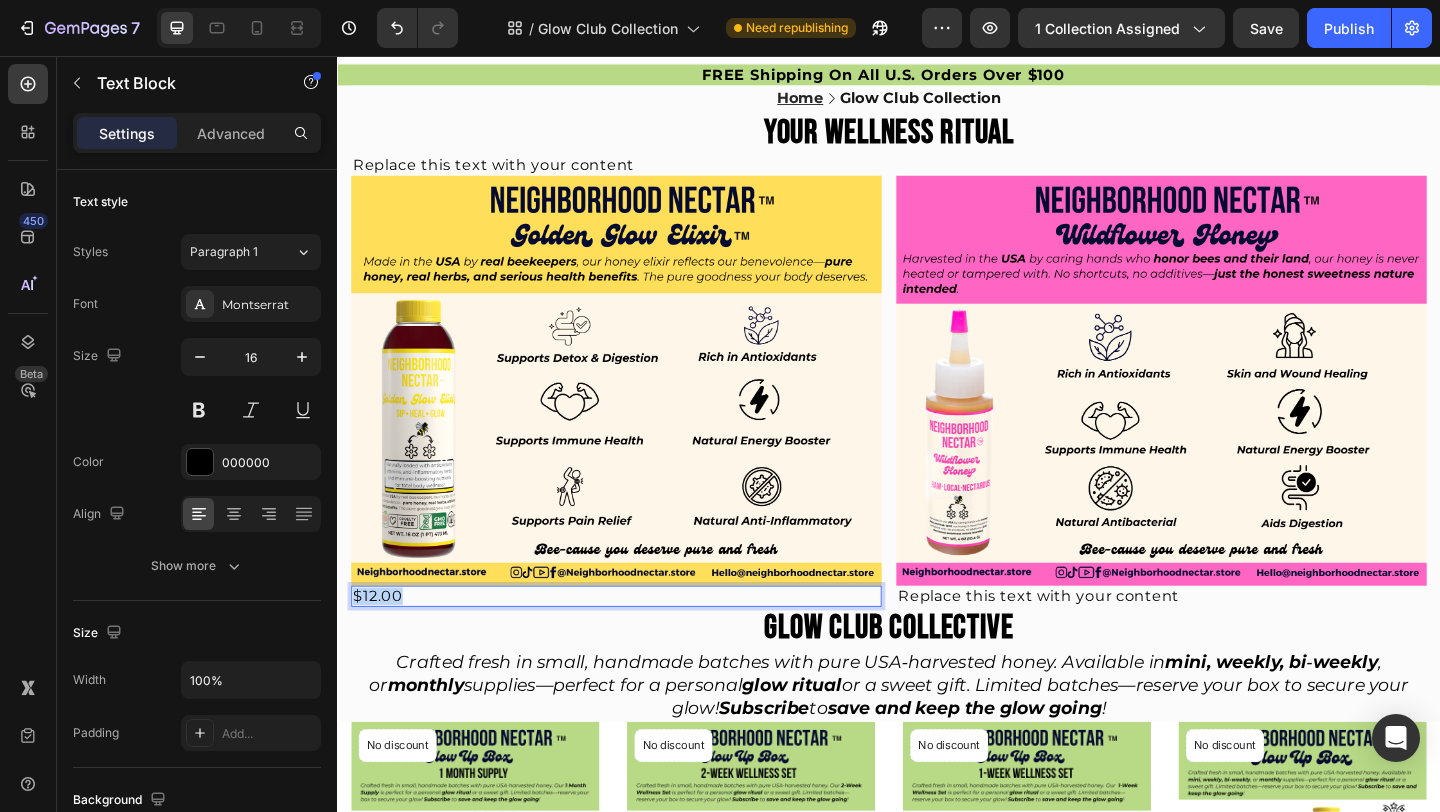 click on "$12.00" at bounding box center (640, 643) 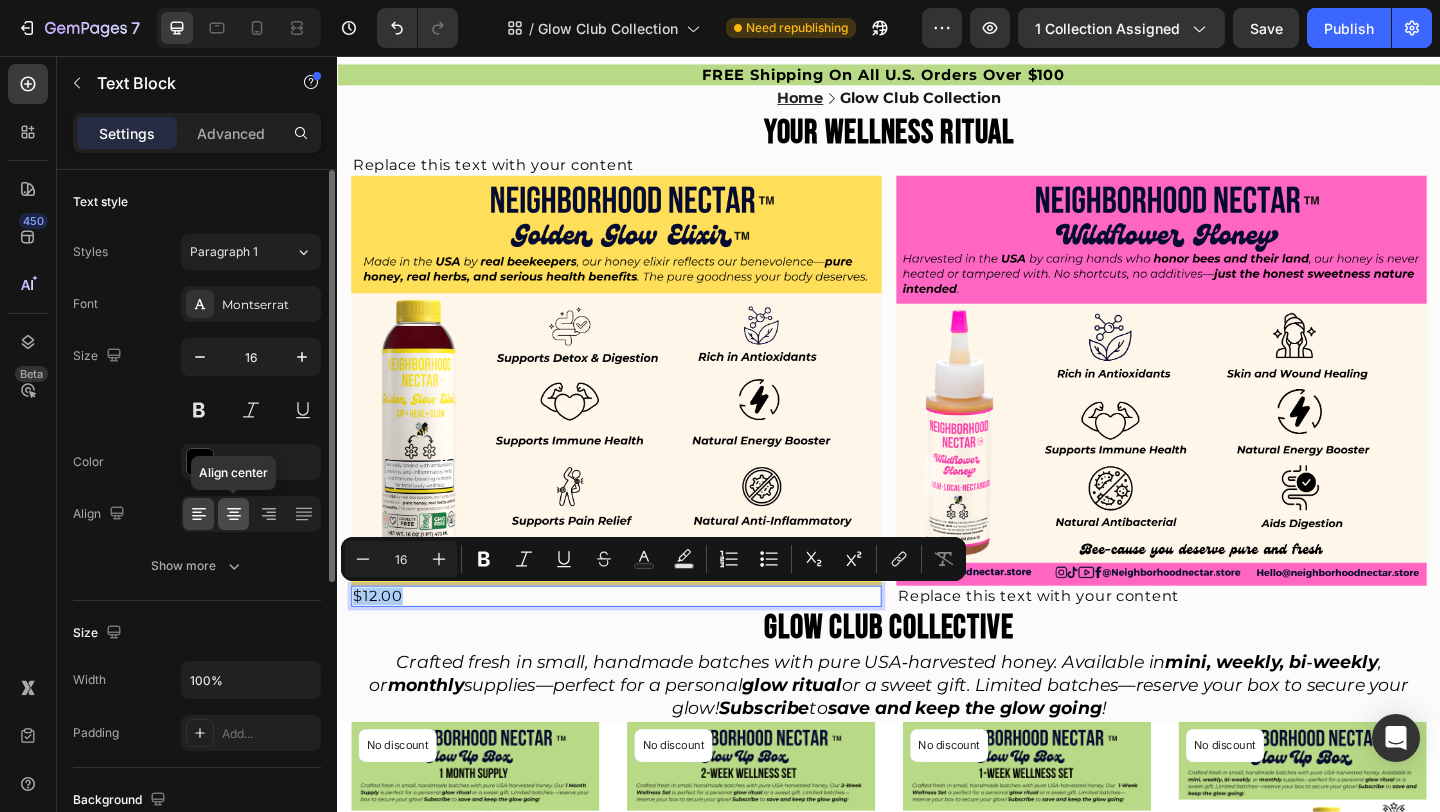 click 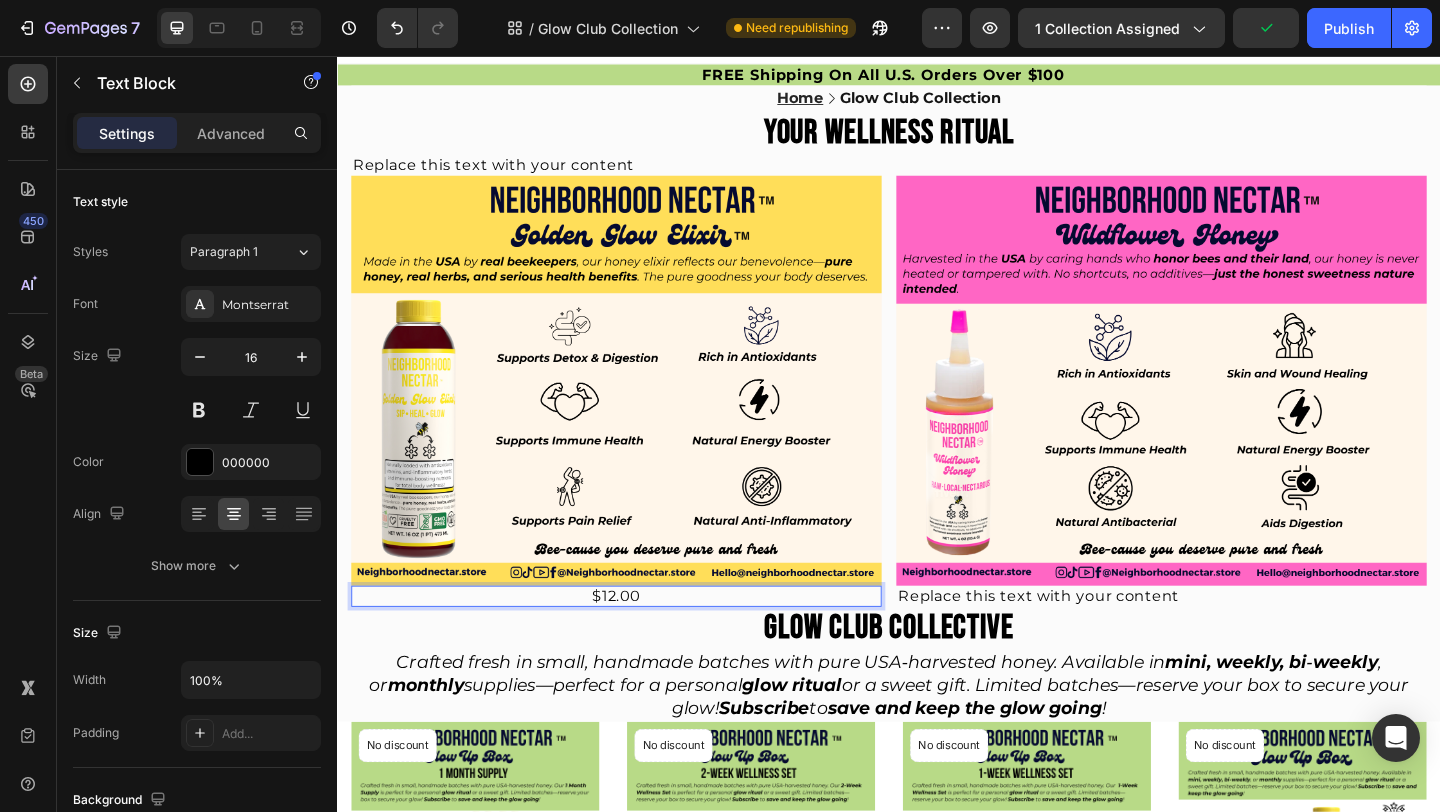 click on "$12.00" at bounding box center (640, 643) 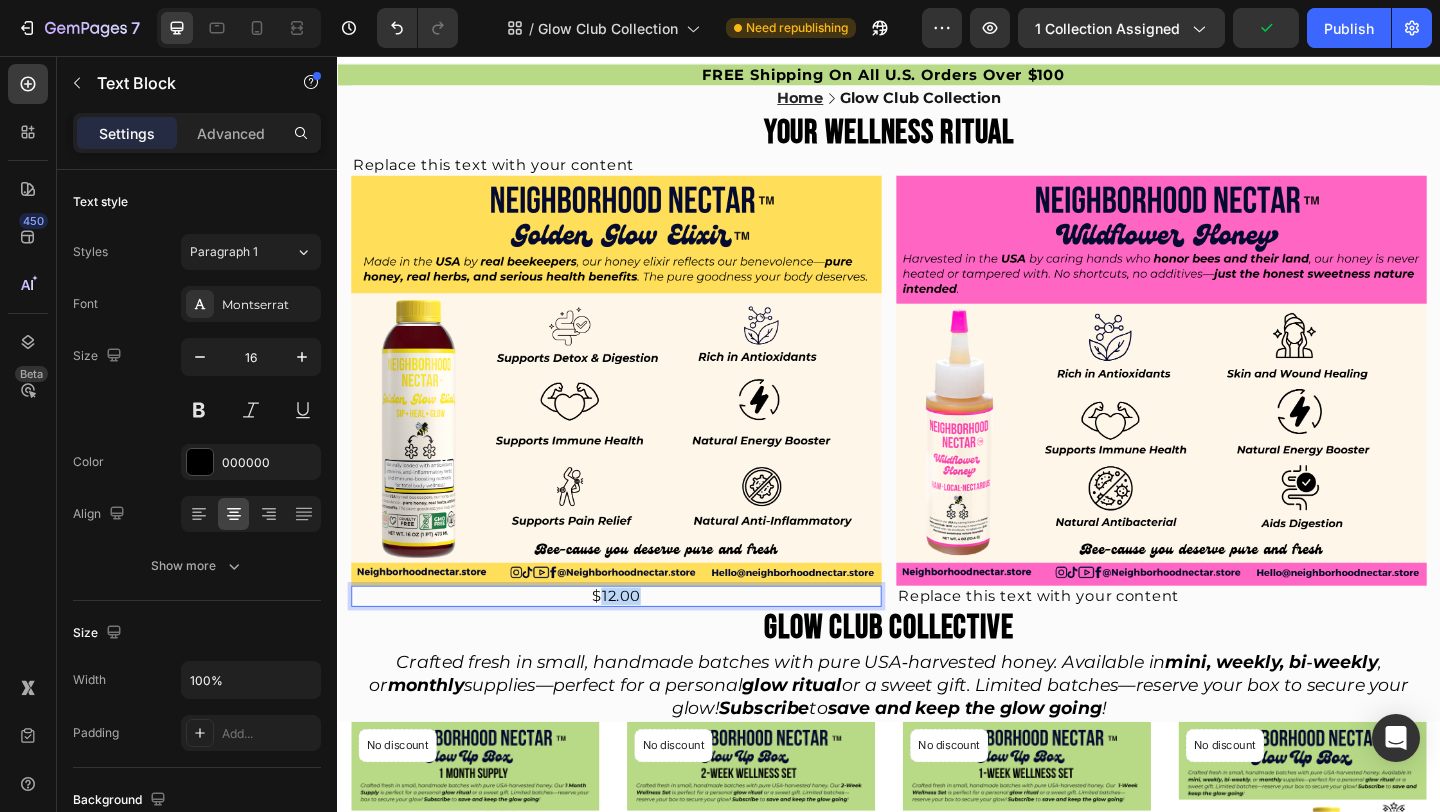 click on "$12.00" at bounding box center [640, 643] 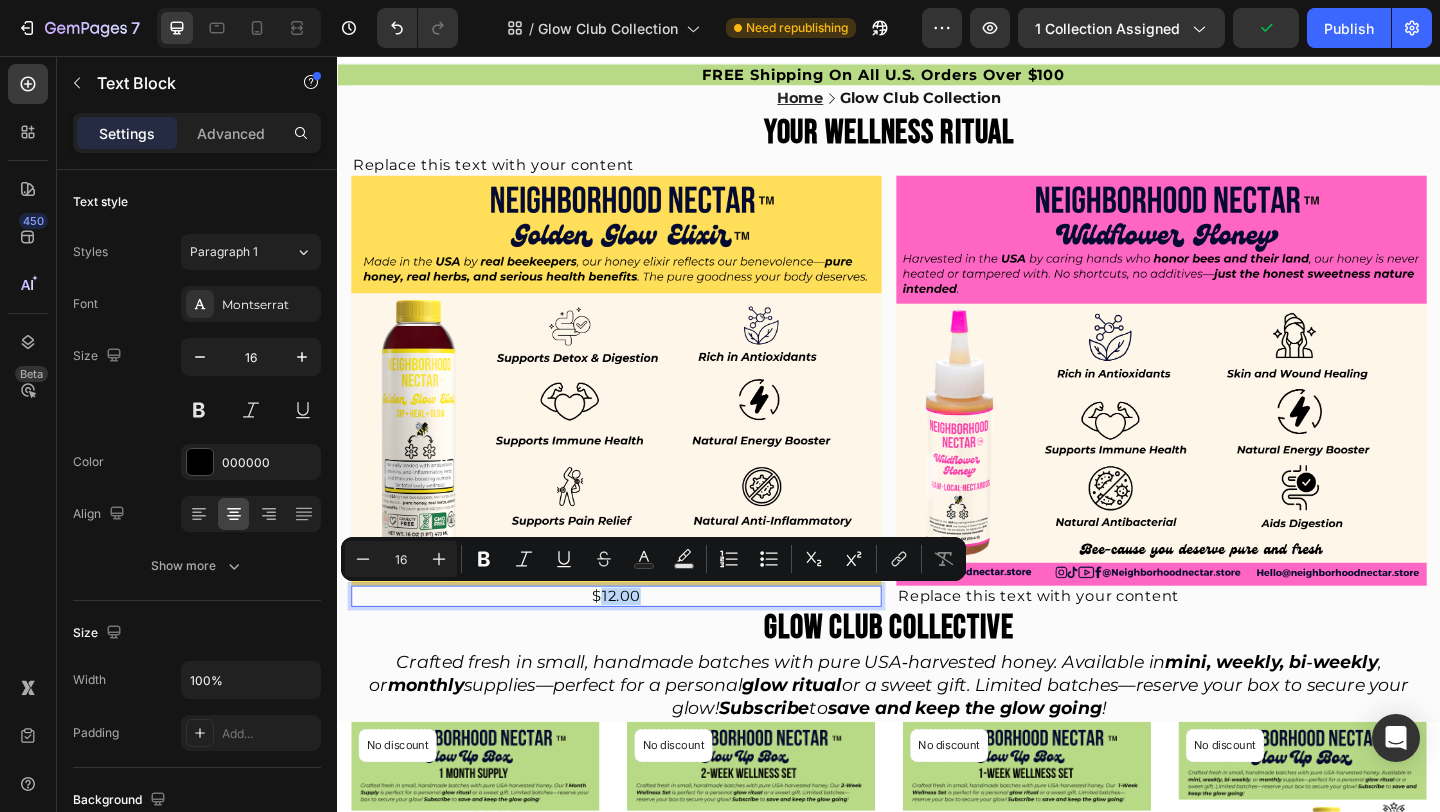 click on "$12.00" at bounding box center [640, 643] 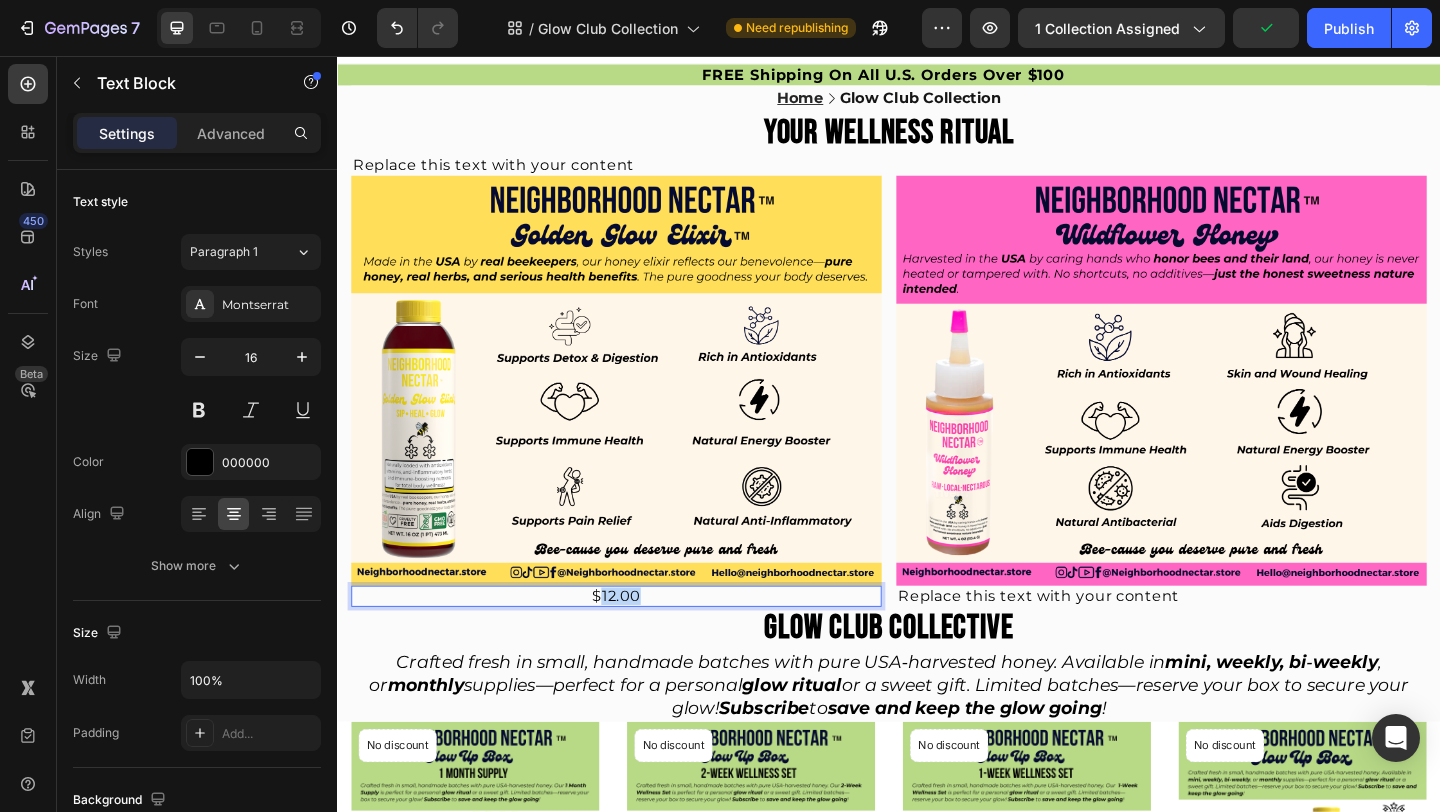click on "$12.00" at bounding box center [640, 643] 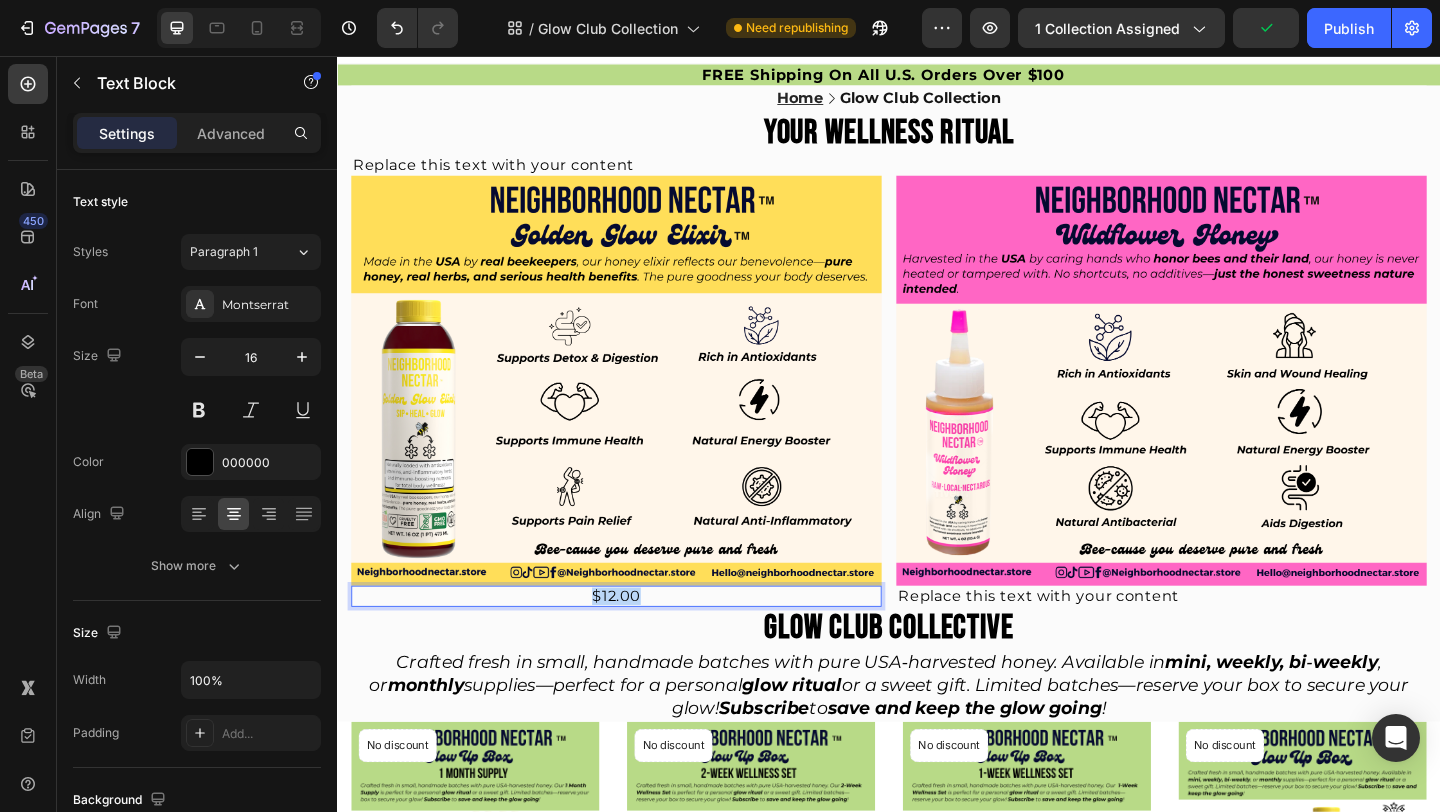 click on "$12.00" at bounding box center (640, 643) 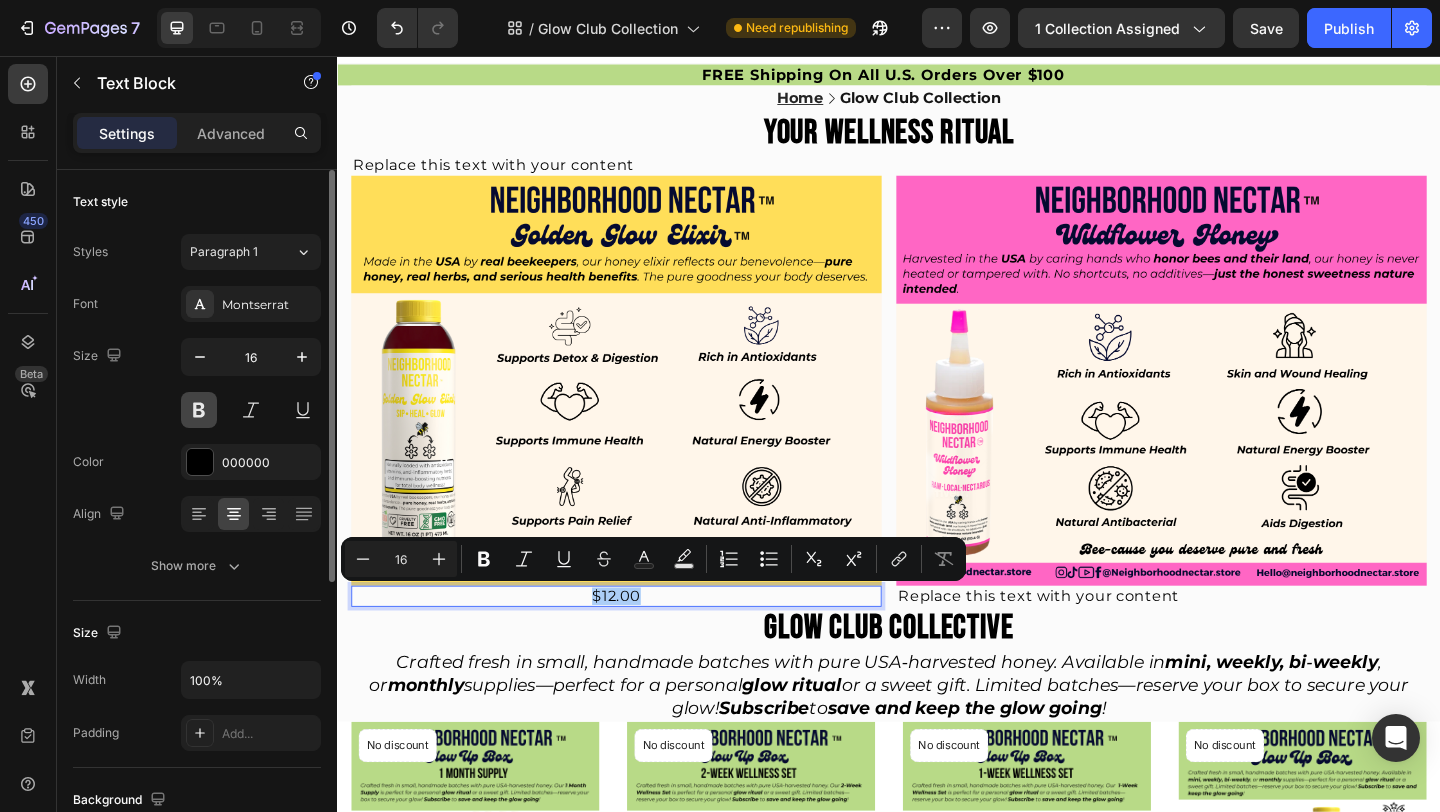 click at bounding box center (199, 410) 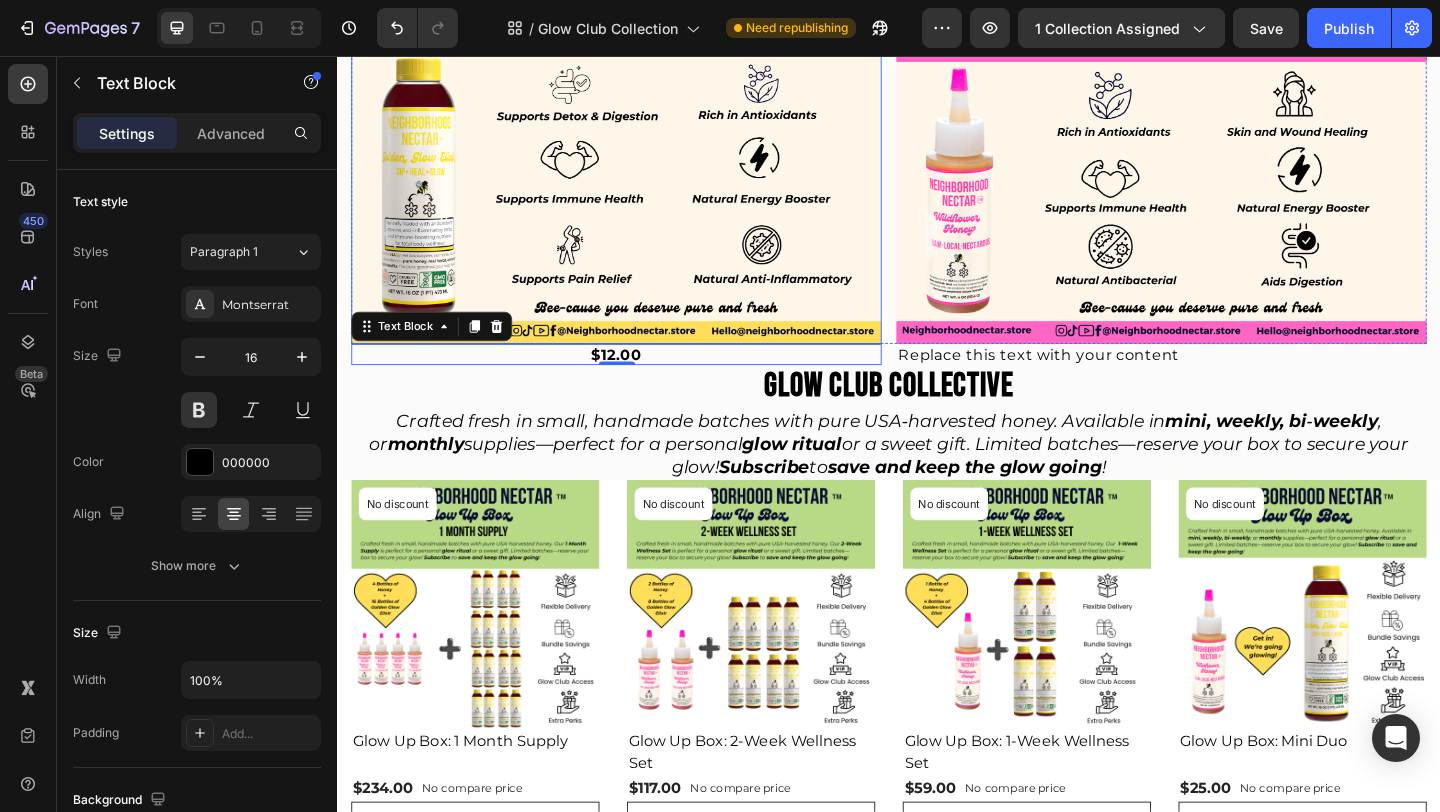 scroll, scrollTop: 247, scrollLeft: 0, axis: vertical 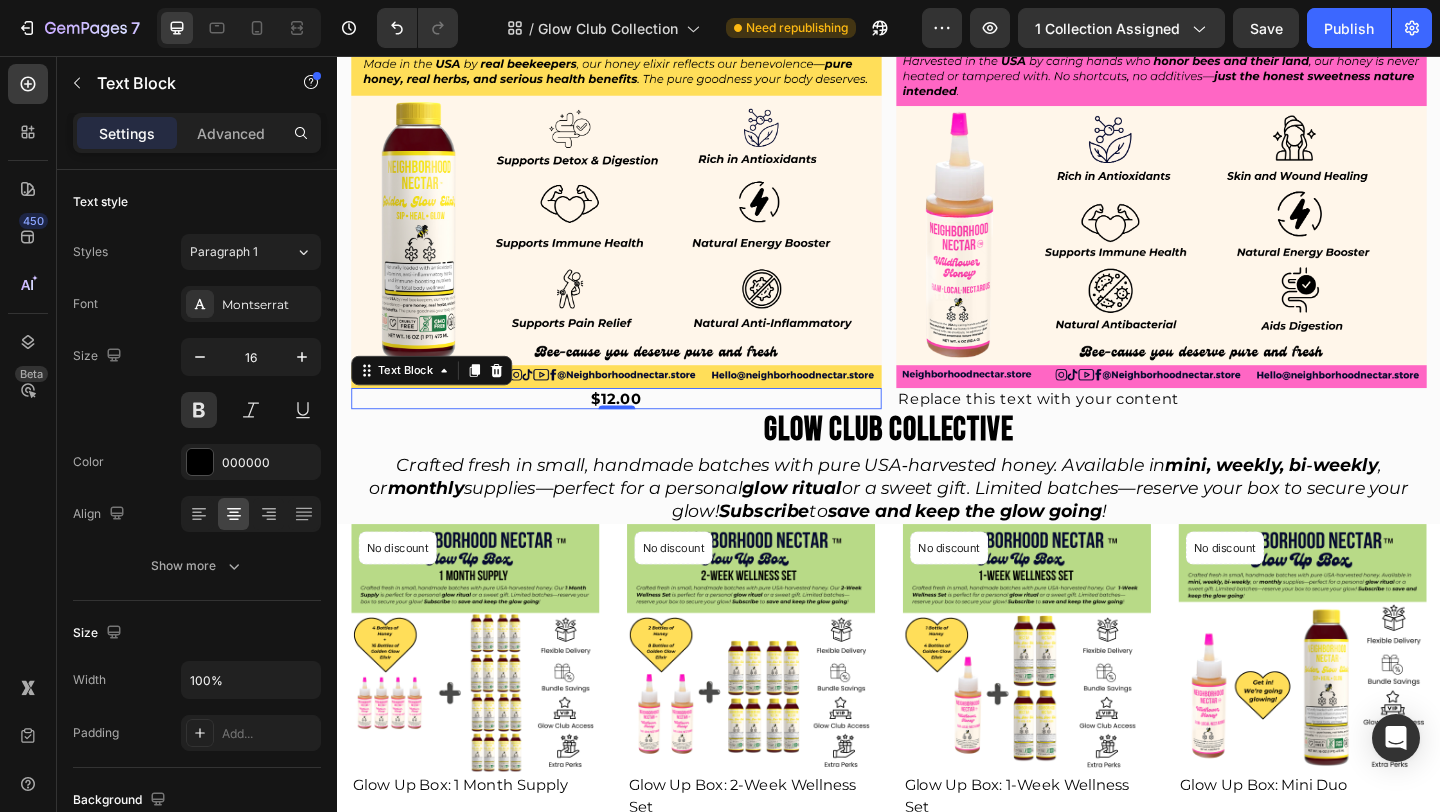click on "$12.00" at bounding box center (640, 428) 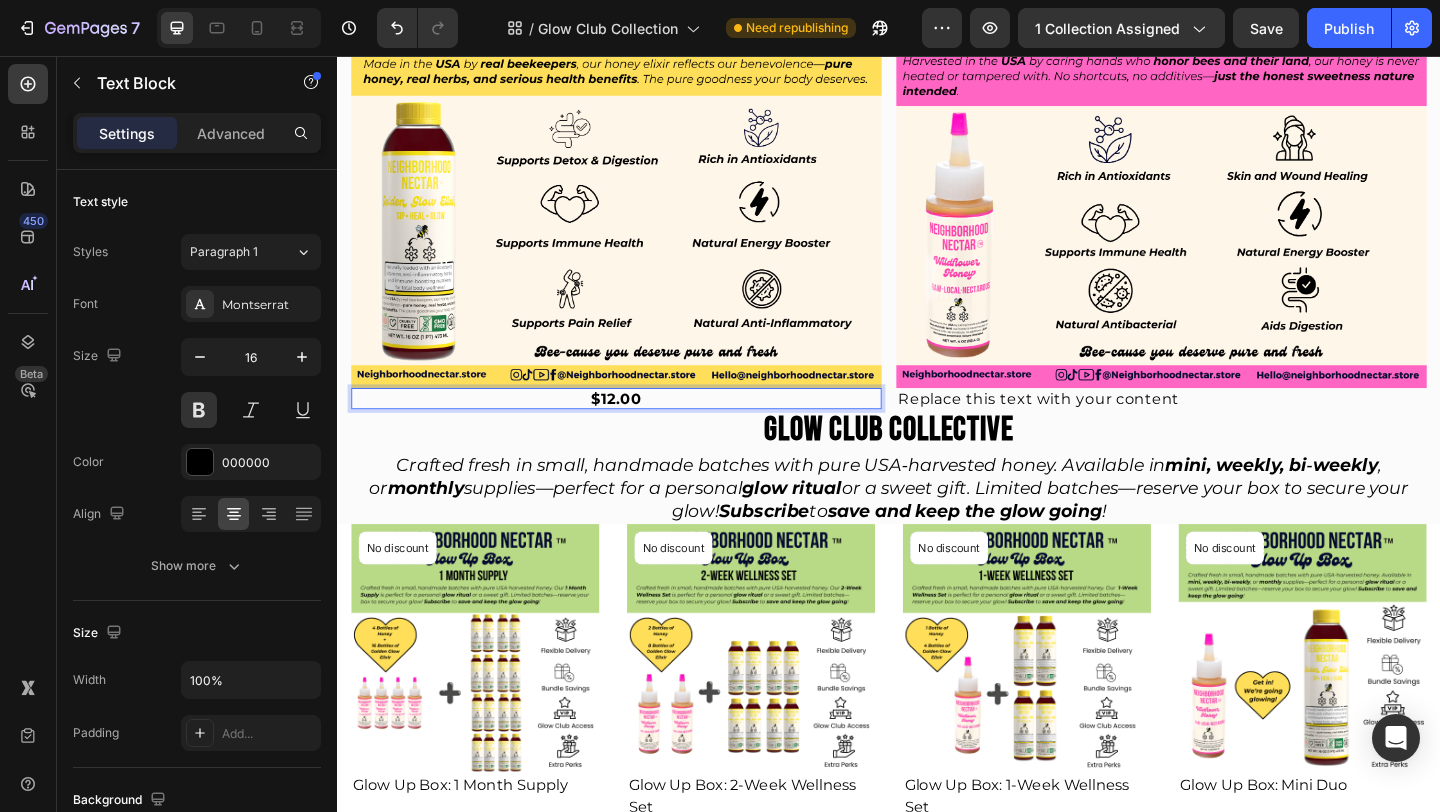 click on "$12.00" at bounding box center [640, 428] 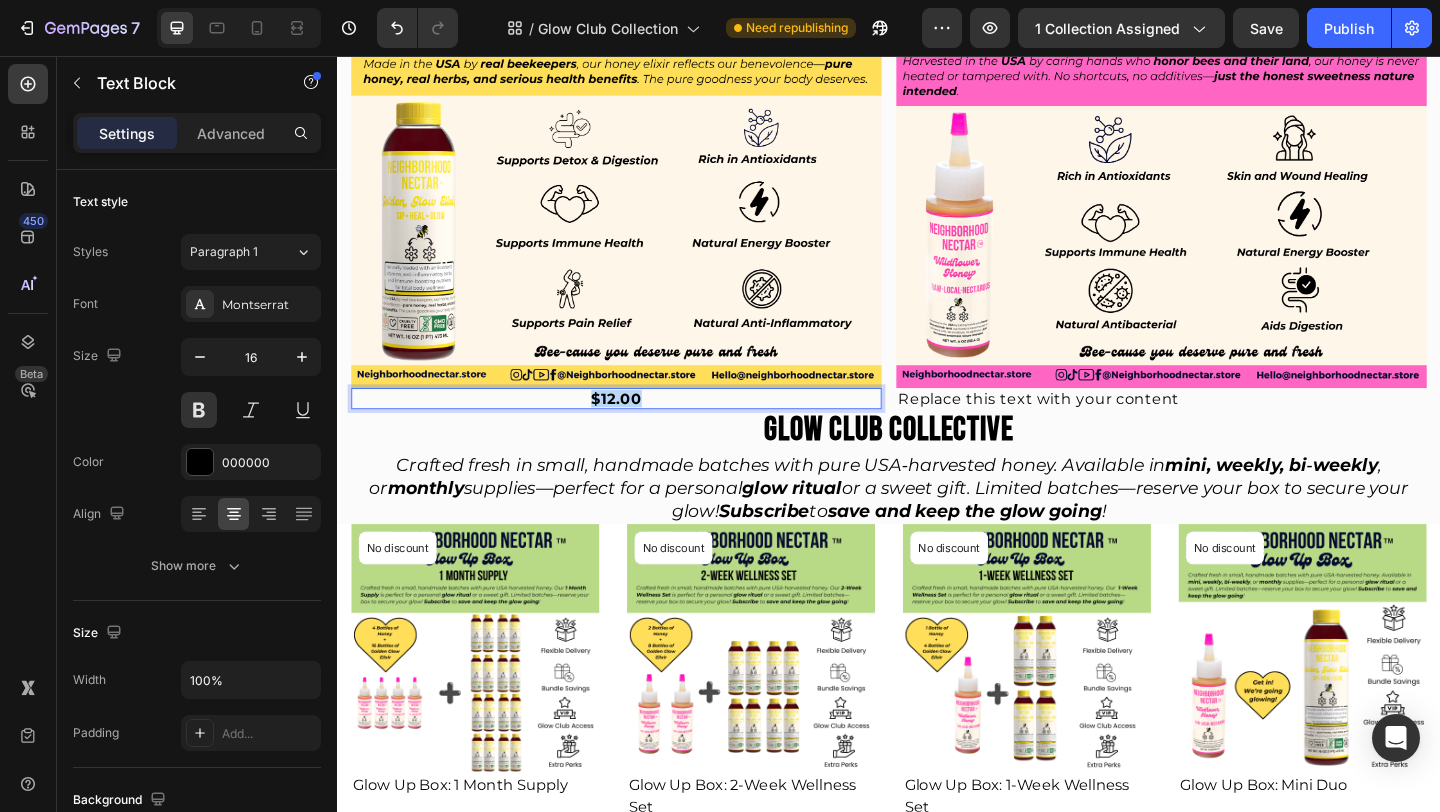 click on "$12.00" at bounding box center (640, 428) 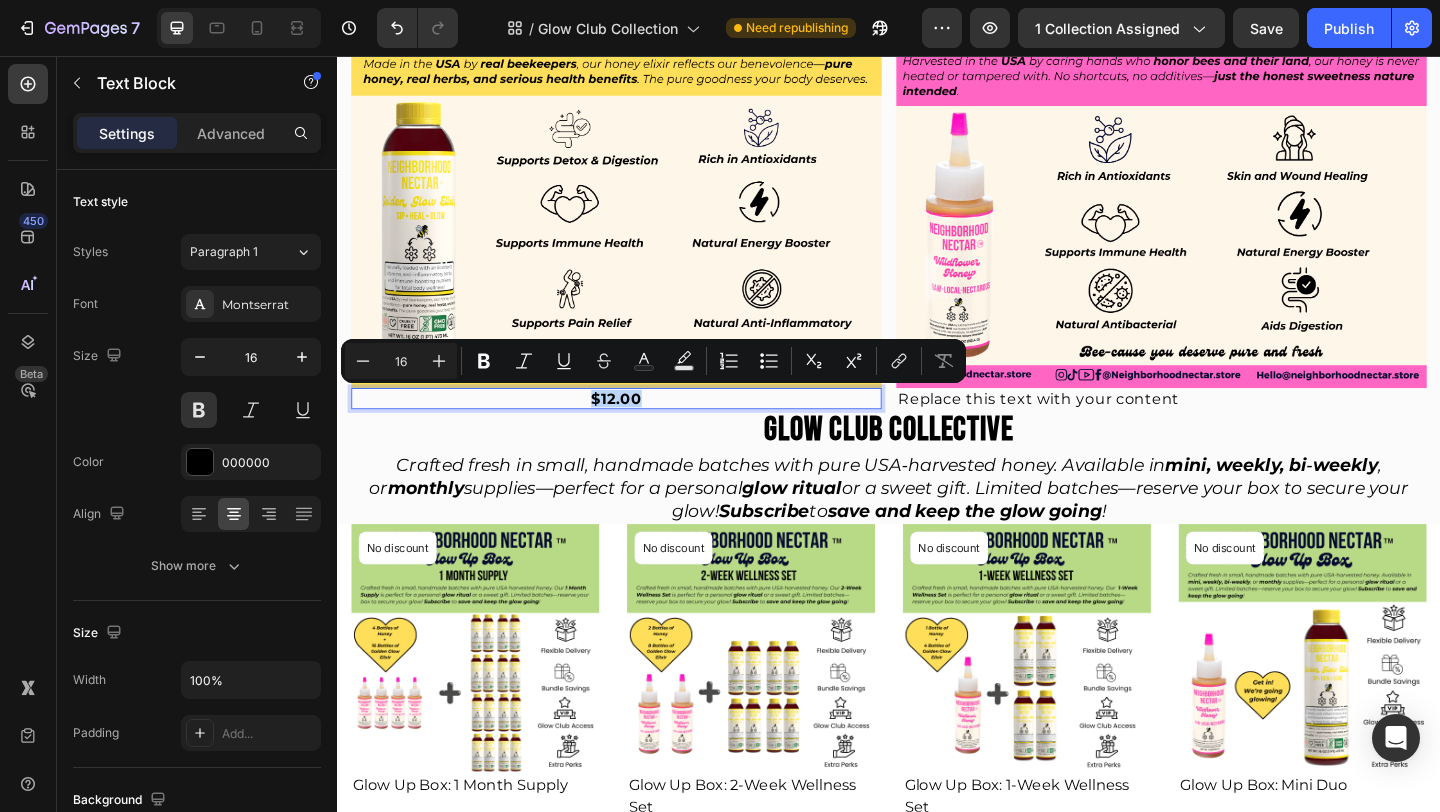 copy on "$12.00" 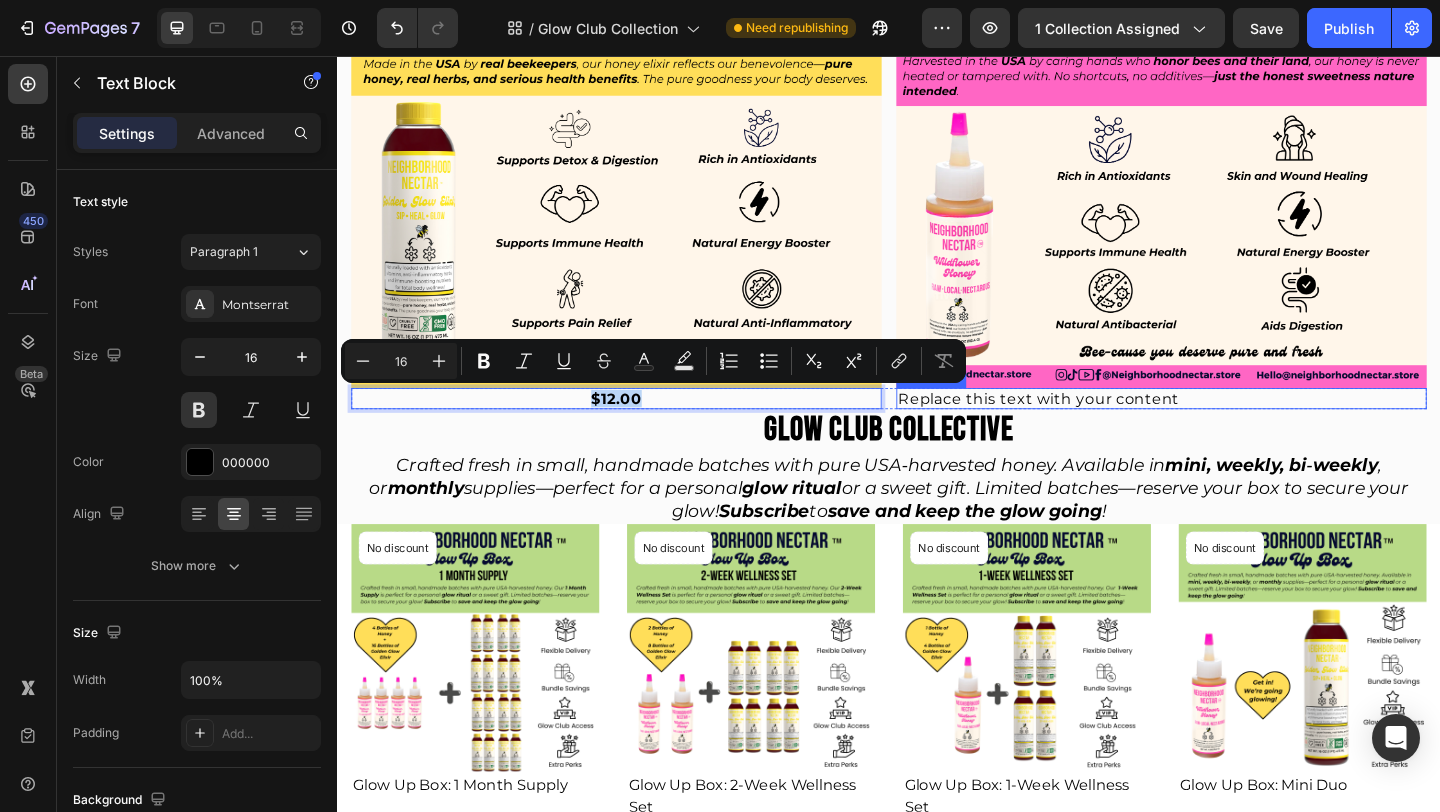 click on "Replace this text with your content" at bounding box center [1233, 428] 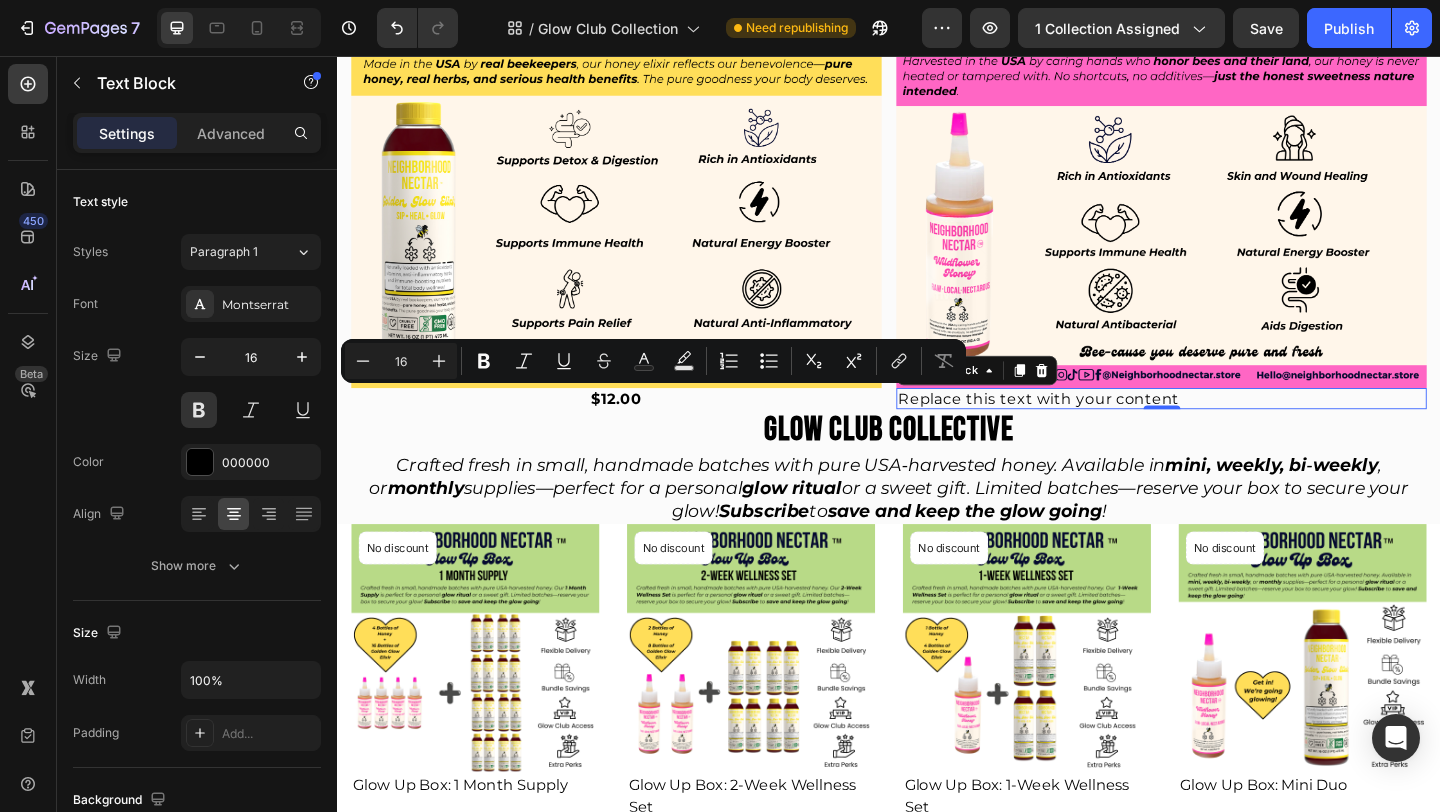click on "Replace this text with your content" at bounding box center [1233, 428] 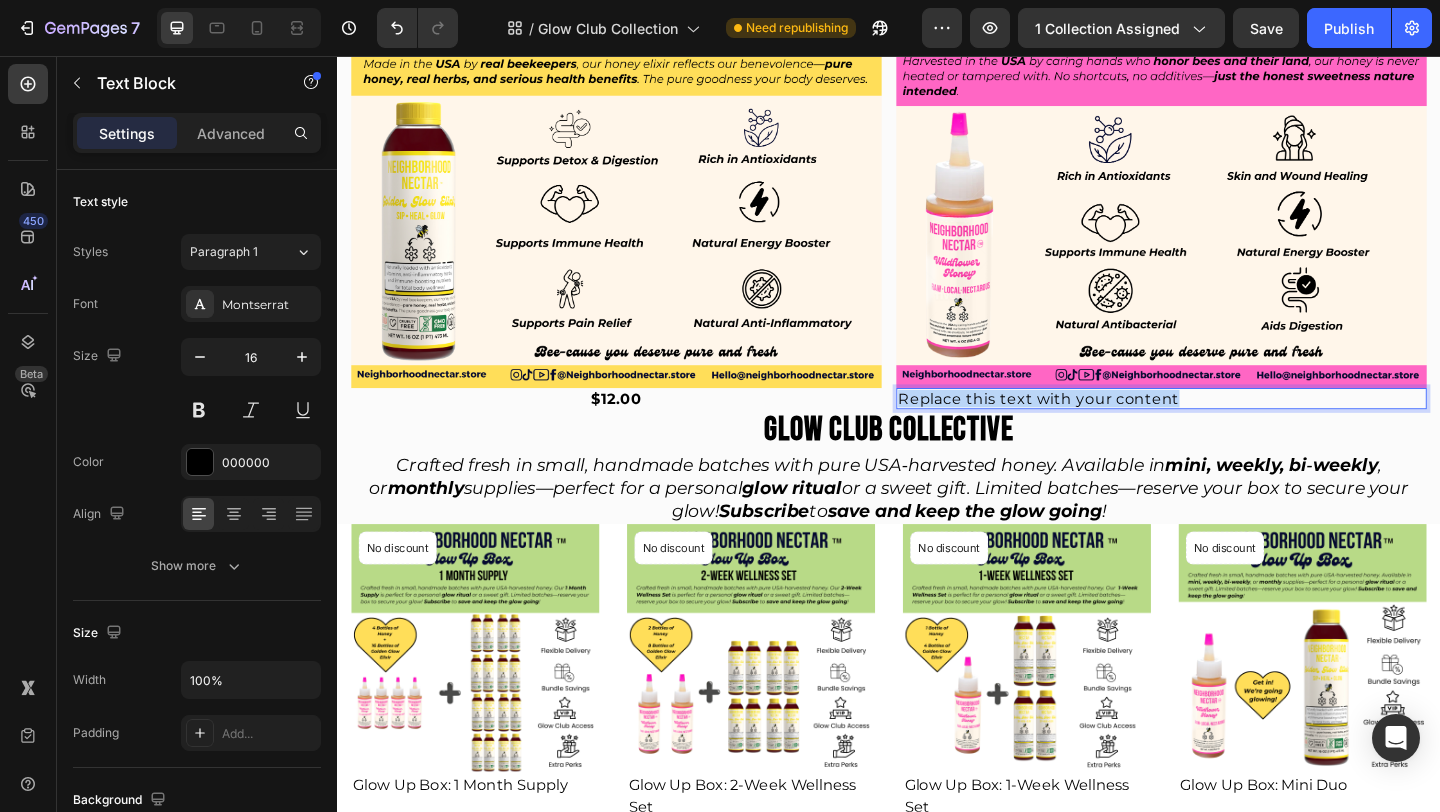 click on "Replace this text with your content" at bounding box center (1233, 428) 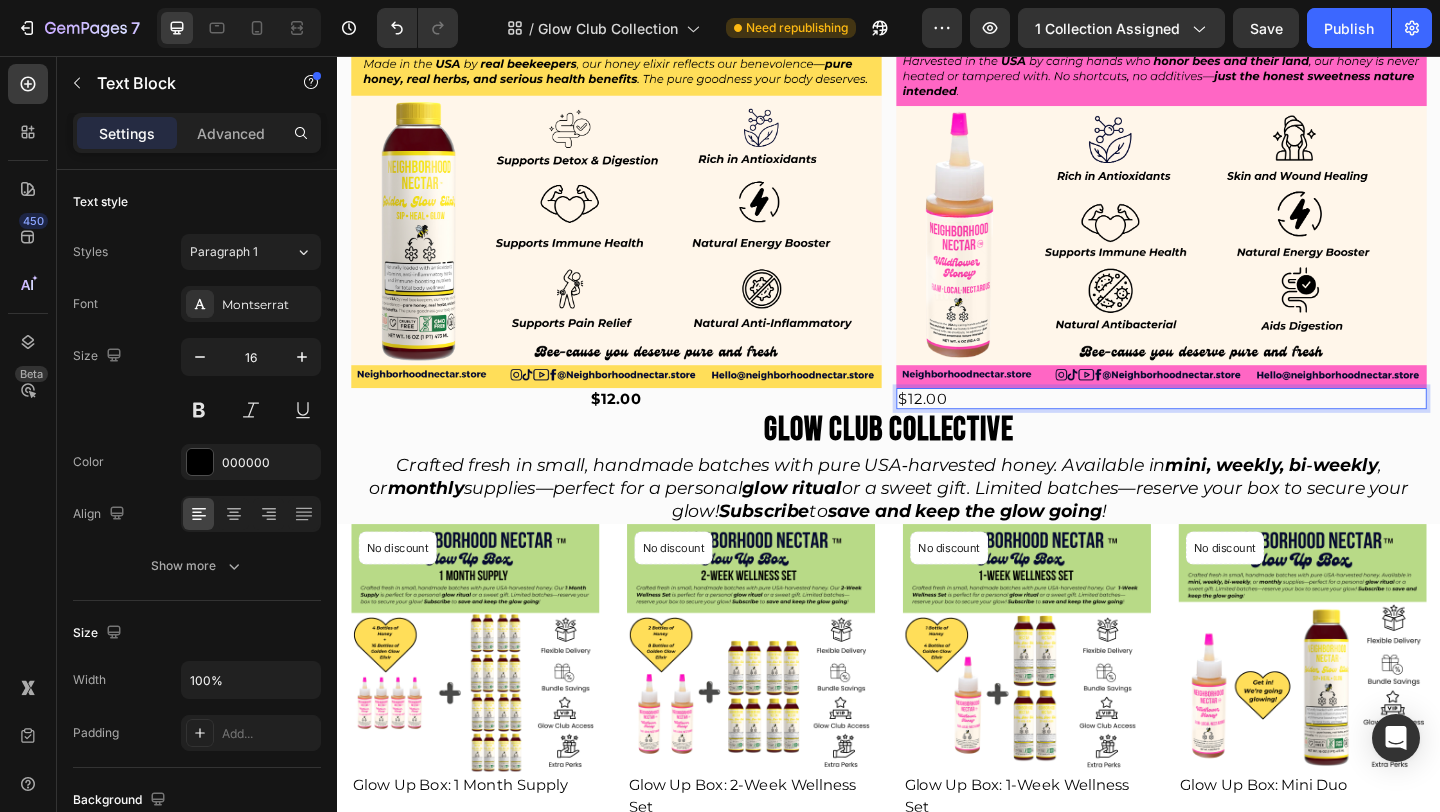 click on "$12.00" at bounding box center [1233, 428] 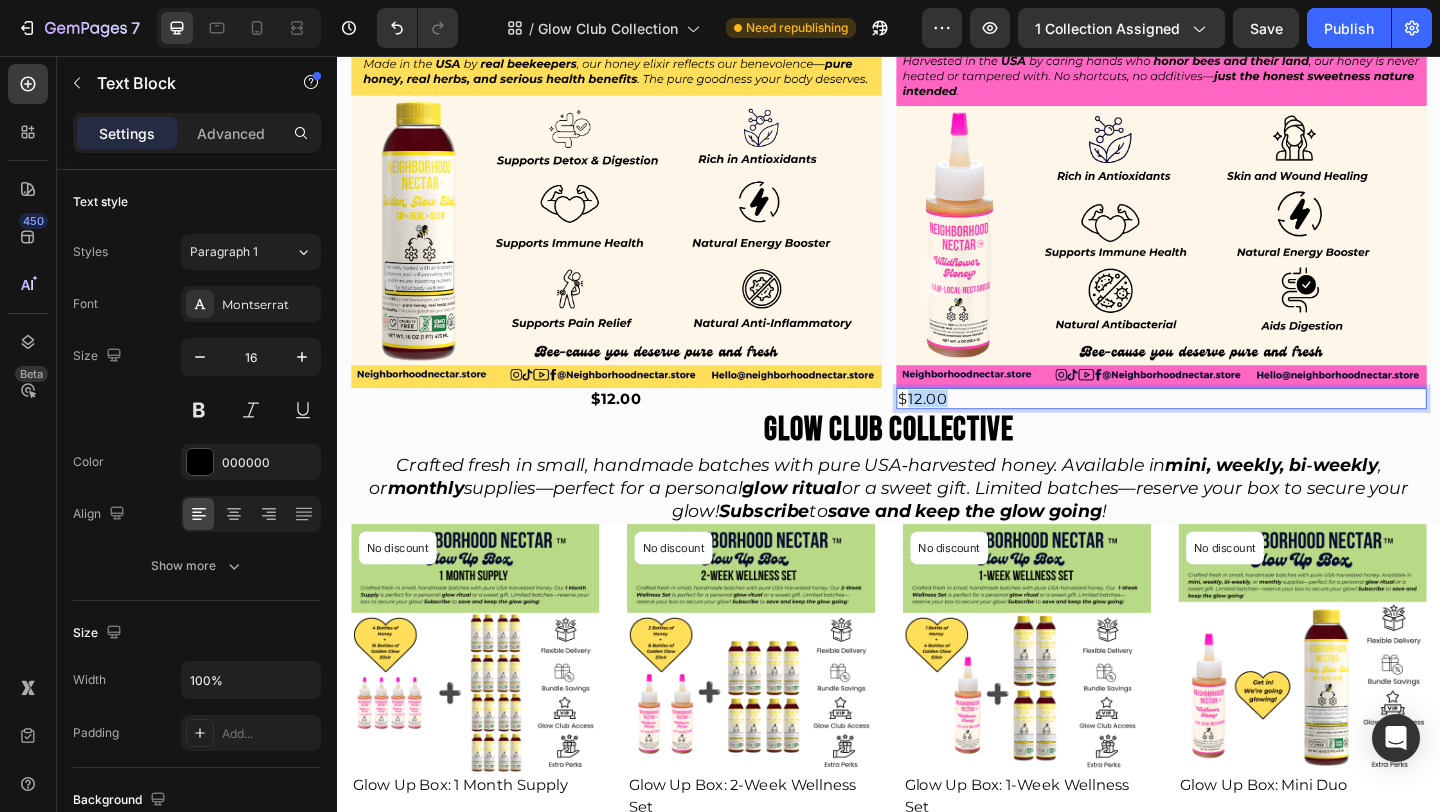 click on "$12.00" at bounding box center (1233, 428) 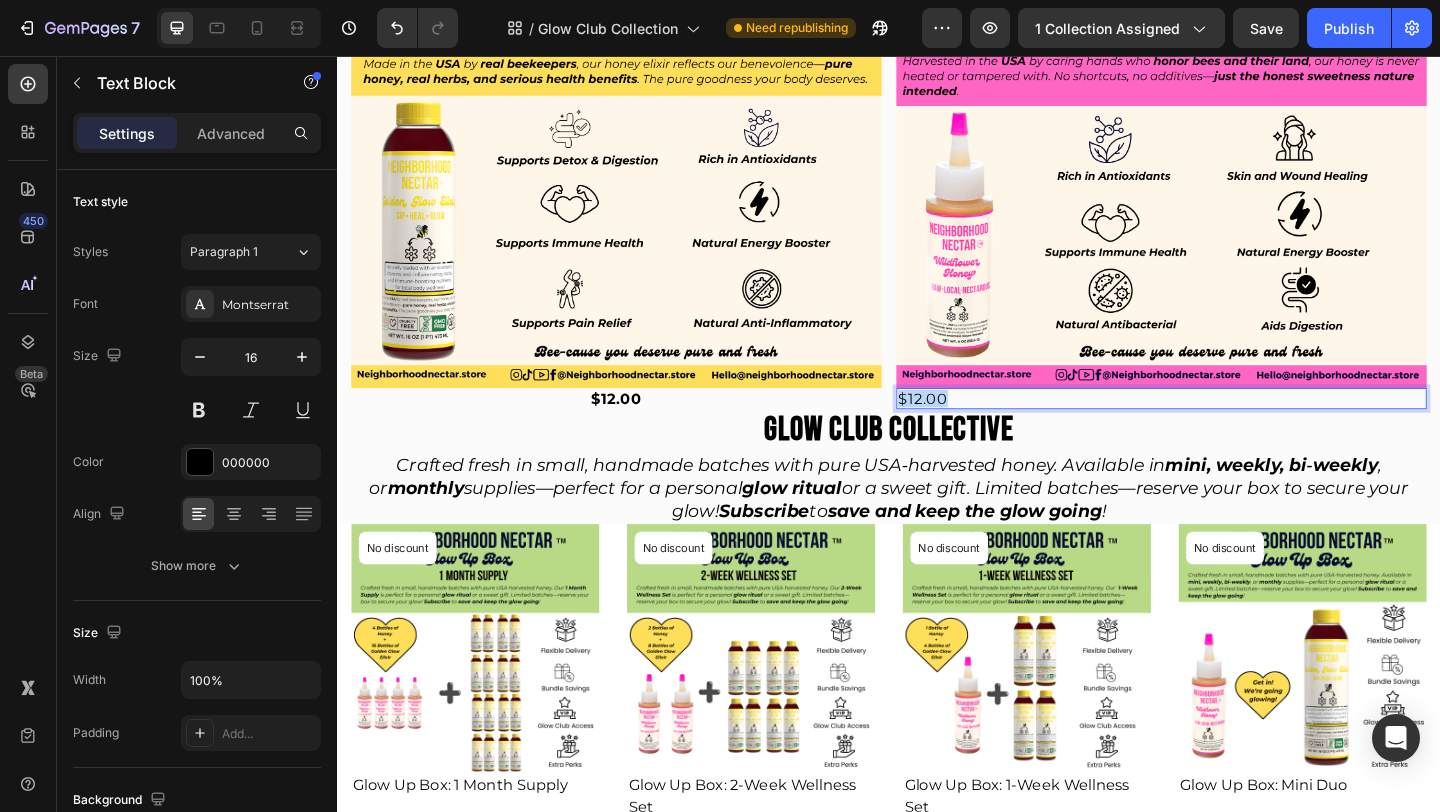 click on "$12.00" at bounding box center [1233, 428] 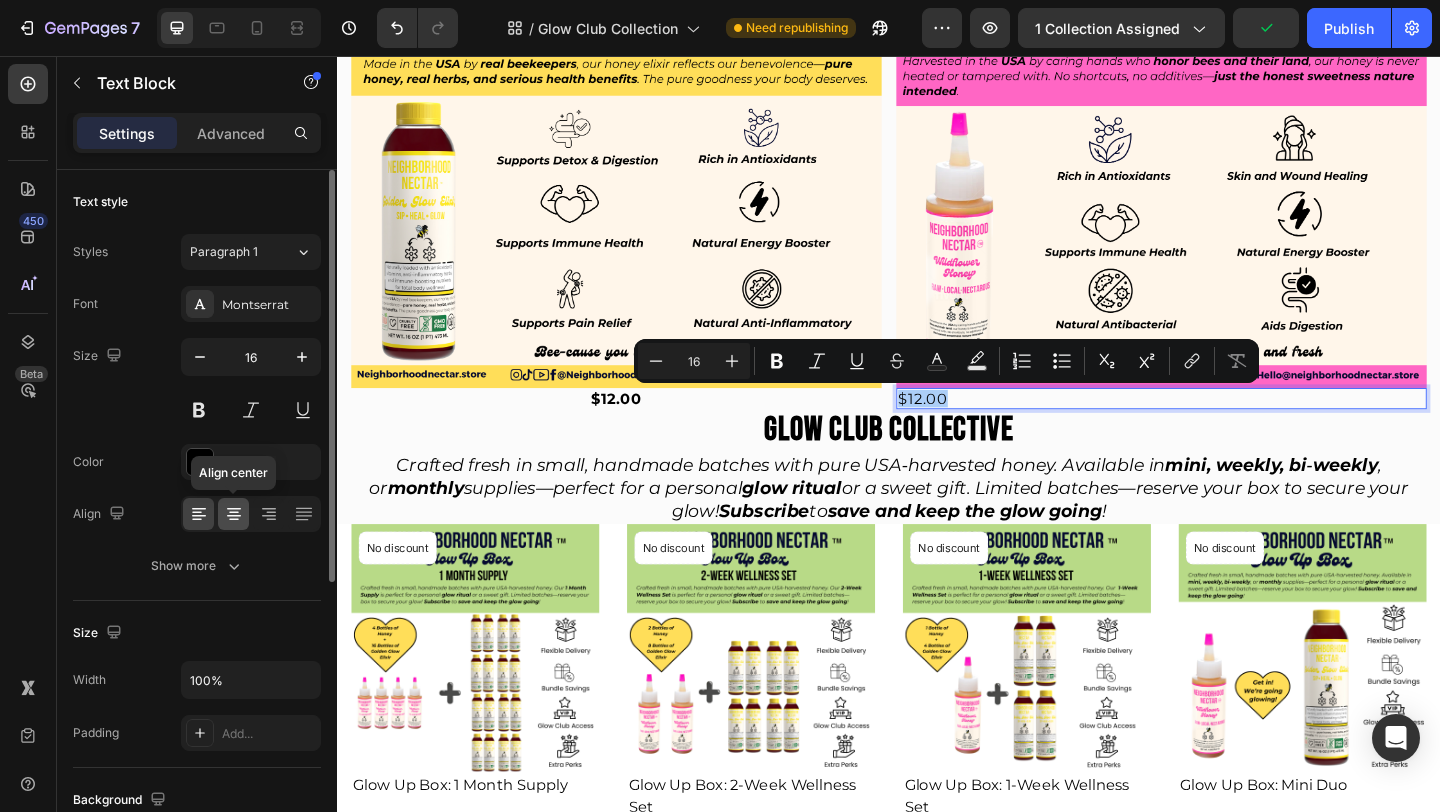click 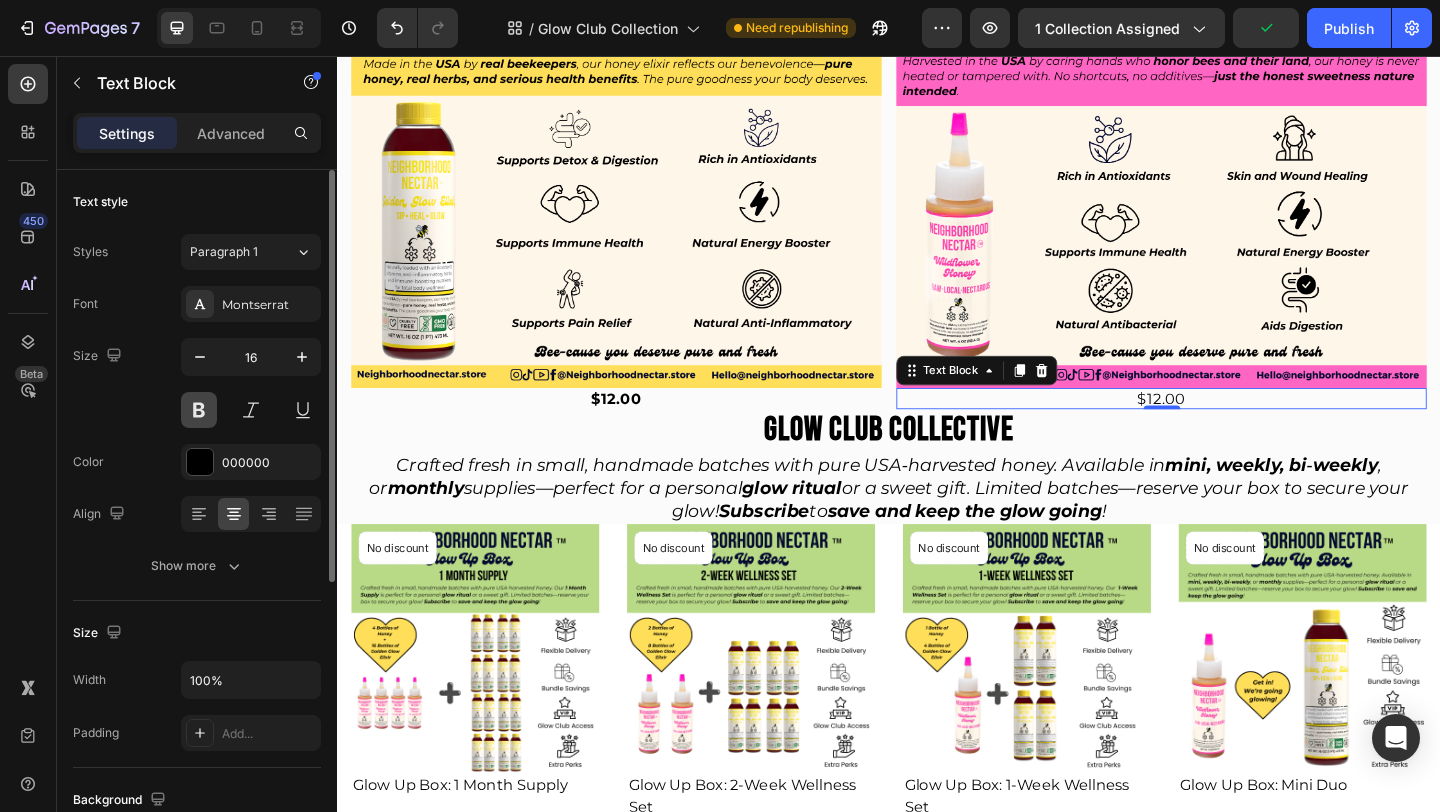 click at bounding box center [199, 410] 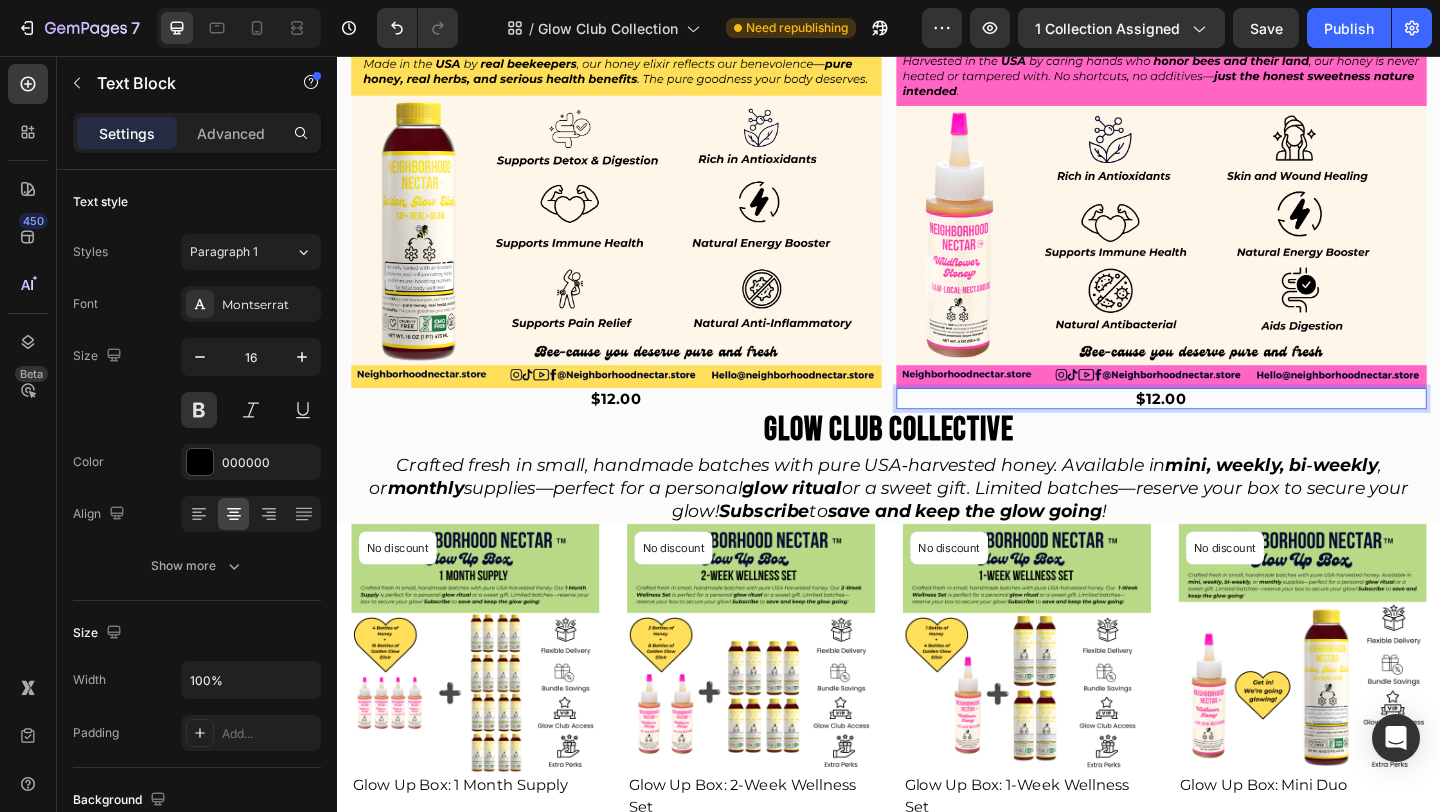 click on "$12.00" at bounding box center (1233, 428) 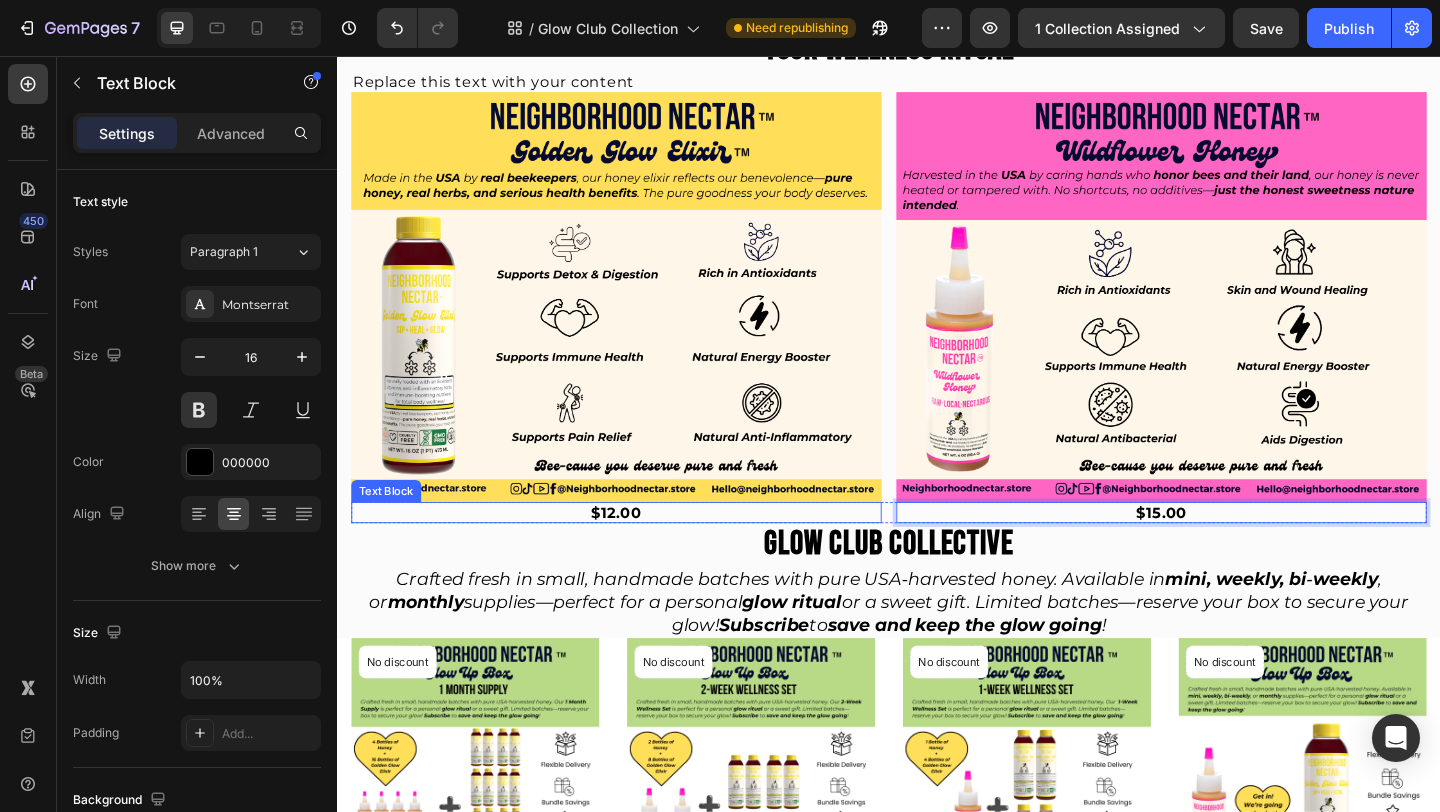 scroll, scrollTop: 79, scrollLeft: 0, axis: vertical 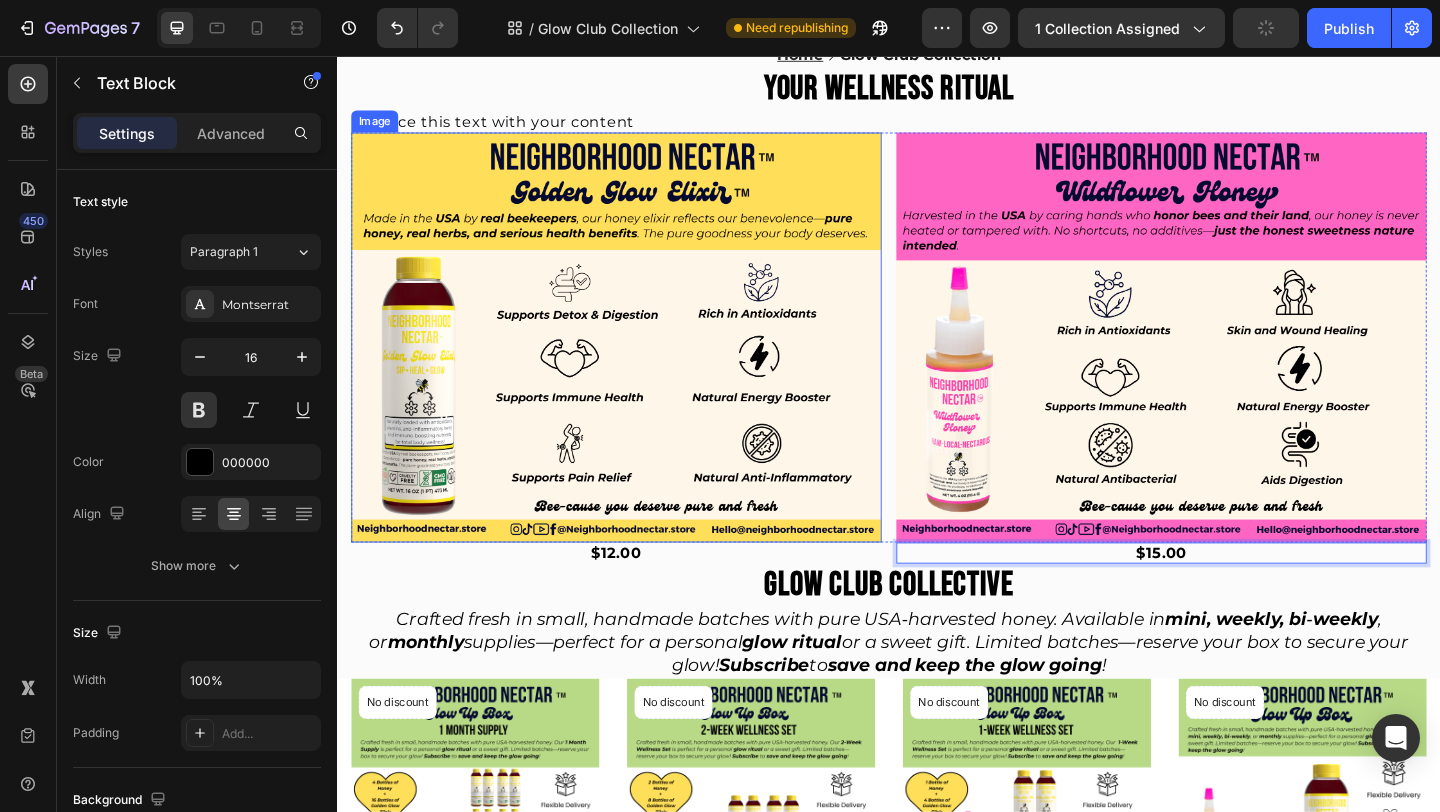 click at bounding box center [640, 362] 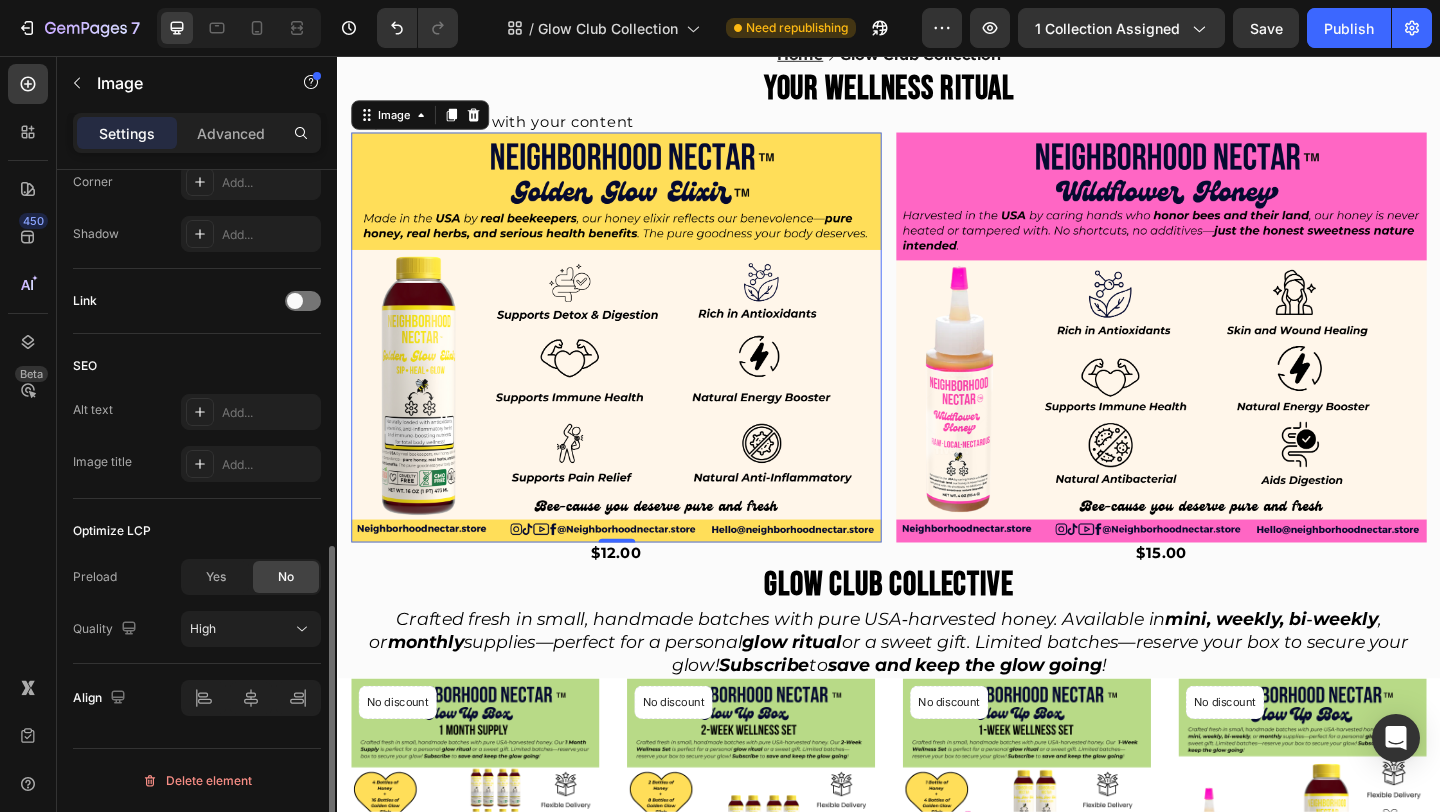 scroll, scrollTop: 795, scrollLeft: 0, axis: vertical 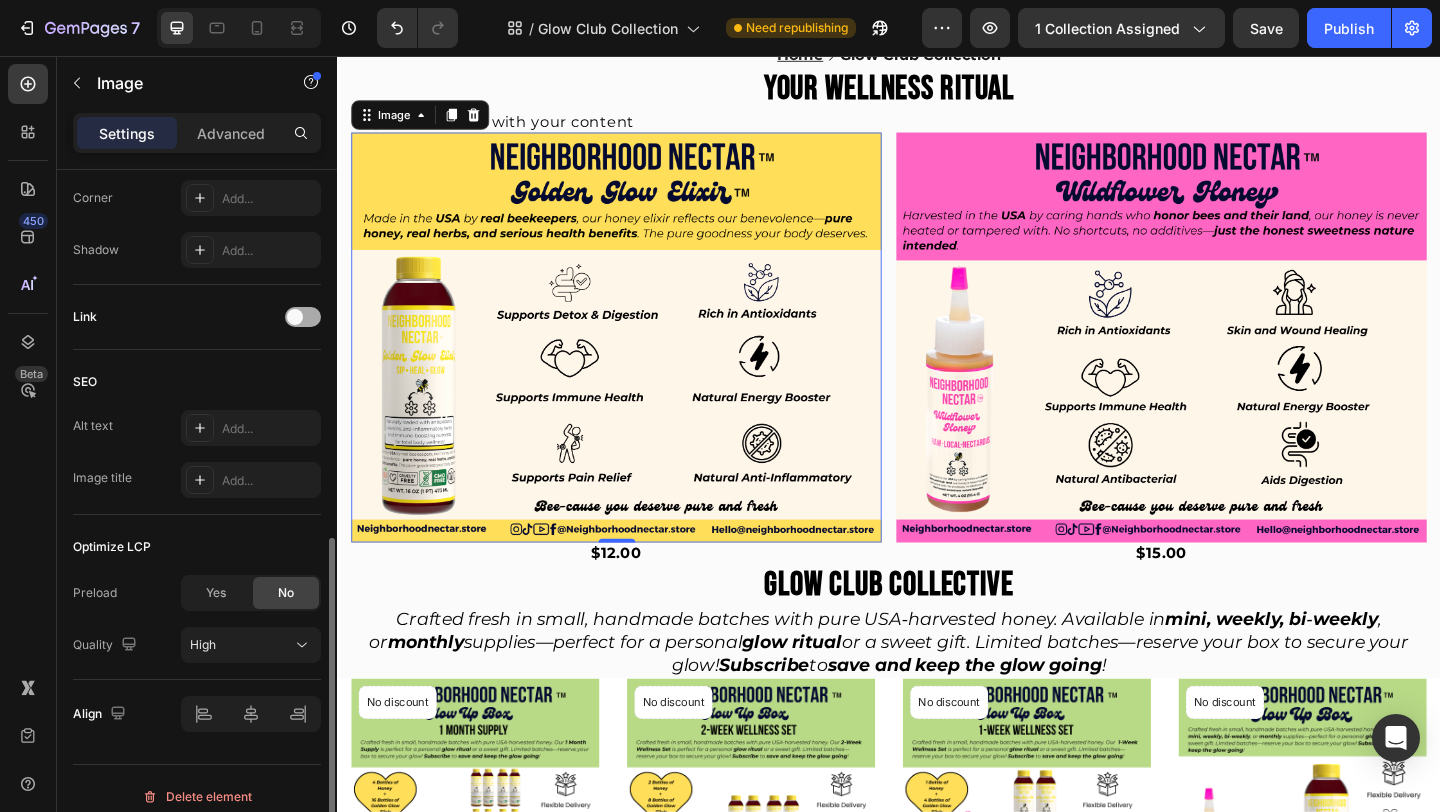 click at bounding box center [295, 317] 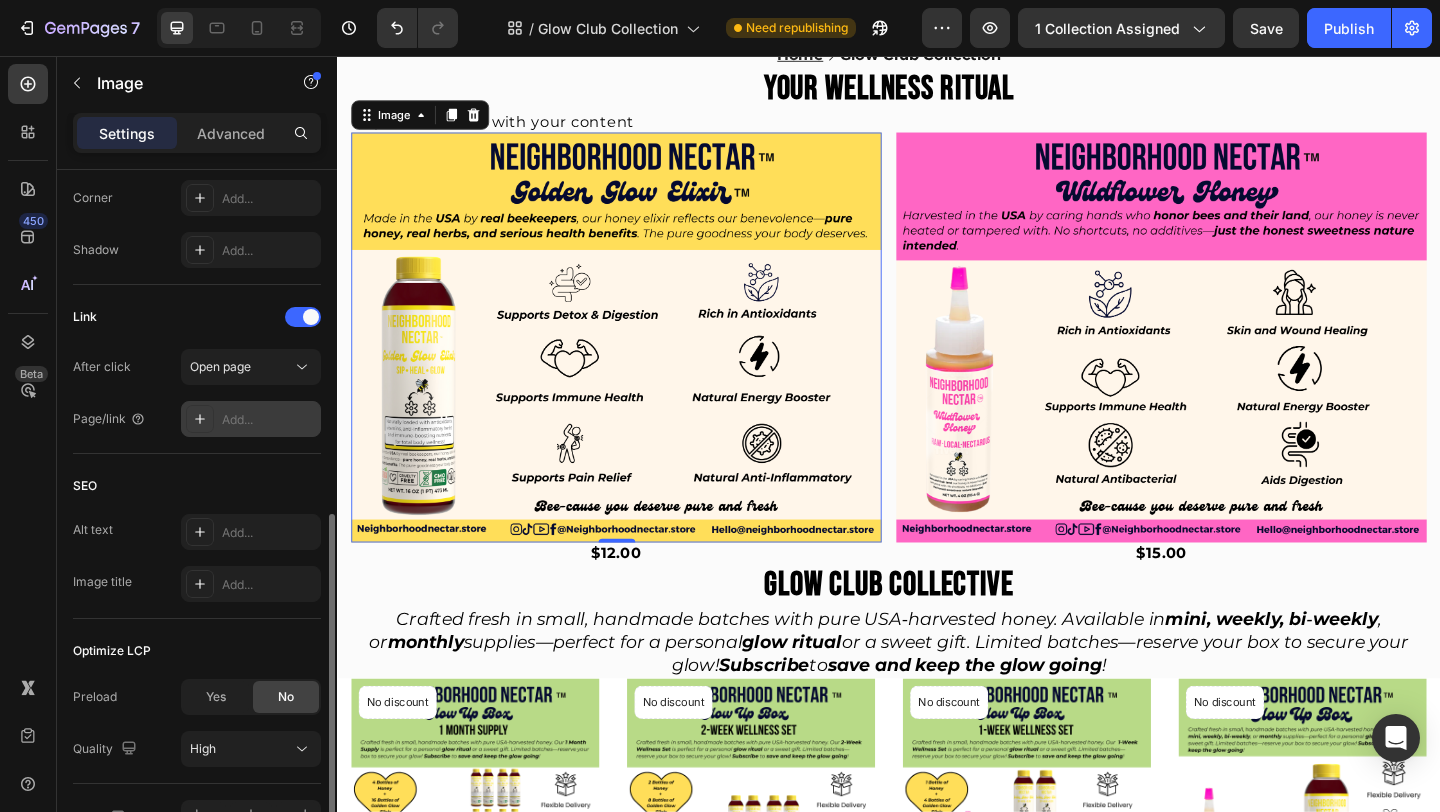 click on "Add..." at bounding box center [269, 420] 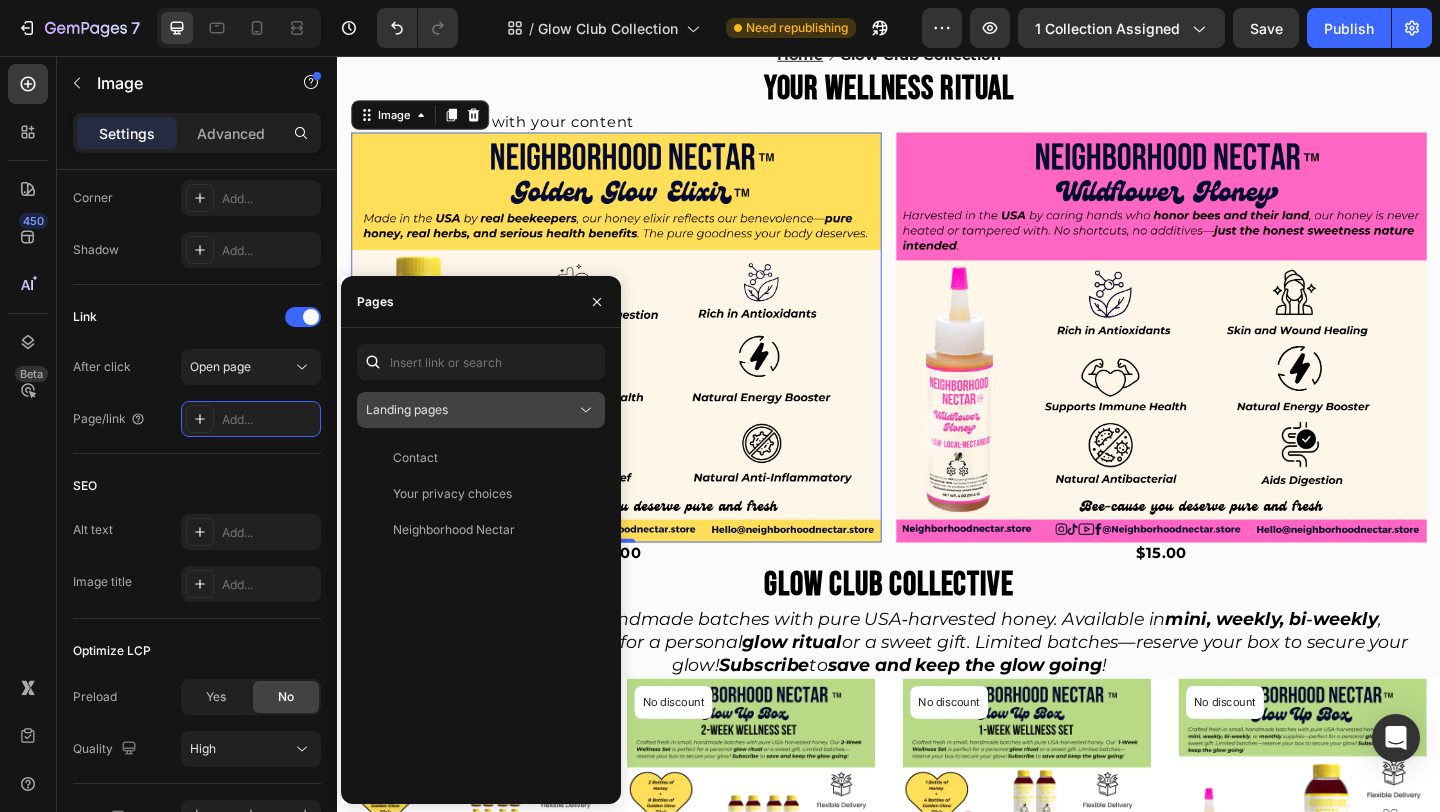 click on "Landing pages" at bounding box center [471, 410] 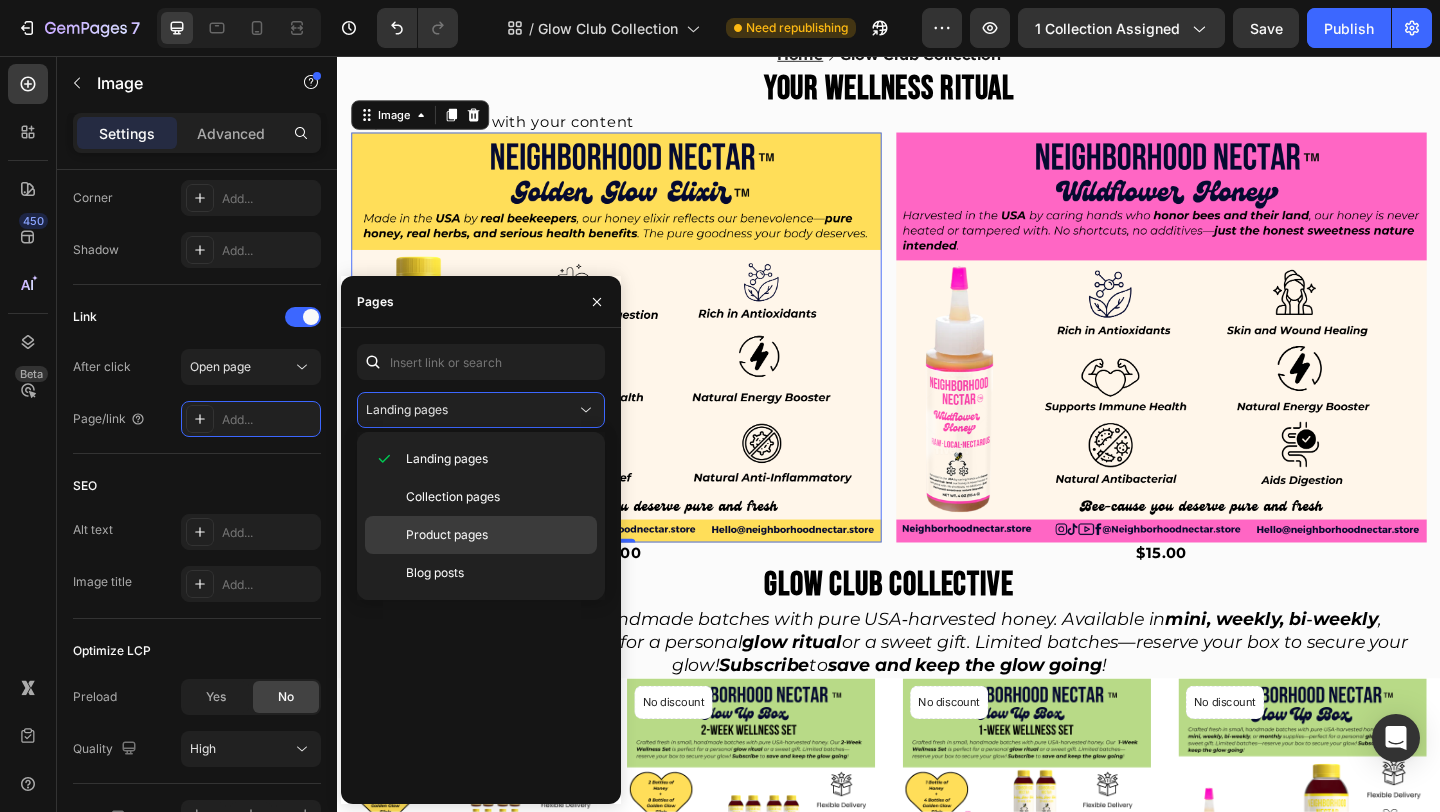 click on "Product pages" 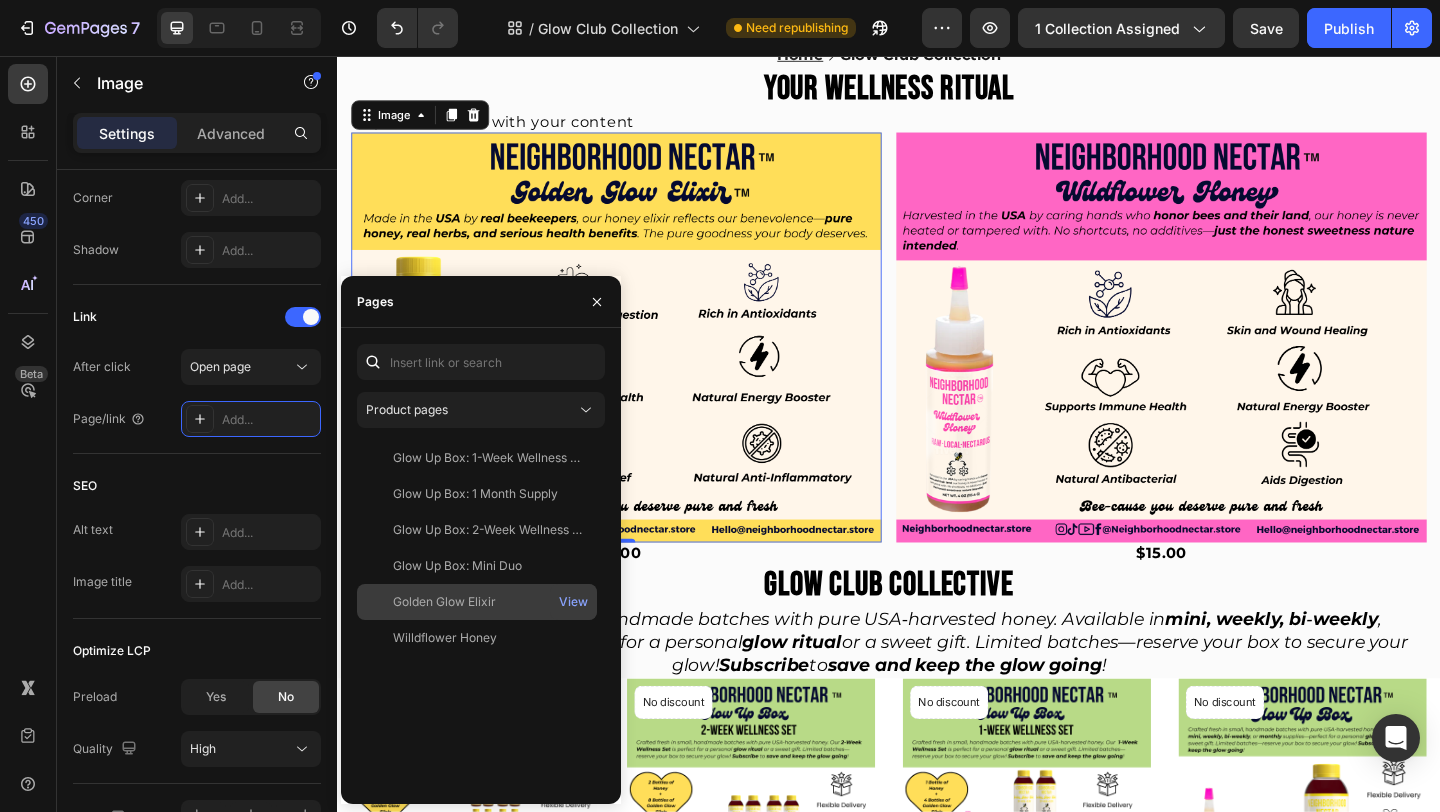 click on "Golden Glow Elixir" at bounding box center [477, 602] 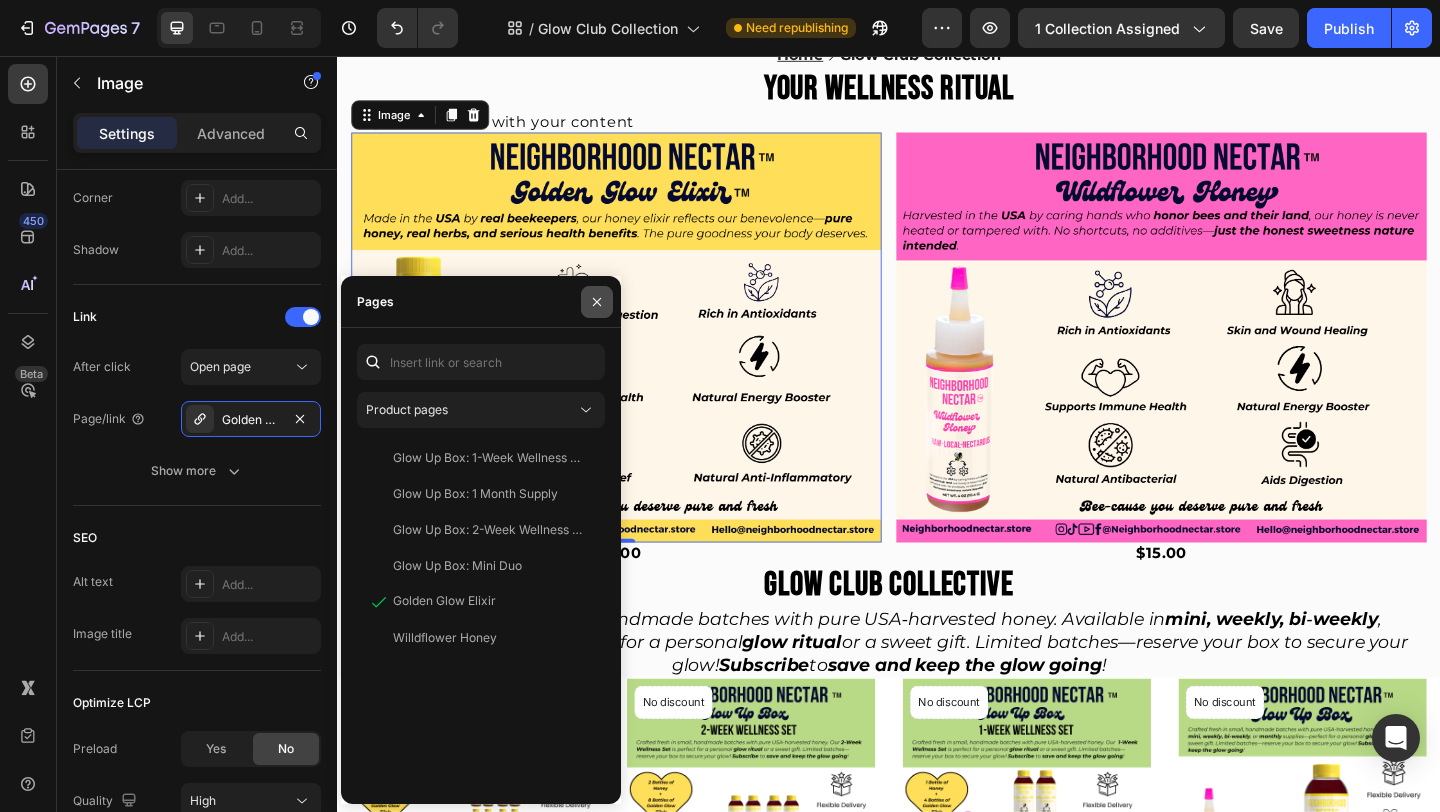 click 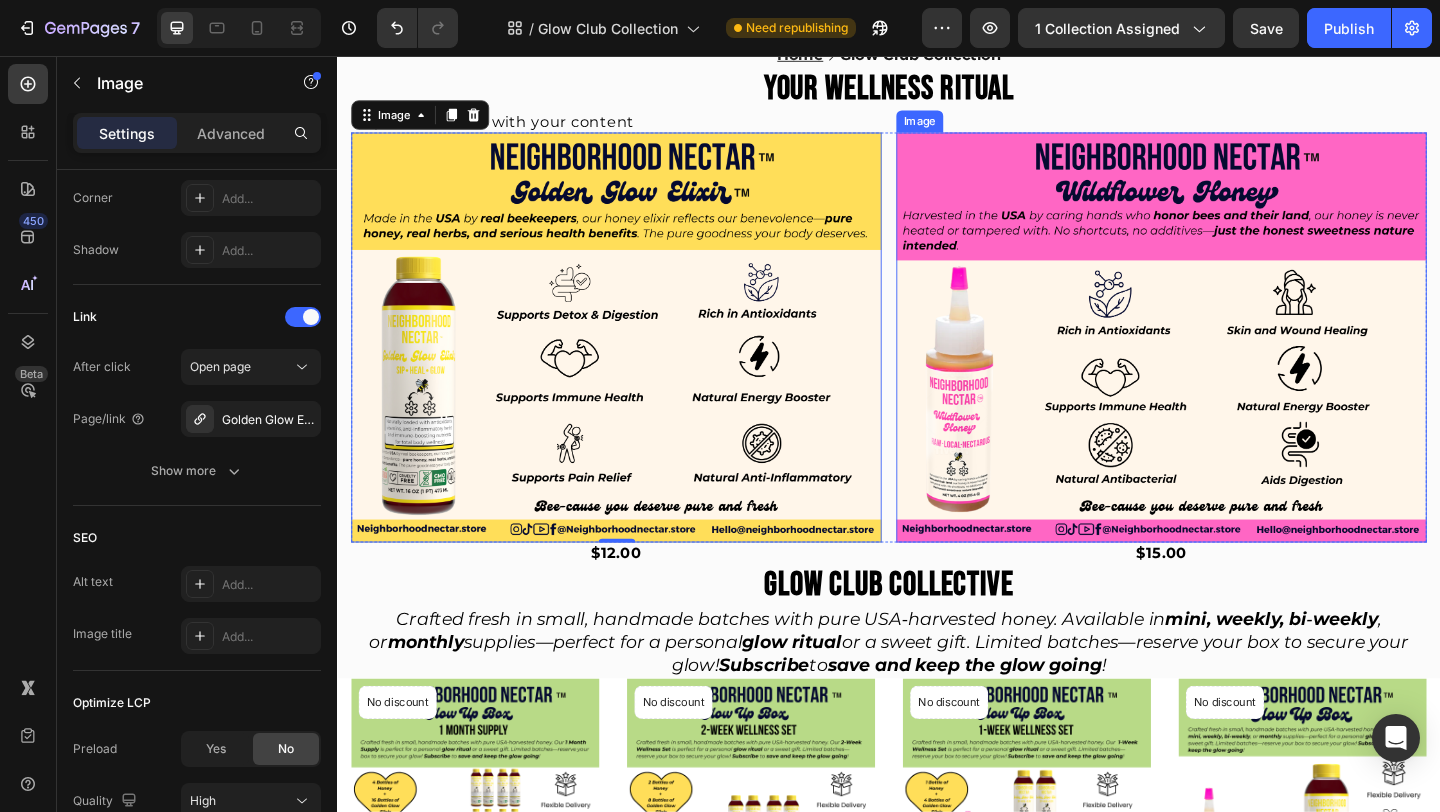 click at bounding box center [1233, 362] 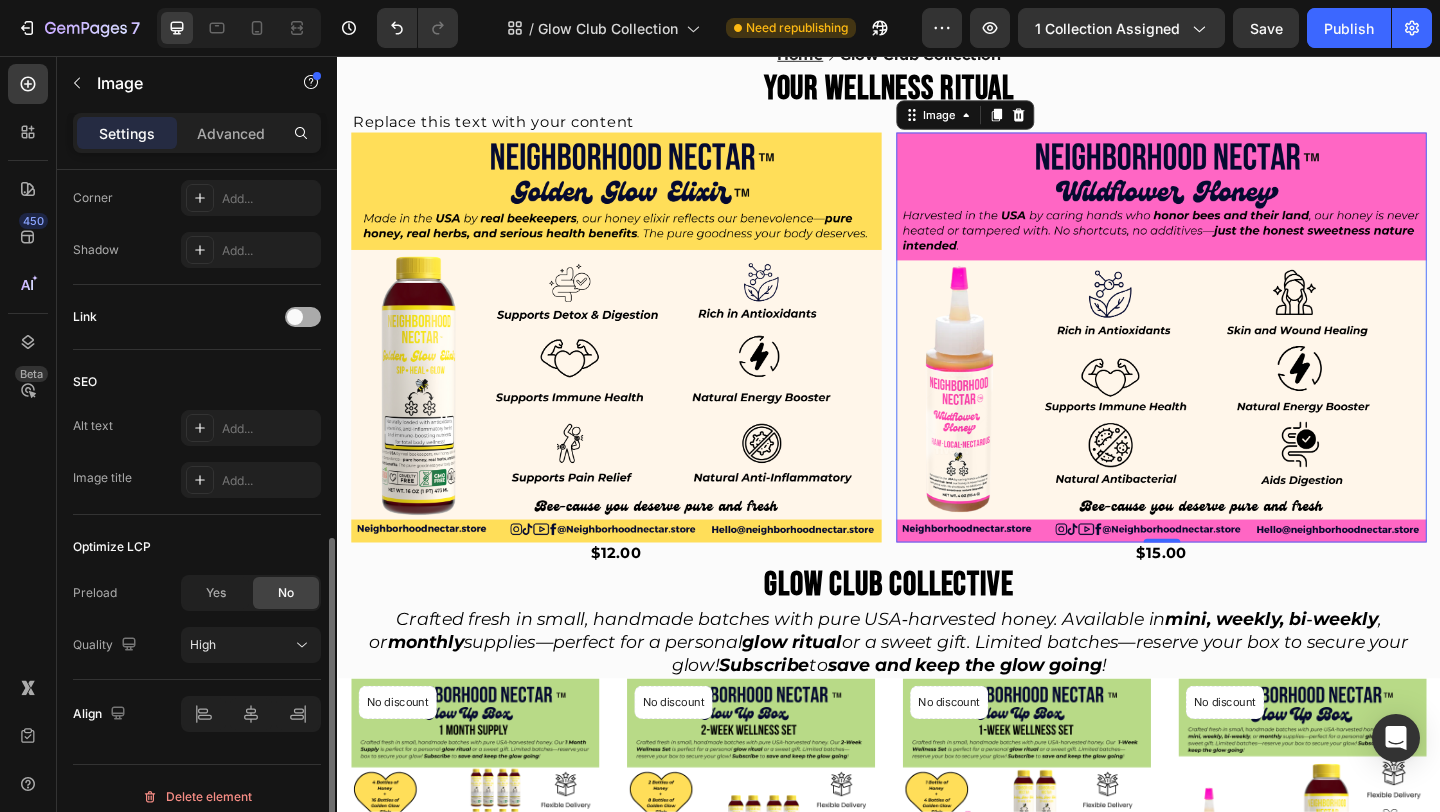 click at bounding box center (303, 317) 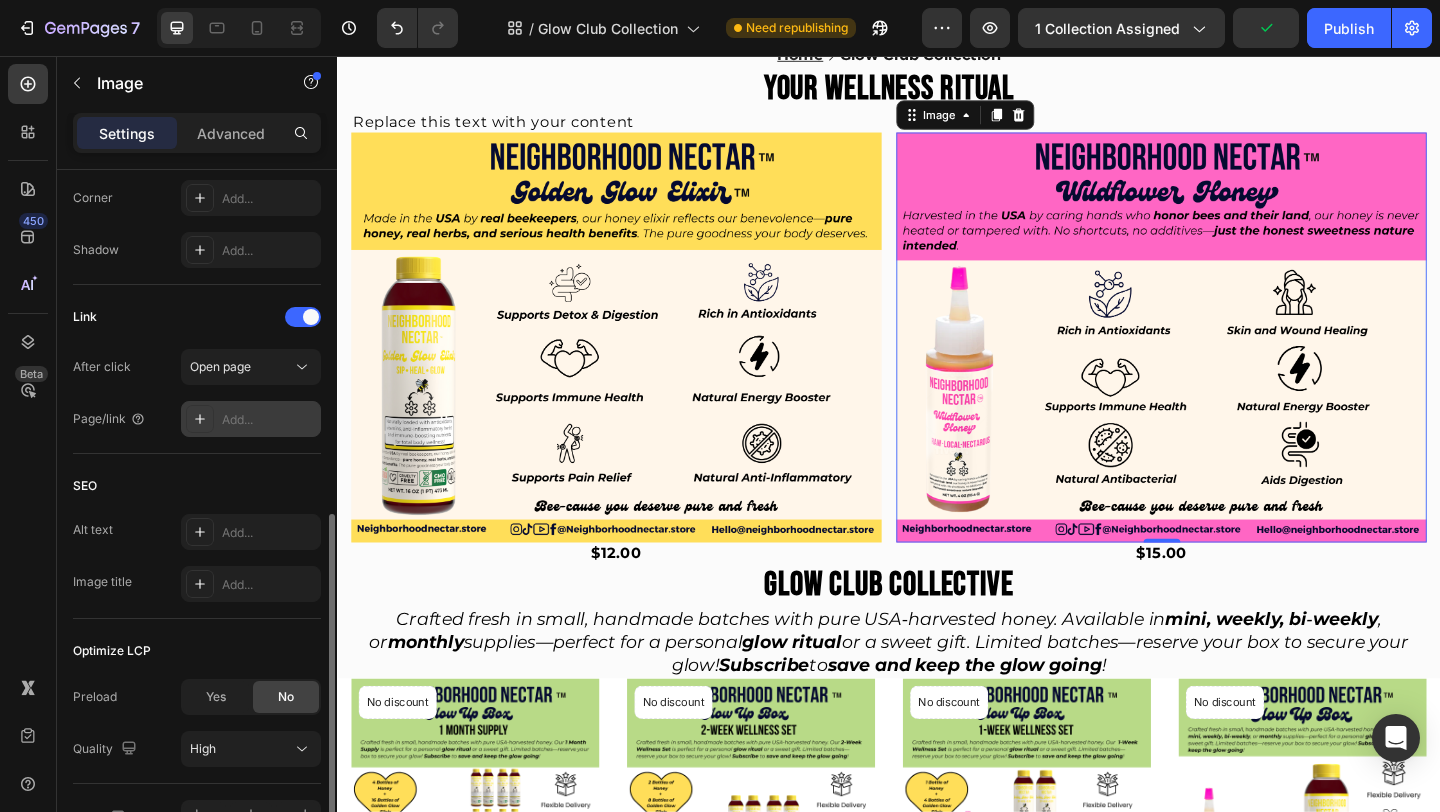 click on "Add..." at bounding box center [269, 420] 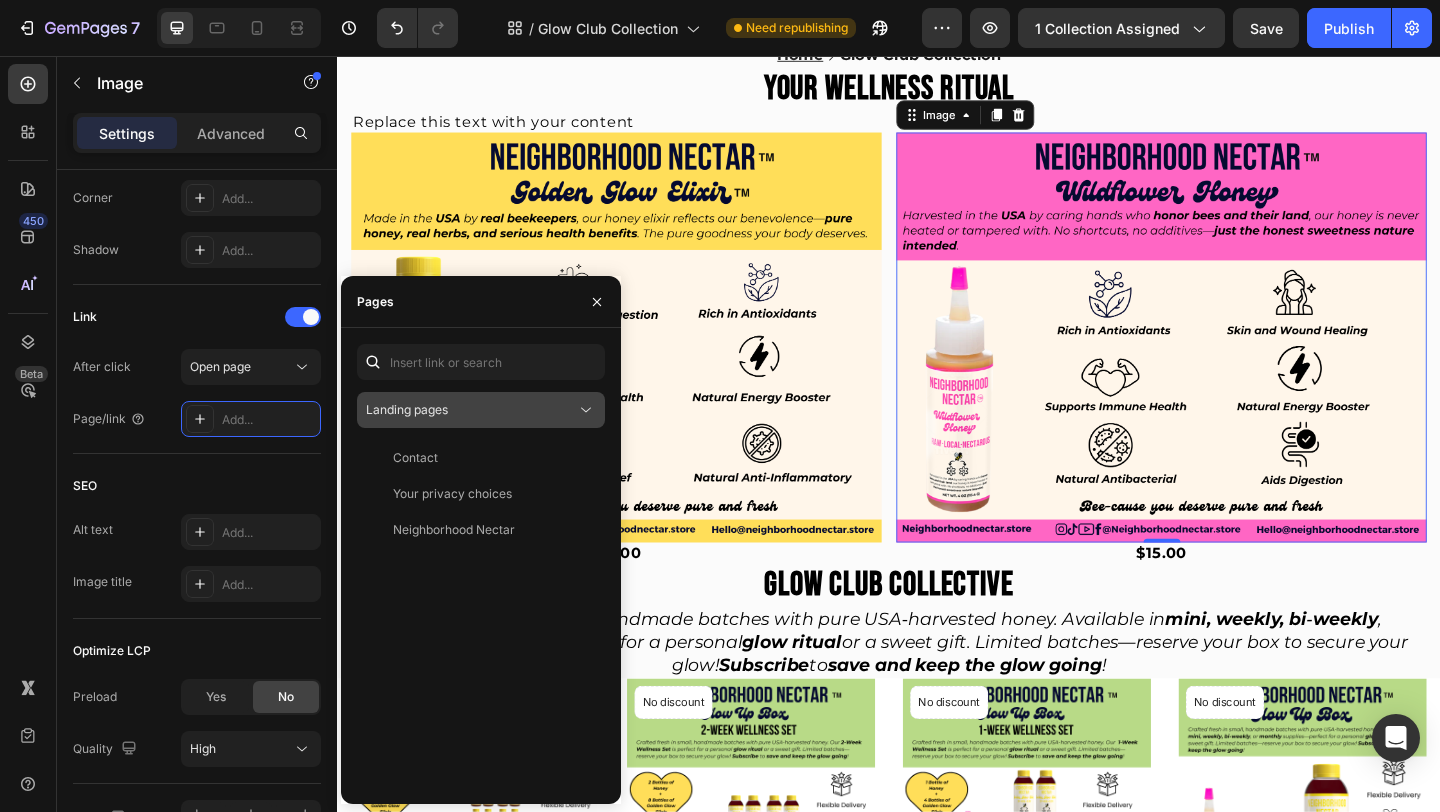 click 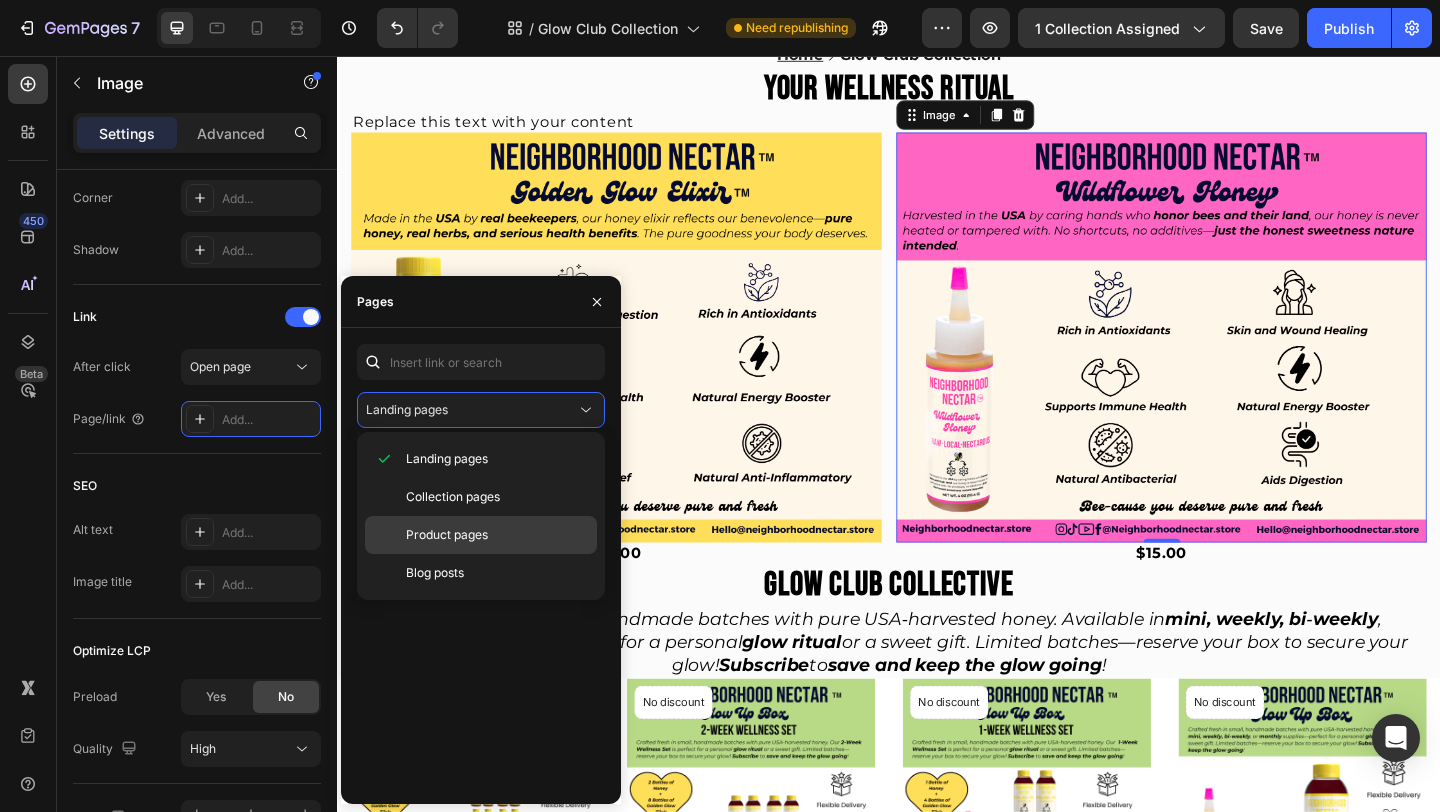 click on "Product pages" at bounding box center (447, 535) 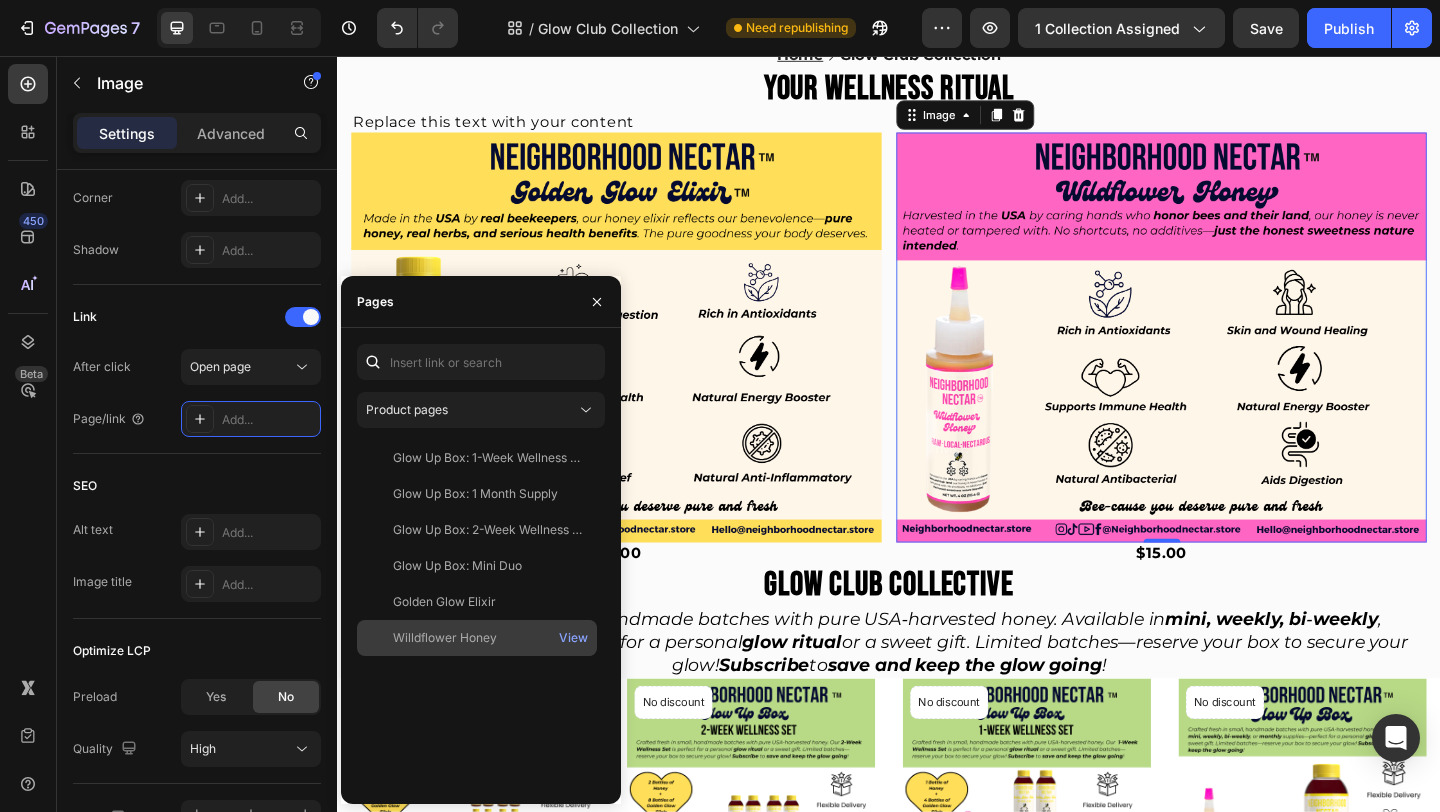 click on "Willdflower Honey" 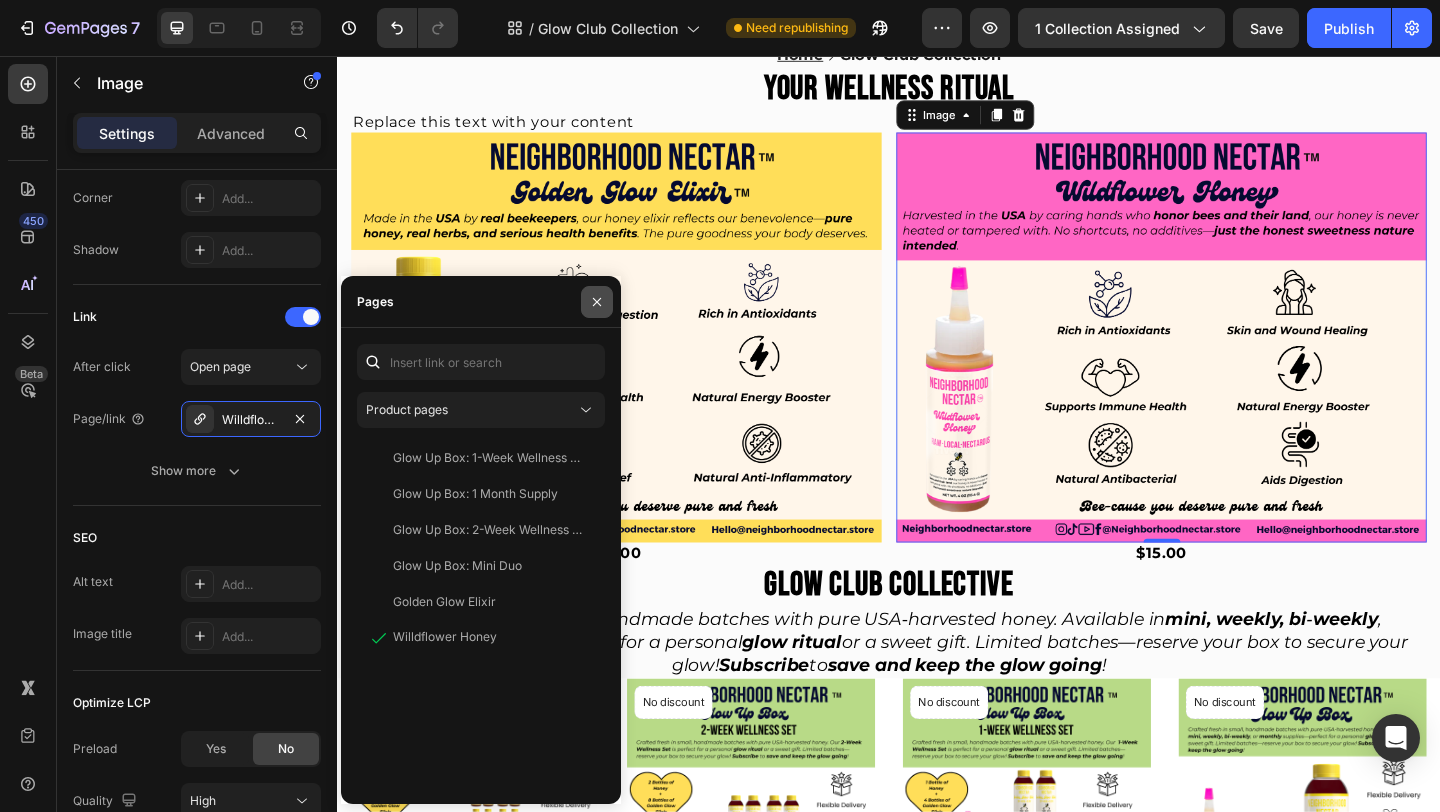 click 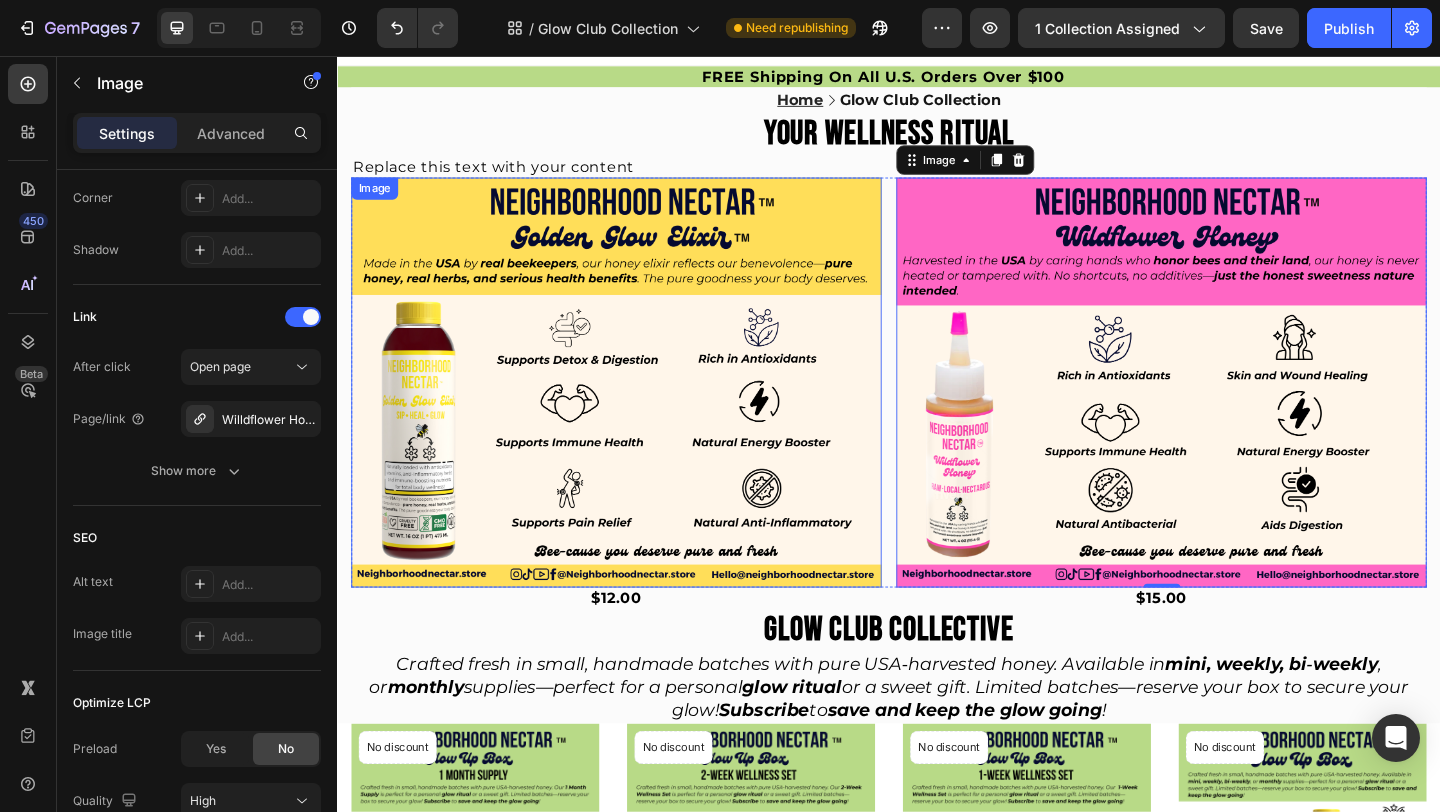 scroll, scrollTop: 0, scrollLeft: 0, axis: both 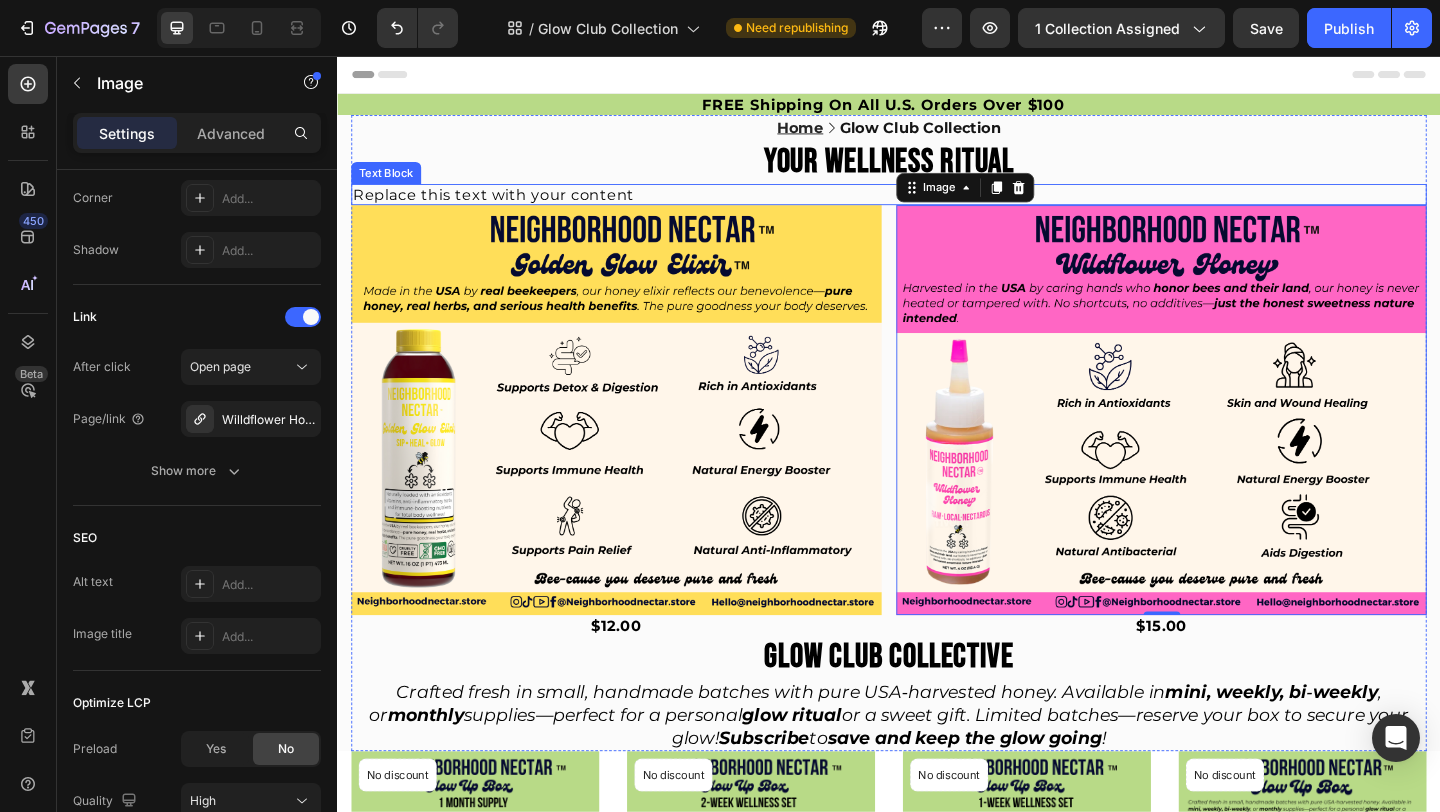click on "Replace this text with your content" at bounding box center (937, 206) 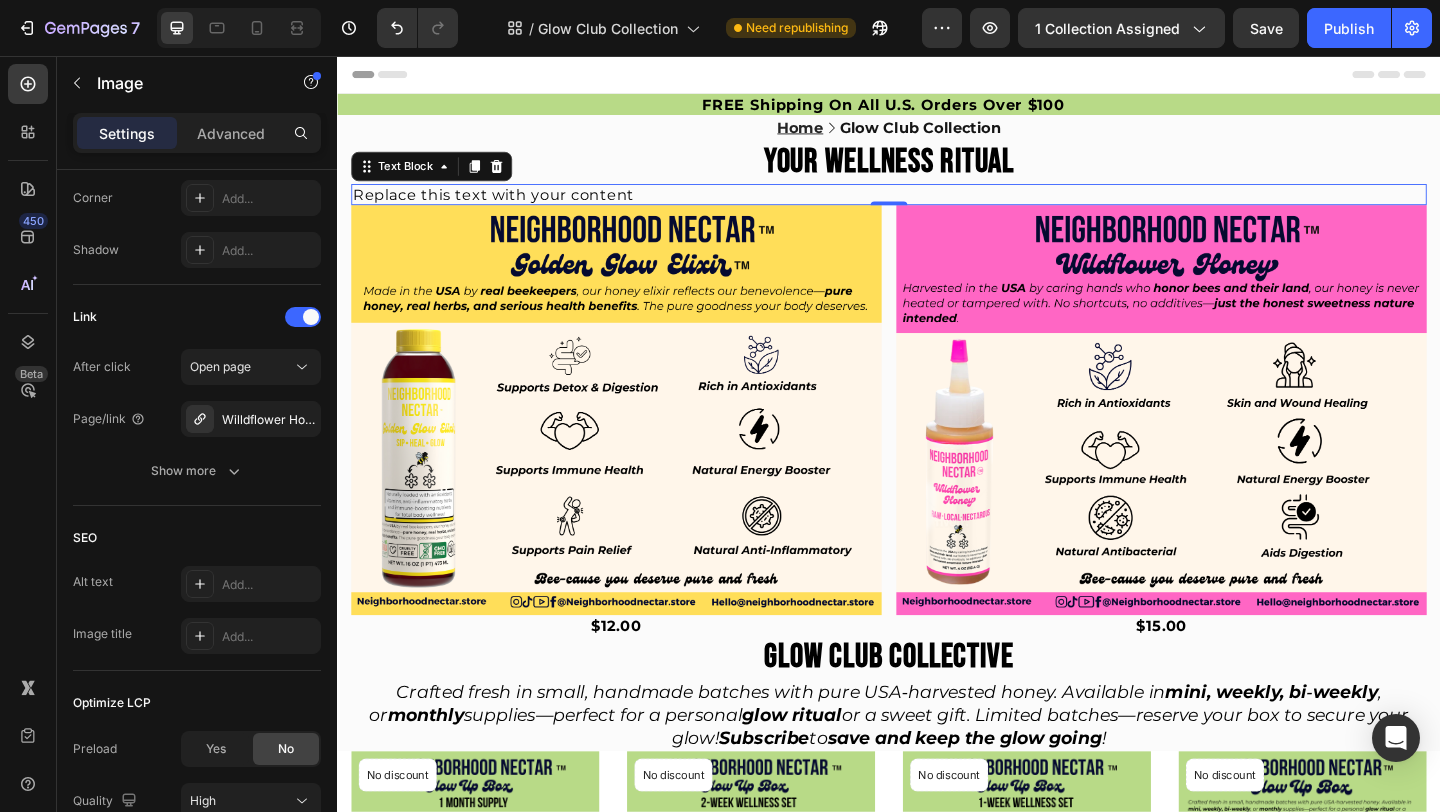 scroll, scrollTop: 0, scrollLeft: 0, axis: both 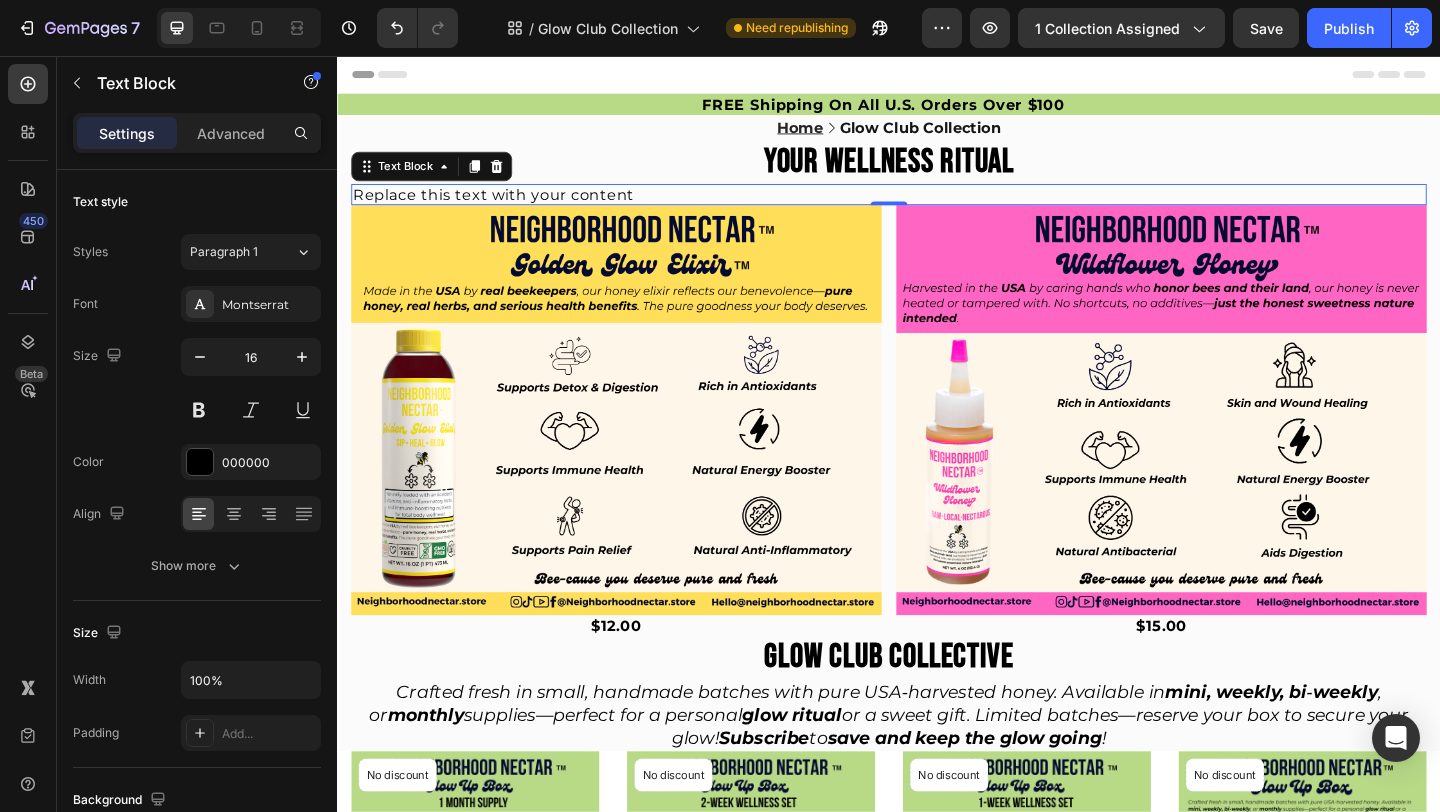 click on "Replace this text with your content" at bounding box center (937, 206) 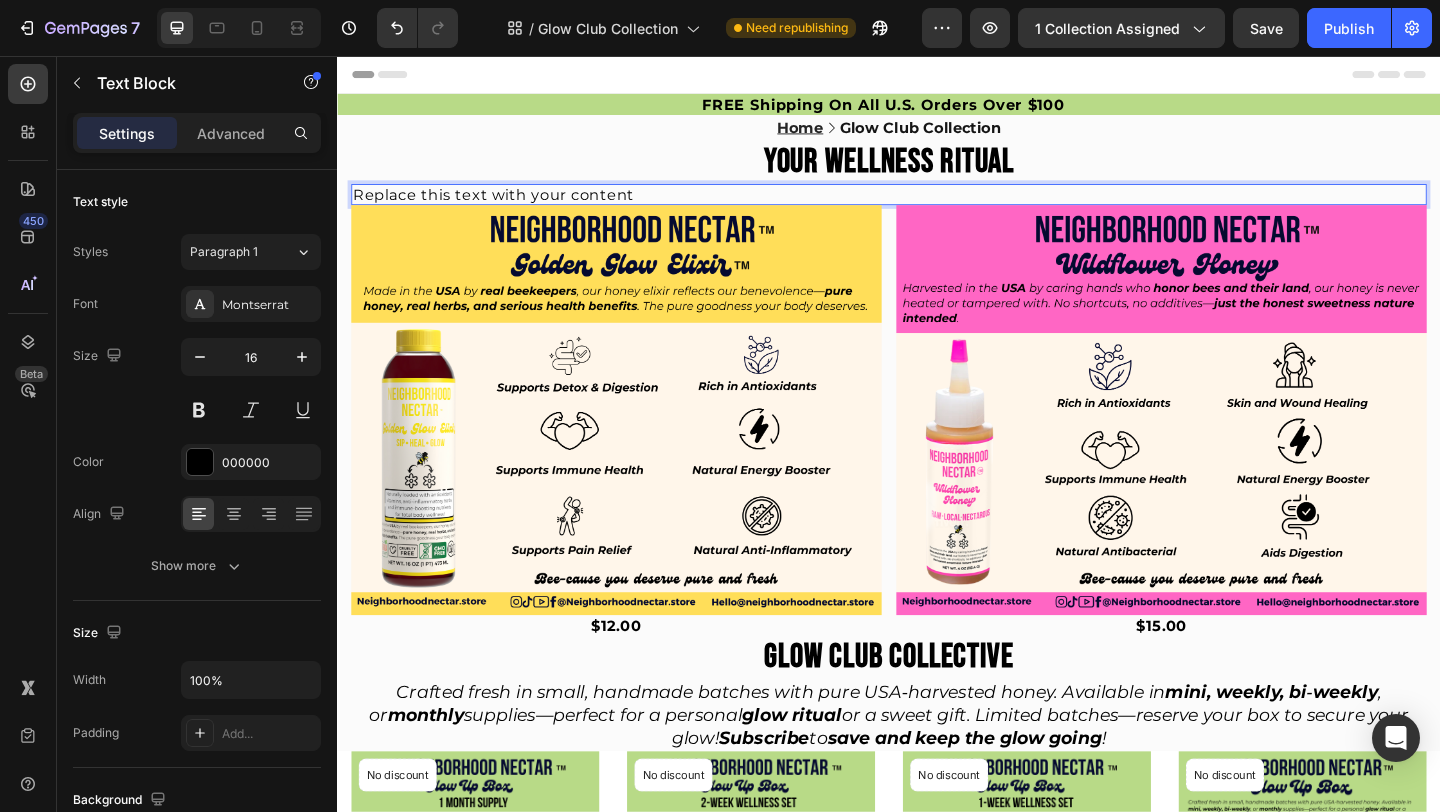 click on "Replace this text with your content" at bounding box center (937, 206) 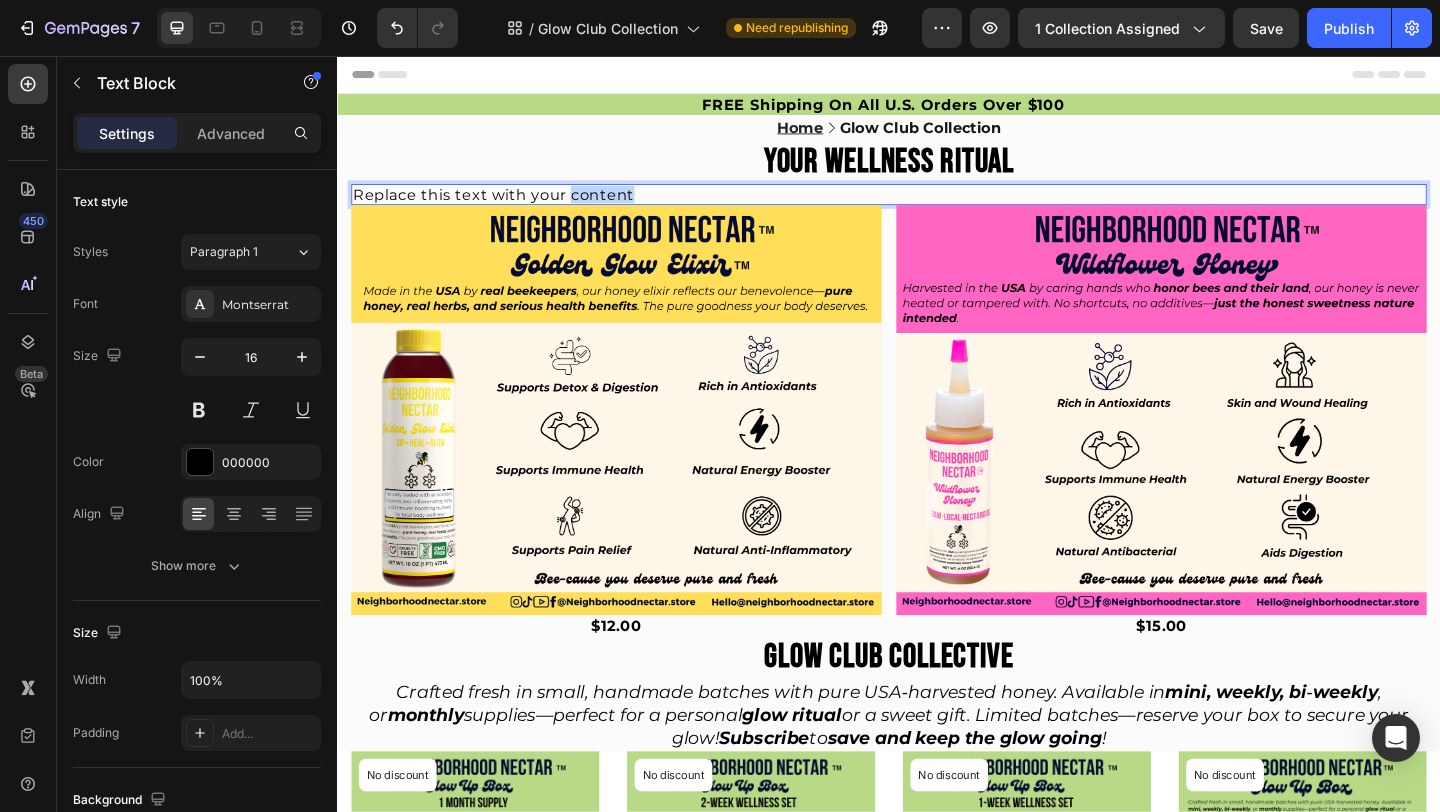 click on "Replace this text with your content" at bounding box center (937, 206) 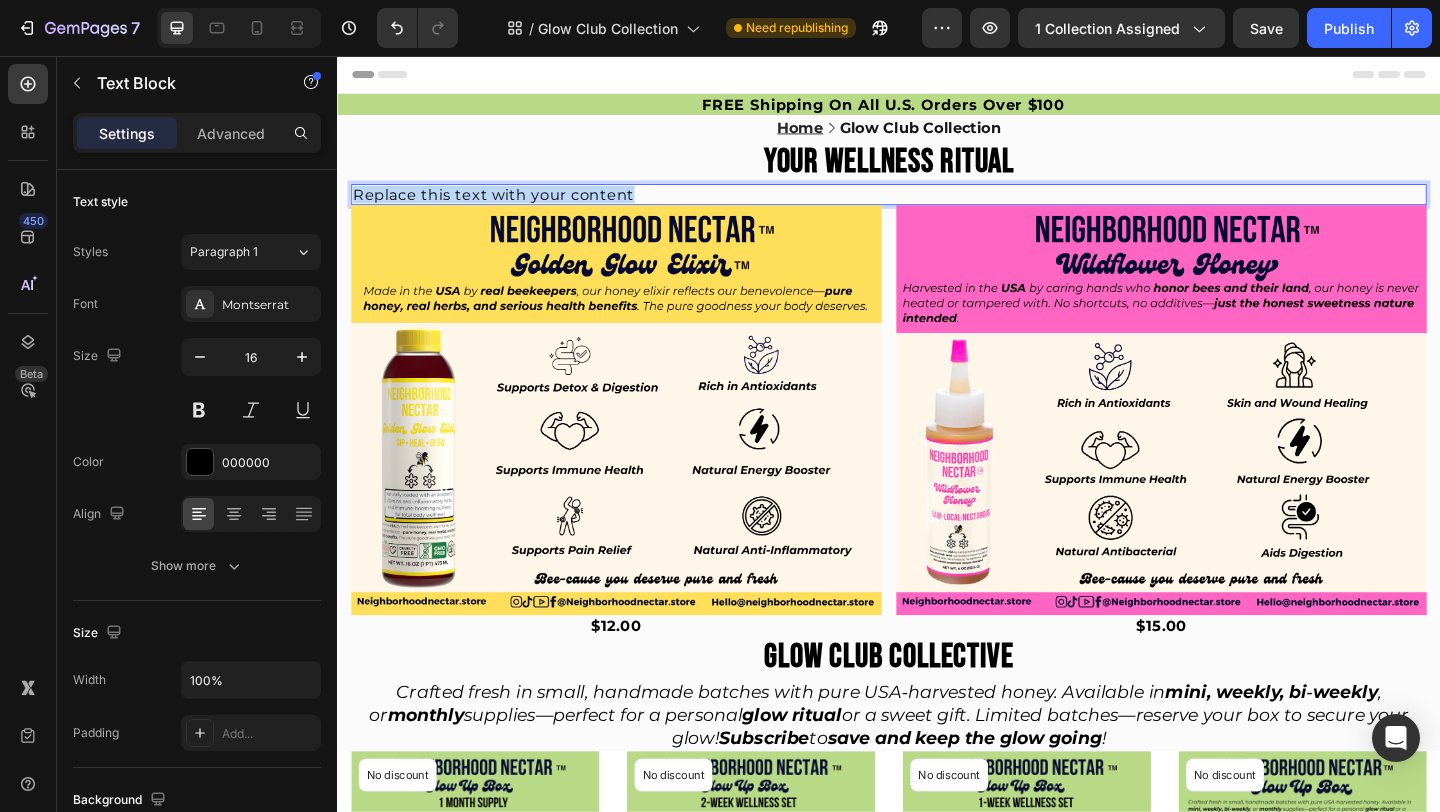 click on "Replace this text with your content" at bounding box center [937, 206] 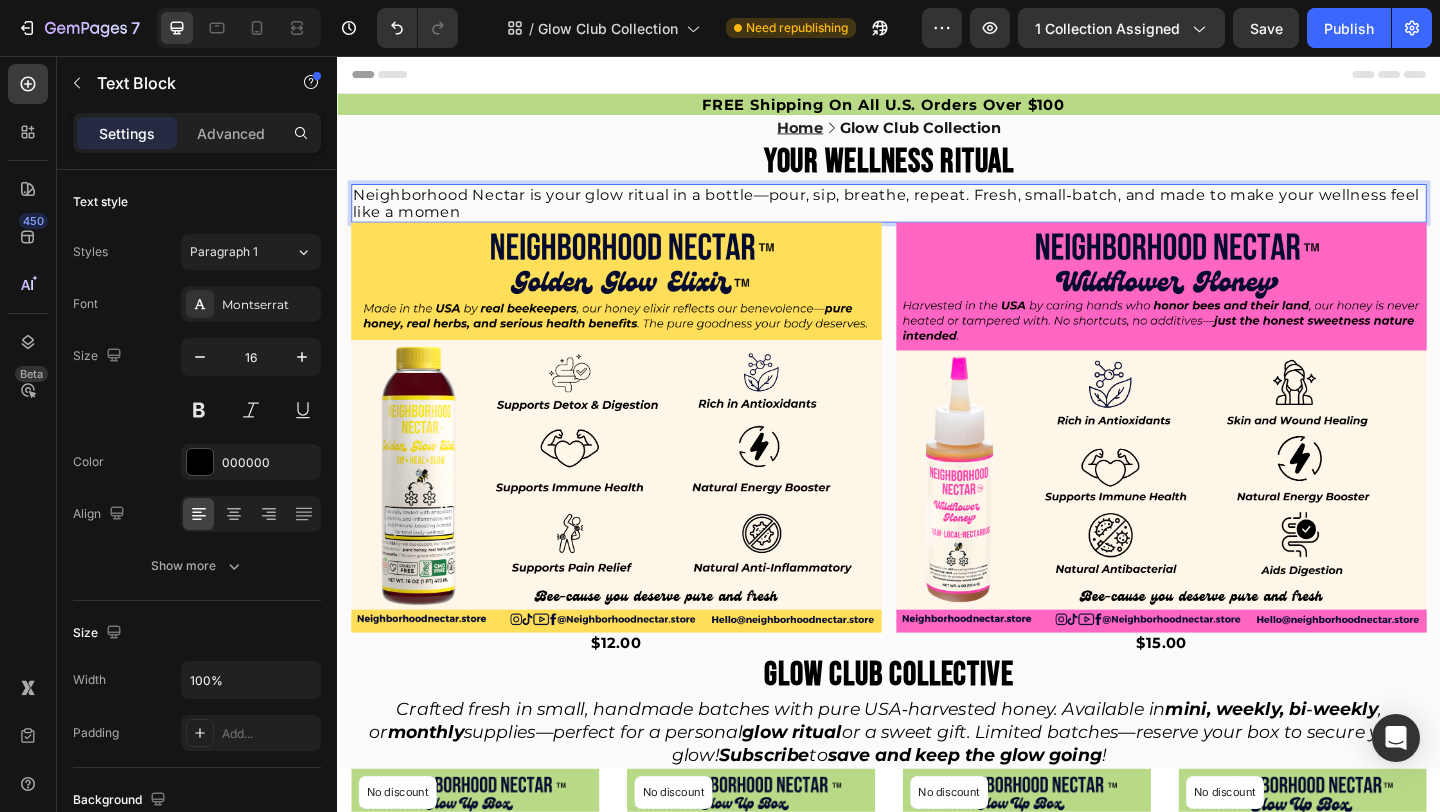 click on "Neighborhood Nectar is your glow ritual in a bottle—pour, sip, breathe, repeat. Fresh, small‑batch, and made to make your wellness feel like a momen" at bounding box center [937, 216] 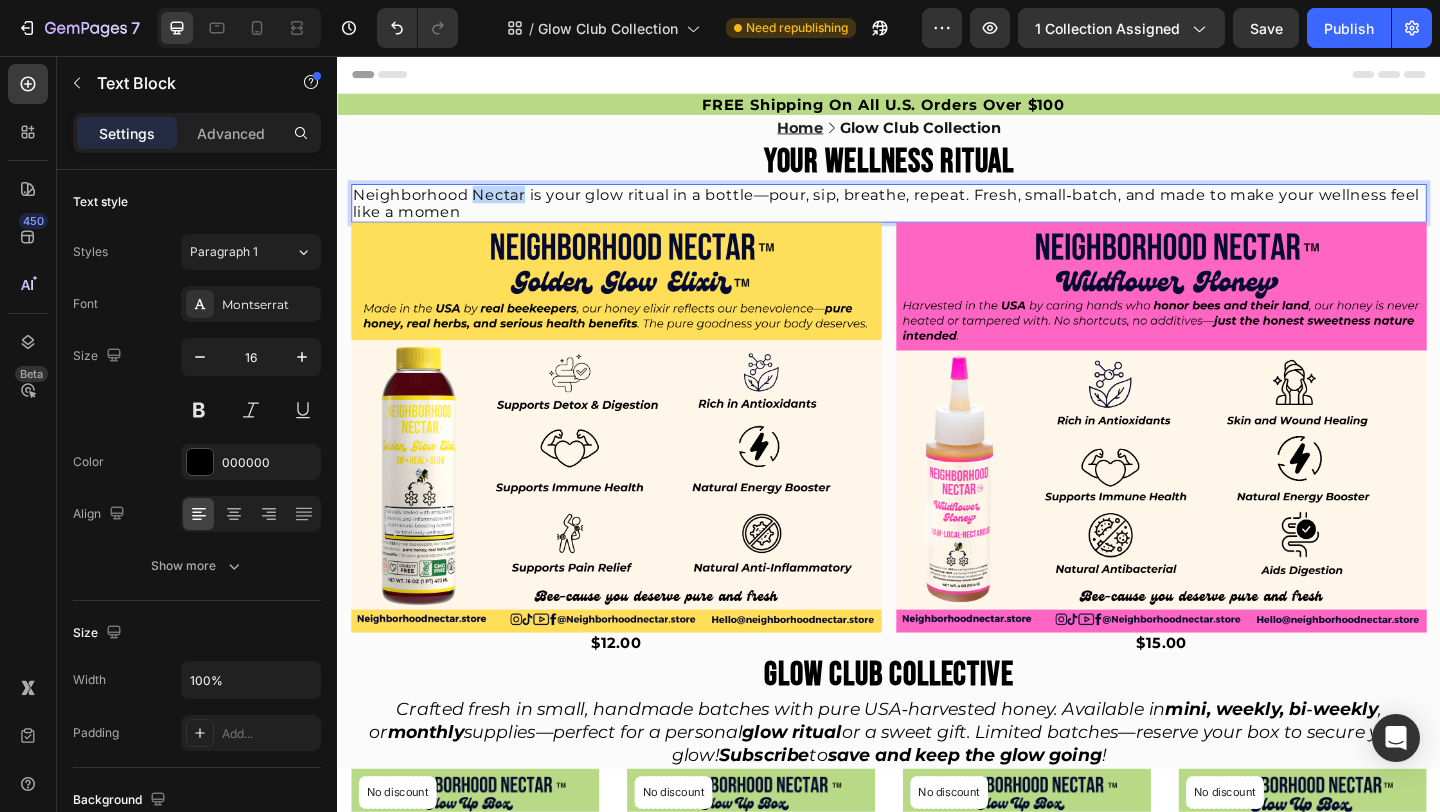 click on "Neighborhood Nectar is your glow ritual in a bottle—pour, sip, breathe, repeat. Fresh, small‑batch, and made to make your wellness feel like a momen" at bounding box center (937, 216) 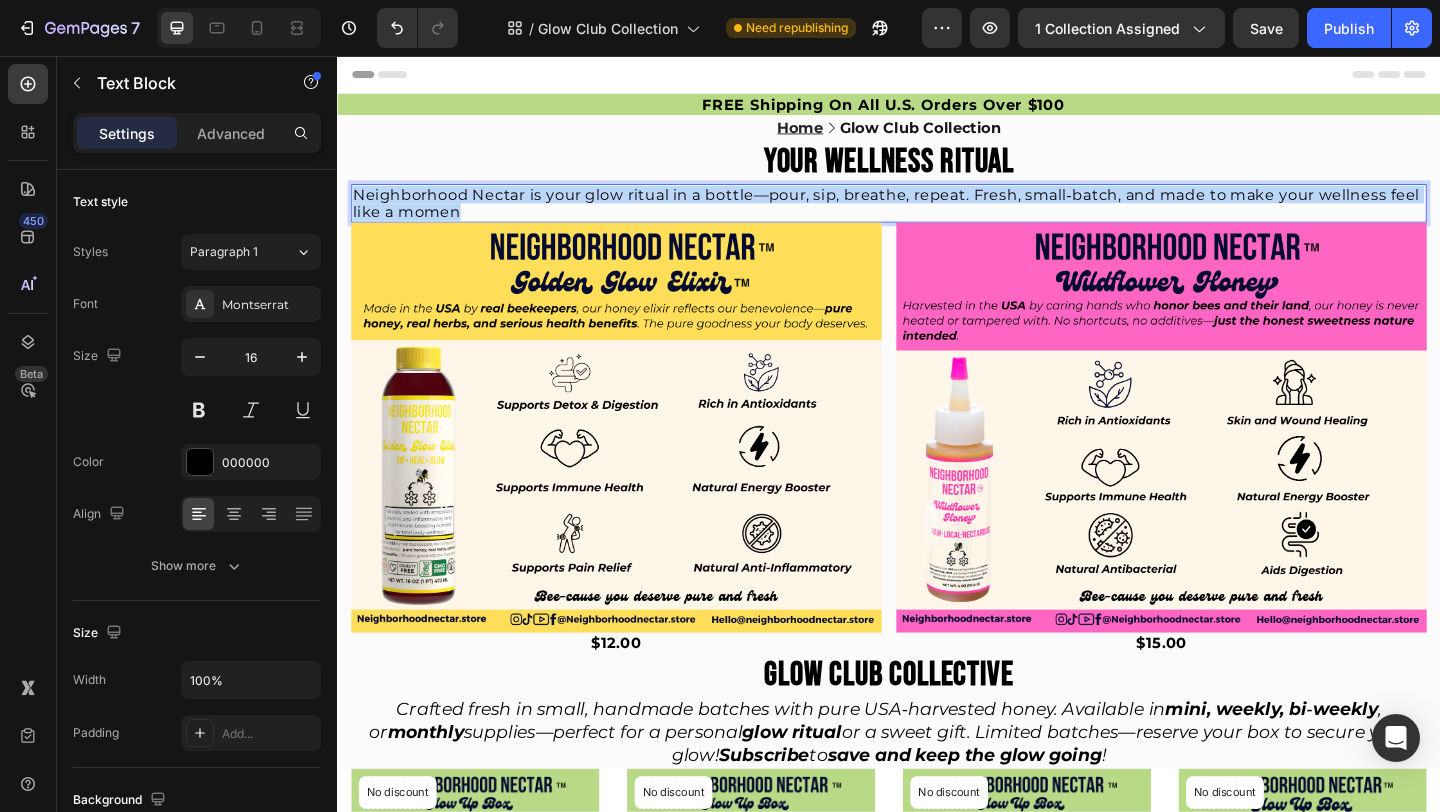 click on "Neighborhood Nectar is your glow ritual in a bottle—pour, sip, breathe, repeat. Fresh, small‑batch, and made to make your wellness feel like a momen" at bounding box center [937, 216] 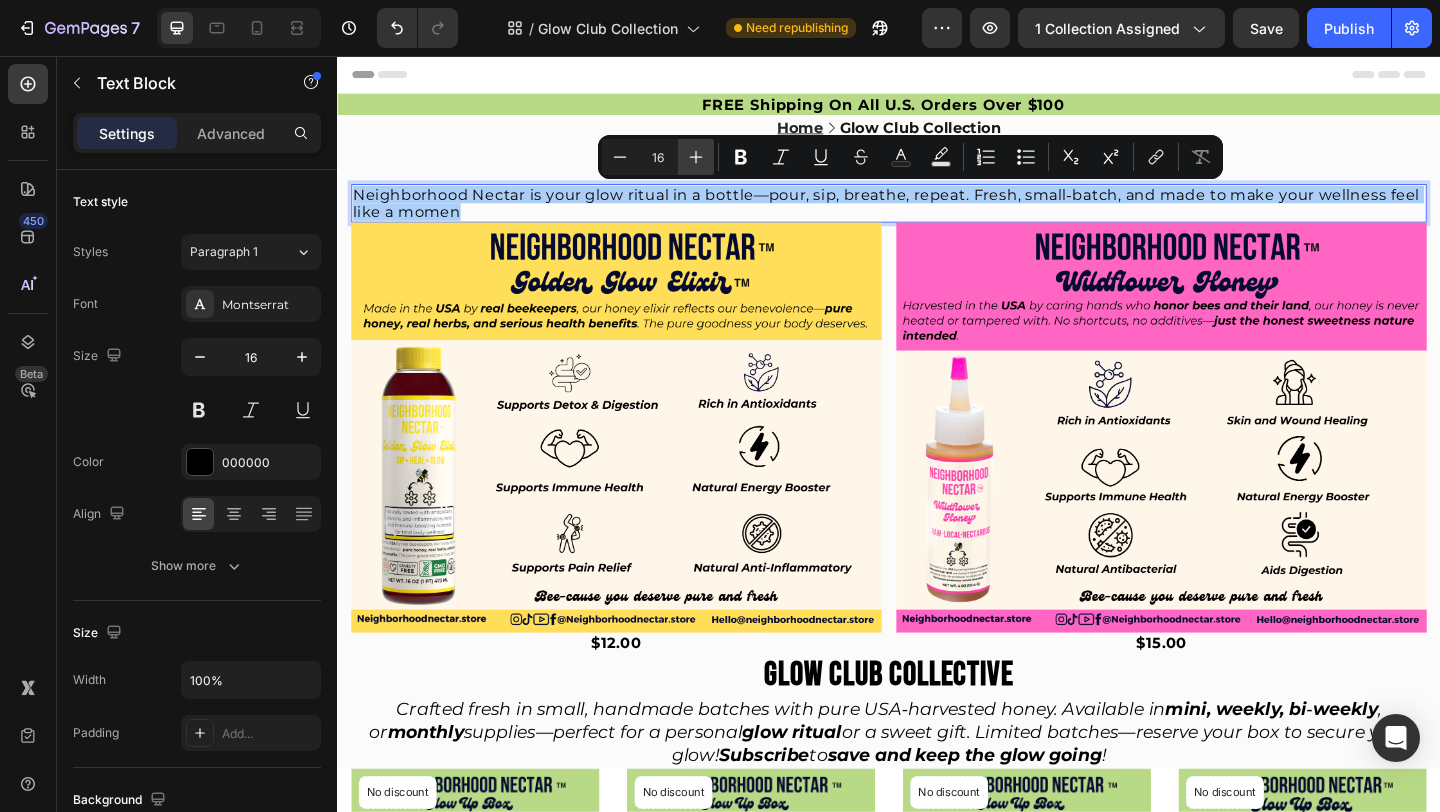 click on "Plus" at bounding box center [696, 157] 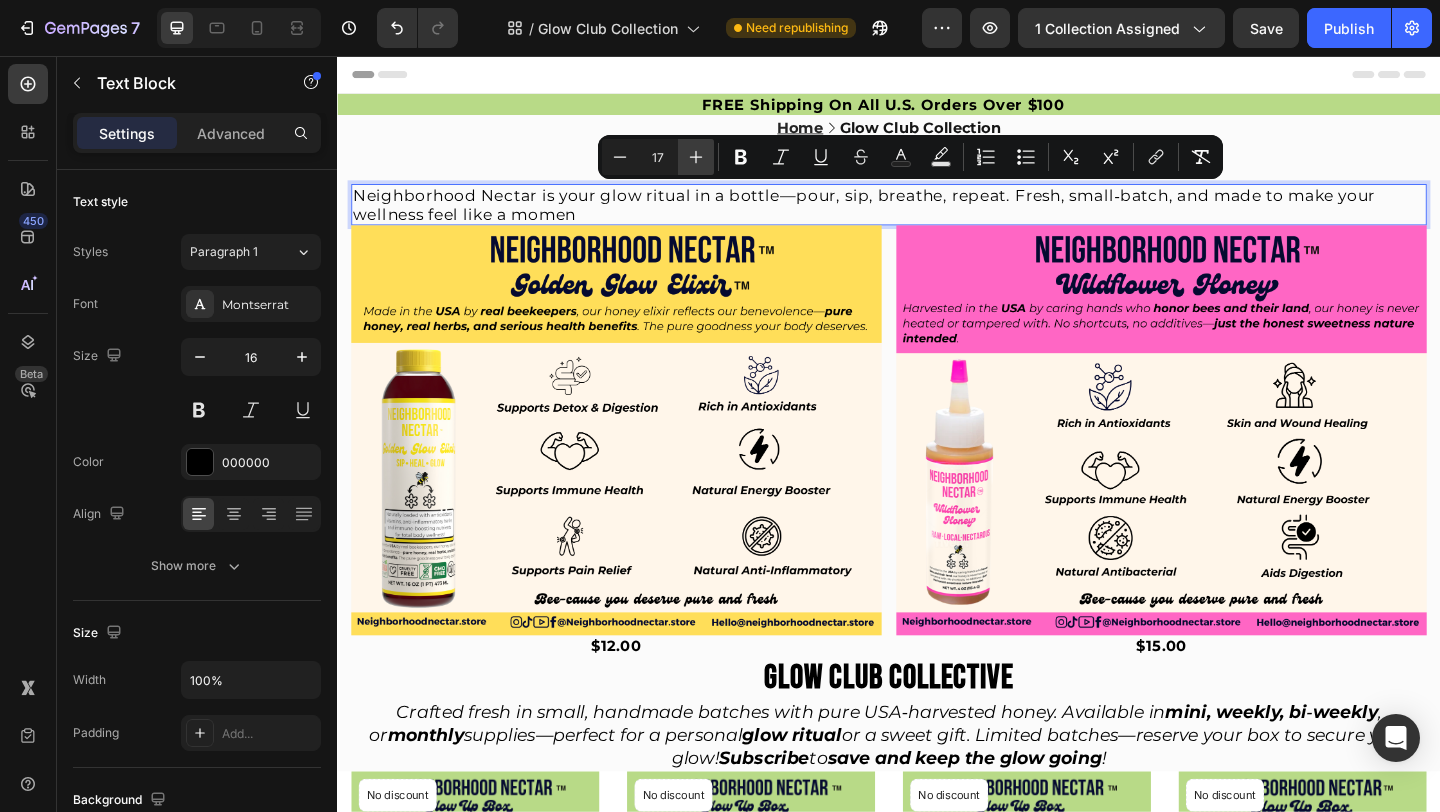 click on "Plus" at bounding box center [696, 157] 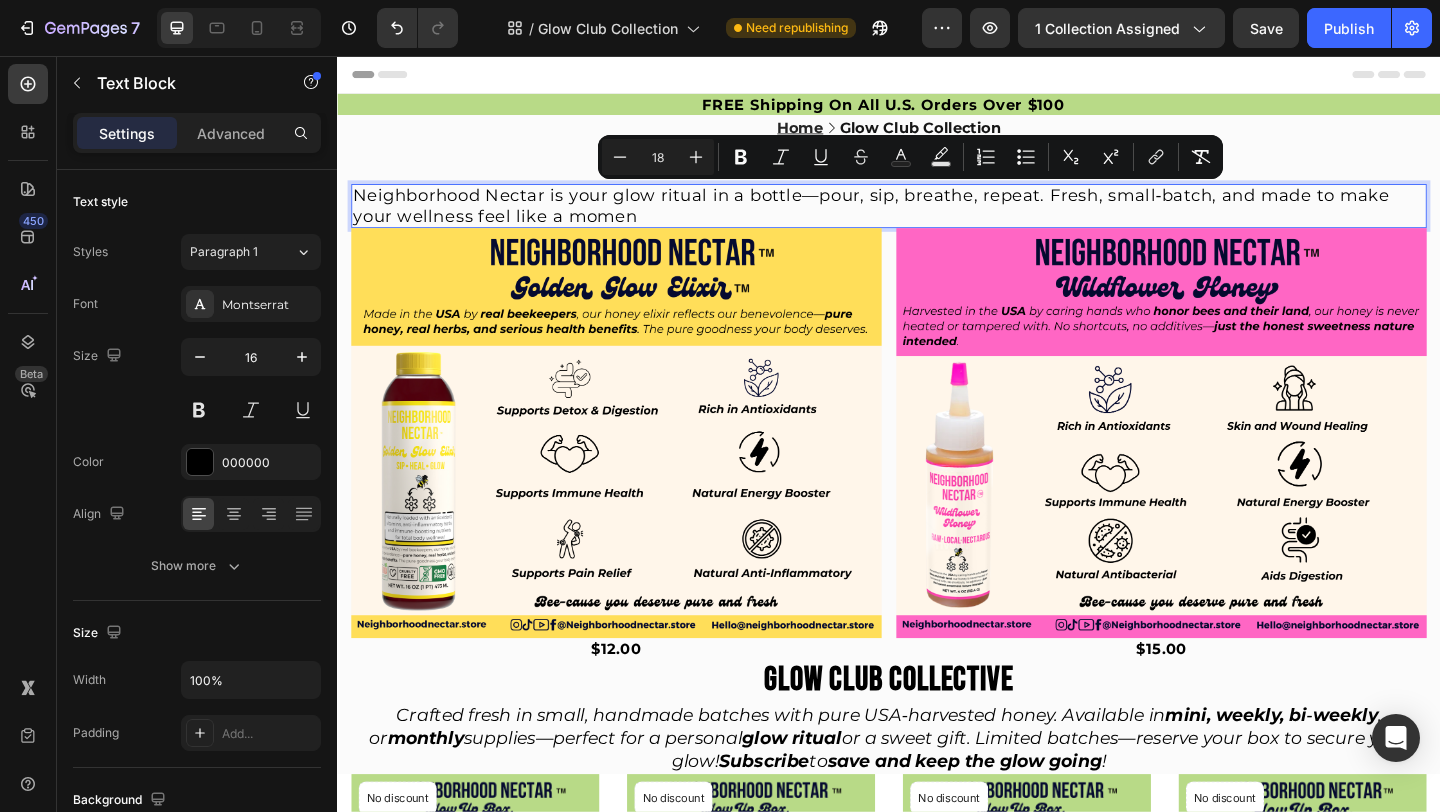 click on "Neighborhood Nectar is your glow ritual in a bottle—pour, sip, breathe, repeat. Fresh, small‑batch, and made to make your wellness feel like a momen" at bounding box center (918, 219) 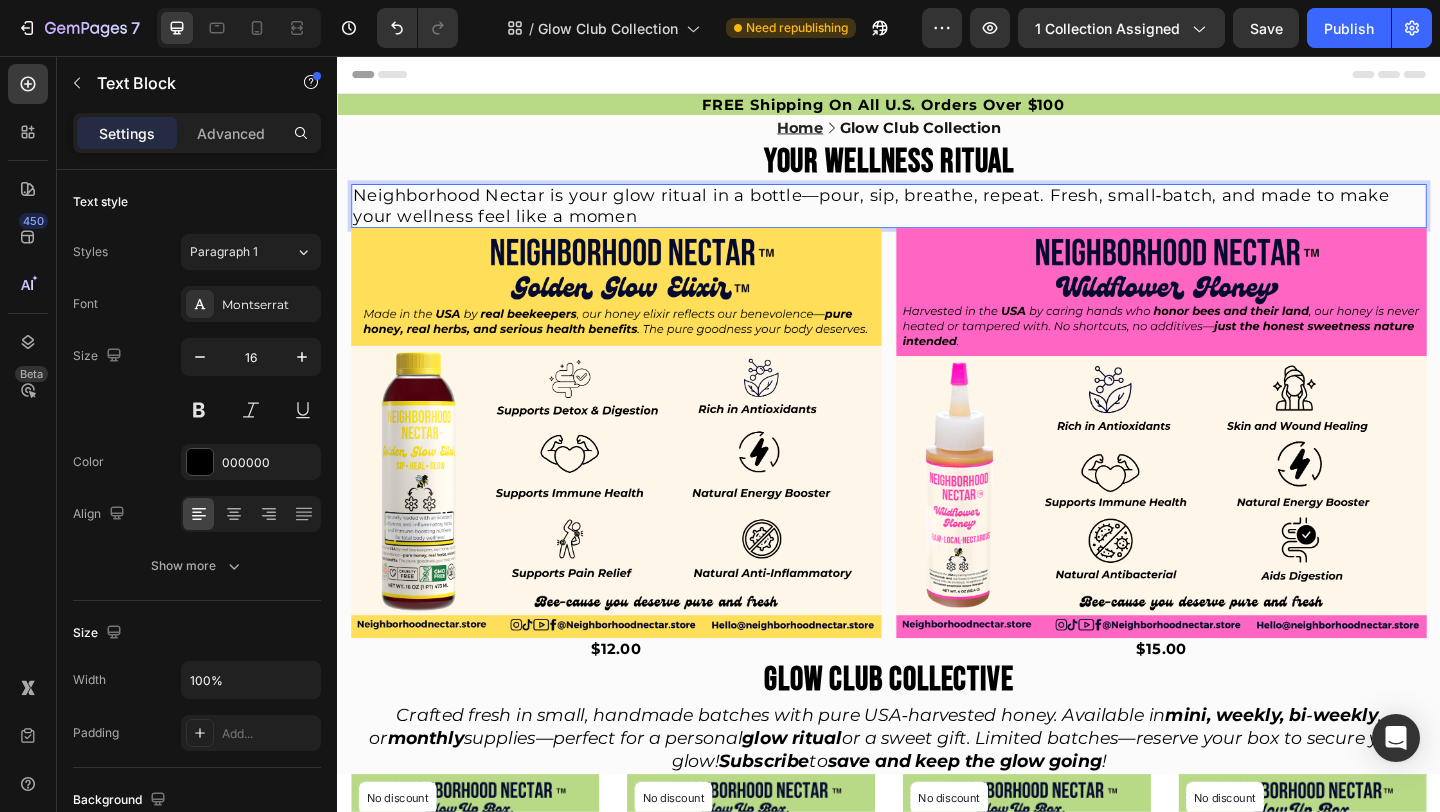 click on "Neighborhood Nectar is your glow ritual in a bottle—pour, sip, breathe, repeat. Fresh, small‑batch, and made to make your wellness feel like a momen" at bounding box center [937, 219] 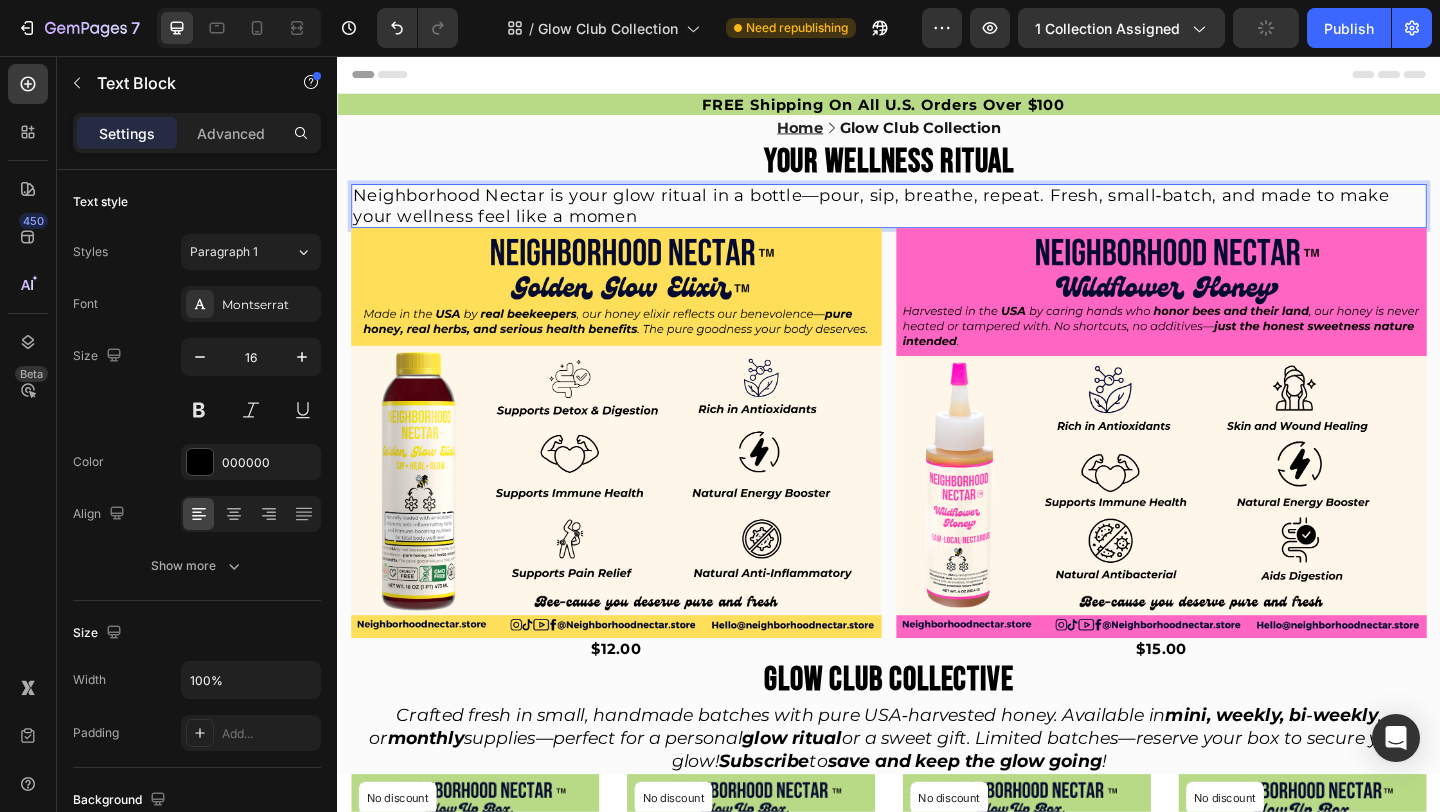 click on "Neighborhood Nectar is your glow ritual in a bottle—pour, sip, breathe, repeat. Fresh, small‑batch, and made to make your wellness feel like a momen" at bounding box center [918, 219] 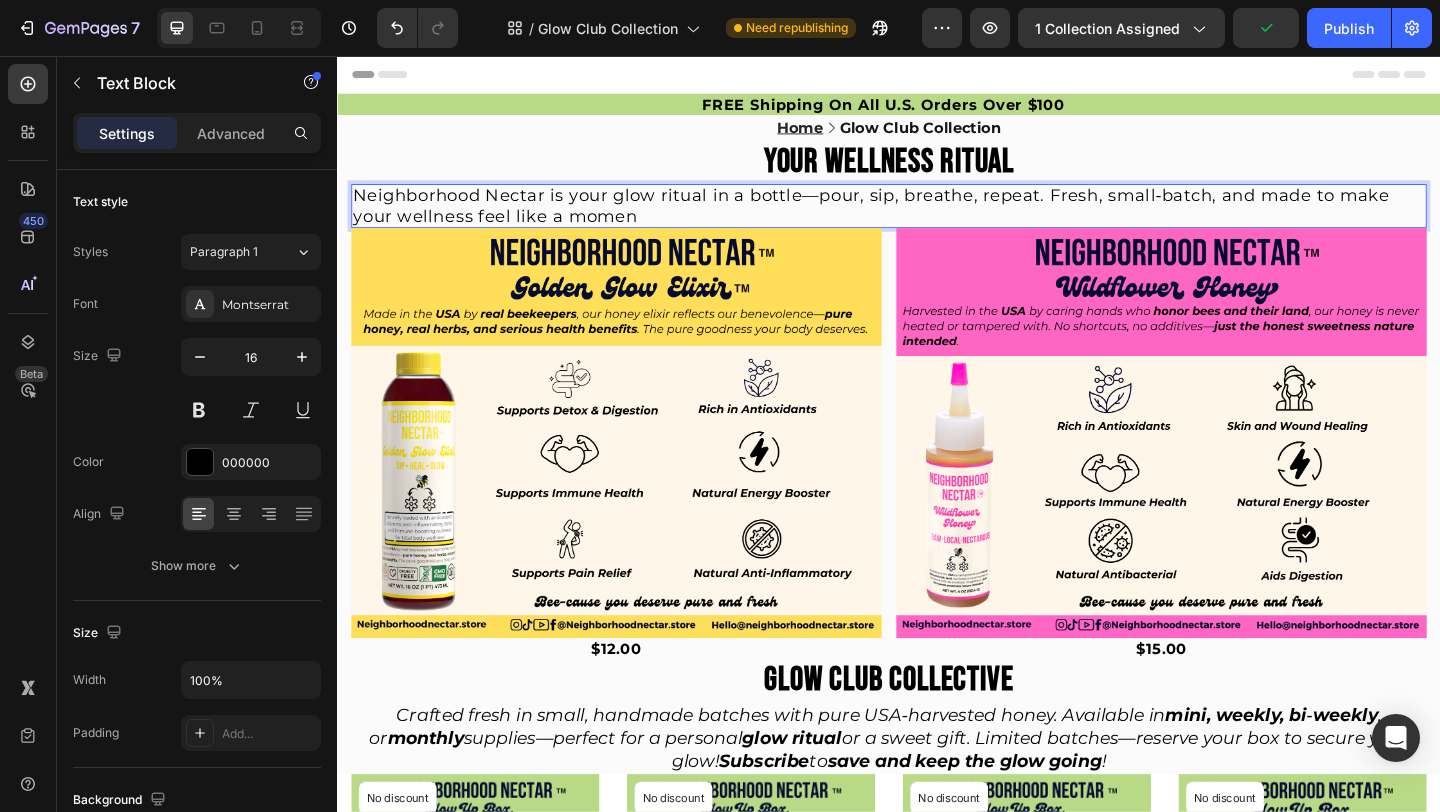 click on "Neighborhood Nectar is your glow ritual in a bottle—pour, sip, breathe, repeat. Fresh, small‑batch, and made to make your wellness feel like a momen" at bounding box center [918, 219] 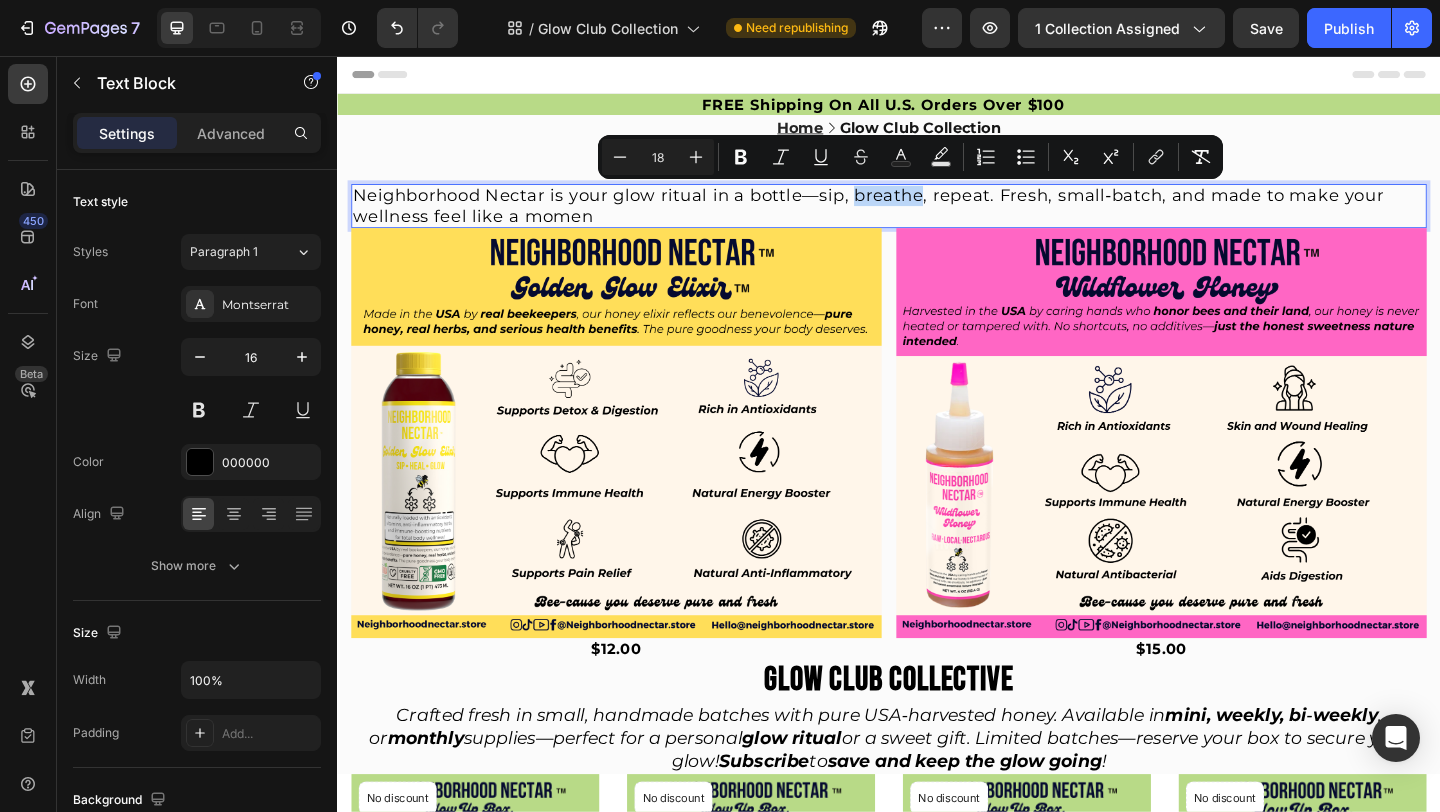 drag, startPoint x: 902, startPoint y: 209, endPoint x: 969, endPoint y: 212, distance: 67.06713 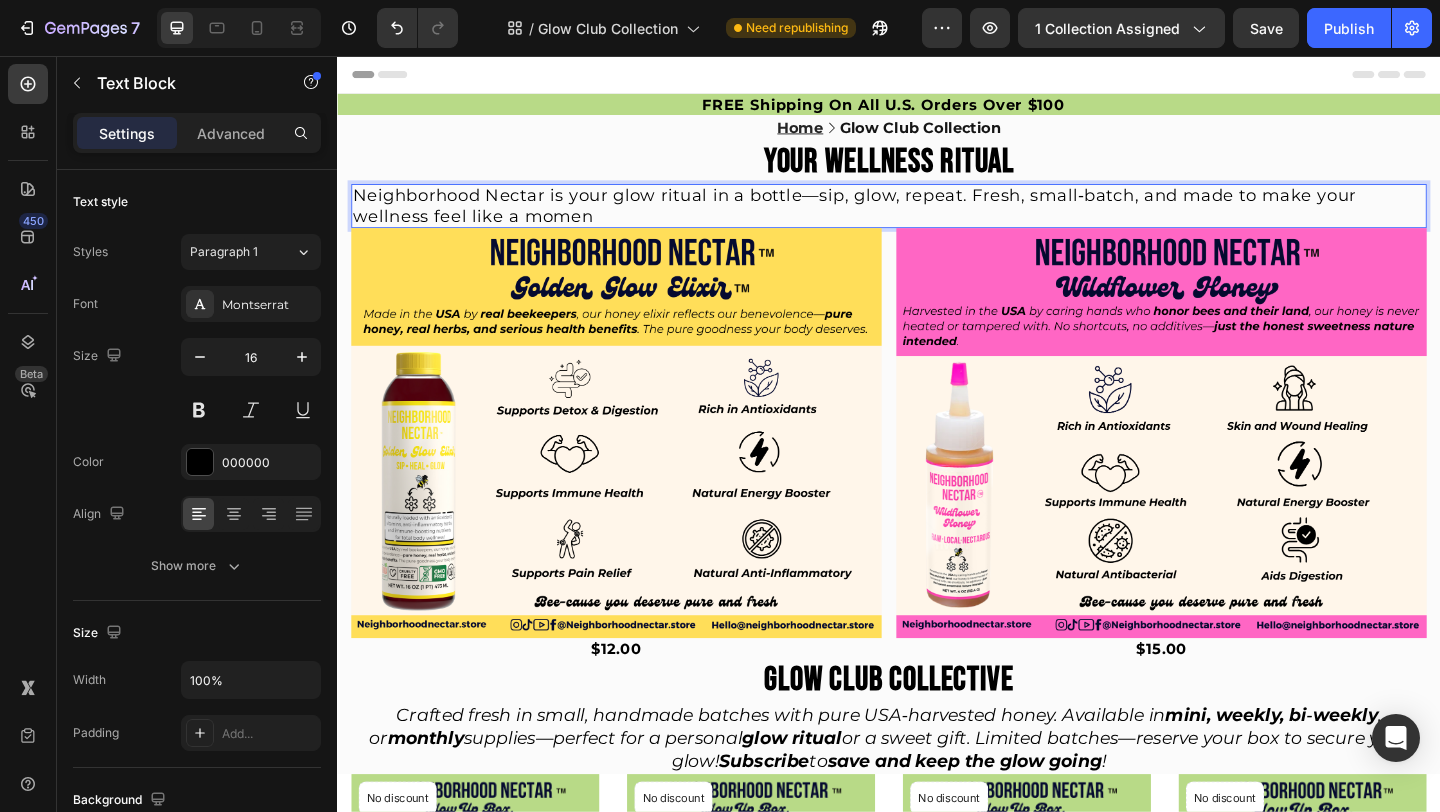 click on "Neighborhood Nectar is your glow ritual in a bottle—sip, glow, repeat. Fresh, small‑batch, and made to make your wellness feel like a momen" at bounding box center [899, 219] 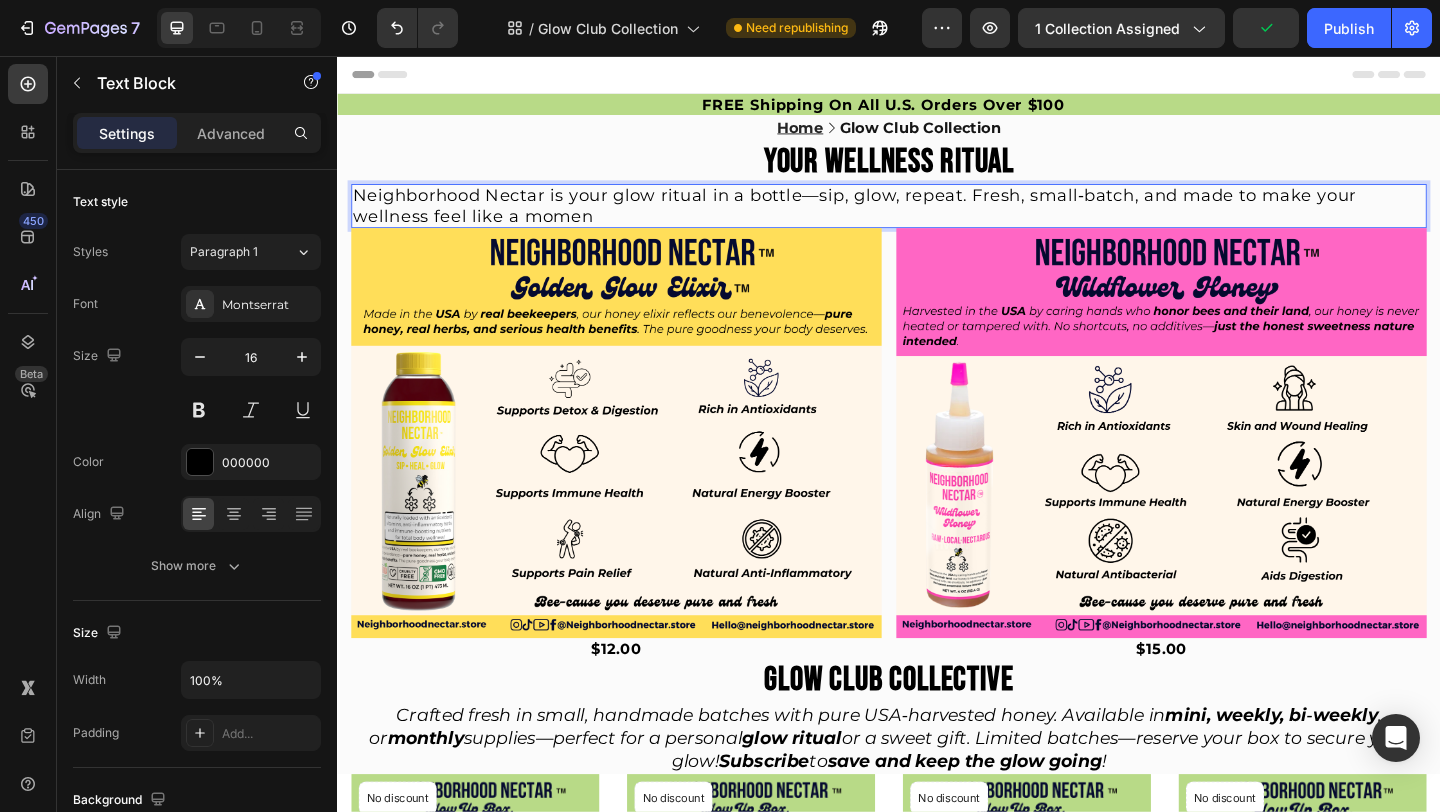 click on "Neighborhood Nectar is your glow ritual in a bottle—sip, glow, repeat. Fresh, small‑batch, and made to make your wellness feel like a momen" at bounding box center (937, 219) 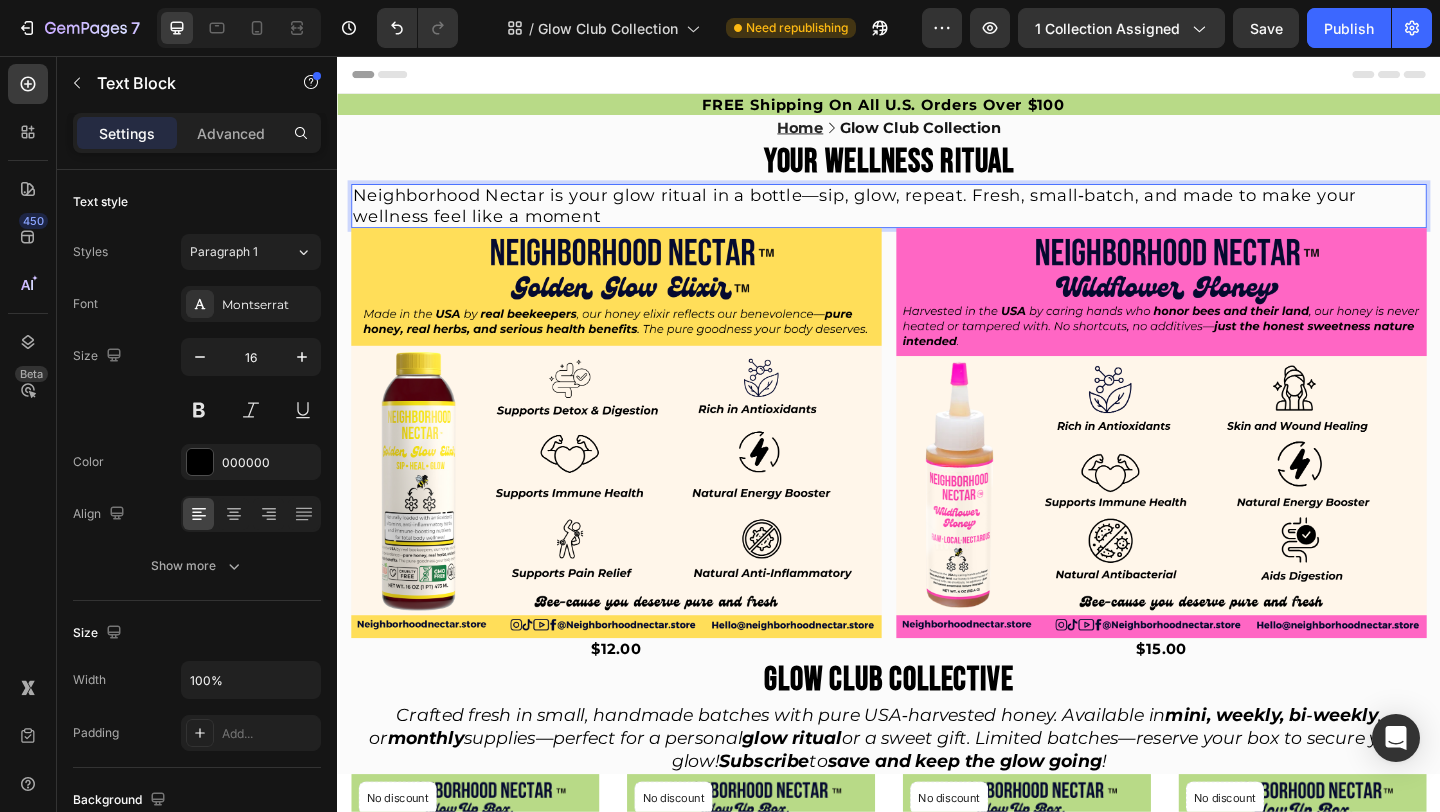 click on "Neighborhood Nectar is your glow ritual in a bottle—sip, glow, repeat. Fresh, small‑batch, and made to make your wellness feel like a moment" at bounding box center (899, 219) 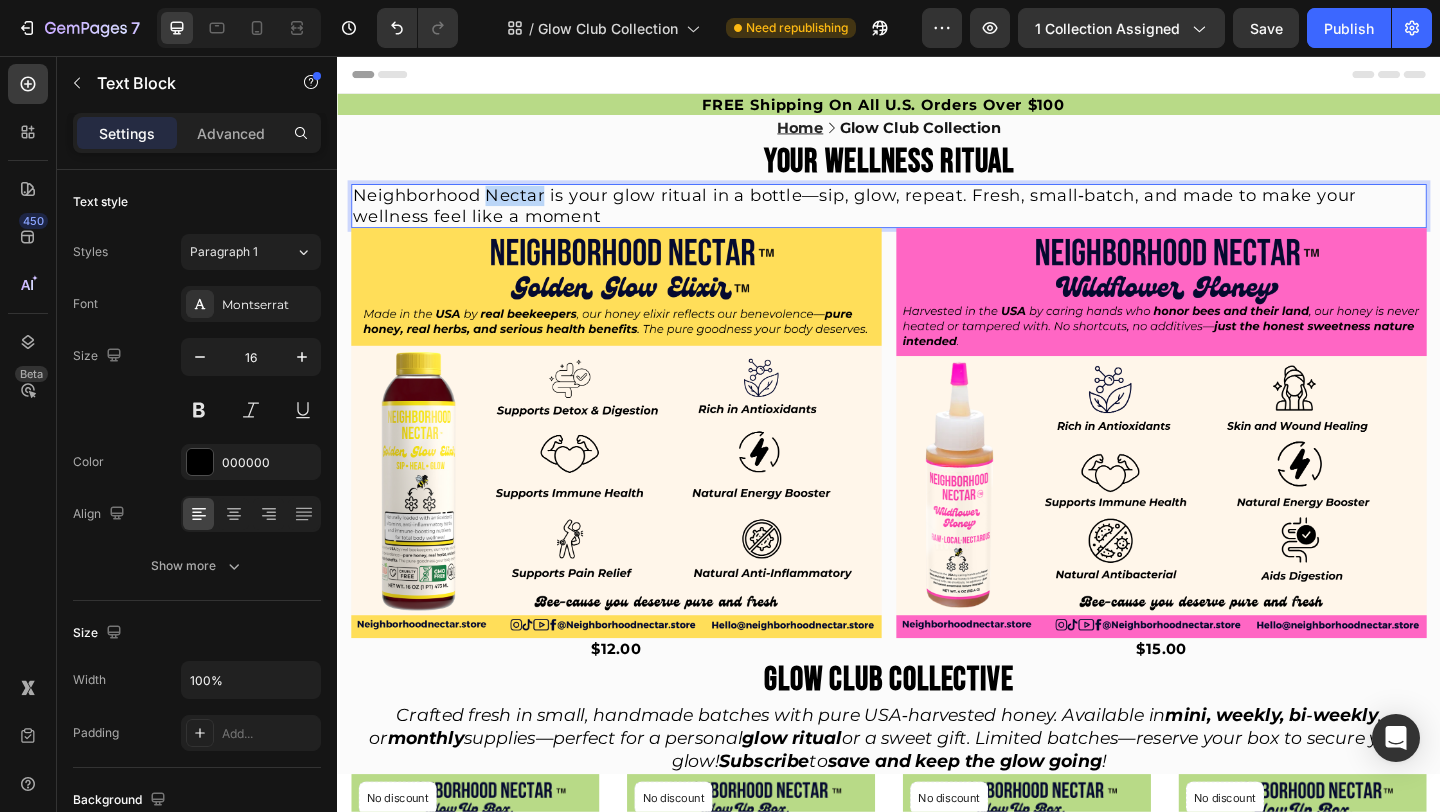 click on "Neighborhood Nectar is your glow ritual in a bottle—sip, glow, repeat. Fresh, small‑batch, and made to make your wellness feel like a moment" at bounding box center (899, 219) 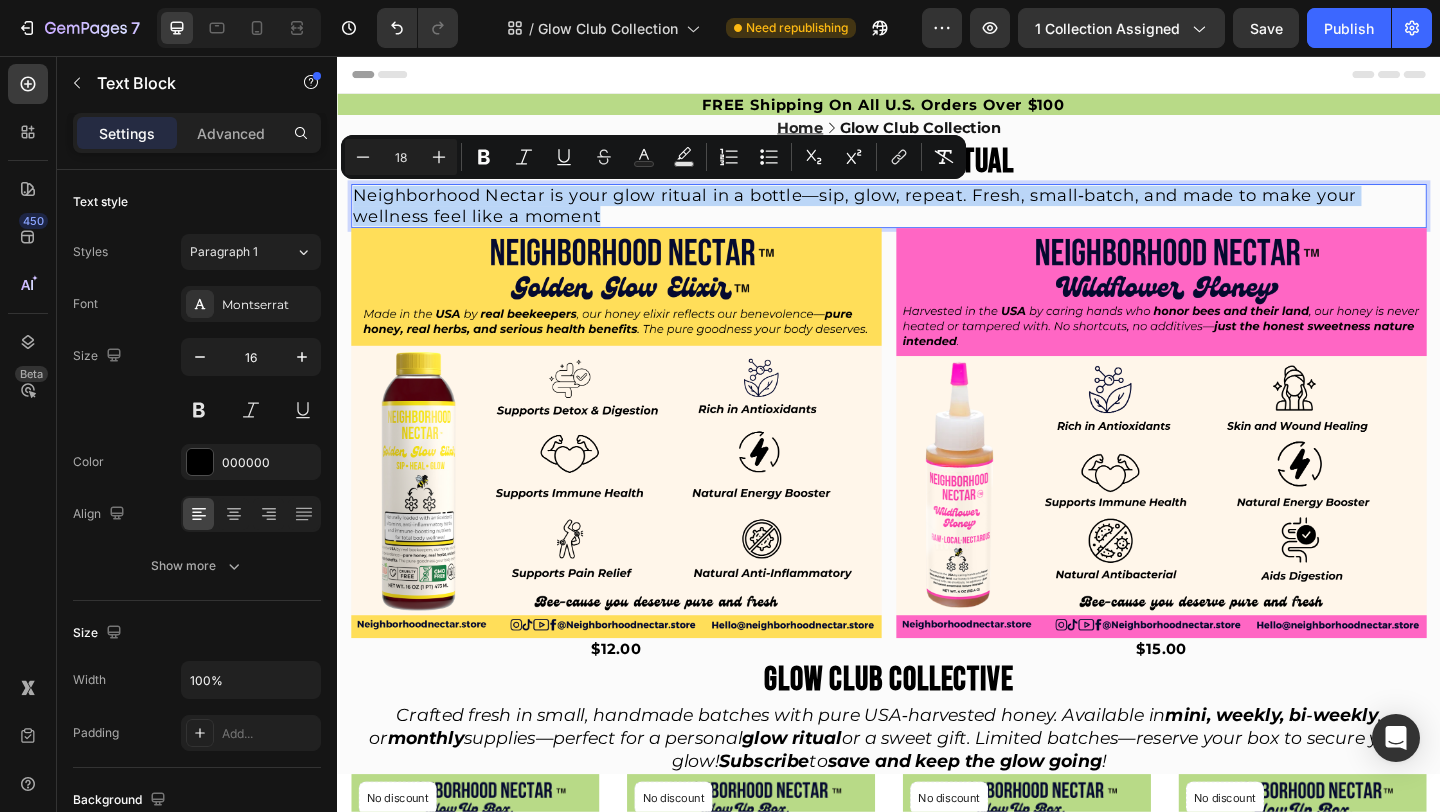 click on "Neighborhood Nectar is your glow ritual in a bottle—sip, glow, repeat. Fresh, small‑batch, and made to make your wellness feel like a moment" at bounding box center (899, 219) 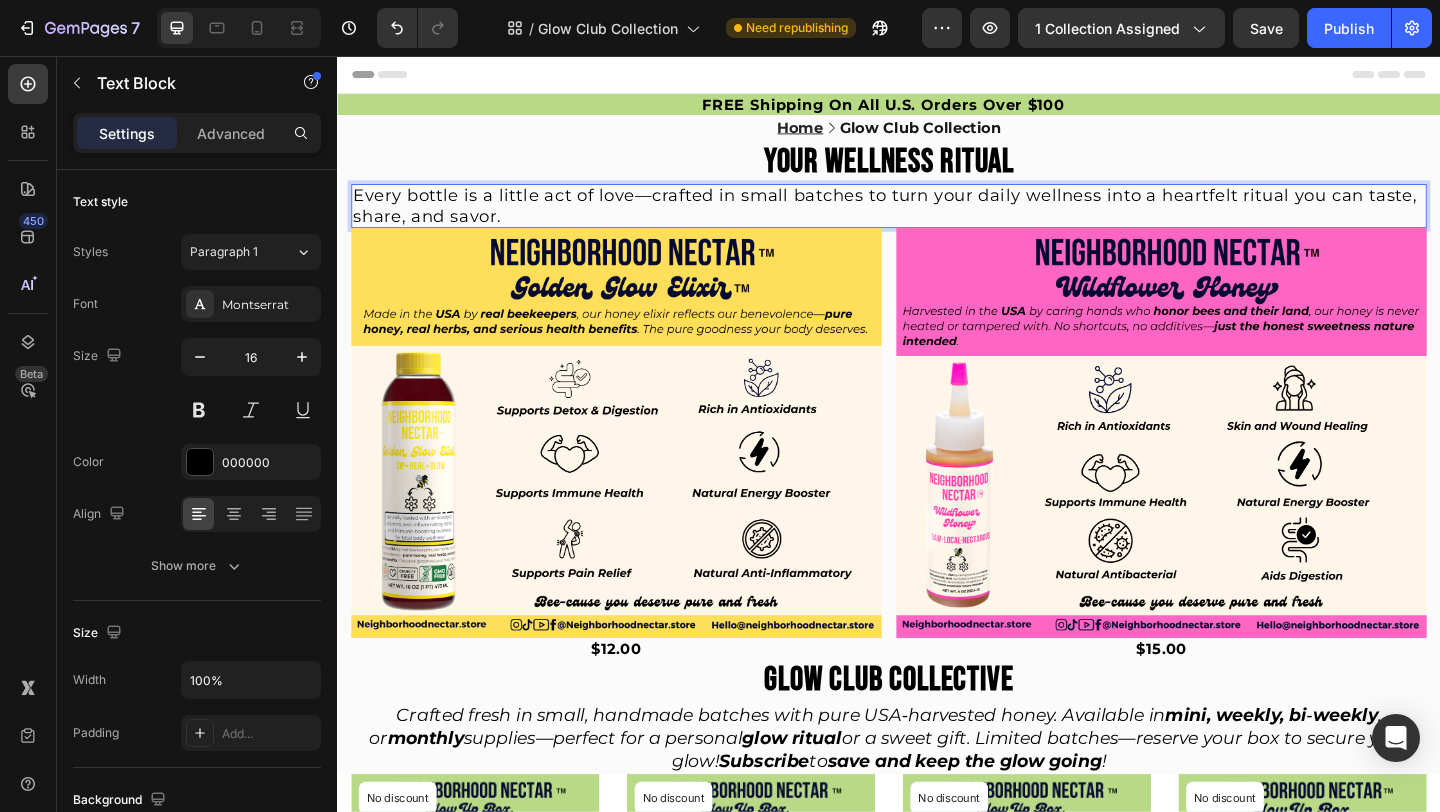 click on "Every bottle is a little act of love—crafted in small batches to turn your daily wellness into a heartfelt ritual you can taste, share, and savor." at bounding box center [933, 219] 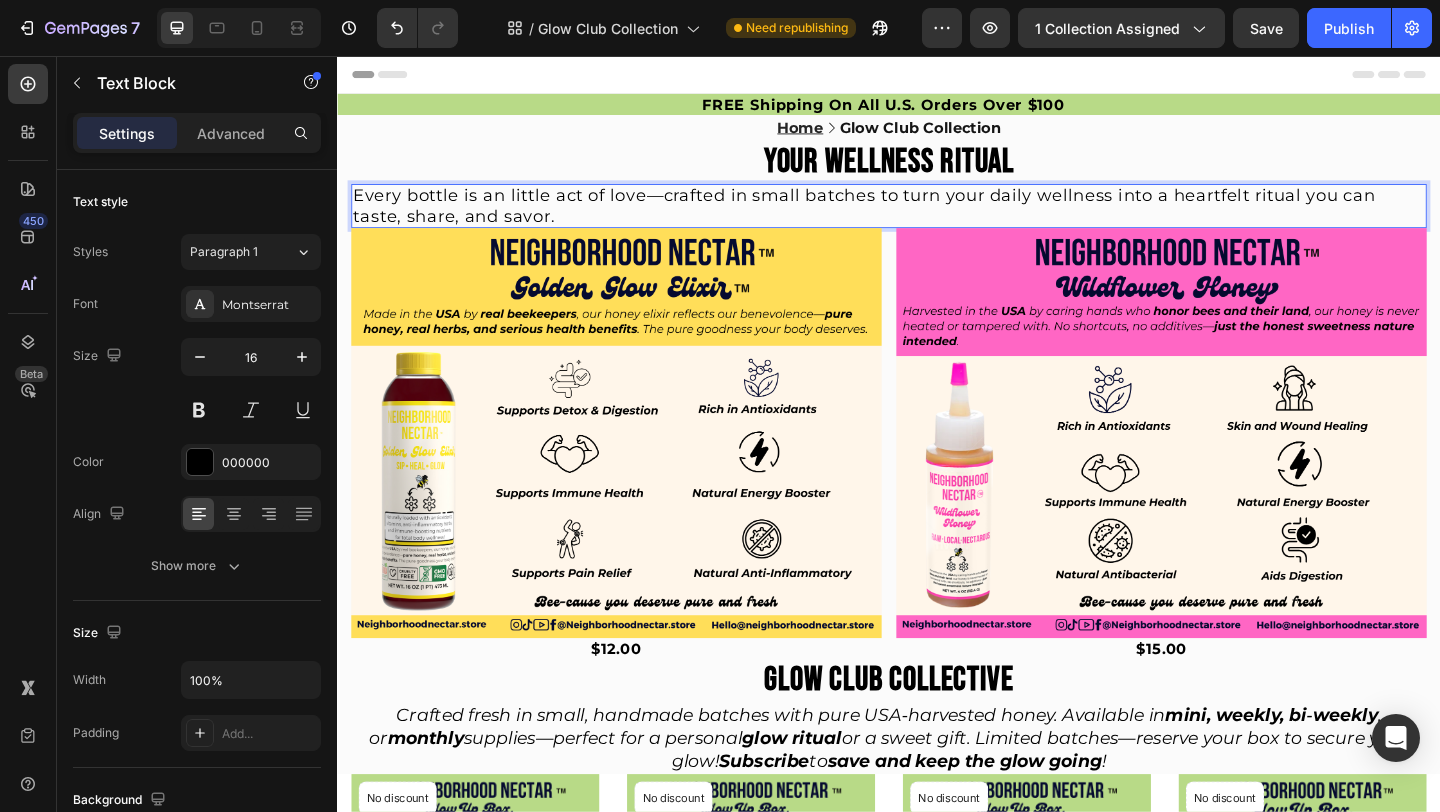 click on "Every bottle is an little act of love—crafted in small batches to turn your daily wellness into a heartfelt ritual you can taste, share, and savor." at bounding box center [910, 219] 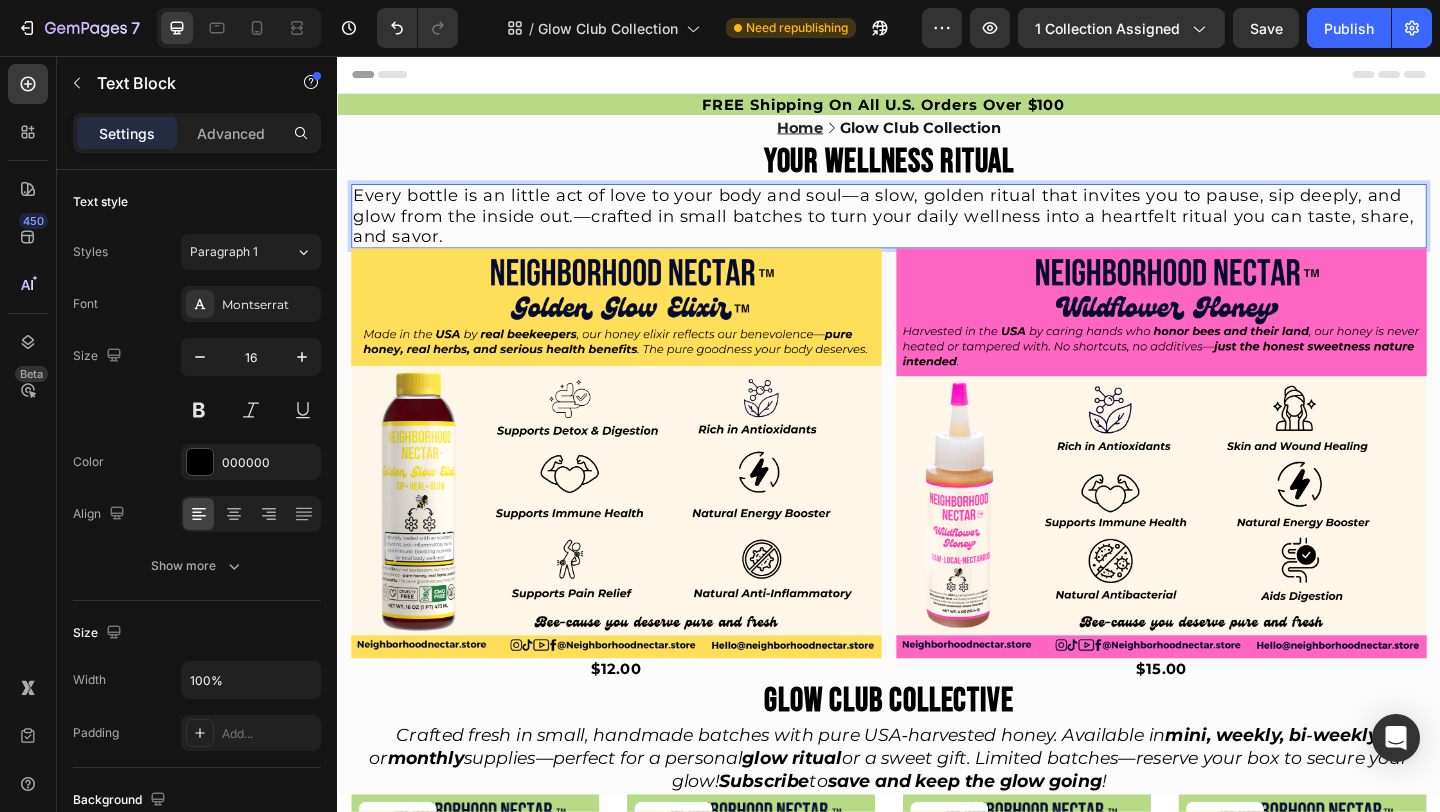 click on "Every bottle is an little act of love to your body and soul—a slow, golden ritual that invites you to pause, sip deeply, and glow from the inside out.—crafted in small batches to turn your daily wellness into a heartfelt ritual you can taste, share, and savor." at bounding box center [931, 230] 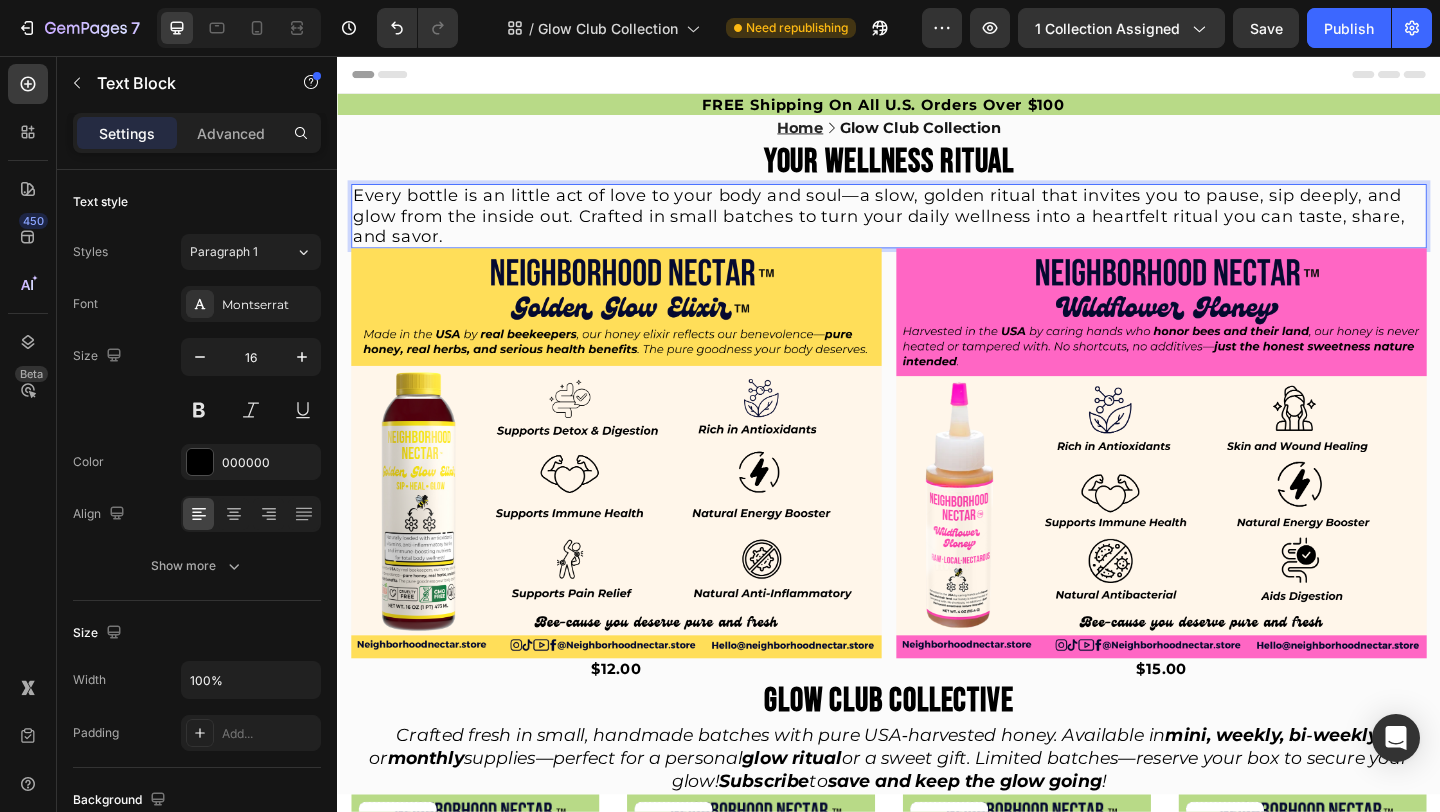 click on "Every bottle is an little act of love to your body and soul—a slow, golden ritual that invites you to pause, sip deeply, and glow from the inside out. Crafted in small batches to turn your daily wellness into a heartfelt ritual you can taste, share, and savor." at bounding box center [926, 230] 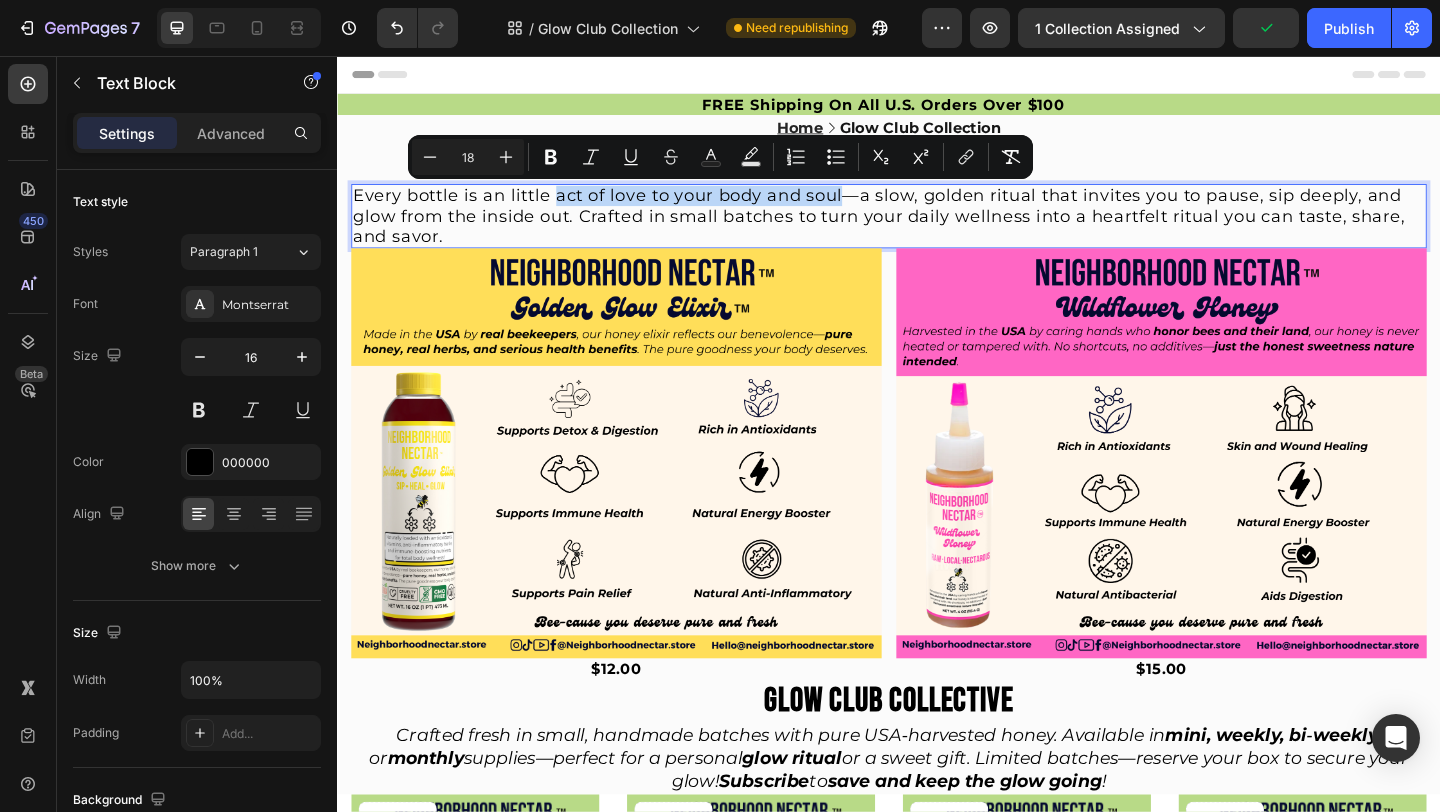 drag, startPoint x: 573, startPoint y: 212, endPoint x: 881, endPoint y: 215, distance: 308.01462 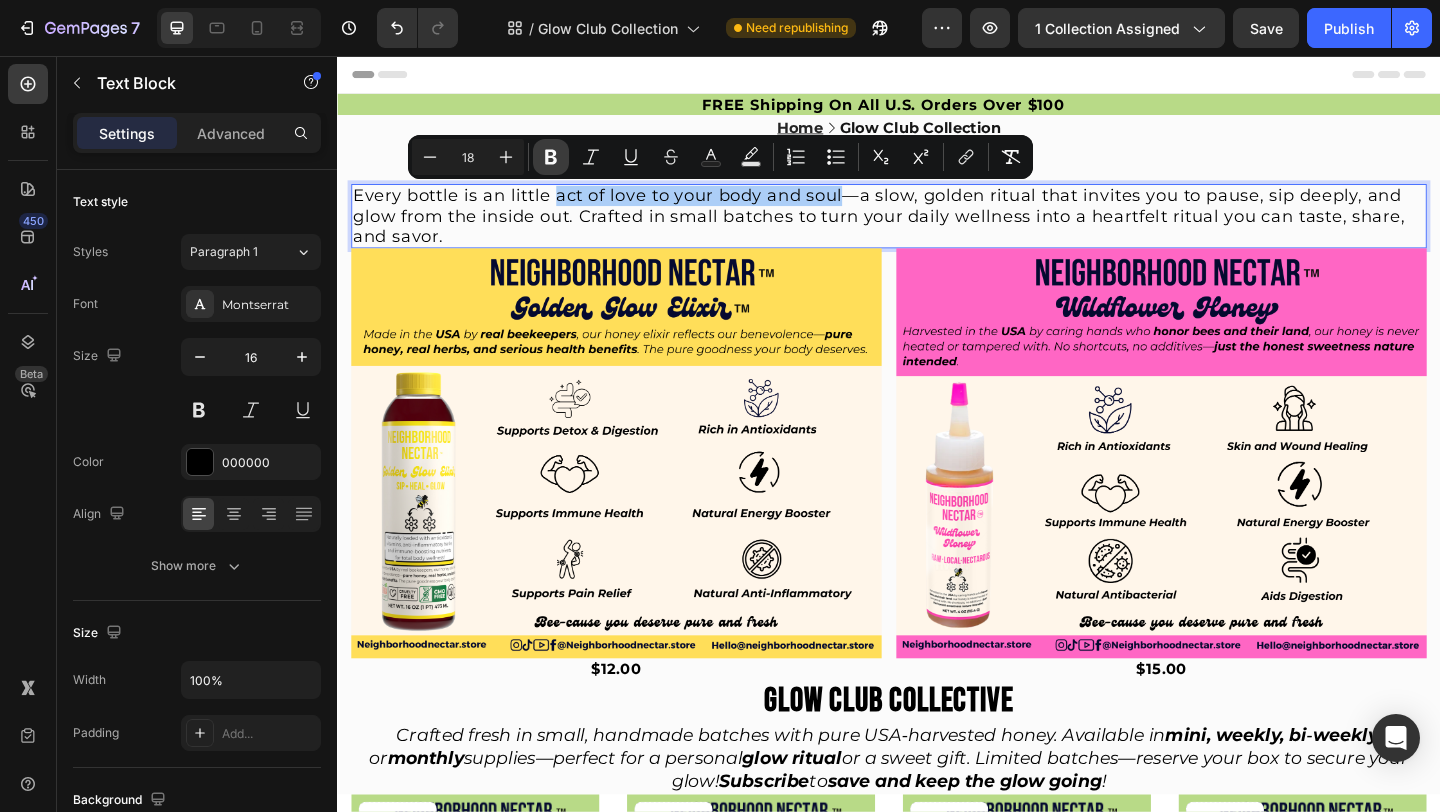 click 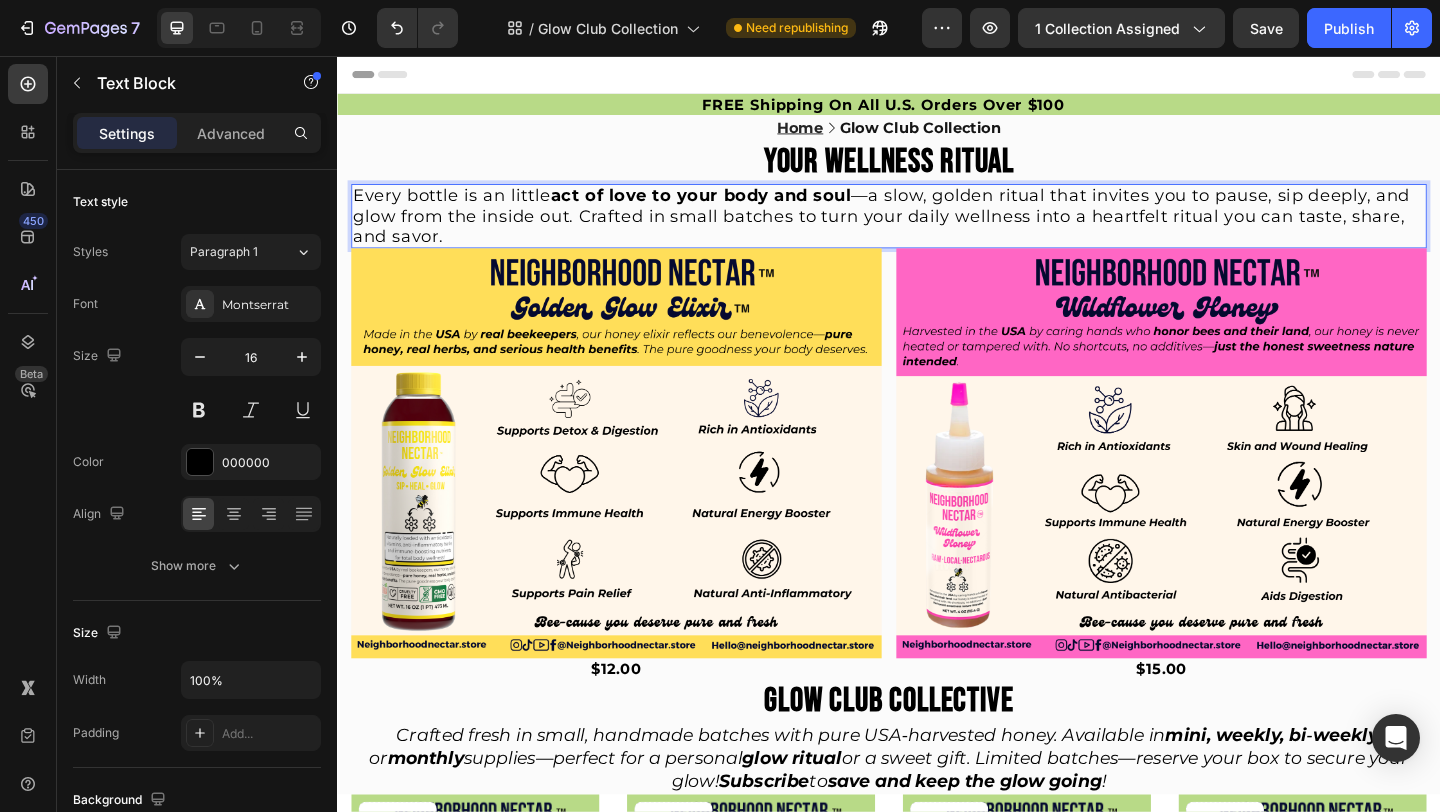 click on "Every bottle is an little  act of love to your body and soul —a slow, golden ritual that invites you to pause, sip deeply, and glow from the inside out. Crafted in small batches to turn your daily wellness into a heartfelt ritual you can taste, share, and savor." at bounding box center (929, 230) 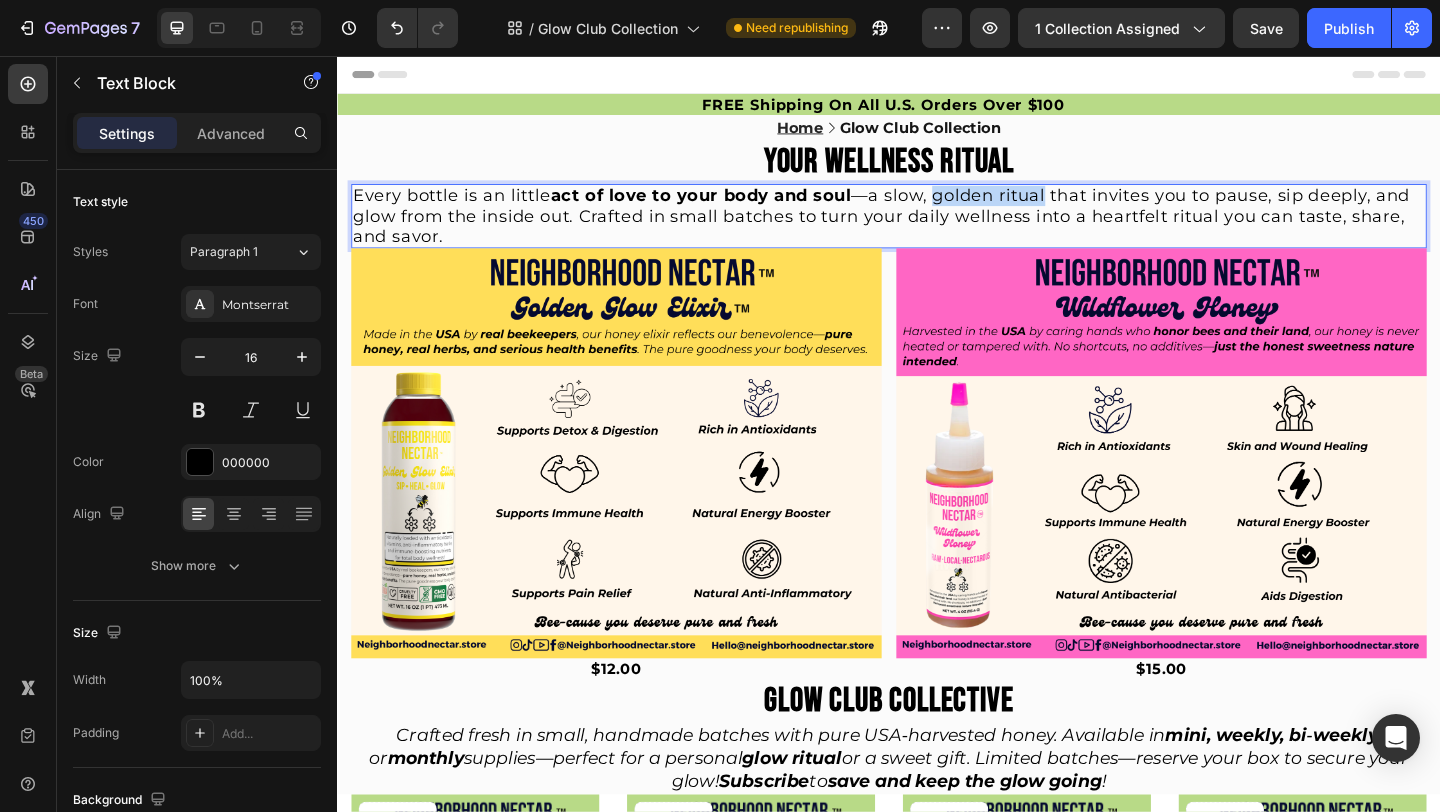 drag, startPoint x: 990, startPoint y: 211, endPoint x: 1109, endPoint y: 215, distance: 119.06721 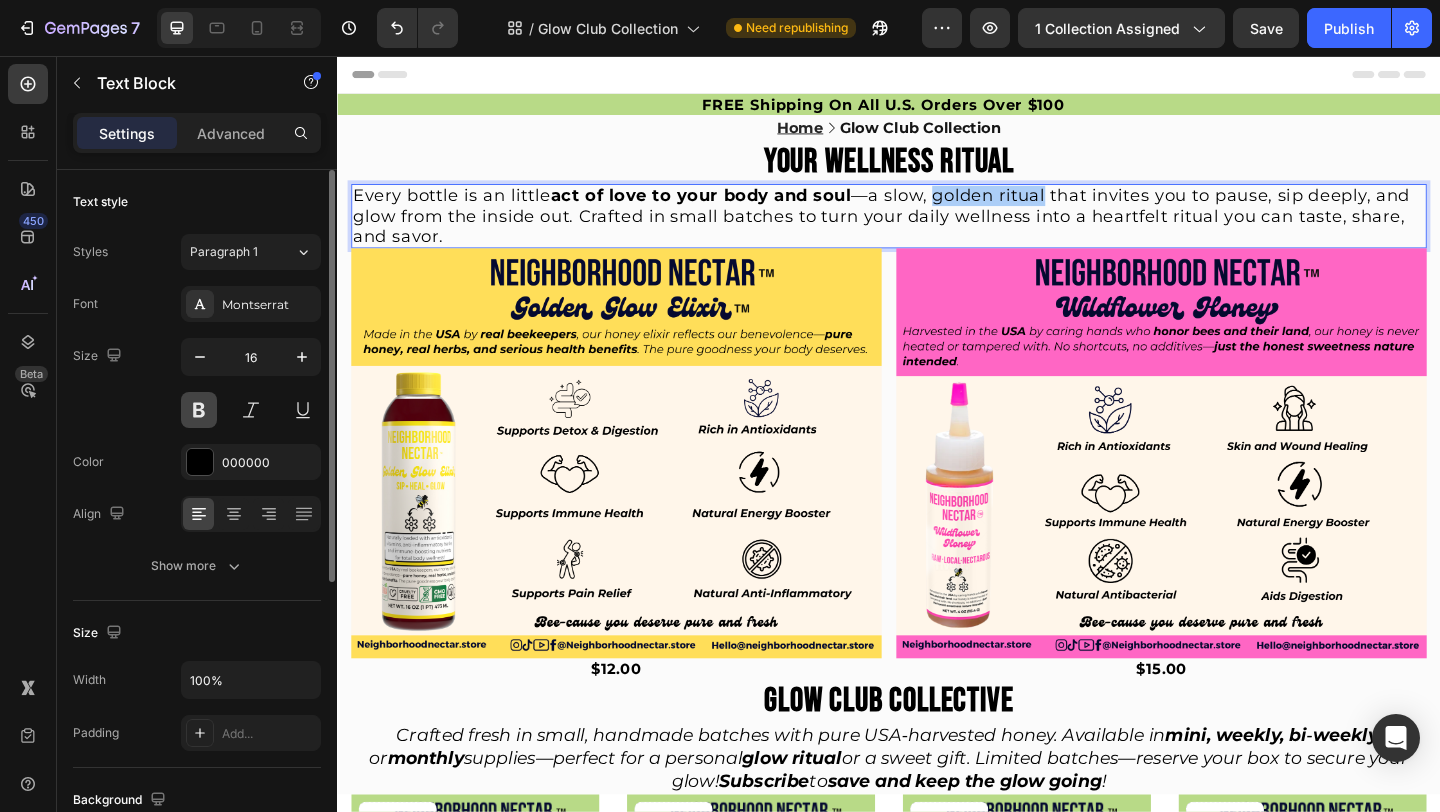 click at bounding box center [199, 410] 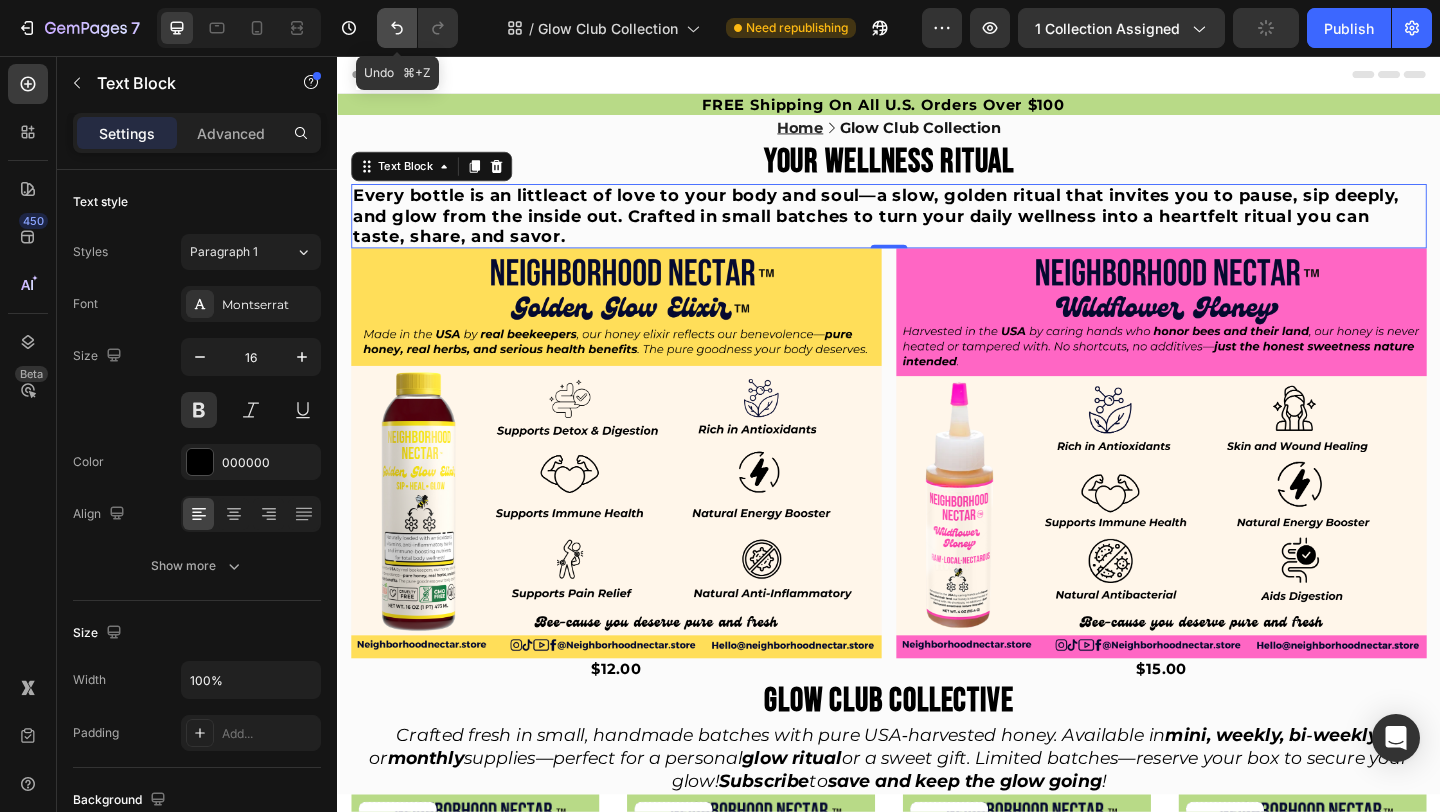 click 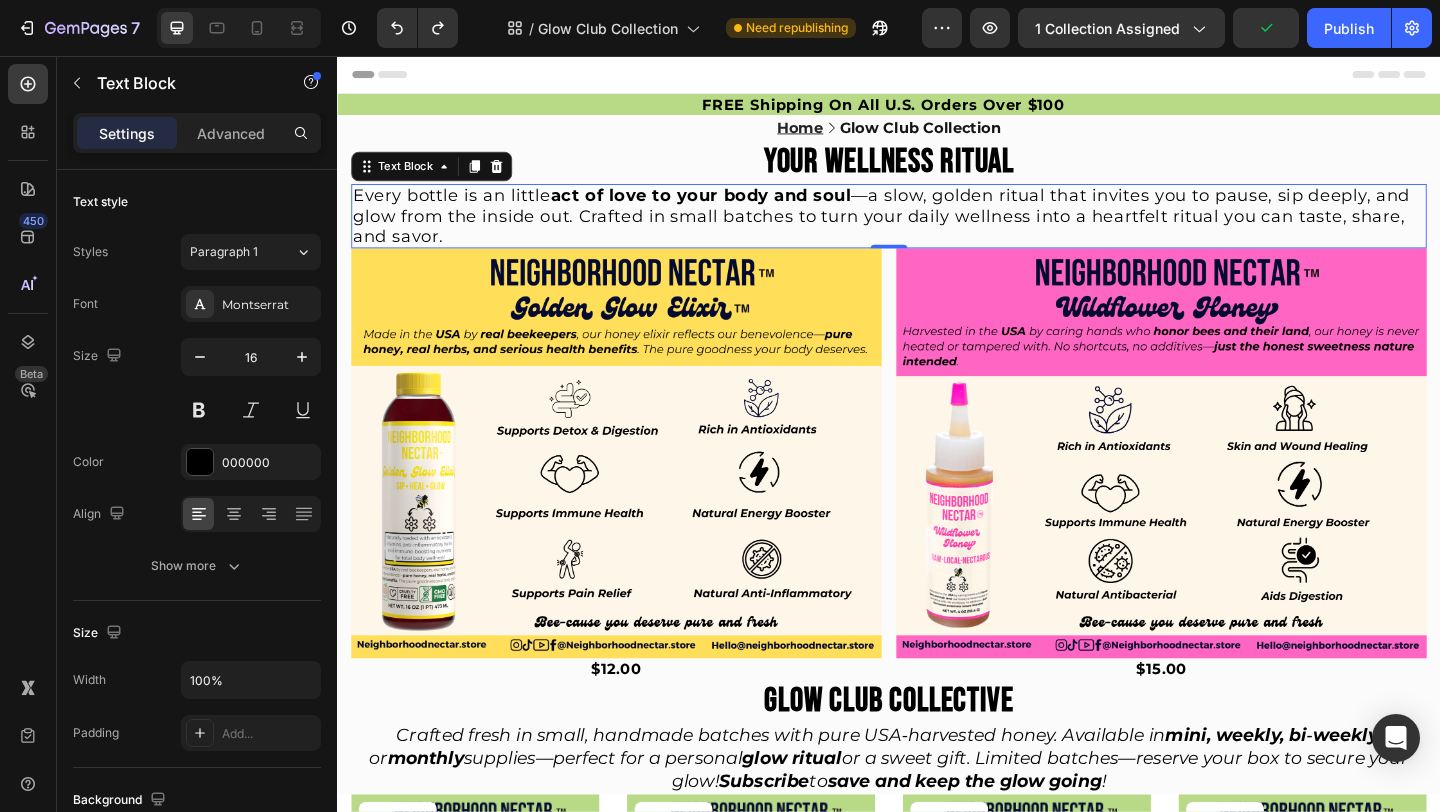 click on "Every bottle is an little  act of love to your body and soul —a slow, golden ritual that invites you to pause, sip deeply, and glow from the inside out. Crafted in small batches to turn your daily wellness into a heartfelt ritual you can taste, share, and savor." at bounding box center (937, 230) 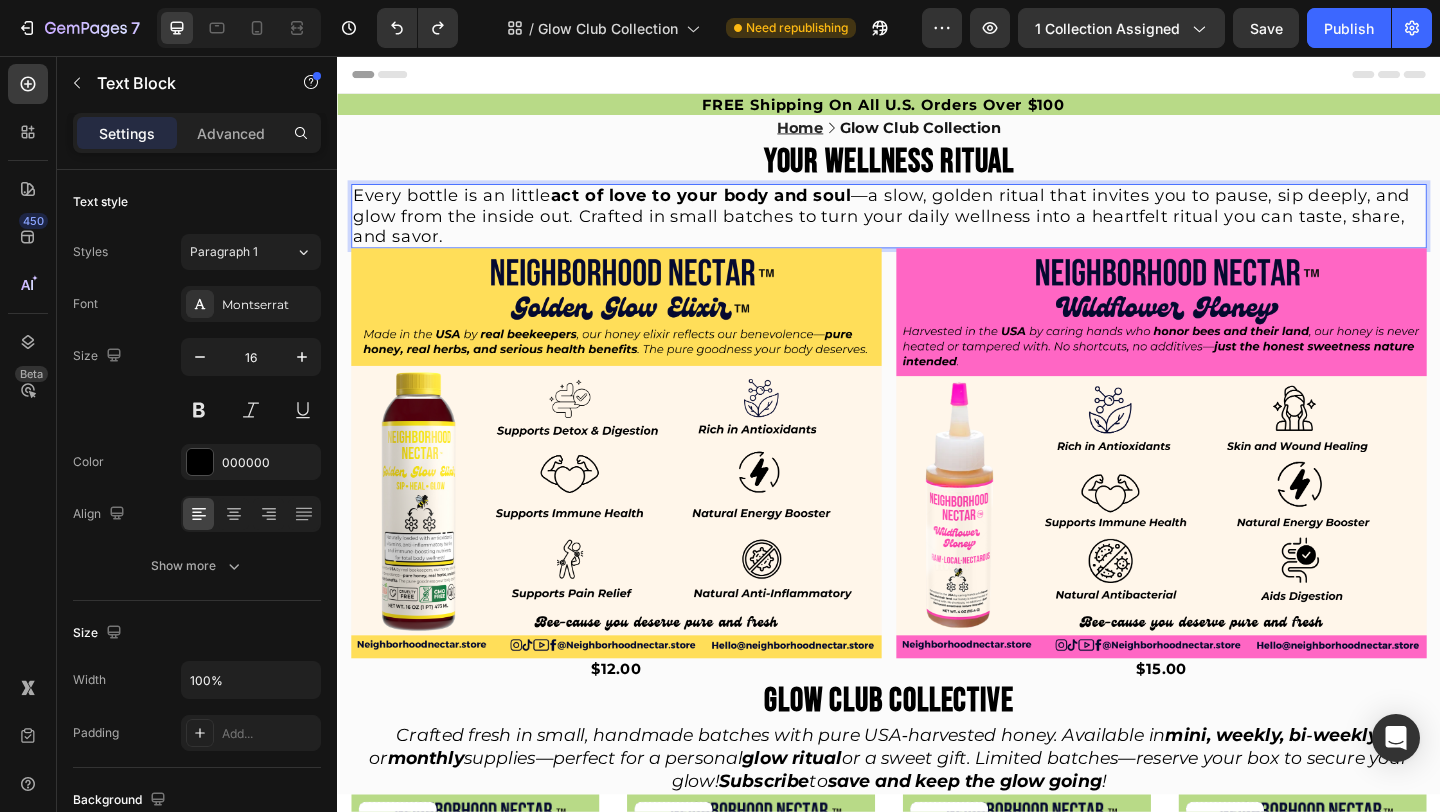 click on "Every bottle is an little  act of love to your body and soul —a slow, golden ritual that invites you to pause, sip deeply, and glow from the inside out. Crafted in small batches to turn your daily wellness into a heartfelt ritual you can taste, share, and savor." at bounding box center [929, 230] 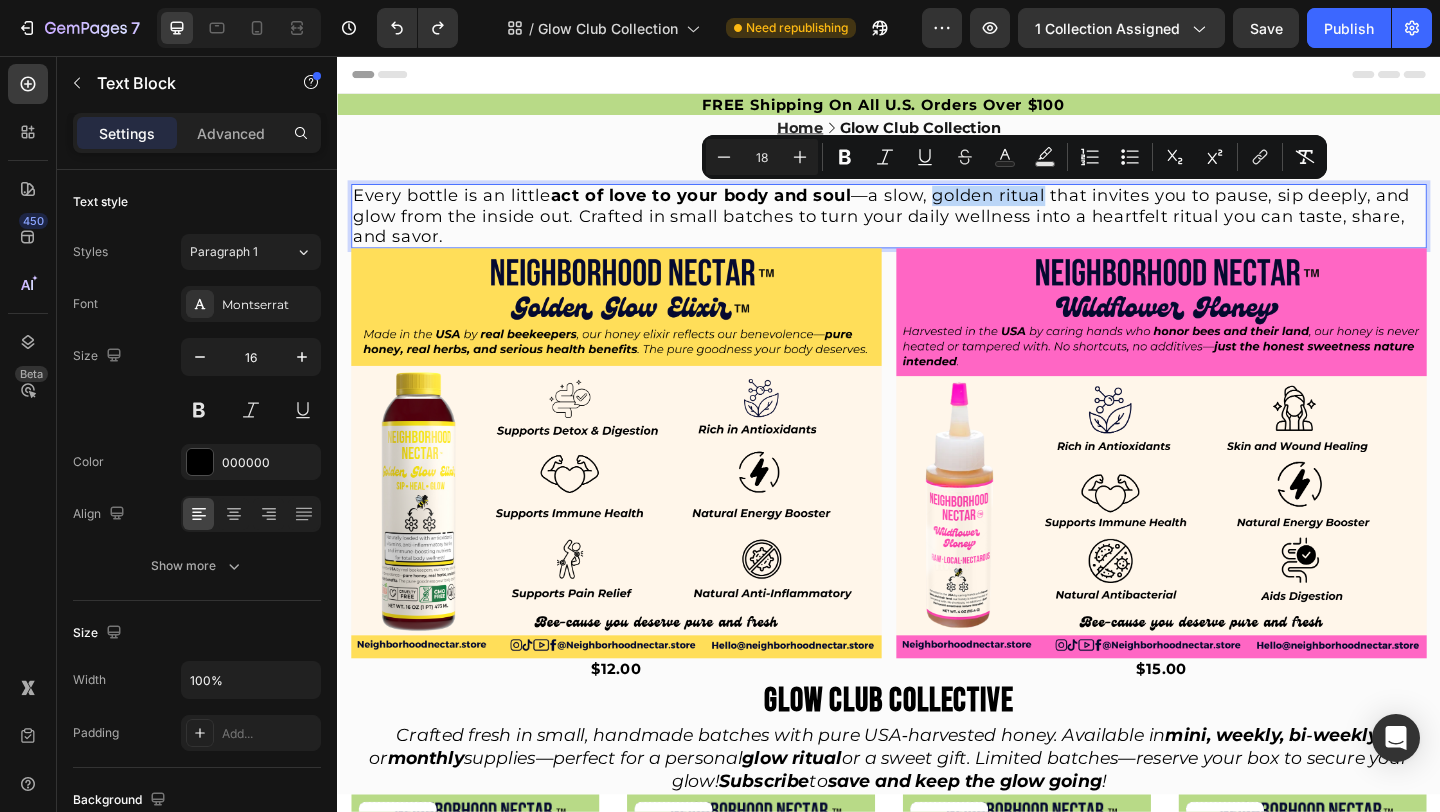 drag, startPoint x: 987, startPoint y: 209, endPoint x: 1106, endPoint y: 209, distance: 119 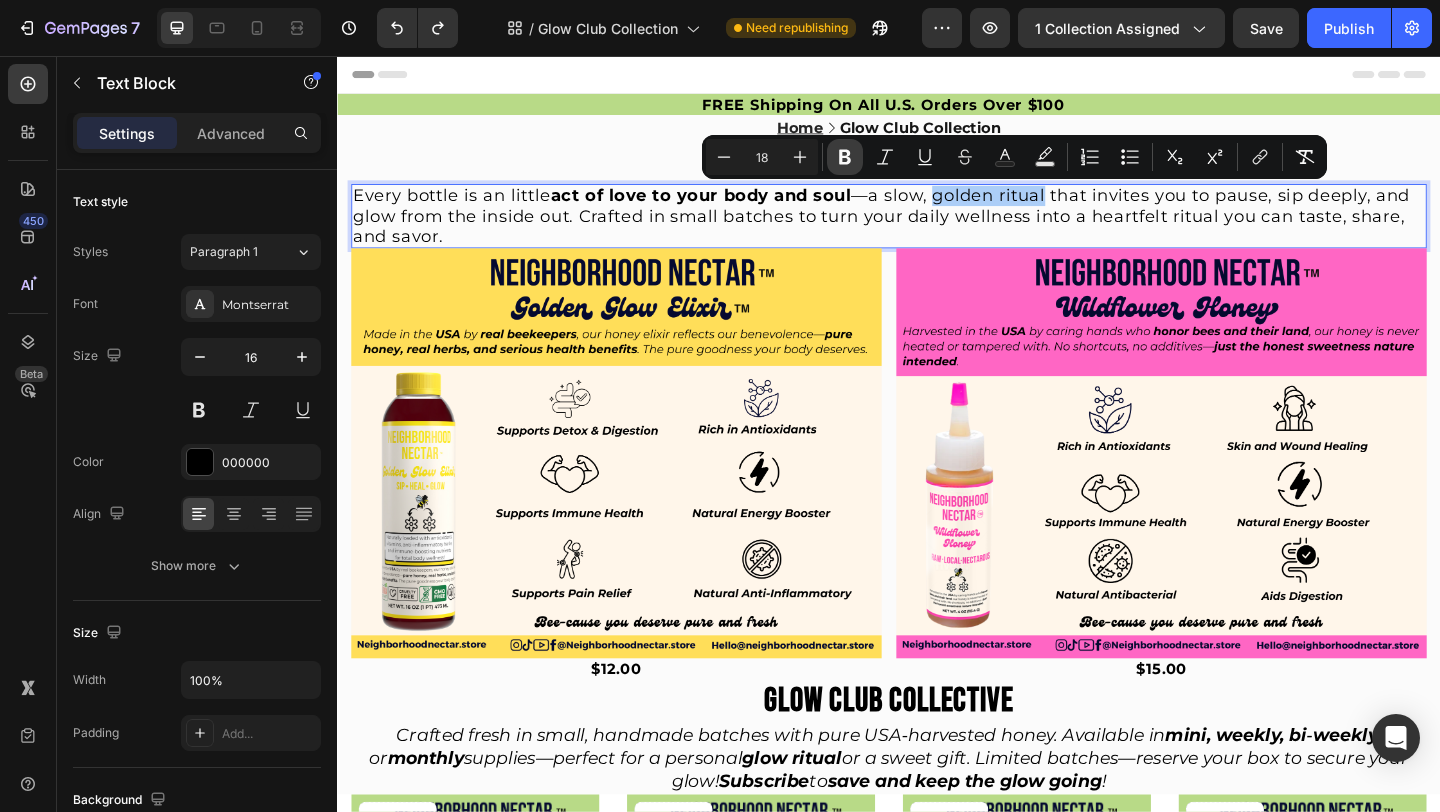 click 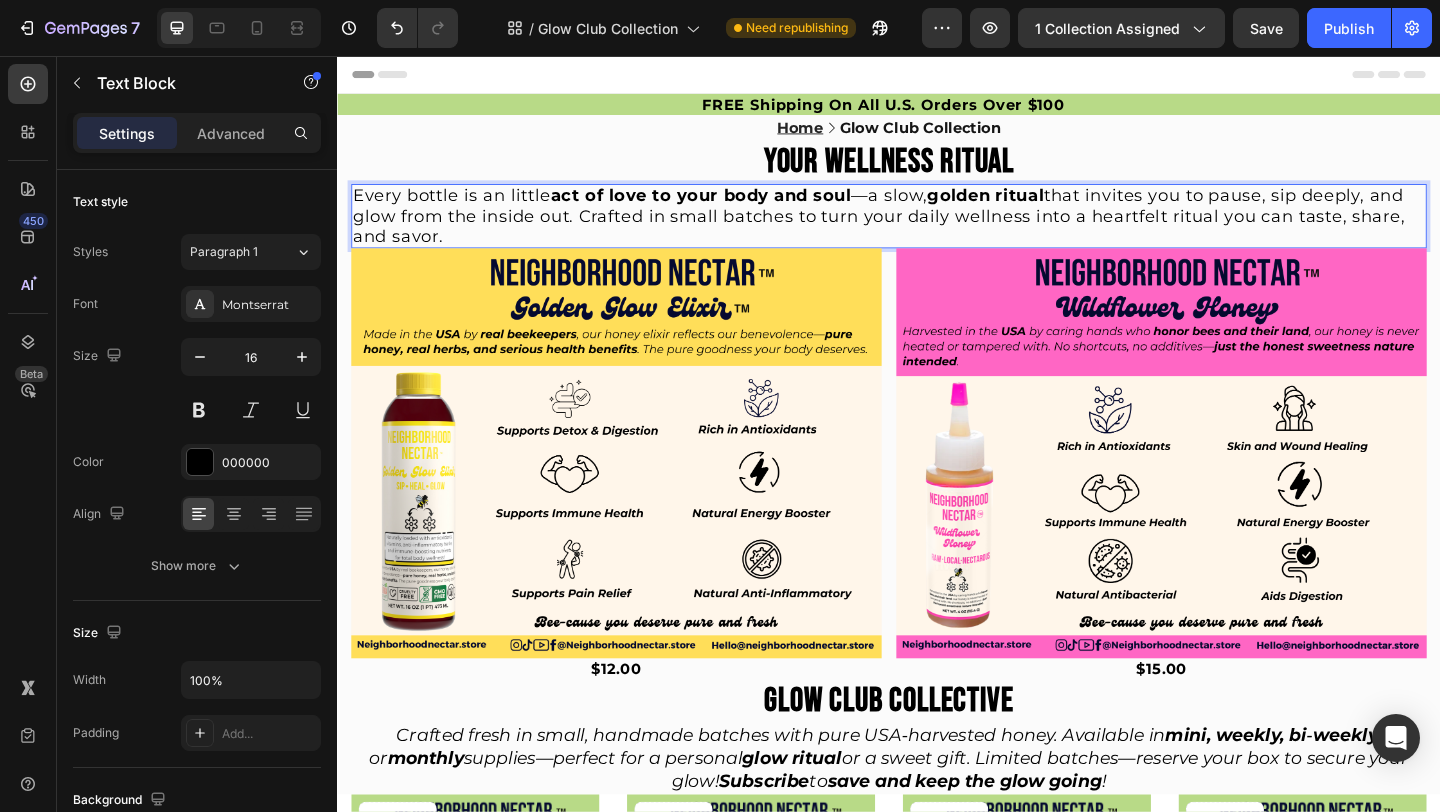 click on "Every bottle is an little  act of love to your body and soul —a slow,  golden ritual  that invites you to pause, sip deeply, and glow from the inside out. Crafted in small batches to turn your daily wellness into a heartfelt ritual you can taste, share, and savor." at bounding box center (926, 230) 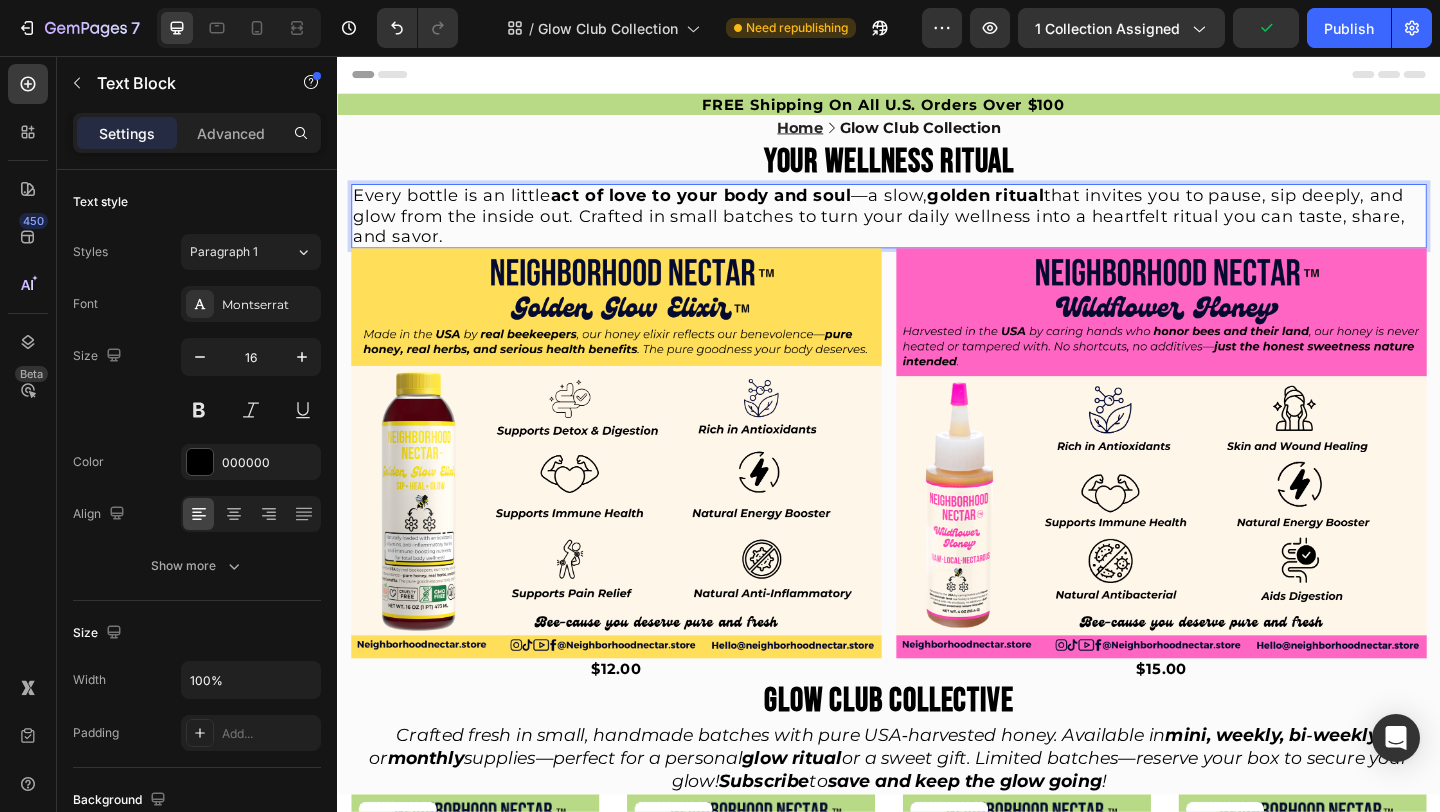 click on "Every bottle is an little  act of love to your body and soul —a slow,  golden ritual  that invites you to pause, sip deeply, and glow from the inside out. Crafted in small batches to turn your daily wellness into a heartfelt ritual you can taste, share, and savor." at bounding box center [926, 230] 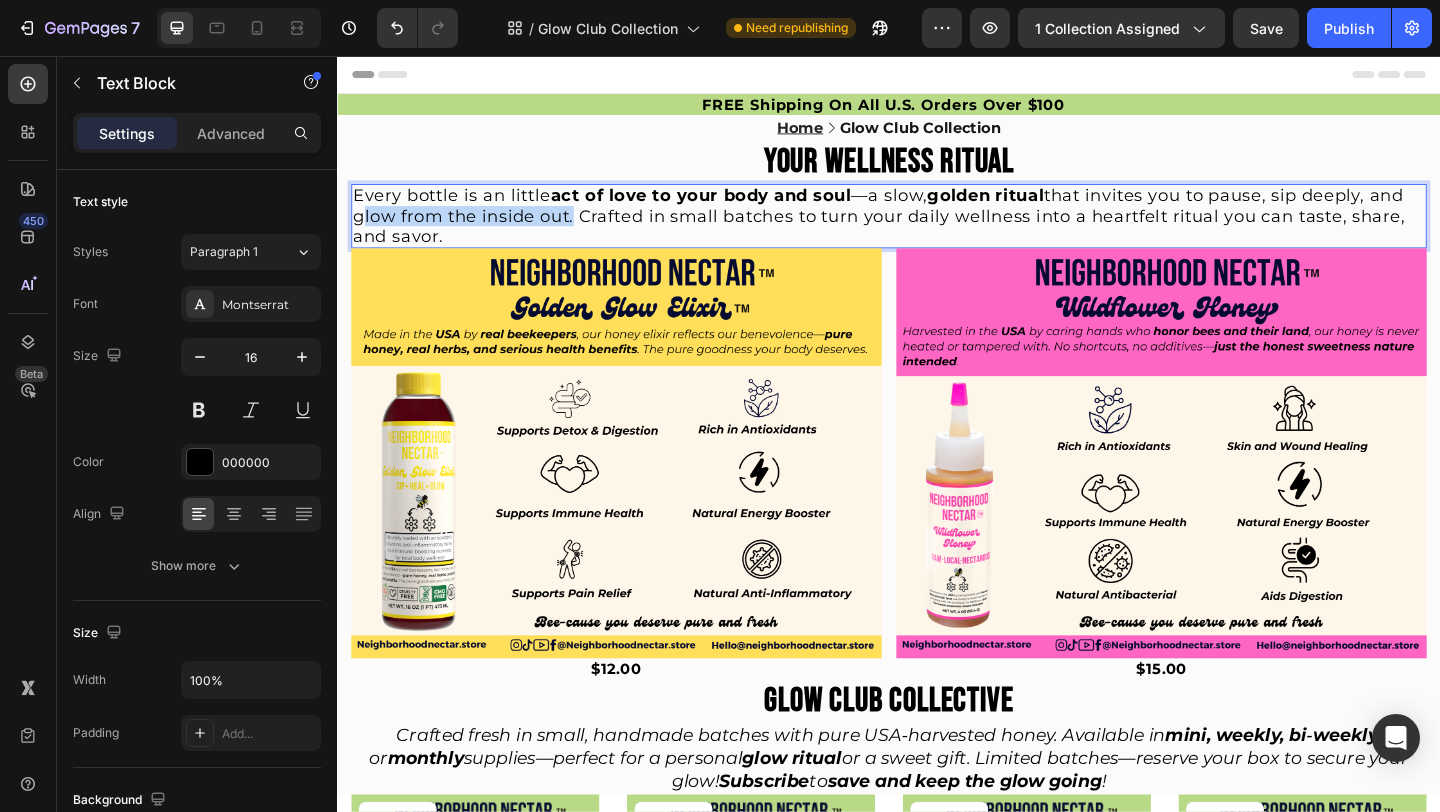 drag, startPoint x: 353, startPoint y: 231, endPoint x: 588, endPoint y: 234, distance: 235.01915 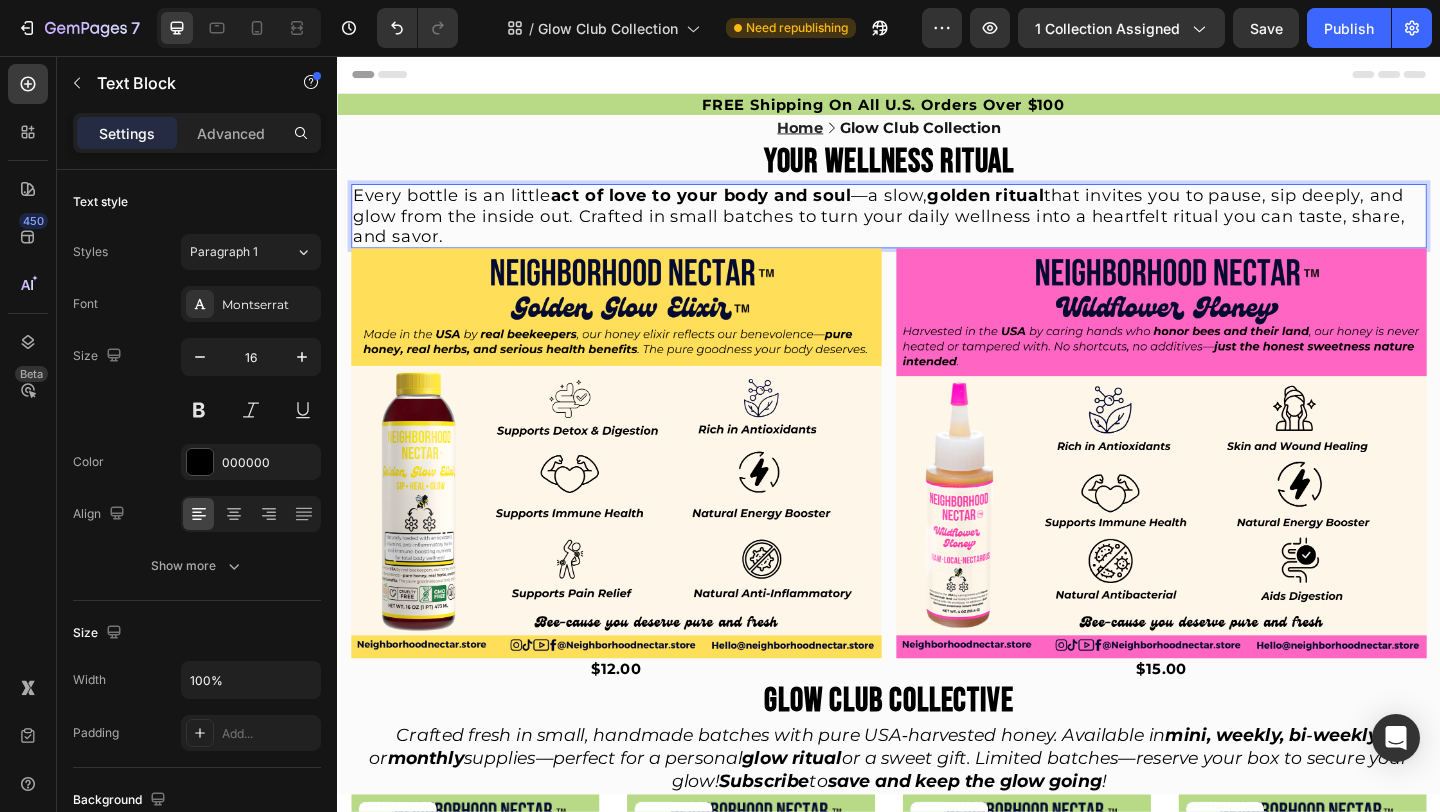 click on "Every bottle is an little  act of love to your body and soul —a slow,  golden ritual  that invites you to pause, sip deeply, and glow from the inside out. Crafted in small batches to turn your daily wellness into a heartfelt ritual you can taste, share, and savor." at bounding box center (937, 230) 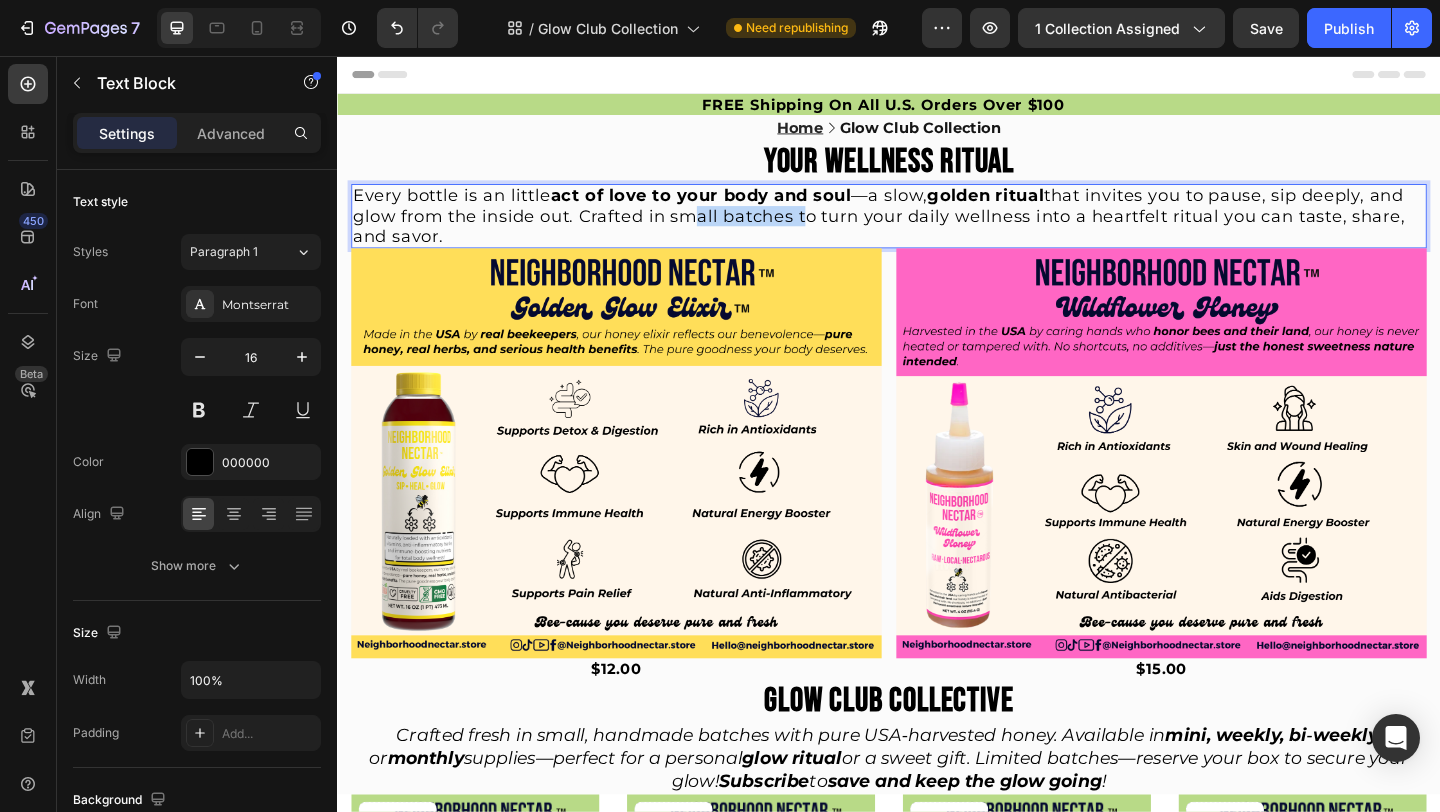 drag, startPoint x: 707, startPoint y: 233, endPoint x: 838, endPoint y: 238, distance: 131.09538 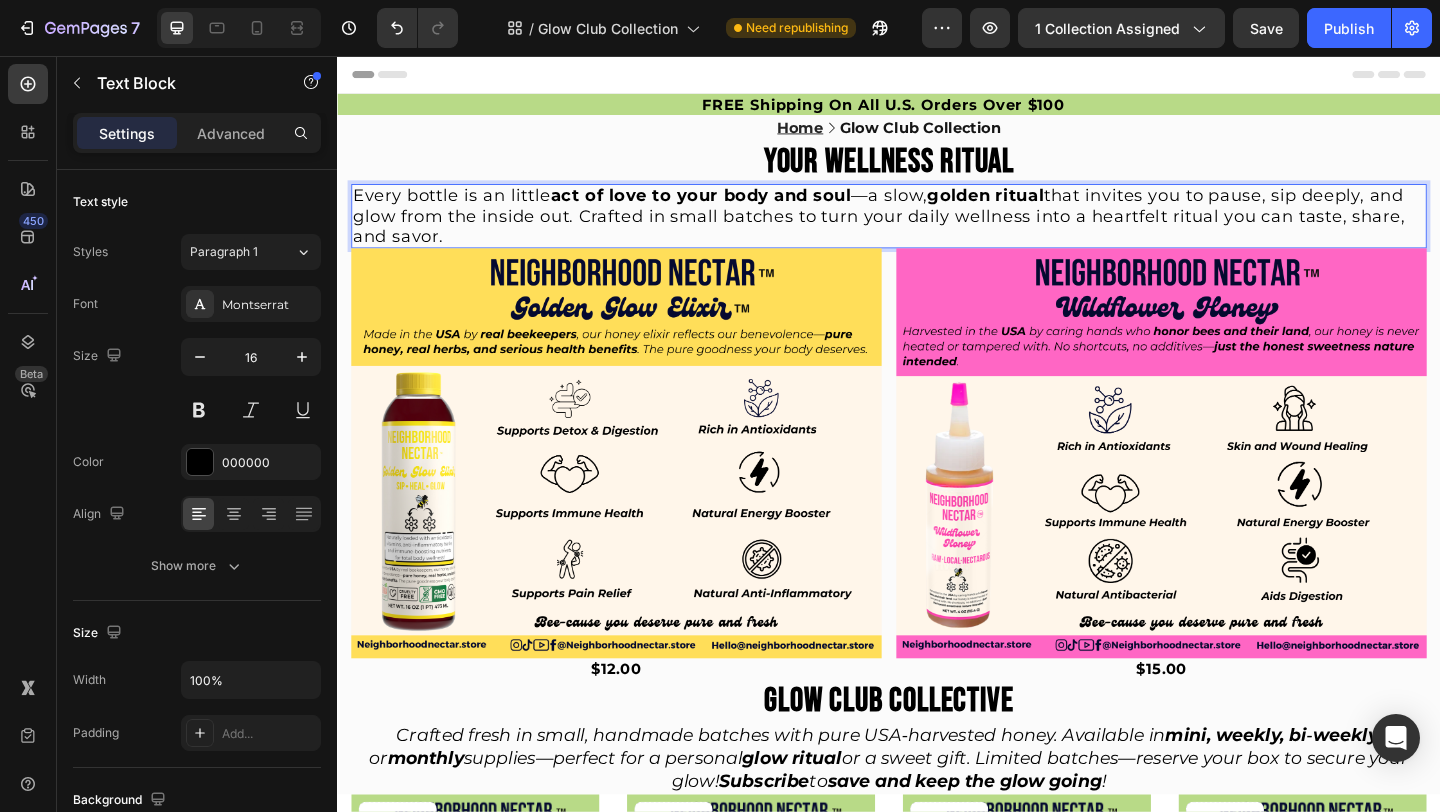 click on "Every bottle is an little  act of love to your body and soul —a slow,  golden ritual  that invites you to pause, sip deeply, and glow from the inside out. Crafted in small batches to turn your daily wellness into a heartfelt ritual you can taste, share, and savor." at bounding box center (937, 230) 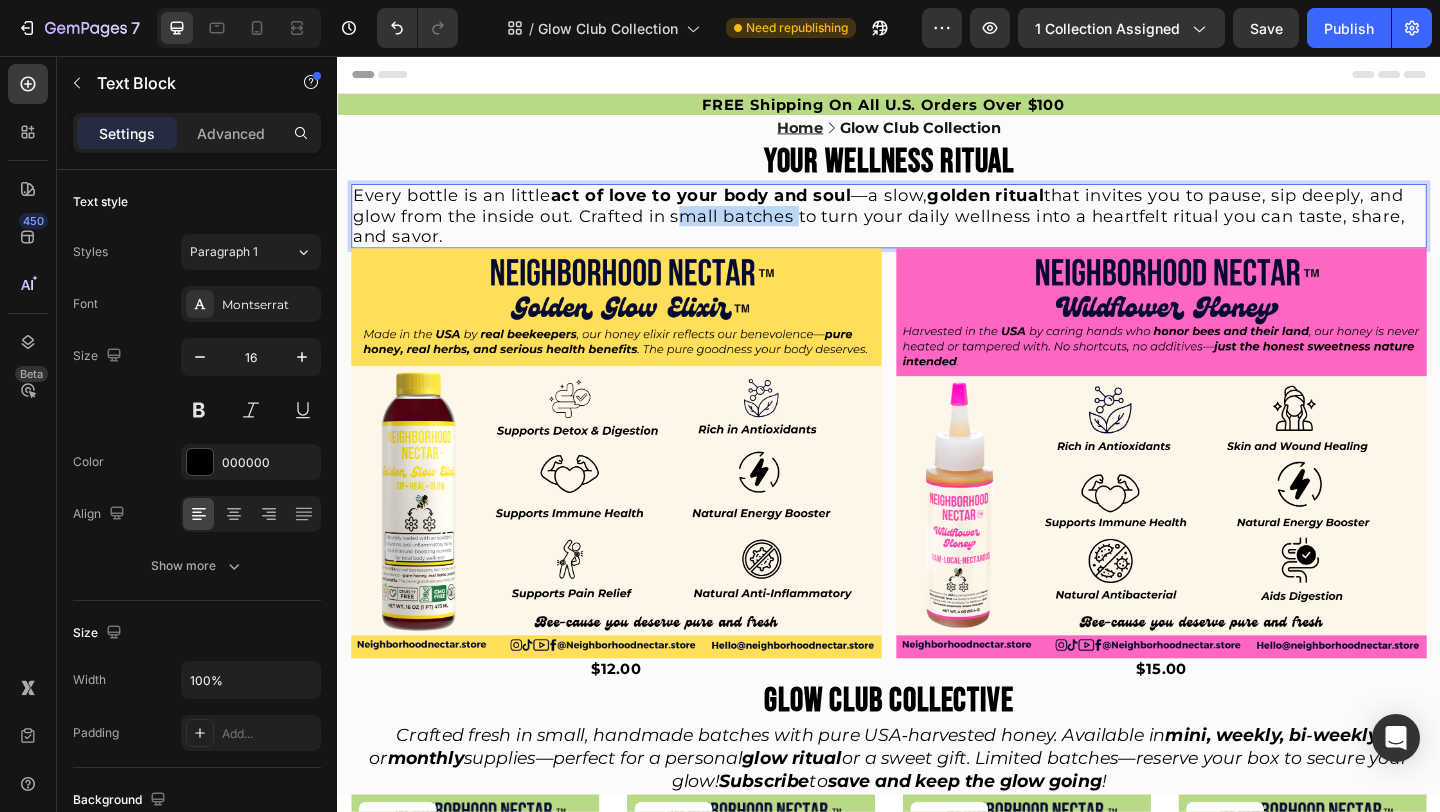 drag, startPoint x: 698, startPoint y: 231, endPoint x: 833, endPoint y: 231, distance: 135 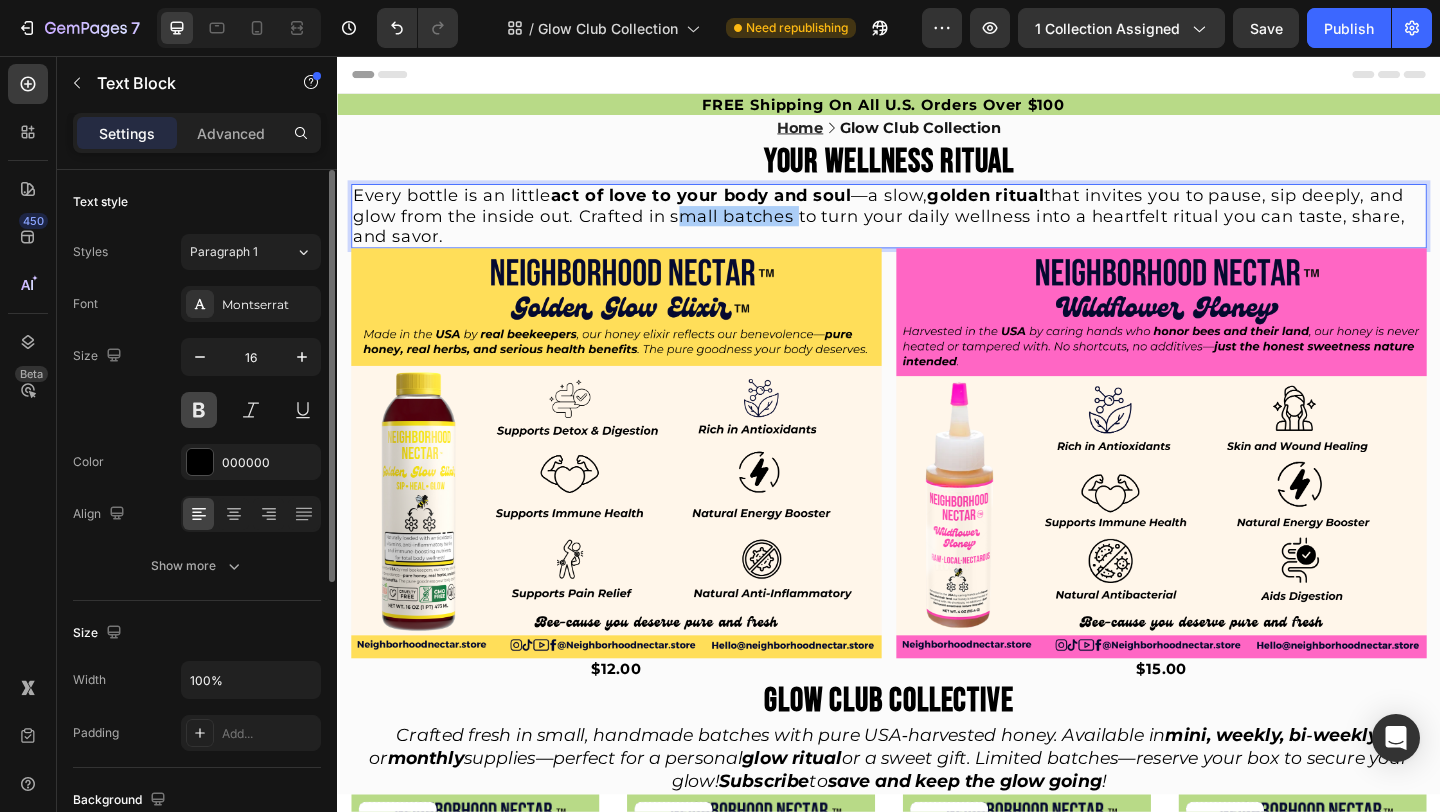 click at bounding box center [199, 410] 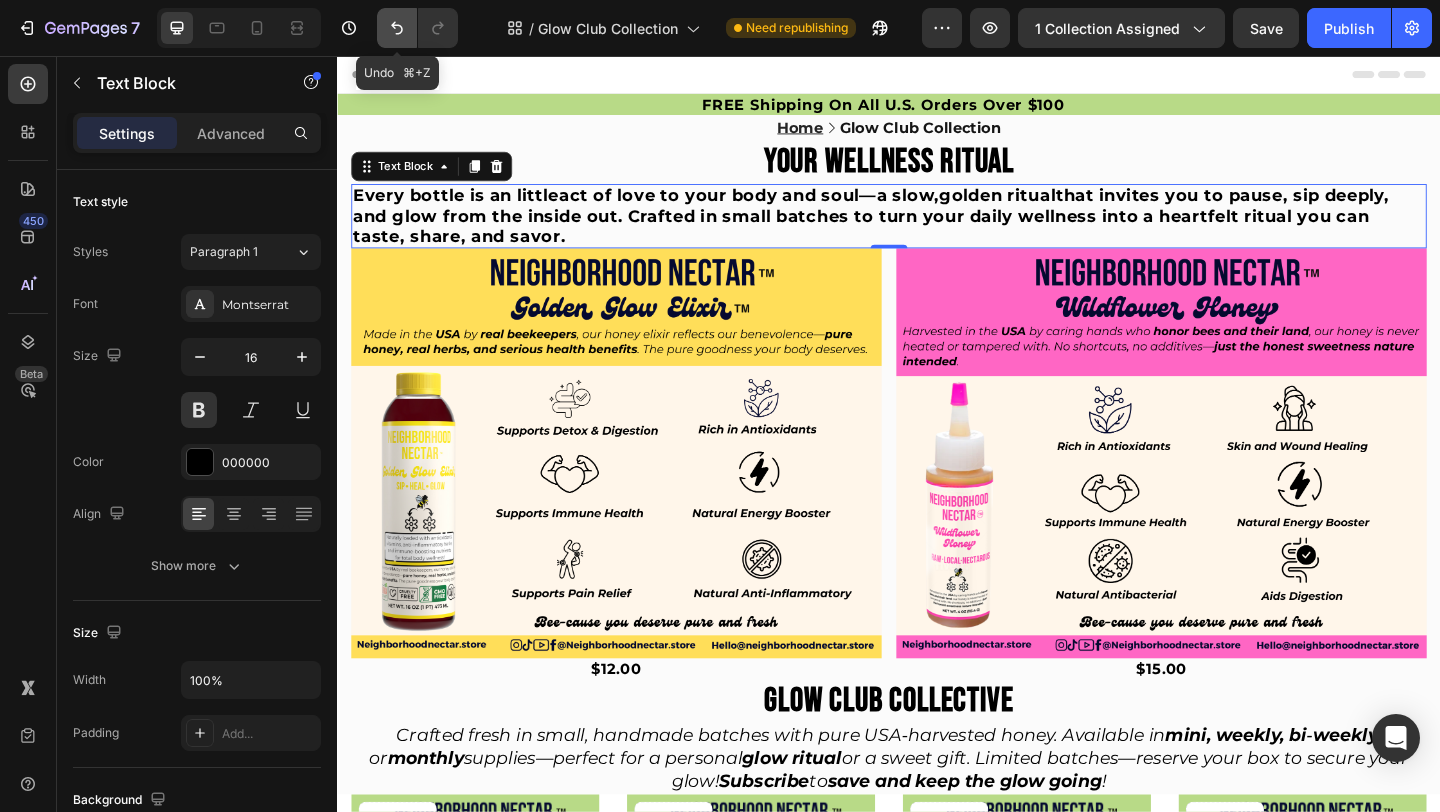 click 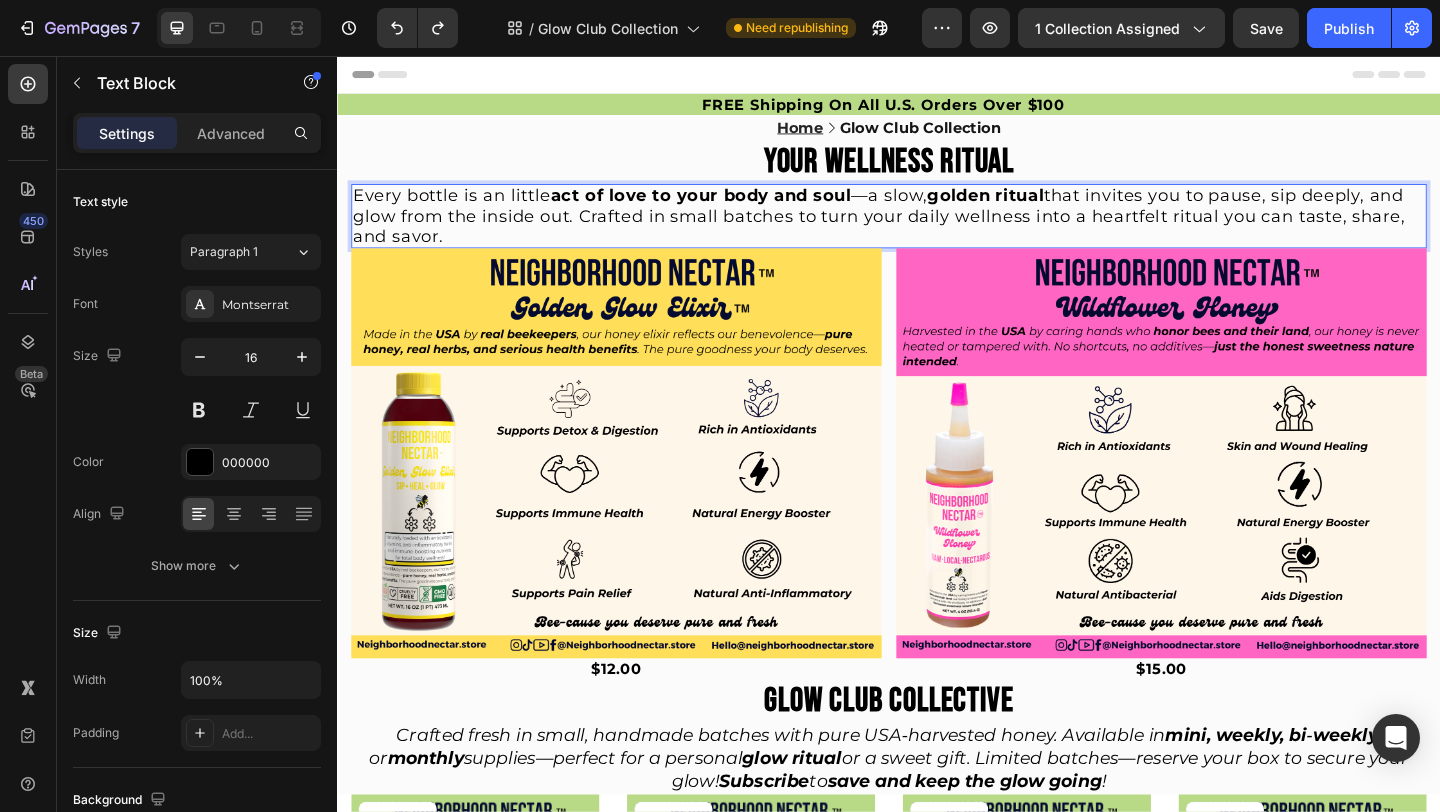 click on "Every bottle is an little  act of love to your body and soul —a slow,  golden ritual  that invites you to pause, sip deeply, and glow from the inside out. Crafted in small batches to turn your daily wellness into a heartfelt ritual you can taste, share, and savor." at bounding box center [937, 230] 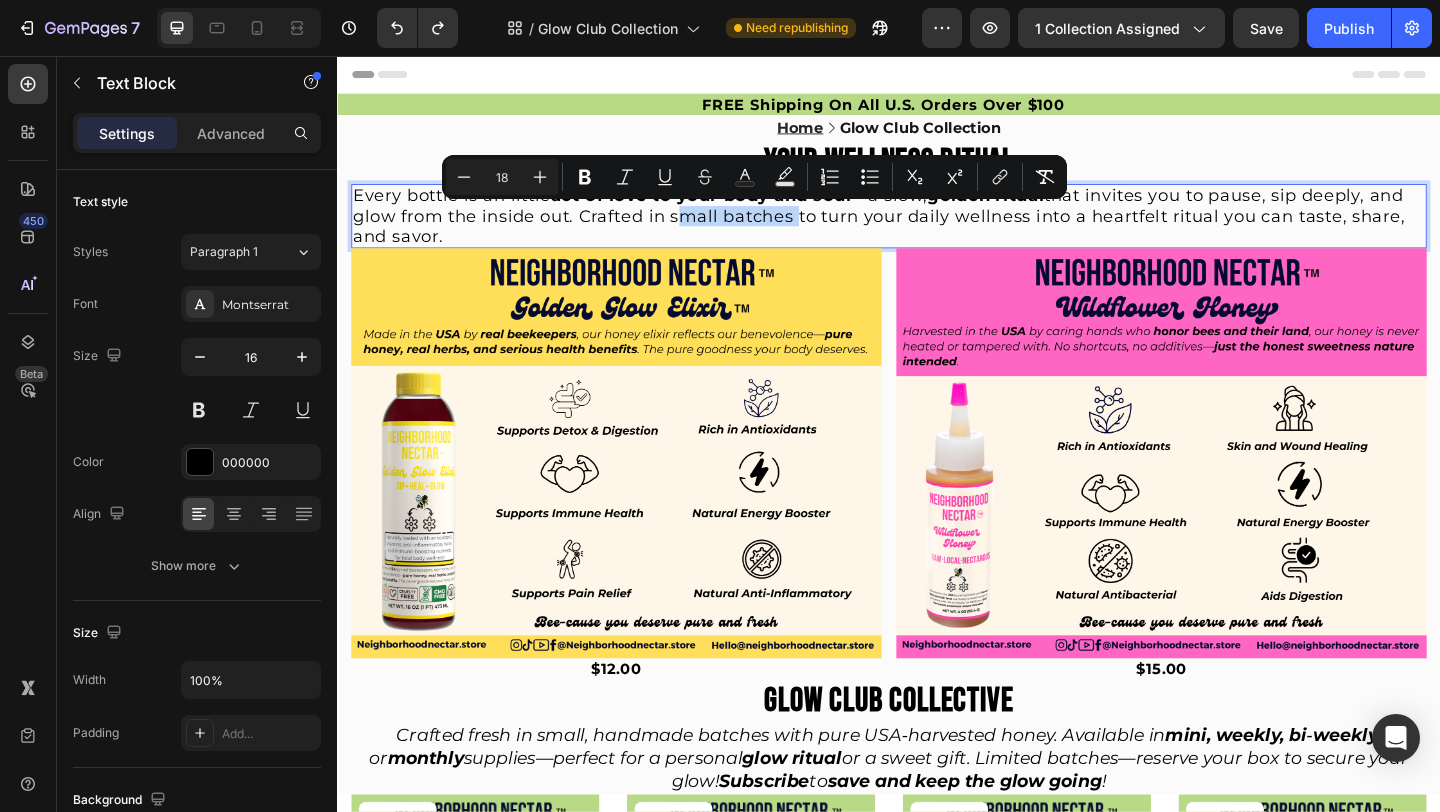 drag, startPoint x: 699, startPoint y: 234, endPoint x: 828, endPoint y: 235, distance: 129.00388 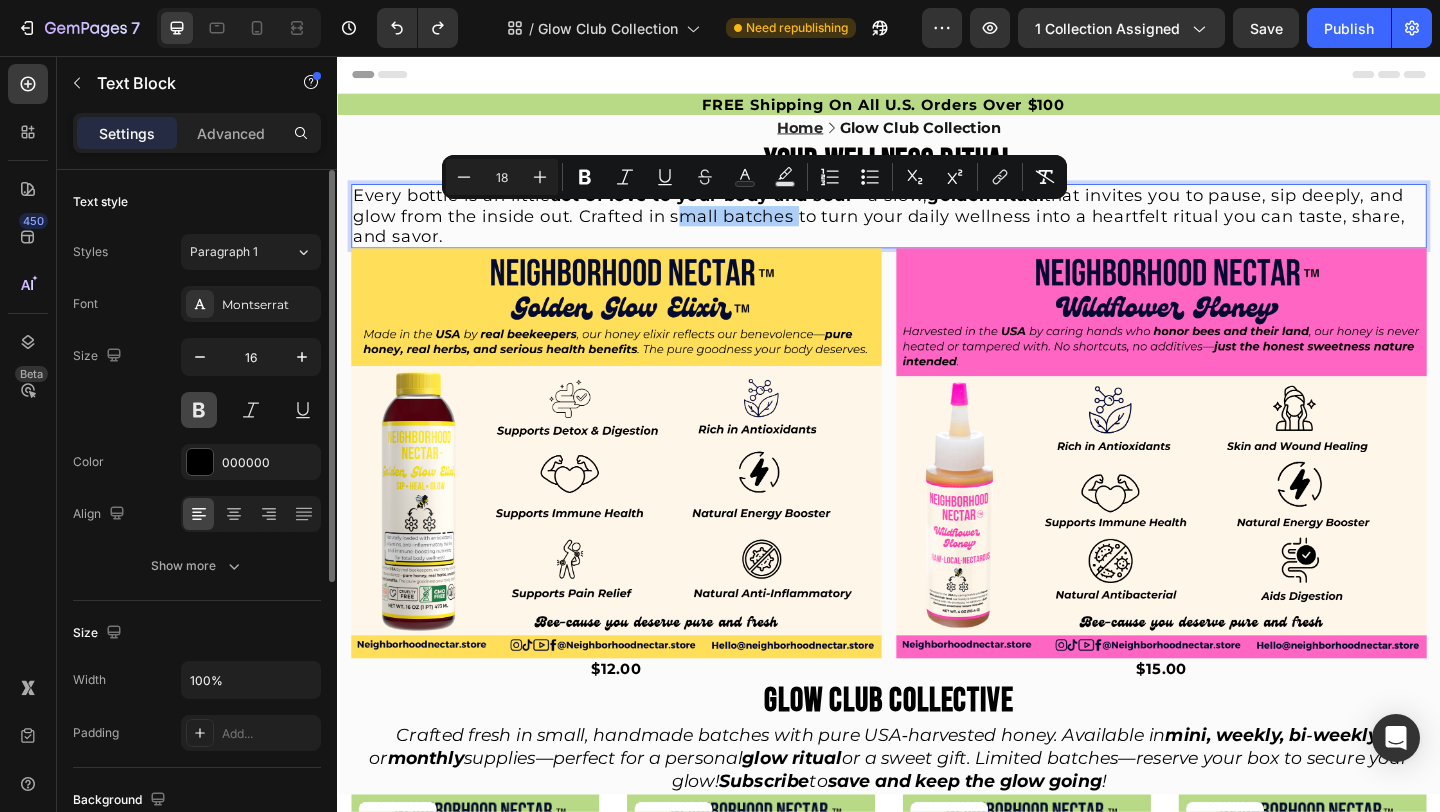 click at bounding box center [199, 410] 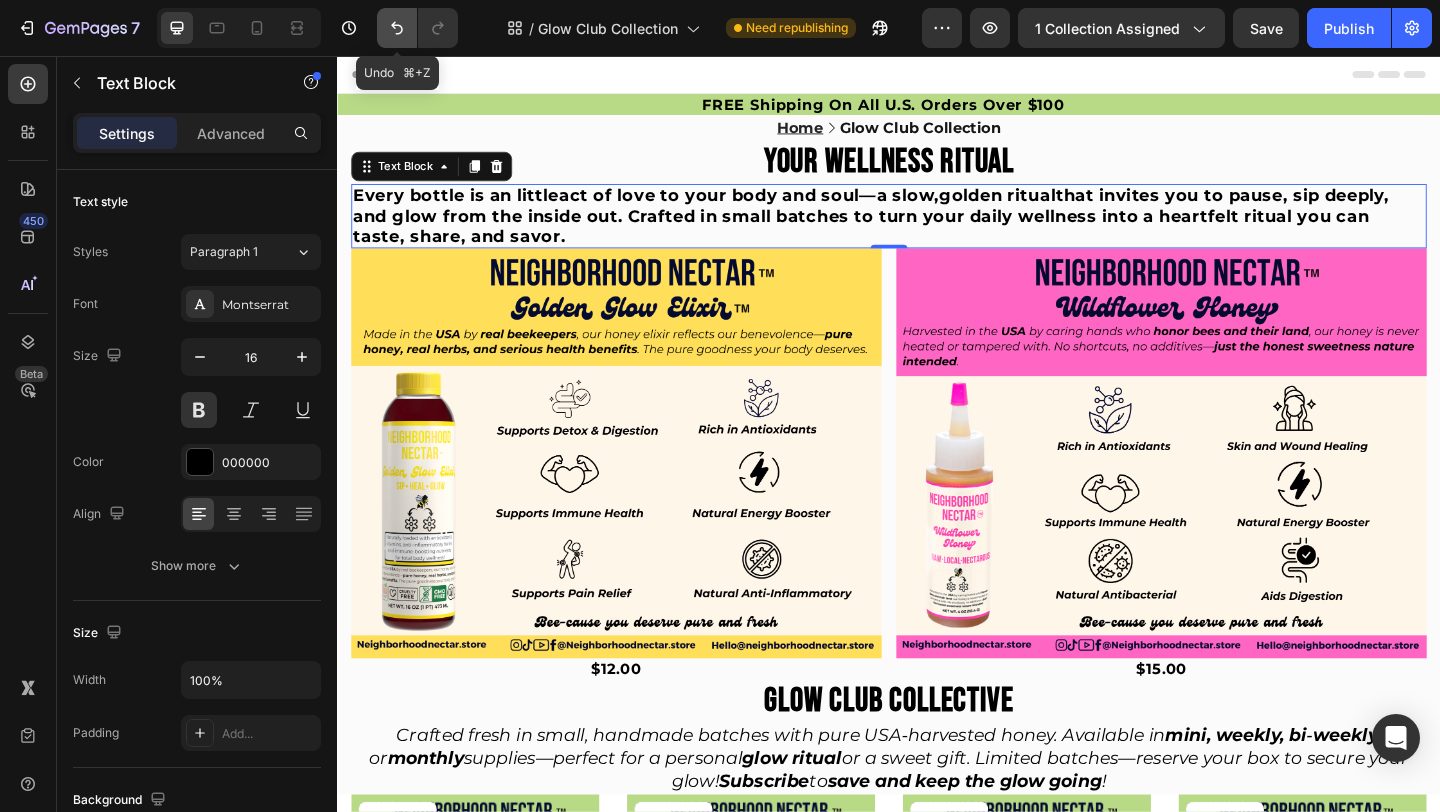 click 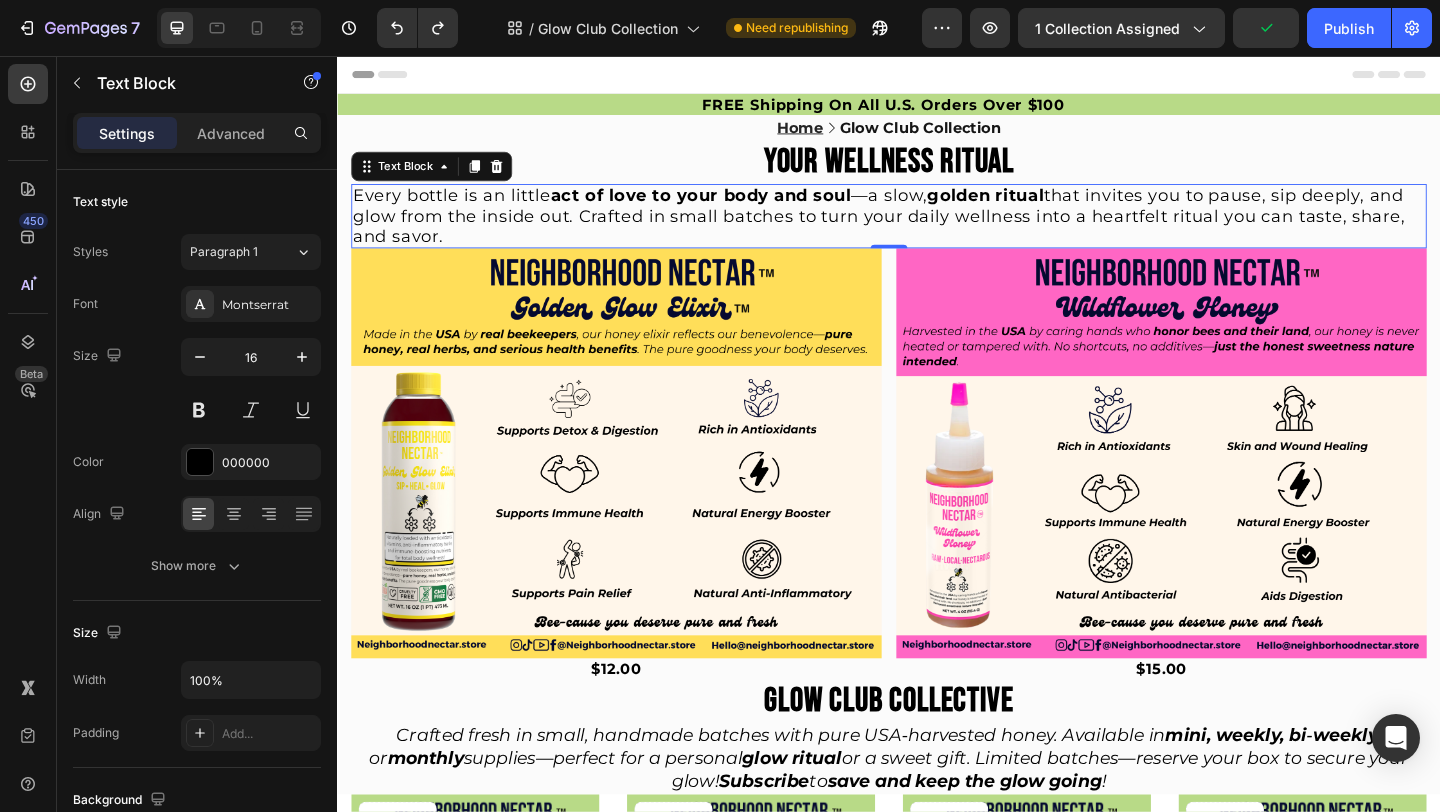 click on "Every bottle is an little  act of love to your body and soul —a slow,  golden ritual  that invites you to pause, sip deeply, and glow from the inside out. Crafted in small batches to turn your daily wellness into a heartfelt ritual you can taste, share, and savor." at bounding box center [937, 230] 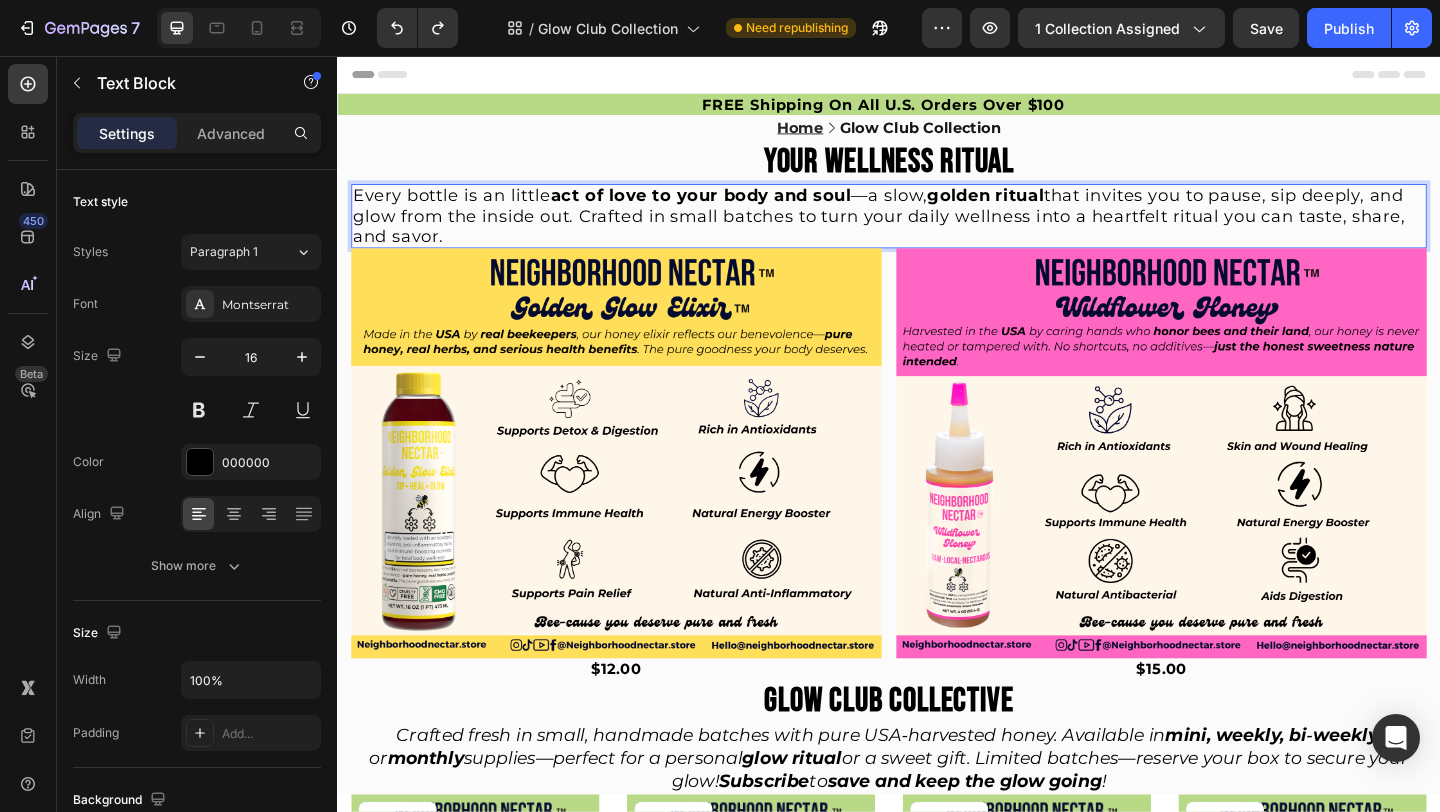 click on "Every bottle is an little  act of love to your body and soul —a slow,  golden ritual  that invites you to pause, sip deeply, and glow from the inside out. Crafted in small batches to turn your daily wellness into a heartfelt ritual you can taste, share, and savor." at bounding box center [926, 230] 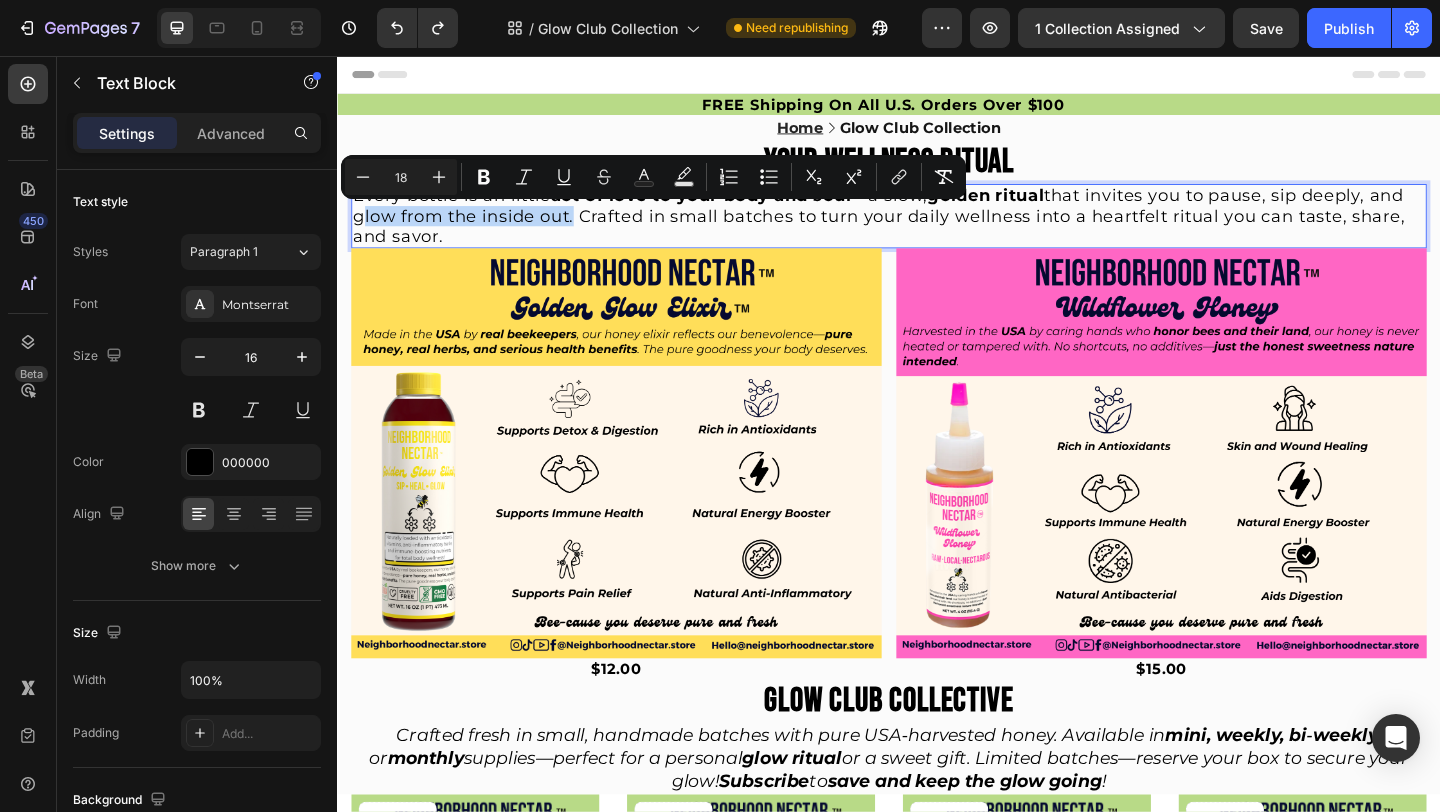 drag, startPoint x: 359, startPoint y: 229, endPoint x: 586, endPoint y: 234, distance: 227.05505 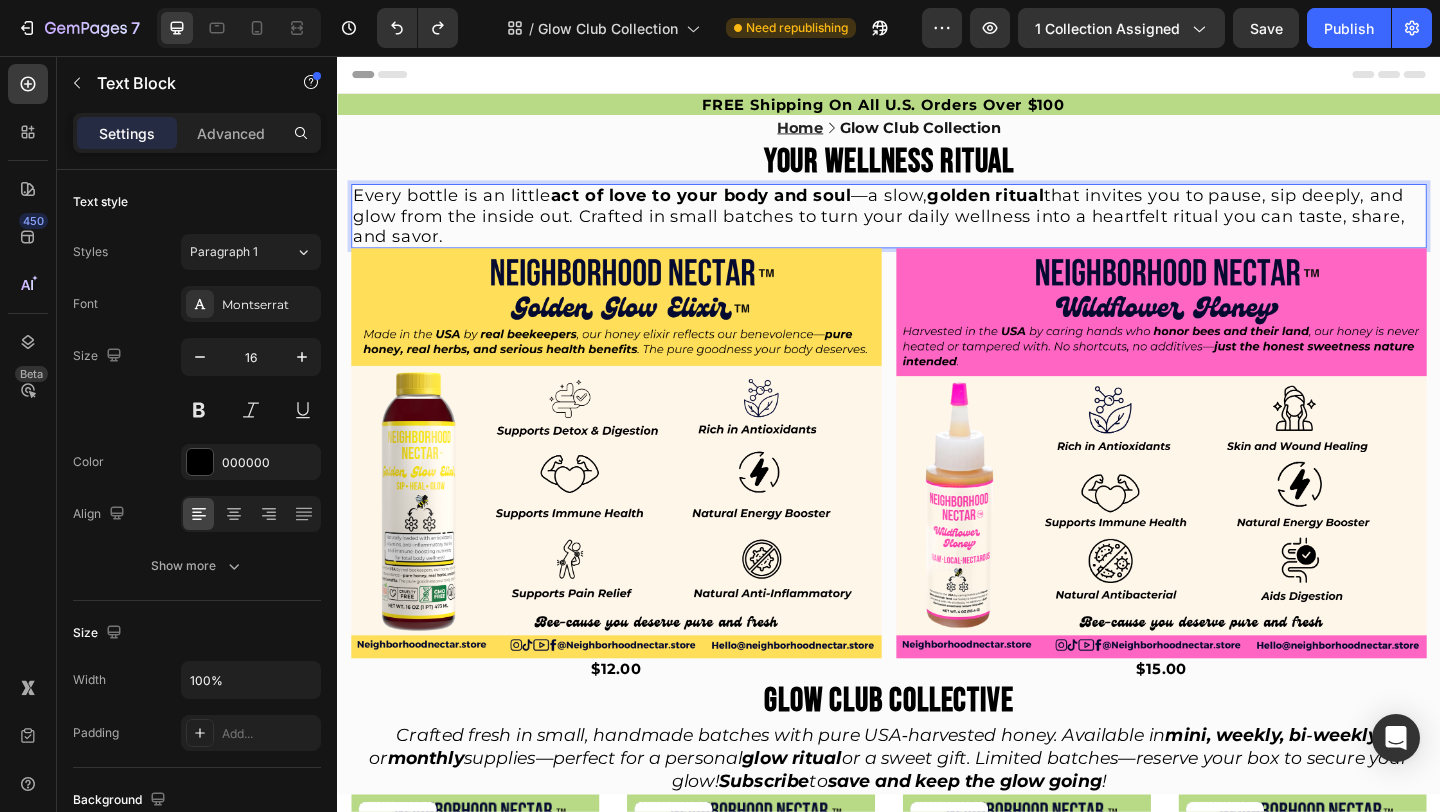 click on "Every bottle is an little  act of love to your body and soul —a slow,  golden ritual  that invites you to pause, sip deeply, and glow from the inside out. Crafted in small batches to turn your daily wellness into a heartfelt ritual you can taste, share, and savor." at bounding box center [926, 230] 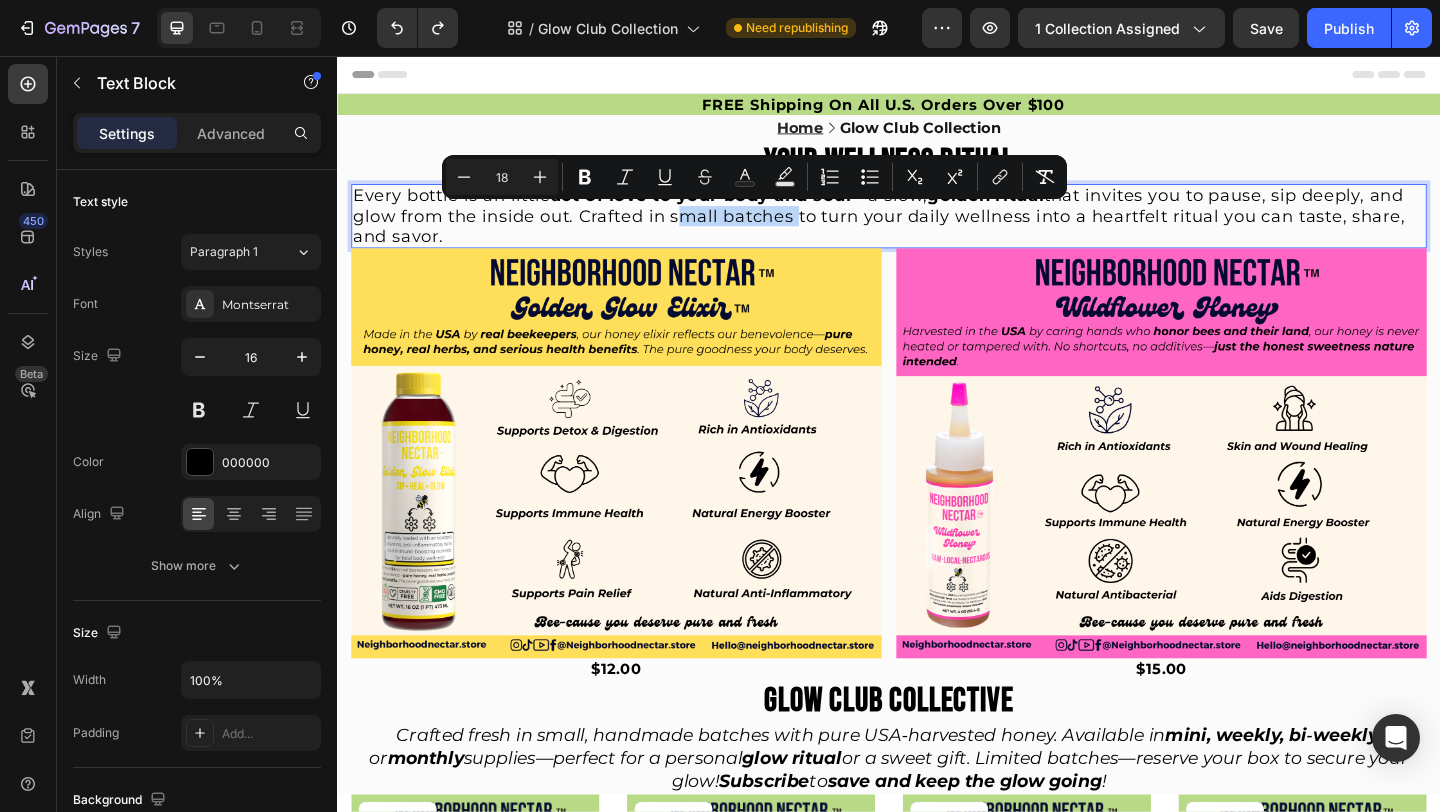 drag, startPoint x: 697, startPoint y: 234, endPoint x: 826, endPoint y: 236, distance: 129.0155 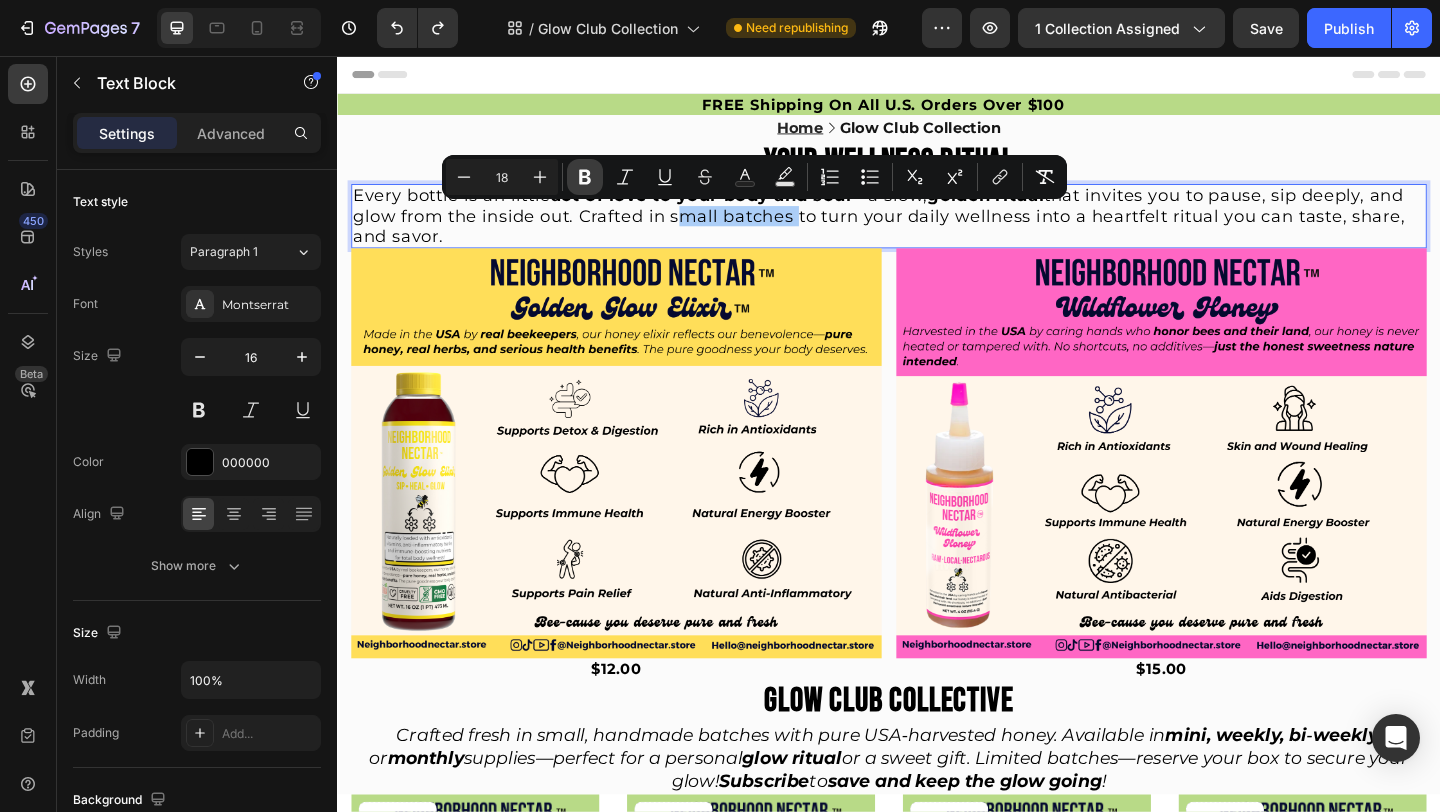 click 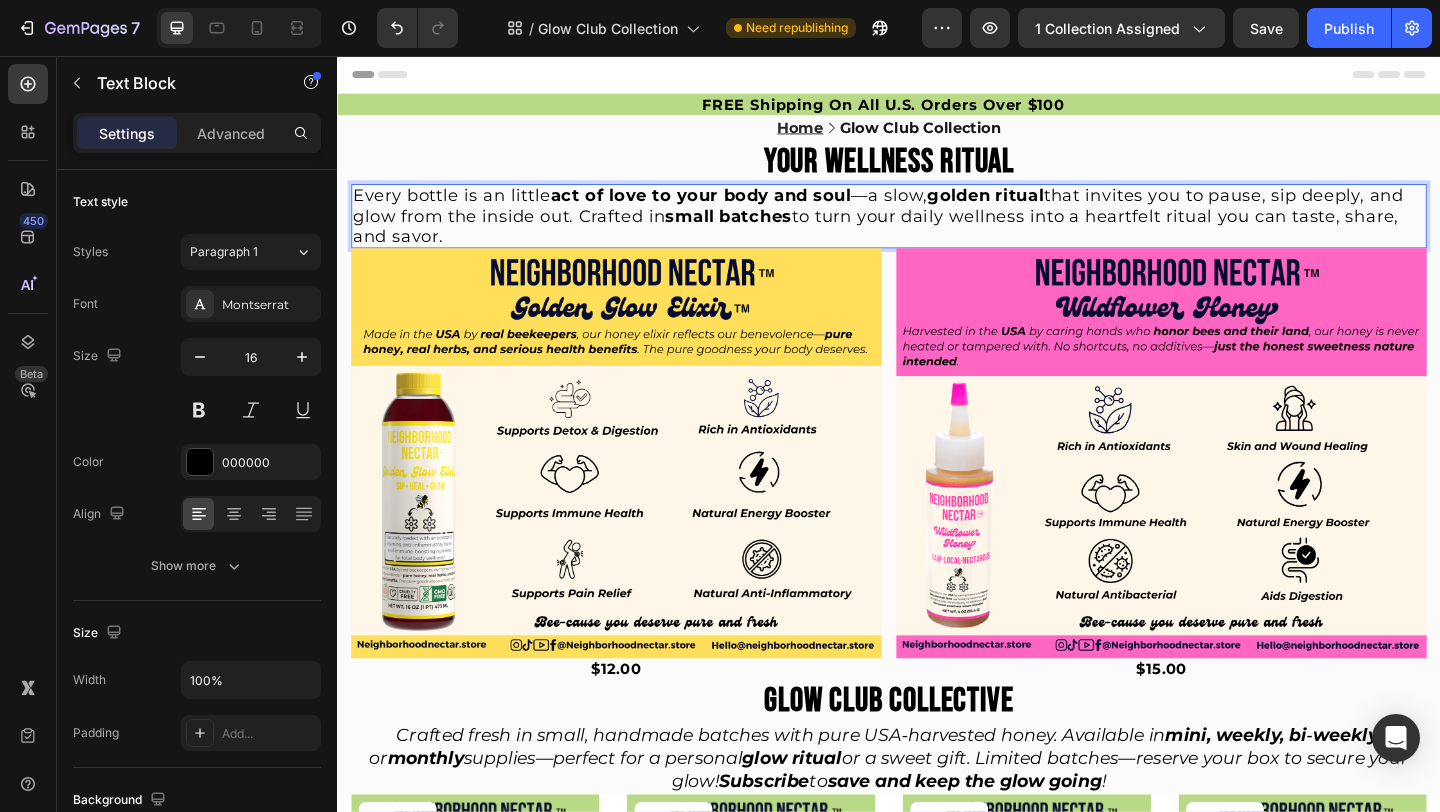 click on "Every bottle is an little  act of love to your body and soul —a slow,  golden ritual  that invites you to pause, sip deeply, and glow from the inside out. Crafted in  small batches  to turn your daily wellness into a heartfelt ritual you can taste, share, and savor." at bounding box center (937, 230) 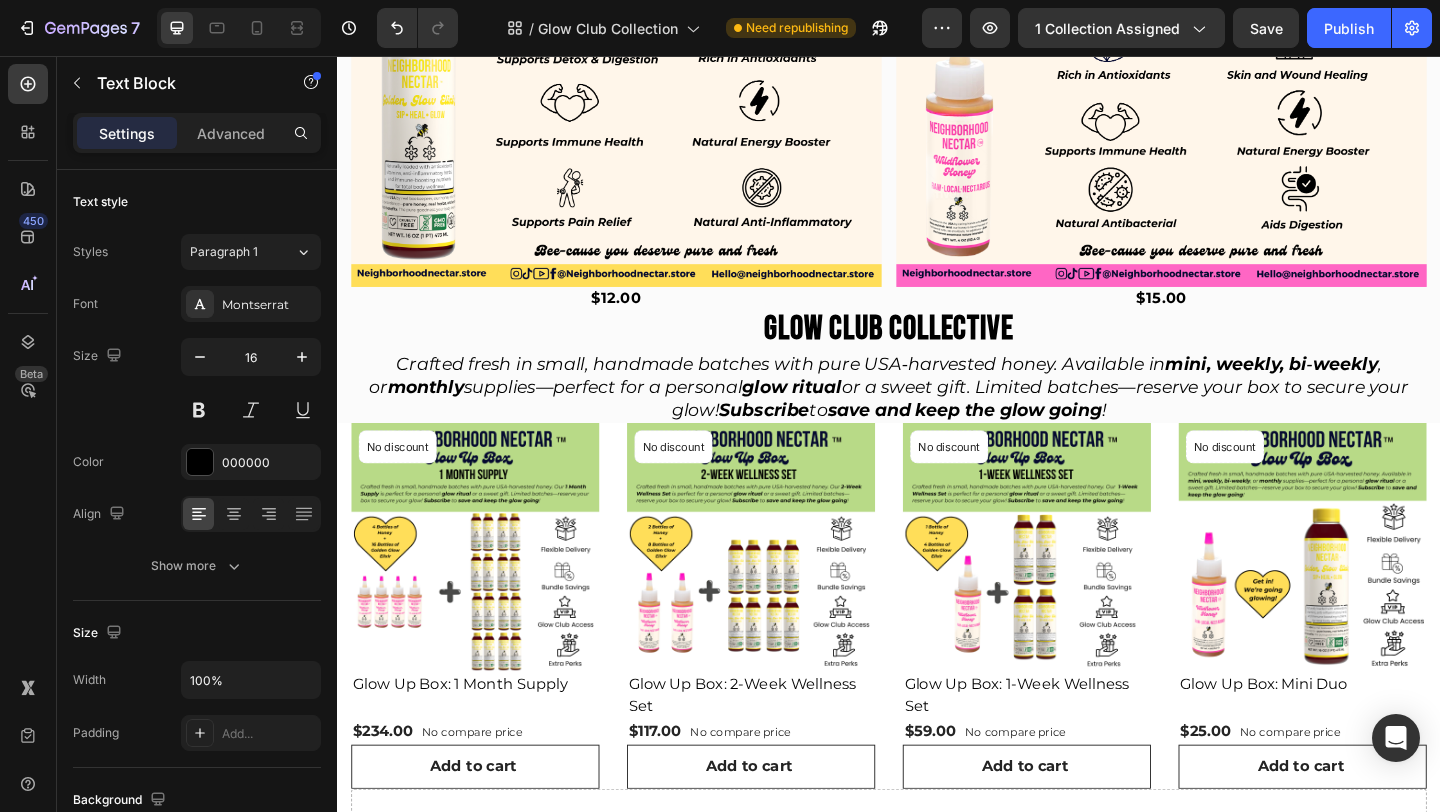 scroll, scrollTop: 114, scrollLeft: 0, axis: vertical 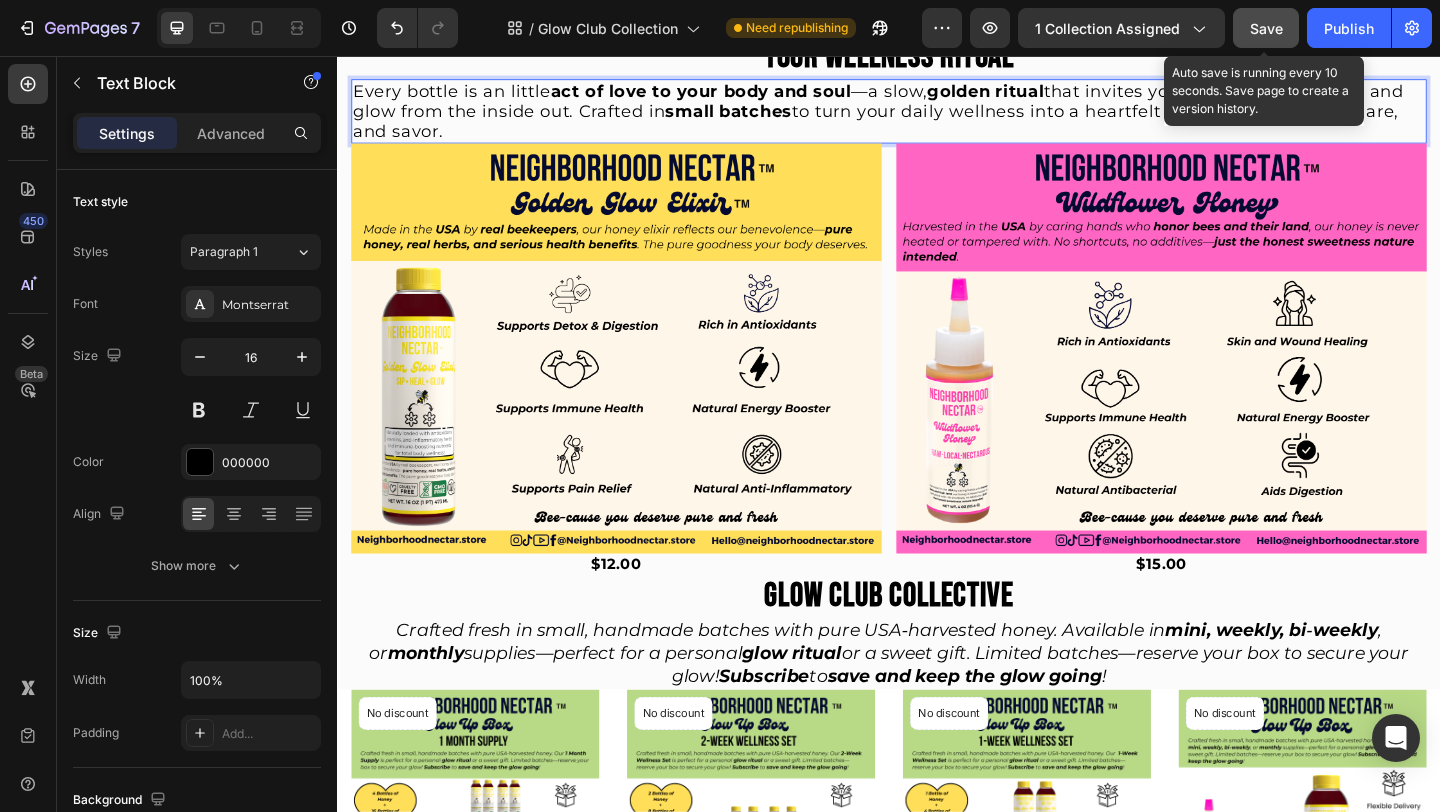 click on "Save" 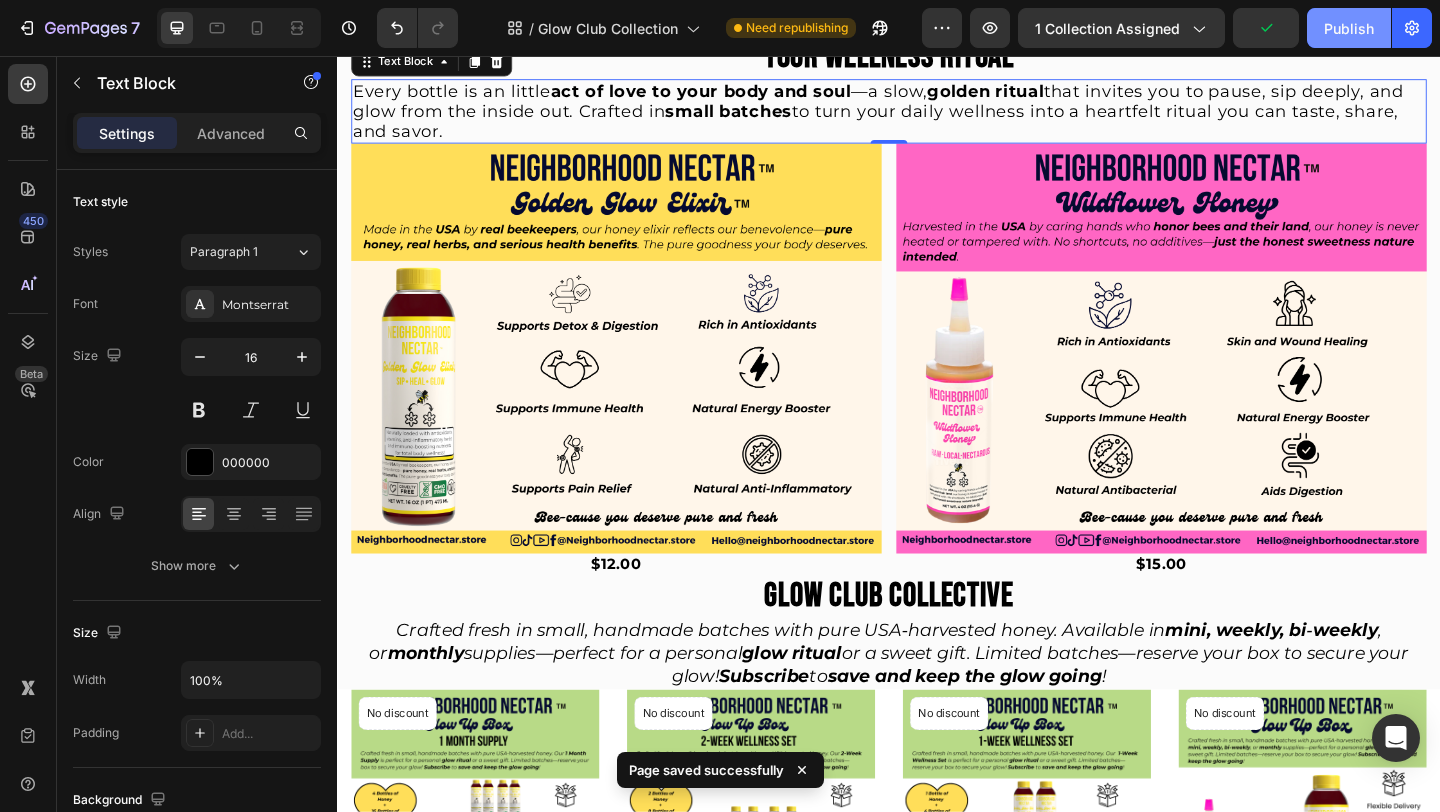 click on "Publish" at bounding box center [1349, 28] 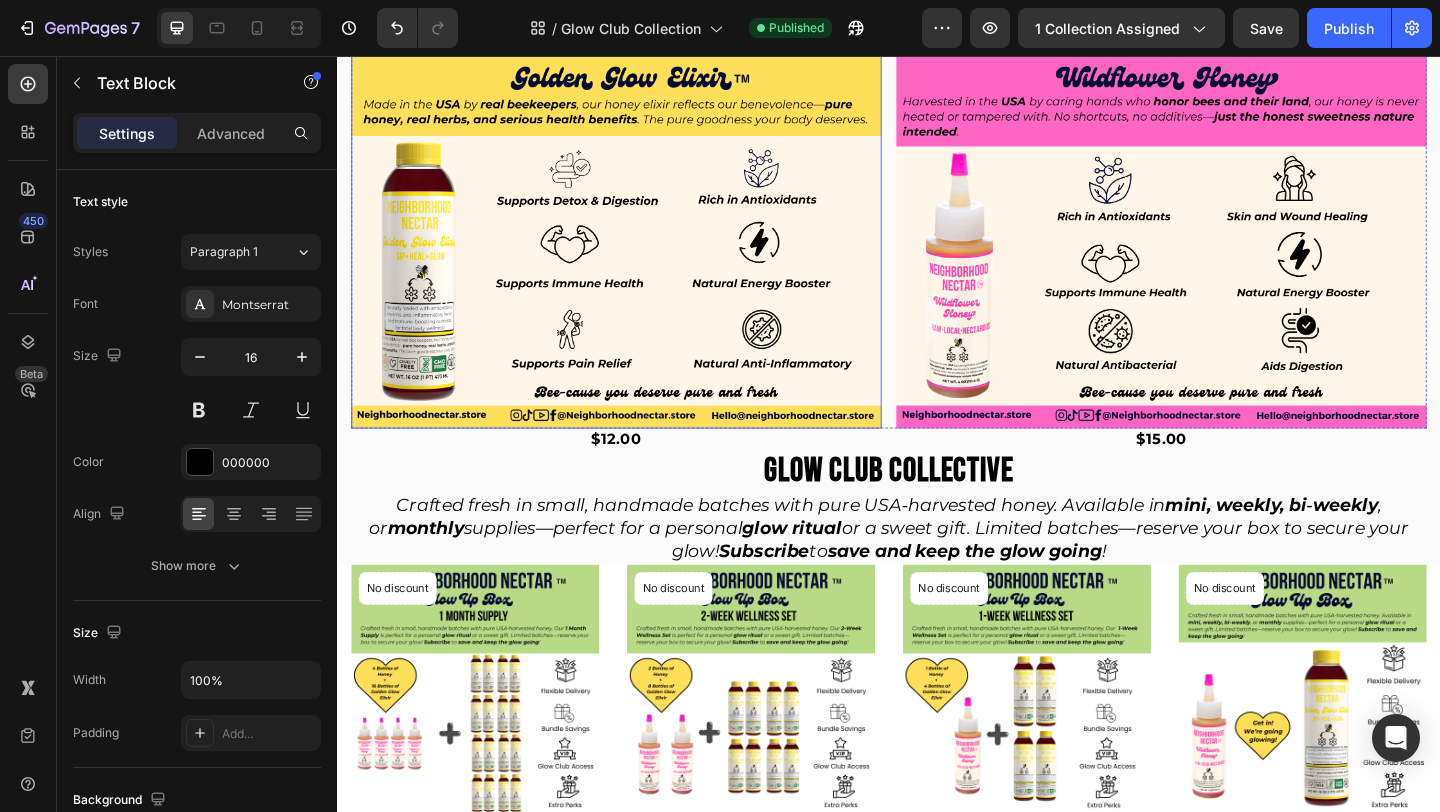 scroll, scrollTop: 0, scrollLeft: 0, axis: both 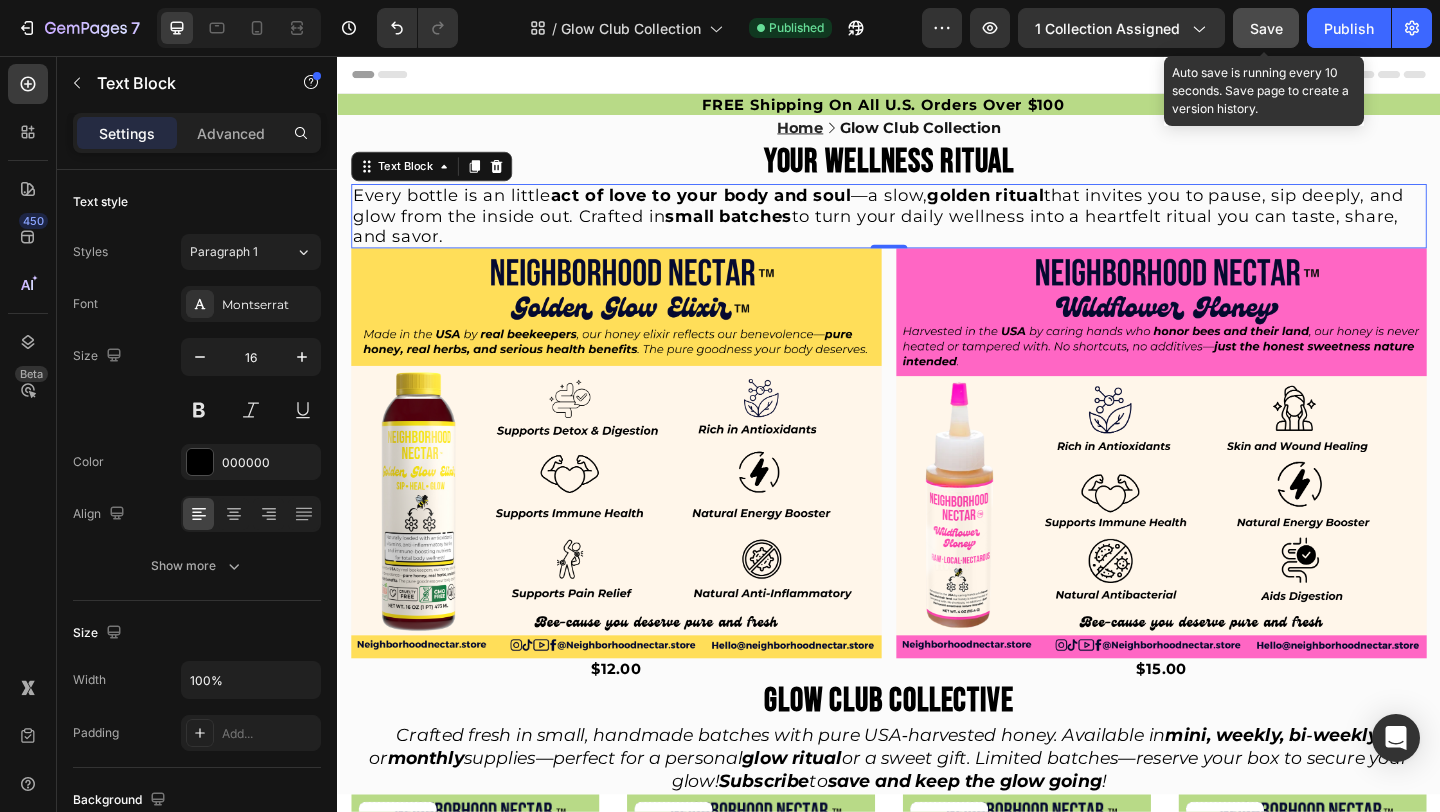 click on "Save" 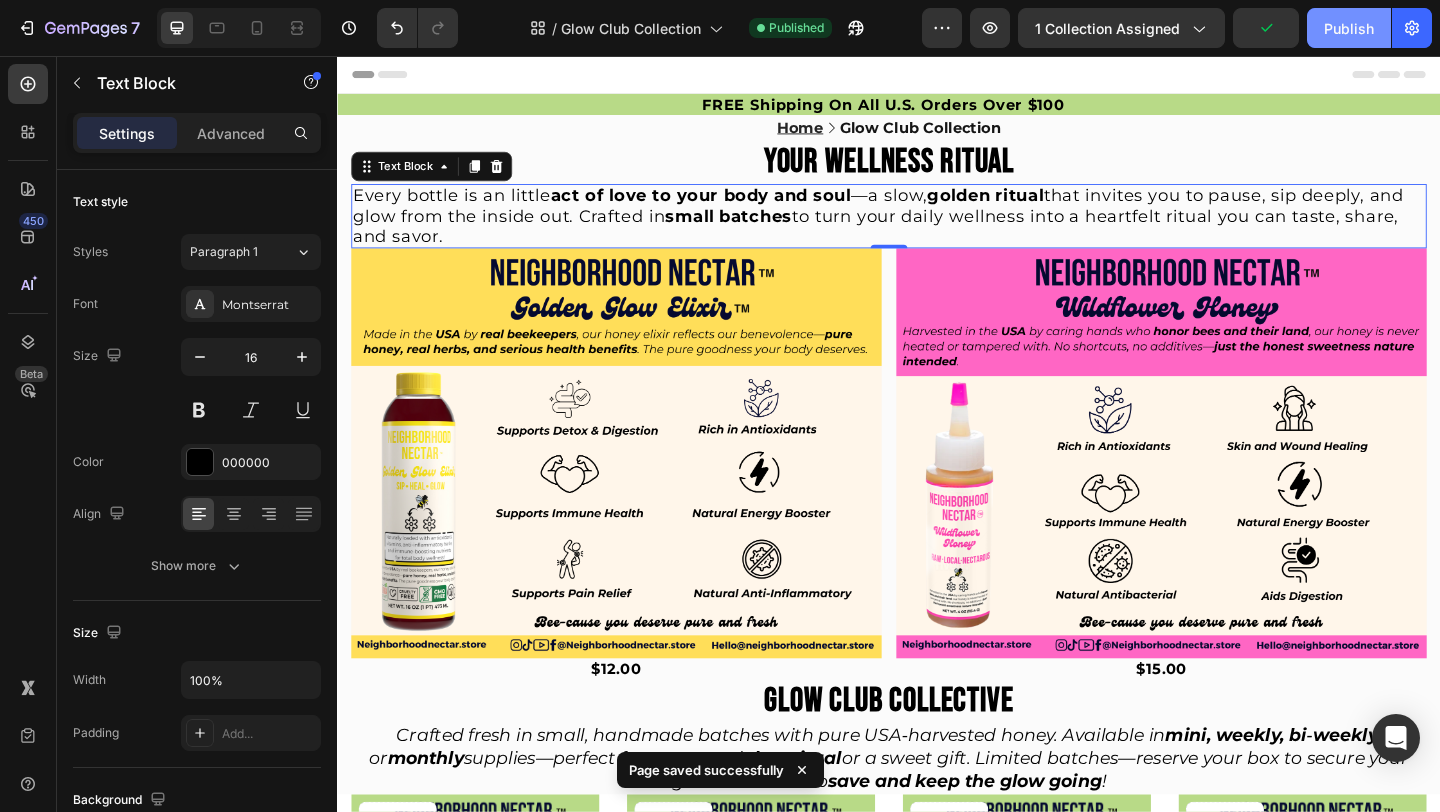 click on "Publish" at bounding box center (1349, 28) 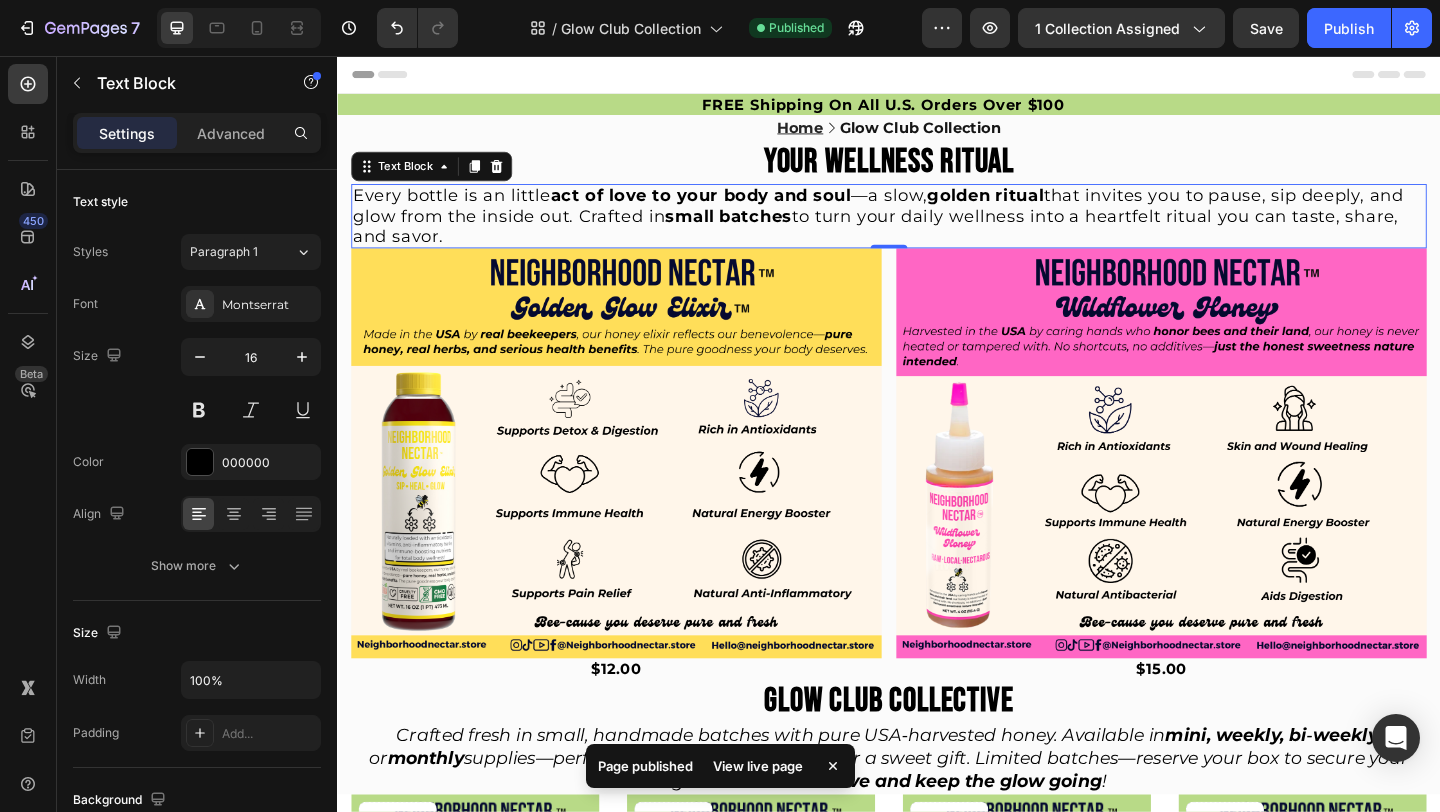 click on "View live page" at bounding box center [758, 766] 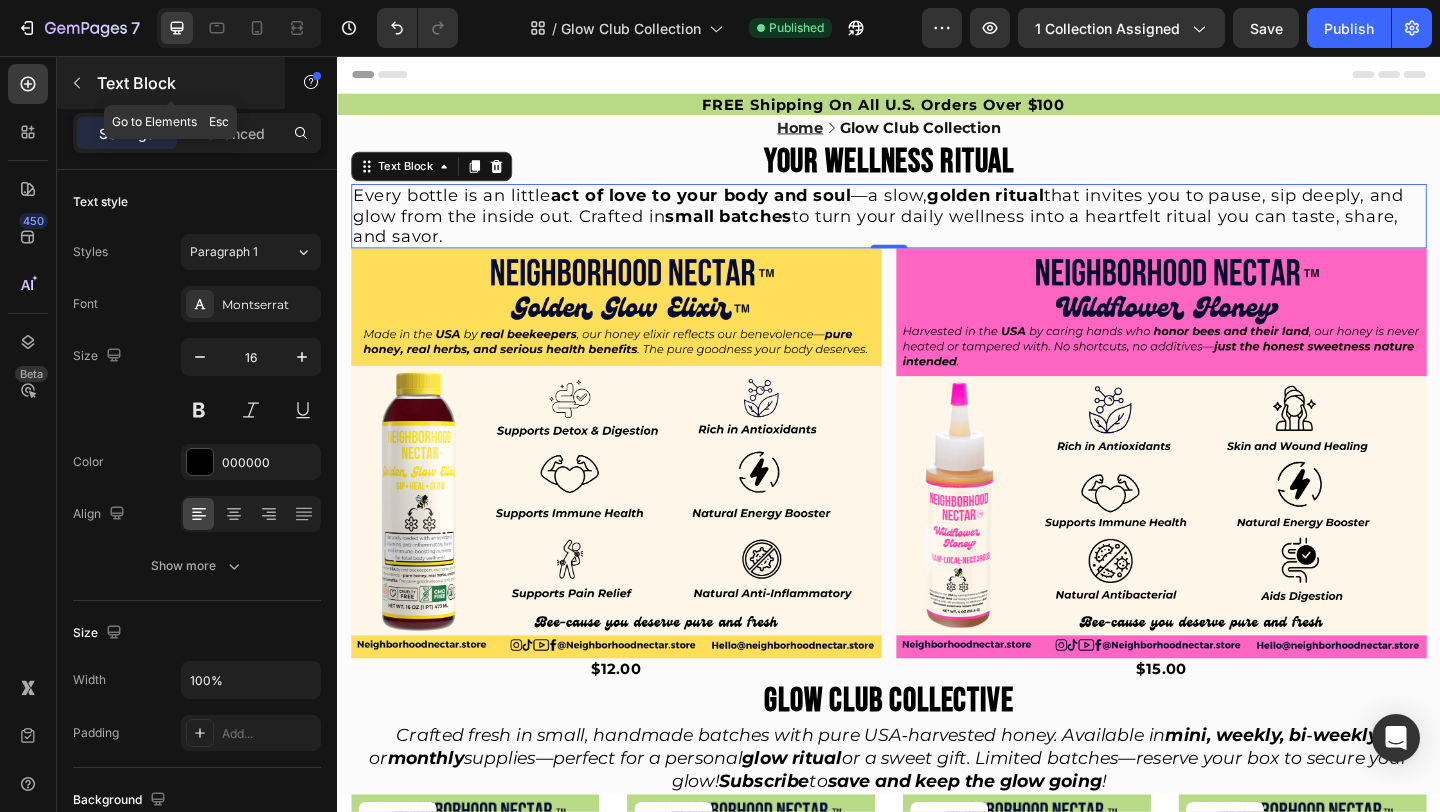 click at bounding box center (77, 83) 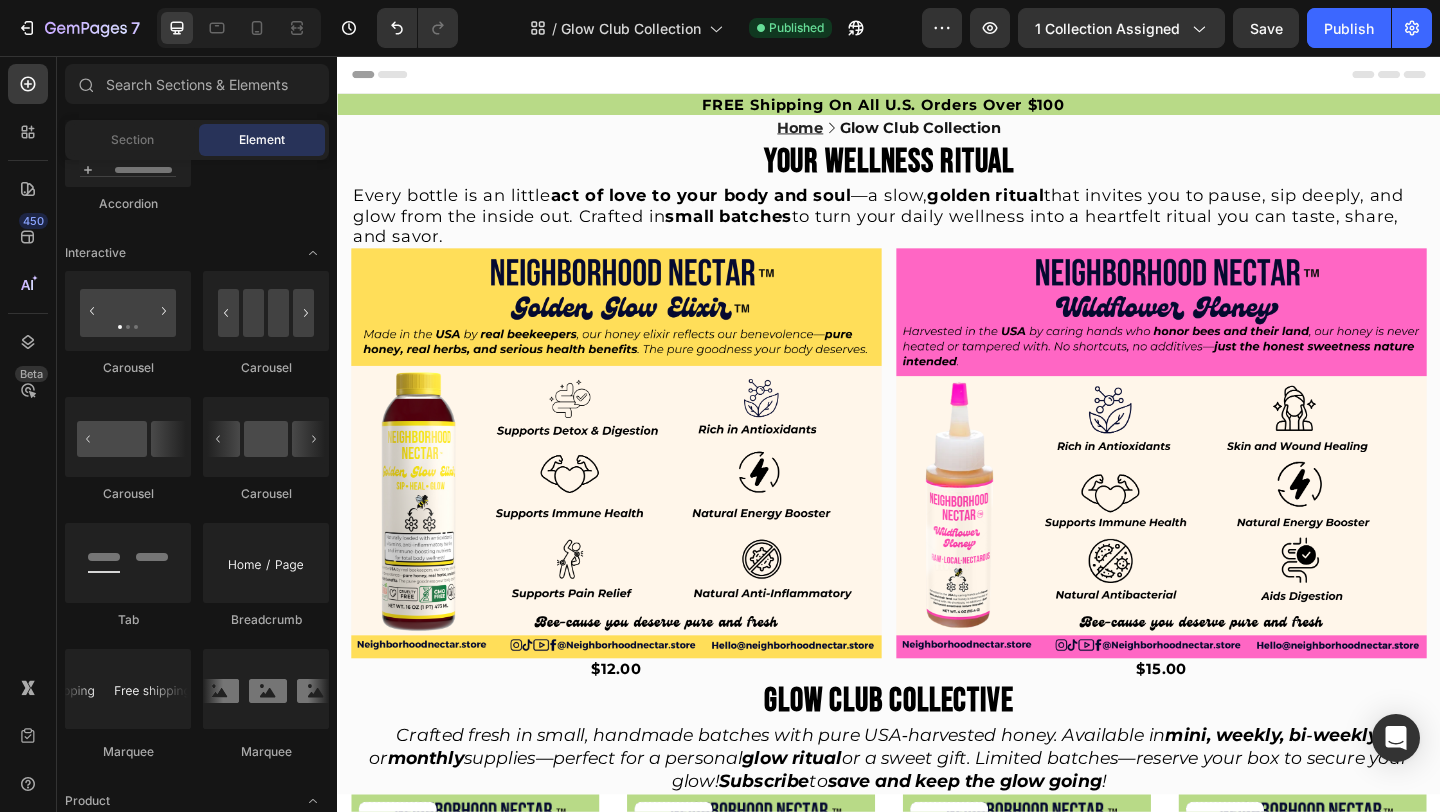 scroll, scrollTop: 0, scrollLeft: 0, axis: both 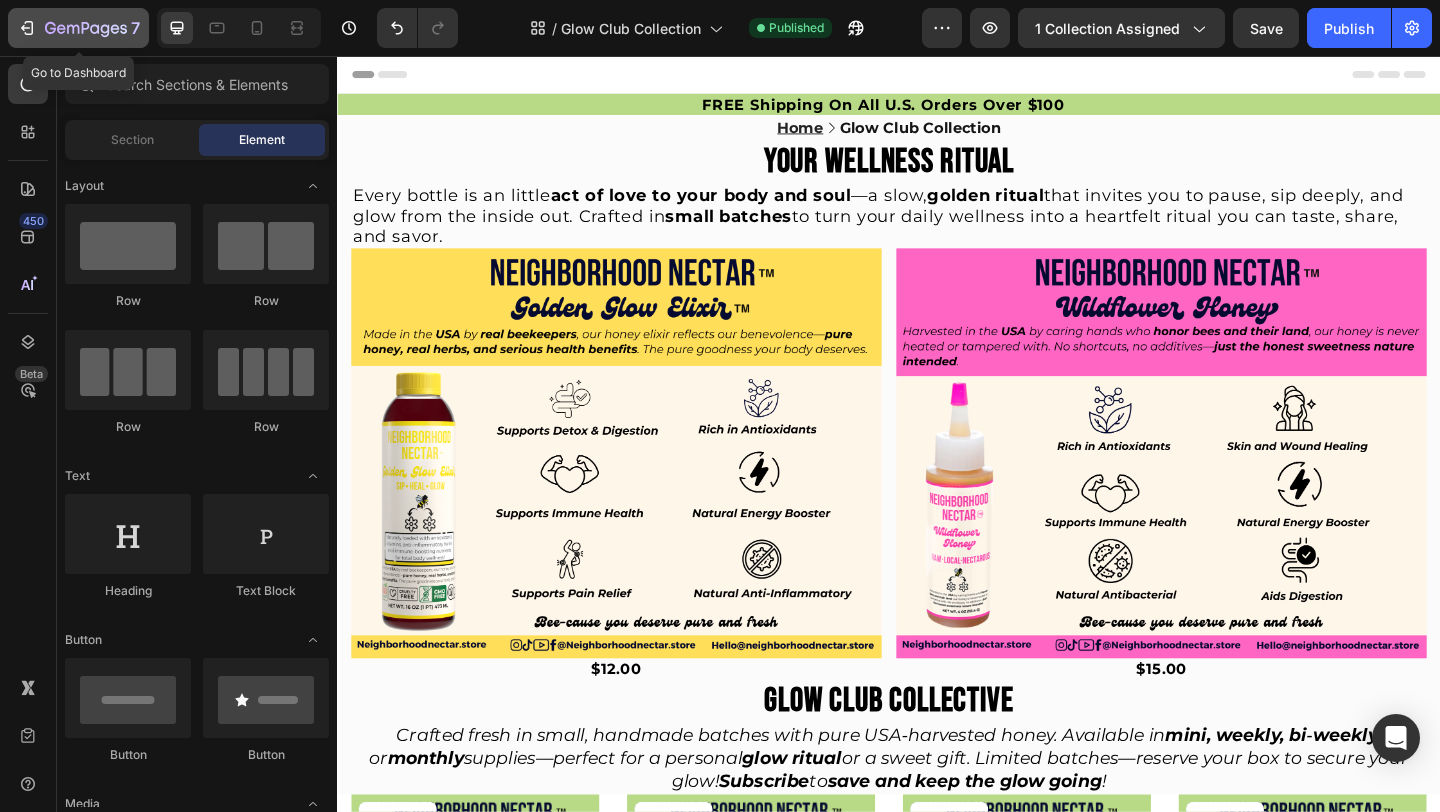 click 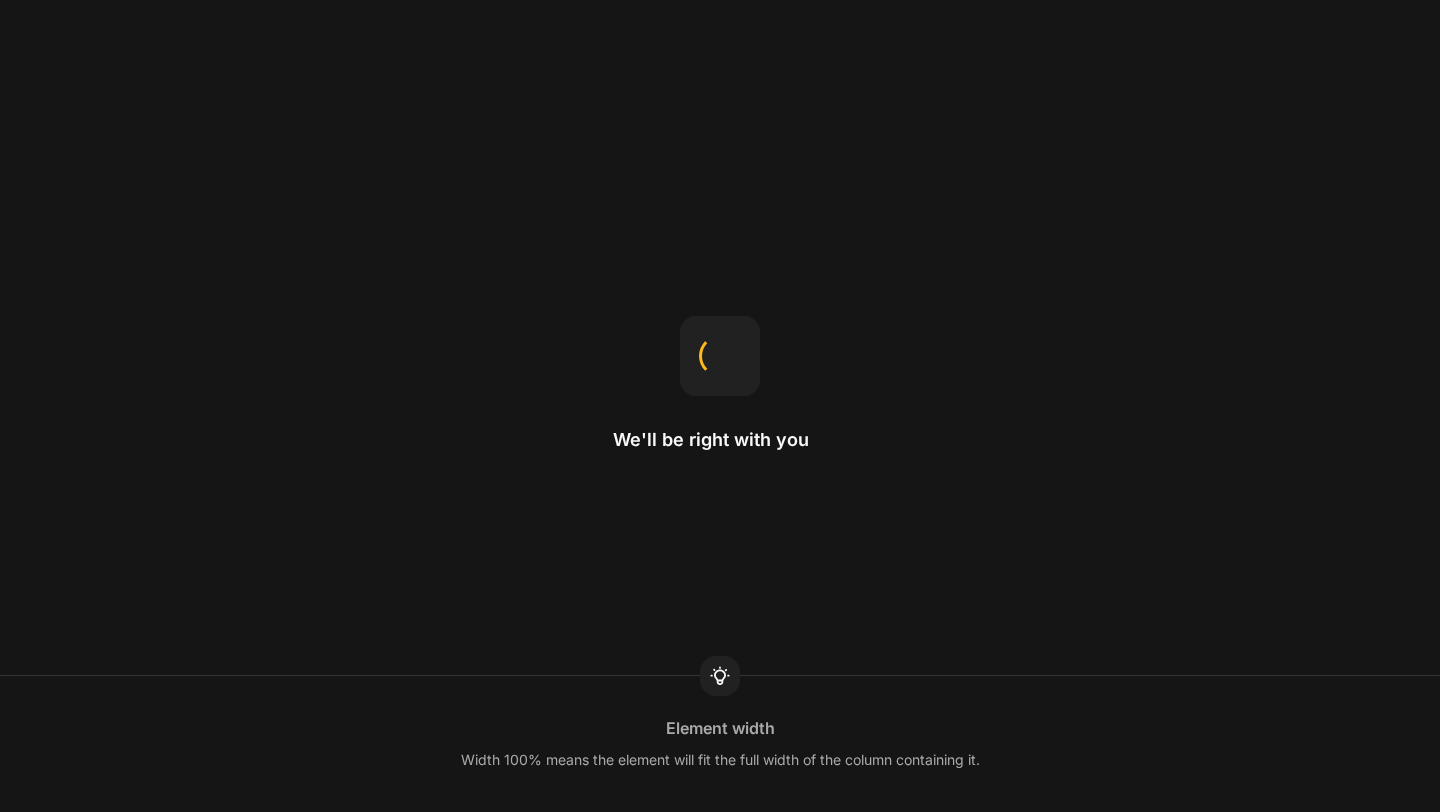 scroll, scrollTop: 0, scrollLeft: 0, axis: both 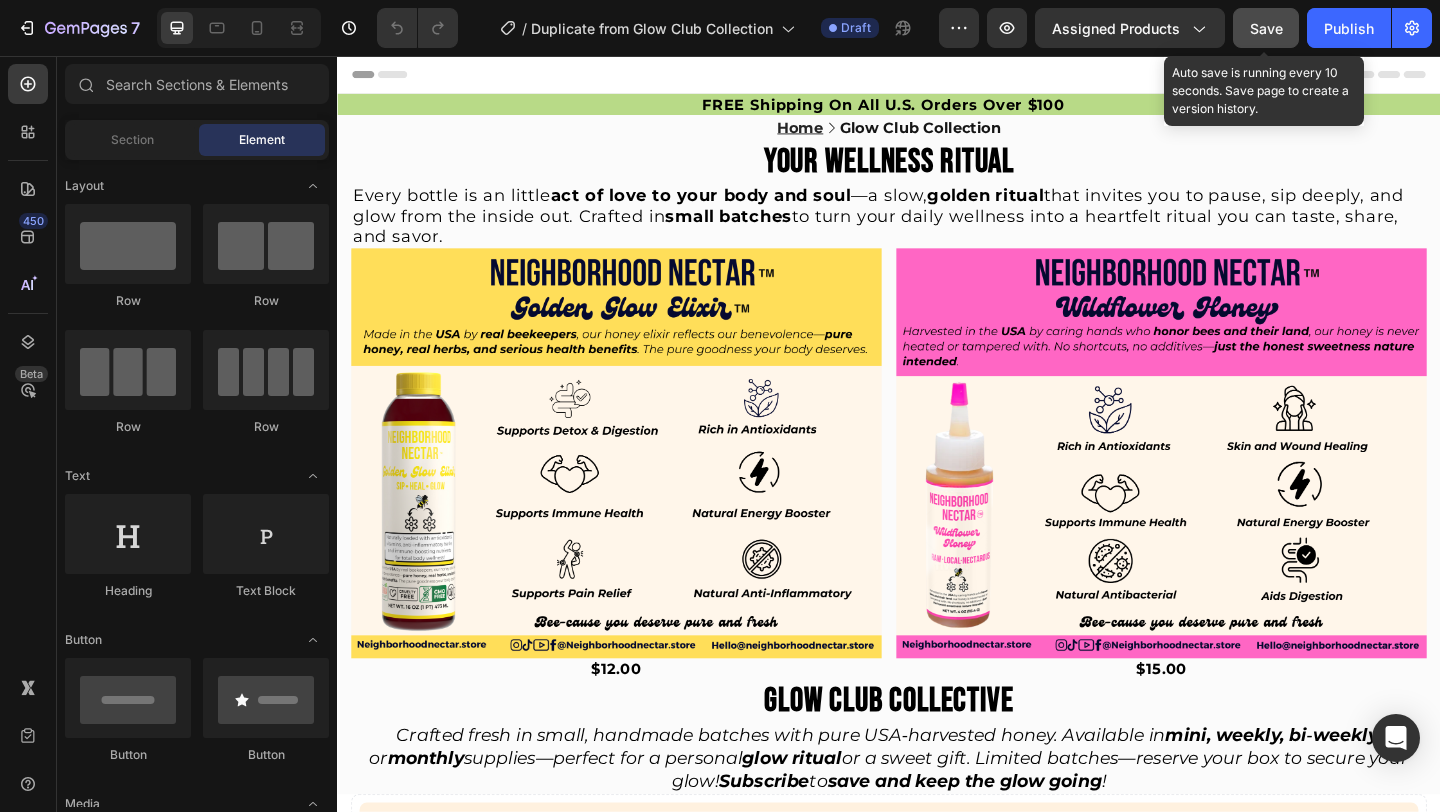 click on "Save" 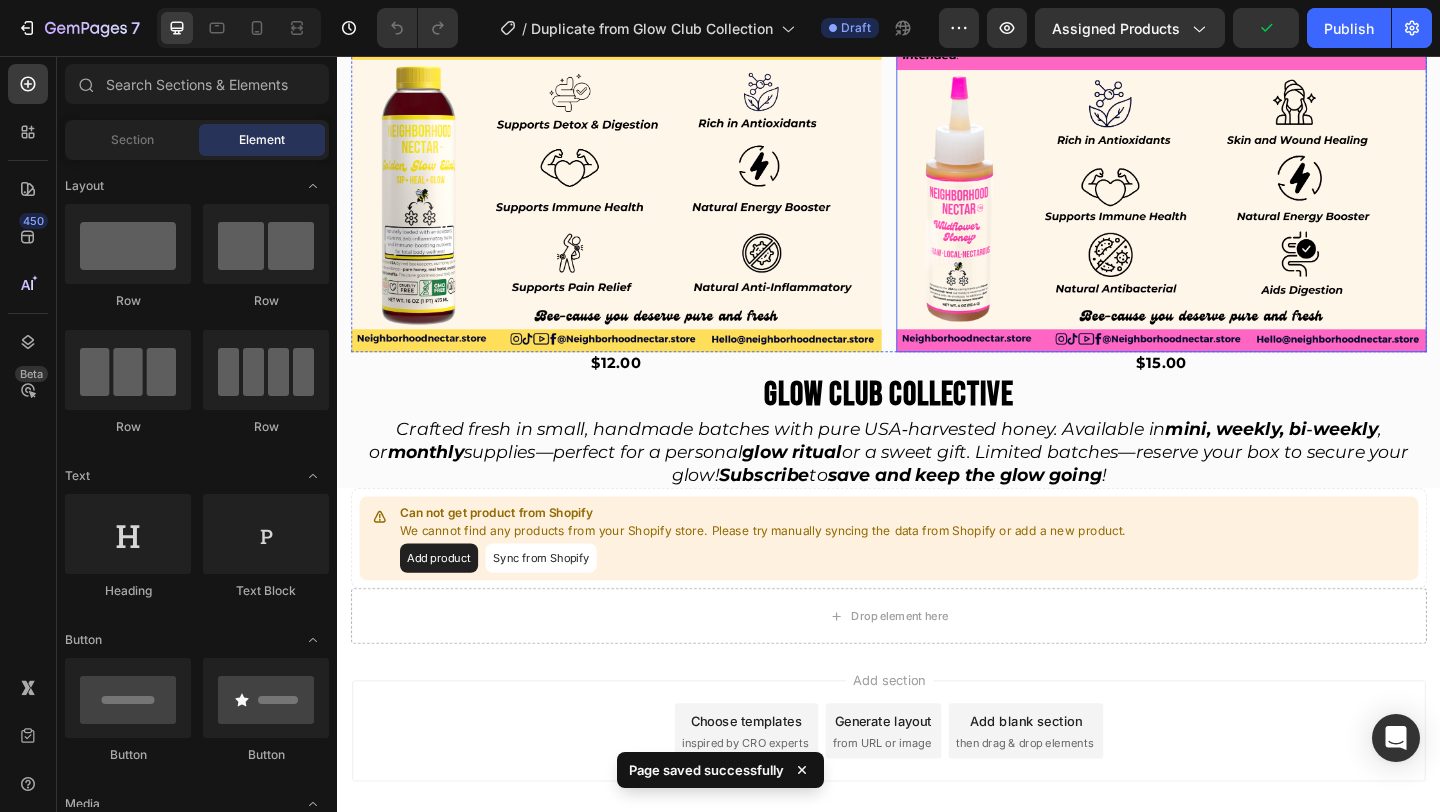 scroll, scrollTop: 439, scrollLeft: 0, axis: vertical 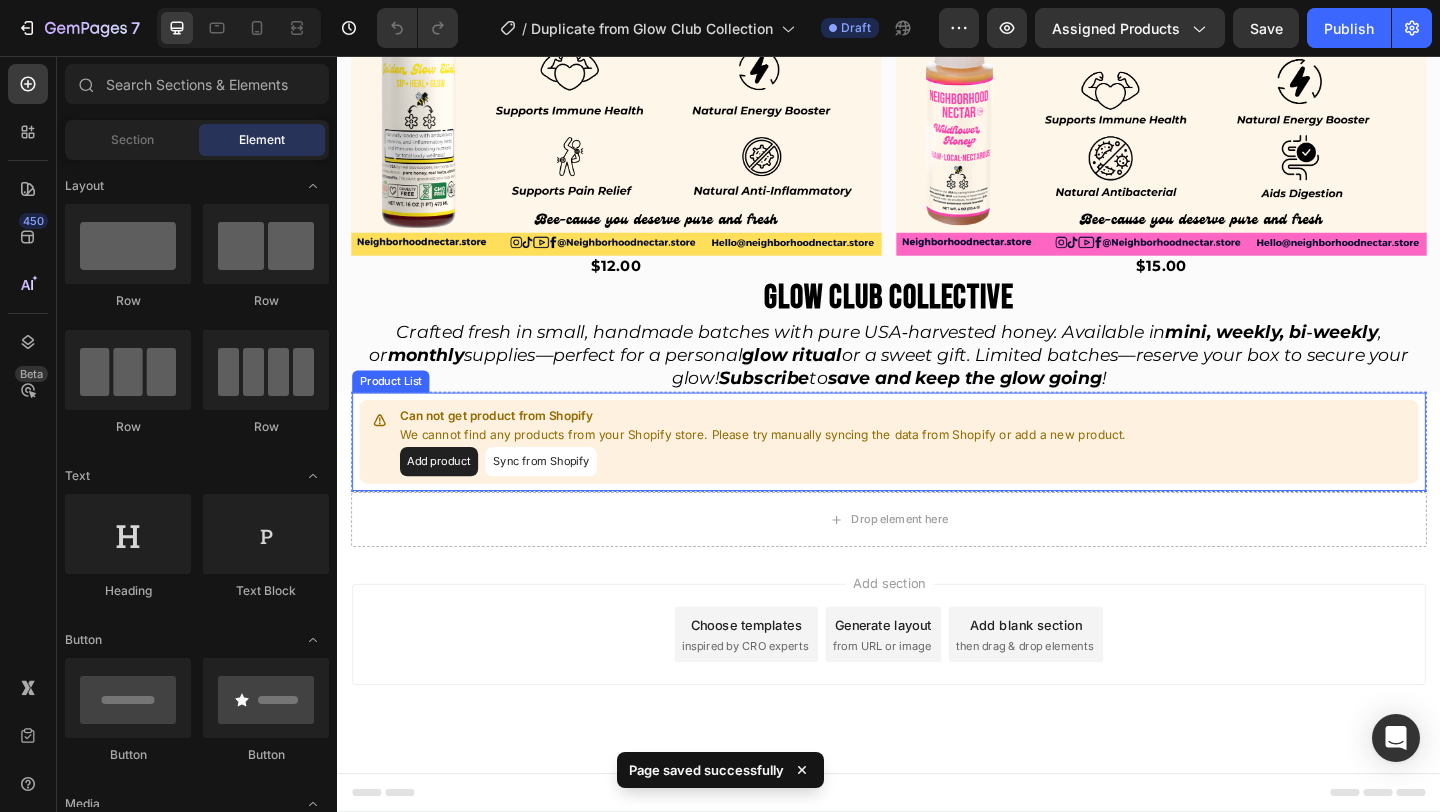 click on "Sync from Shopify" at bounding box center [558, 497] 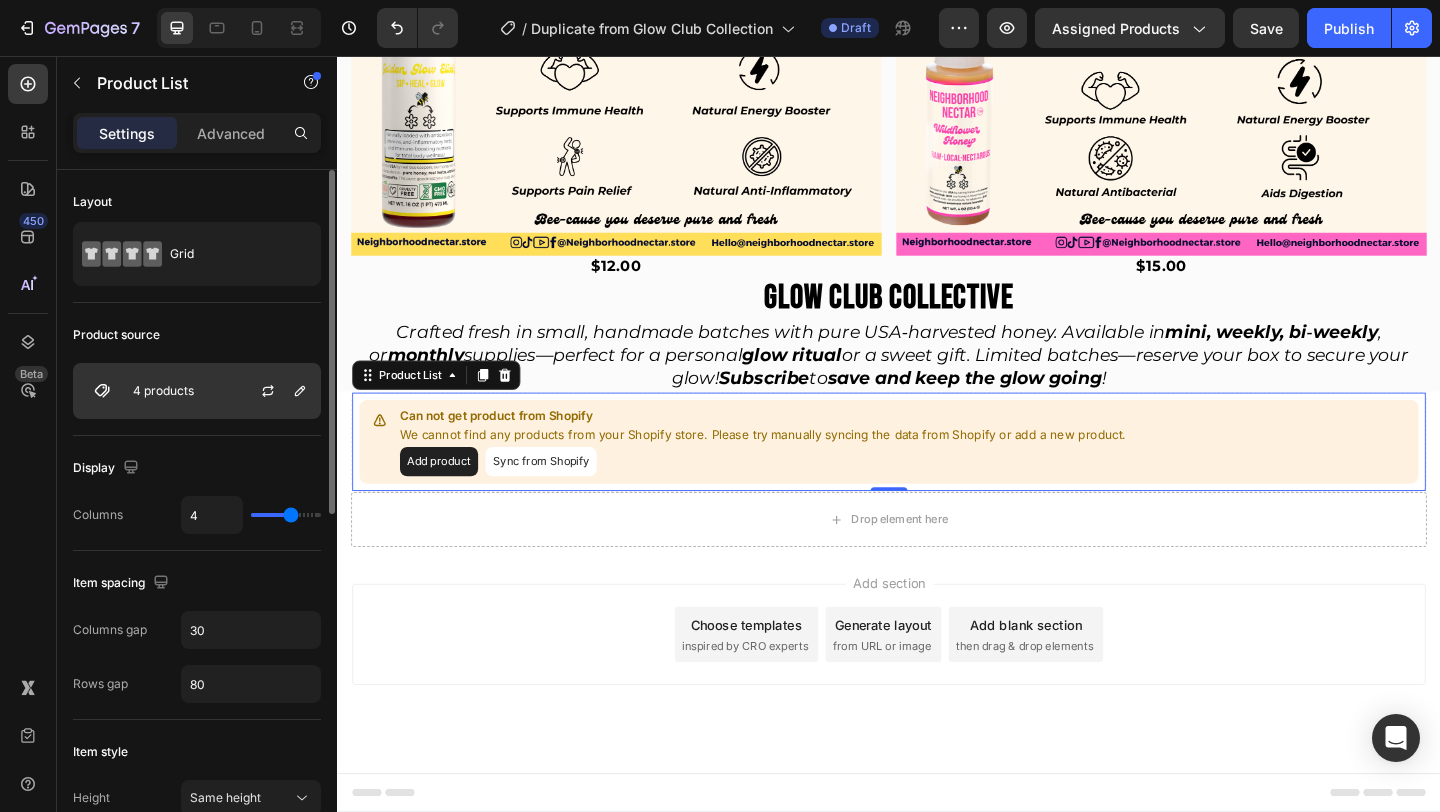 click on "4 products" at bounding box center [197, 391] 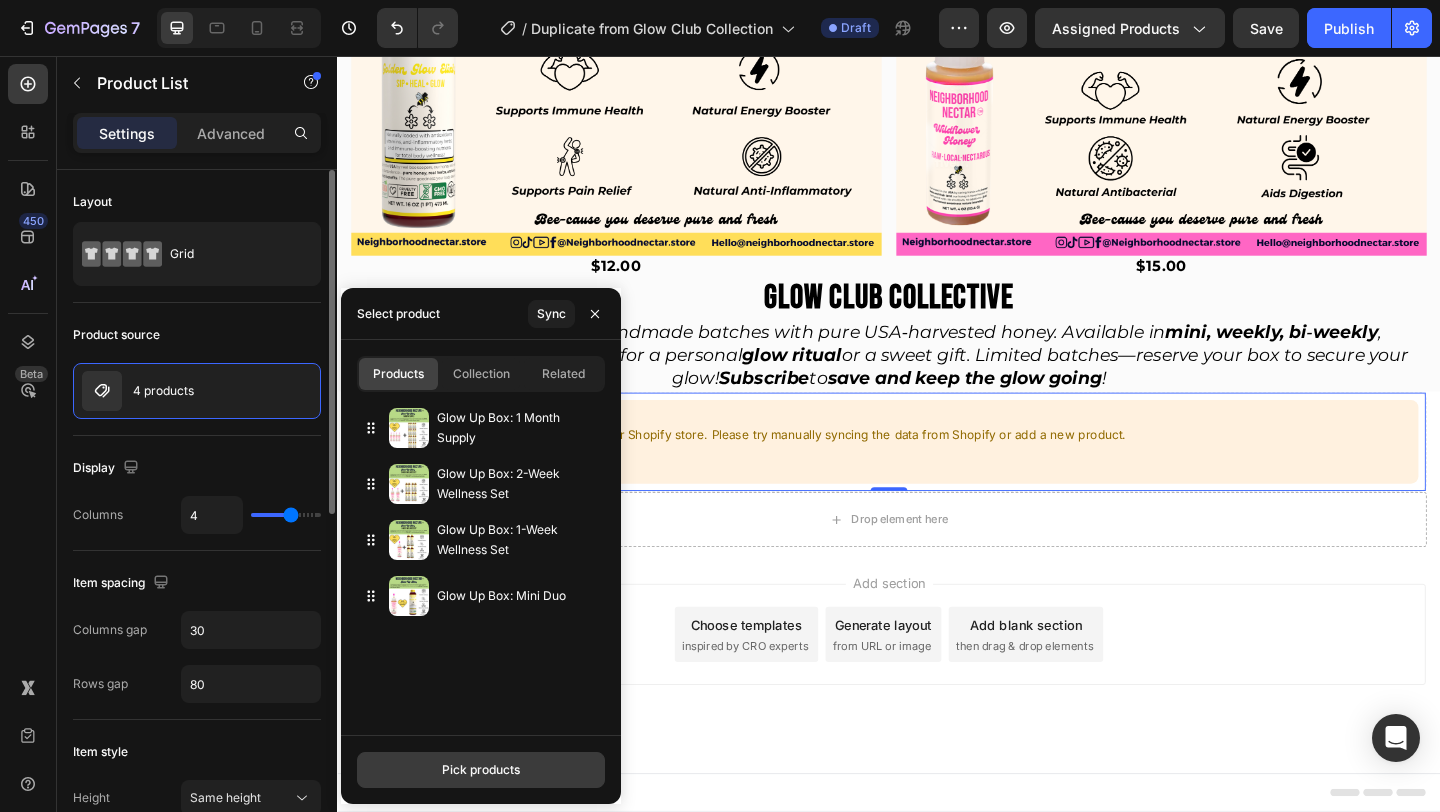 click on "Pick products" at bounding box center [481, 770] 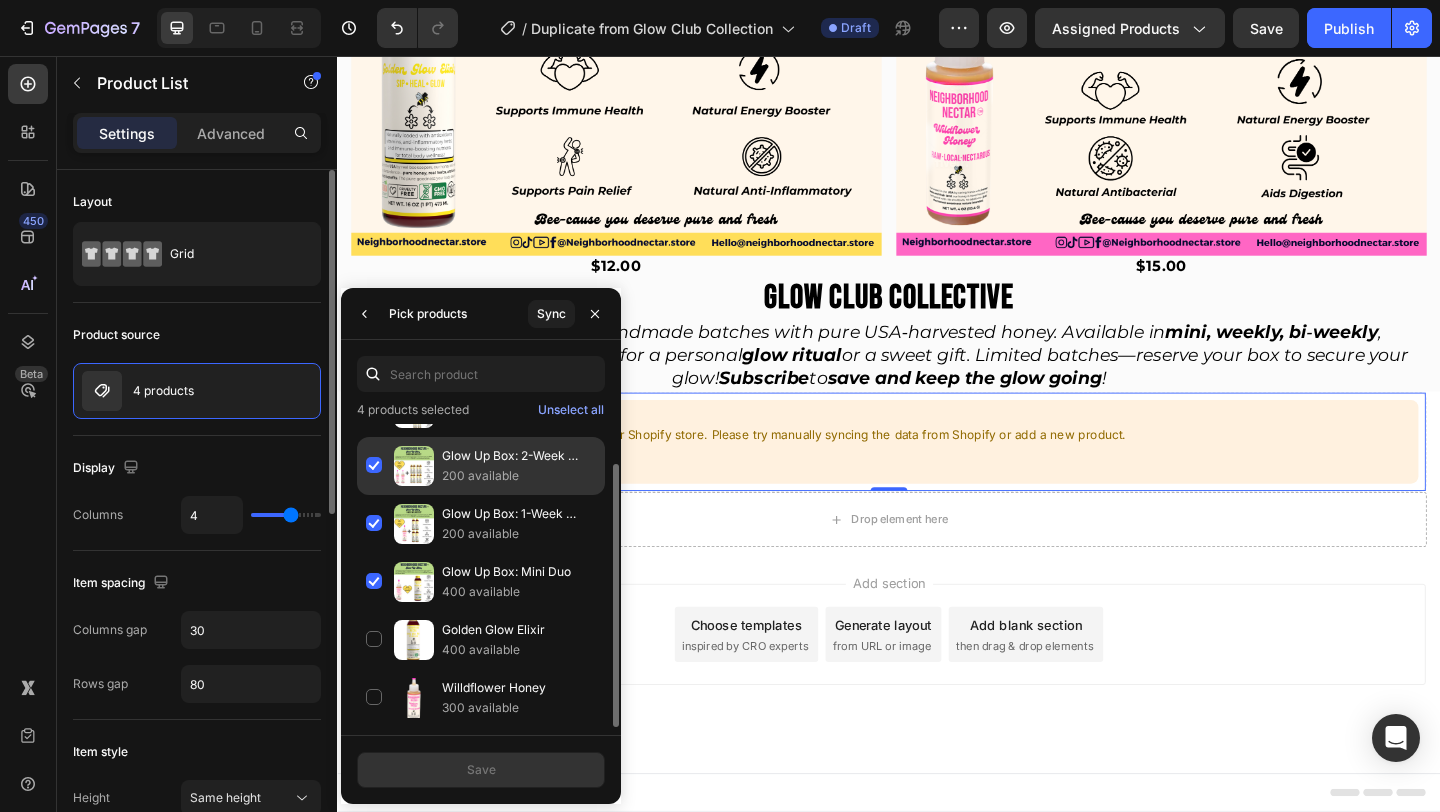 scroll, scrollTop: 0, scrollLeft: 0, axis: both 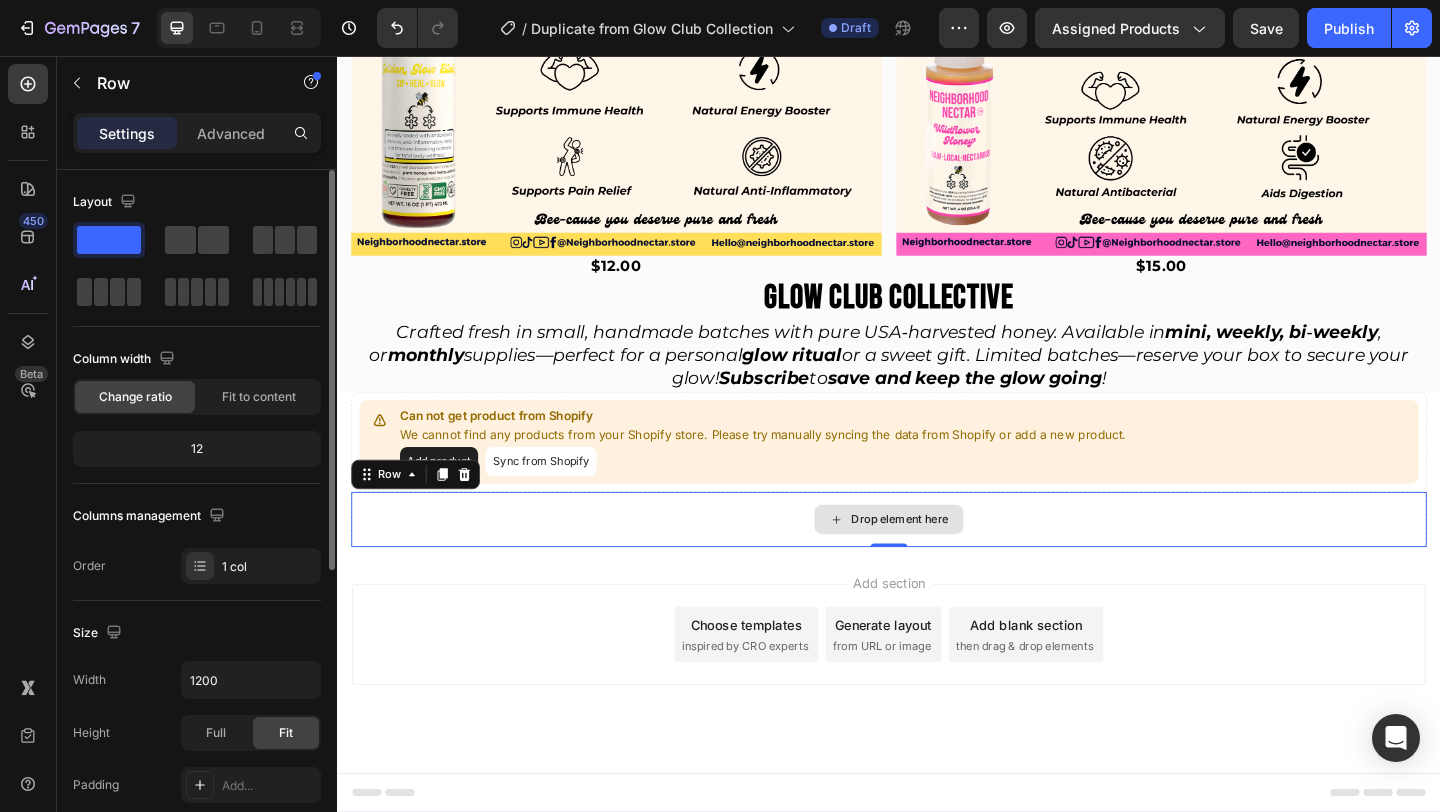 click on "Drop element here" at bounding box center [937, 560] 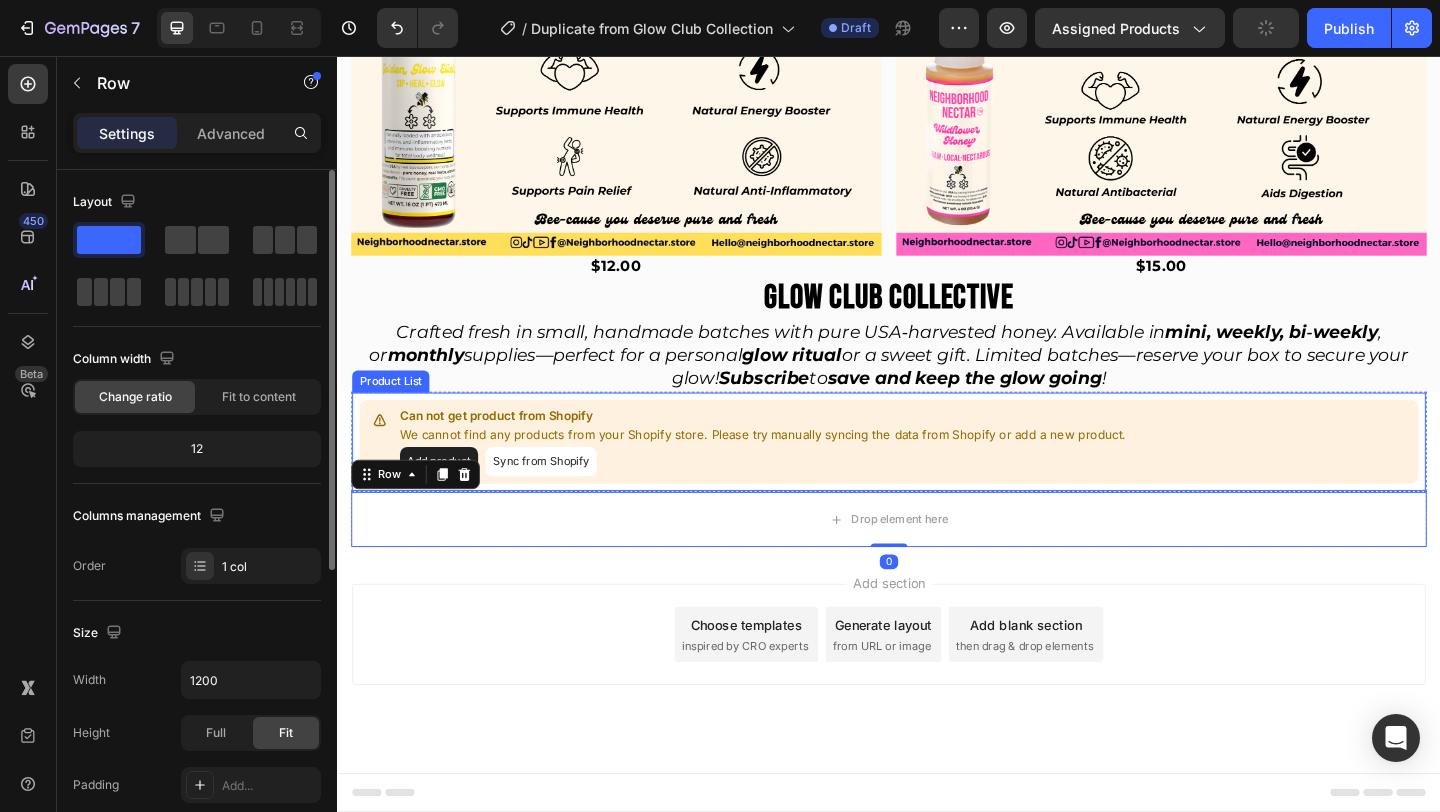 click on "We cannot find any products from your Shopify store. Please try manually syncing the data from Shopify or add a new product." at bounding box center (800, 468) 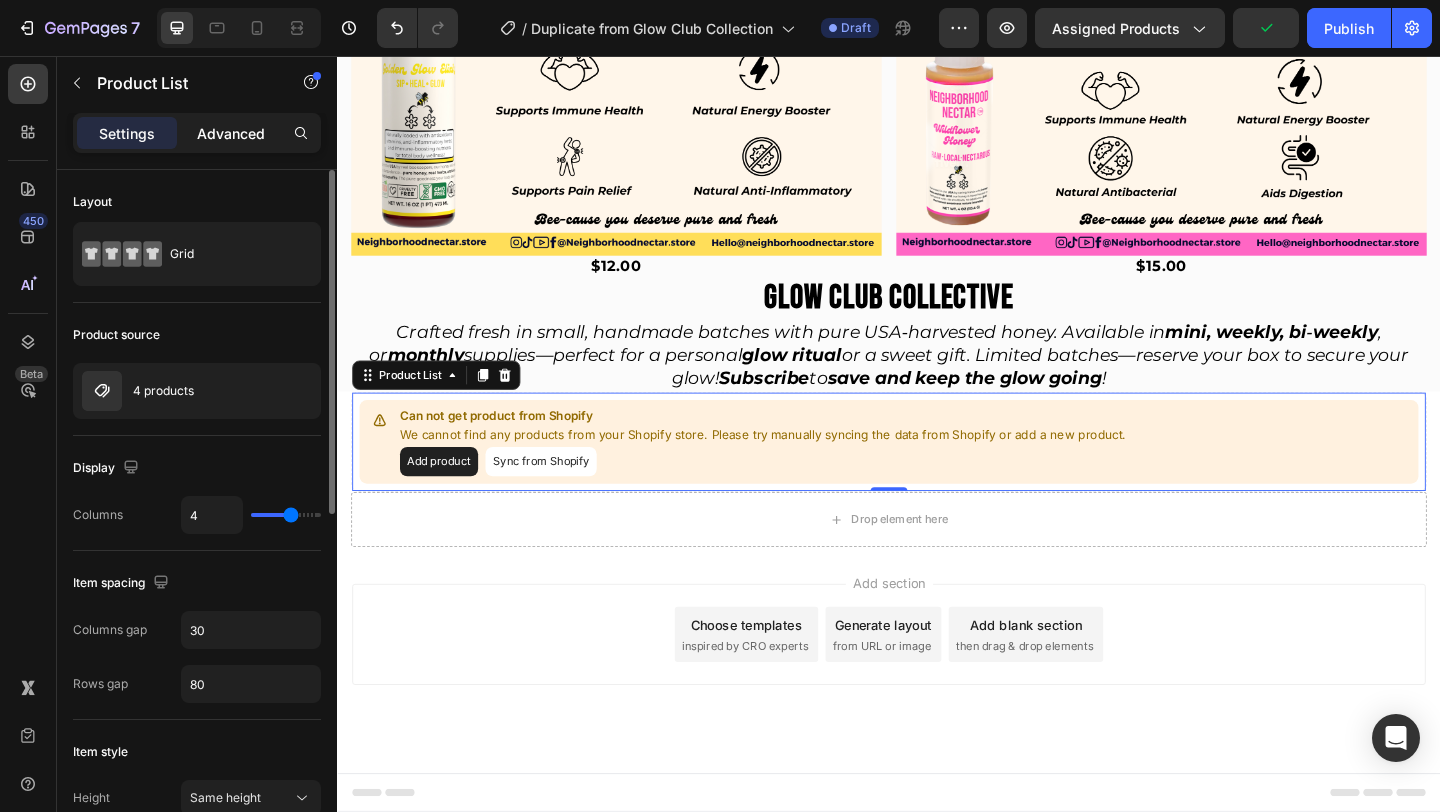 click on "Advanced" at bounding box center (231, 133) 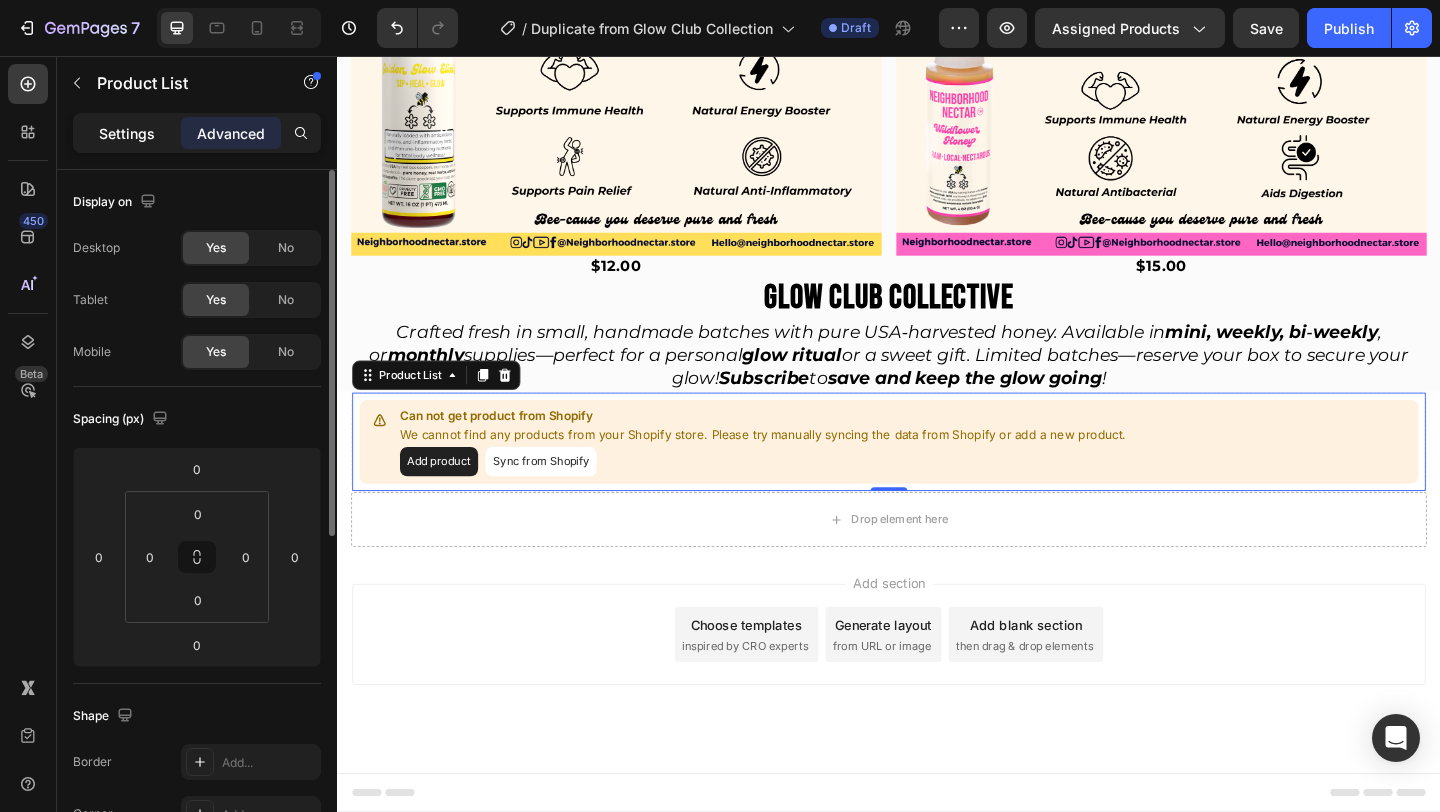 click on "Settings" at bounding box center [127, 133] 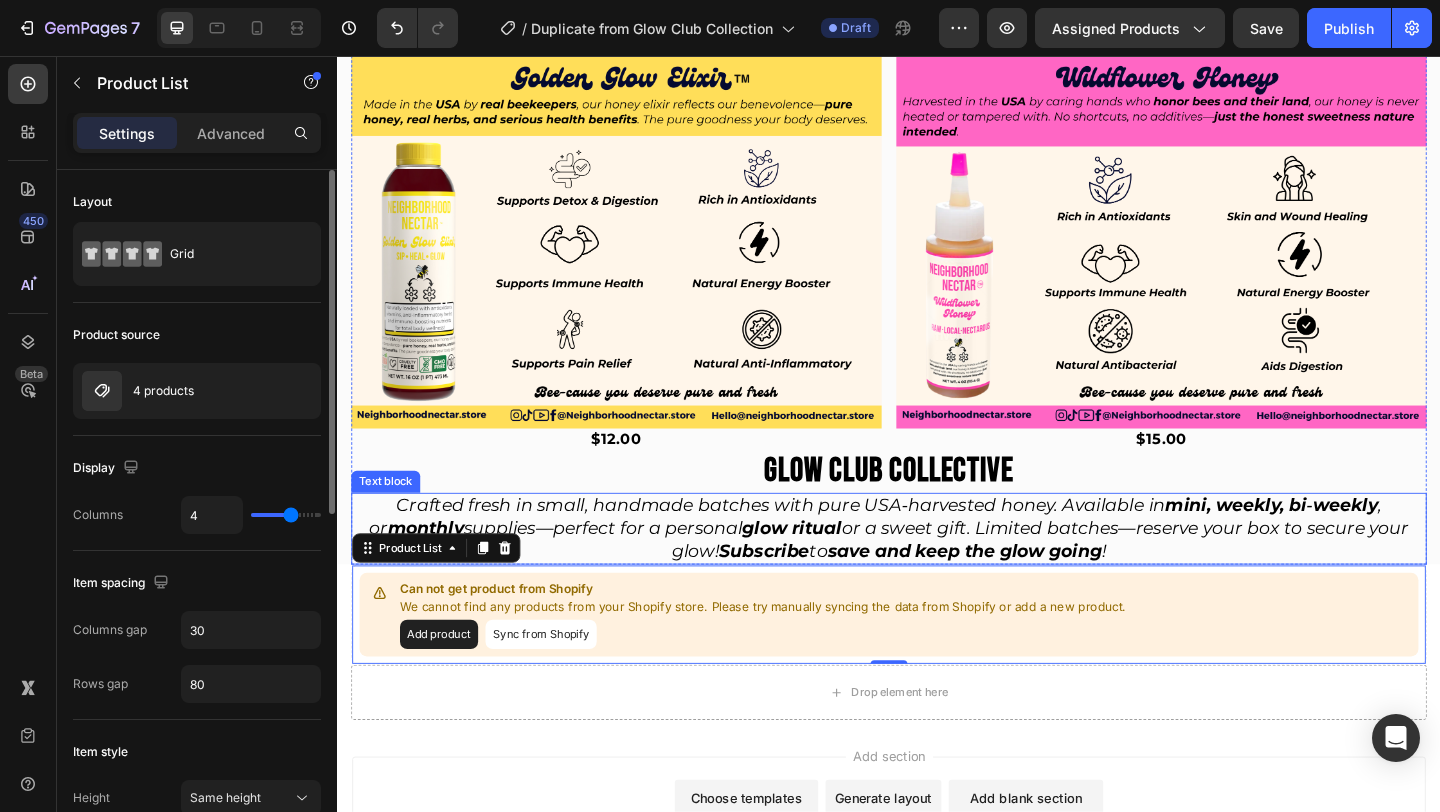 scroll, scrollTop: 0, scrollLeft: 0, axis: both 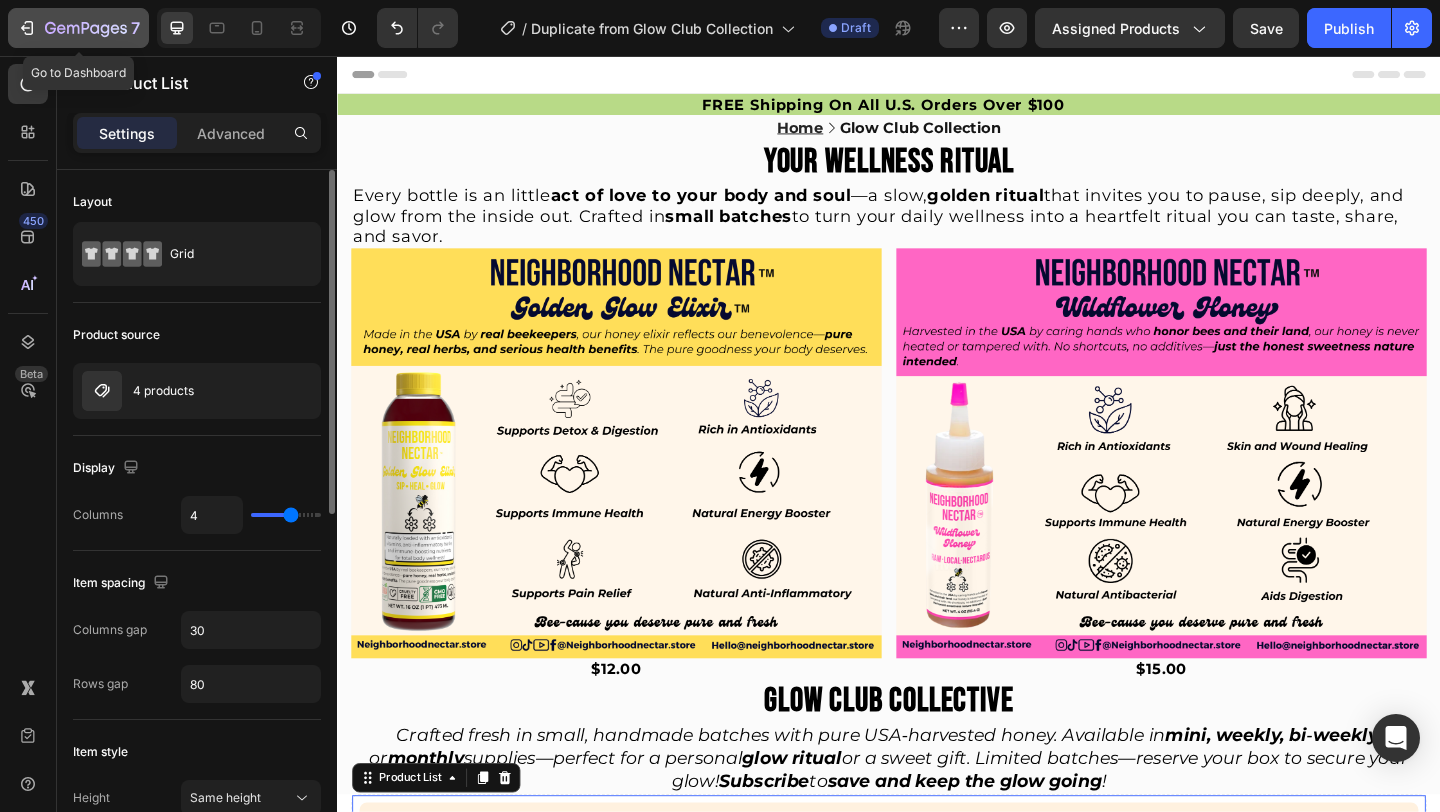 click 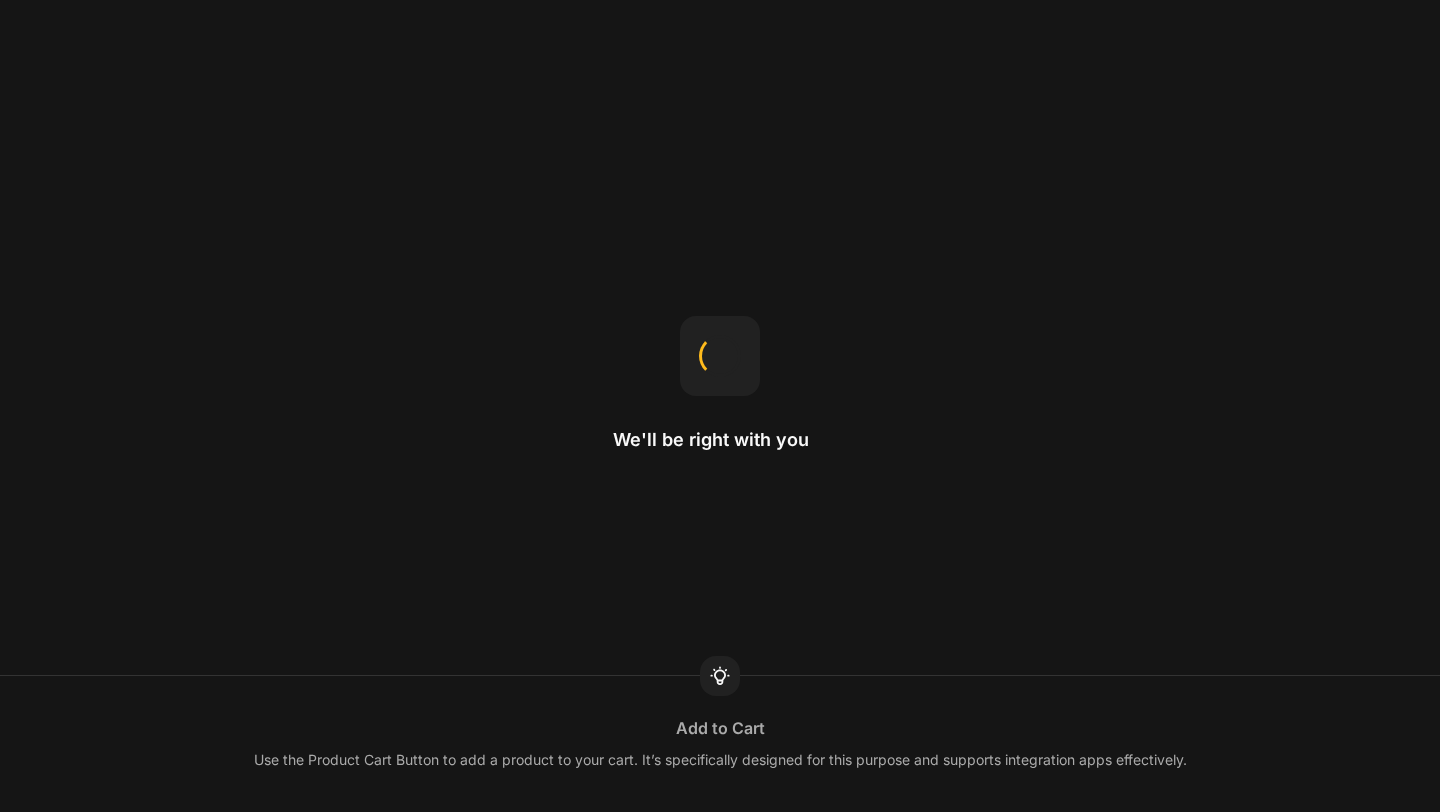 scroll, scrollTop: 0, scrollLeft: 0, axis: both 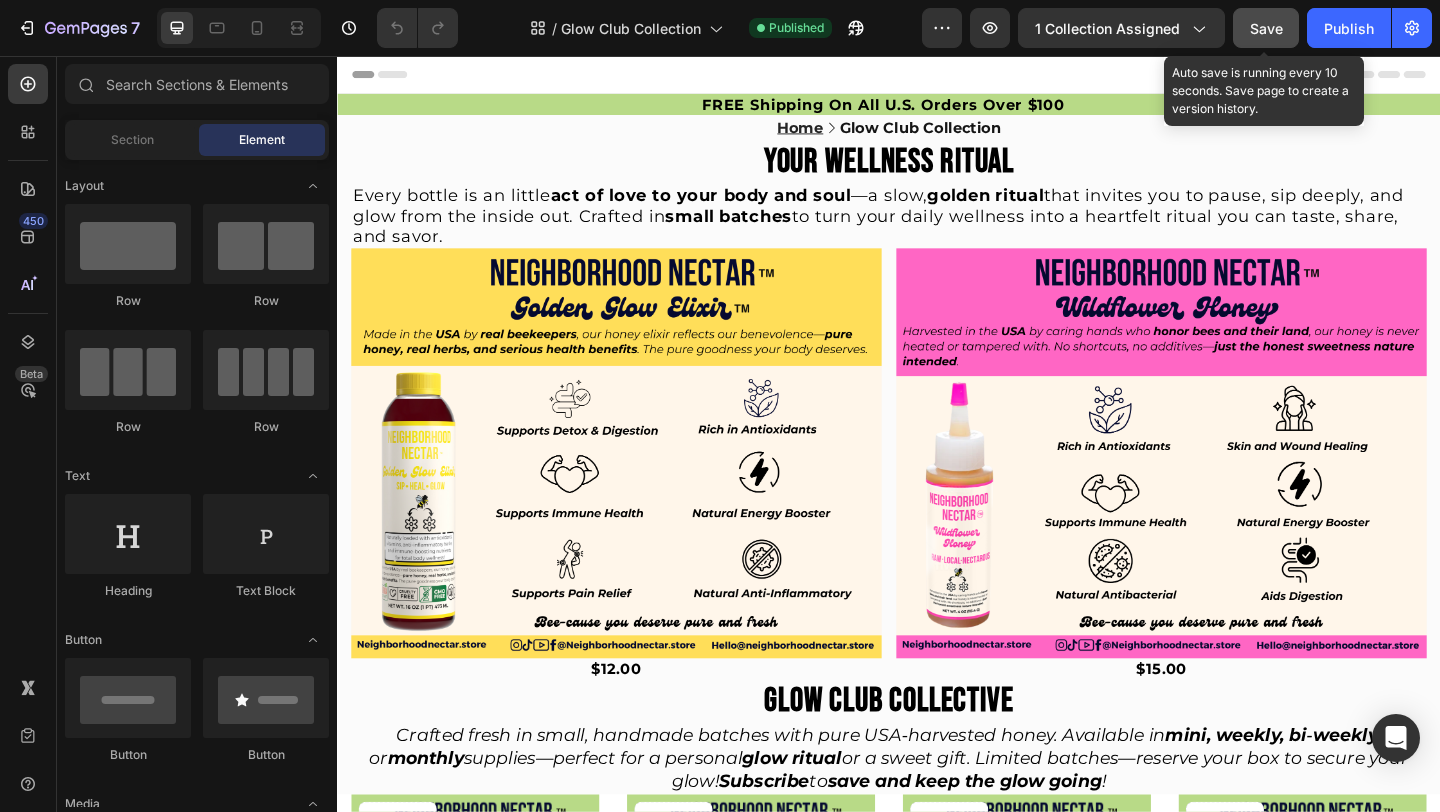 click on "Save" at bounding box center [1266, 28] 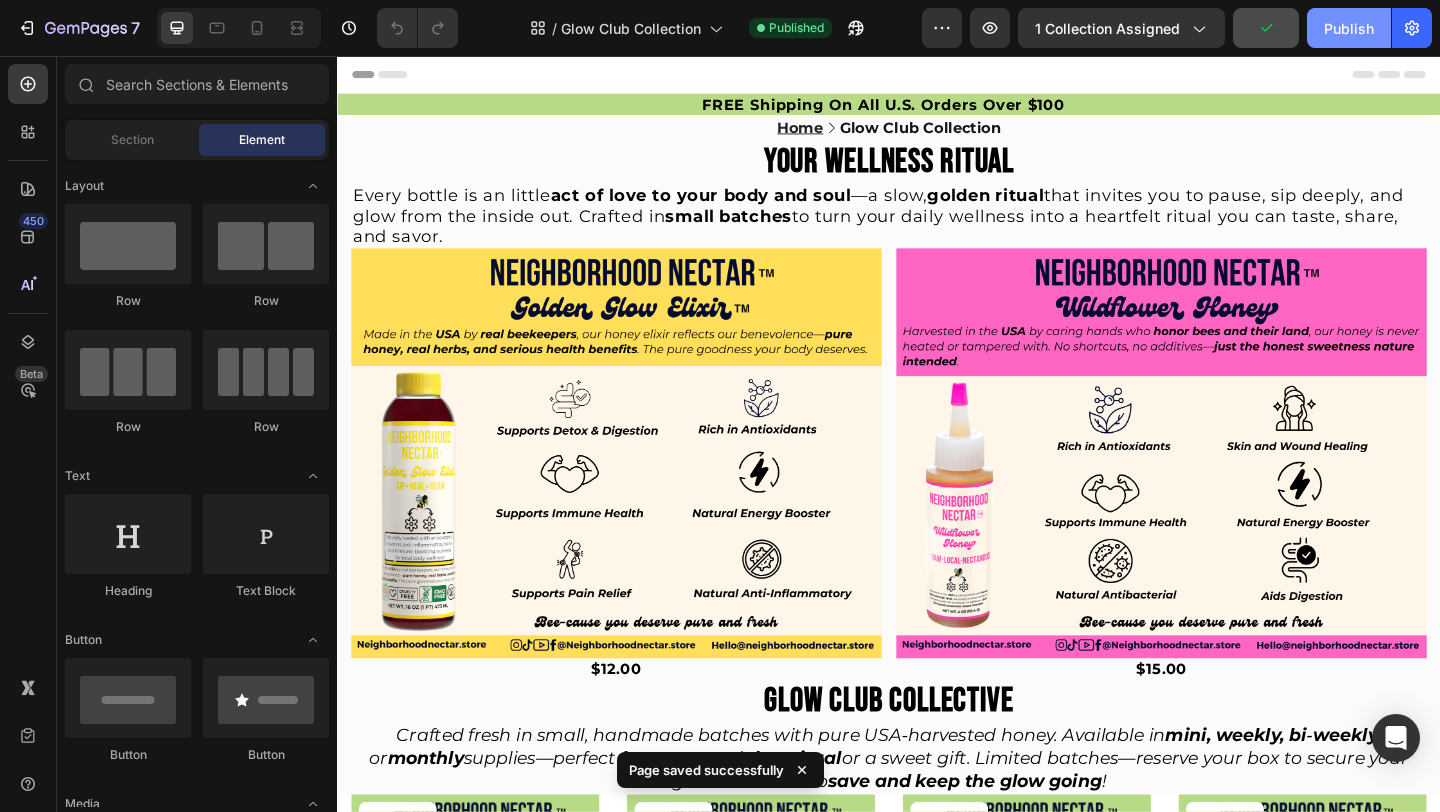 click on "Publish" at bounding box center [1349, 28] 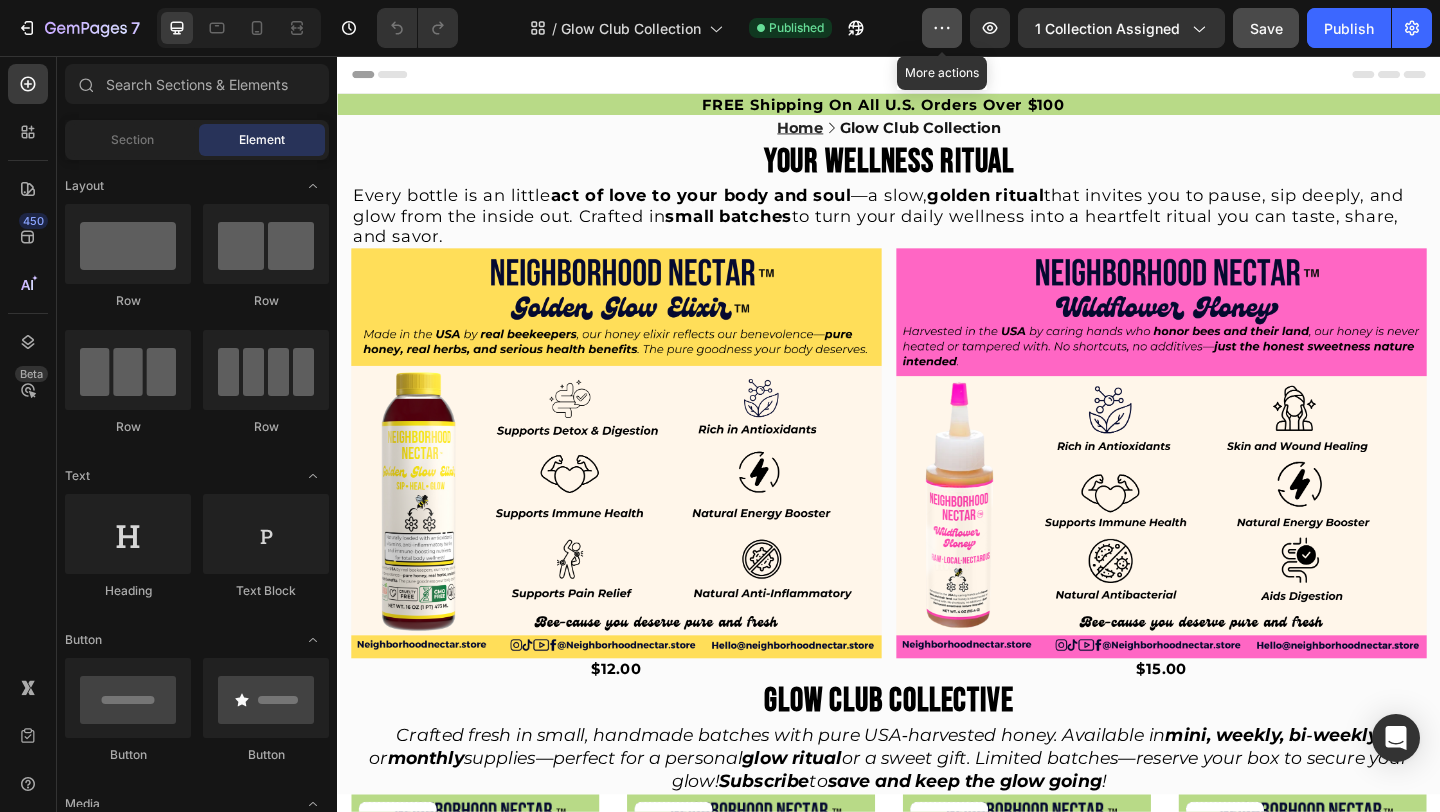 click 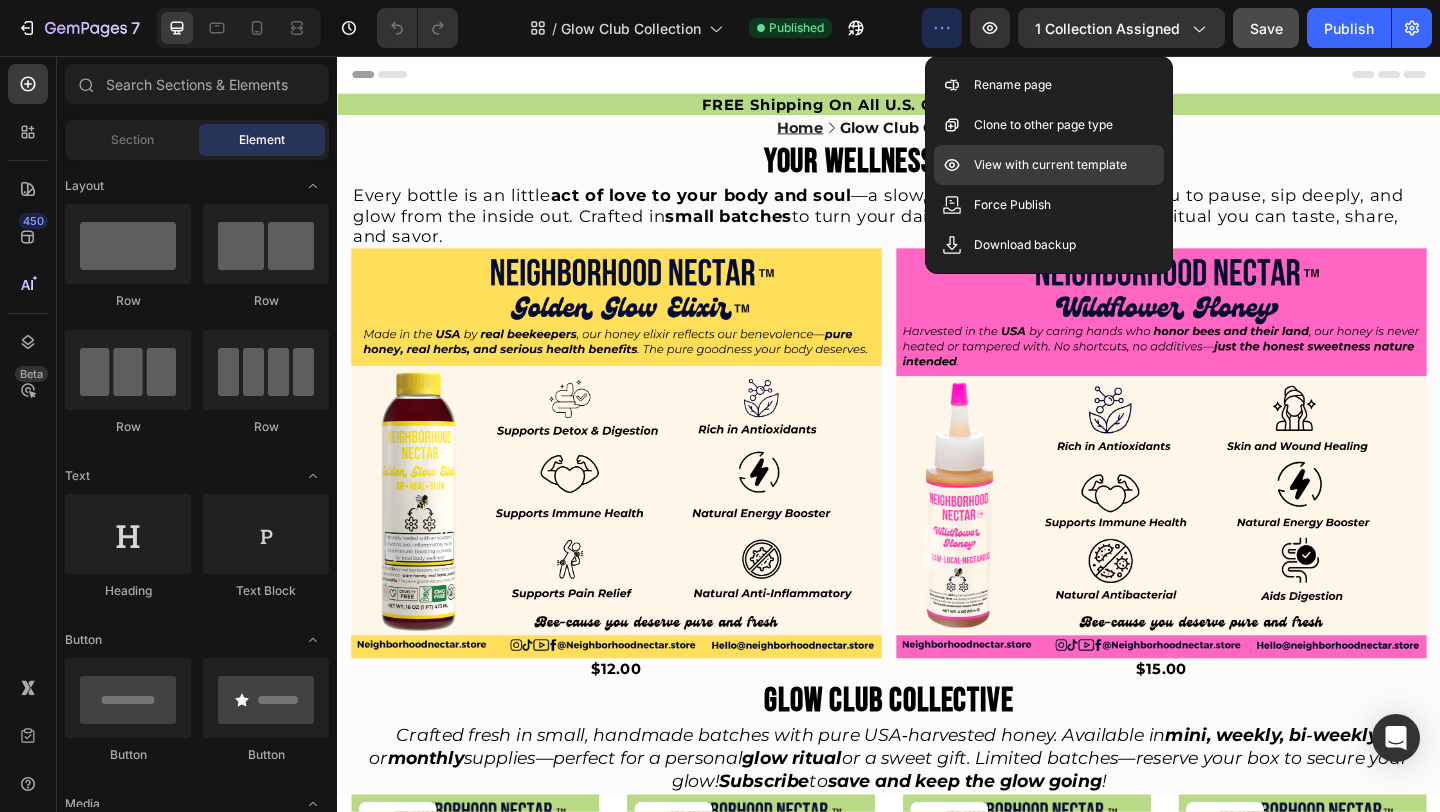 click on "View with current template" at bounding box center [1050, 165] 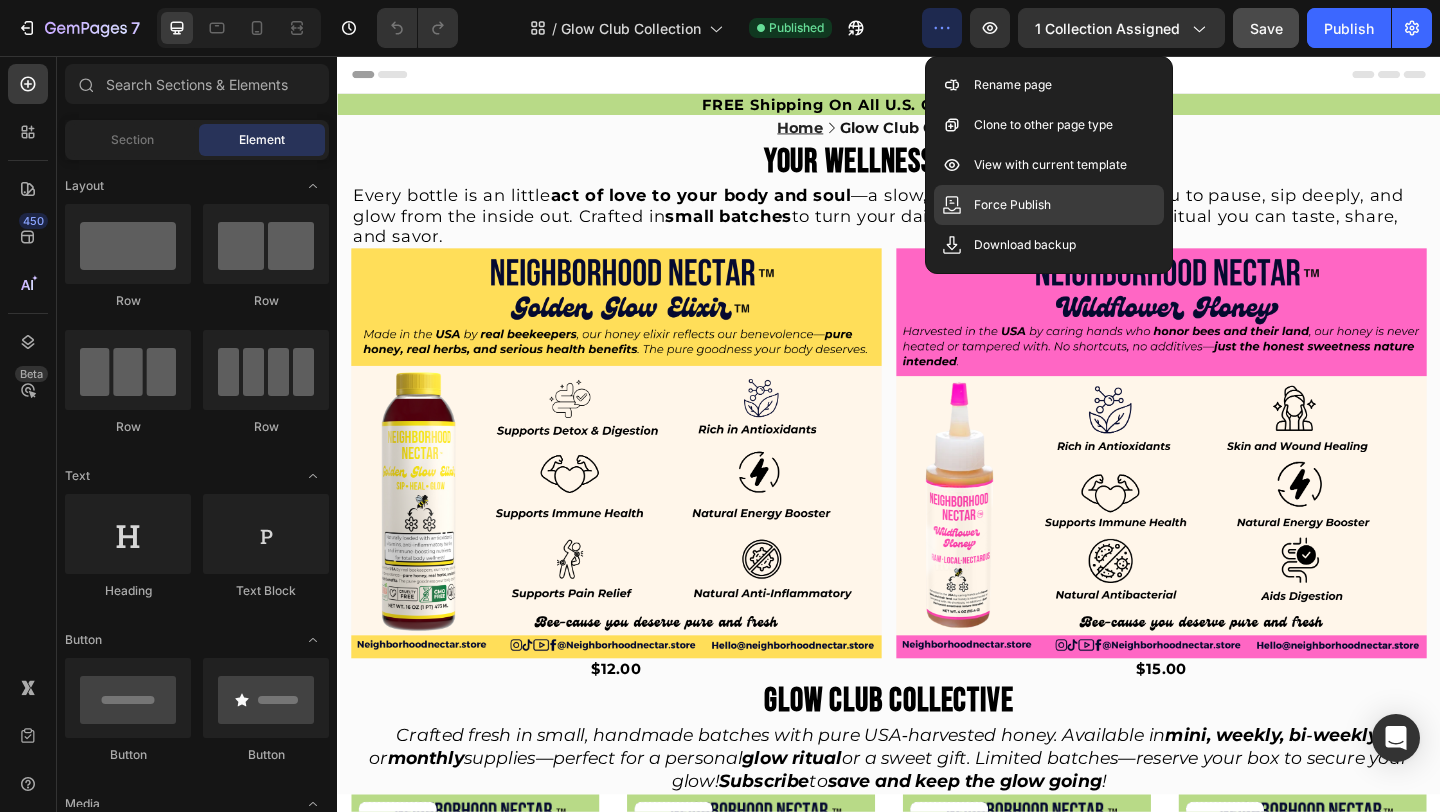 click on "Force Publish" at bounding box center (1012, 205) 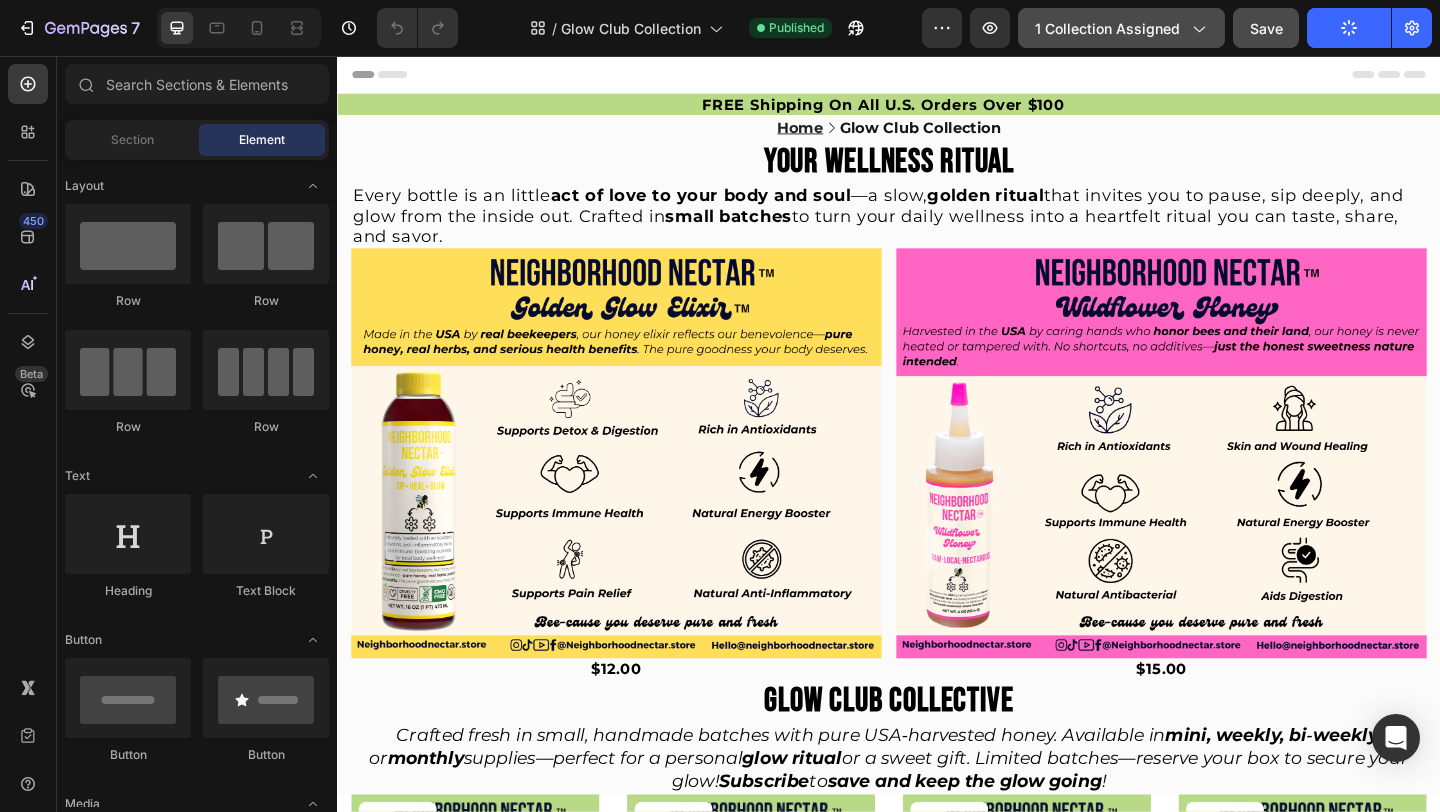 click on "1 collection assigned" at bounding box center [1121, 28] 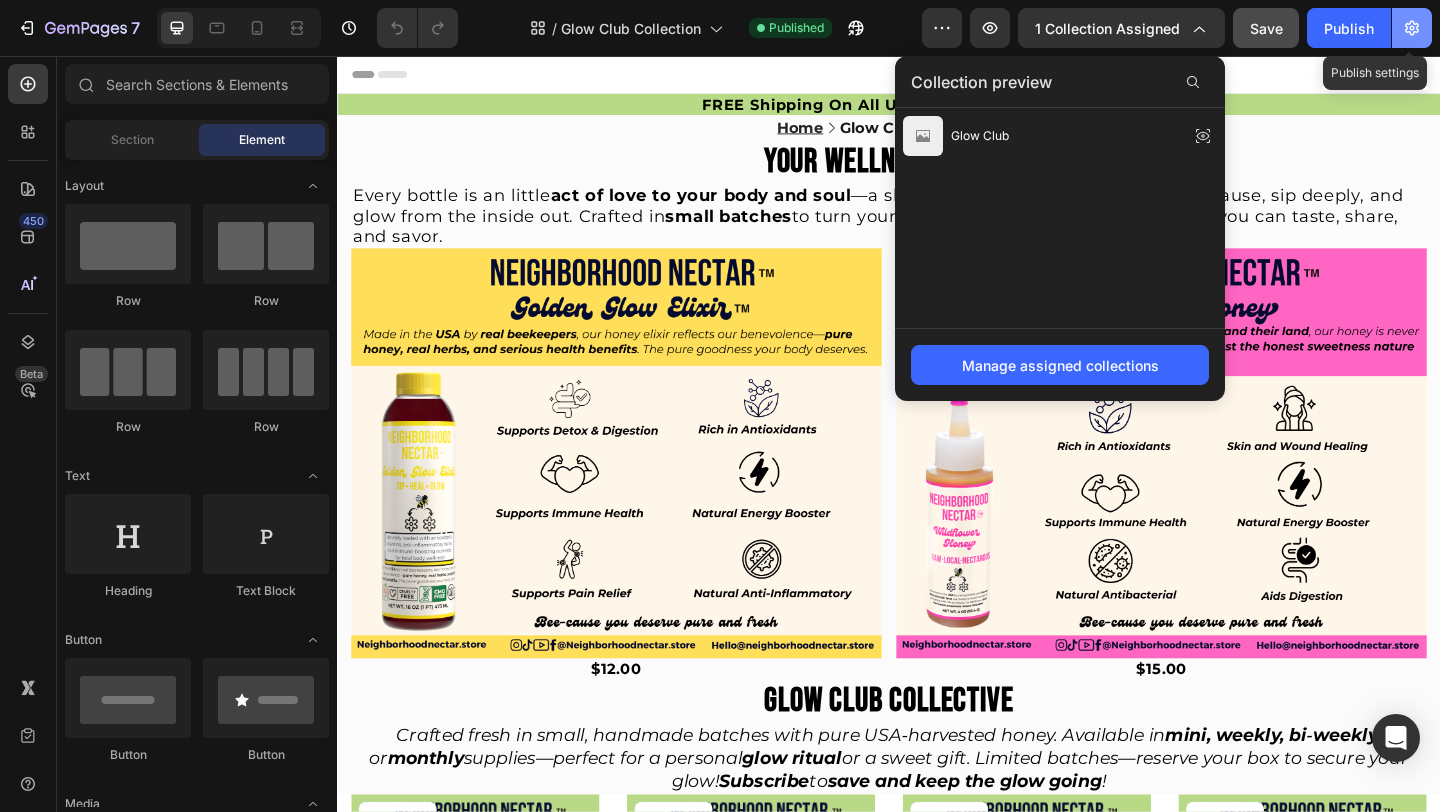 click 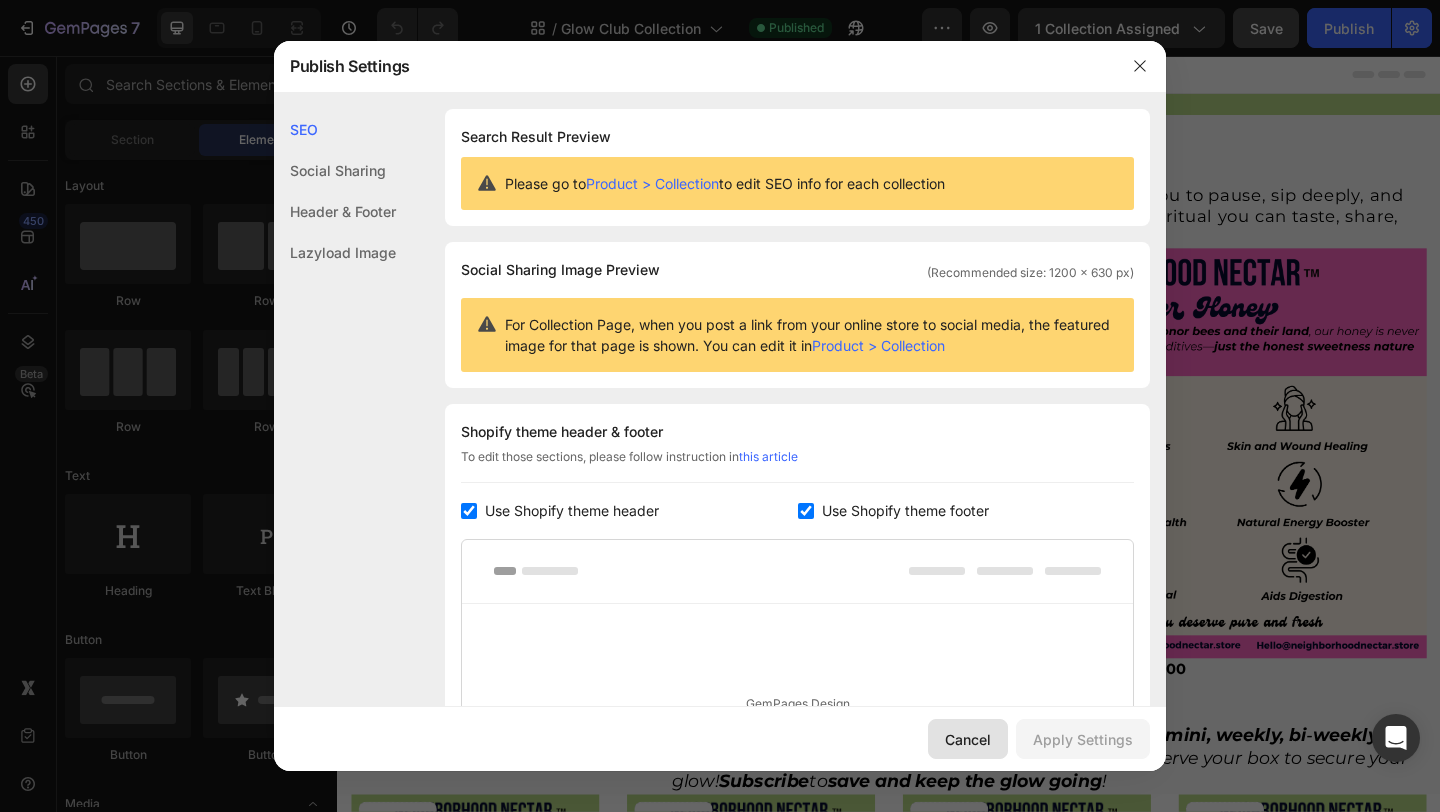 click on "Cancel" 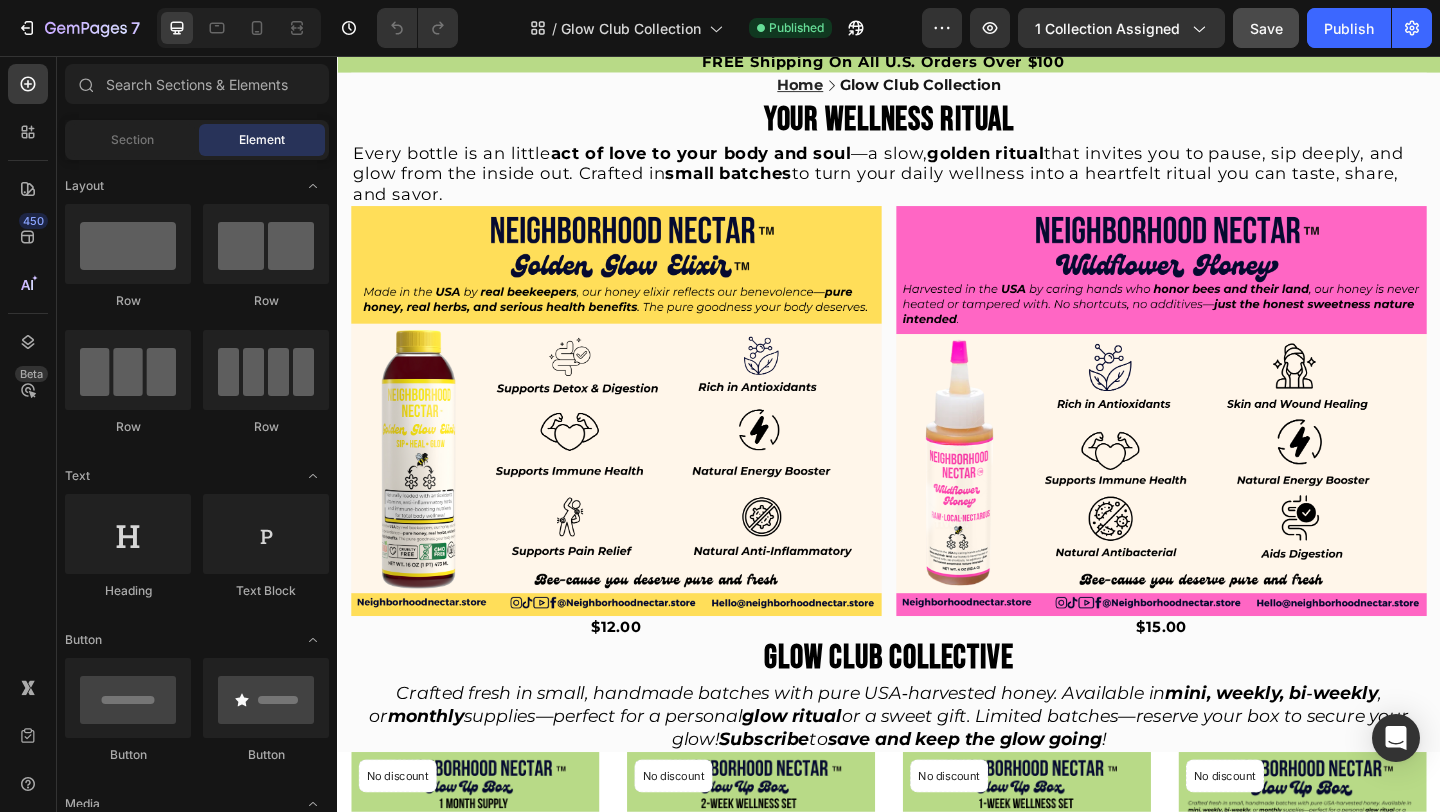 scroll, scrollTop: 0, scrollLeft: 0, axis: both 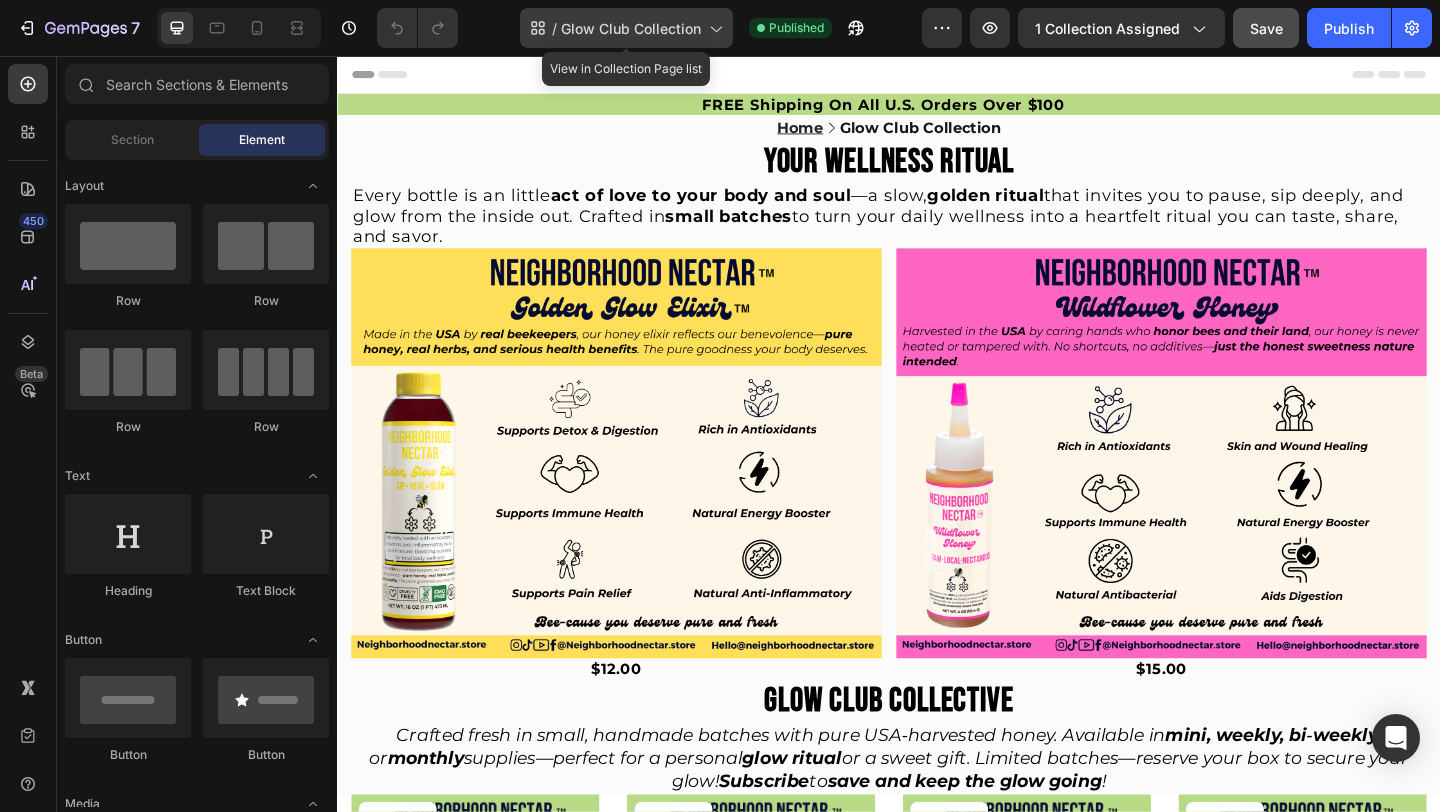 click on "/  Glow Club Collection" 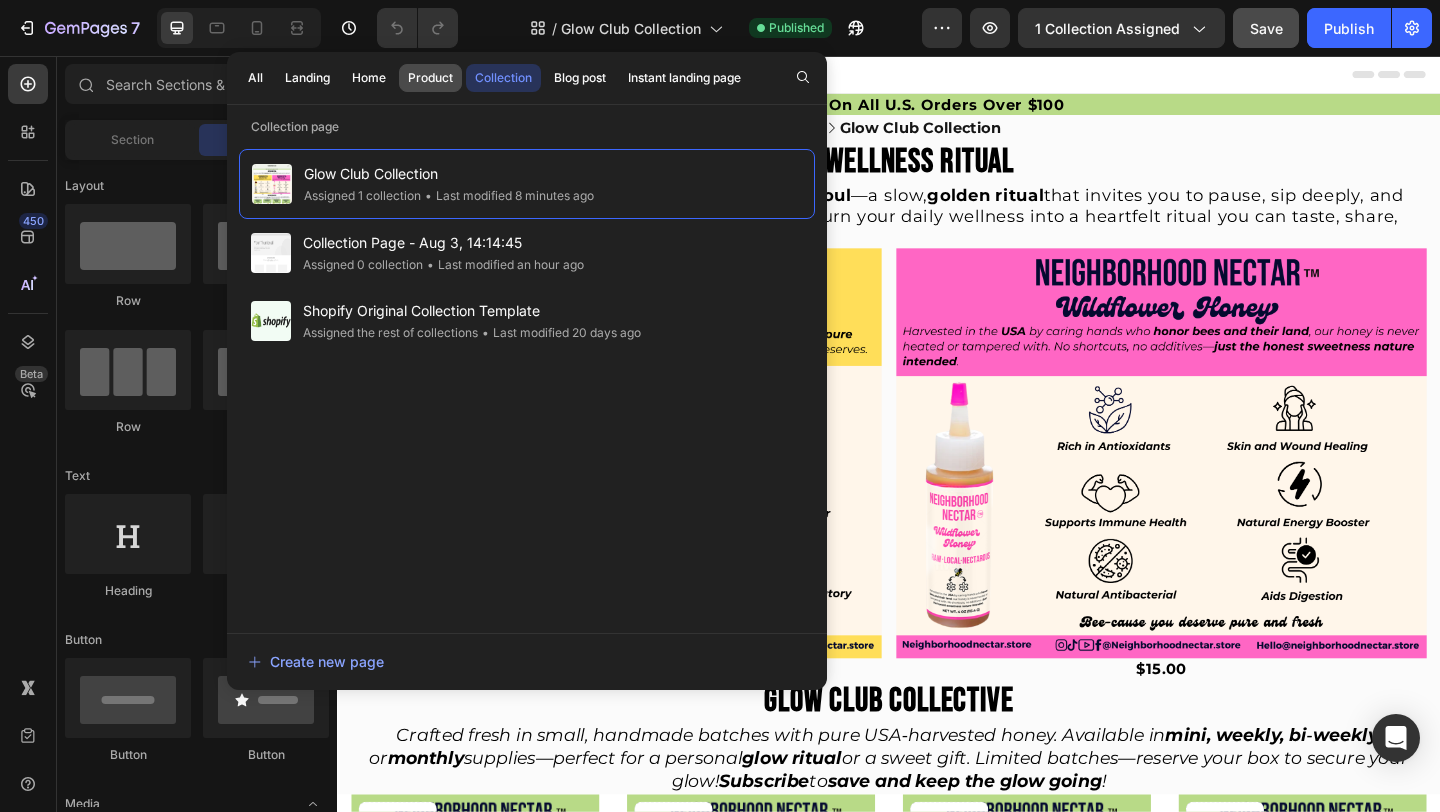 click on "Product" at bounding box center (430, 78) 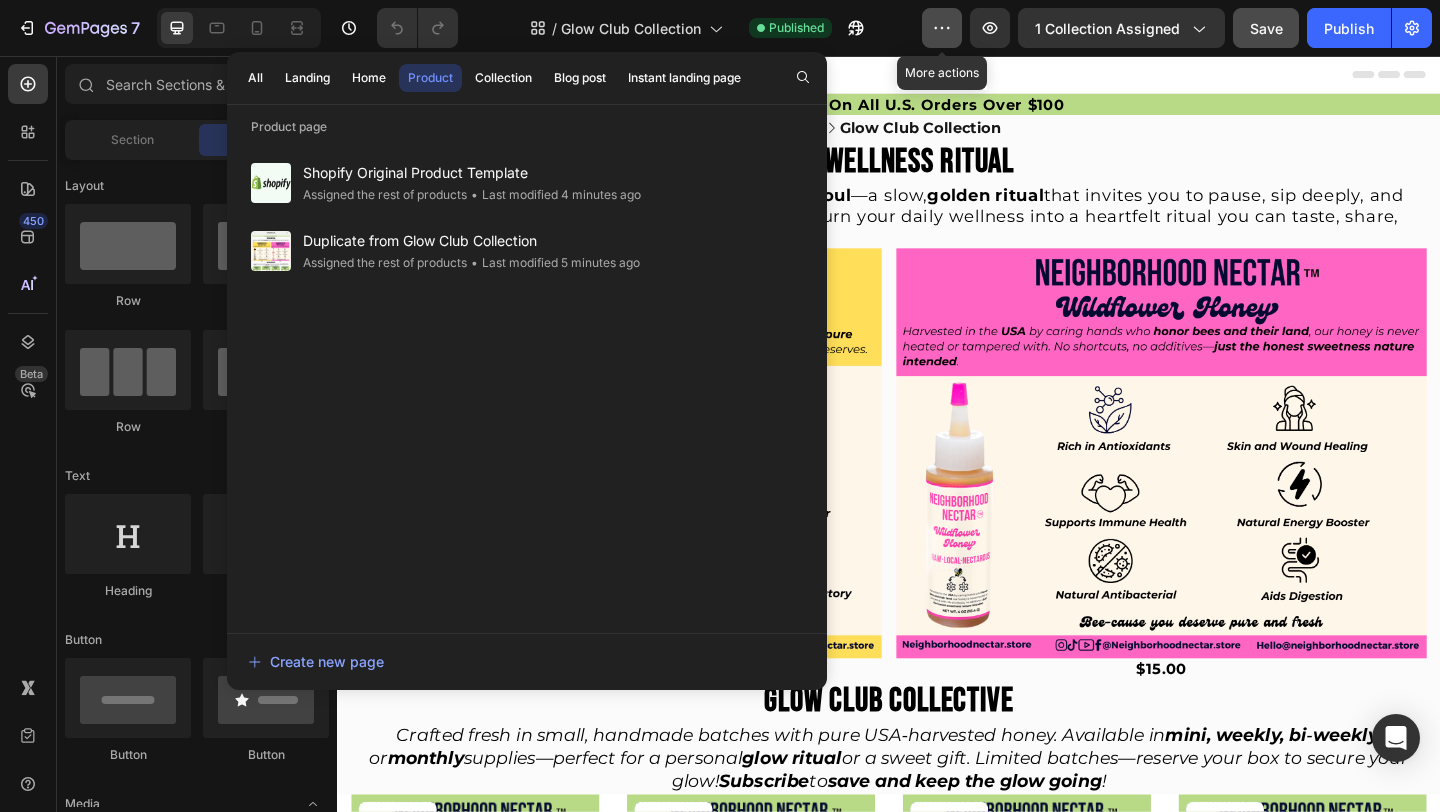 click 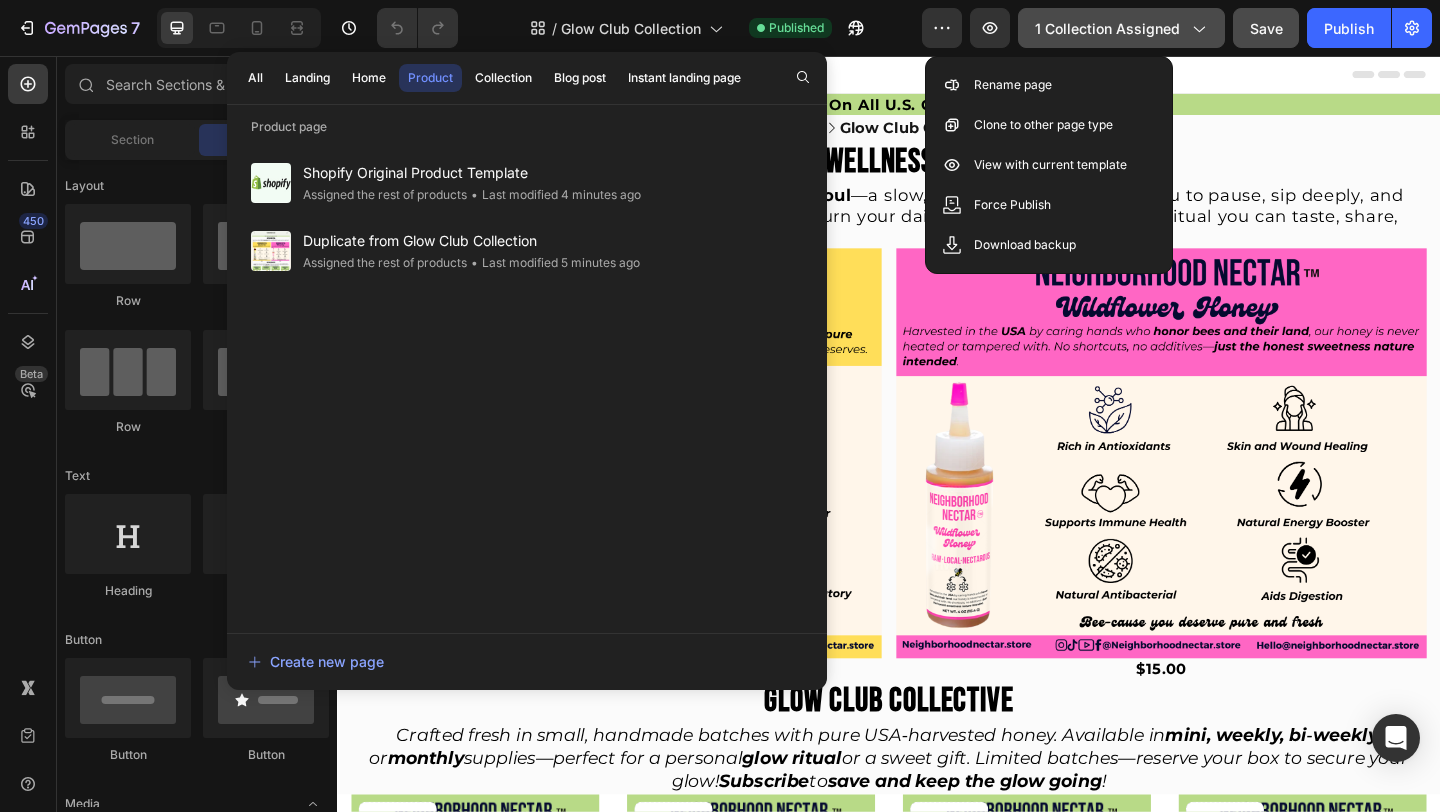 click 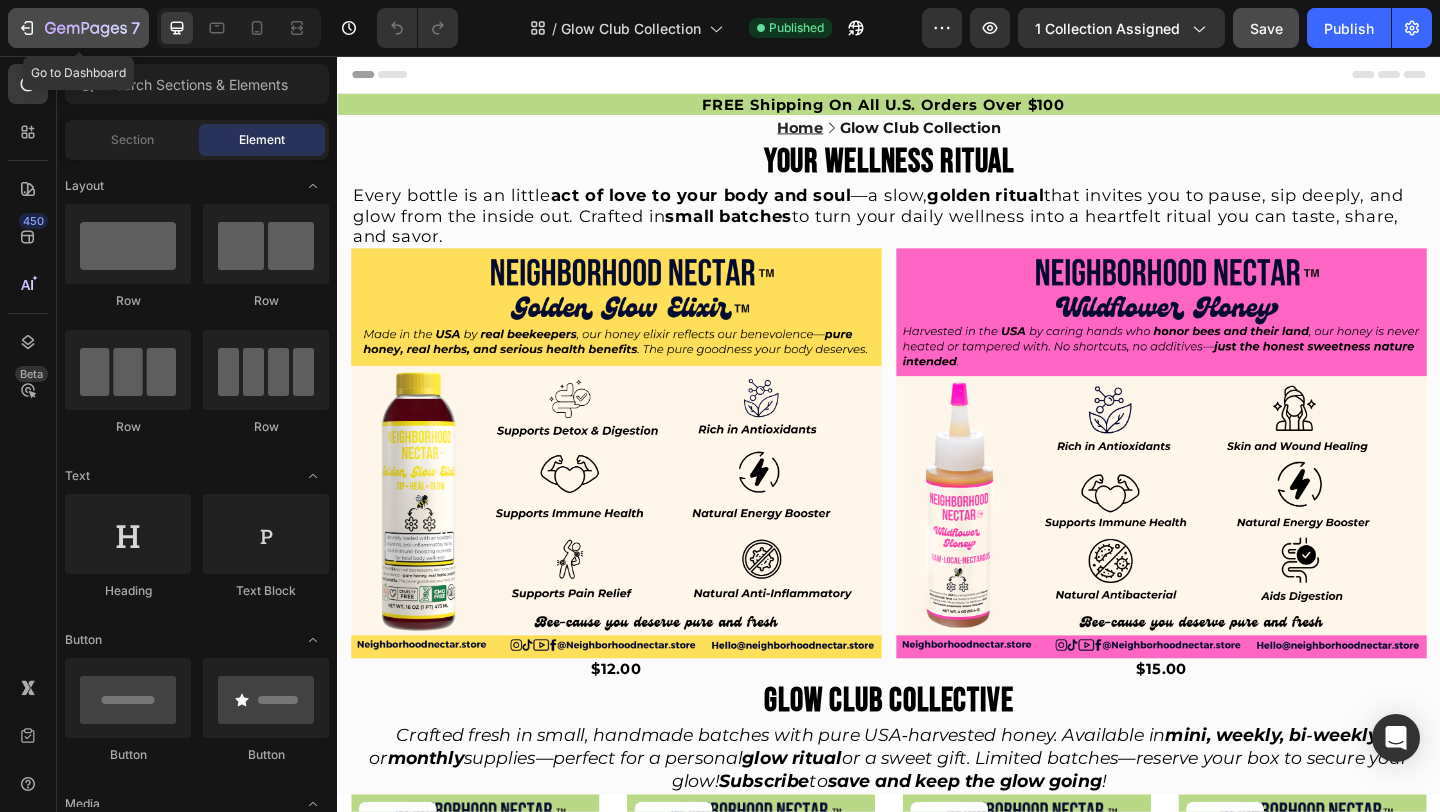 click 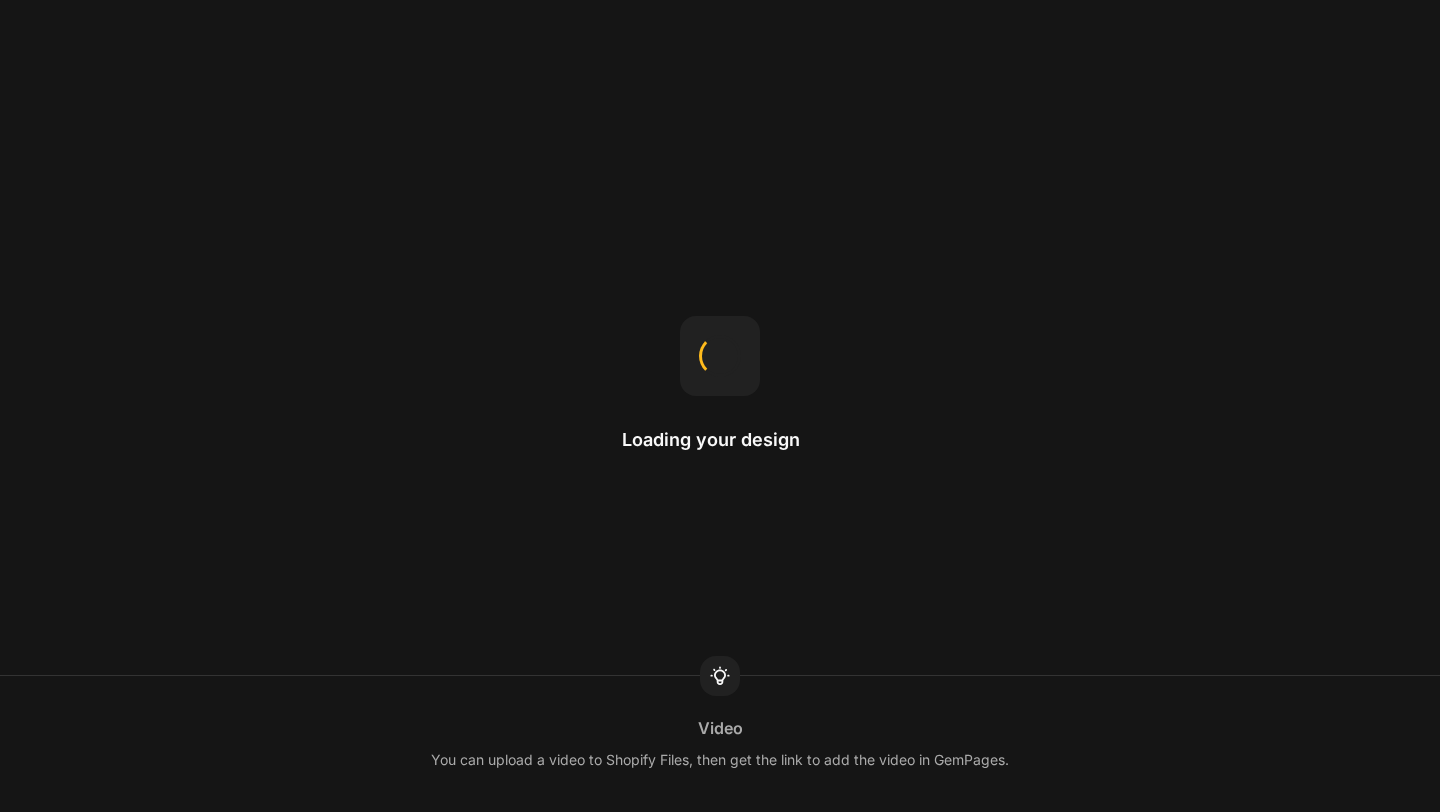 scroll, scrollTop: 0, scrollLeft: 0, axis: both 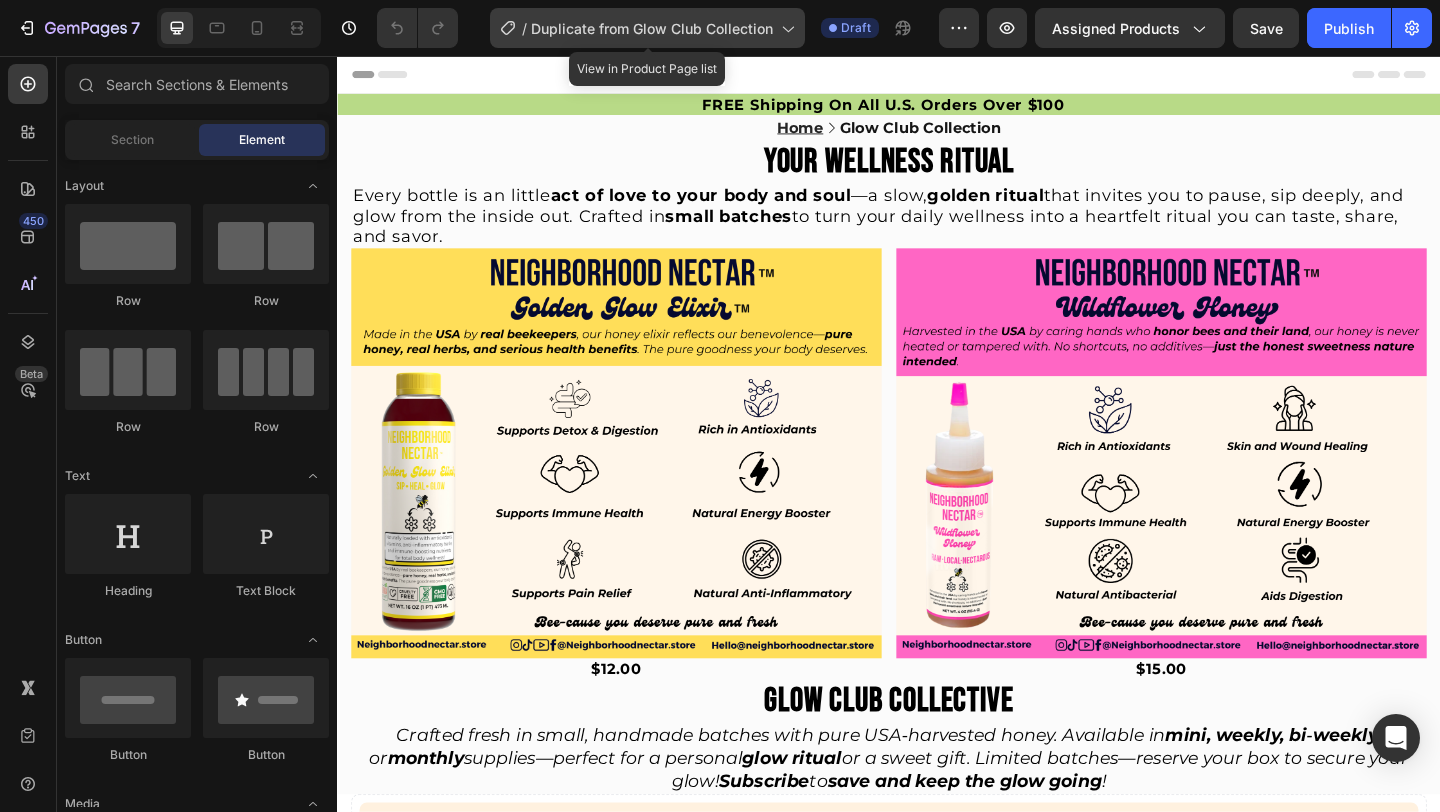 click 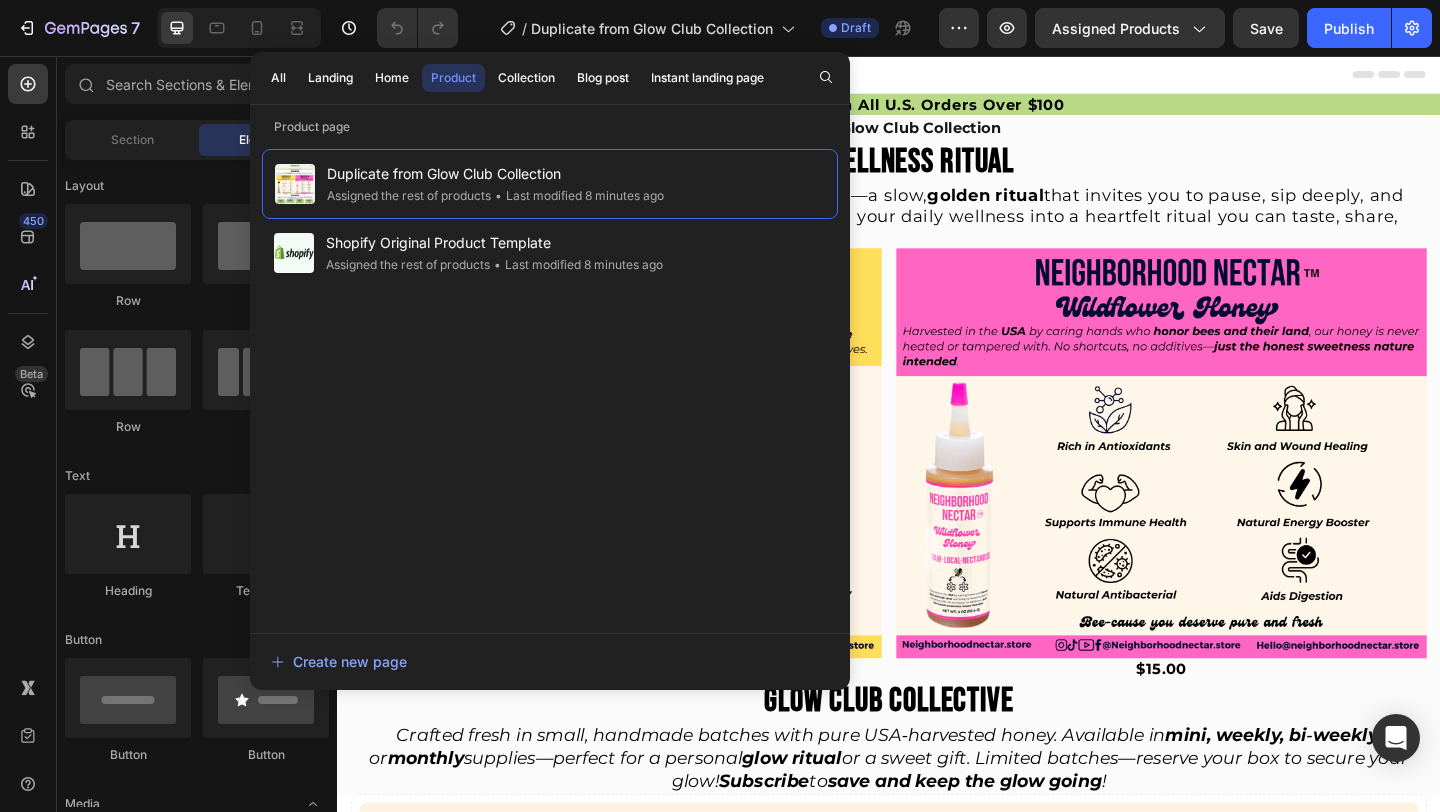 click on "Header" at bounding box center (937, 76) 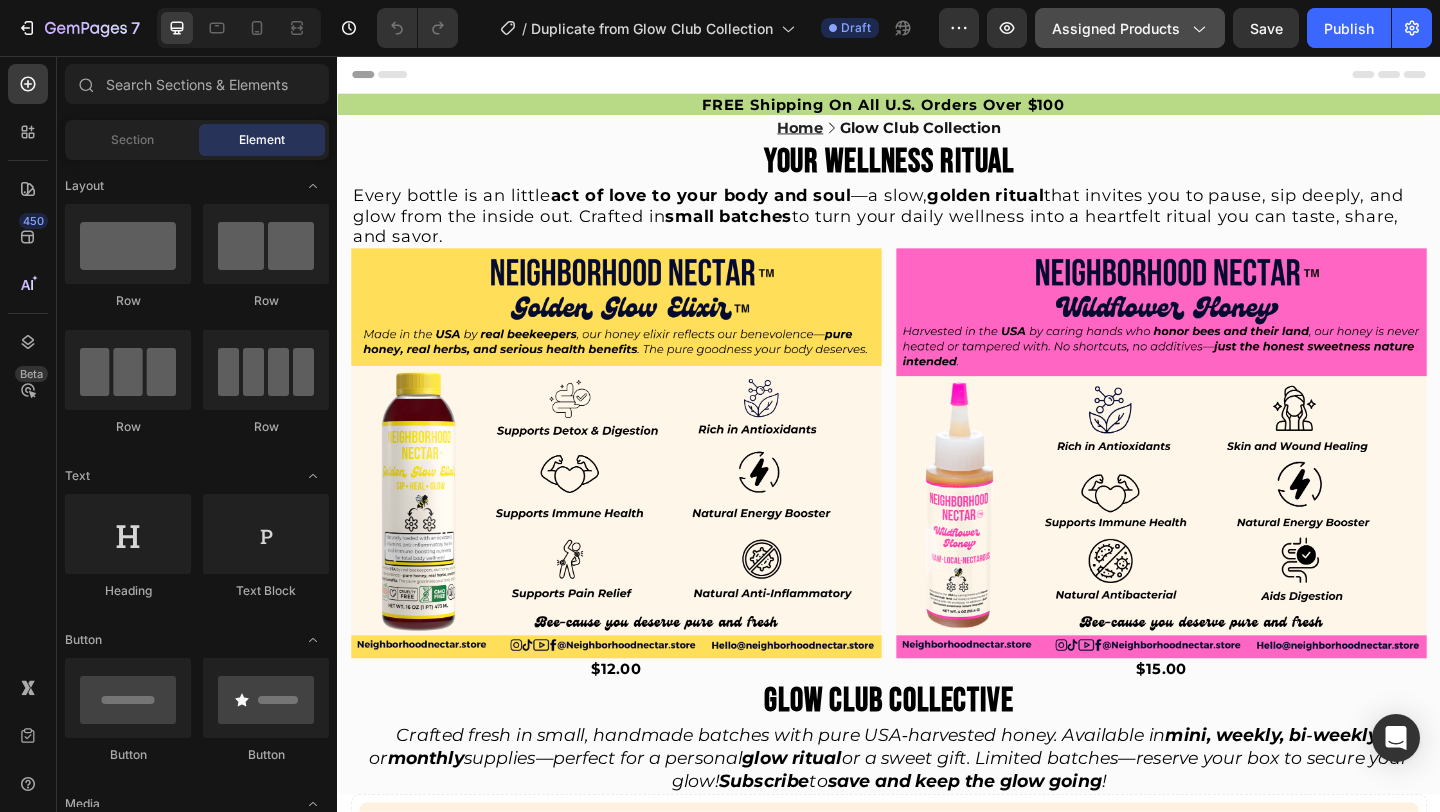 click on "Assigned Products" at bounding box center (1130, 28) 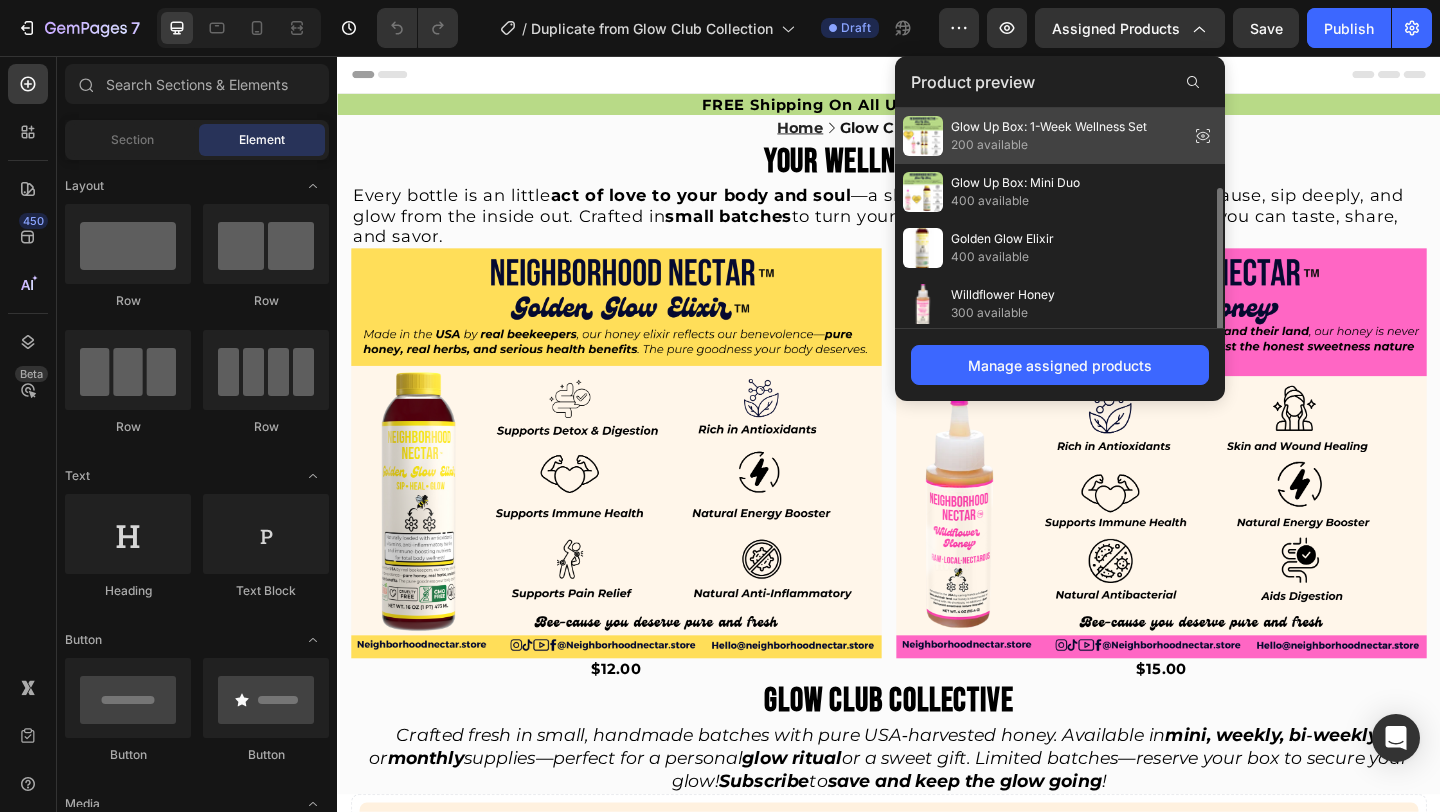 scroll, scrollTop: 116, scrollLeft: 0, axis: vertical 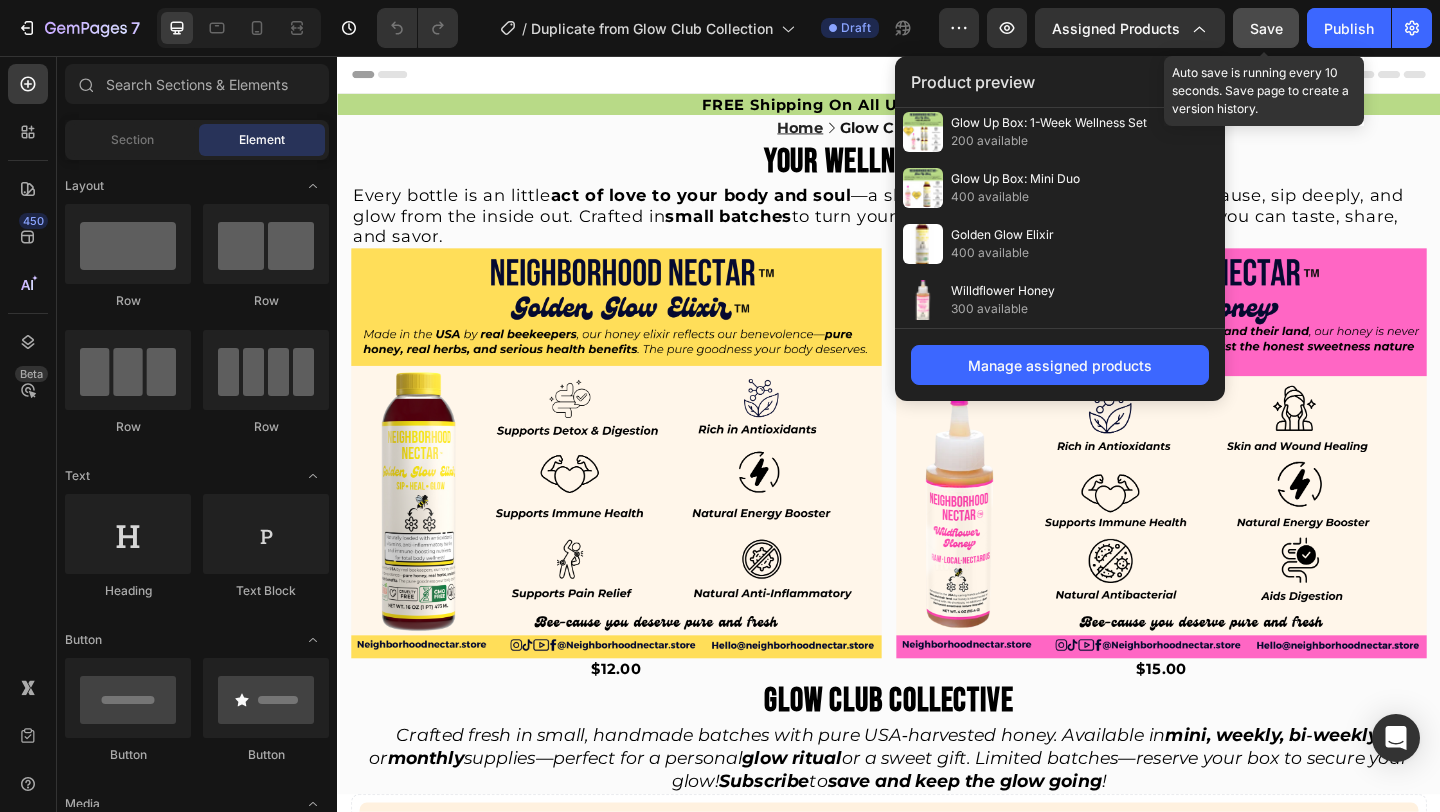 click on "Save" at bounding box center (1266, 28) 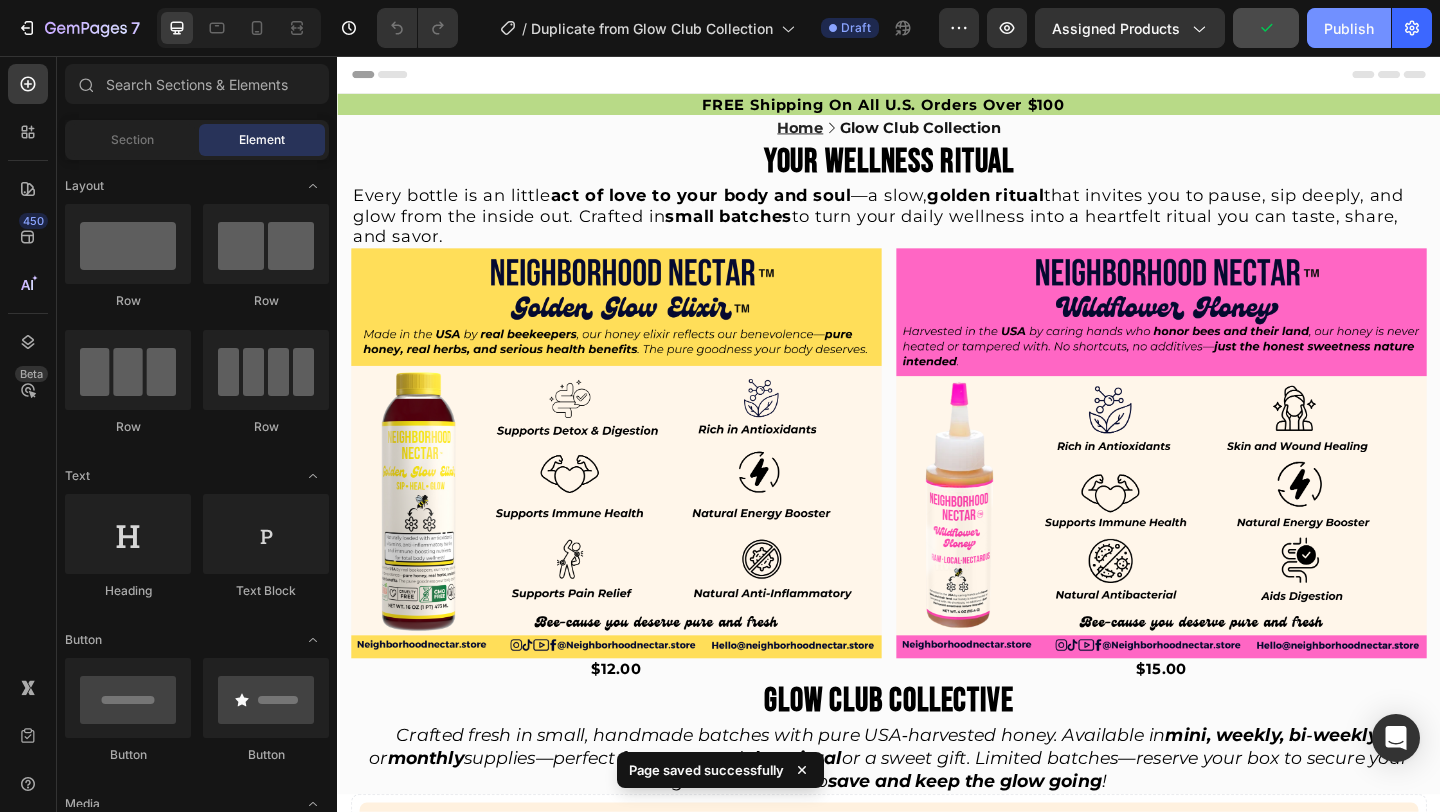 click on "Publish" 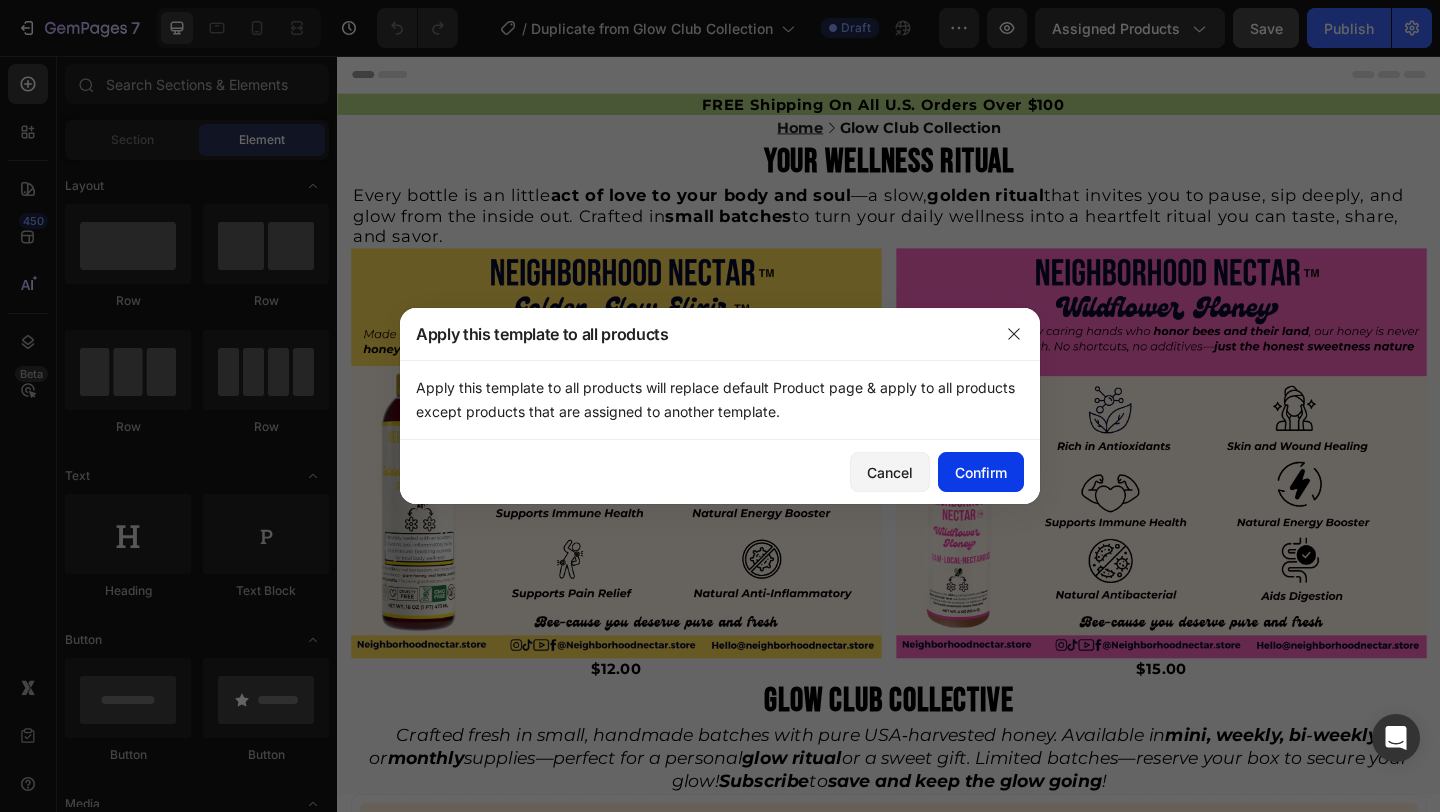 click on "Confirm" at bounding box center [981, 472] 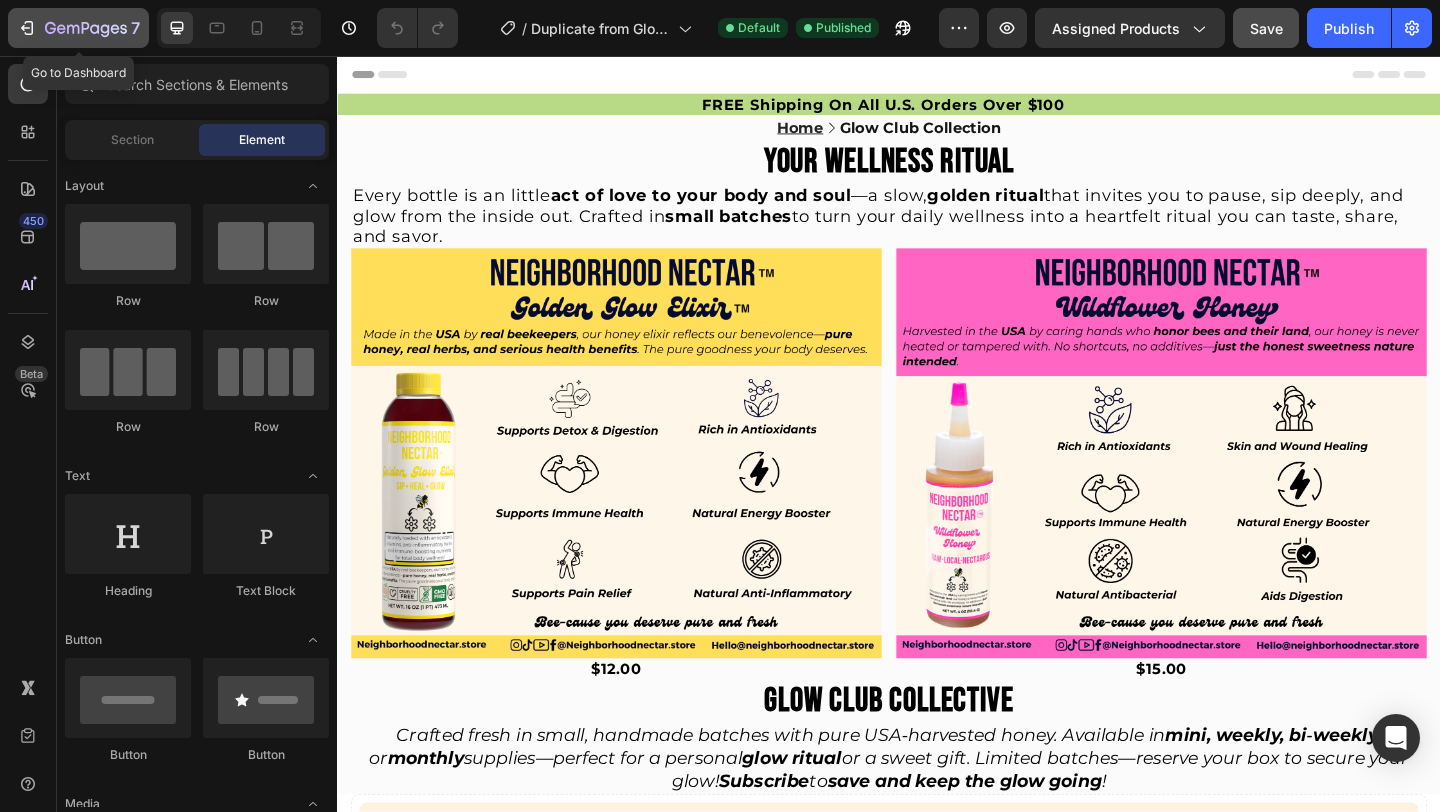click on "7" 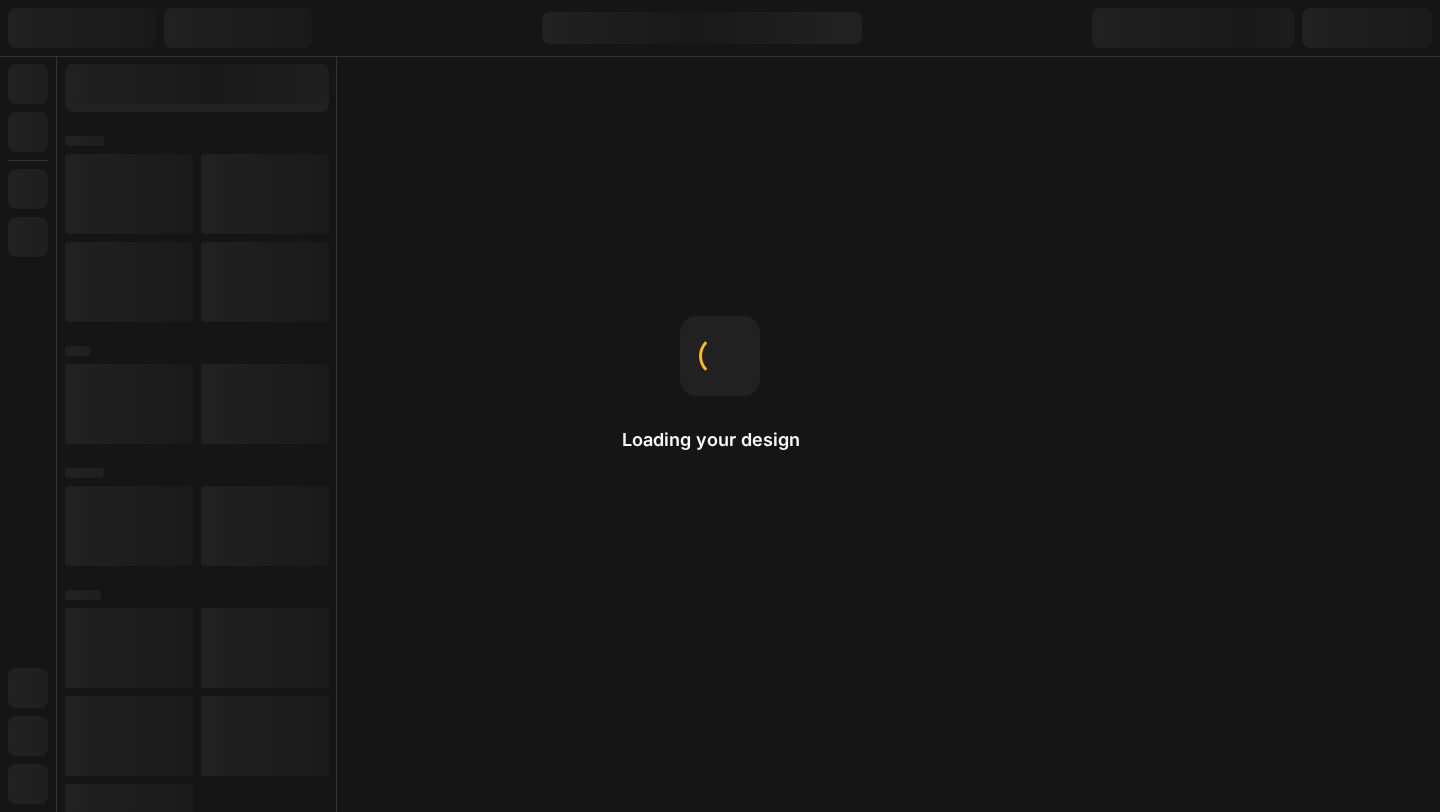 scroll, scrollTop: 0, scrollLeft: 0, axis: both 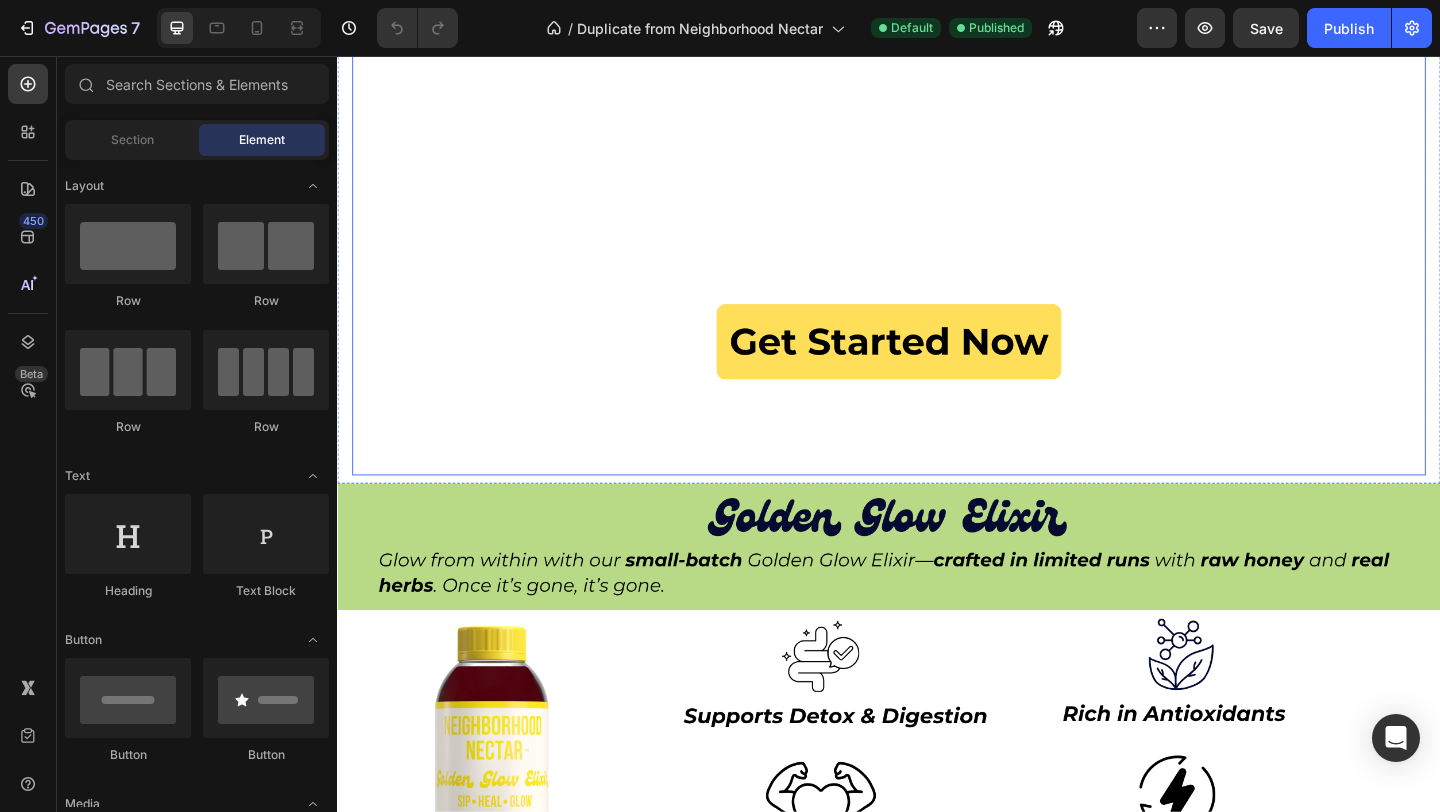 click at bounding box center [937, 183] 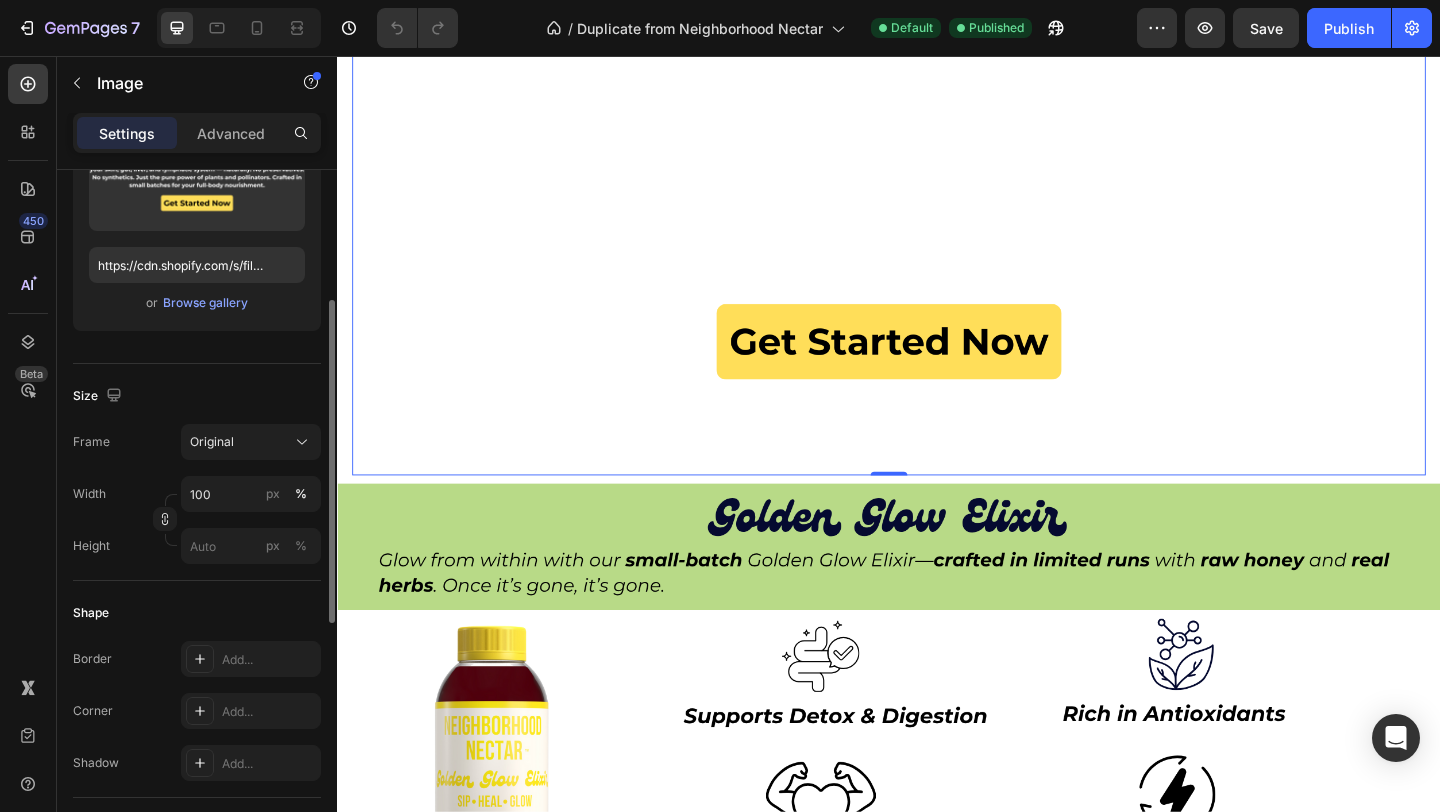 scroll, scrollTop: 516, scrollLeft: 0, axis: vertical 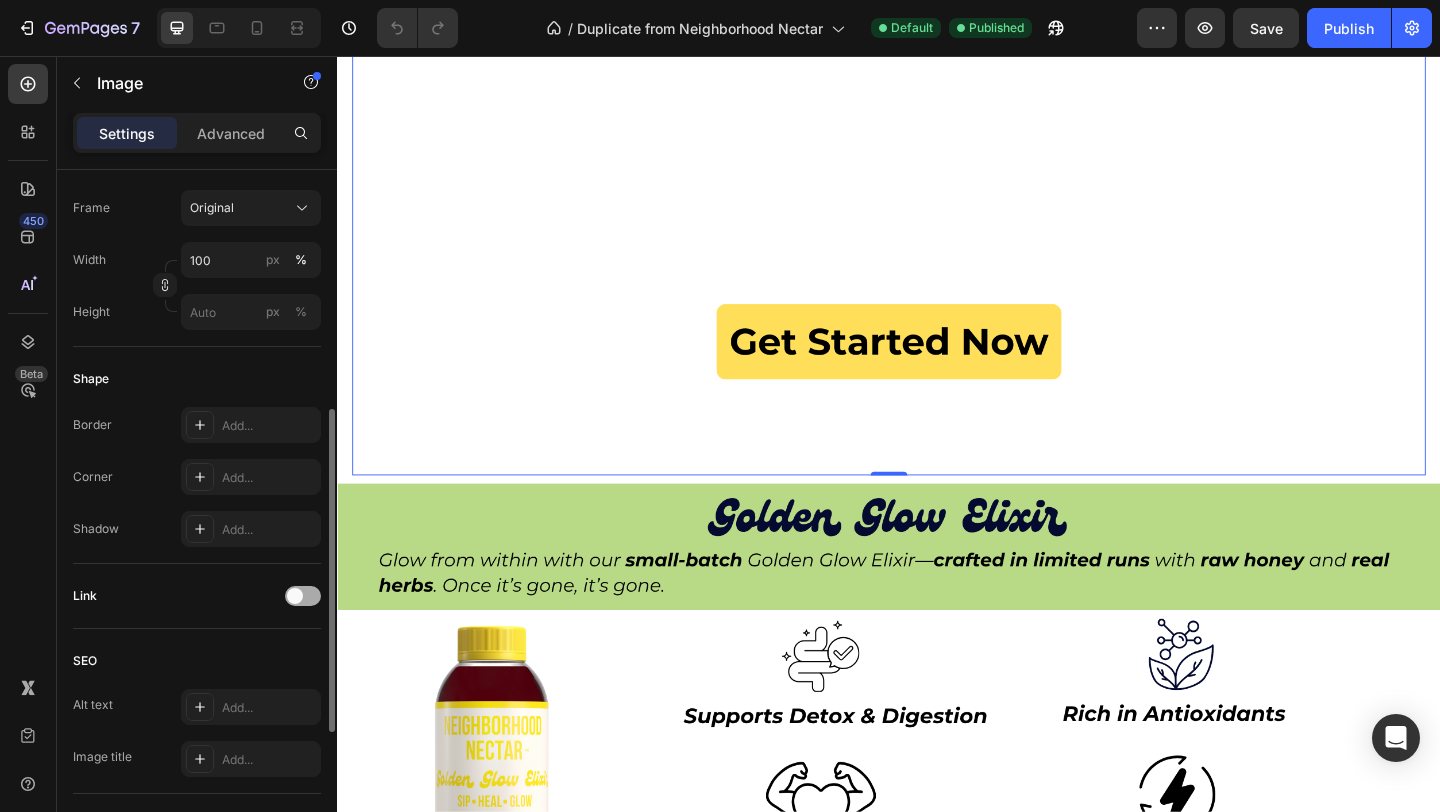 click at bounding box center [295, 596] 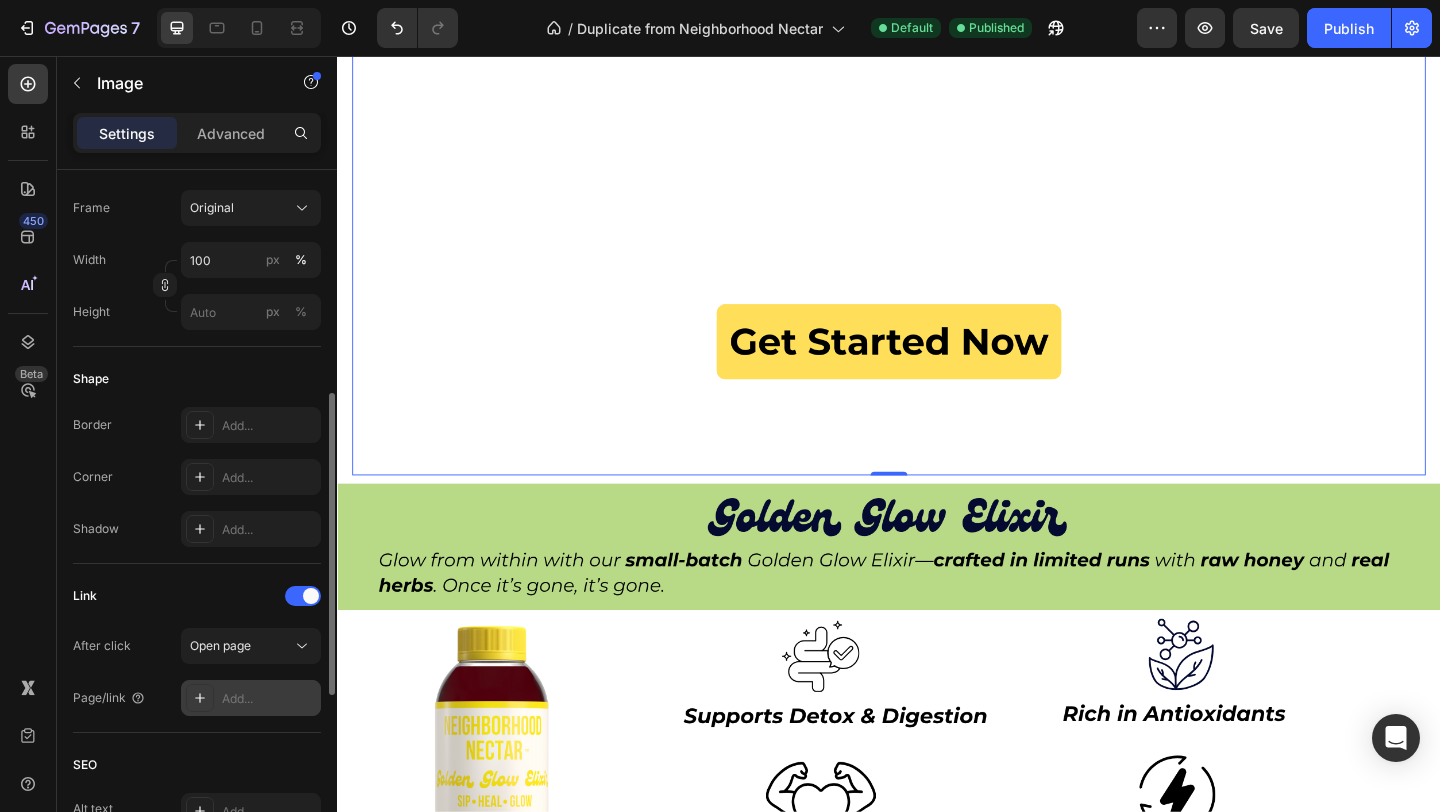 click on "Add..." at bounding box center (269, 699) 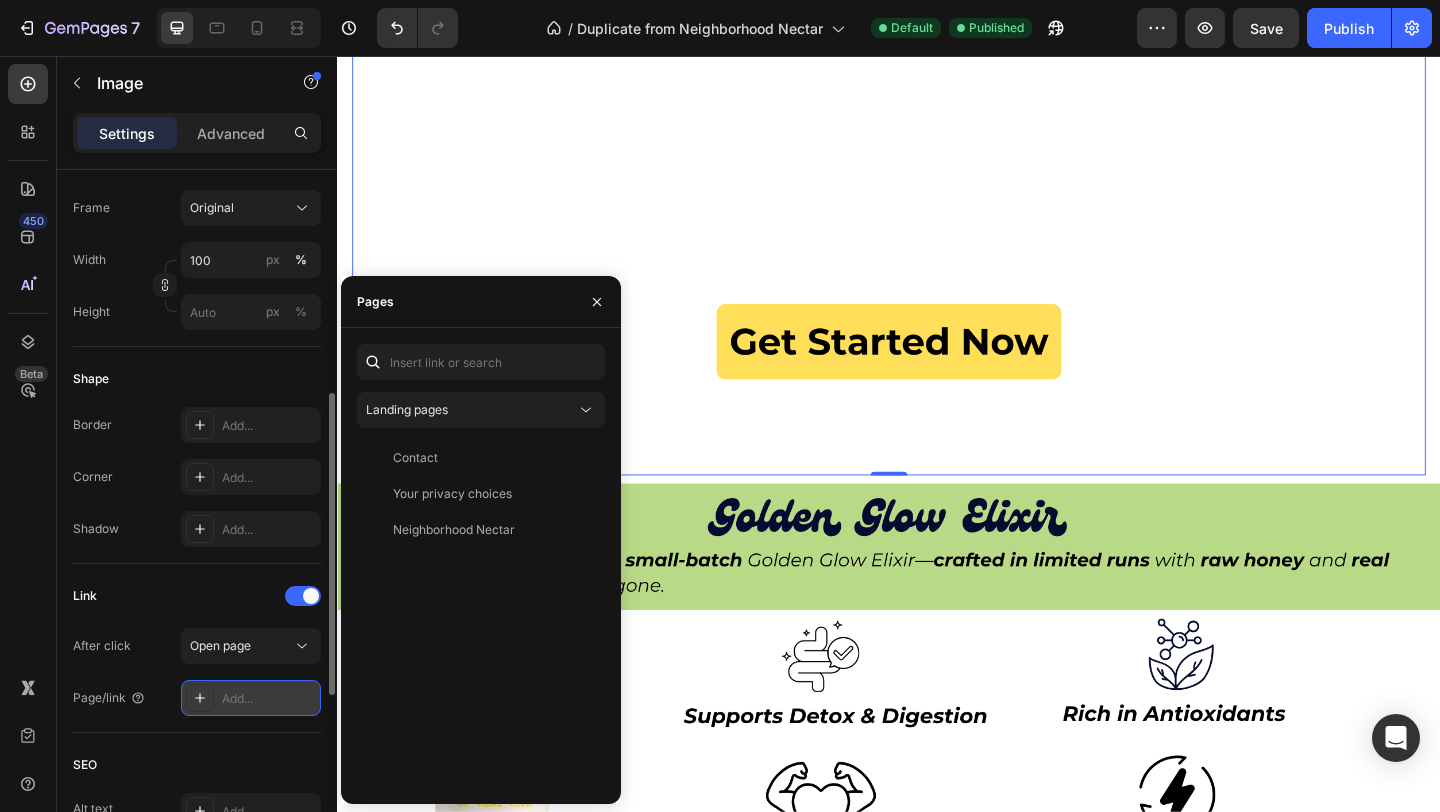 click on "Add..." at bounding box center [269, 699] 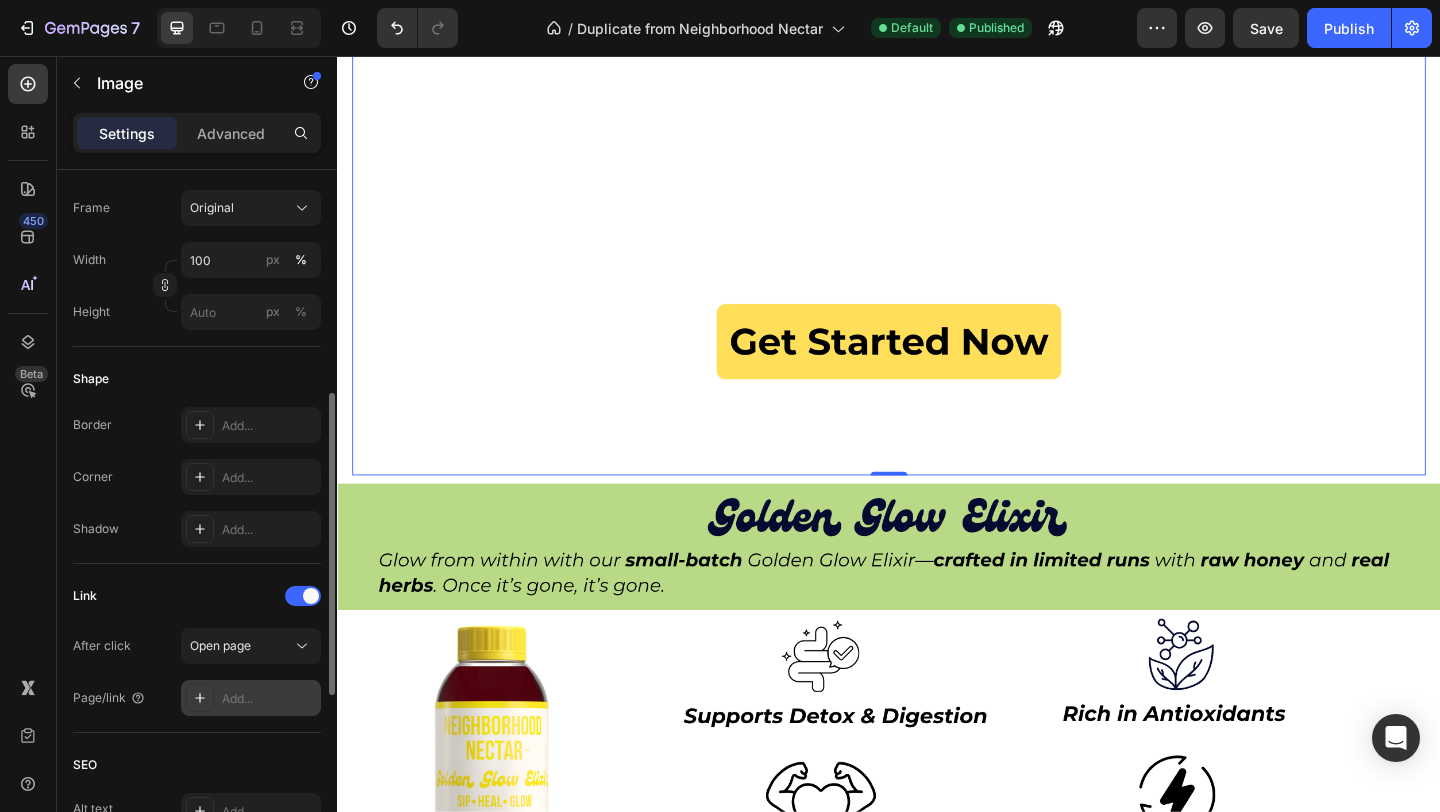 click on "Add..." at bounding box center (269, 699) 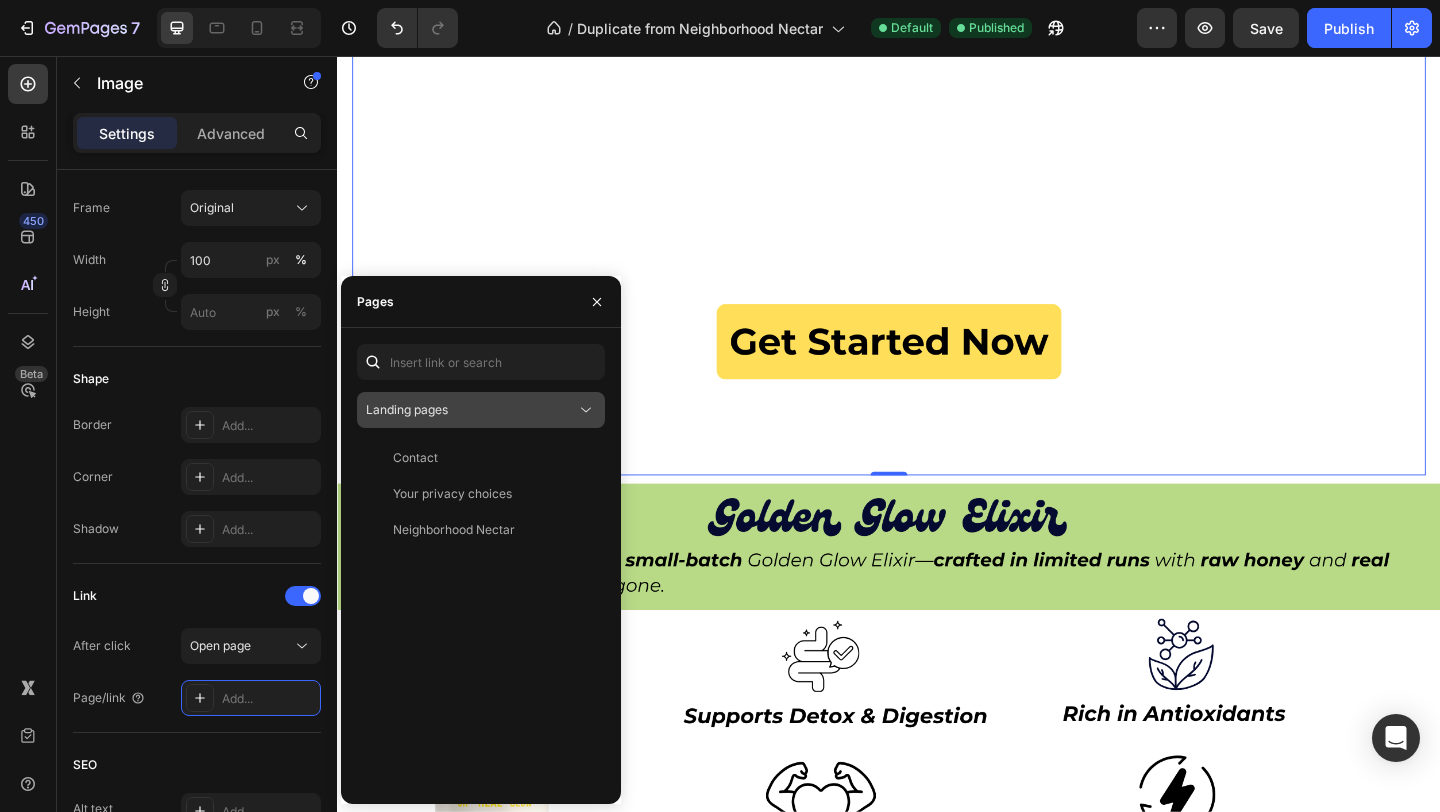 click on "Landing pages" at bounding box center [471, 410] 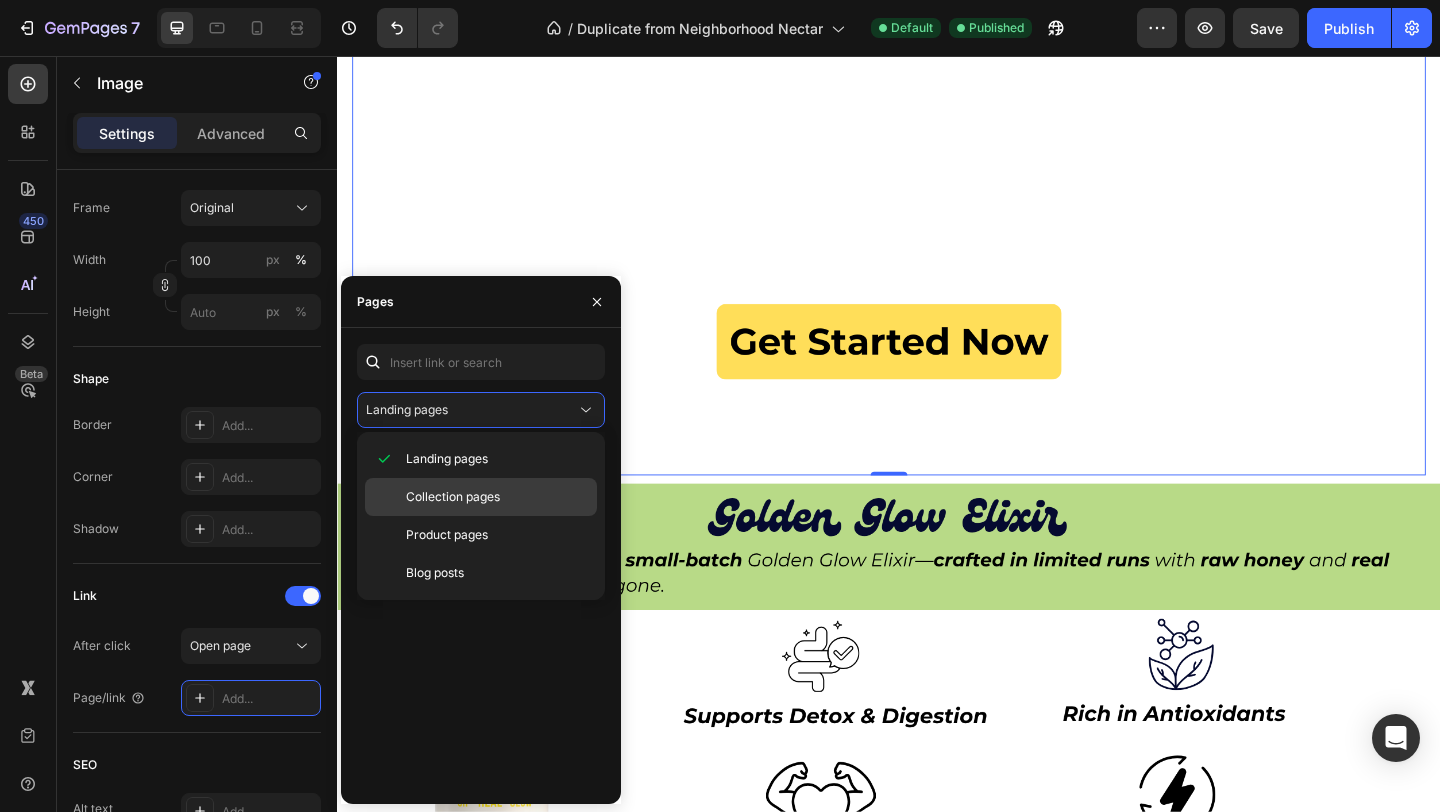 click on "Collection pages" at bounding box center (497, 497) 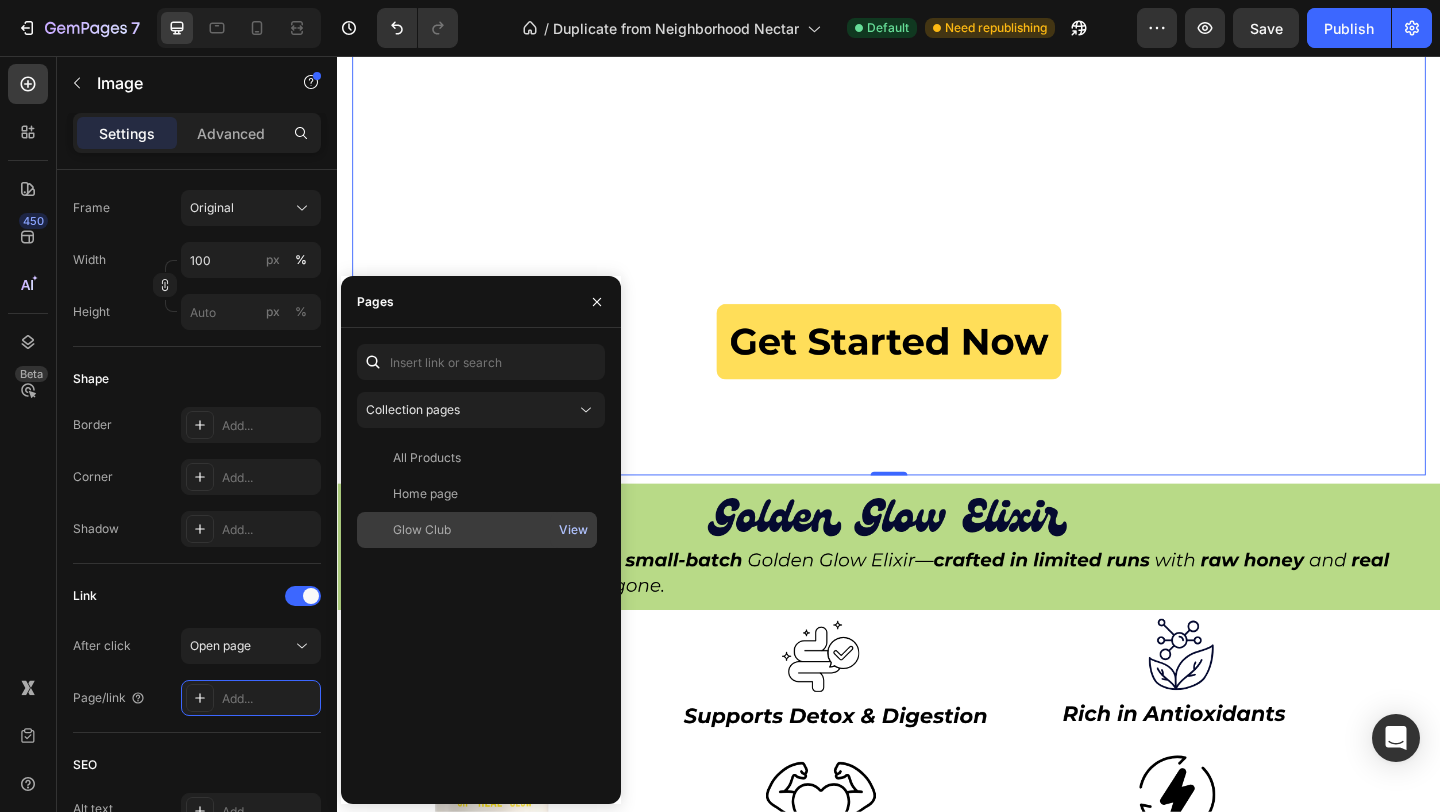 click on "View" at bounding box center [573, 530] 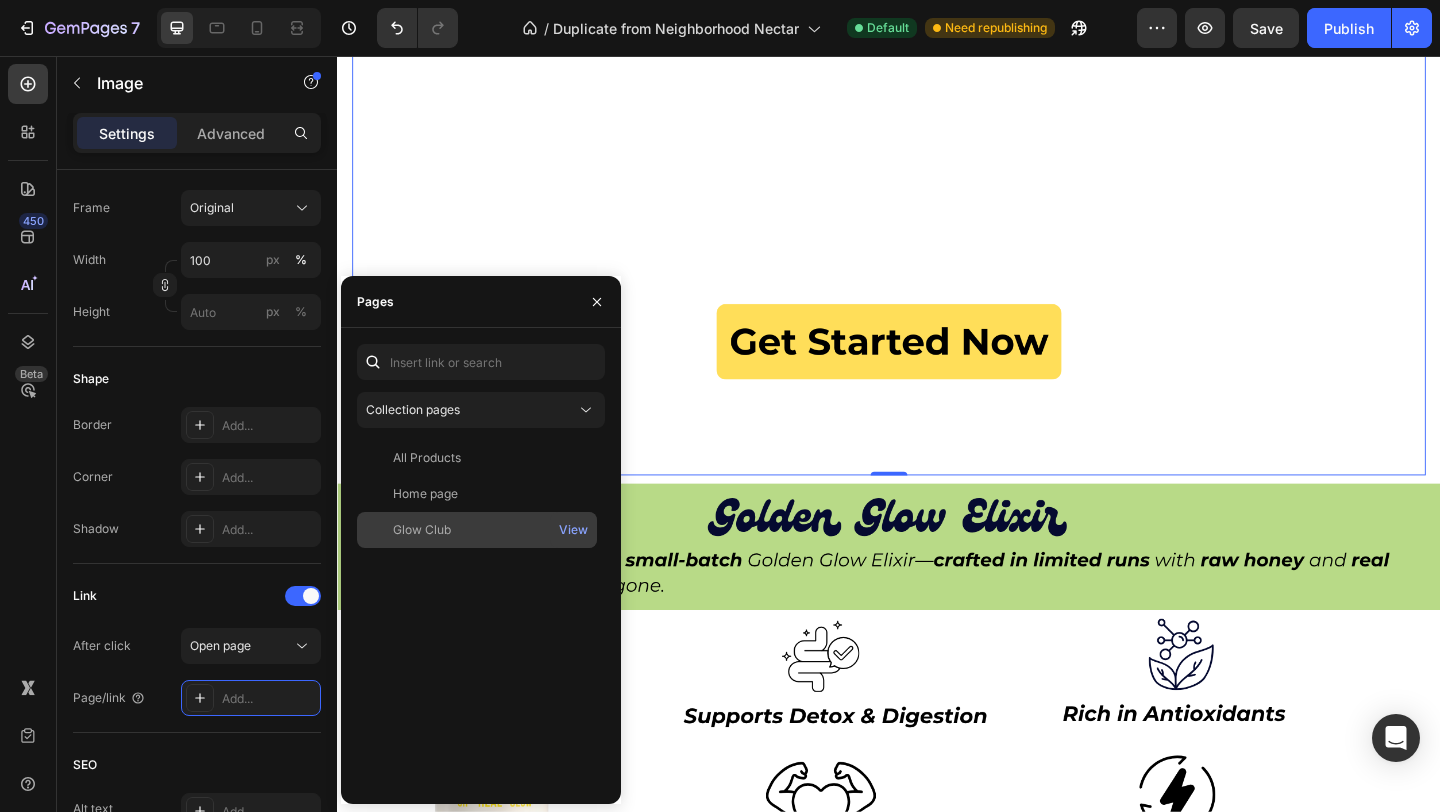 click on "Glow Club" at bounding box center (477, 530) 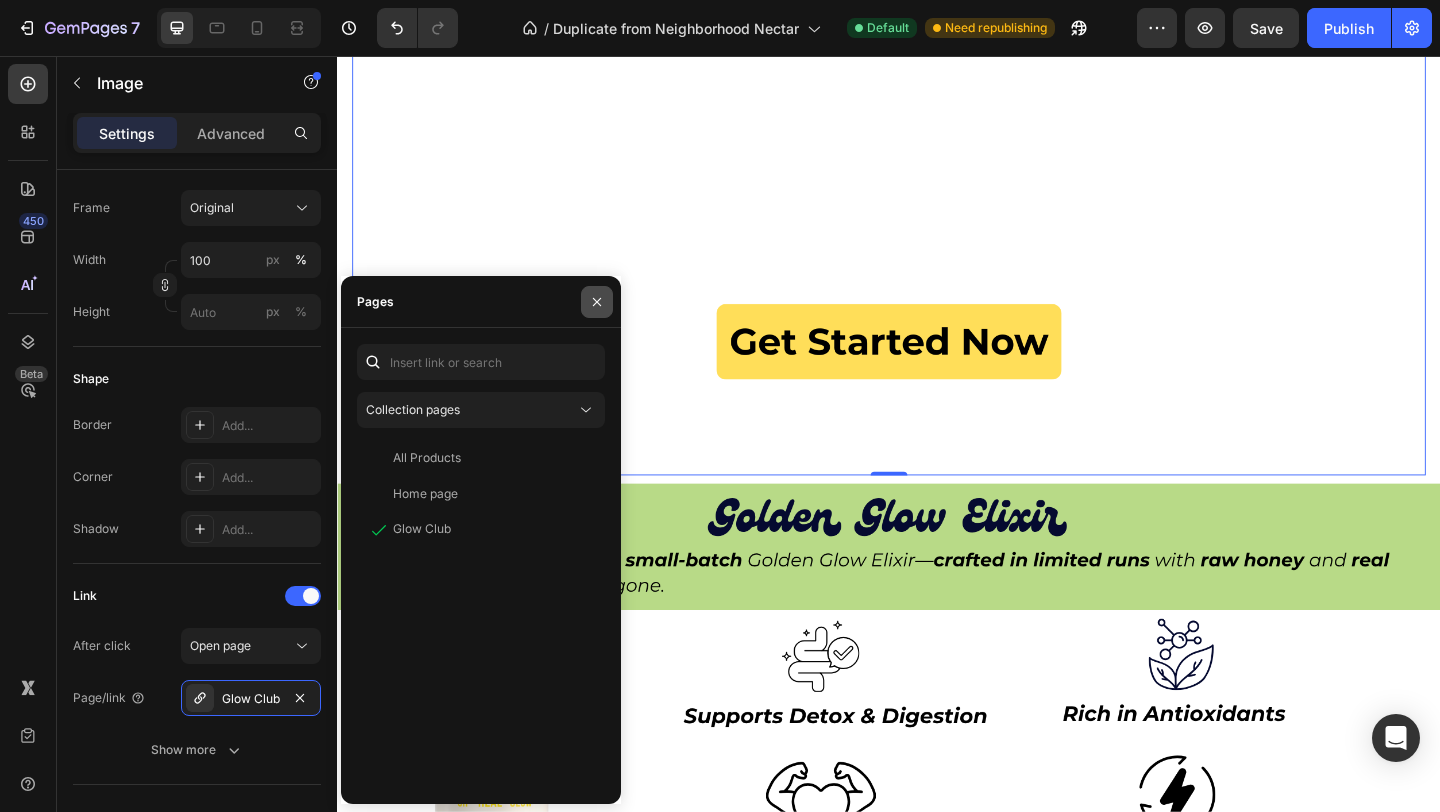 click 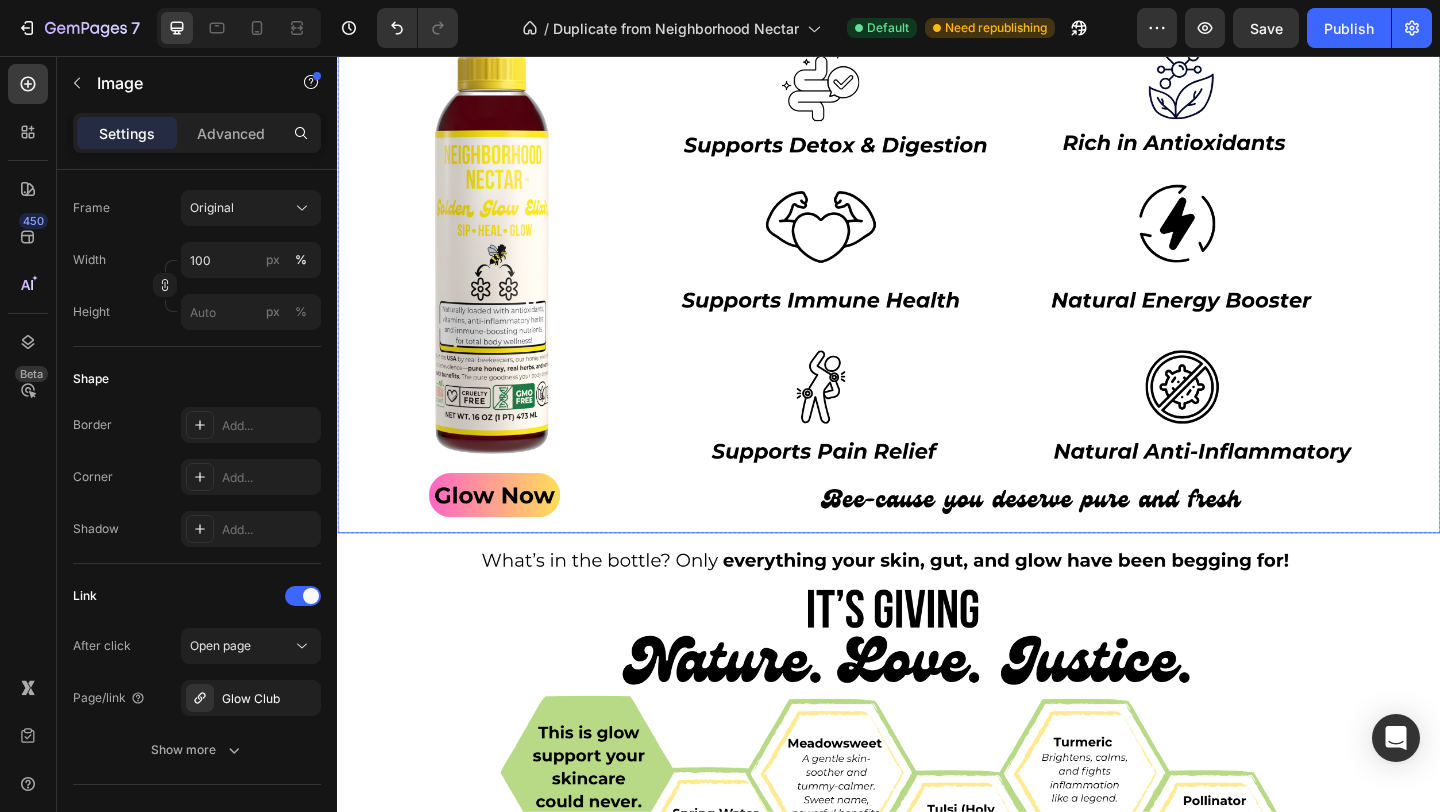 scroll, scrollTop: 1037, scrollLeft: 0, axis: vertical 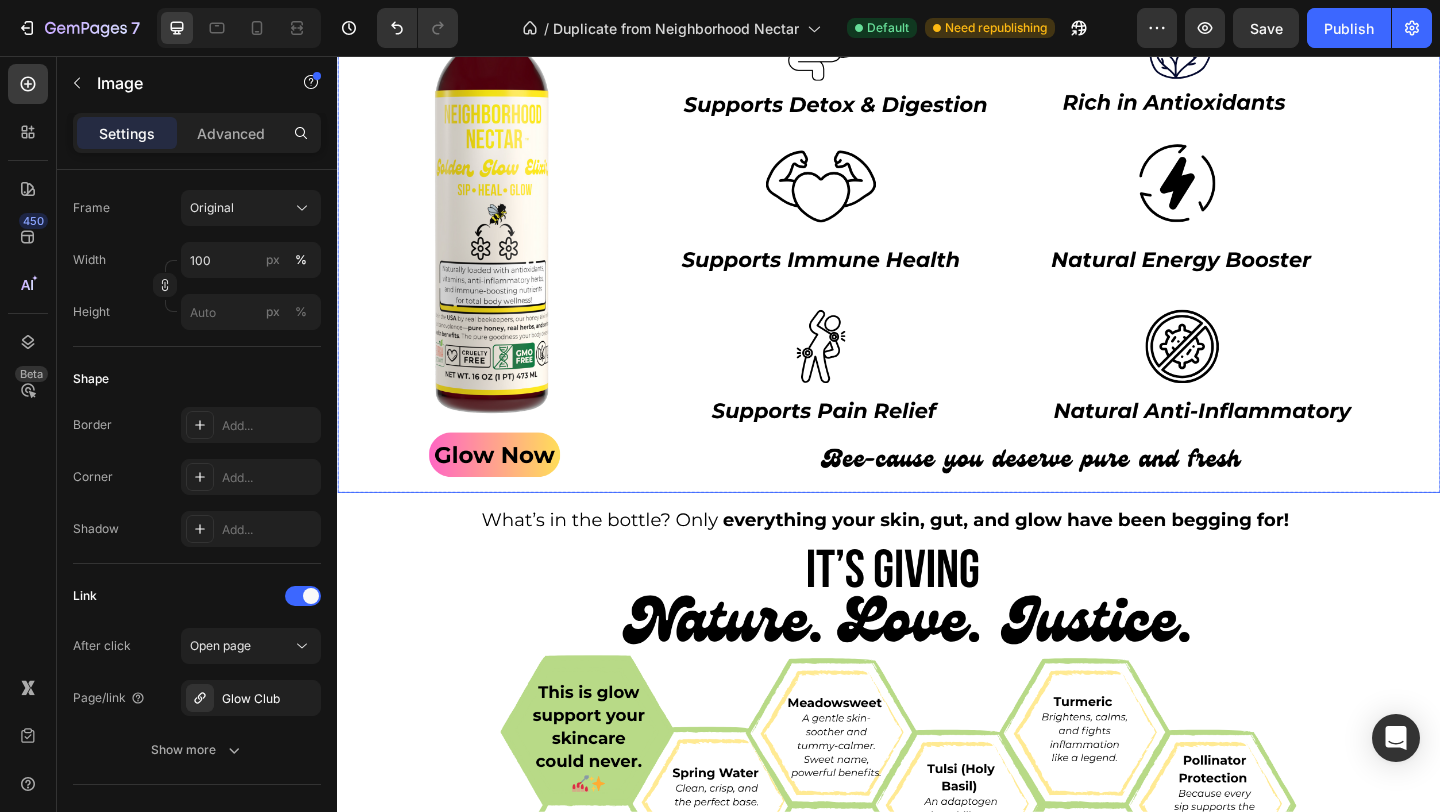 click at bounding box center (937, 193) 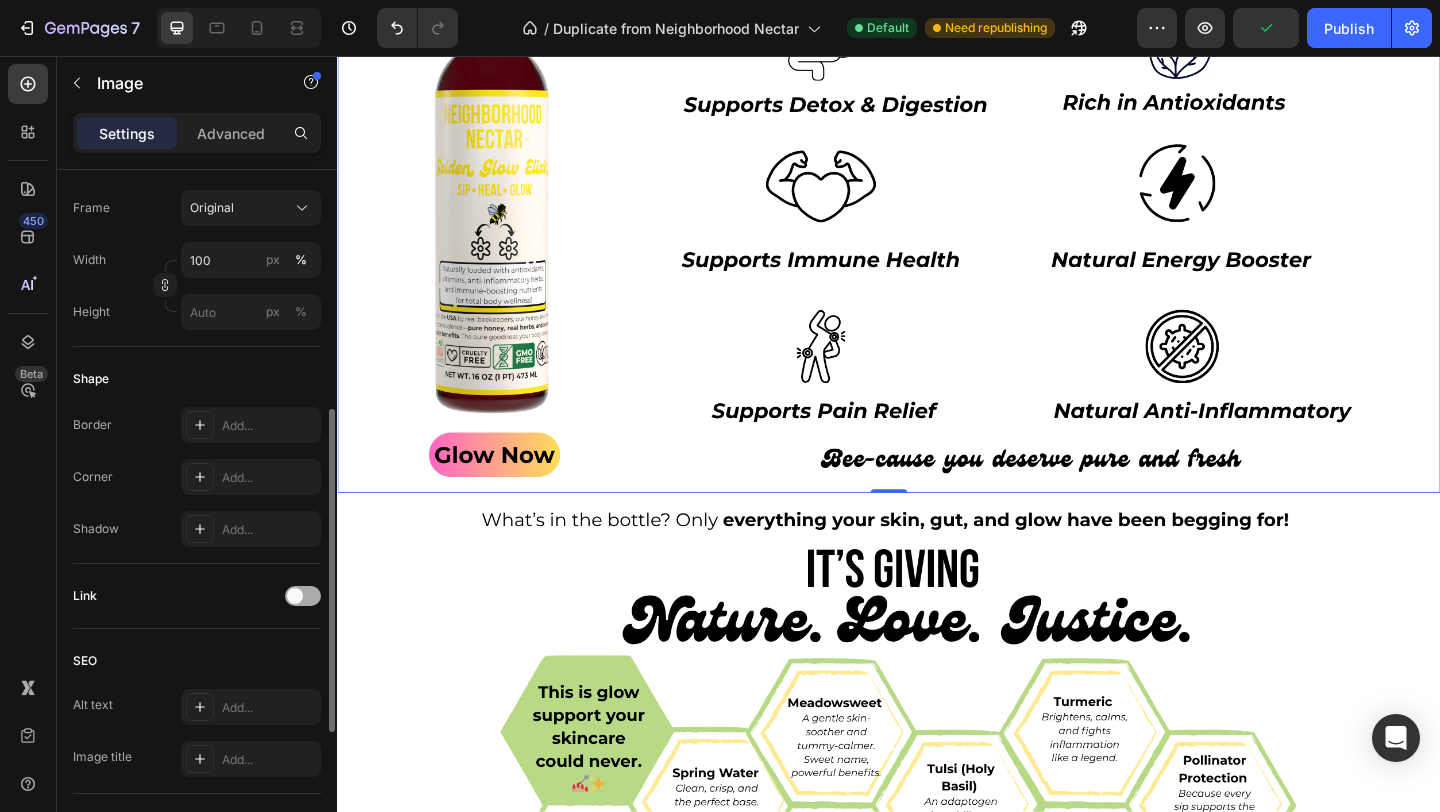 click at bounding box center [303, 596] 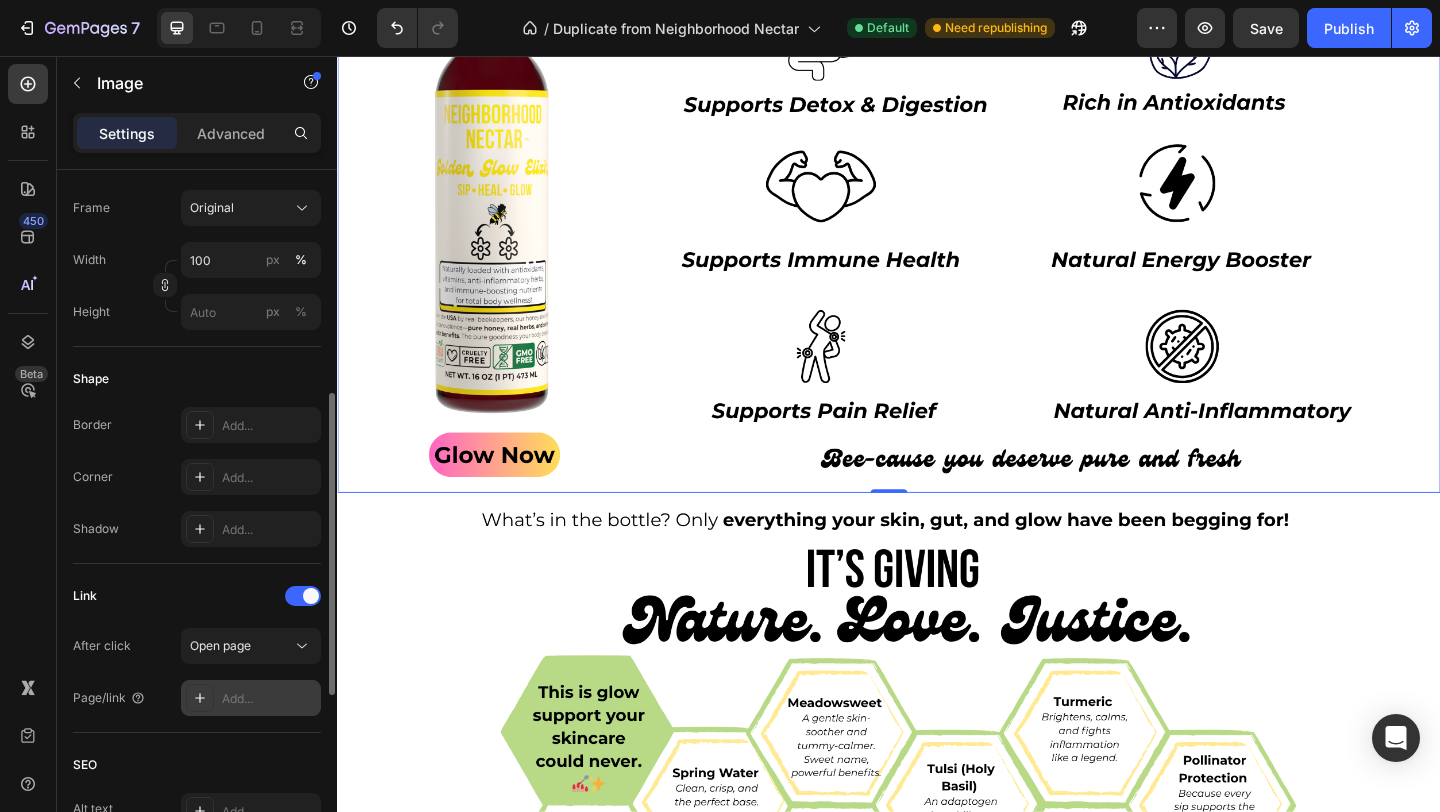 click on "Add..." at bounding box center (269, 699) 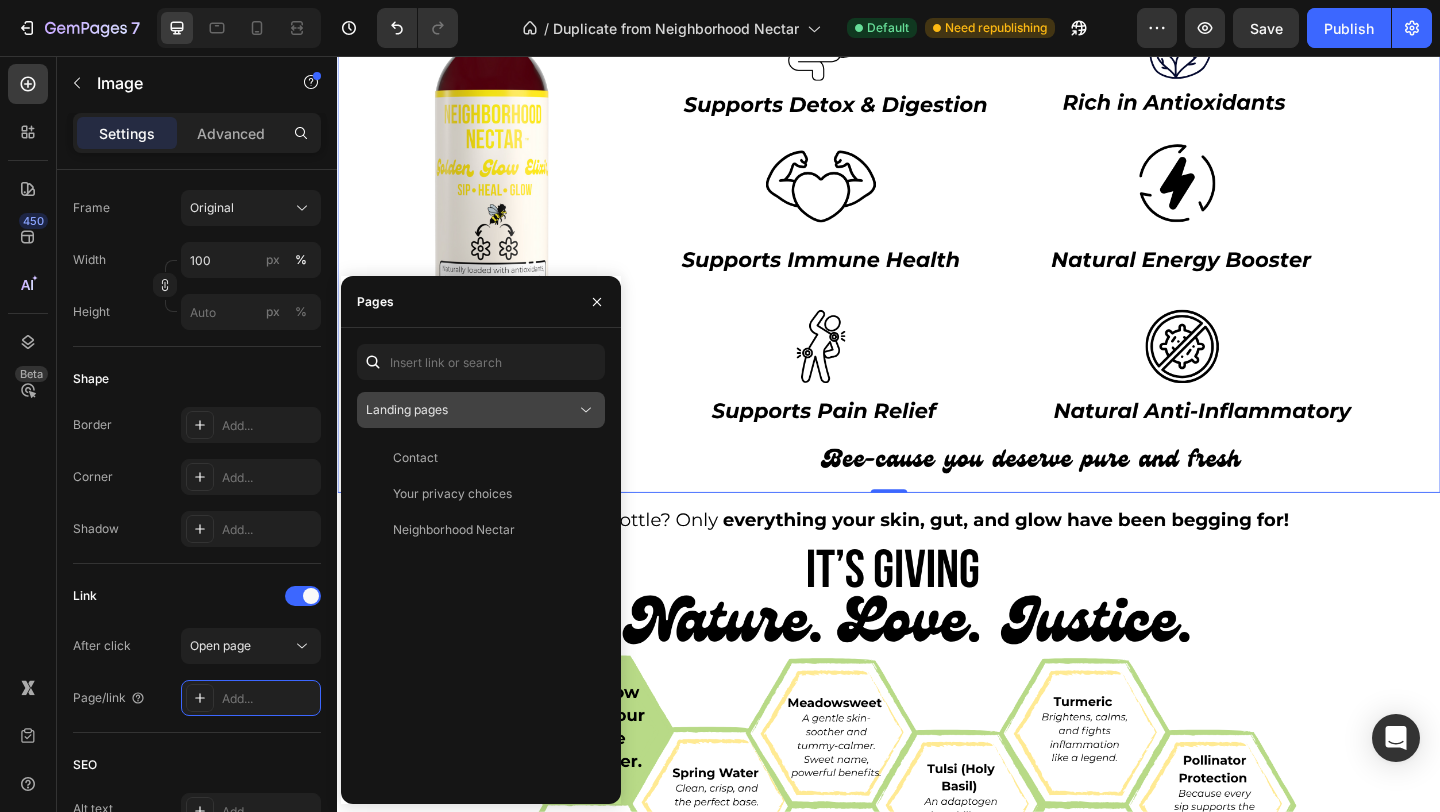 click on "Landing pages" at bounding box center (471, 410) 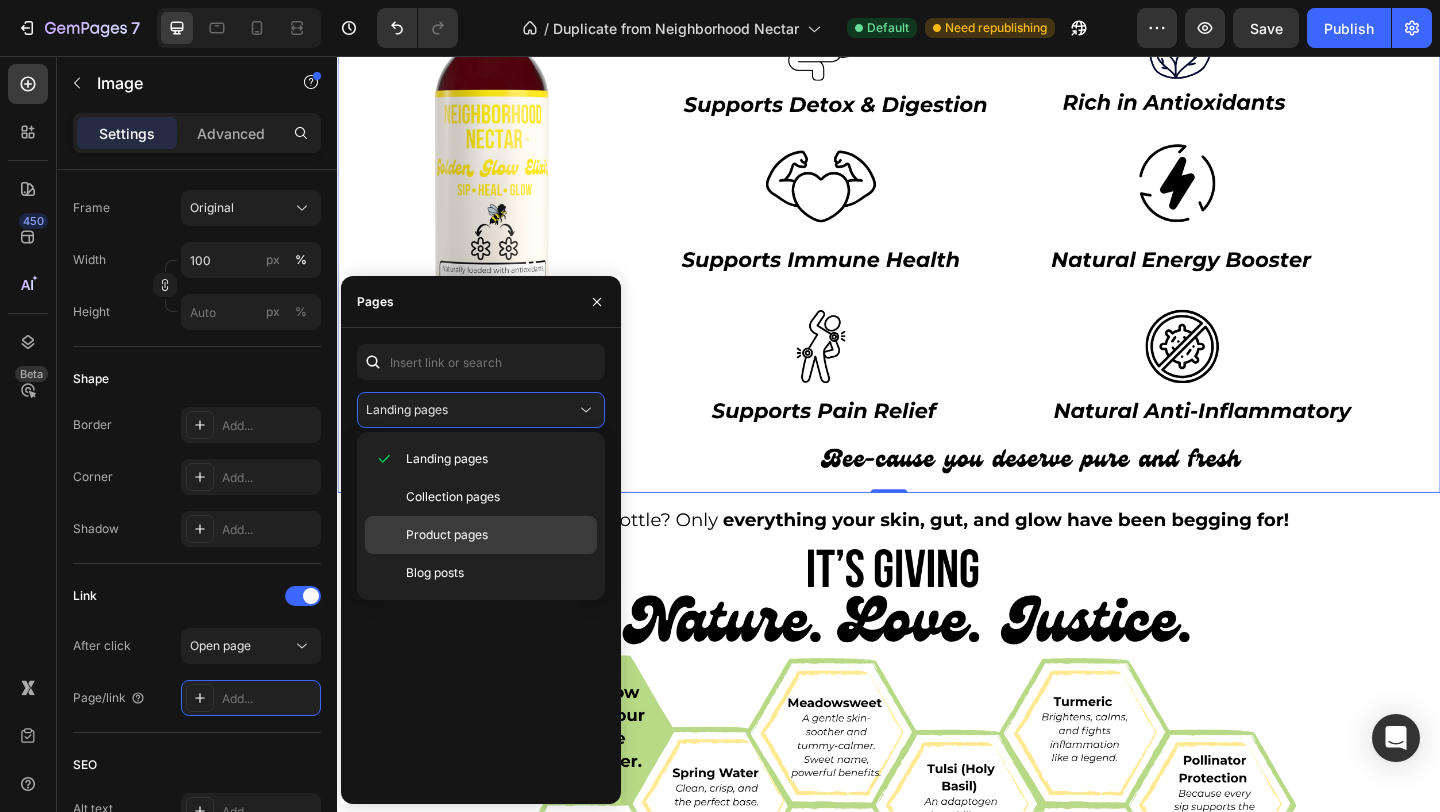 click on "Product pages" at bounding box center [497, 535] 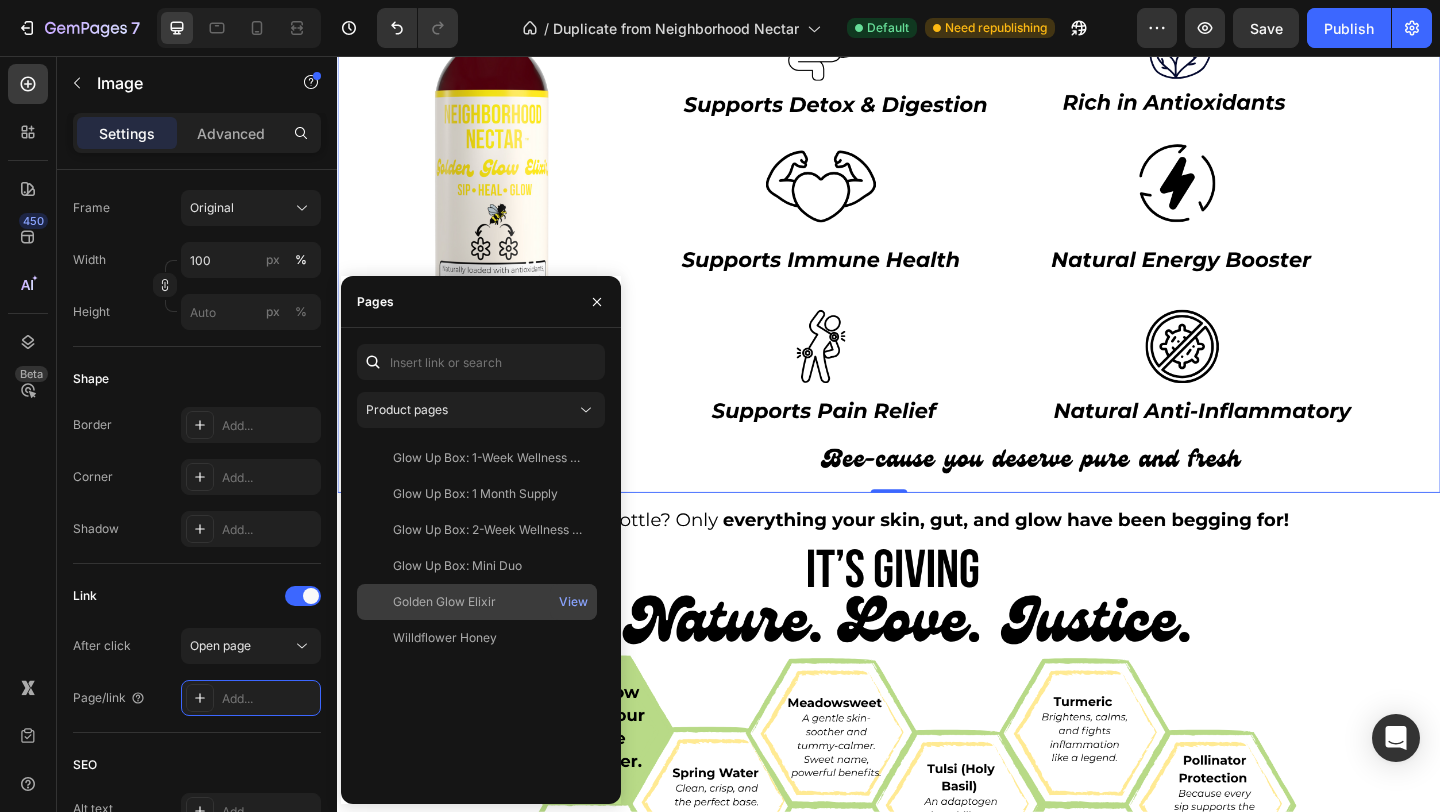 click on "Golden Glow Elixir" 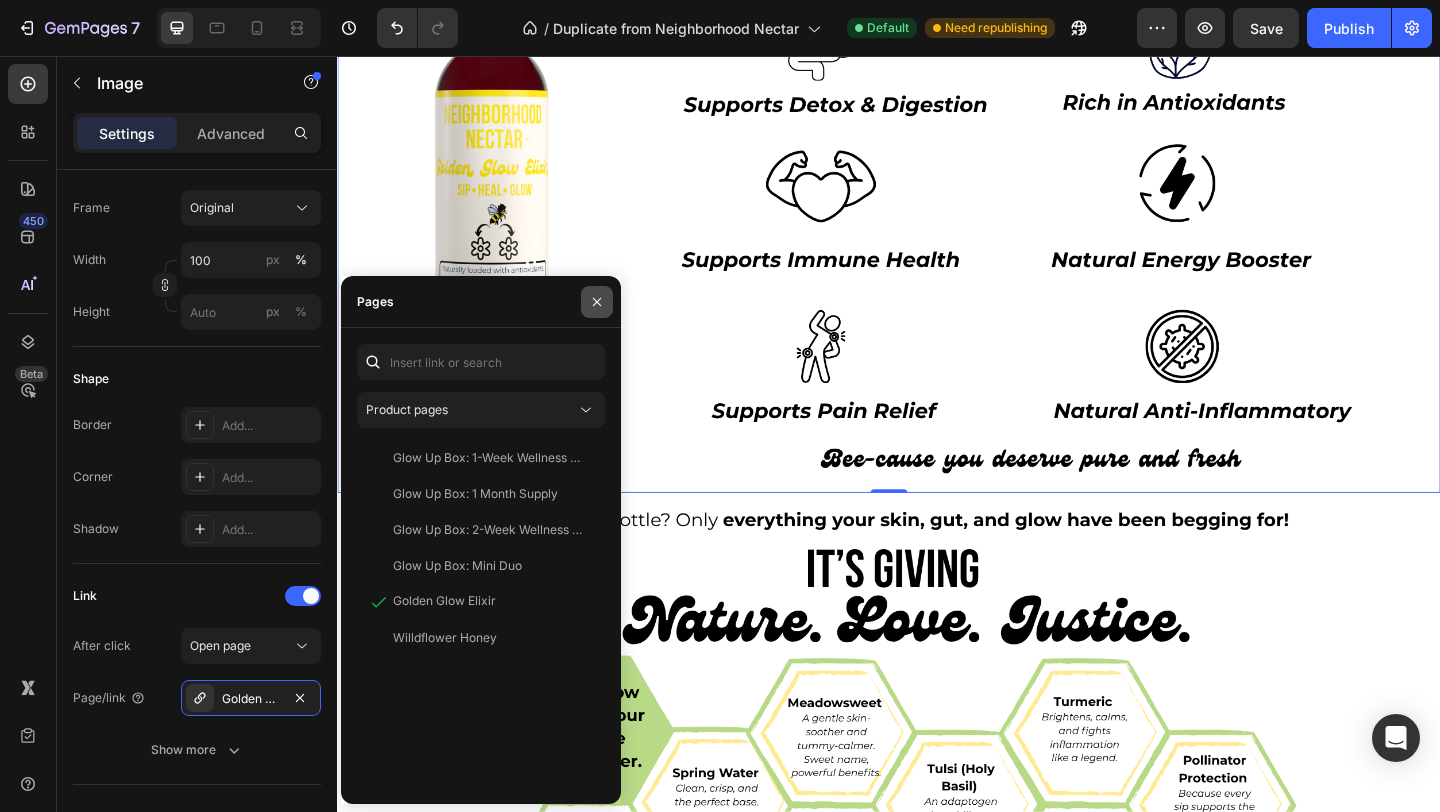 click 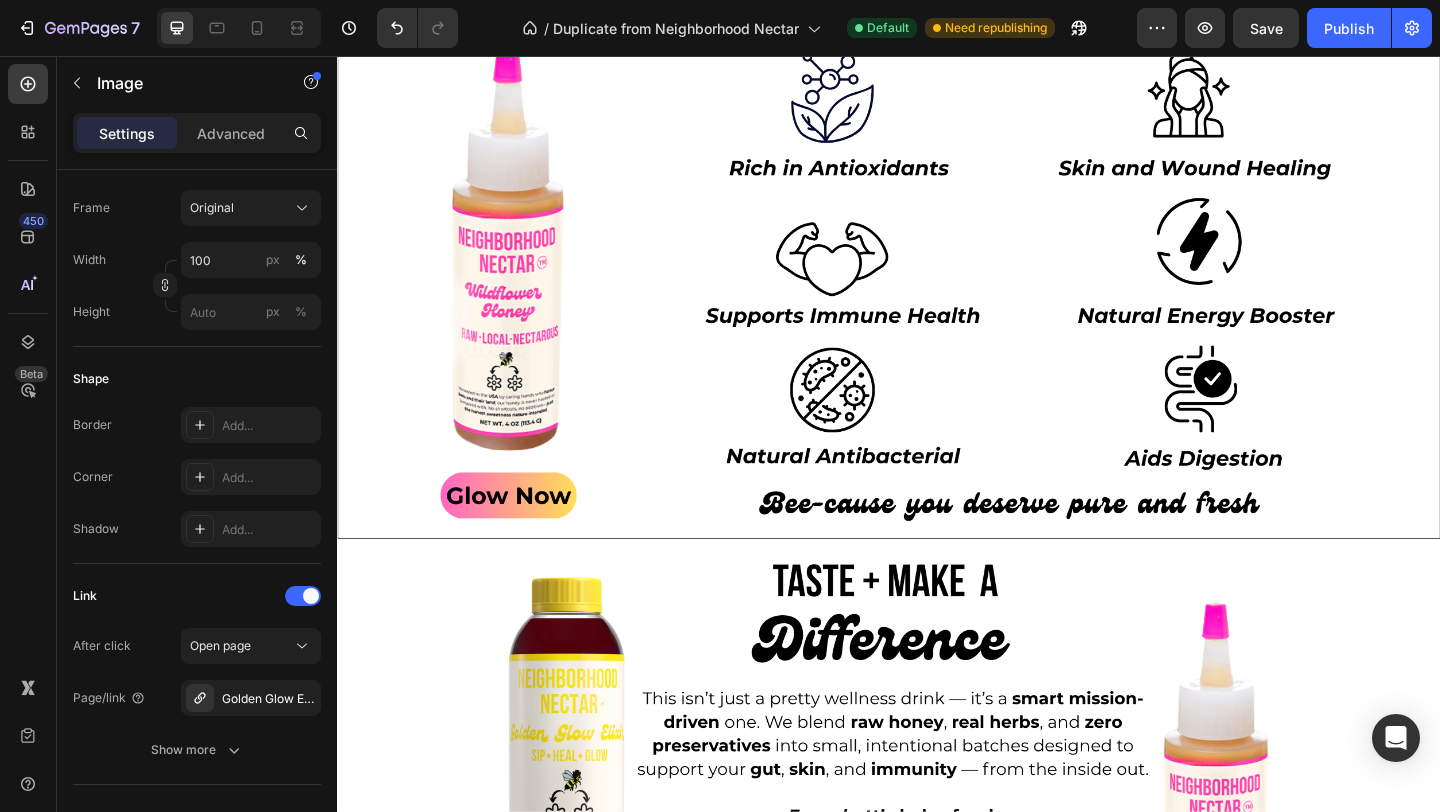scroll, scrollTop: 2370, scrollLeft: 0, axis: vertical 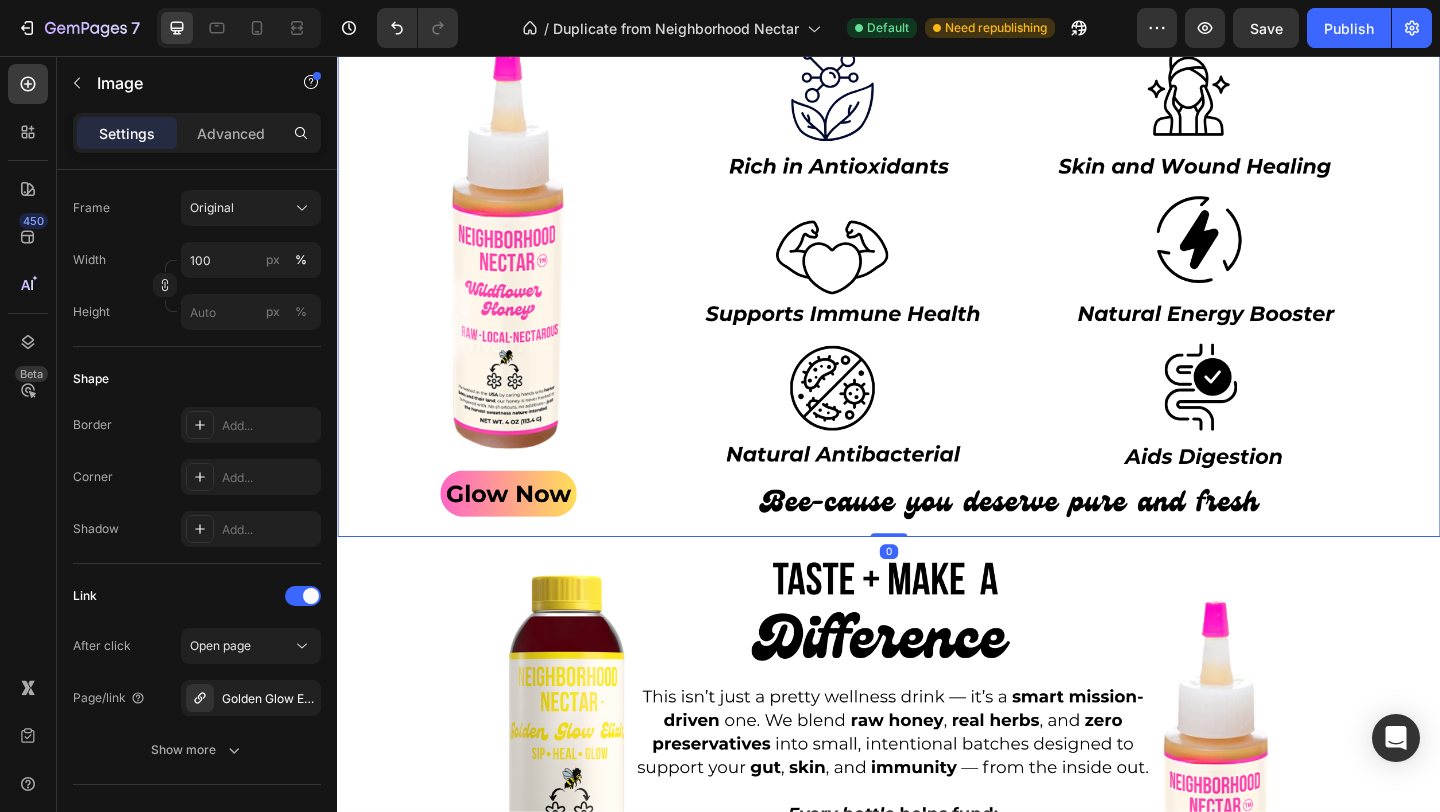 click at bounding box center [937, 241] 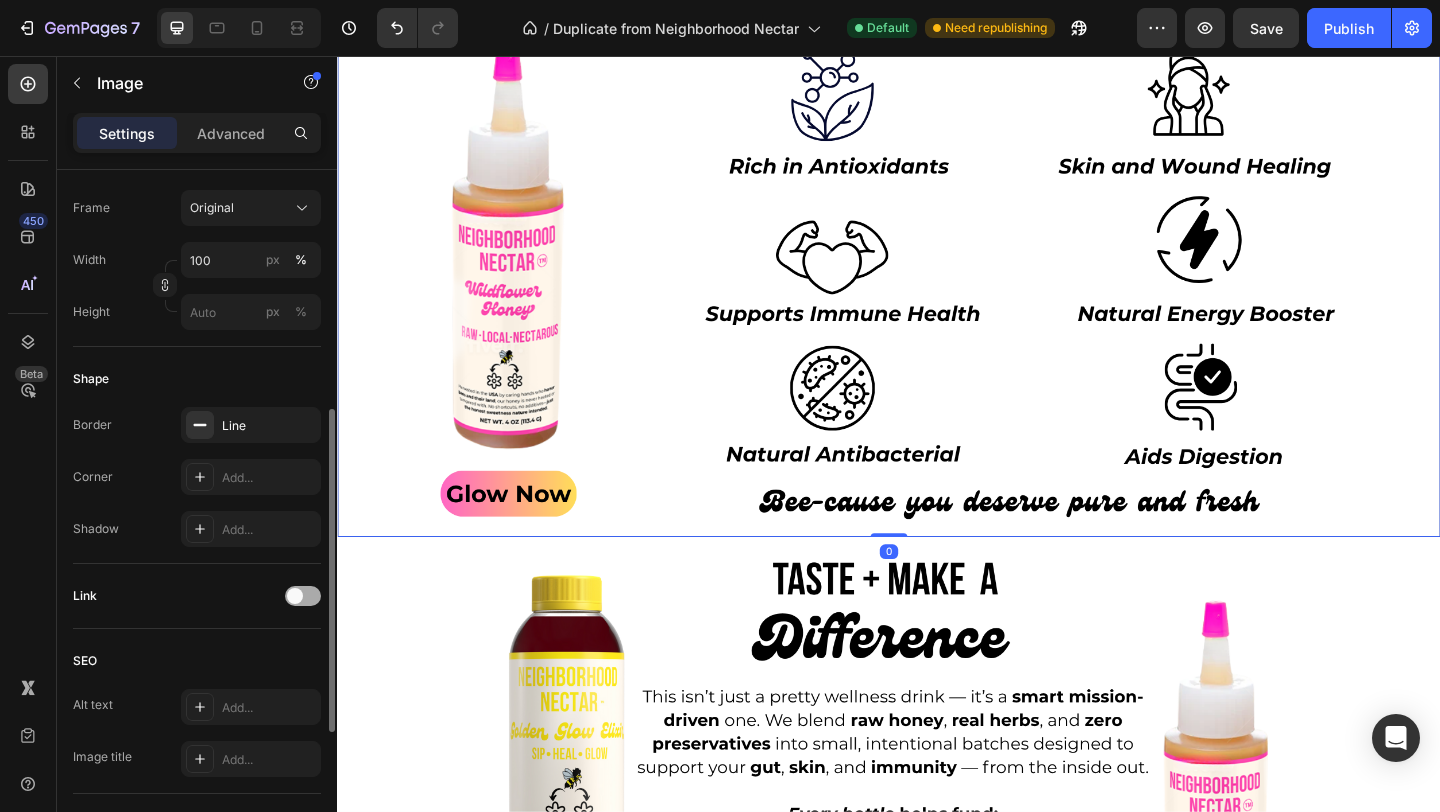 click at bounding box center (295, 596) 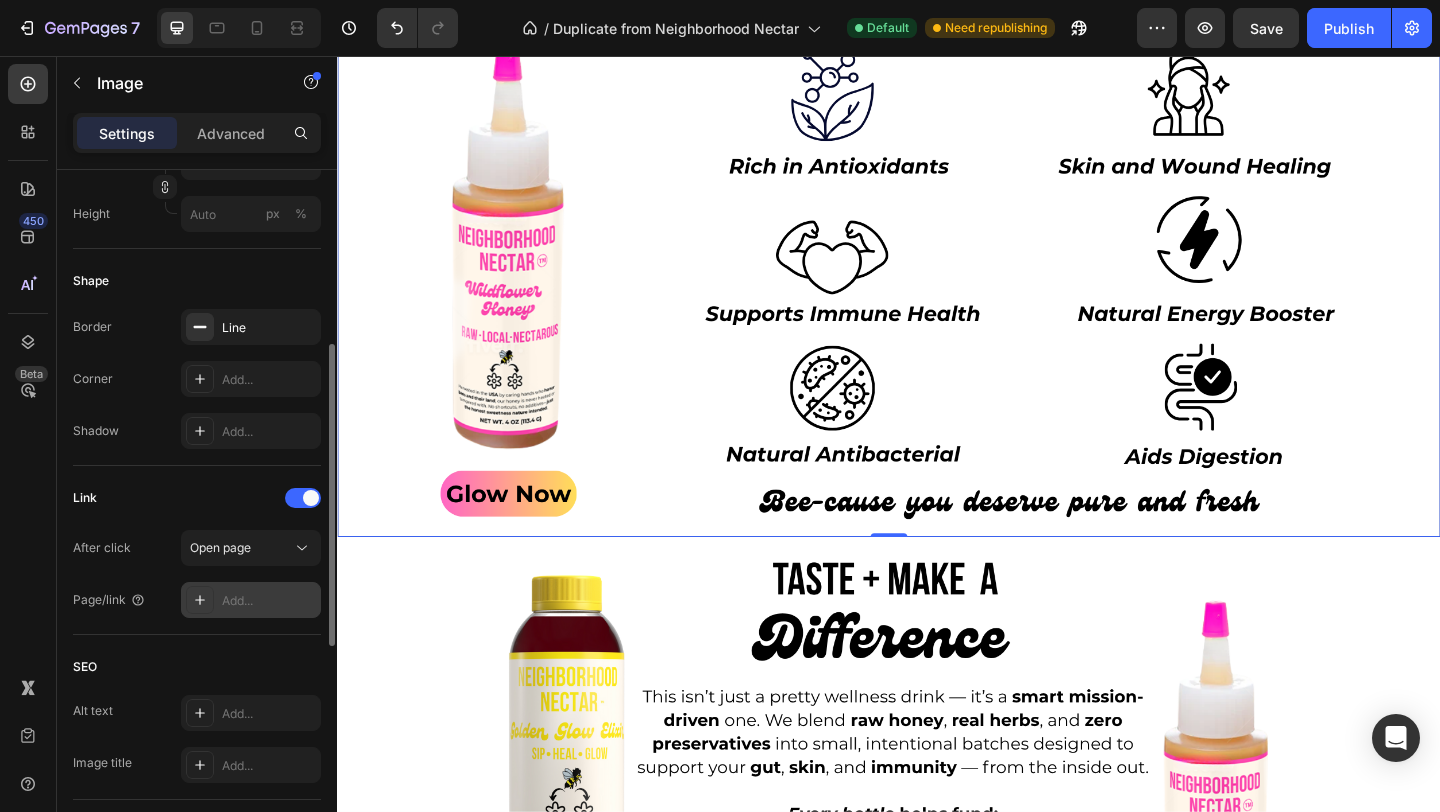 scroll, scrollTop: 622, scrollLeft: 0, axis: vertical 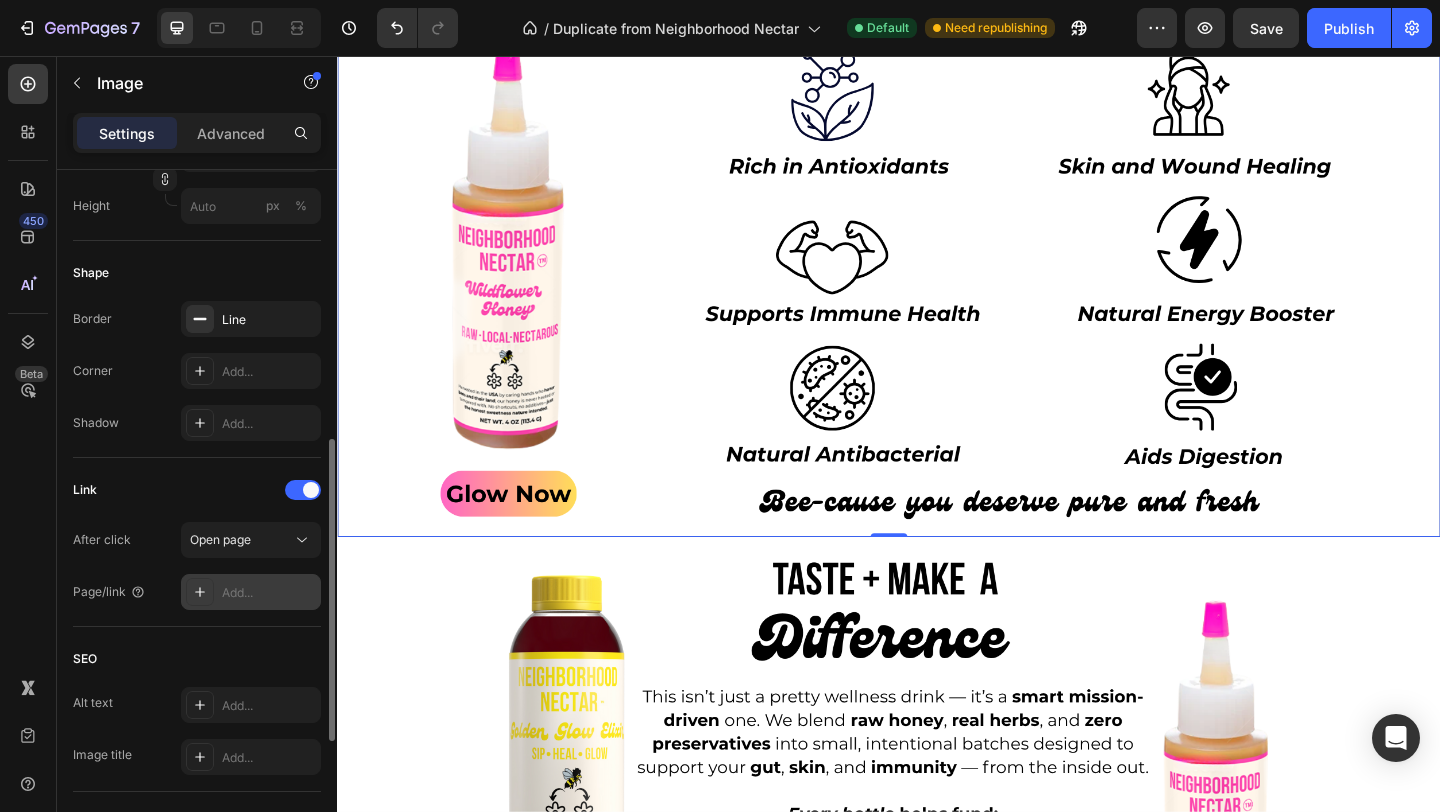 click on "Add..." at bounding box center [269, 593] 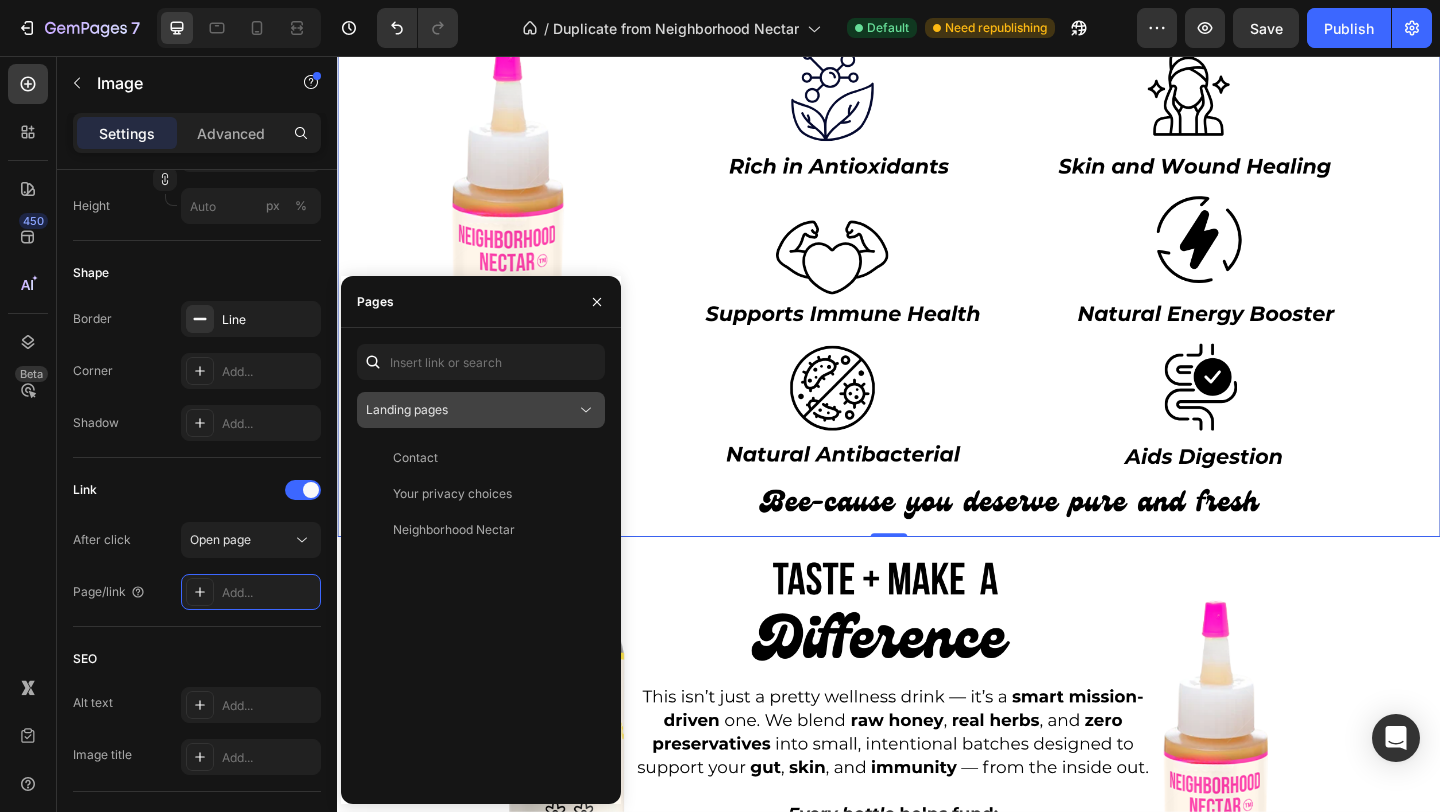 click on "Landing pages" 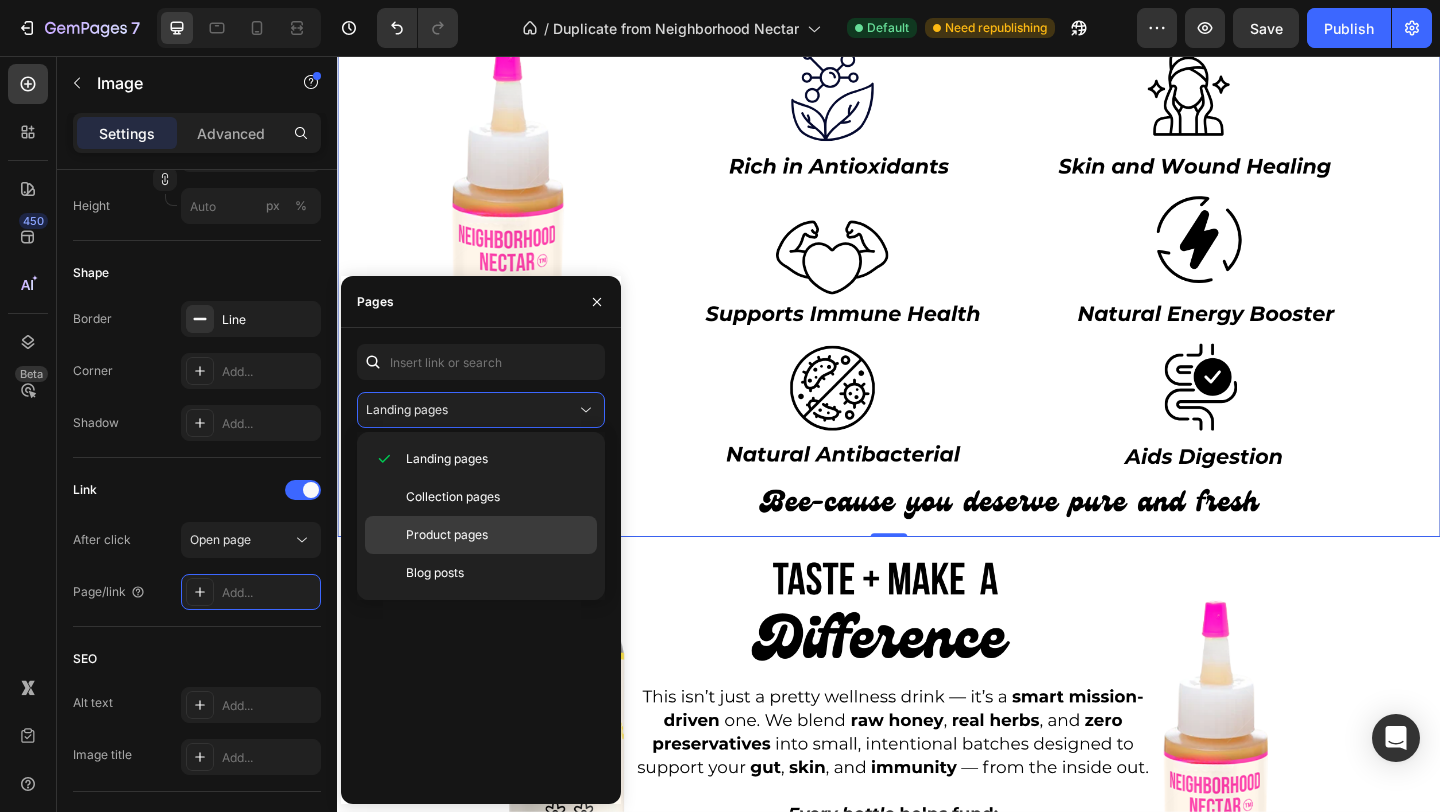 click on "Product pages" at bounding box center (447, 535) 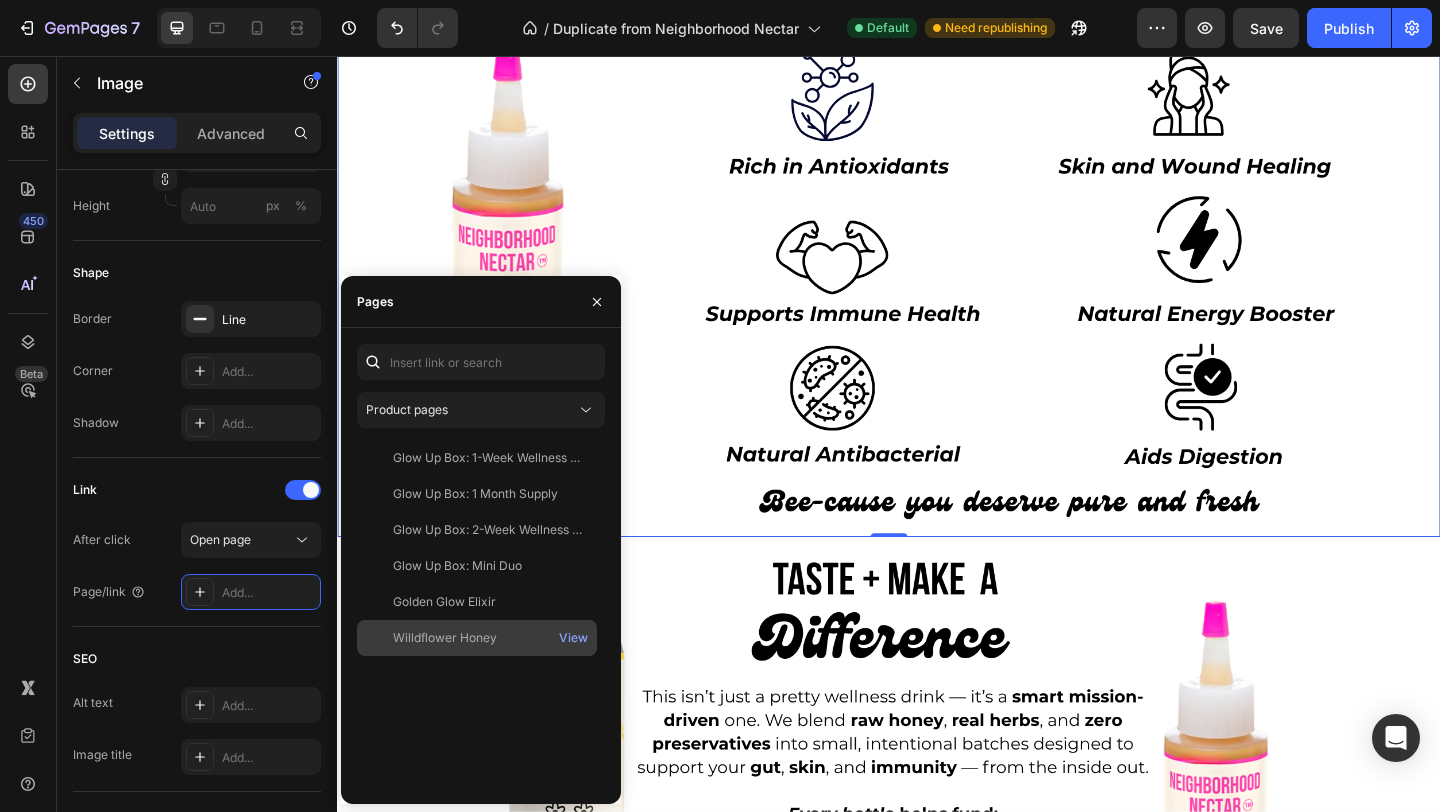 click on "Willdflower Honey" 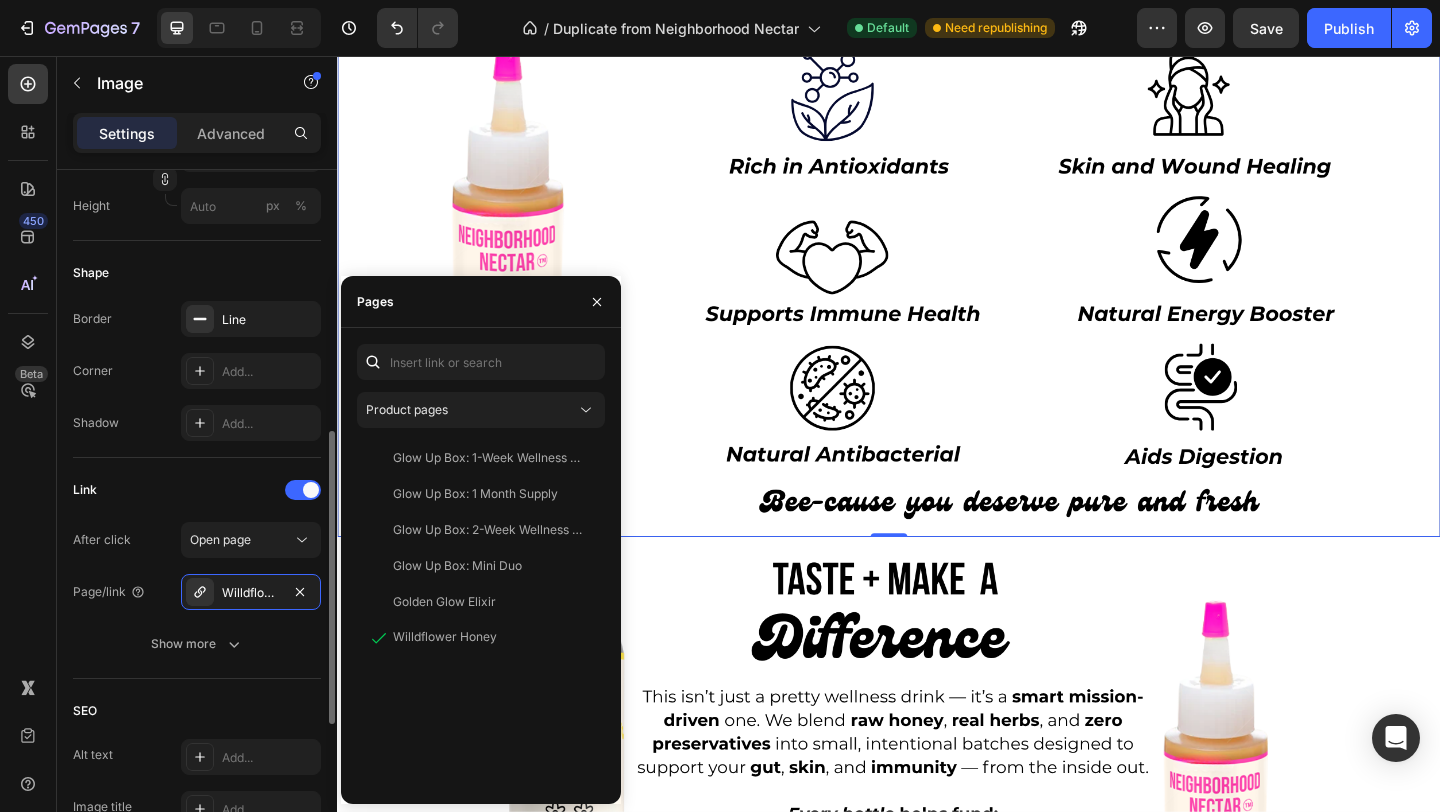 click on "Link" at bounding box center [197, 490] 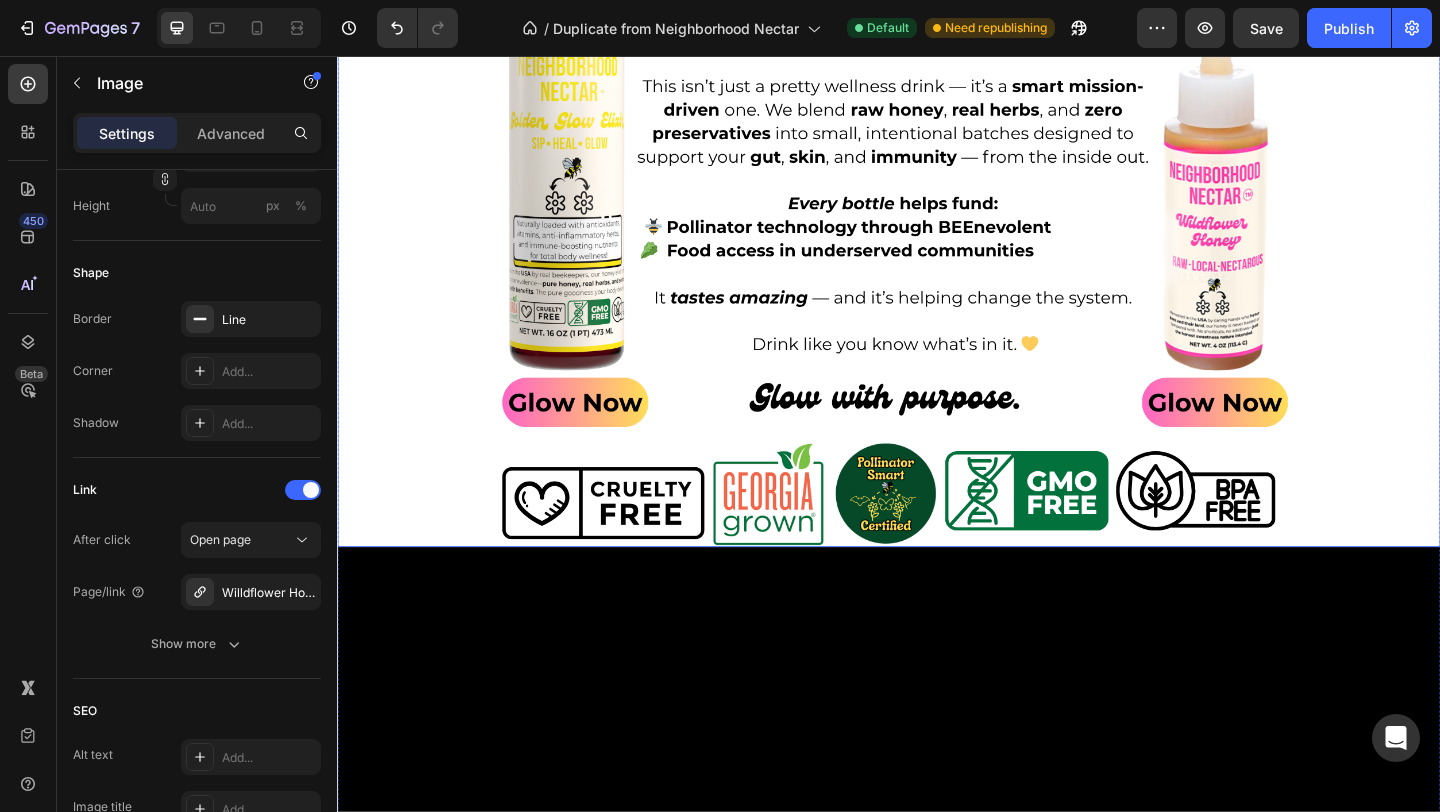 scroll, scrollTop: 3054, scrollLeft: 0, axis: vertical 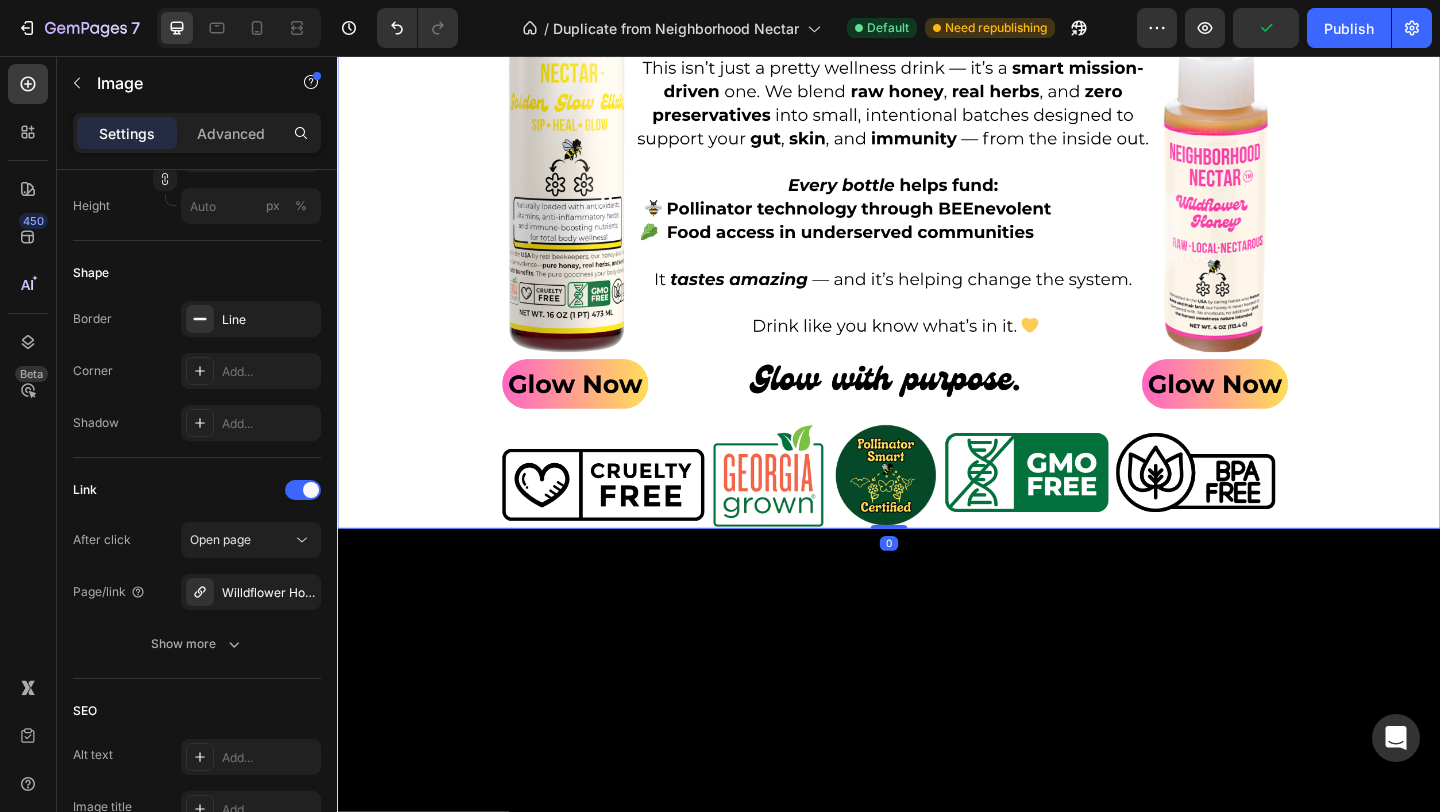 click at bounding box center [937, 232] 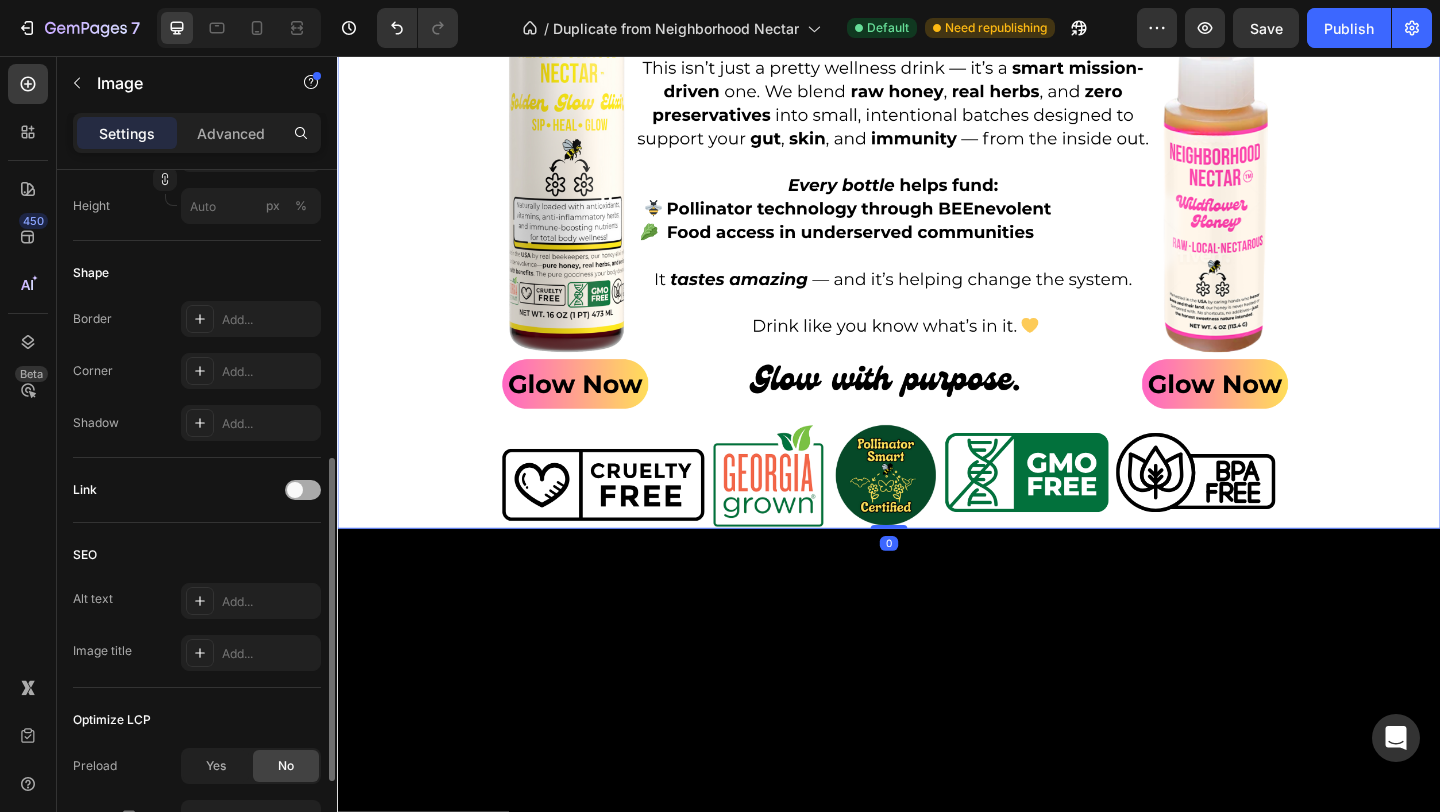 click at bounding box center [303, 490] 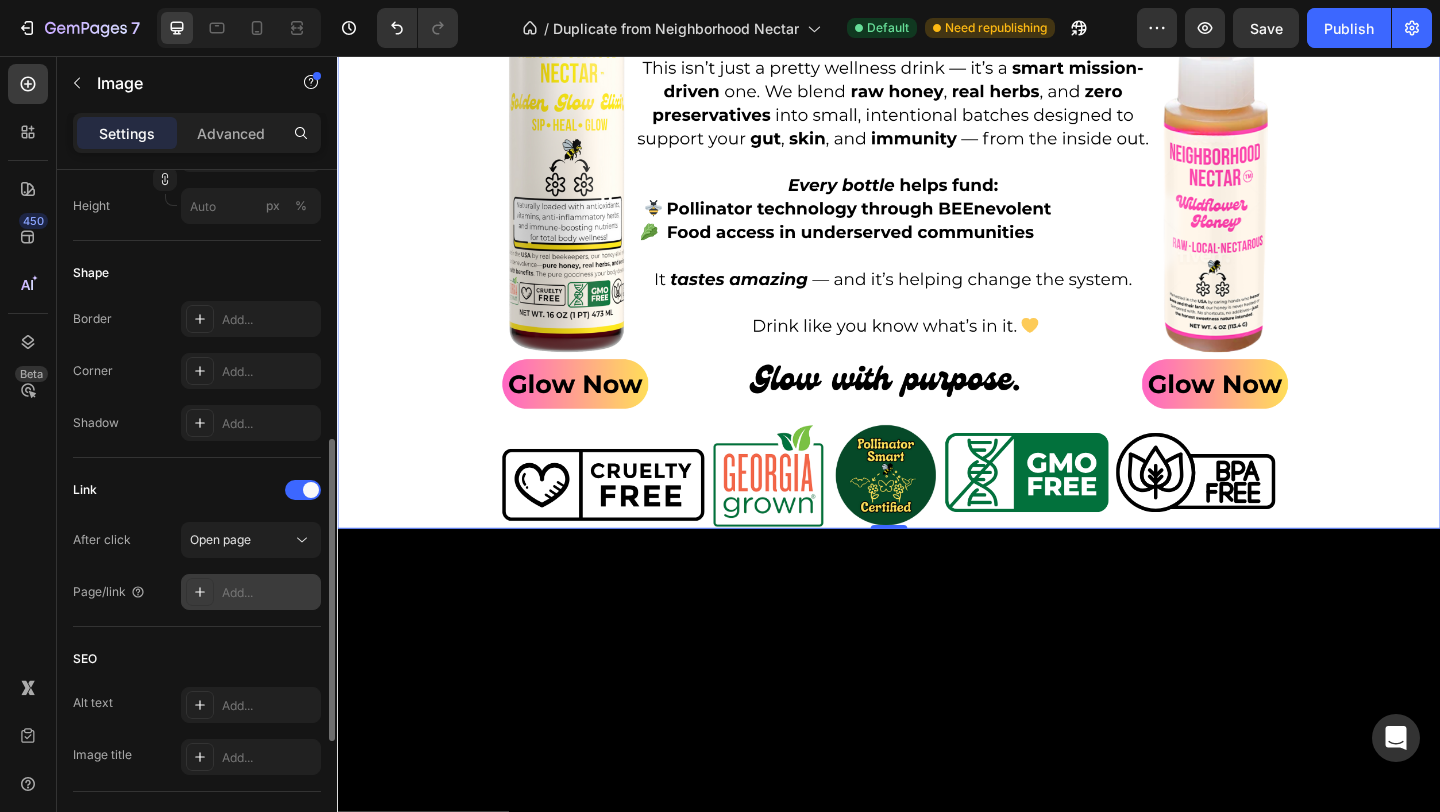 scroll, scrollTop: 818, scrollLeft: 0, axis: vertical 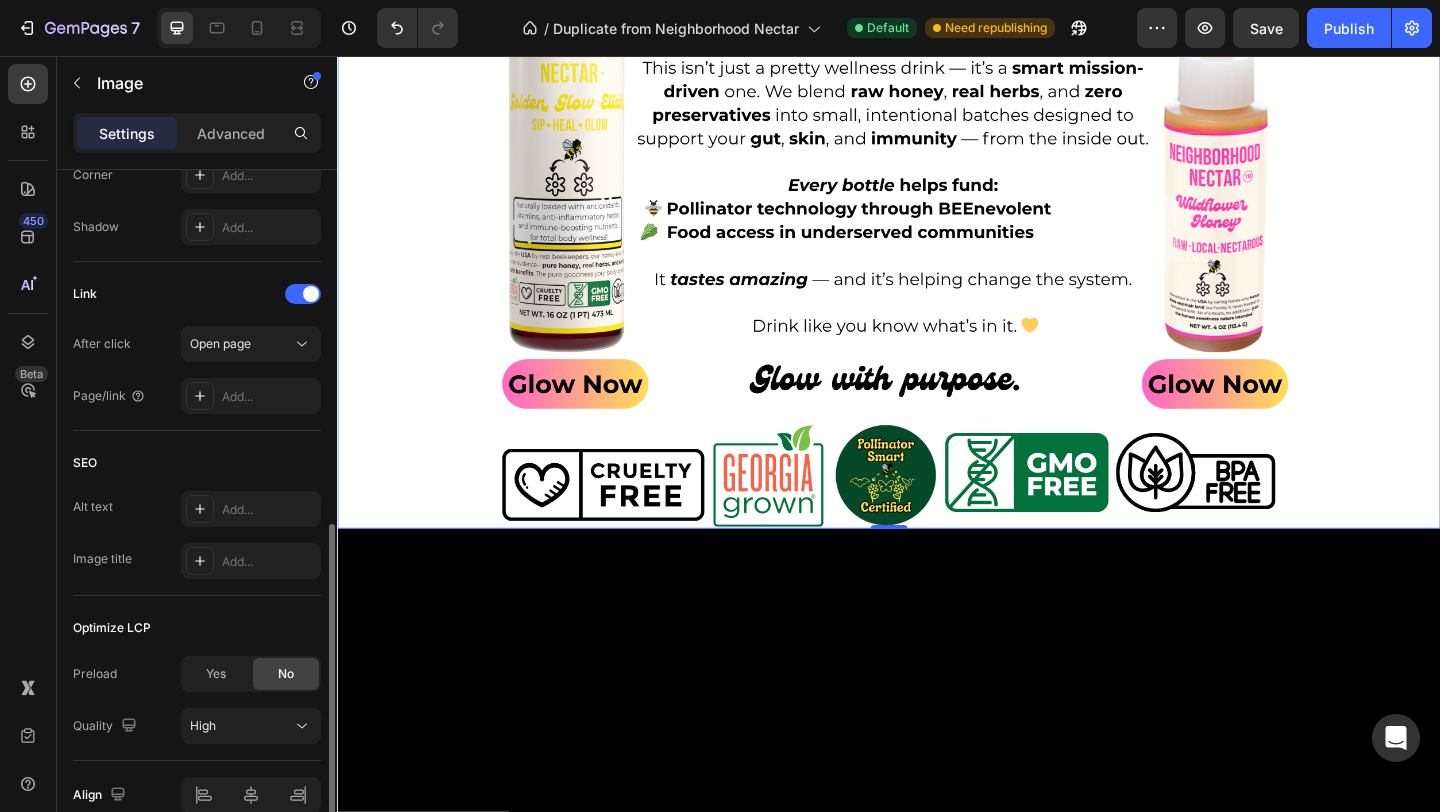 click on "Link After click Open page Page/link Add..." 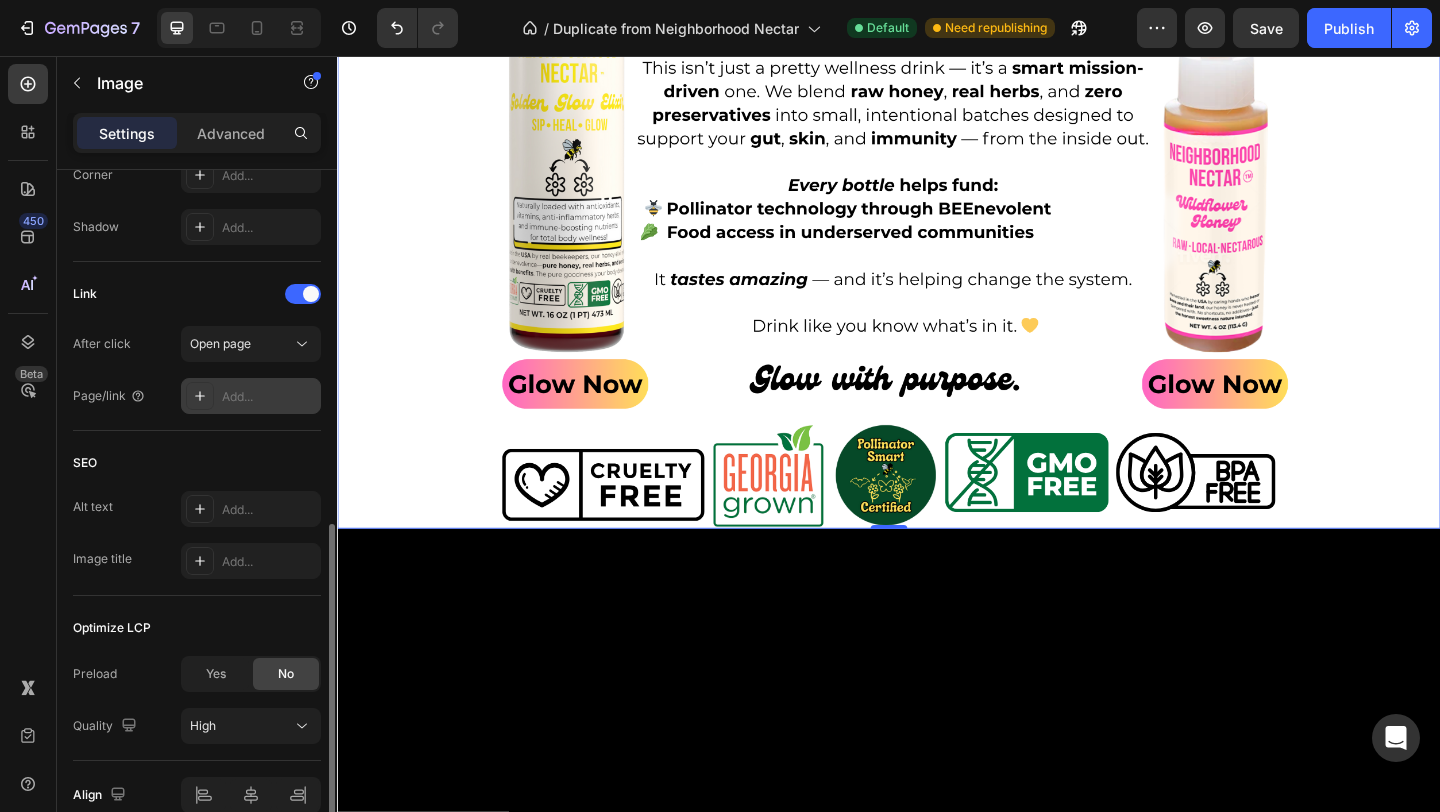 click on "Add..." at bounding box center (269, 397) 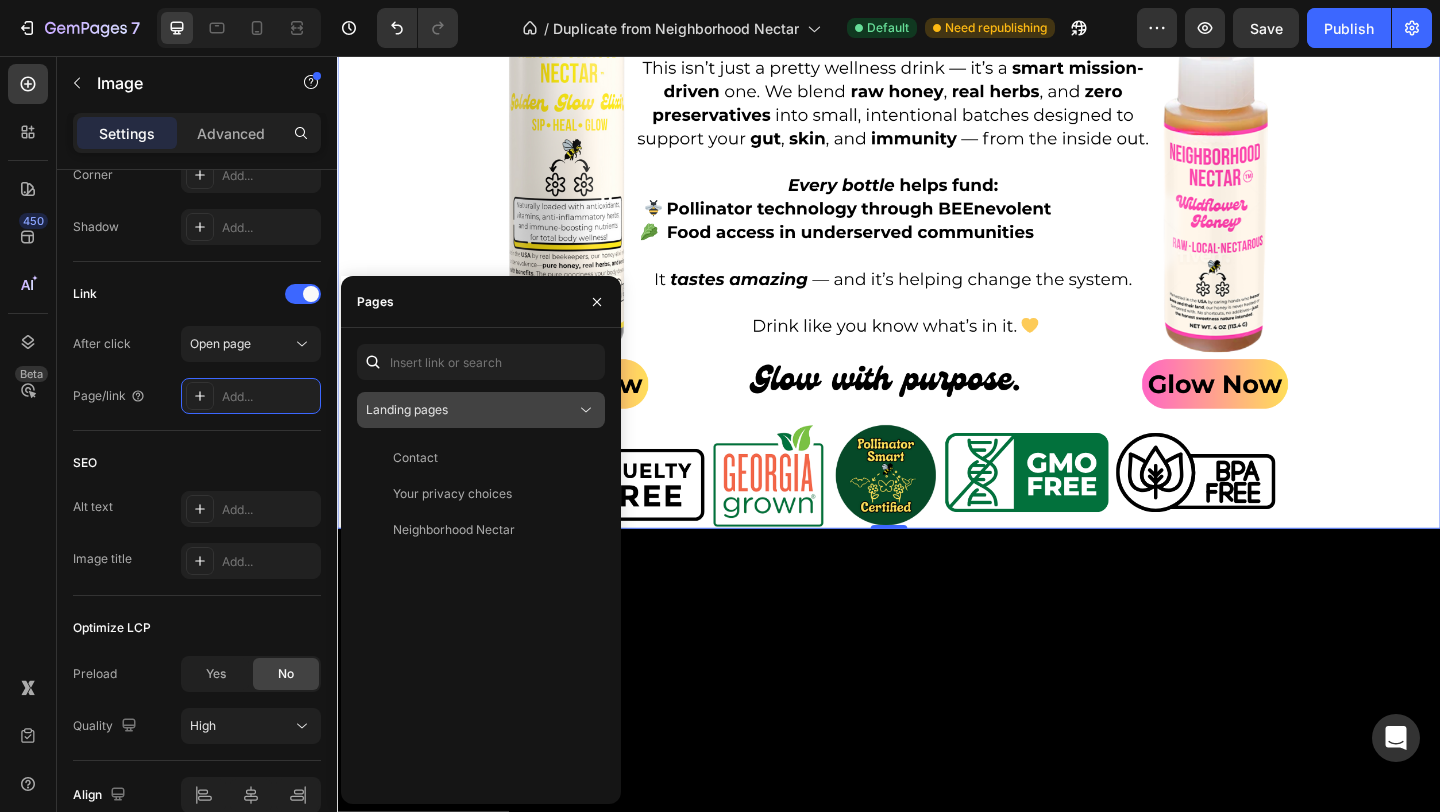 click on "Landing pages" at bounding box center [471, 410] 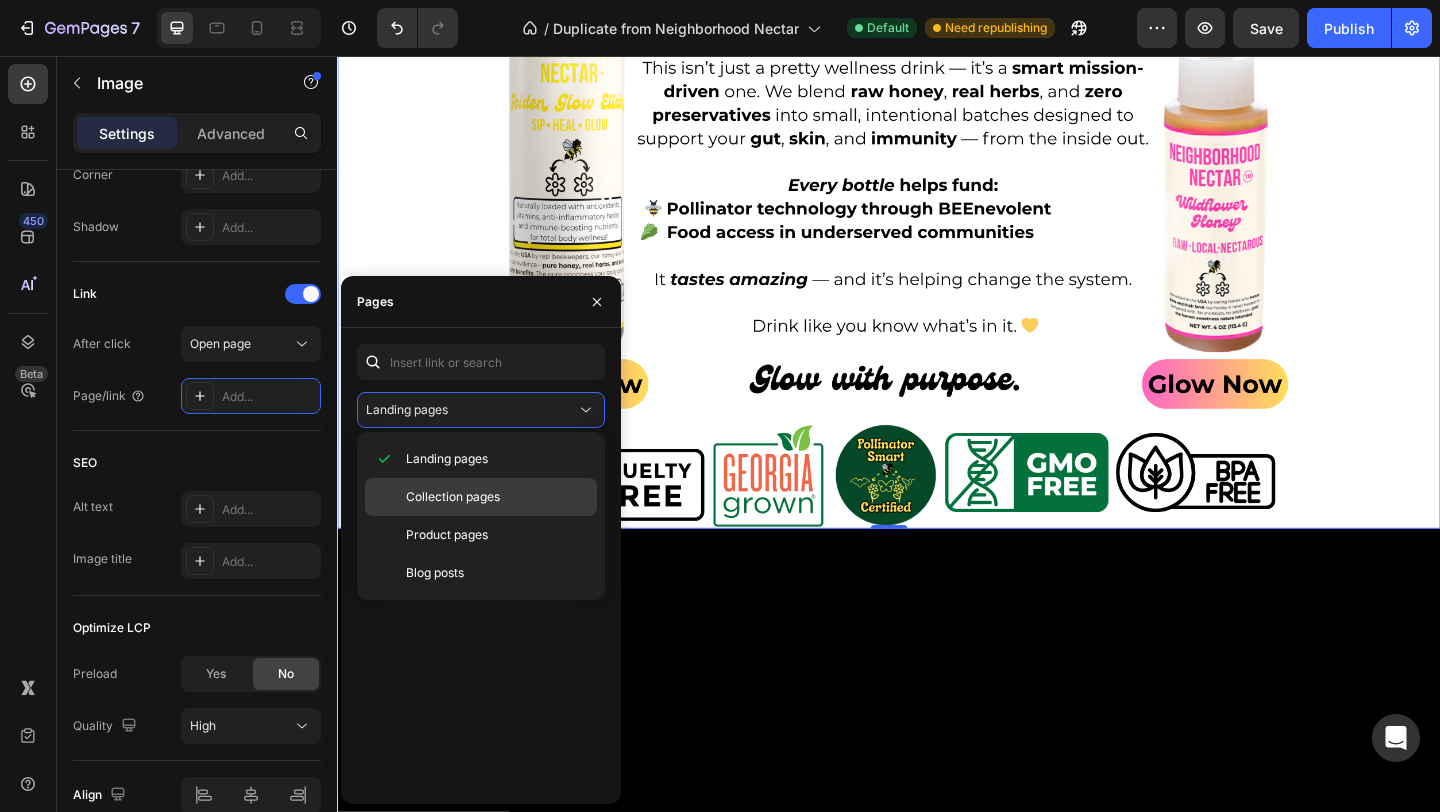 click on "Collection pages" at bounding box center [453, 497] 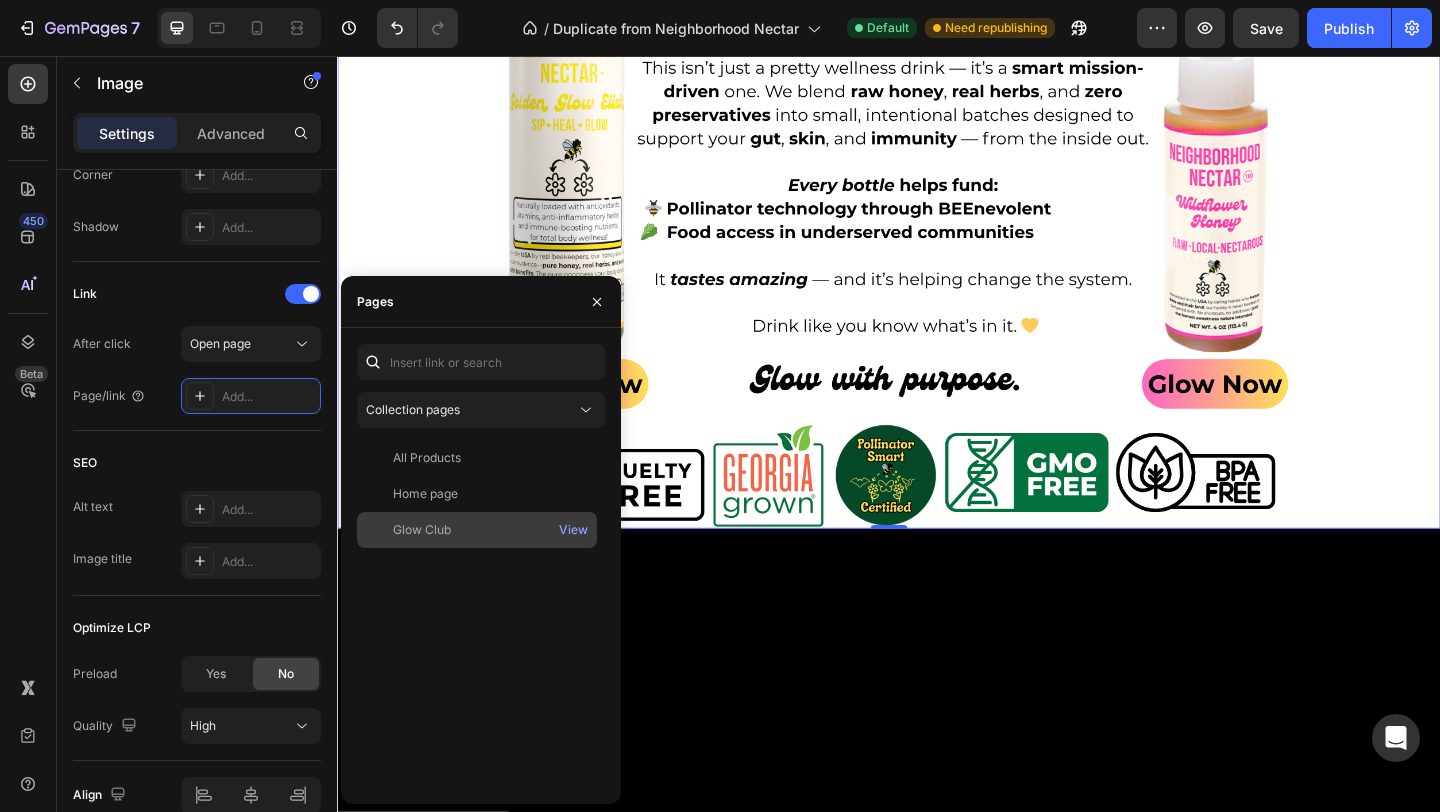 click on "Glow Club" 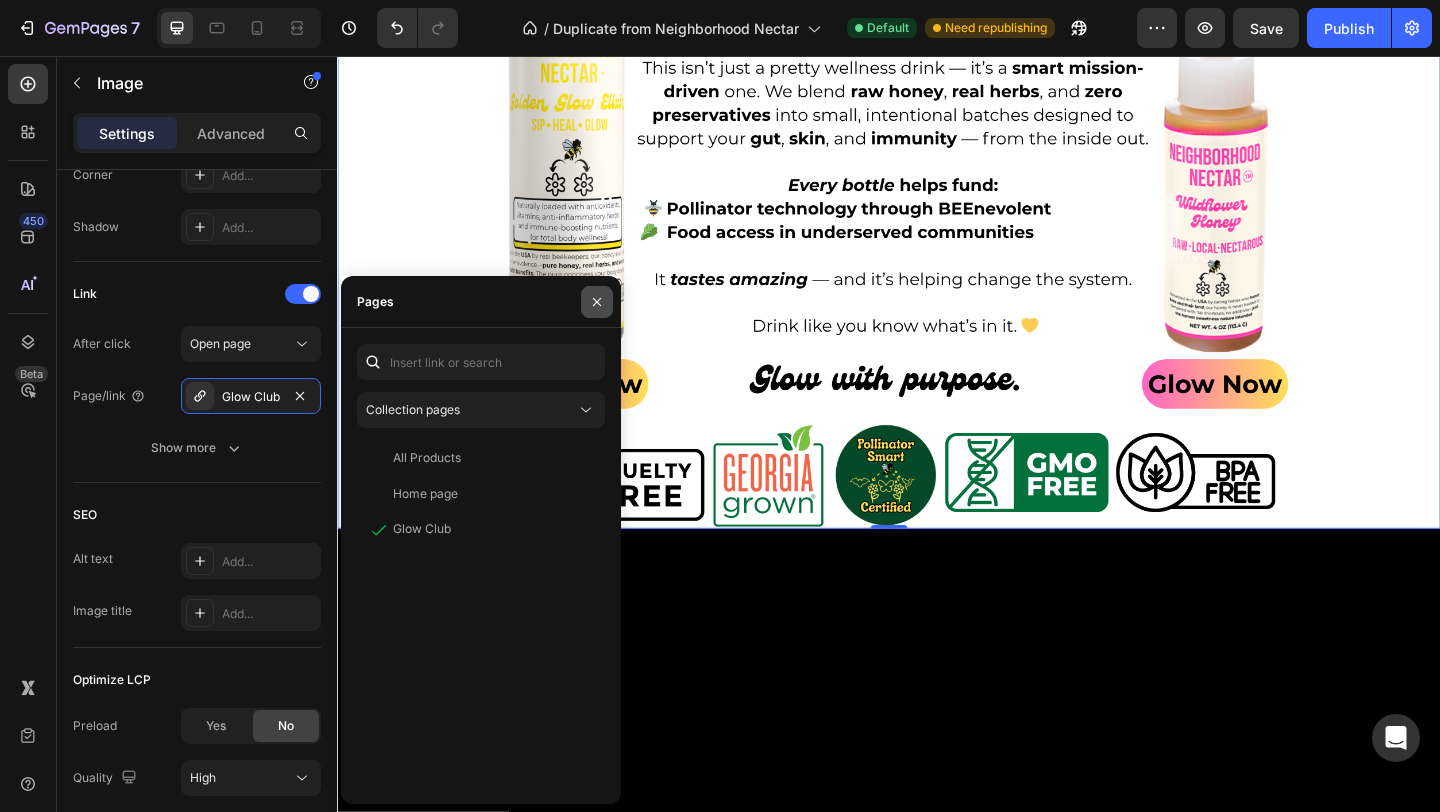 click 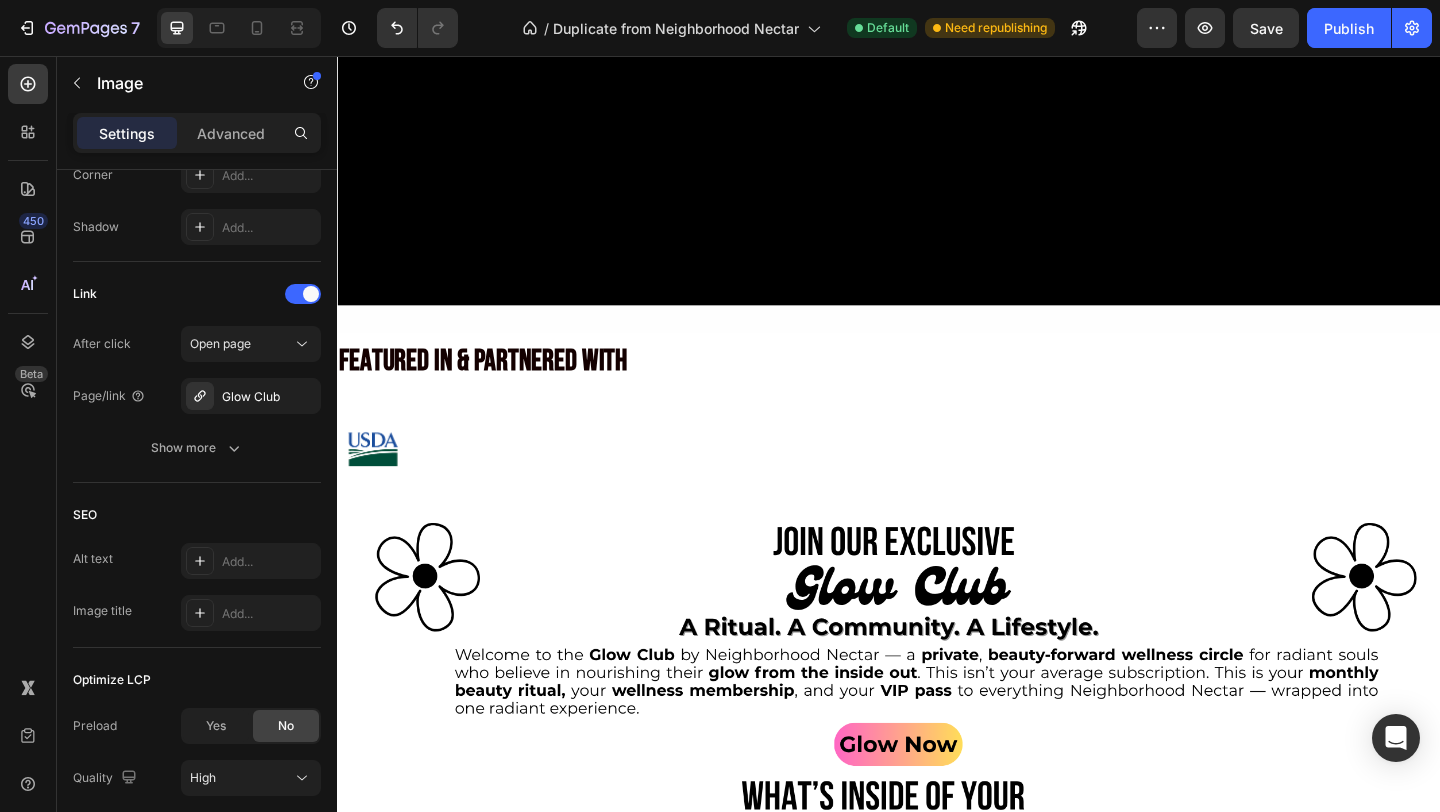 scroll, scrollTop: 3894, scrollLeft: 0, axis: vertical 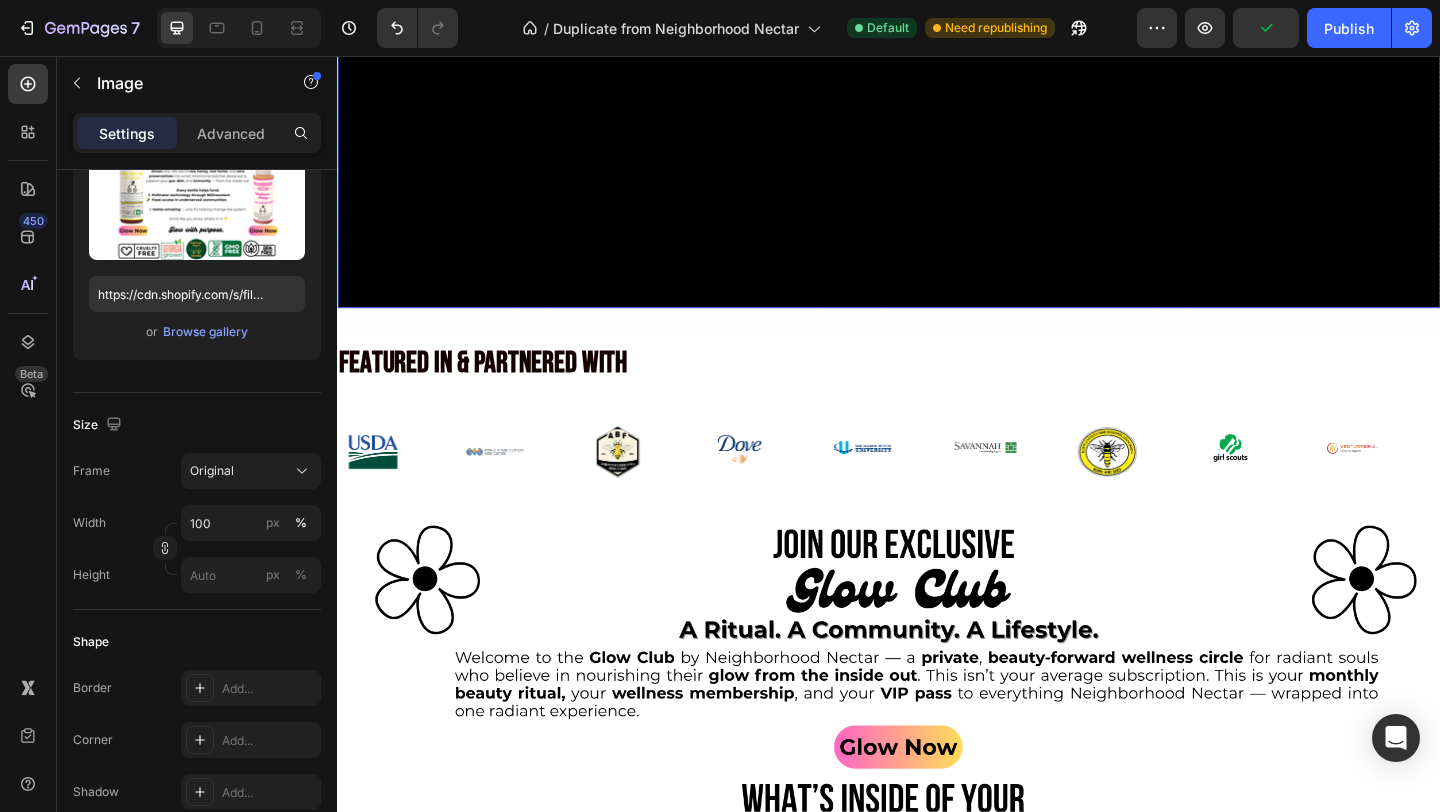click at bounding box center [937, 30] 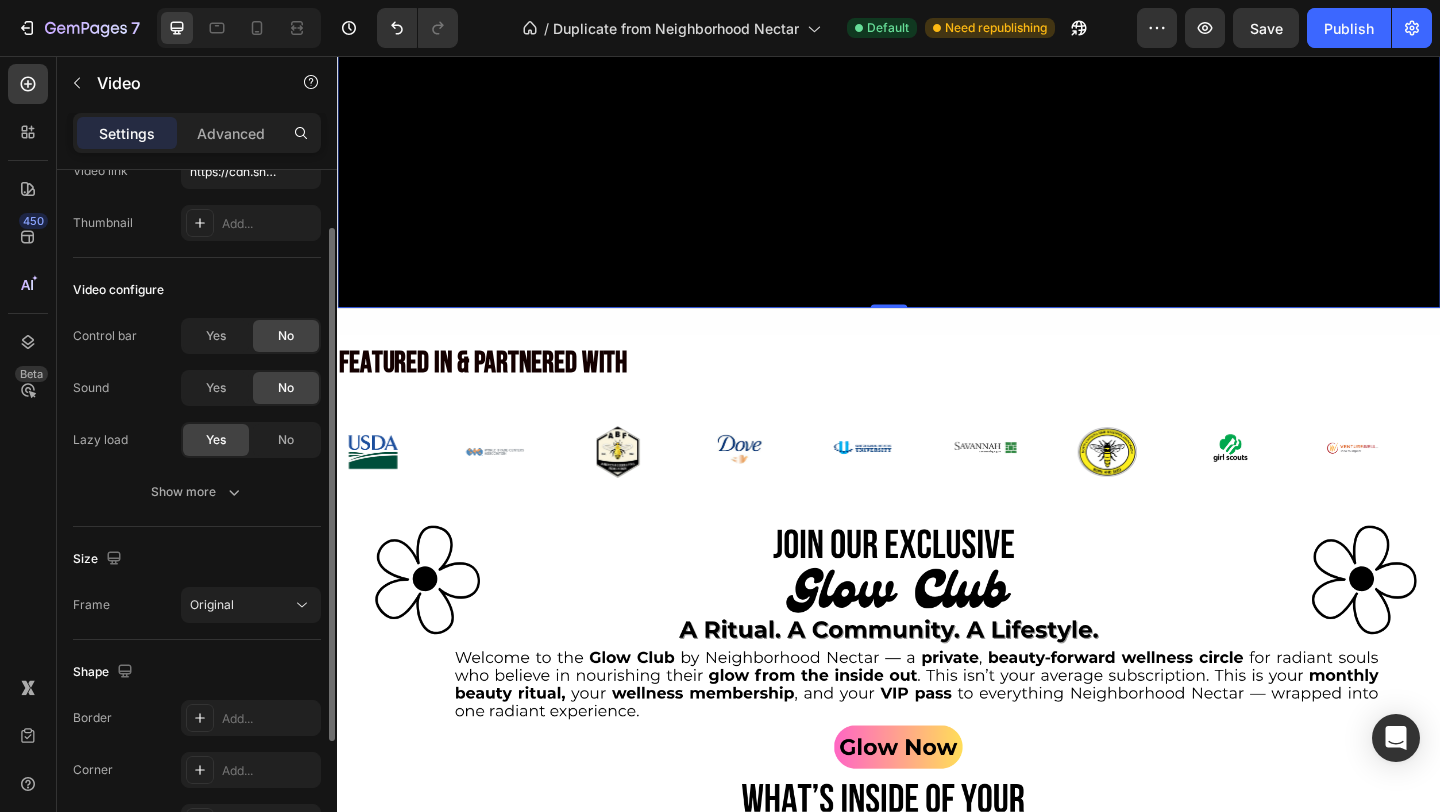 scroll, scrollTop: 0, scrollLeft: 0, axis: both 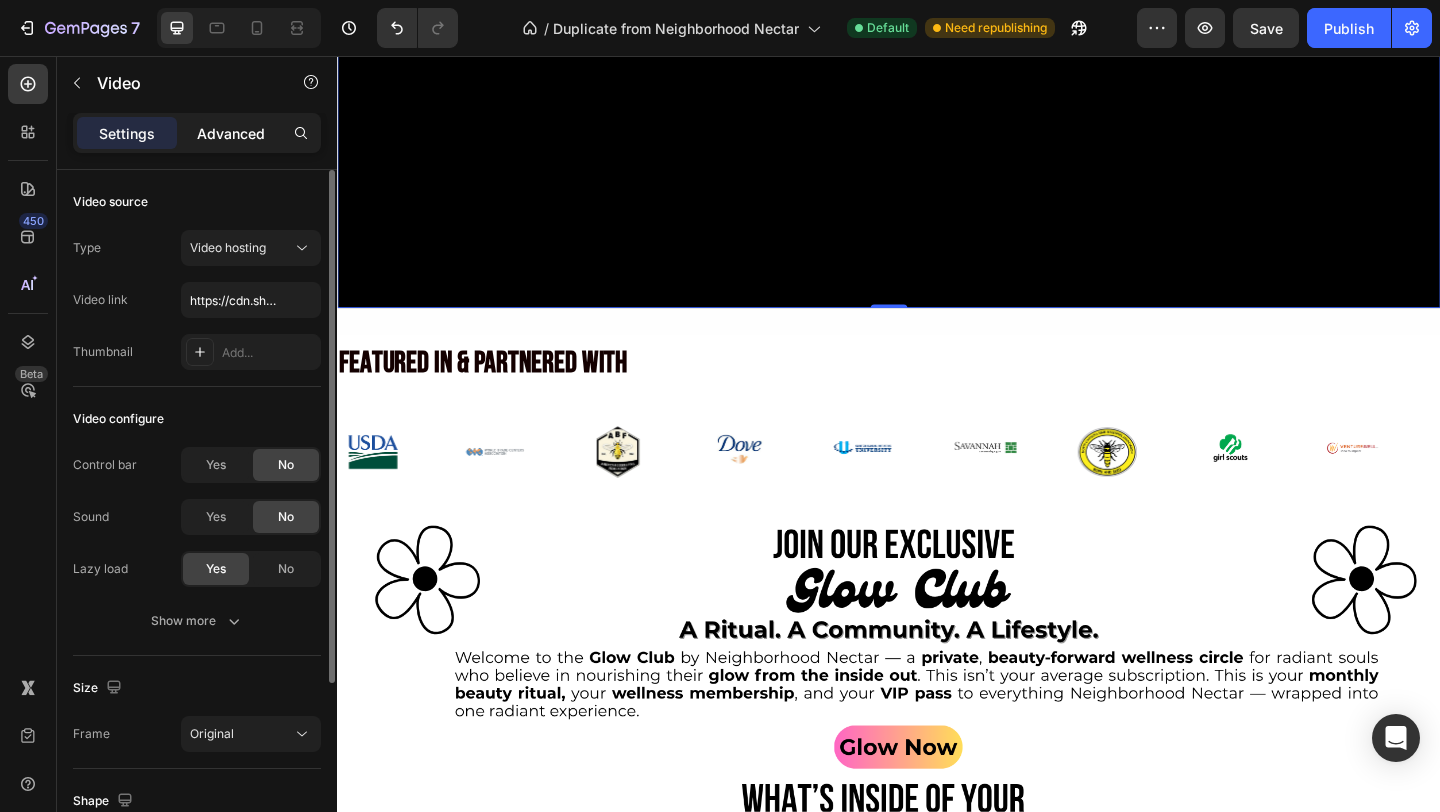 click on "Advanced" at bounding box center (231, 133) 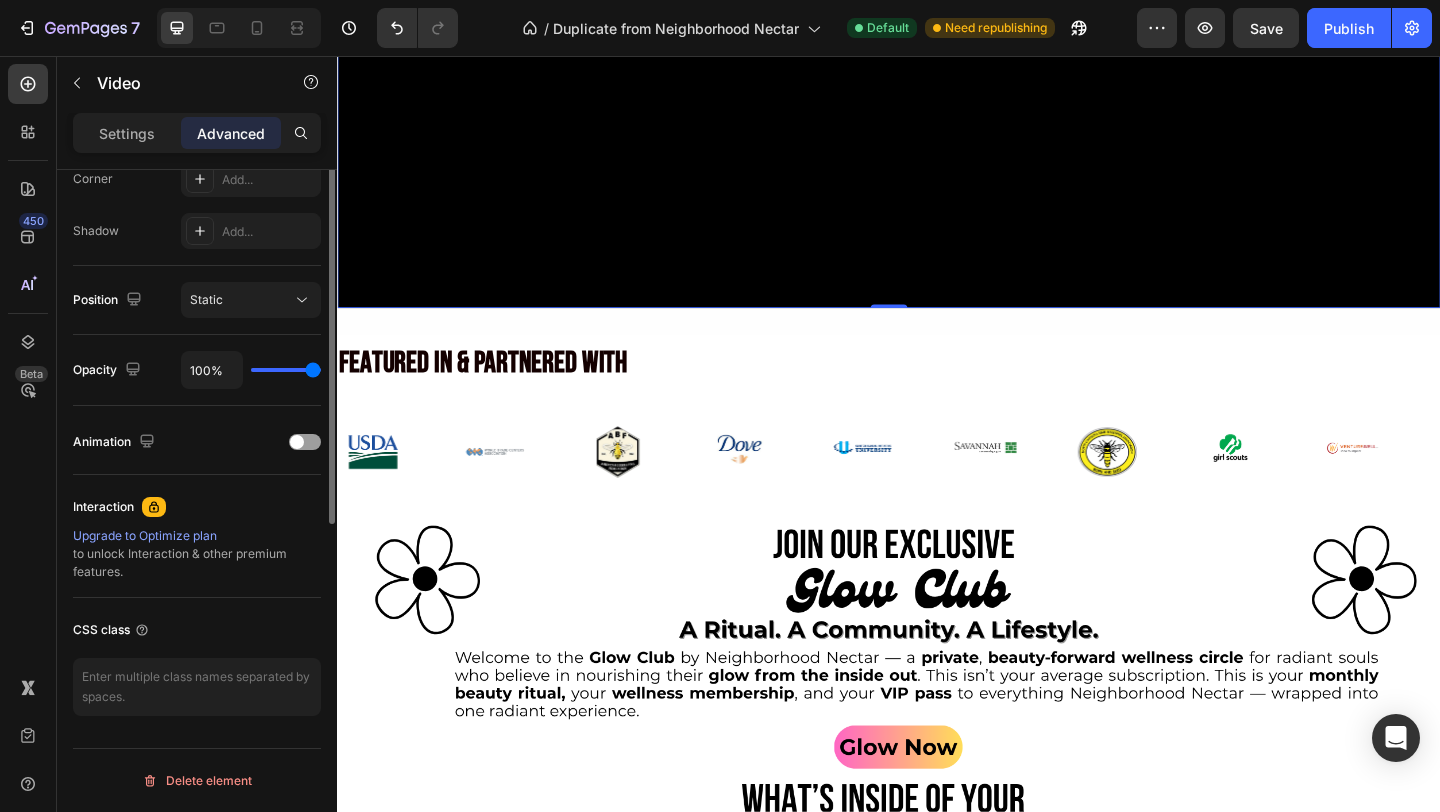 scroll, scrollTop: 0, scrollLeft: 0, axis: both 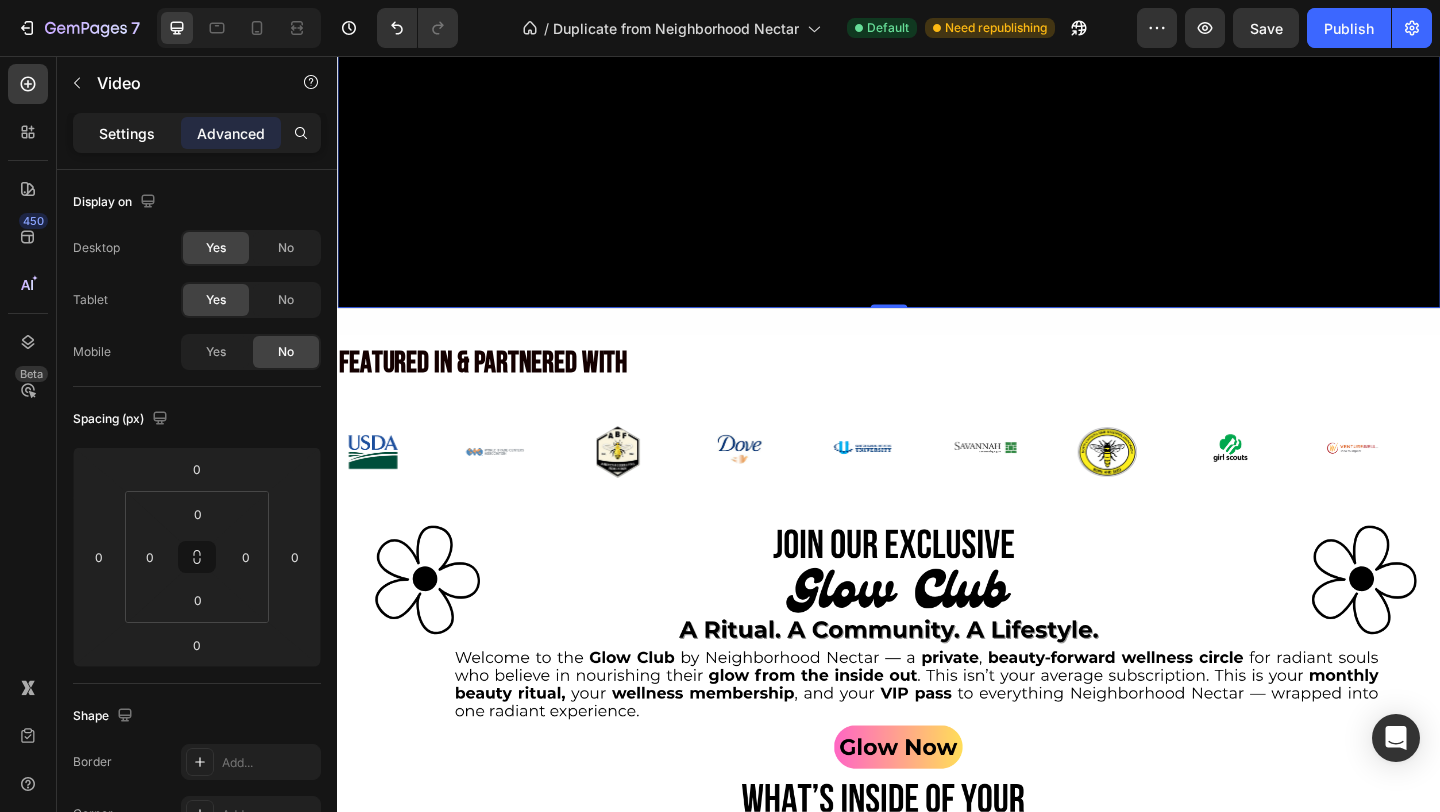 click on "Settings" at bounding box center [127, 133] 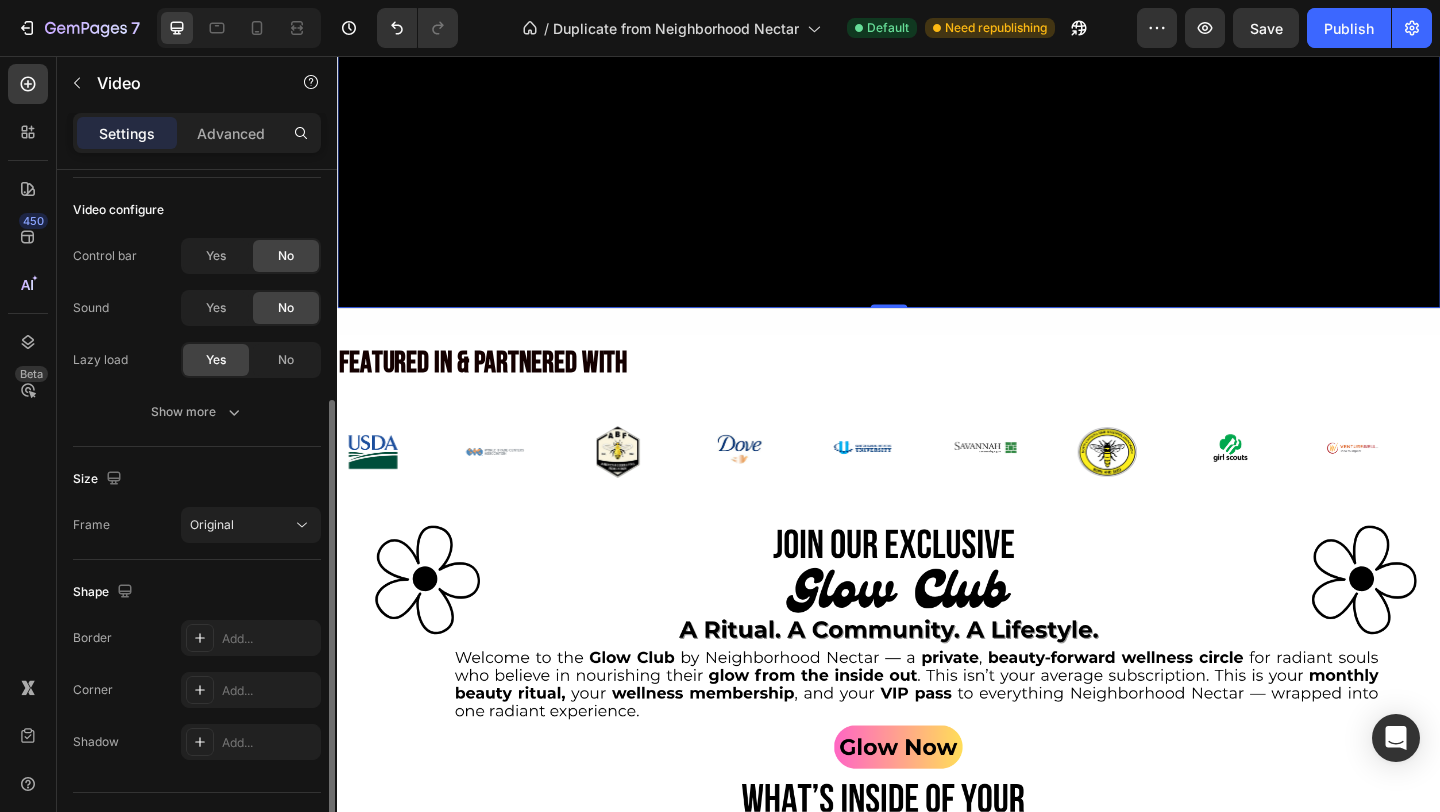 scroll, scrollTop: 253, scrollLeft: 0, axis: vertical 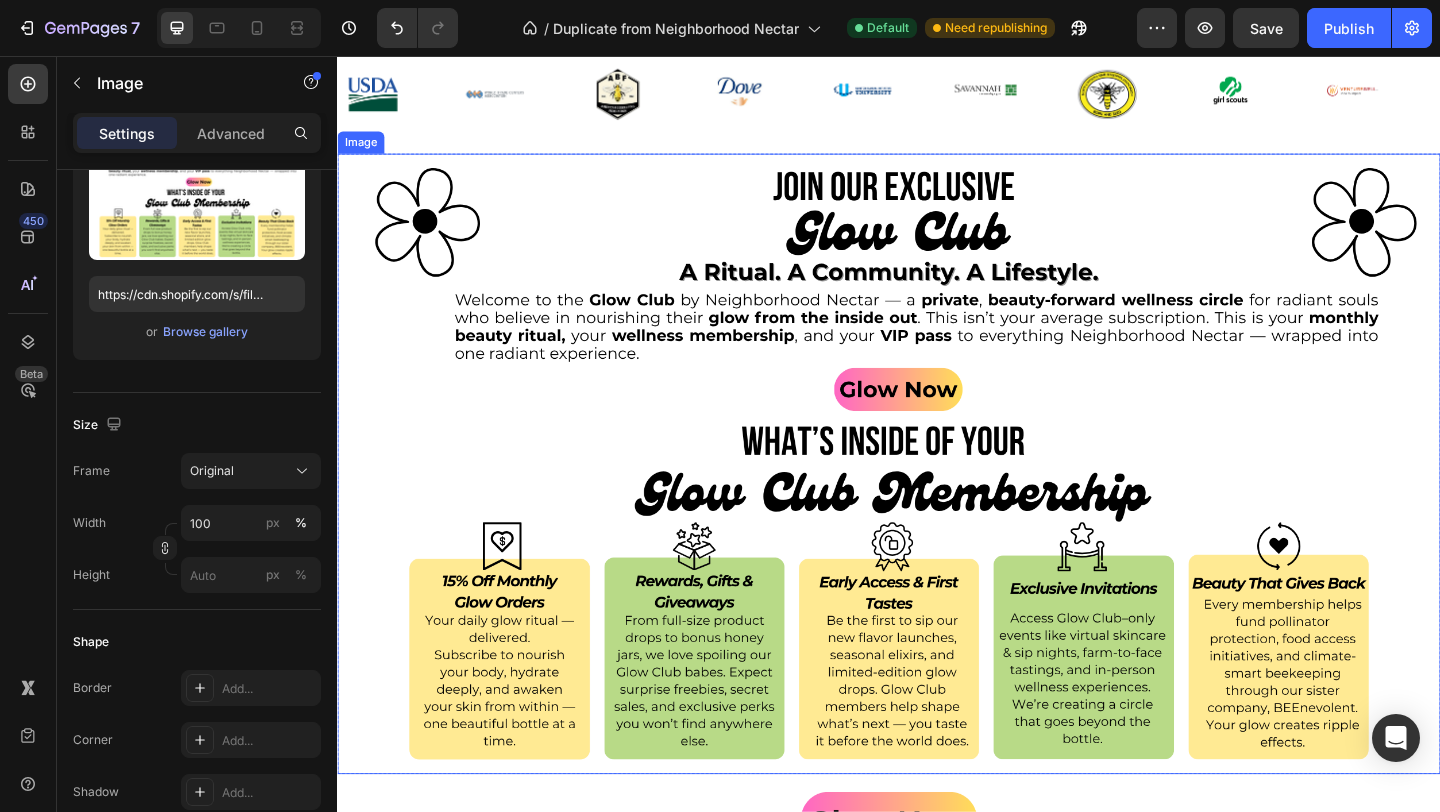 click at bounding box center [937, 499] 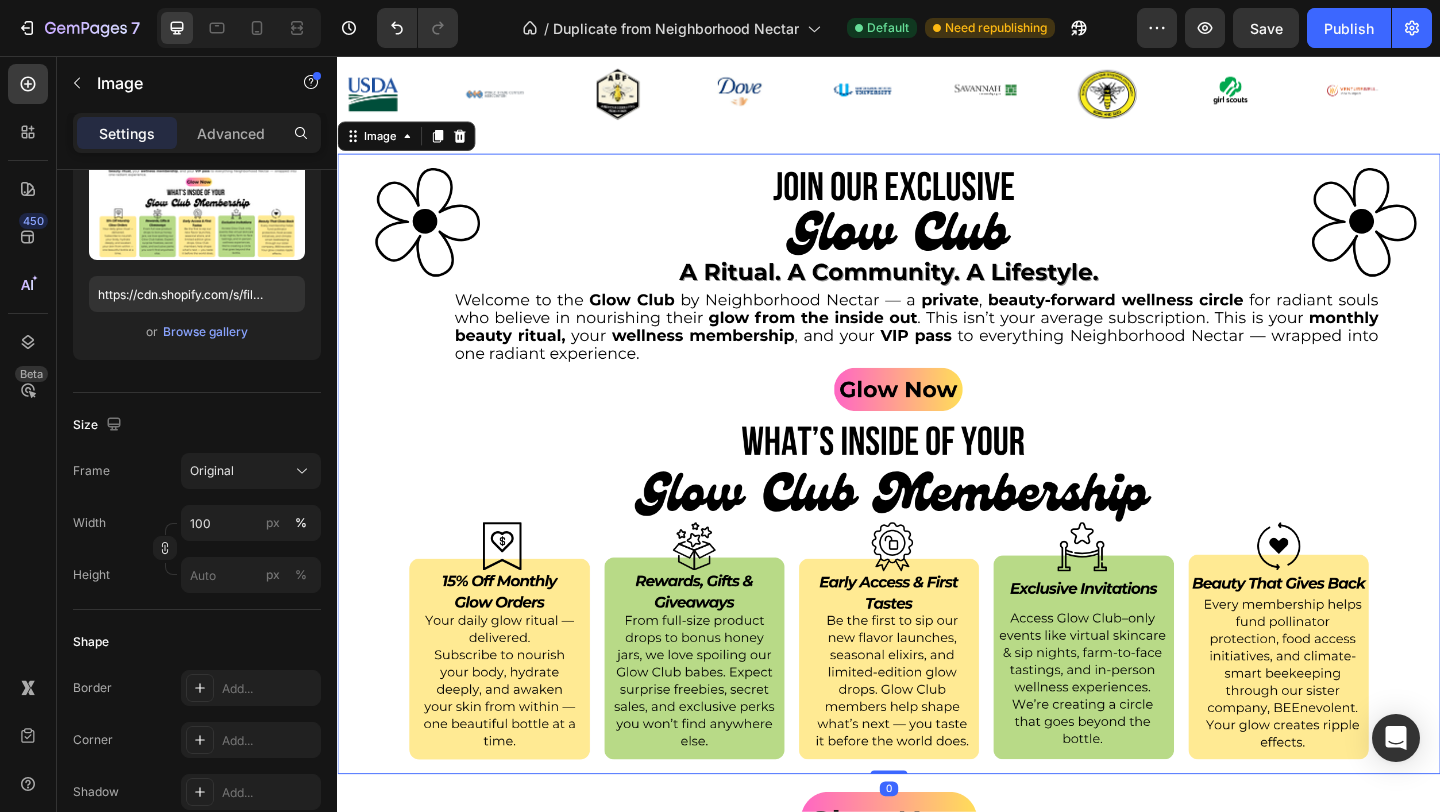 scroll, scrollTop: 0, scrollLeft: 0, axis: both 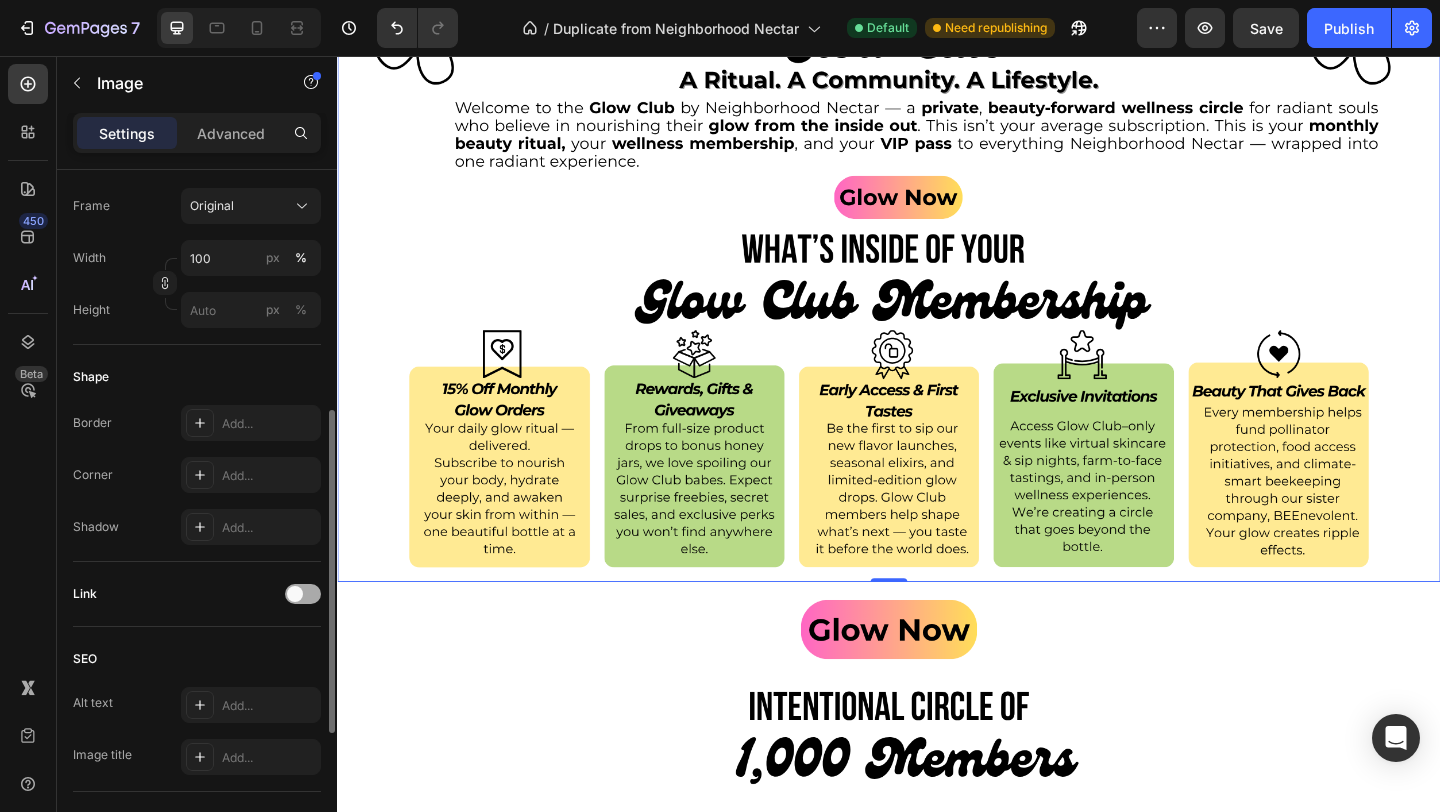 click at bounding box center (295, 594) 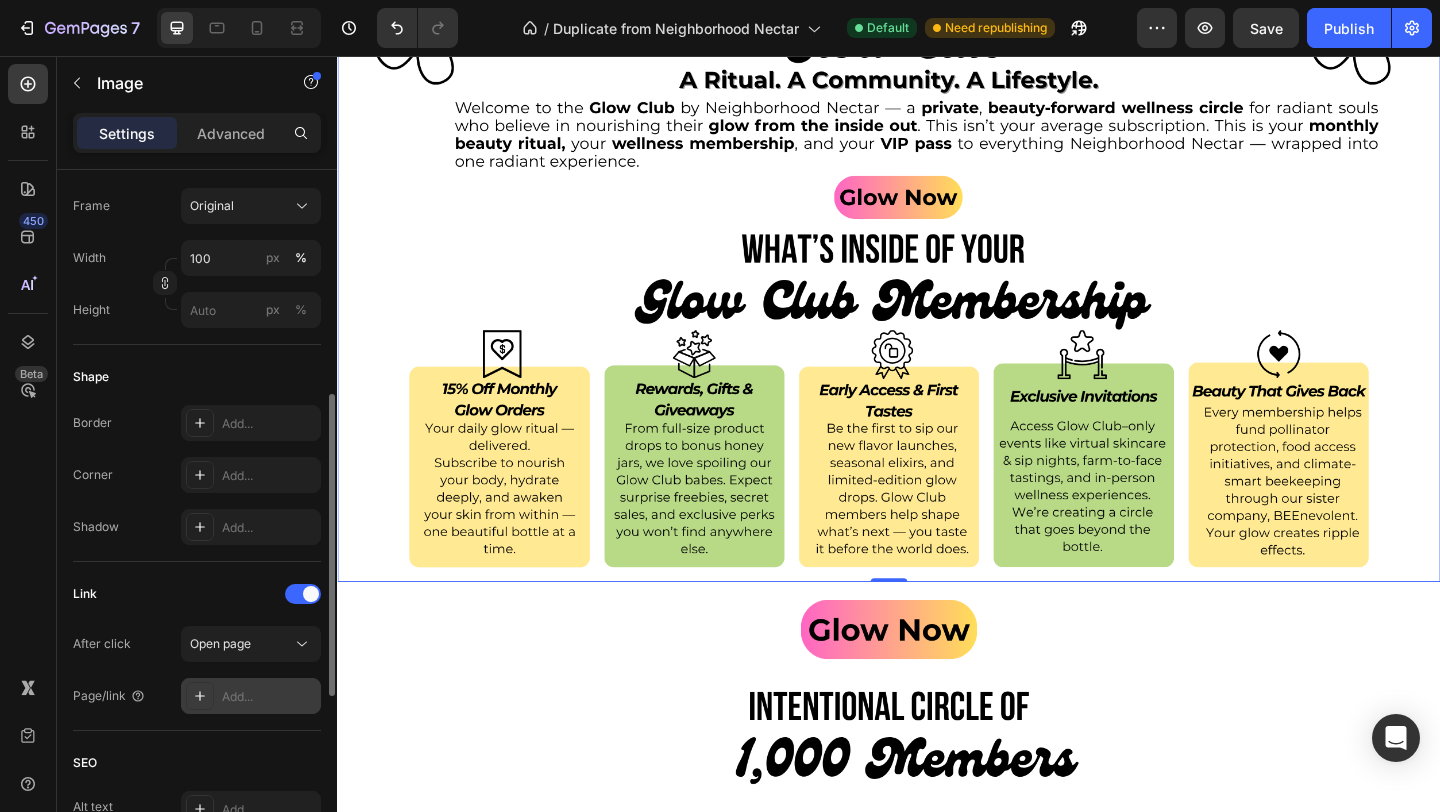 click on "Add..." at bounding box center (269, 697) 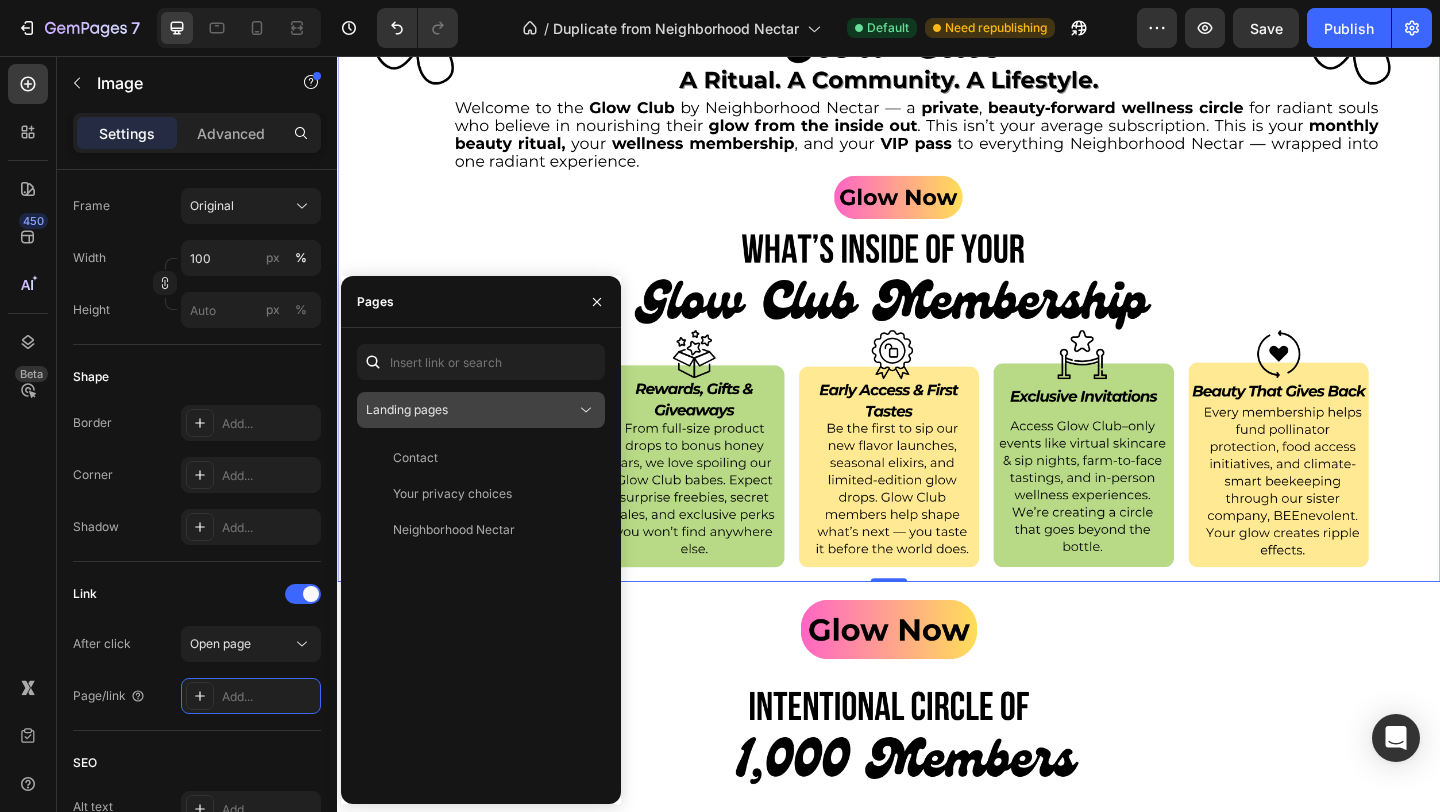 click on "Landing pages" 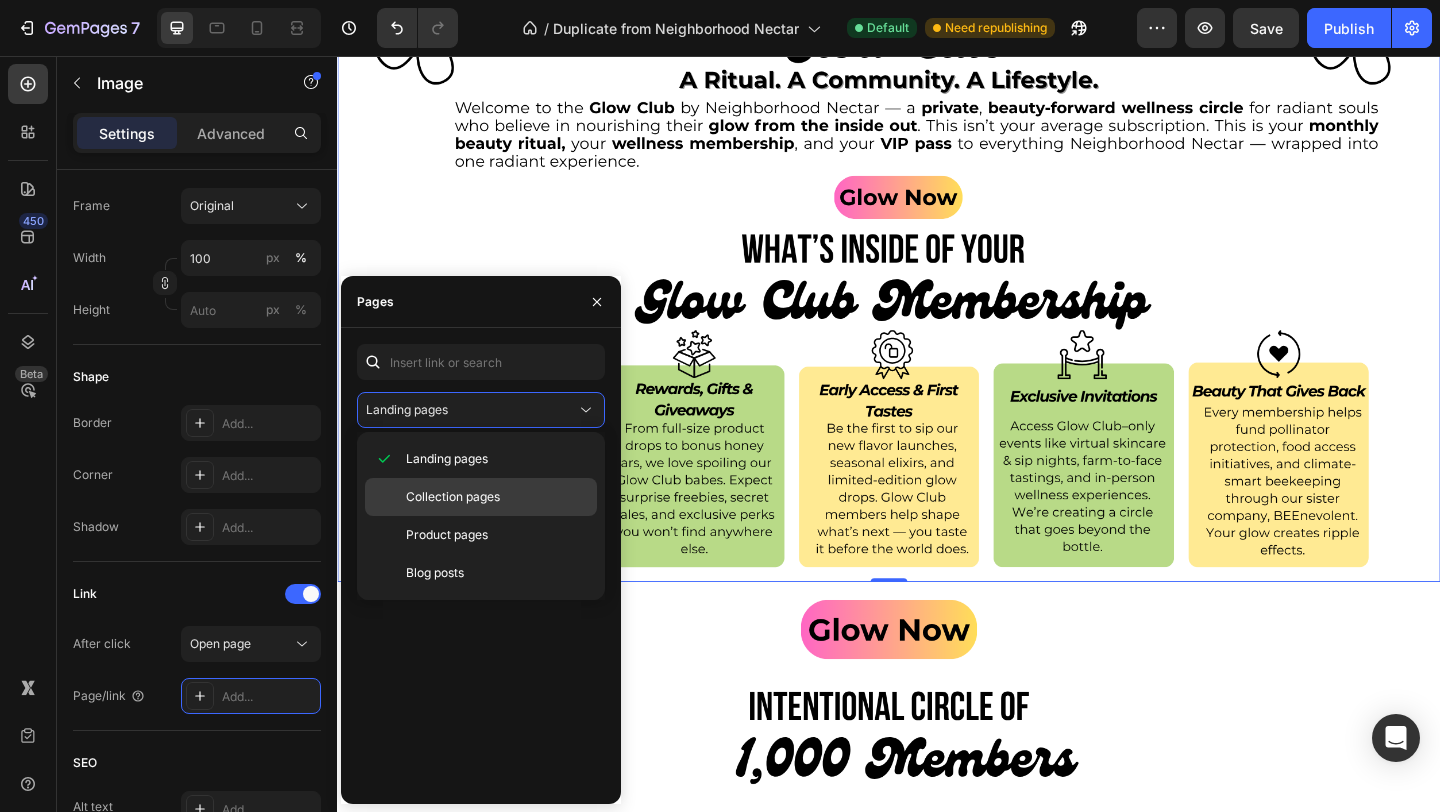 click on "Collection pages" 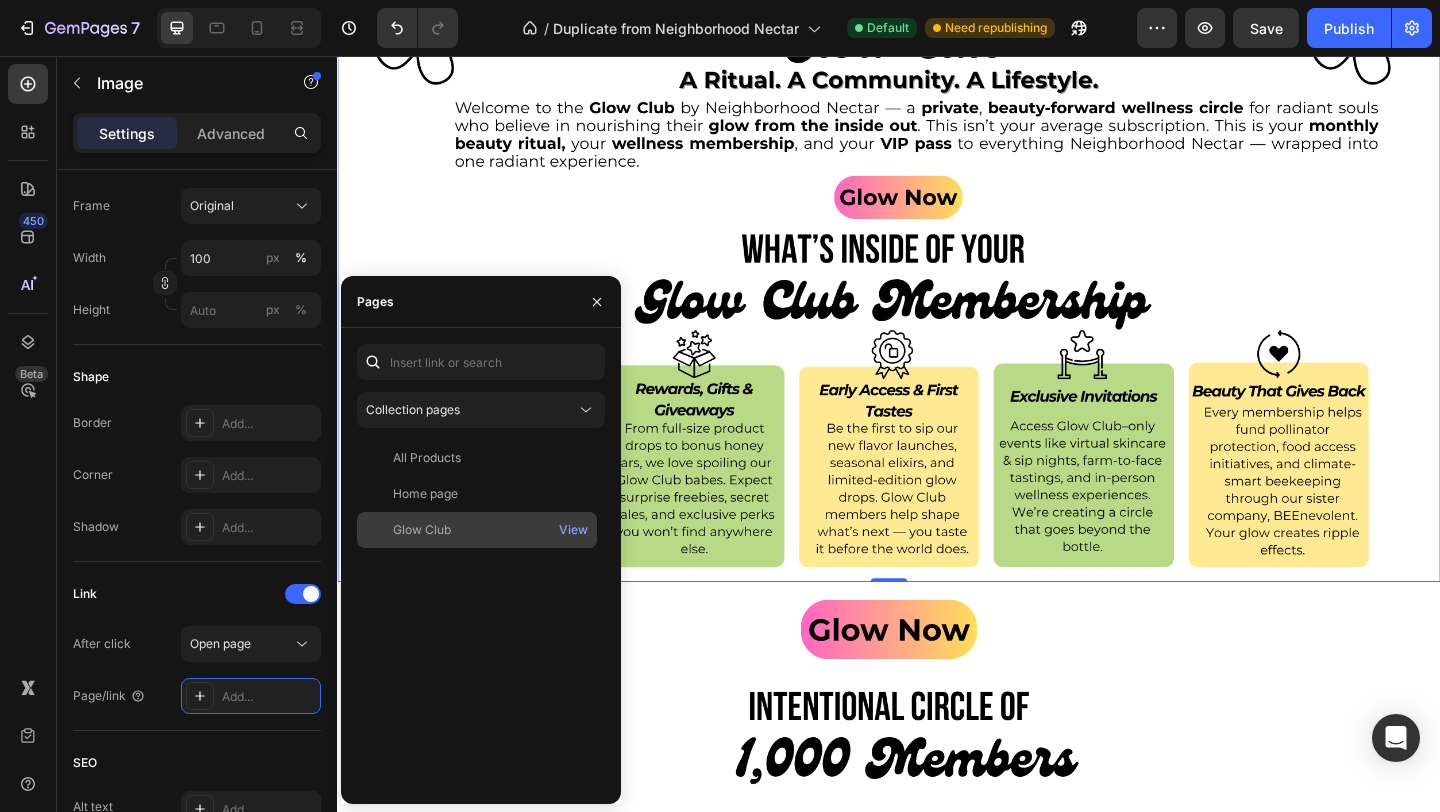 click on "Glow Club" at bounding box center [477, 530] 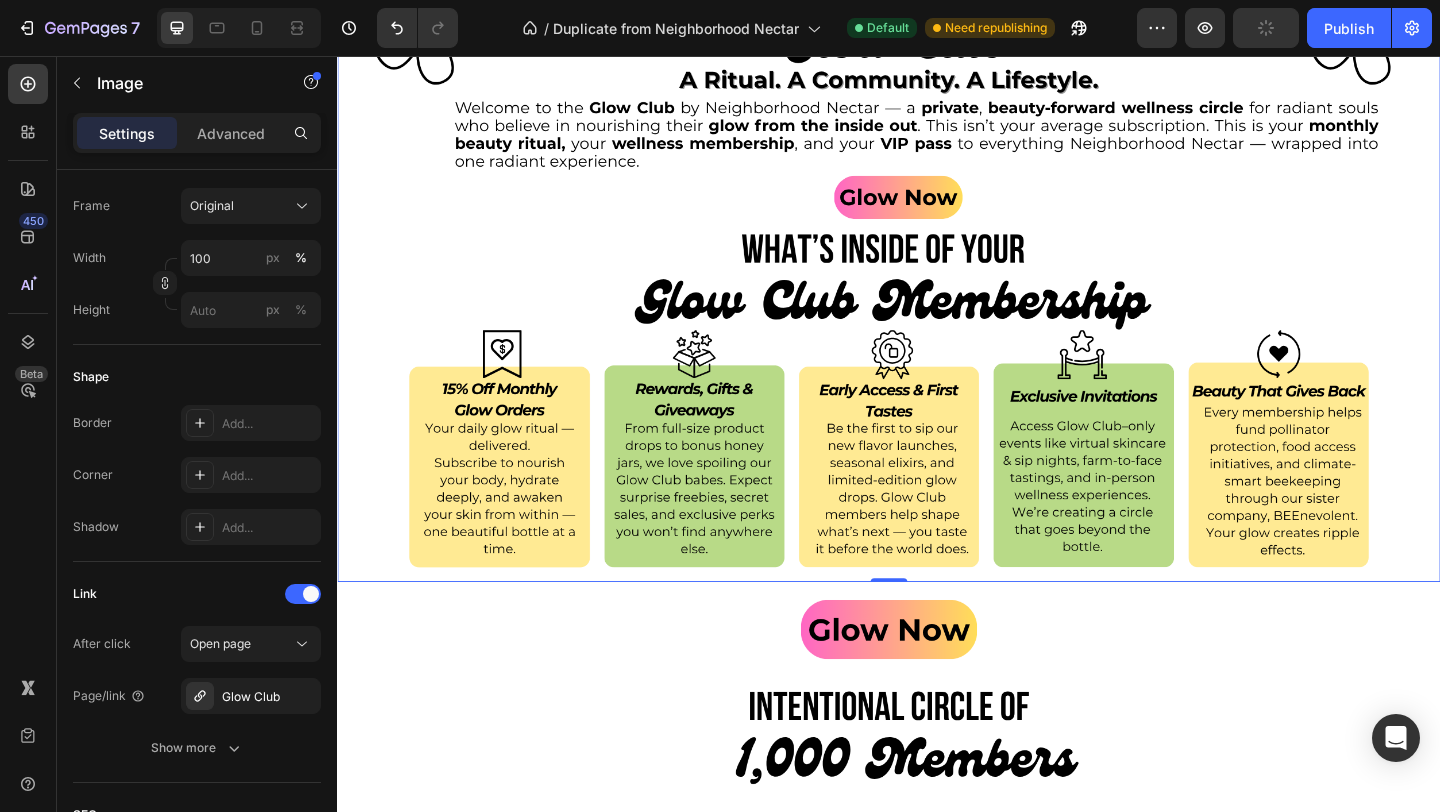 click at bounding box center [937, 290] 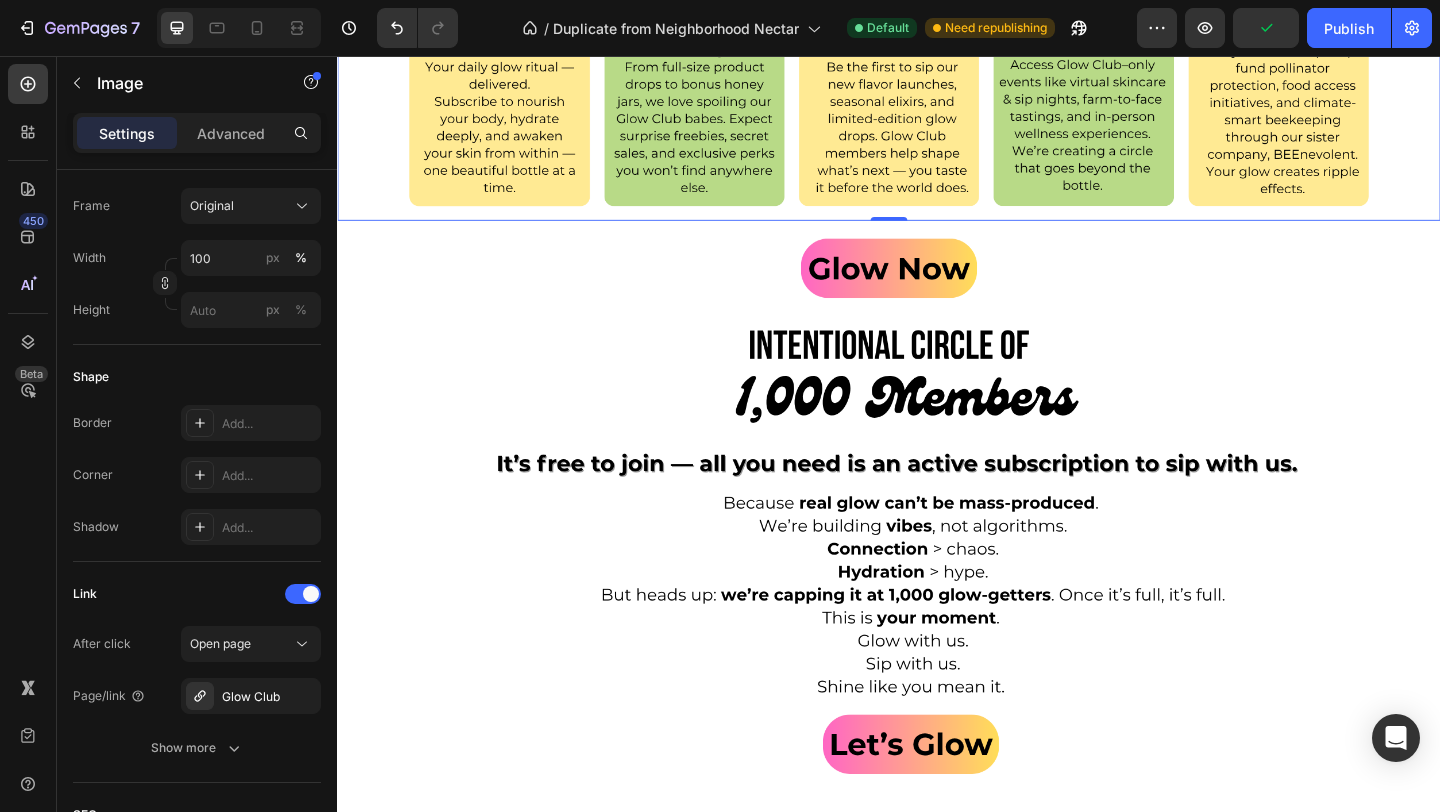 scroll, scrollTop: 4987, scrollLeft: 0, axis: vertical 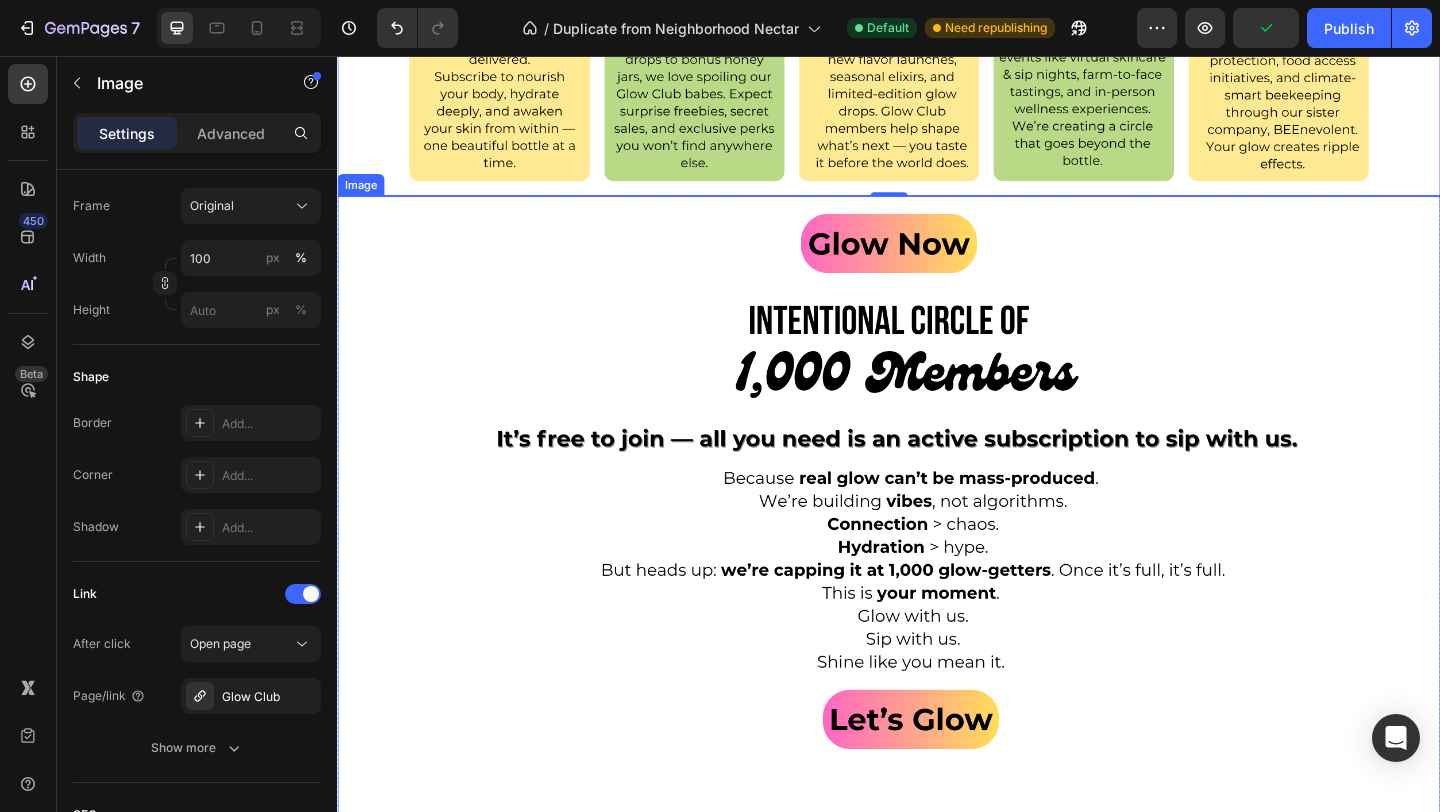 click at bounding box center [937, 545] 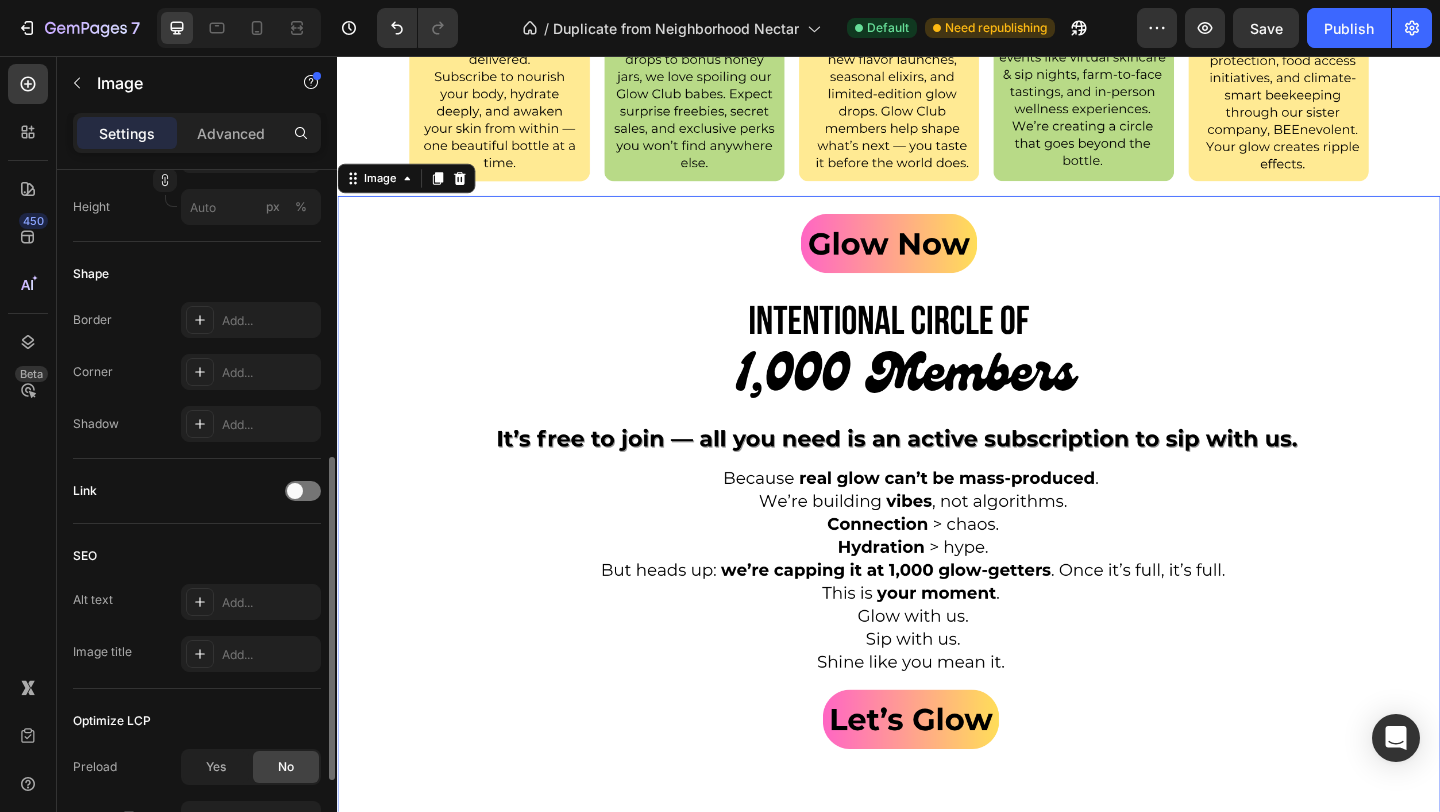 scroll, scrollTop: 651, scrollLeft: 0, axis: vertical 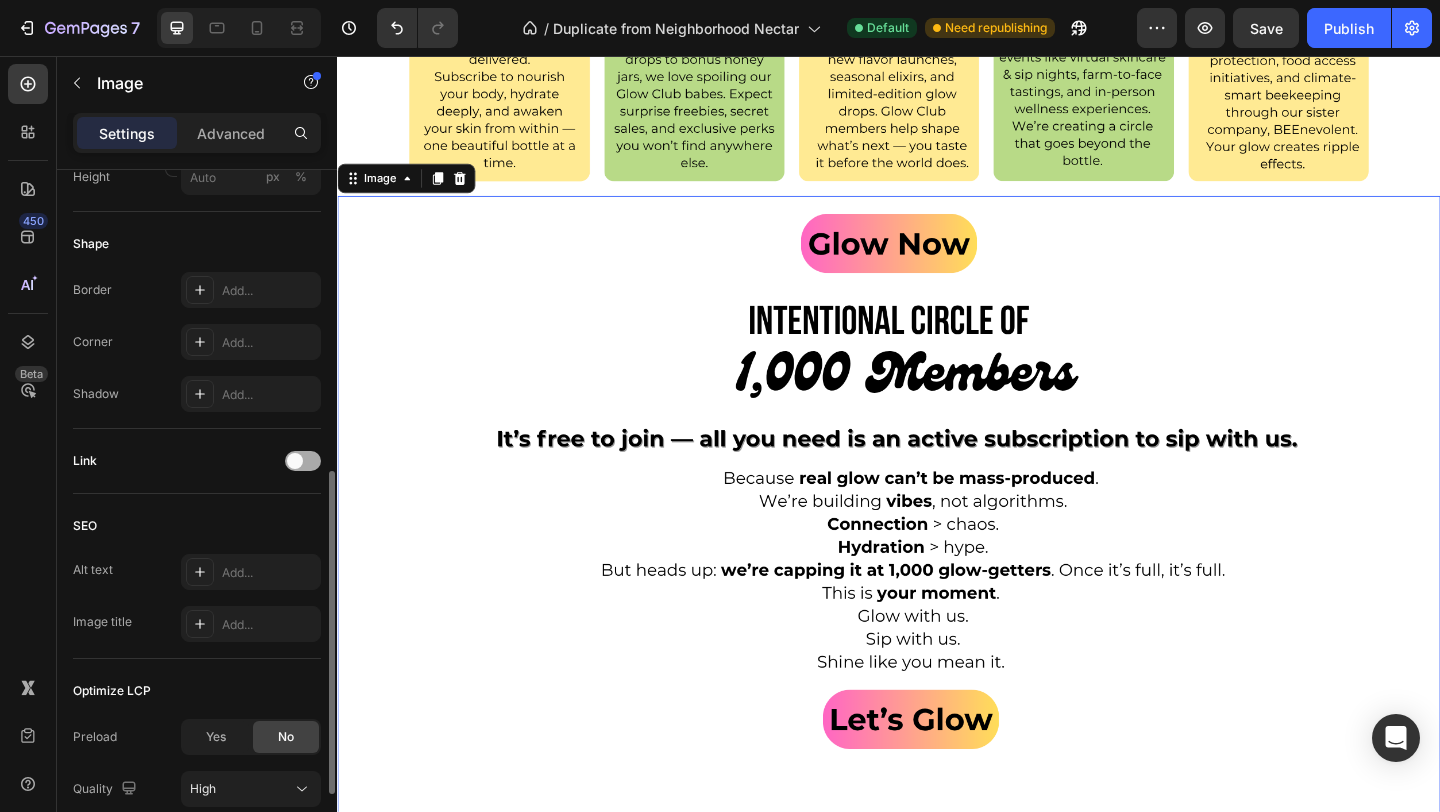 click at bounding box center [295, 461] 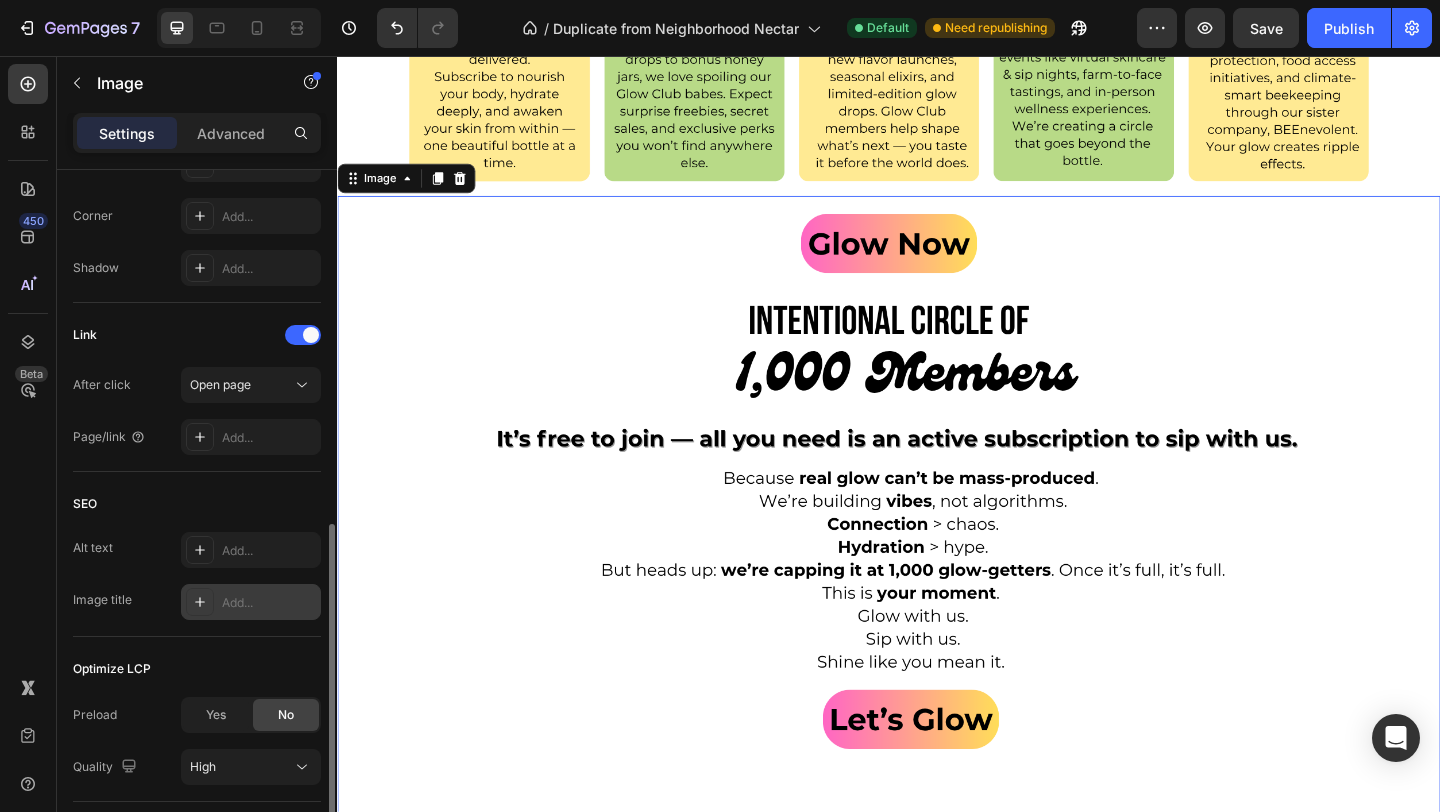 scroll, scrollTop: 728, scrollLeft: 0, axis: vertical 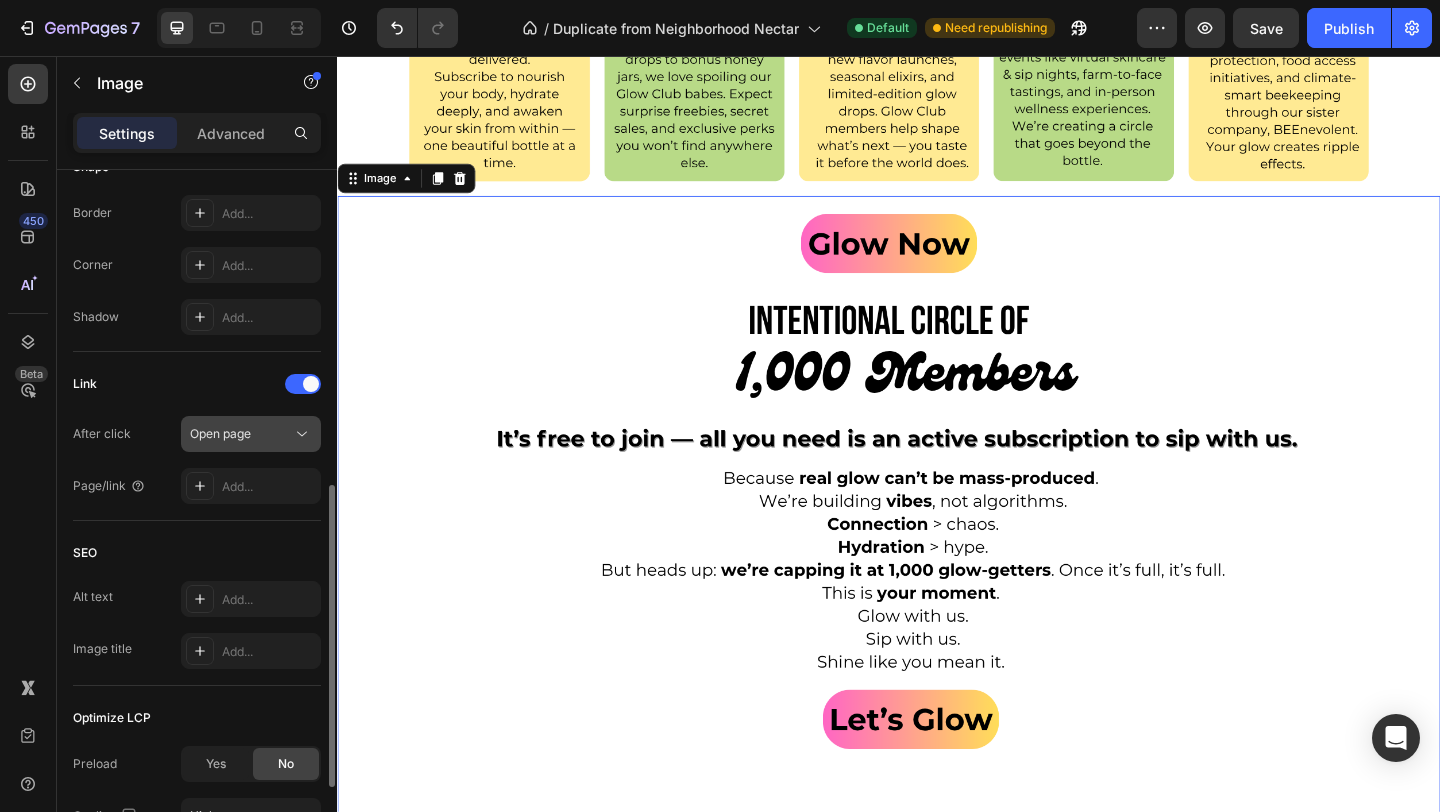 click 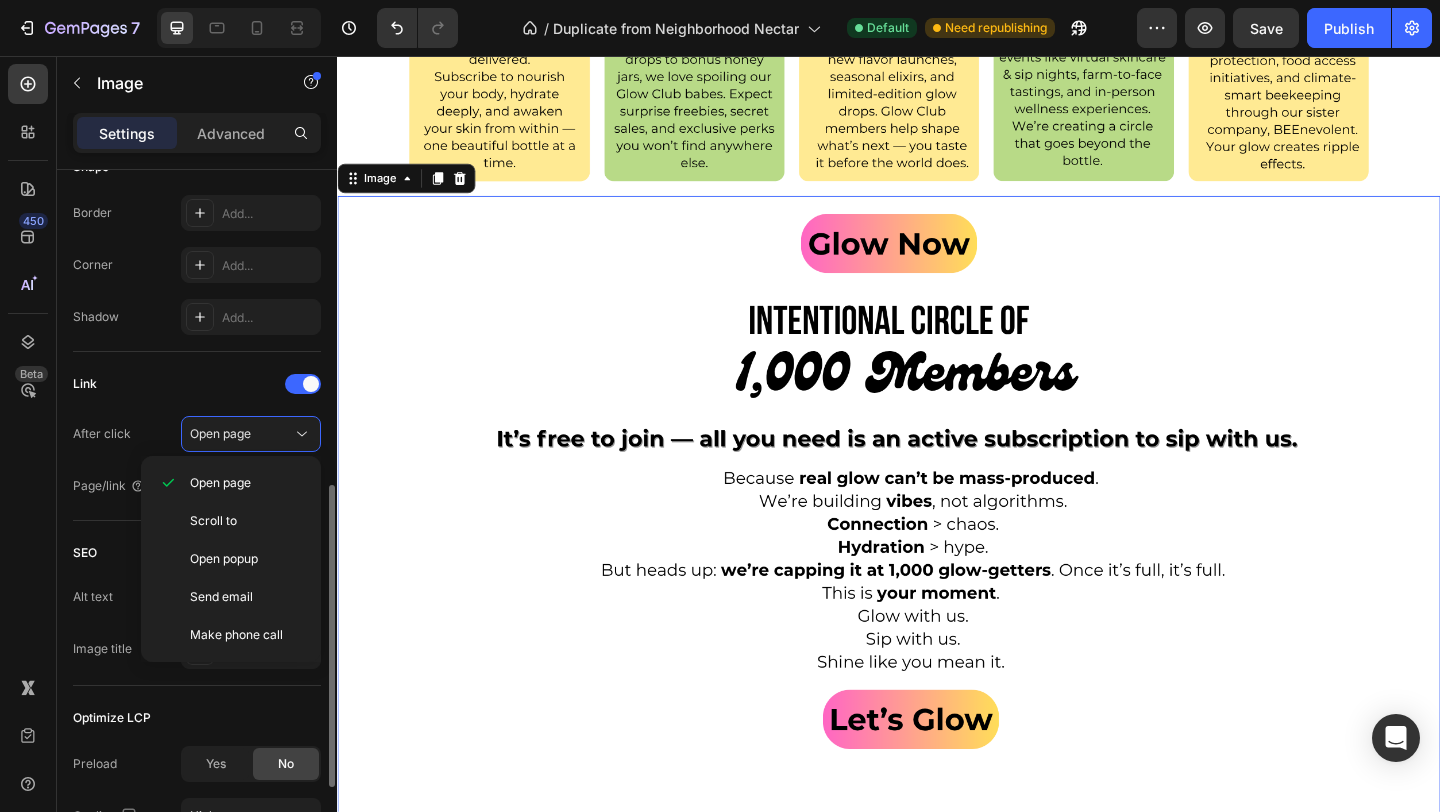 click on "Link" at bounding box center [197, 384] 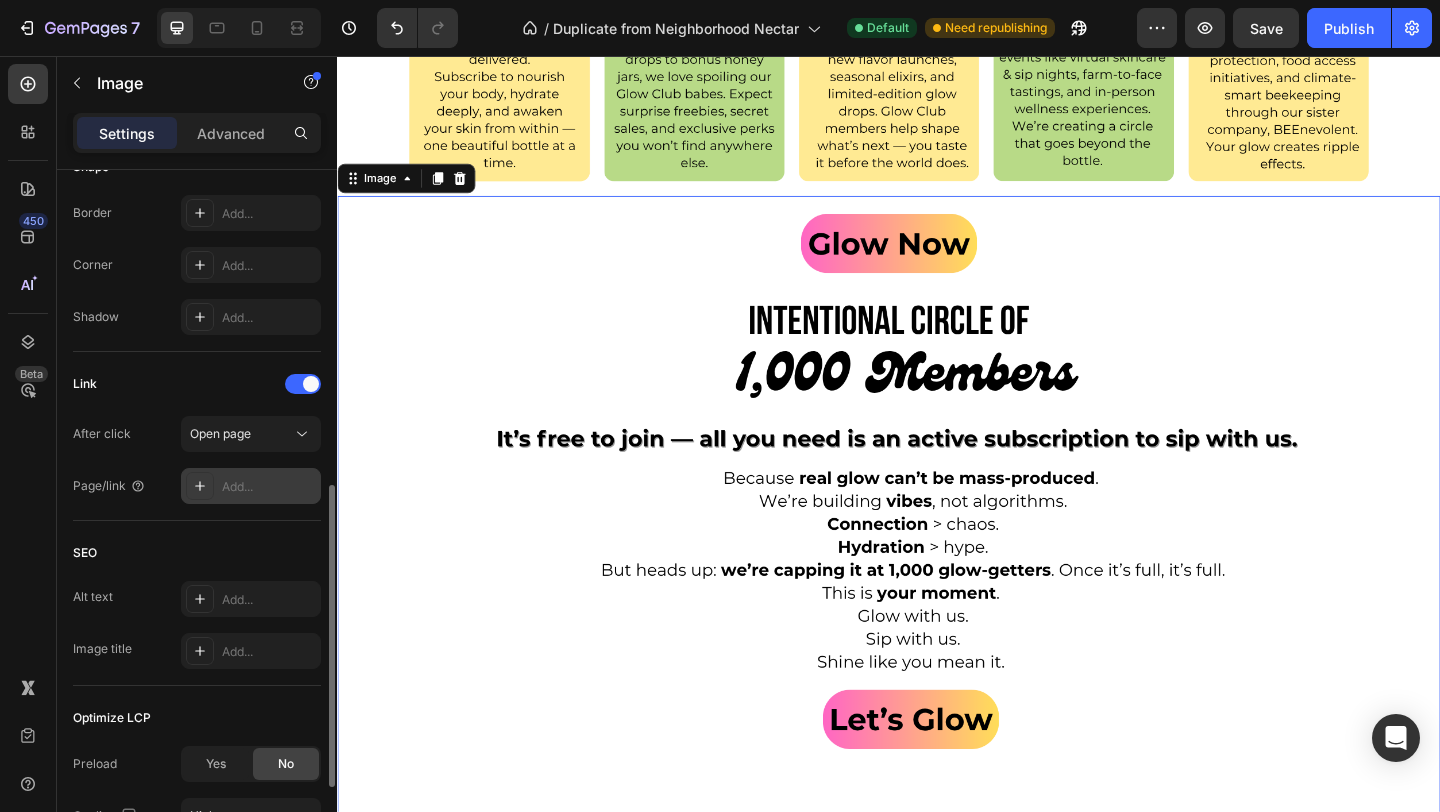 click on "Add..." at bounding box center (251, 486) 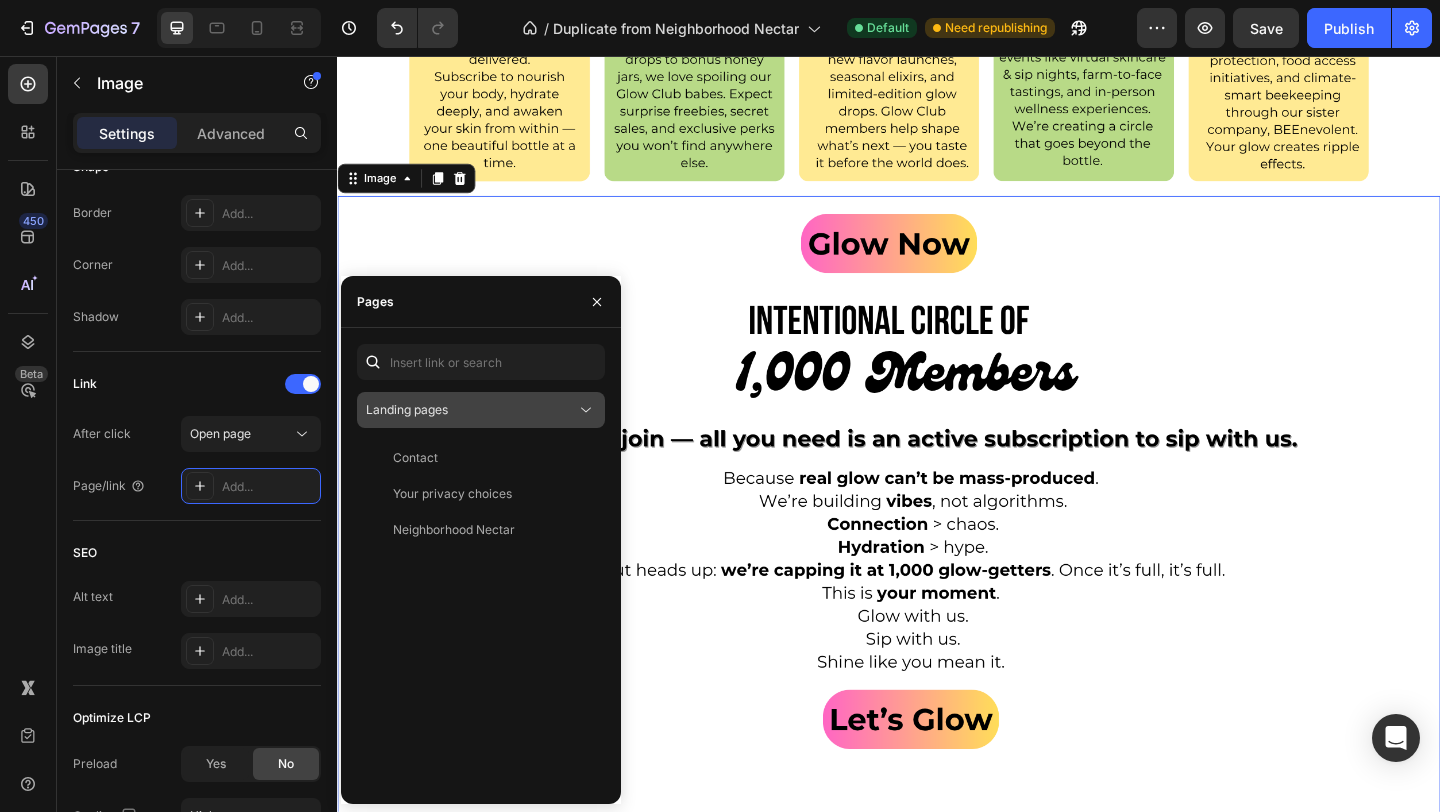 click on "Landing pages" at bounding box center [471, 410] 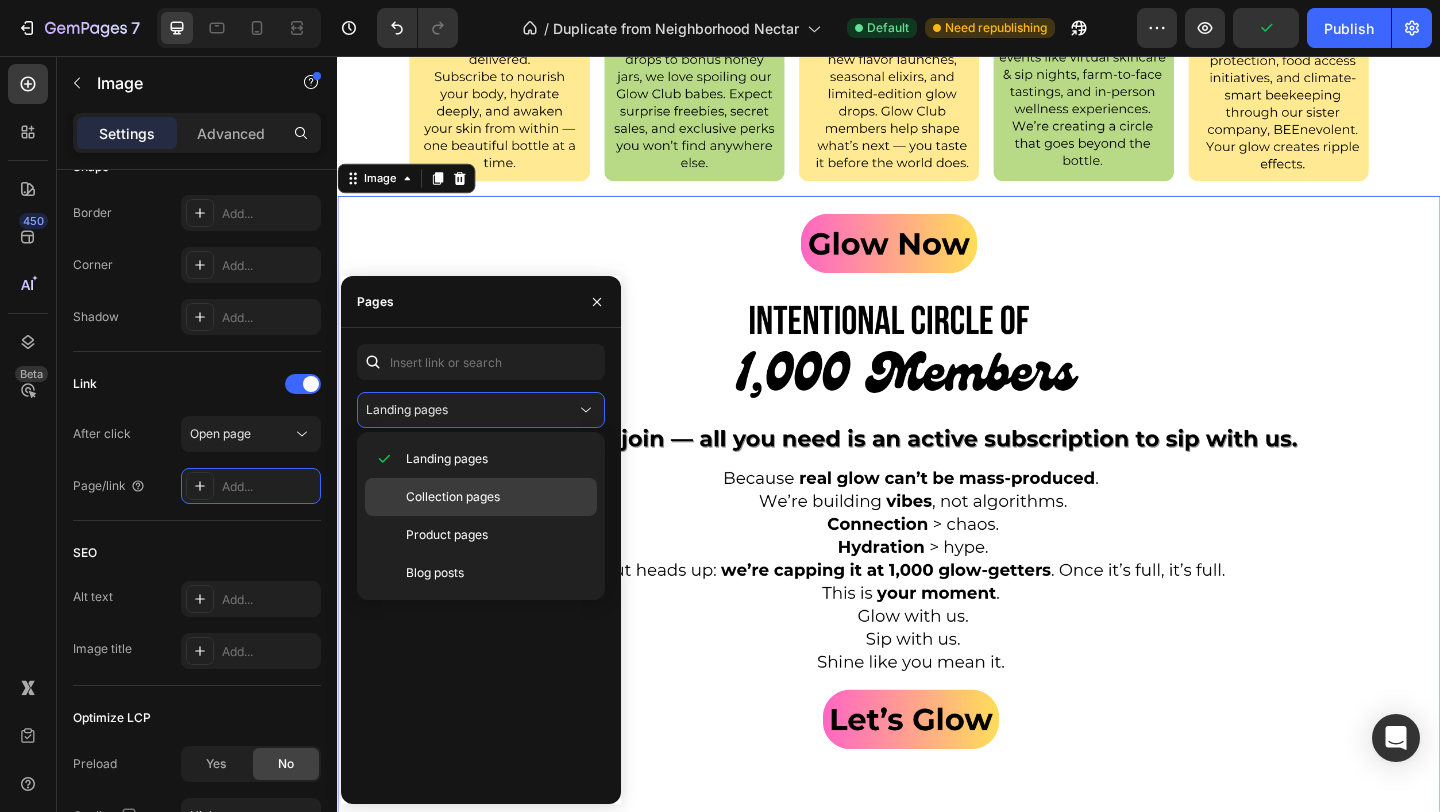 click on "Collection pages" 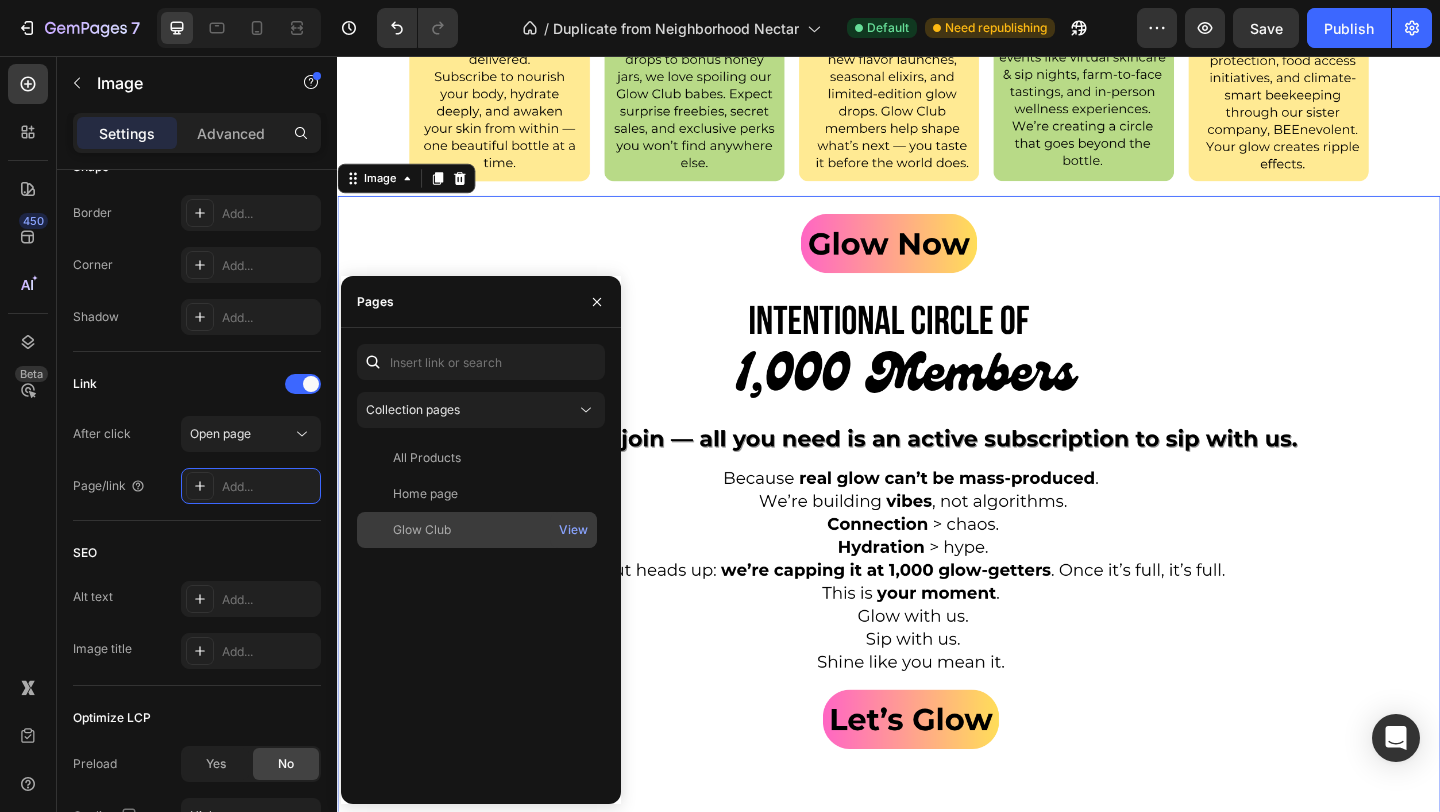 click on "Glow Club" at bounding box center [477, 530] 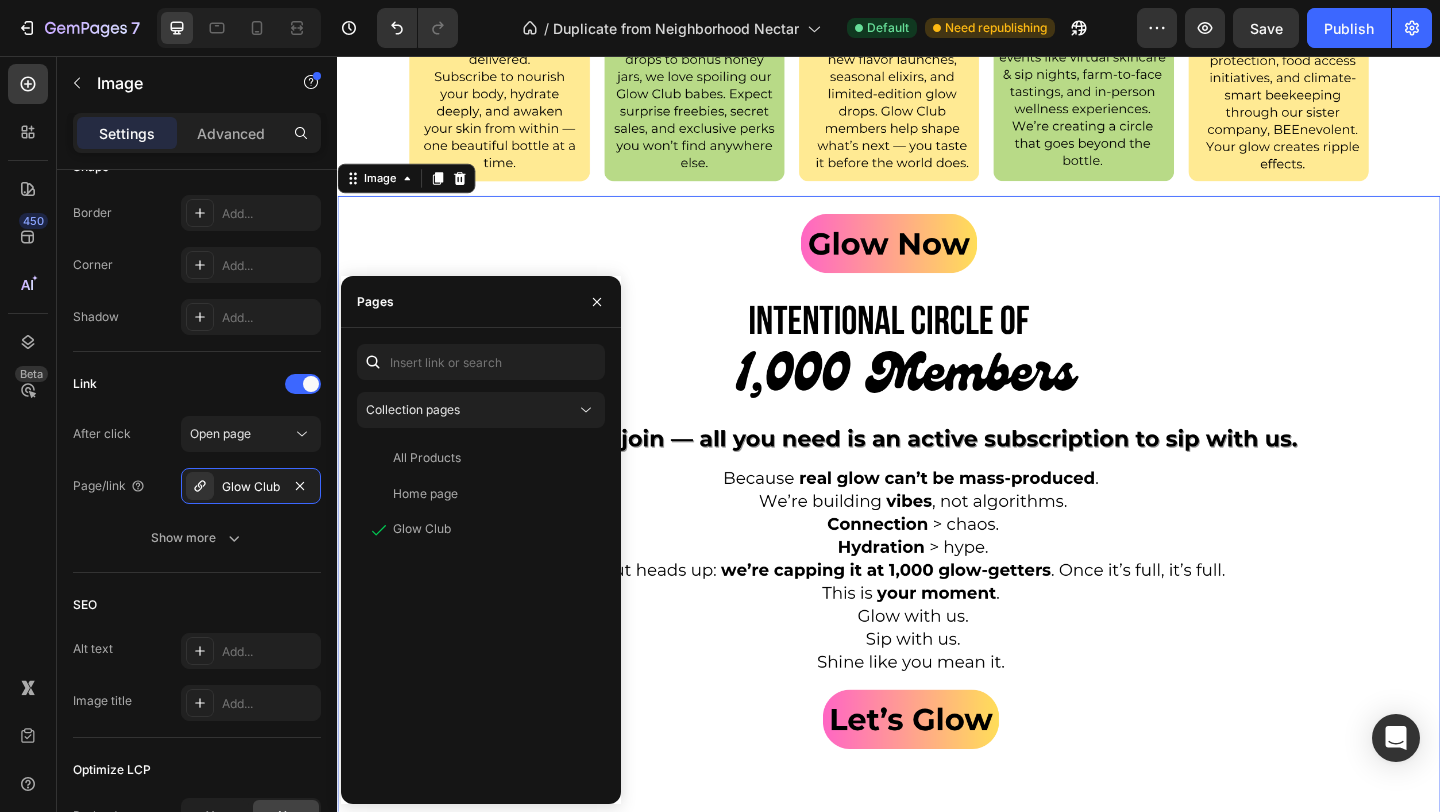 click at bounding box center (937, 545) 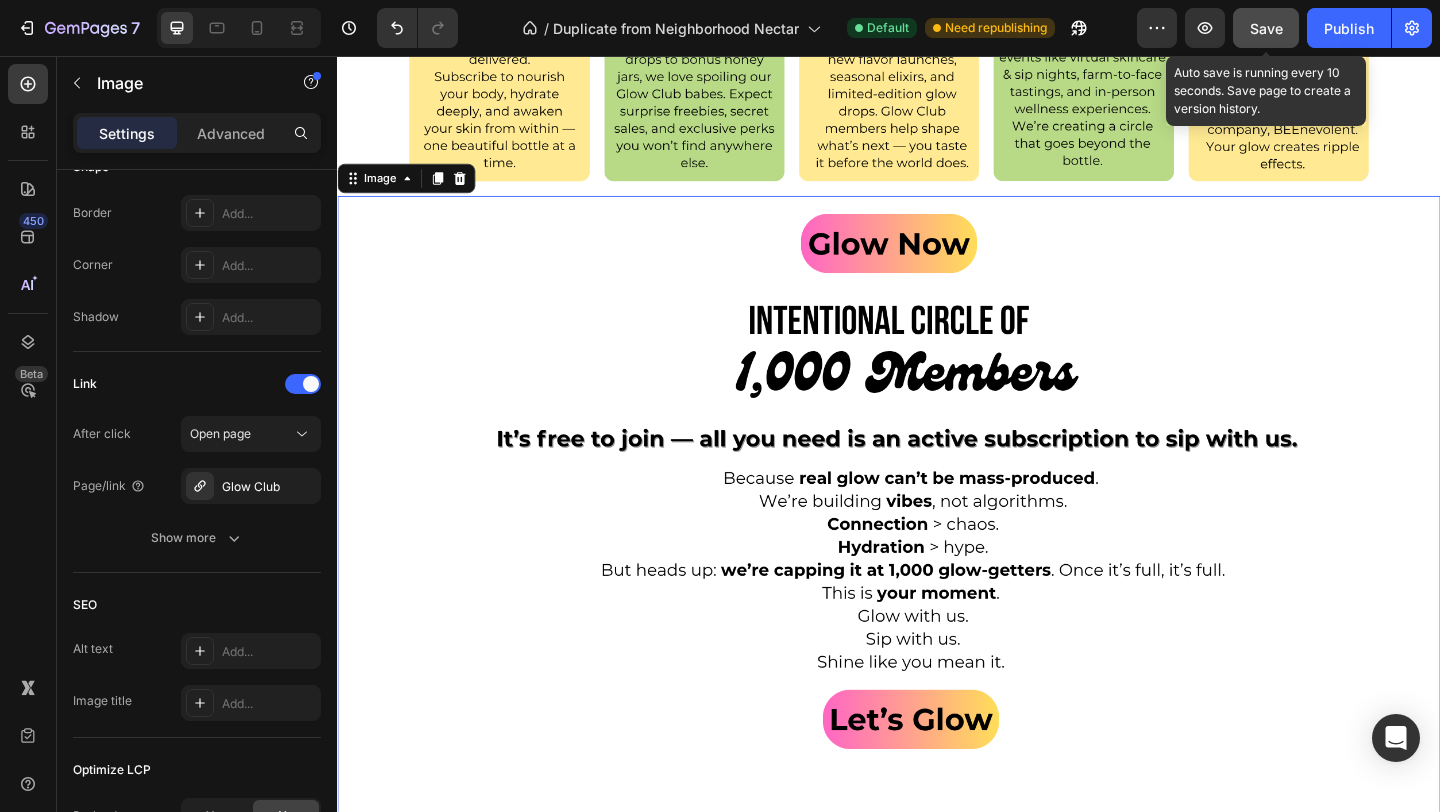 click on "Save" at bounding box center (1266, 28) 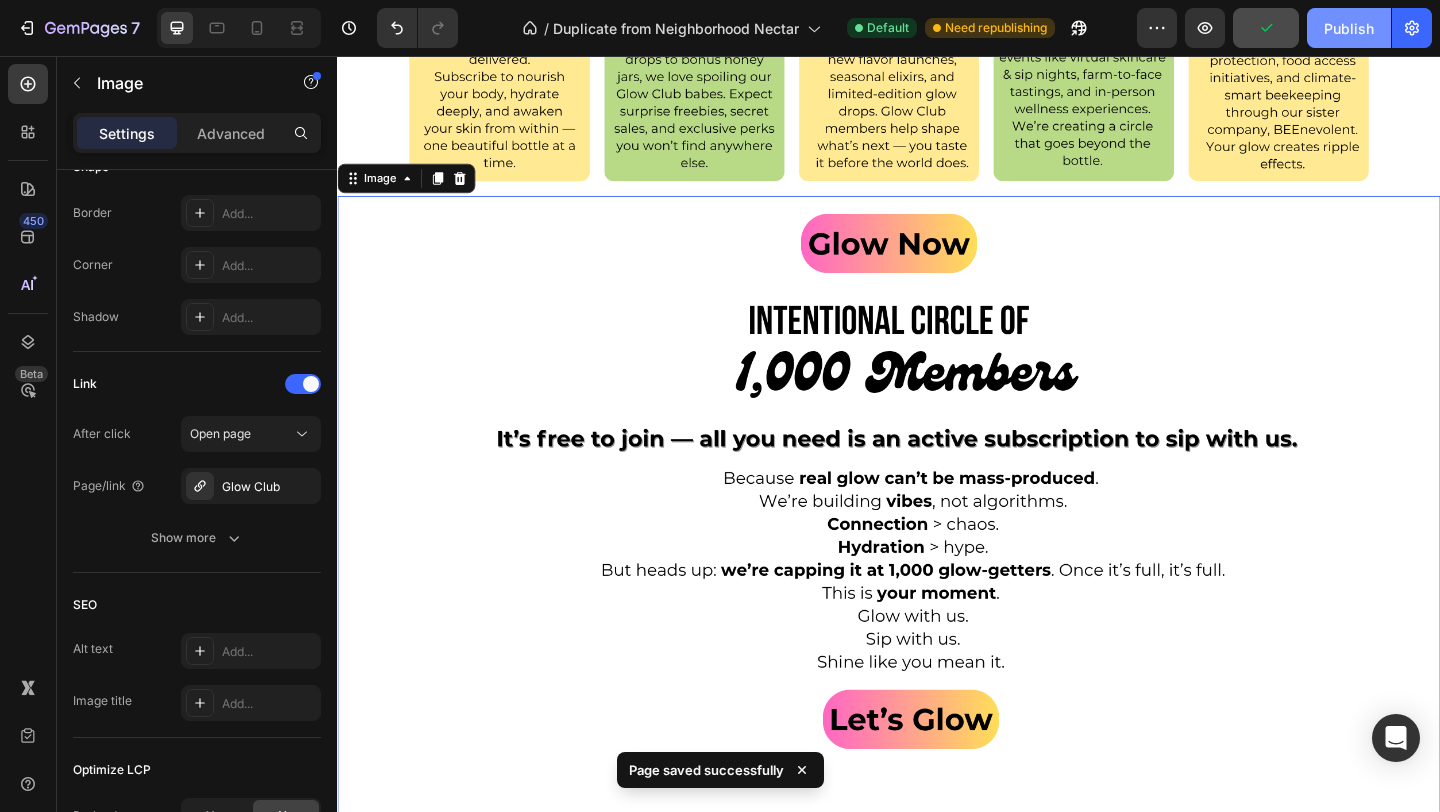 click on "Publish" at bounding box center (1349, 28) 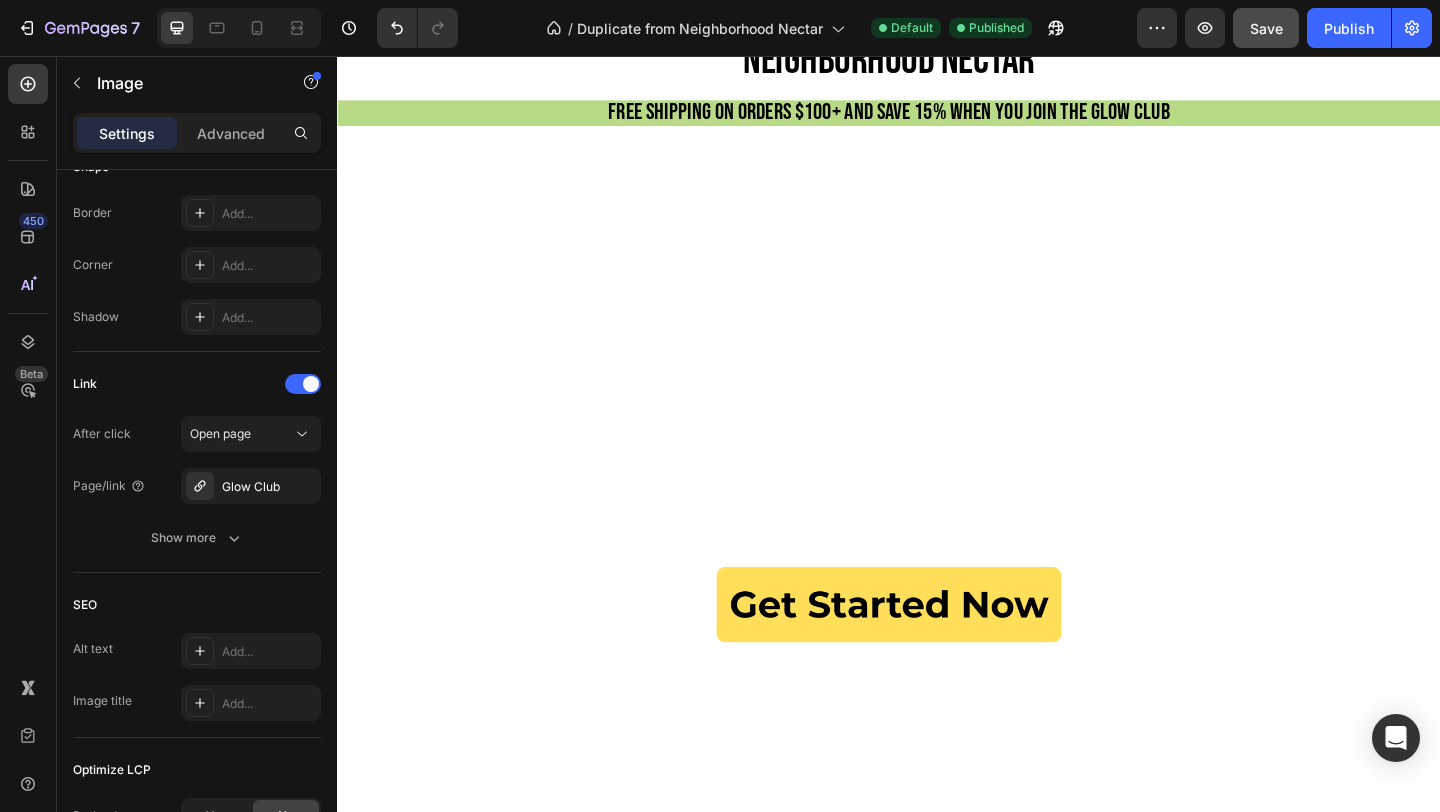 scroll, scrollTop: 0, scrollLeft: 0, axis: both 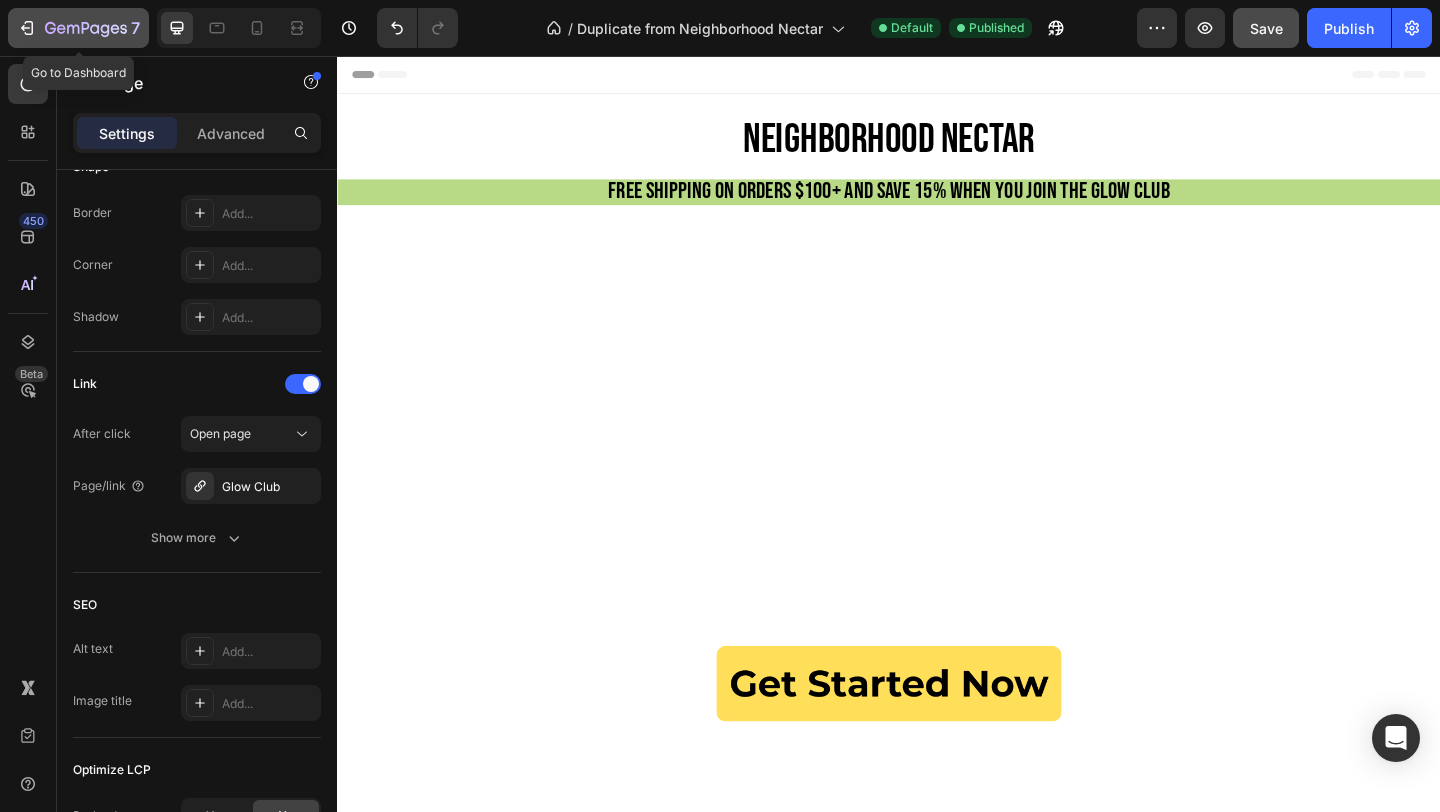 click on "7" 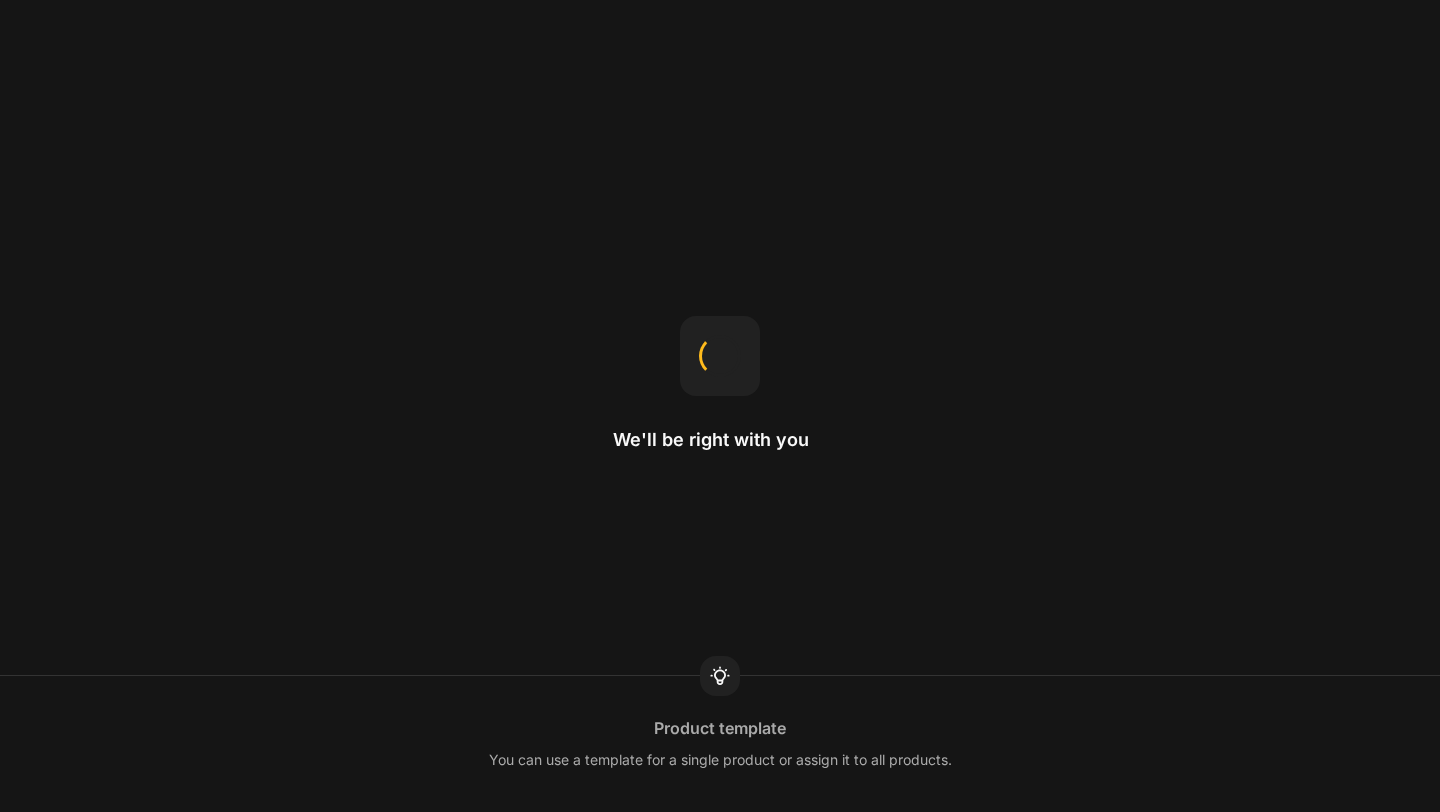 scroll, scrollTop: 0, scrollLeft: 0, axis: both 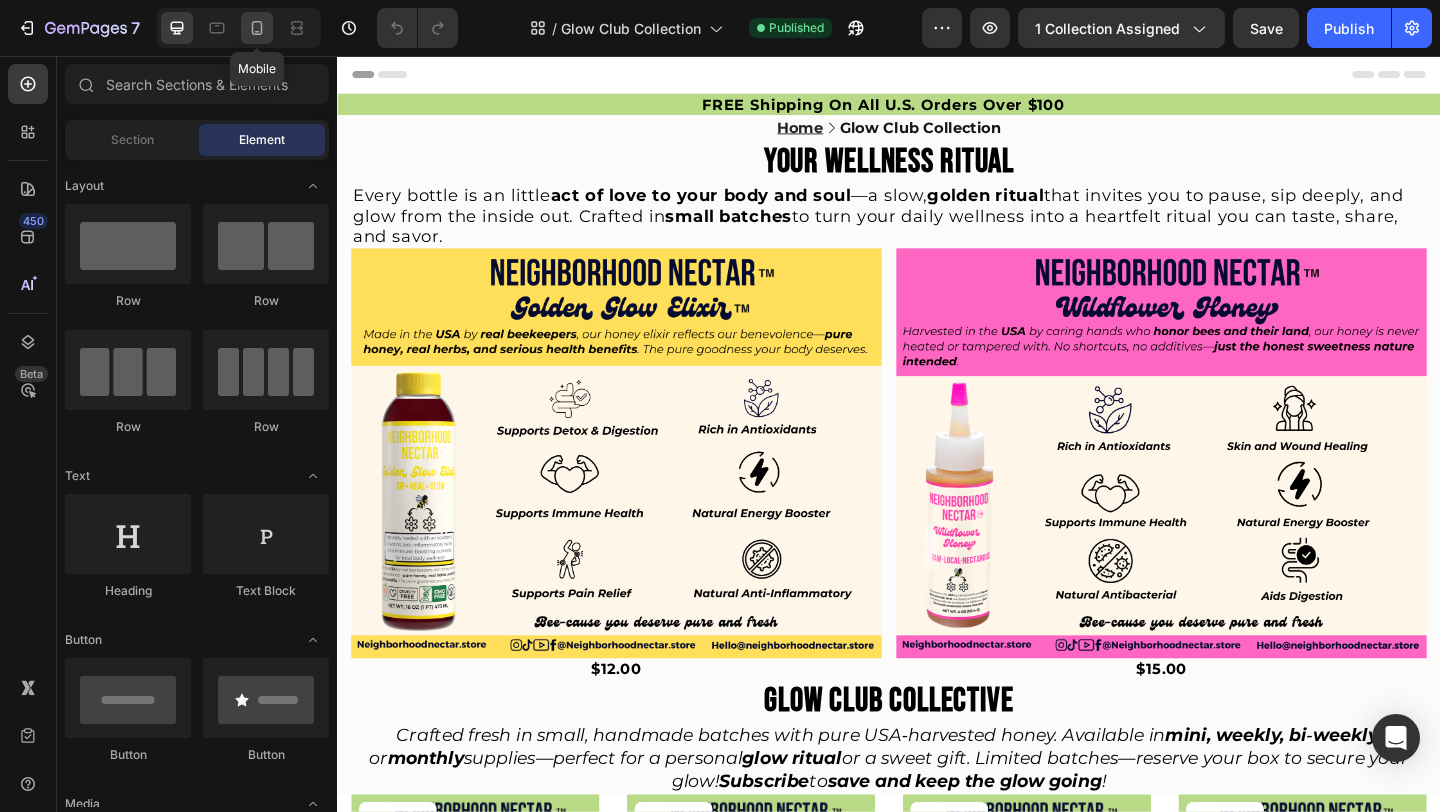 click 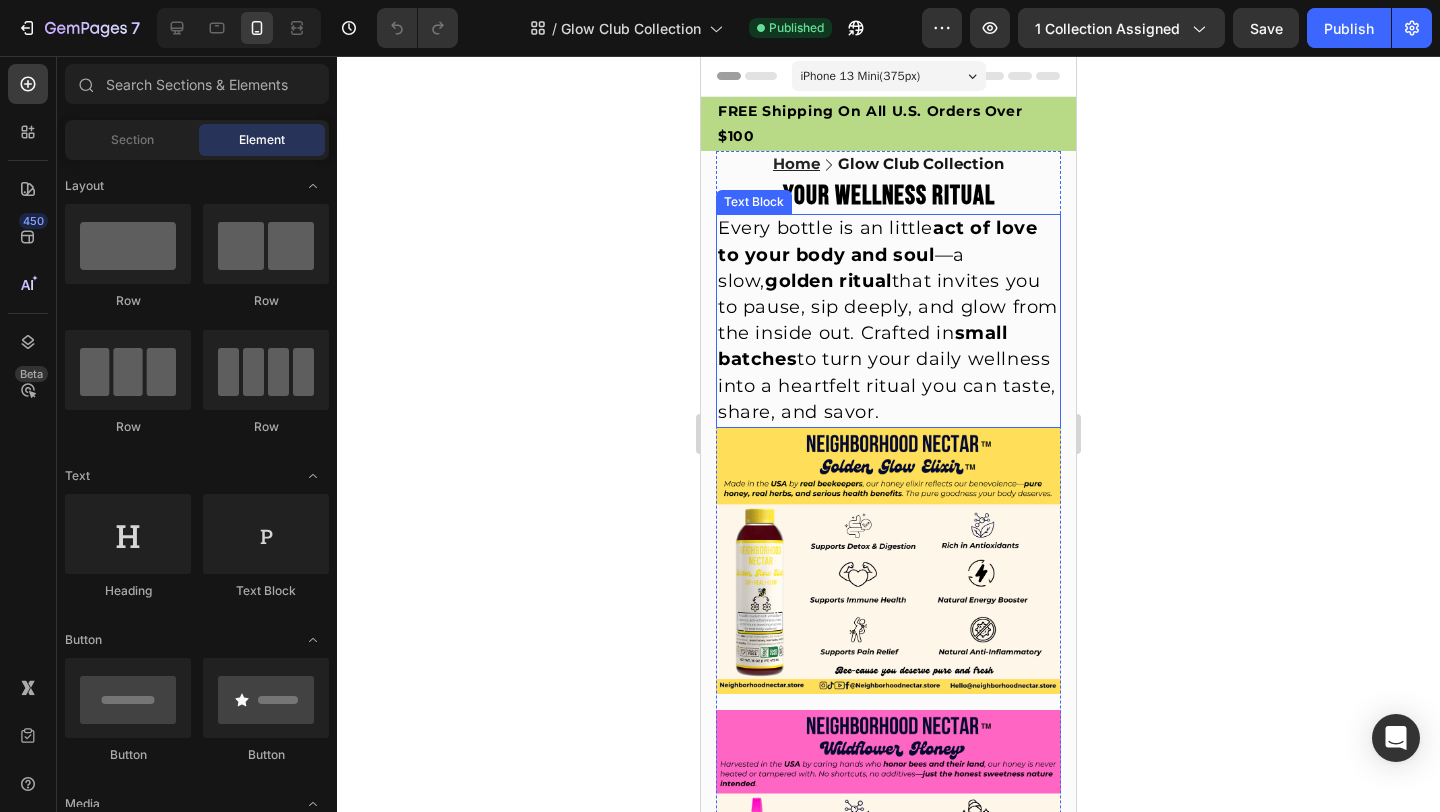 click on "Every bottle is an little  act of love to your body and soul —a slow,  golden ritual  that invites you to pause, sip deeply, and glow from the inside out. Crafted in  small batches  to turn your daily wellness into a heartfelt ritual you can taste, share, and savor." at bounding box center [888, 319] 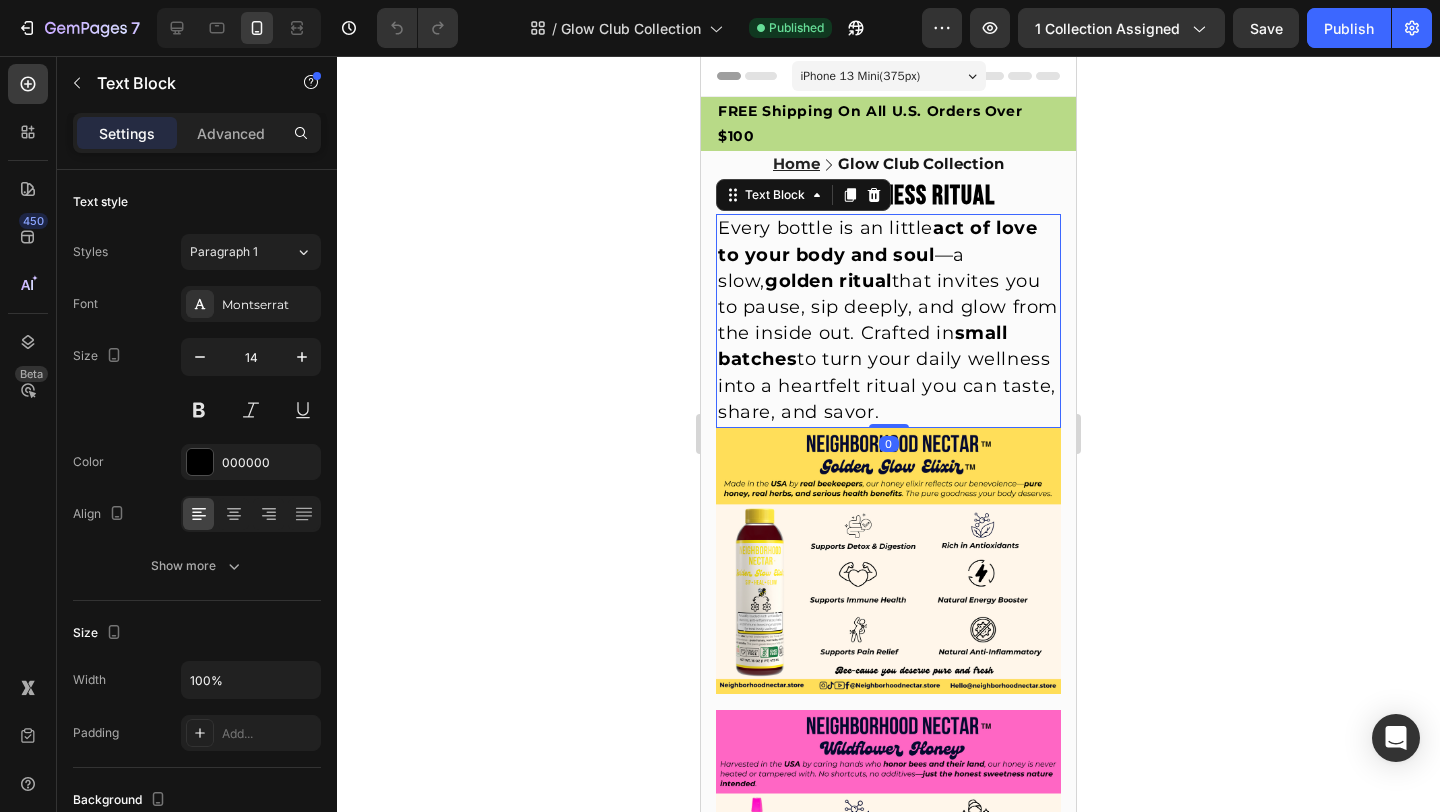 click on "Every bottle is an little  act of love to your body and soul —a slow,  golden ritual  that invites you to pause, sip deeply, and glow from the inside out. Crafted in  small batches  to turn your daily wellness into a heartfelt ritual you can taste, share, and savor." at bounding box center [888, 319] 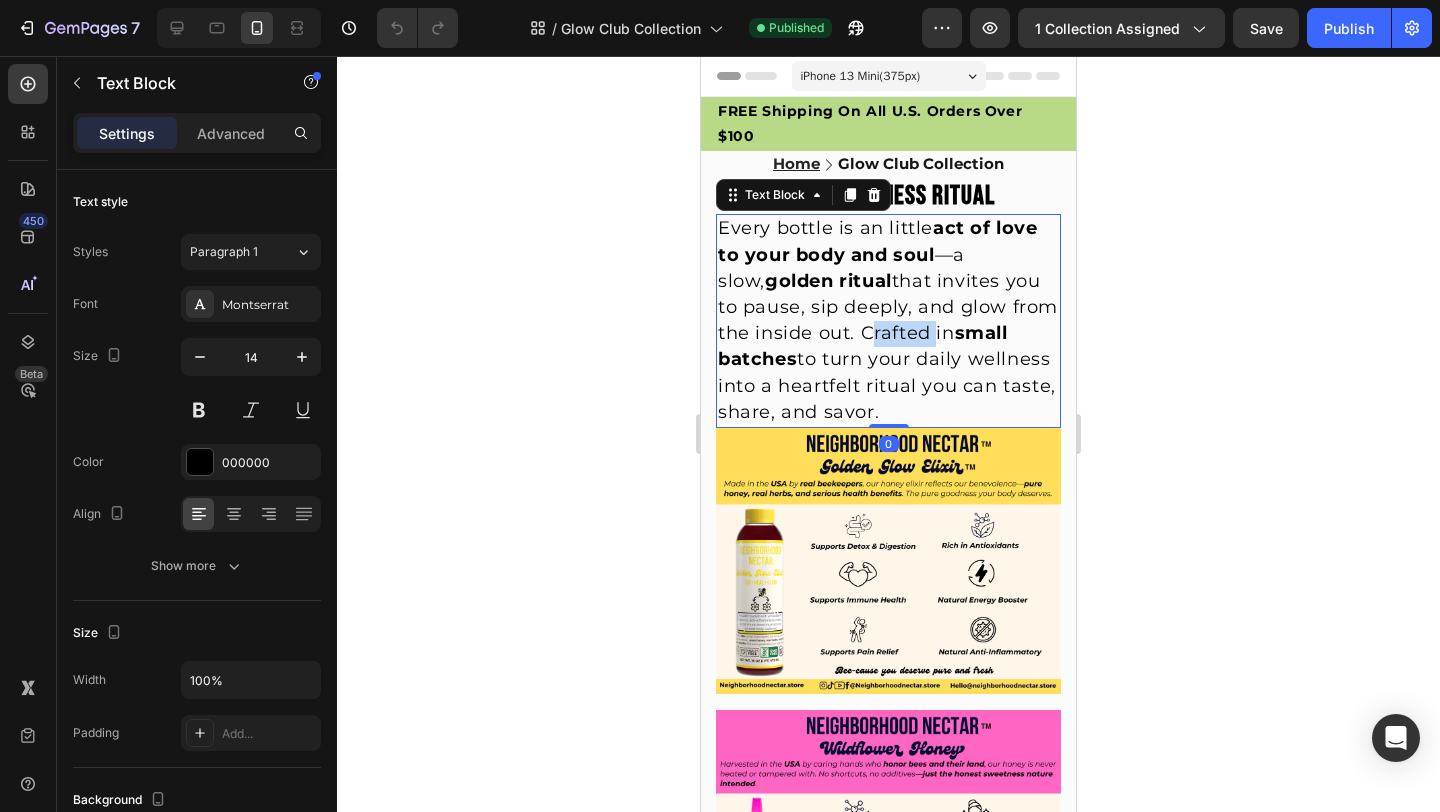 click on "Every bottle is an little  act of love to your body and soul —a slow,  golden ritual  that invites you to pause, sip deeply, and glow from the inside out. Crafted in  small batches  to turn your daily wellness into a heartfelt ritual you can taste, share, and savor." at bounding box center [888, 319] 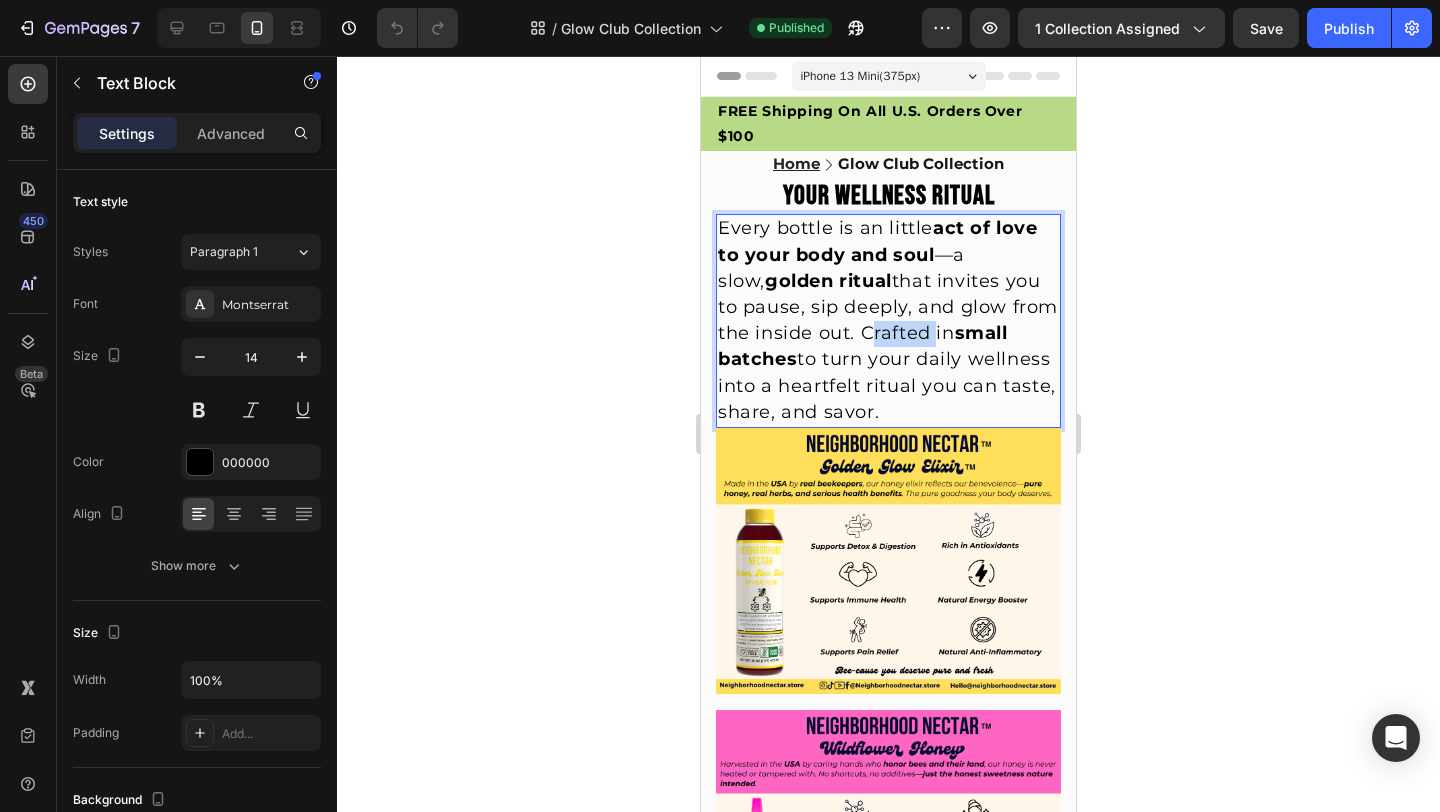 click on "Every bottle is an little  act of love to your body and soul —a slow,  golden ritual  that invites you to pause, sip deeply, and glow from the inside out. Crafted in  small batches  to turn your daily wellness into a heartfelt ritual you can taste, share, and savor." at bounding box center (888, 319) 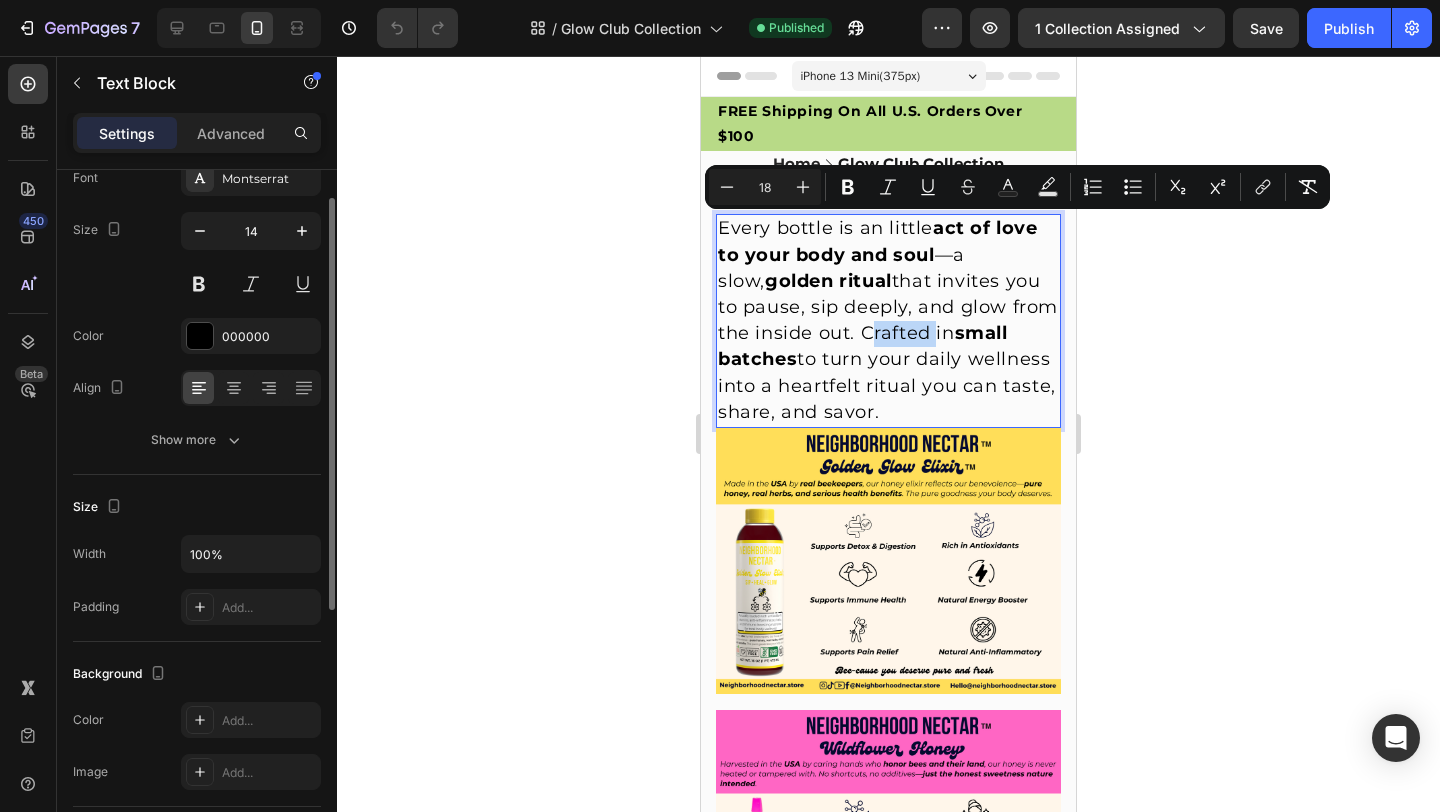 scroll, scrollTop: 47, scrollLeft: 0, axis: vertical 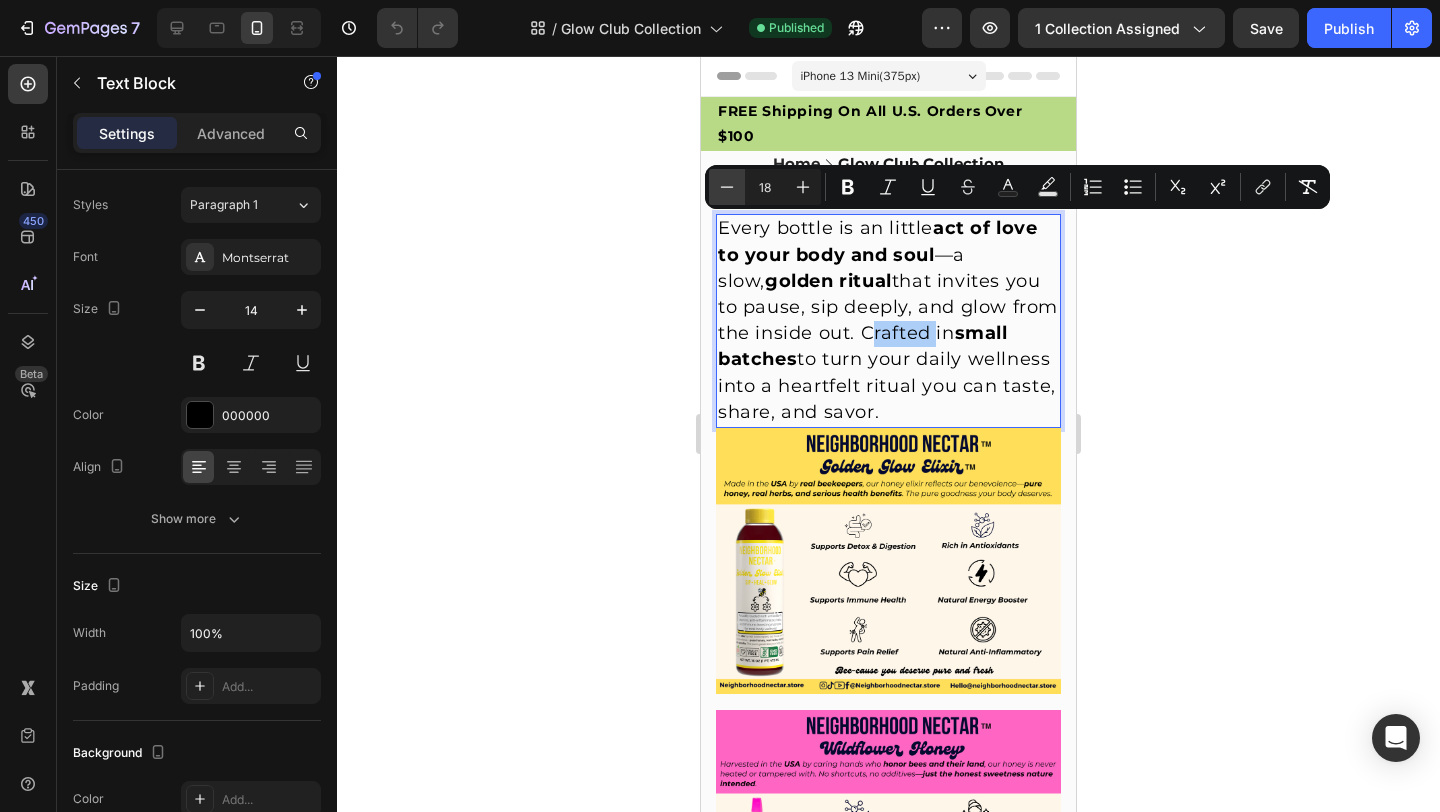 click 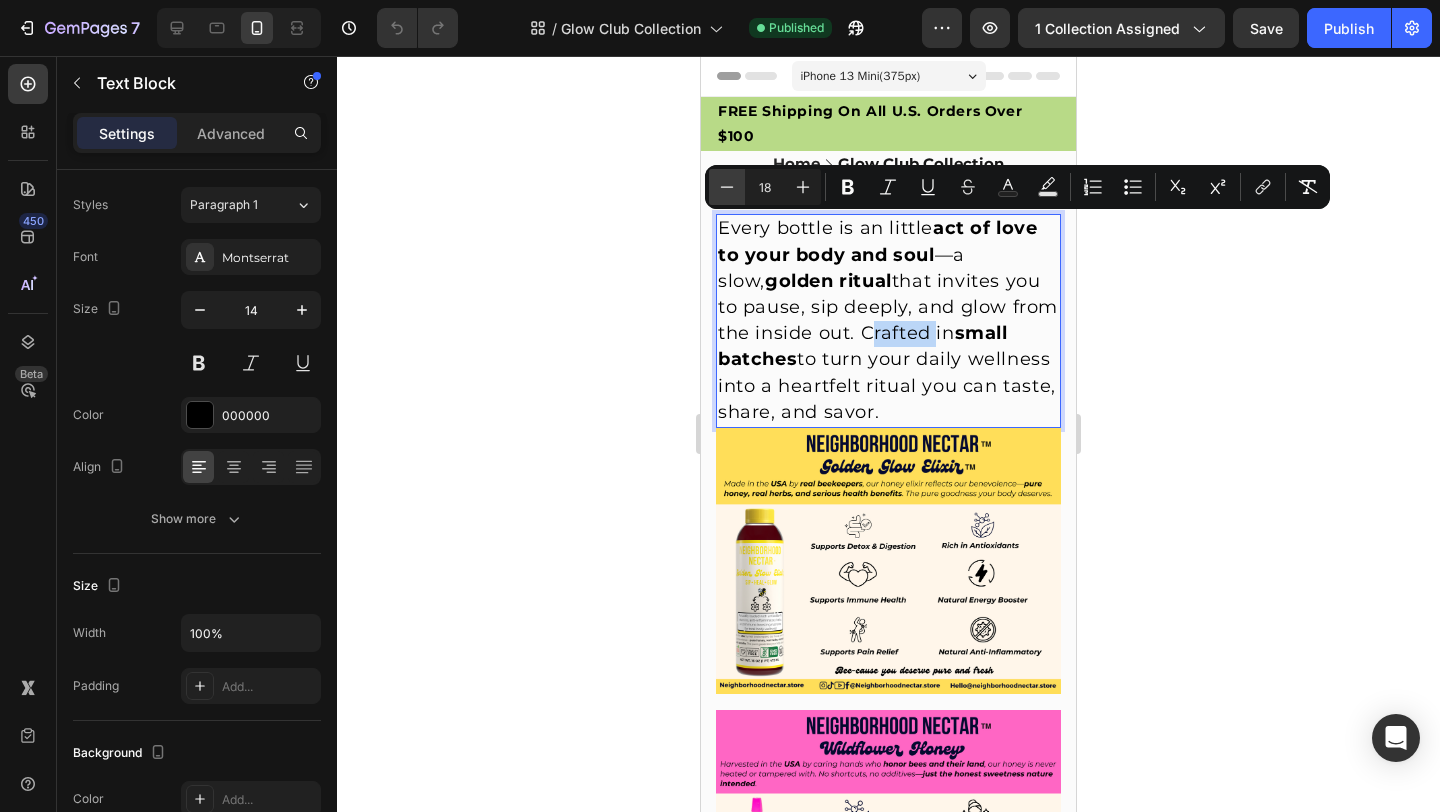 type on "17" 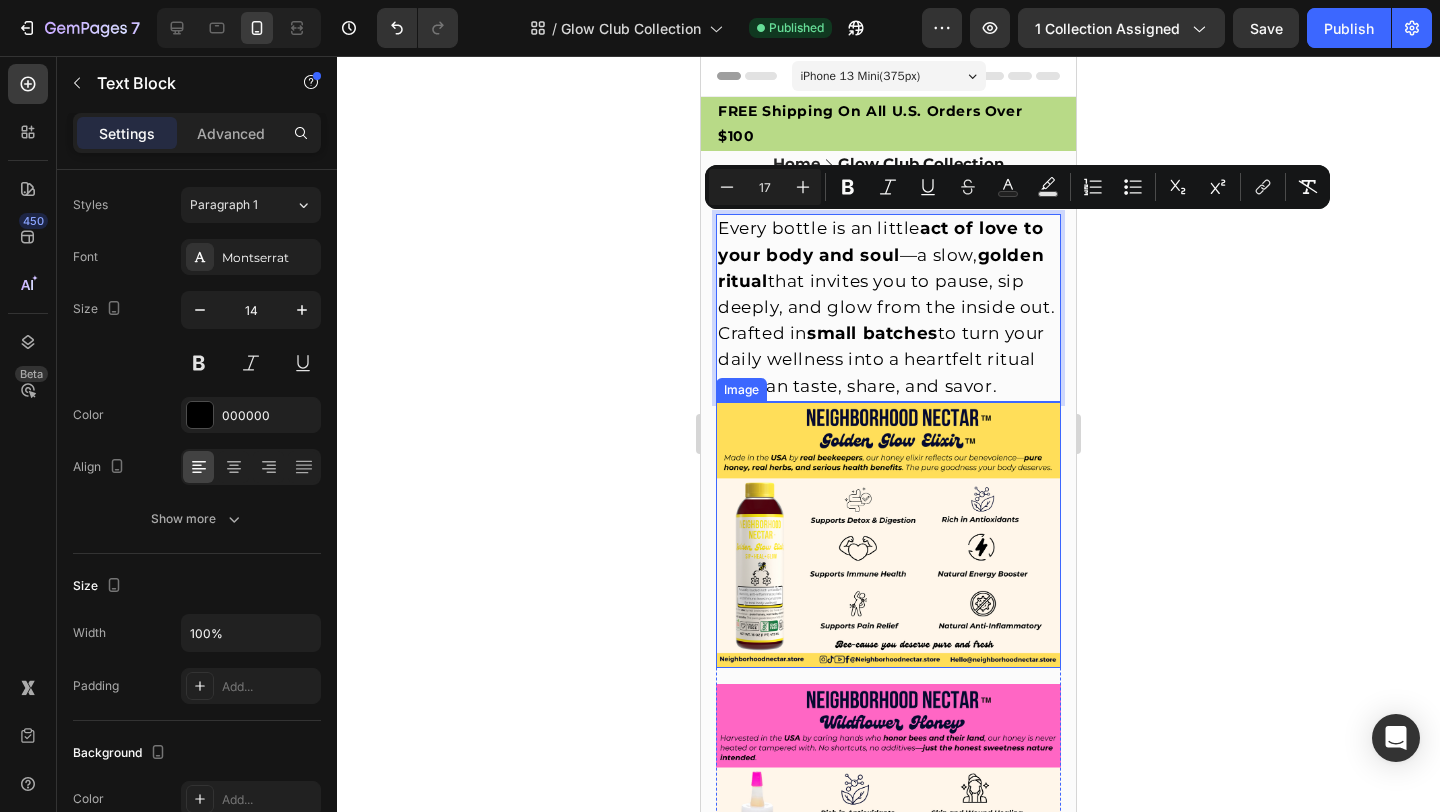 click 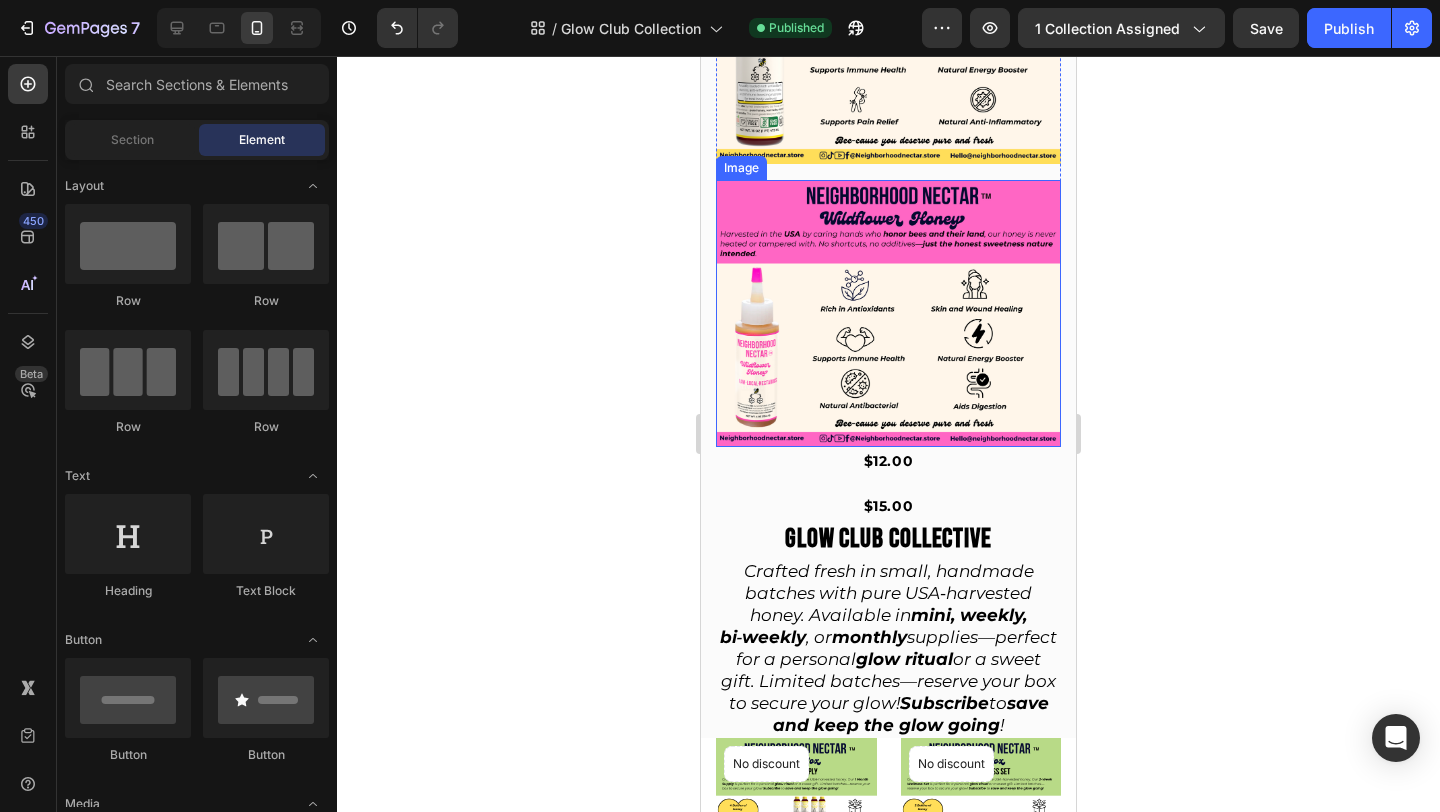 scroll, scrollTop: 538, scrollLeft: 0, axis: vertical 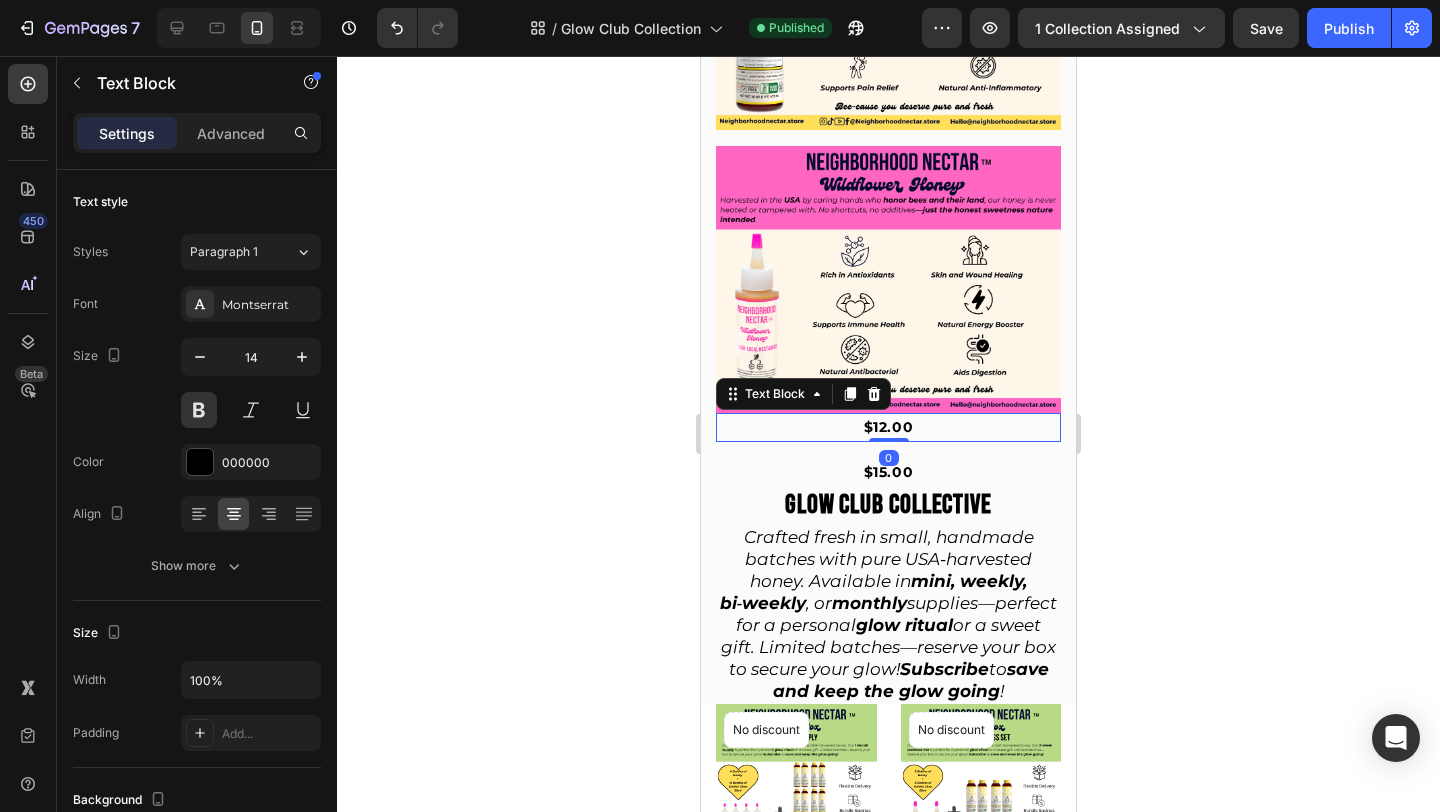 click on "$12.00" at bounding box center (888, 427) 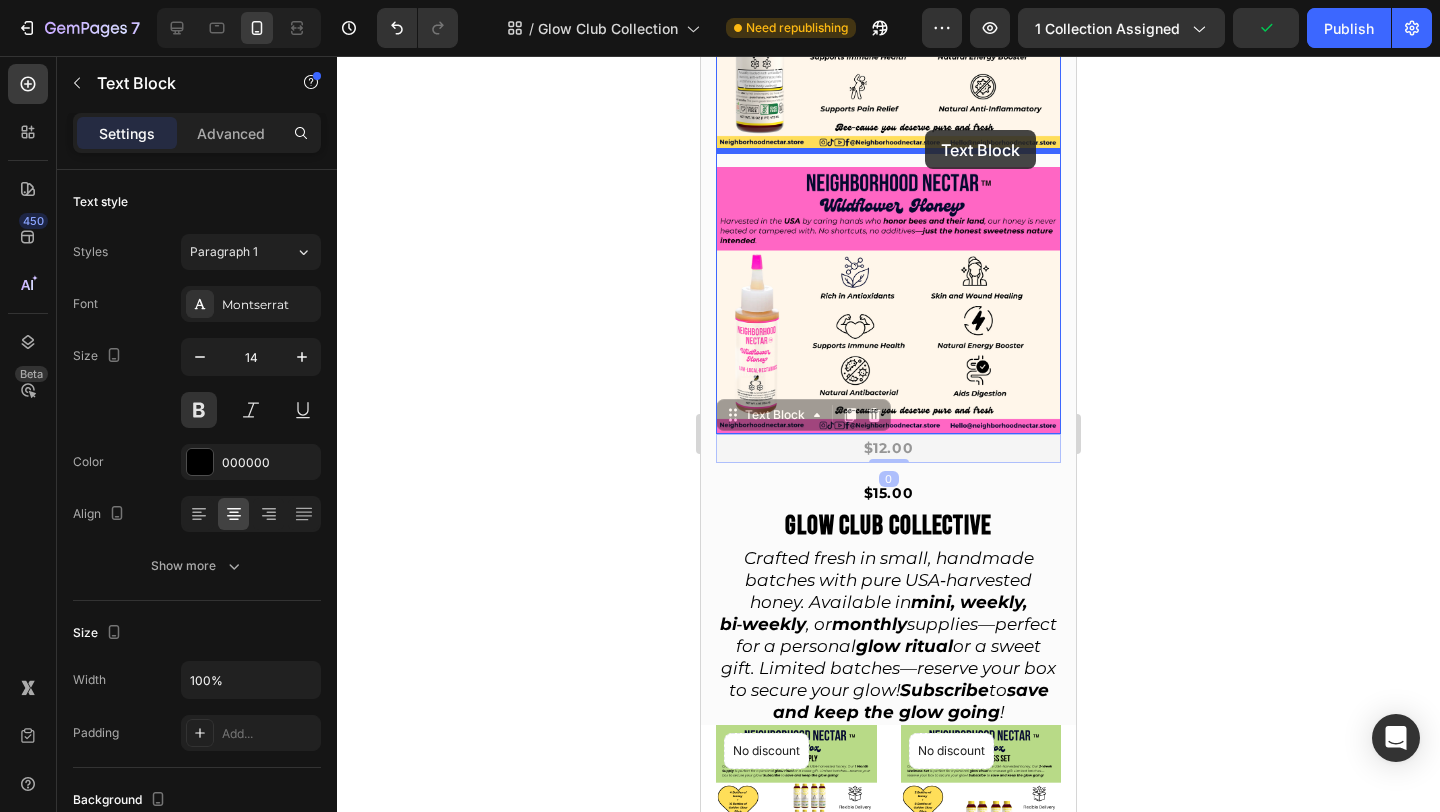 scroll, scrollTop: 502, scrollLeft: 0, axis: vertical 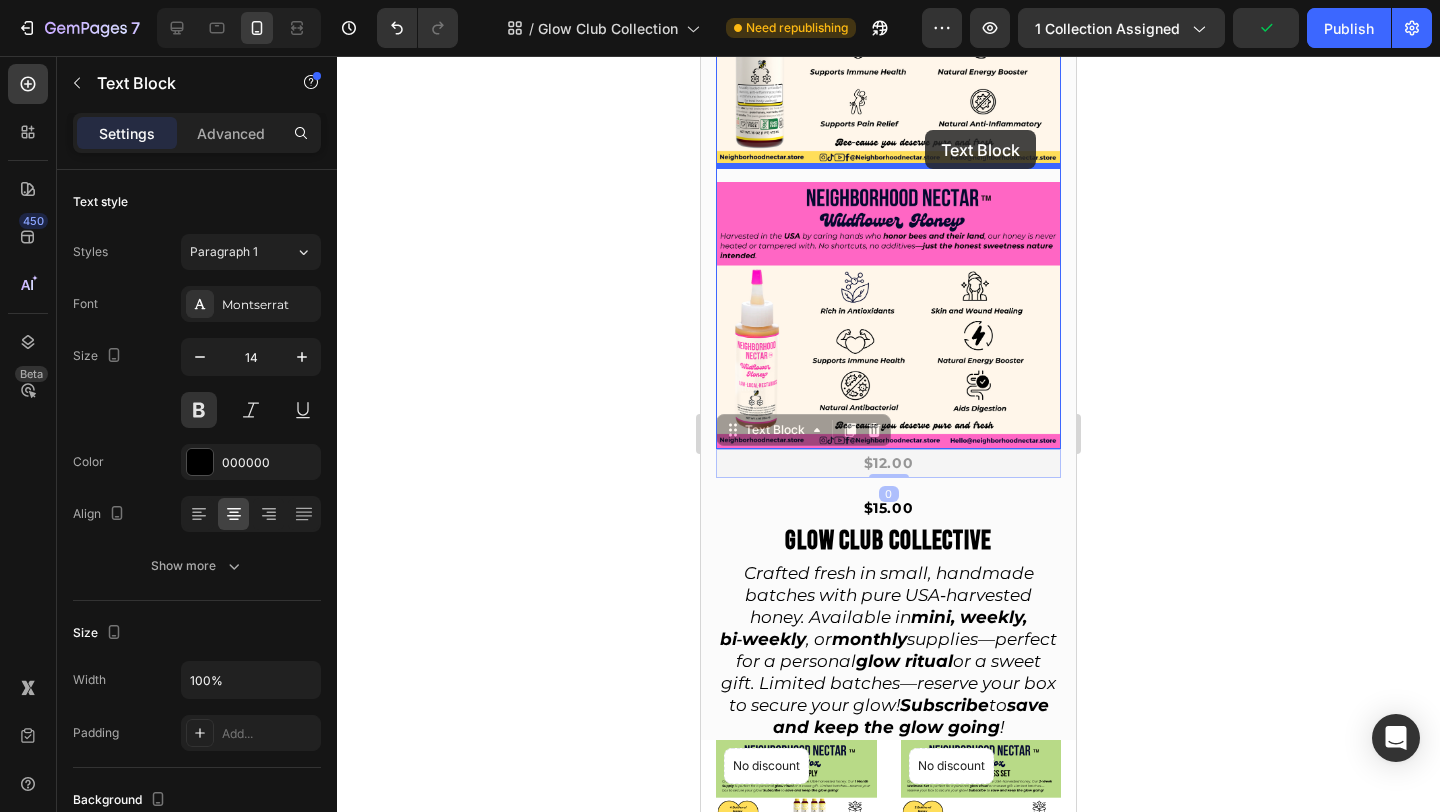 drag, startPoint x: 928, startPoint y: 426, endPoint x: 925, endPoint y: 132, distance: 294.01532 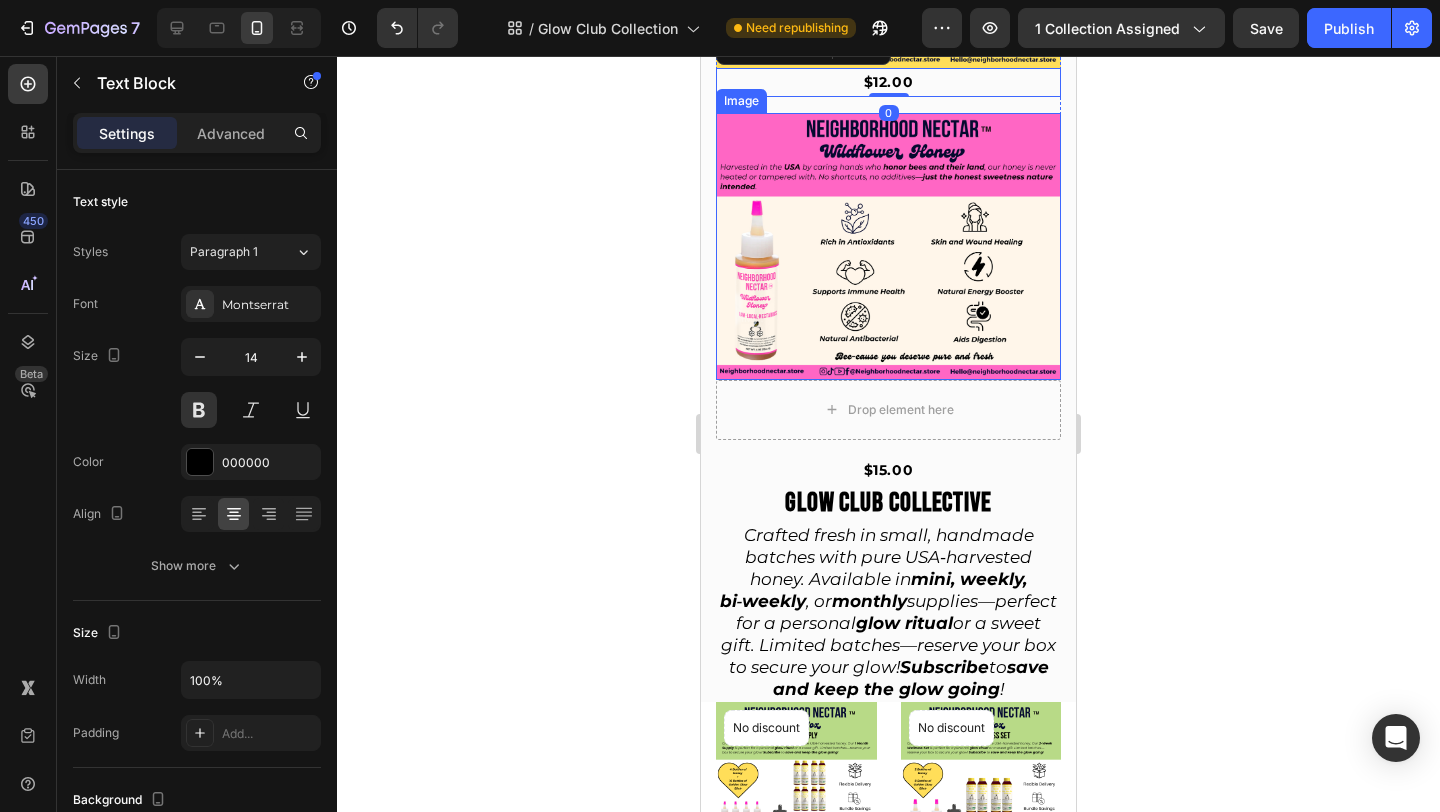 scroll, scrollTop: 608, scrollLeft: 0, axis: vertical 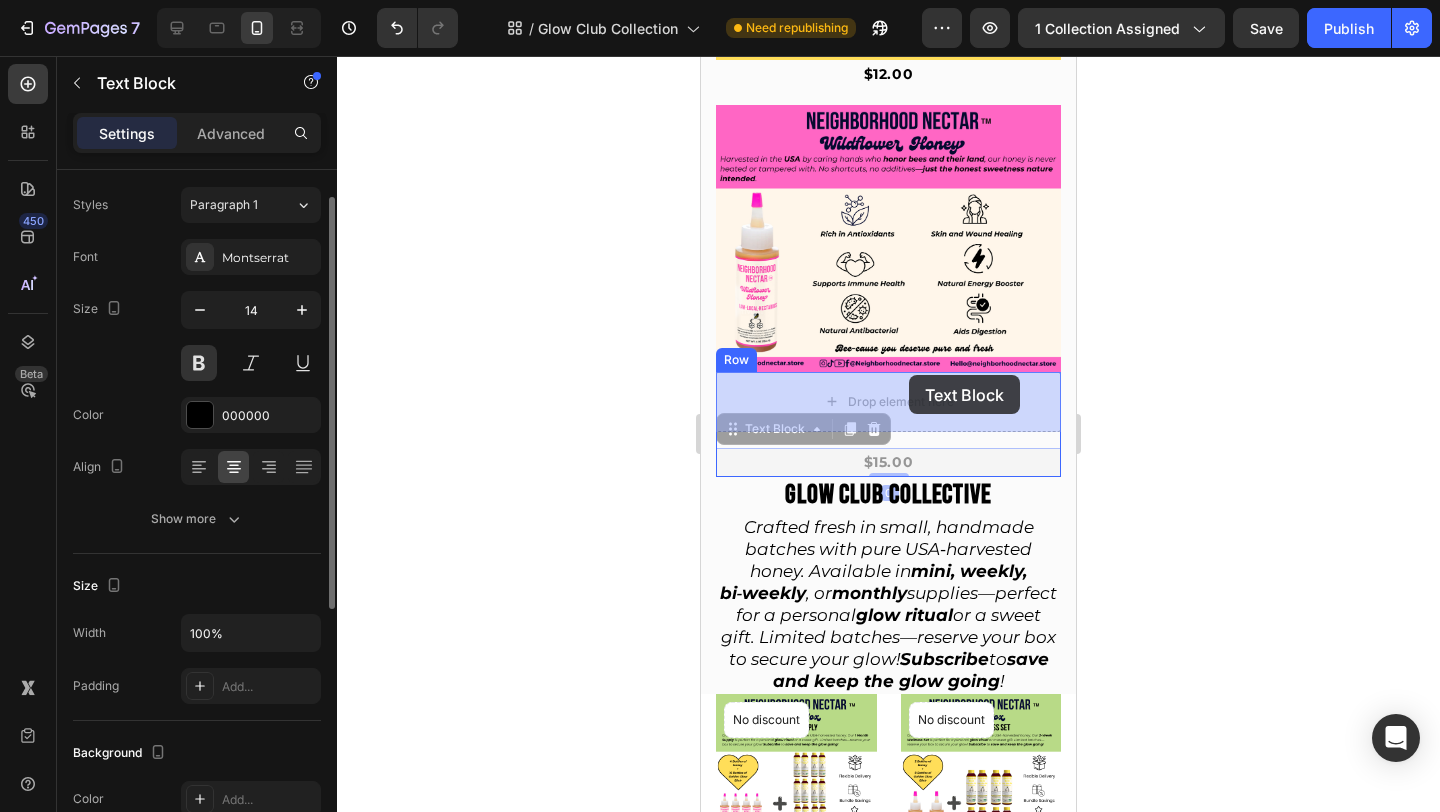 drag, startPoint x: 913, startPoint y: 455, endPoint x: 909, endPoint y: 386, distance: 69.115845 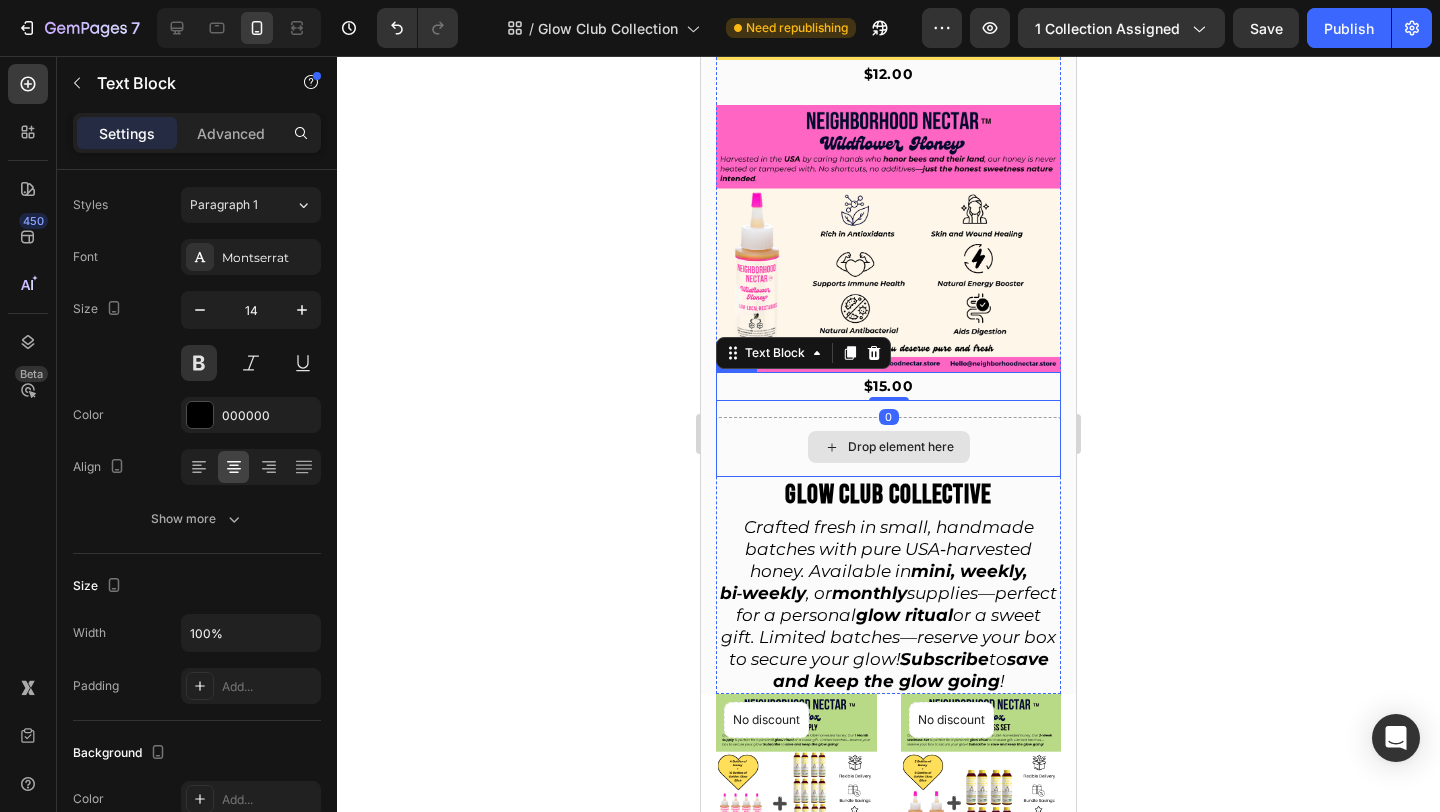 click on "Drop element here" at bounding box center [888, 447] 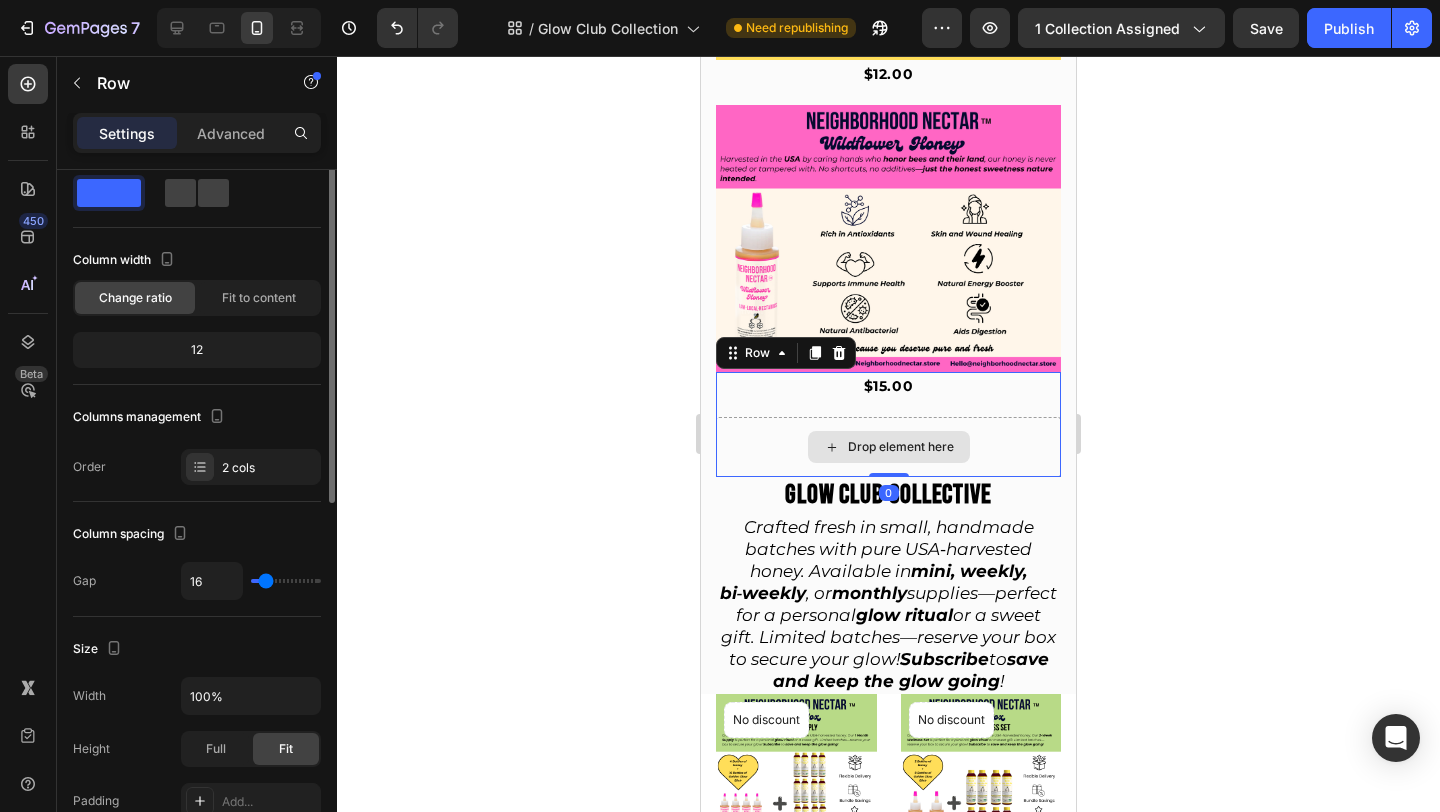 scroll, scrollTop: 0, scrollLeft: 0, axis: both 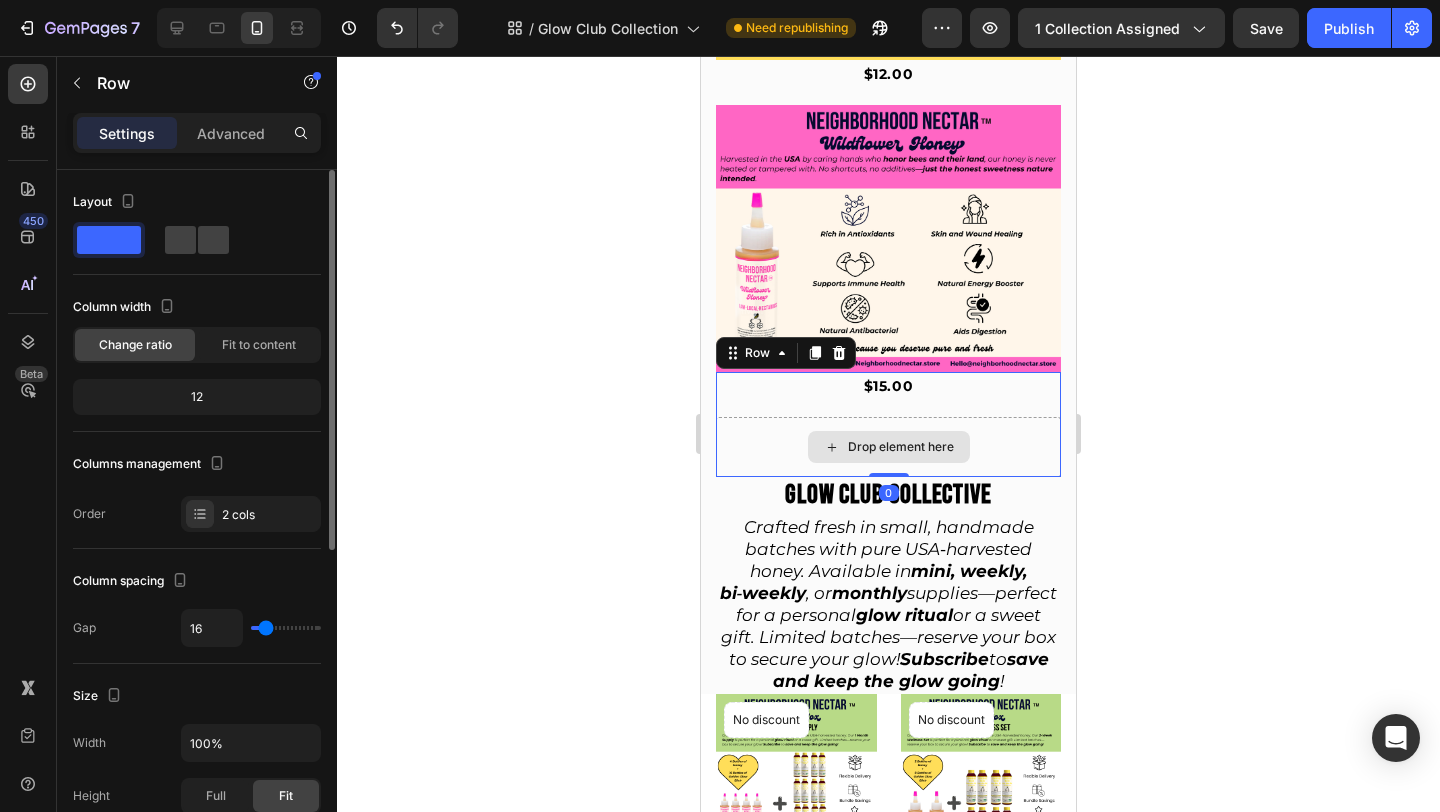 click on "Drop element here" at bounding box center (888, 447) 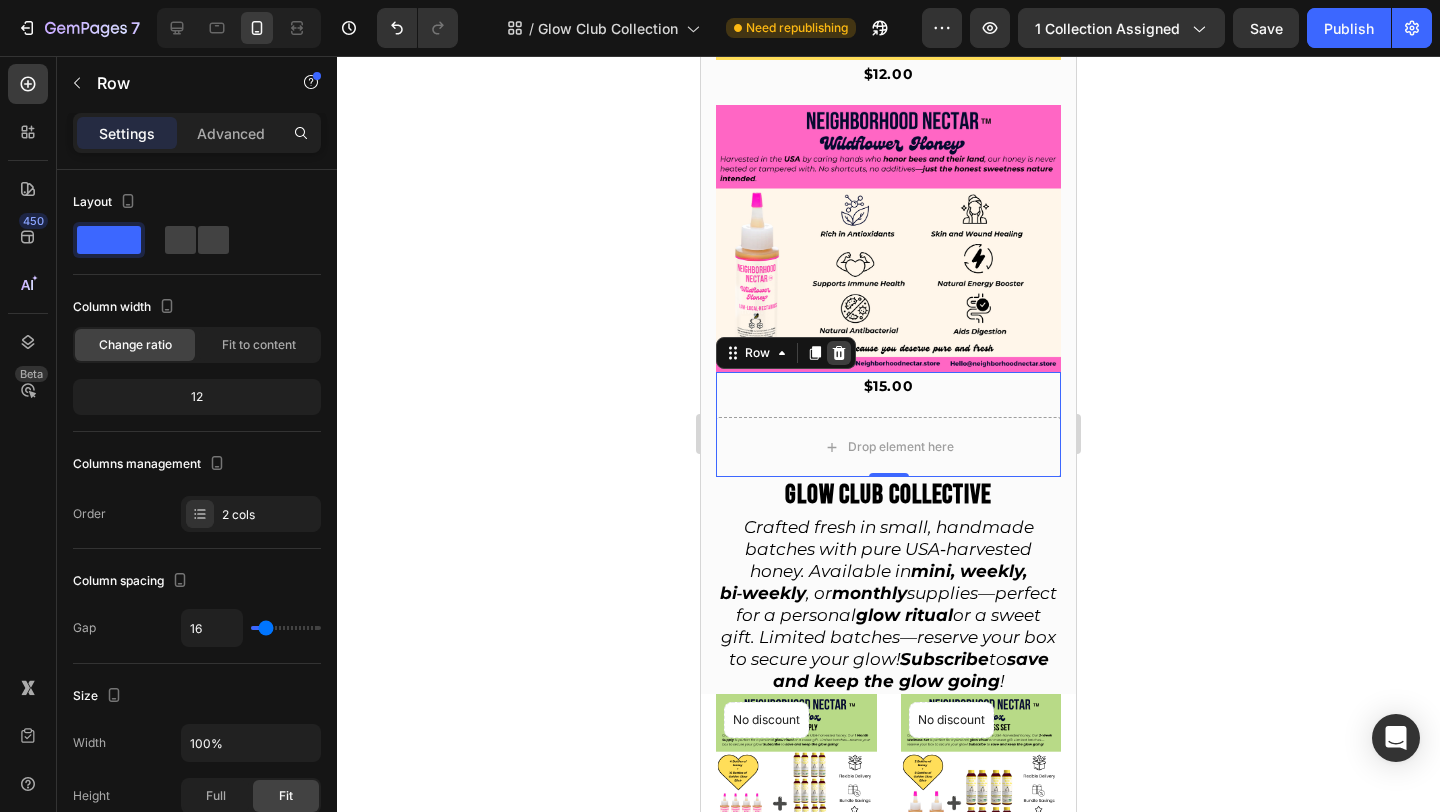 click 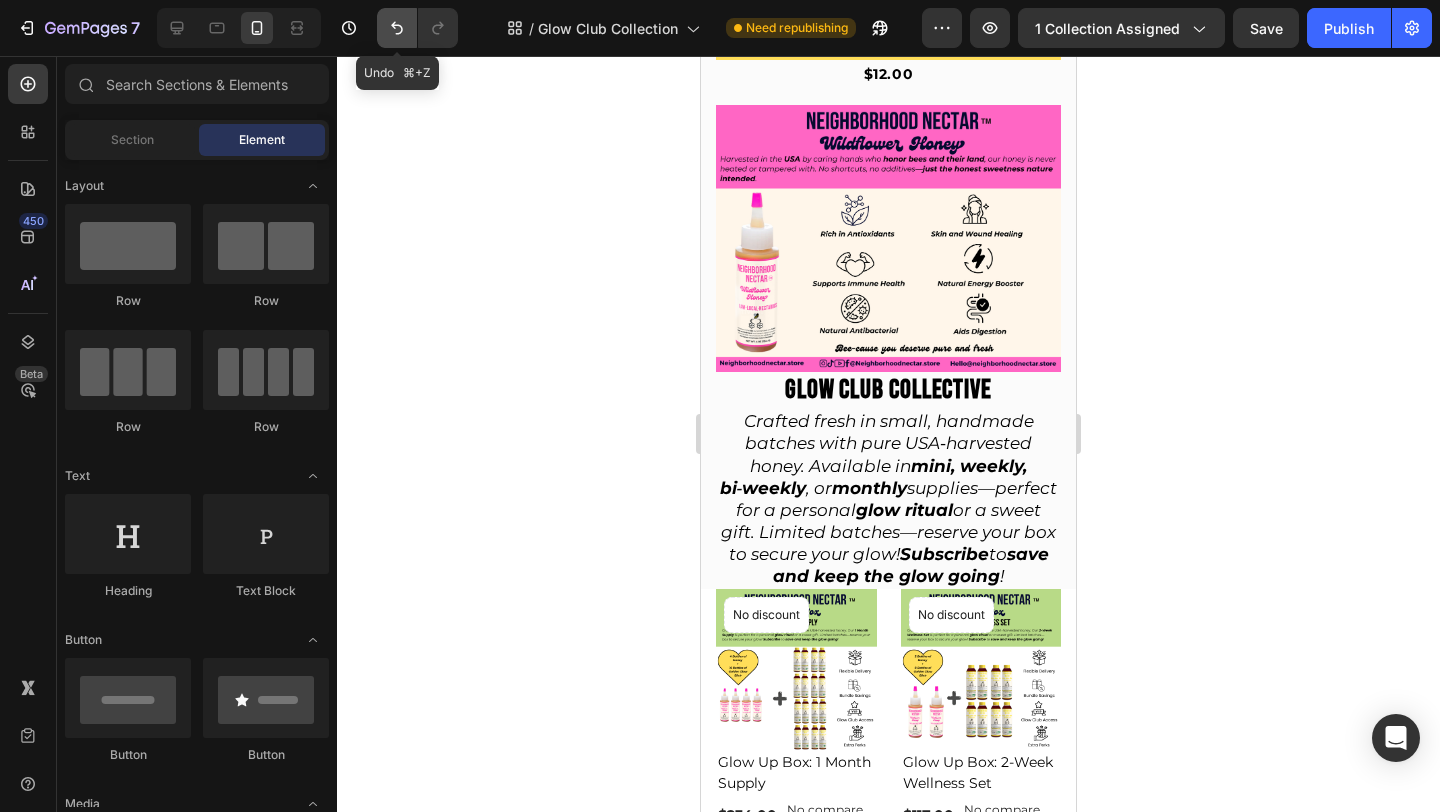 click 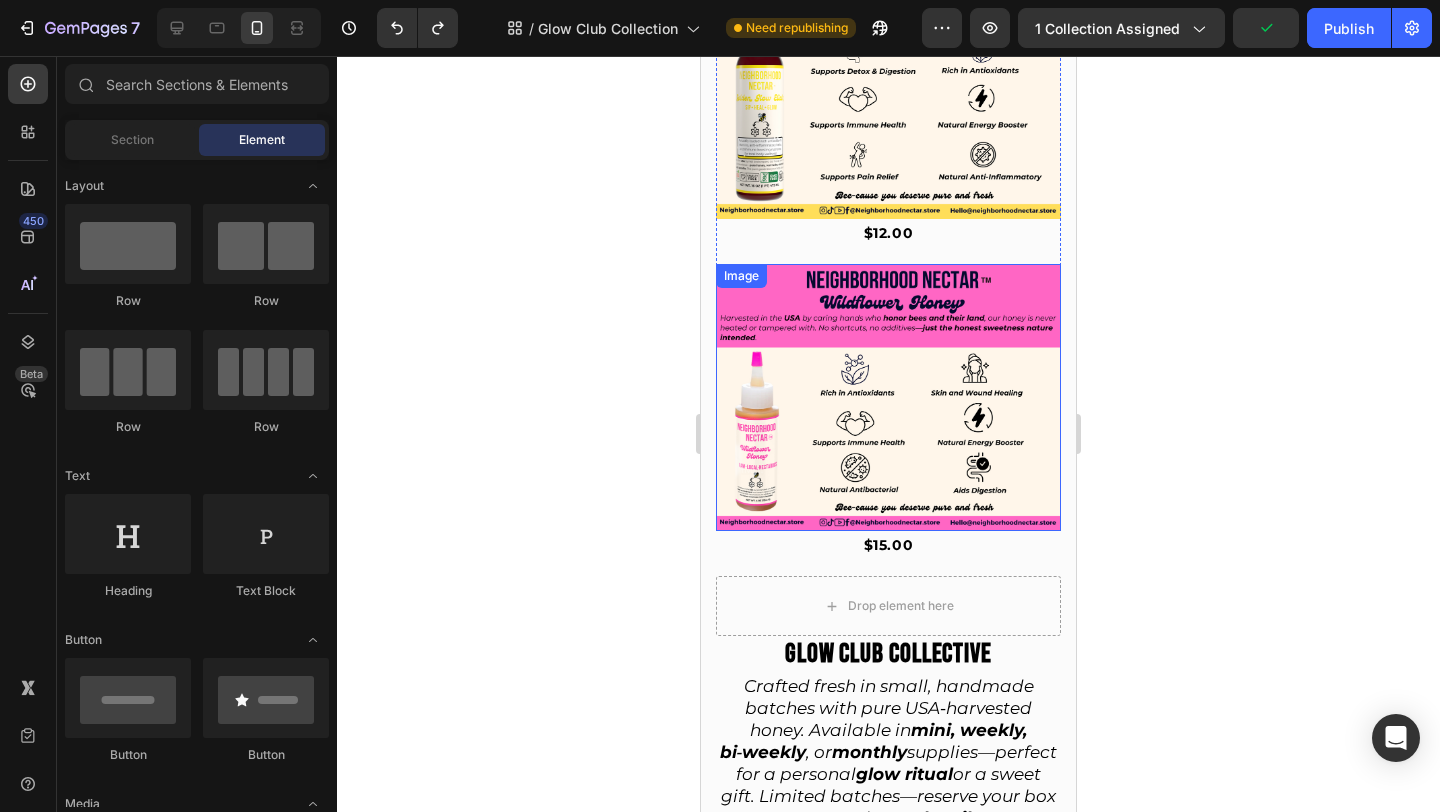 scroll, scrollTop: 422, scrollLeft: 0, axis: vertical 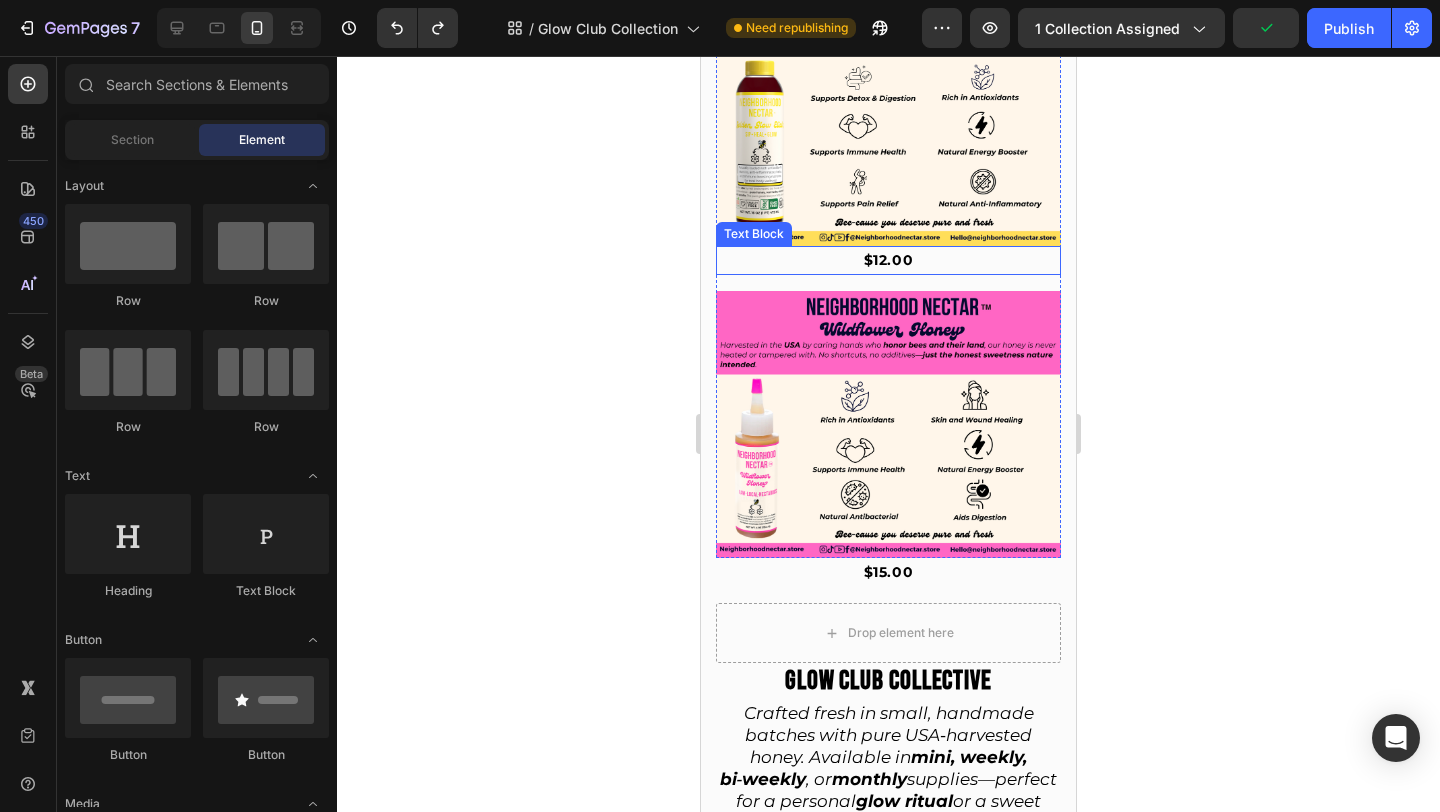 click on "$12.00" at bounding box center (888, 260) 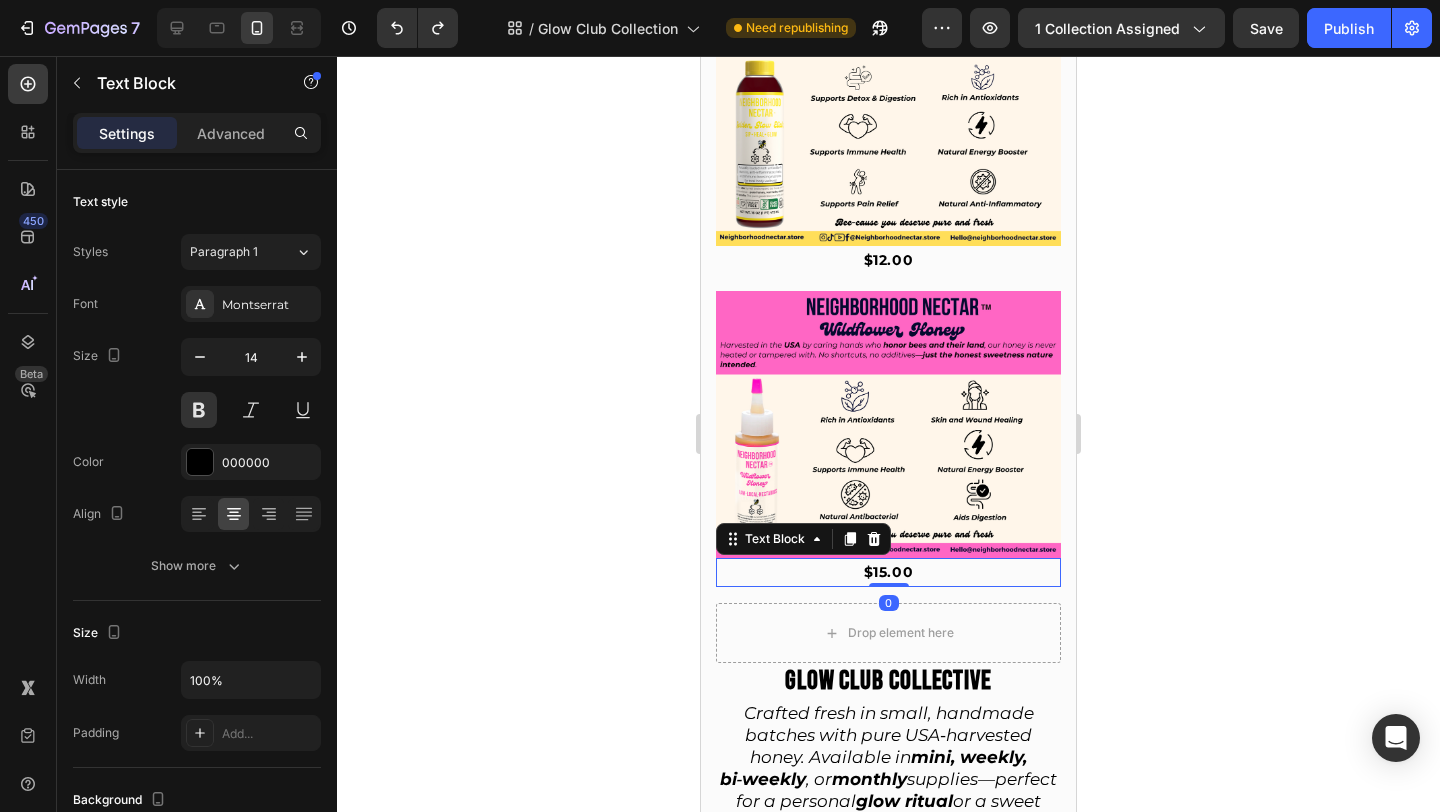 click on "$15.00" at bounding box center (888, 572) 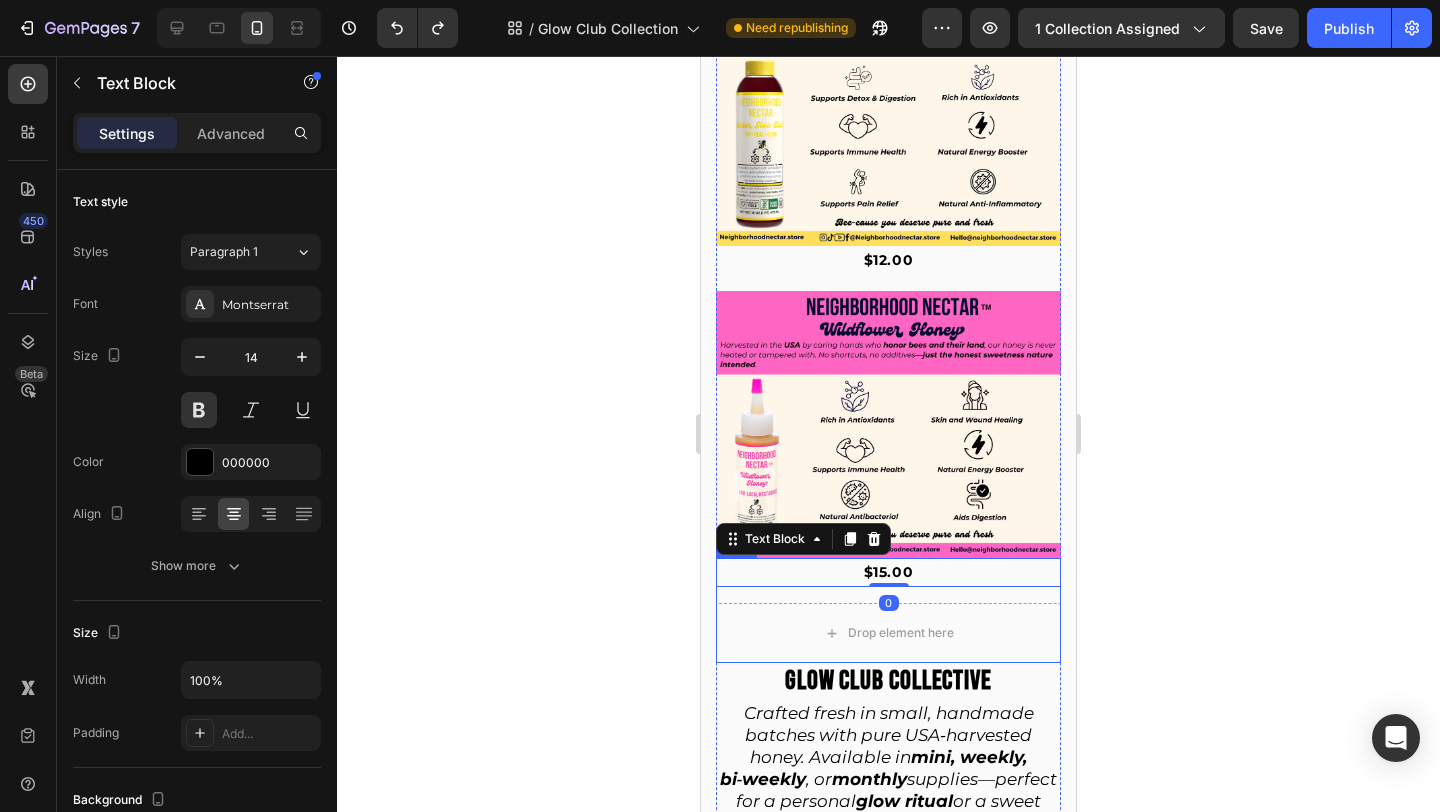 click on "$15.00 Text Block   0
Drop element here Row" at bounding box center [888, 610] 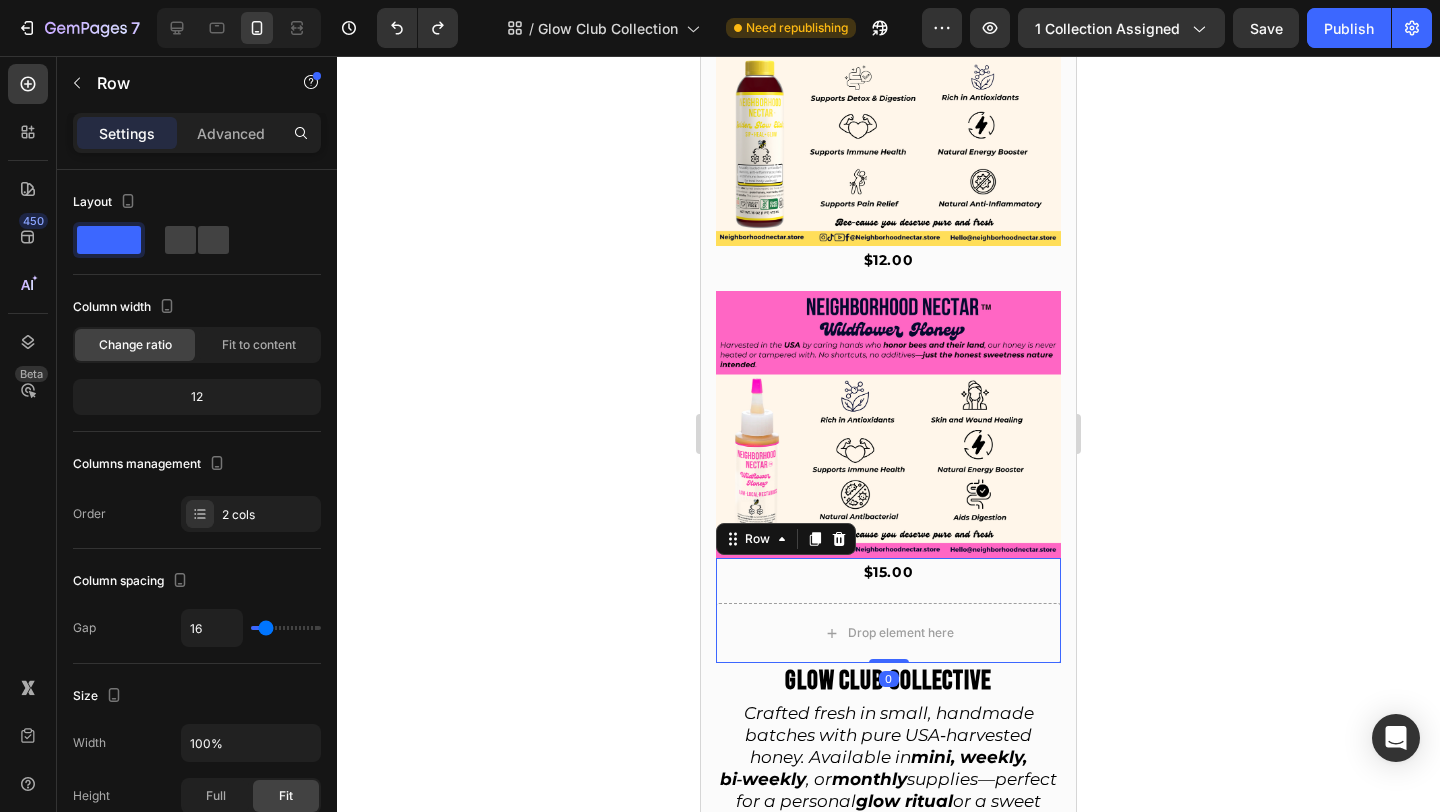 click on "$15.00 Text Block
Drop element here Row   0" at bounding box center (888, 610) 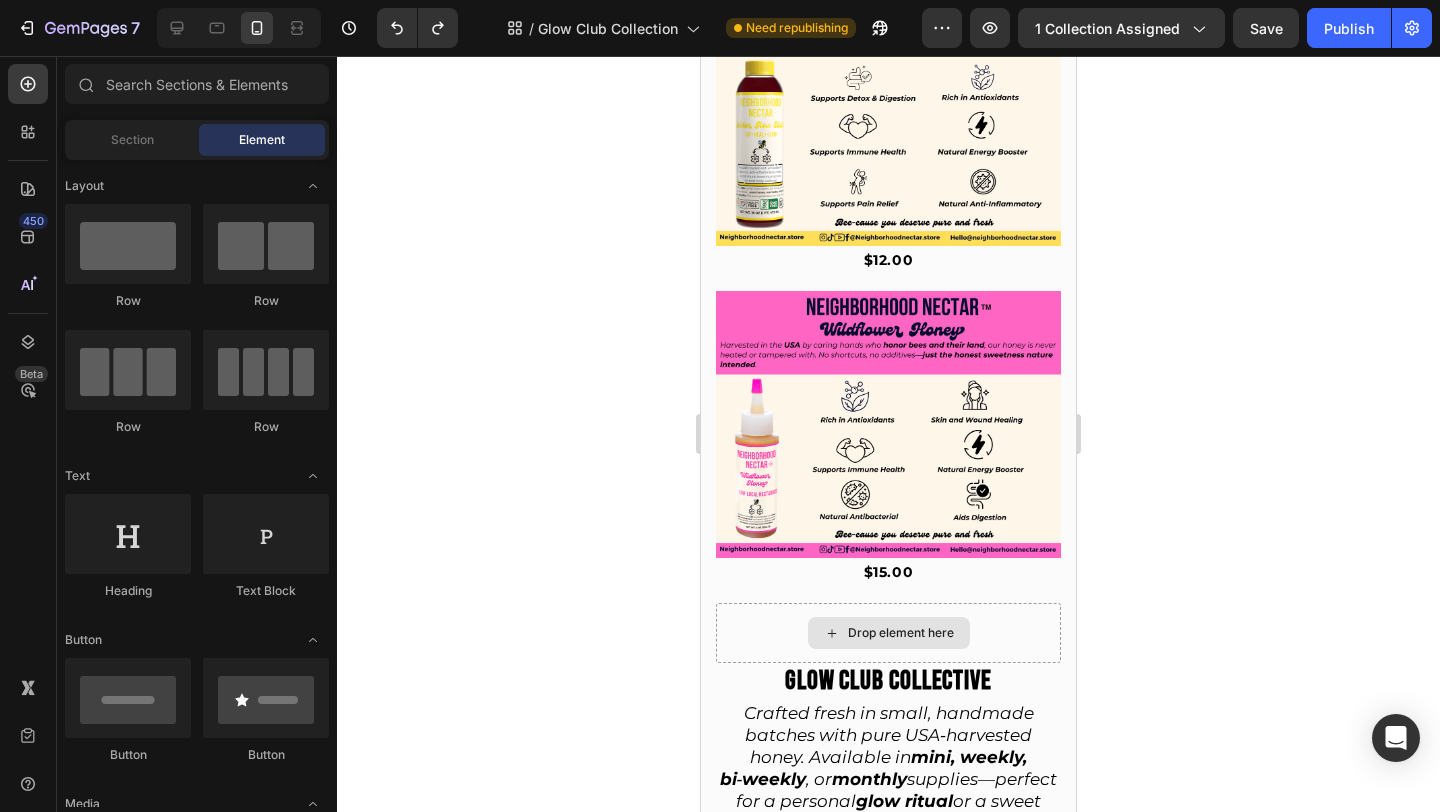 click on "Drop element here" at bounding box center (901, 633) 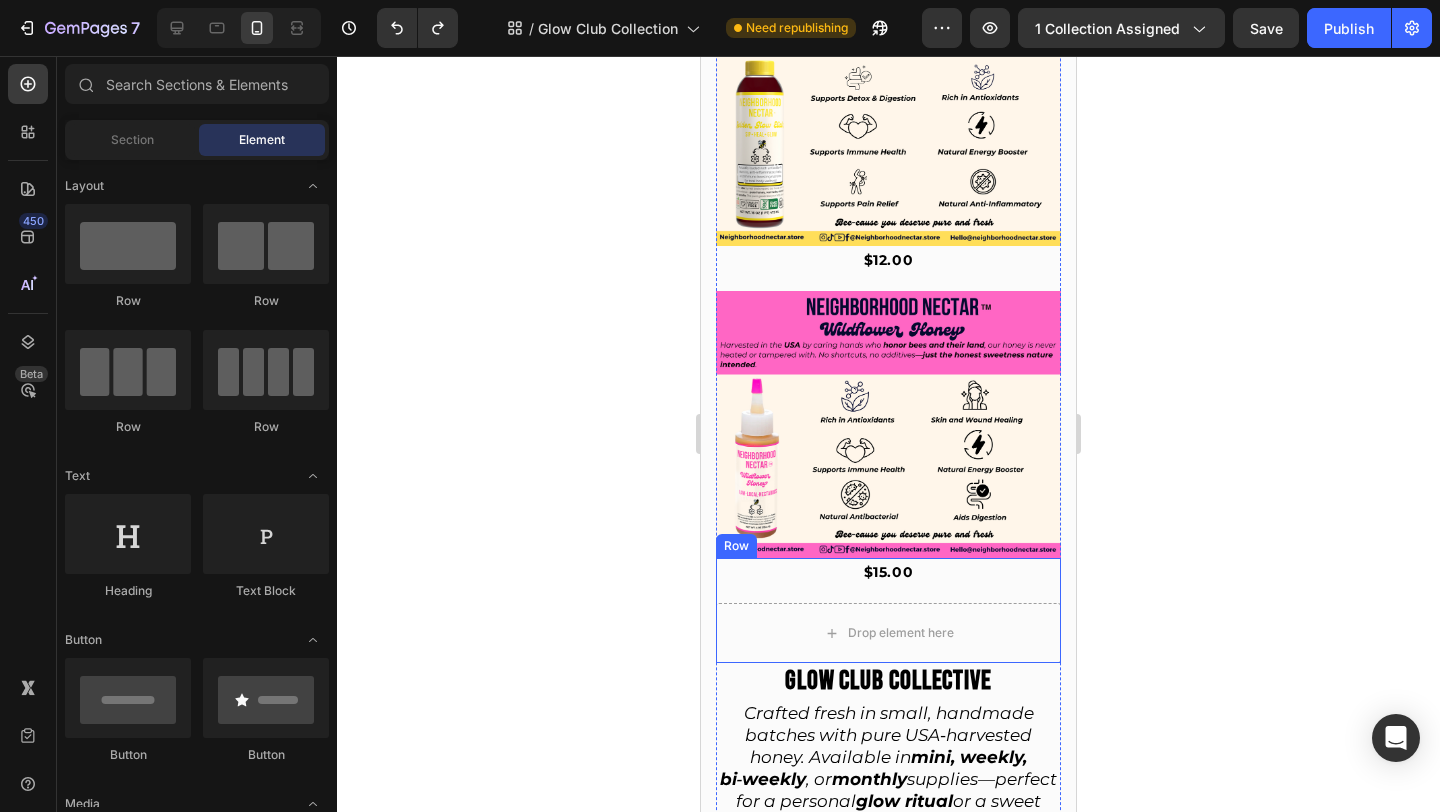 click on "$15.00" at bounding box center (888, 572) 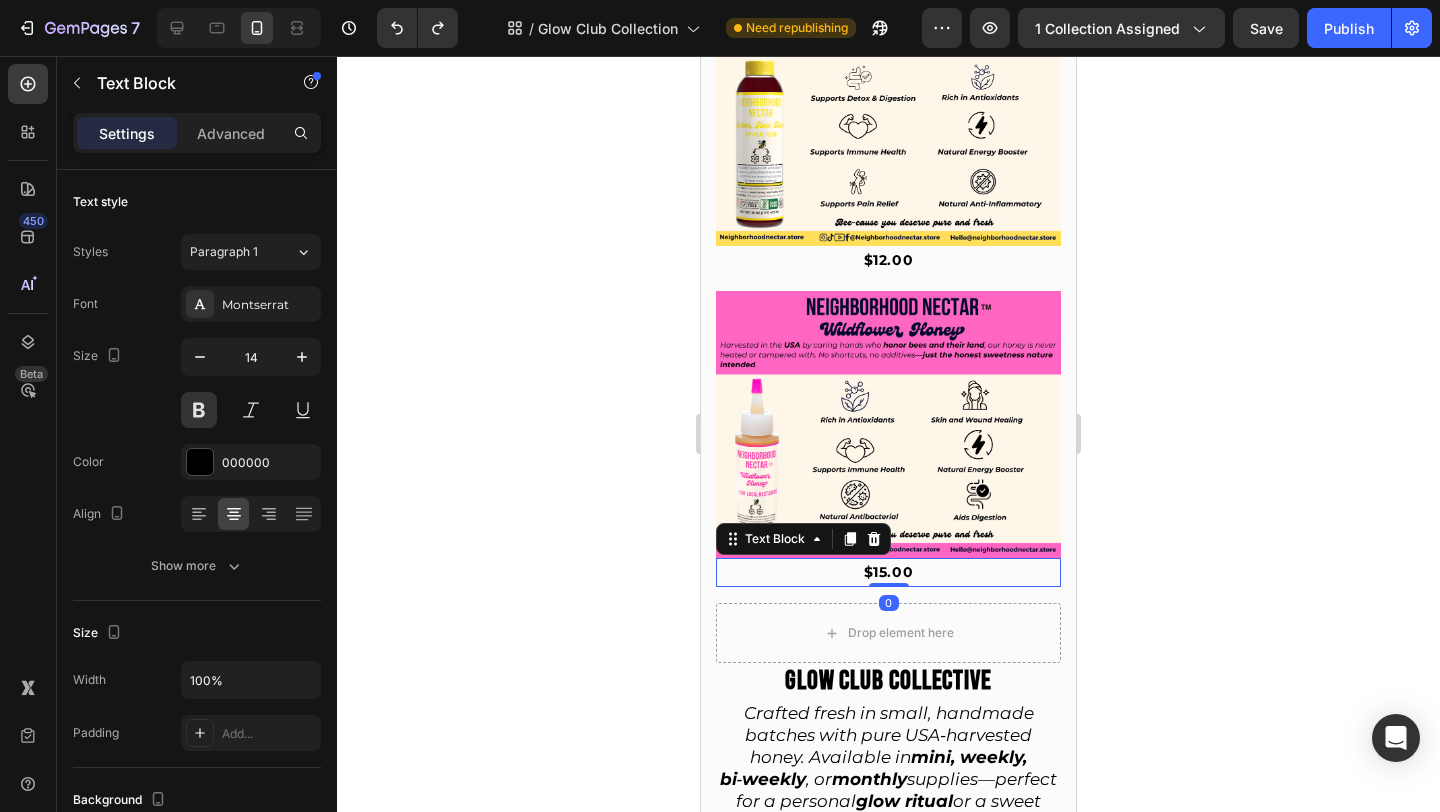 click on "$15.00" at bounding box center (888, 572) 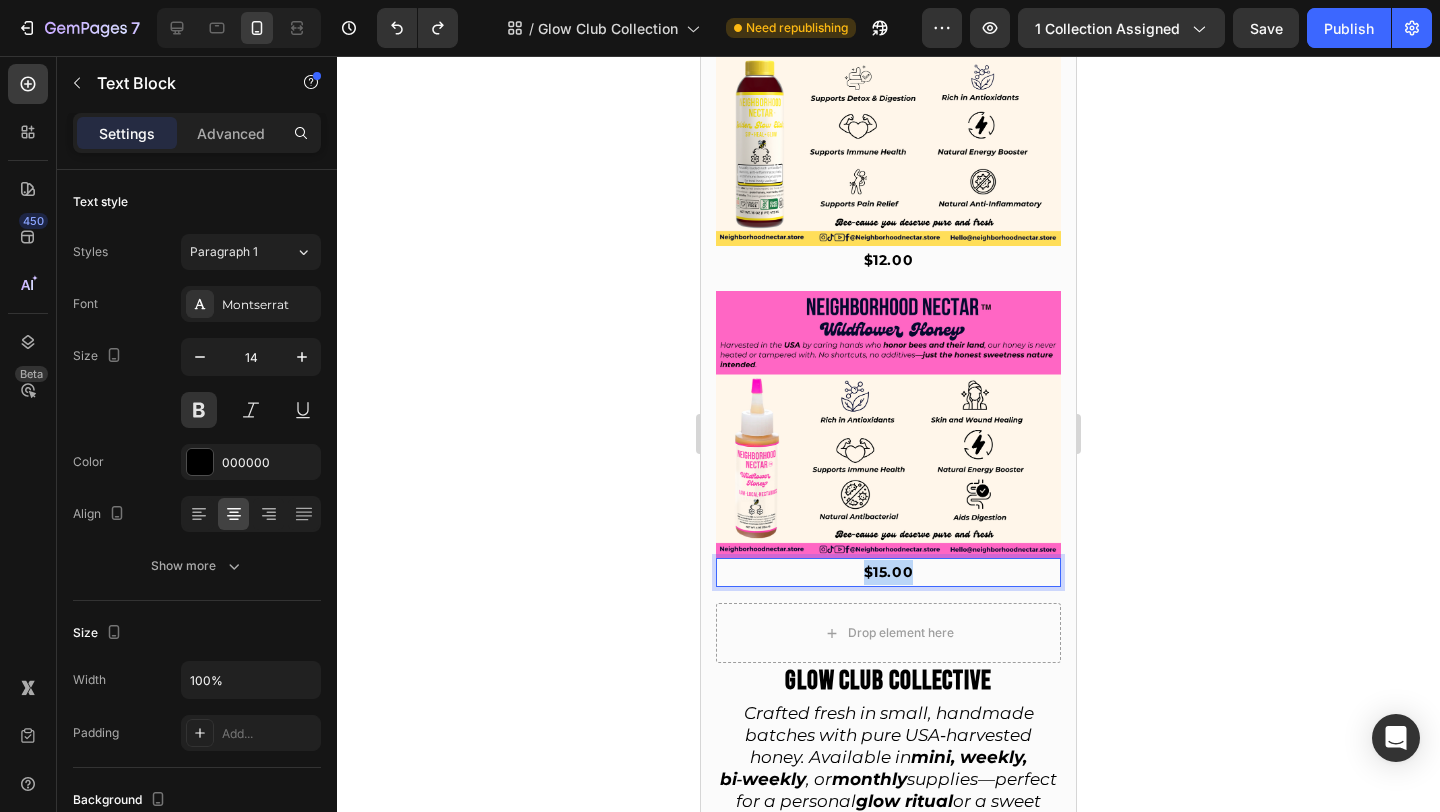 click on "$15.00" at bounding box center [888, 572] 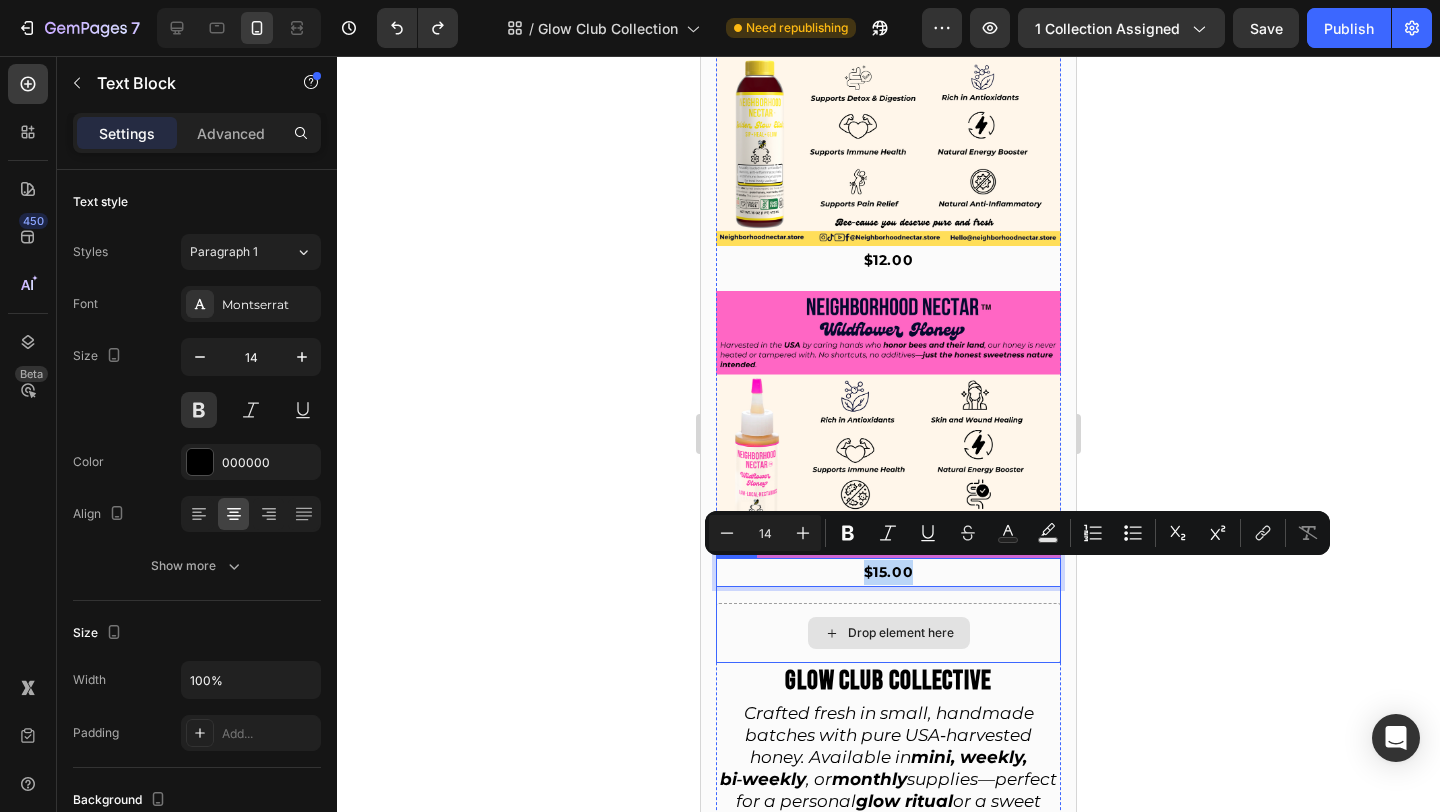 click on "Drop element here" at bounding box center (889, 633) 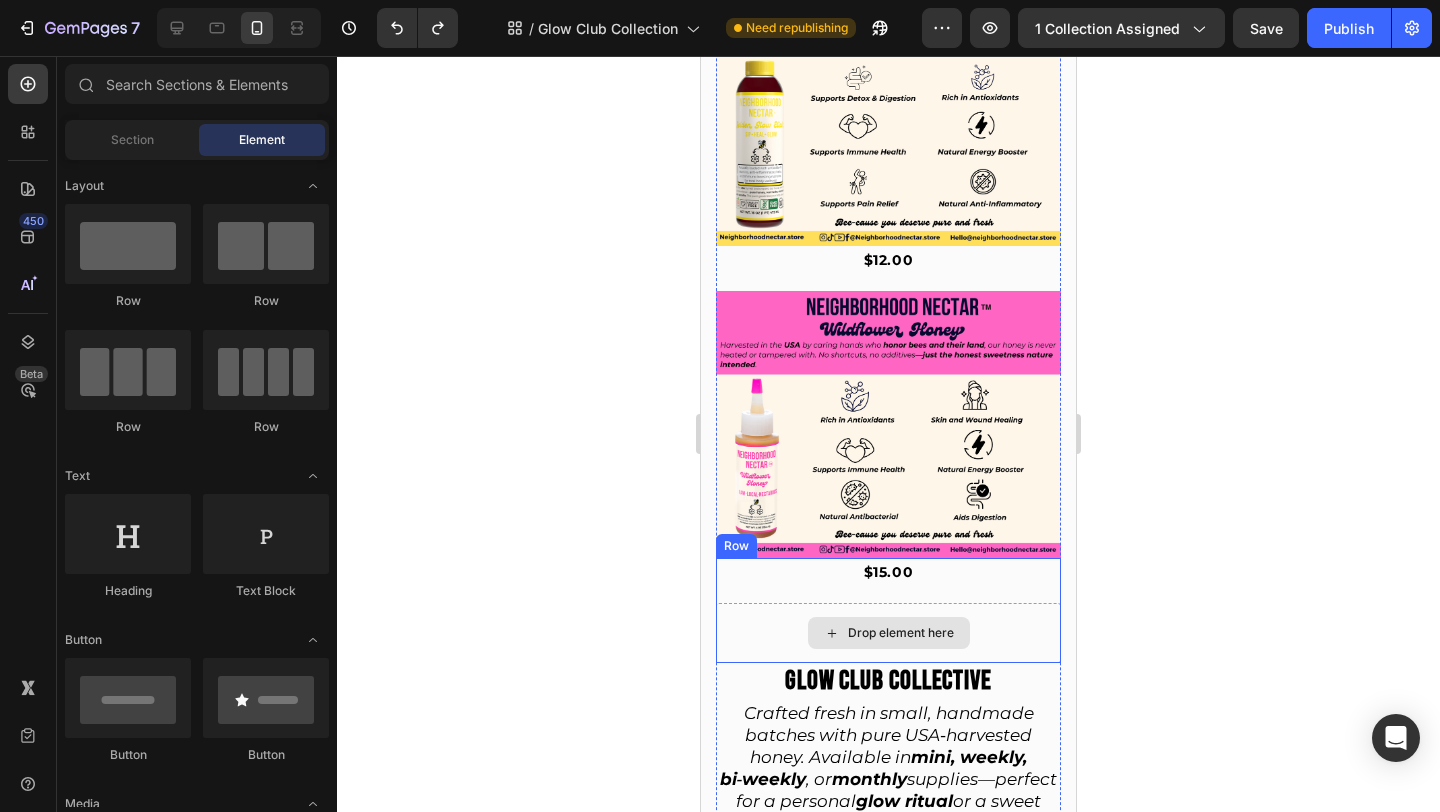 click on "Drop element here" at bounding box center (888, 633) 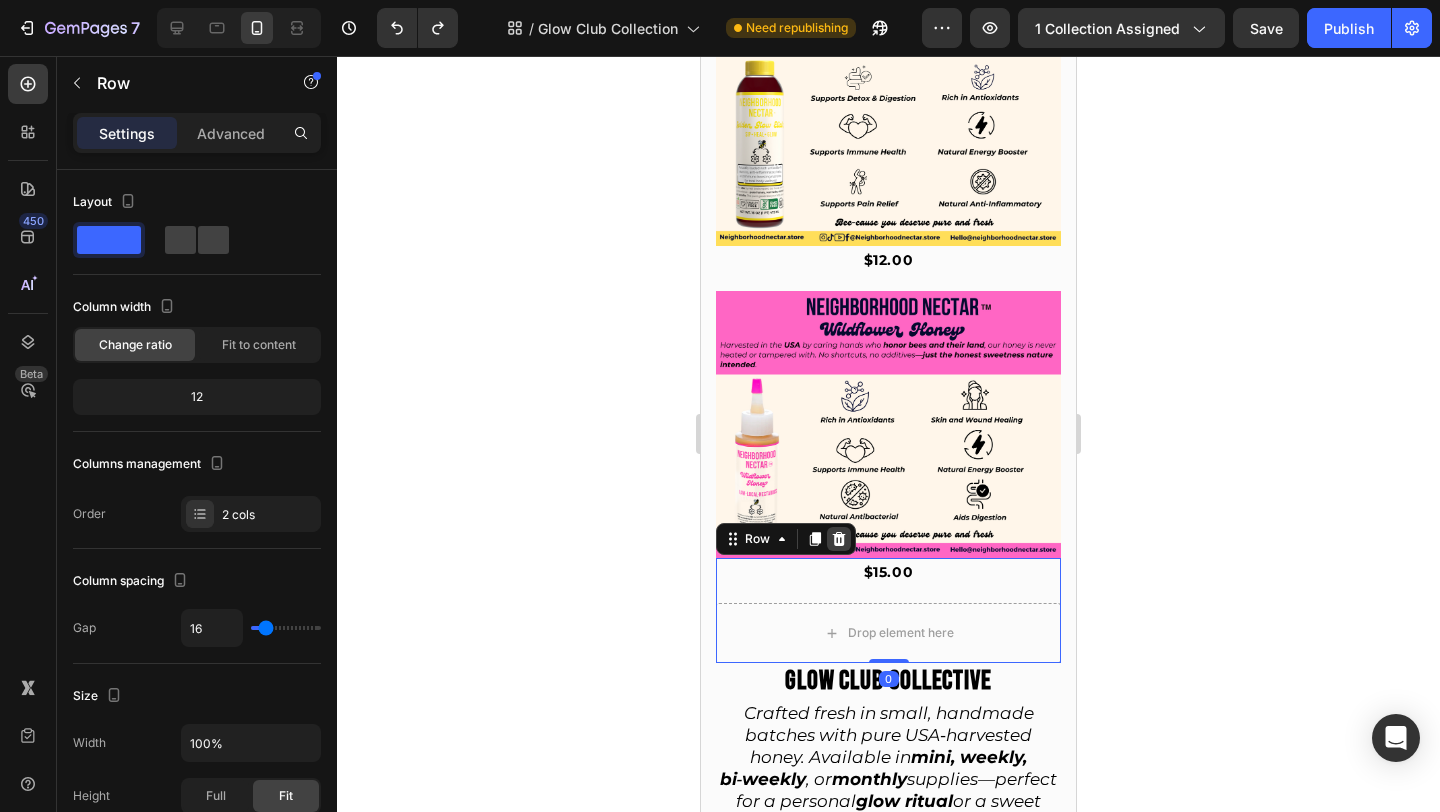 click 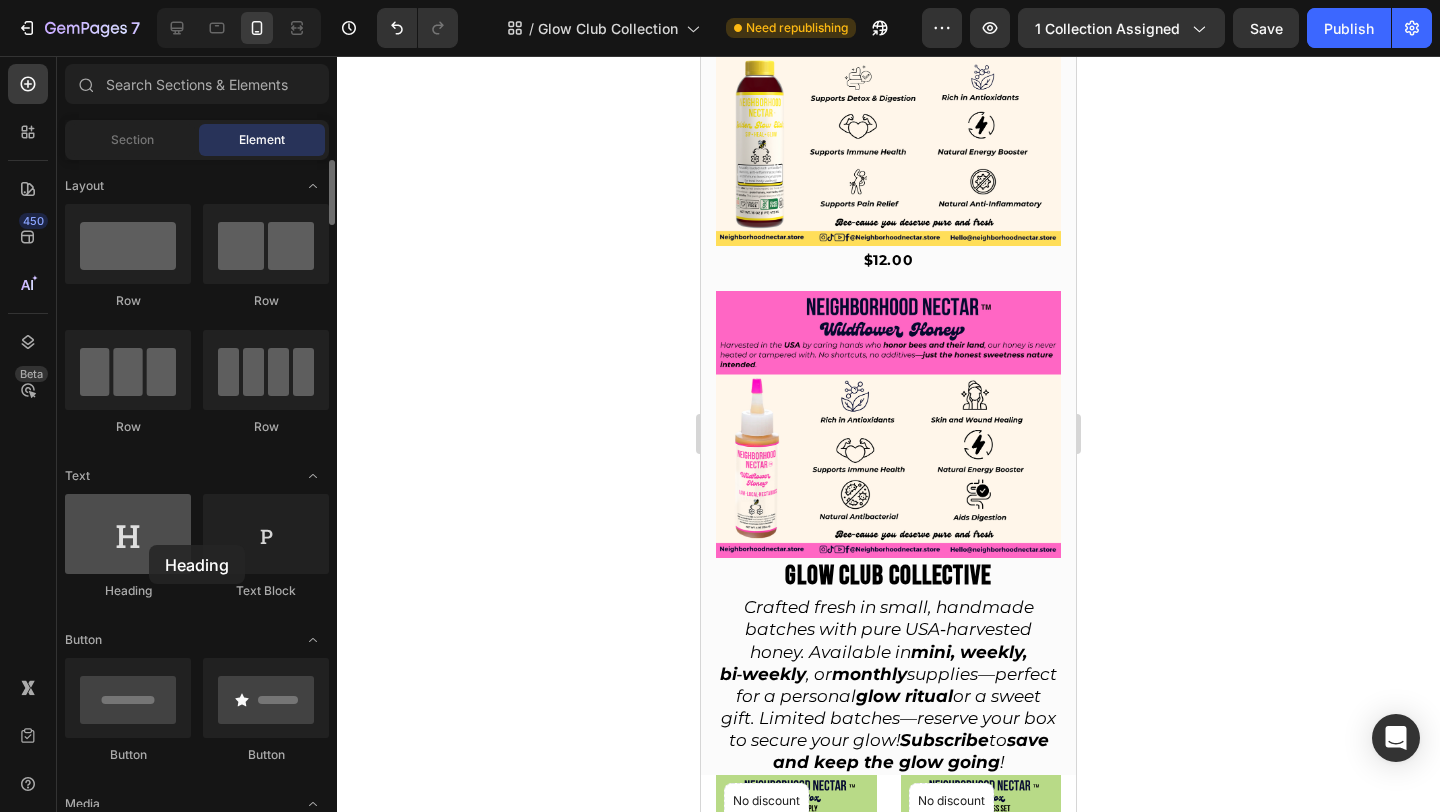 click at bounding box center (128, 534) 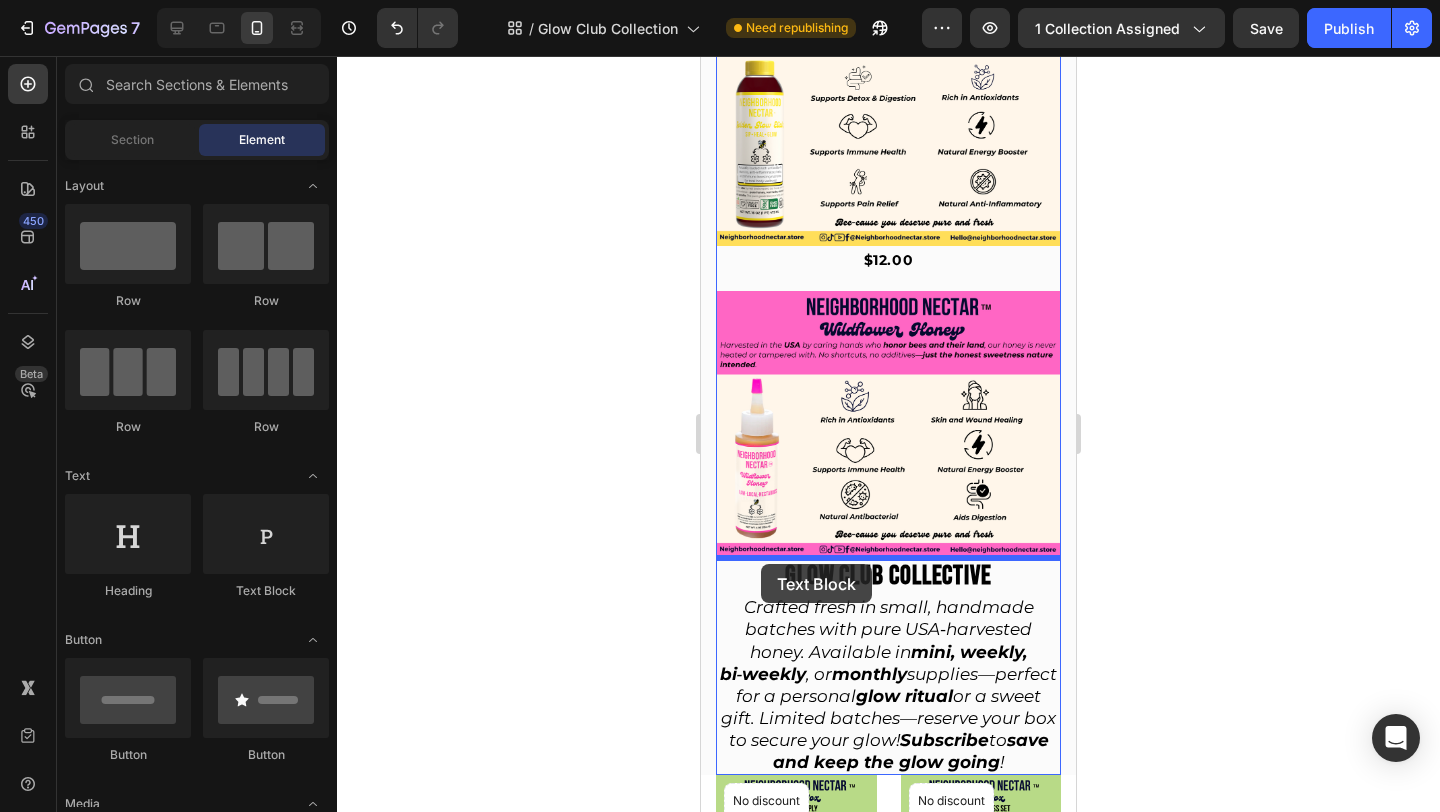 drag, startPoint x: 971, startPoint y: 599, endPoint x: 760, endPoint y: 564, distance: 213.88315 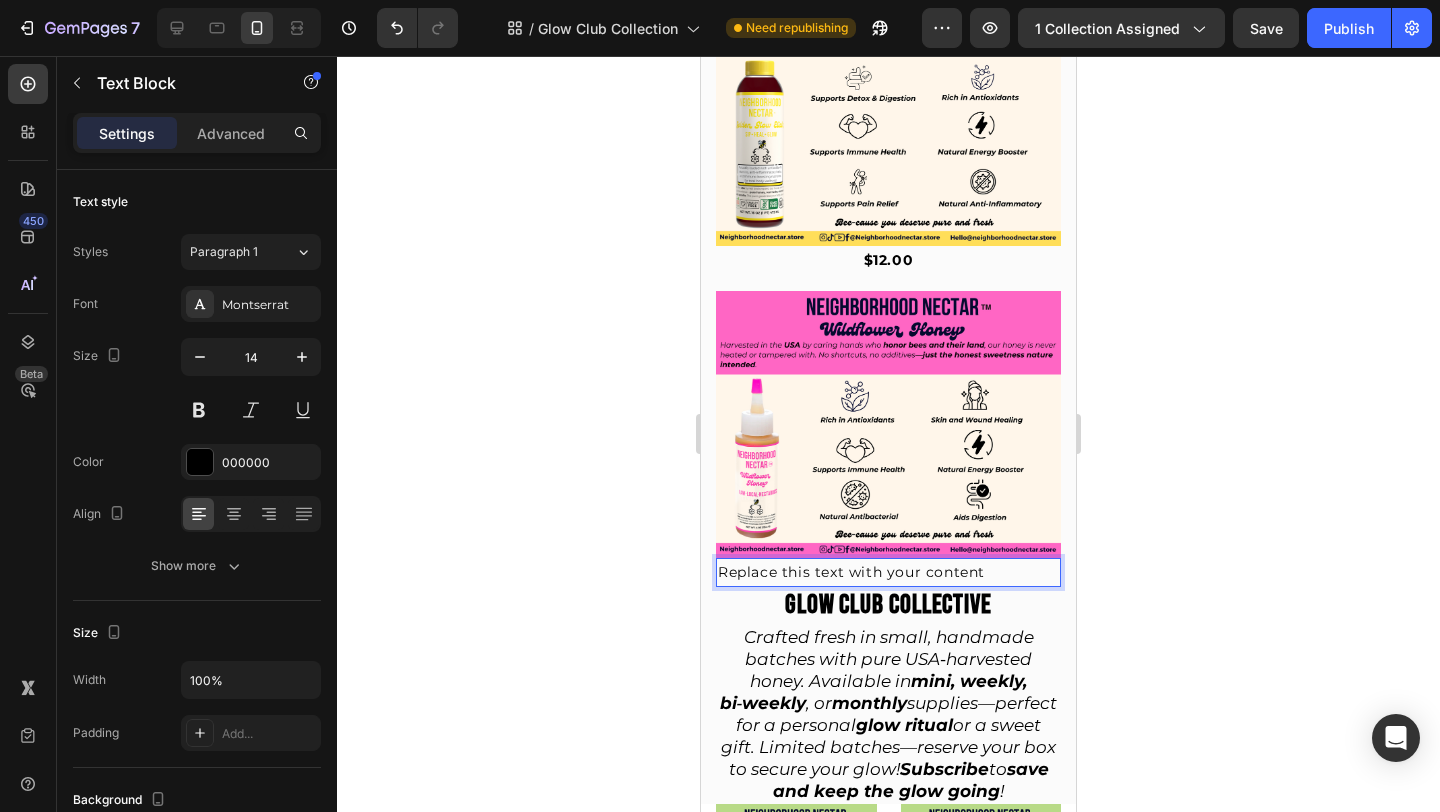 click on "Replace this text with your content" at bounding box center [888, 572] 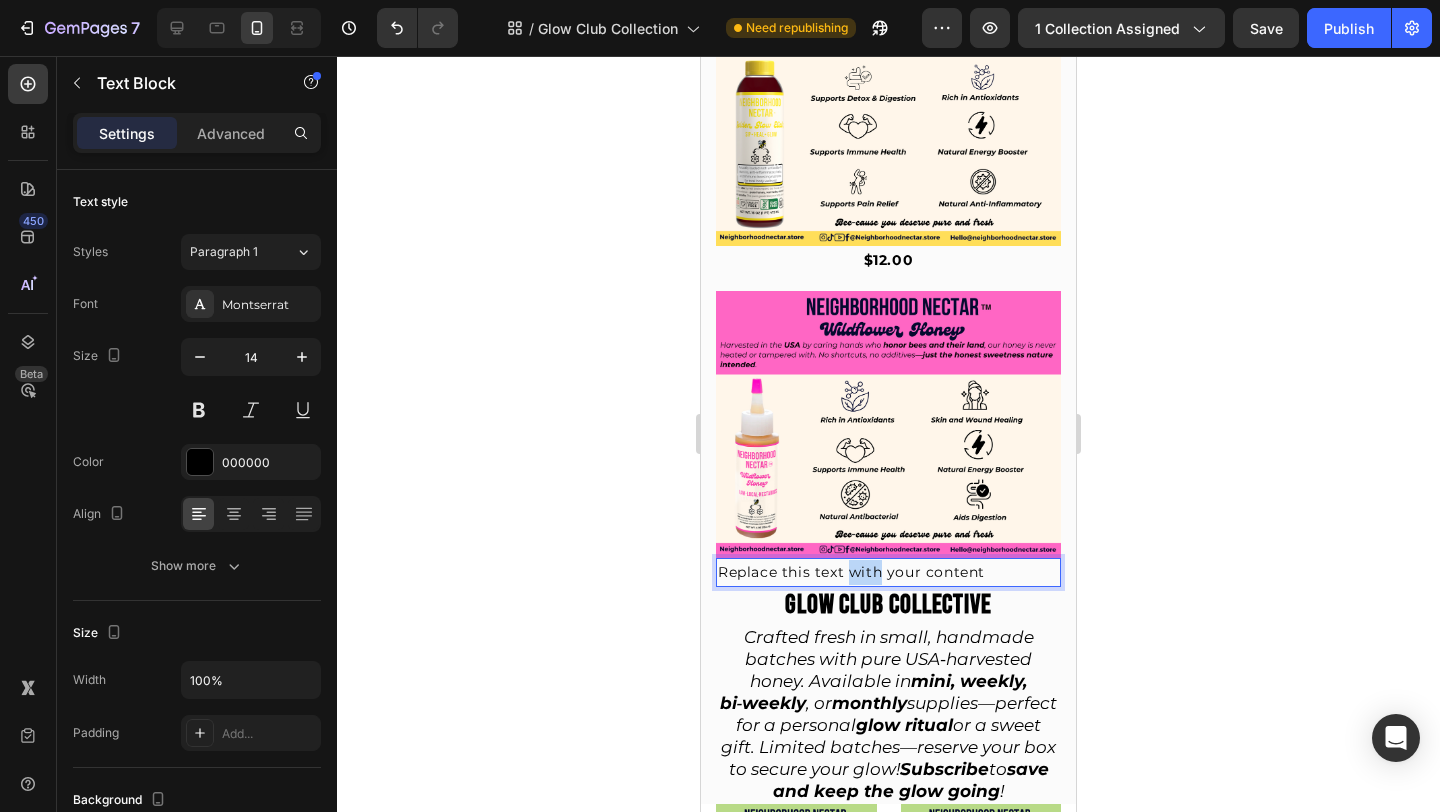 click on "Replace this text with your content" at bounding box center [888, 572] 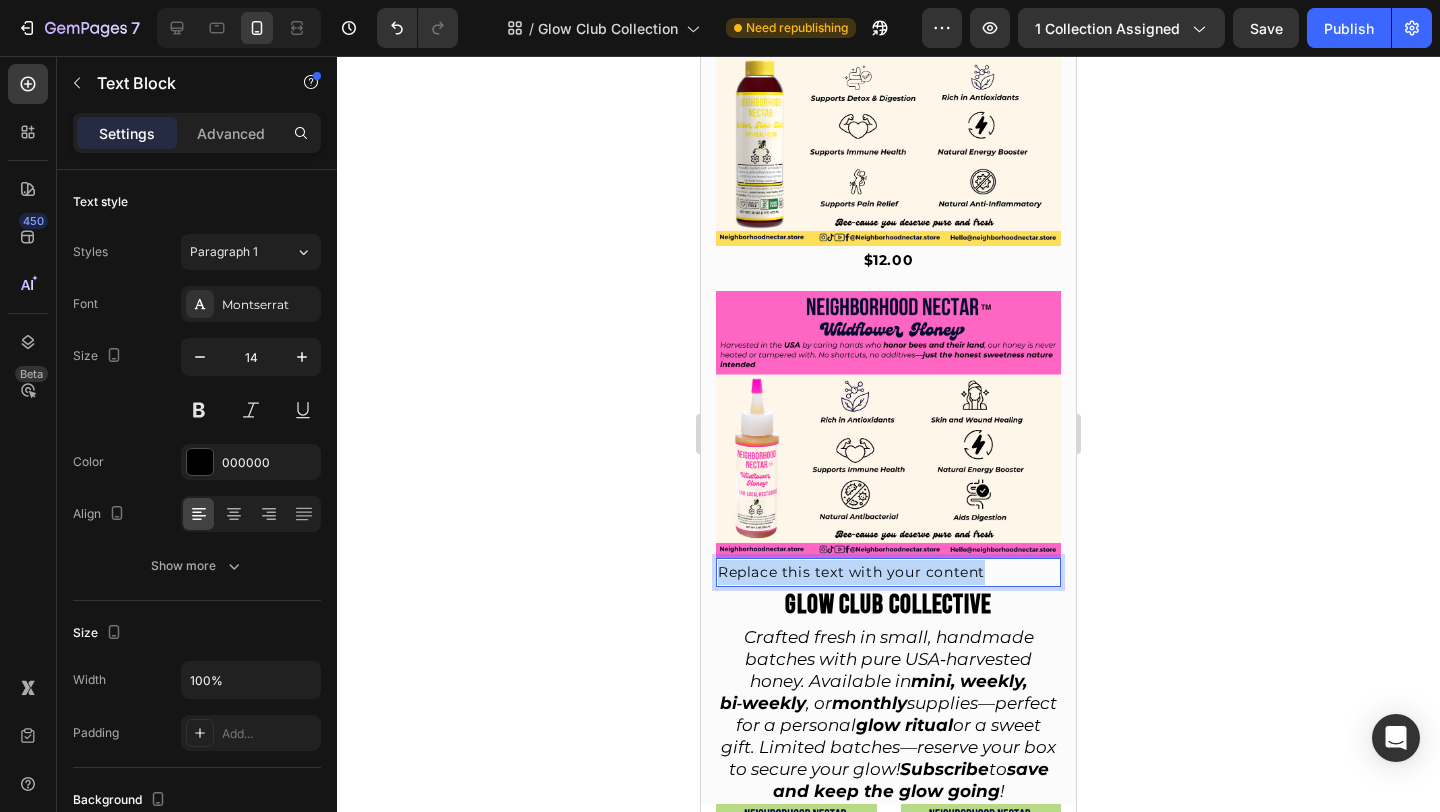 click on "Replace this text with your content" at bounding box center (888, 572) 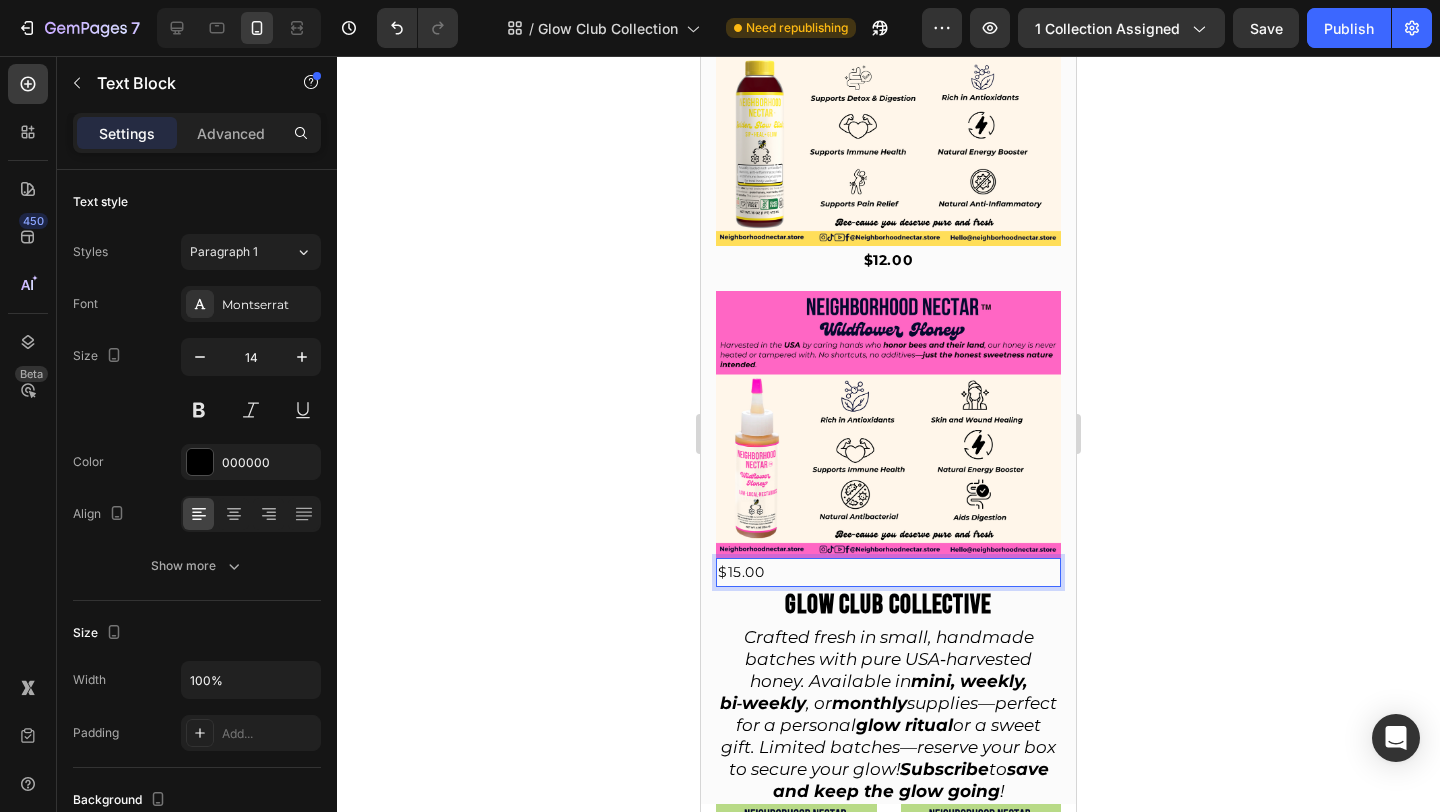 click on "$15.00" at bounding box center (888, 572) 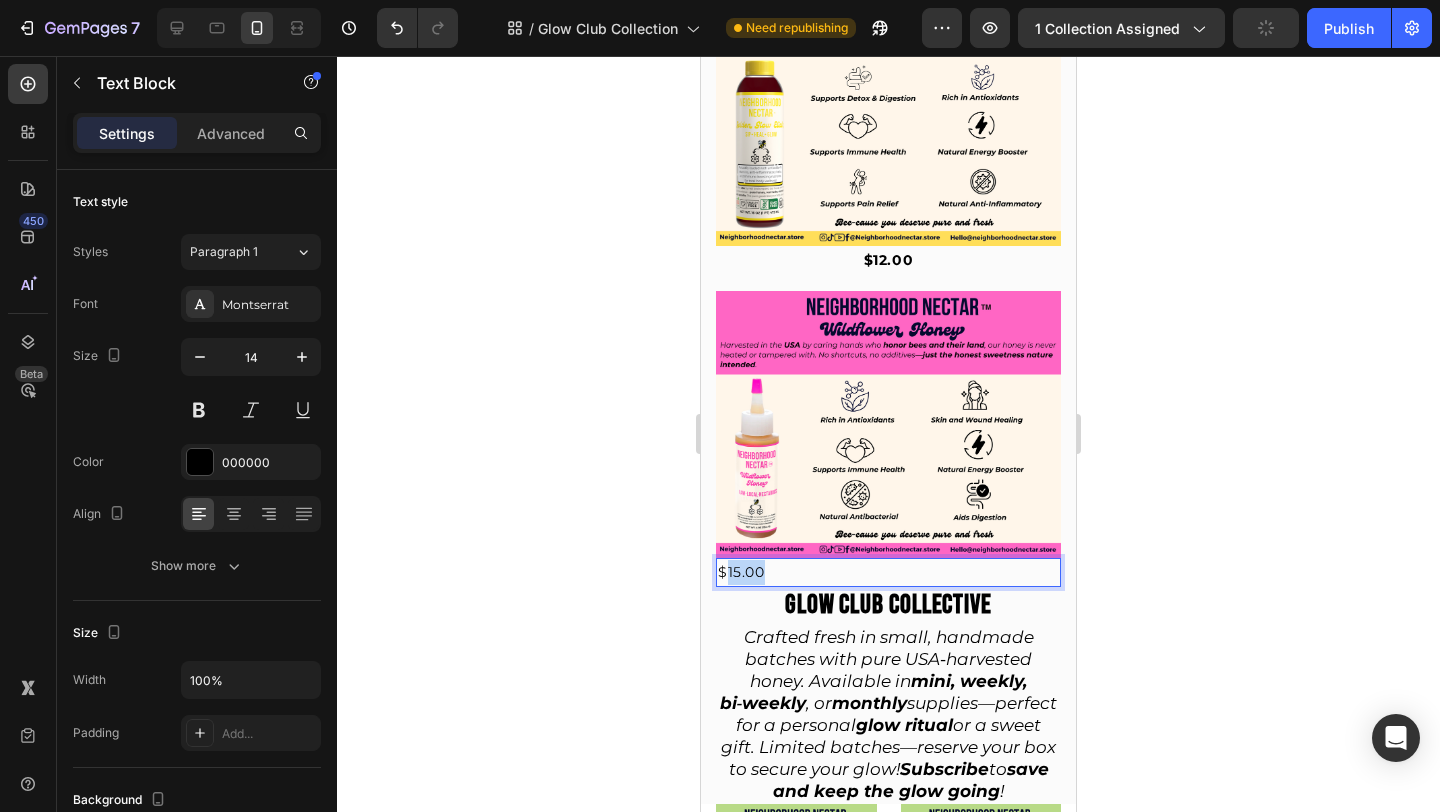 click on "$15.00" at bounding box center (888, 572) 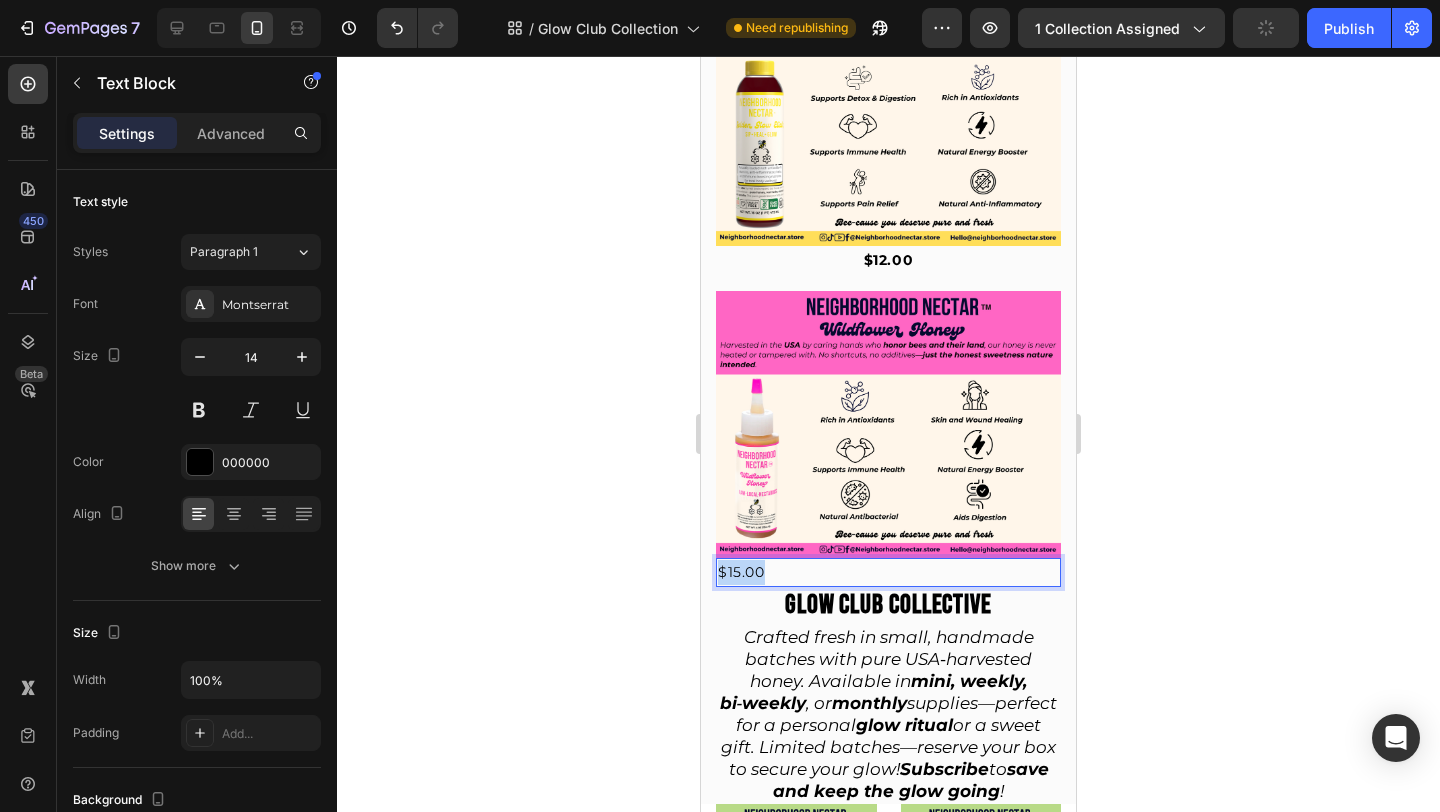 click on "$15.00" at bounding box center (888, 572) 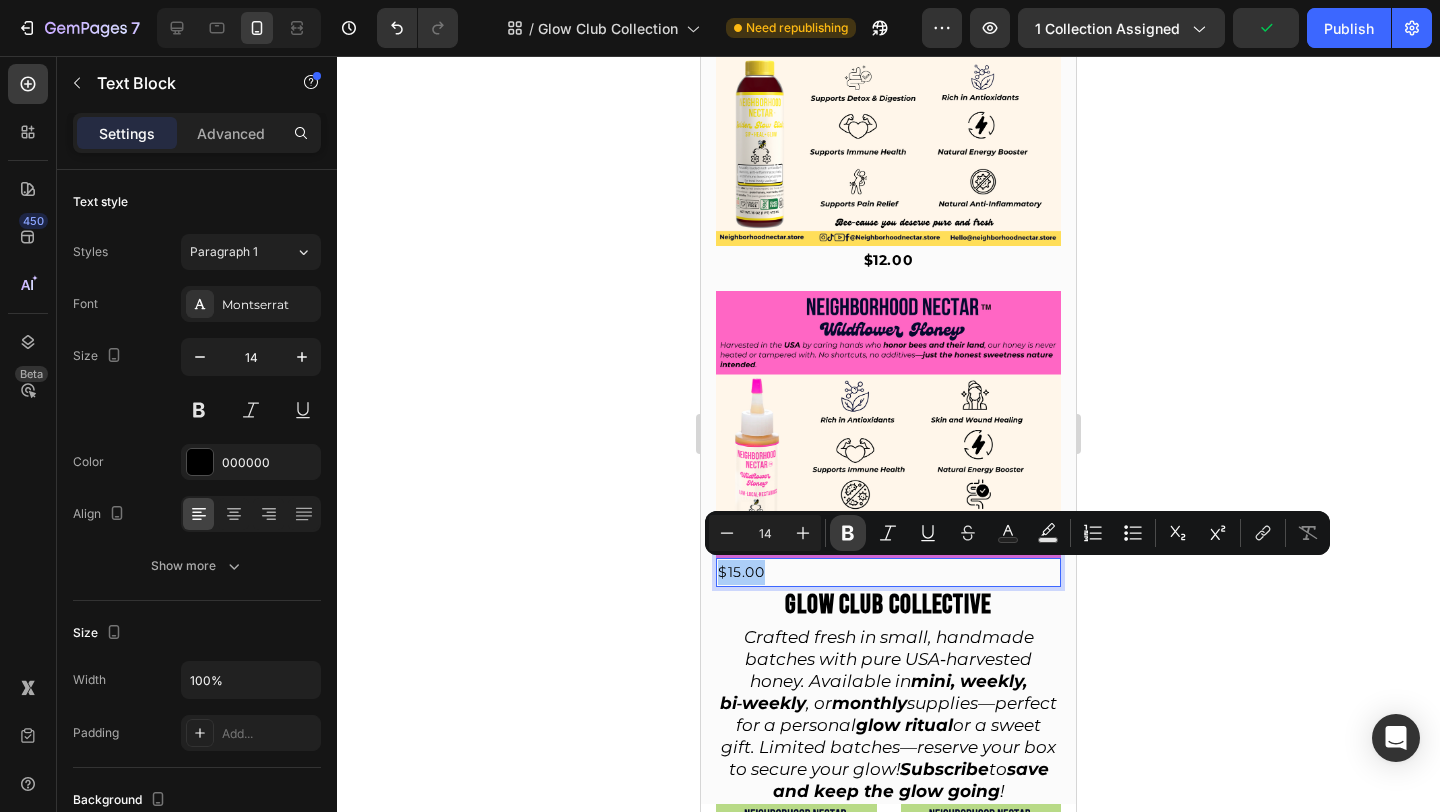 click 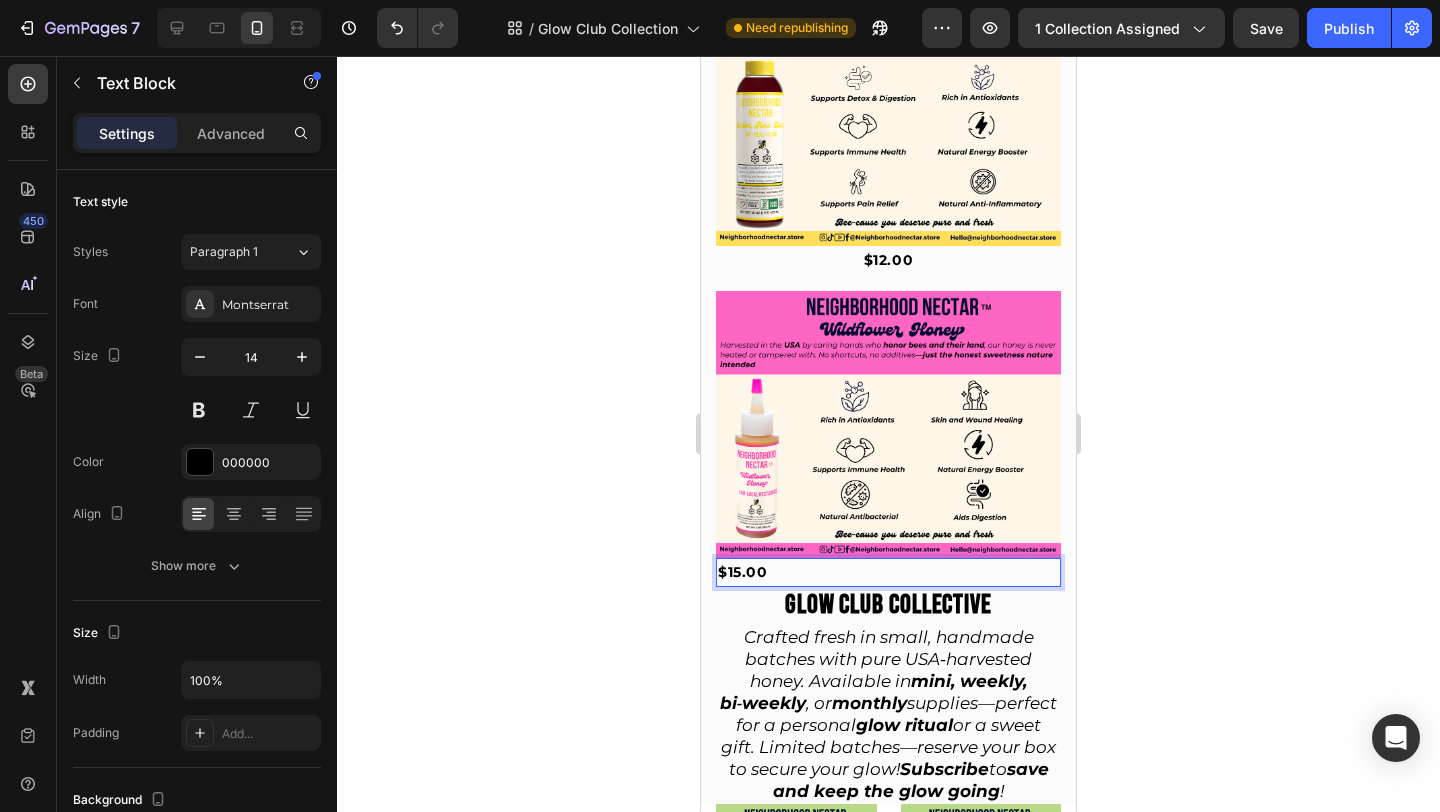 click on "$15.00" at bounding box center [743, 572] 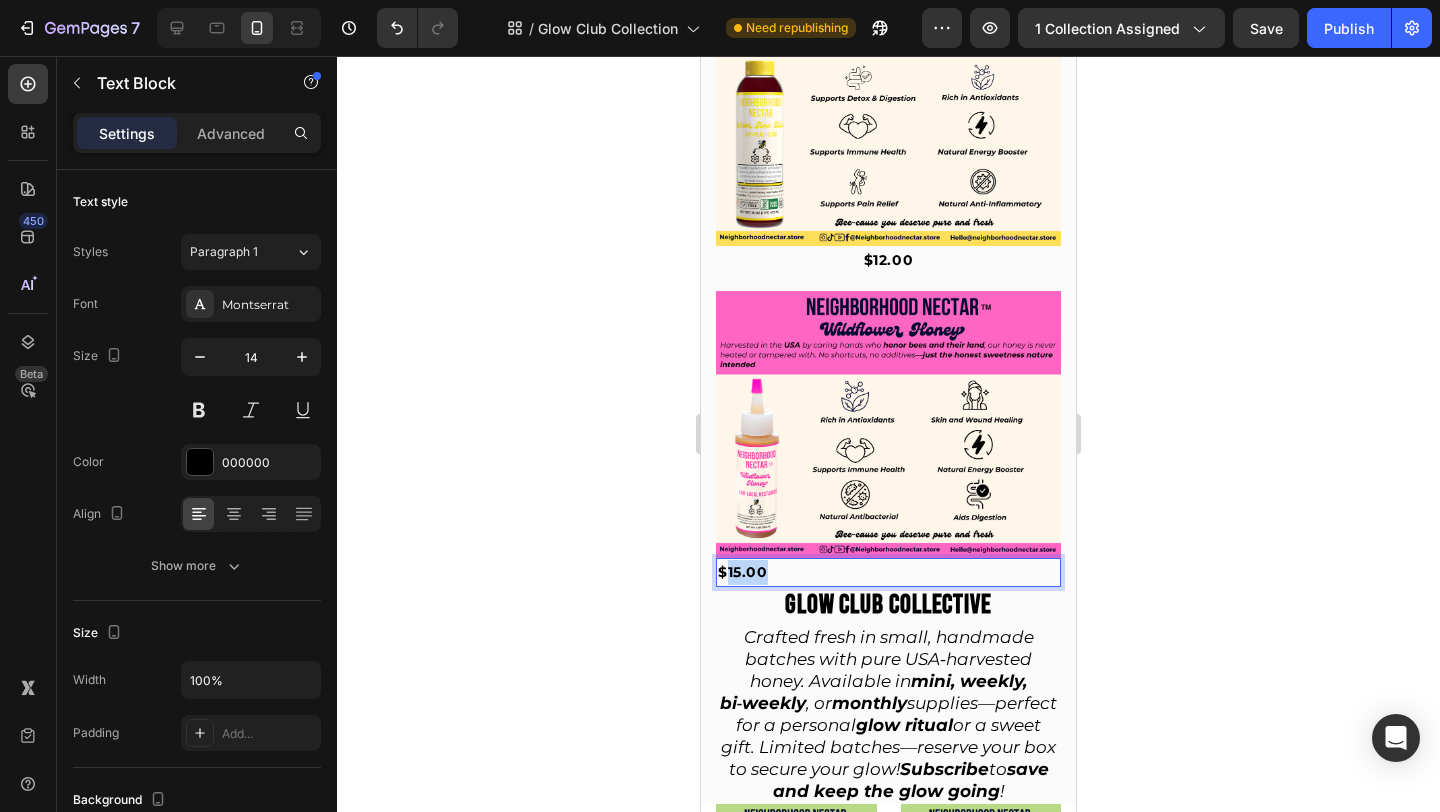 click on "$15.00" at bounding box center (743, 572) 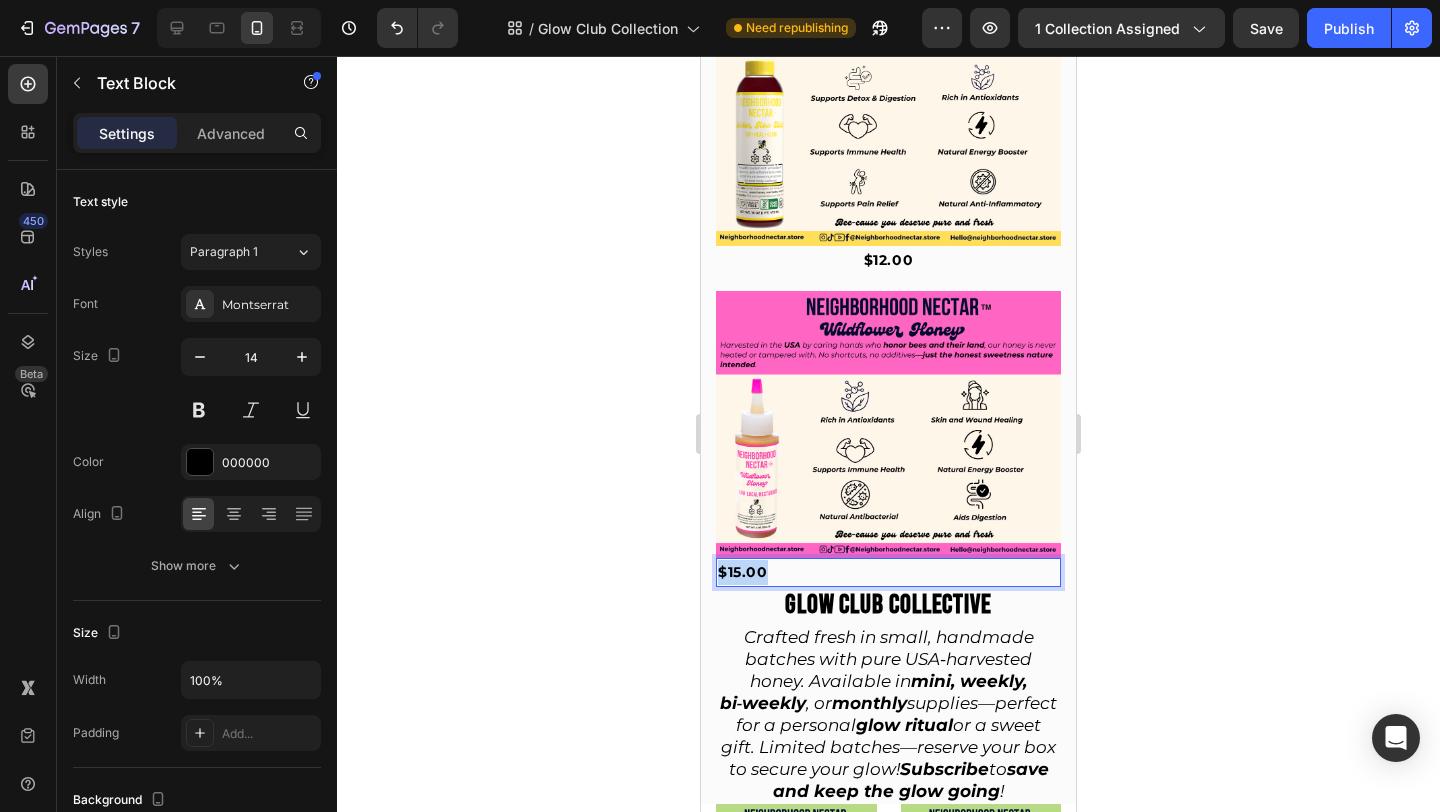 click on "$15.00" at bounding box center (743, 572) 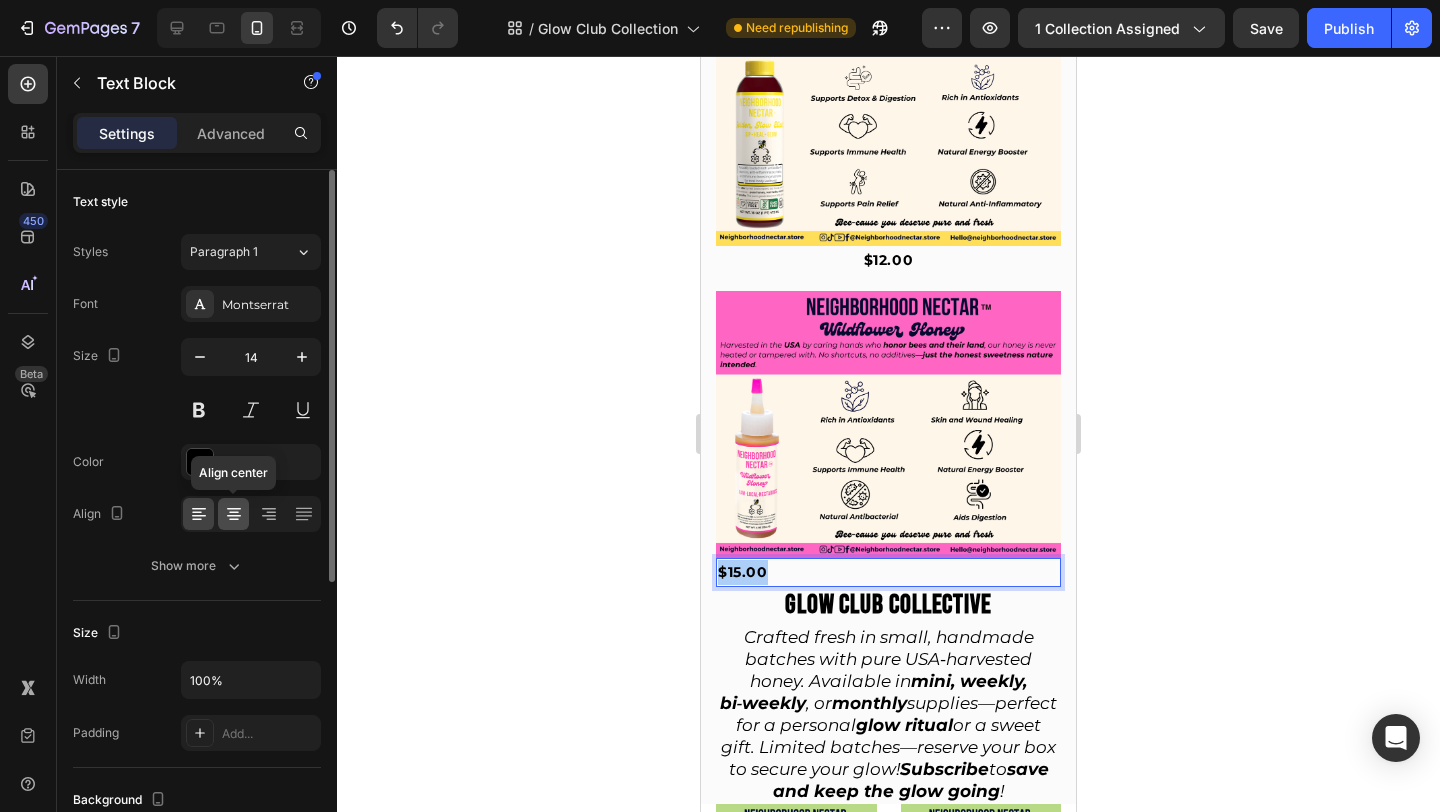 click 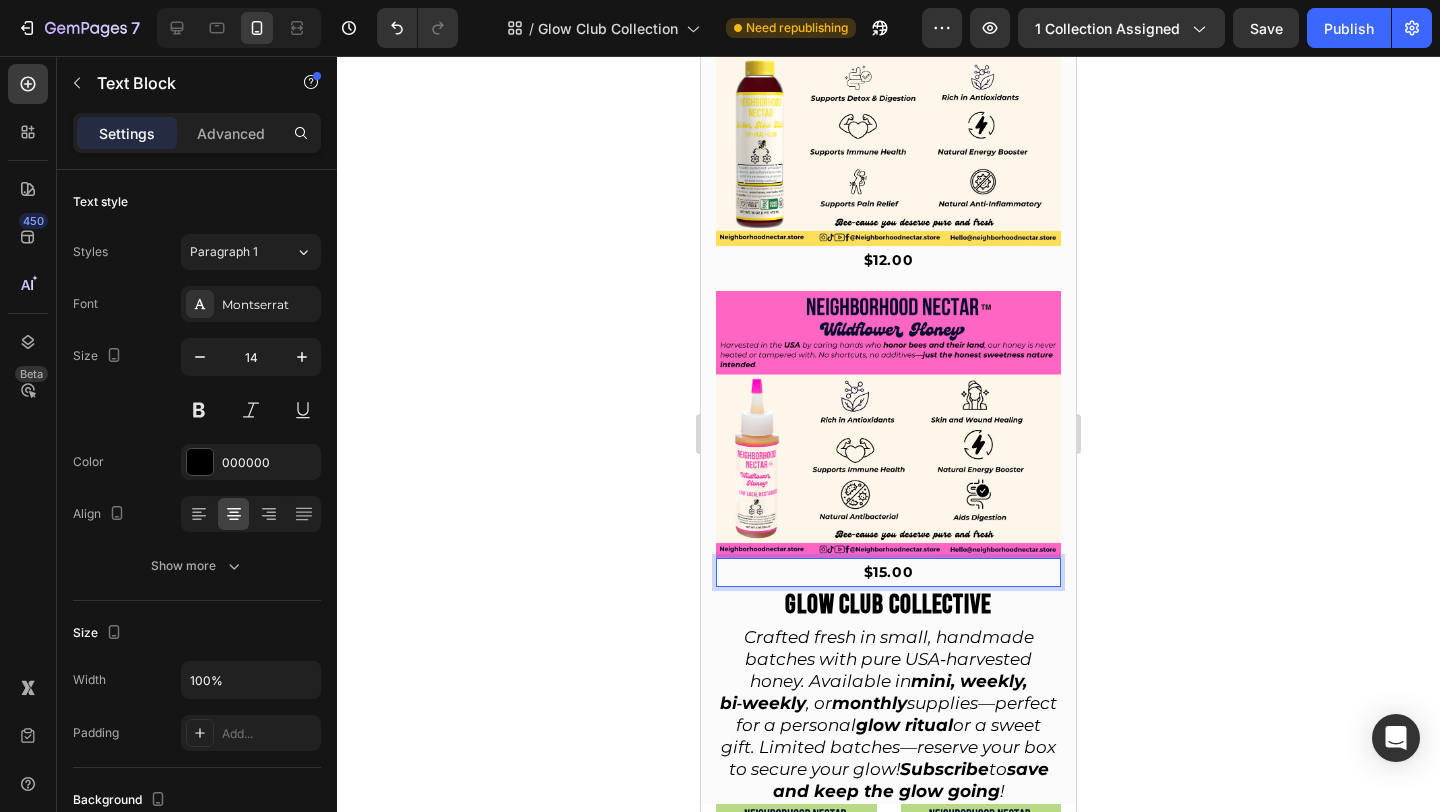 click 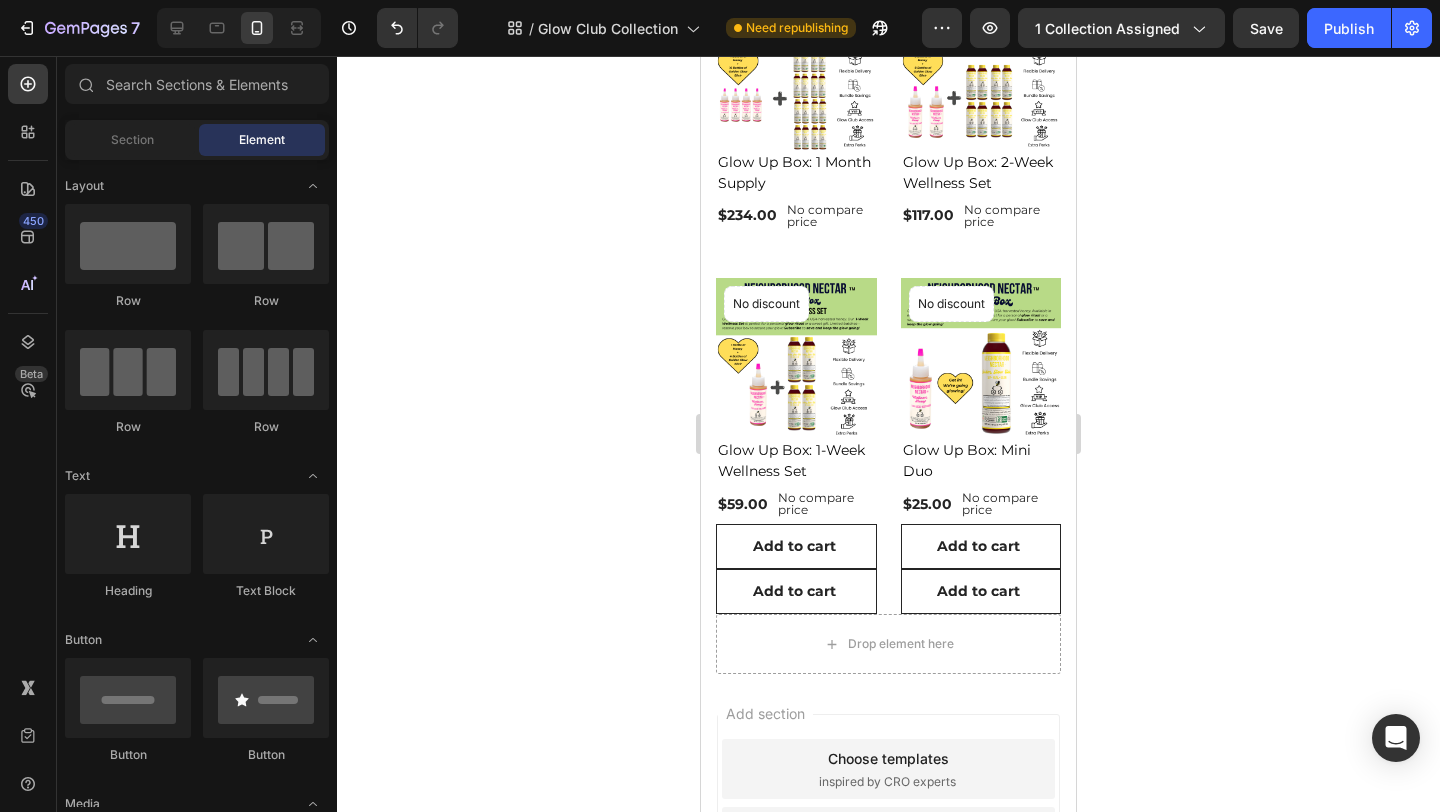 scroll, scrollTop: 1307, scrollLeft: 0, axis: vertical 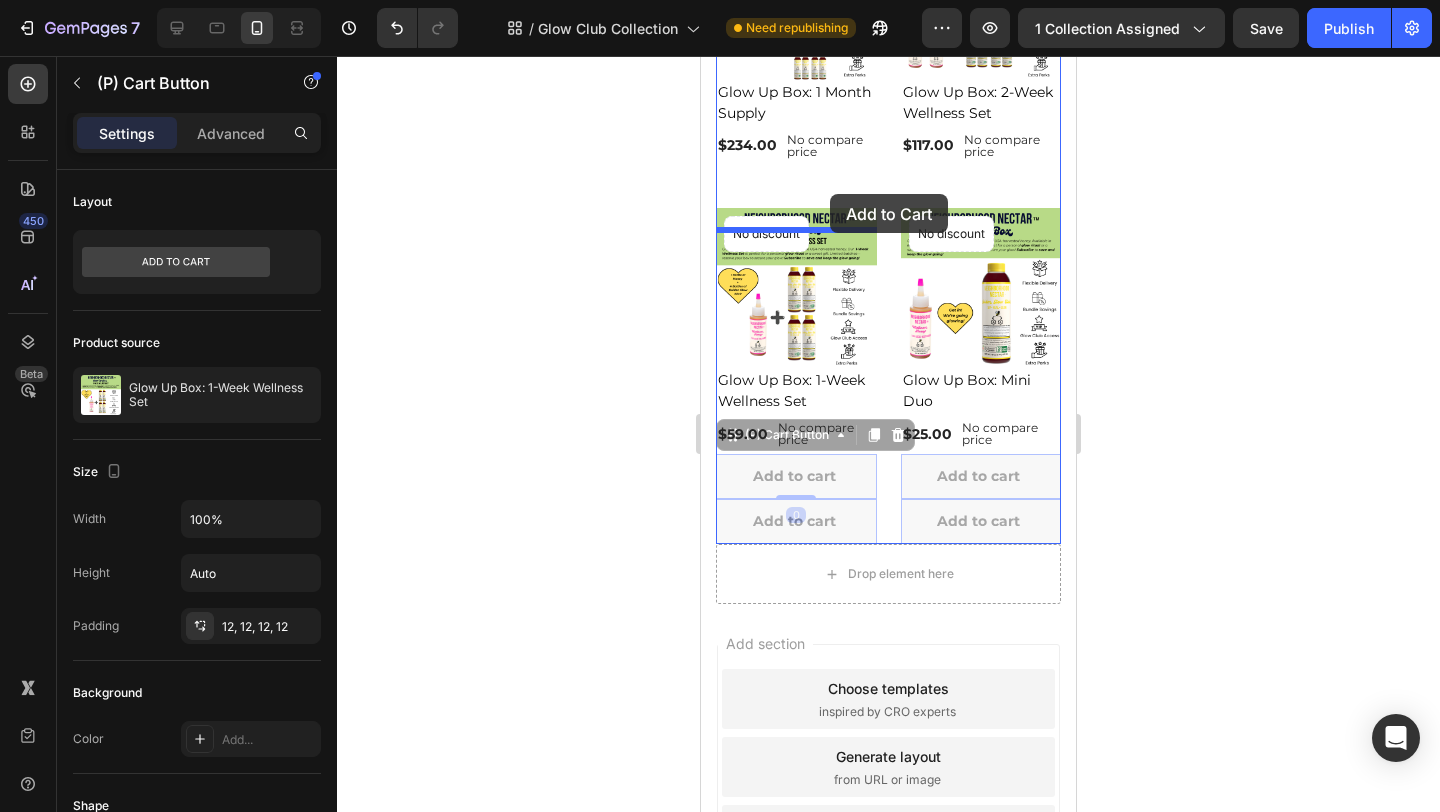 drag, startPoint x: 857, startPoint y: 498, endPoint x: 830, endPoint y: 193, distance: 306.19275 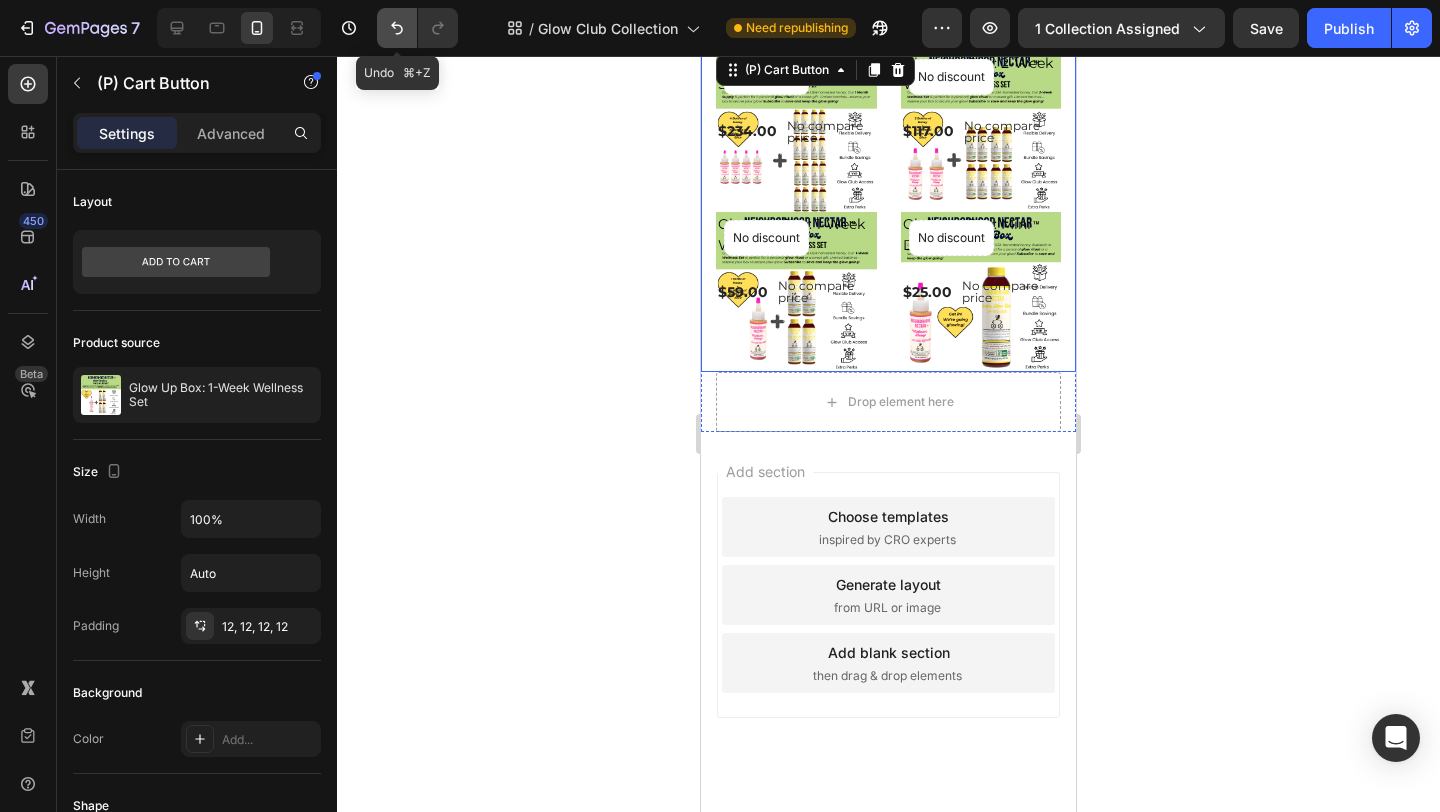 click 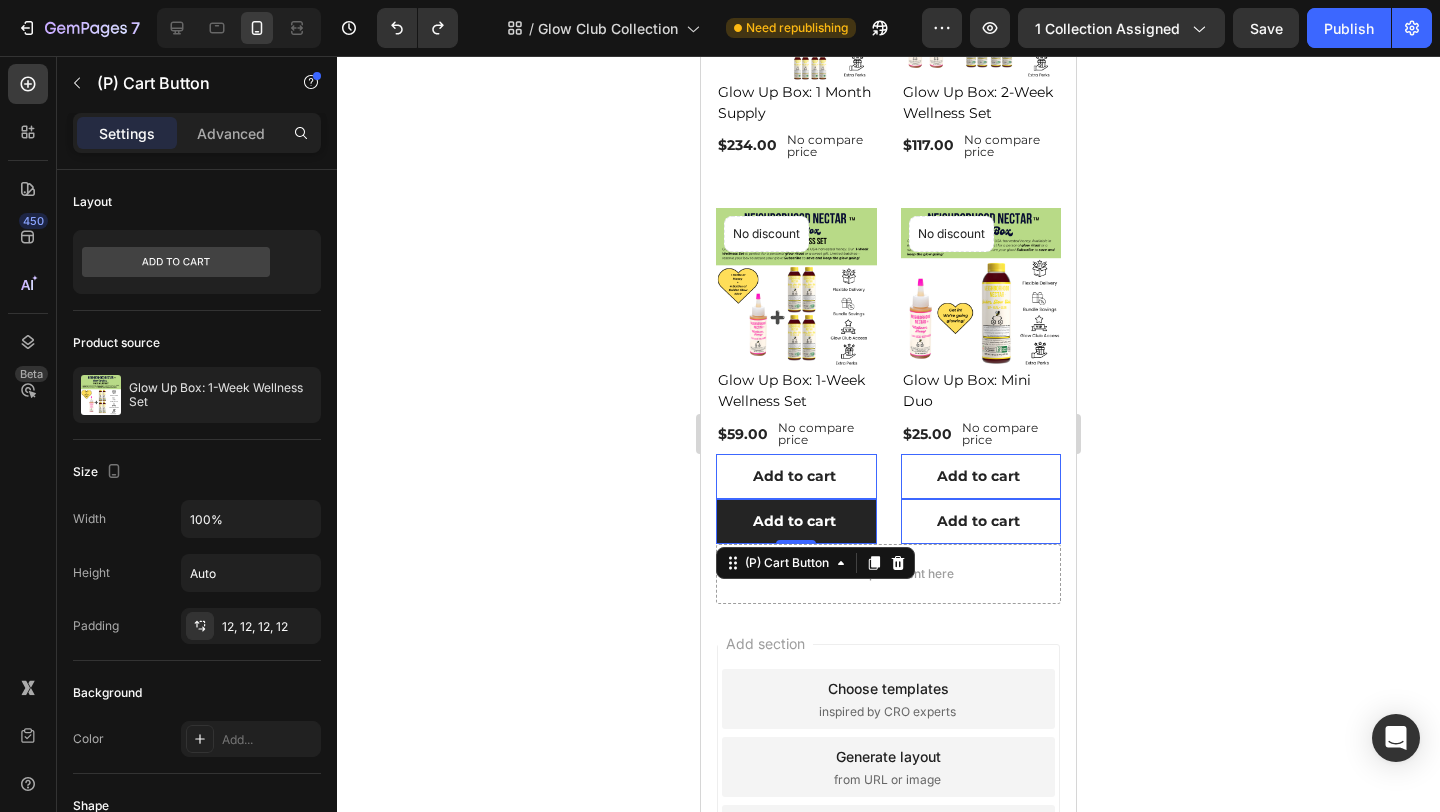 click on "Add to cart" at bounding box center [796, 521] 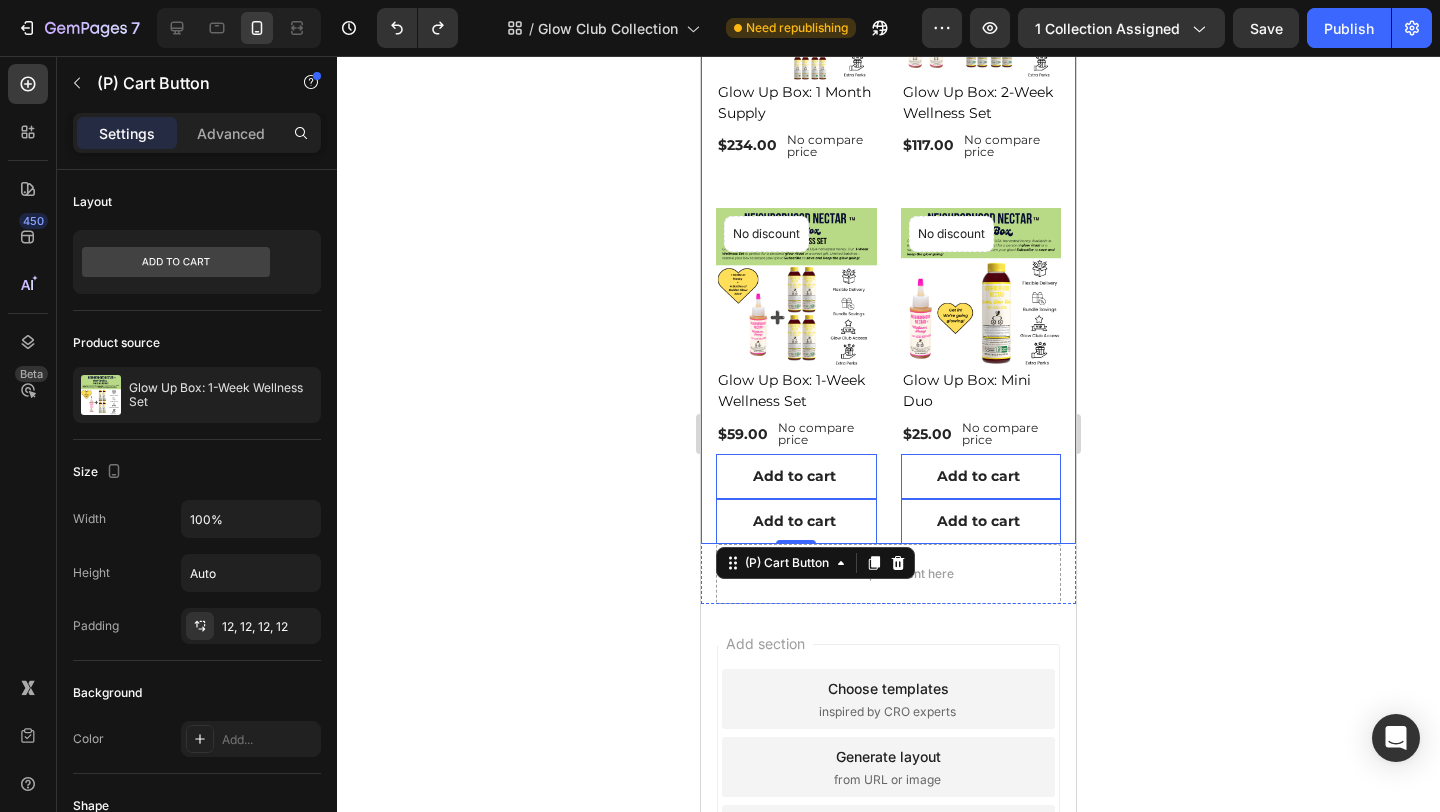 click 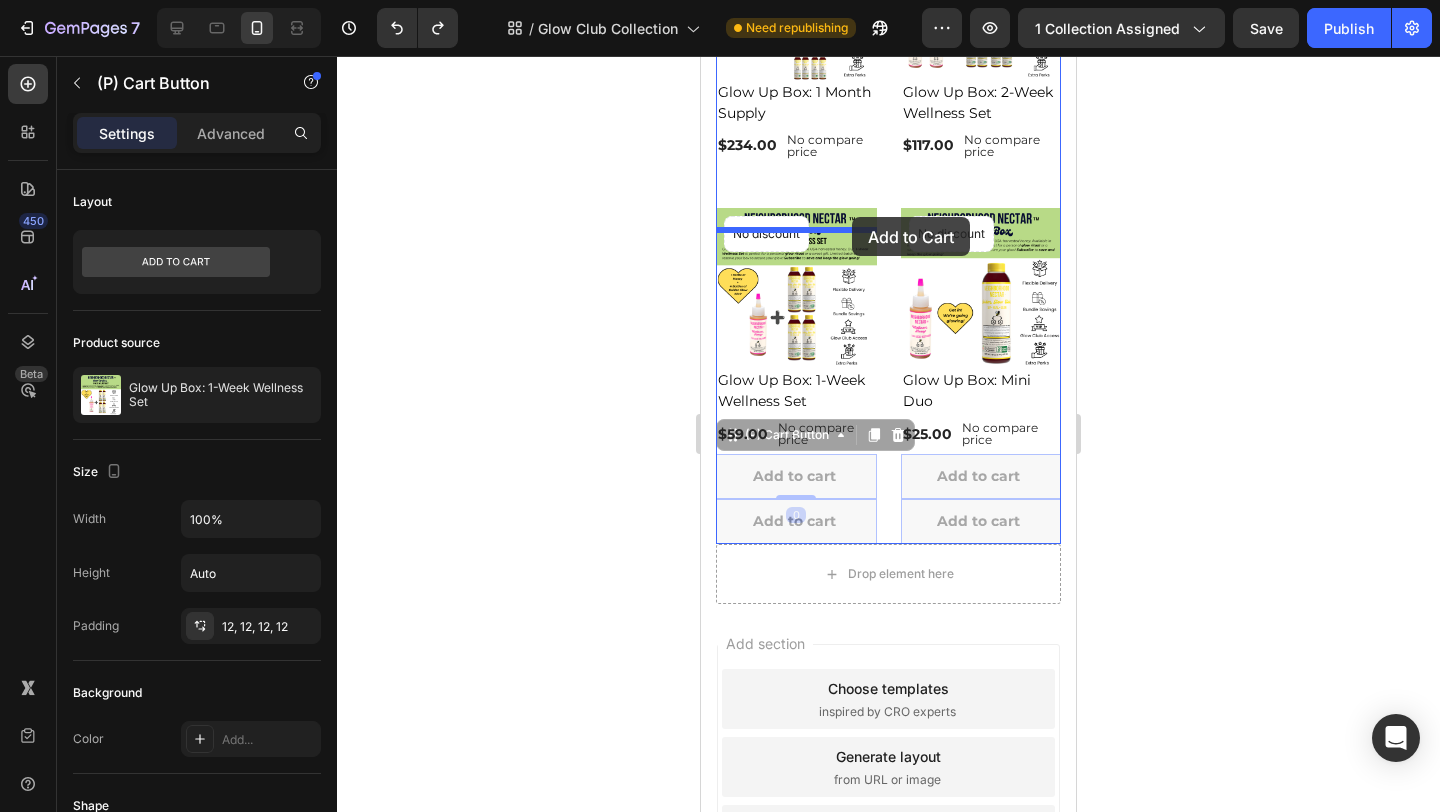 drag, startPoint x: 865, startPoint y: 501, endPoint x: 852, endPoint y: 219, distance: 282.2995 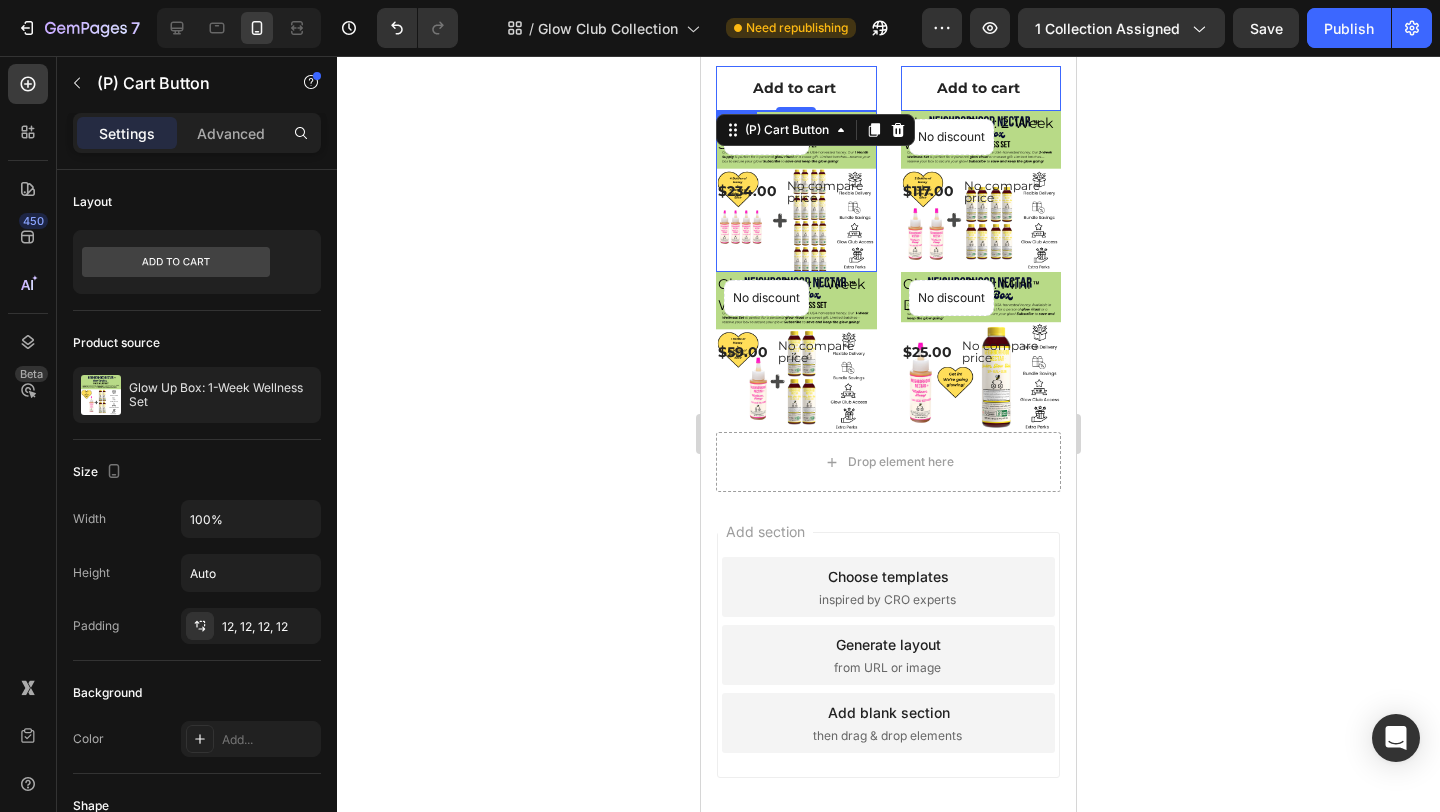 scroll, scrollTop: 1245, scrollLeft: 0, axis: vertical 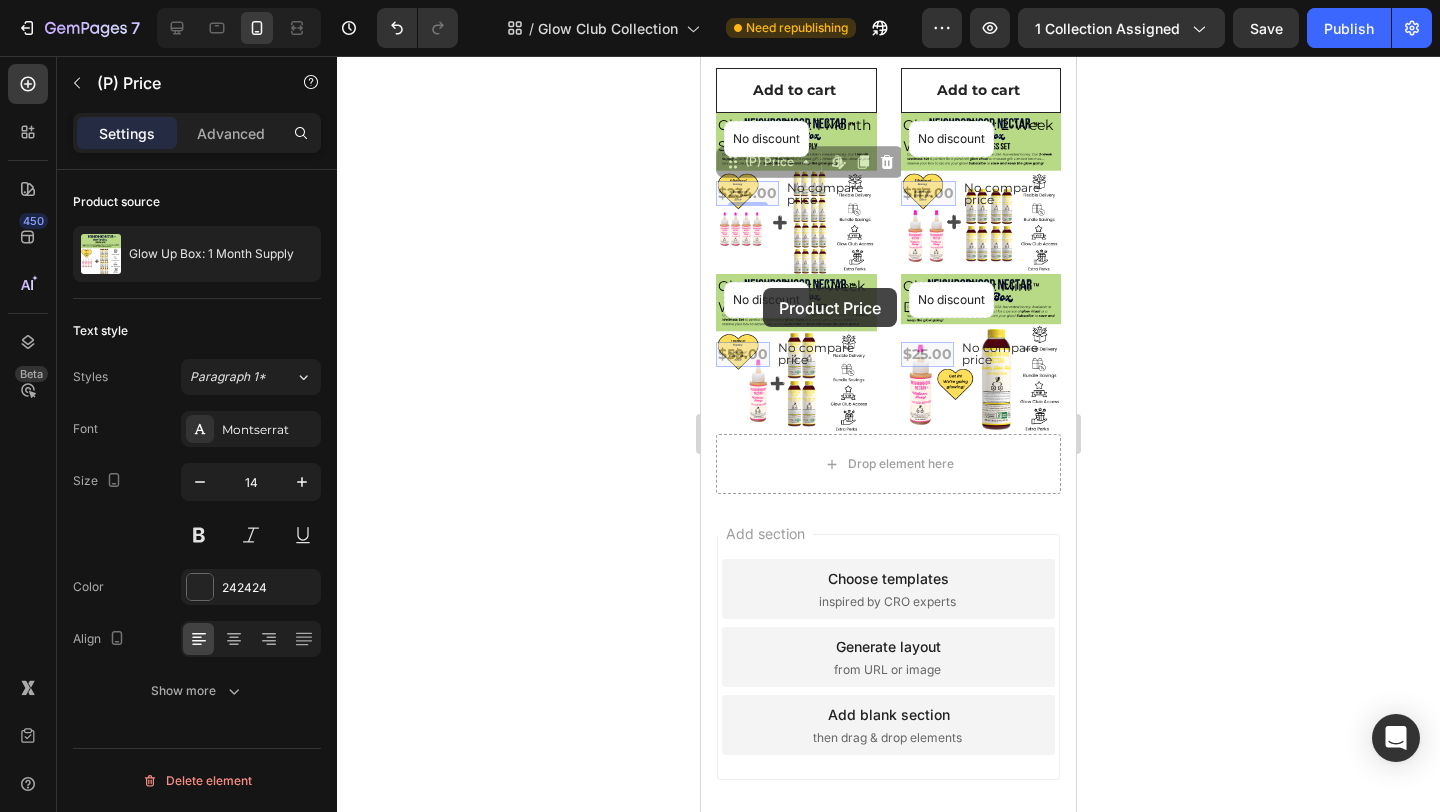 drag, startPoint x: 741, startPoint y: 215, endPoint x: 763, endPoint y: 288, distance: 76.243034 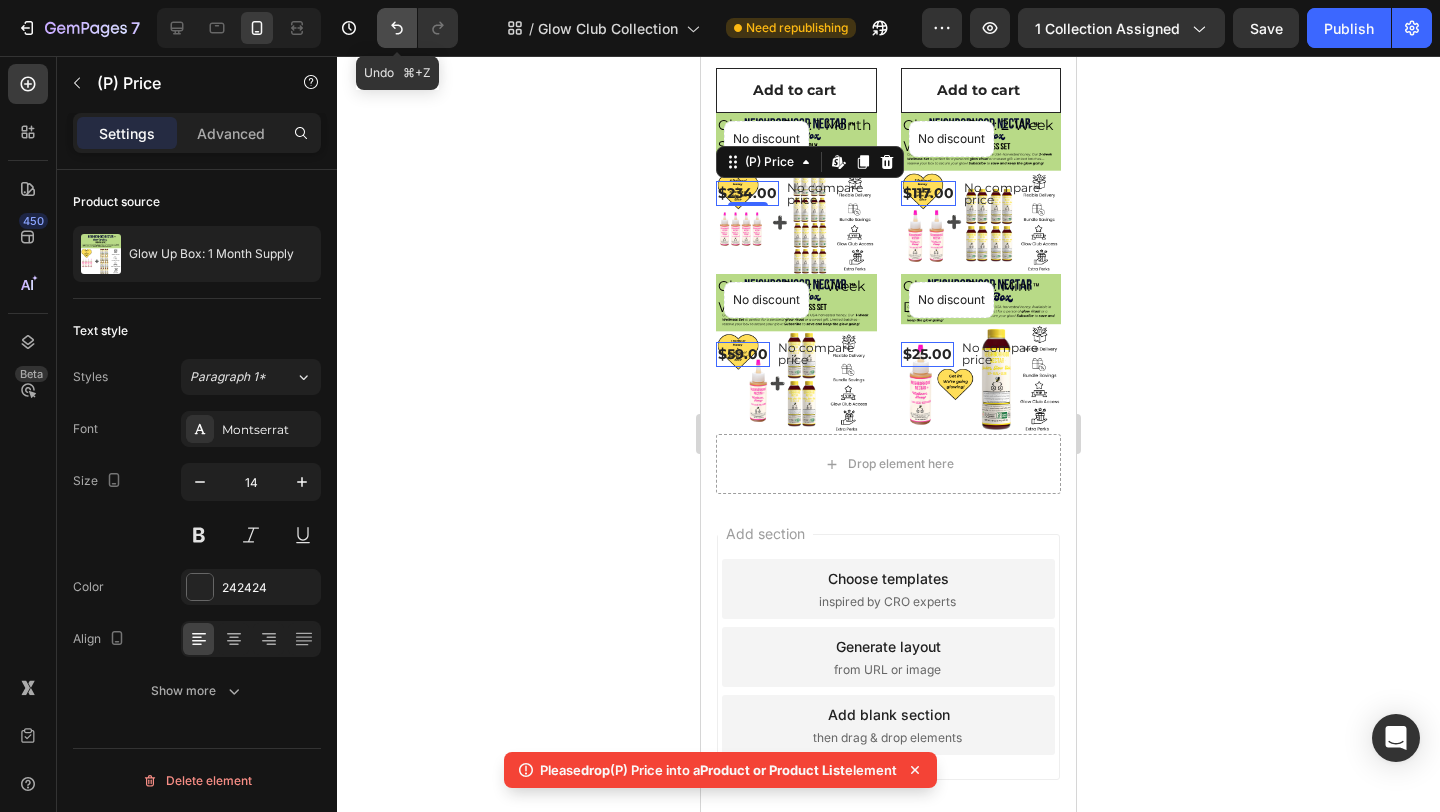 click 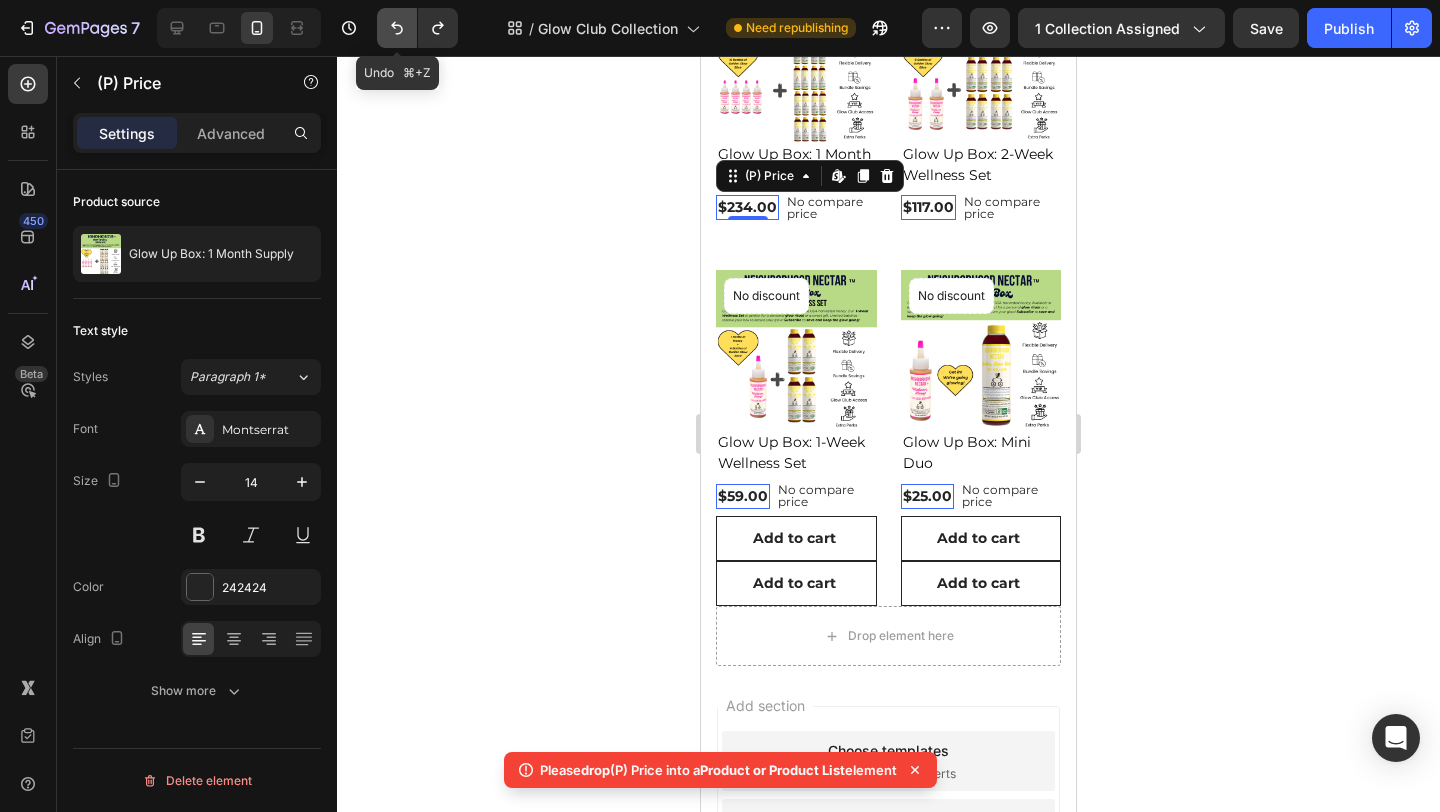 click 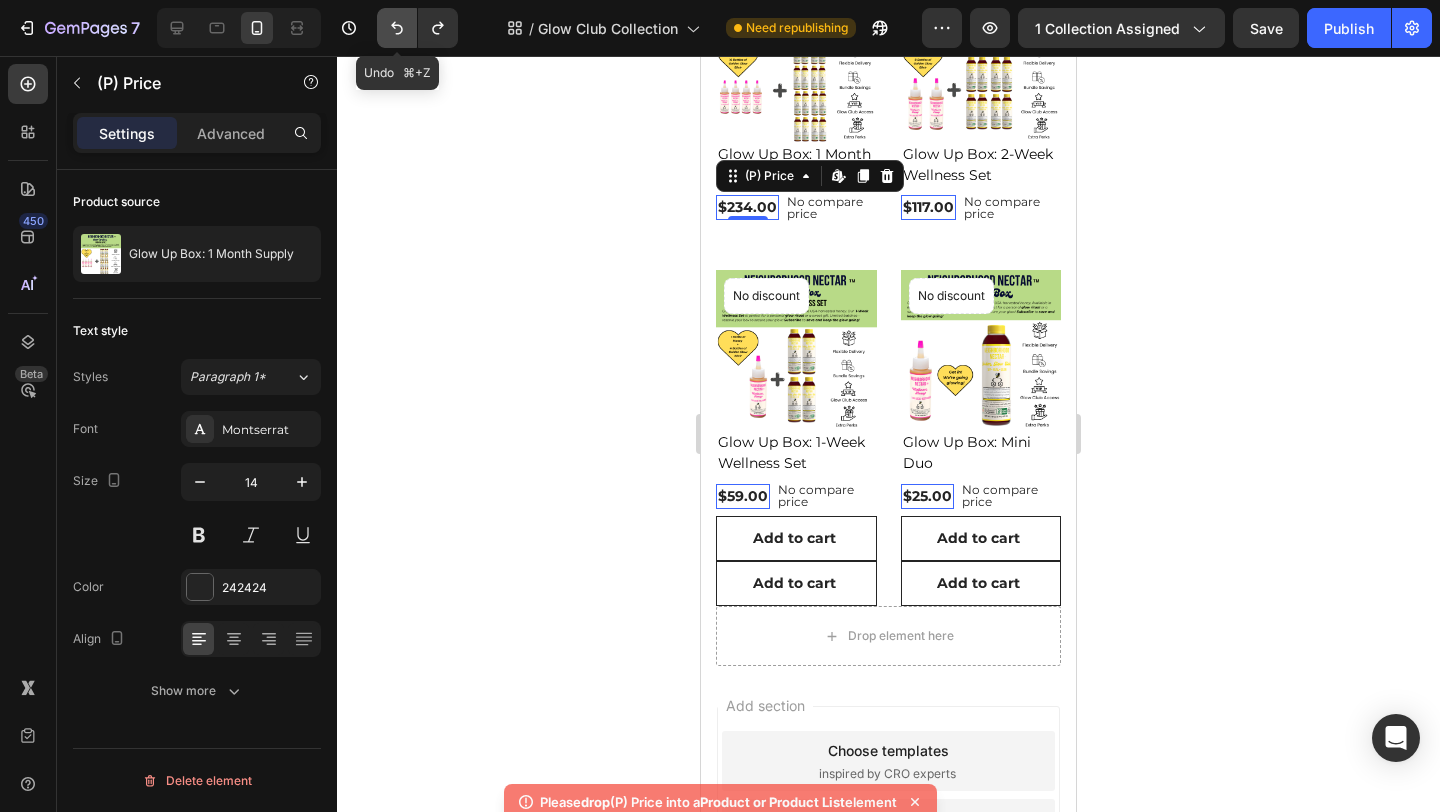 click 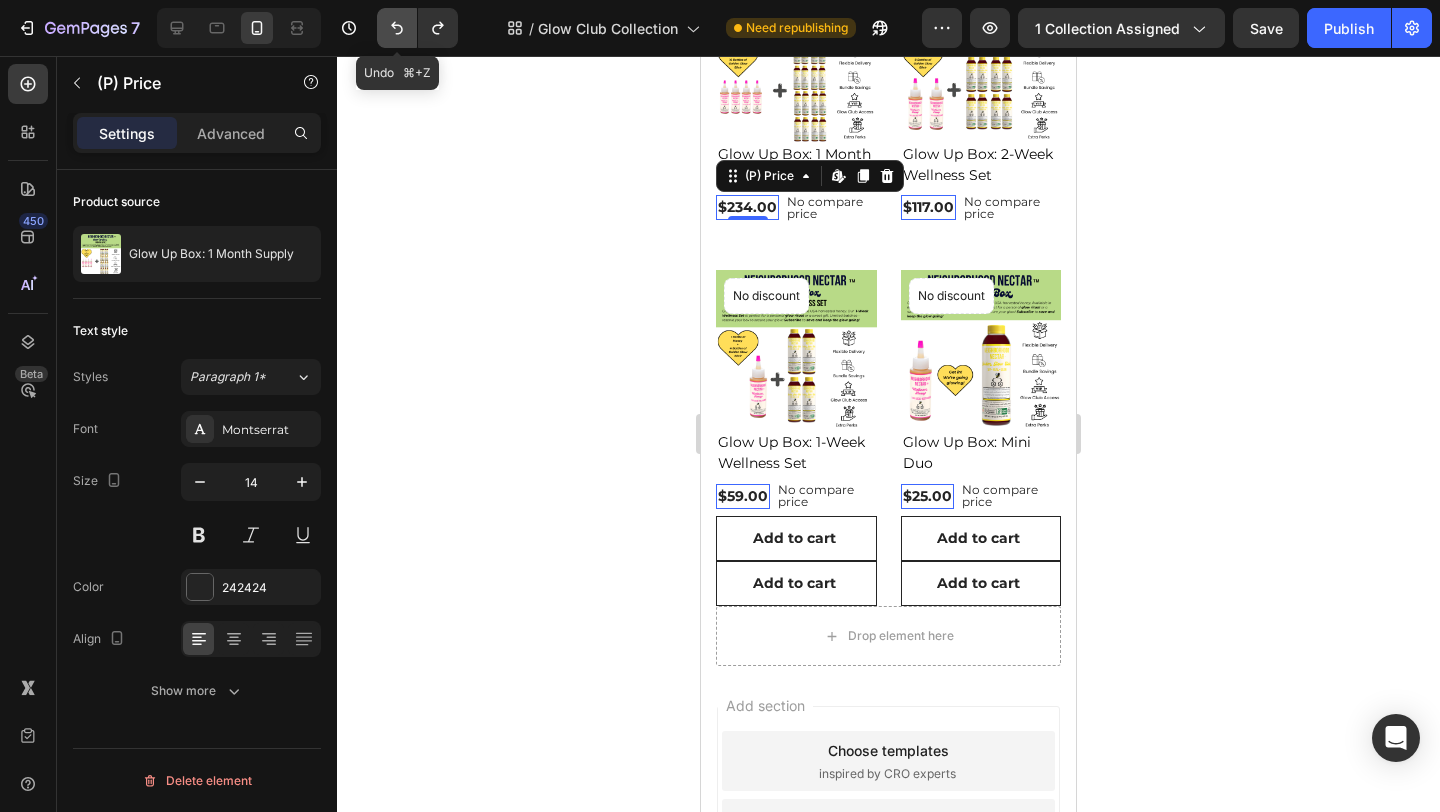click 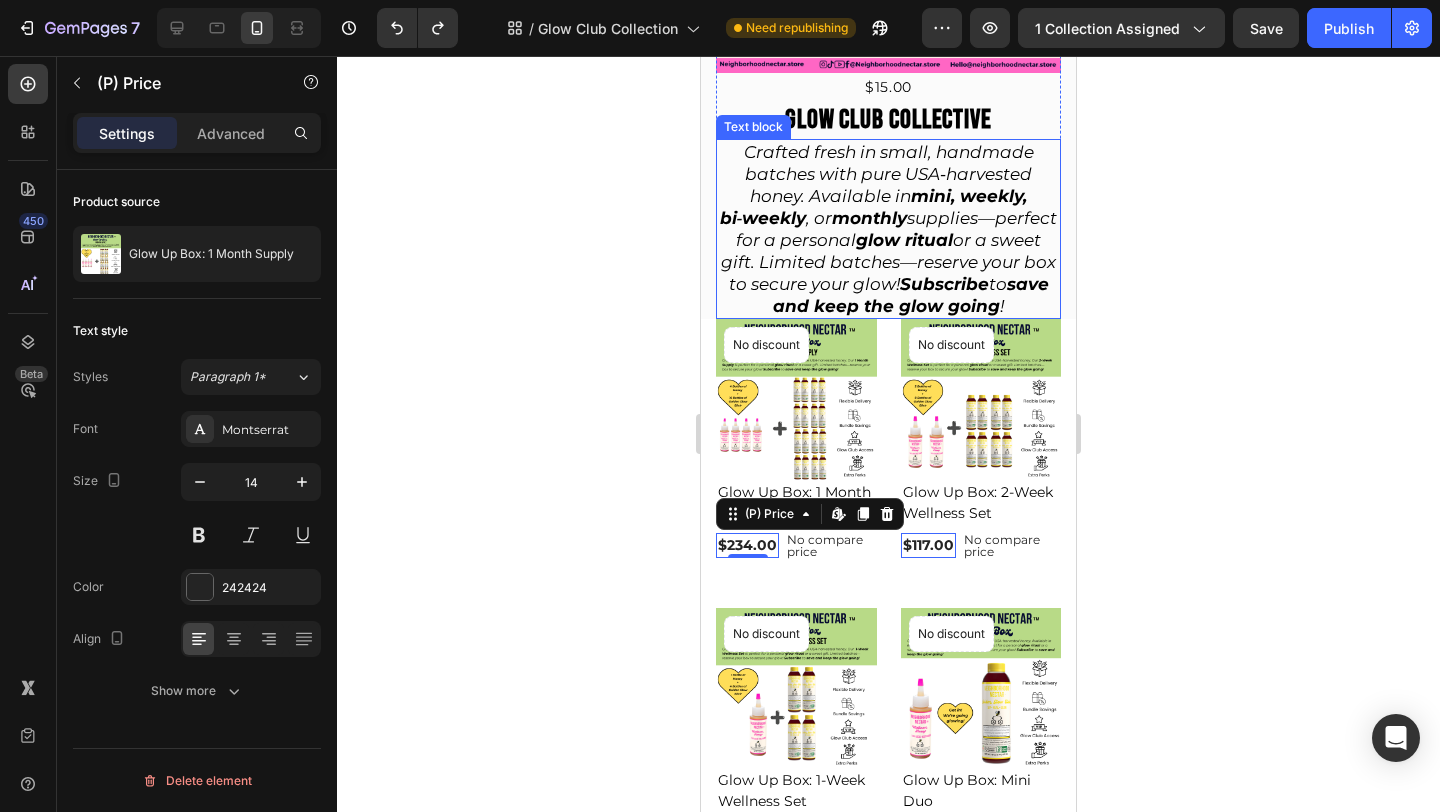 scroll, scrollTop: 931, scrollLeft: 0, axis: vertical 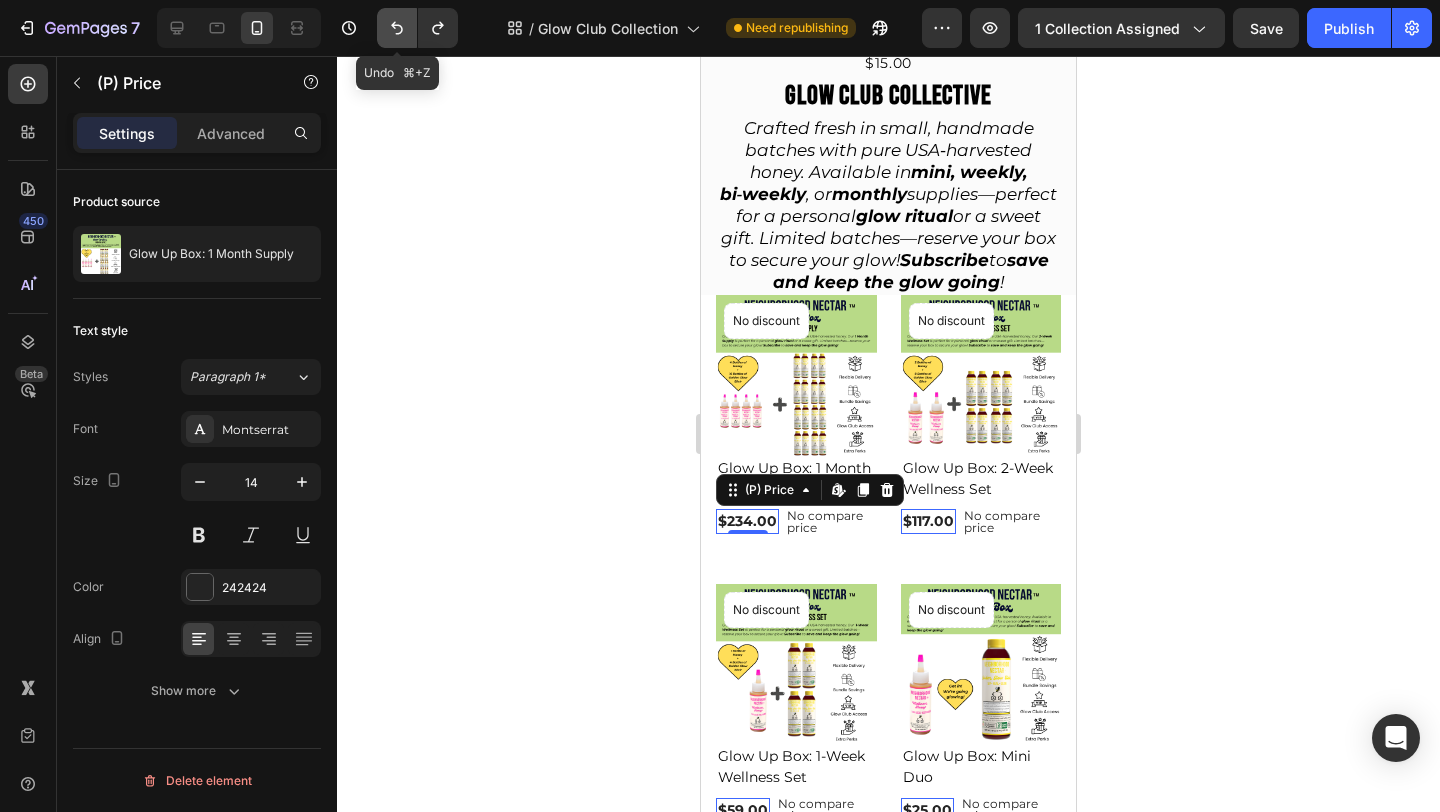 click 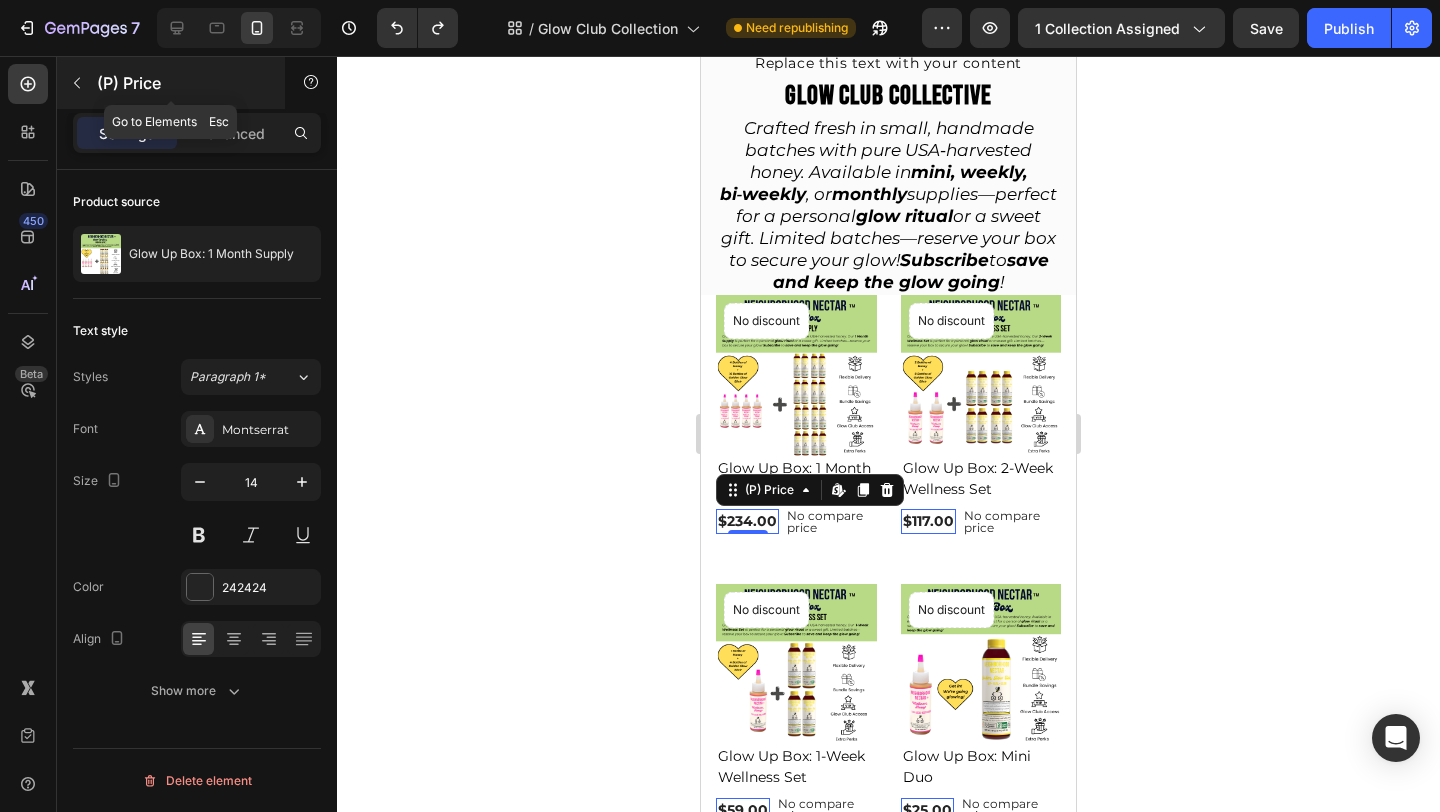 click 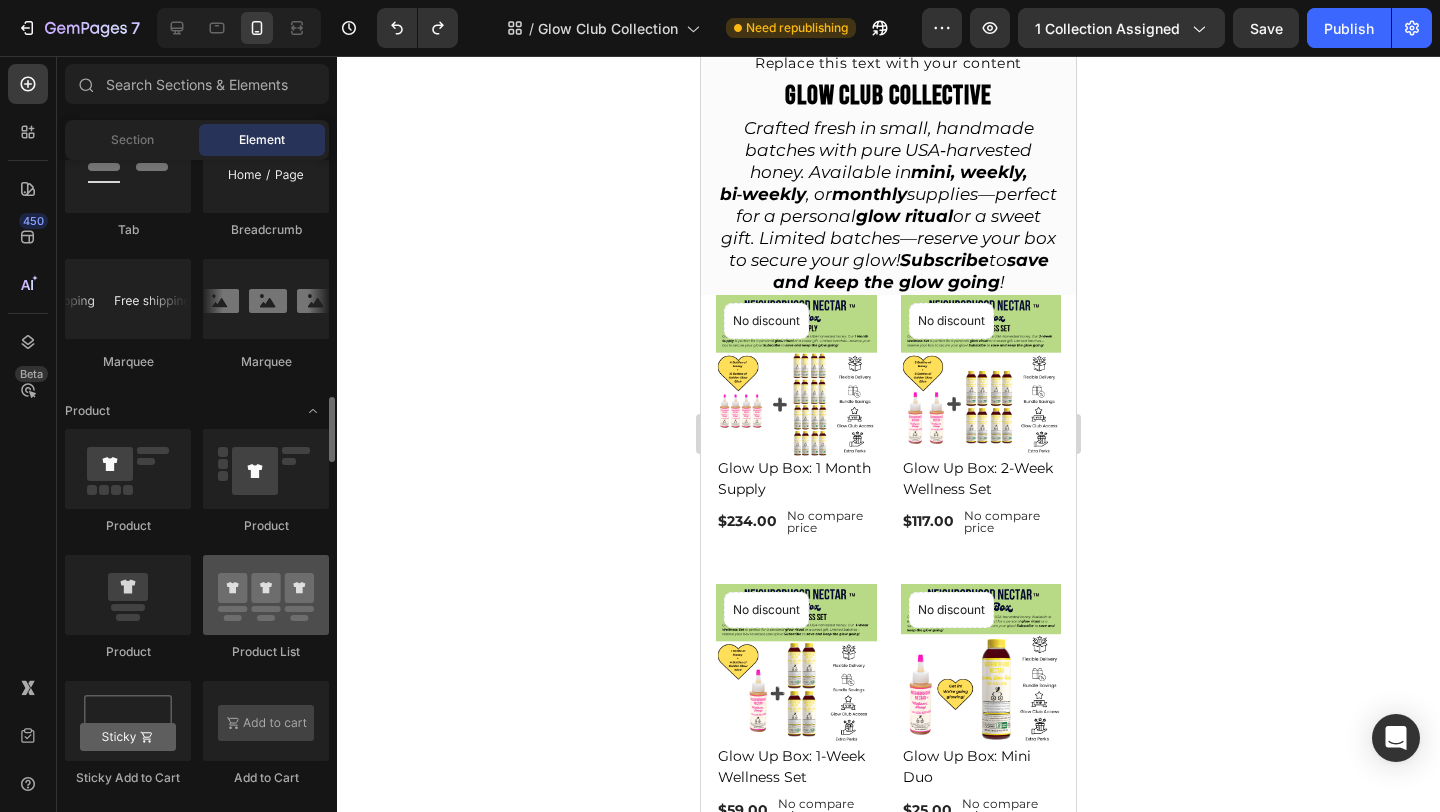 scroll, scrollTop: 2322, scrollLeft: 0, axis: vertical 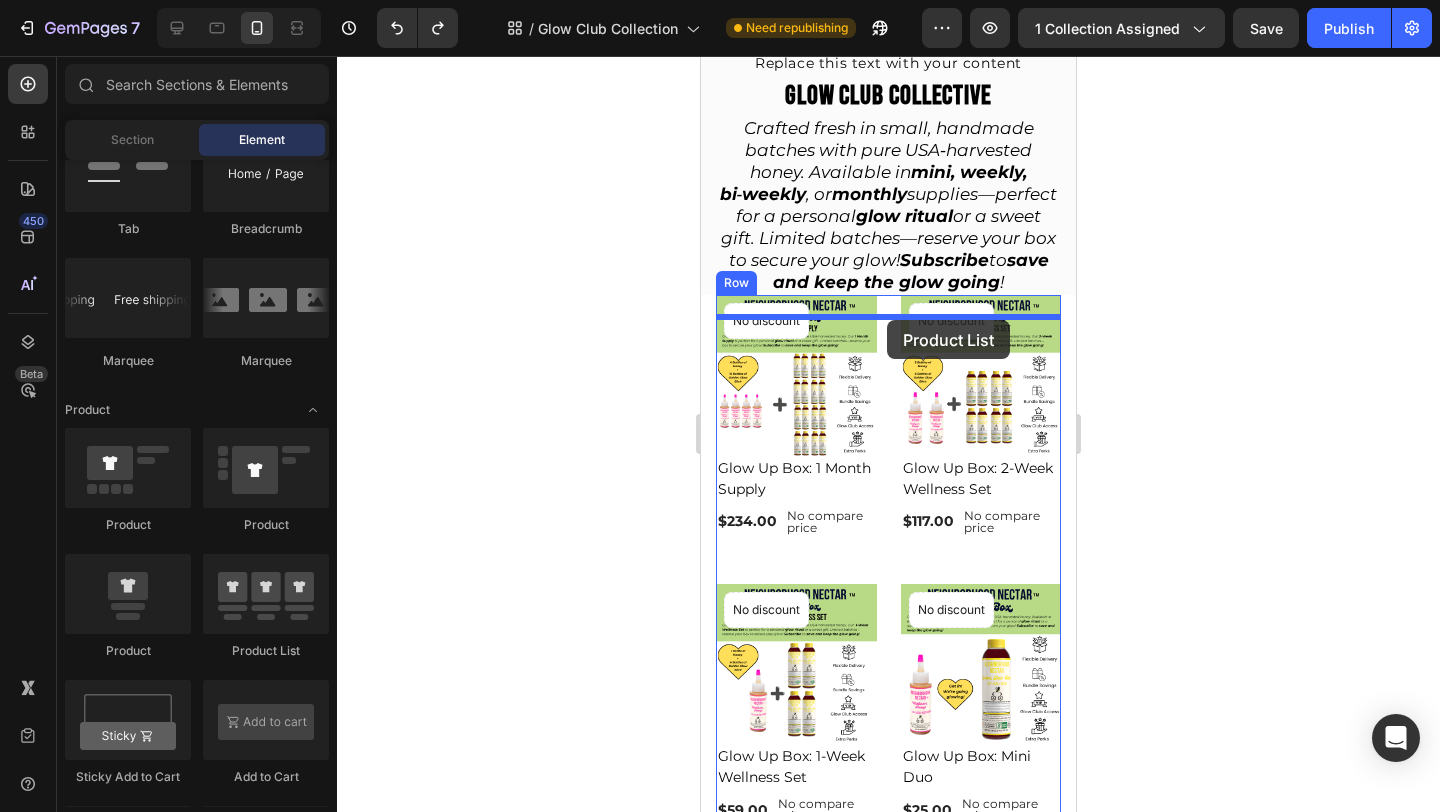 drag, startPoint x: 964, startPoint y: 668, endPoint x: 887, endPoint y: 320, distance: 356.4169 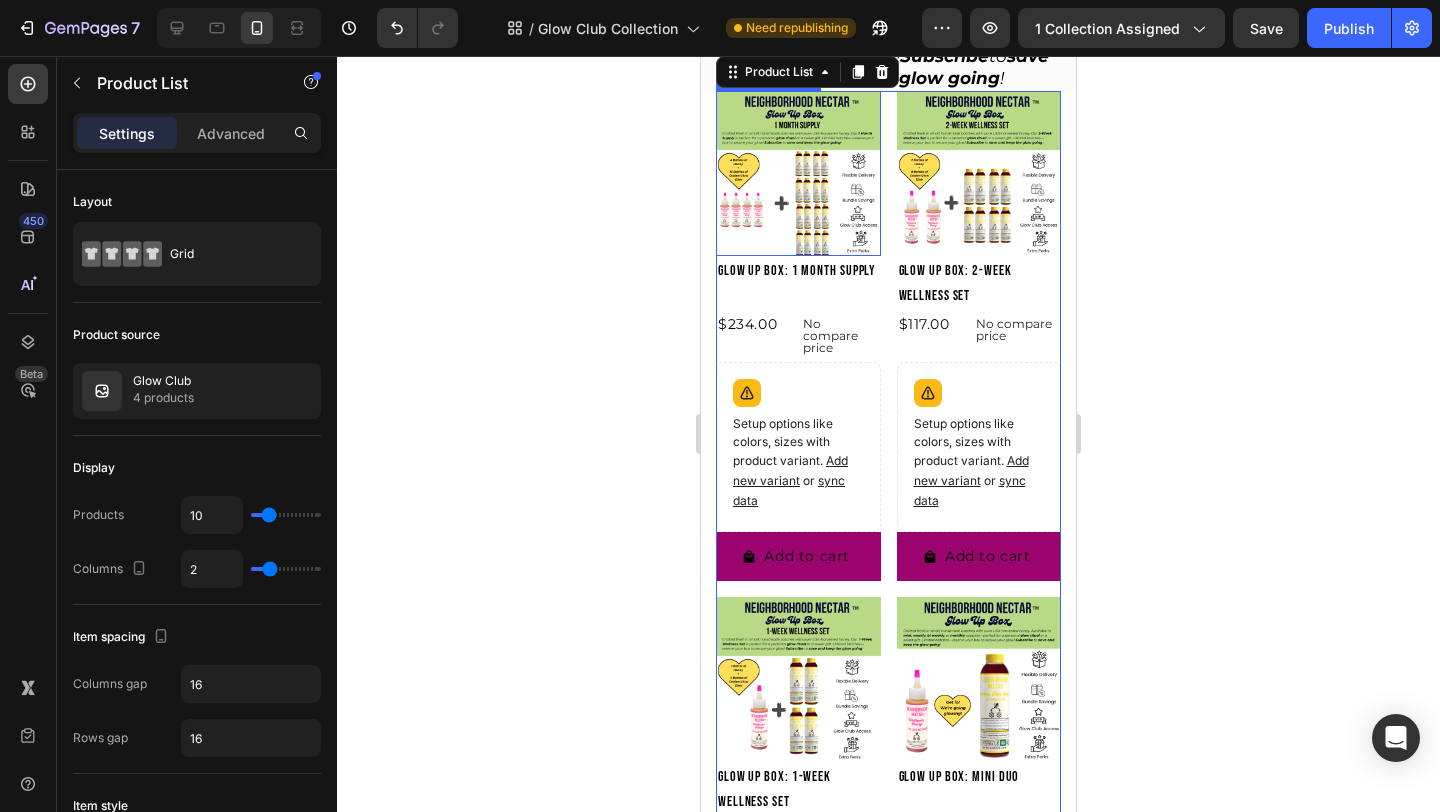 scroll, scrollTop: 1138, scrollLeft: 0, axis: vertical 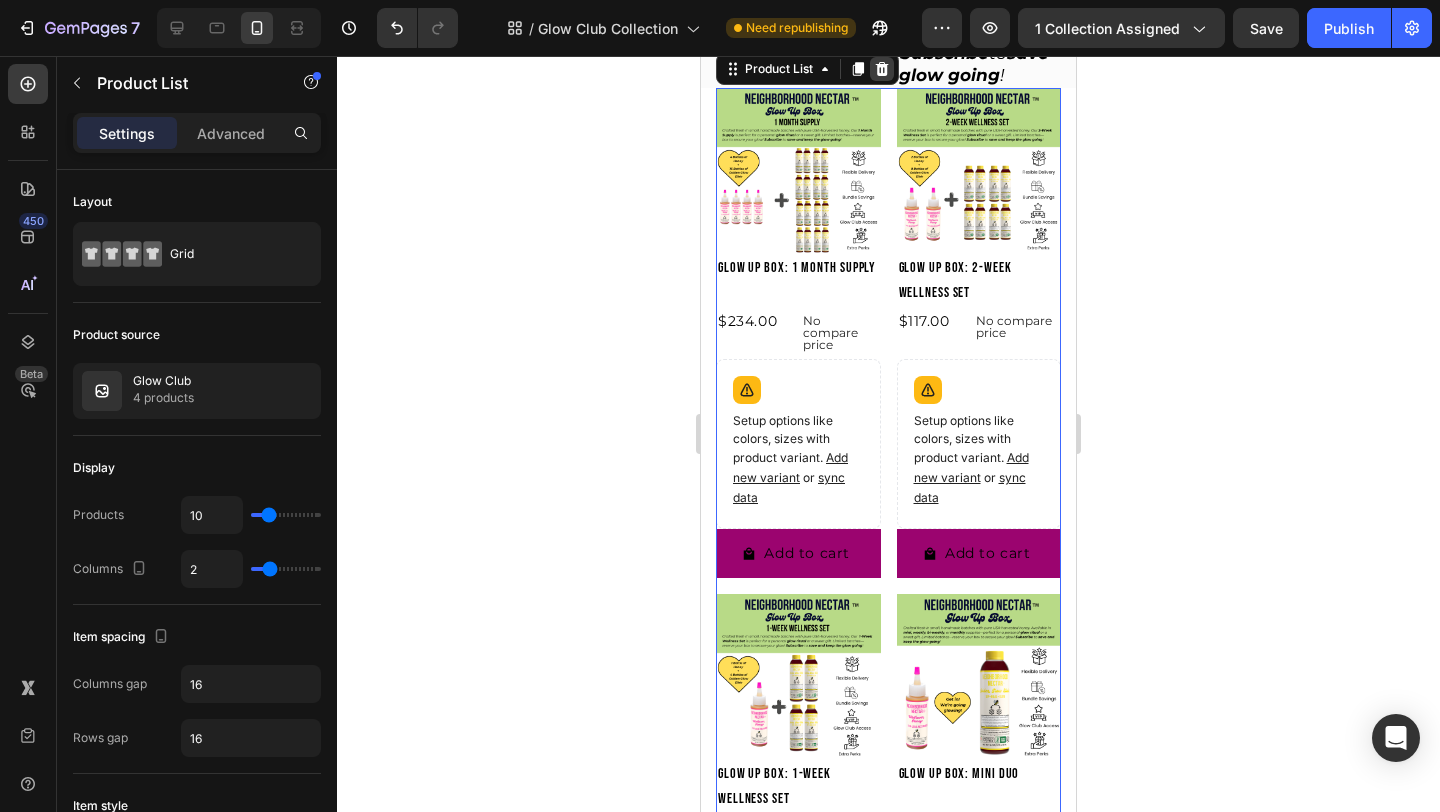 click 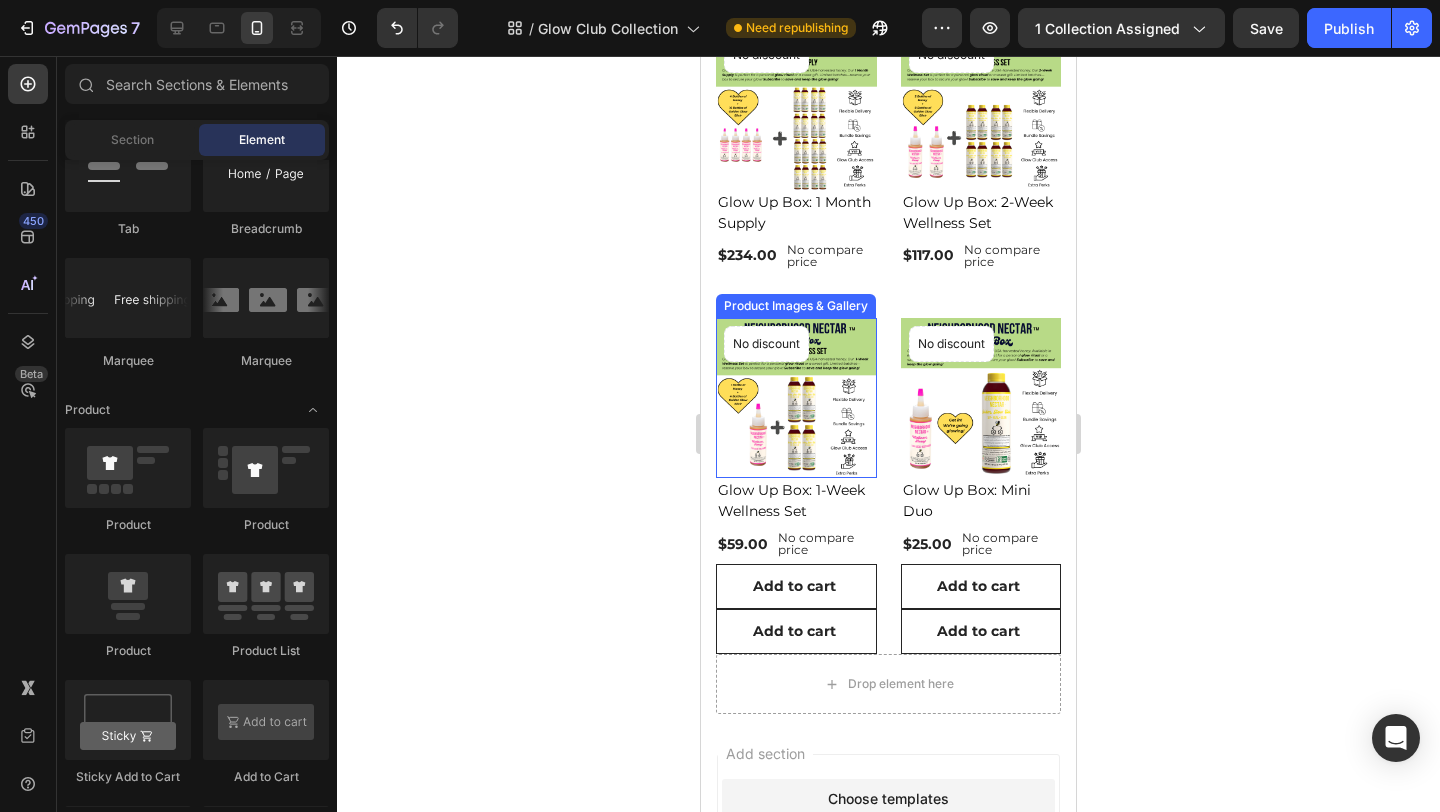 scroll, scrollTop: 1217, scrollLeft: 0, axis: vertical 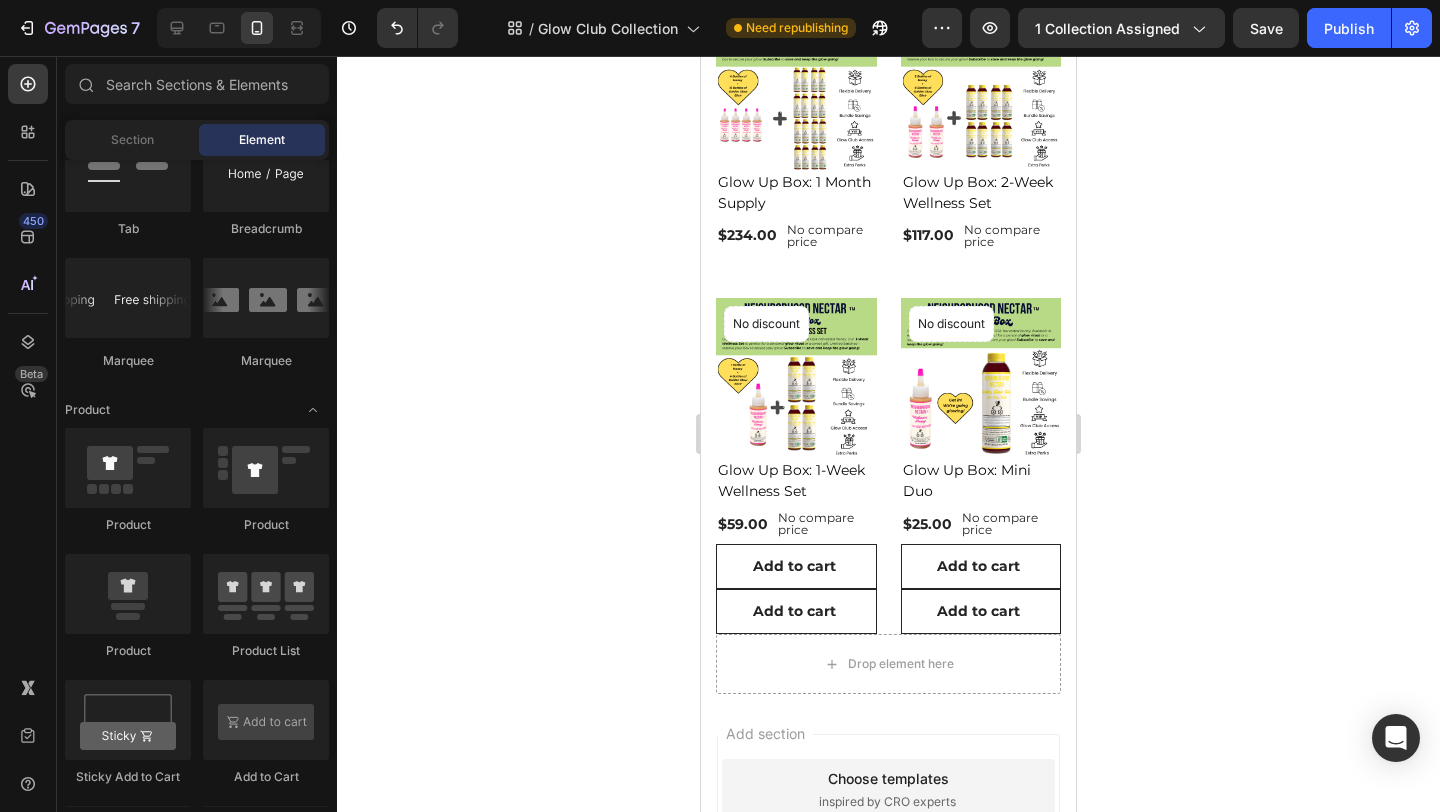 click 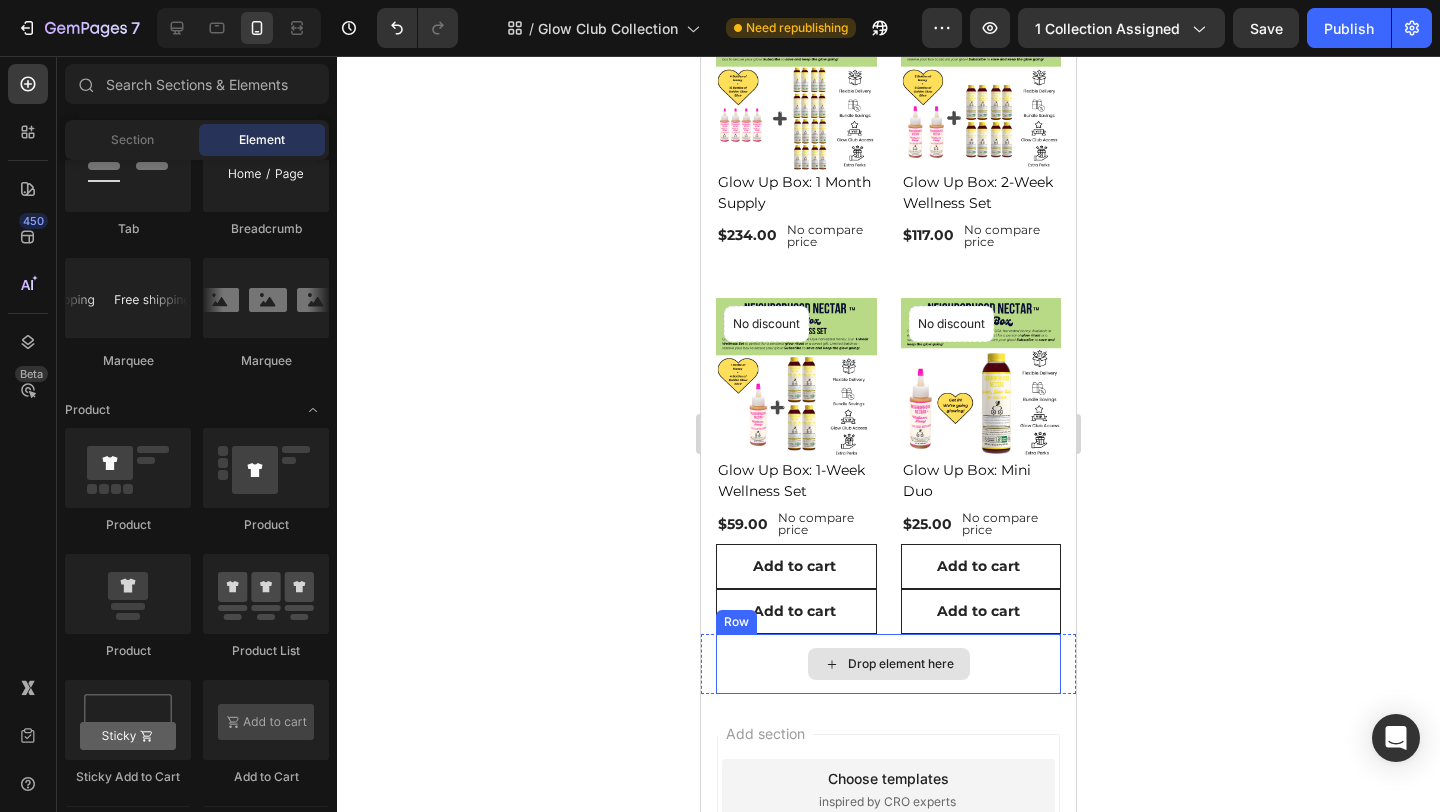click on "Drop element here" at bounding box center (888, 664) 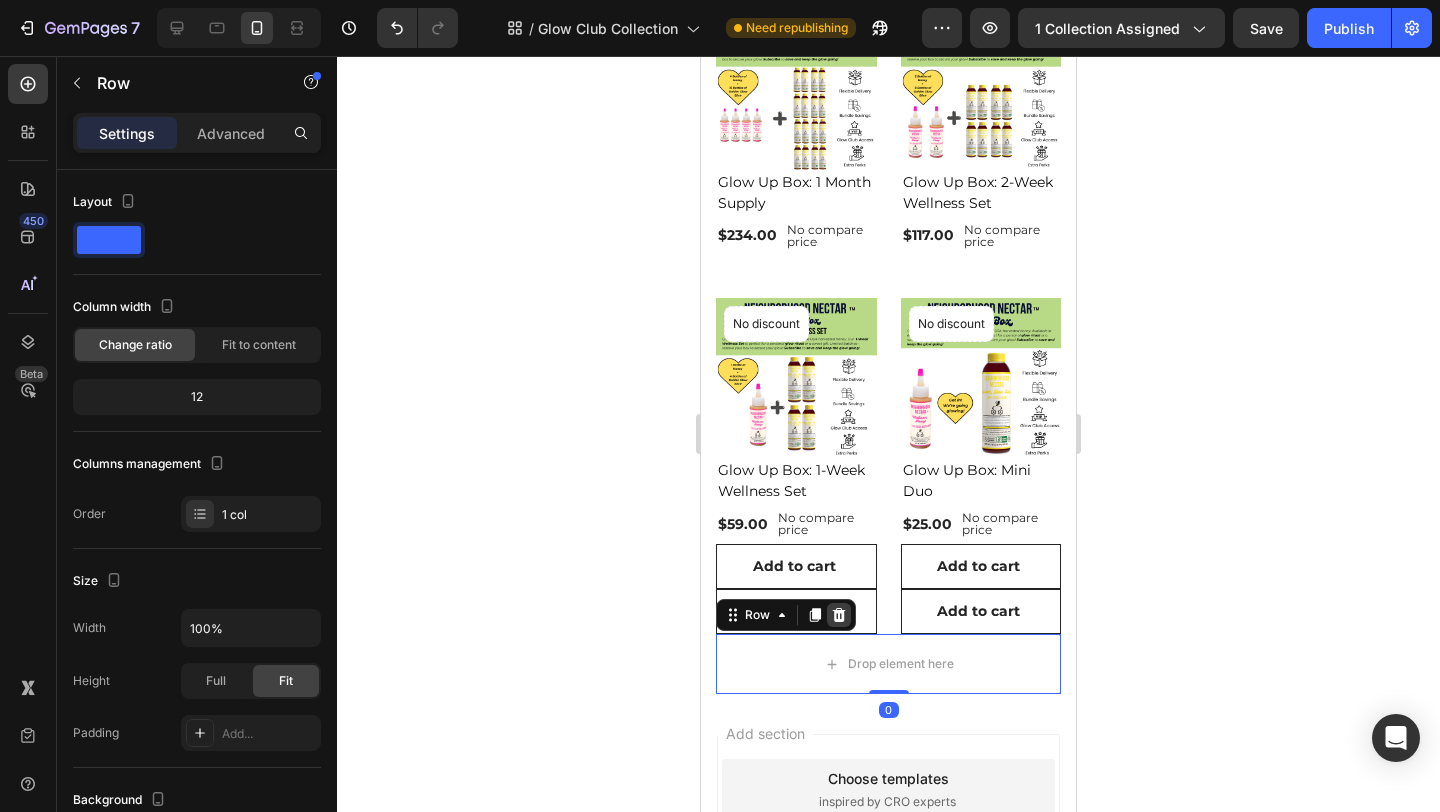 click 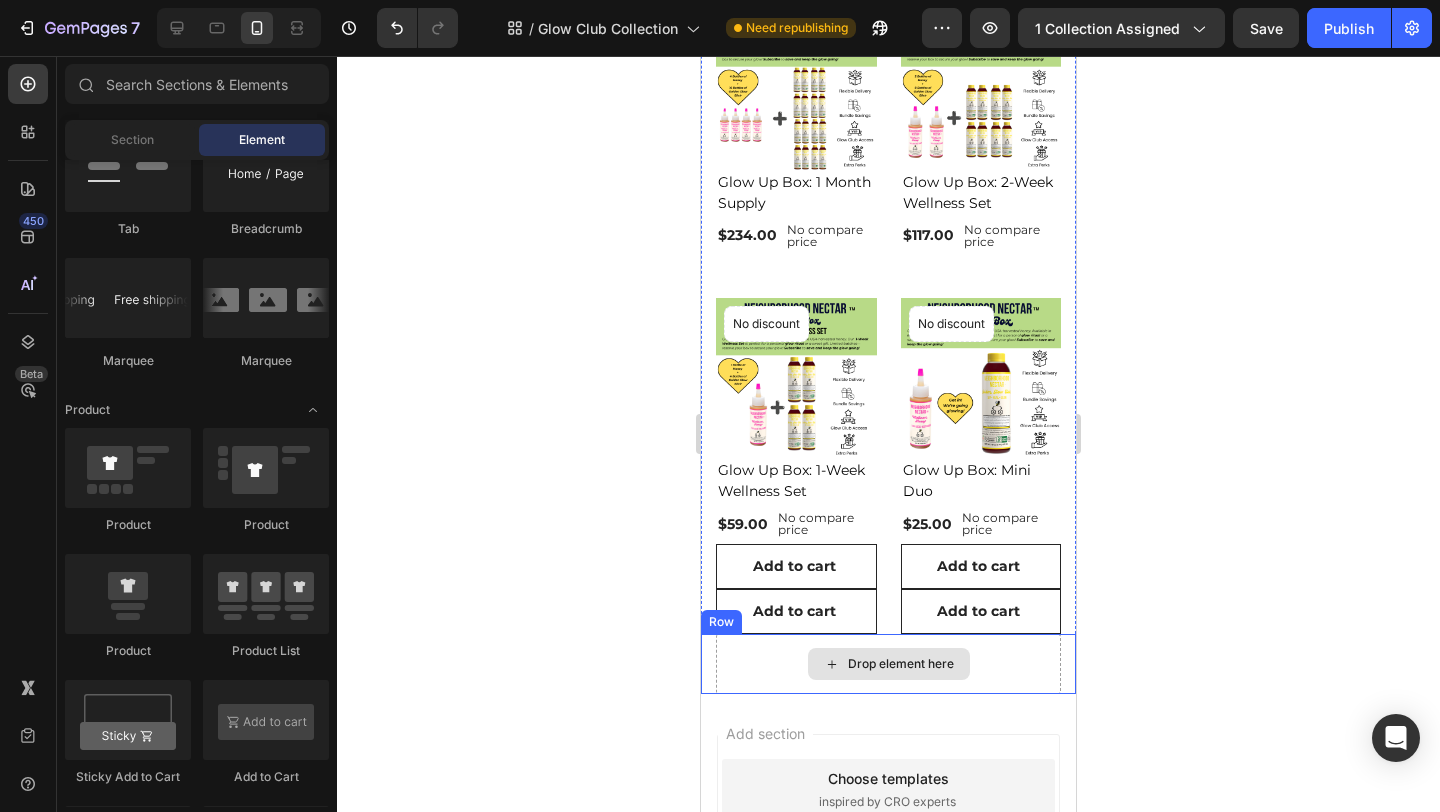click on "Drop element here" at bounding box center [888, 664] 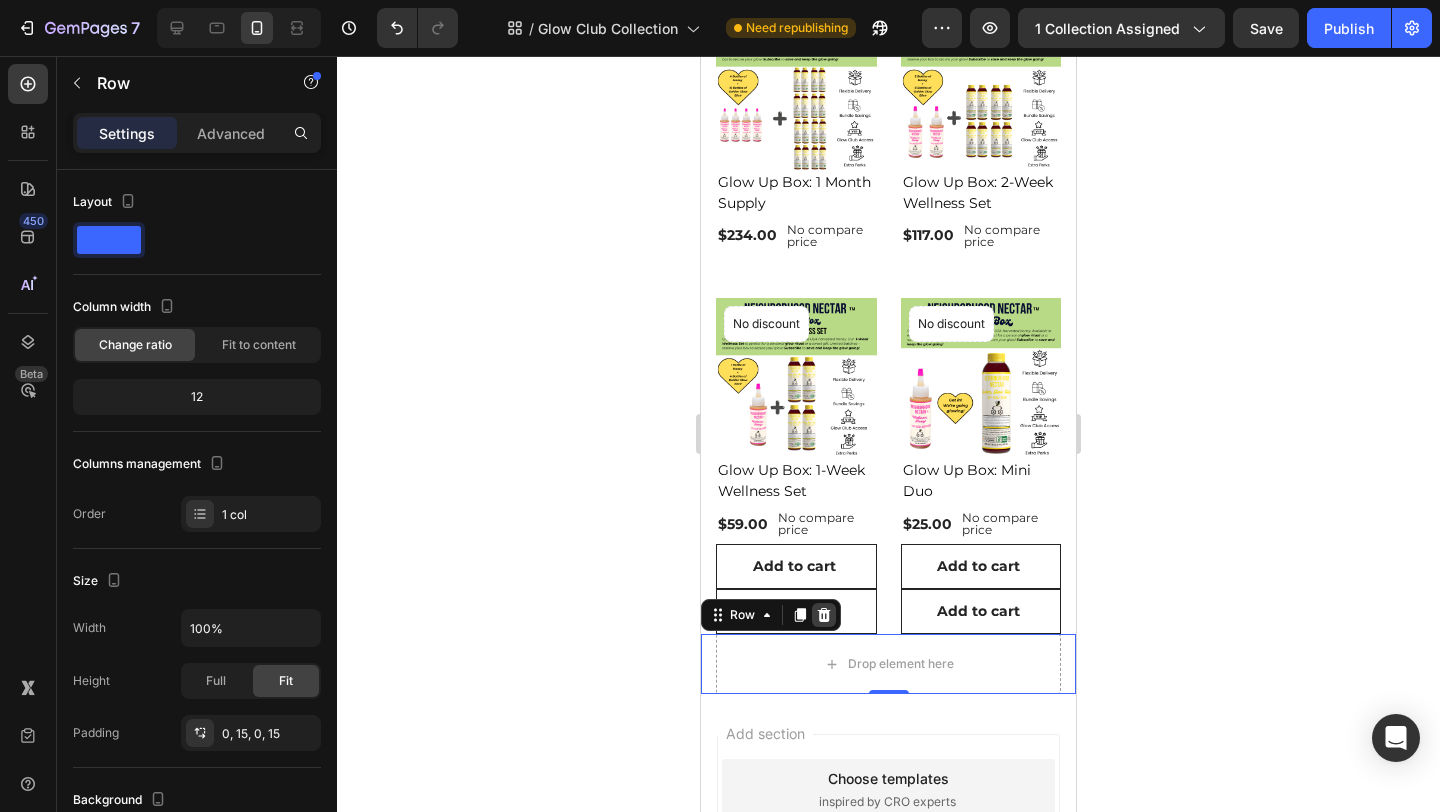 click 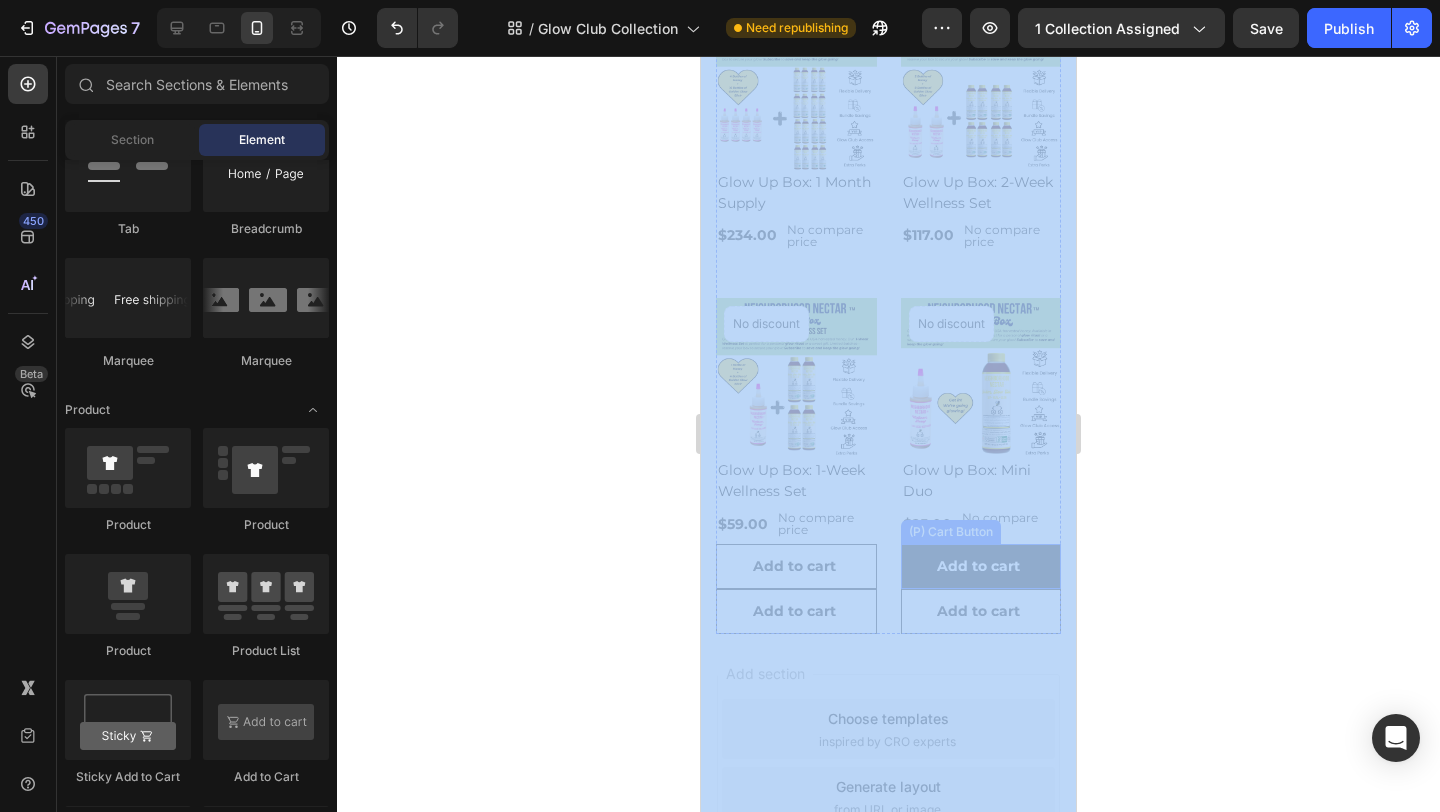 drag, startPoint x: 1812, startPoint y: 732, endPoint x: 1052, endPoint y: 587, distance: 773.7086 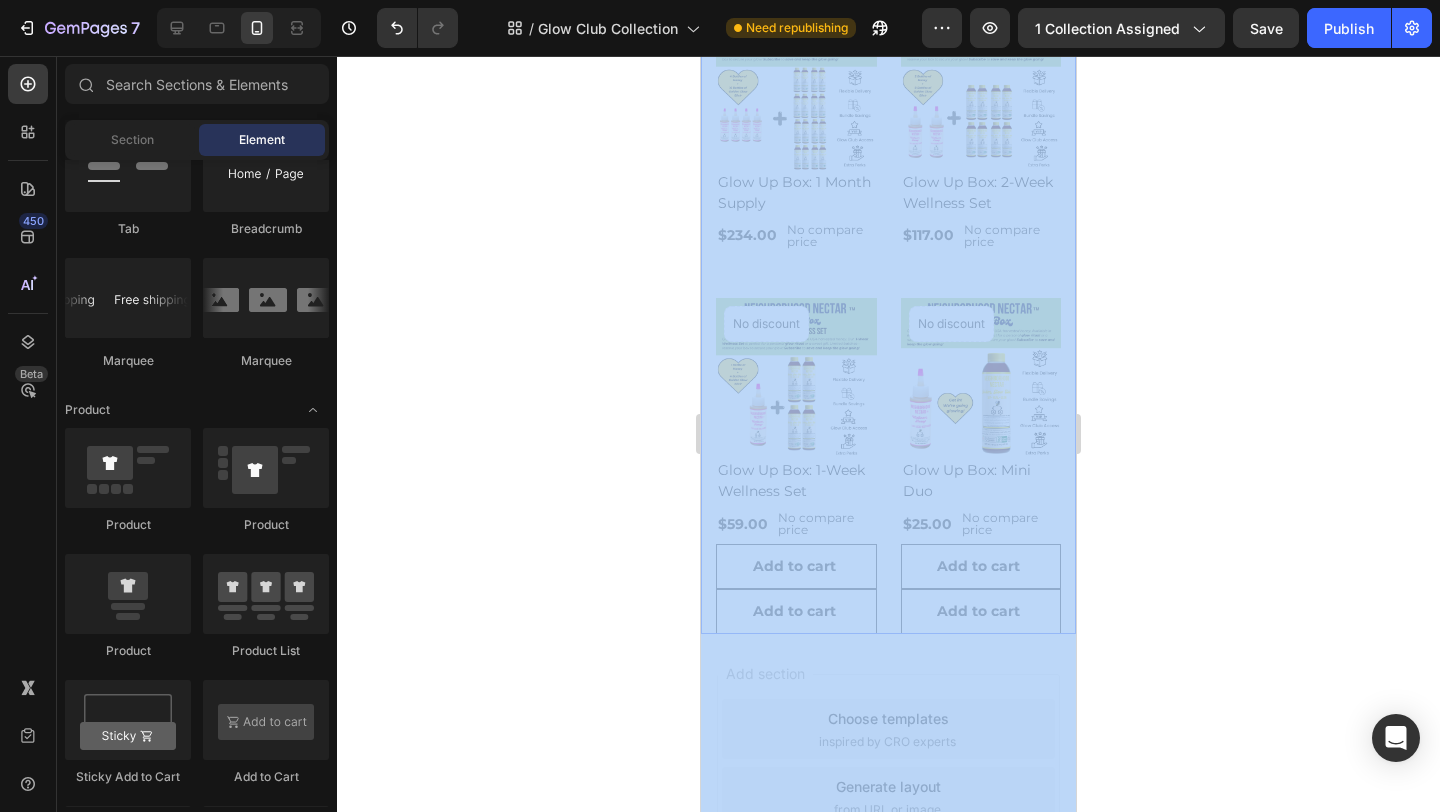 click 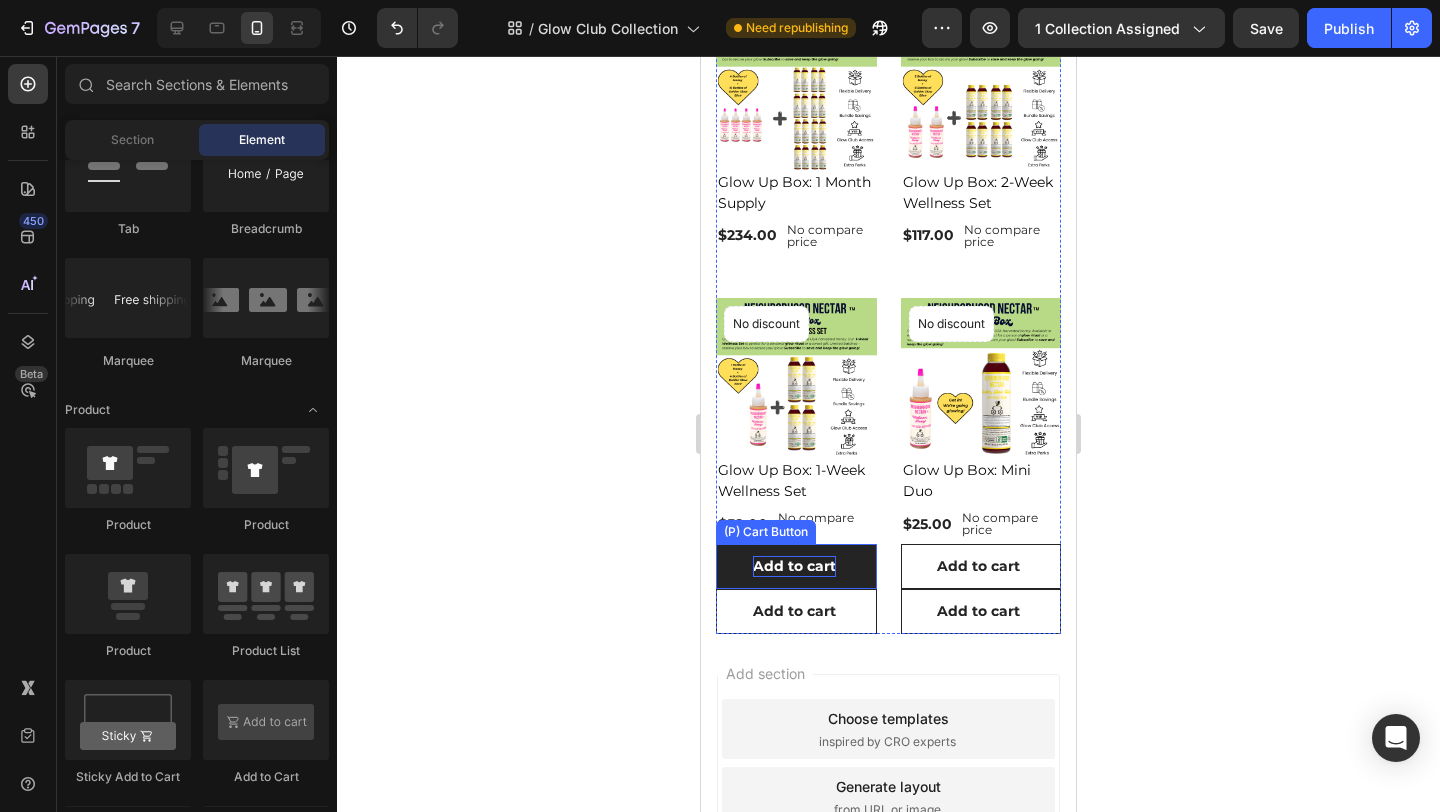 drag, startPoint x: 719, startPoint y: 670, endPoint x: 768, endPoint y: 581, distance: 101.597244 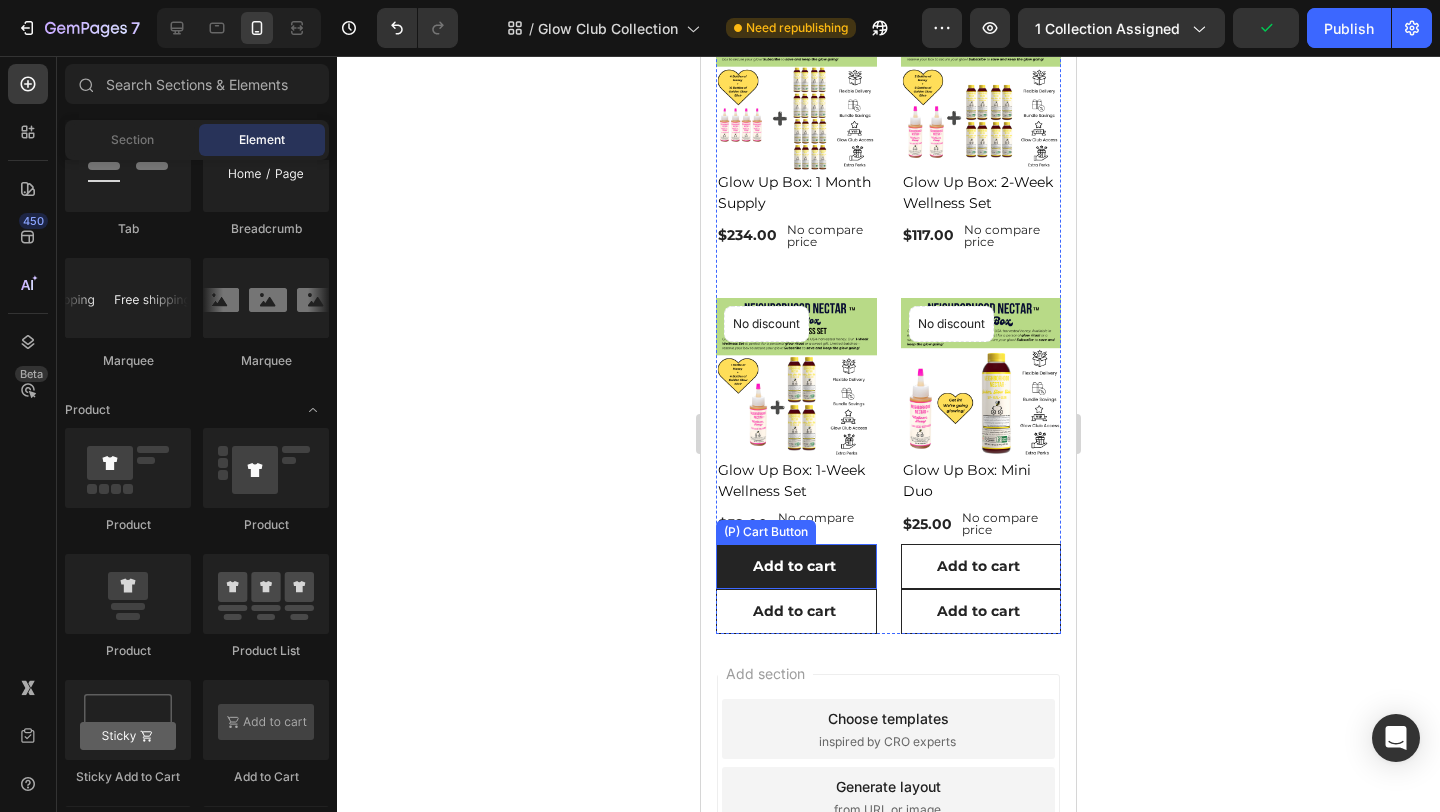 click on "Add to cart" at bounding box center [796, 566] 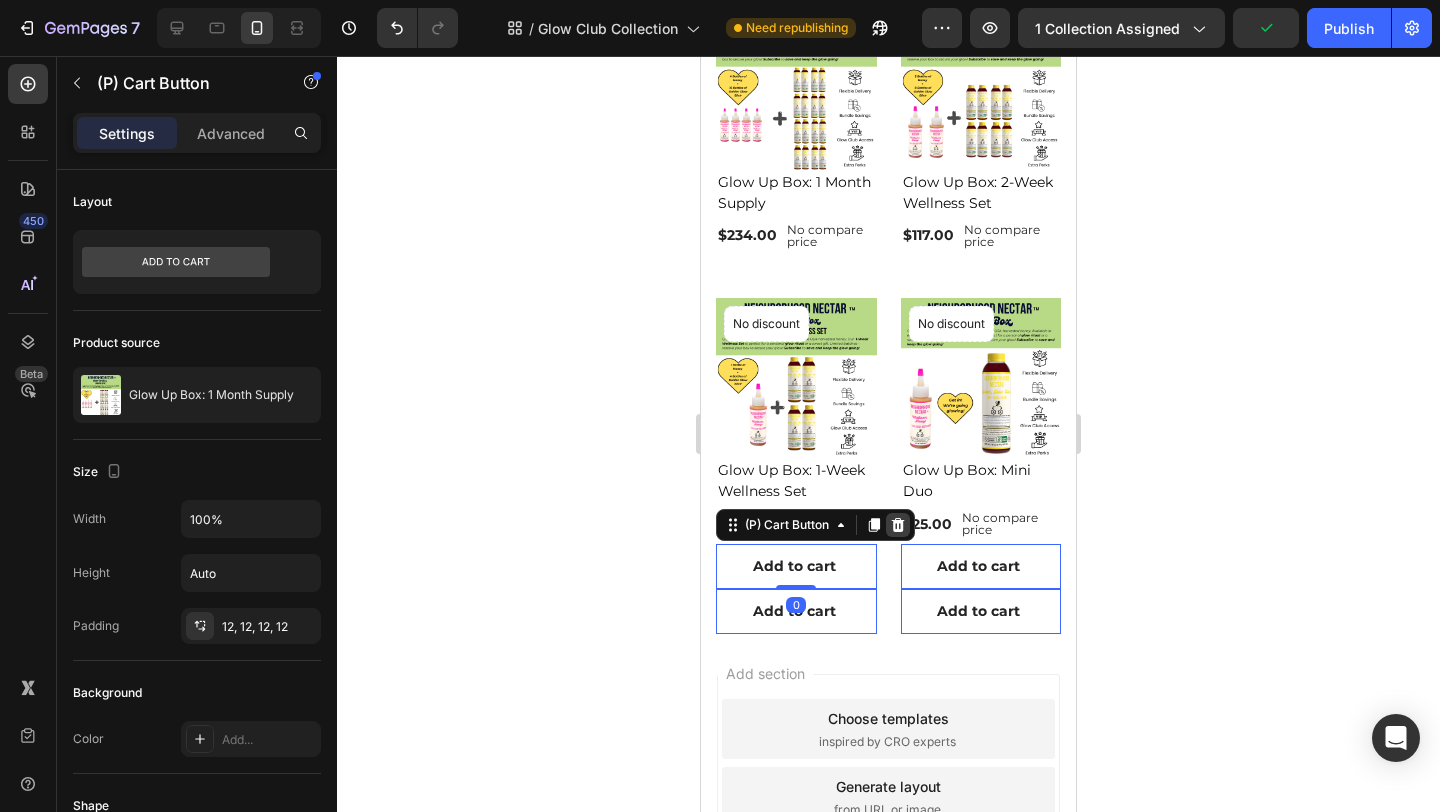 click at bounding box center [898, 525] 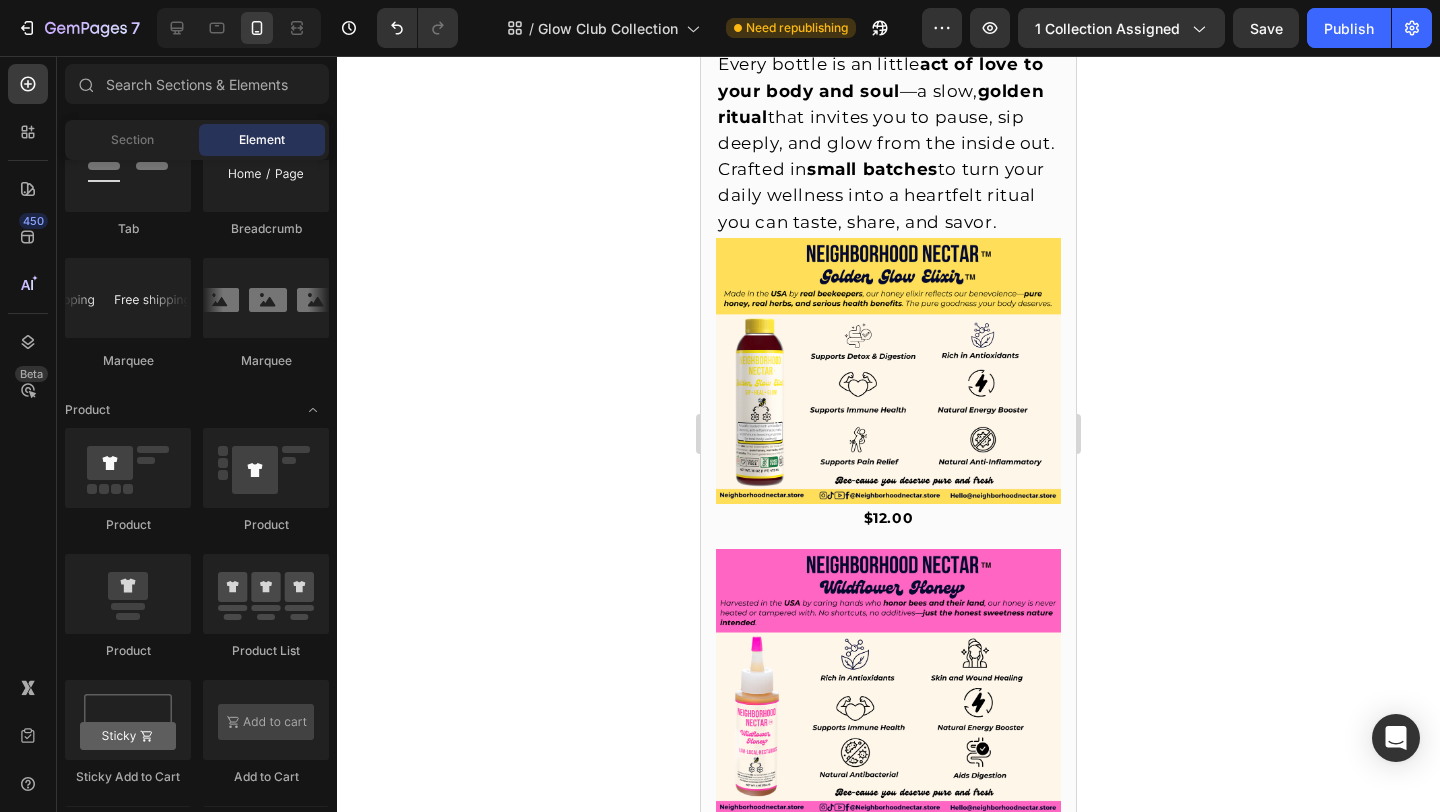 scroll, scrollTop: 0, scrollLeft: 0, axis: both 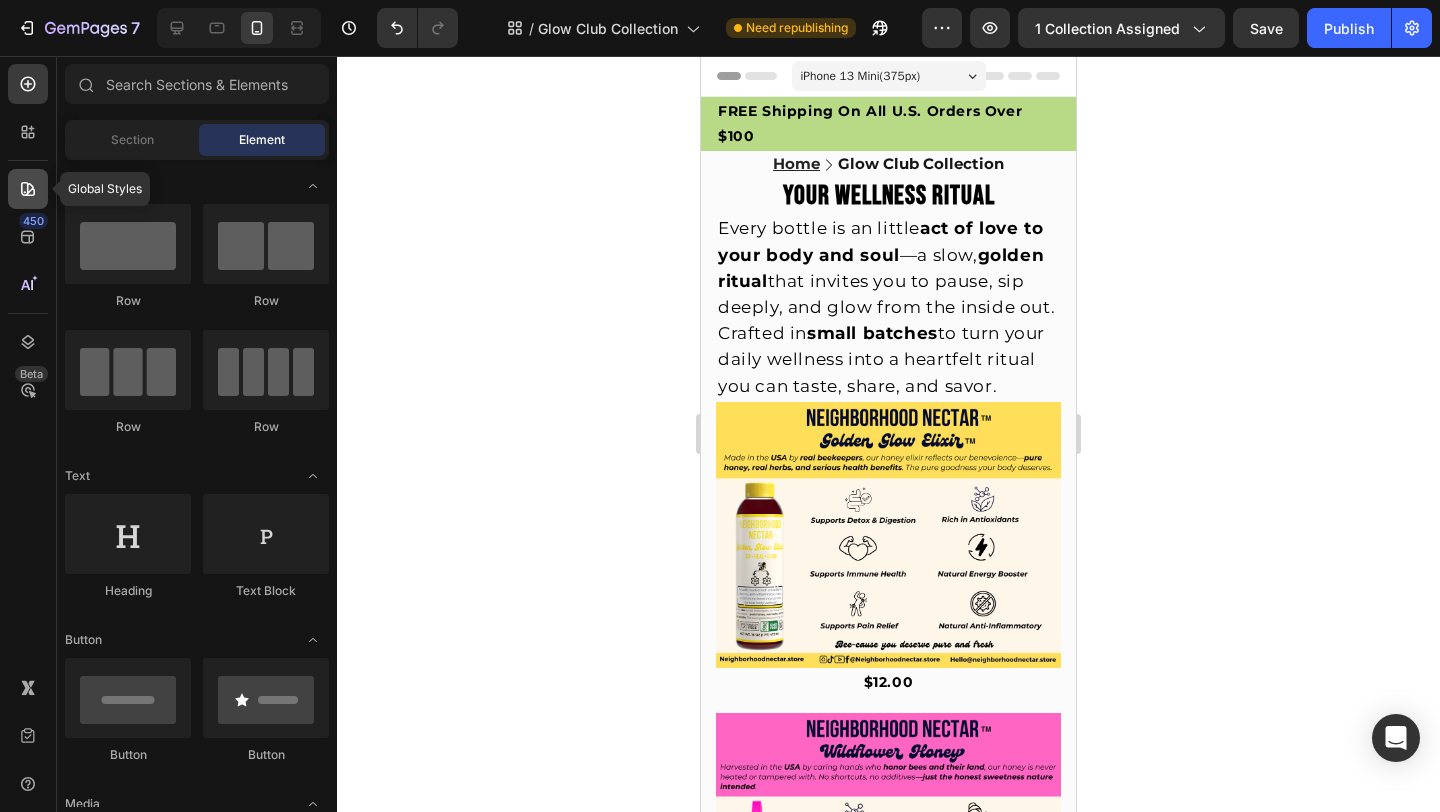 click 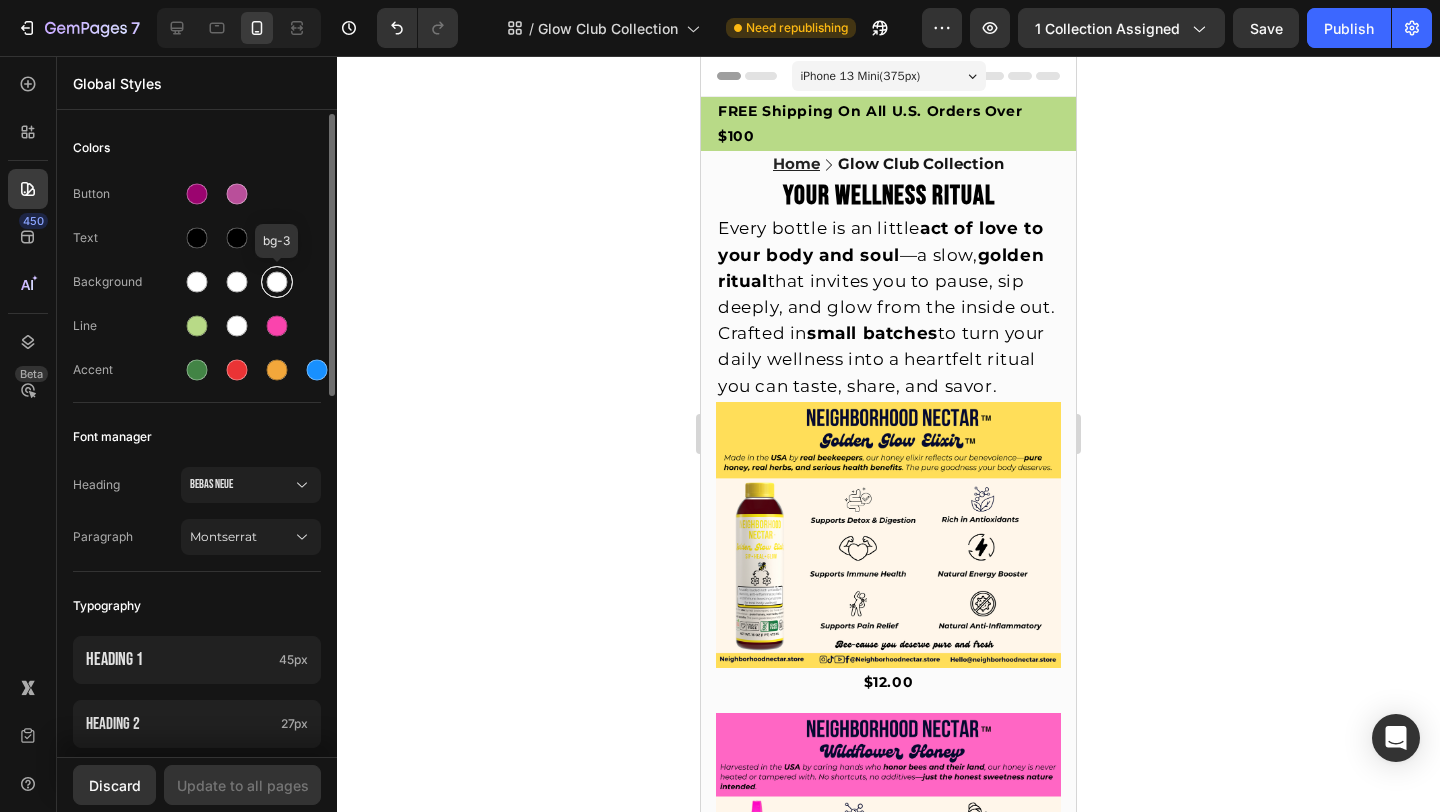 click at bounding box center [277, 282] 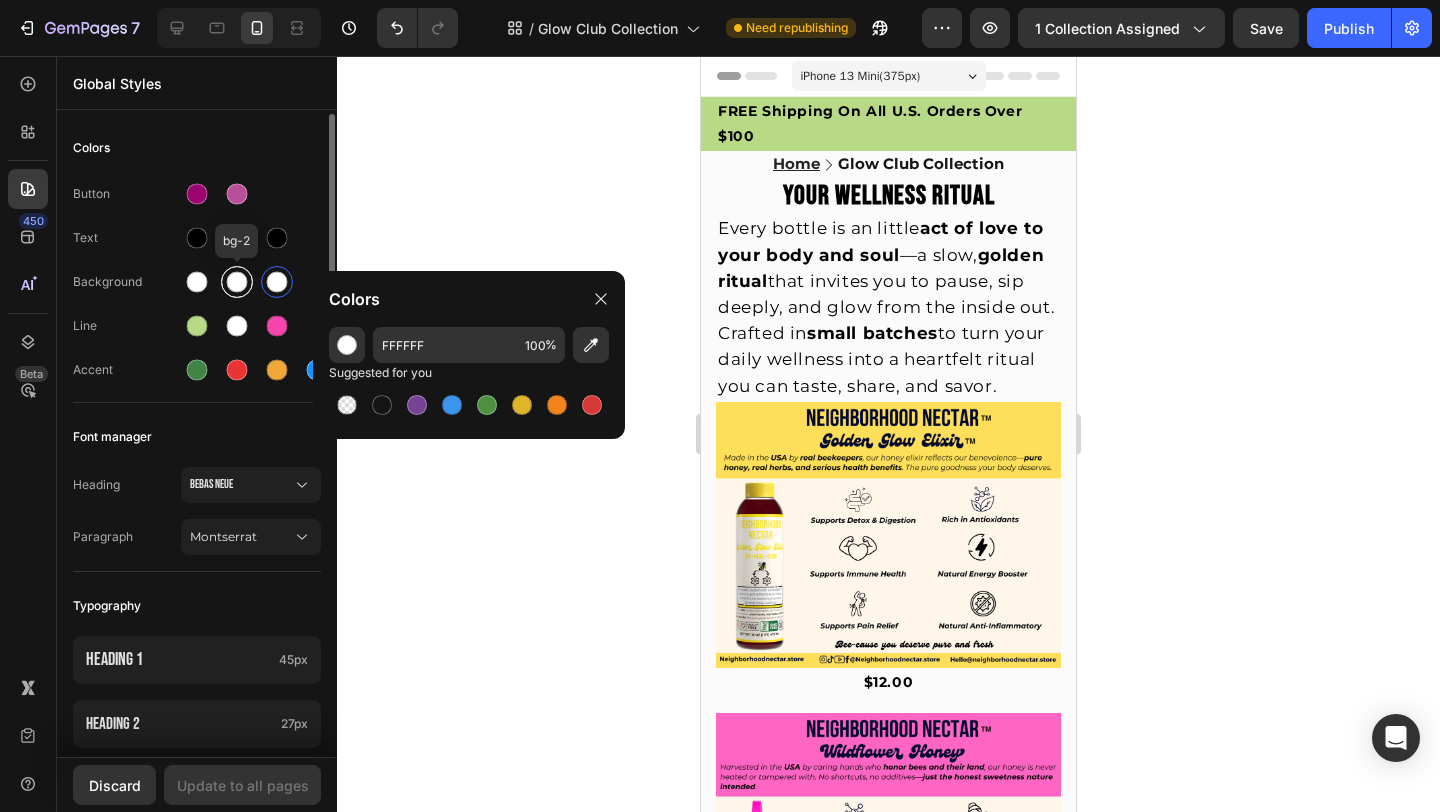 click at bounding box center [237, 282] 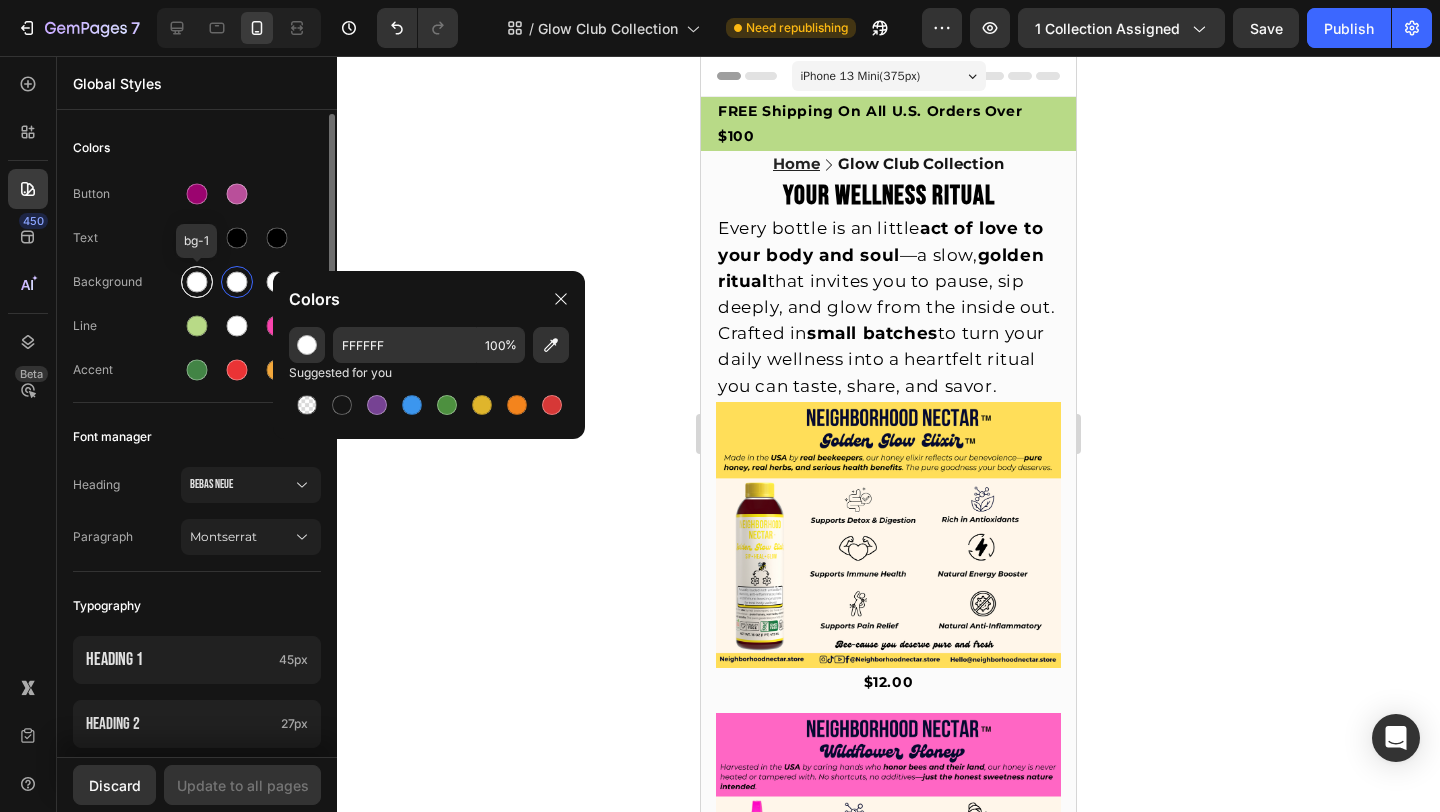 click at bounding box center [197, 282] 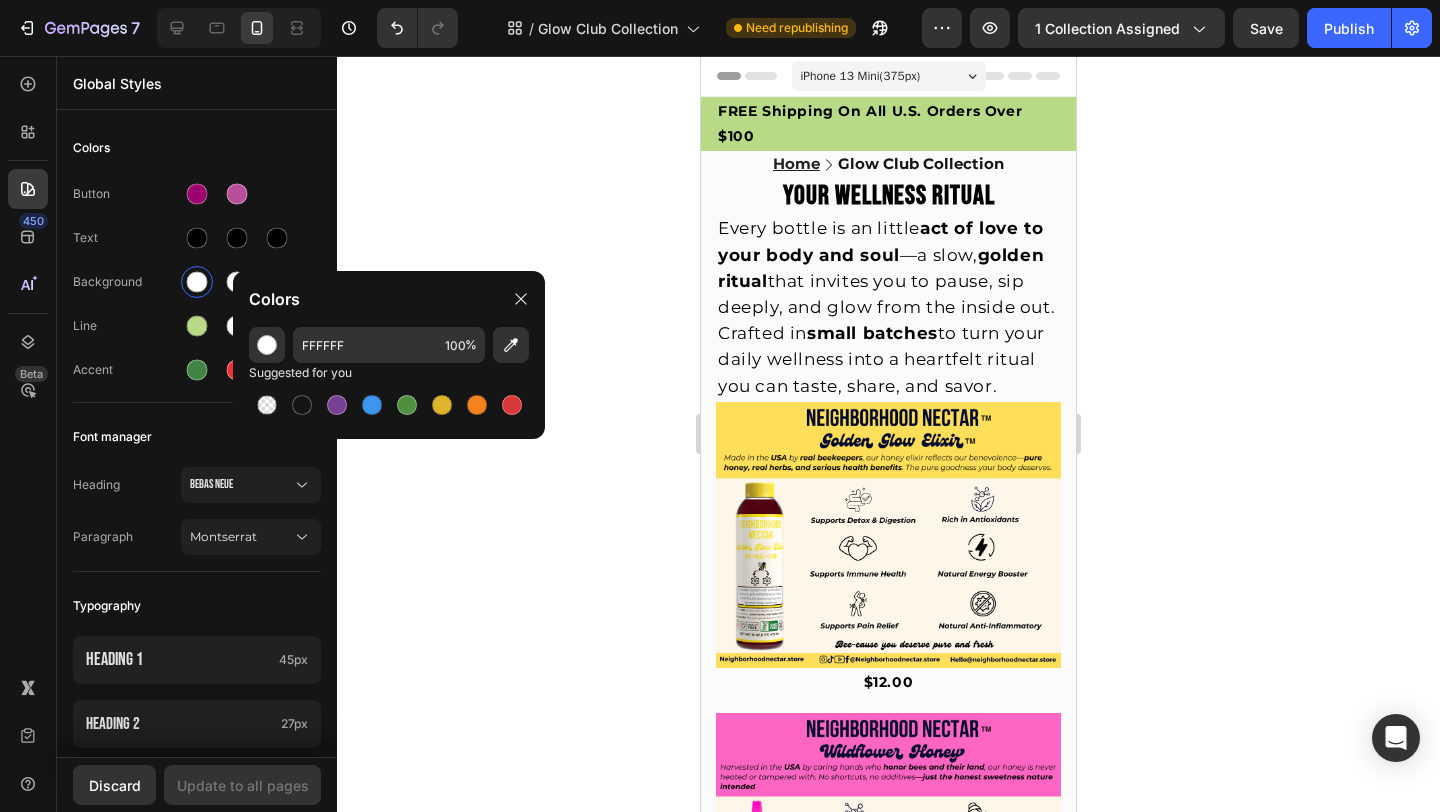 click 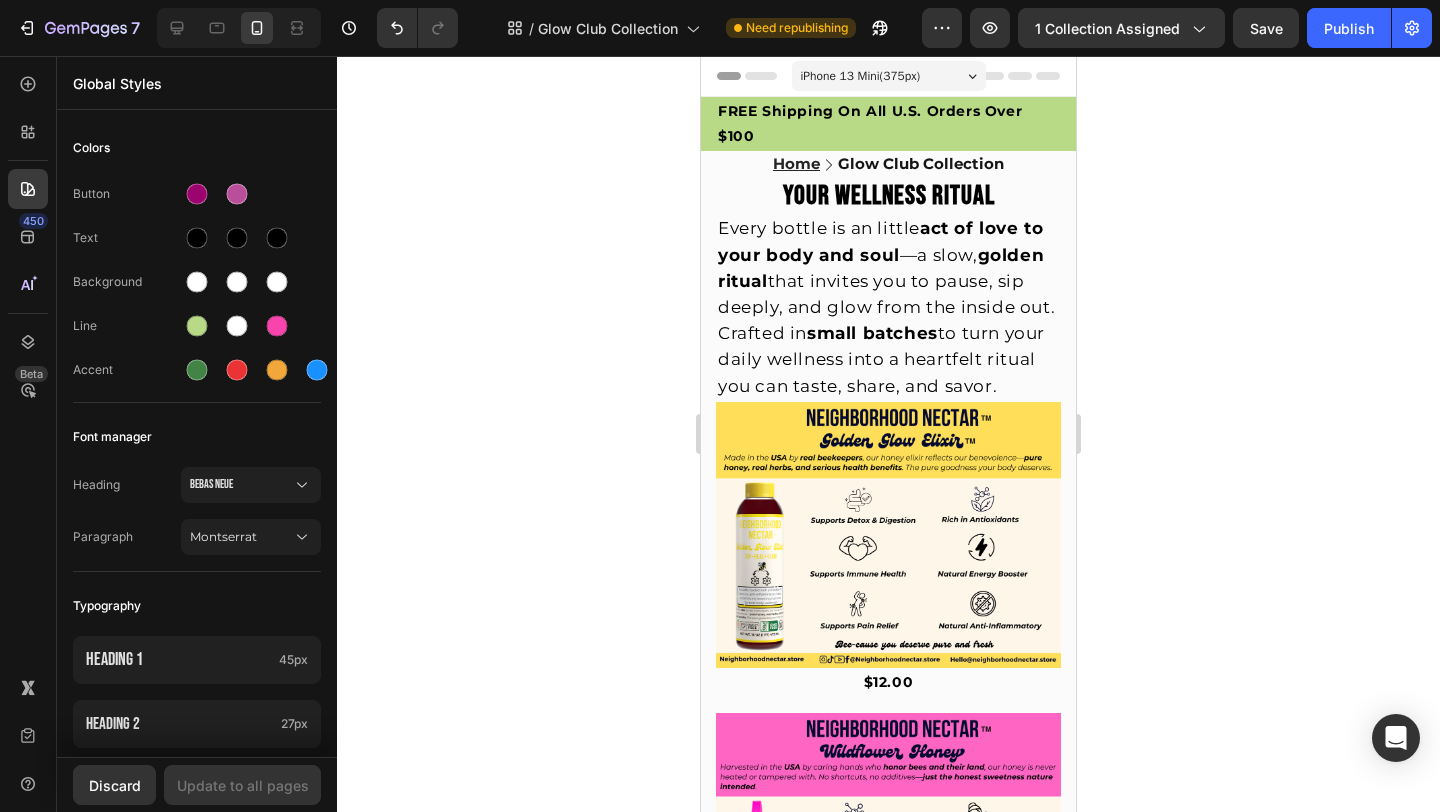 click 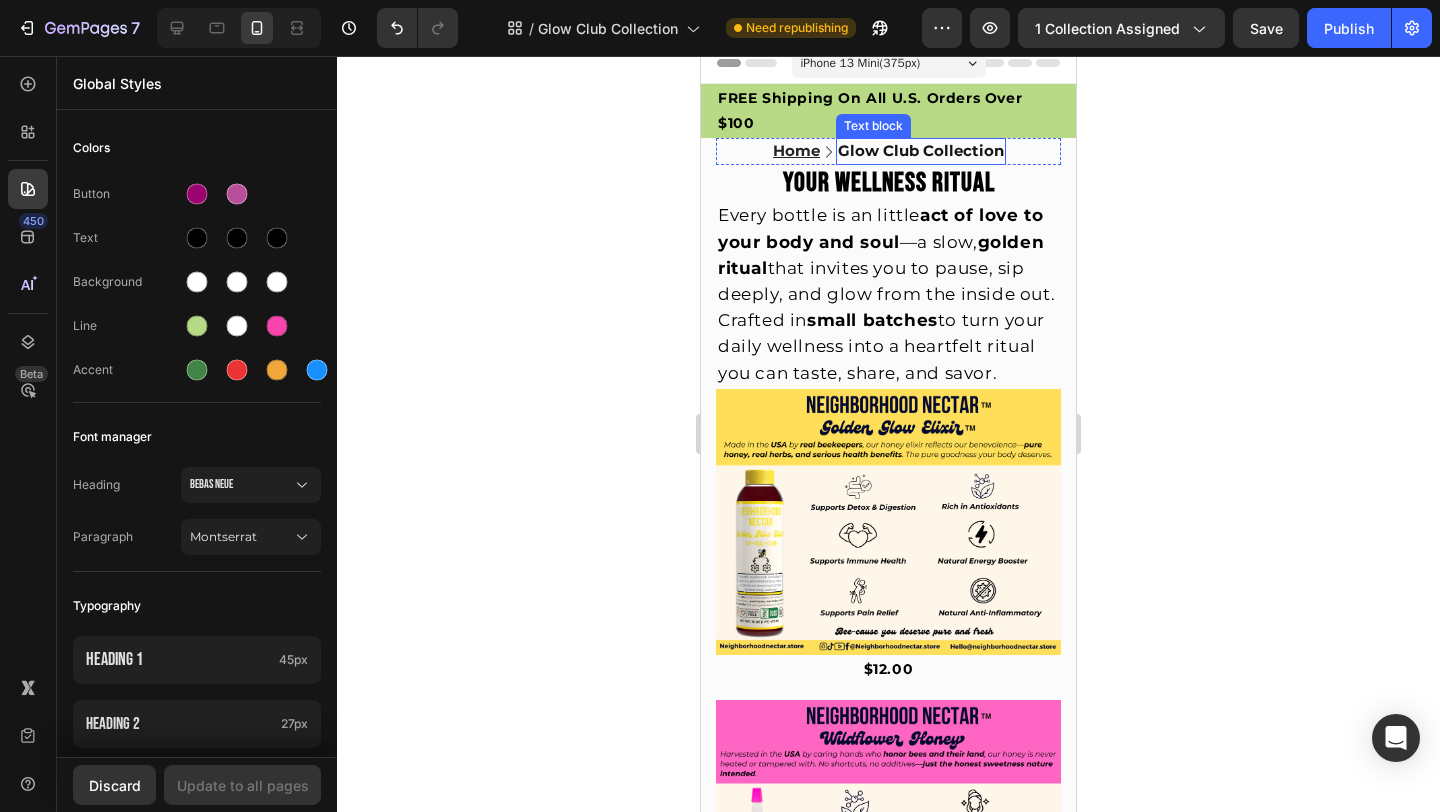 scroll, scrollTop: 0, scrollLeft: 0, axis: both 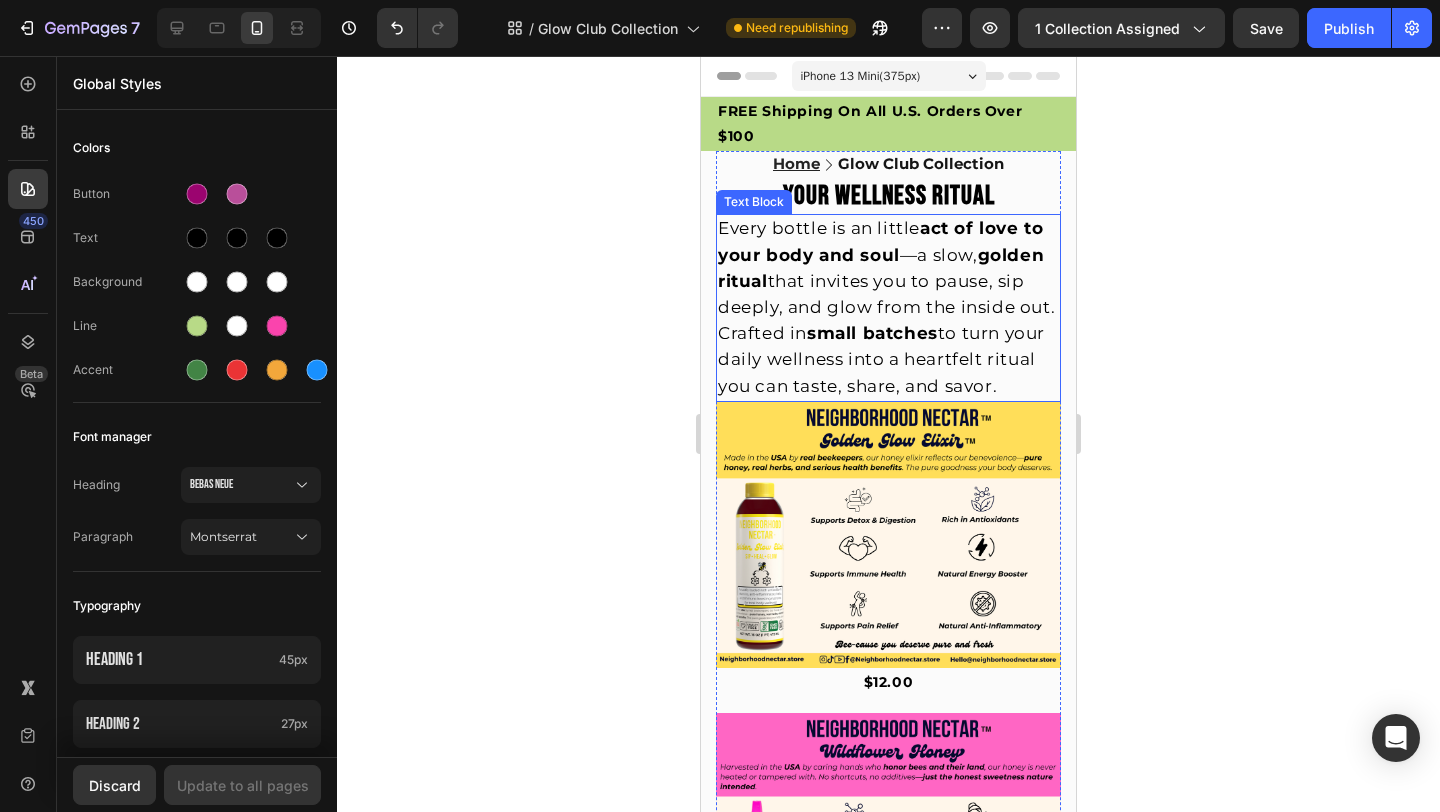 click on "Every bottle is an little  act of love to your body and soul —a slow,  golden ritual  that invites you to pause, sip deeply, and glow from the inside out. Crafted in  small batches  to turn your daily wellness into a heartfelt ritual you can taste, share, and savor." at bounding box center (886, 306) 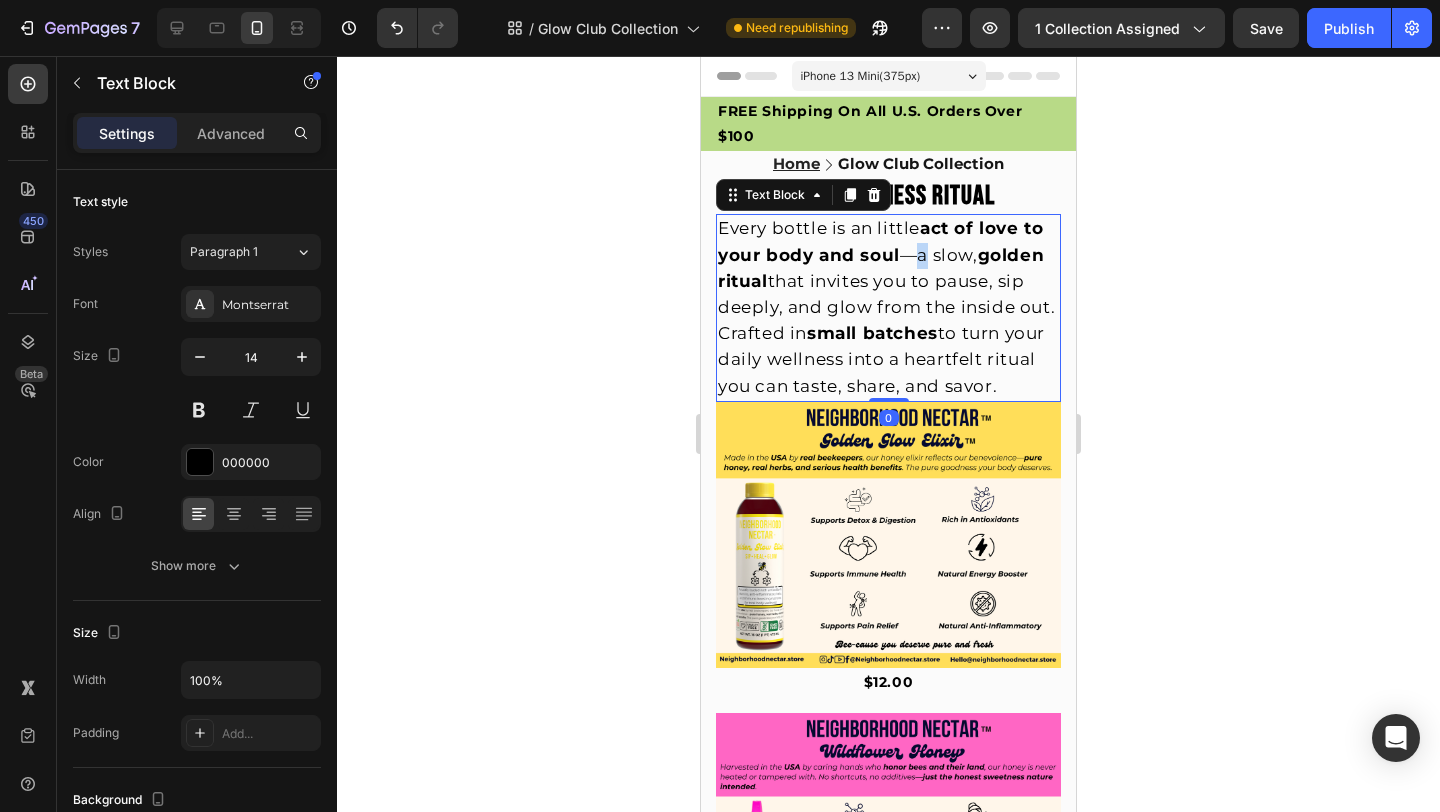 click on "Every bottle is an little  act of love to your body and soul —a slow,  golden ritual  that invites you to pause, sip deeply, and glow from the inside out. Crafted in  small batches  to turn your daily wellness into a heartfelt ritual you can taste, share, and savor." at bounding box center (886, 306) 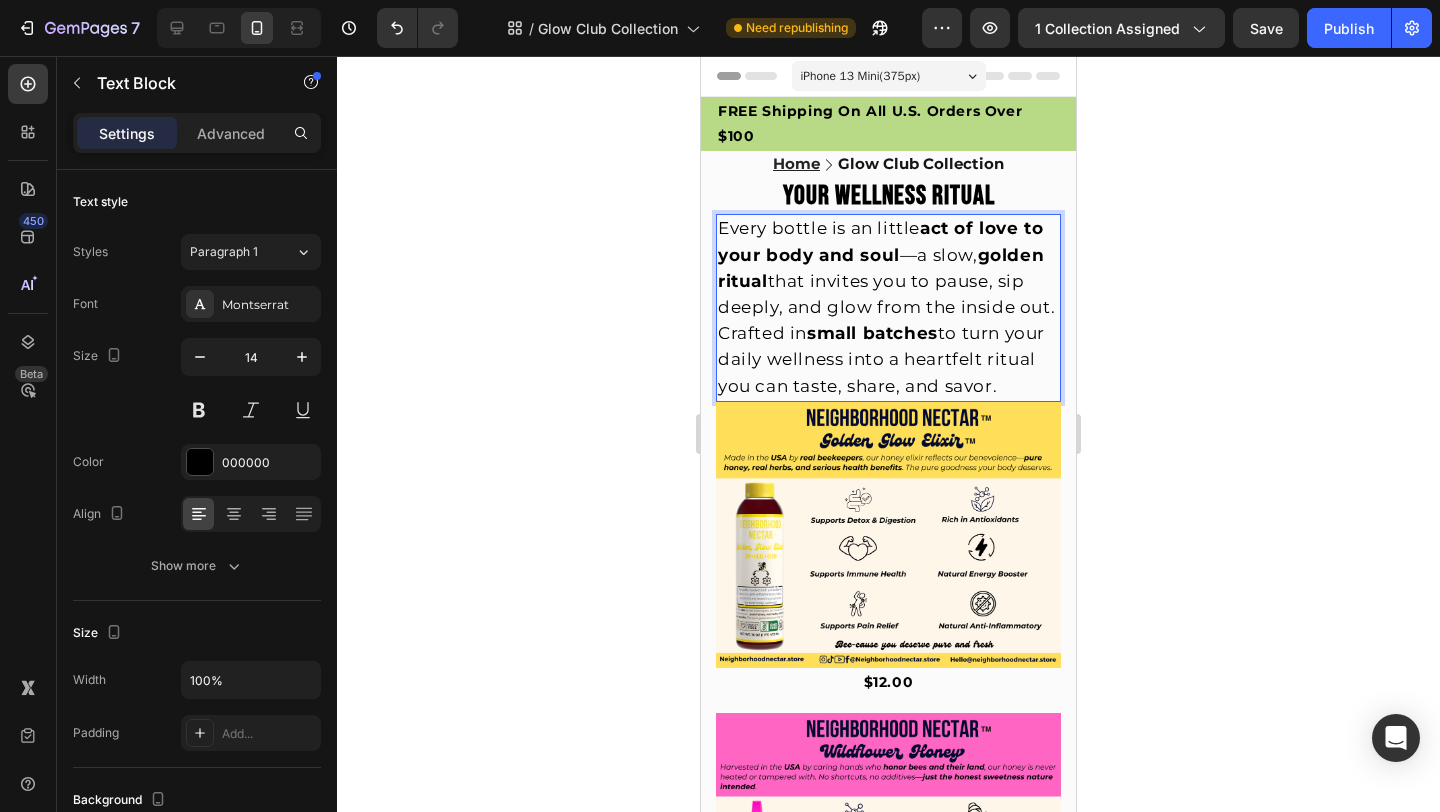 click on "Every bottle is an little  act of love to your body and soul —a slow,  golden ritual  that invites you to pause, sip deeply, and glow from the inside out. Crafted in  small batches  to turn your daily wellness into a heartfelt ritual you can taste, share, and savor." at bounding box center (886, 306) 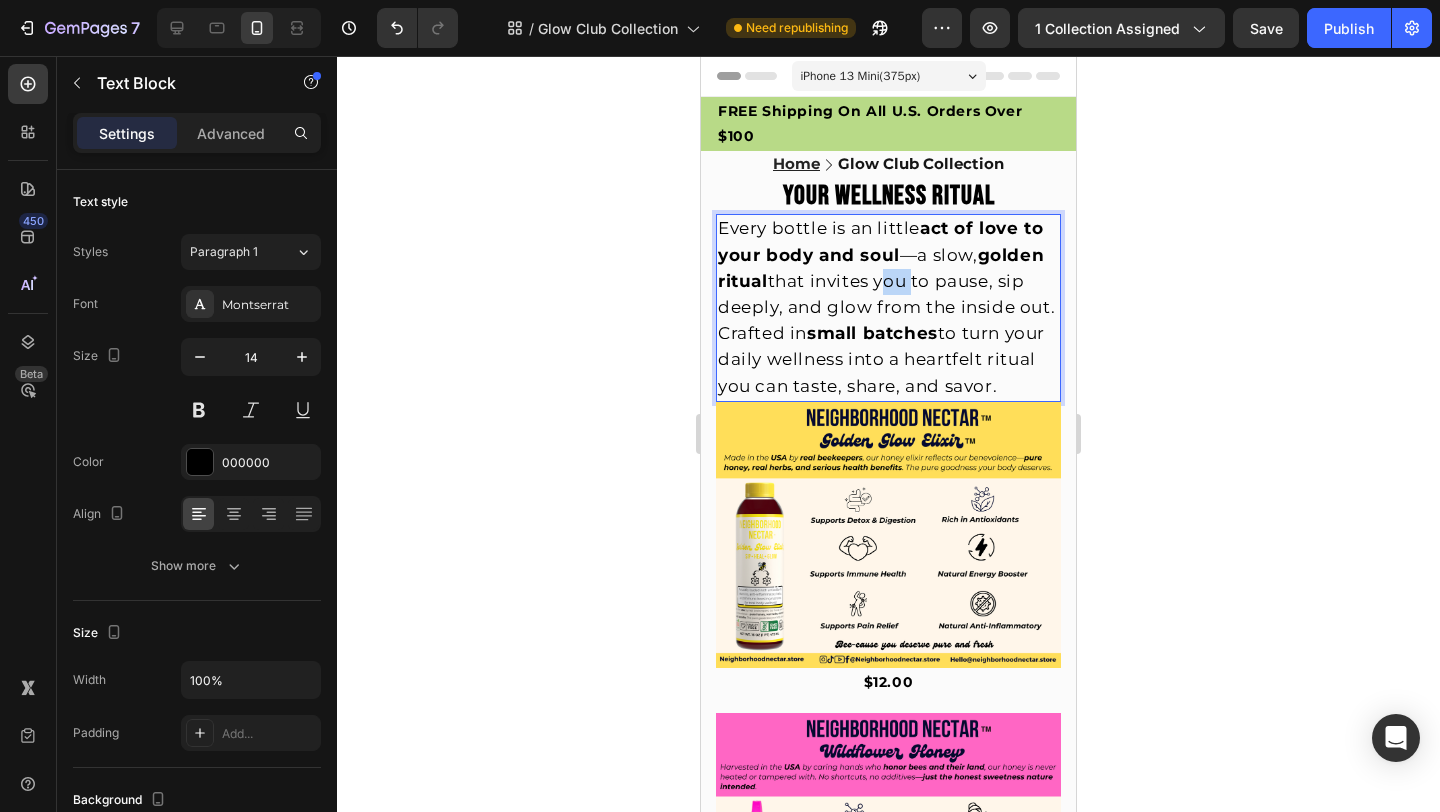click on "Every bottle is an little  act of love to your body and soul —a slow,  golden ritual  that invites you to pause, sip deeply, and glow from the inside out. Crafted in  small batches  to turn your daily wellness into a heartfelt ritual you can taste, share, and savor." at bounding box center (886, 306) 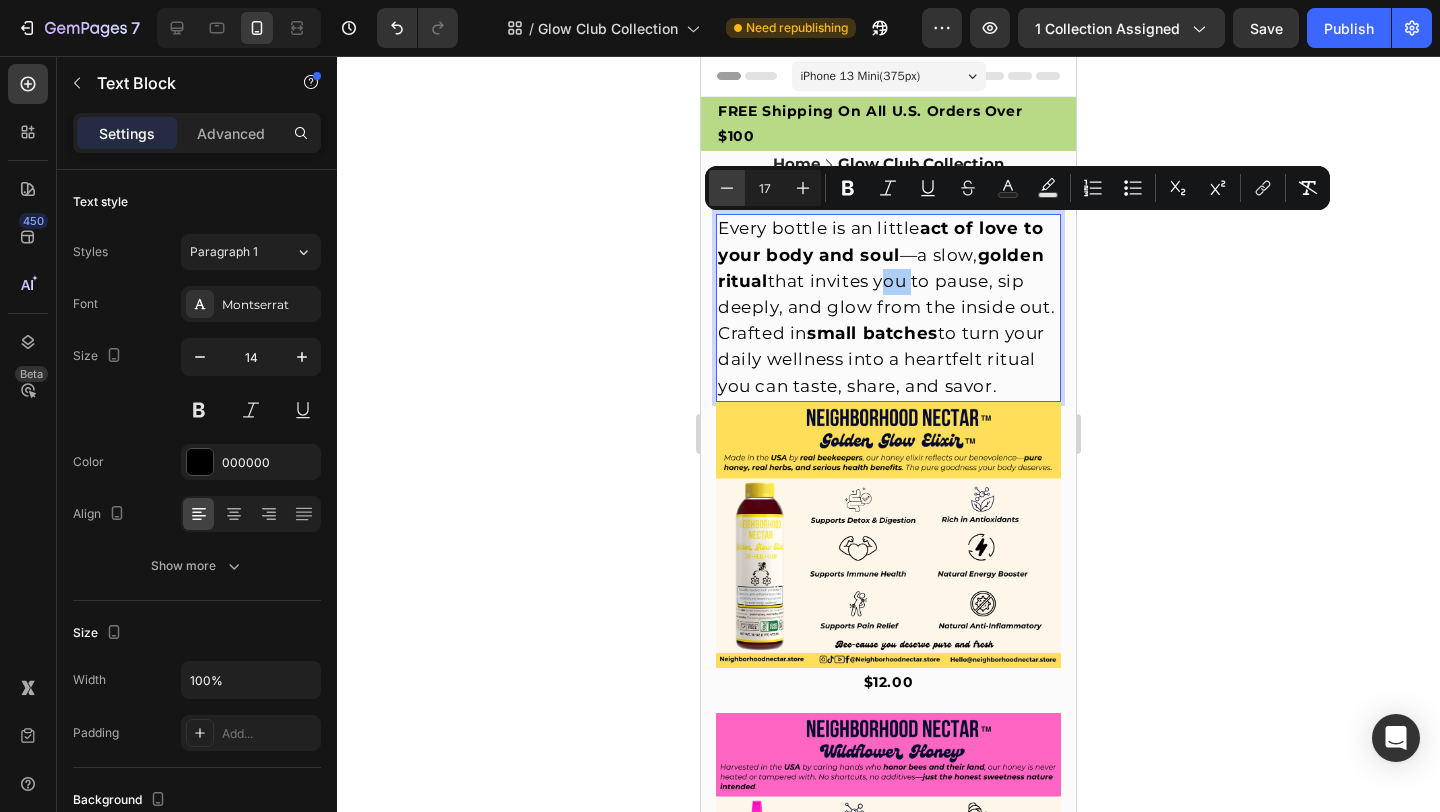click 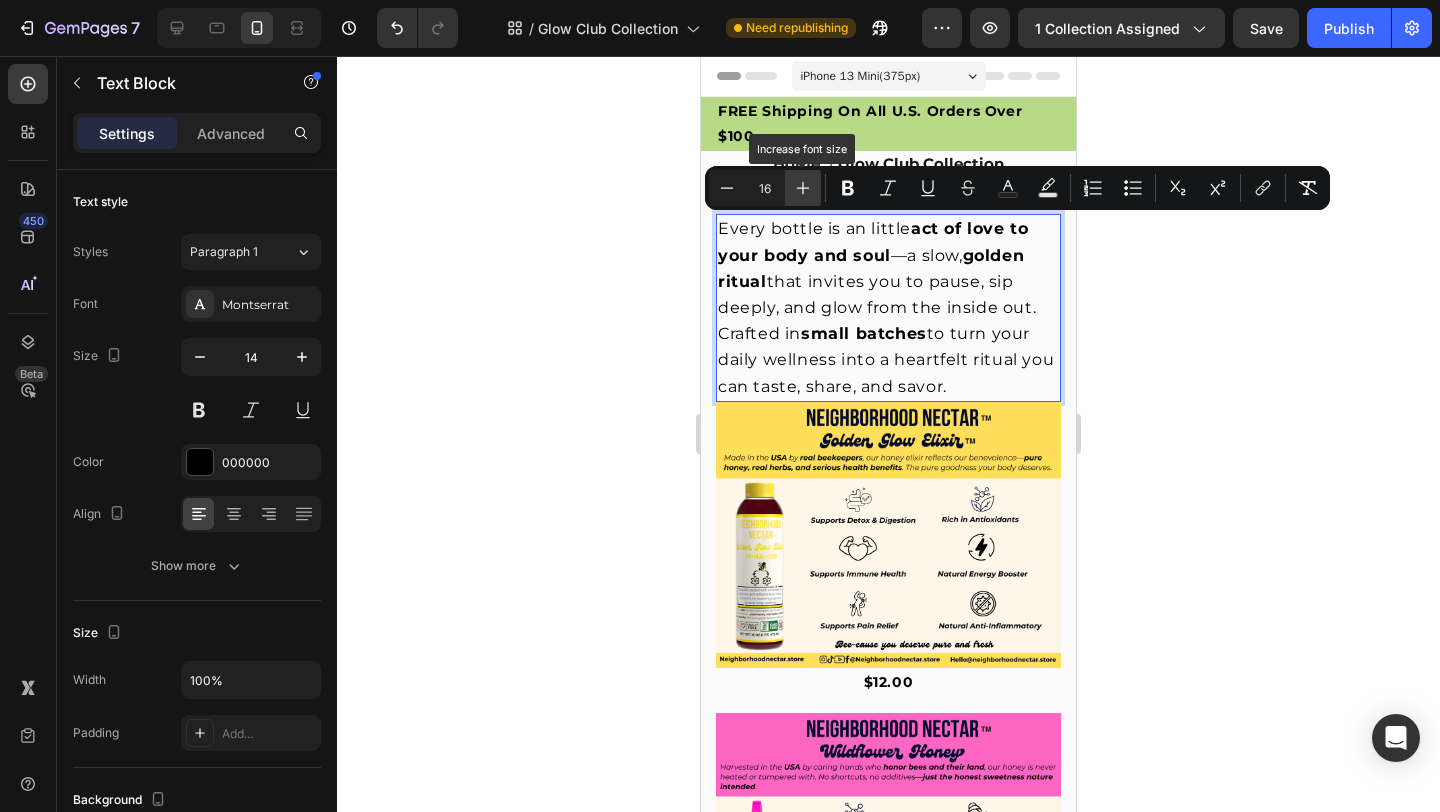 click 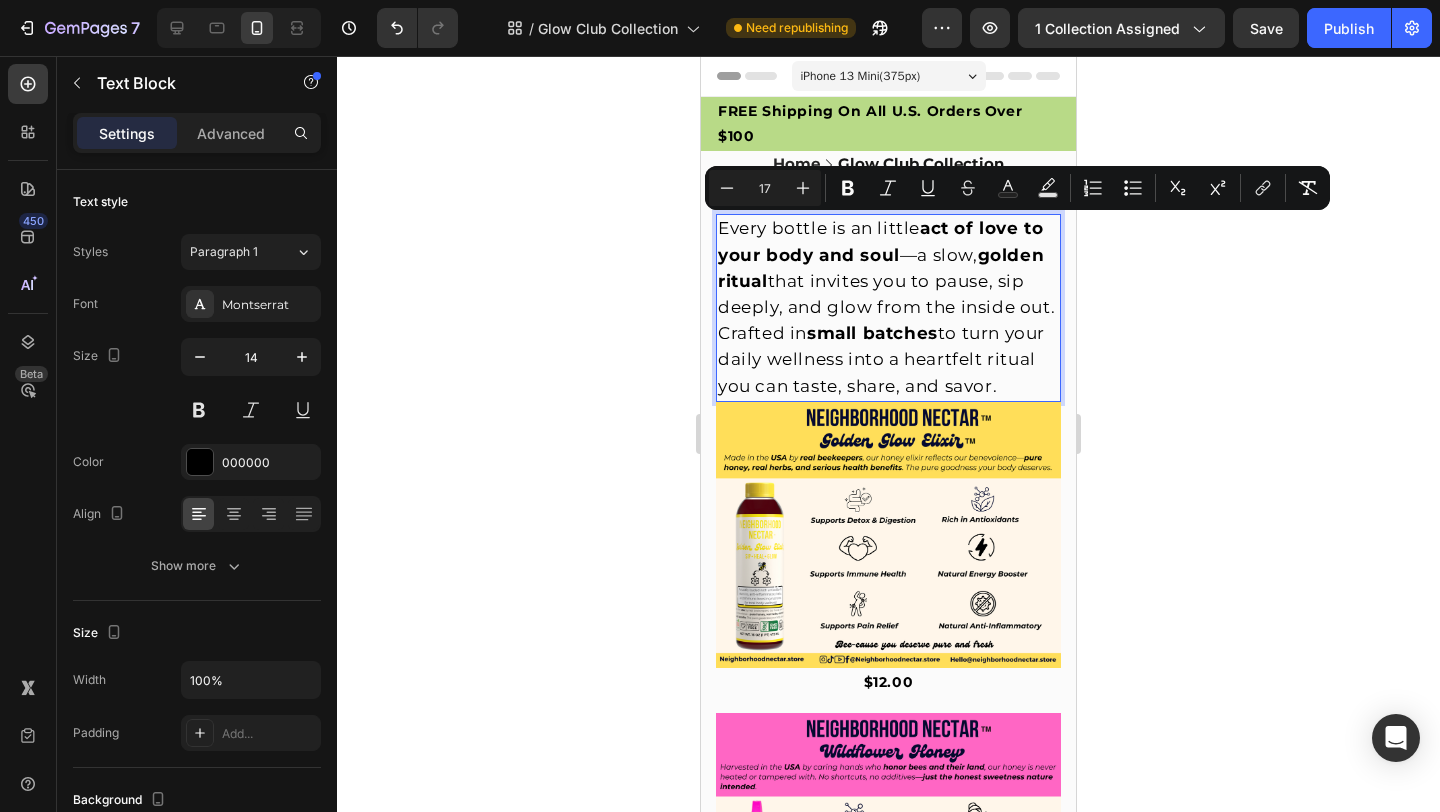 click 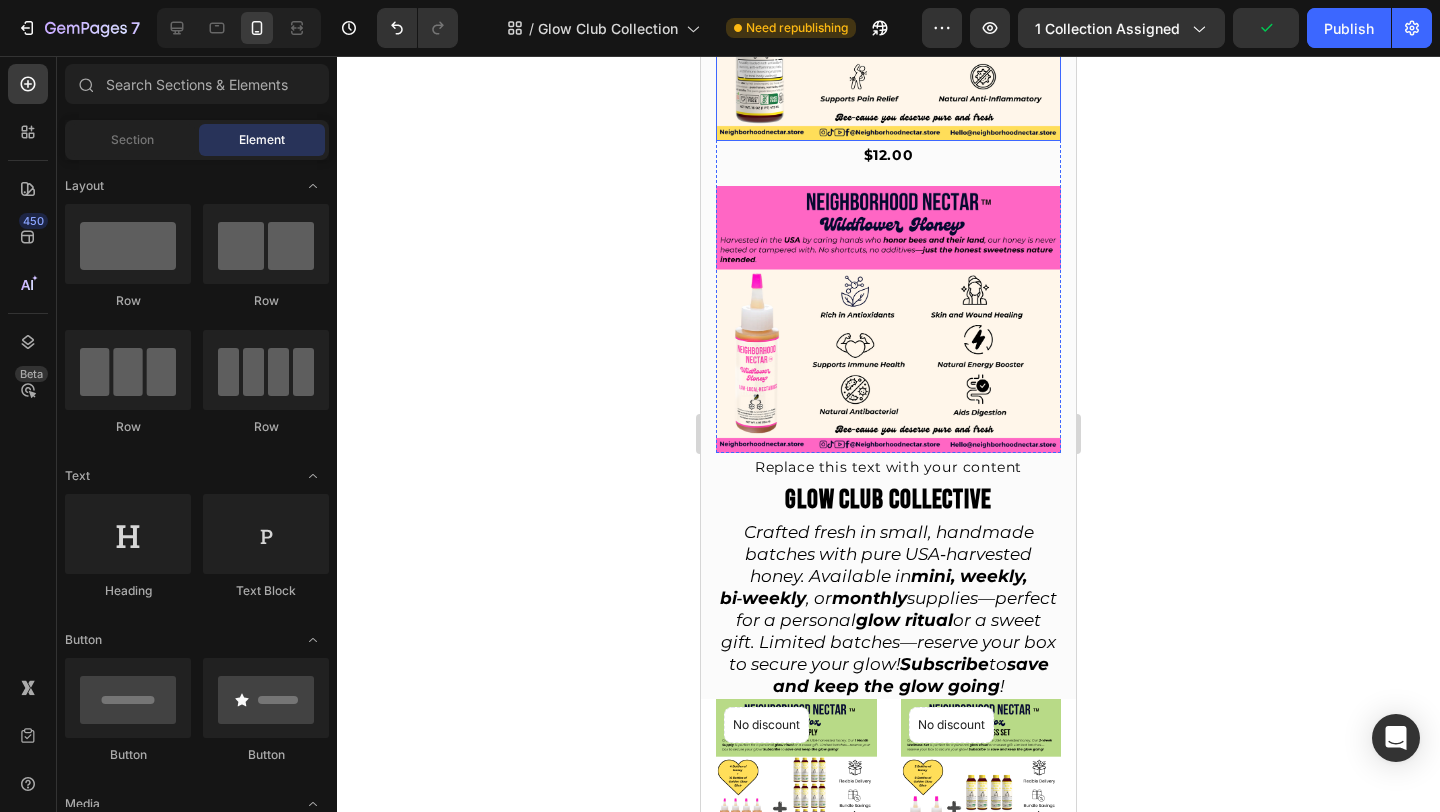 scroll, scrollTop: 556, scrollLeft: 0, axis: vertical 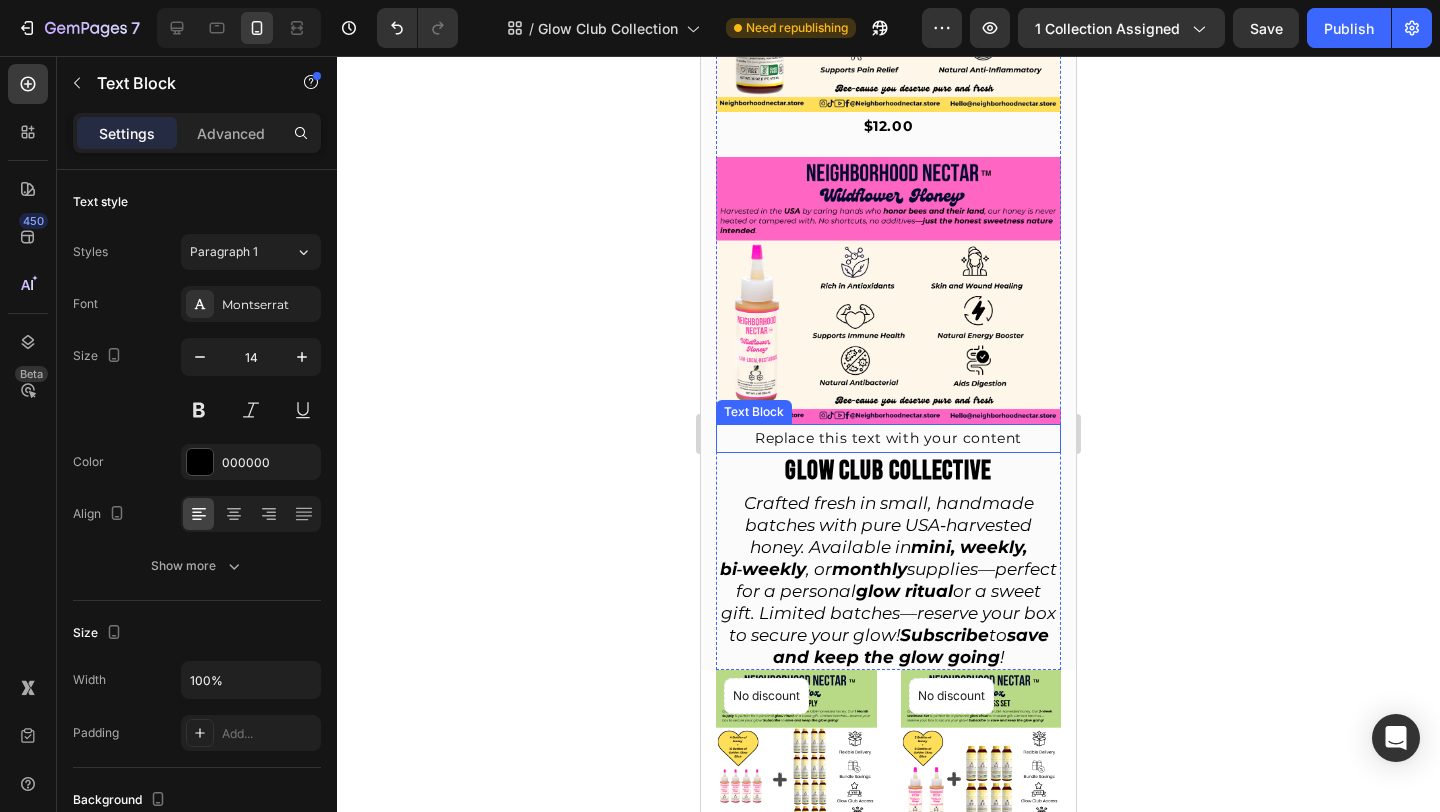 click on "Replace this text with your content" at bounding box center [888, 438] 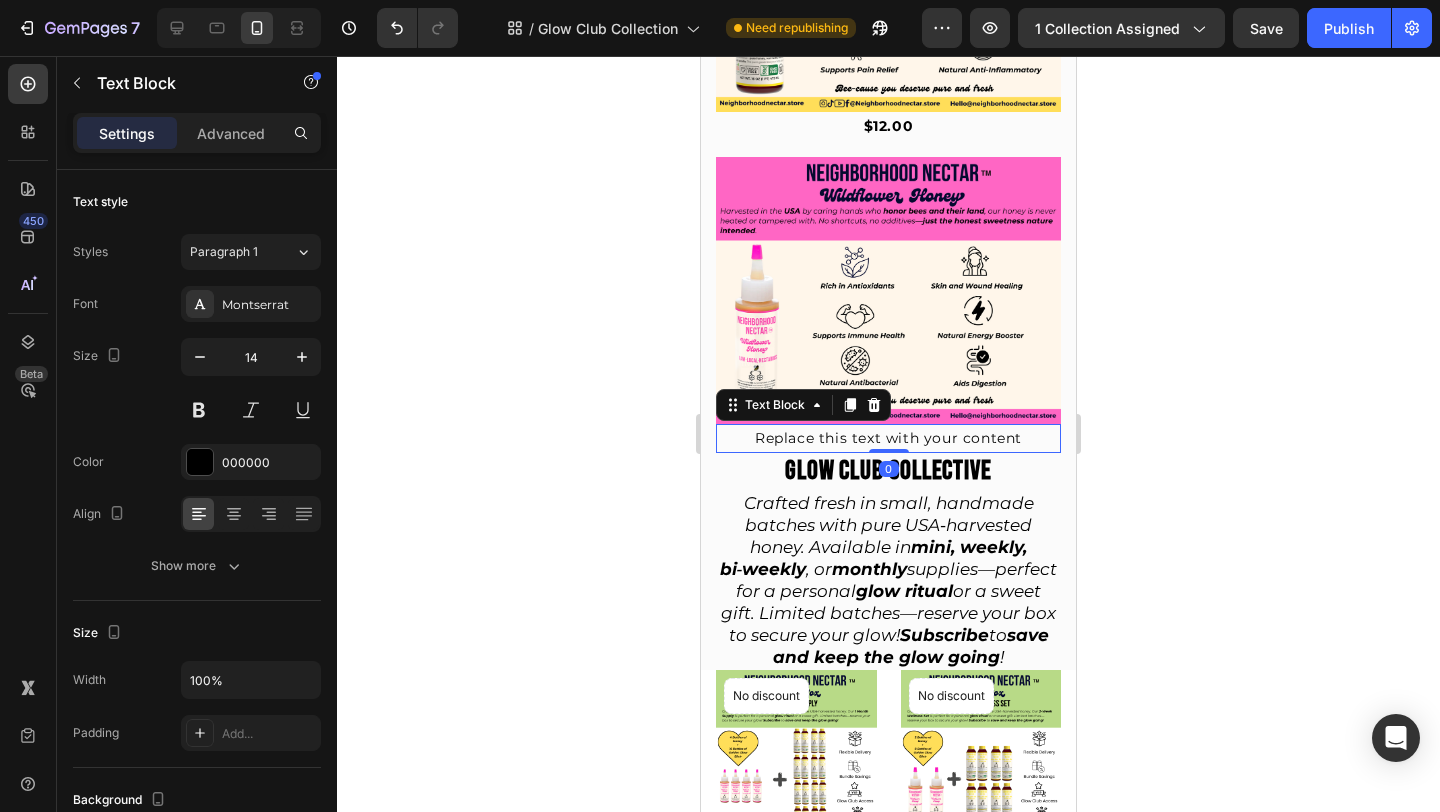 click on "Replace this text with your content" at bounding box center (888, 438) 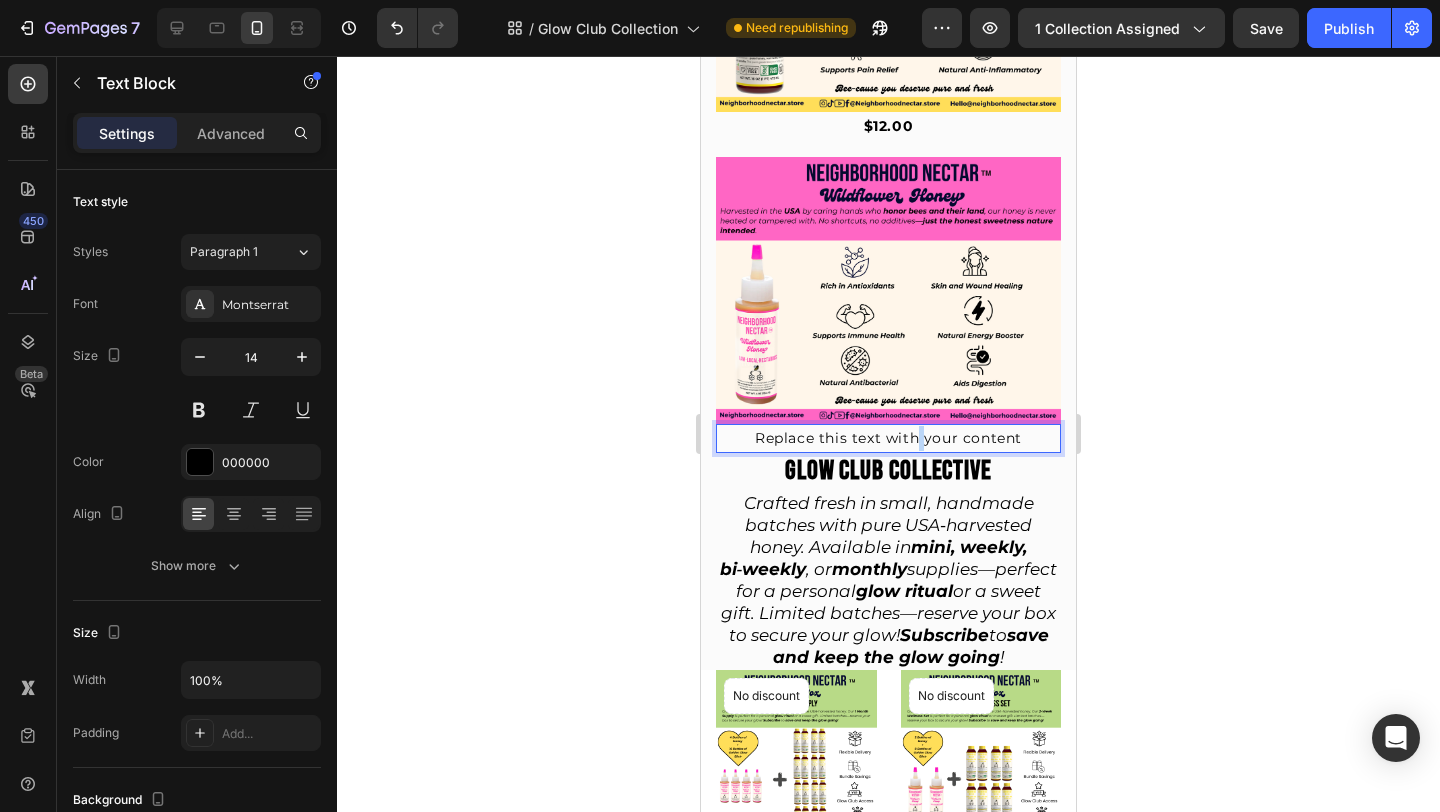 click on "Replace this text with your content" at bounding box center [888, 438] 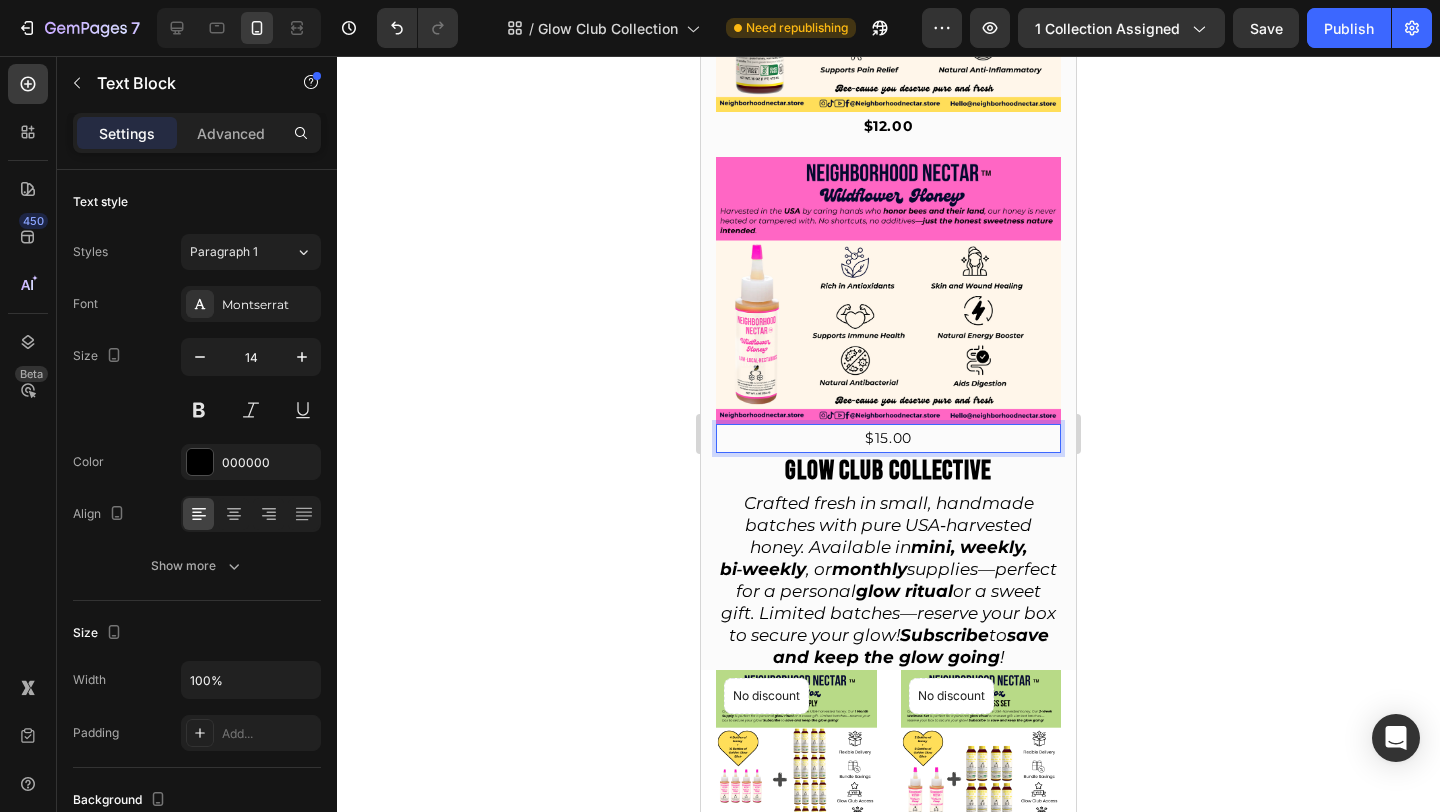 click on "$15.00" at bounding box center [888, 438] 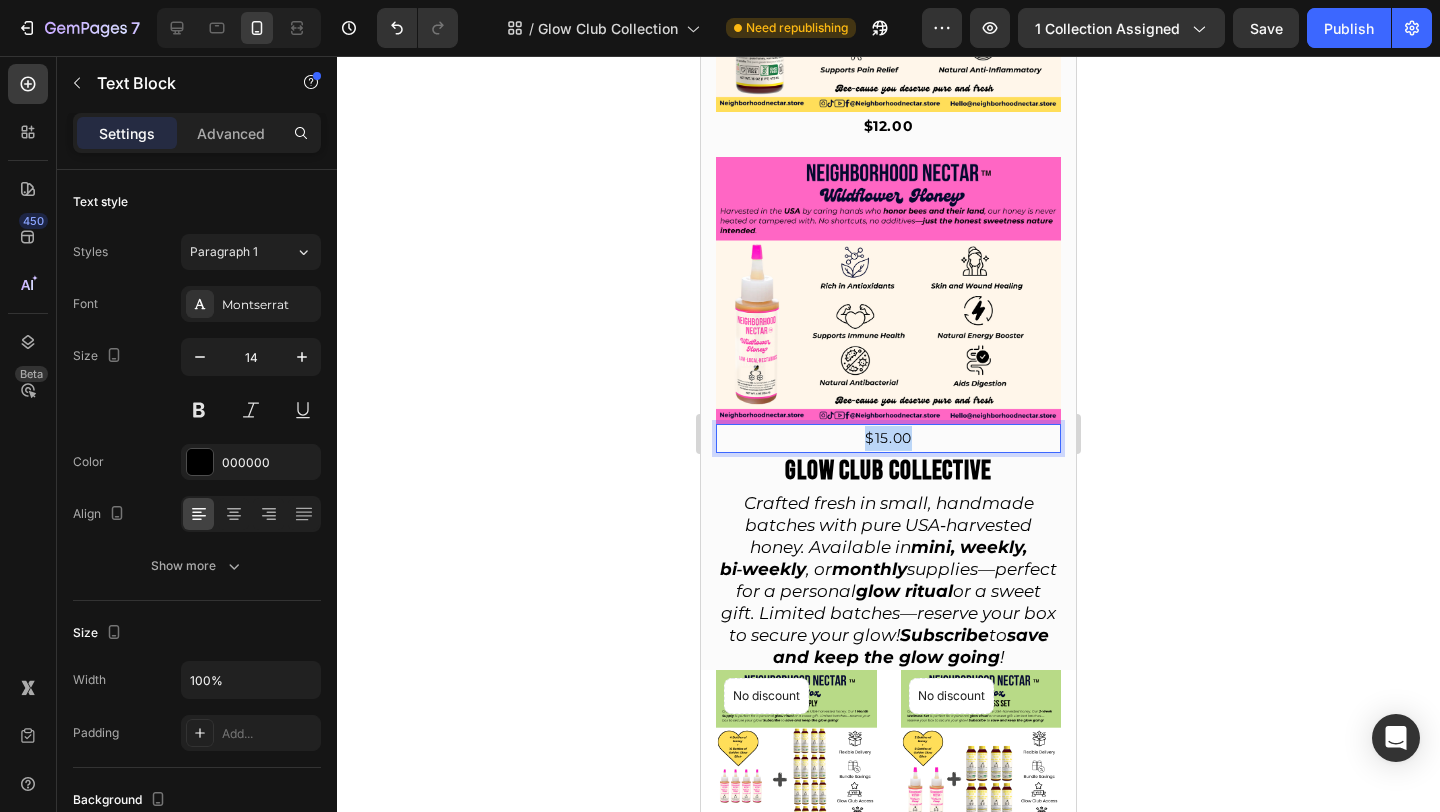 click on "$15.00" at bounding box center (888, 438) 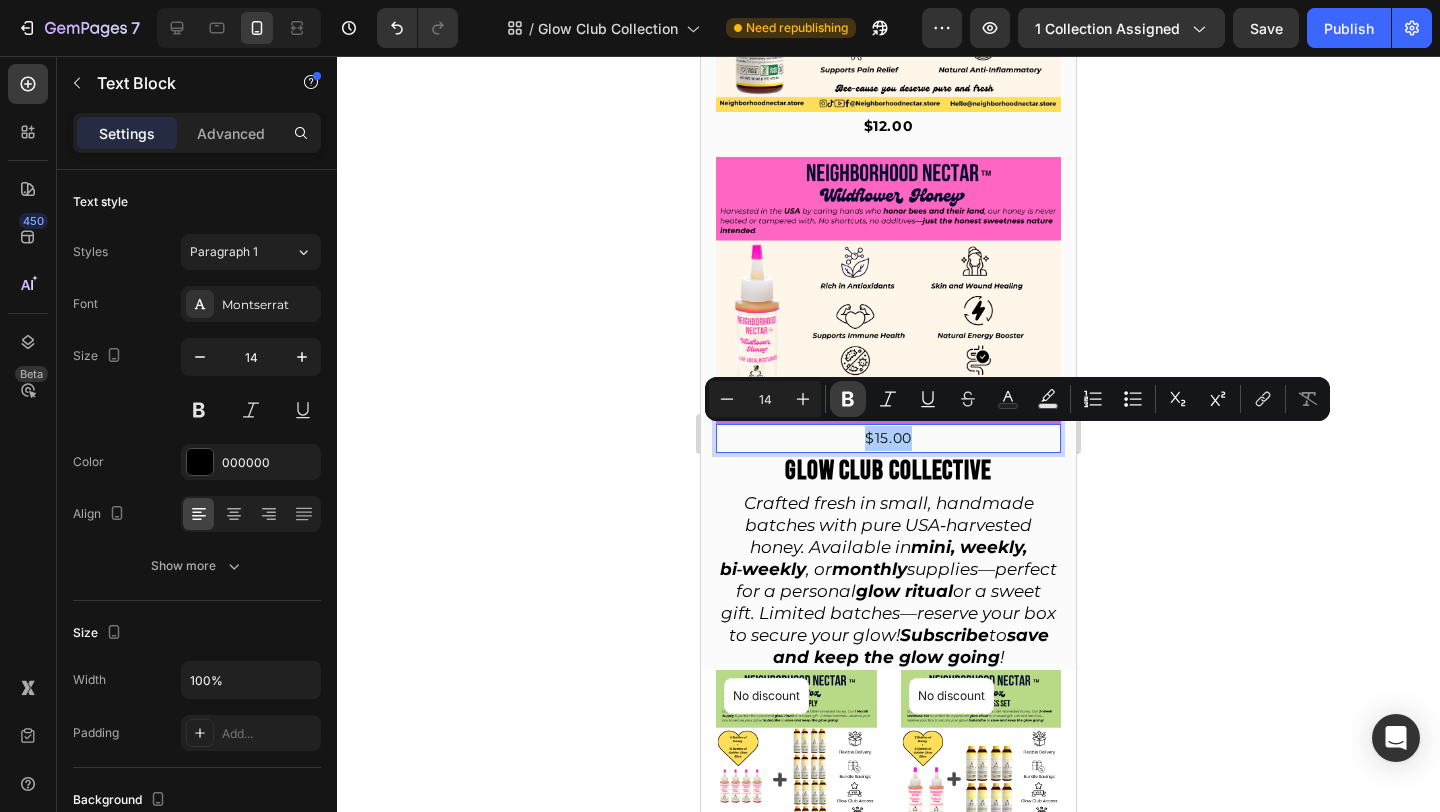 click 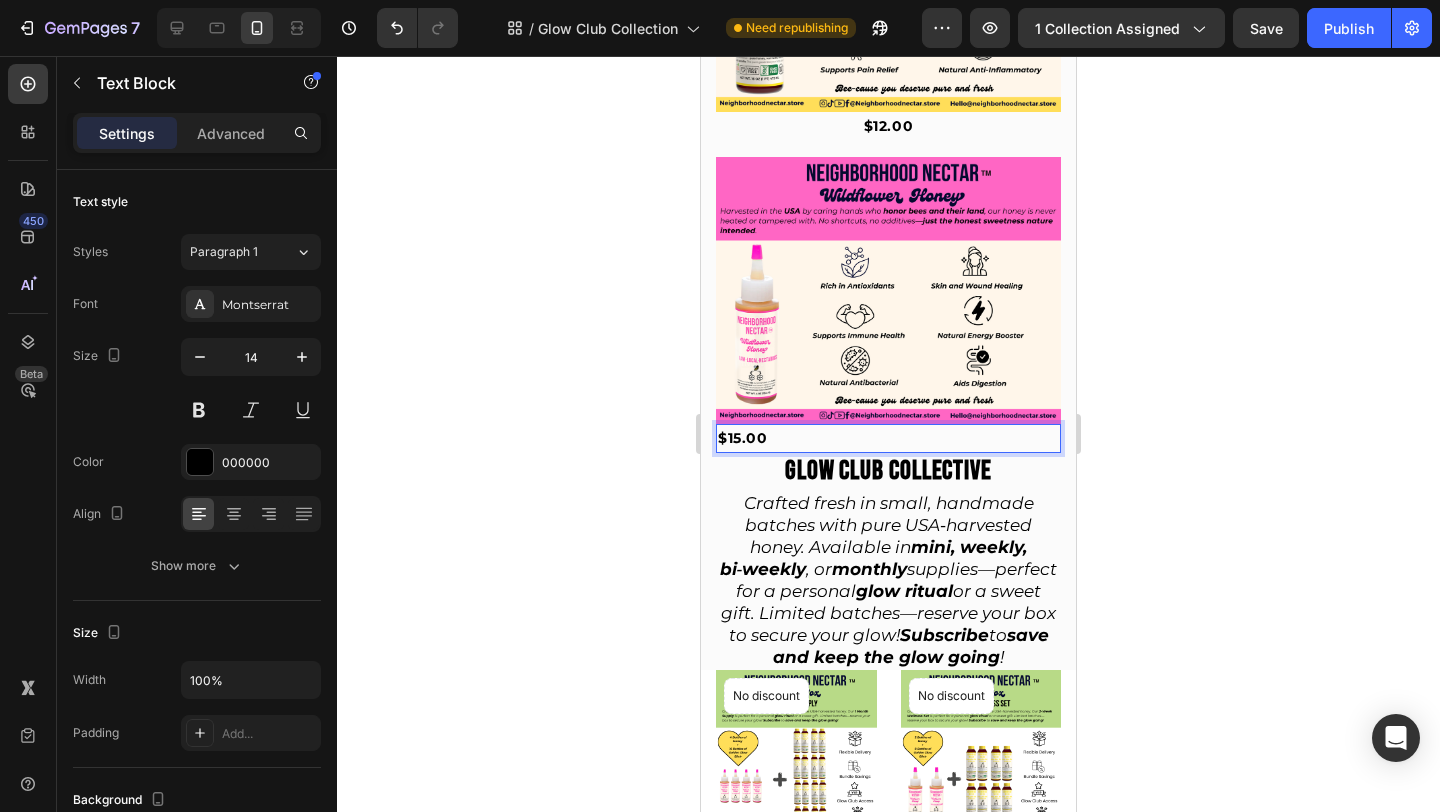 click on "$15.00" at bounding box center (888, 438) 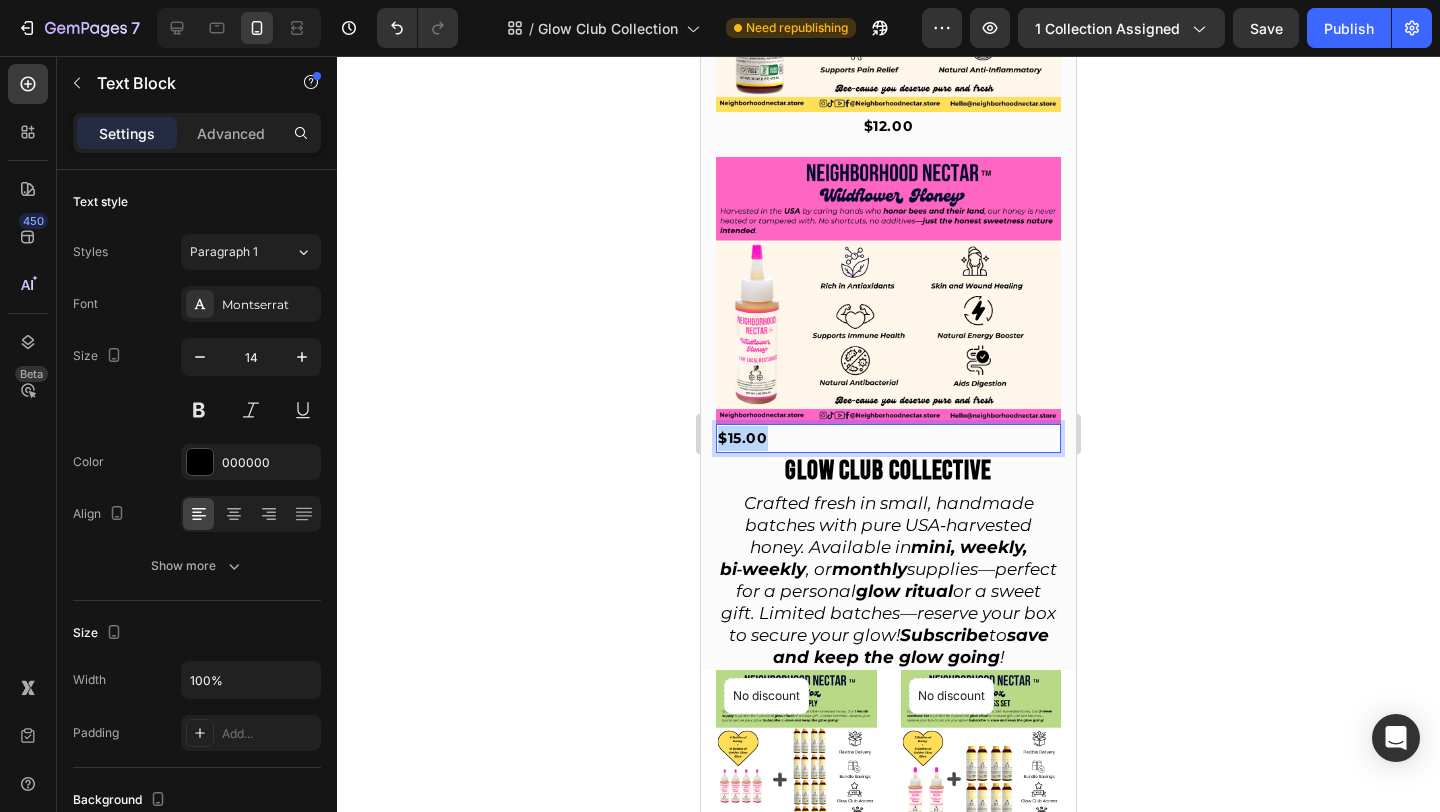 click on "$15.00" at bounding box center [888, 438] 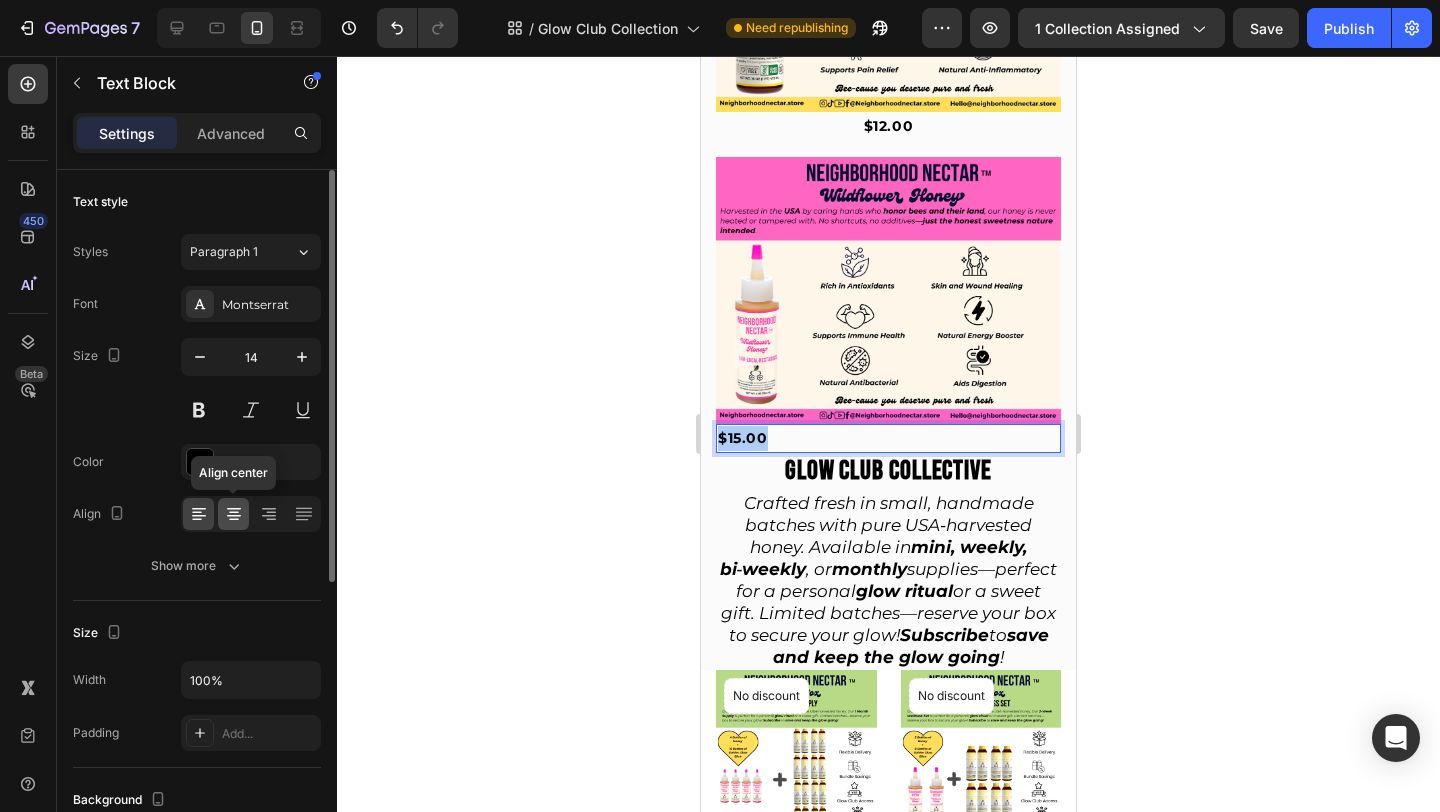 click 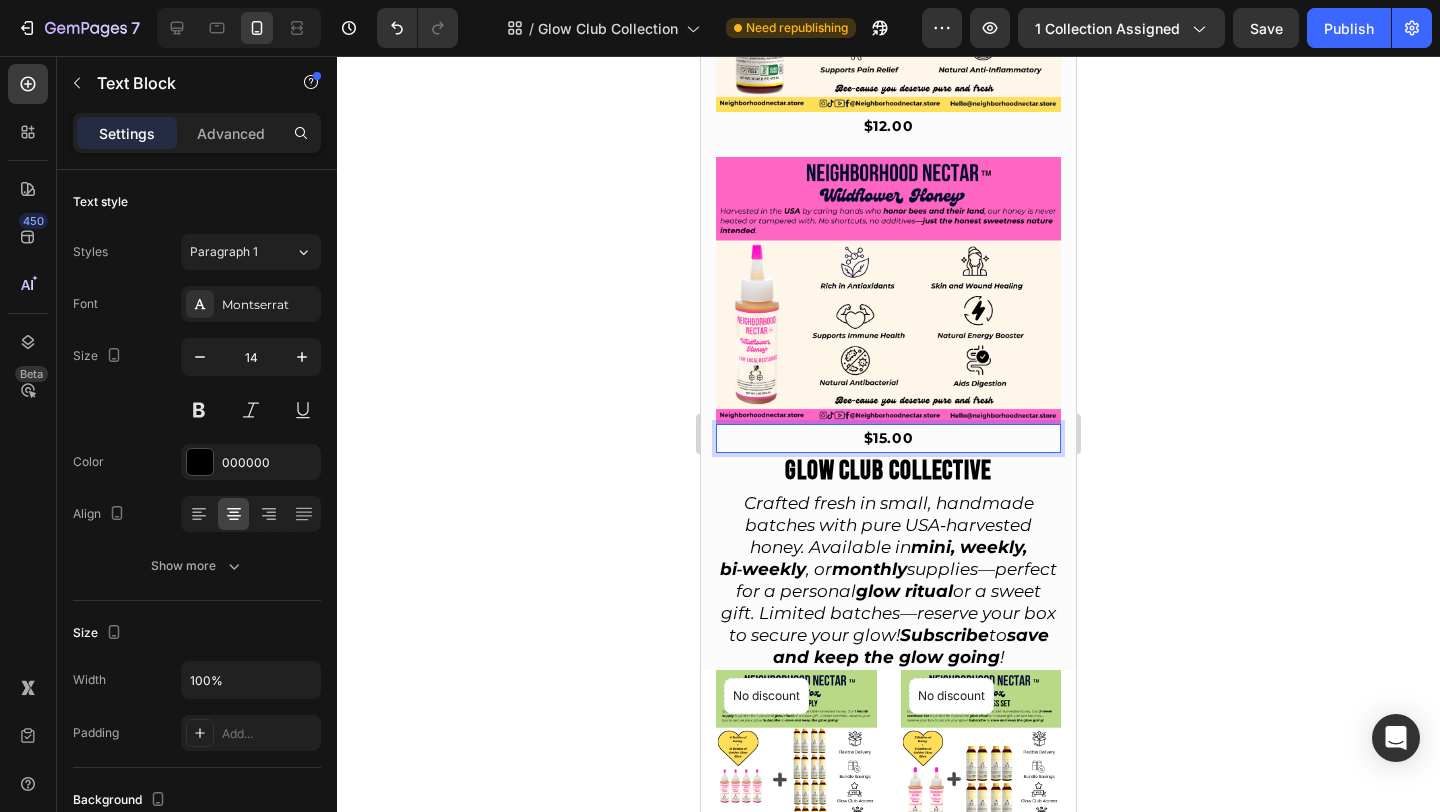 click 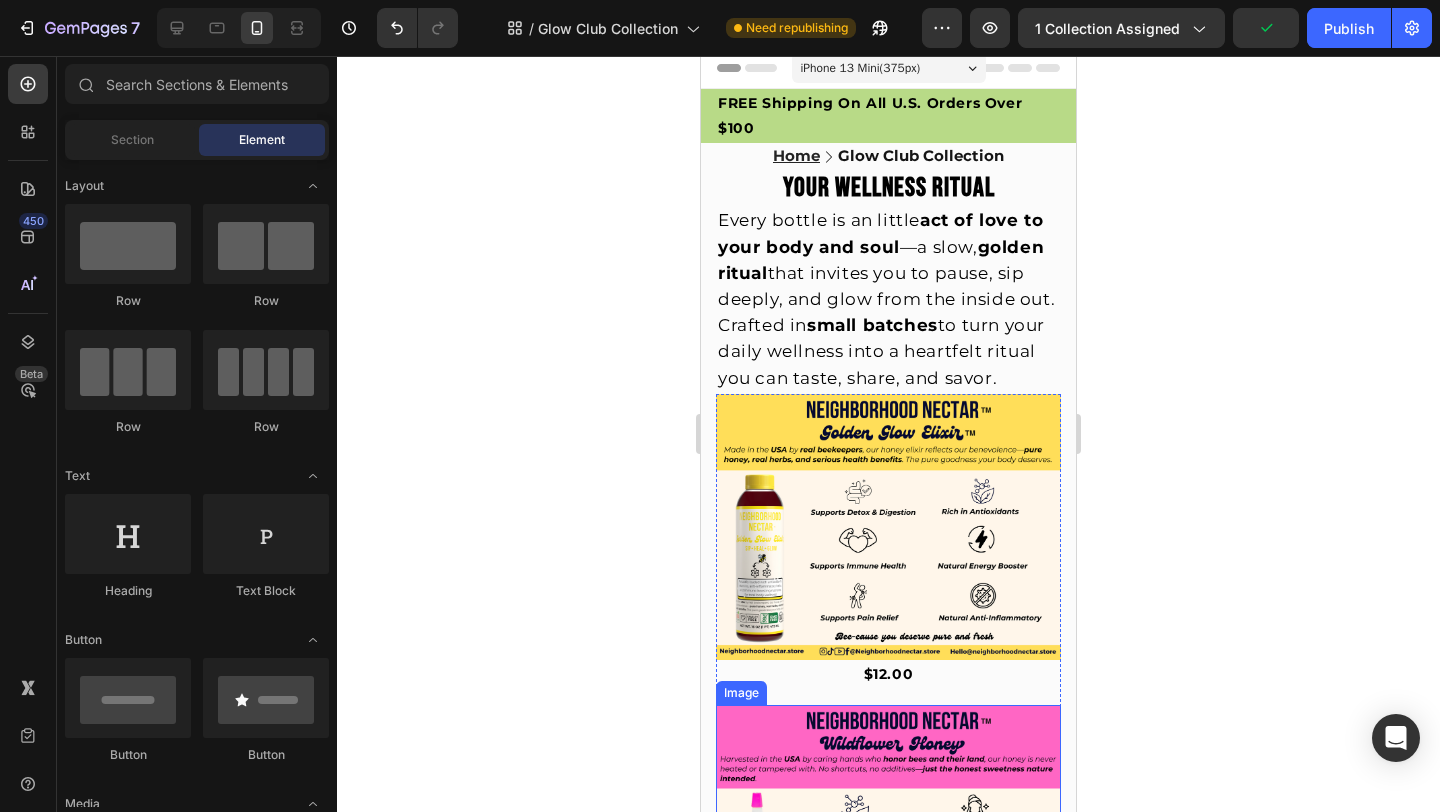 scroll, scrollTop: 0, scrollLeft: 0, axis: both 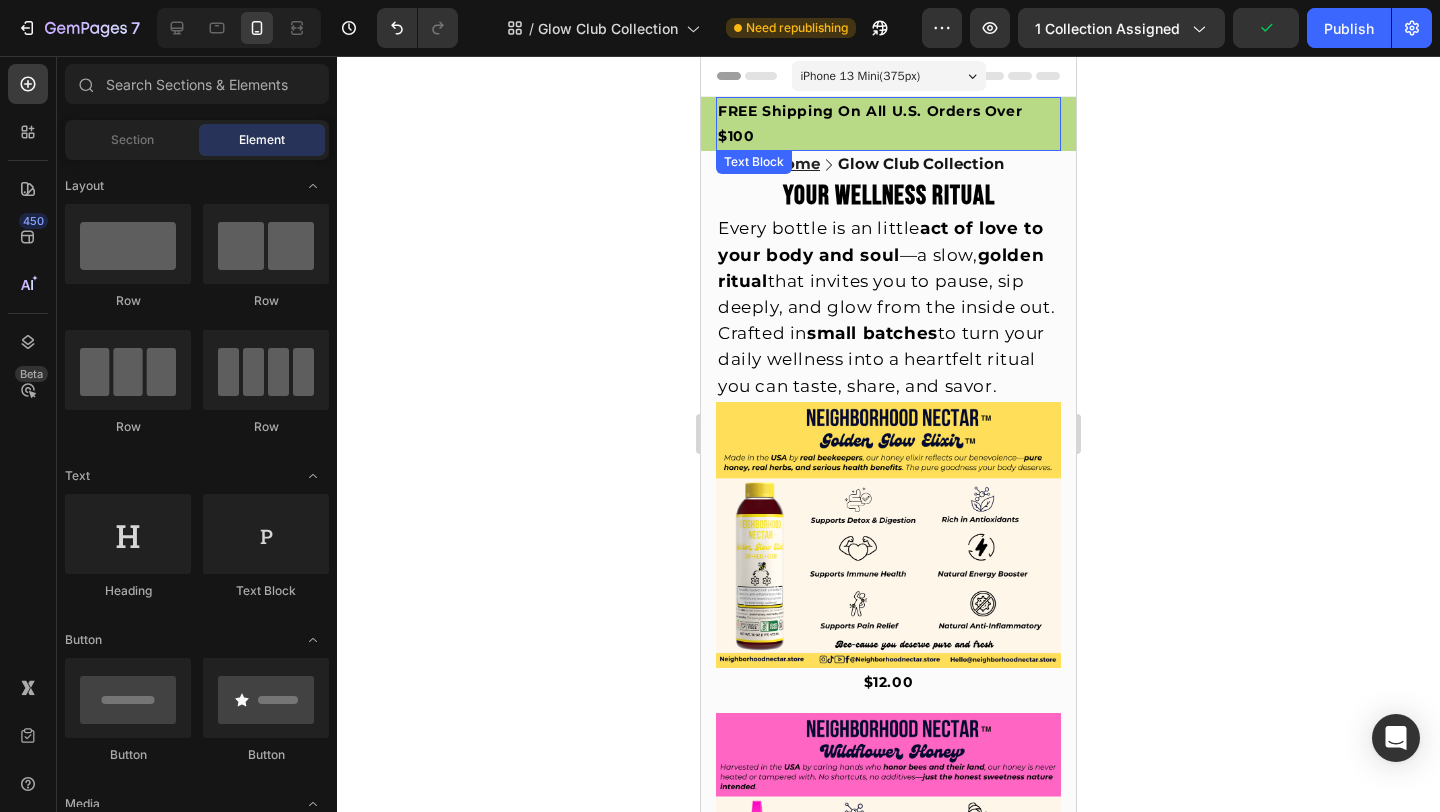click on "FREE Shipping On All U.S. Orders Over $100" at bounding box center [888, 124] 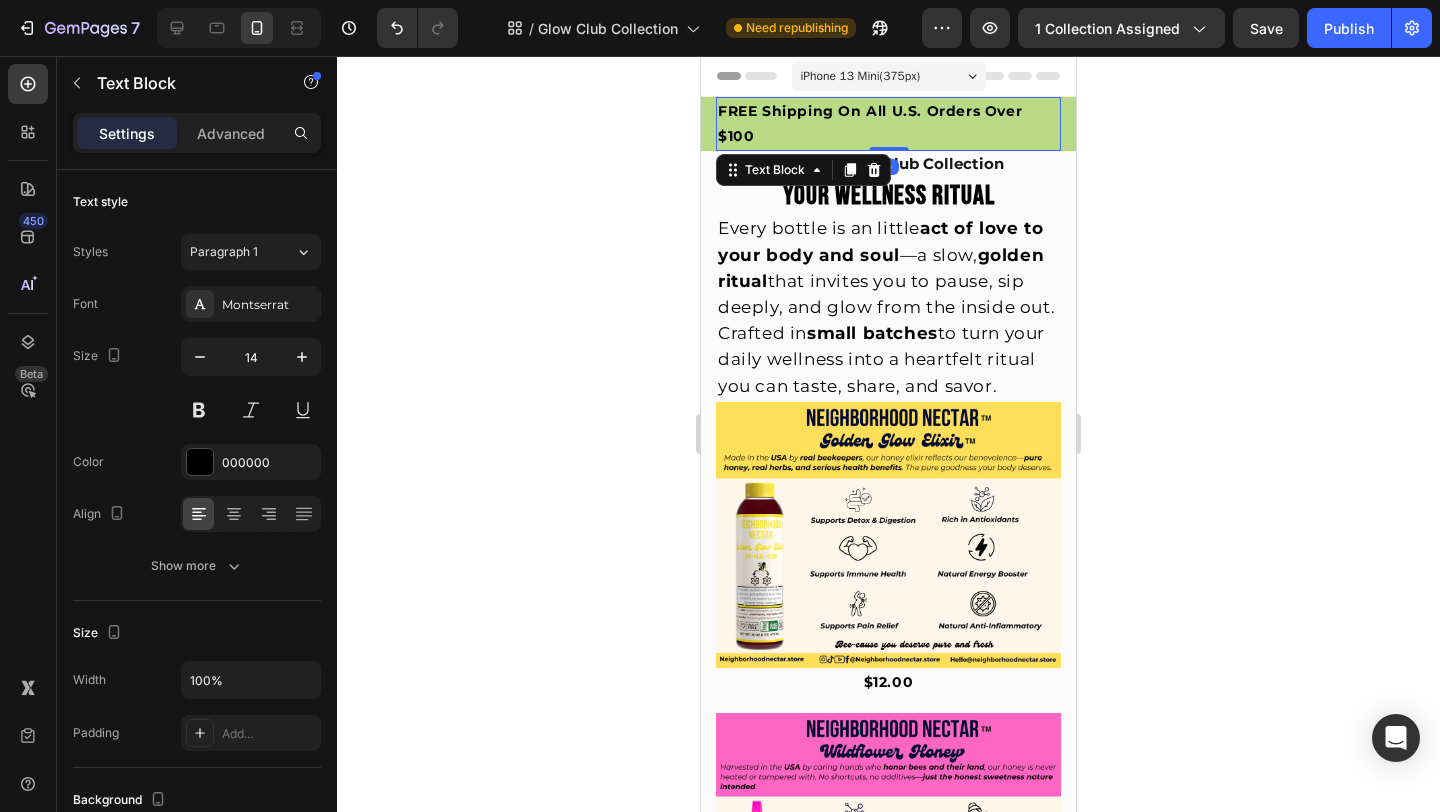 click on "FREE Shipping On All U.S. Orders Over $100" at bounding box center [870, 123] 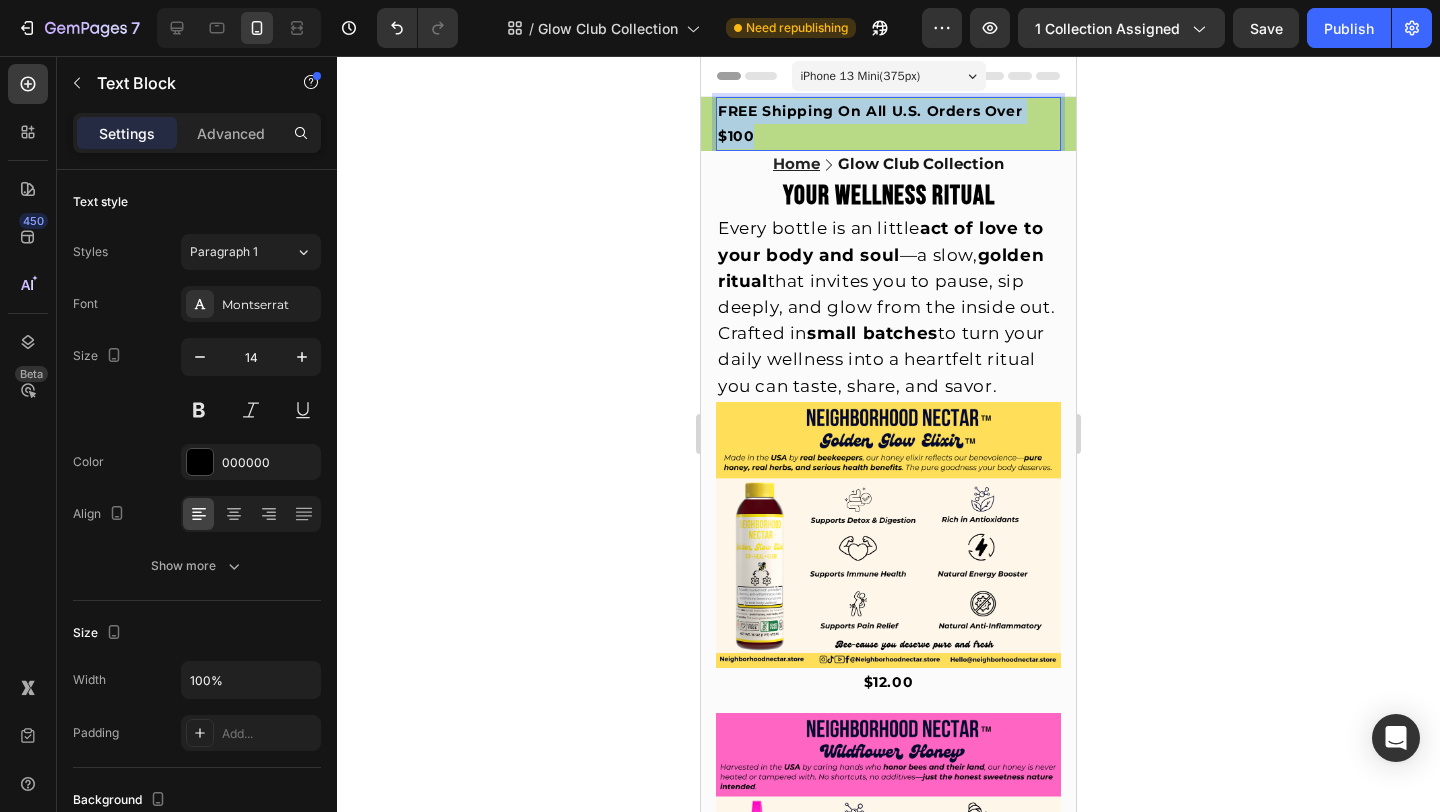 click on "FREE Shipping On All U.S. Orders Over $100" at bounding box center (870, 123) 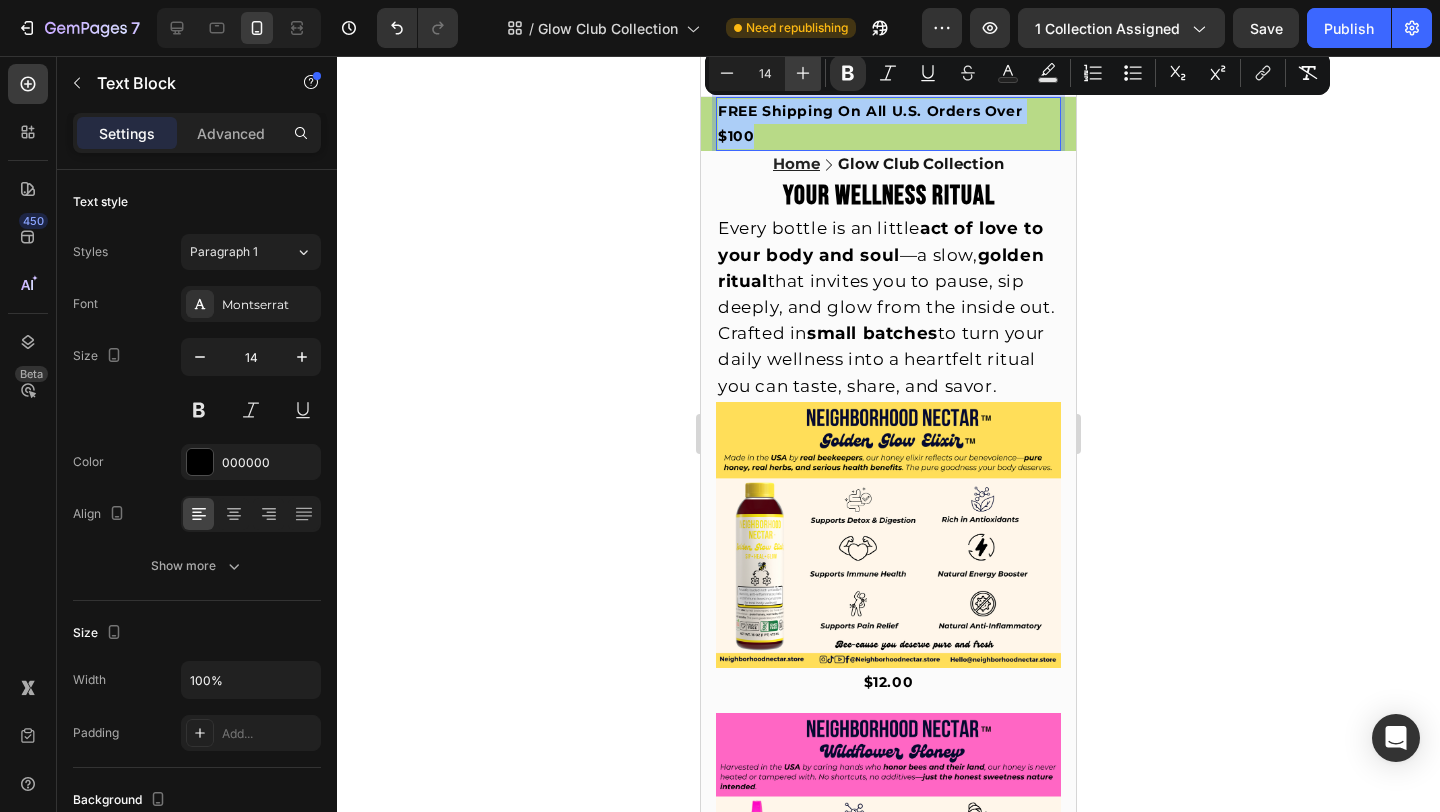 click 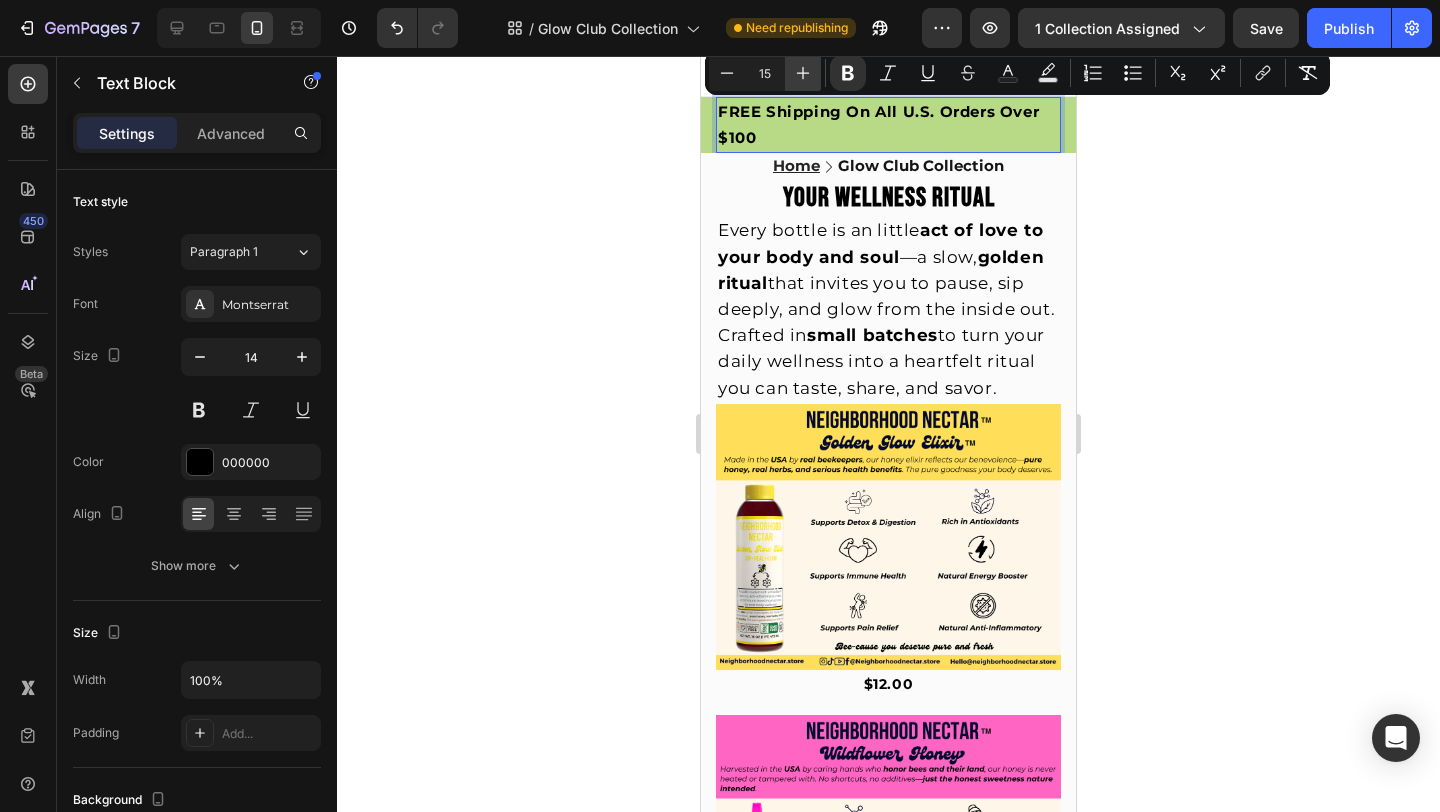 click 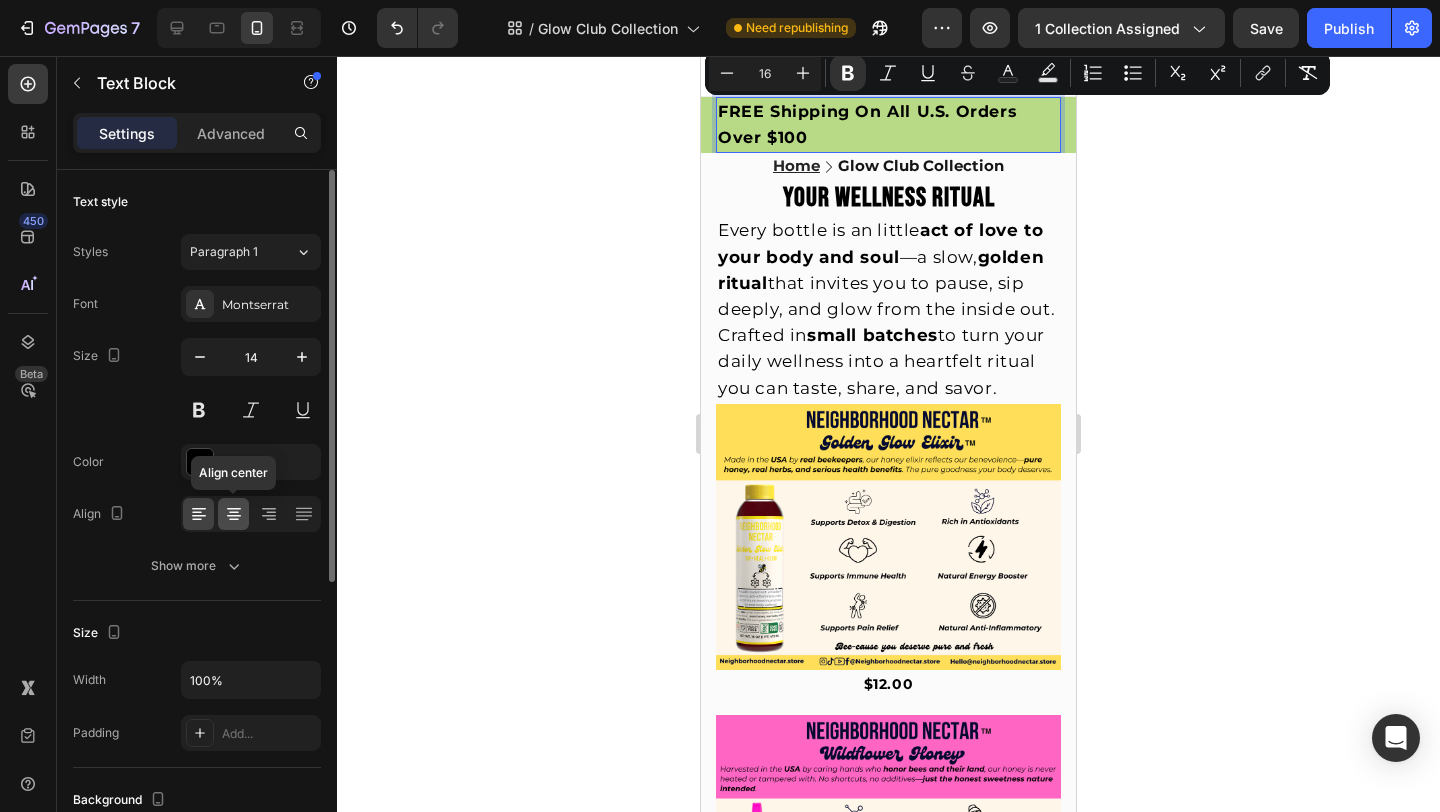 click 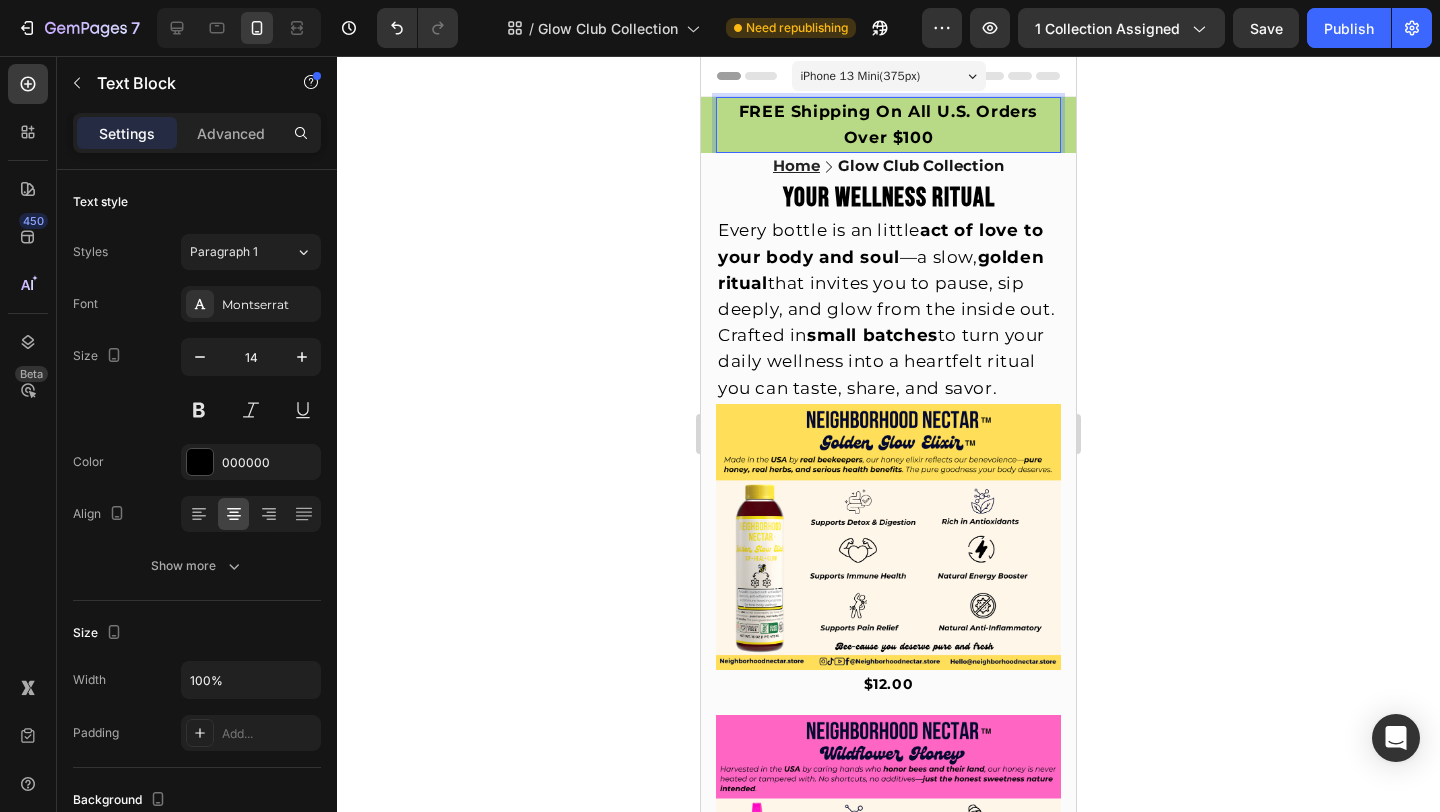 click on "FREE Shipping On All U.S. Orders Over $100" at bounding box center (888, 124) 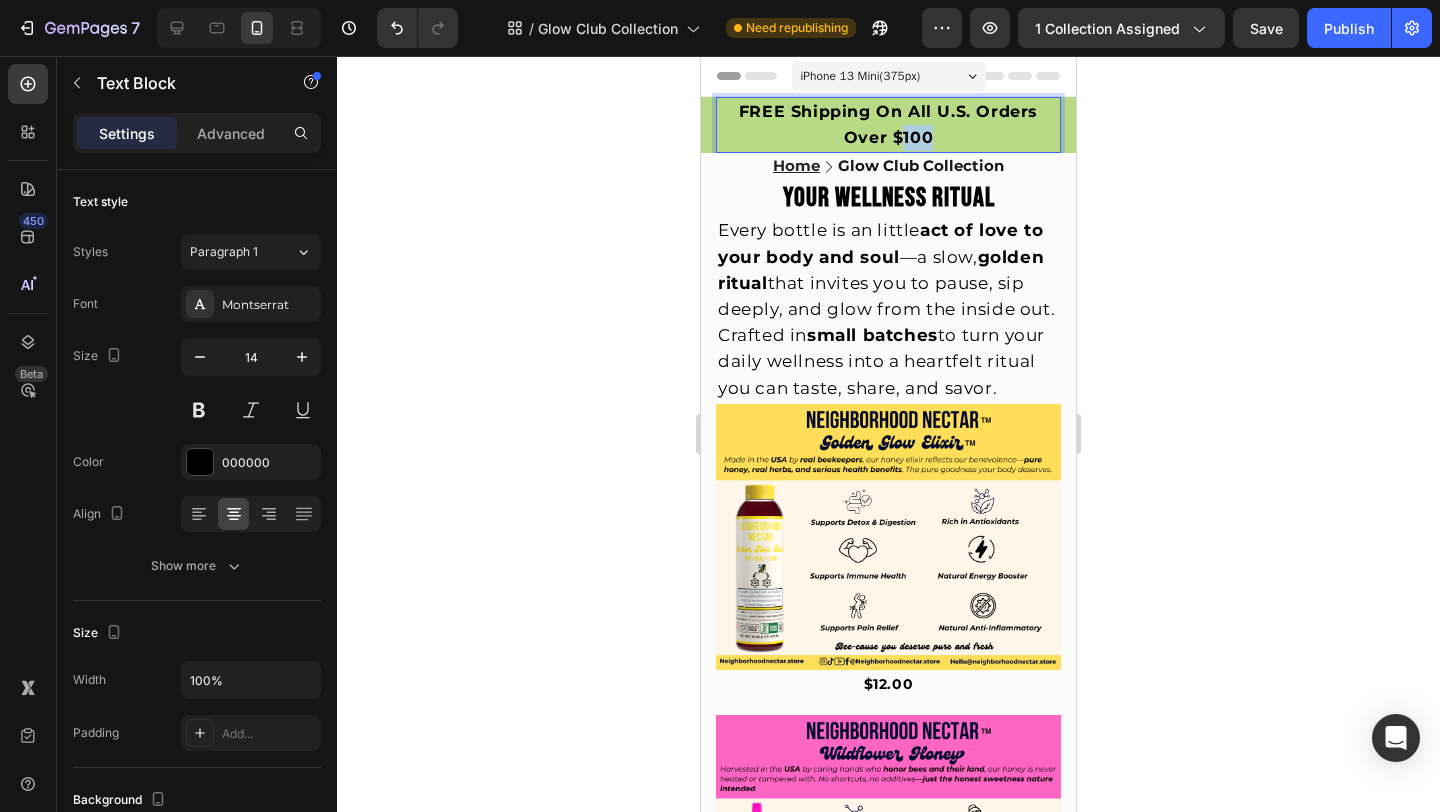click on "FREE Shipping On All U.S. Orders Over $100" at bounding box center (888, 124) 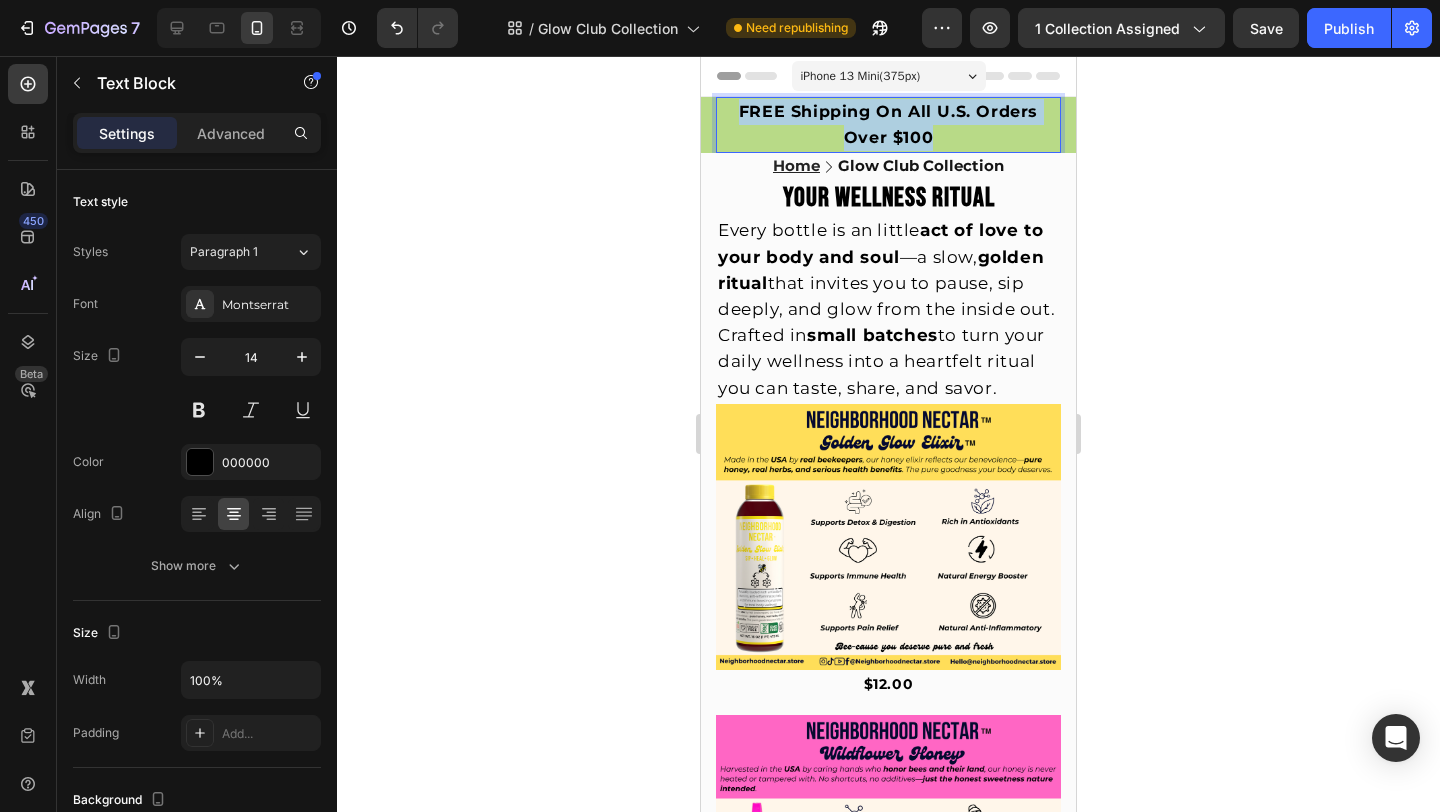 click on "FREE Shipping On All U.S. Orders Over $100" at bounding box center (888, 124) 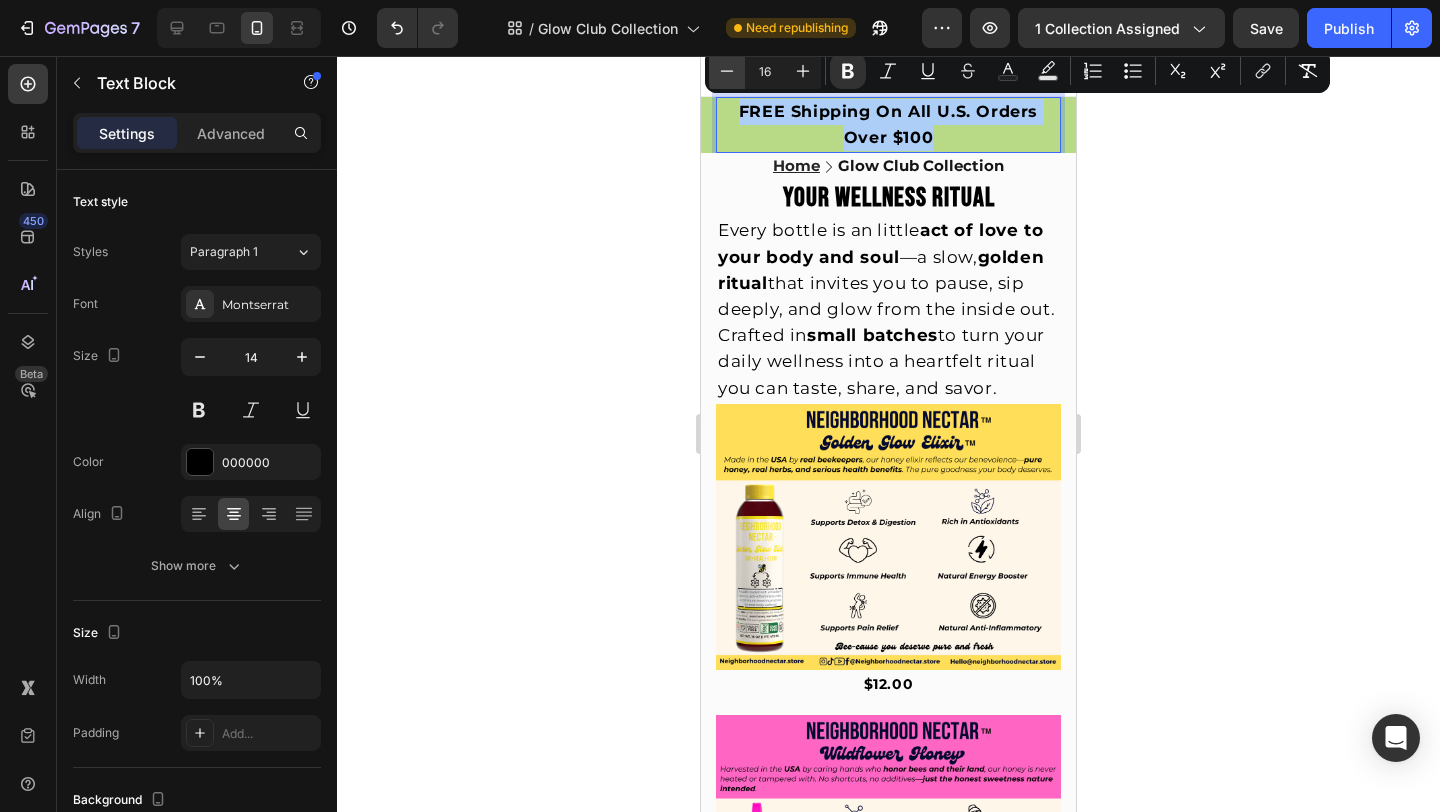 click 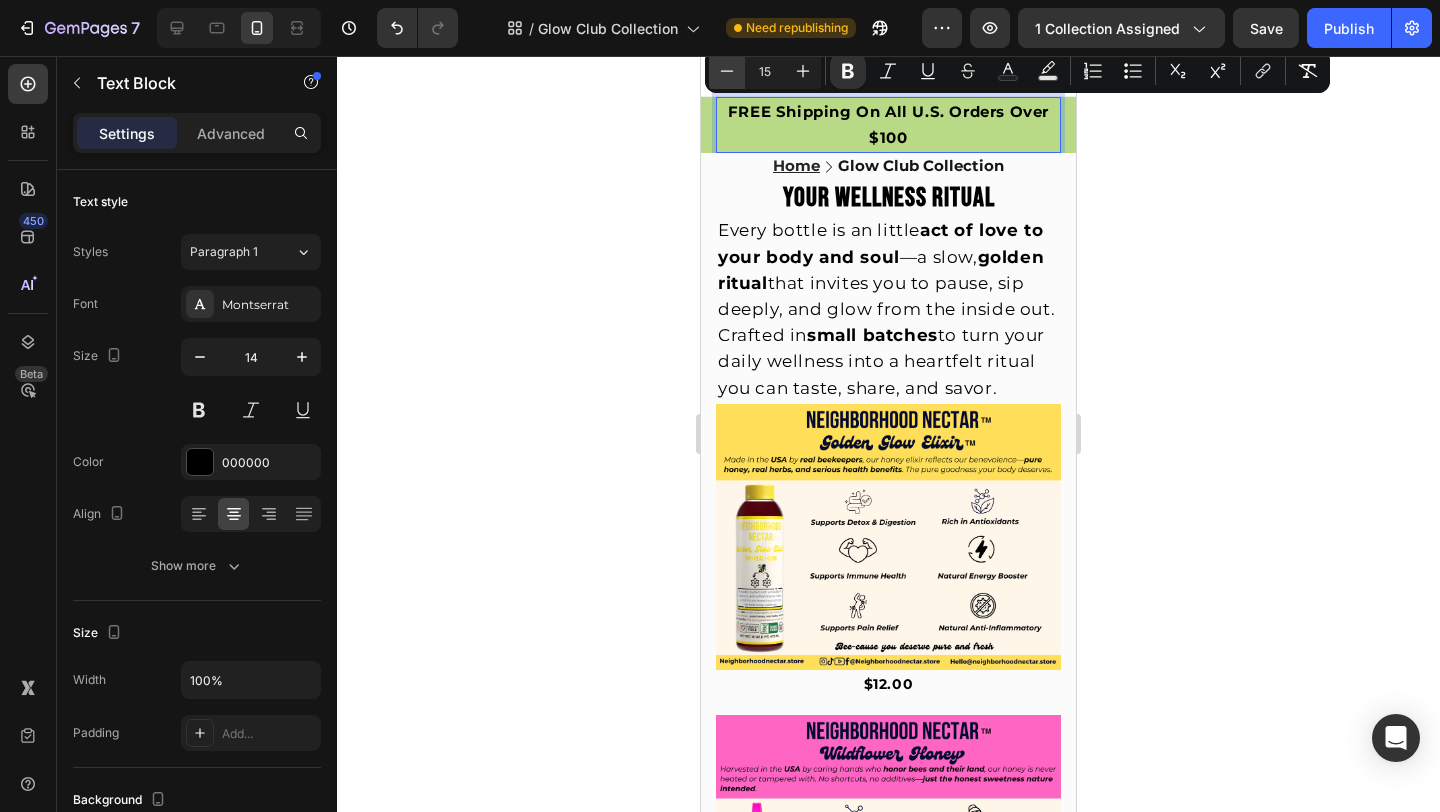 click 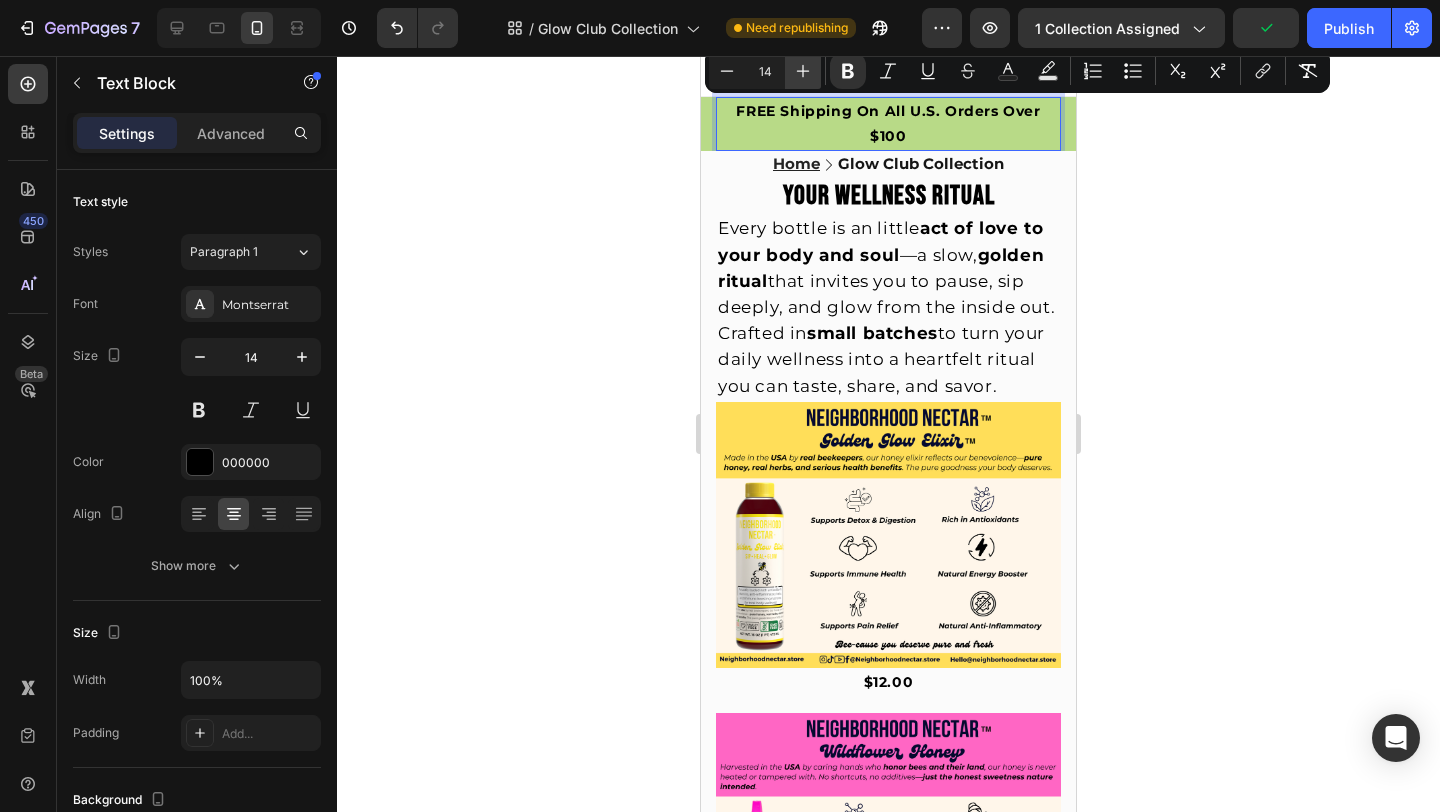 click 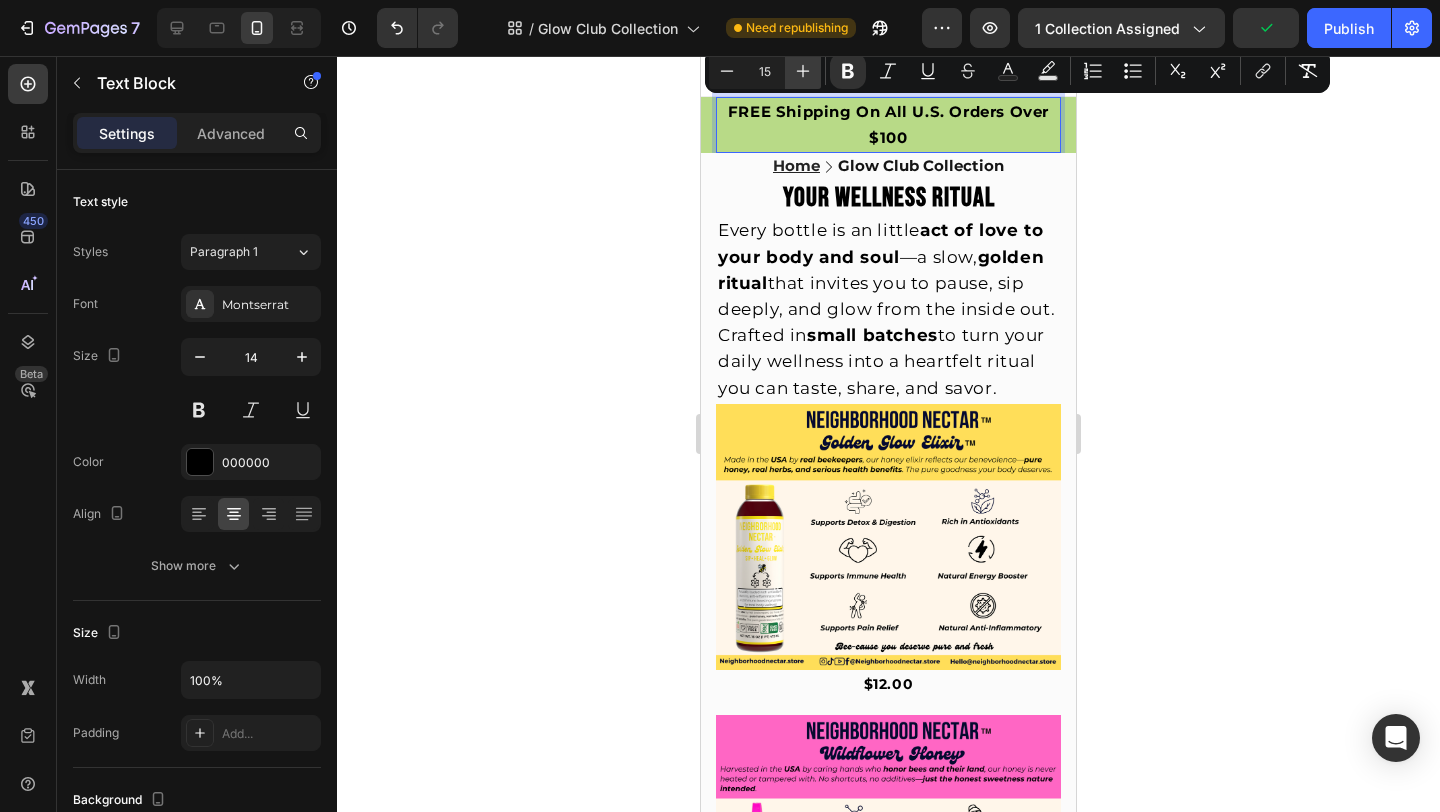 click 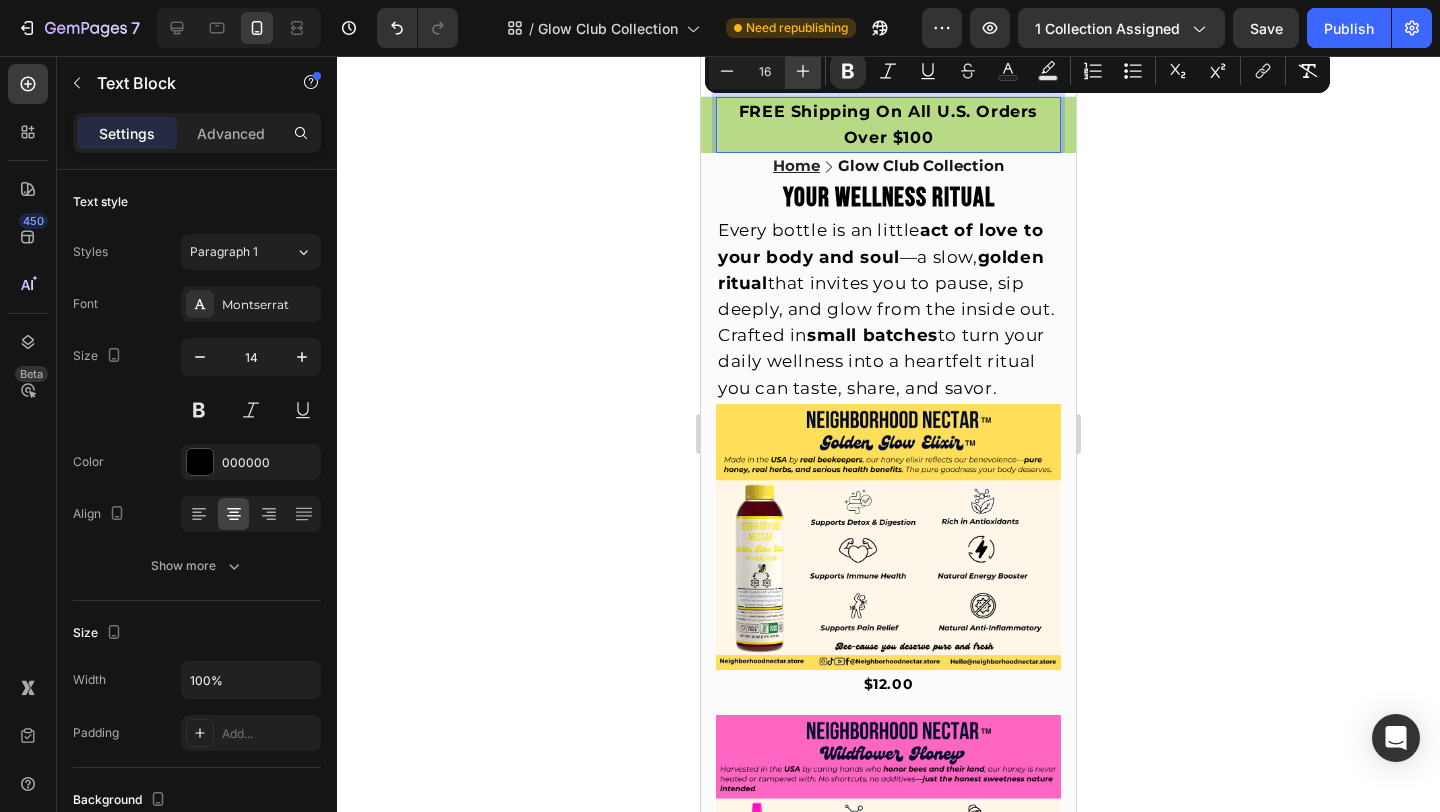click 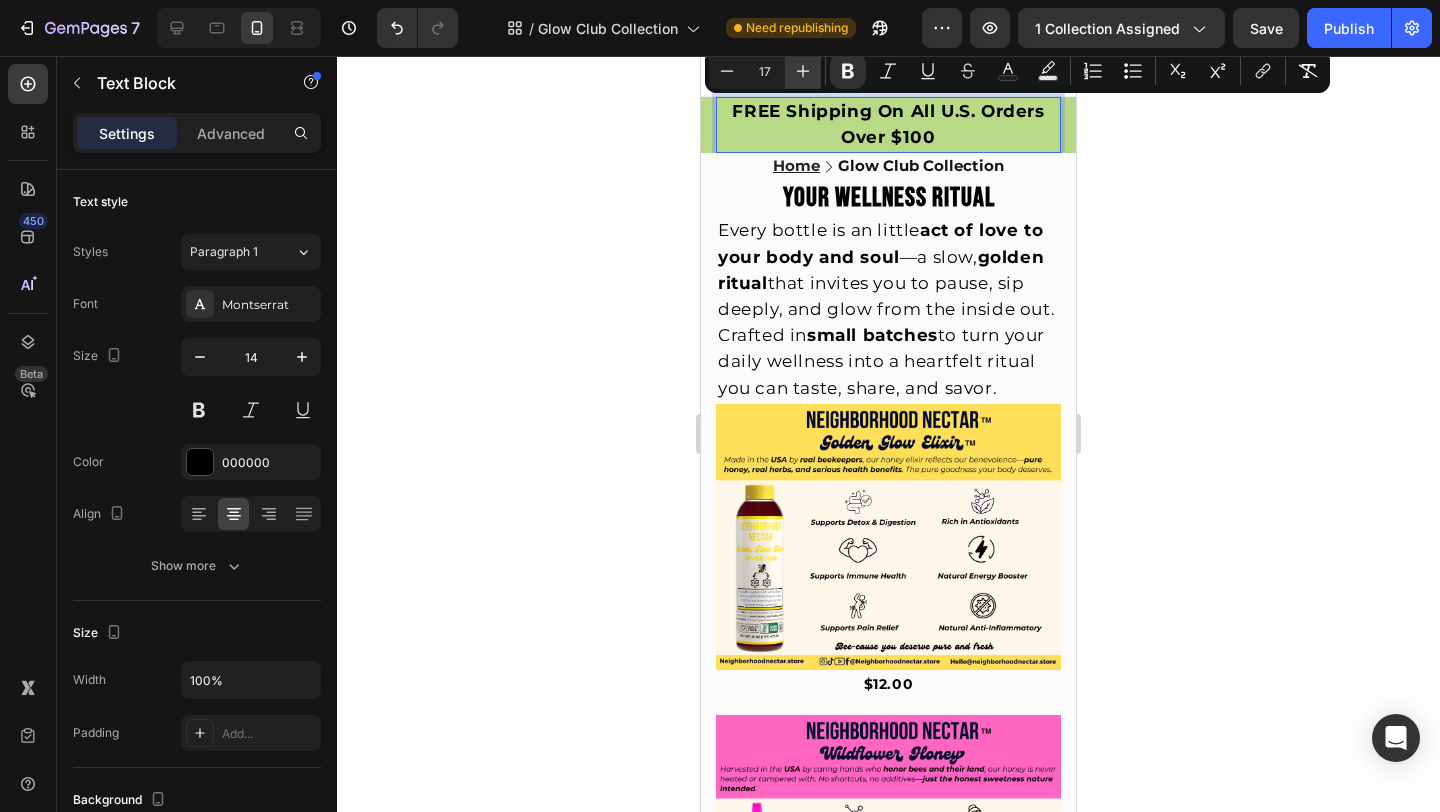 click 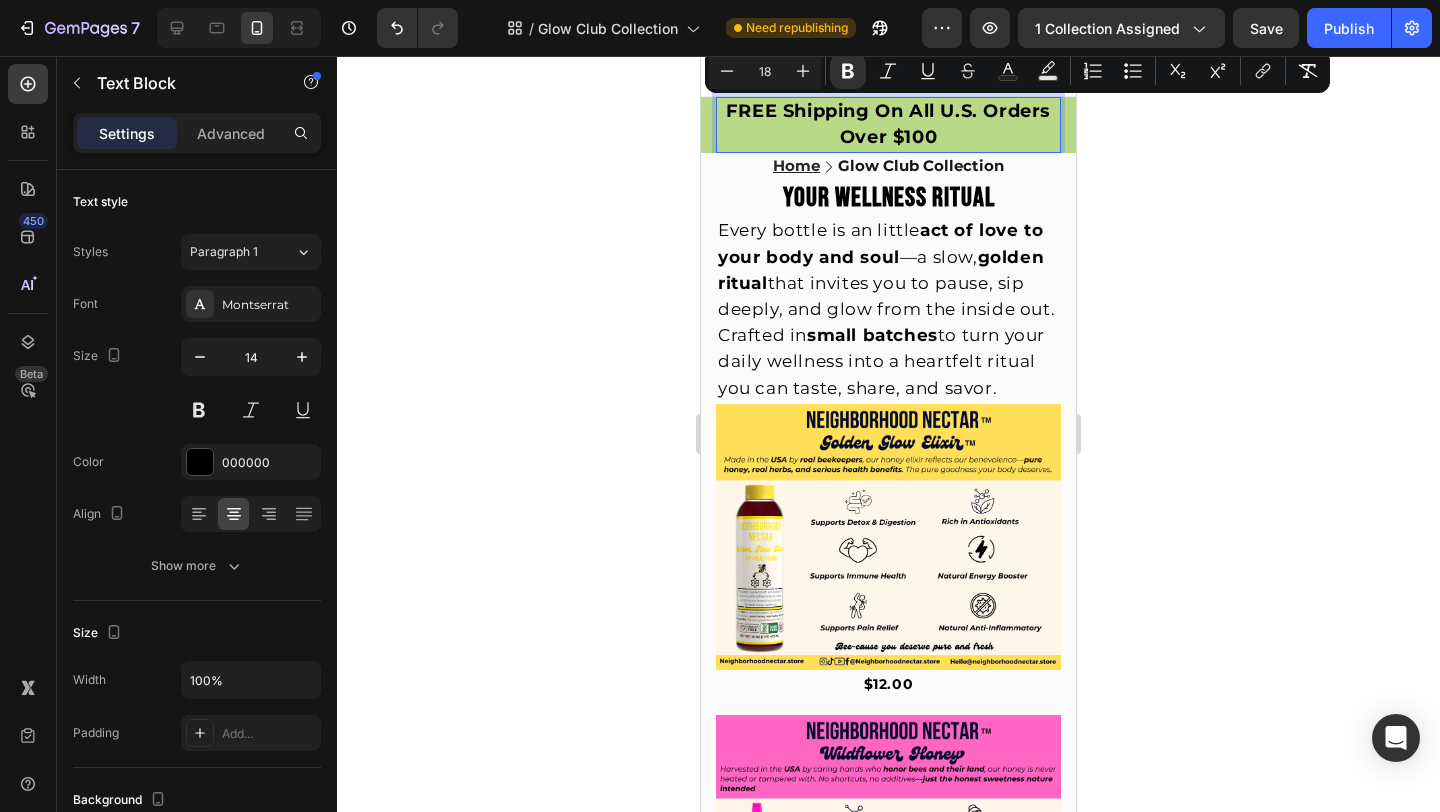 click 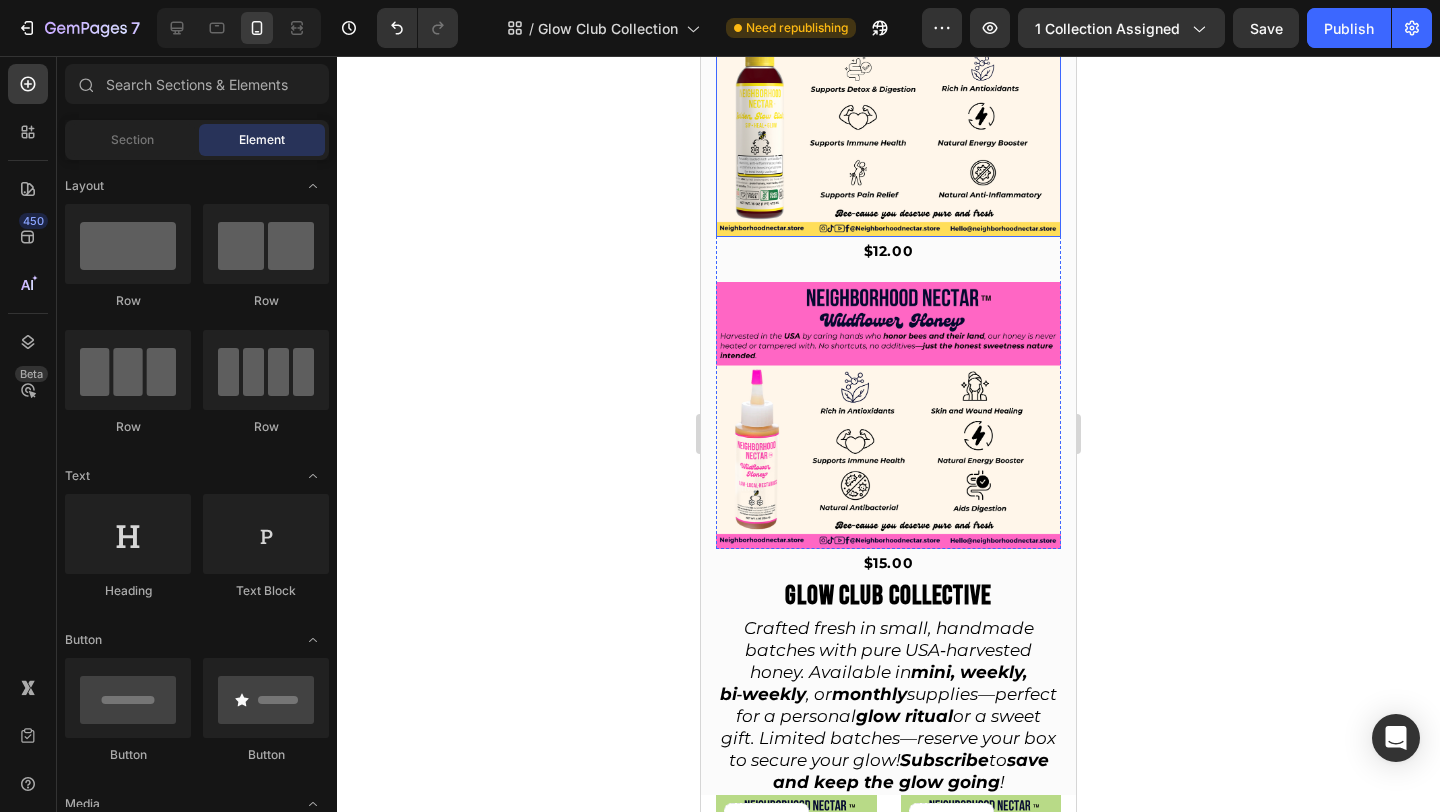 scroll, scrollTop: 0, scrollLeft: 0, axis: both 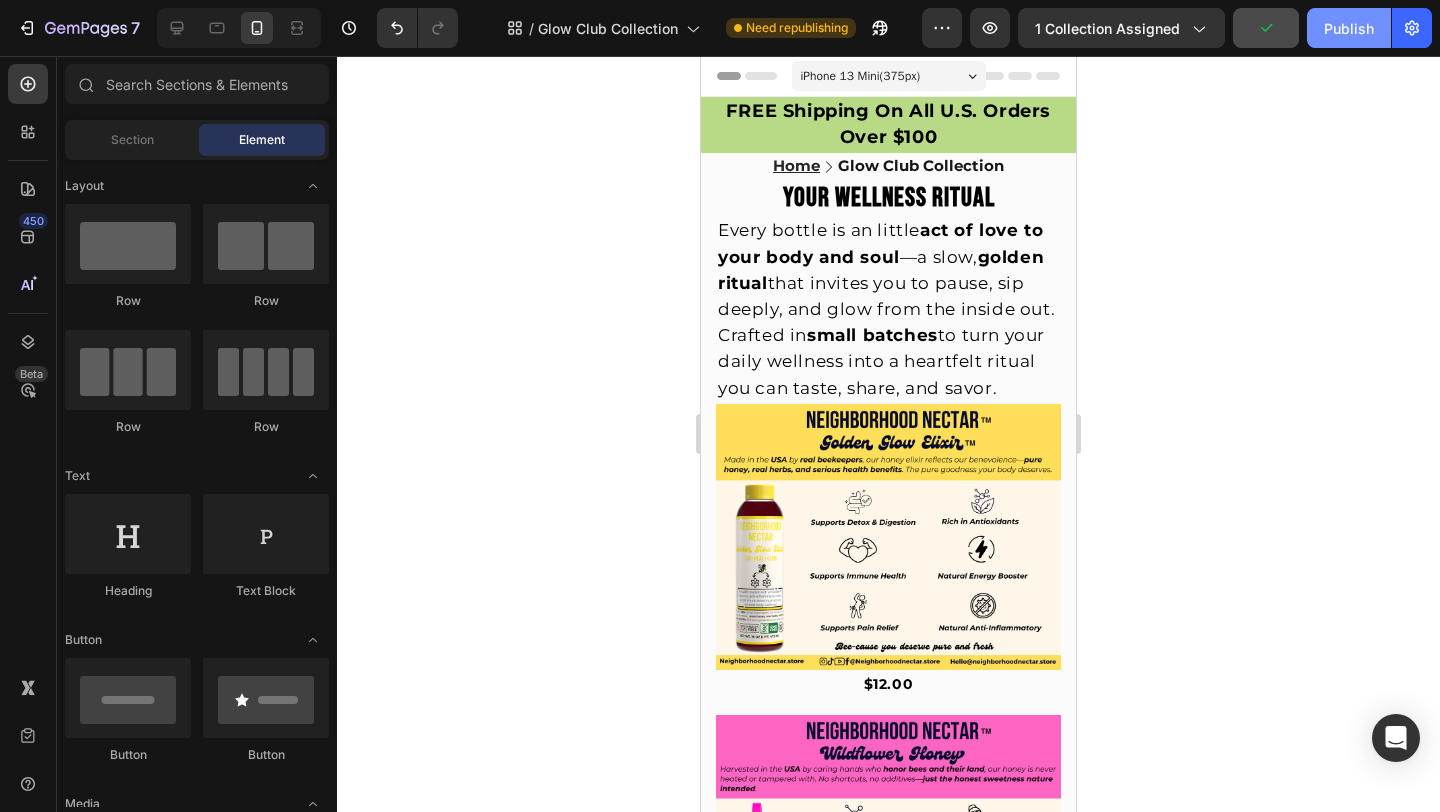 click on "Publish" at bounding box center (1349, 28) 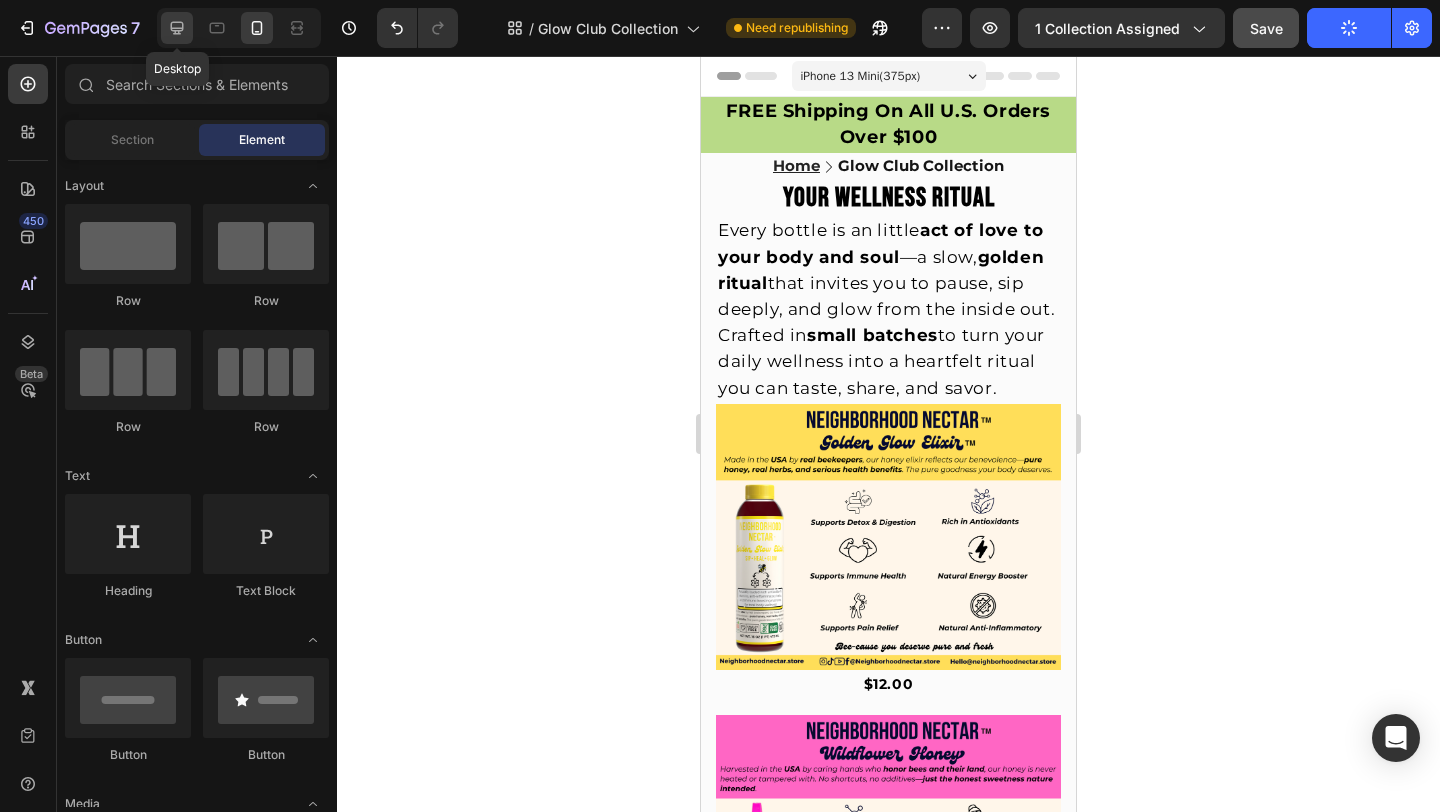 click 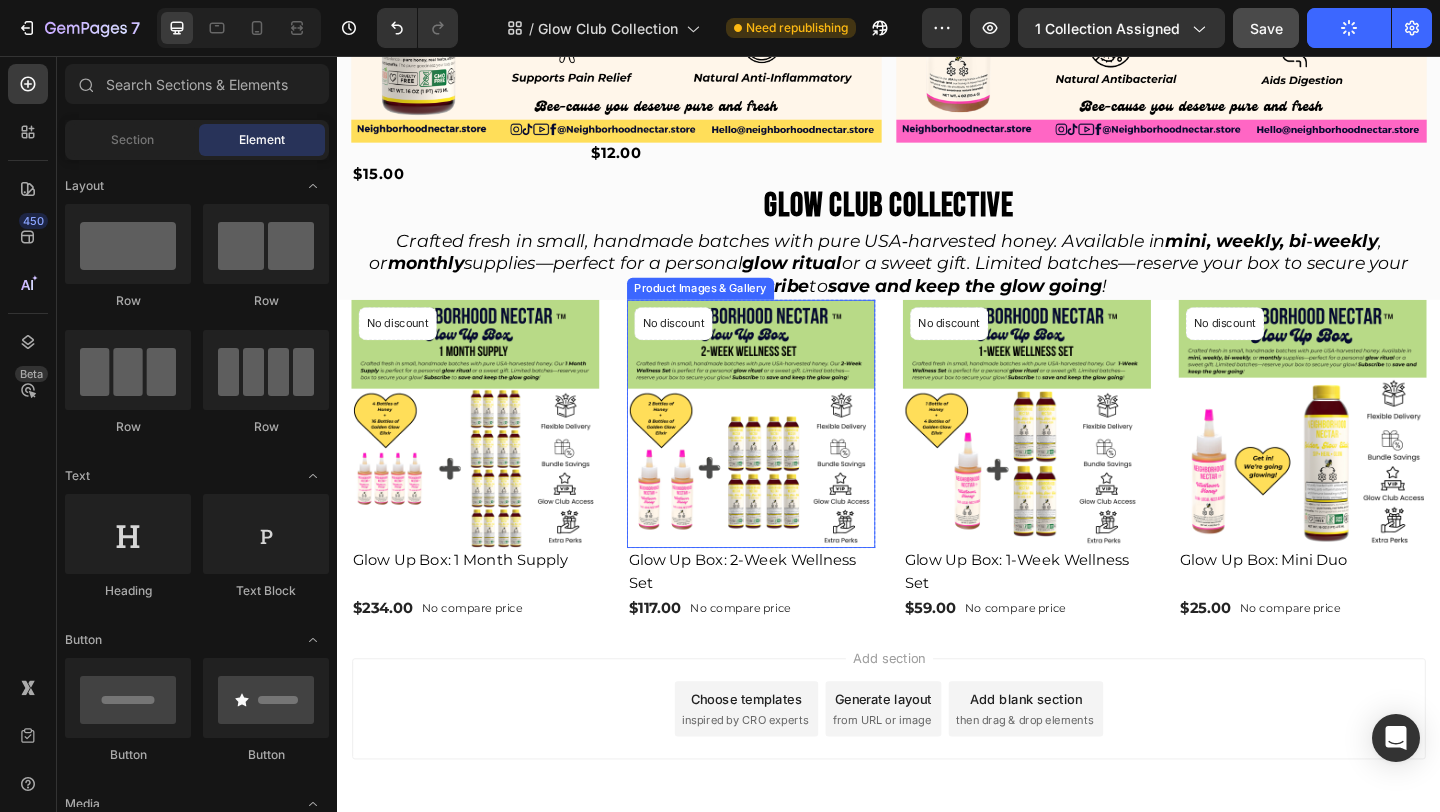 scroll, scrollTop: 548, scrollLeft: 0, axis: vertical 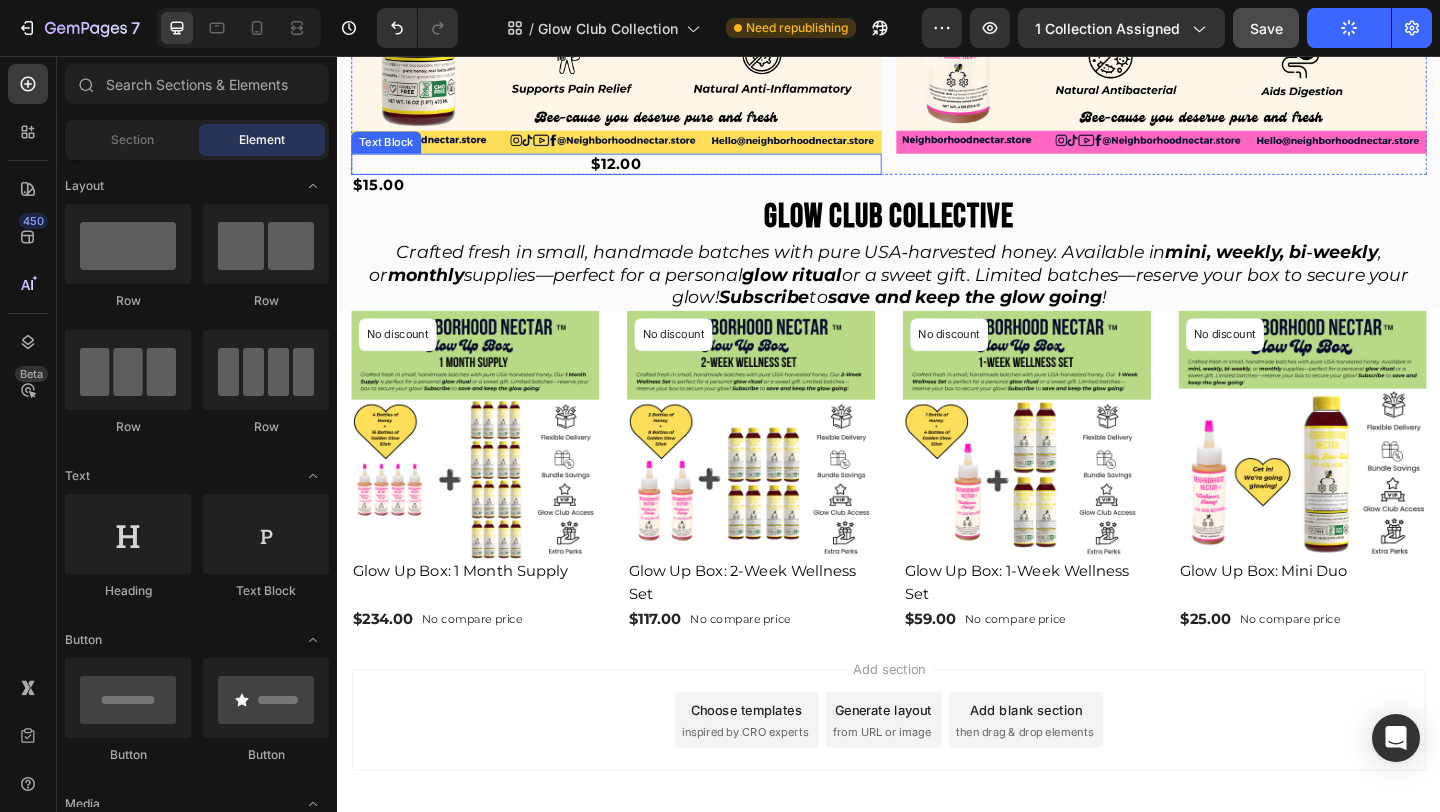 click on "$12.00" at bounding box center [640, 173] 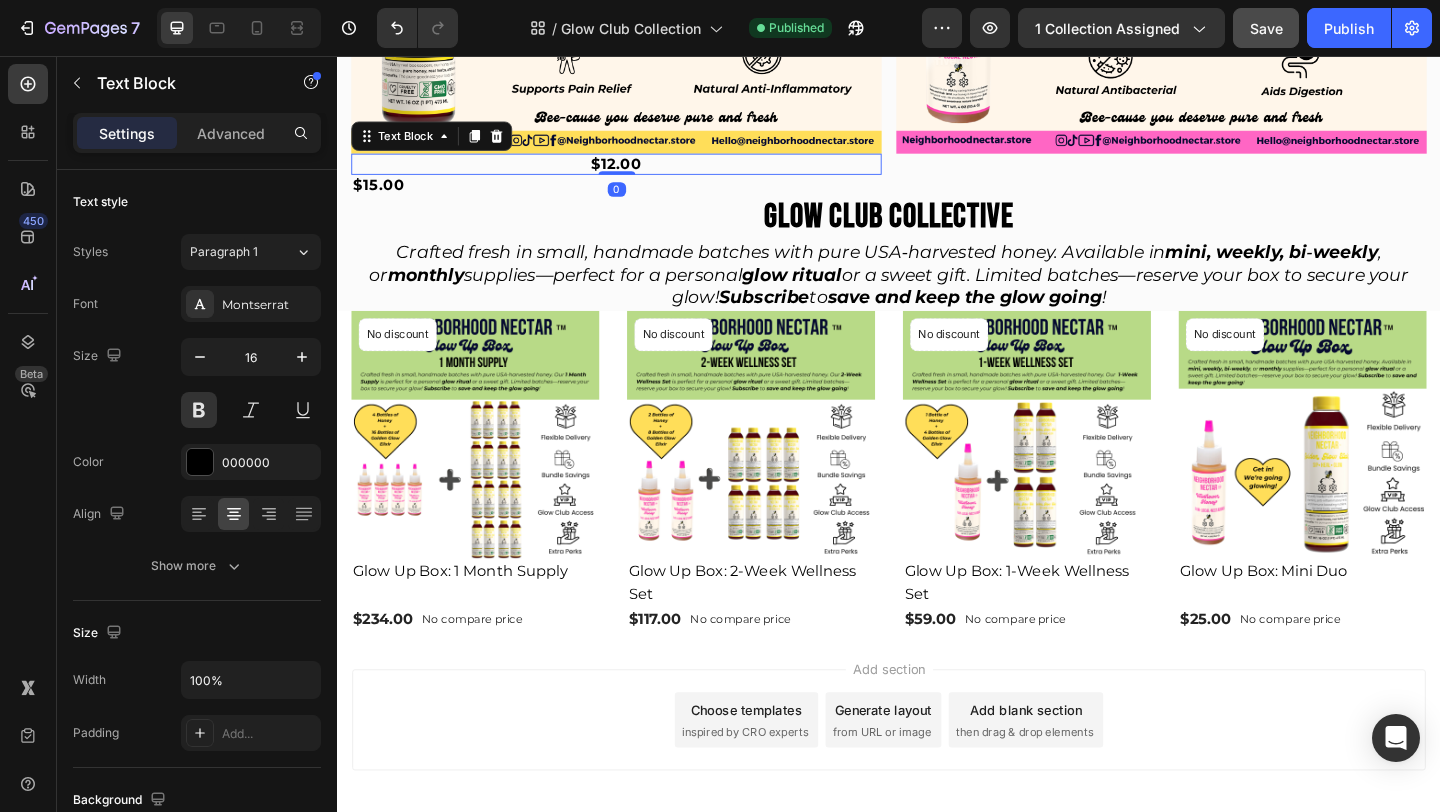 click on "$12.00" at bounding box center [640, 173] 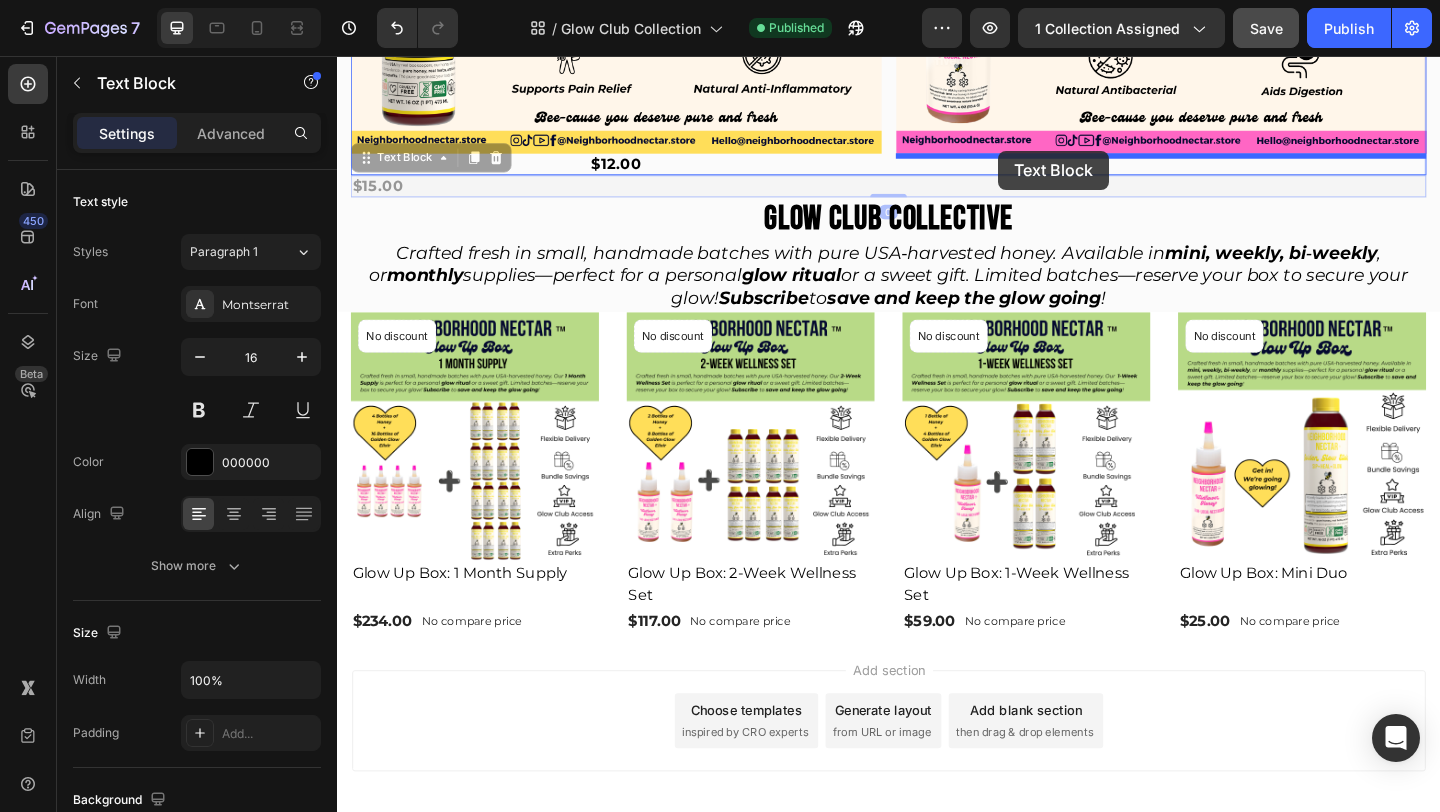 drag, startPoint x: 464, startPoint y: 195, endPoint x: 1056, endPoint y: 160, distance: 593.03375 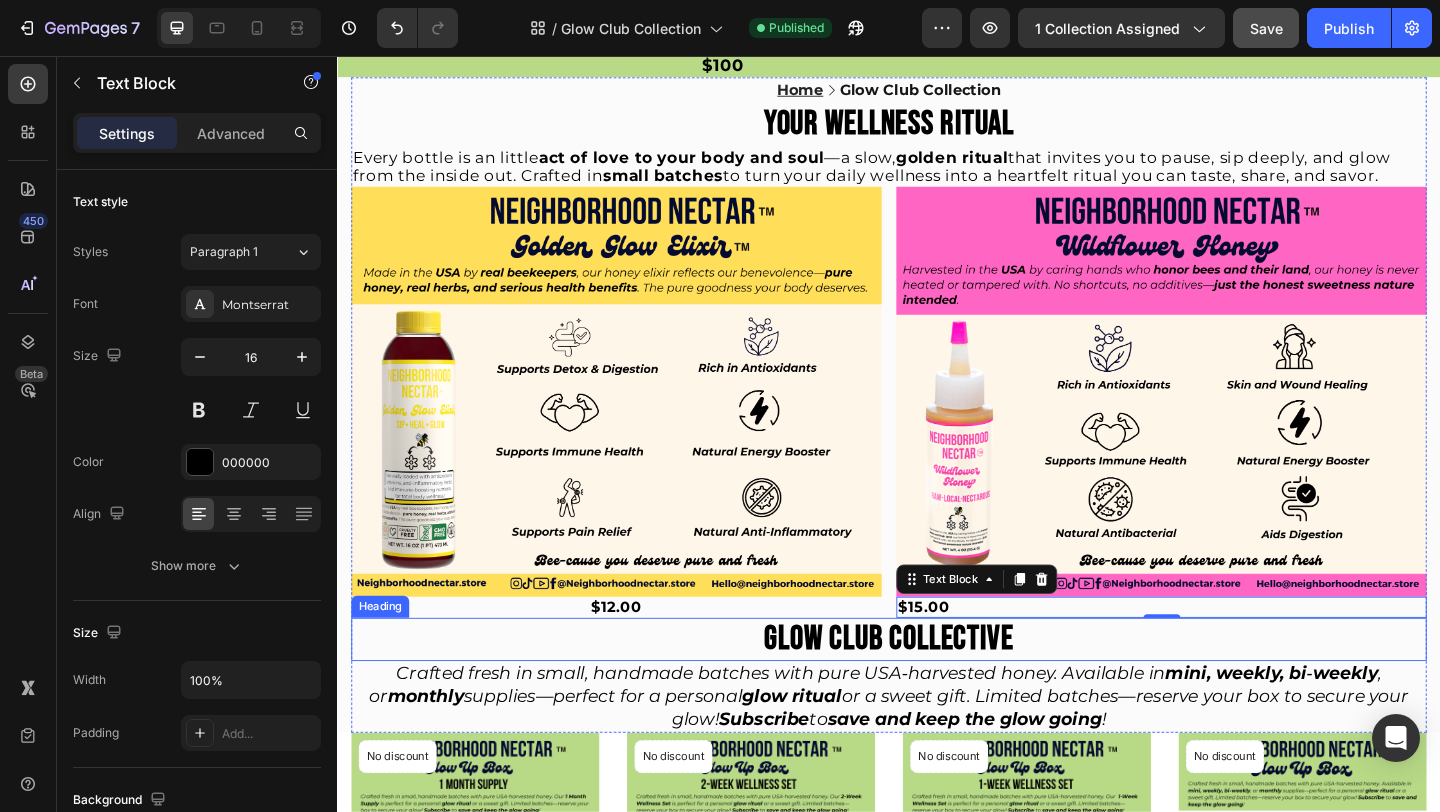 scroll, scrollTop: 0, scrollLeft: 0, axis: both 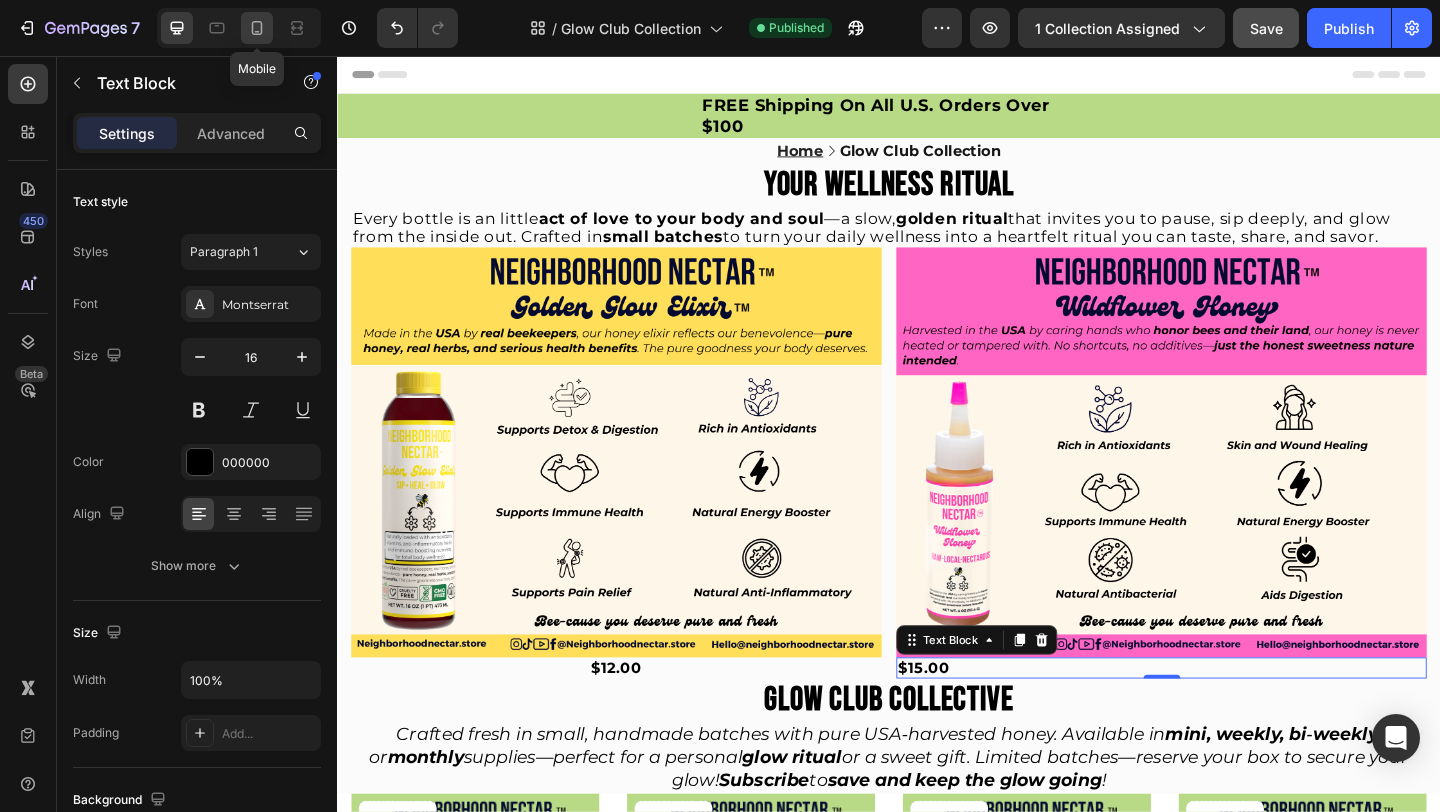 click 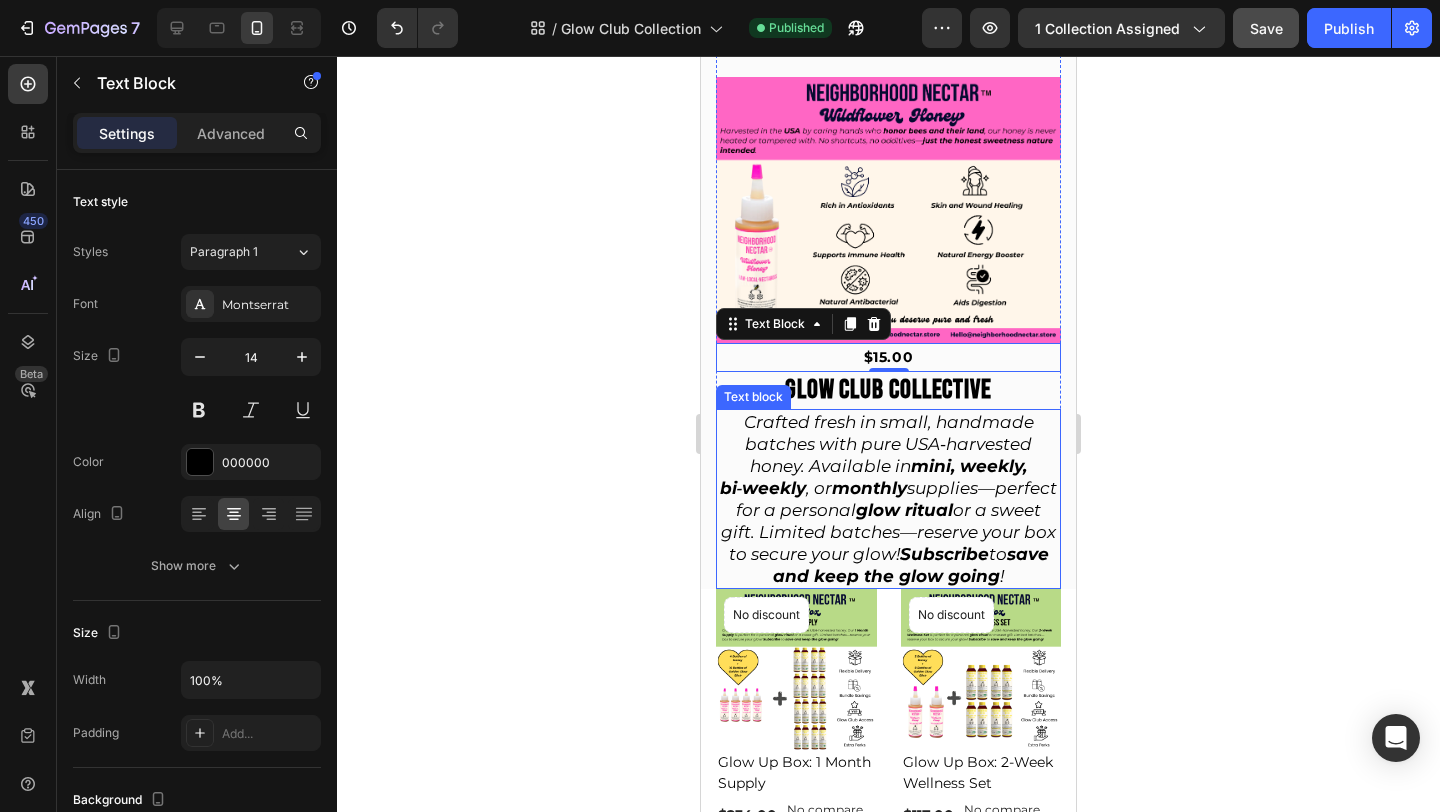 scroll, scrollTop: 0, scrollLeft: 0, axis: both 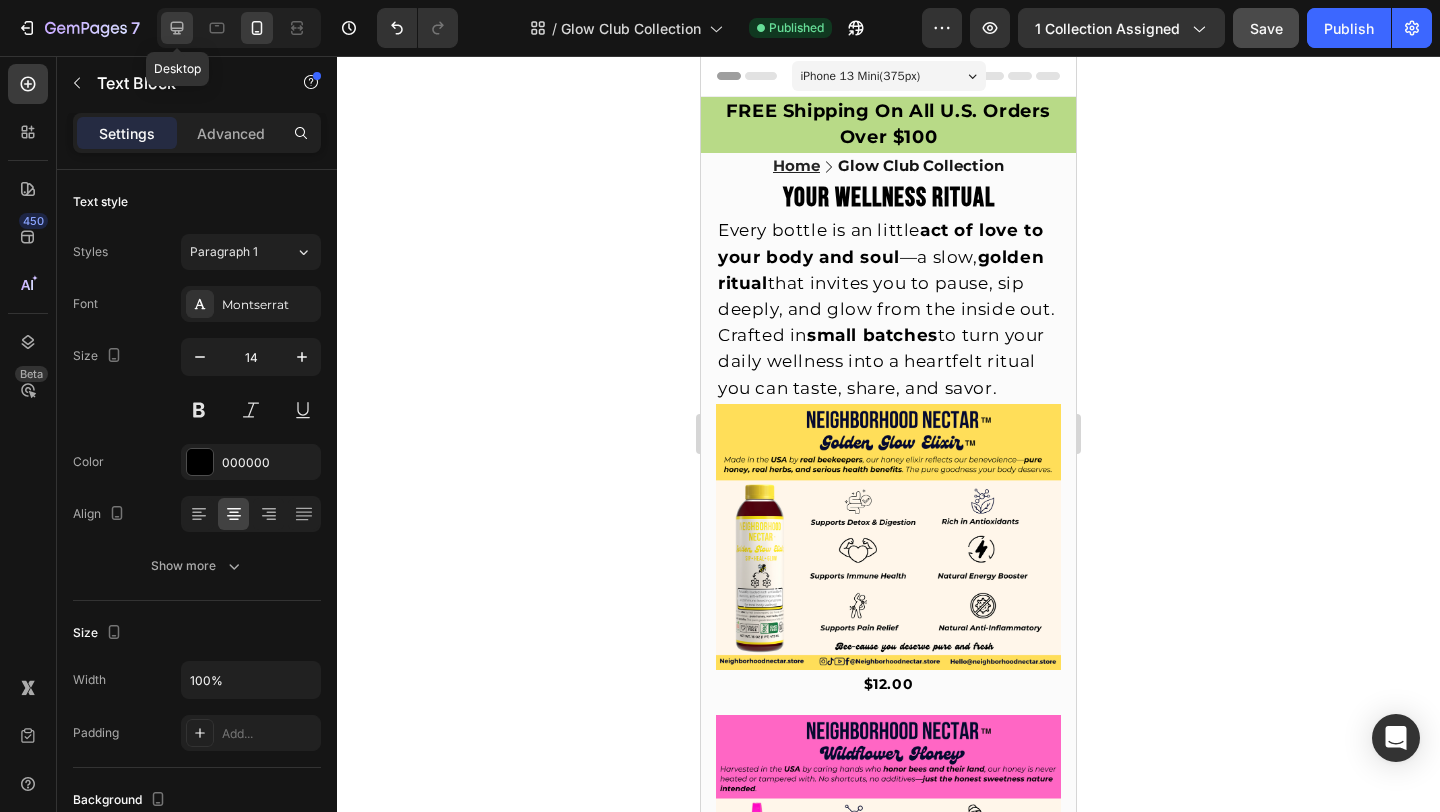 click 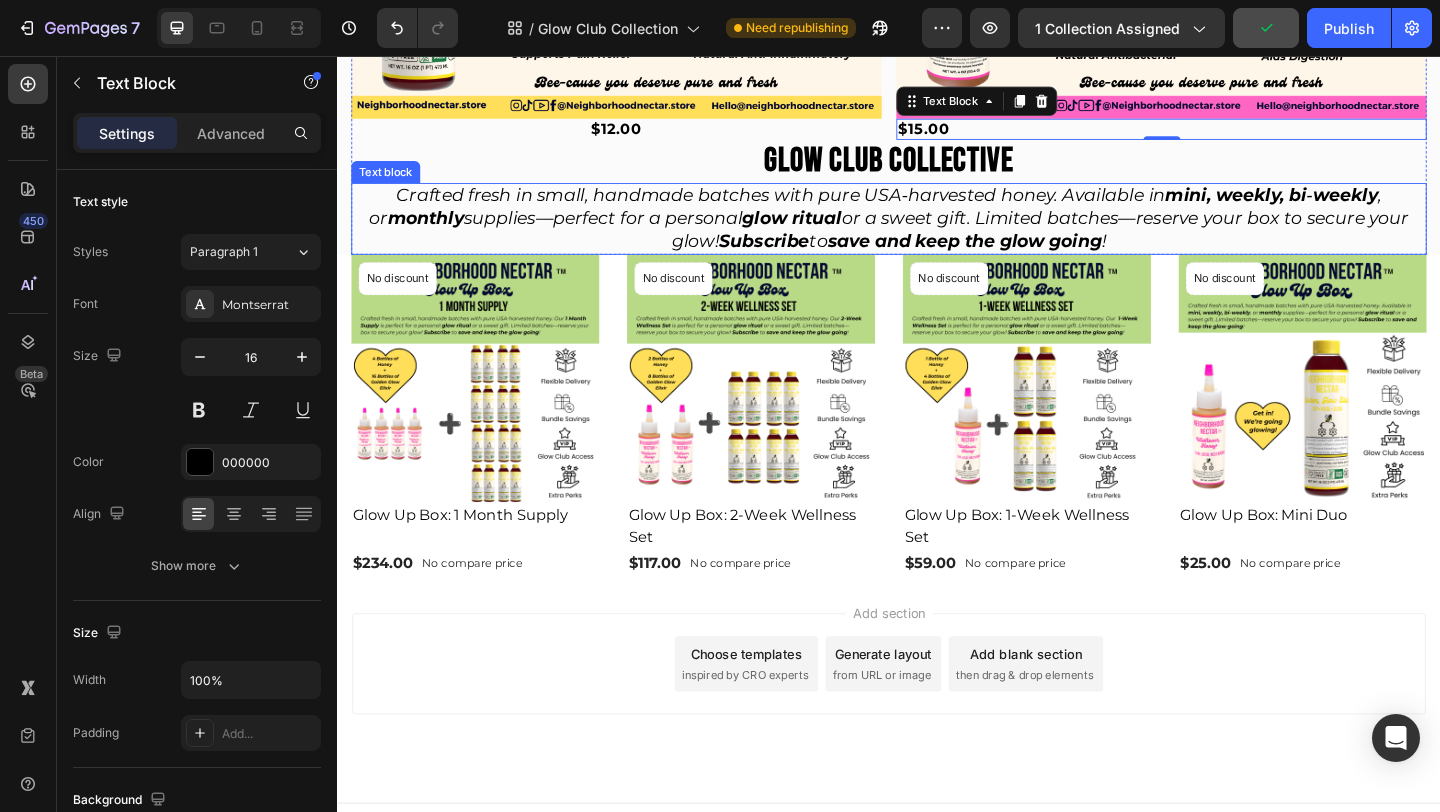 scroll, scrollTop: 620, scrollLeft: 0, axis: vertical 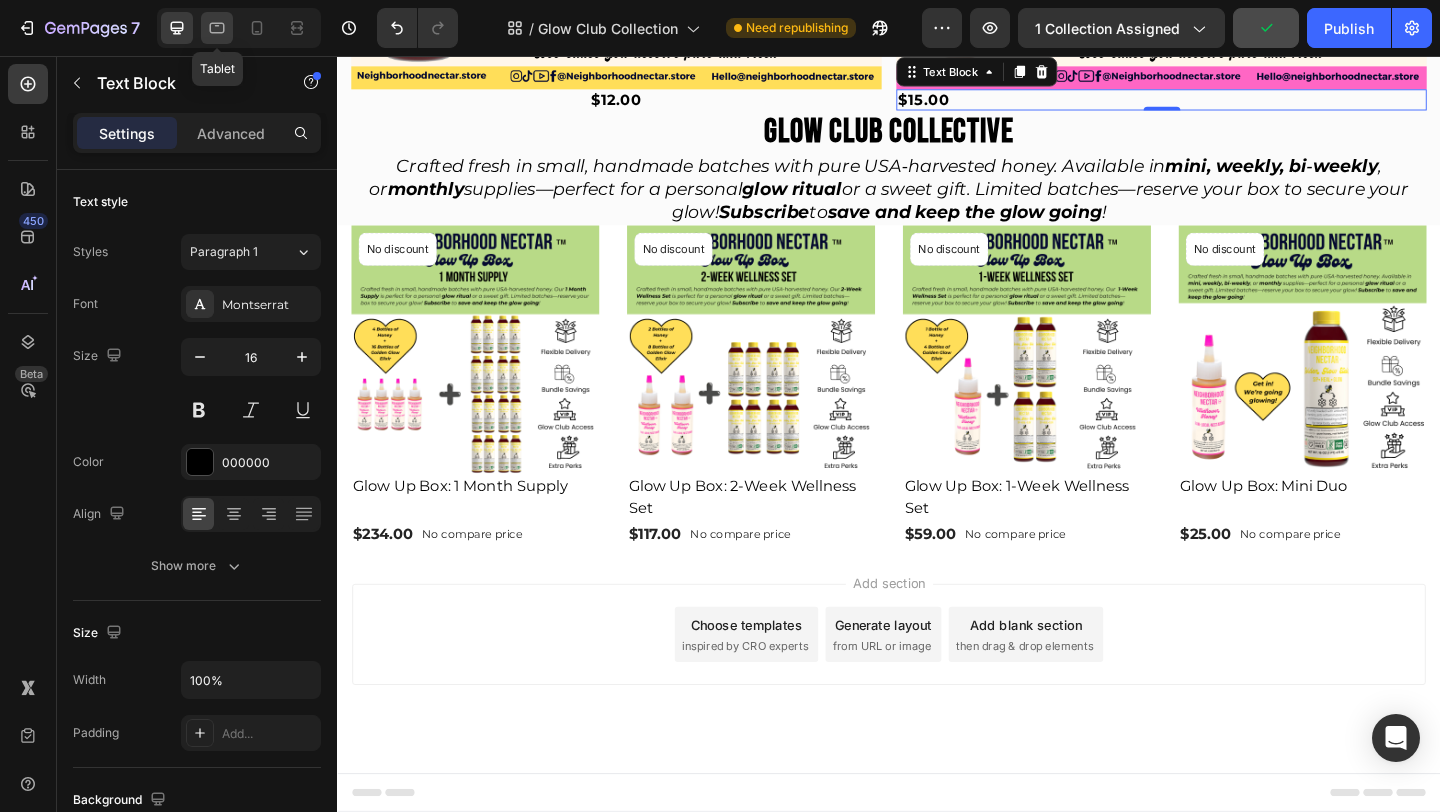 click 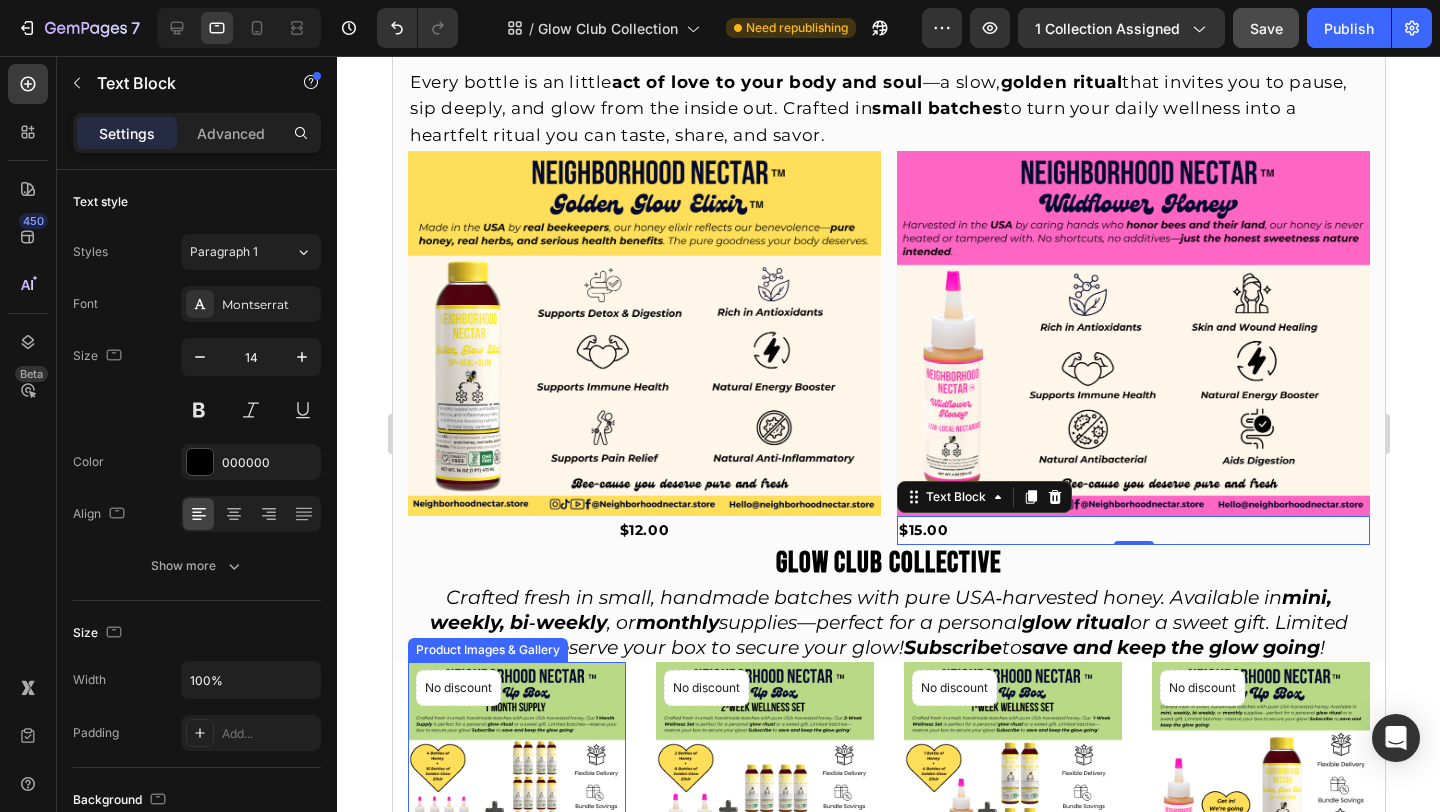 scroll, scrollTop: 0, scrollLeft: 0, axis: both 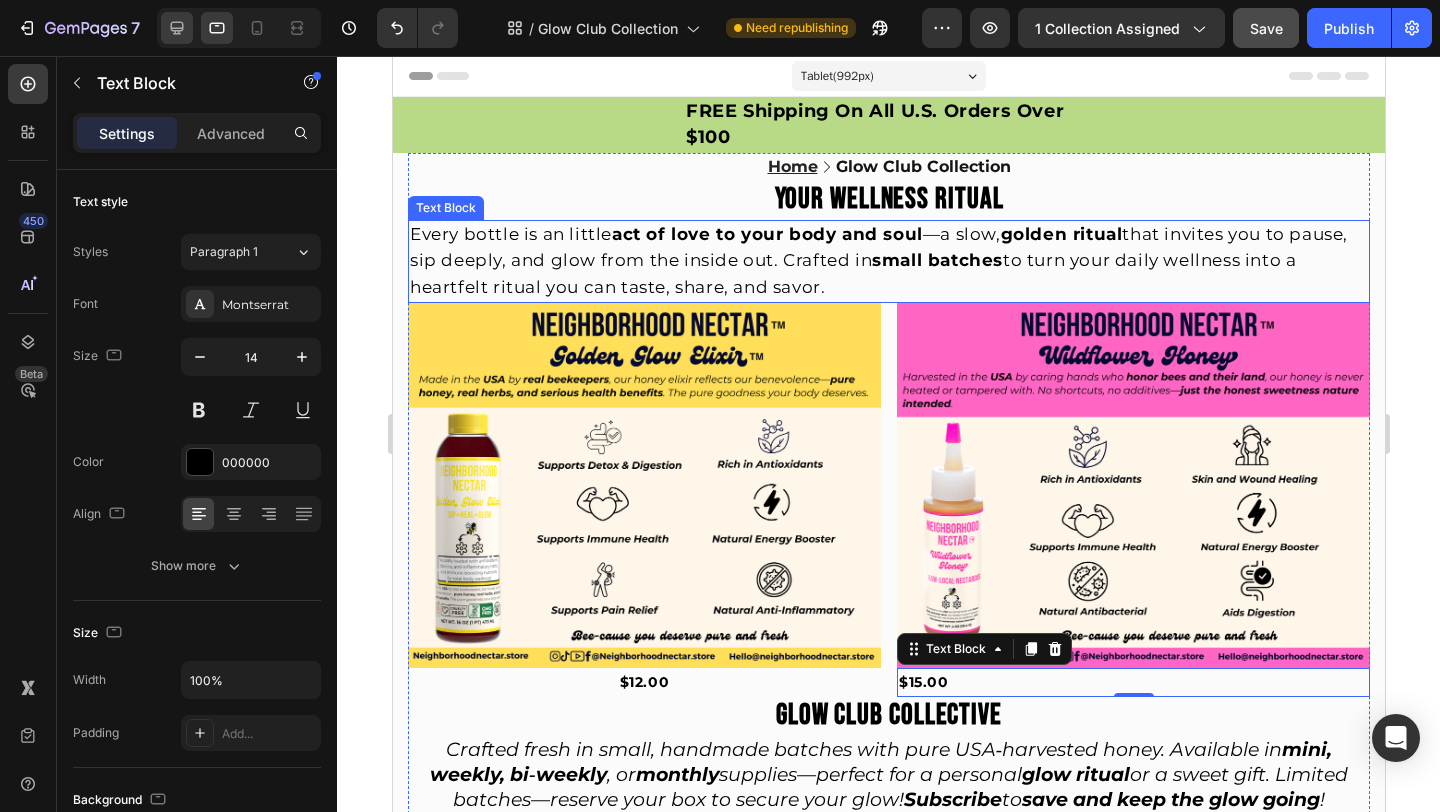 click 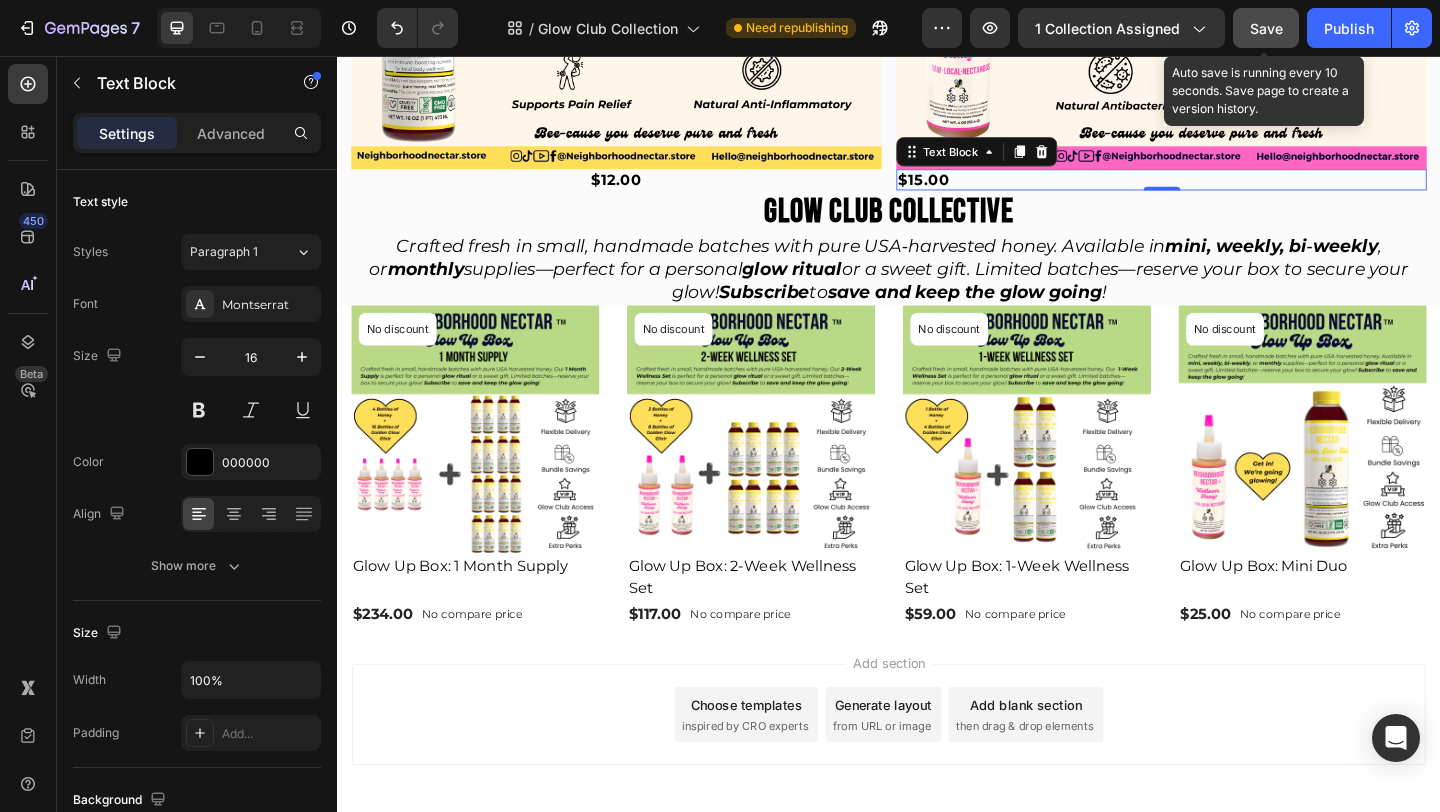 scroll, scrollTop: 586, scrollLeft: 0, axis: vertical 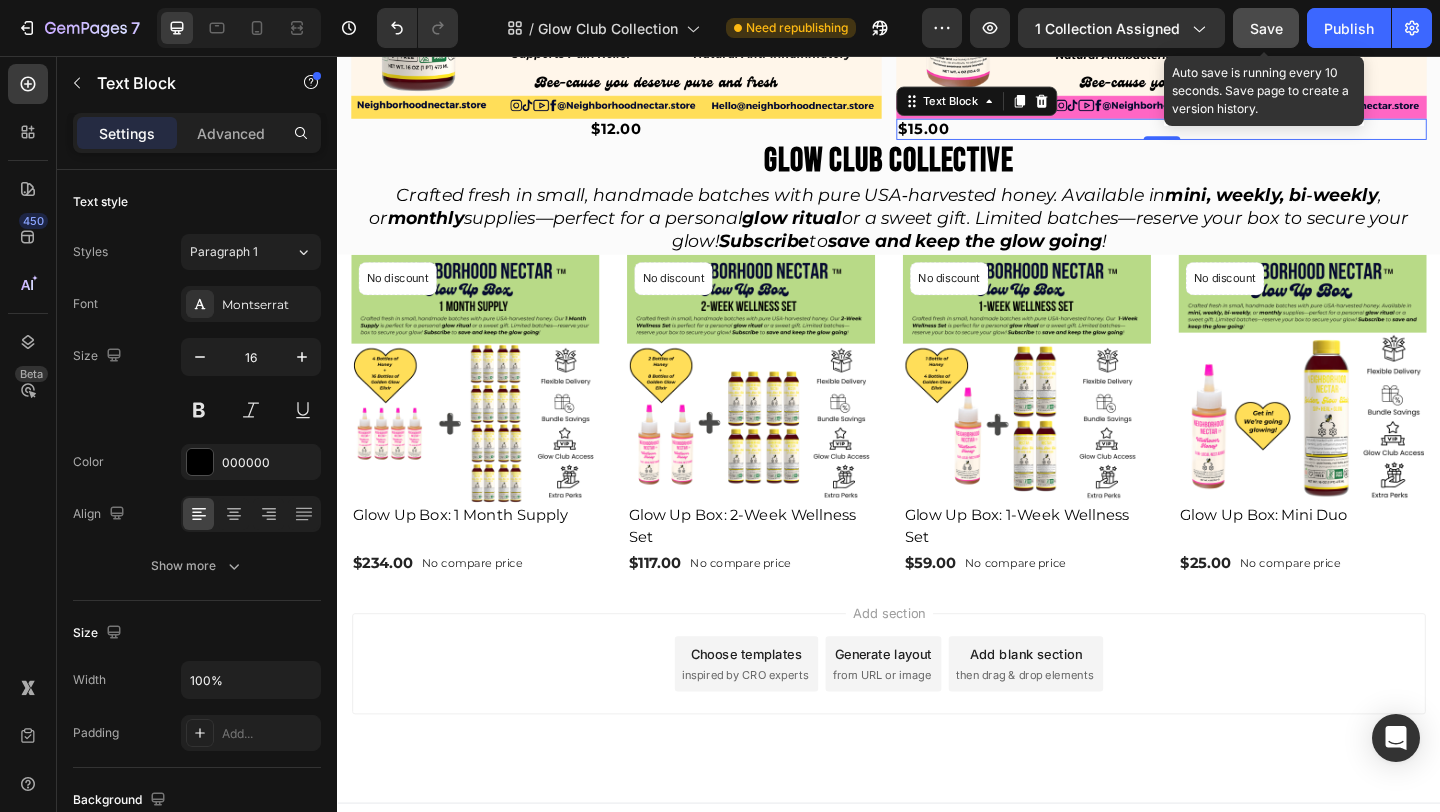click on "Save" 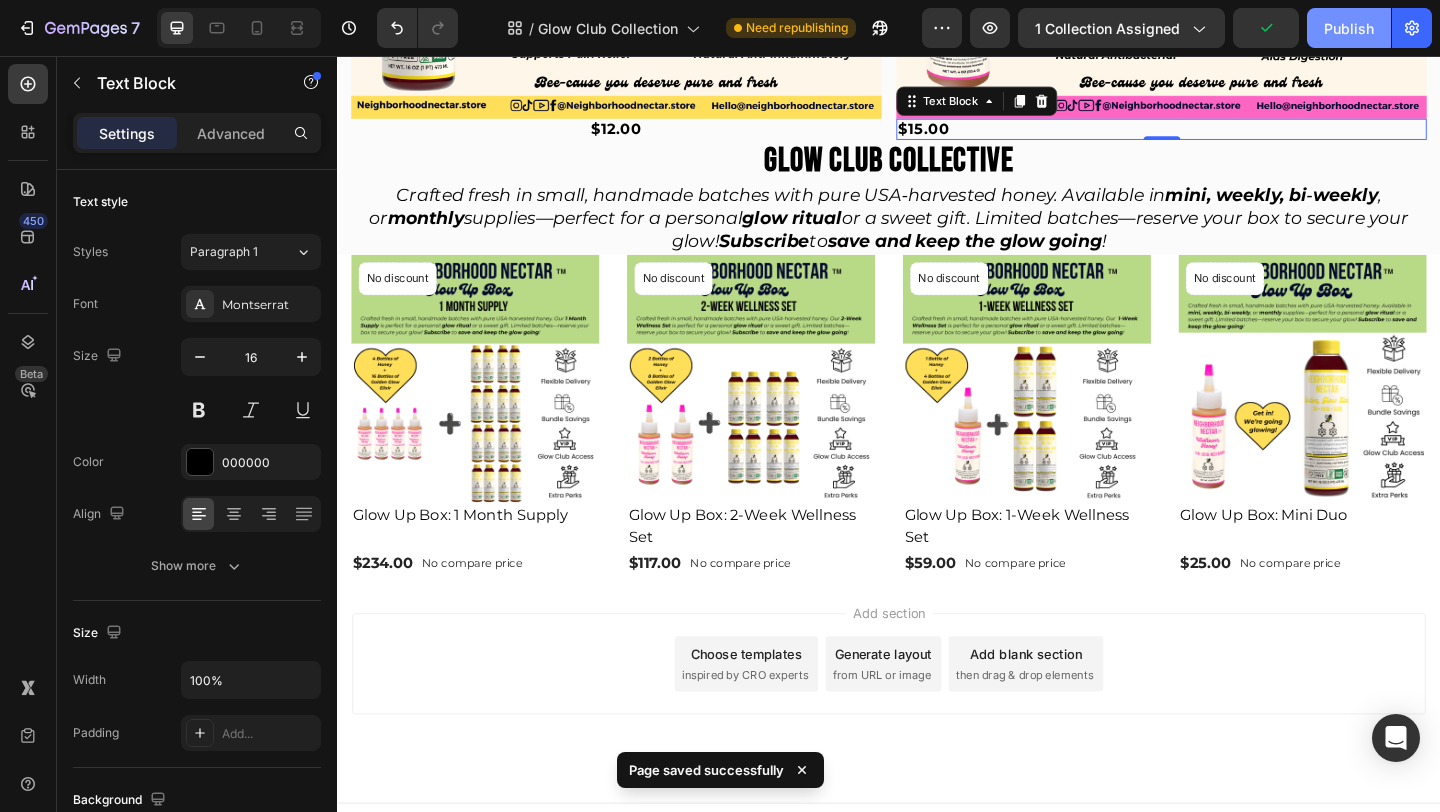 click on "Publish" at bounding box center (1349, 28) 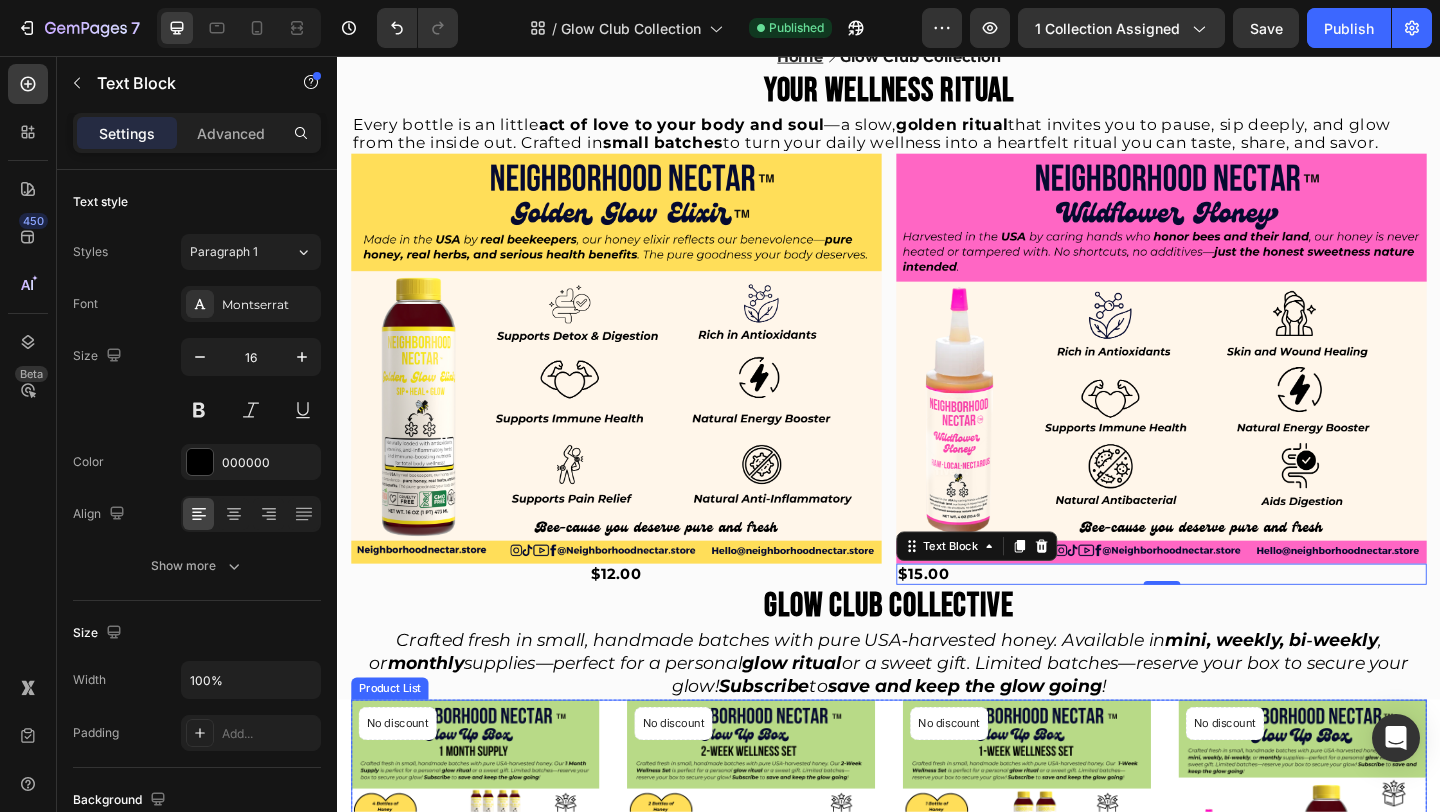 scroll, scrollTop: 0, scrollLeft: 0, axis: both 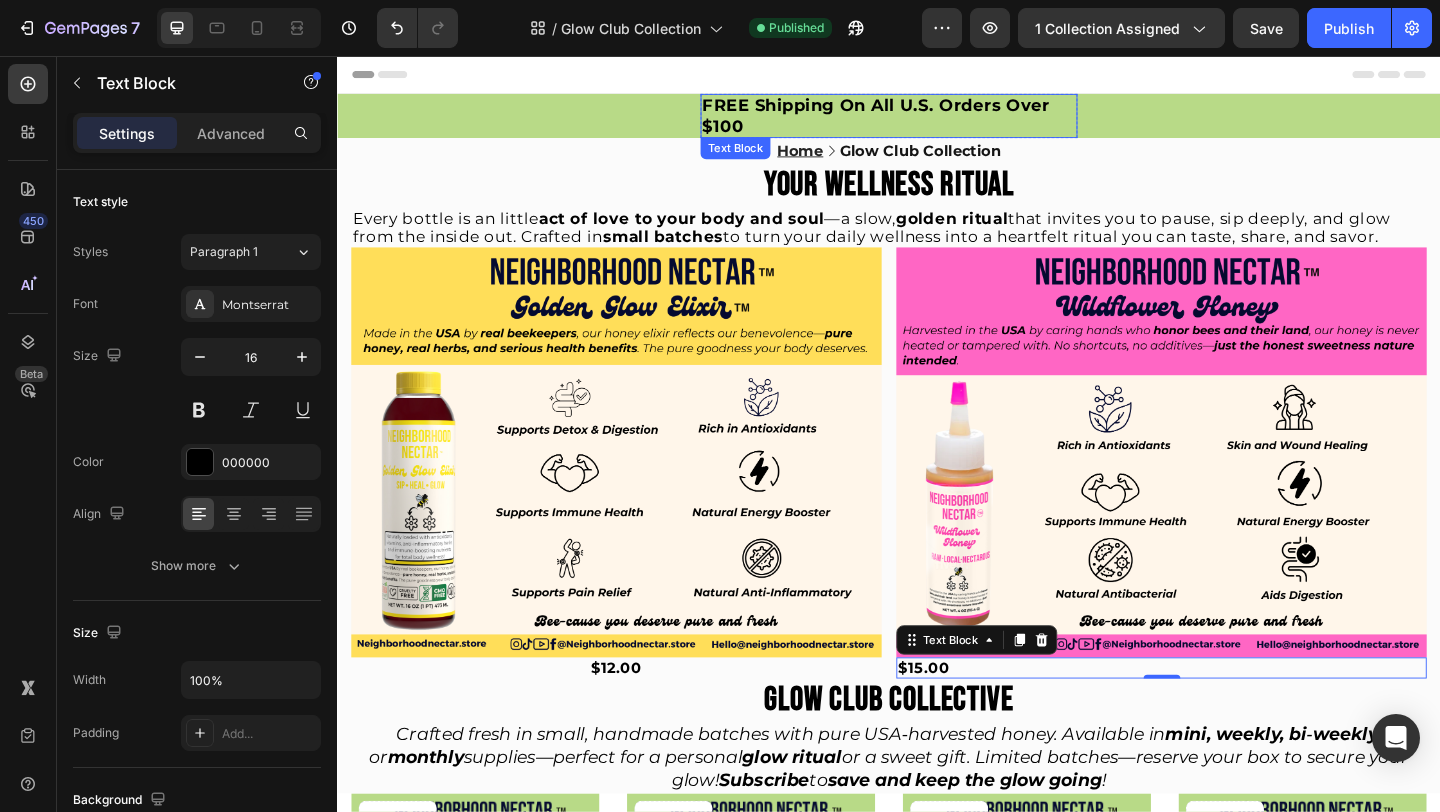 click on "FREE Shipping On All U.S. Orders Over $100" at bounding box center (923, 121) 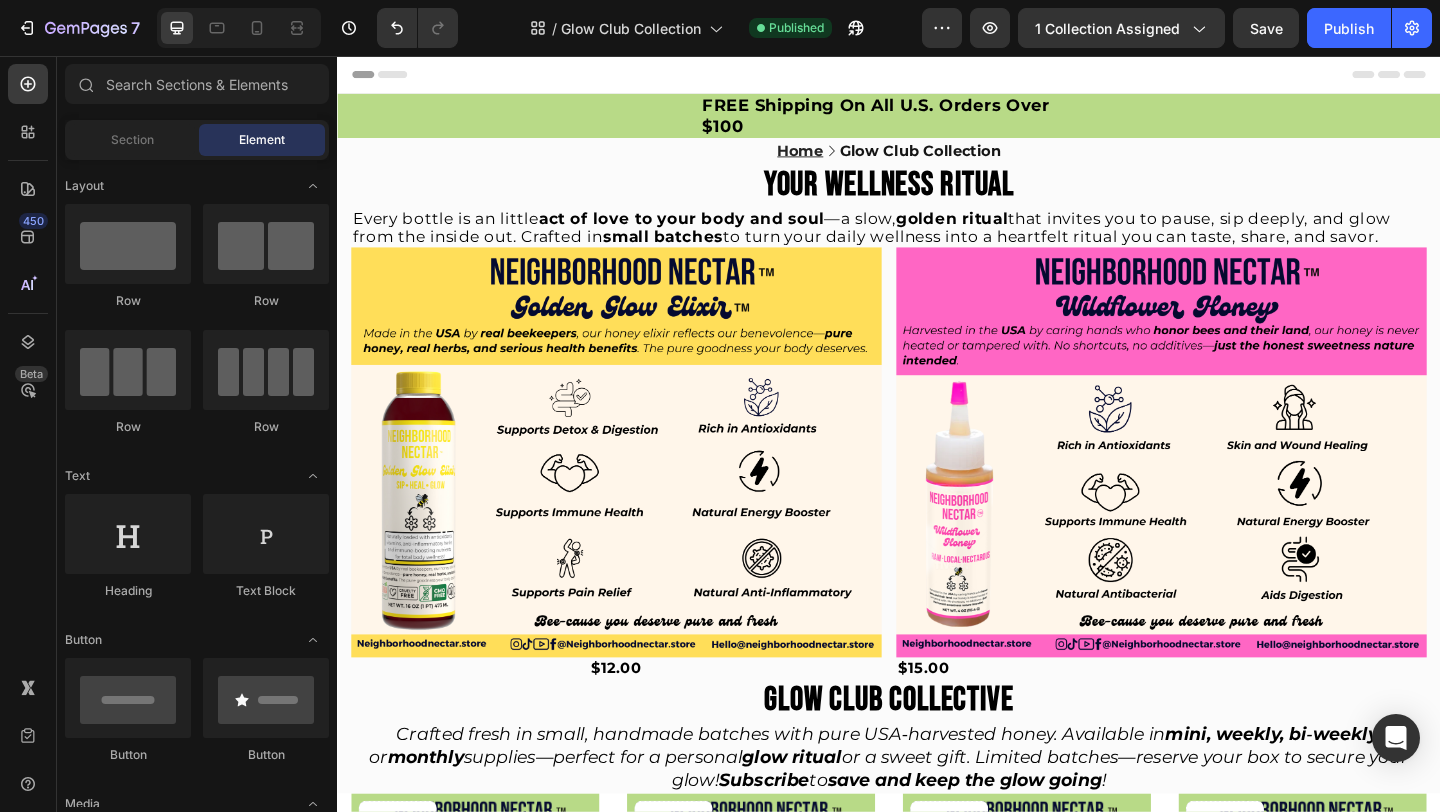click on "Header" at bounding box center [937, 76] 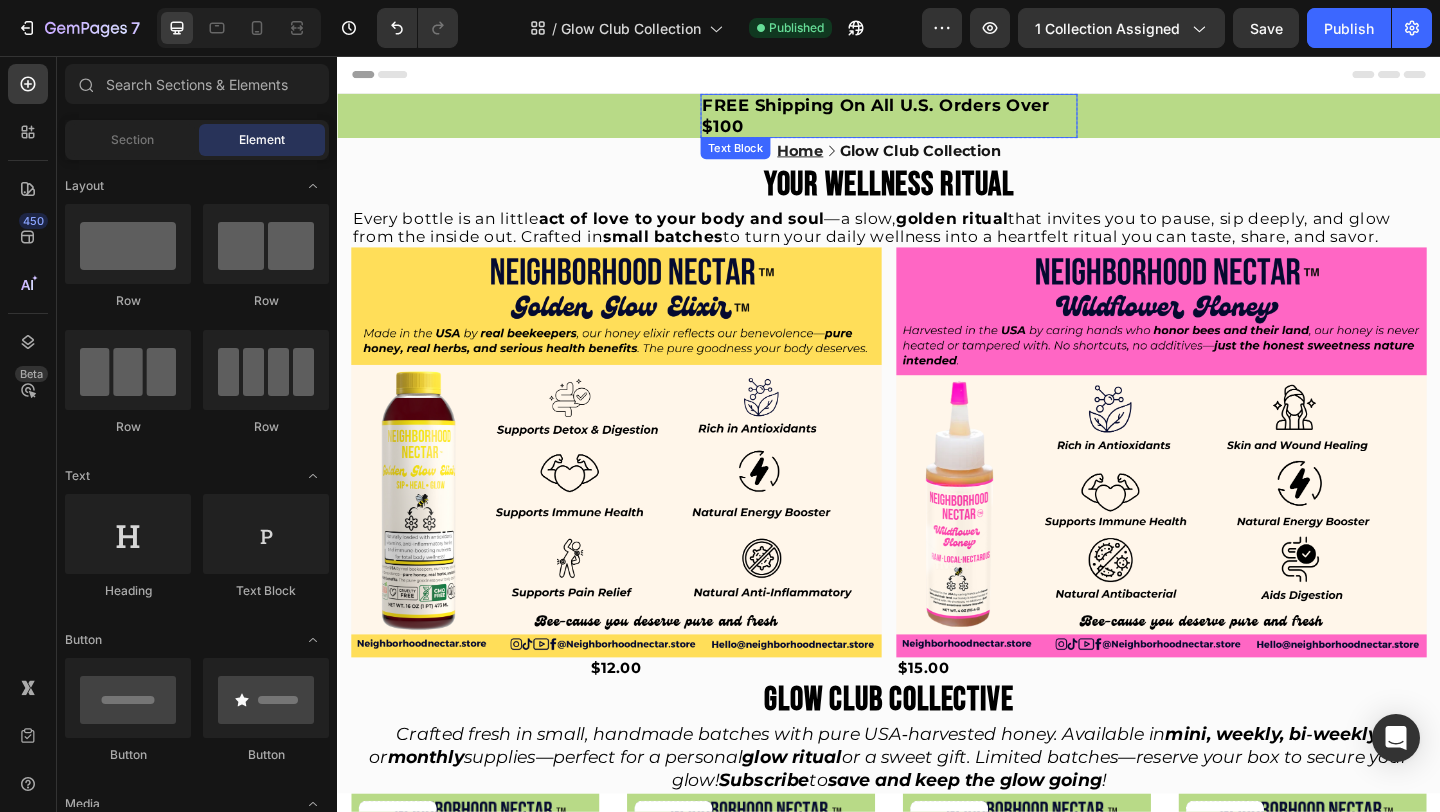 click on "FREE Shipping On All U.S. Orders Over $100" at bounding box center [937, 121] 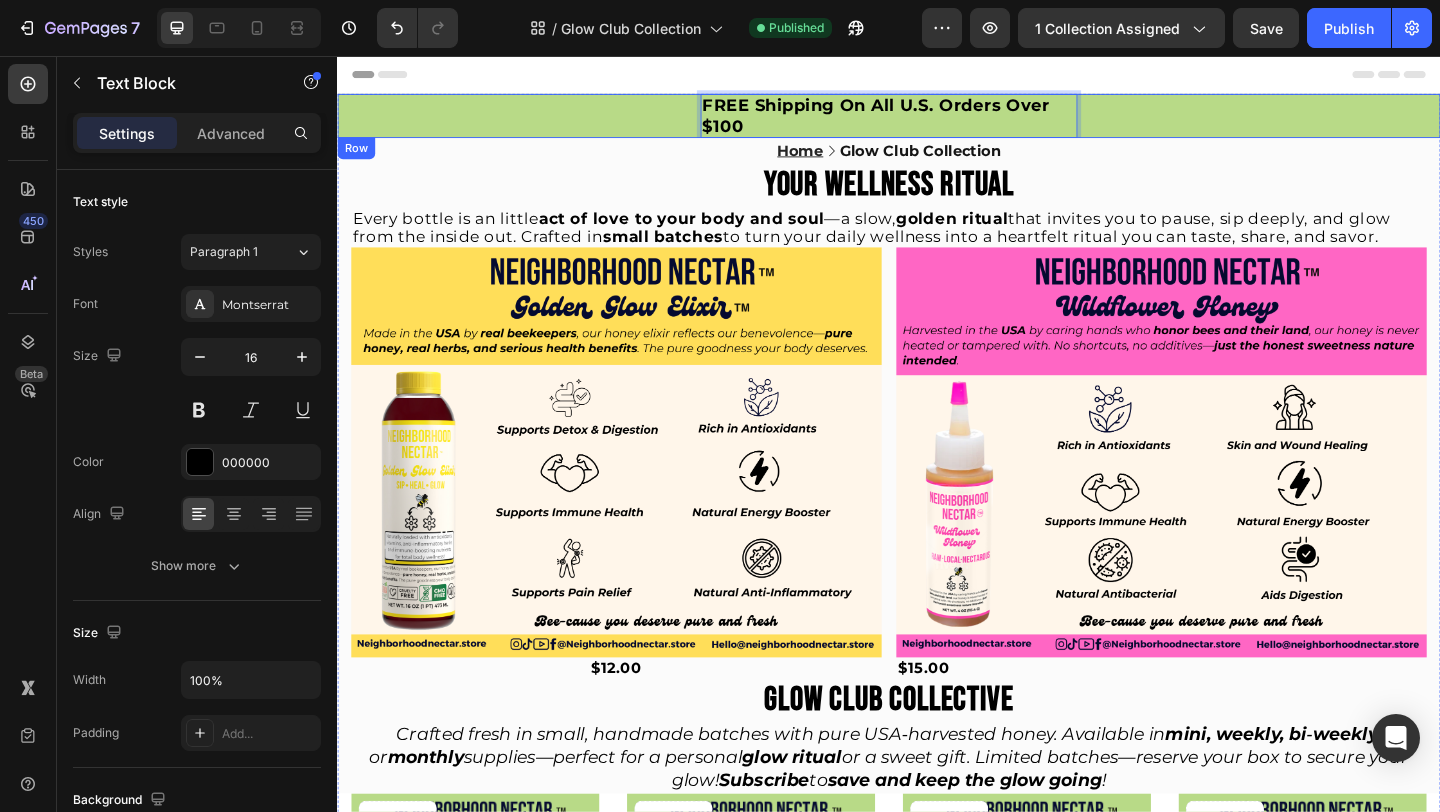 click on "FREE Shipping On All [COUNTRY] Orders Over $100 Text Block   0 Row" at bounding box center [937, 121] 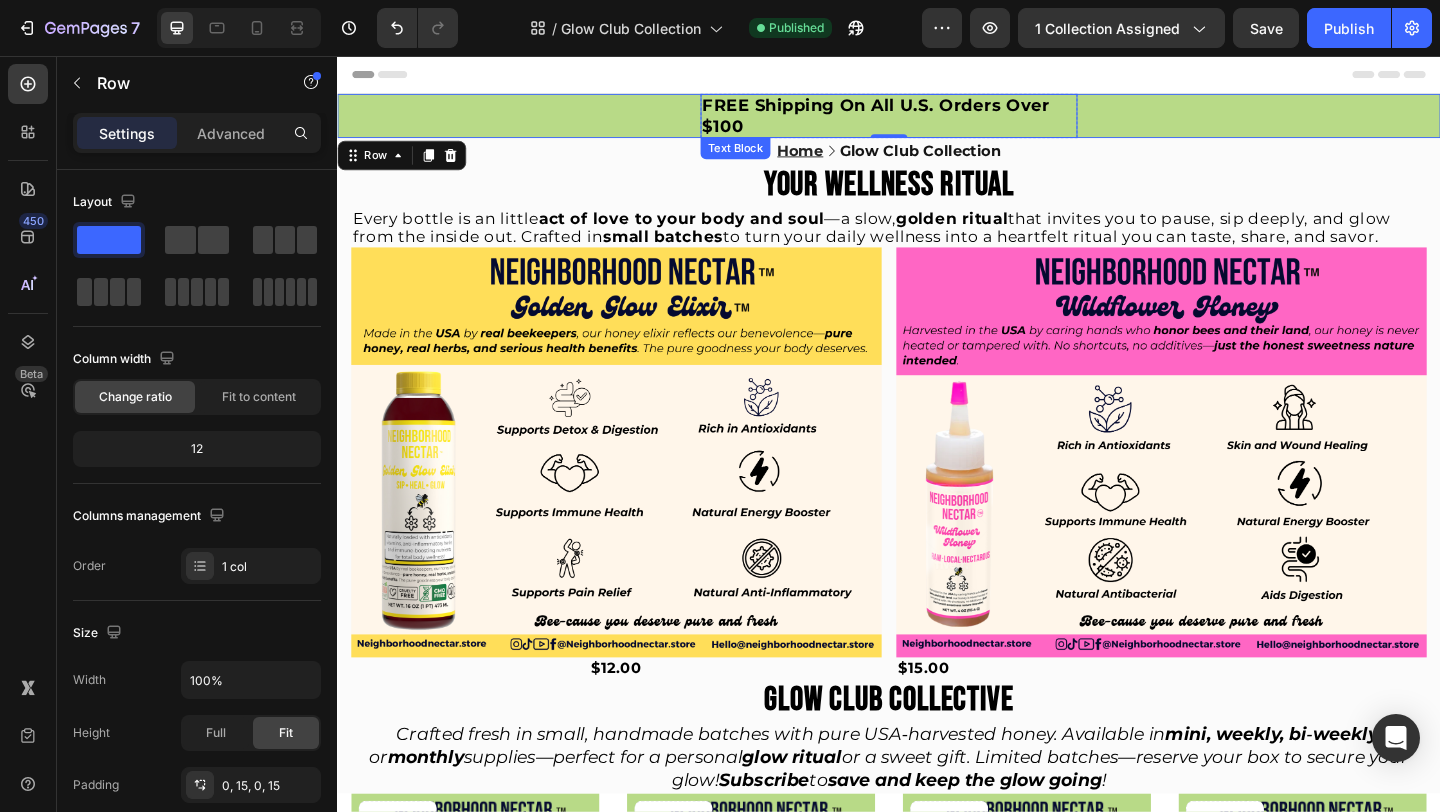 click on "FREE Shipping On All U.S. Orders Over $100" at bounding box center [923, 121] 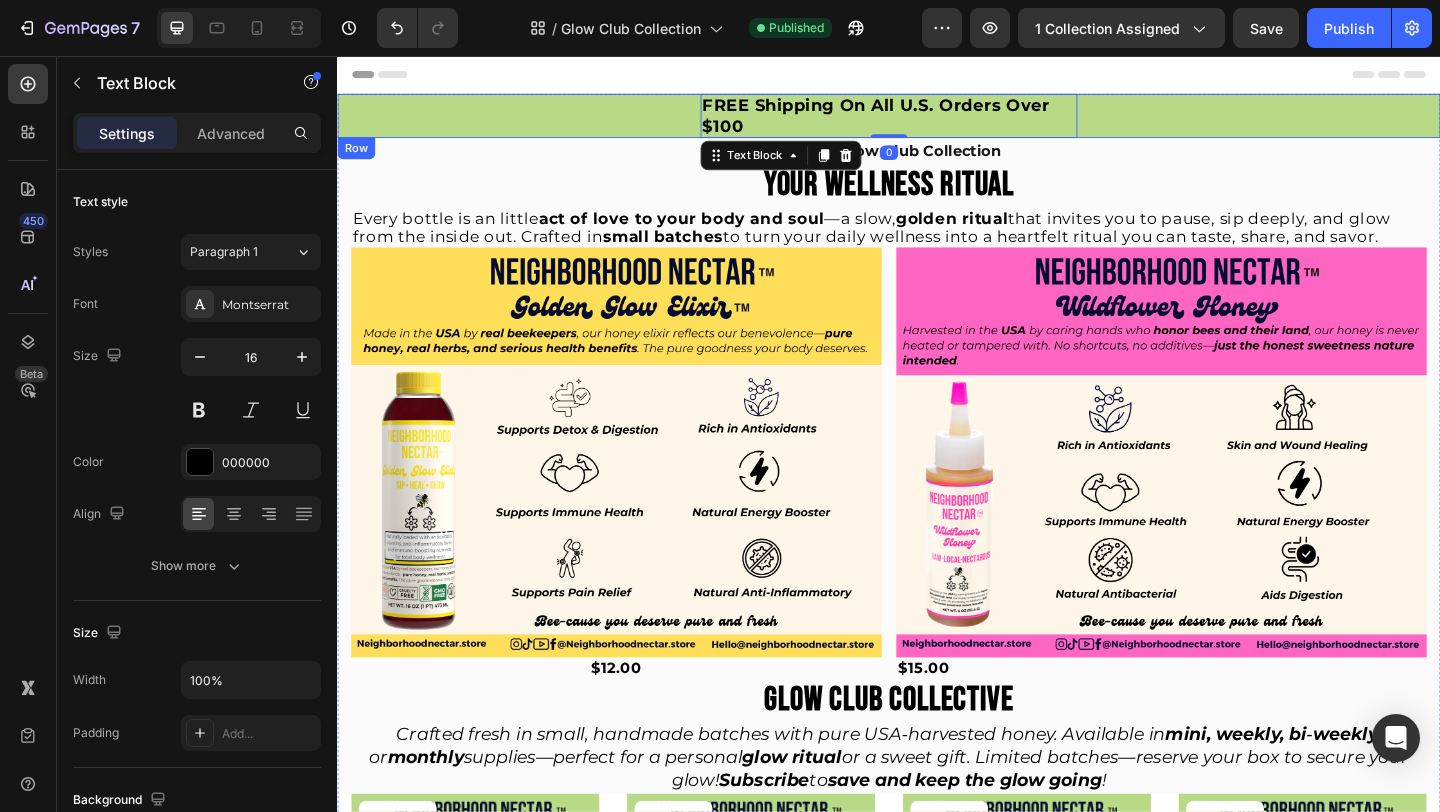 click on "FREE Shipping On All [COUNTRY] Orders Over $100 Text Block   0 Row" at bounding box center [937, 121] 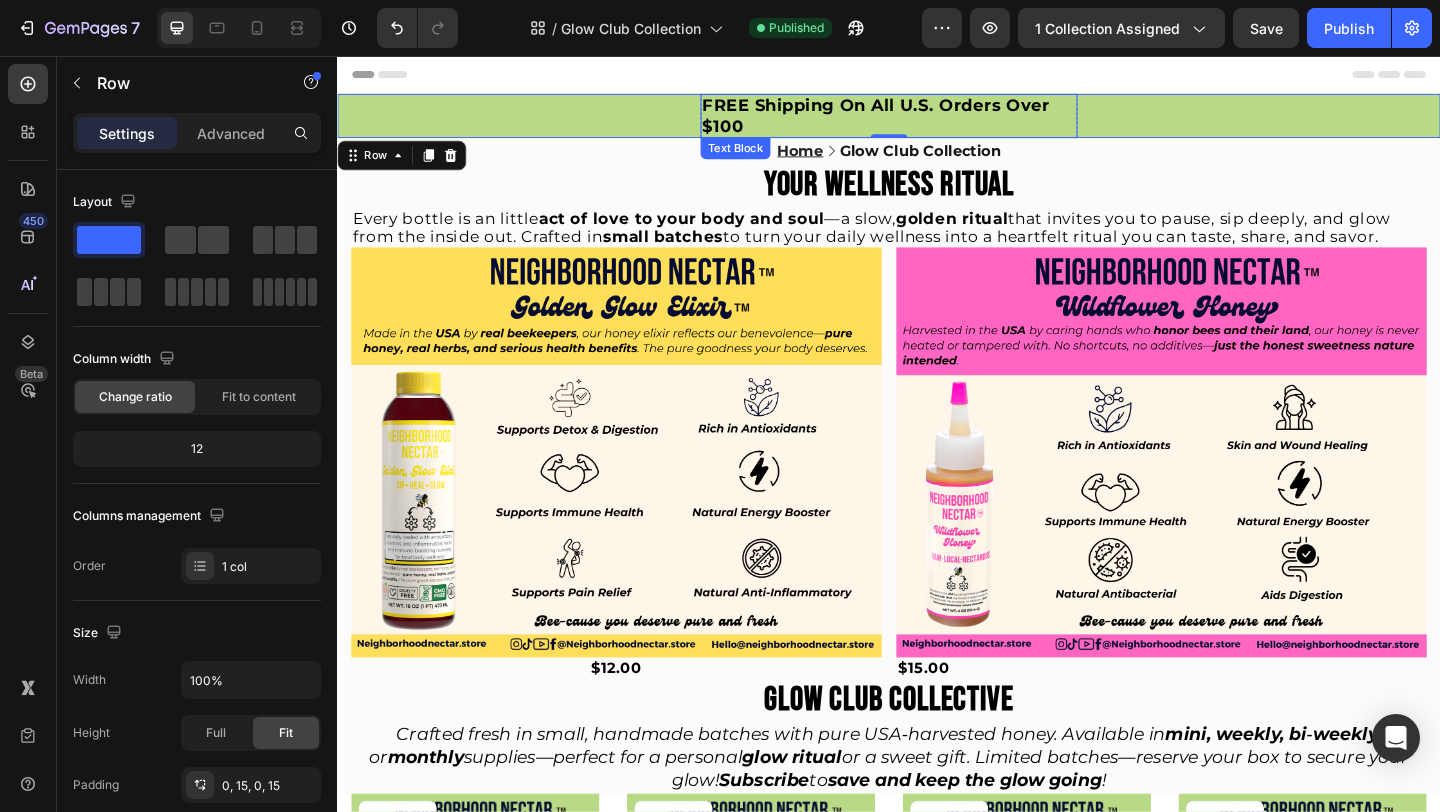 click on "FREE Shipping On All U.S. Orders Over $100" at bounding box center (923, 121) 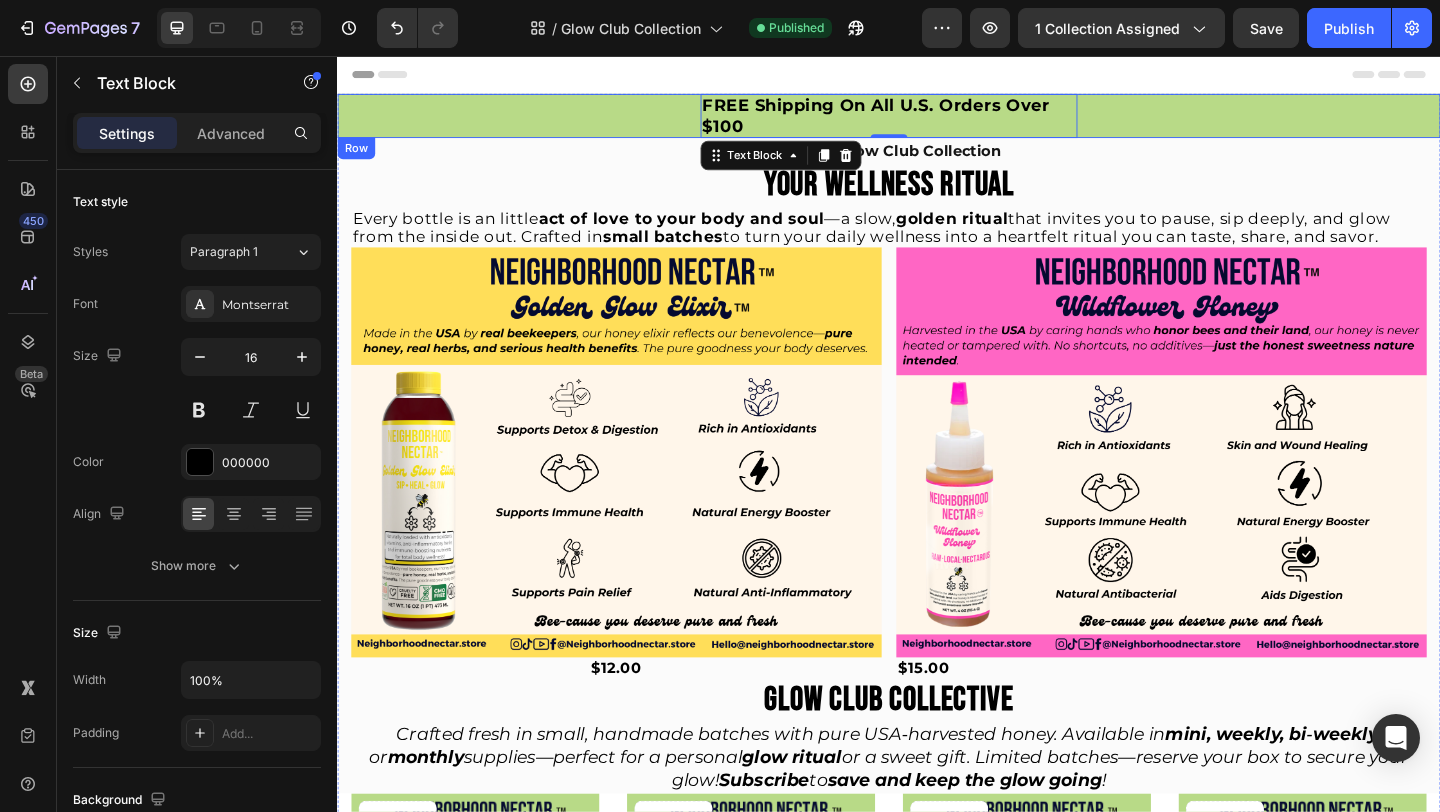 click on "FREE Shipping On All [COUNTRY] Orders Over $100 Text Block   0 Row" at bounding box center [937, 121] 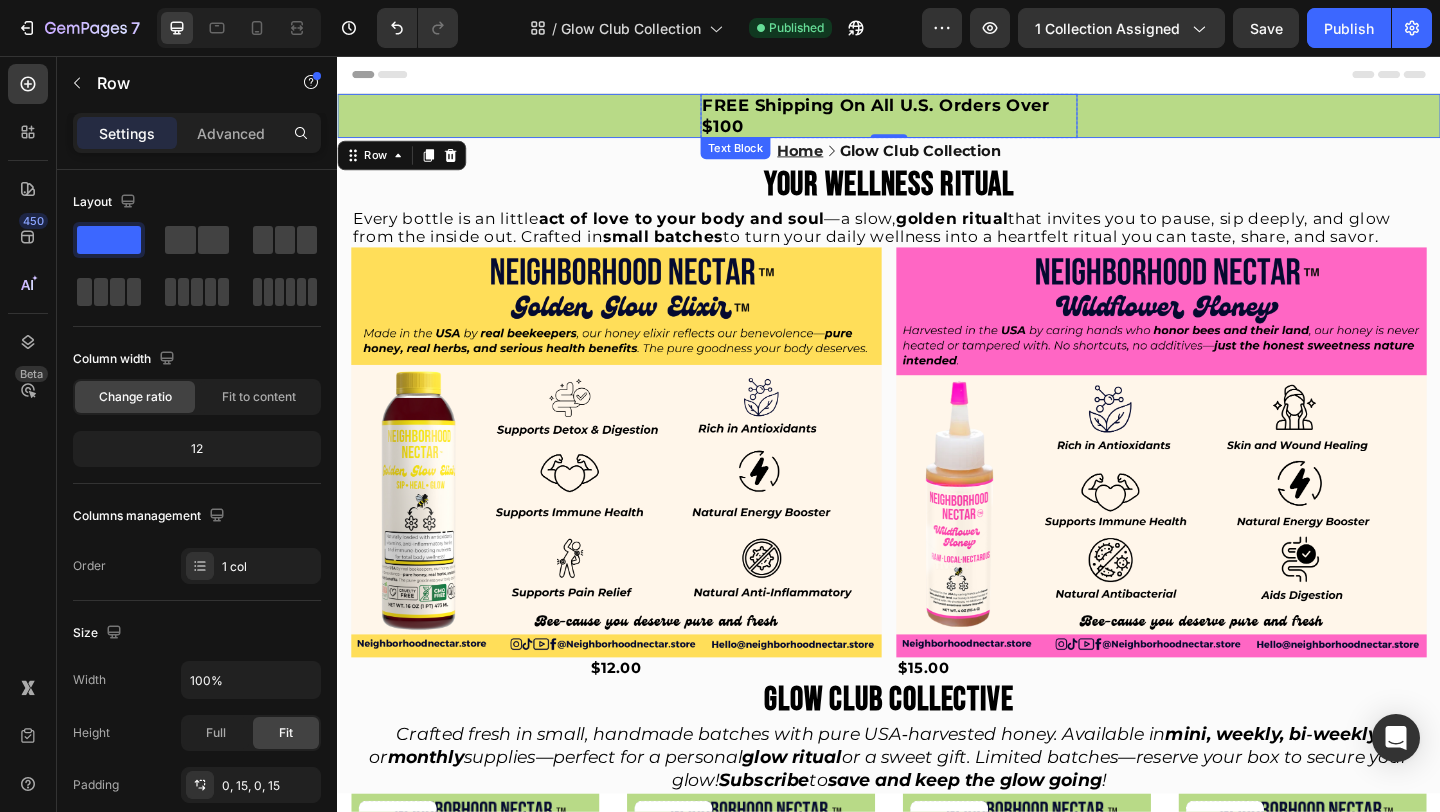 click on "FREE Shipping On All U.S. Orders Over $100" at bounding box center (937, 121) 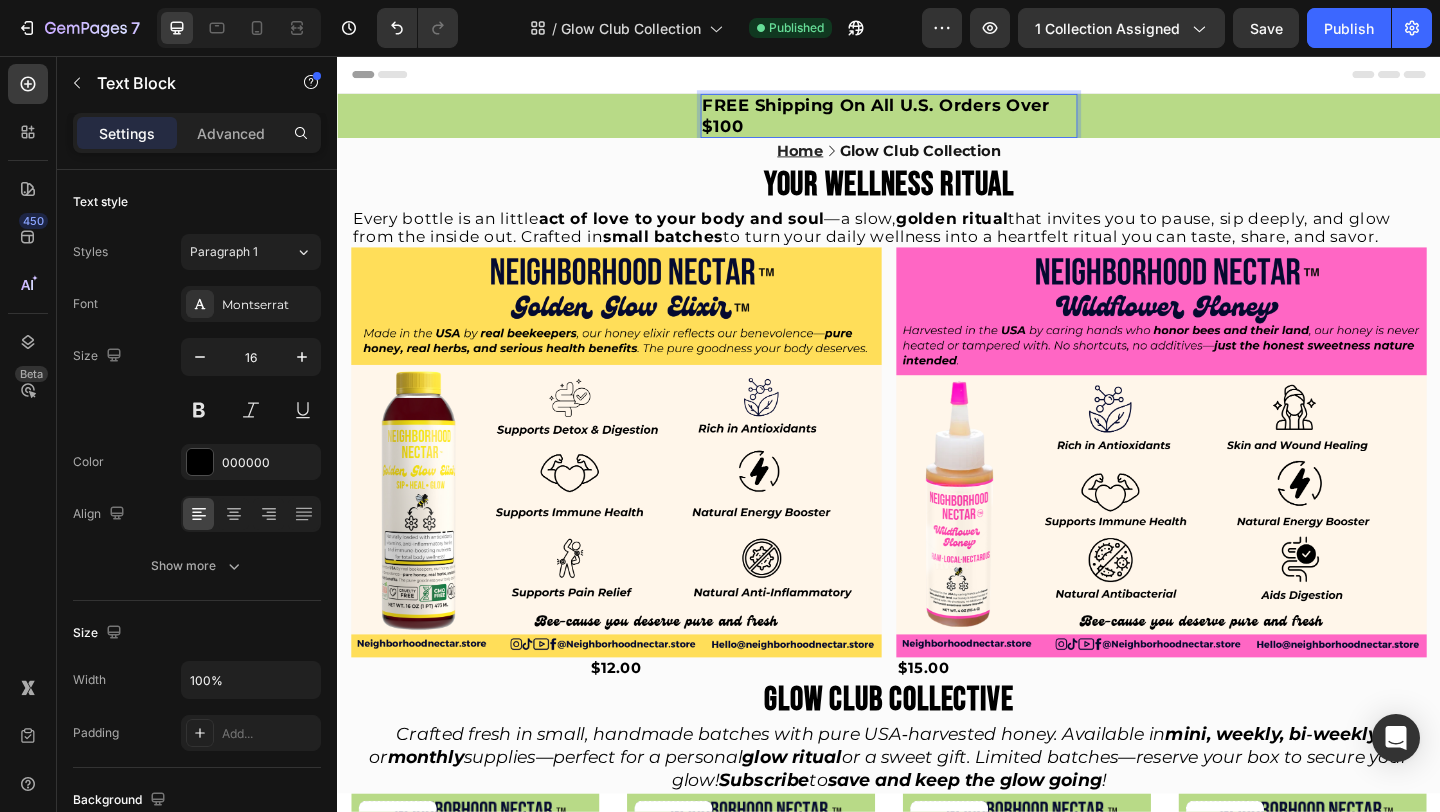 click on "FREE Shipping On All U.S. Orders Over $100" at bounding box center (937, 121) 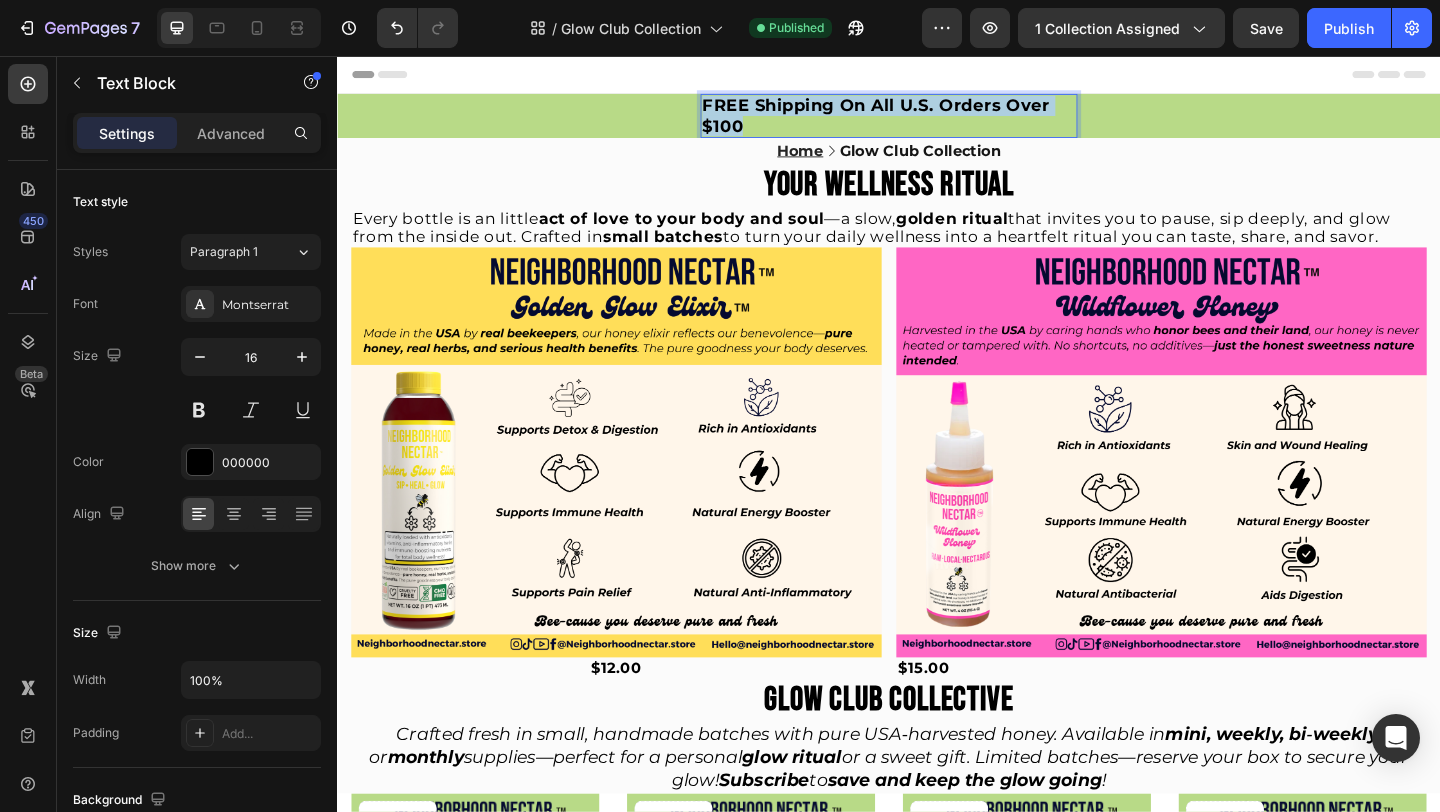 click on "FREE Shipping On All U.S. Orders Over $100" at bounding box center [937, 121] 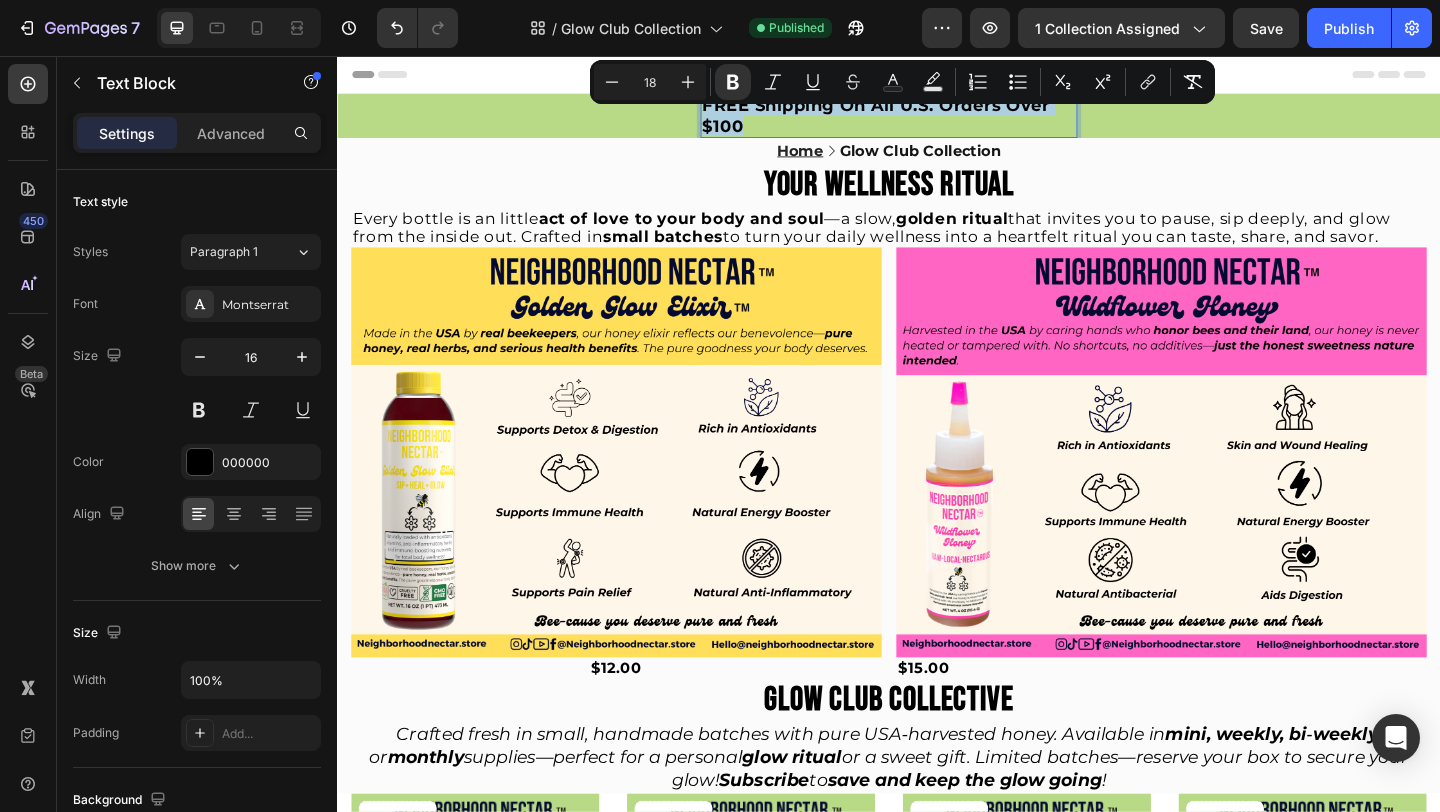 copy on "FREE Shipping On All U.S. Orders Over $100" 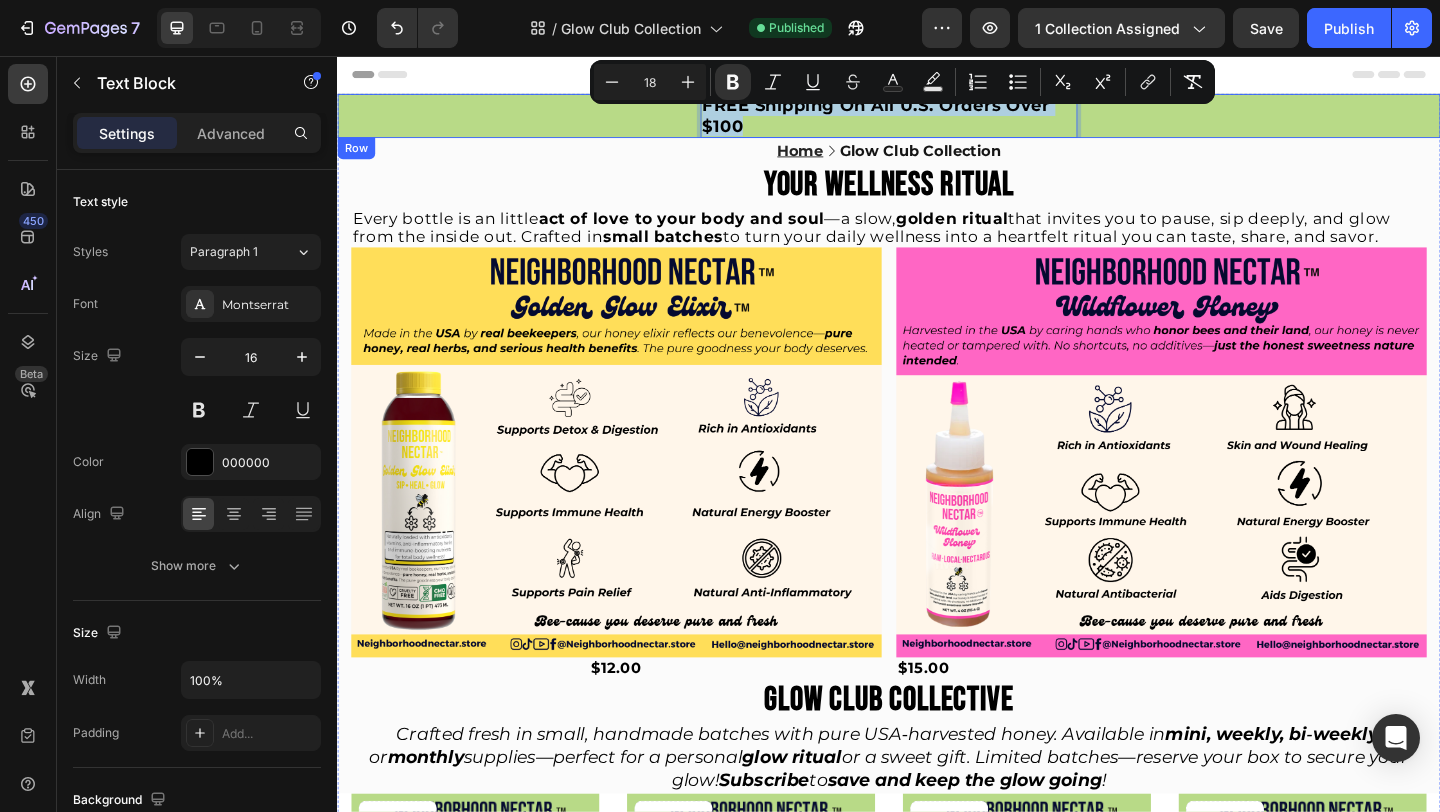 click on "FREE Shipping On All [COUNTRY] Orders Over $100 Text Block   0 Row" at bounding box center [937, 121] 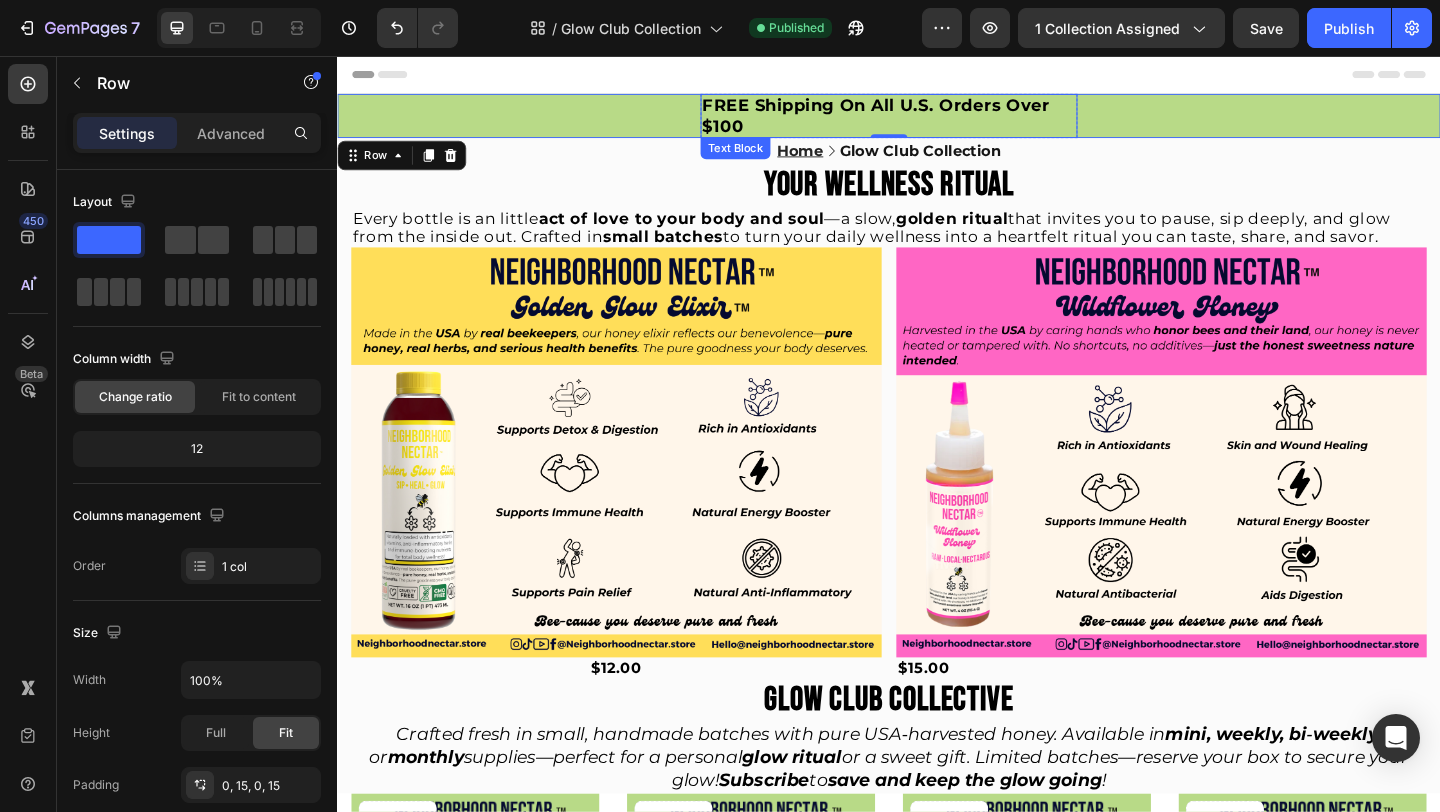click on "FREE Shipping On All U.S. Orders Over $100" at bounding box center (937, 121) 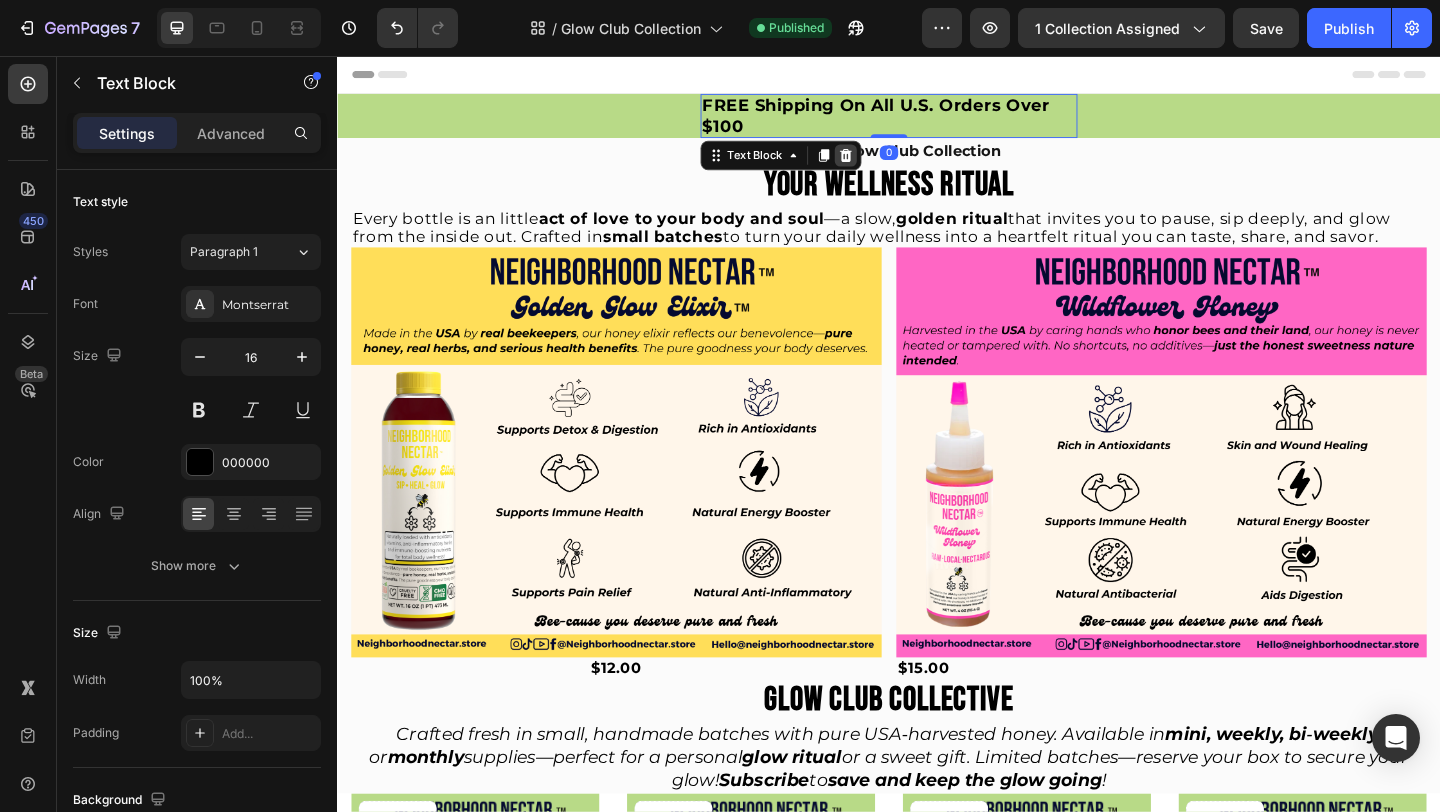 click 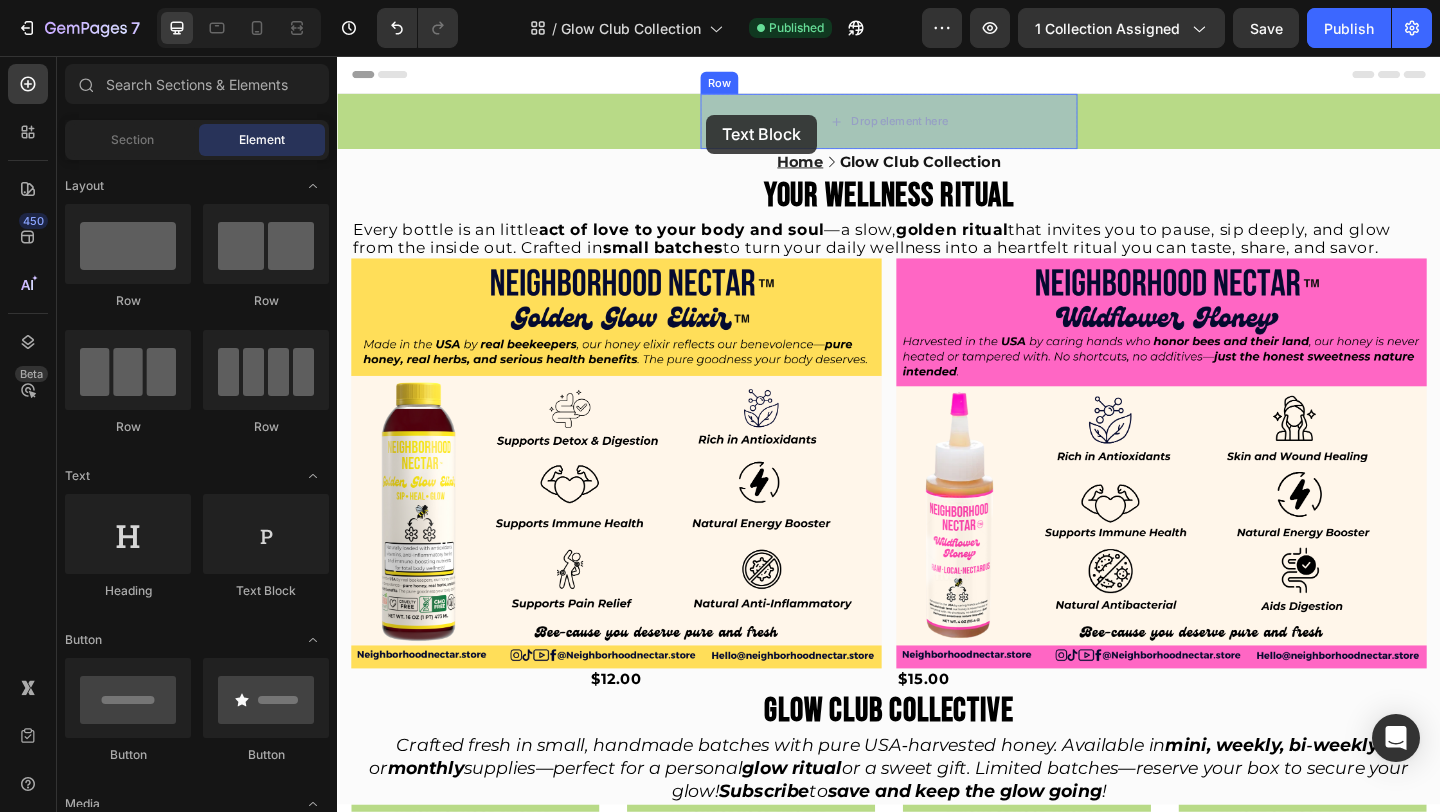 drag, startPoint x: 579, startPoint y: 603, endPoint x: 739, endPoint y: 120, distance: 508.81137 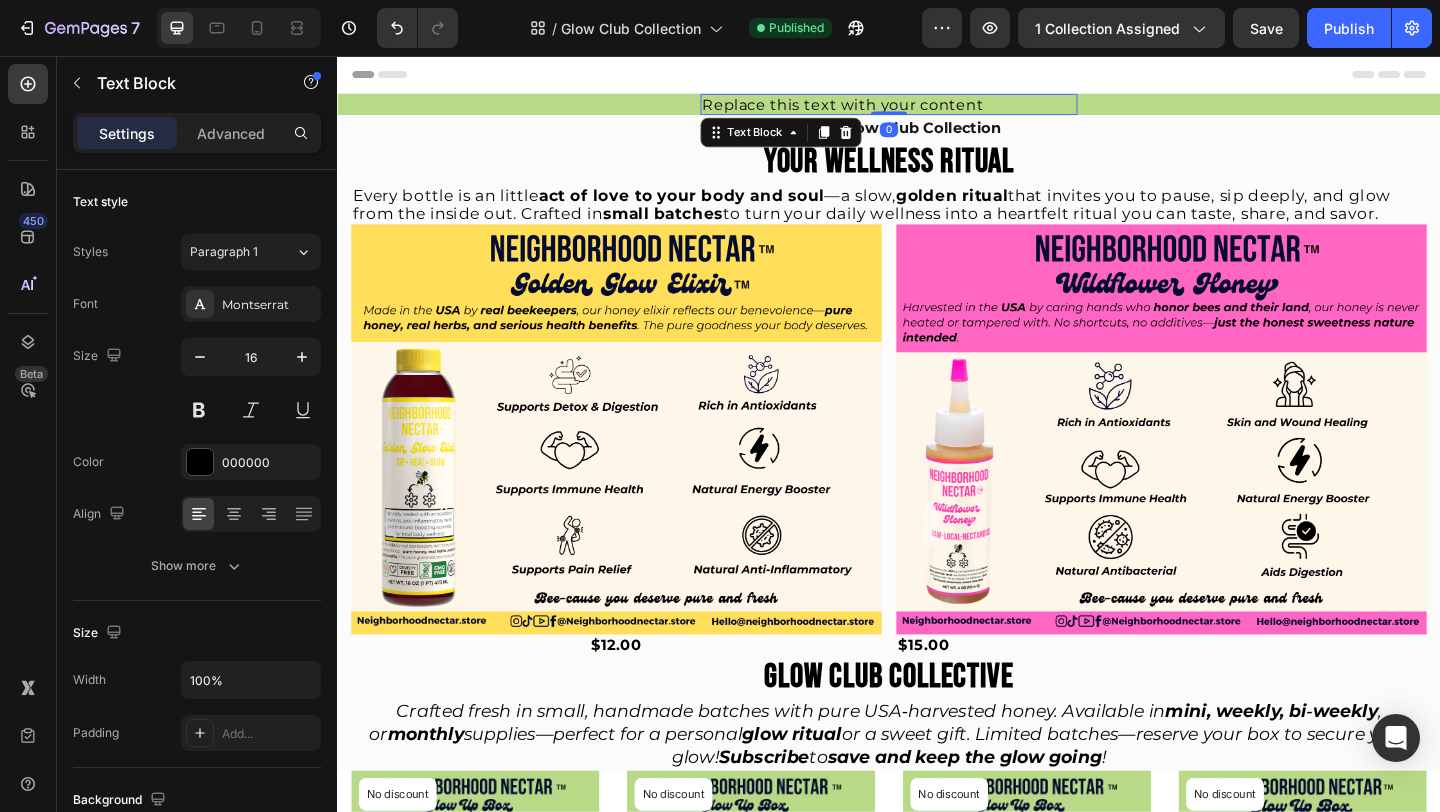 click on "Replace this text with your content" at bounding box center [937, 108] 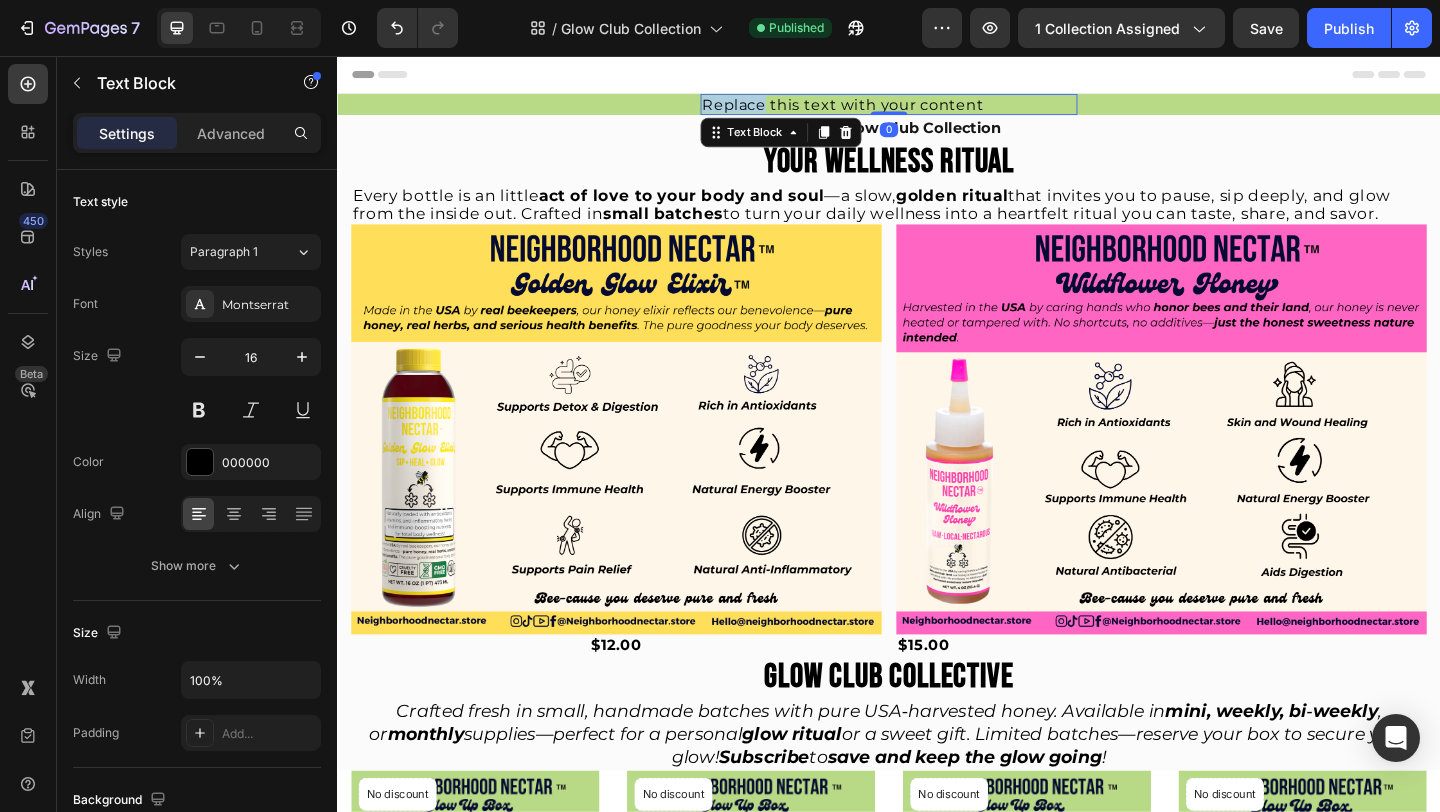 click on "Replace this text with your content" at bounding box center [937, 108] 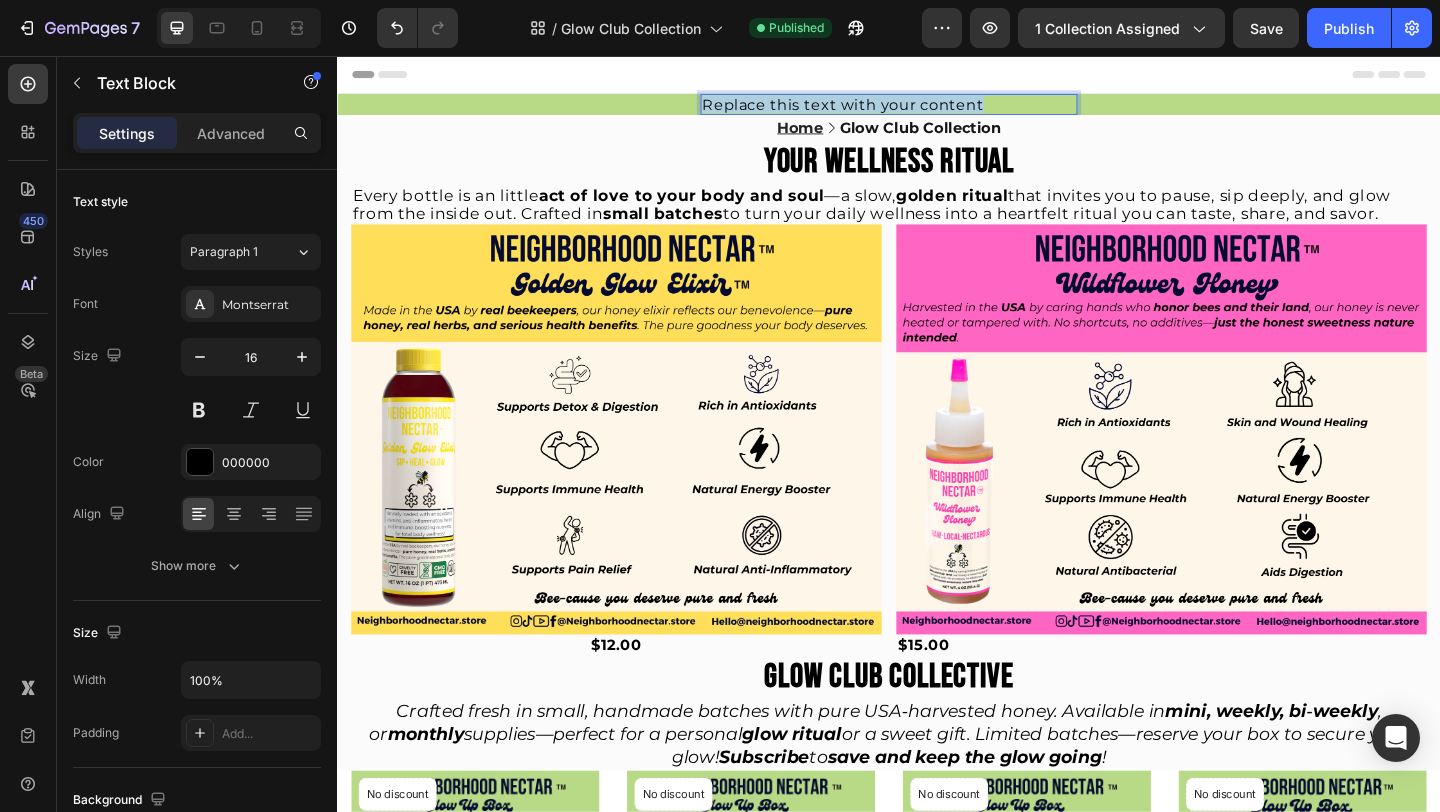 click on "Replace this text with your content" at bounding box center [937, 108] 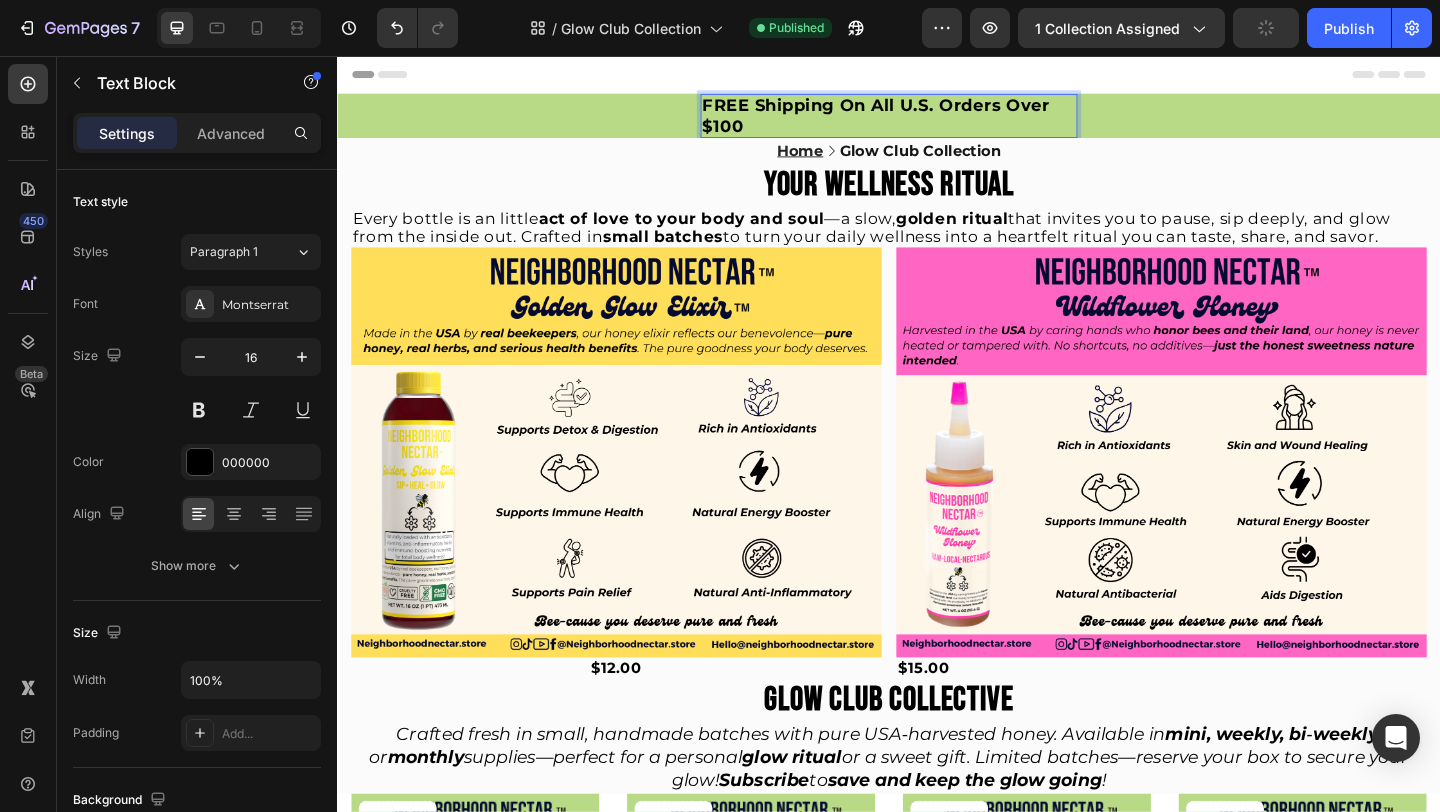 click on "FREE Shipping On All U.S. Orders Over $100" at bounding box center (923, 121) 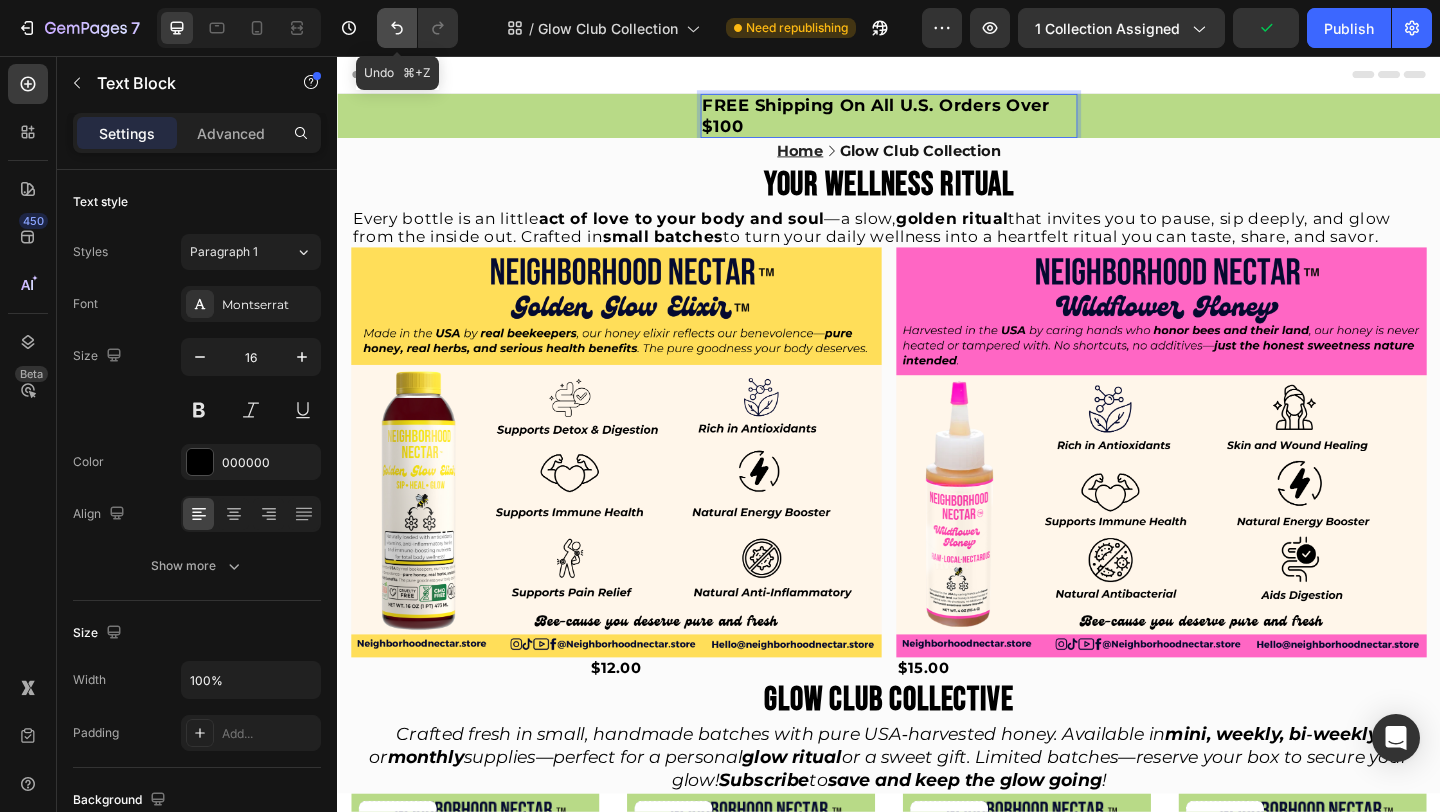 click 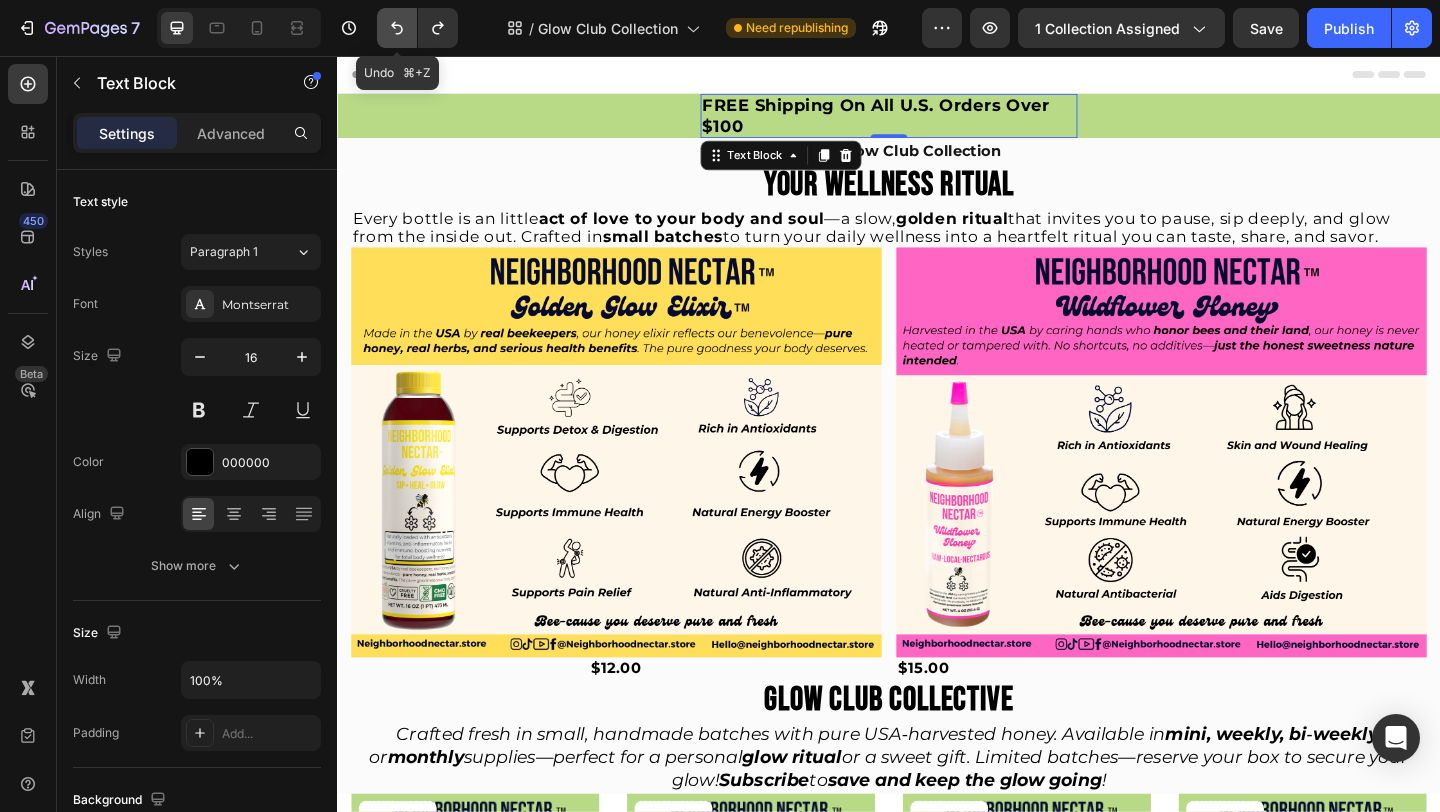 click 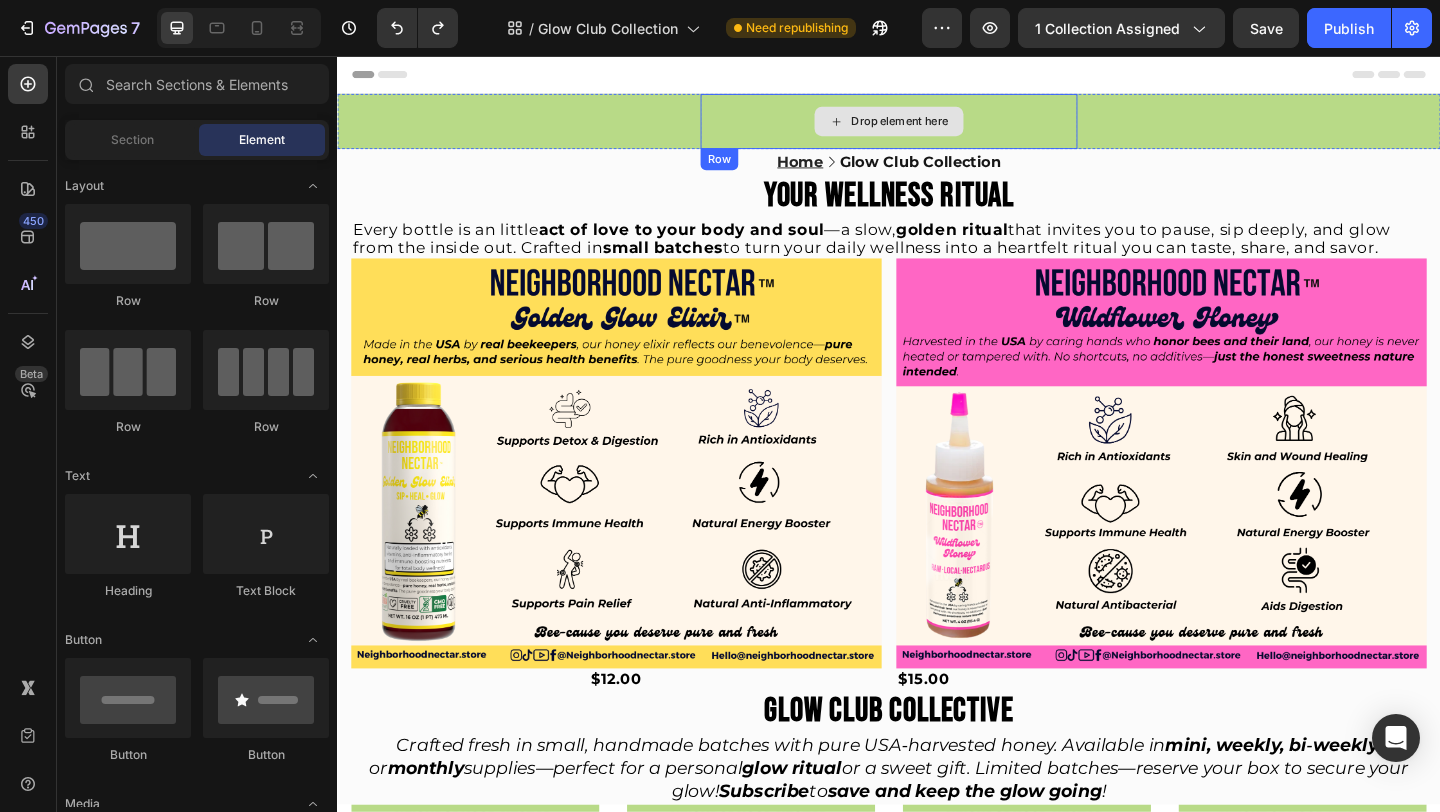 click on "Drop element here" at bounding box center [937, 127] 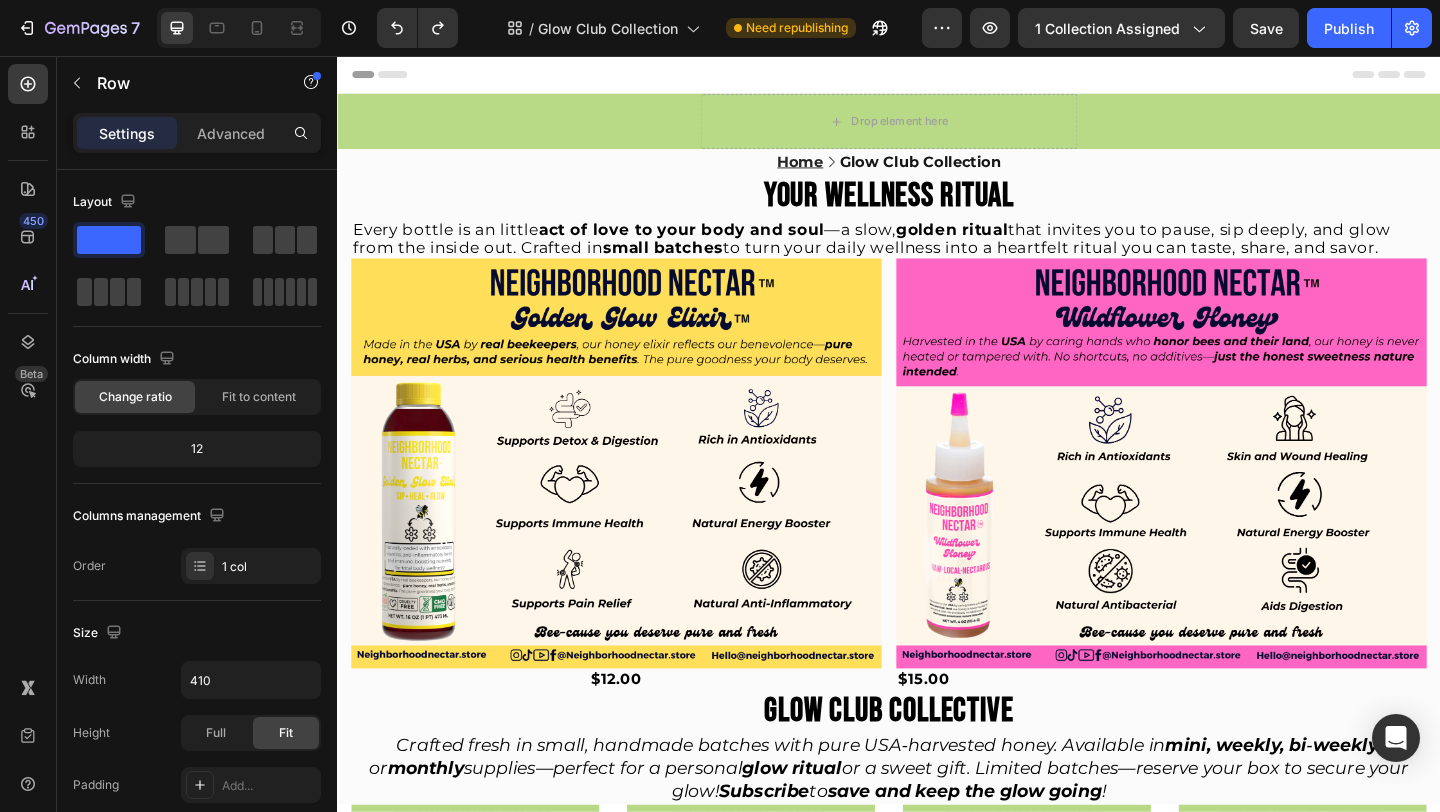 click on "Header" at bounding box center (937, 76) 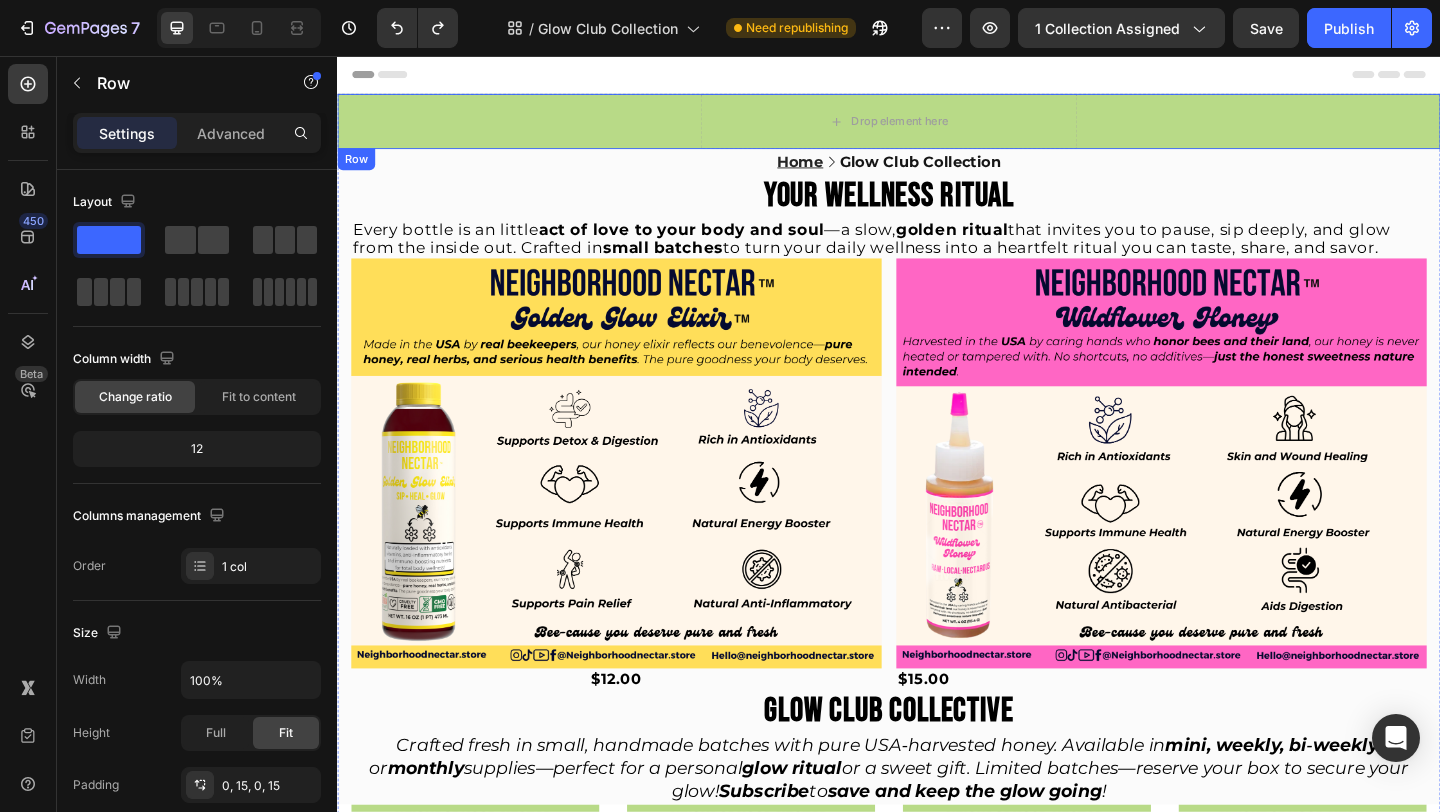 click on "Drop element here Row" at bounding box center (937, 127) 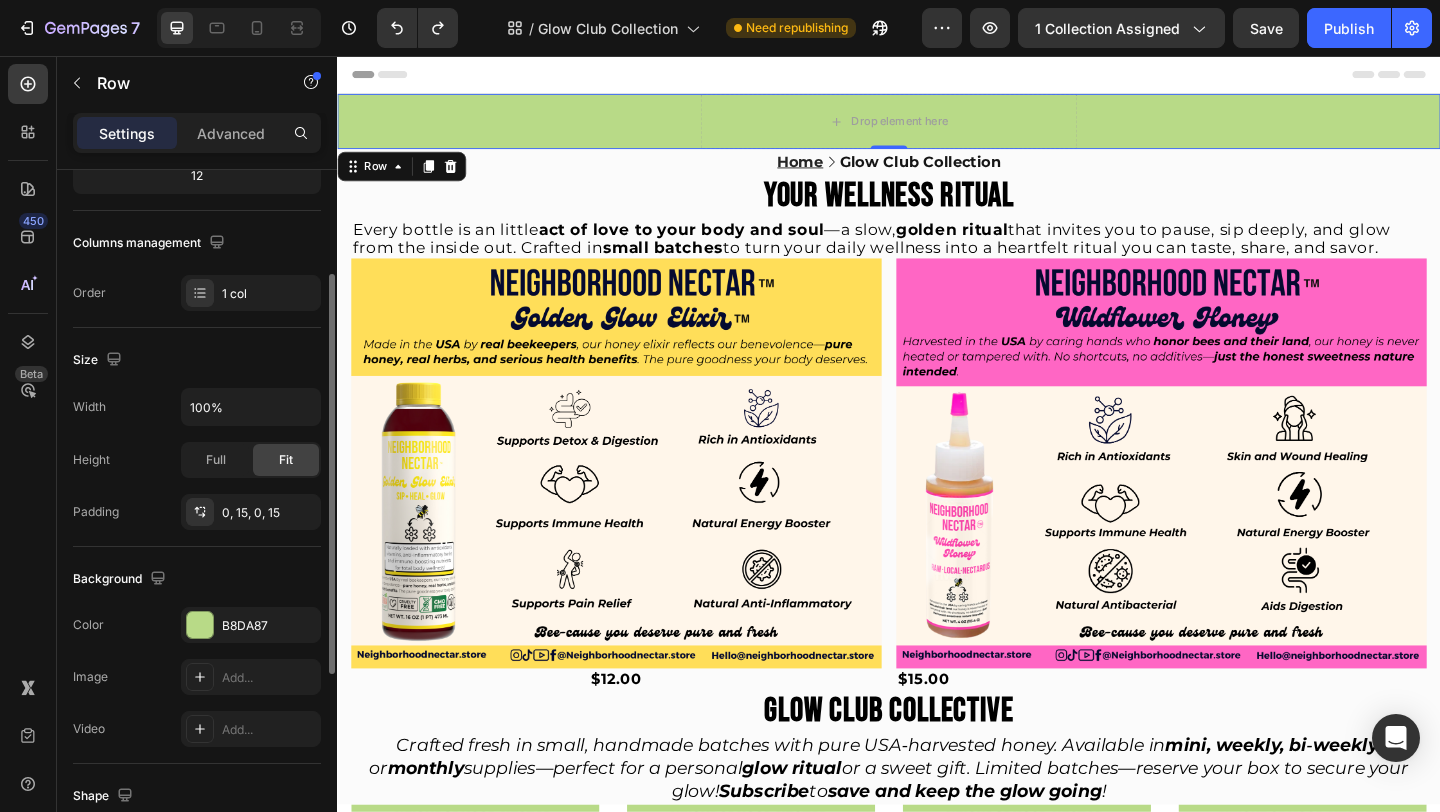 scroll, scrollTop: 455, scrollLeft: 0, axis: vertical 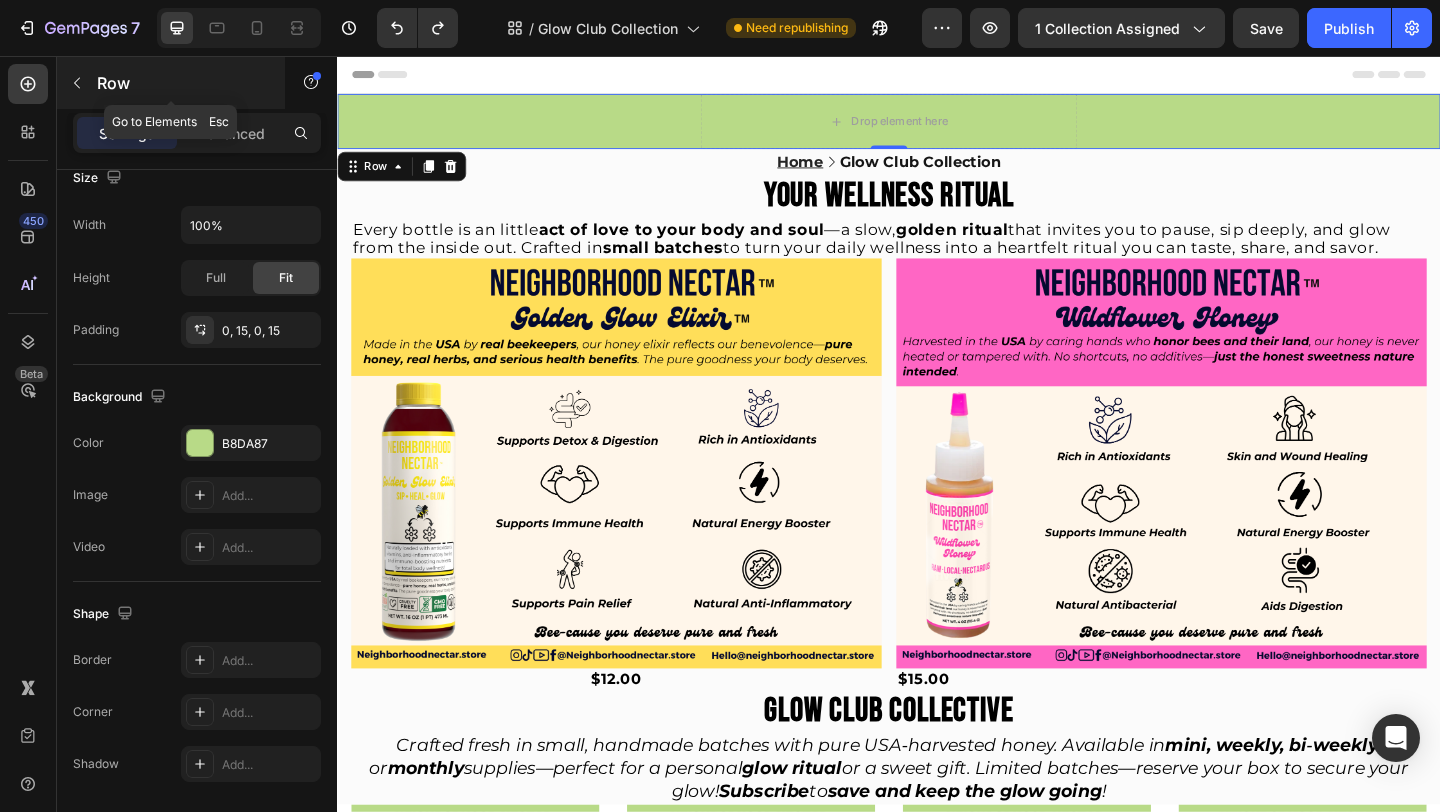click at bounding box center [77, 83] 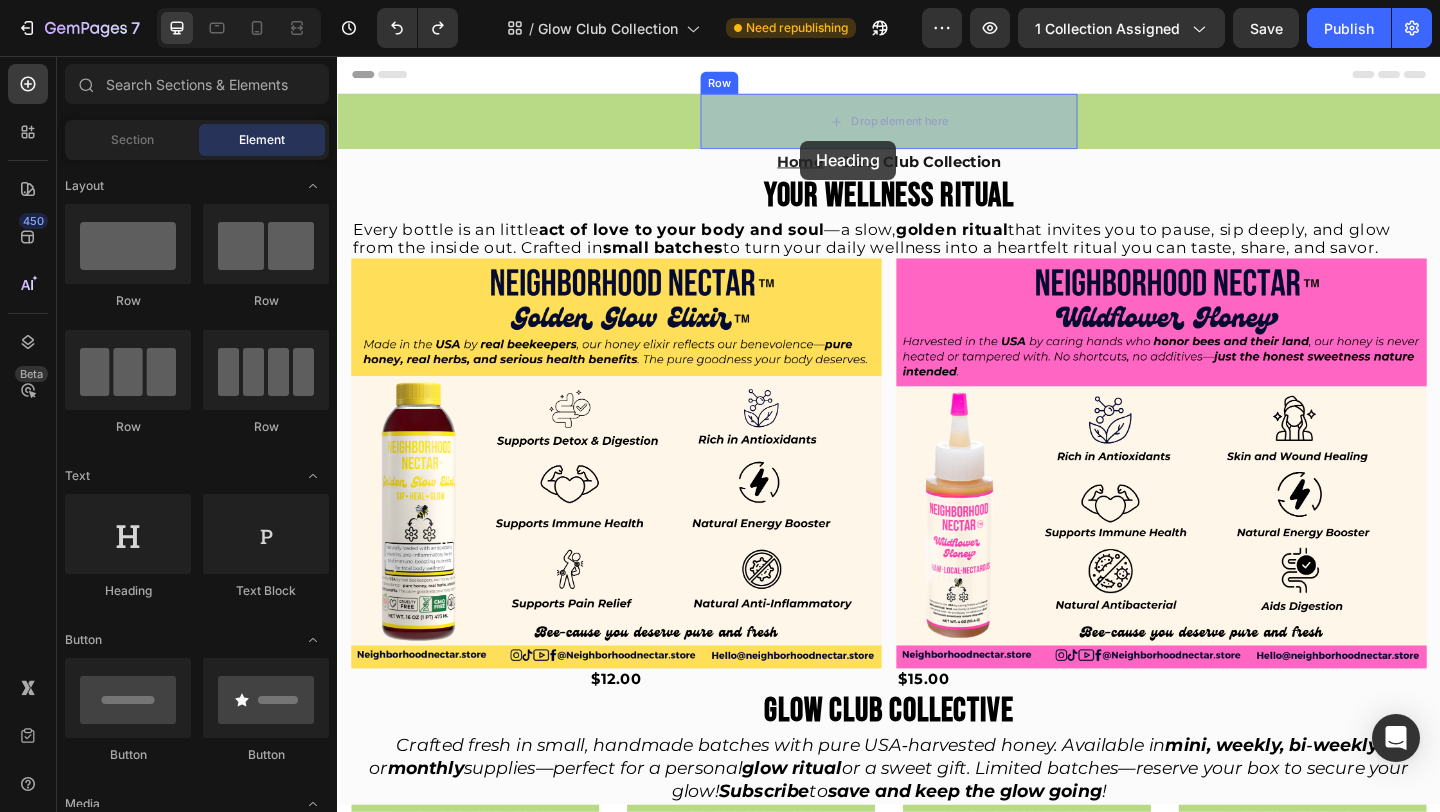 drag, startPoint x: 476, startPoint y: 599, endPoint x: 841, endPoint y: 148, distance: 580.1948 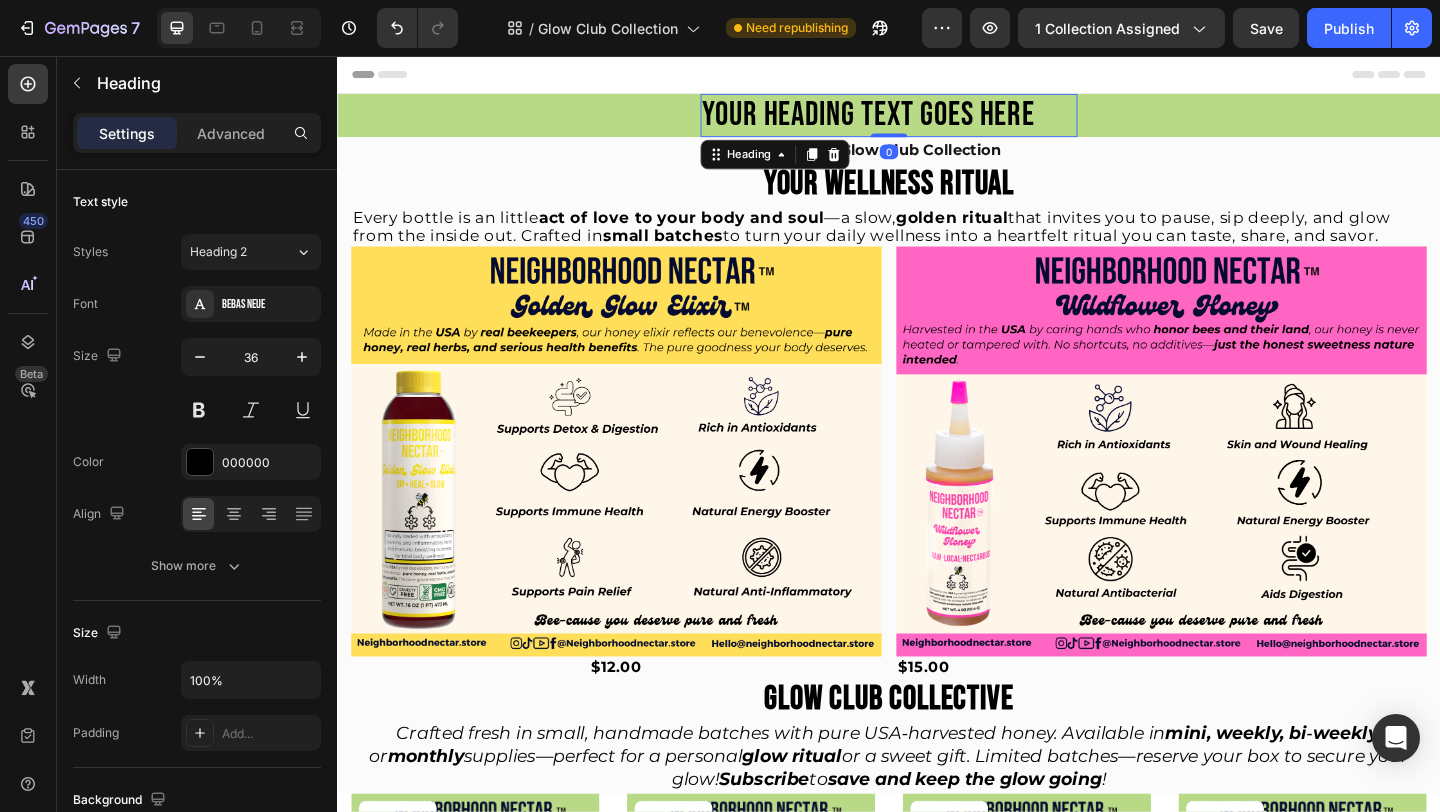 click on "Your heading text goes here" at bounding box center [937, 120] 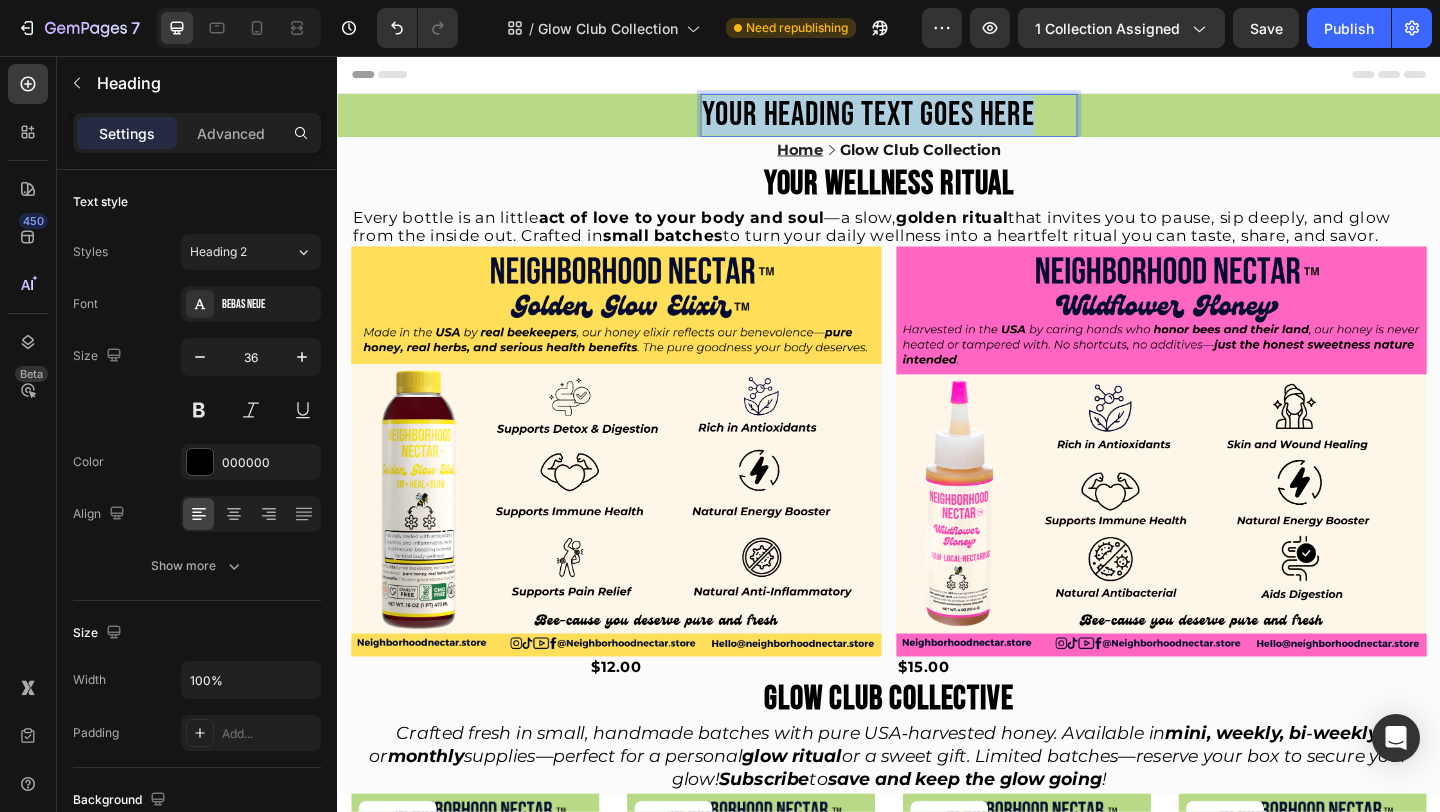 click on "Your heading text goes here" at bounding box center (937, 120) 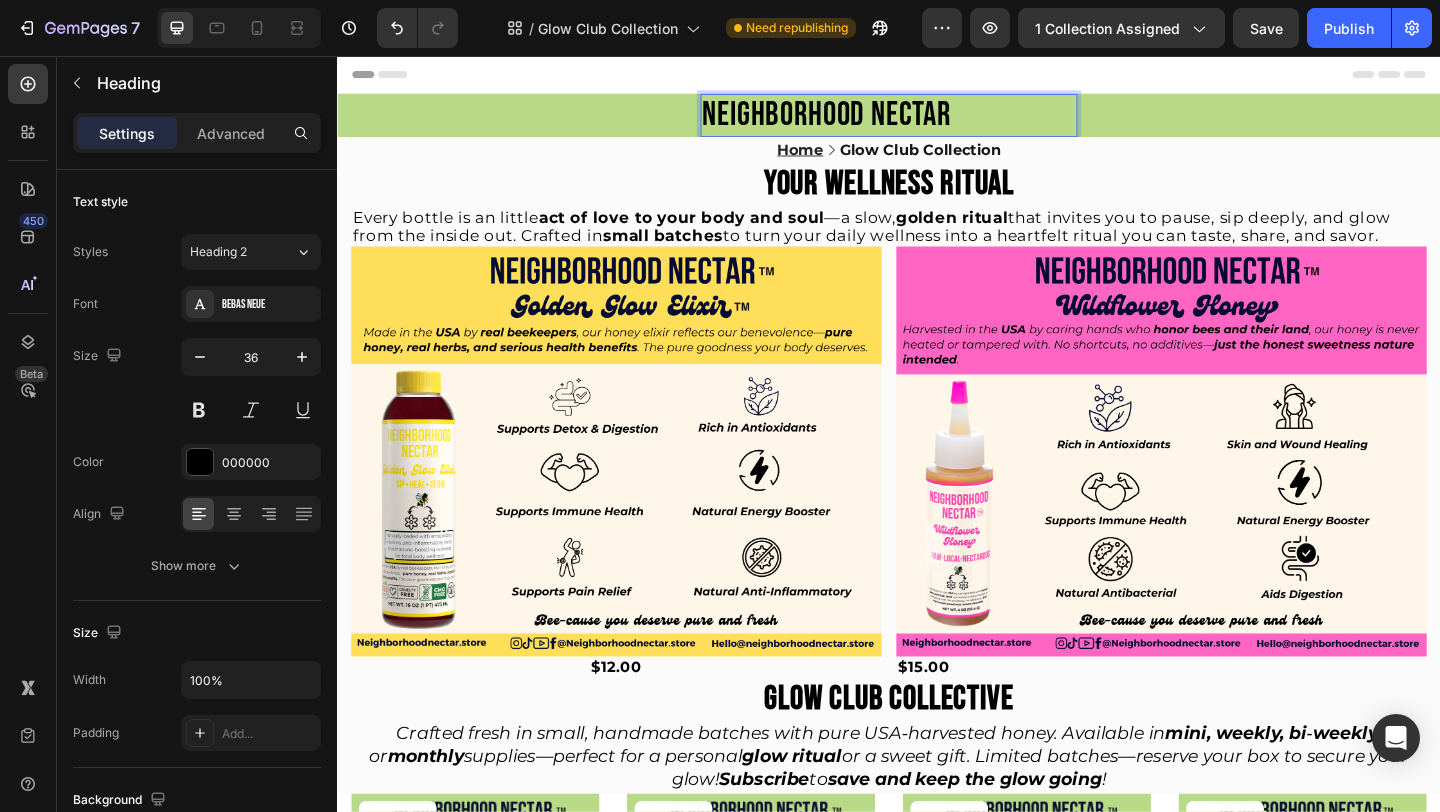 click on "NEIGHBORHOOD NECTAR" at bounding box center (937, 120) 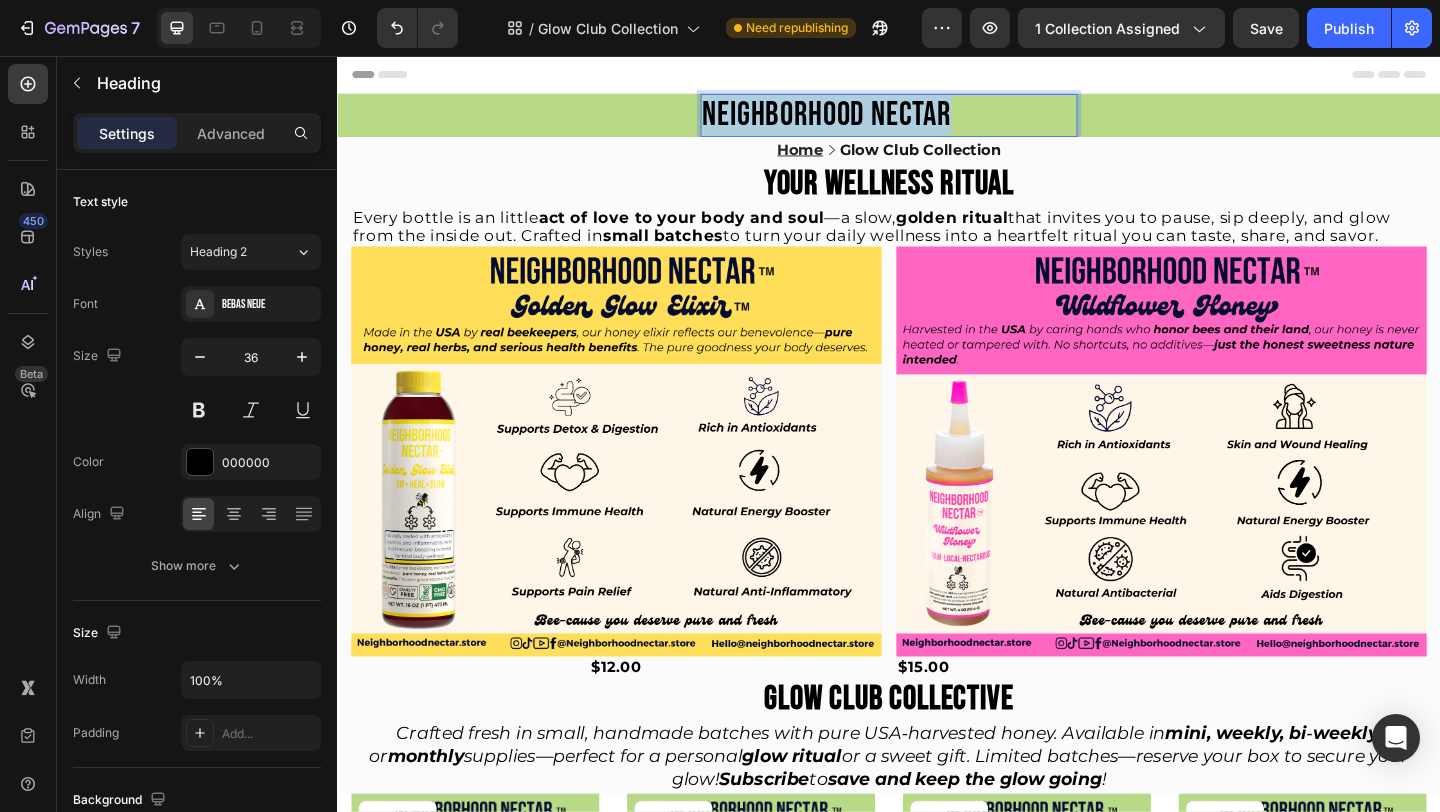 click on "NEIGHBORHOOD NECTAR" at bounding box center (937, 120) 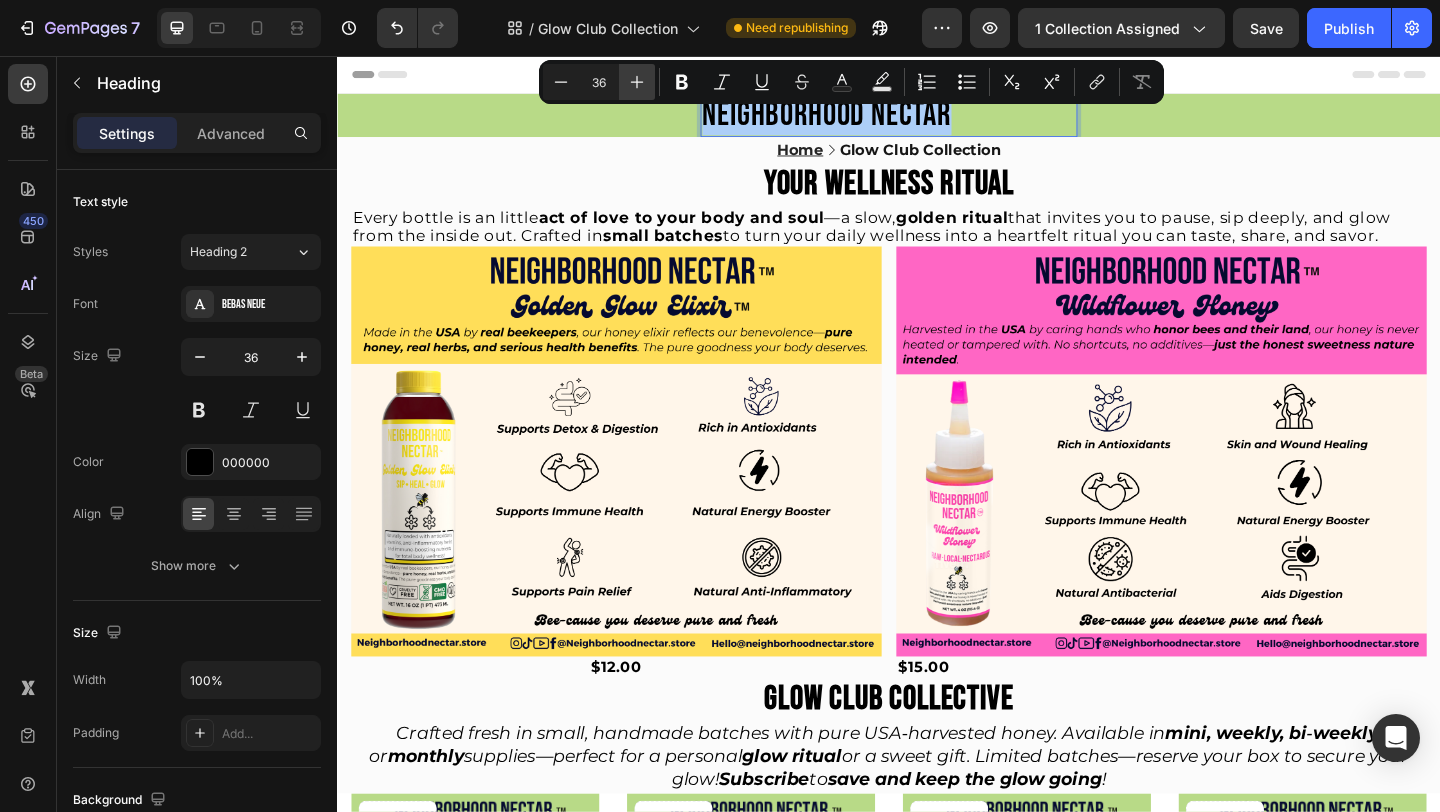 click 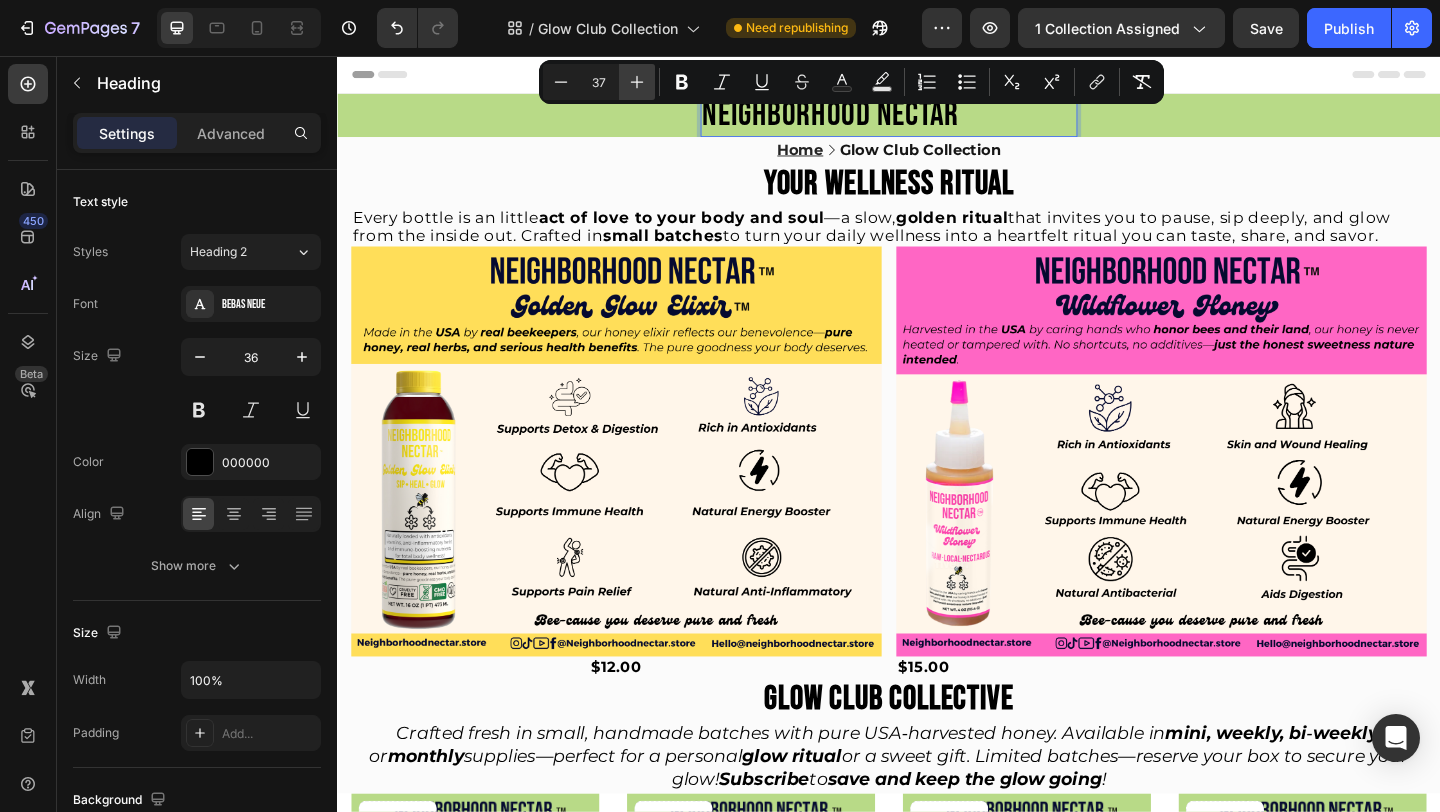 click 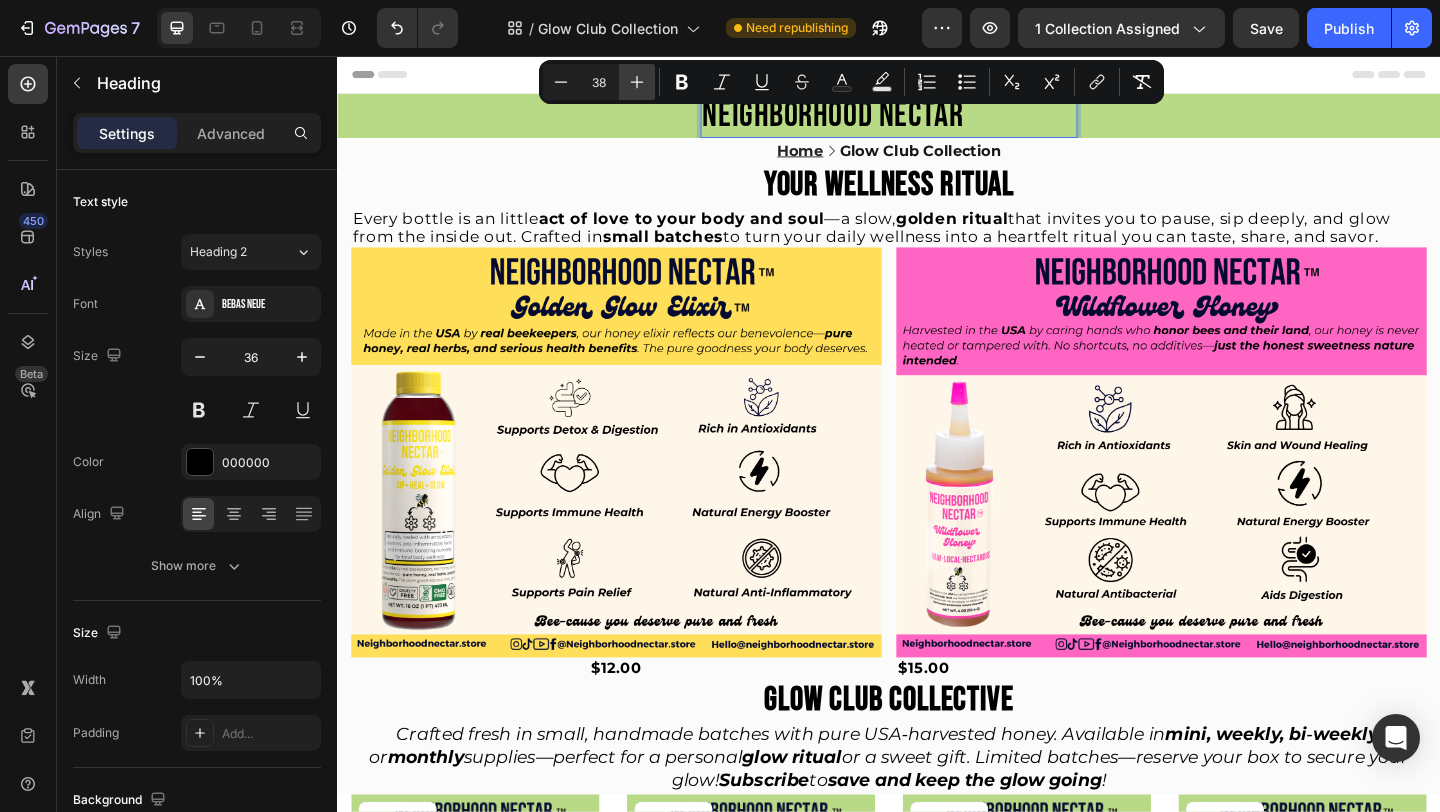 click 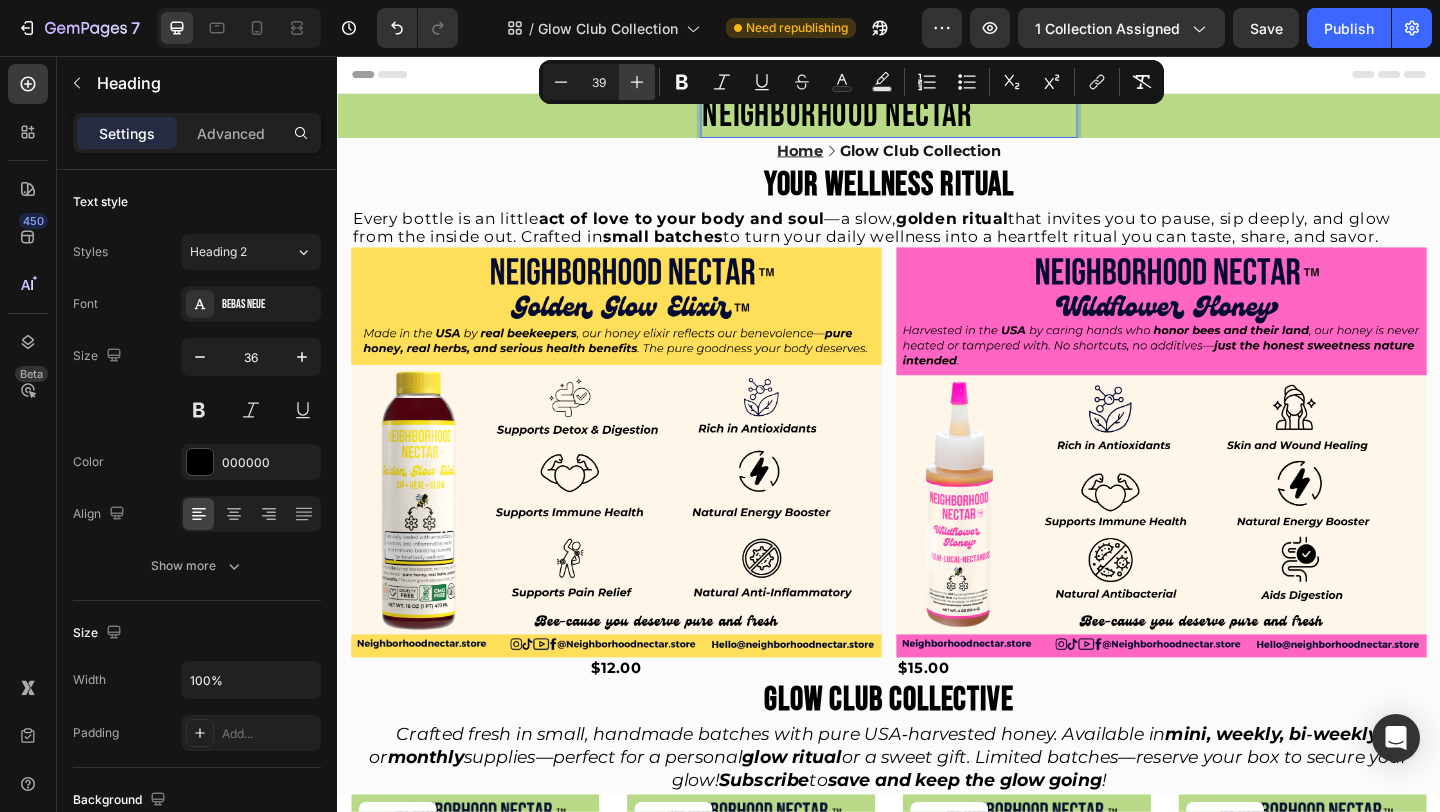 click 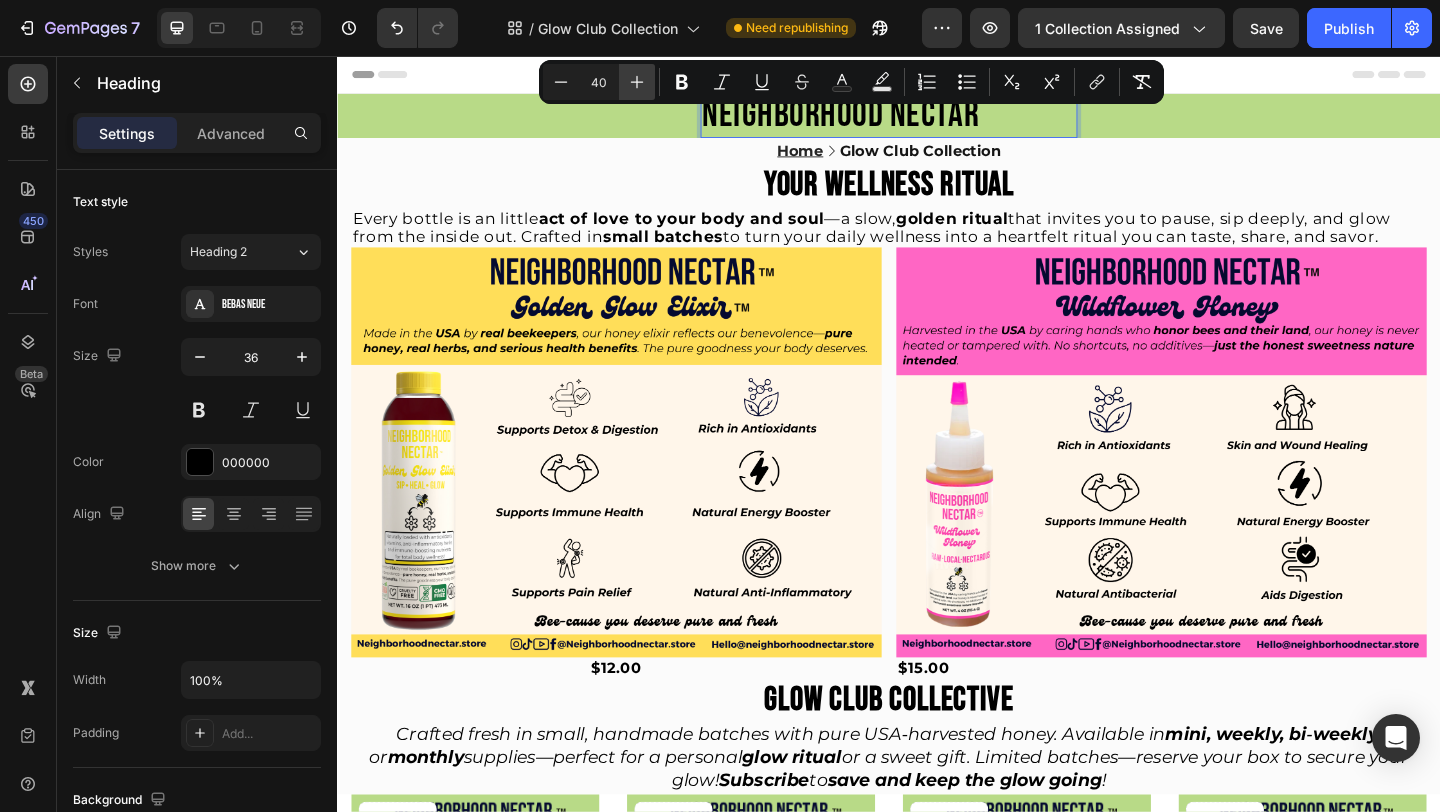 click 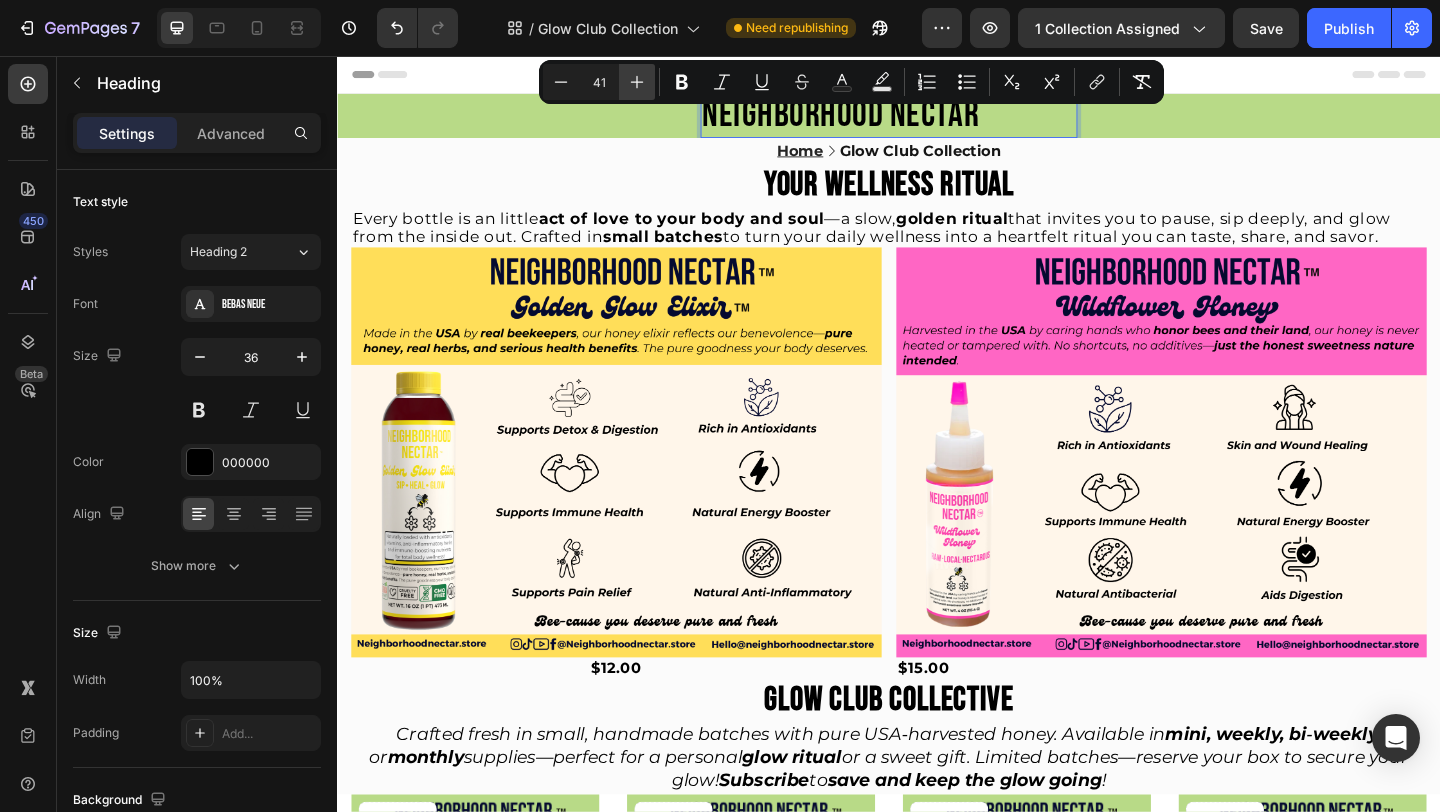 click 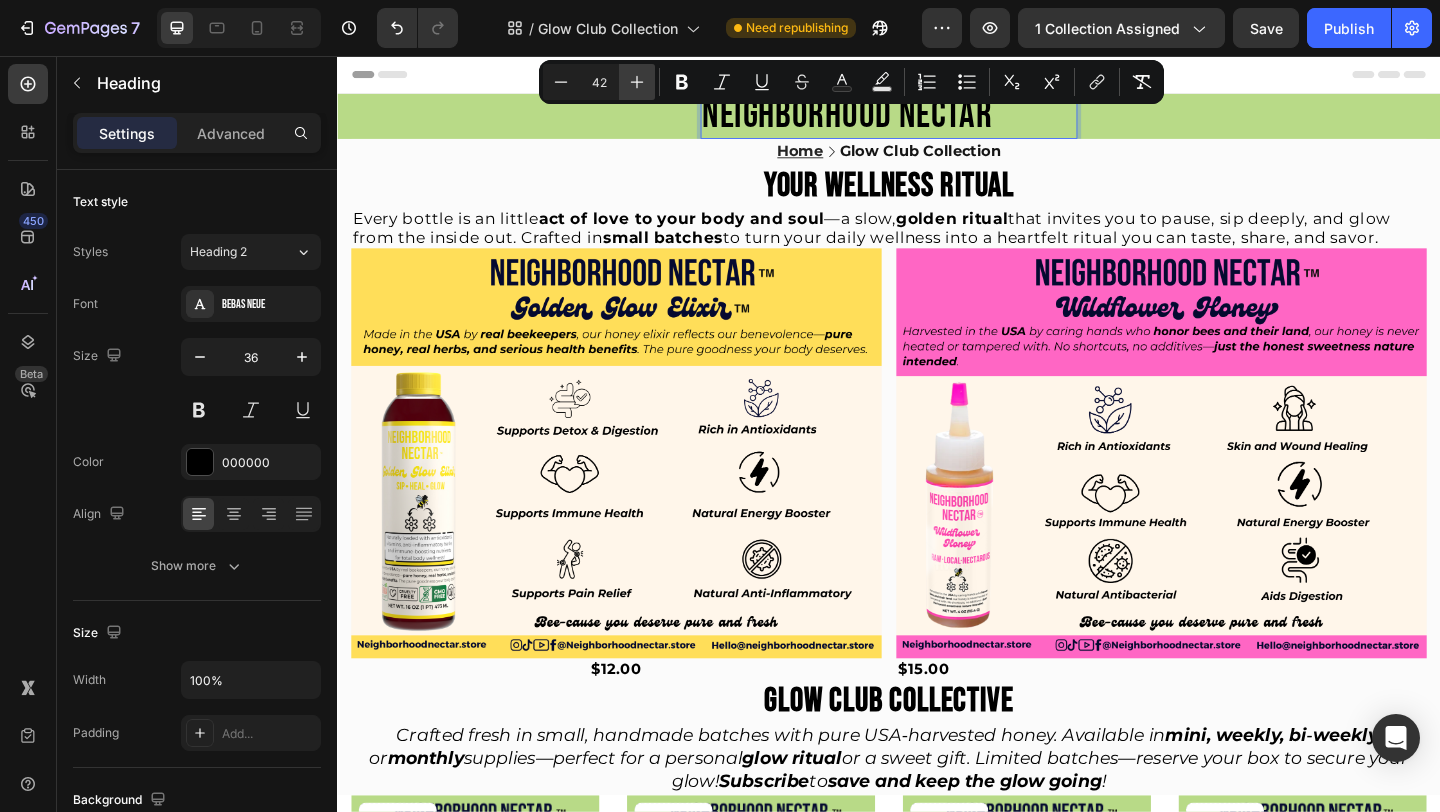 click 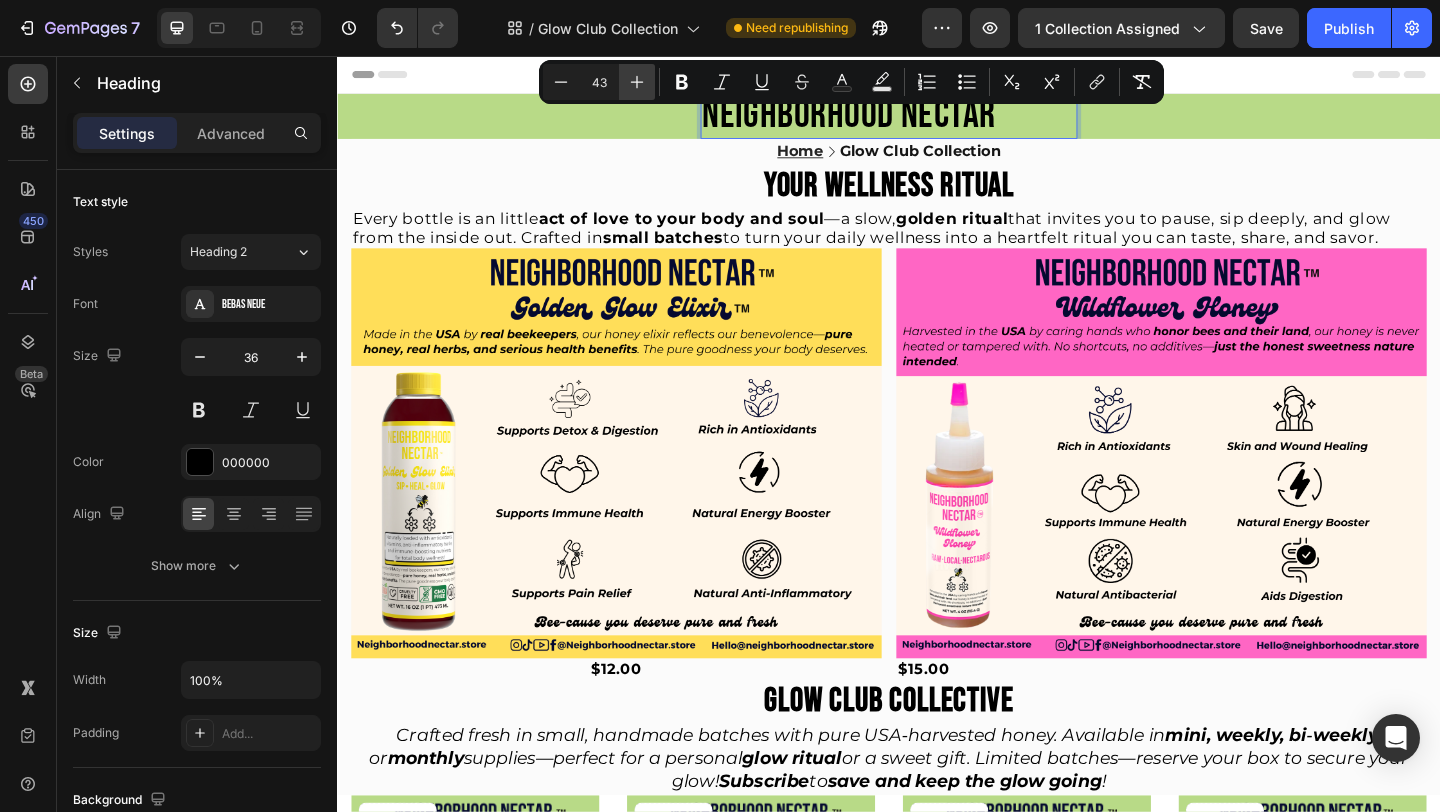 click 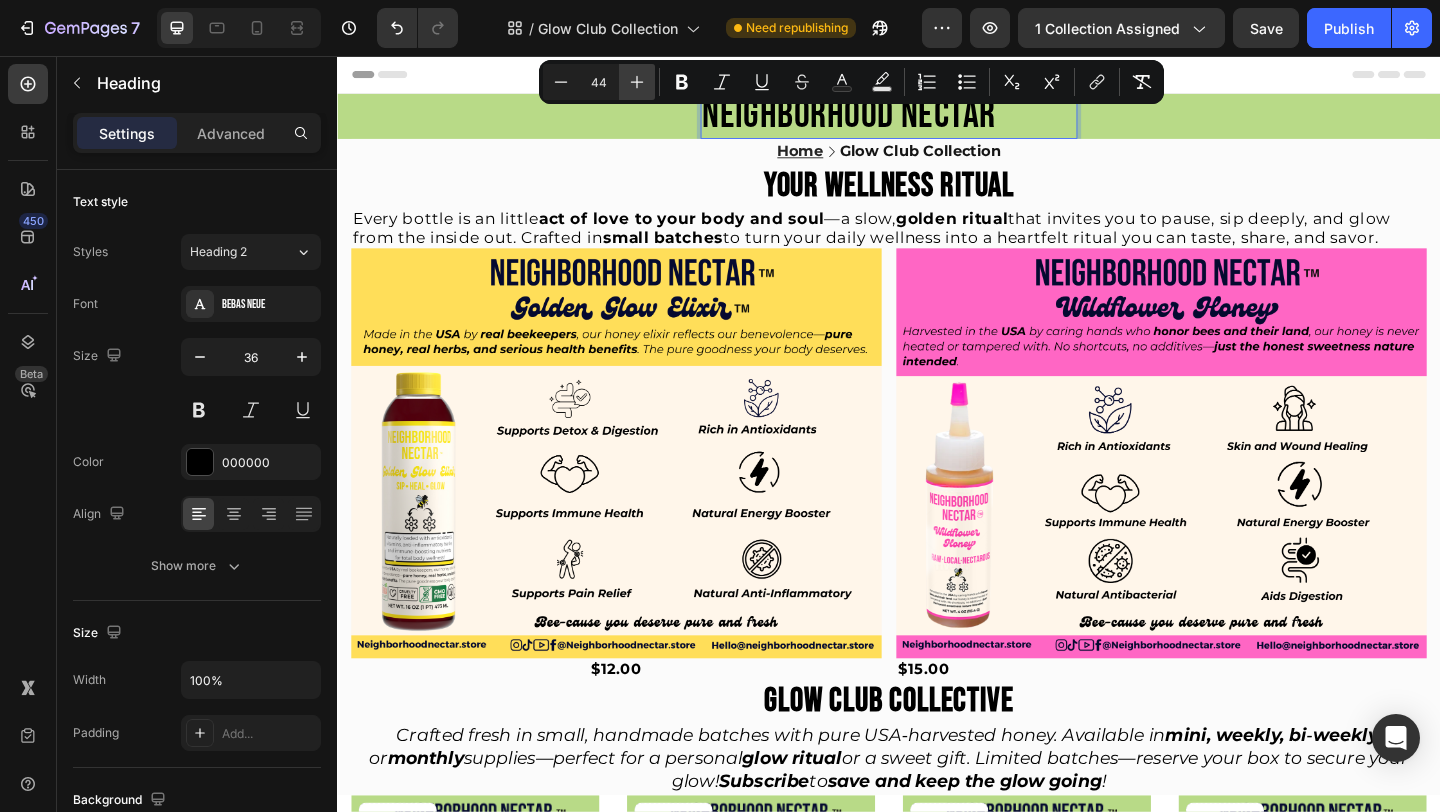 click 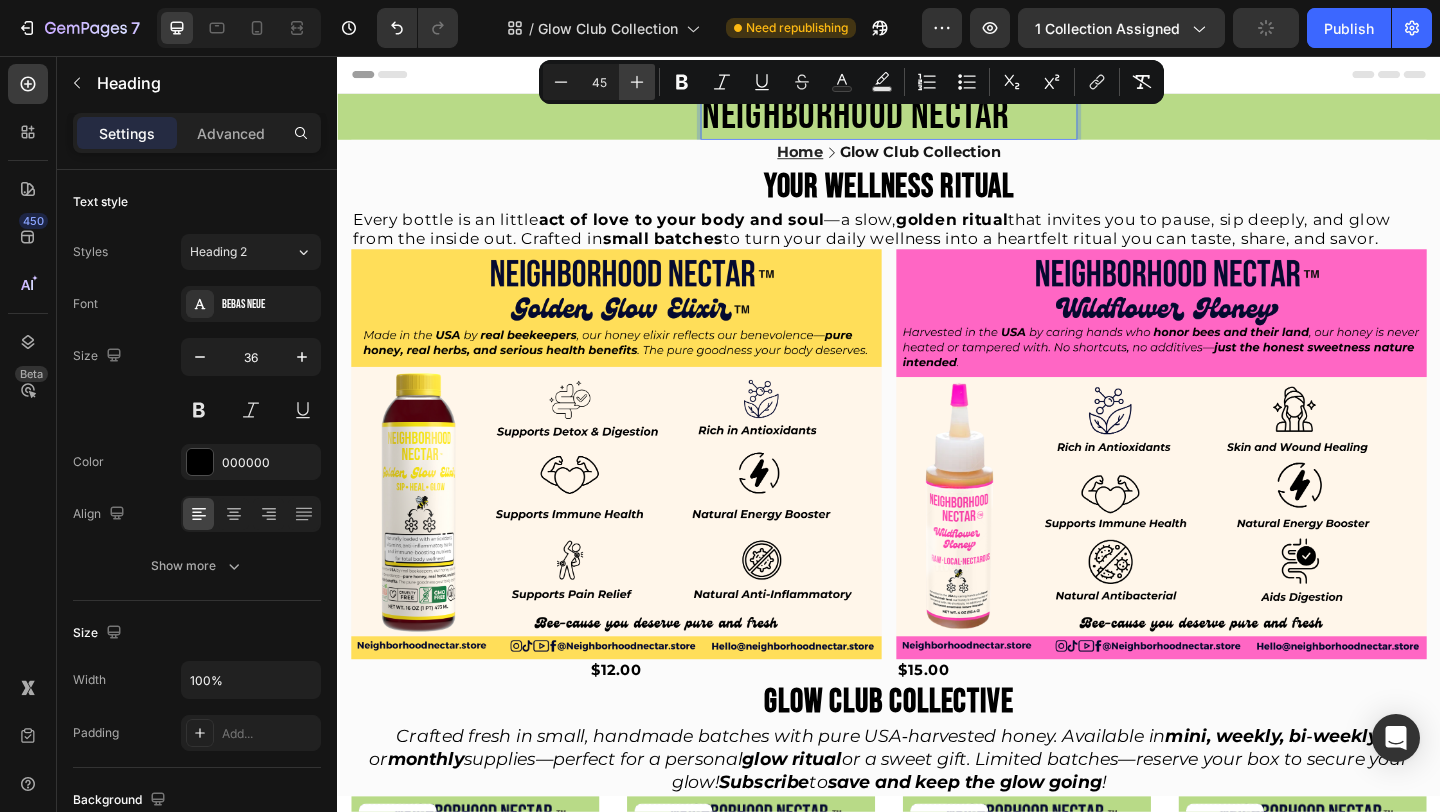 click 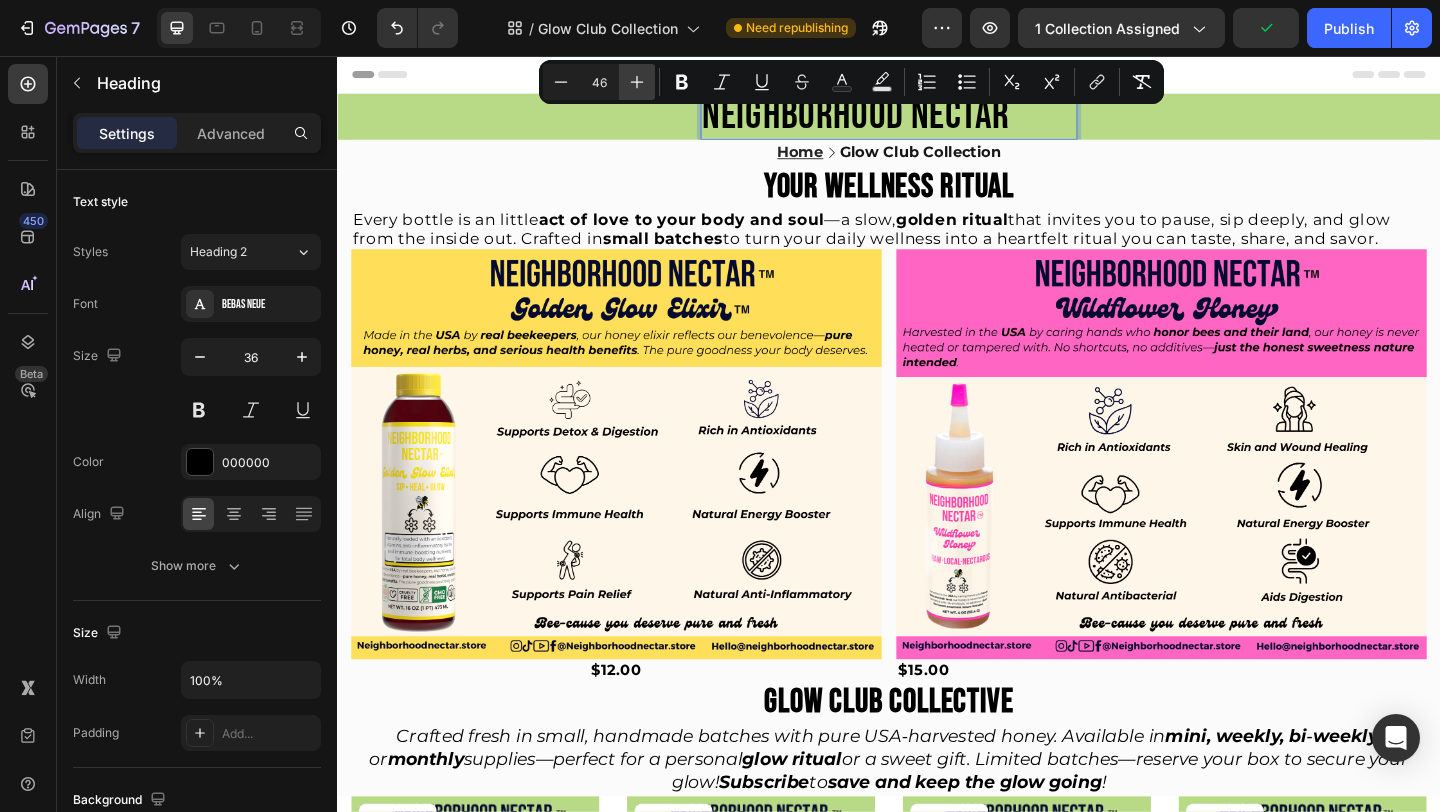 click 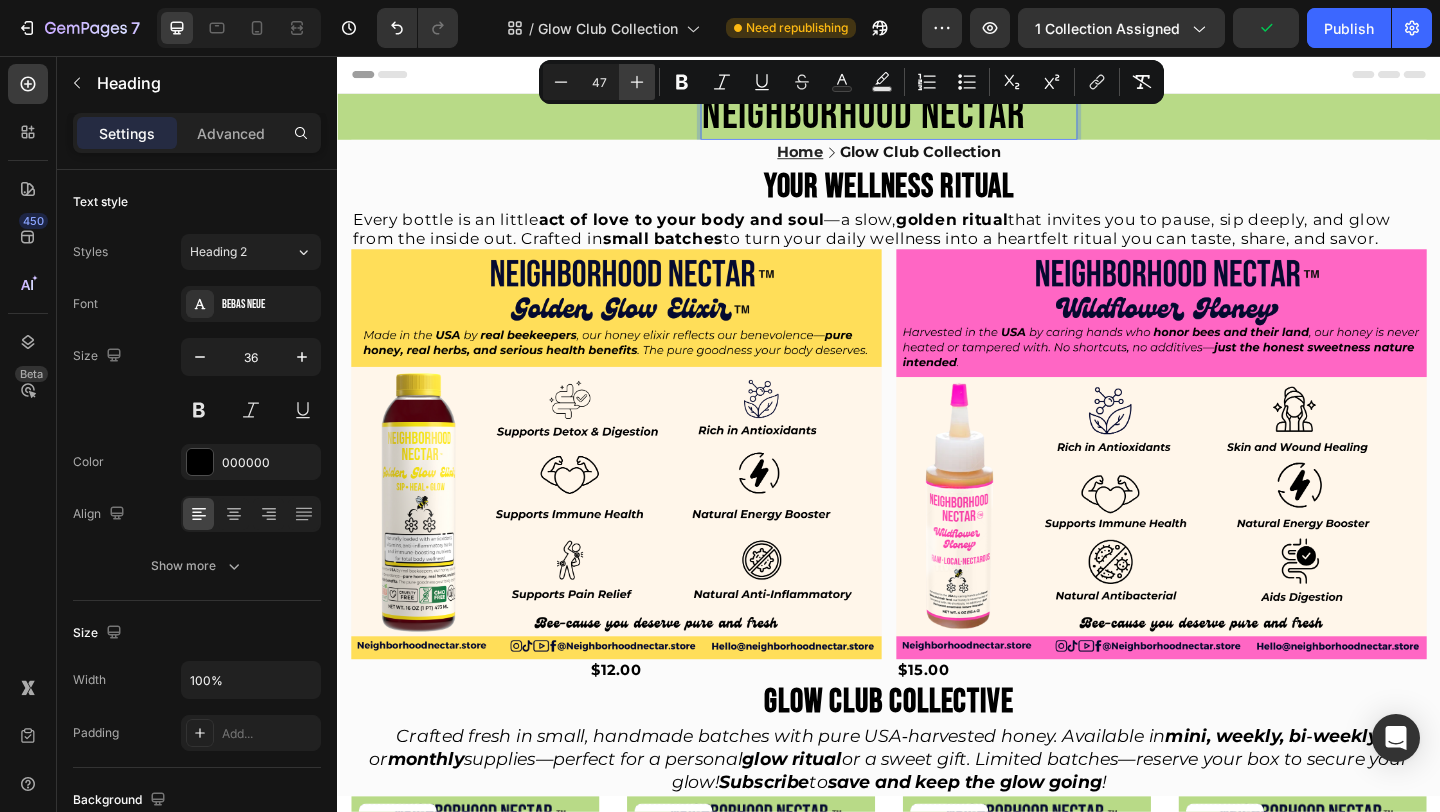 click 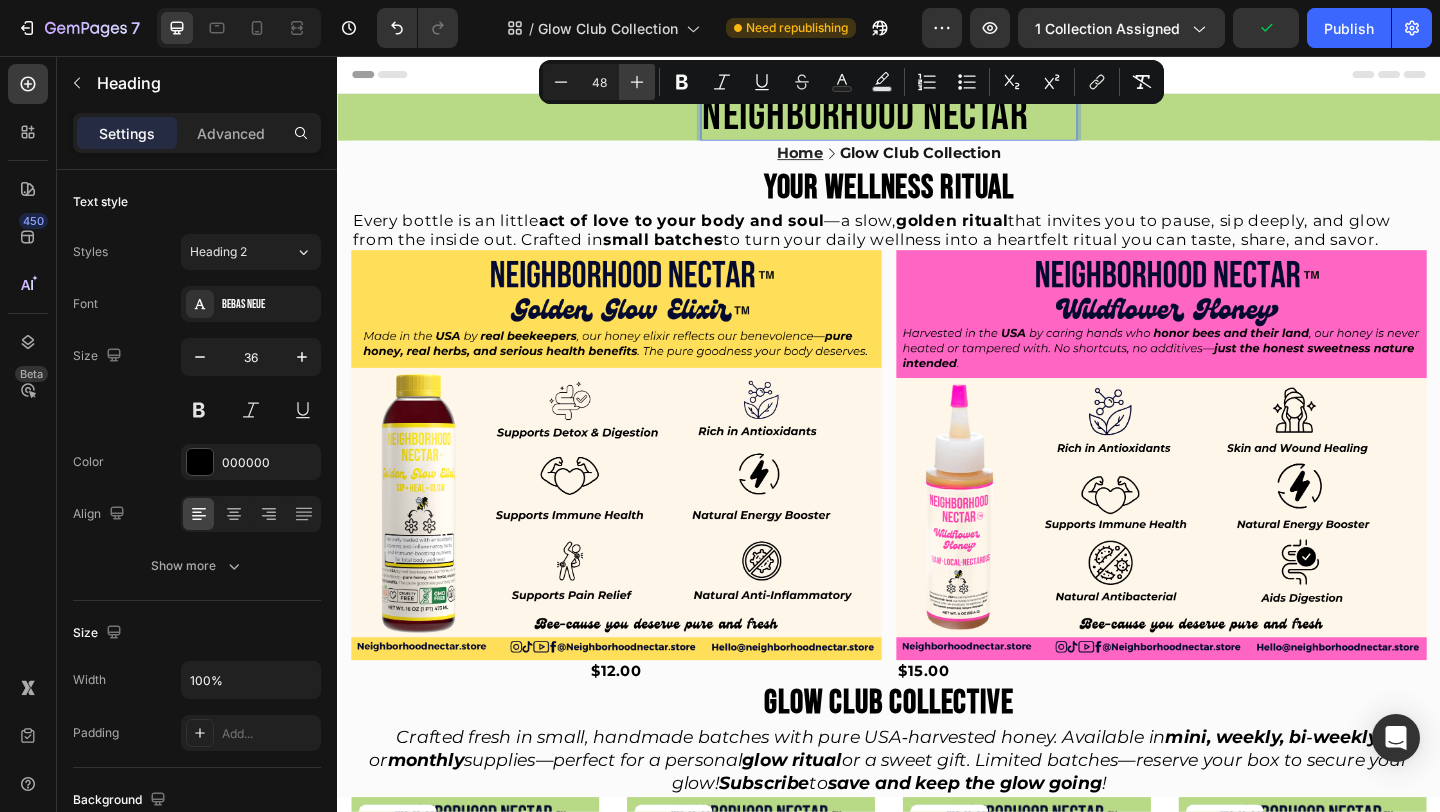 click 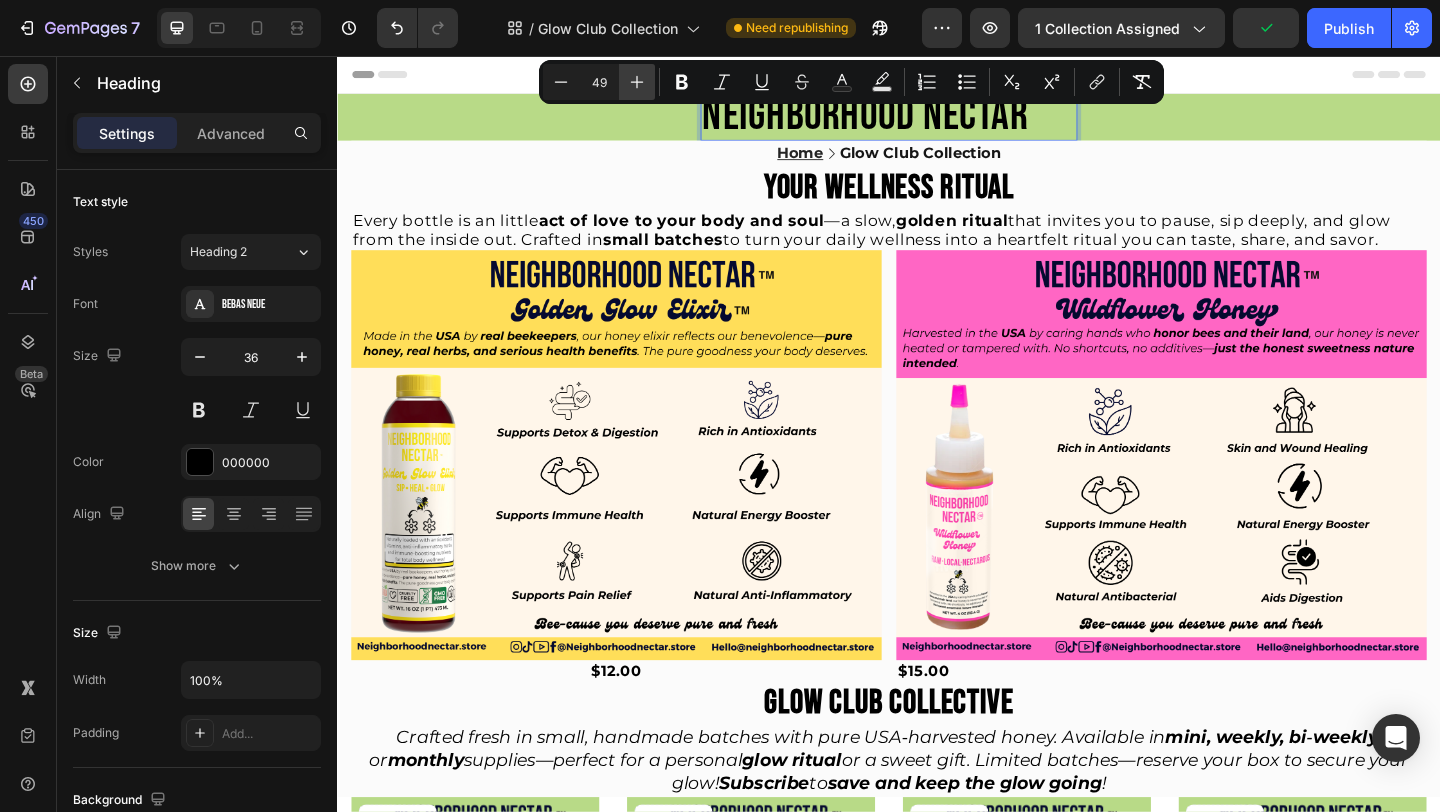 click 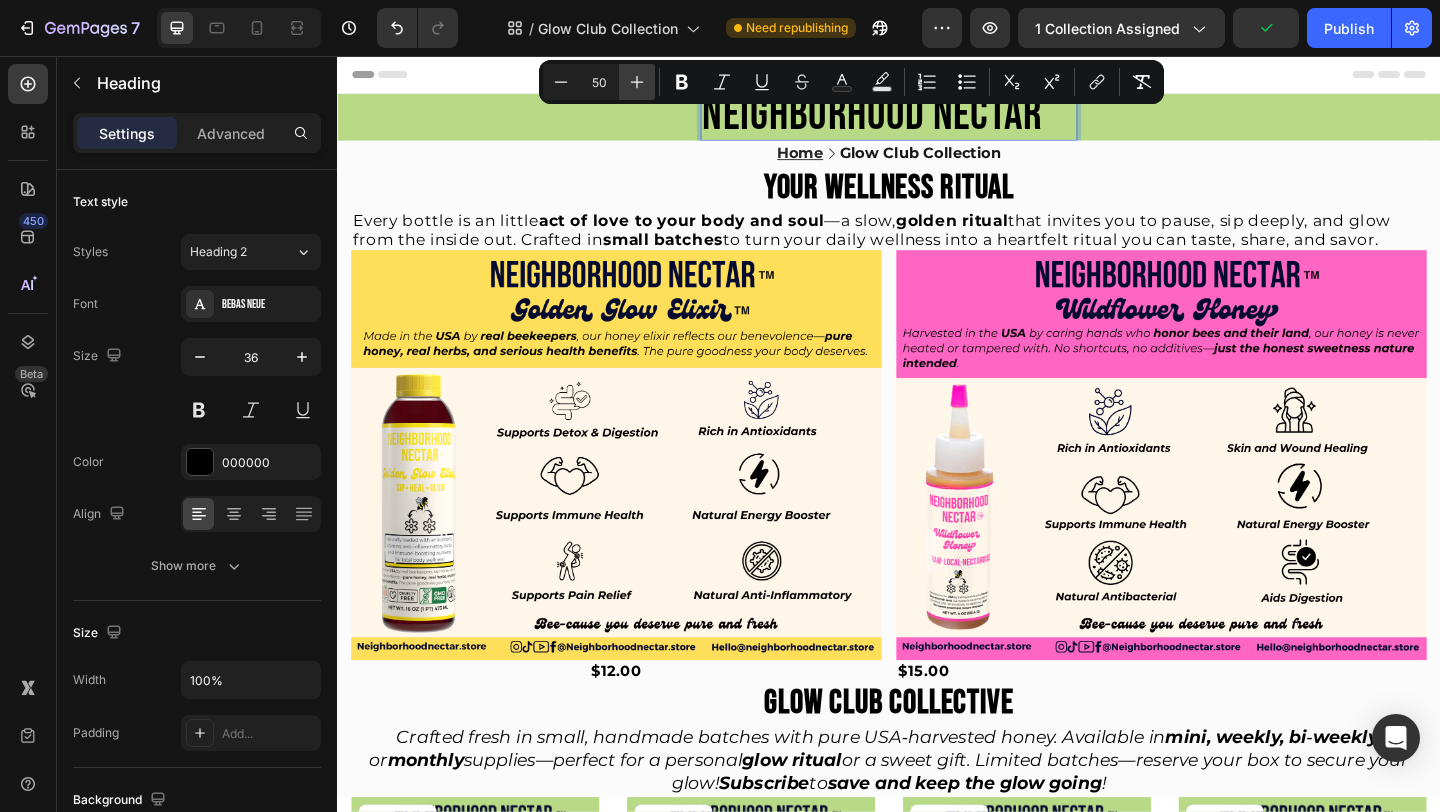 click 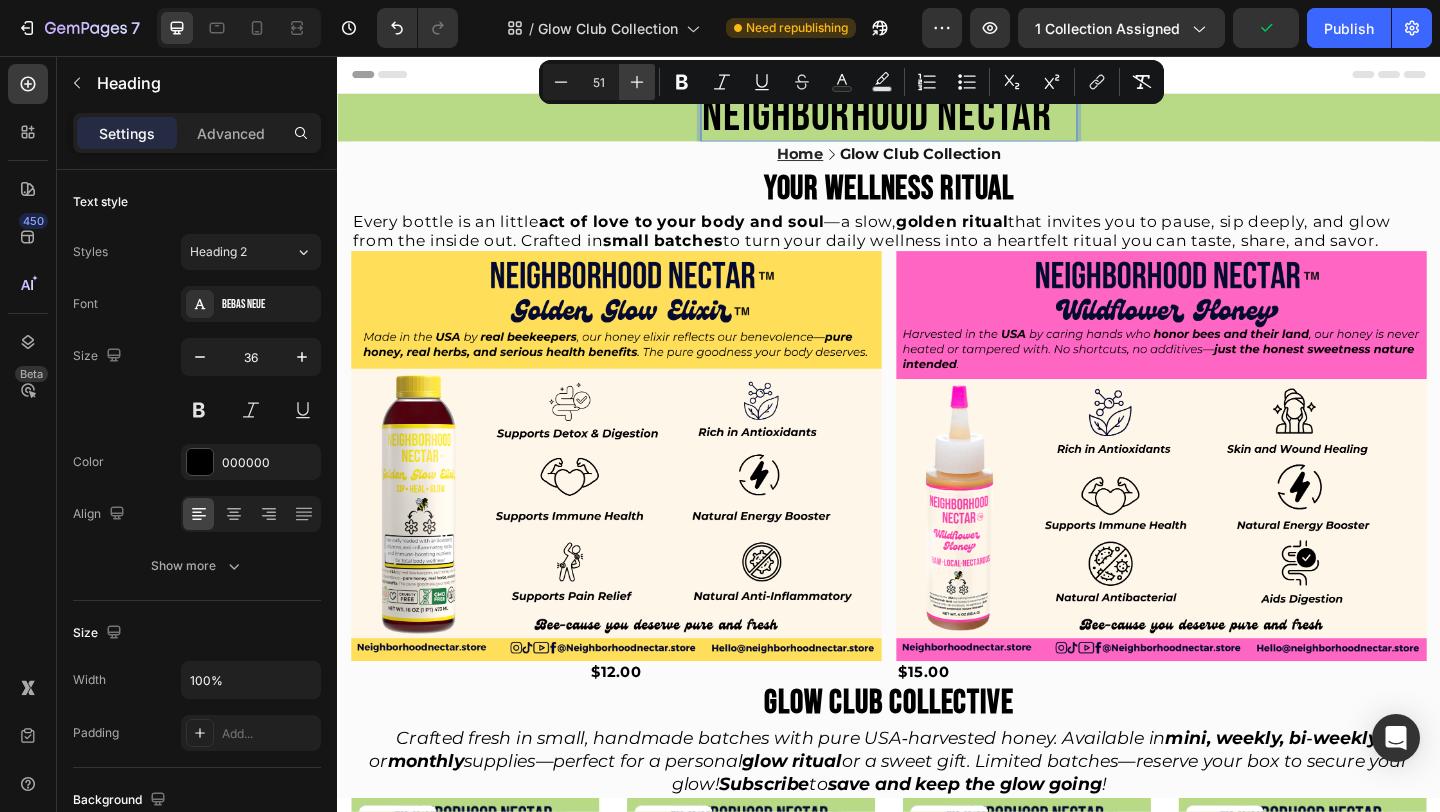 click 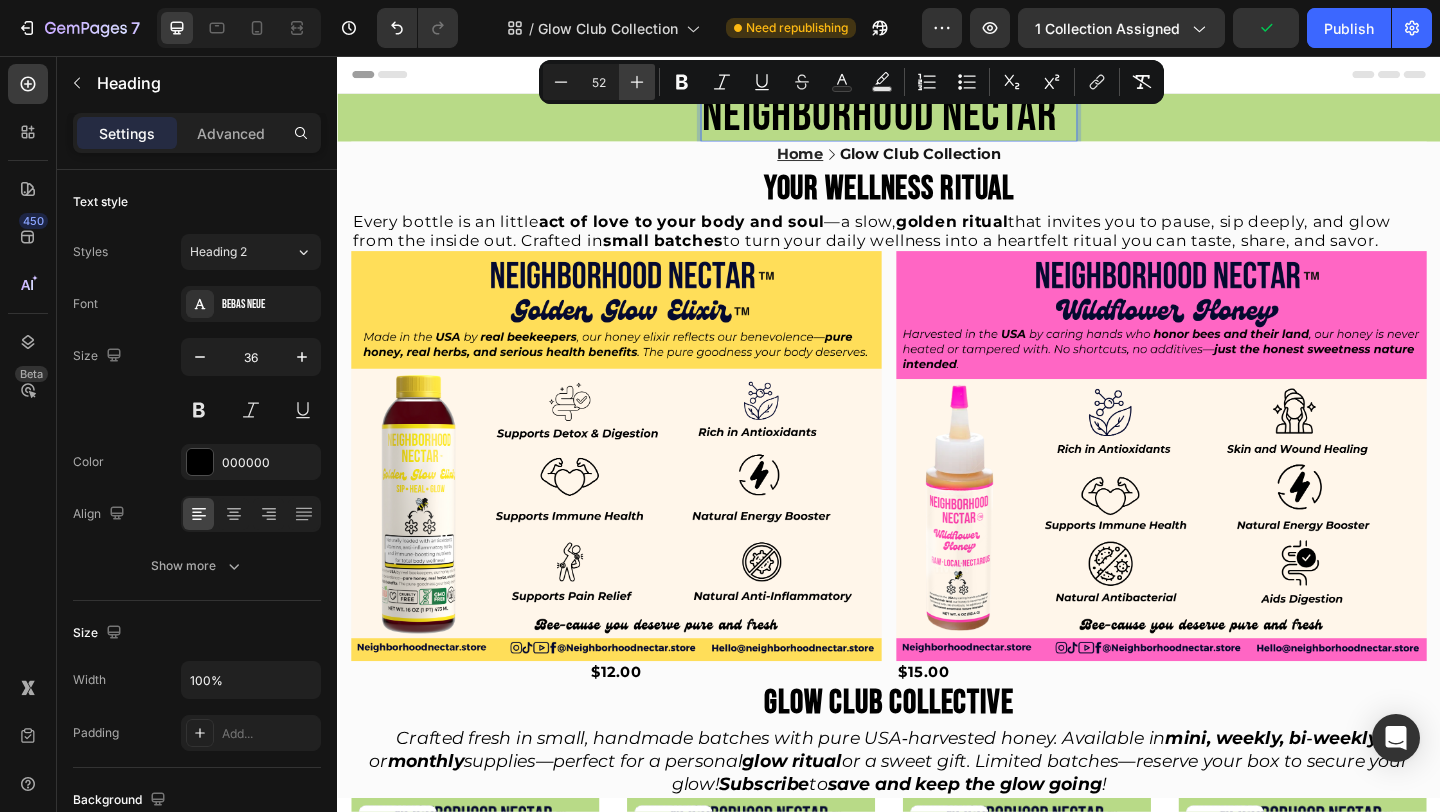 click 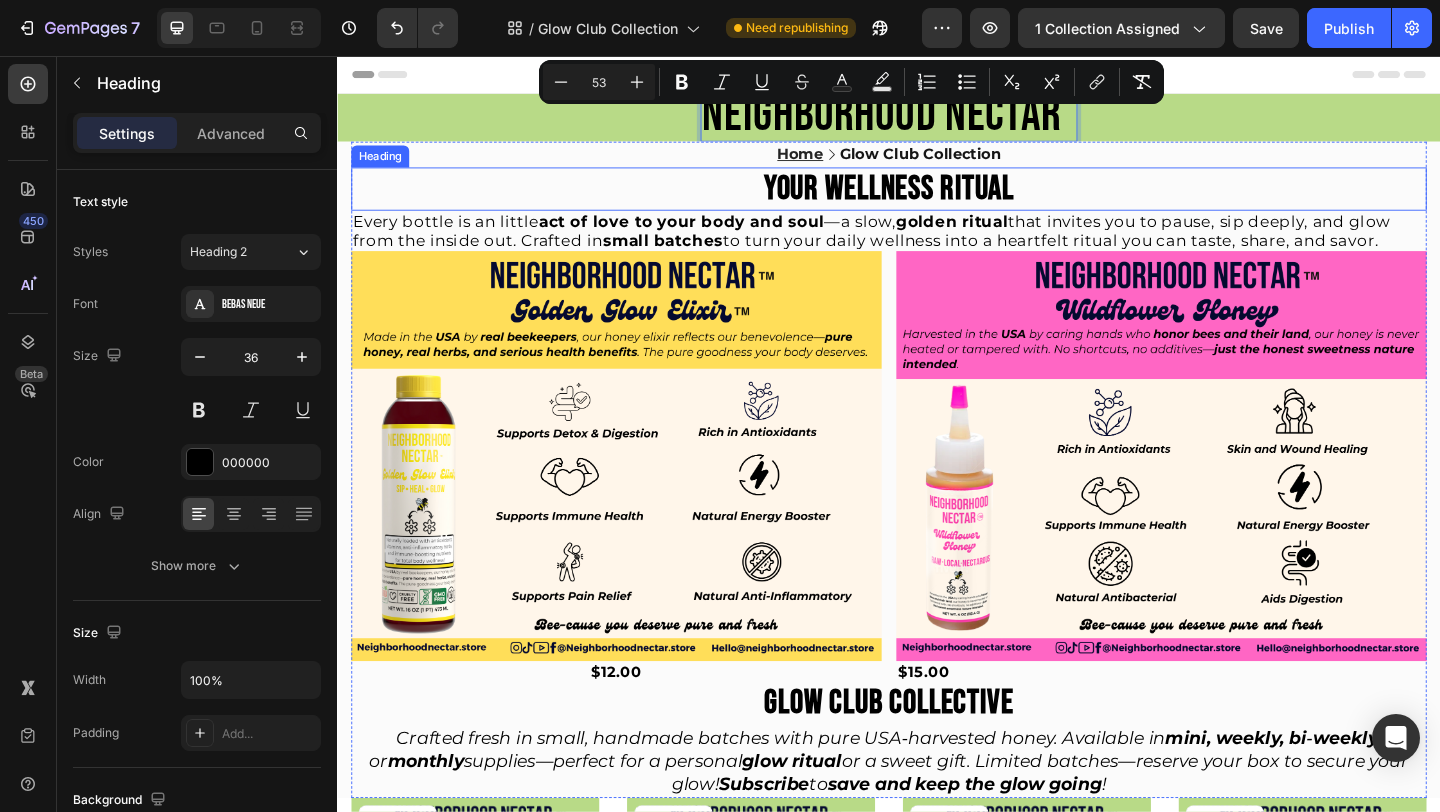 click on "YOUR WELLNESS RITUAL" at bounding box center (937, 200) 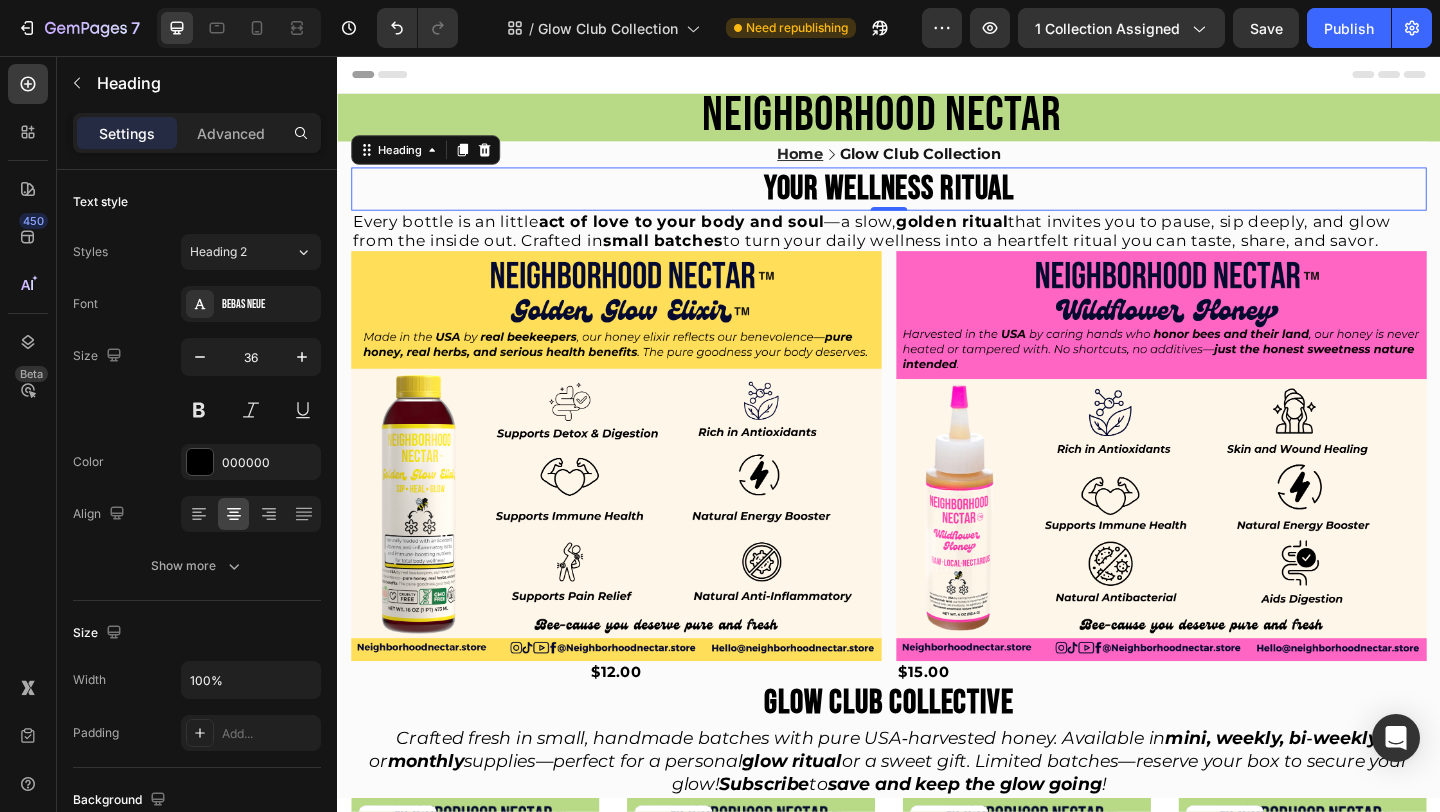 scroll, scrollTop: 455, scrollLeft: 0, axis: vertical 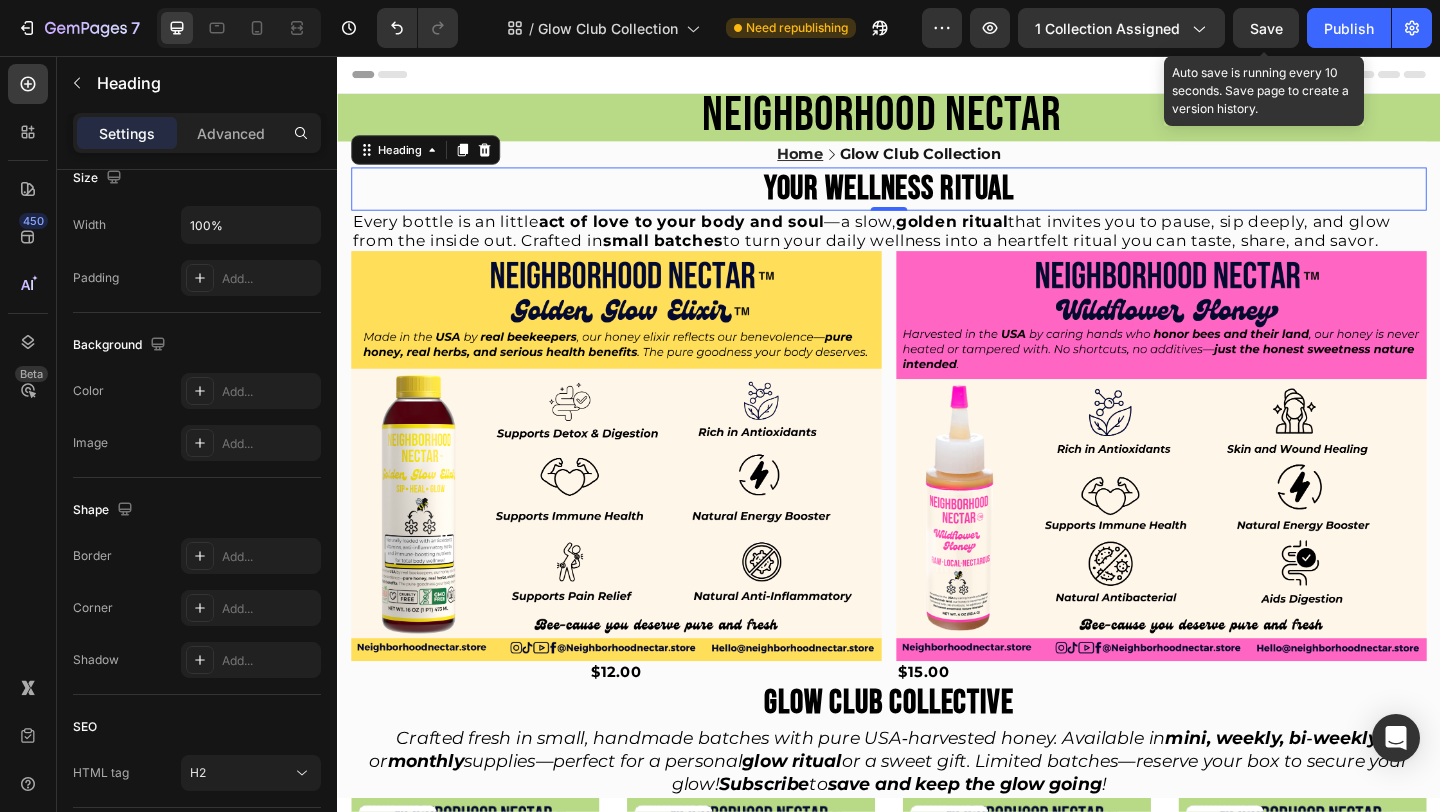 click on "Save" at bounding box center (1266, 28) 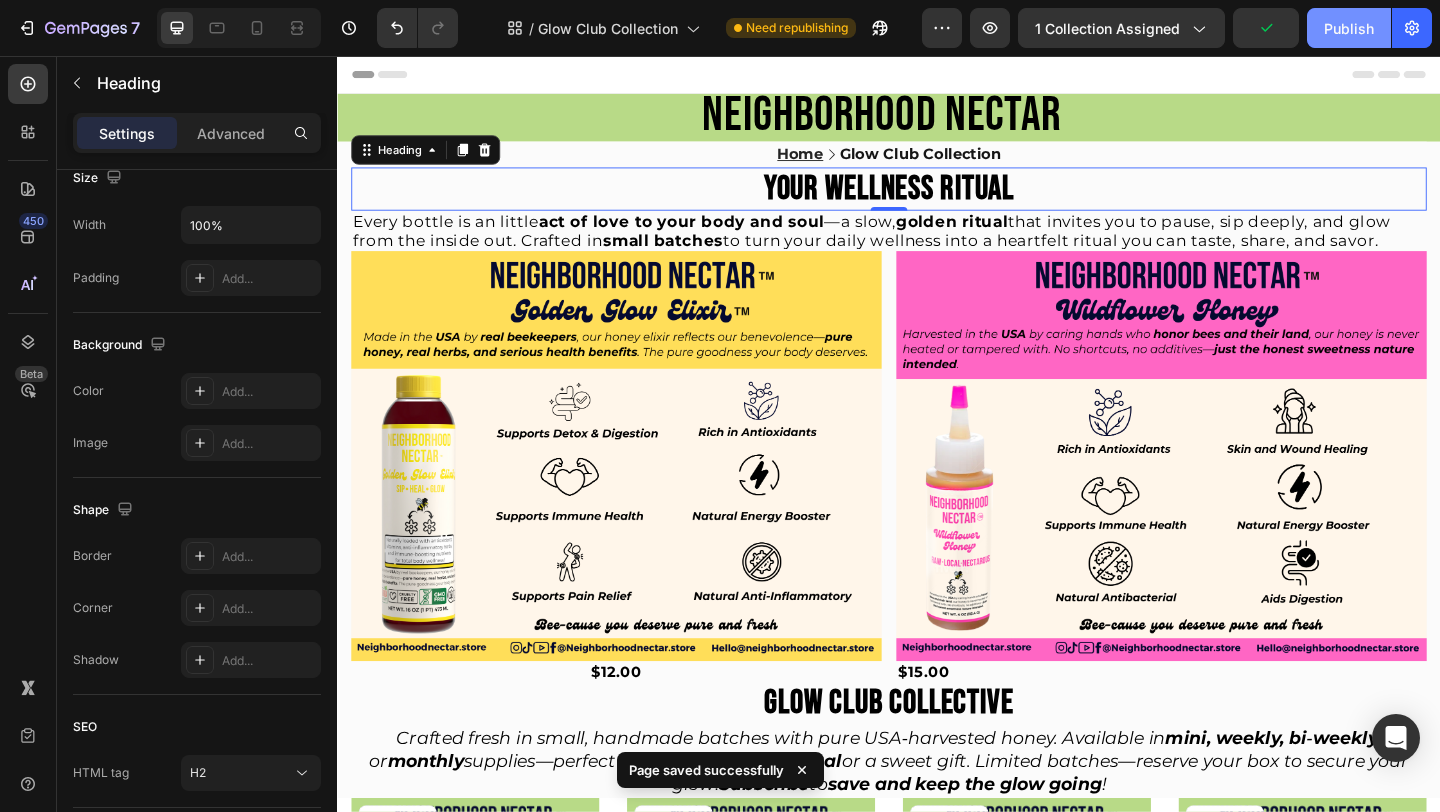 click on "Publish" at bounding box center [1349, 28] 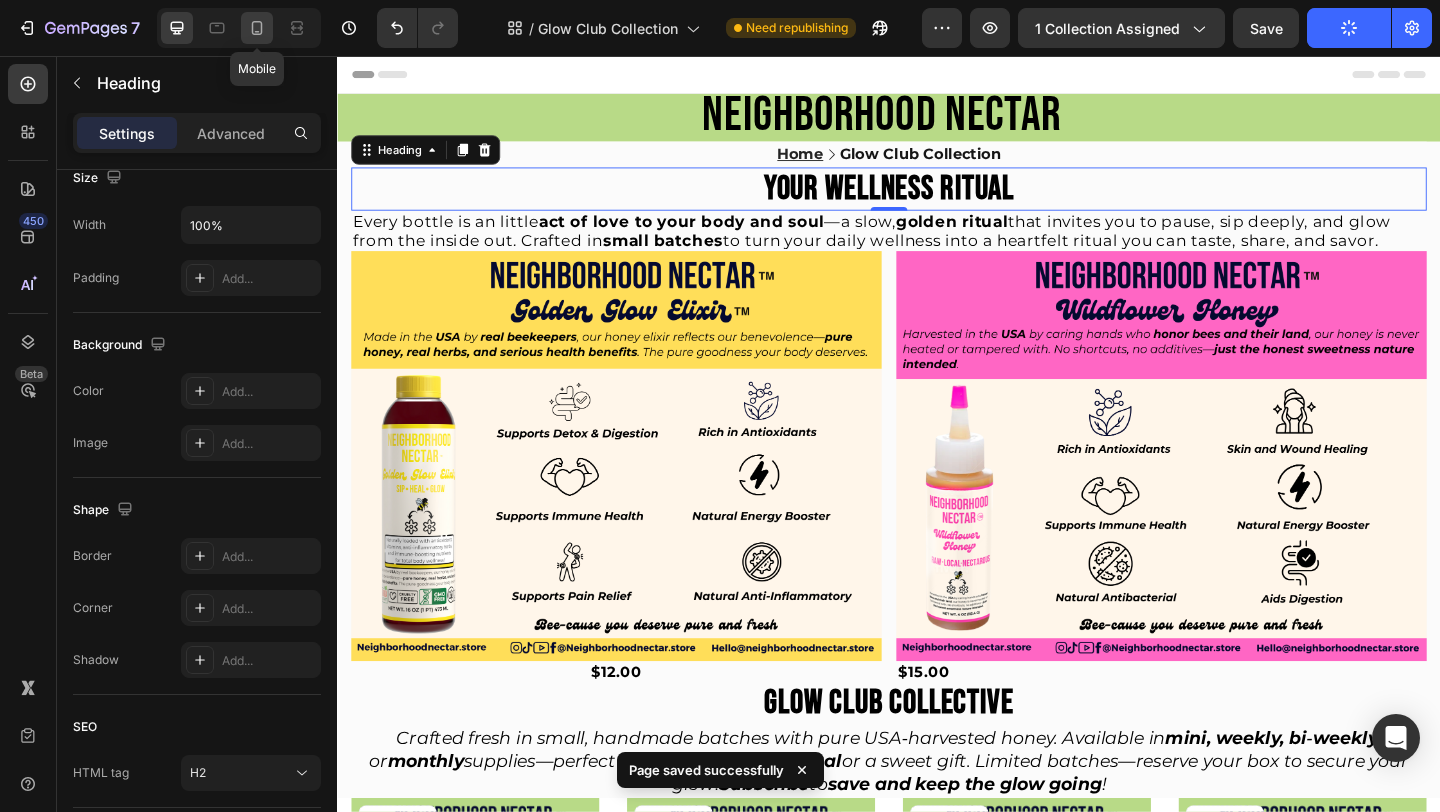 click 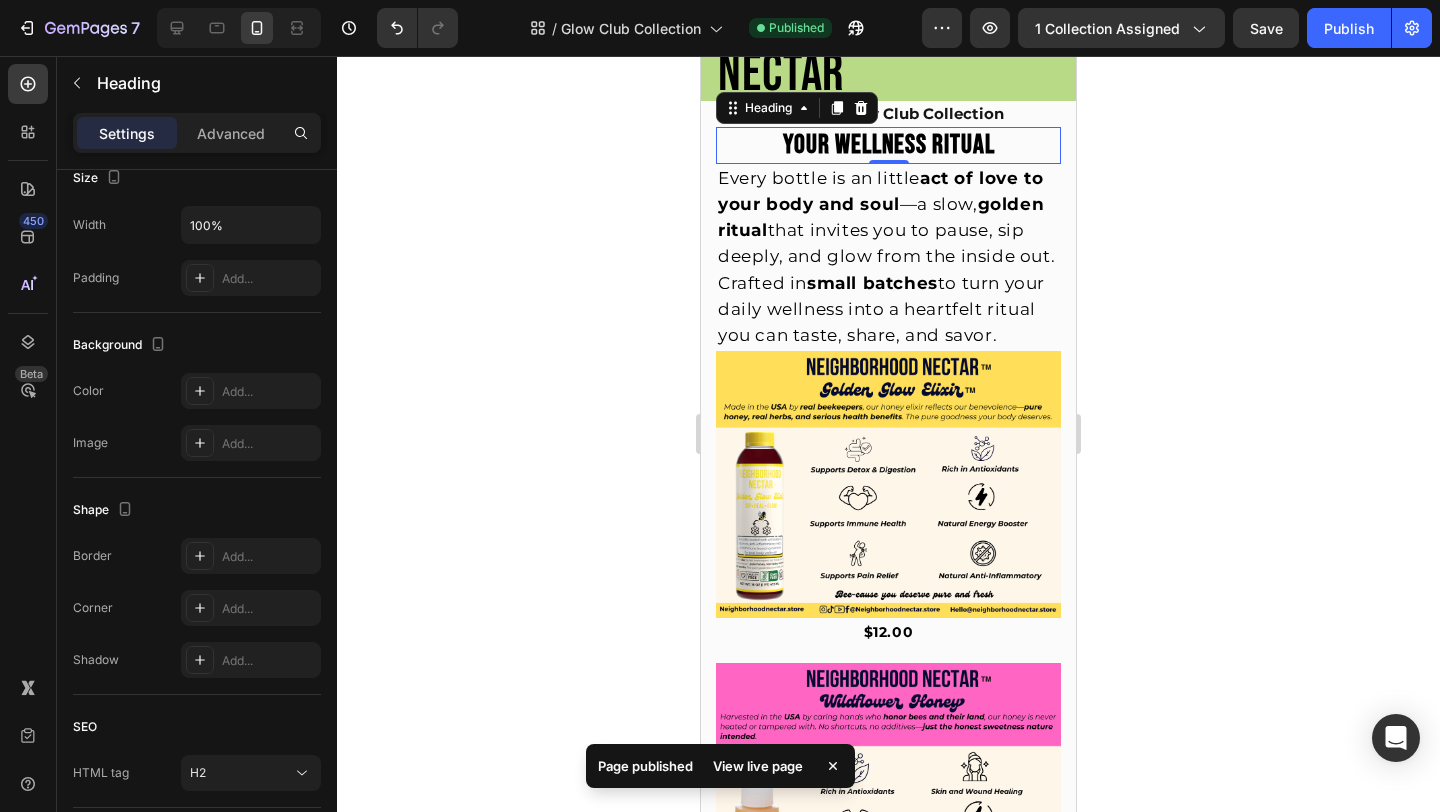 scroll, scrollTop: 0, scrollLeft: 0, axis: both 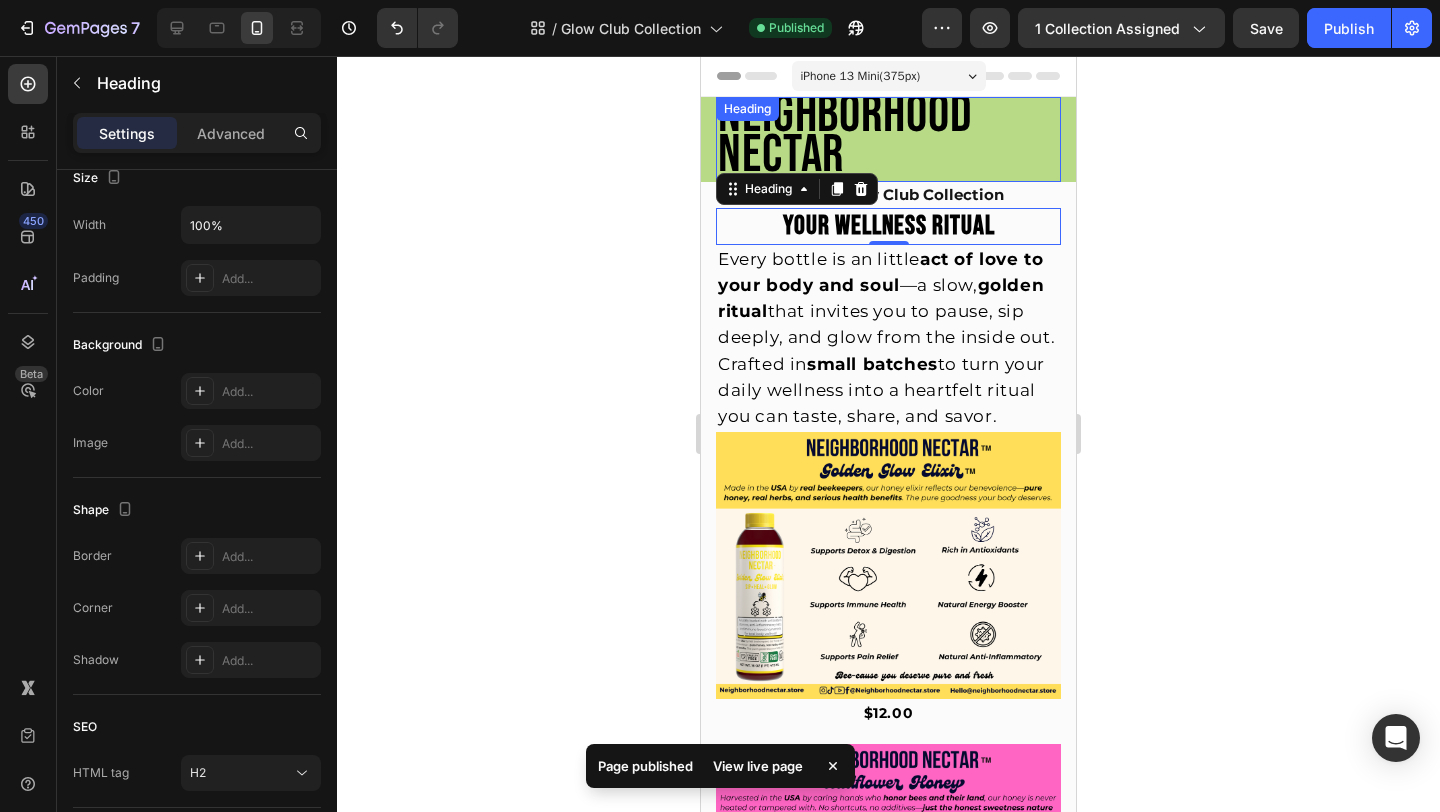 click on "⁠⁠⁠⁠⁠⁠⁠ NEIGHBORHOOD NECTAR Heading" at bounding box center [888, 139] 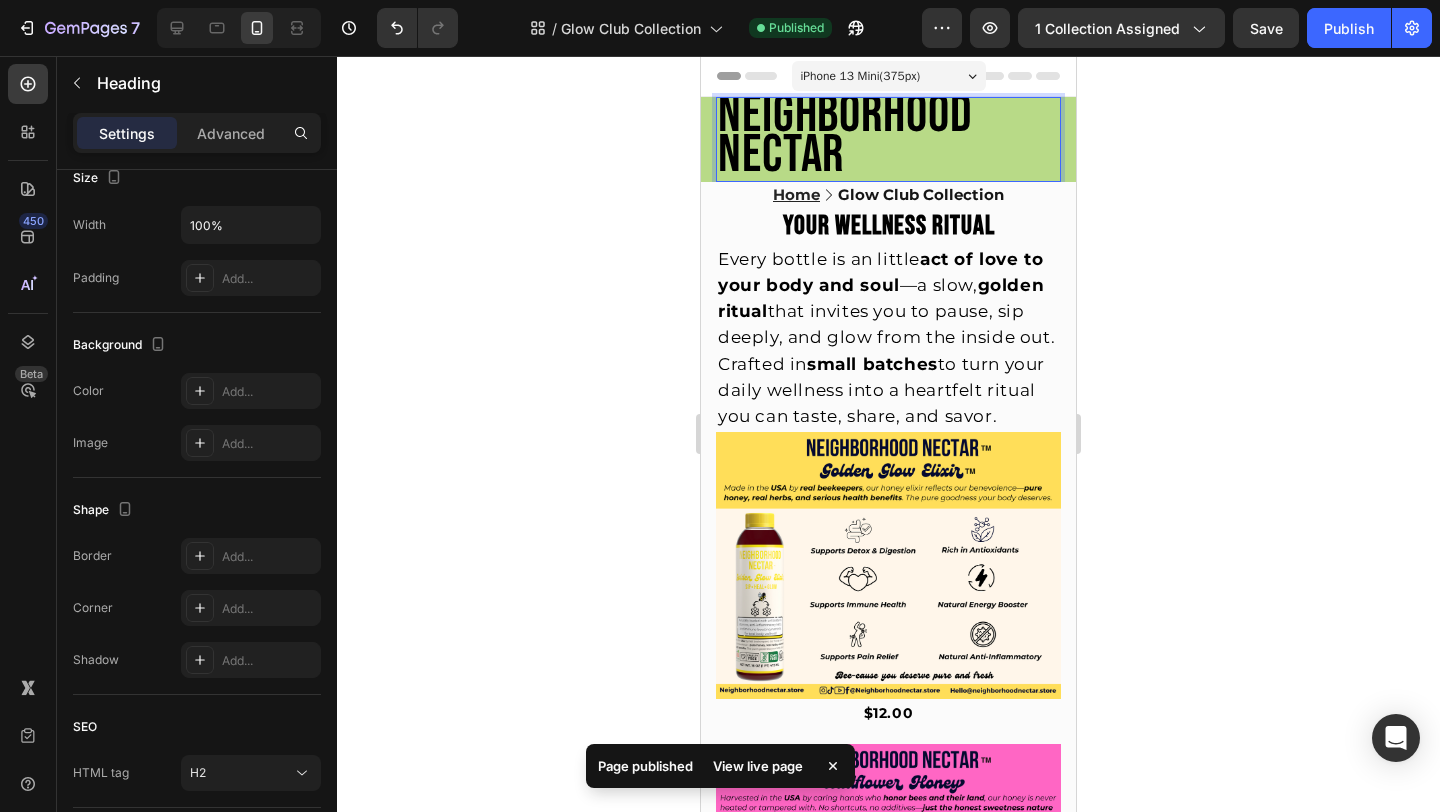 click on "NEIGHBORHOOD NECTAR" at bounding box center (845, 135) 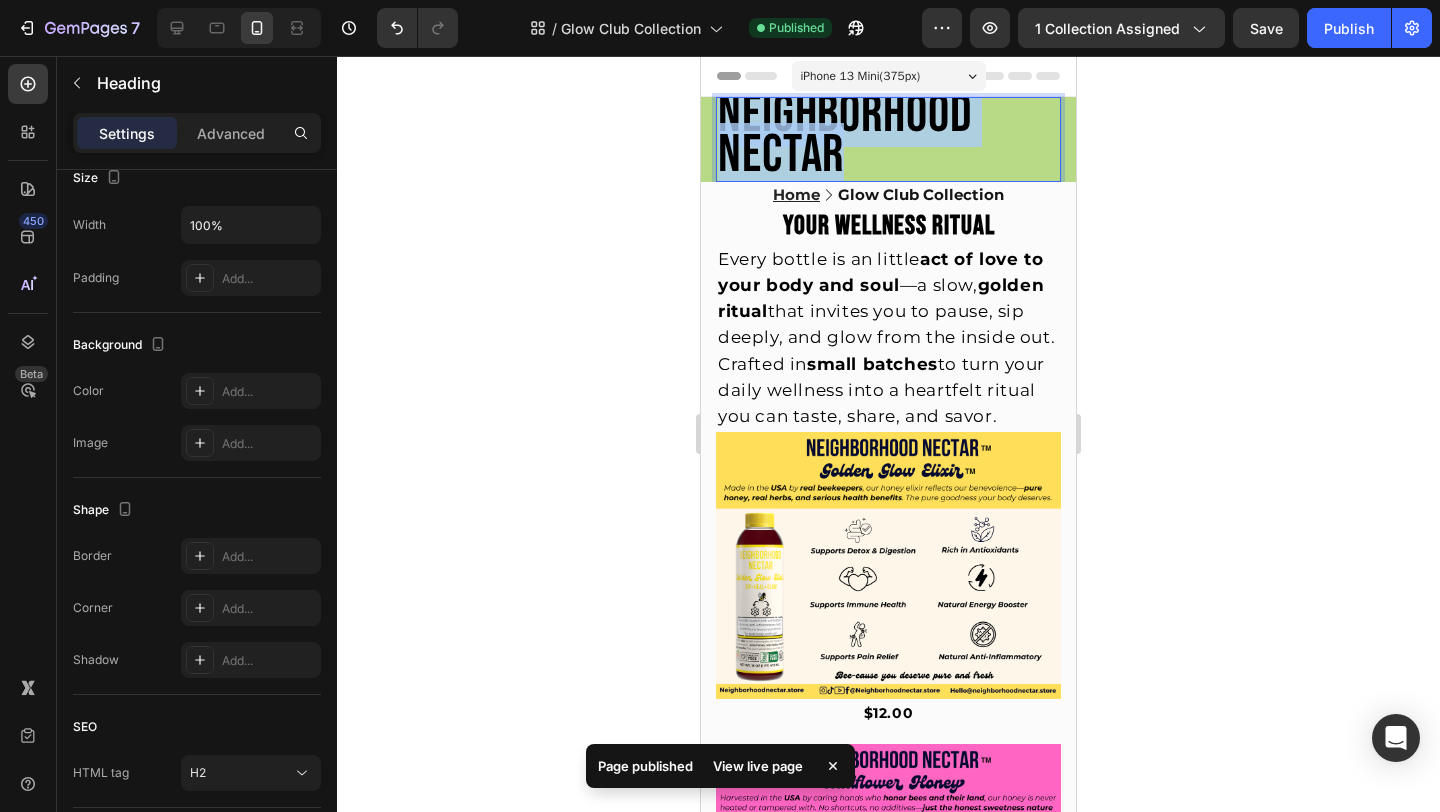 click on "NEIGHBORHOOD NECTAR" at bounding box center (845, 135) 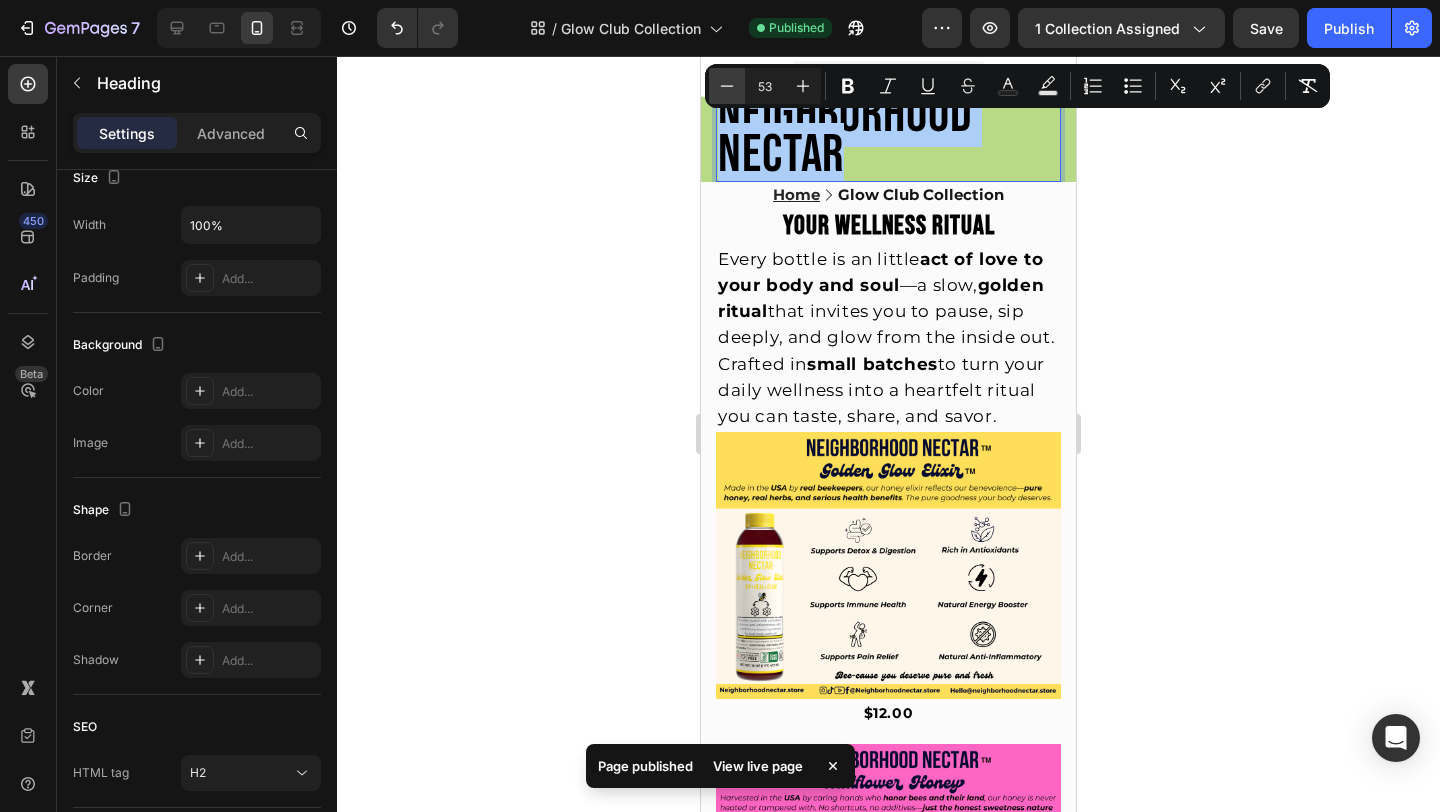 click 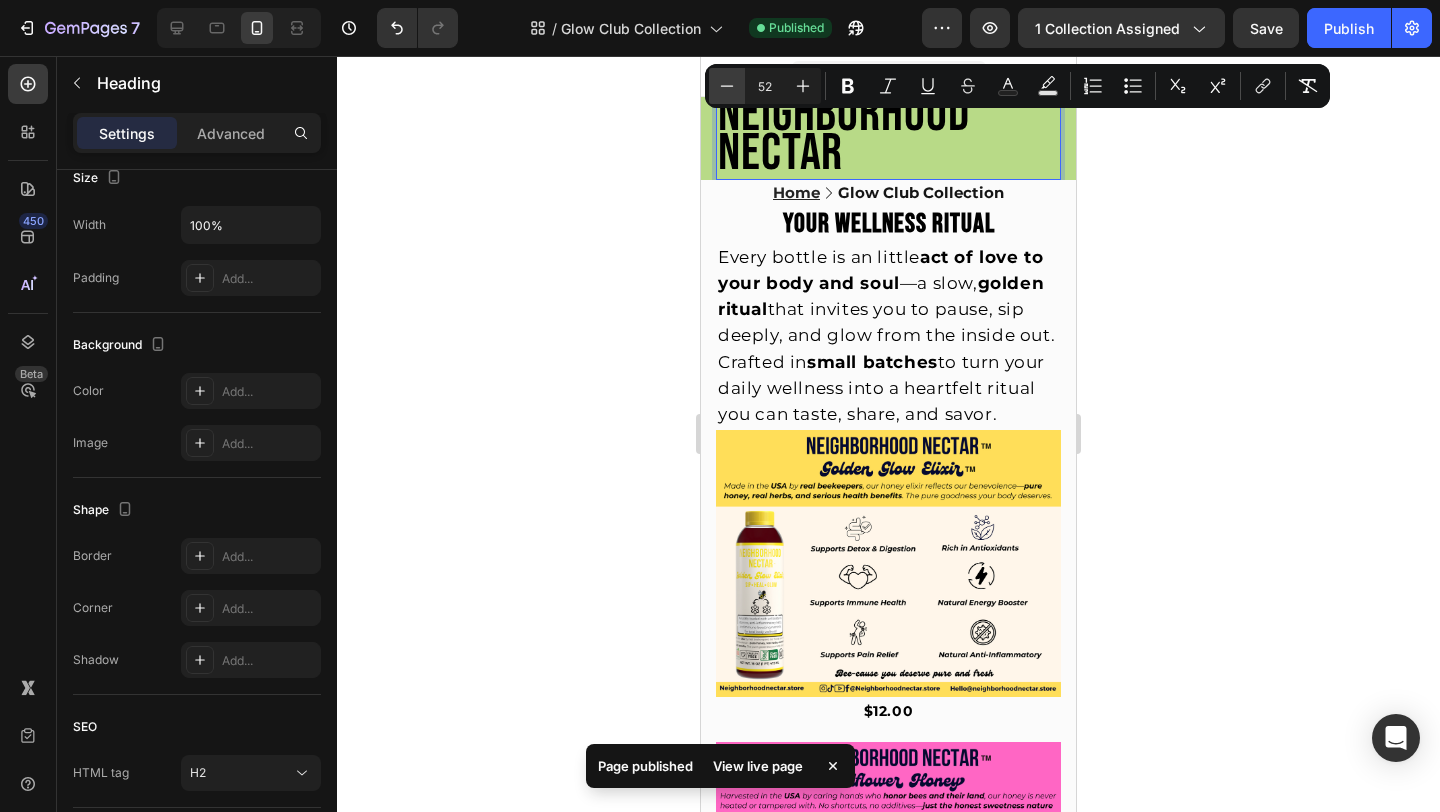 click 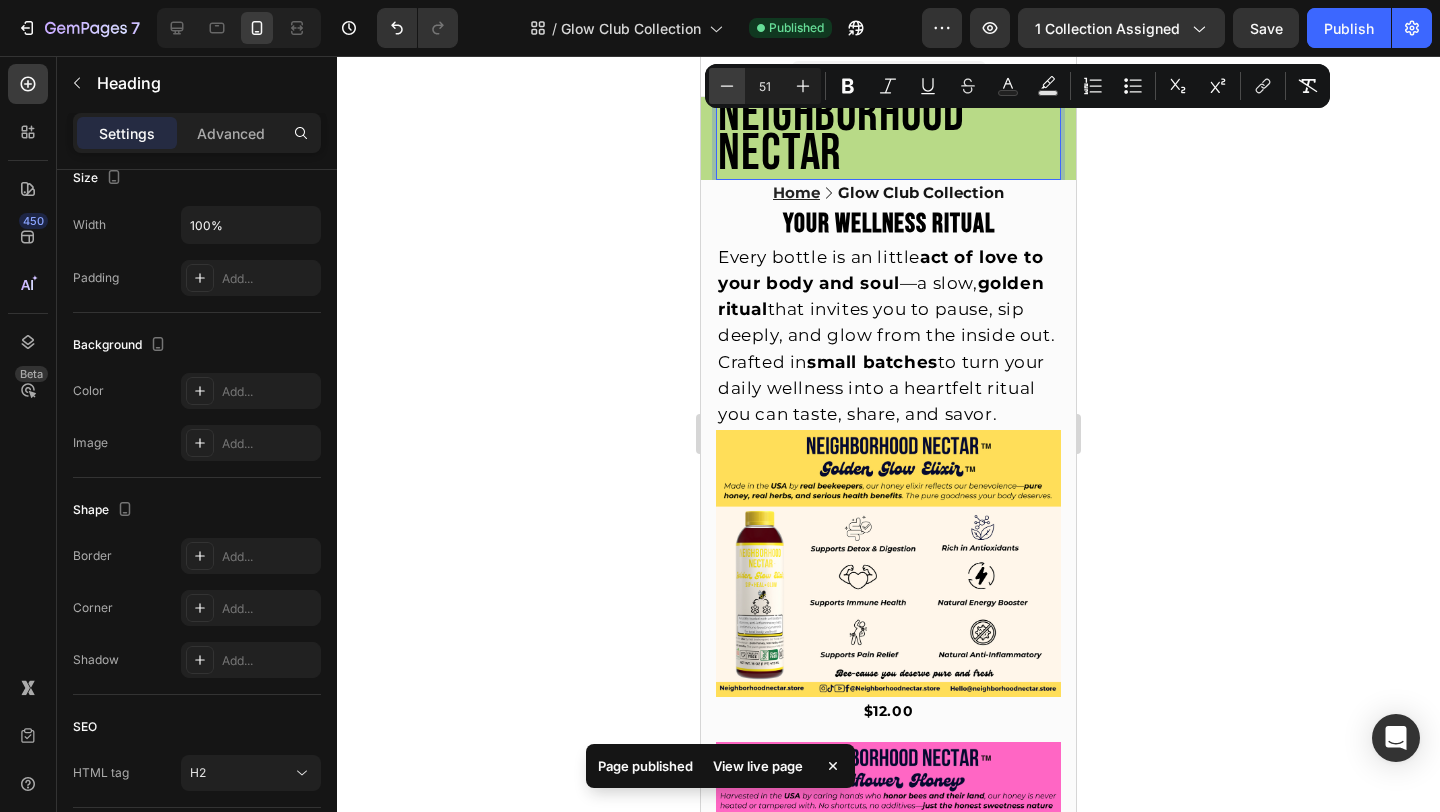 click 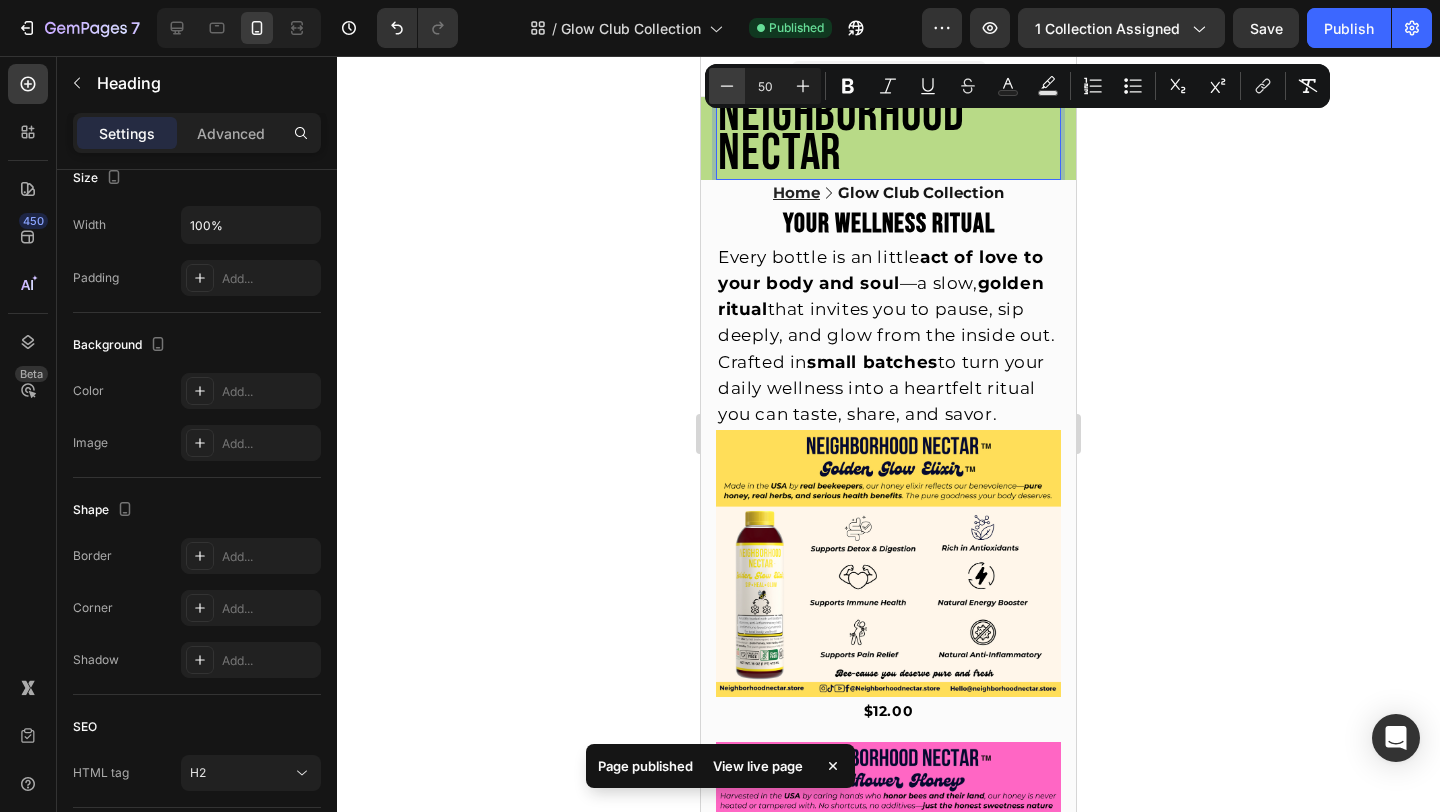 click 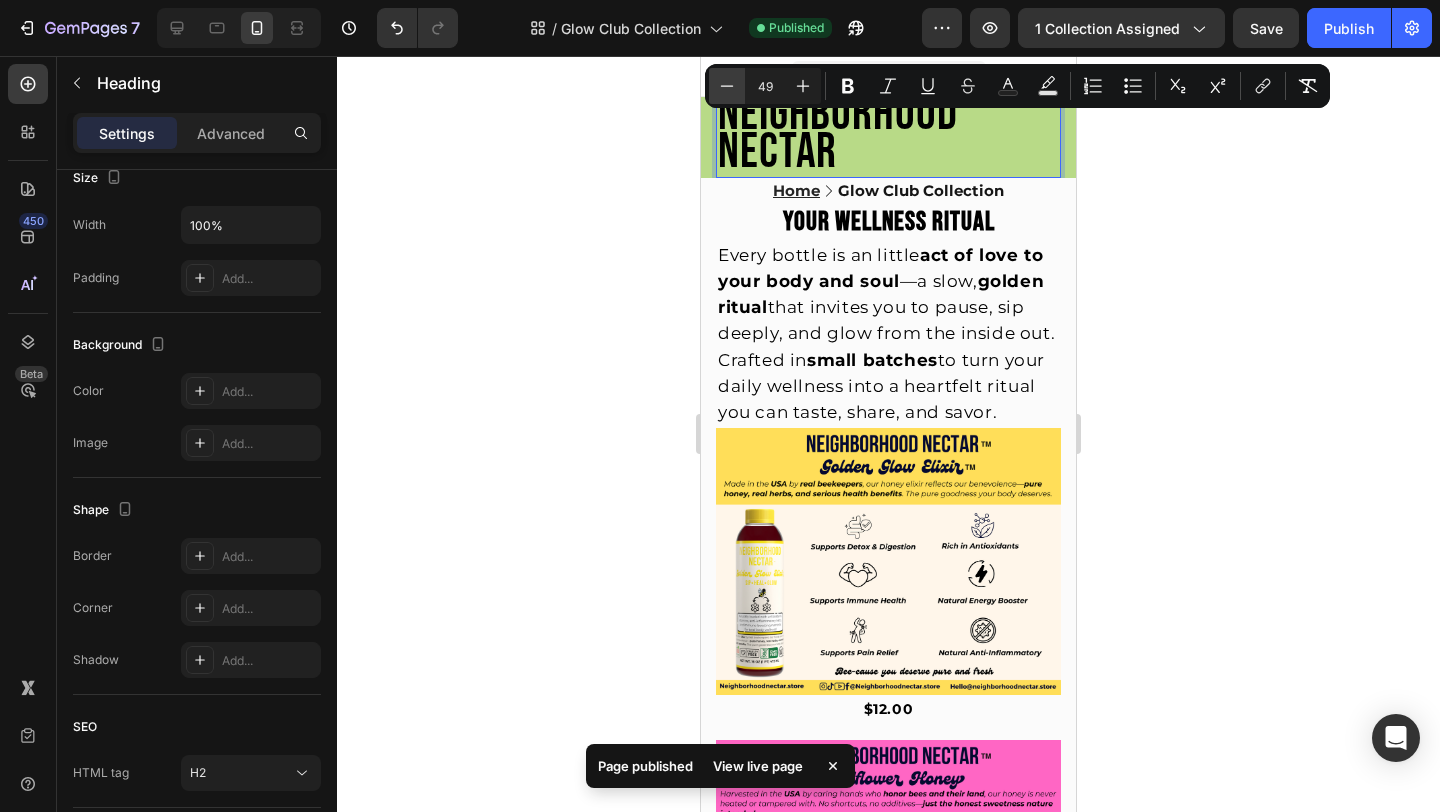 click 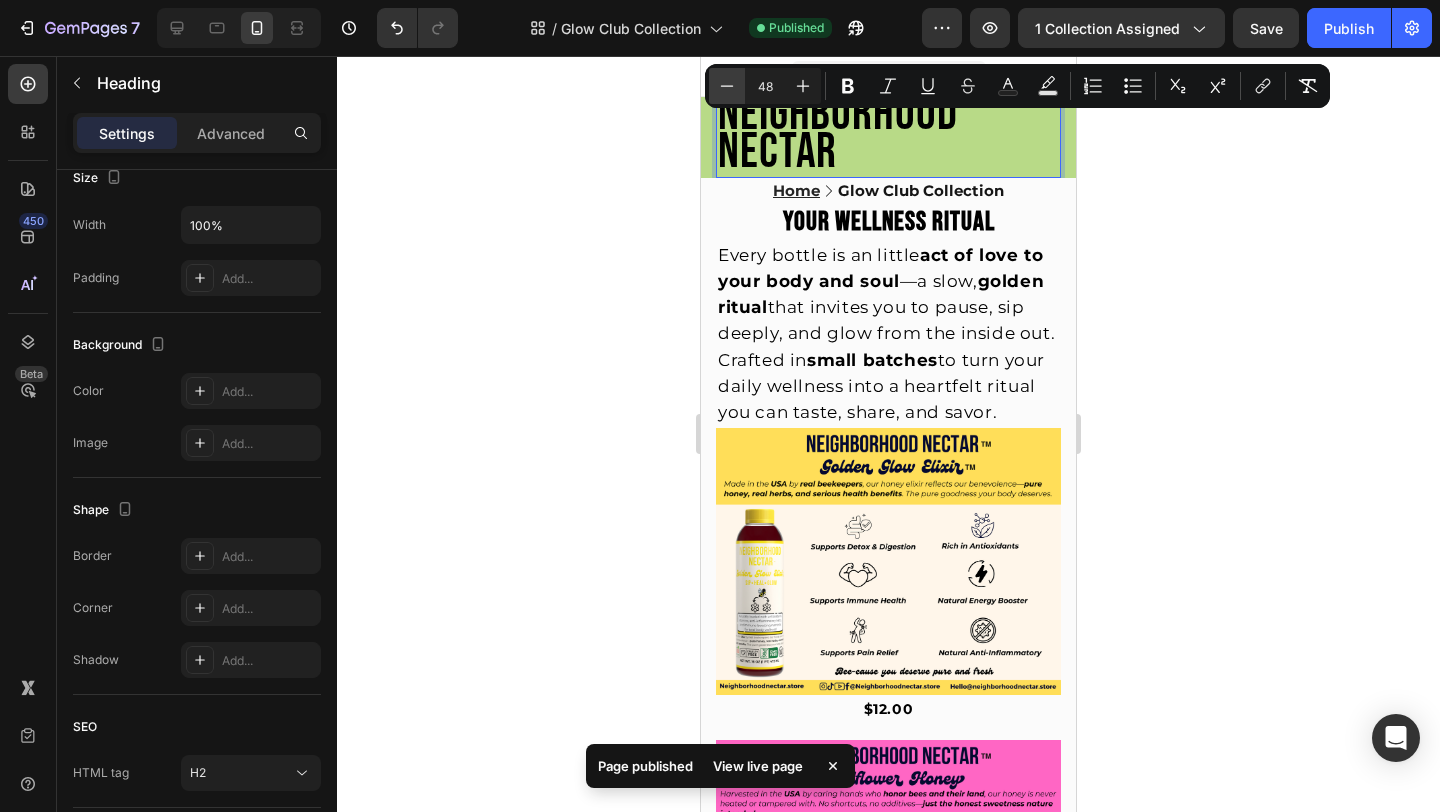click 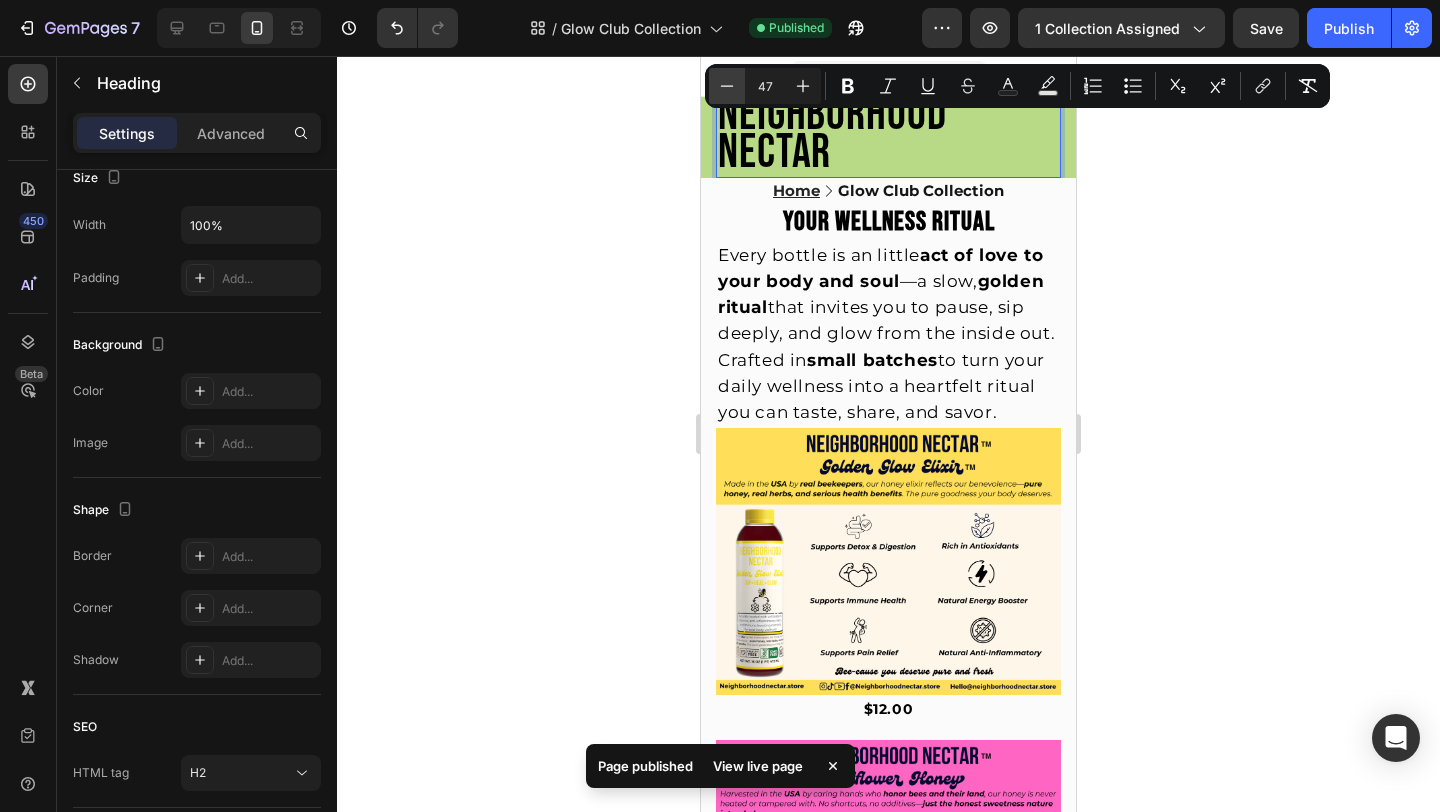 click 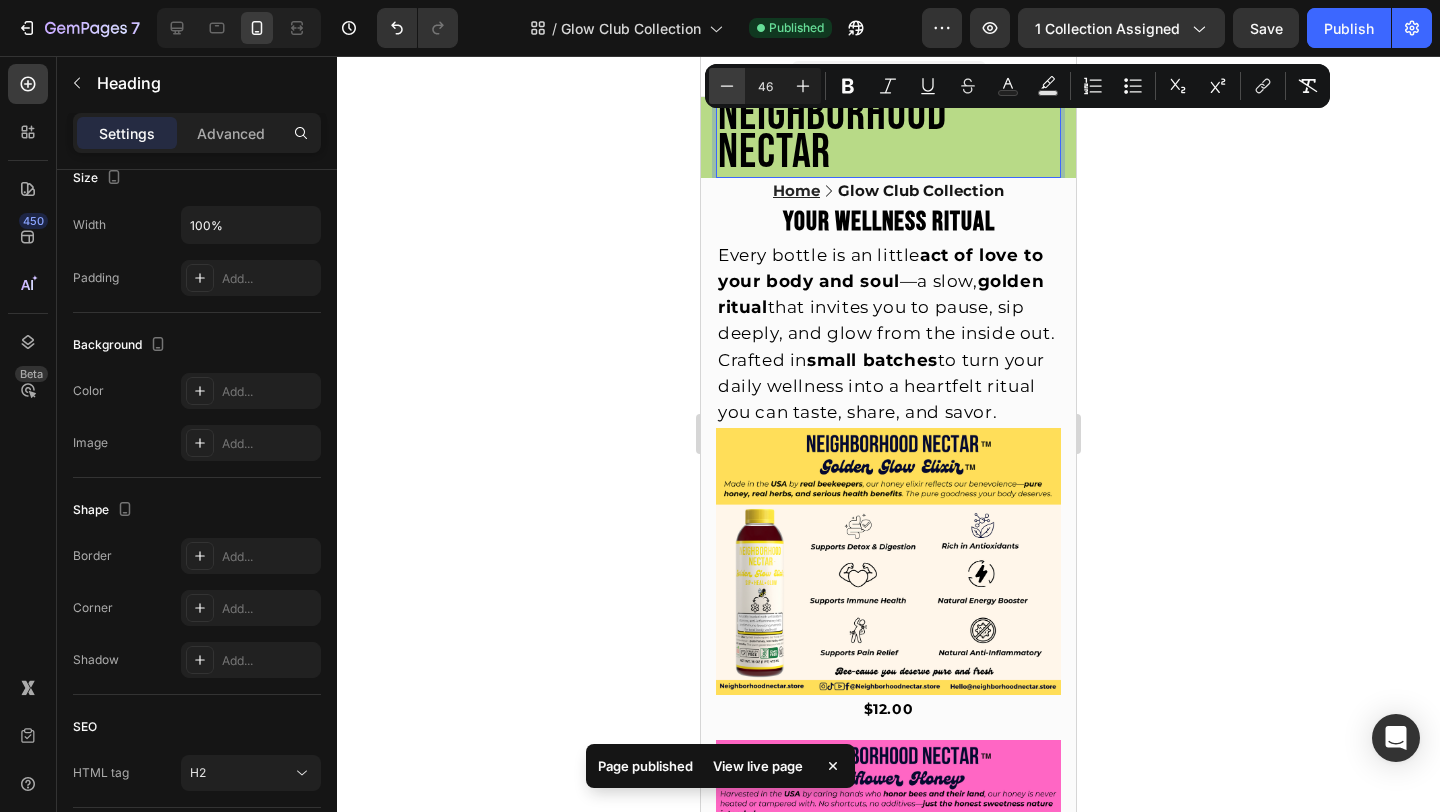 click 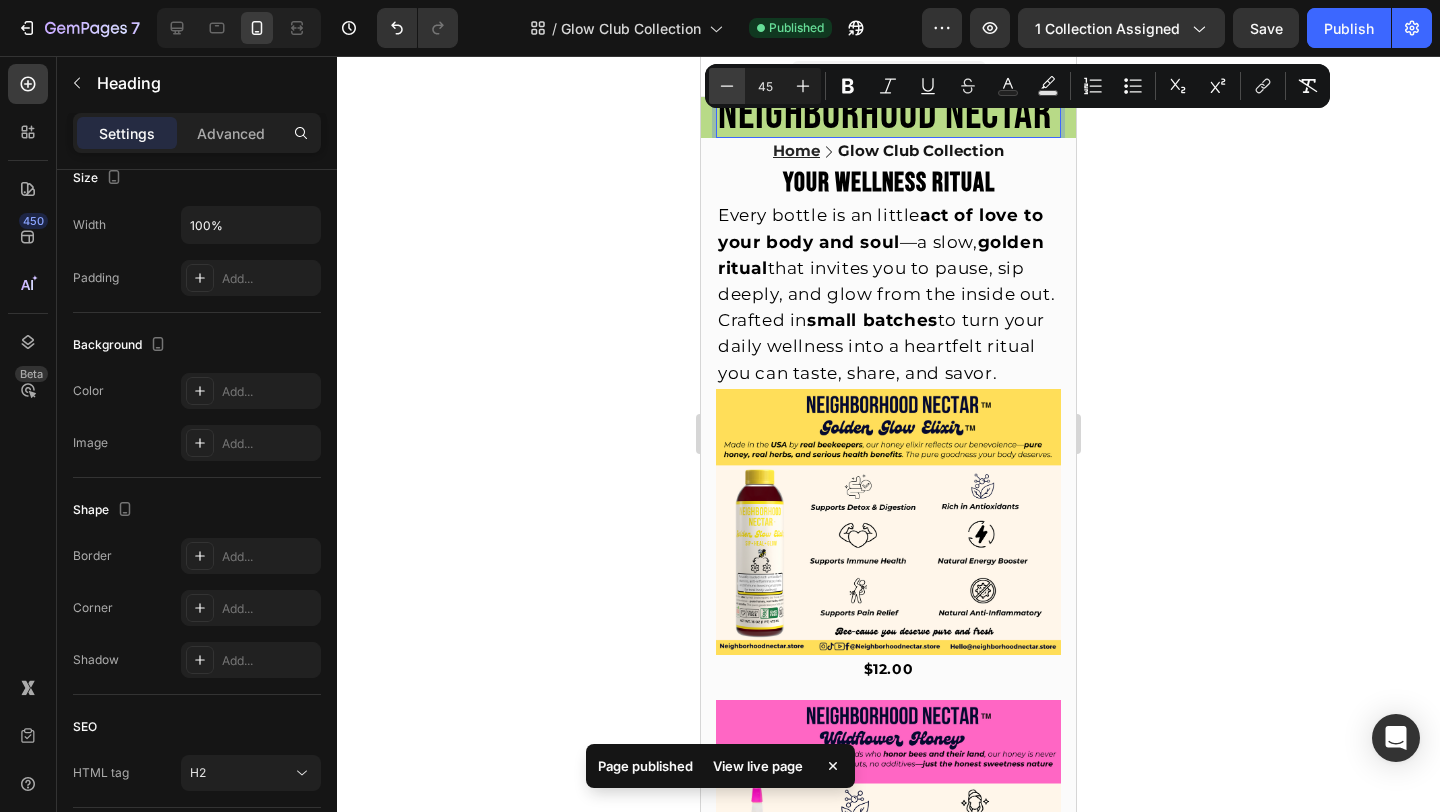 click 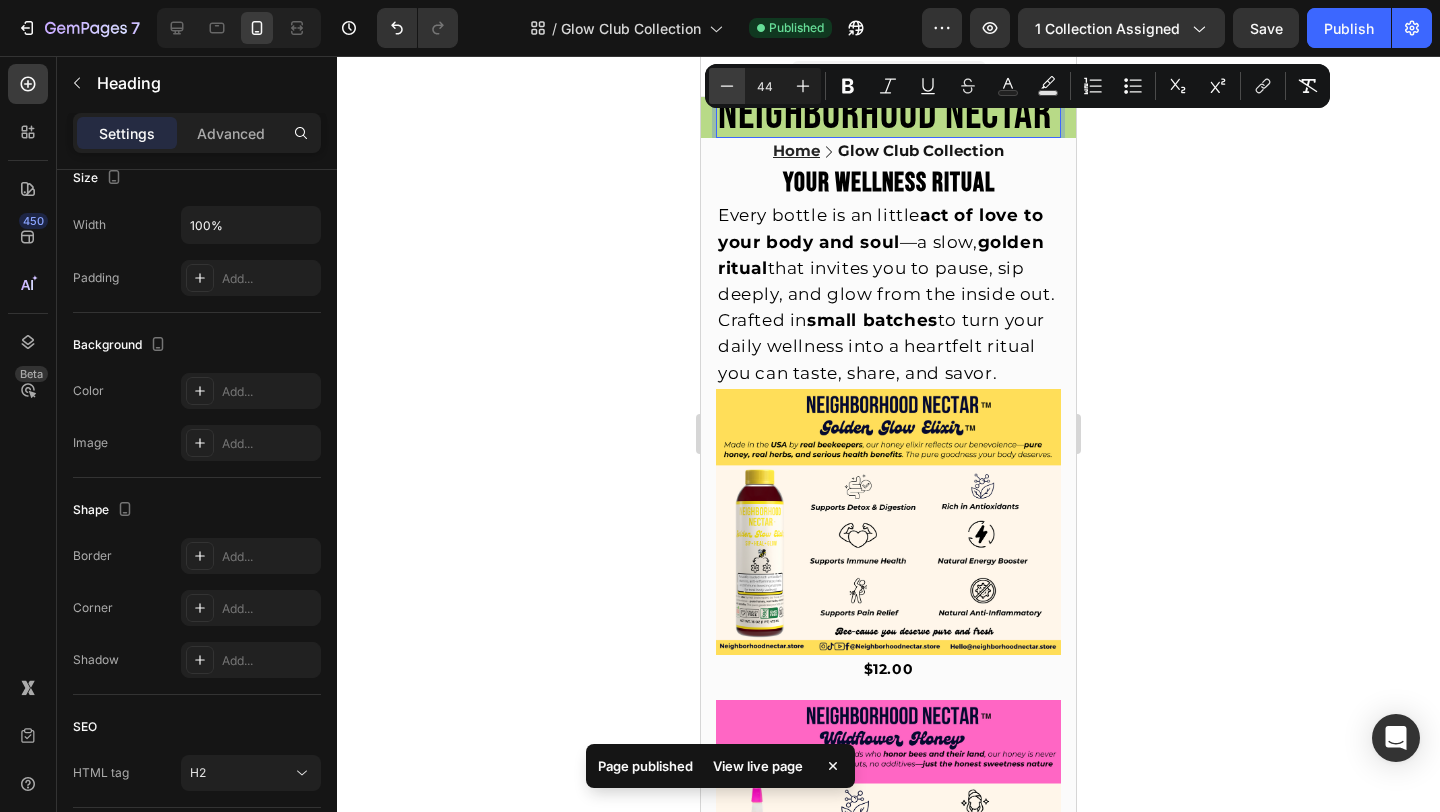 click 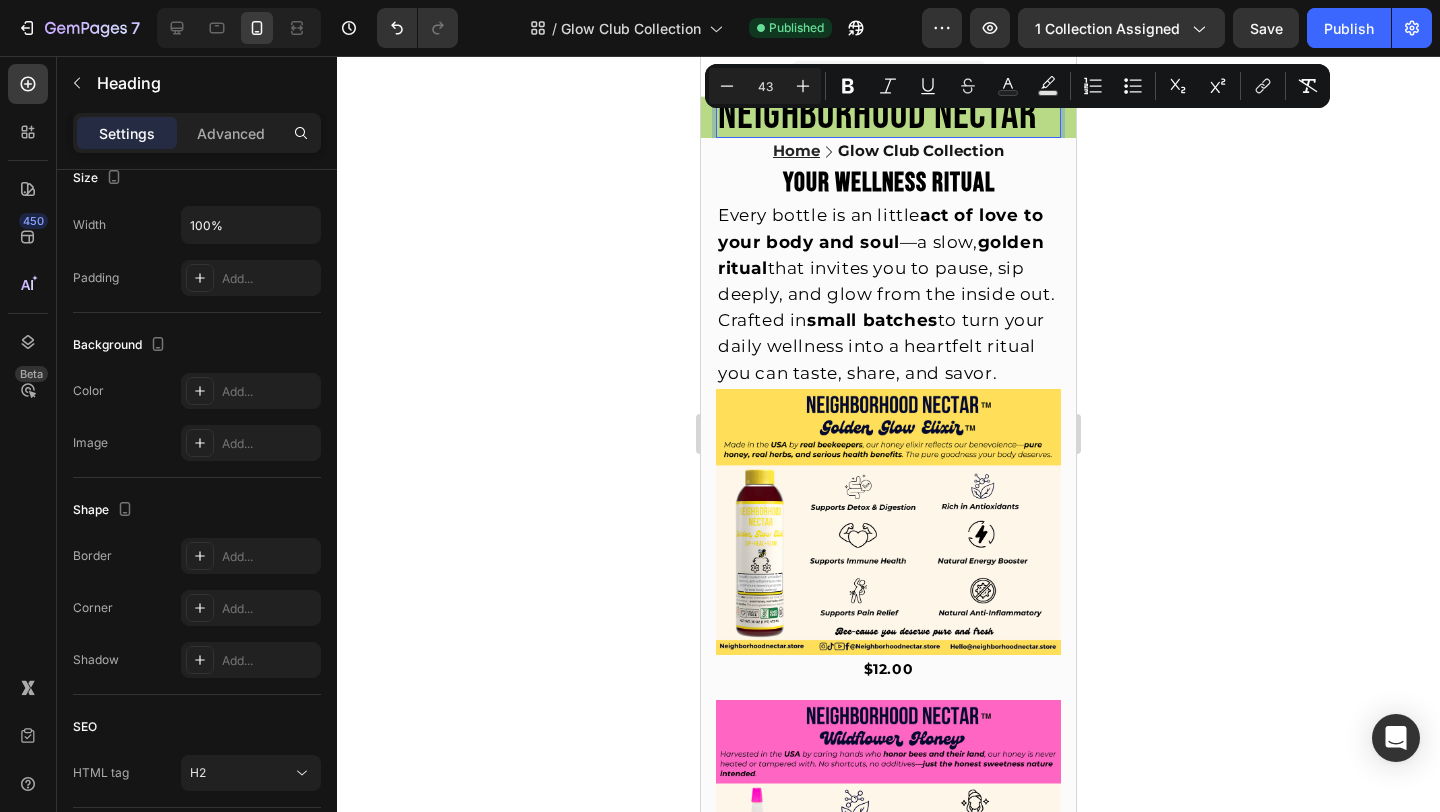 click 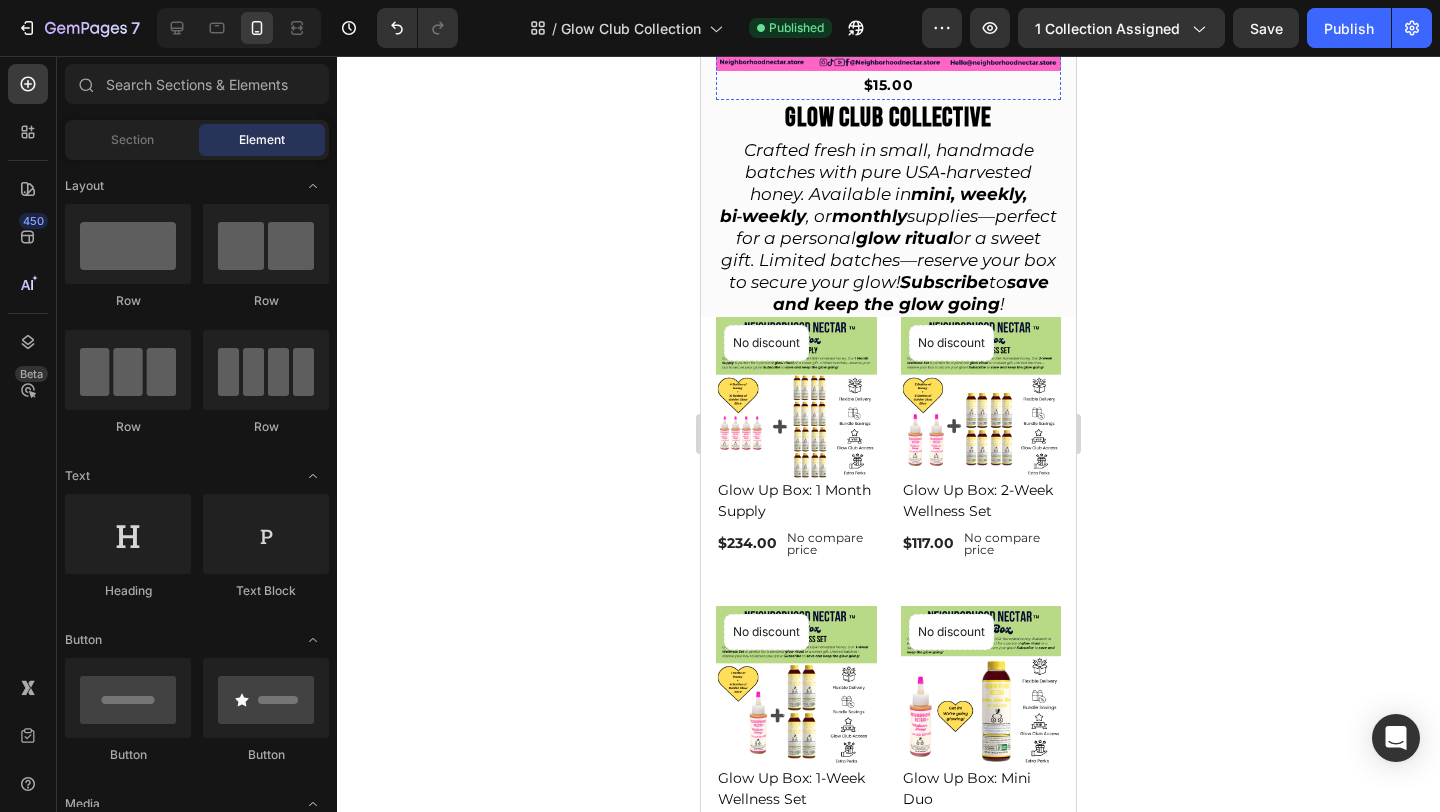 scroll, scrollTop: 667, scrollLeft: 0, axis: vertical 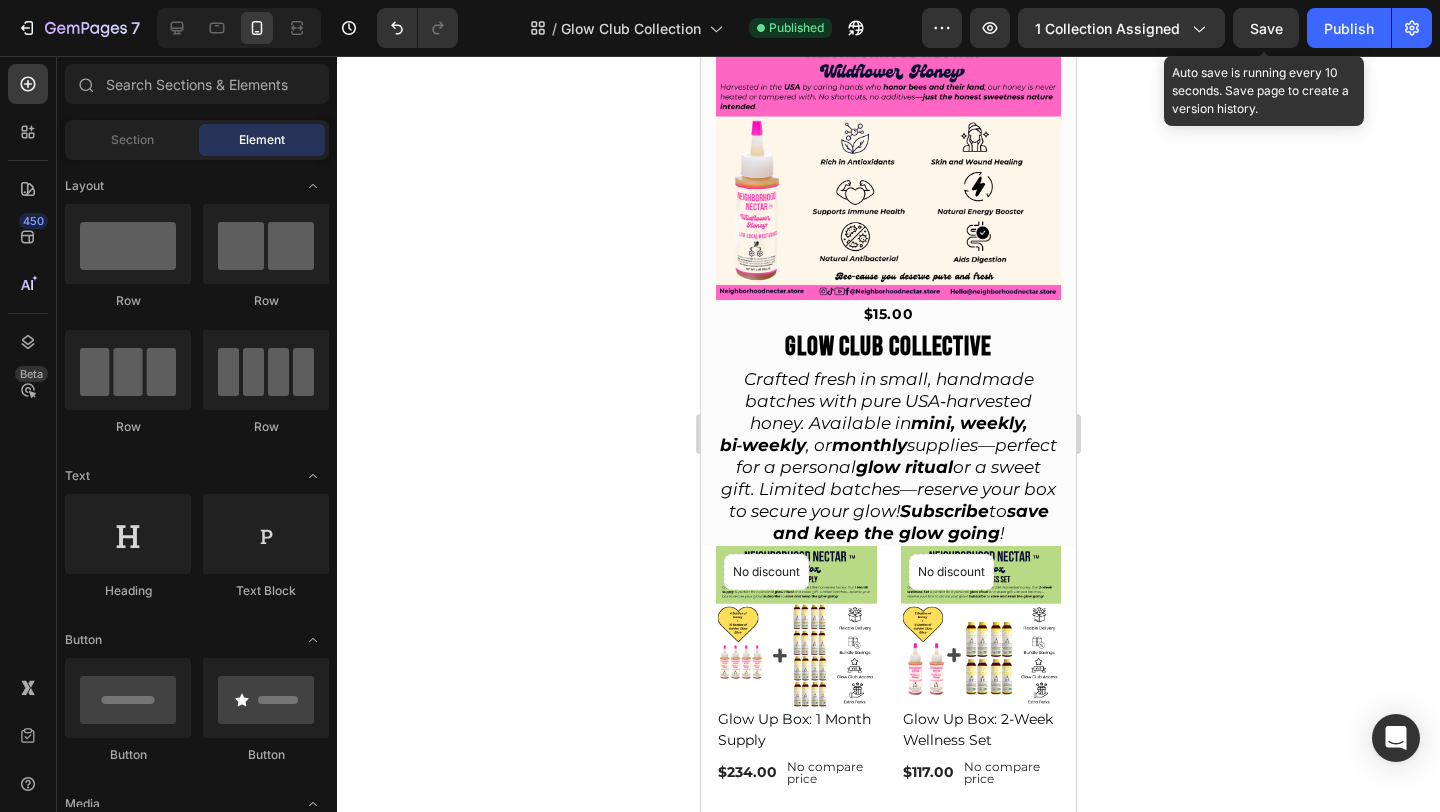 click on "Save" at bounding box center [1266, 28] 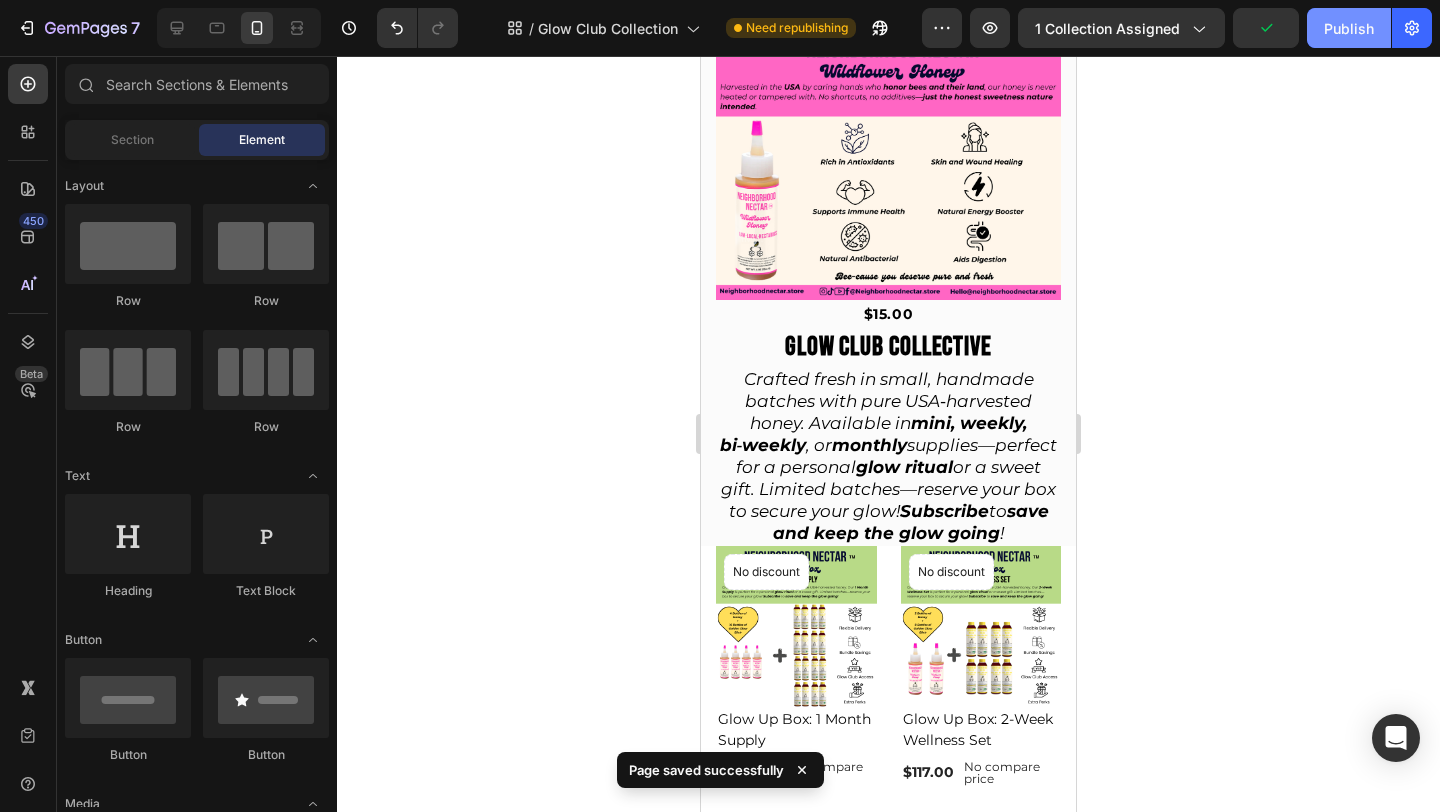 click on "Publish" at bounding box center [1349, 28] 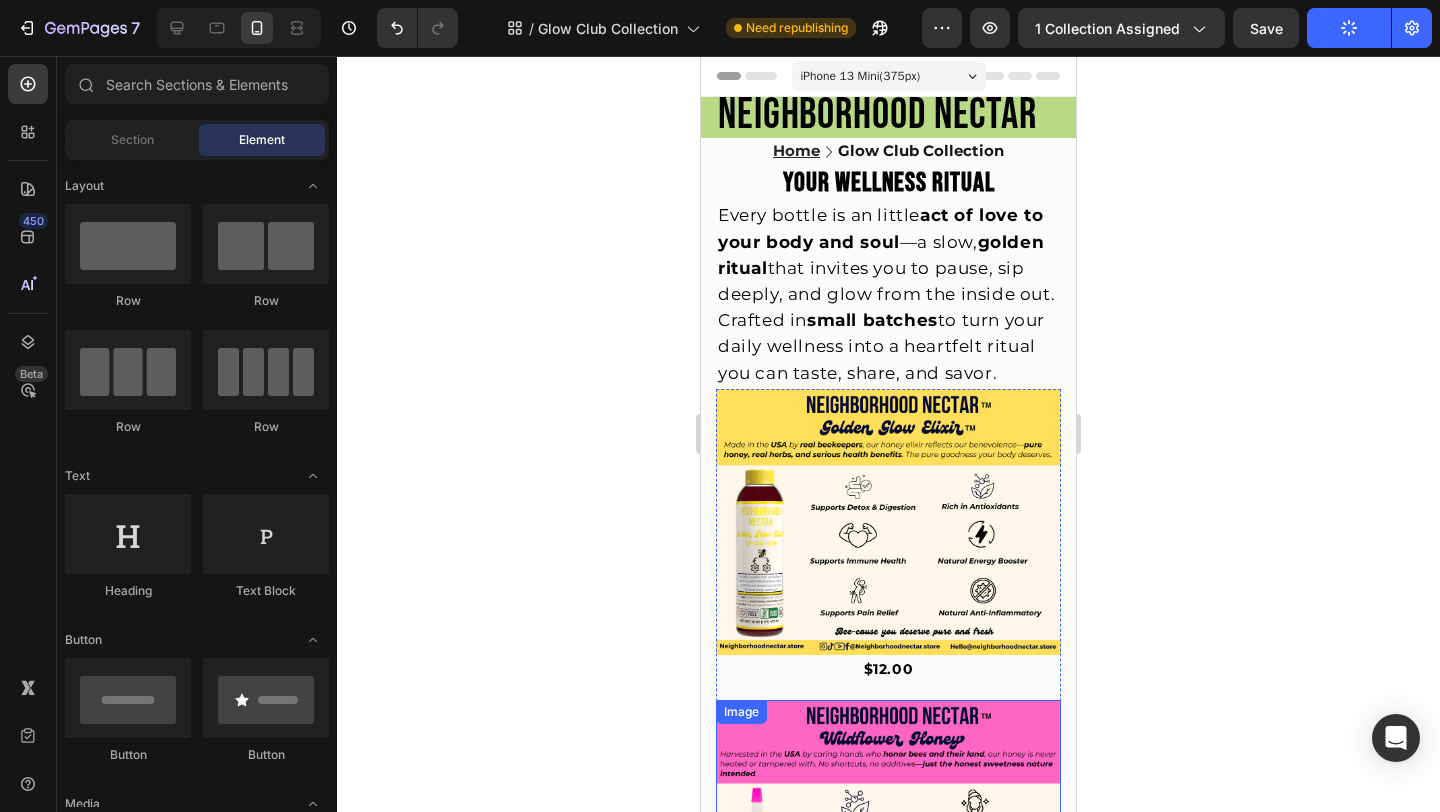 scroll, scrollTop: 4, scrollLeft: 0, axis: vertical 